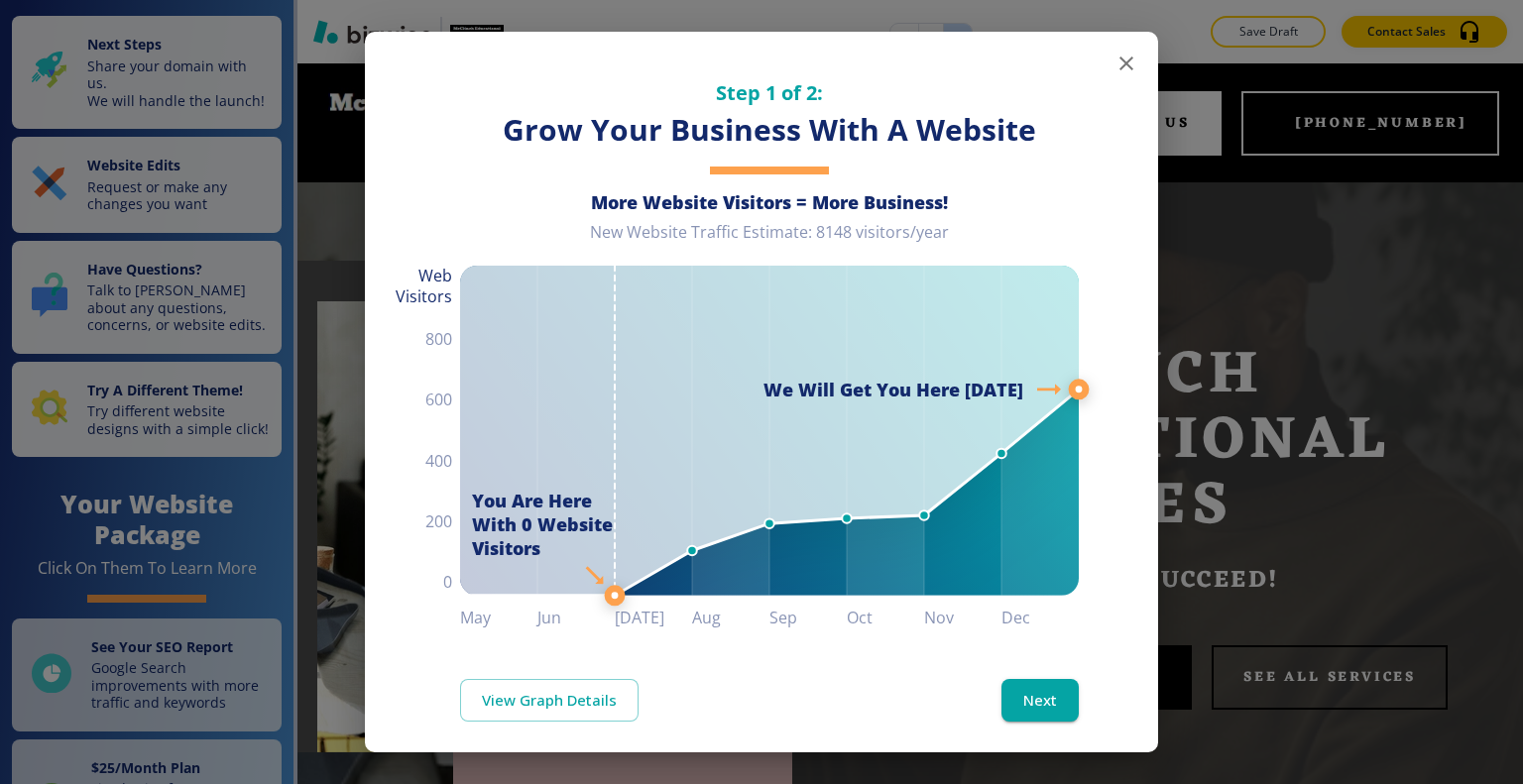 scroll, scrollTop: 0, scrollLeft: 0, axis: both 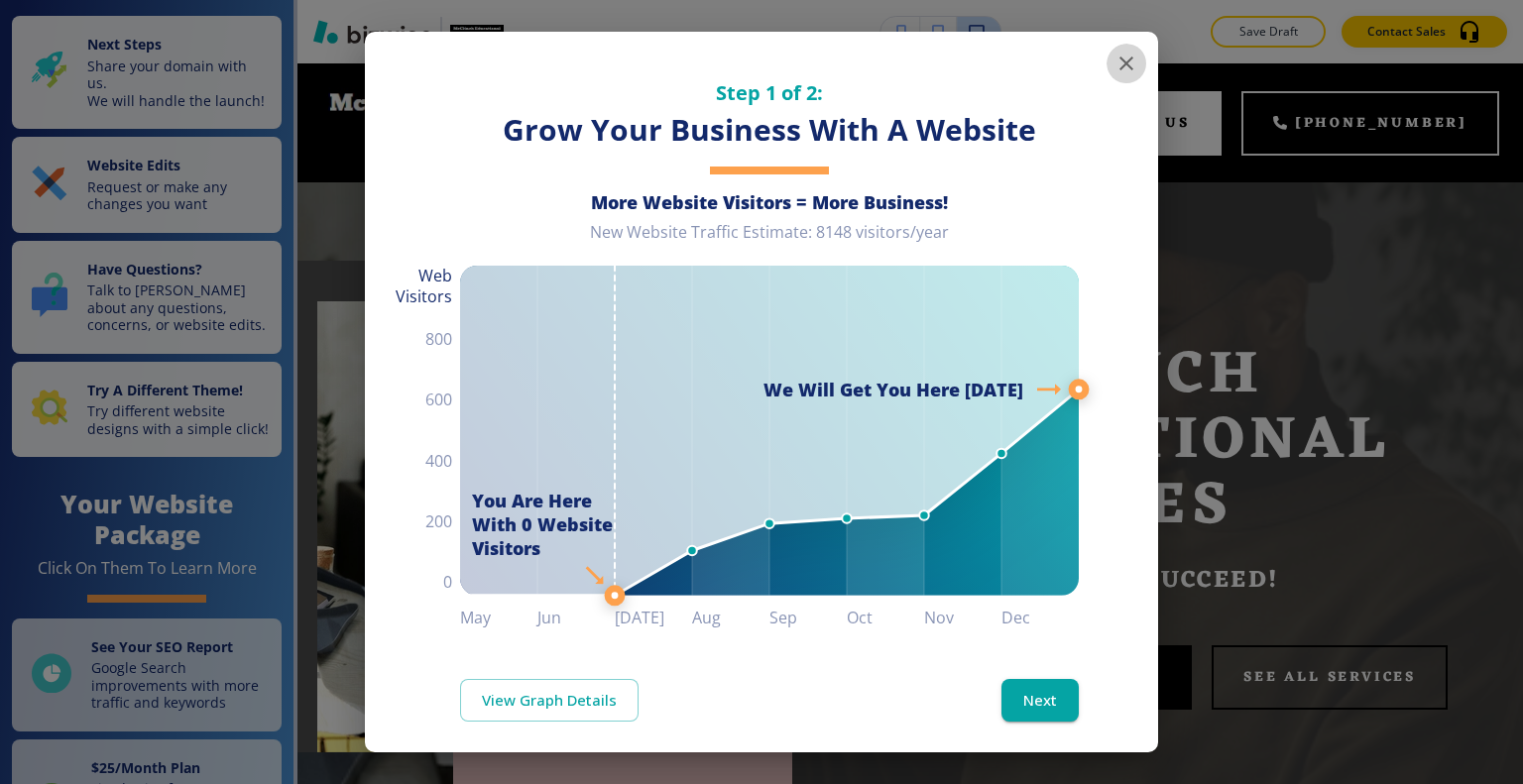 click 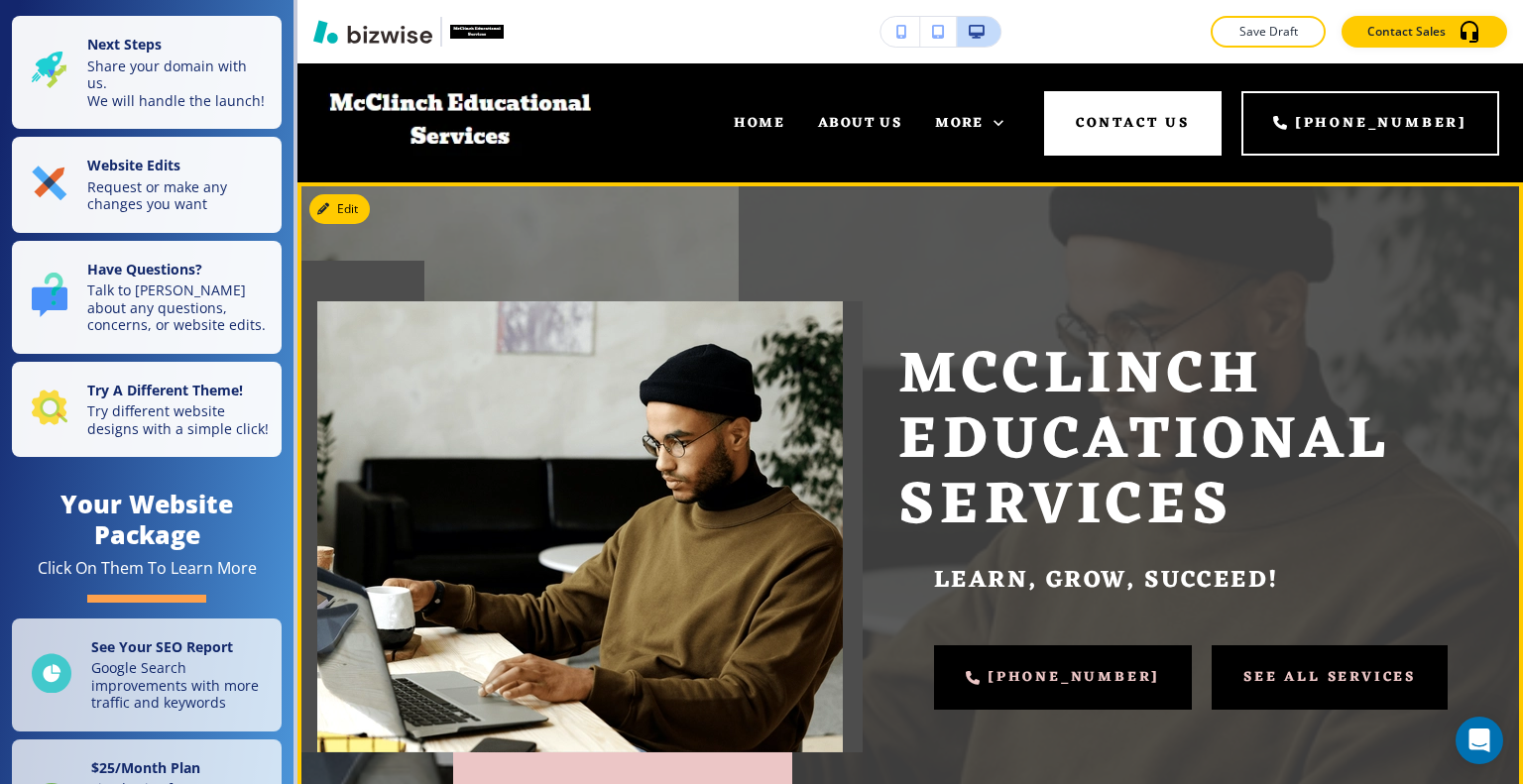 click on "See all services" at bounding box center (1330, 677) 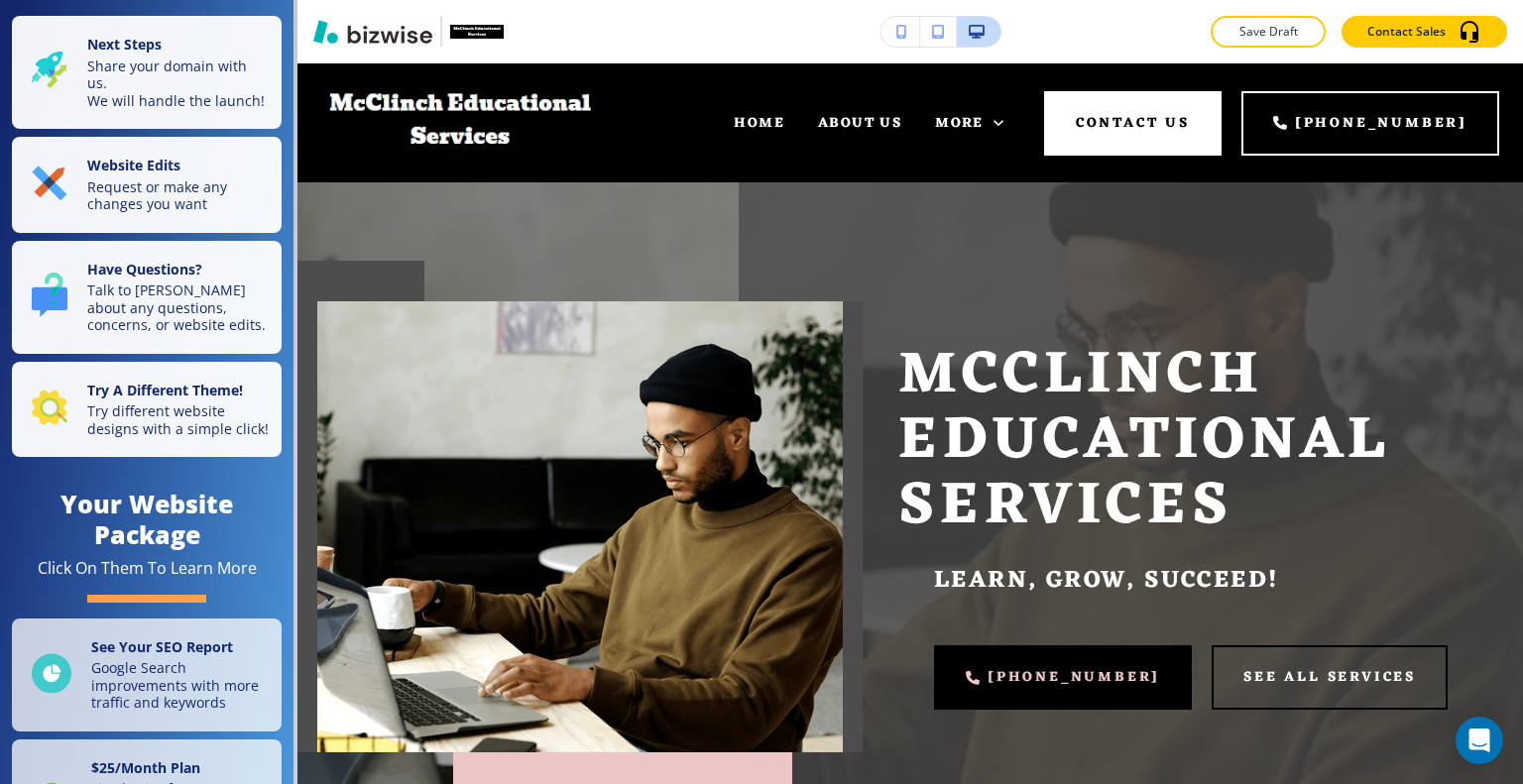 click on "Edit McClinch Educational Services Learn, Grow, Succeed! +1 (703) 313-1197 See all services" at bounding box center [910, 526] 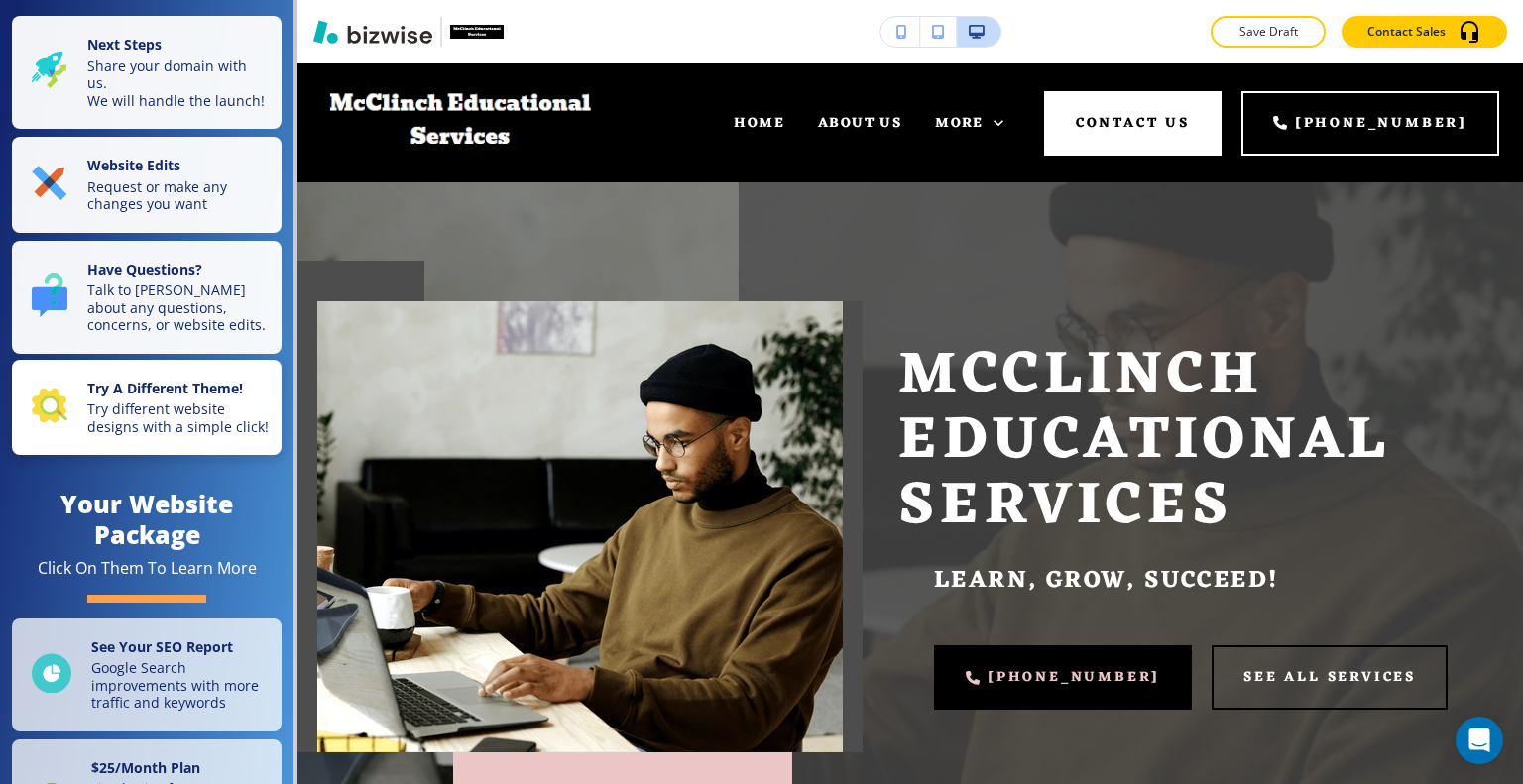 scroll, scrollTop: 99, scrollLeft: 0, axis: vertical 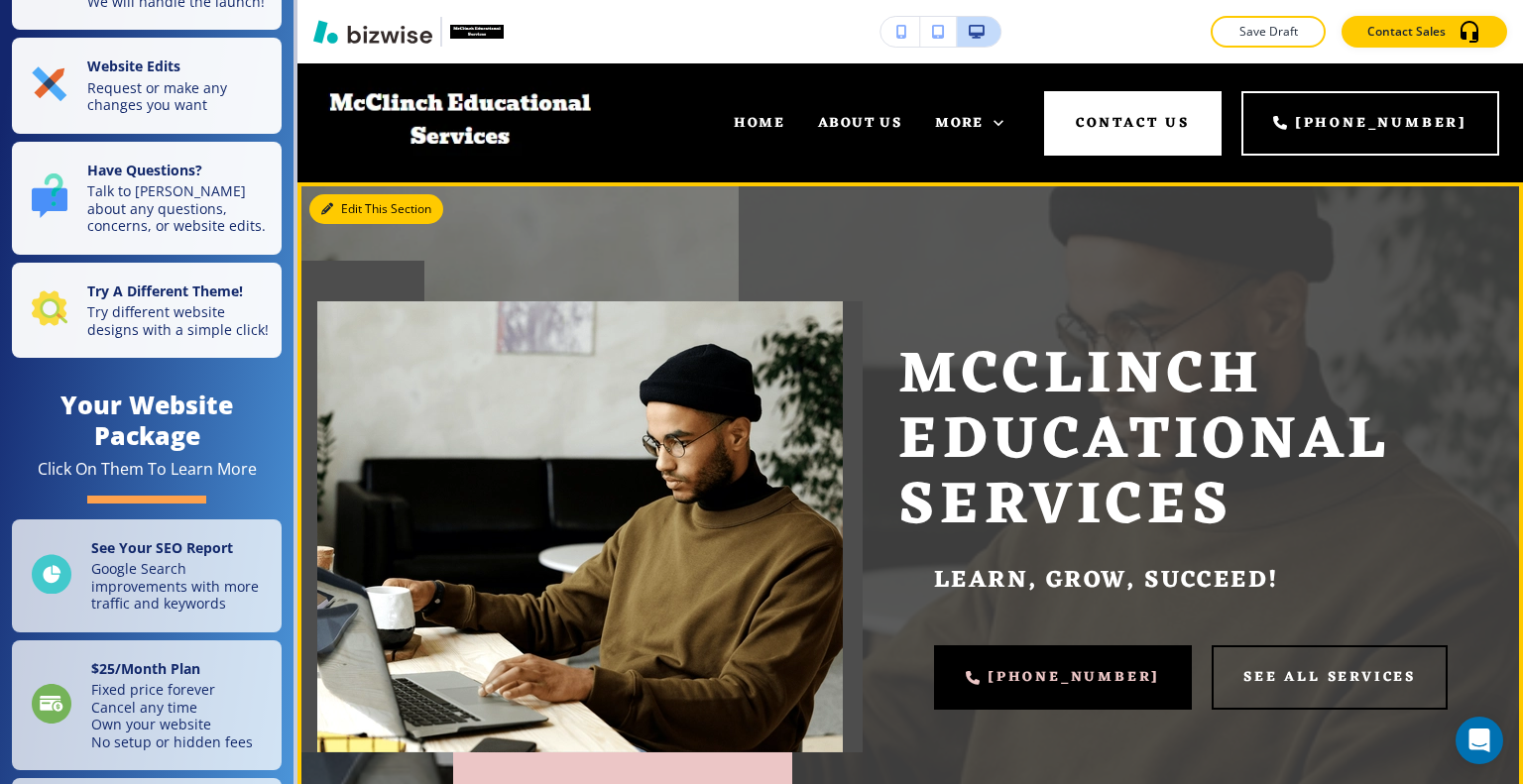 click on "Edit This Section" at bounding box center (376, 209) 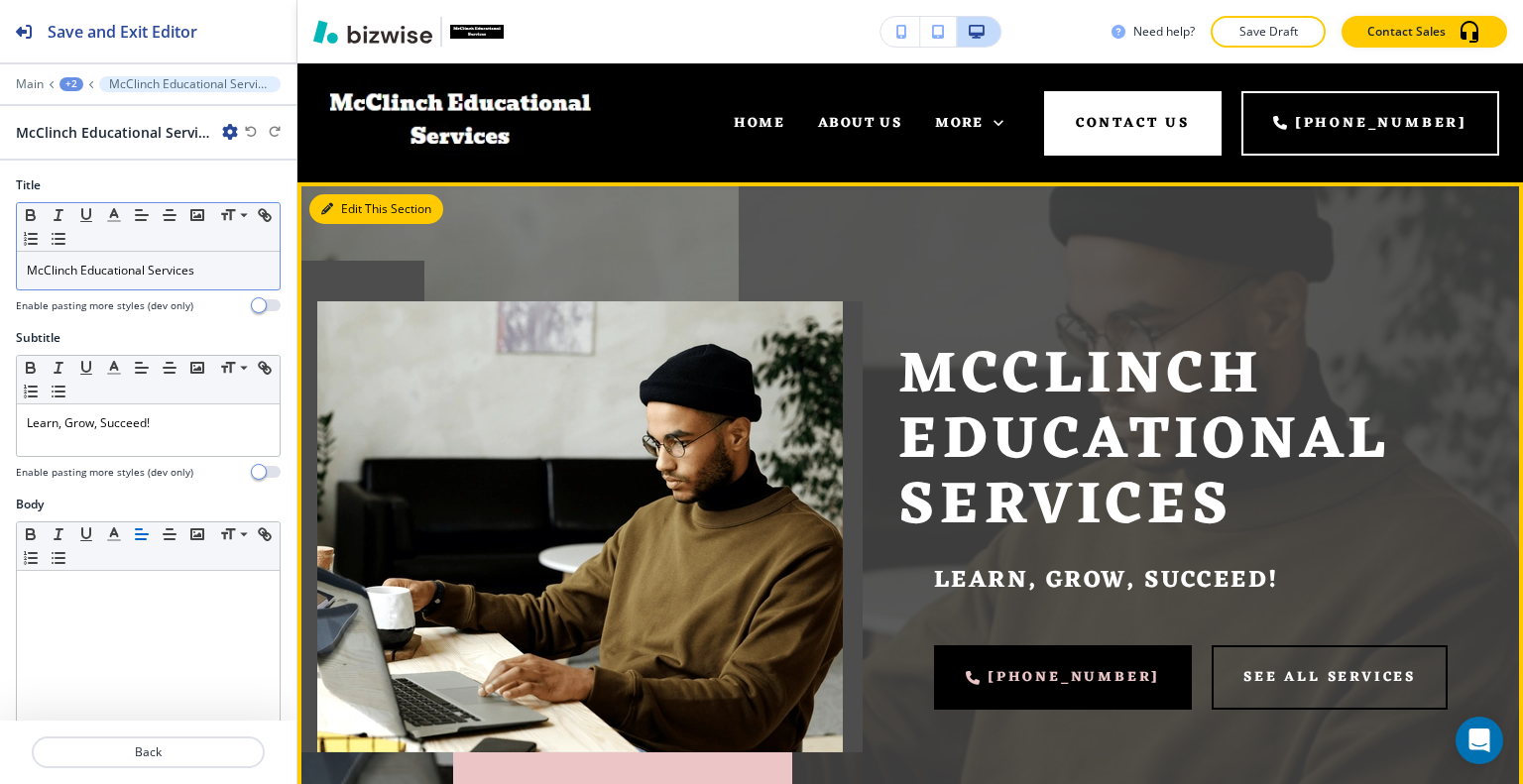 scroll, scrollTop: 119, scrollLeft: 0, axis: vertical 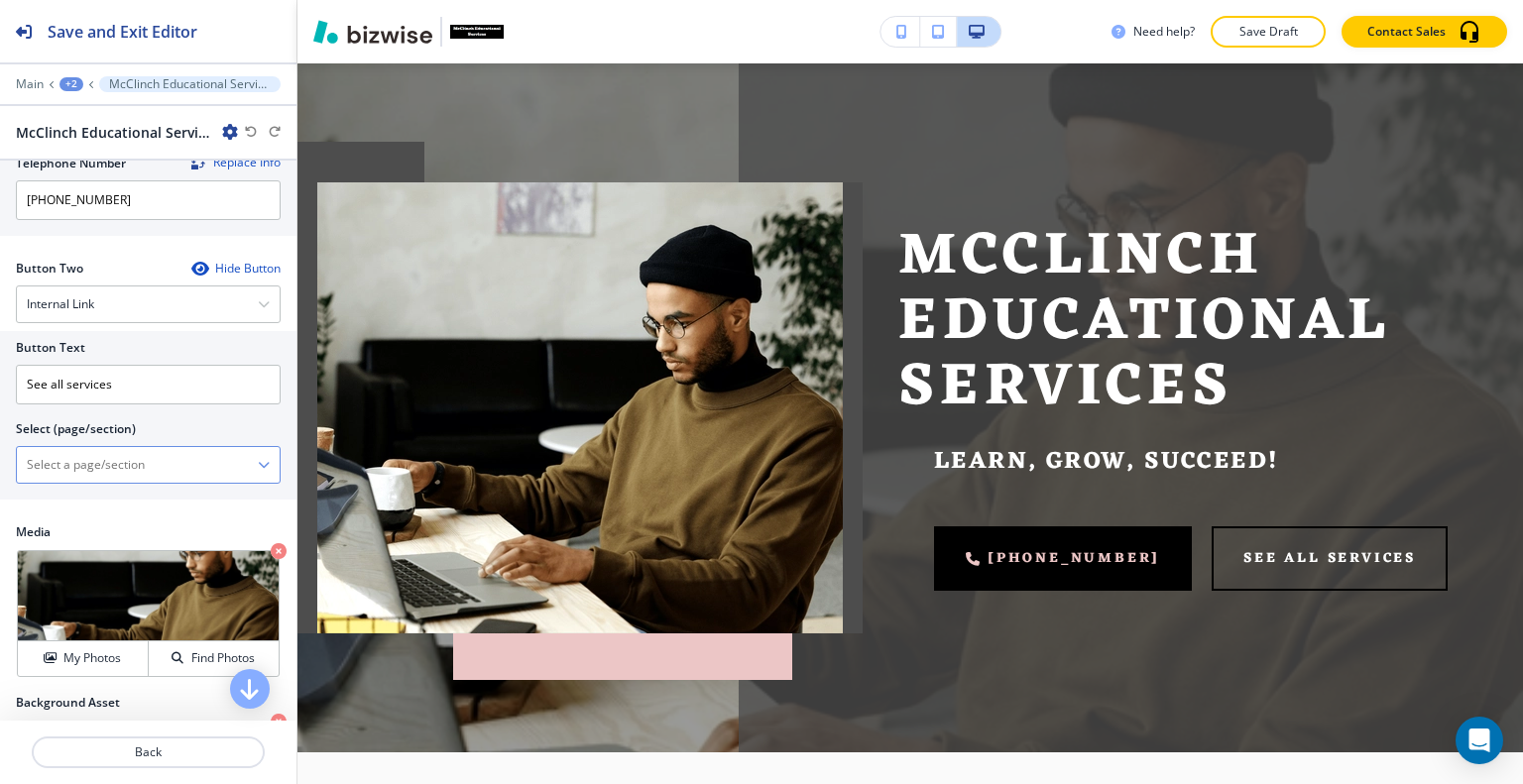 click at bounding box center [137, 465] 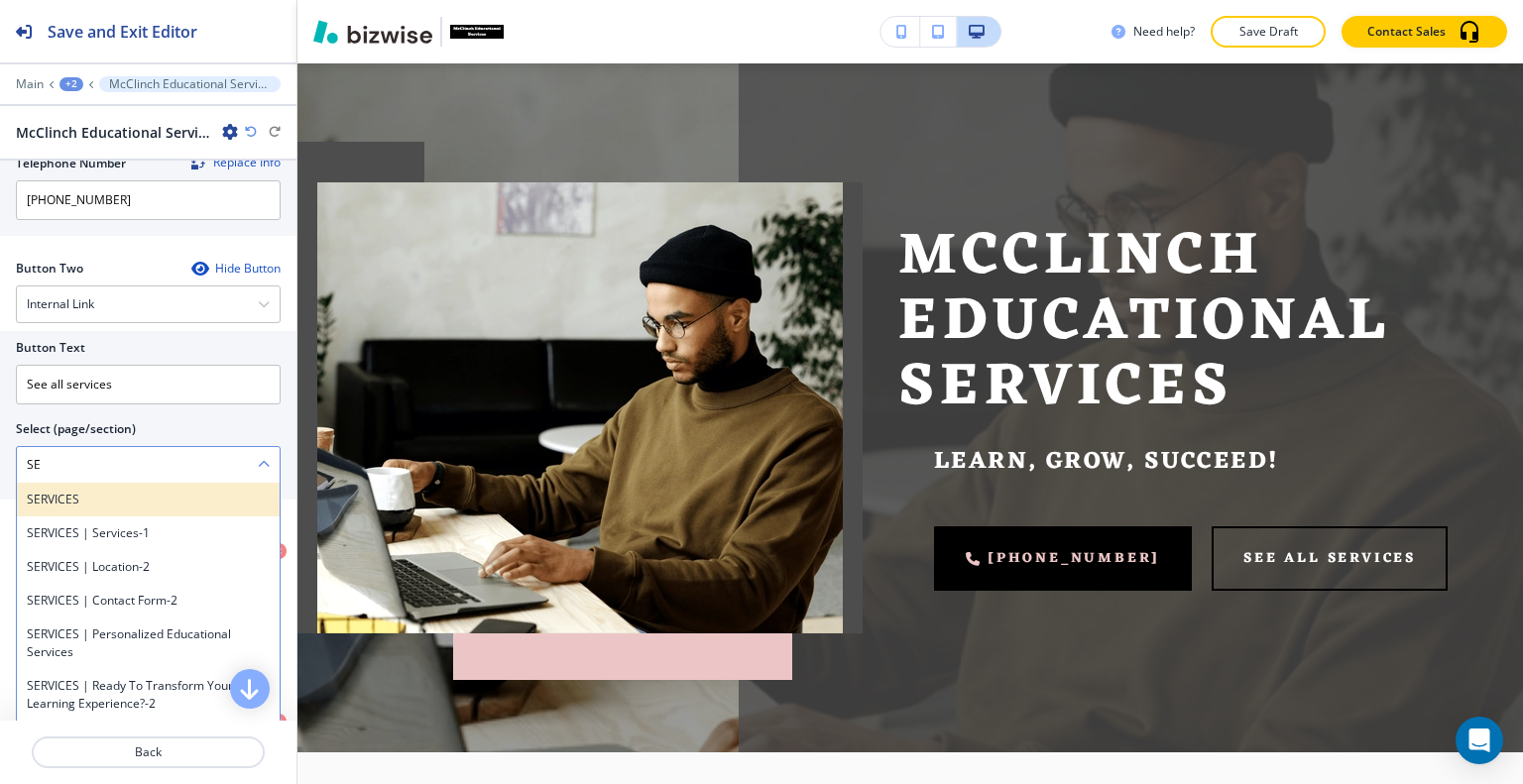 click on "SERVICES" at bounding box center [148, 500] 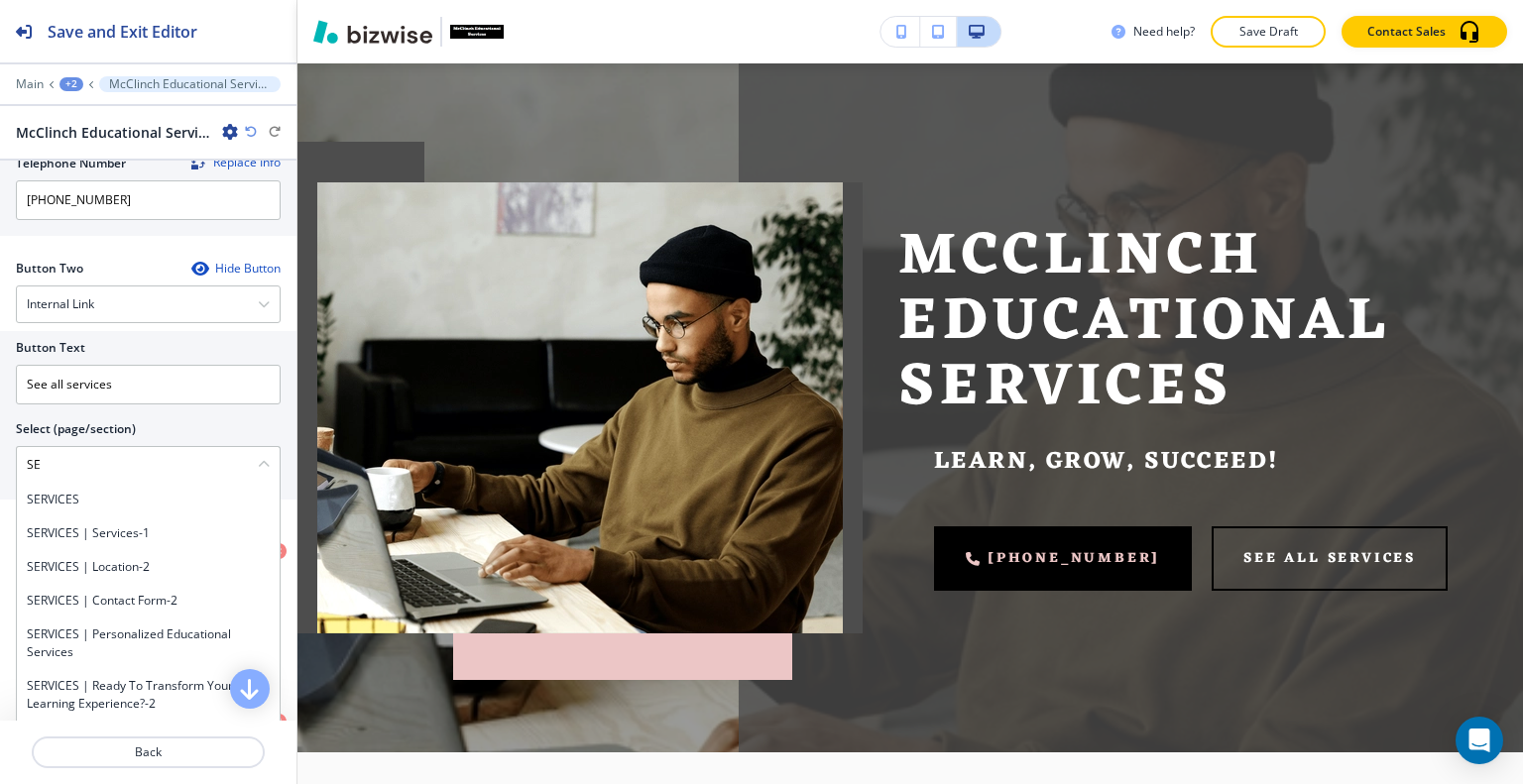 type on "SERVICES" 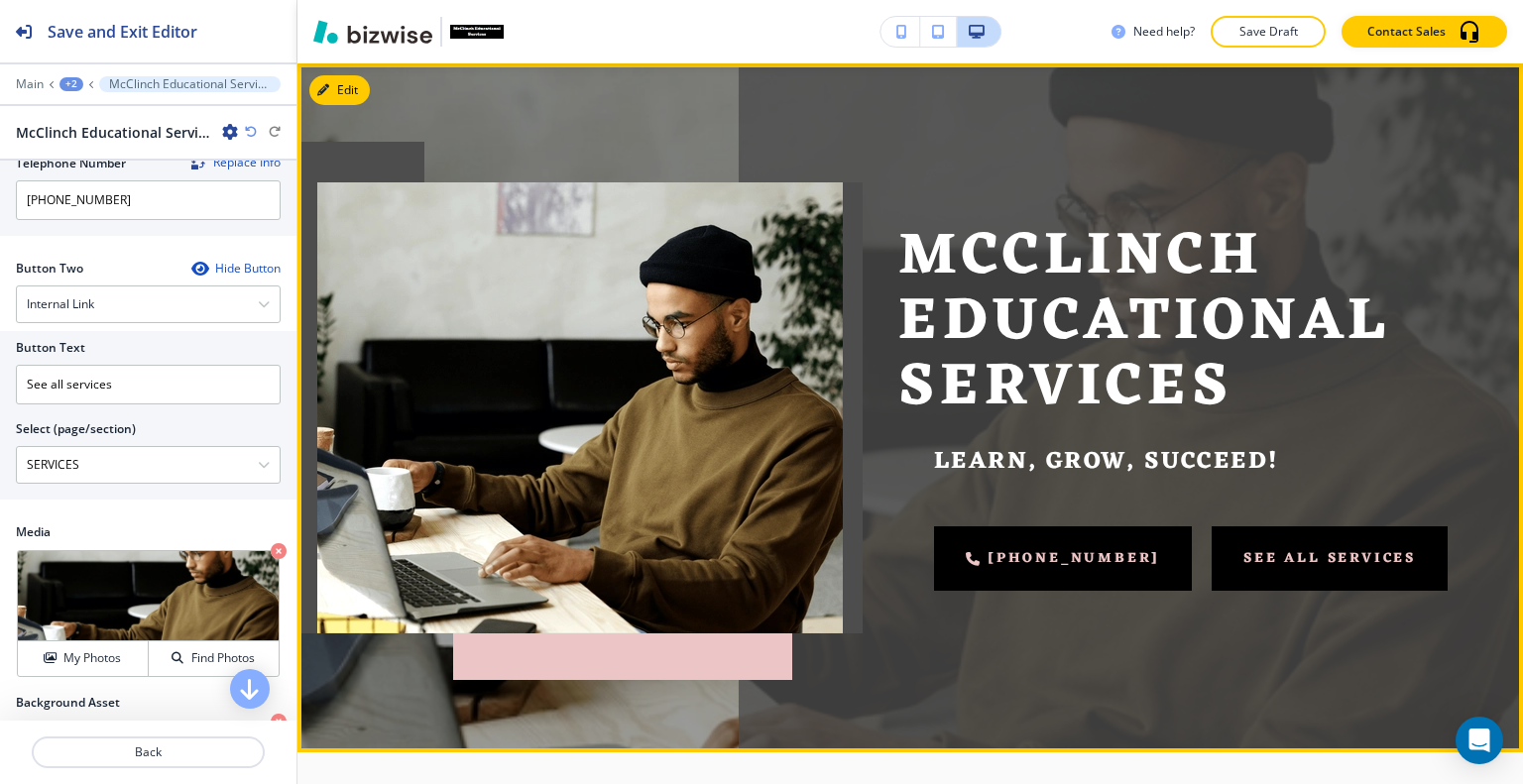 click on "See all services" at bounding box center [1330, 558] 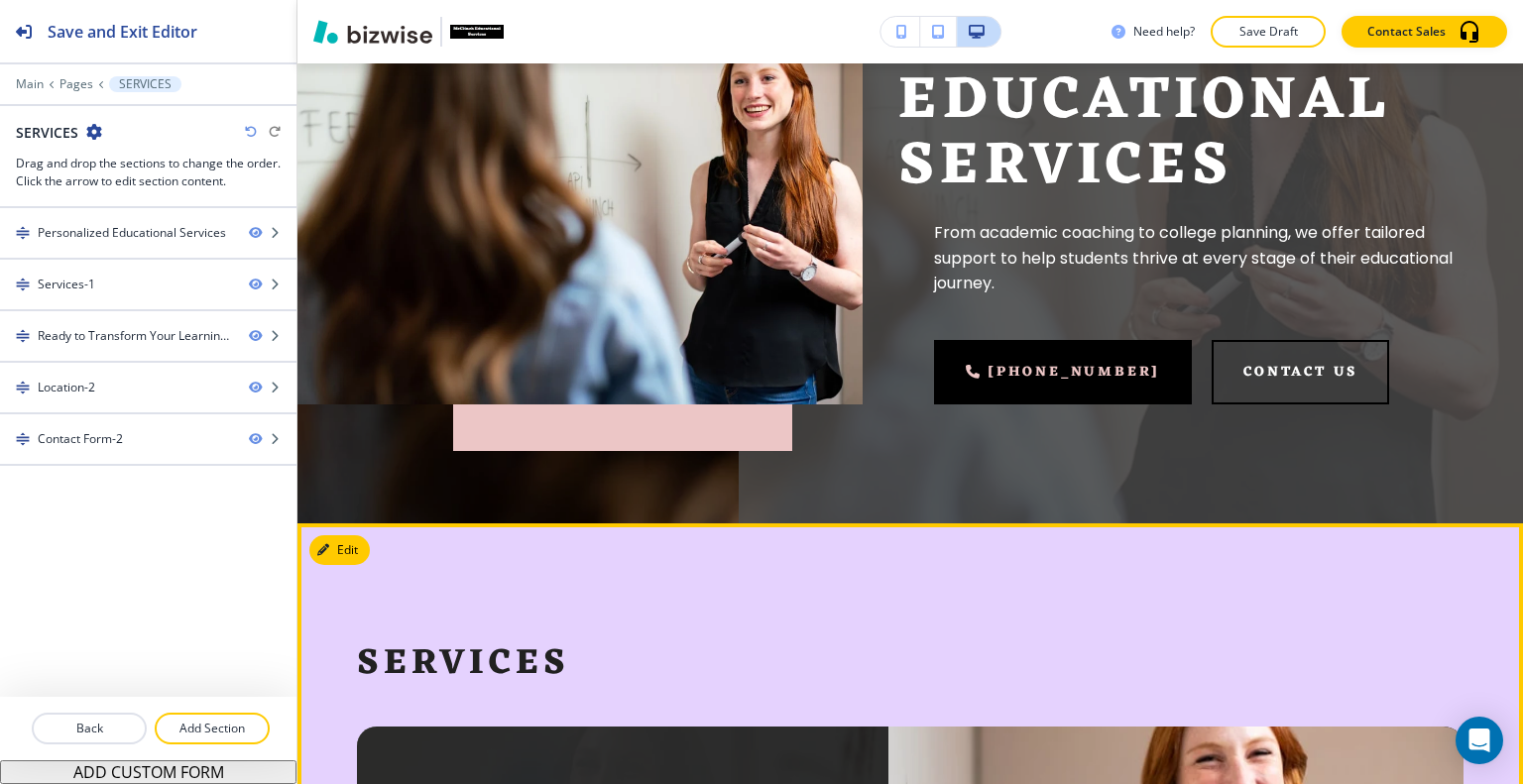 scroll, scrollTop: 0, scrollLeft: 0, axis: both 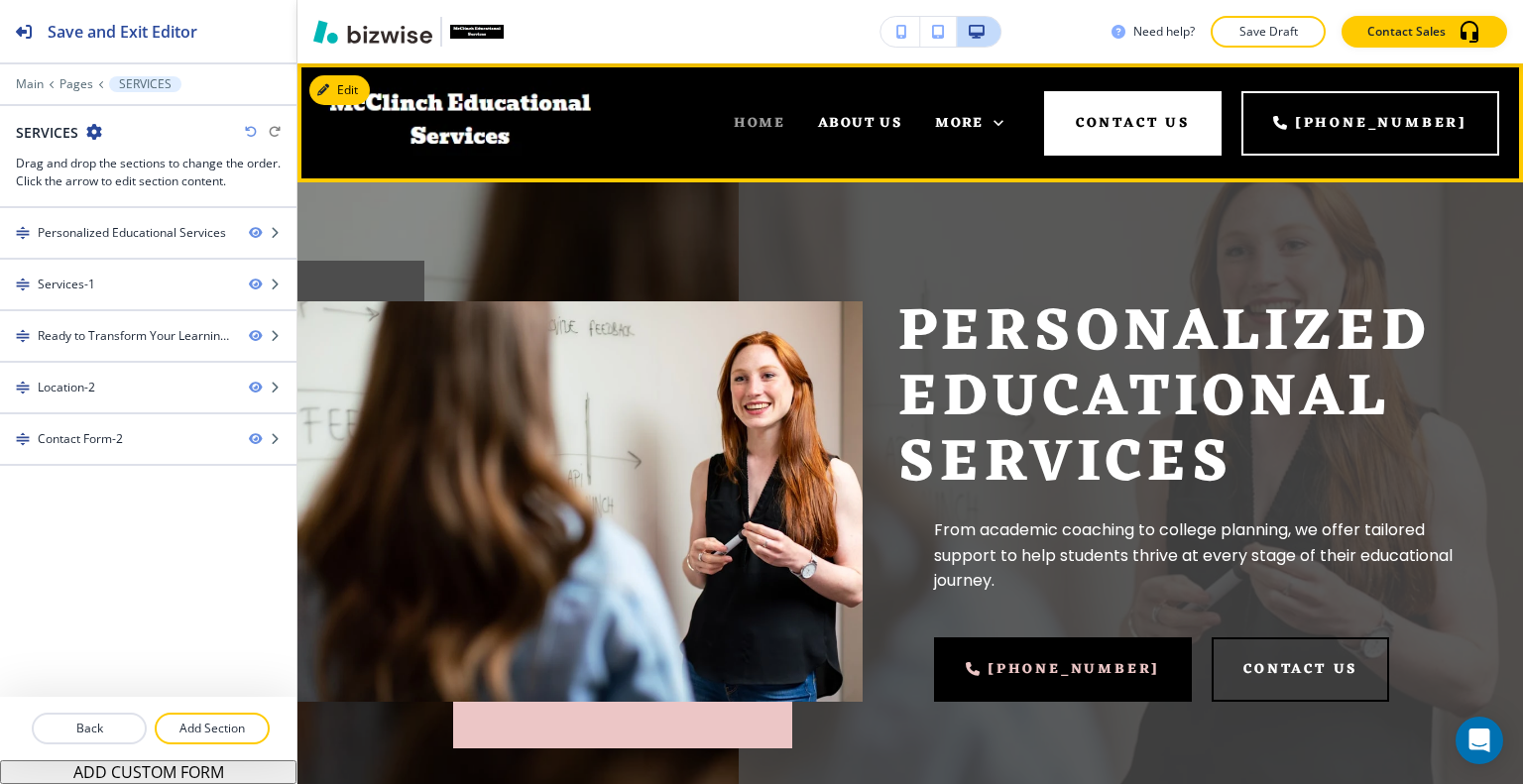 click on "HOME" at bounding box center (759, 123) 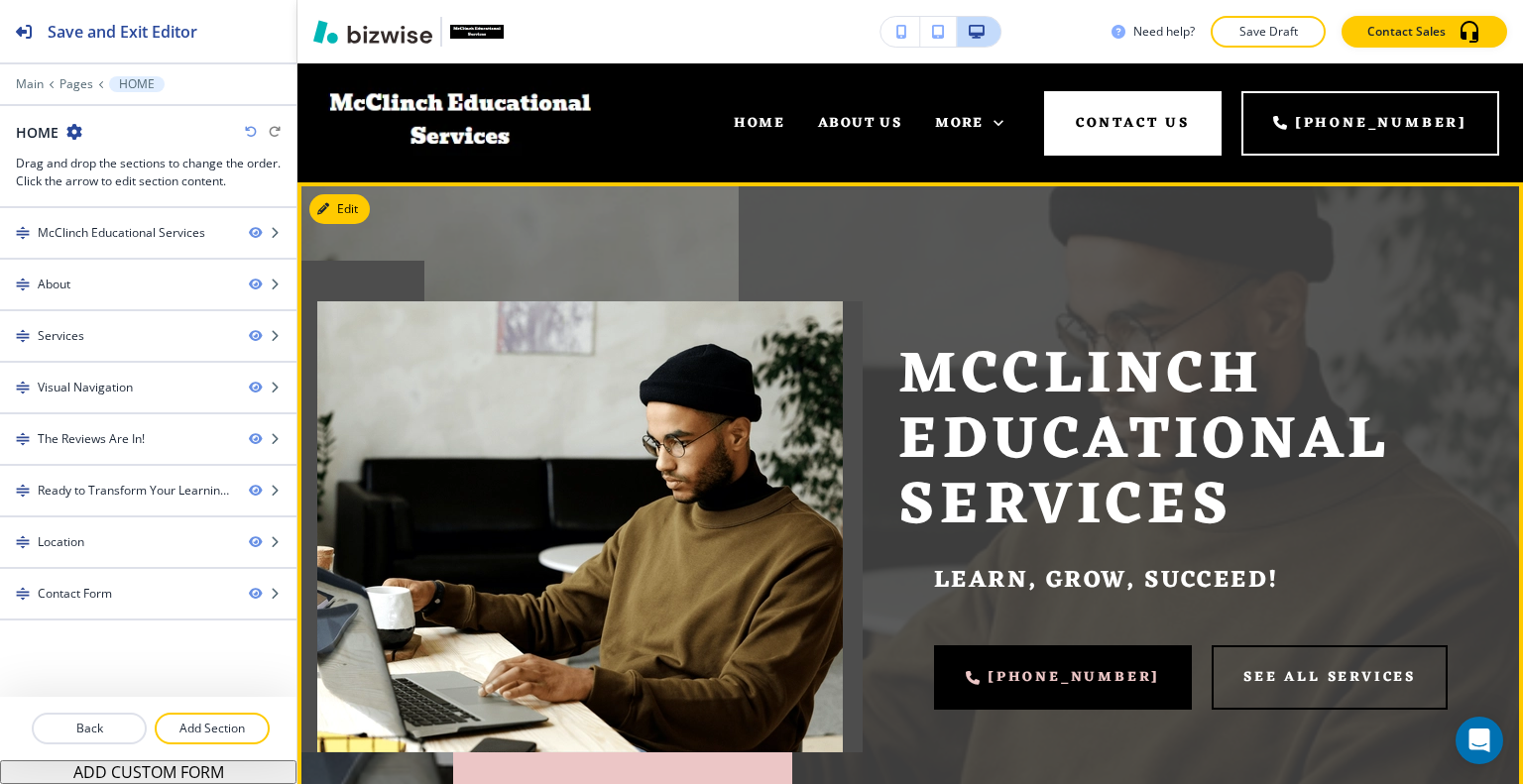 scroll, scrollTop: 198, scrollLeft: 0, axis: vertical 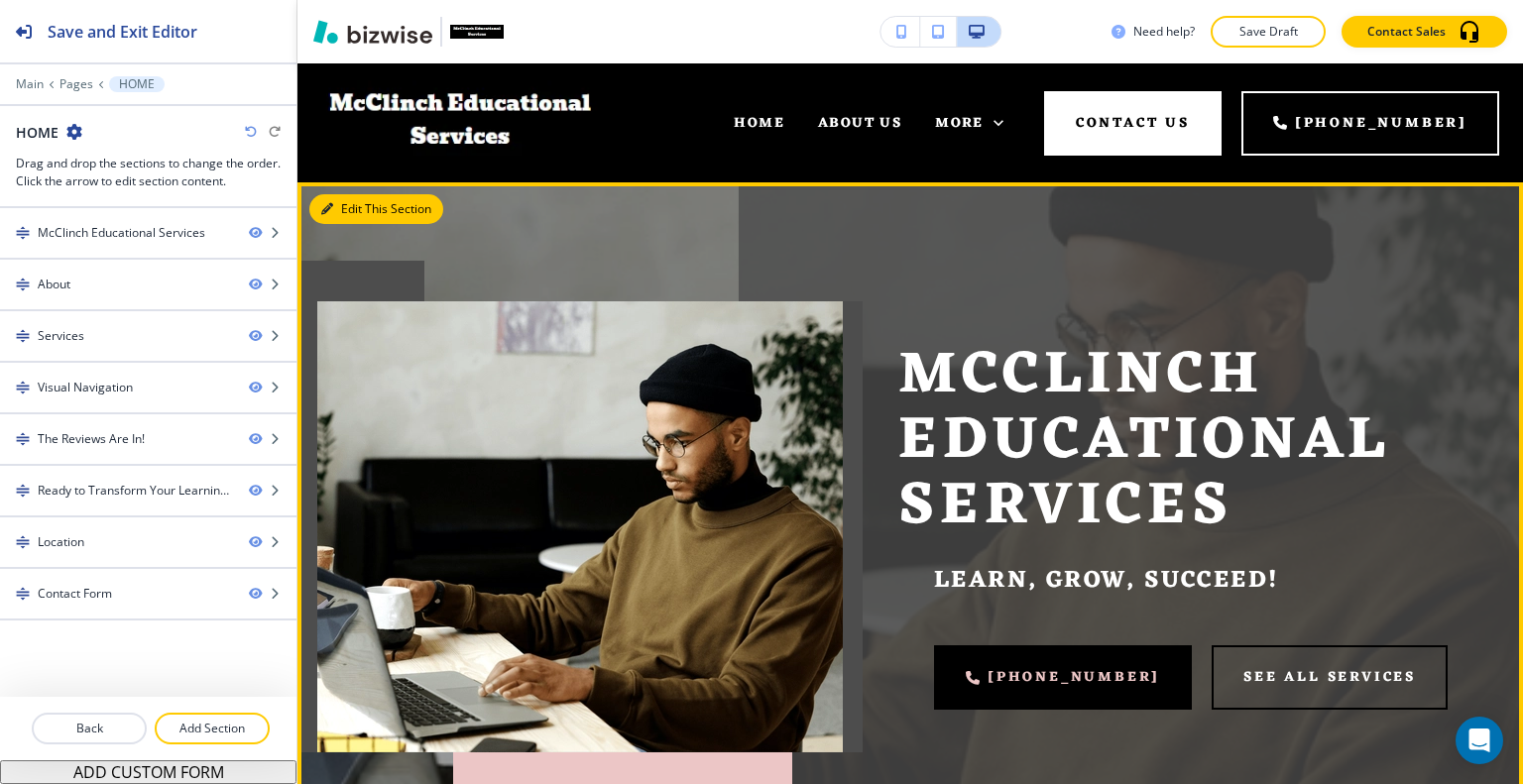 click on "Edit This Section" at bounding box center (376, 209) 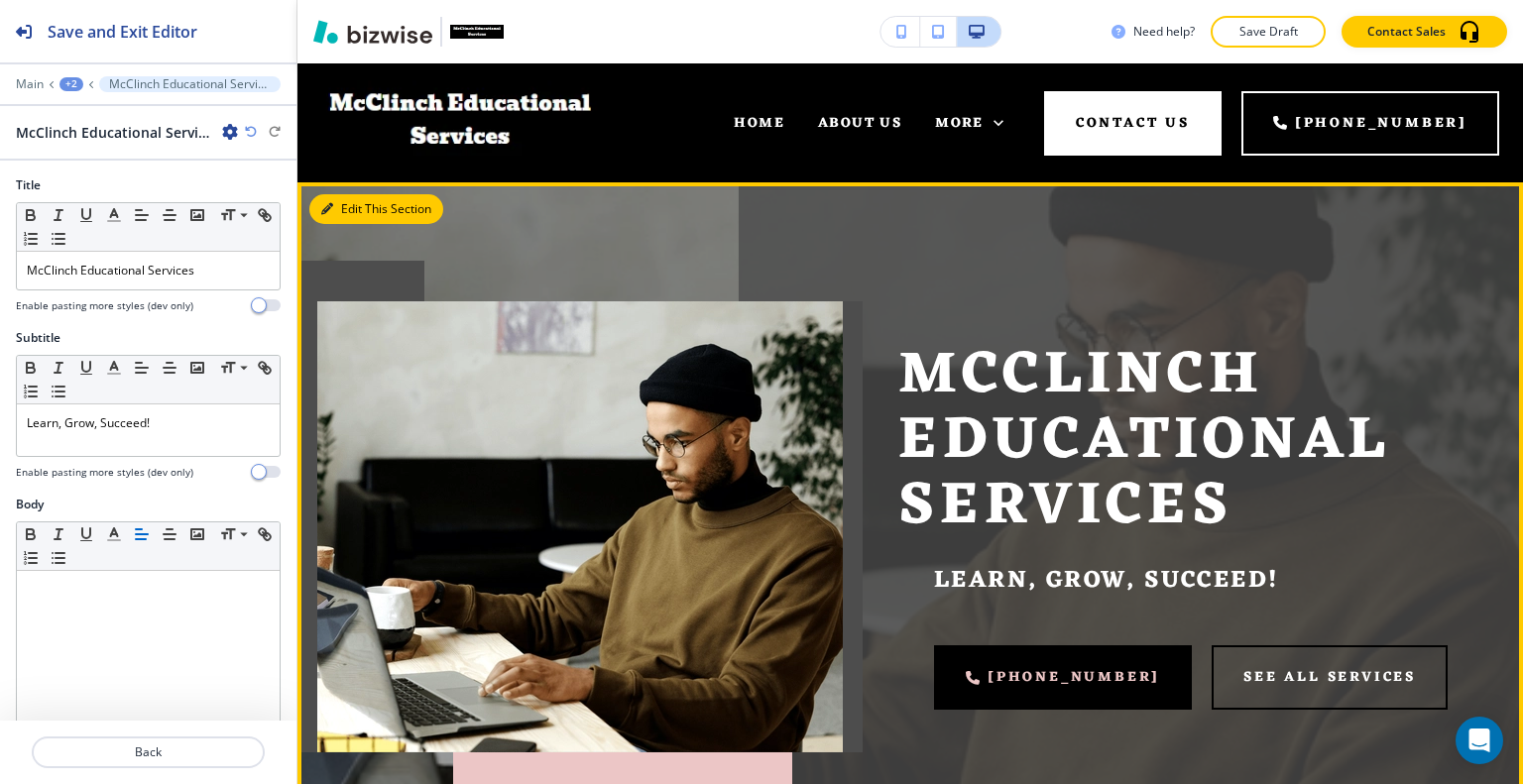 scroll, scrollTop: 119, scrollLeft: 0, axis: vertical 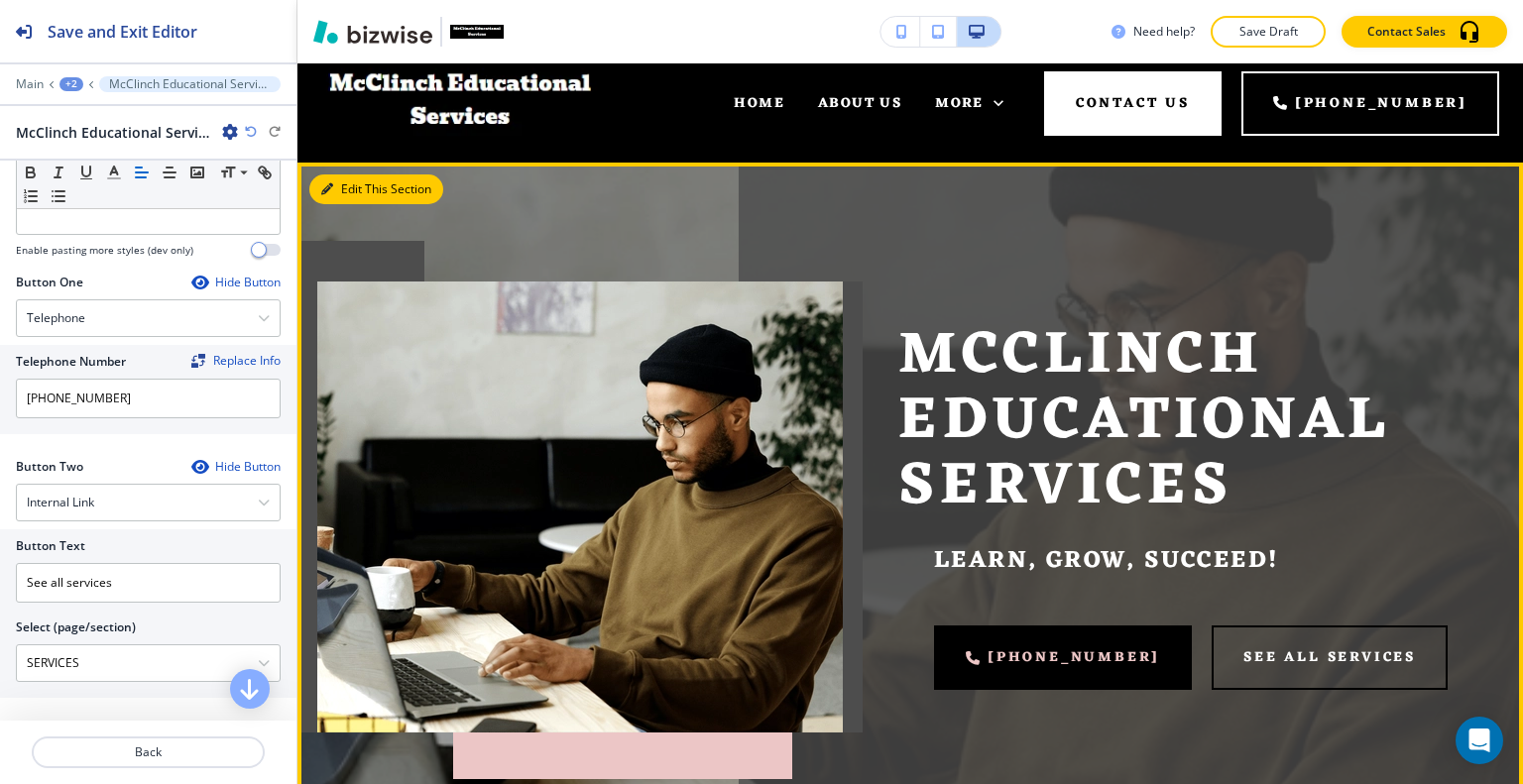 click on "Edit This Section" at bounding box center [376, 189] 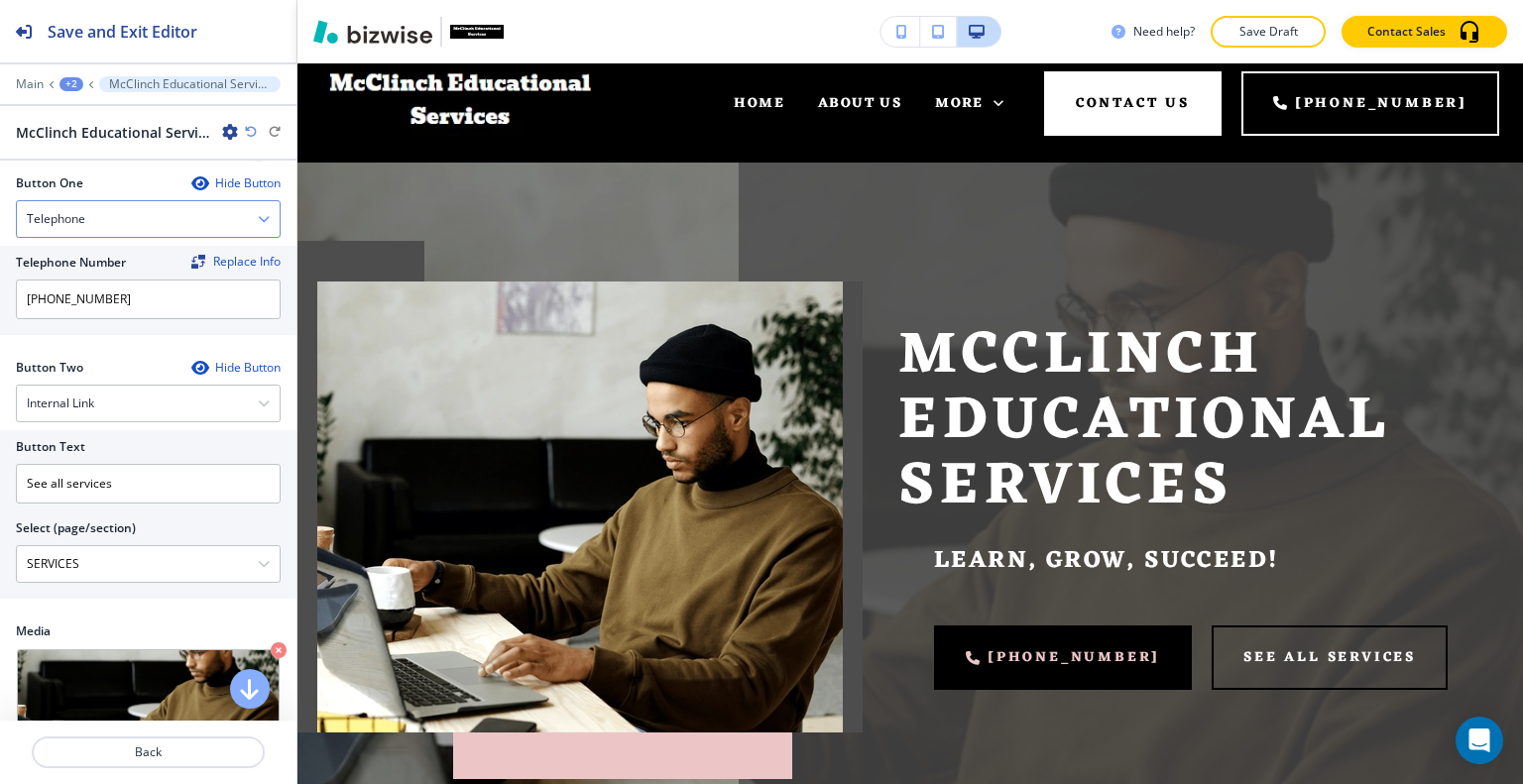 scroll, scrollTop: 595, scrollLeft: 0, axis: vertical 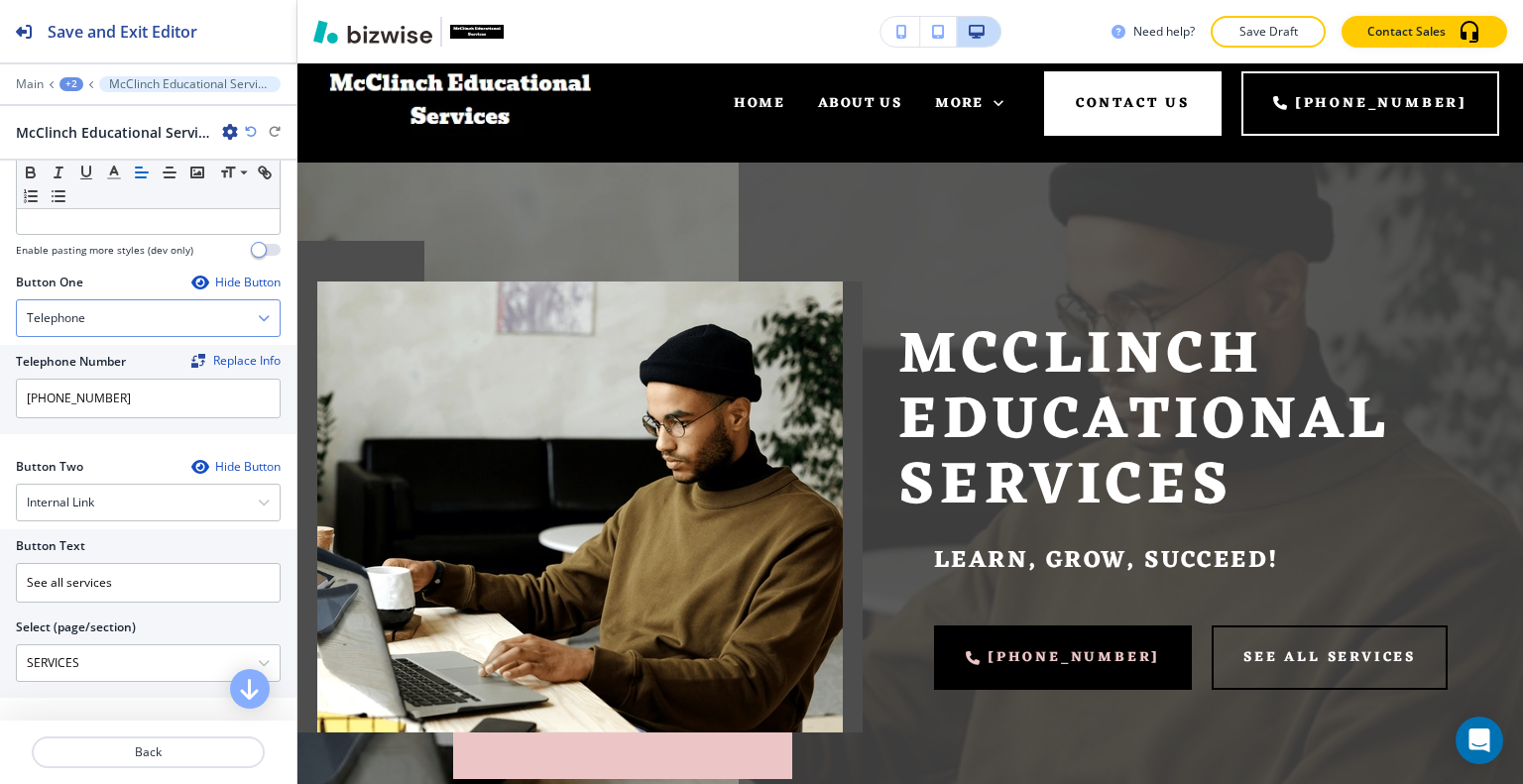 click on "Telephone" at bounding box center [148, 318] 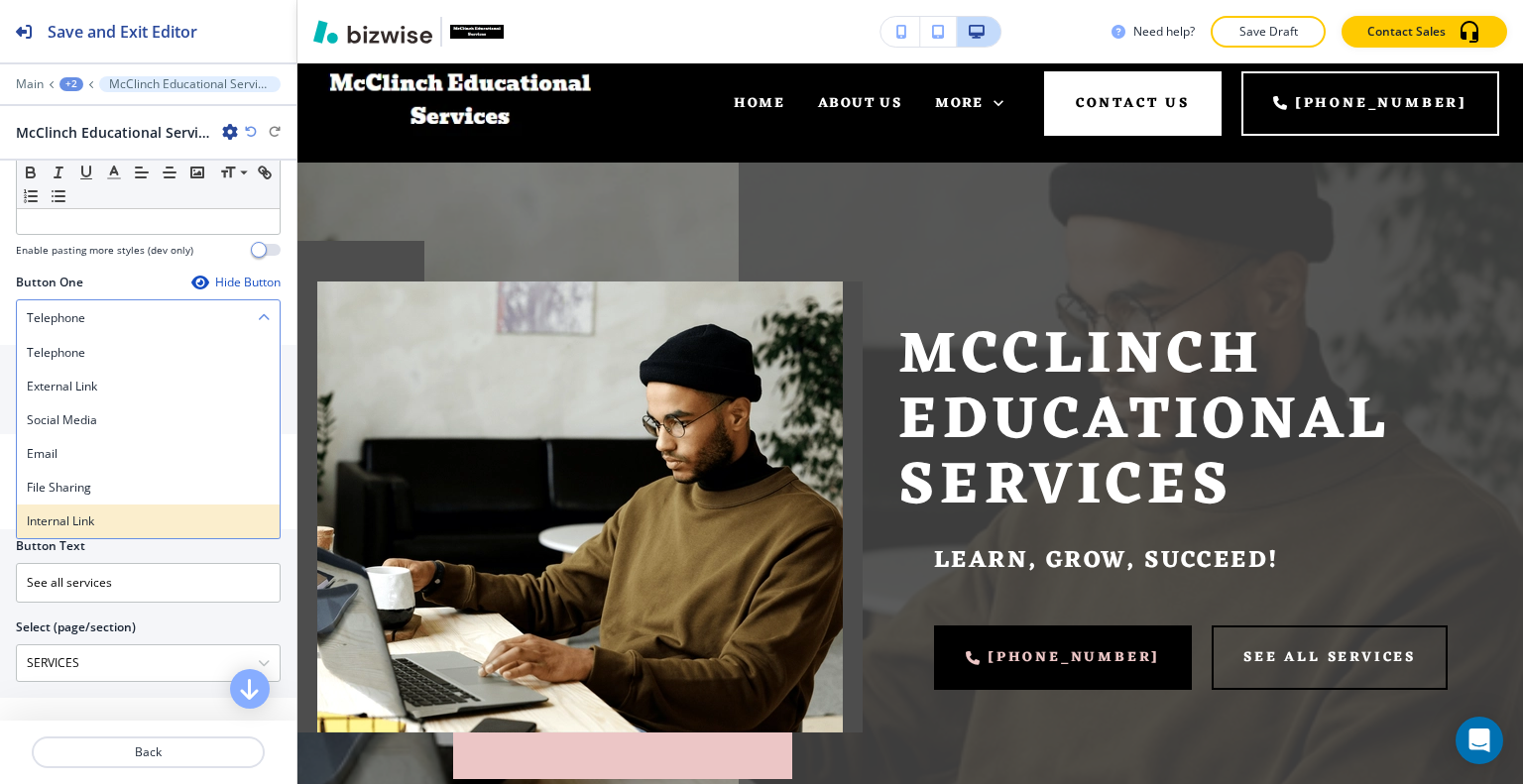 click on "Internal Link" at bounding box center (148, 521) 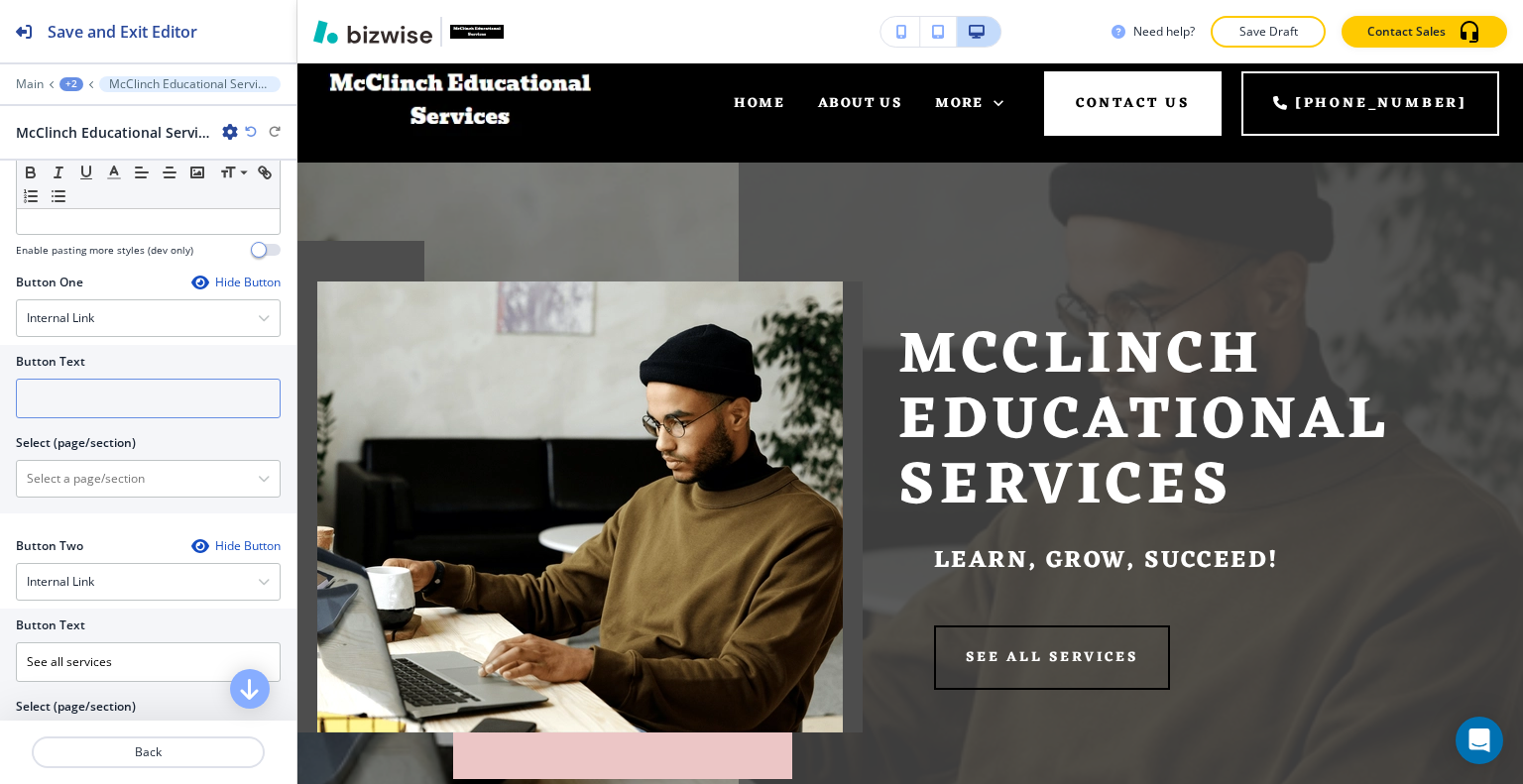 click at bounding box center [148, 398] 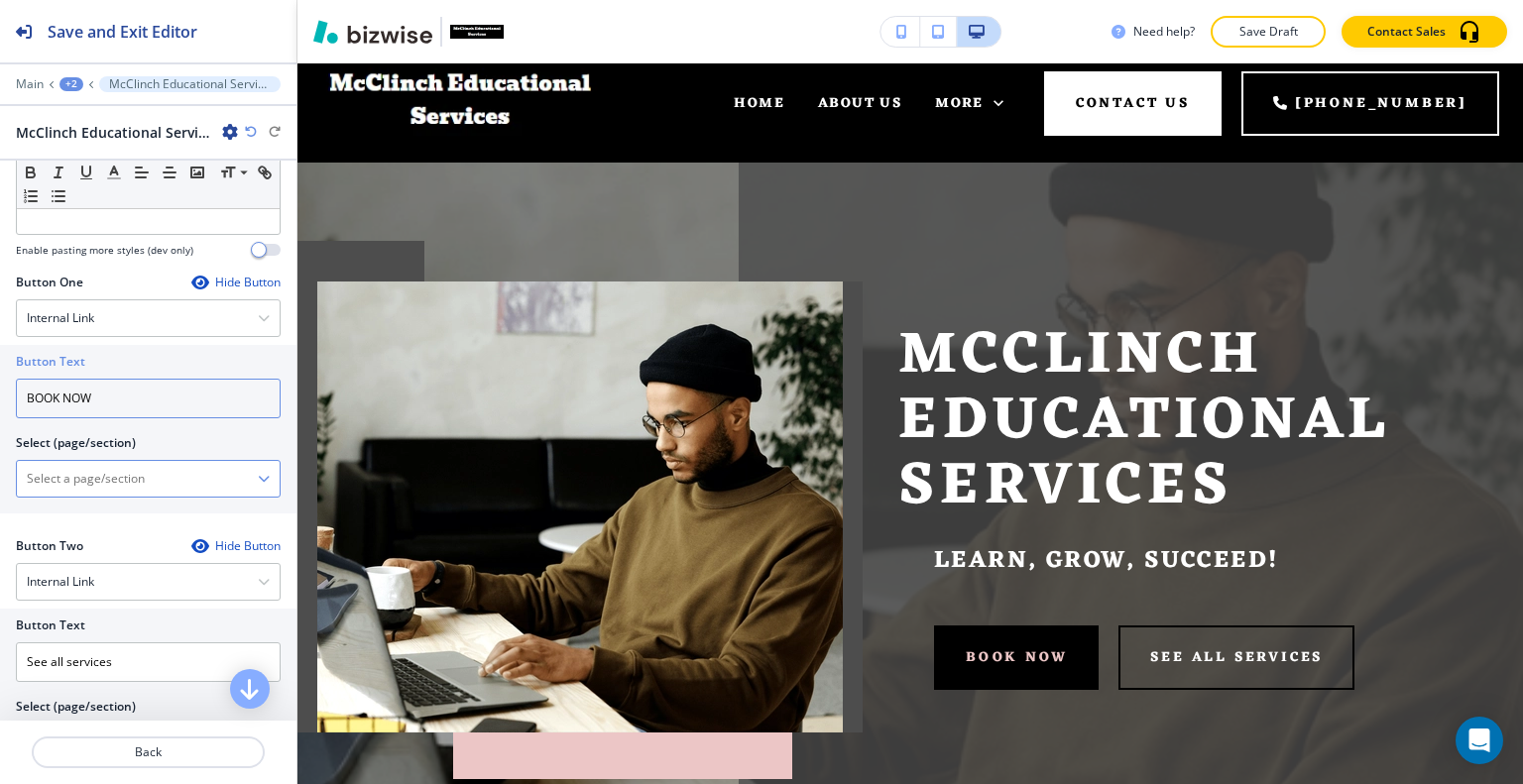 type on "BOOK NOW" 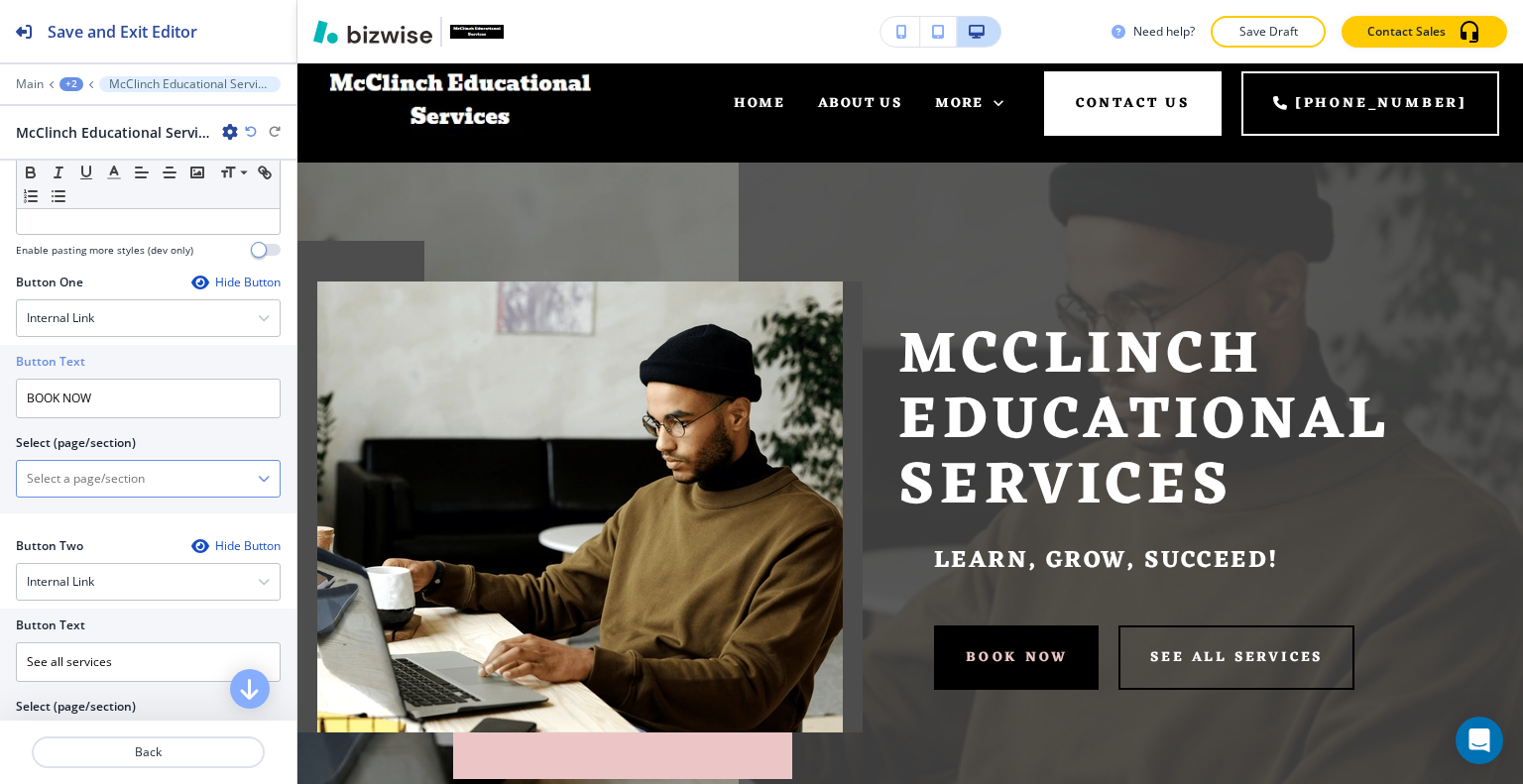 click at bounding box center (137, 479) 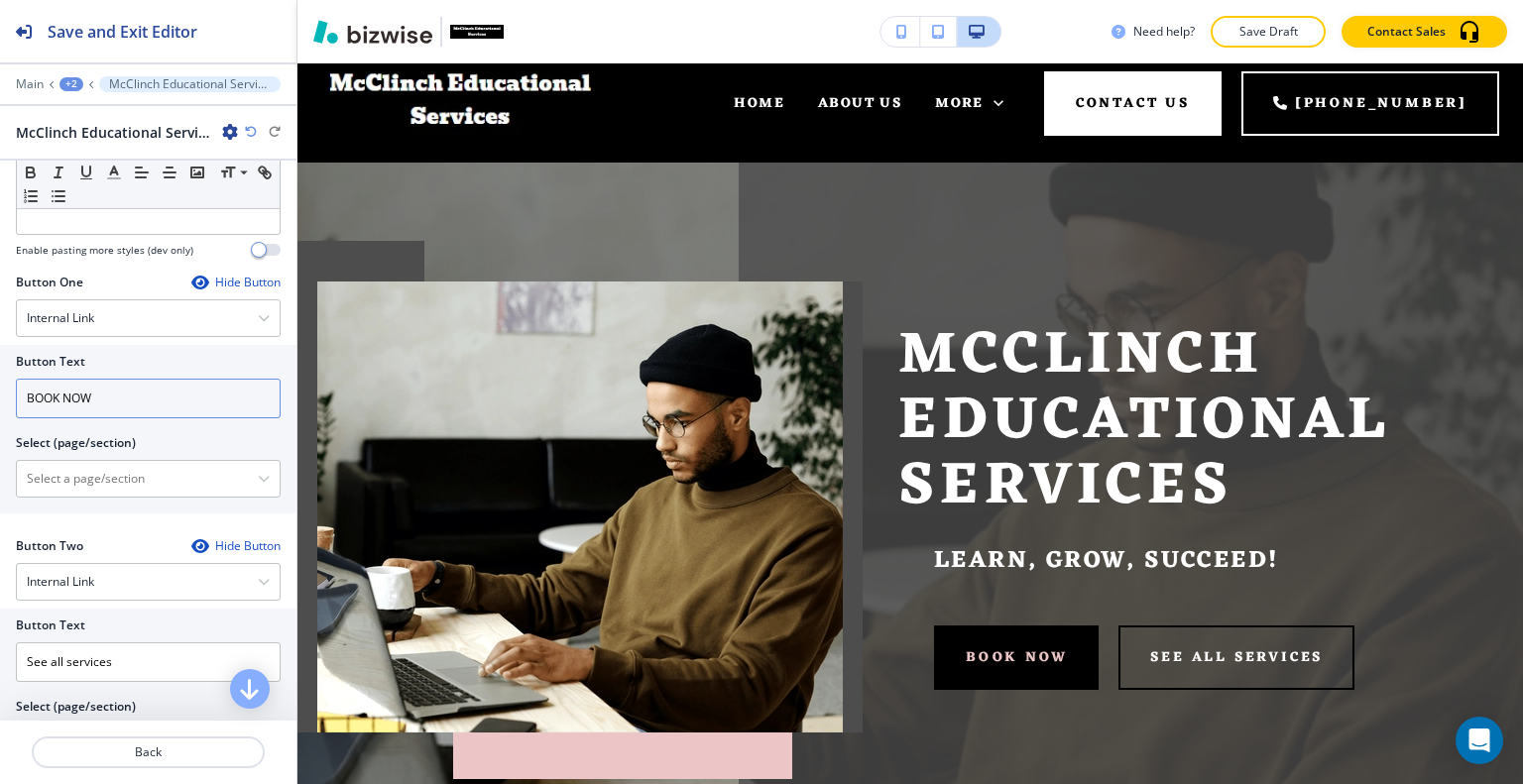 click on "BOOK NOW" at bounding box center [148, 398] 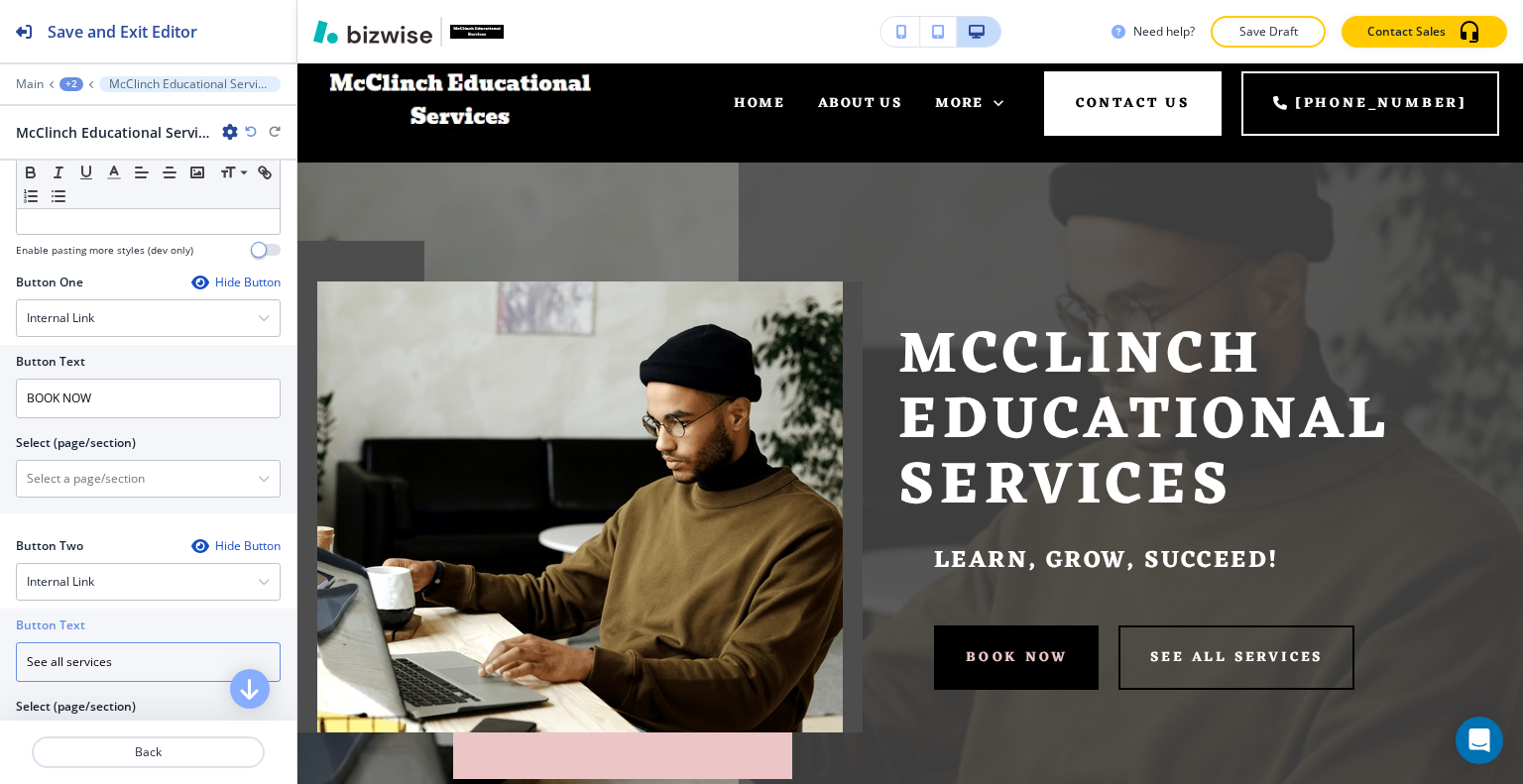 drag, startPoint x: 131, startPoint y: 657, endPoint x: 0, endPoint y: 653, distance: 131.0611 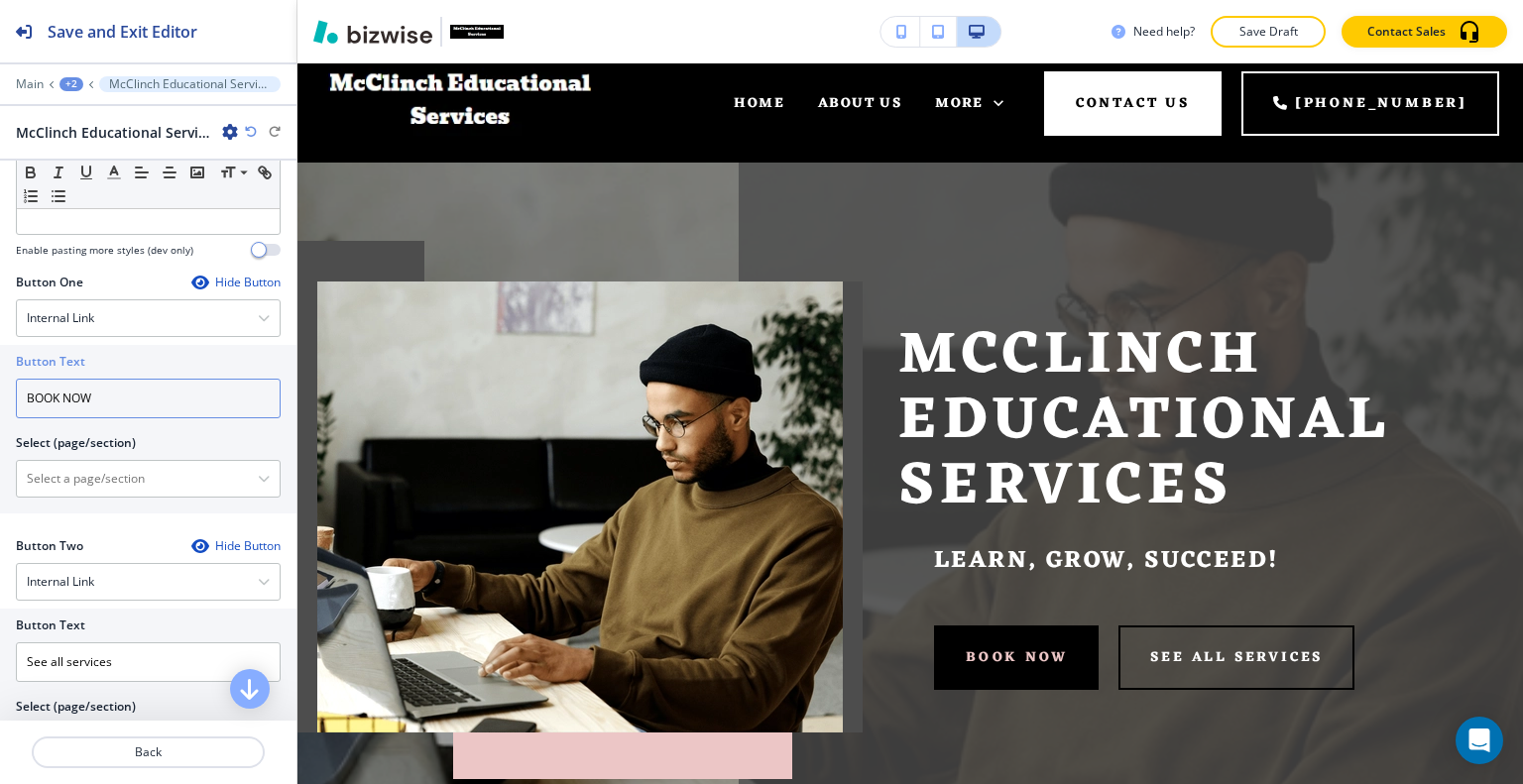 drag, startPoint x: 128, startPoint y: 403, endPoint x: 23, endPoint y: 394, distance: 105.385008 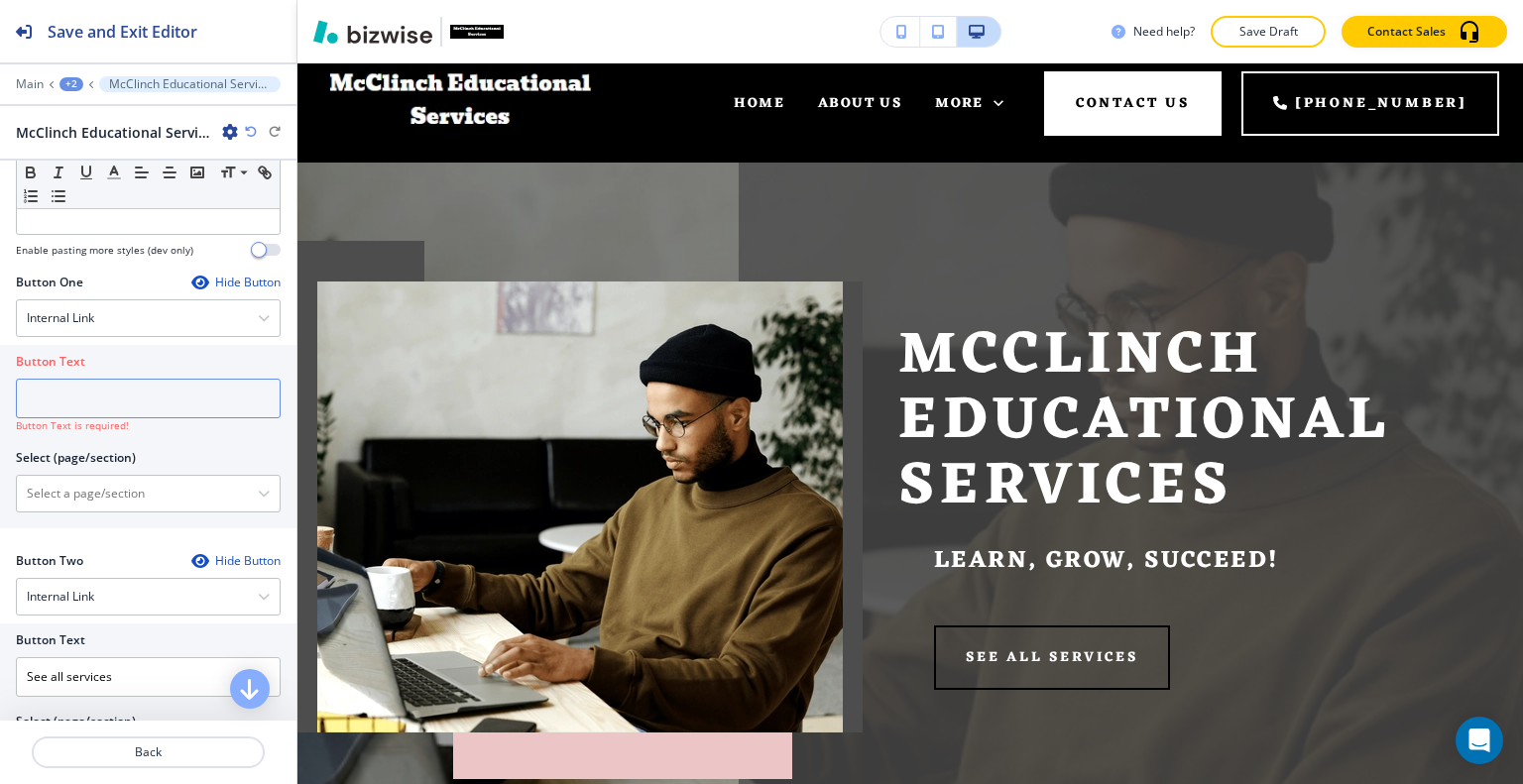 paste on "See all services" 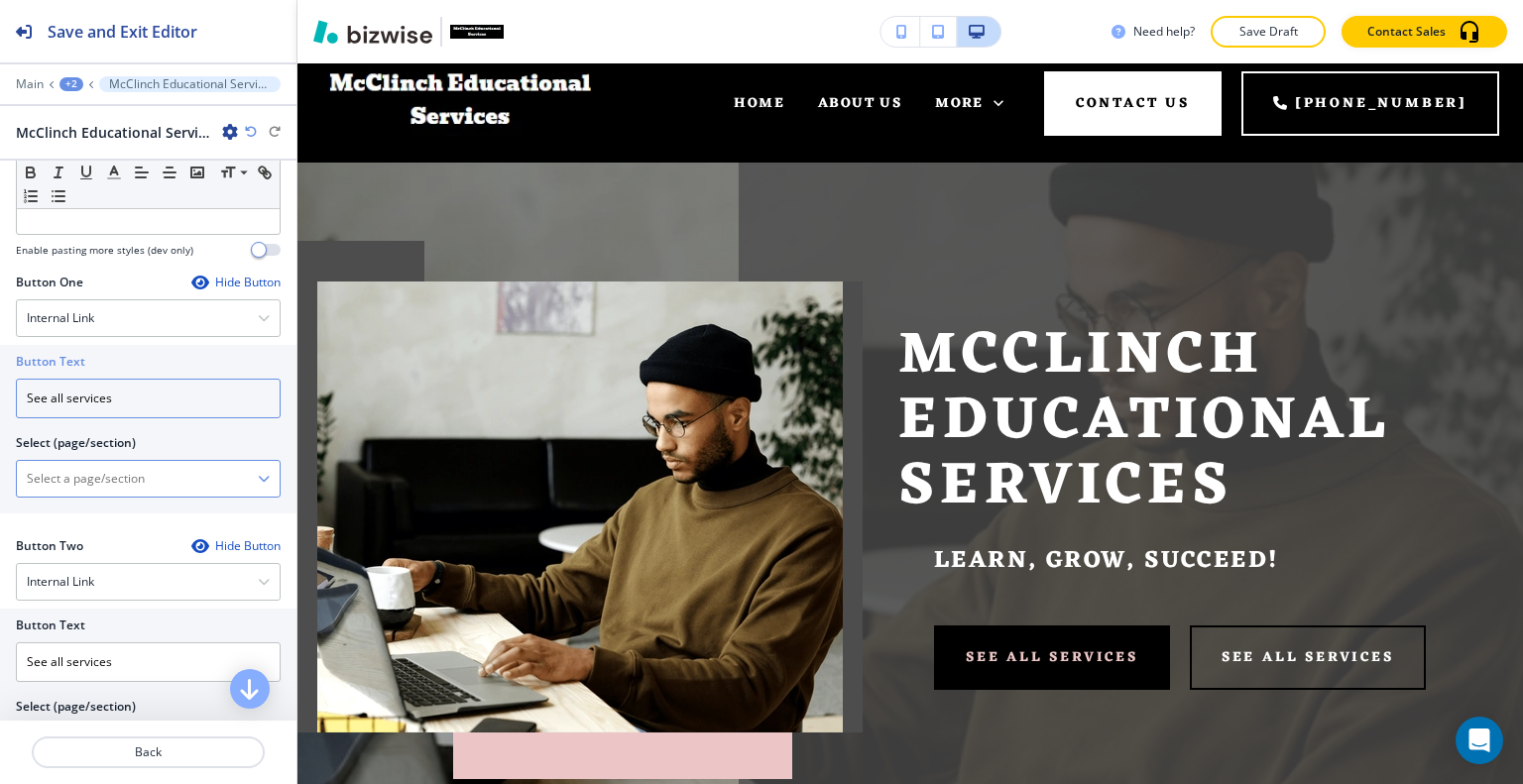 type on "See all services" 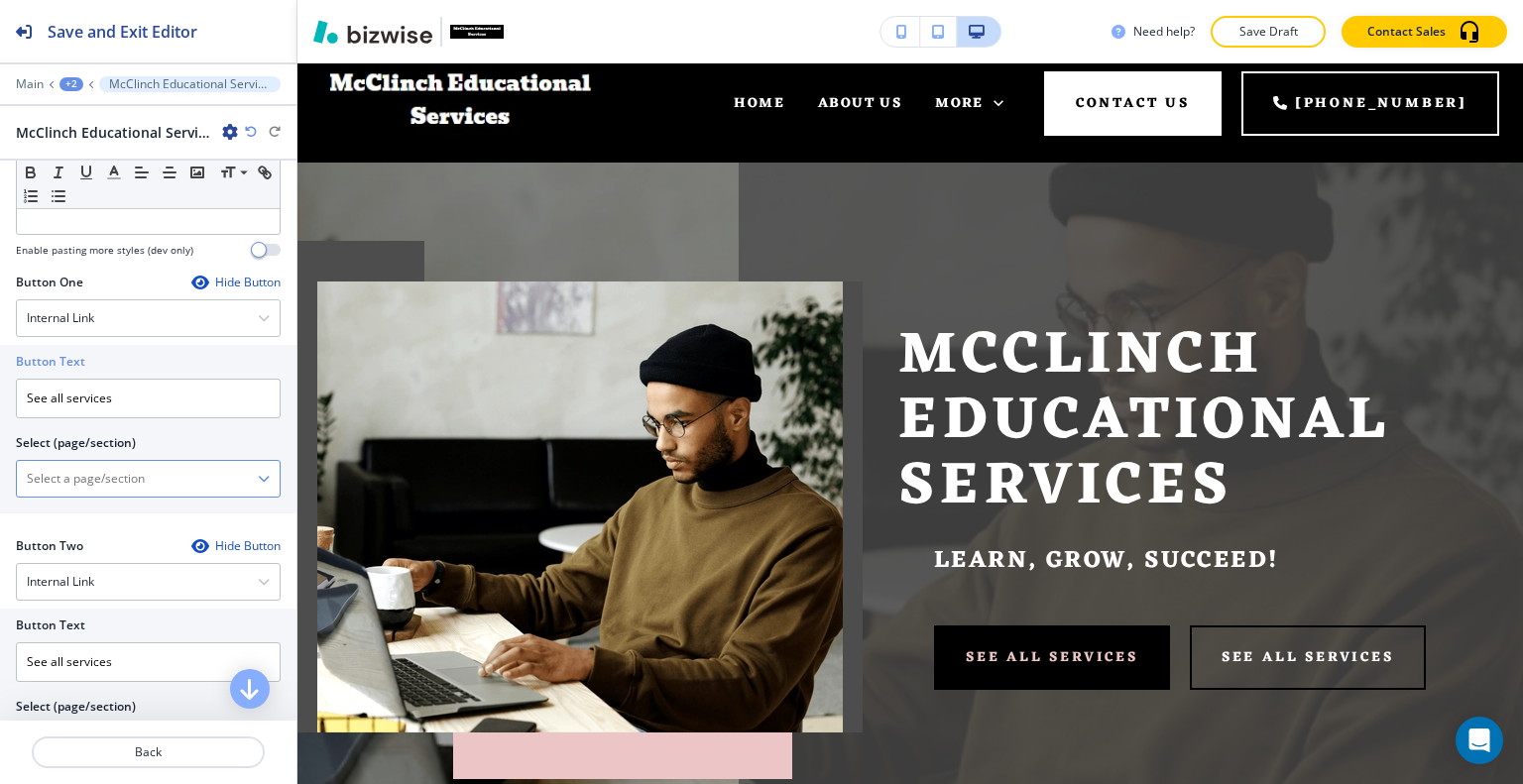 click at bounding box center [137, 479] 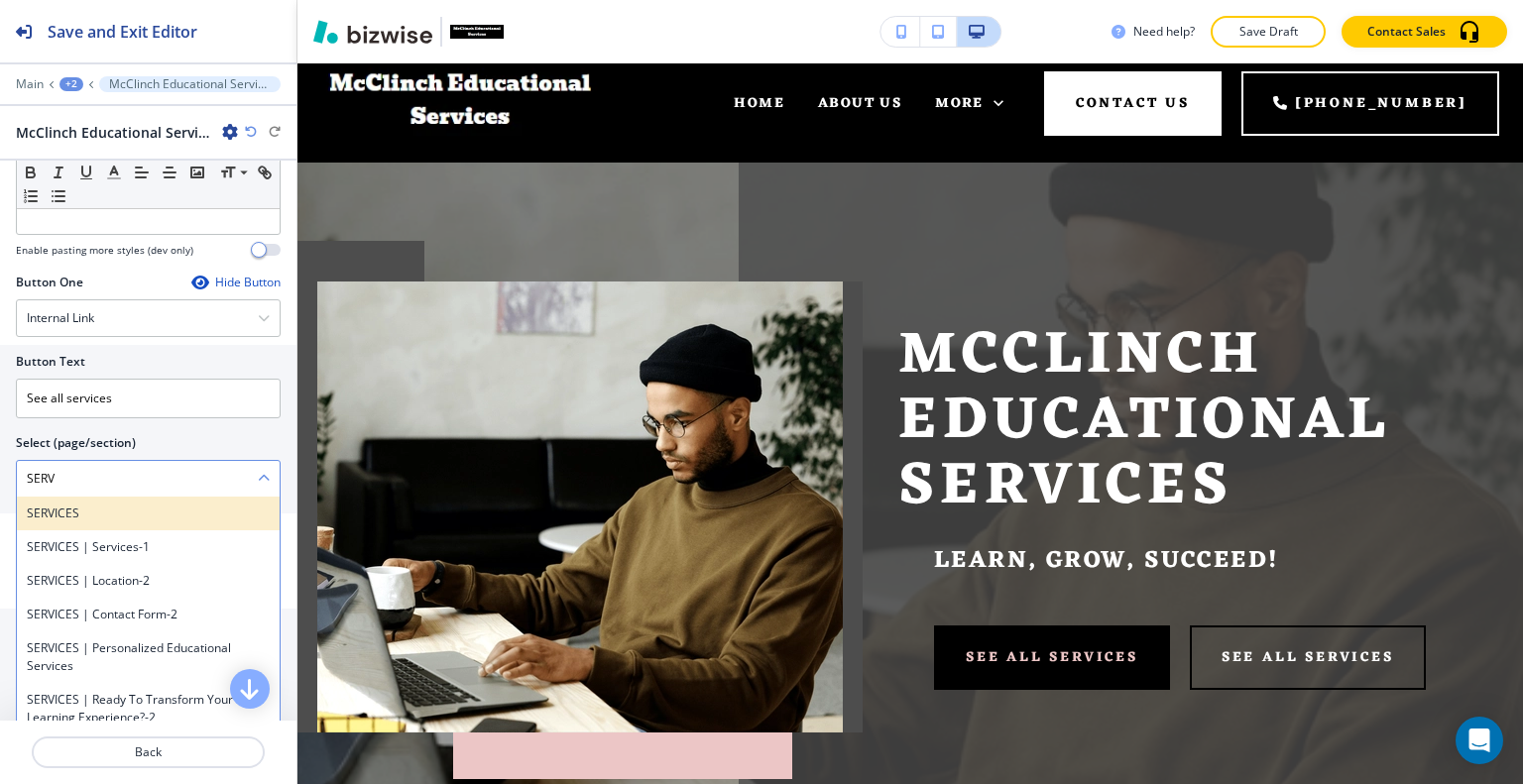 click on "SERVICES" at bounding box center [148, 513] 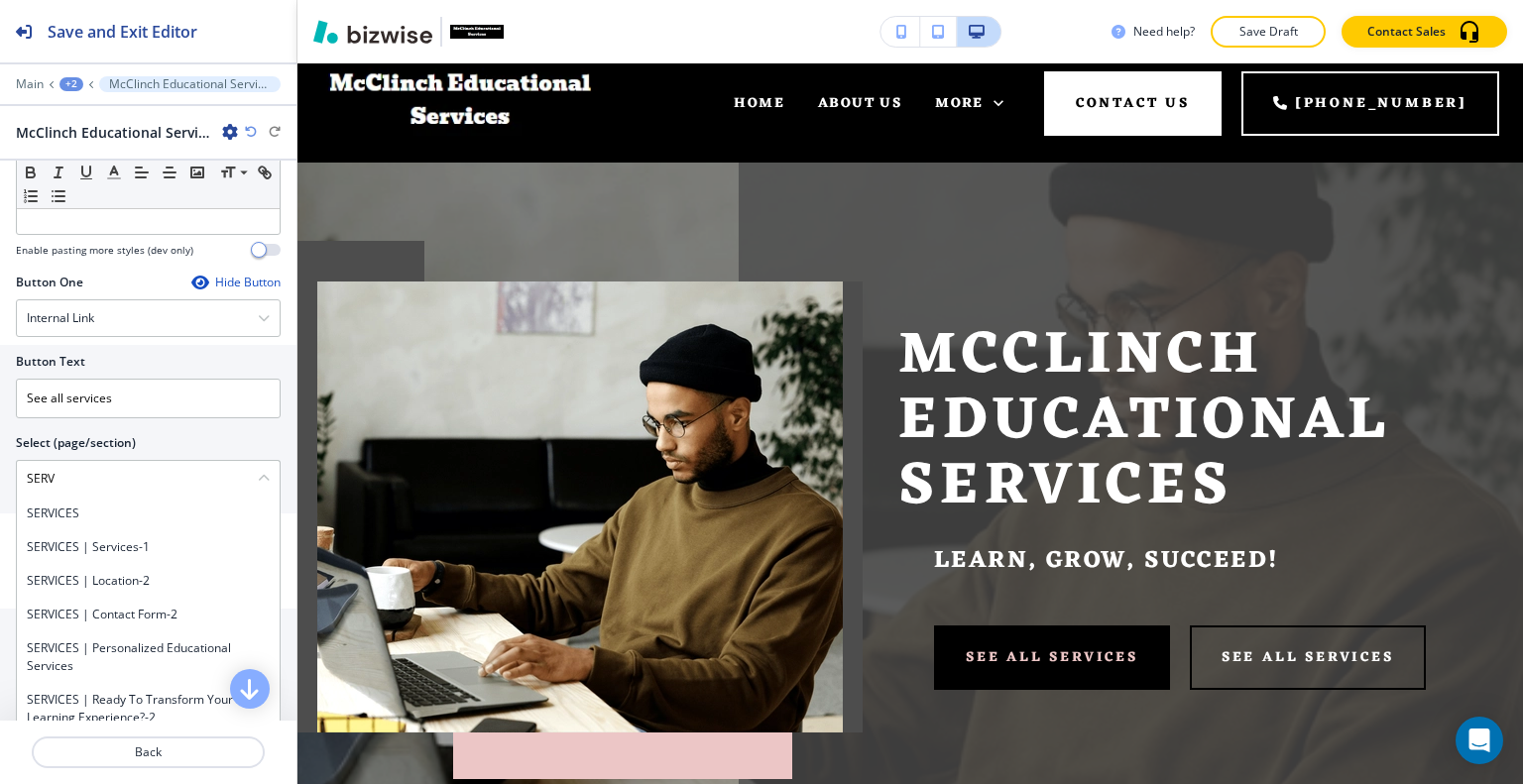 type on "SERVICES" 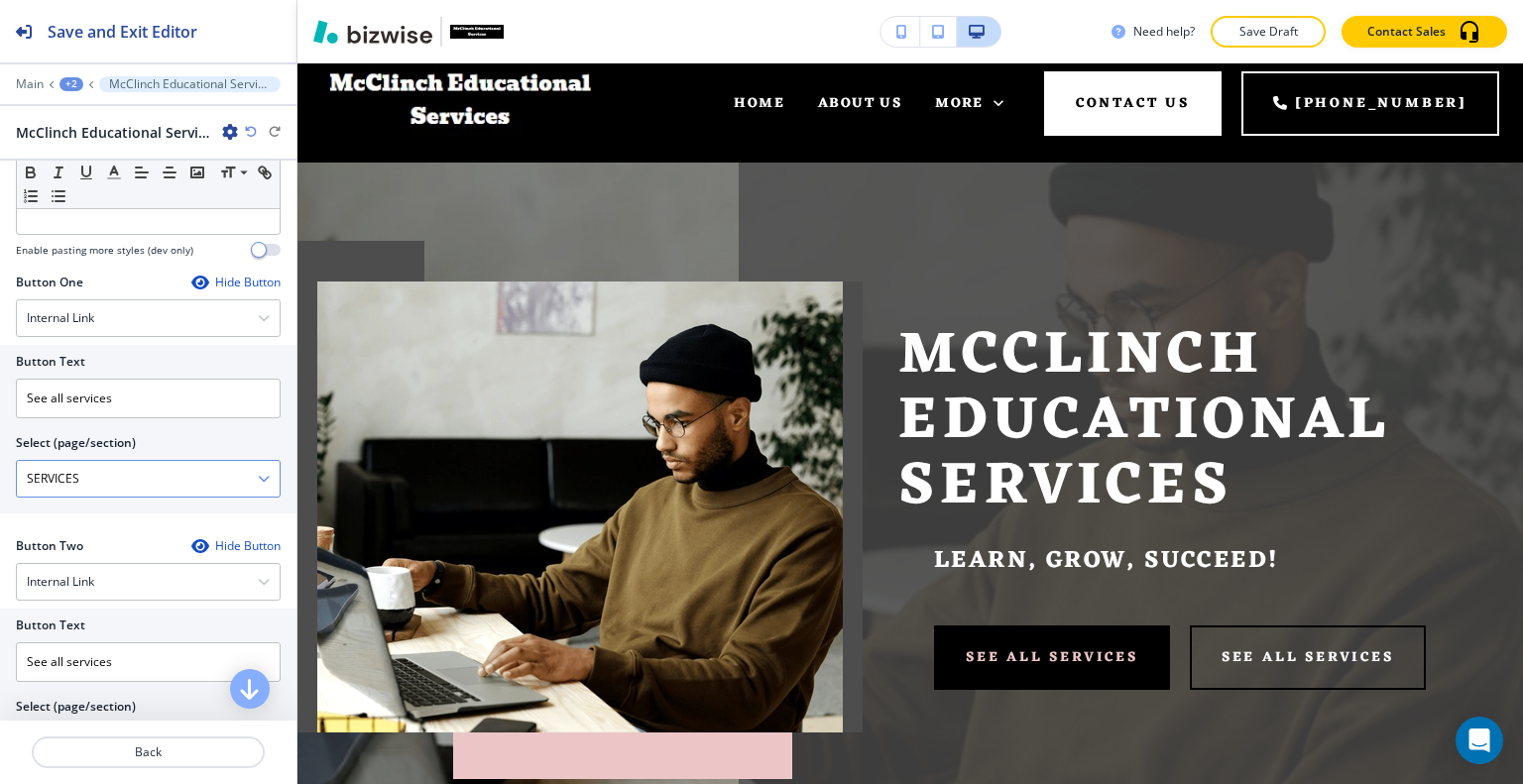 scroll, scrollTop: 0, scrollLeft: 0, axis: both 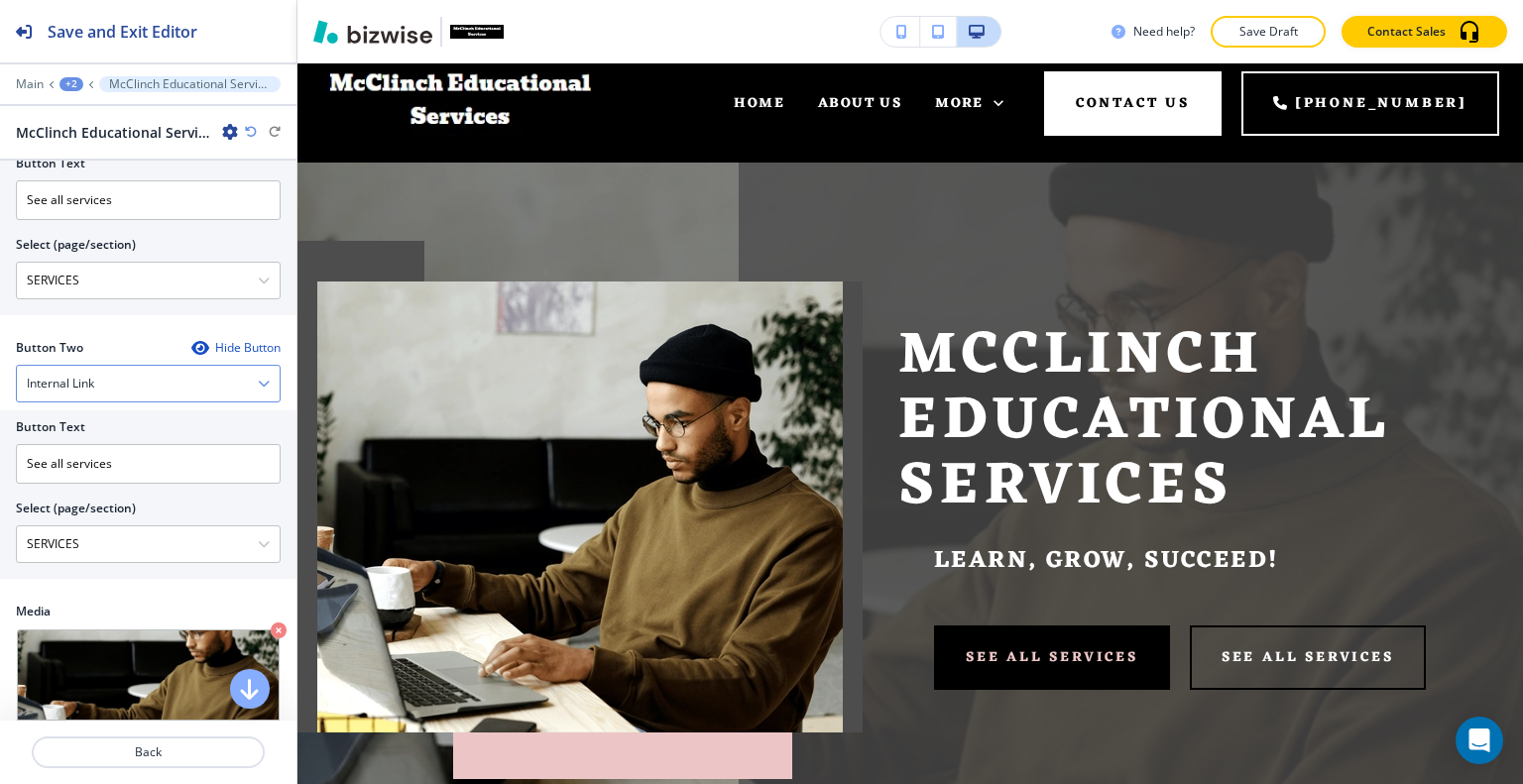 click on "Internal Link" at bounding box center [148, 384] 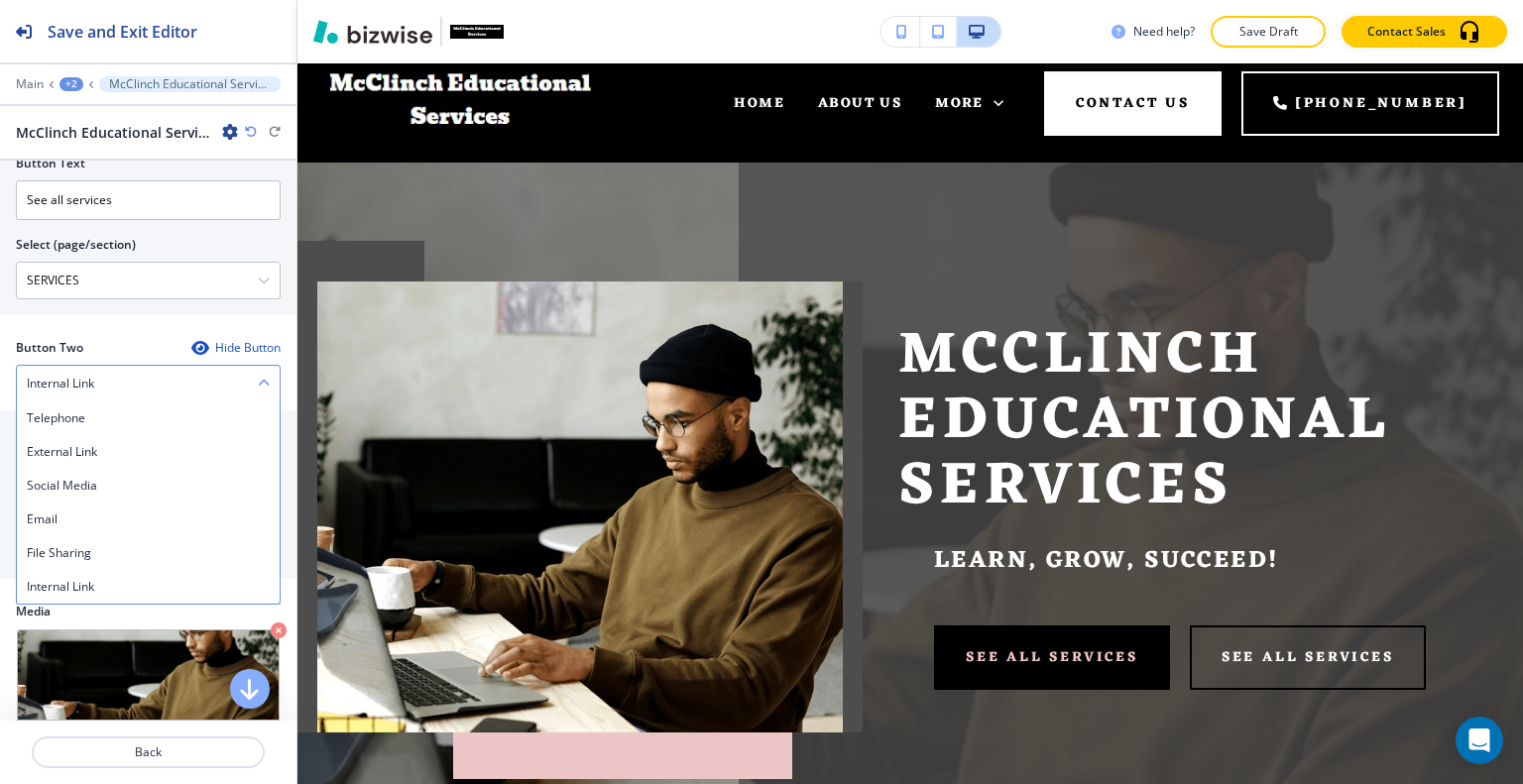 click on "Internal Link" at bounding box center (148, 384) 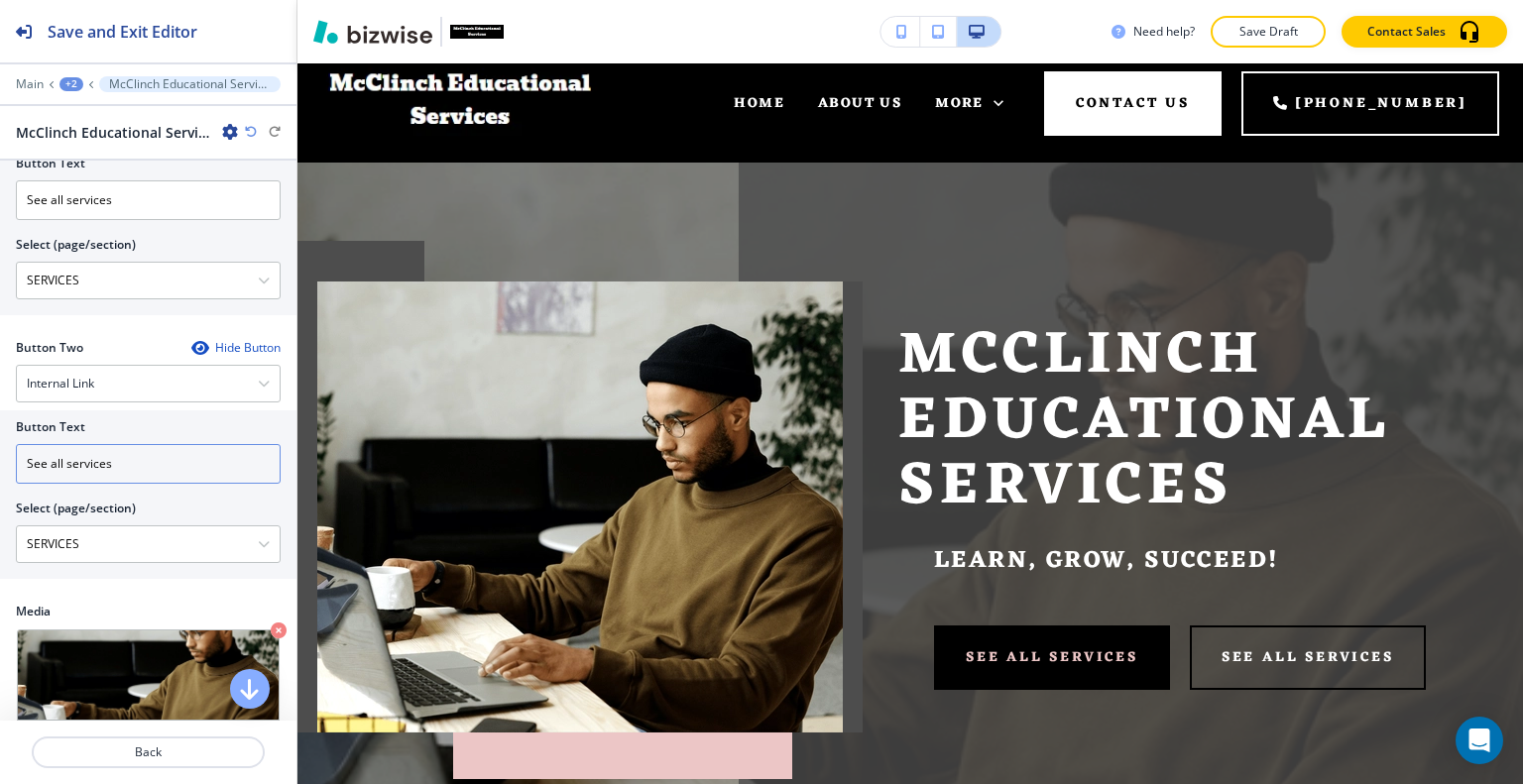 click on "See all services" at bounding box center [148, 464] 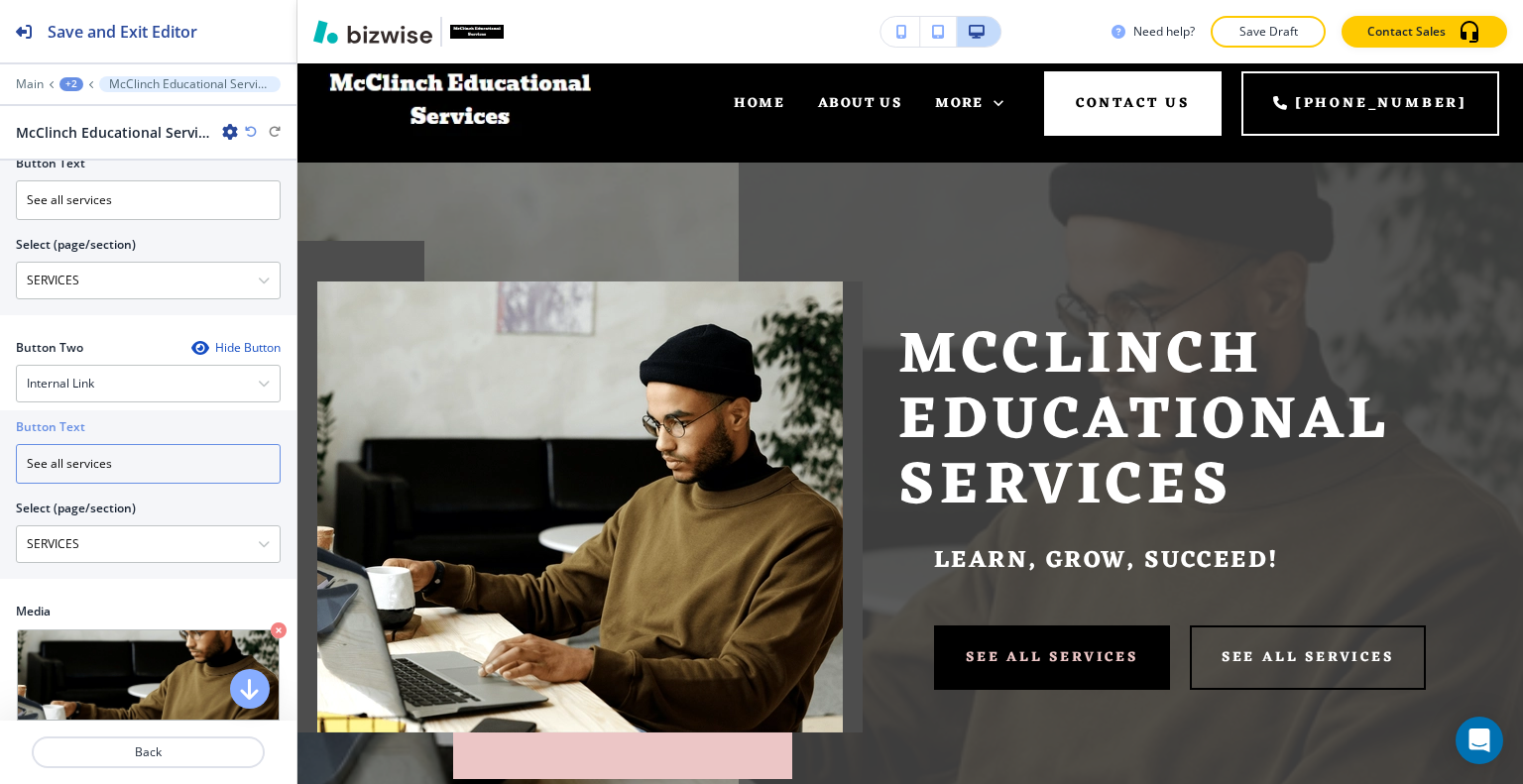 drag, startPoint x: 136, startPoint y: 459, endPoint x: 0, endPoint y: 431, distance: 138.85244 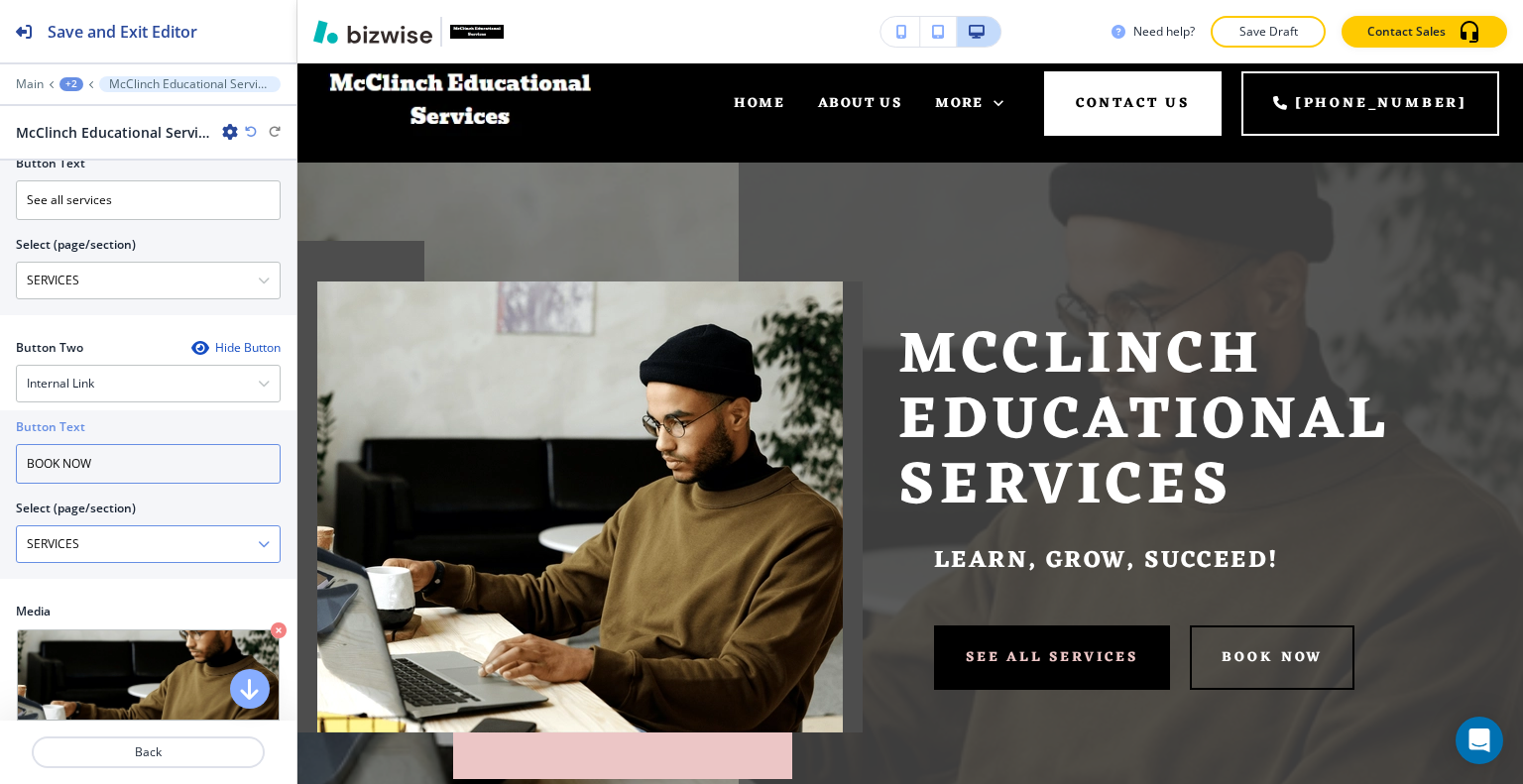 type on "BOOK NOW" 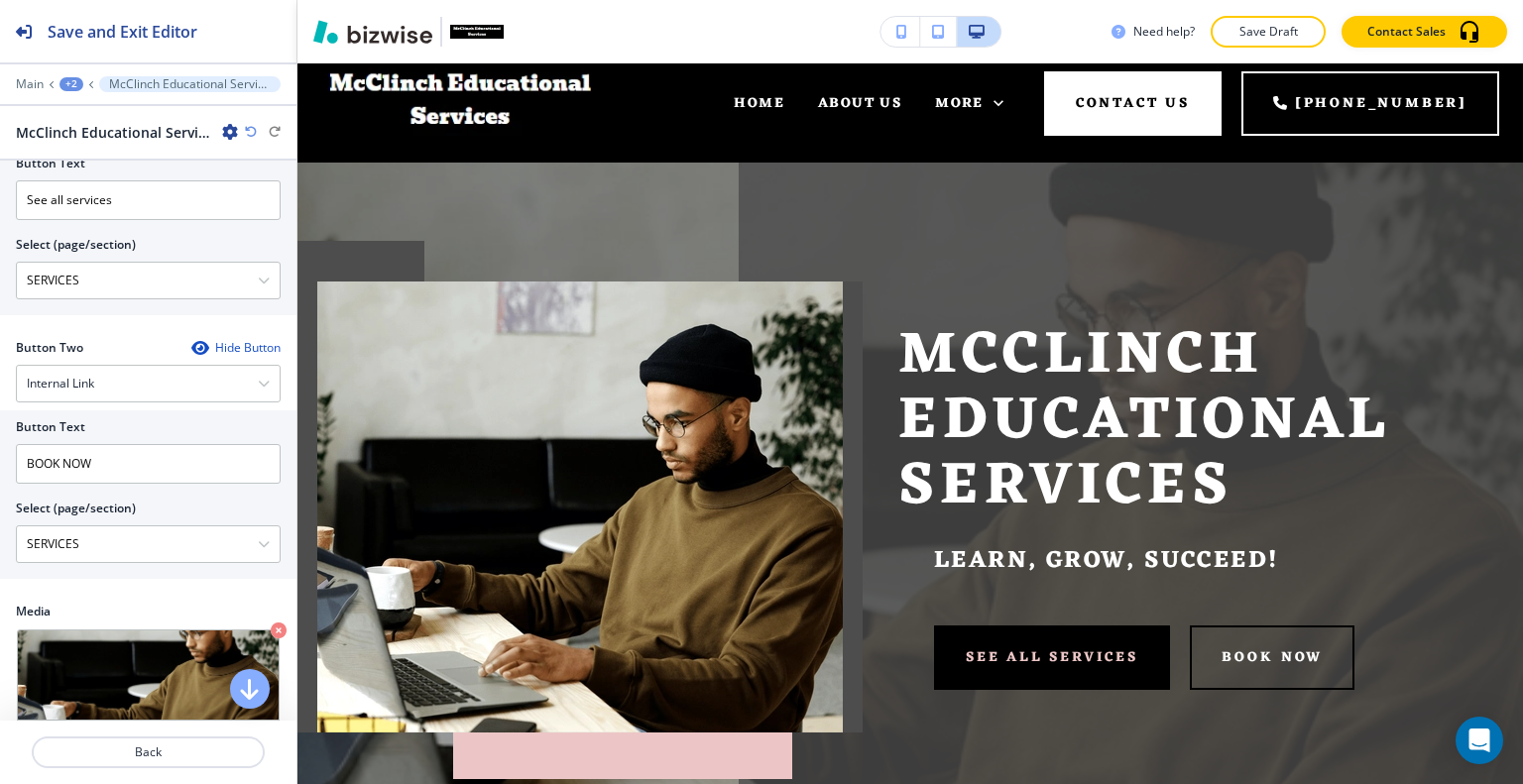 drag, startPoint x: 92, startPoint y: 537, endPoint x: 0, endPoint y: 529, distance: 92.34717 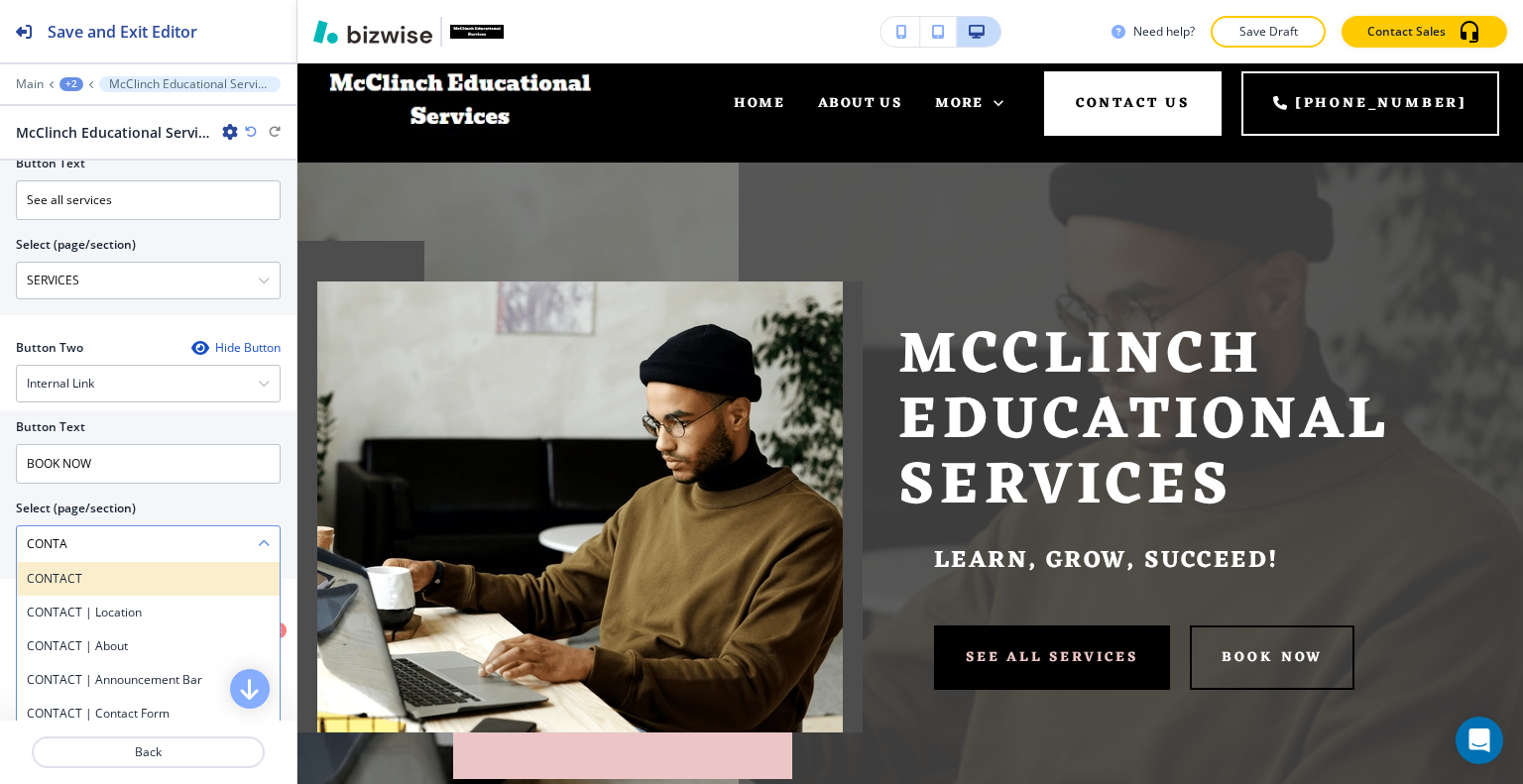 click on "CONTACT" at bounding box center [148, 579] 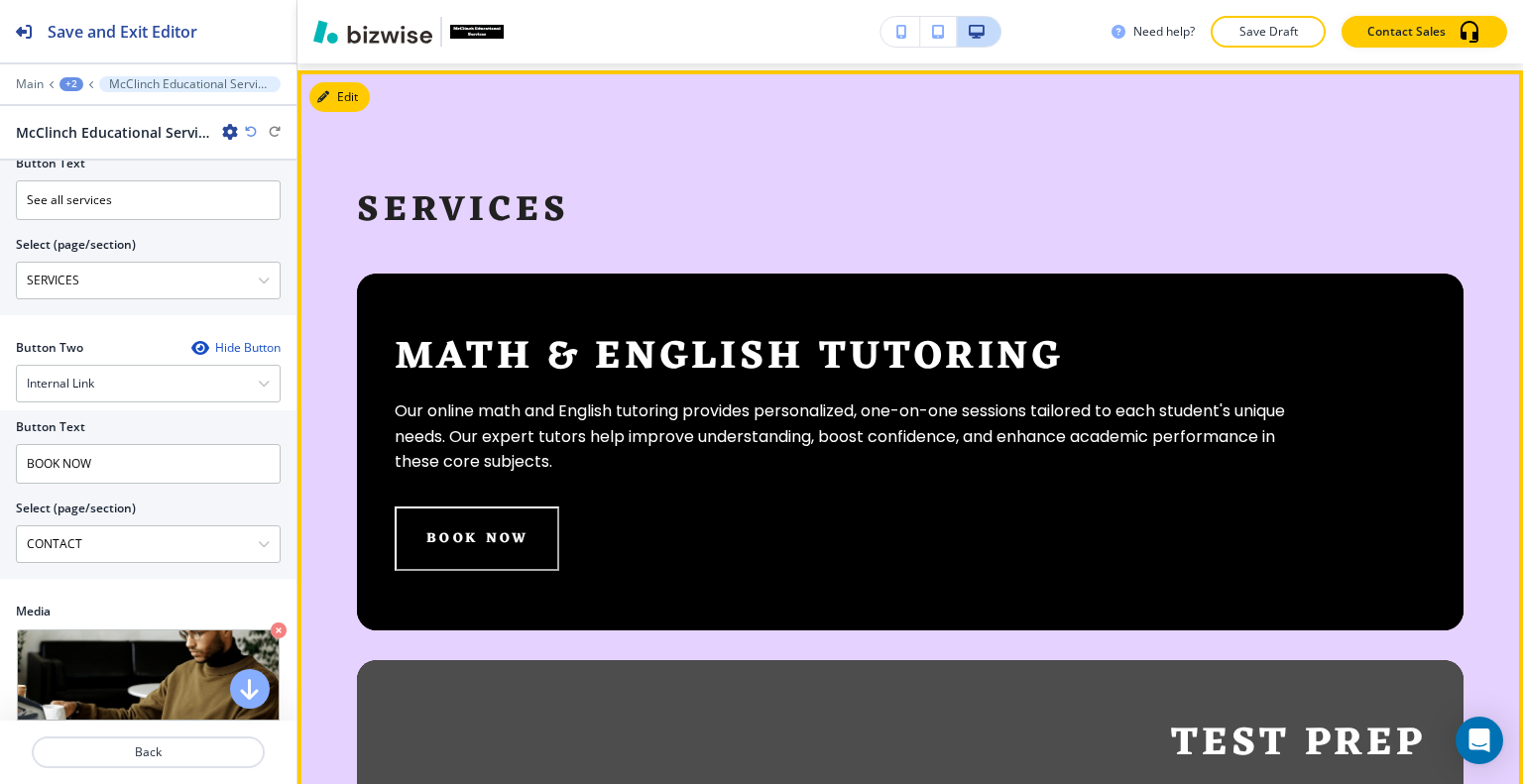 scroll, scrollTop: 1705, scrollLeft: 0, axis: vertical 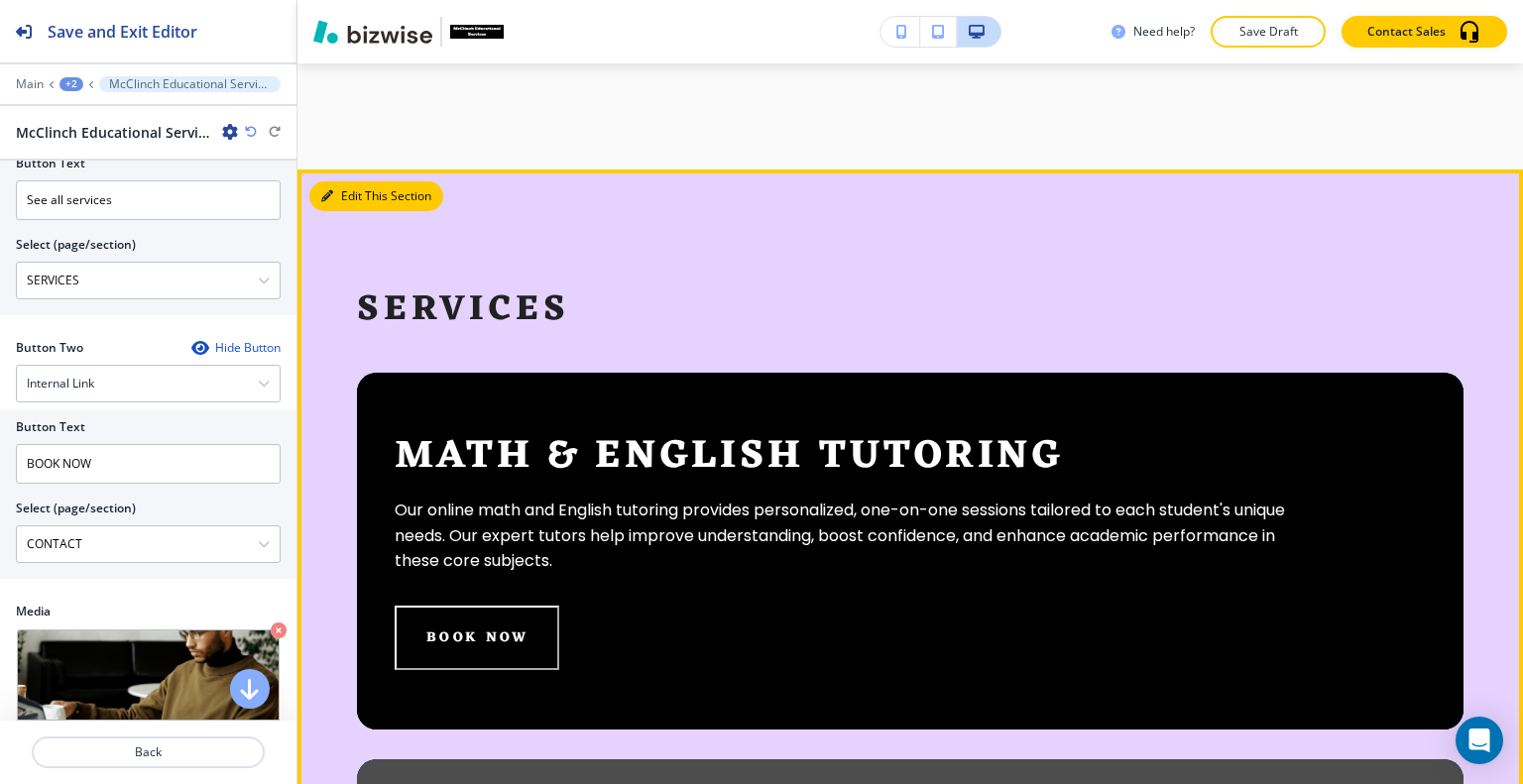 click on "Edit This Section" at bounding box center [376, 196] 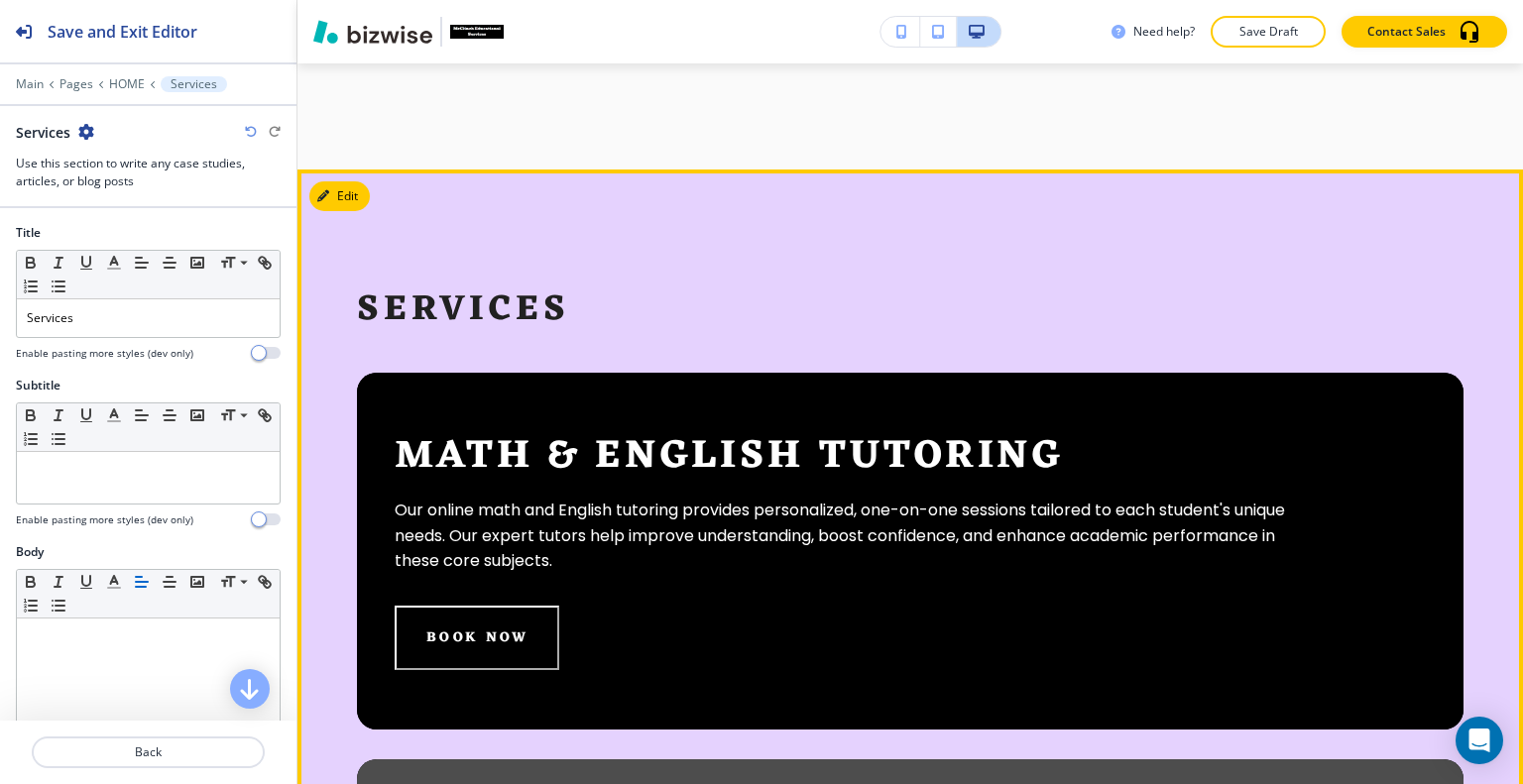 scroll, scrollTop: 1836, scrollLeft: 0, axis: vertical 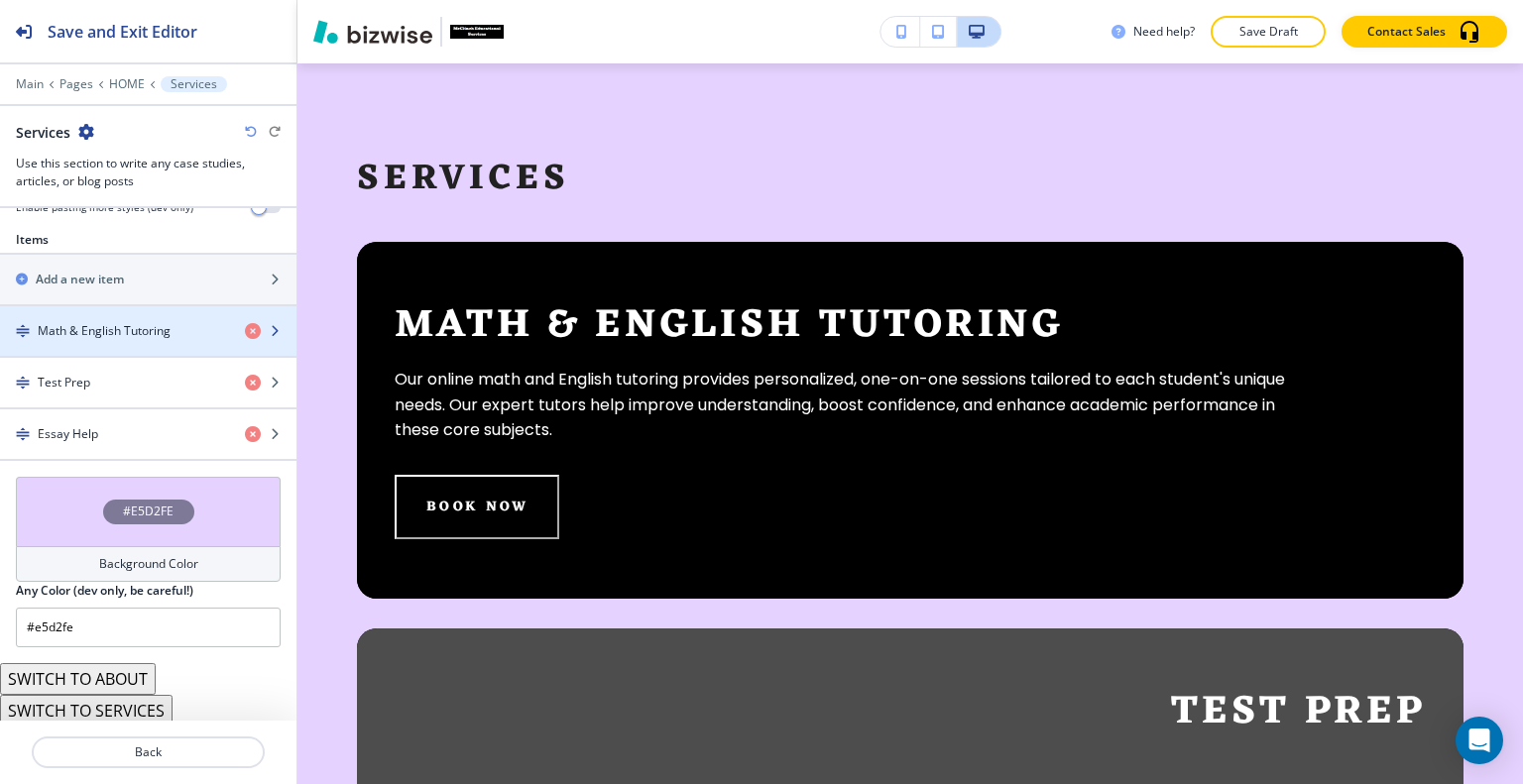 click at bounding box center (148, 348) 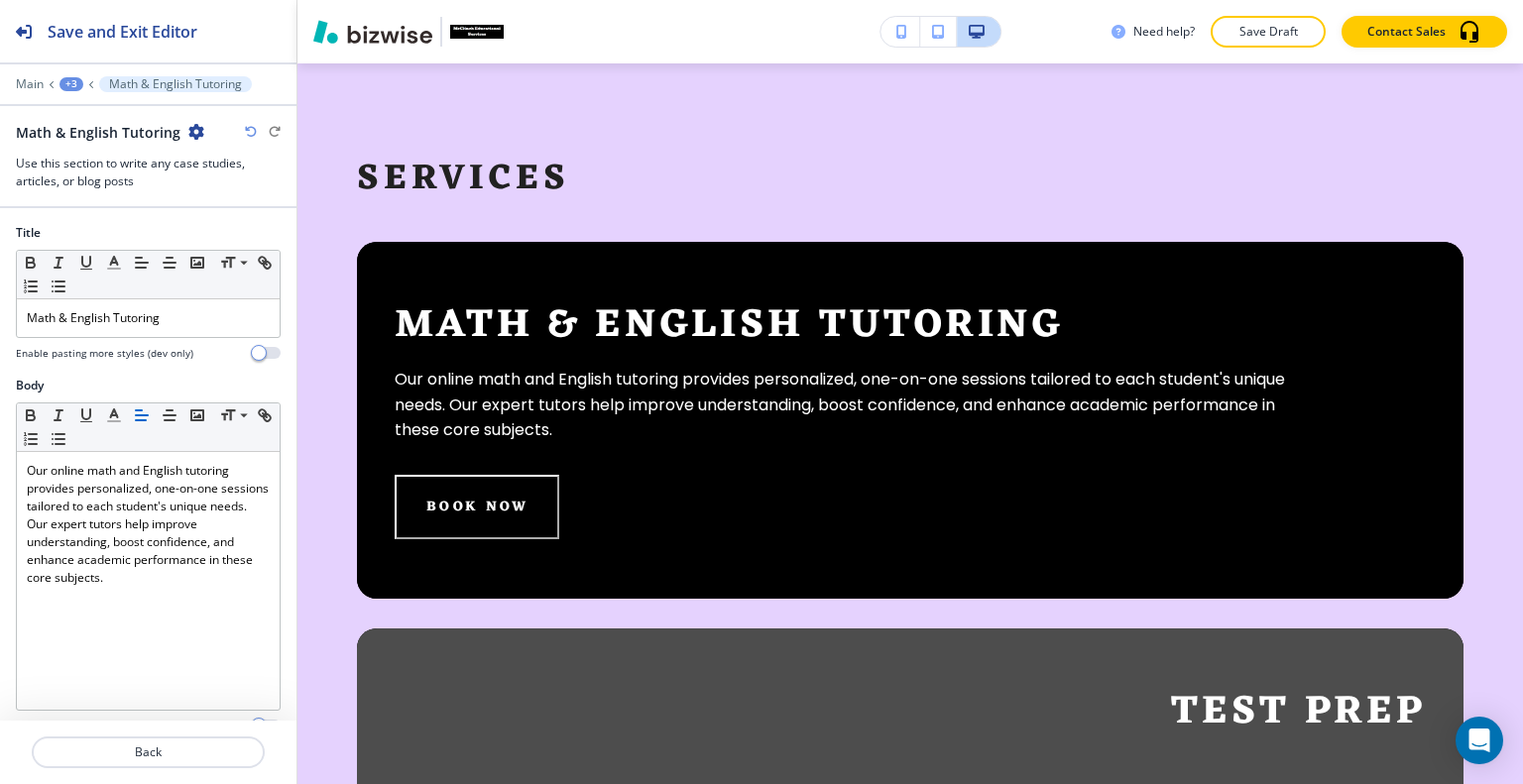 scroll, scrollTop: 458, scrollLeft: 0, axis: vertical 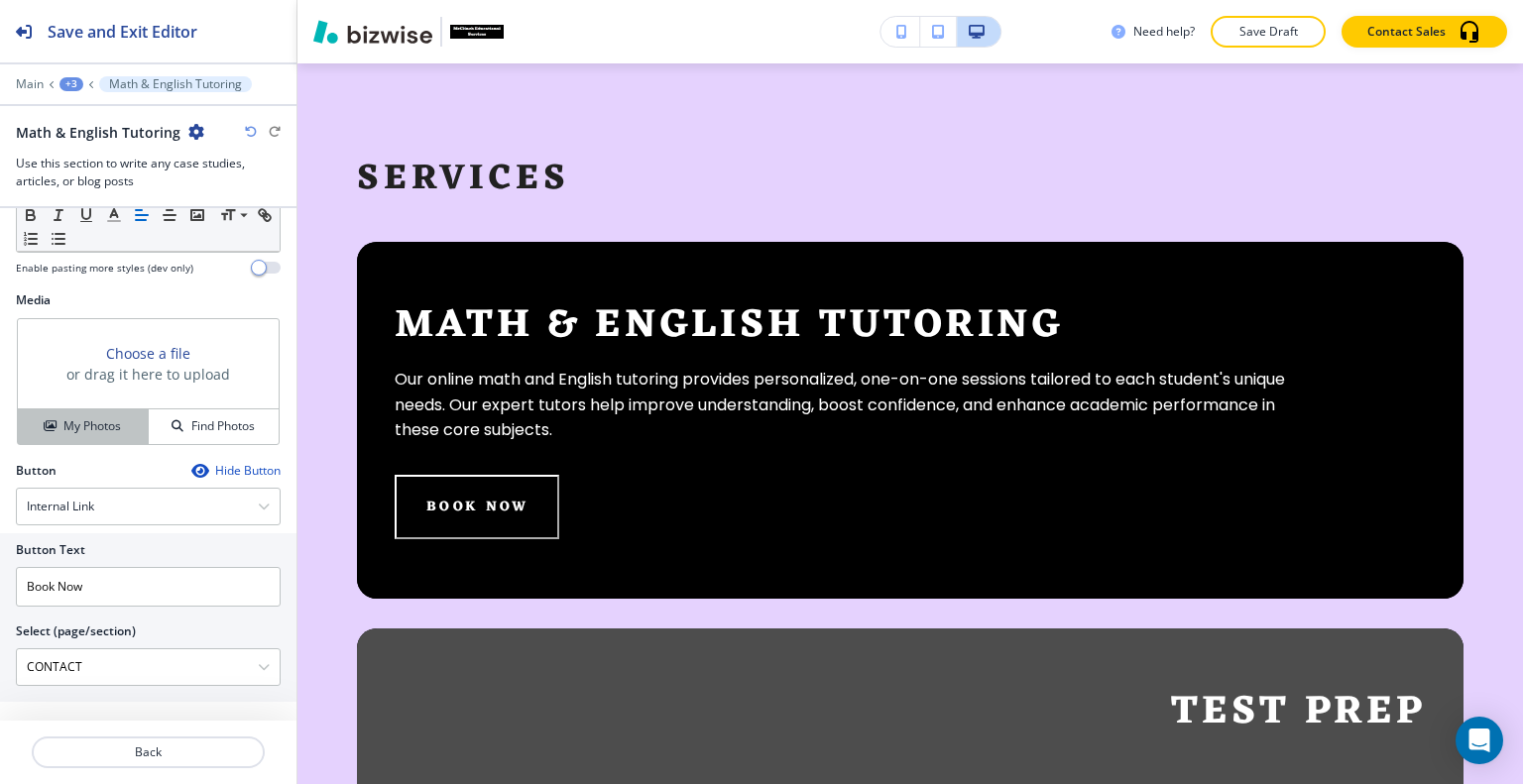 click on "My Photos" at bounding box center [92, 426] 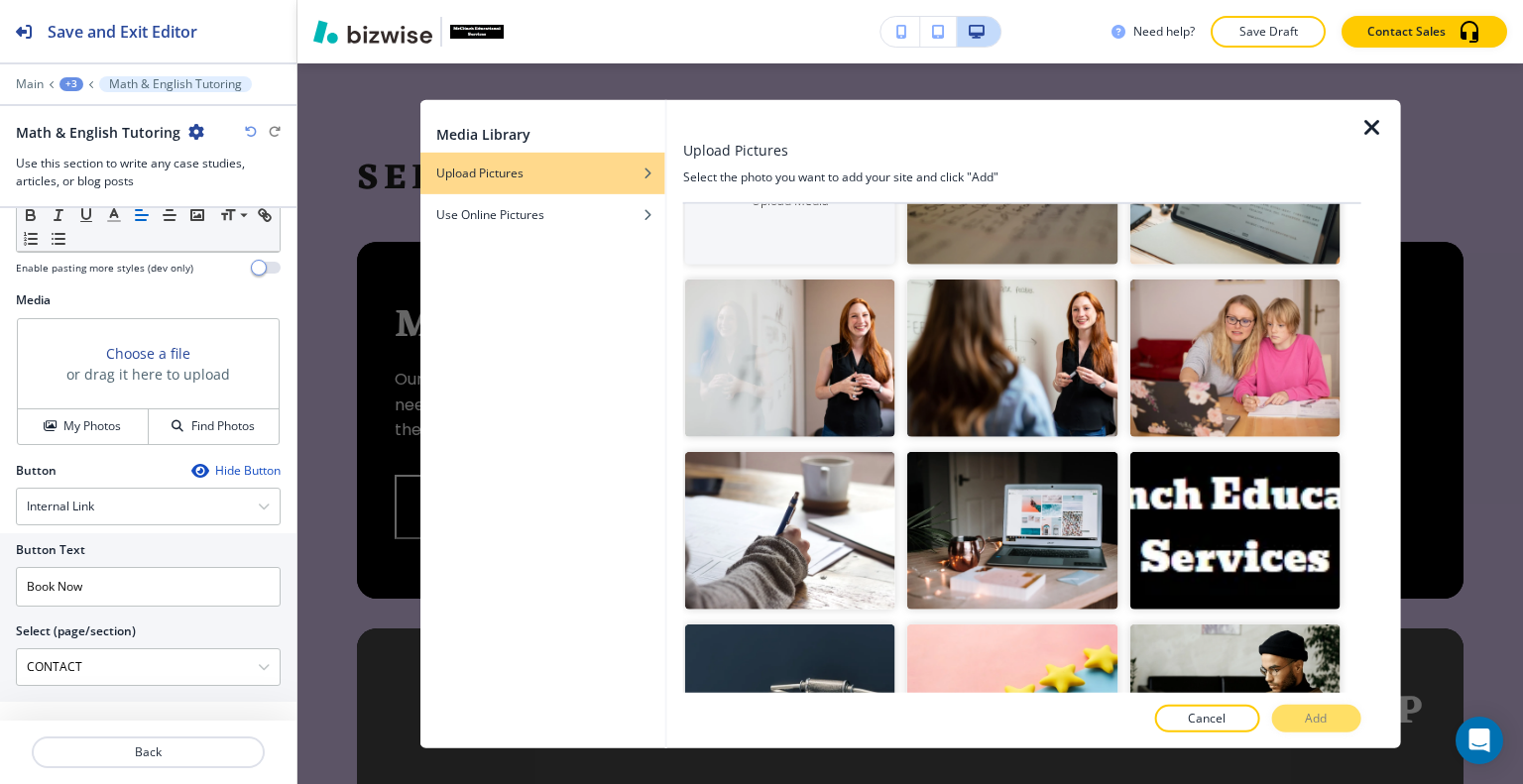 scroll, scrollTop: 0, scrollLeft: 0, axis: both 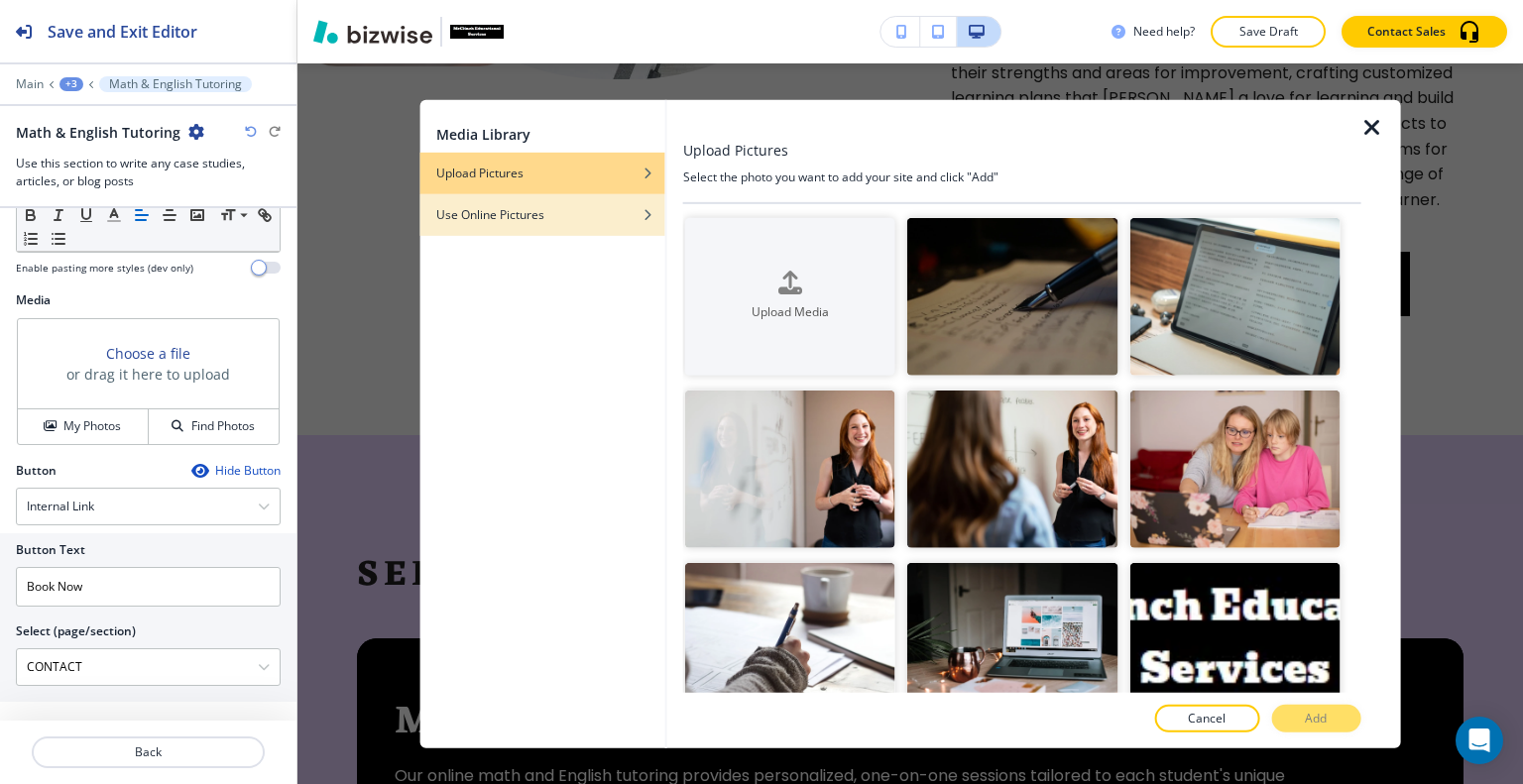 click on "Use Online Pictures" at bounding box center (542, 214) 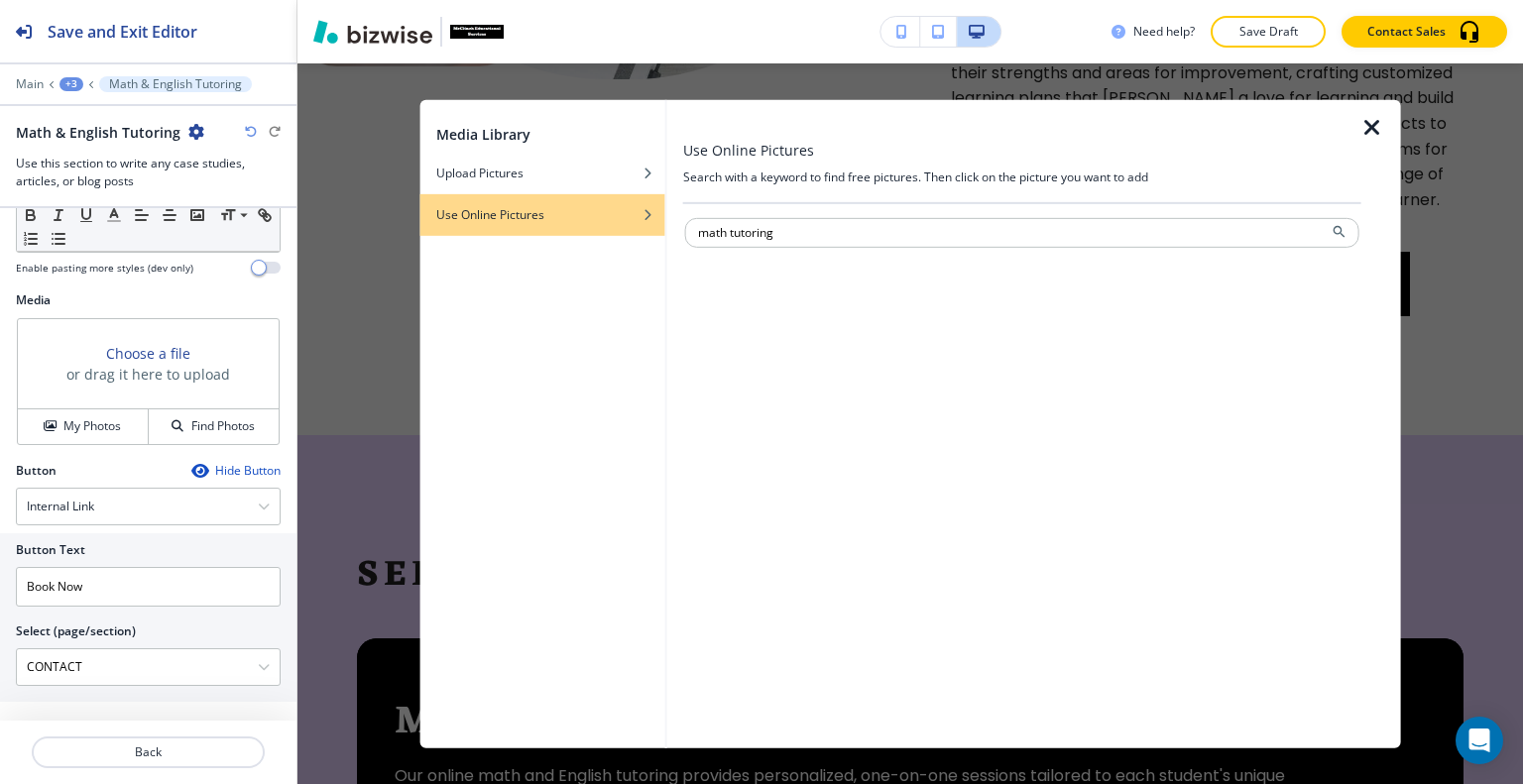 type on "math tutoring" 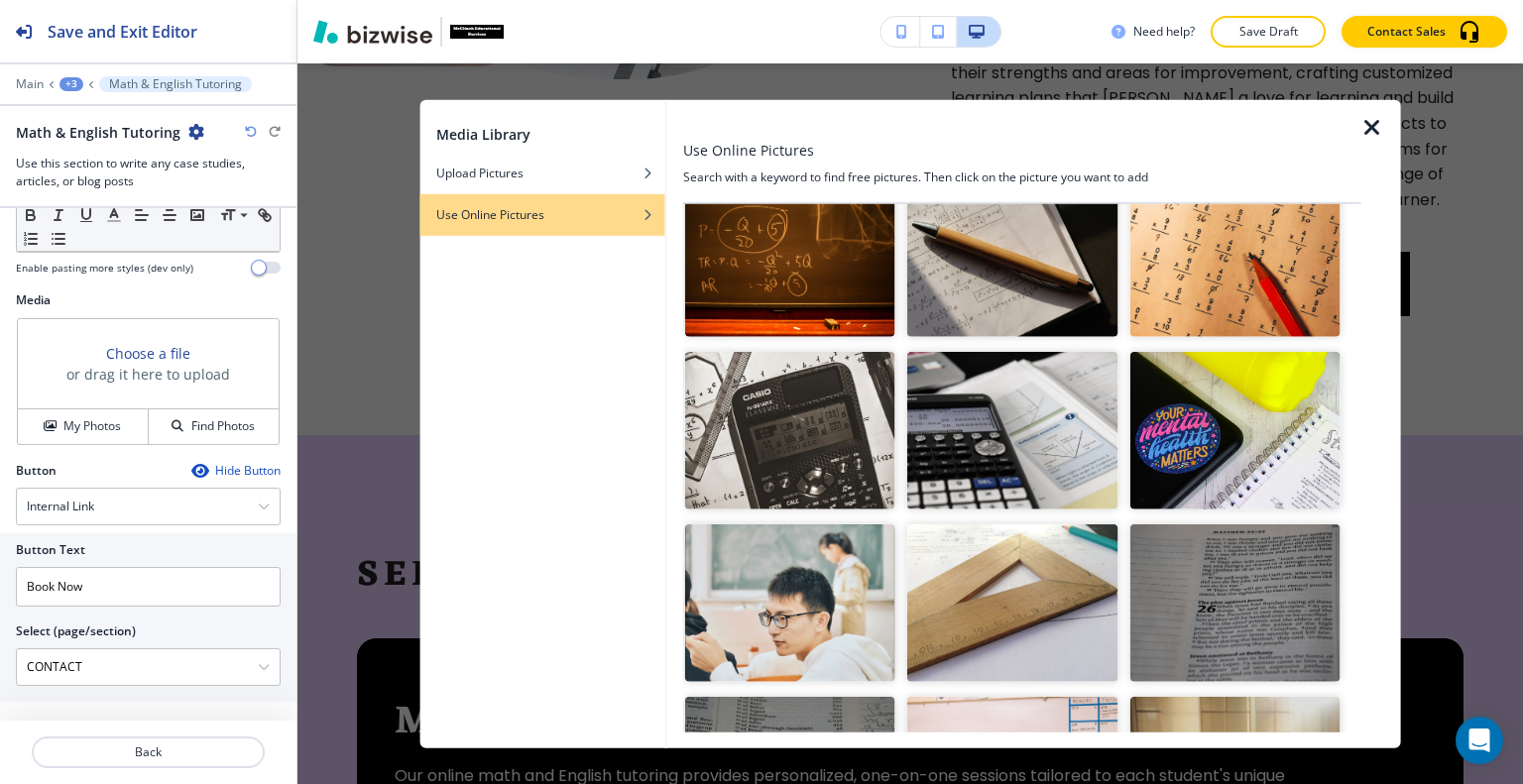 scroll, scrollTop: 1189, scrollLeft: 0, axis: vertical 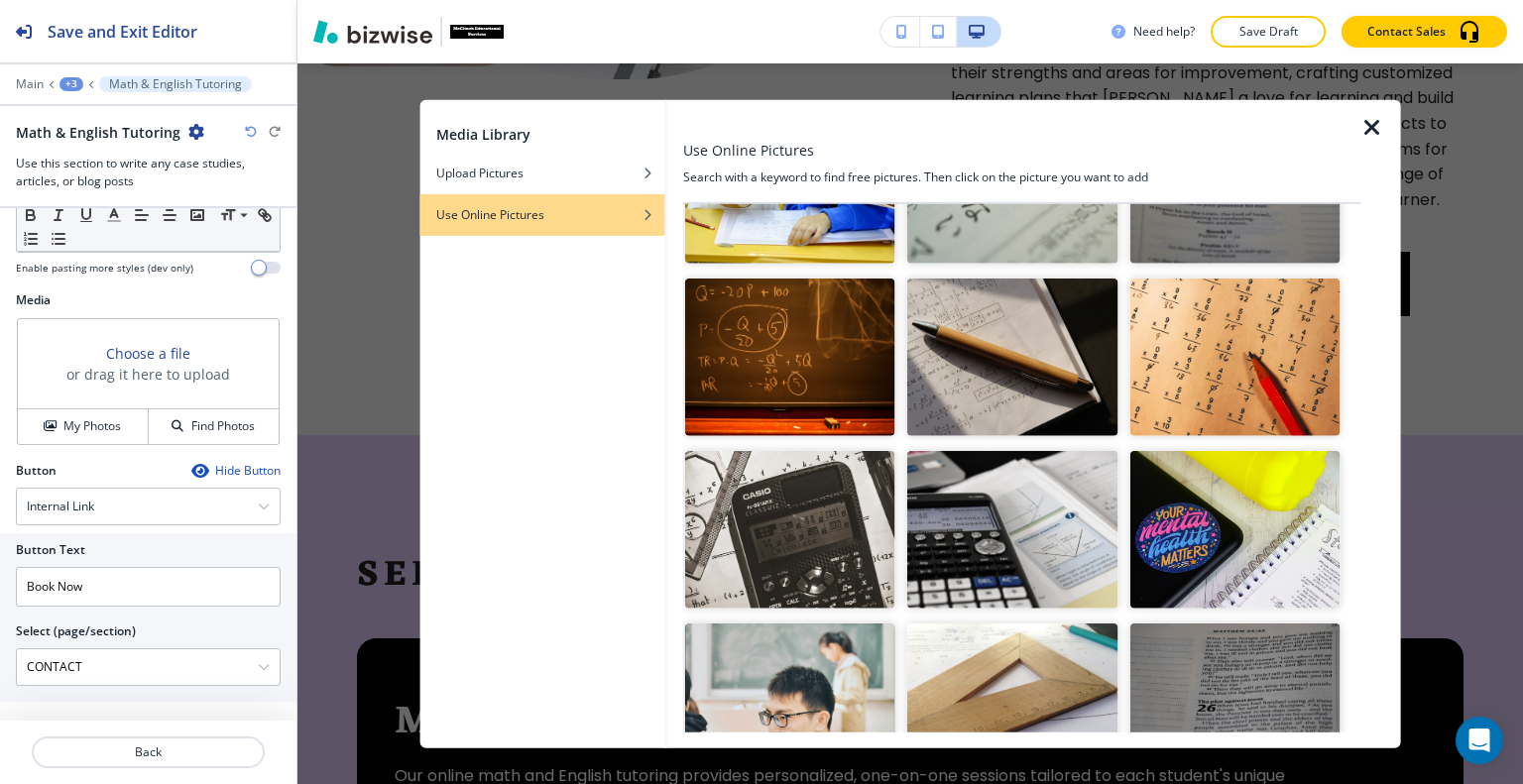 click at bounding box center [1012, 529] 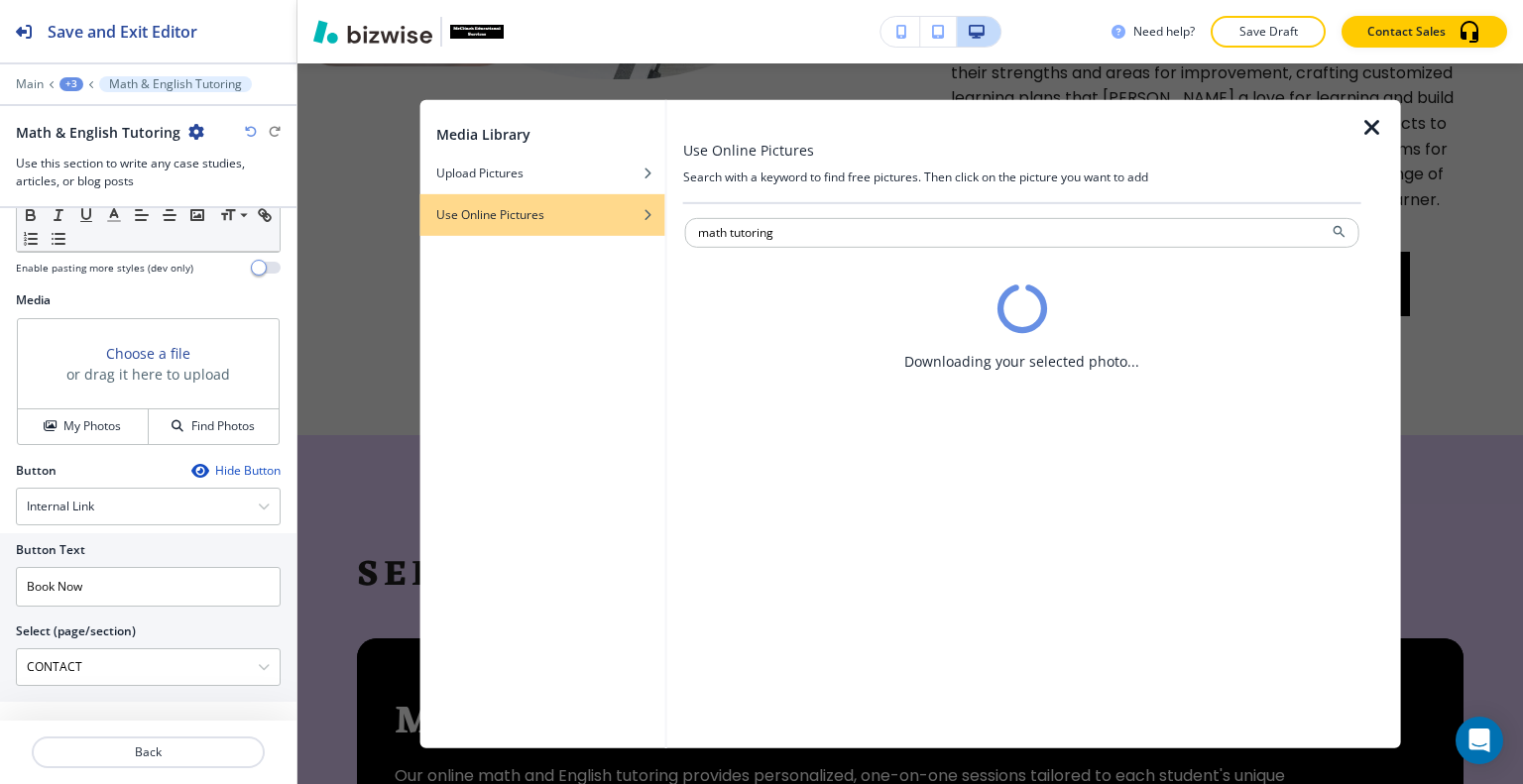 scroll, scrollTop: 0, scrollLeft: 0, axis: both 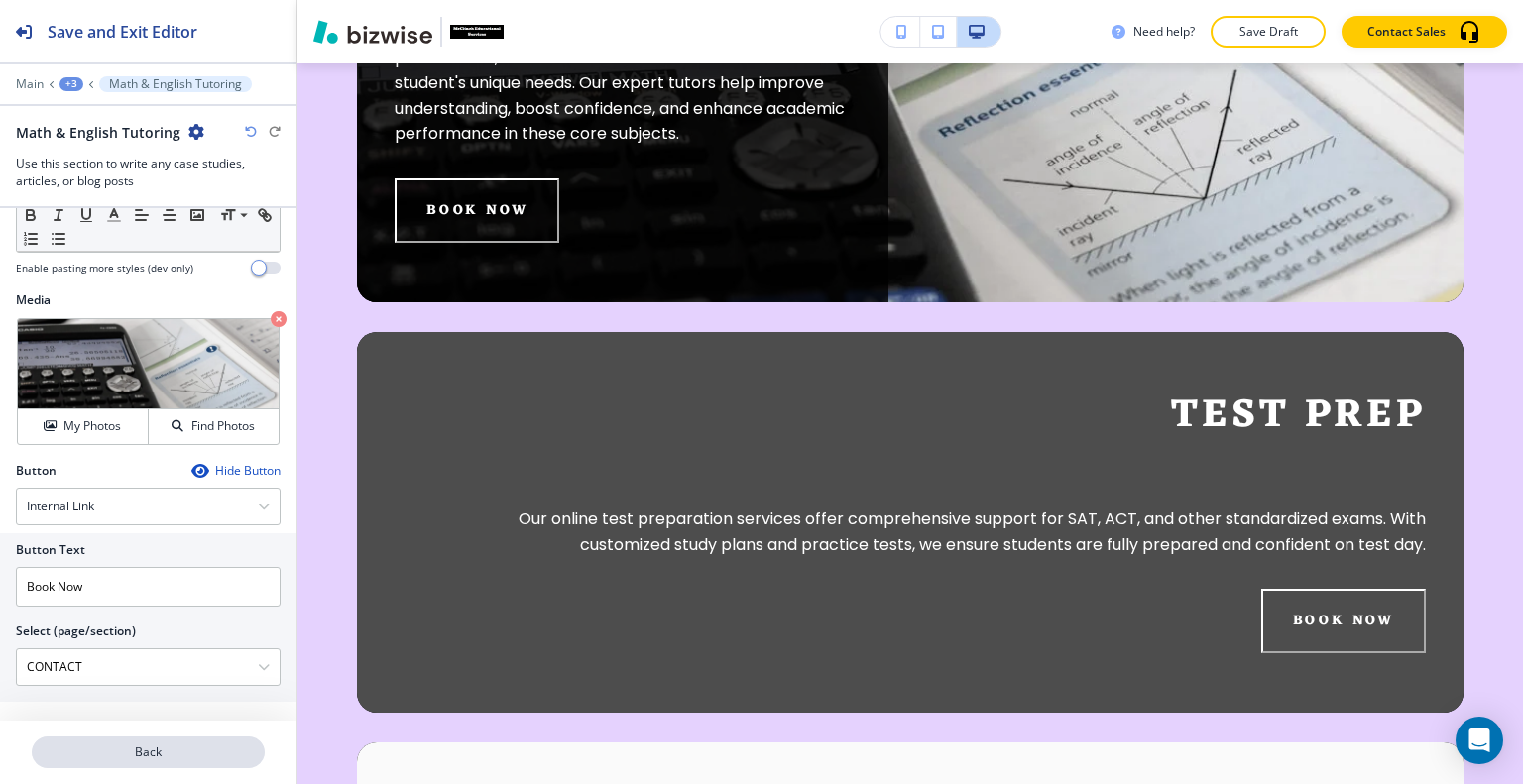 click on "Back" at bounding box center [148, 752] 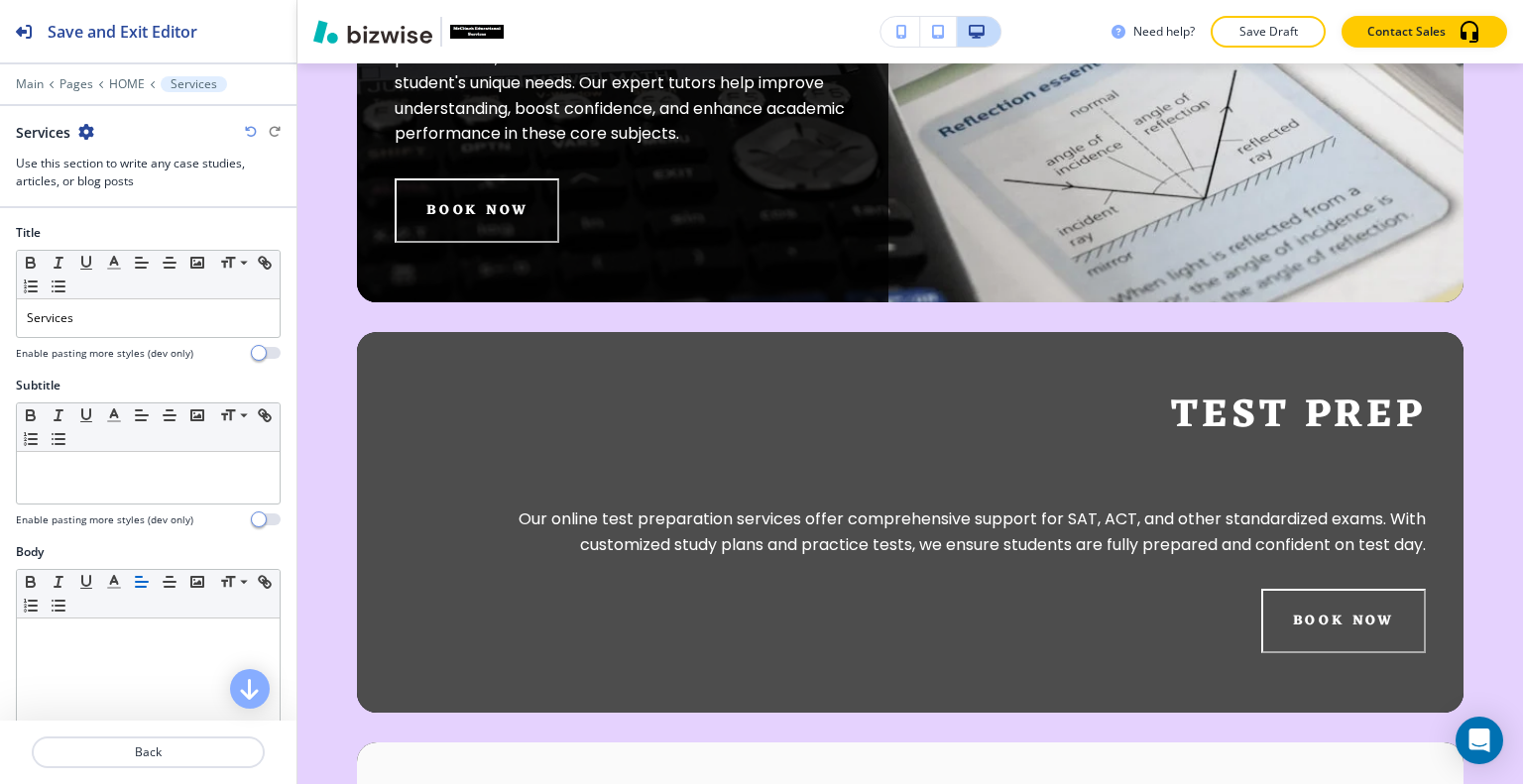 scroll, scrollTop: 1836, scrollLeft: 0, axis: vertical 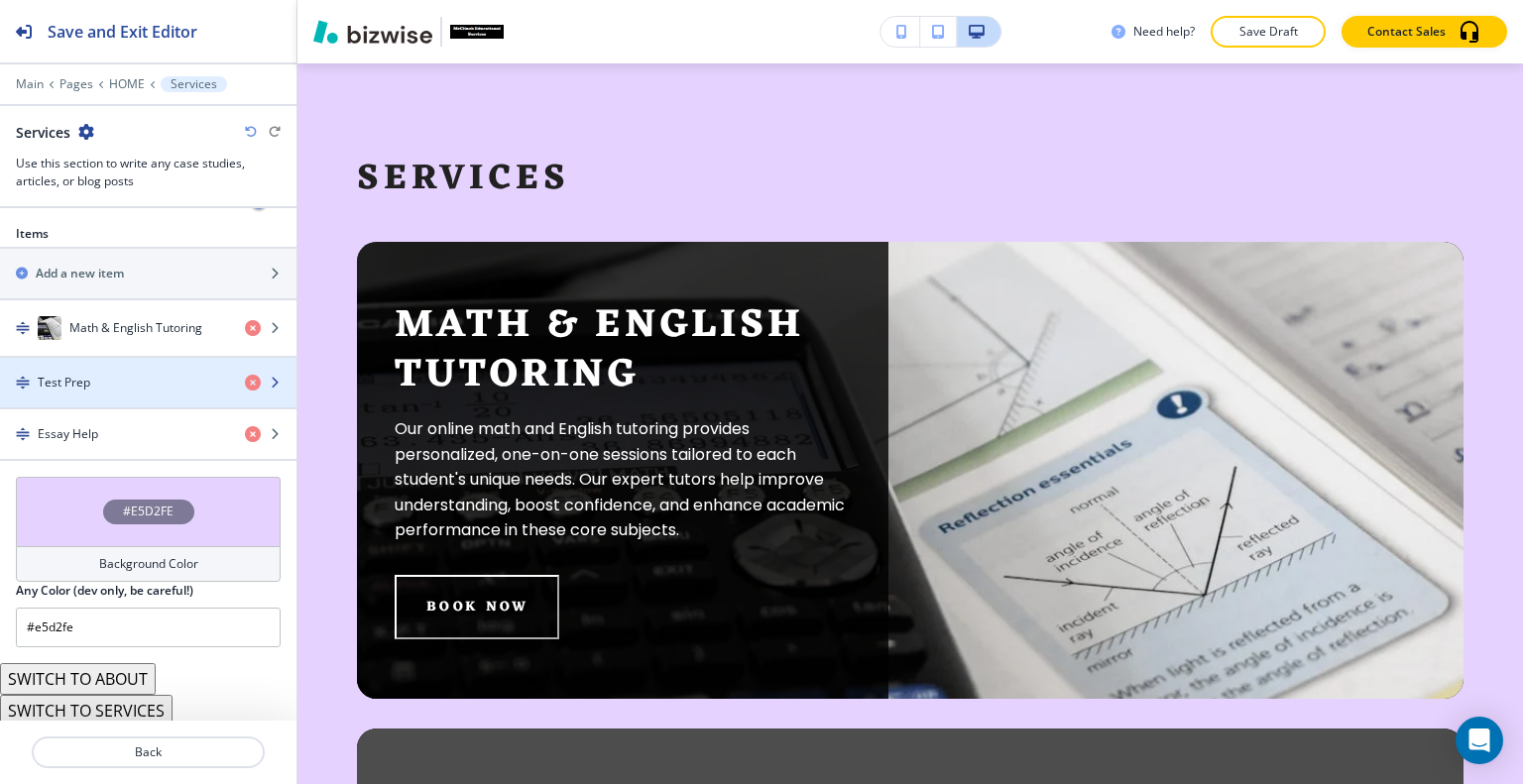 click on "Test Prep" at bounding box center [114, 383] 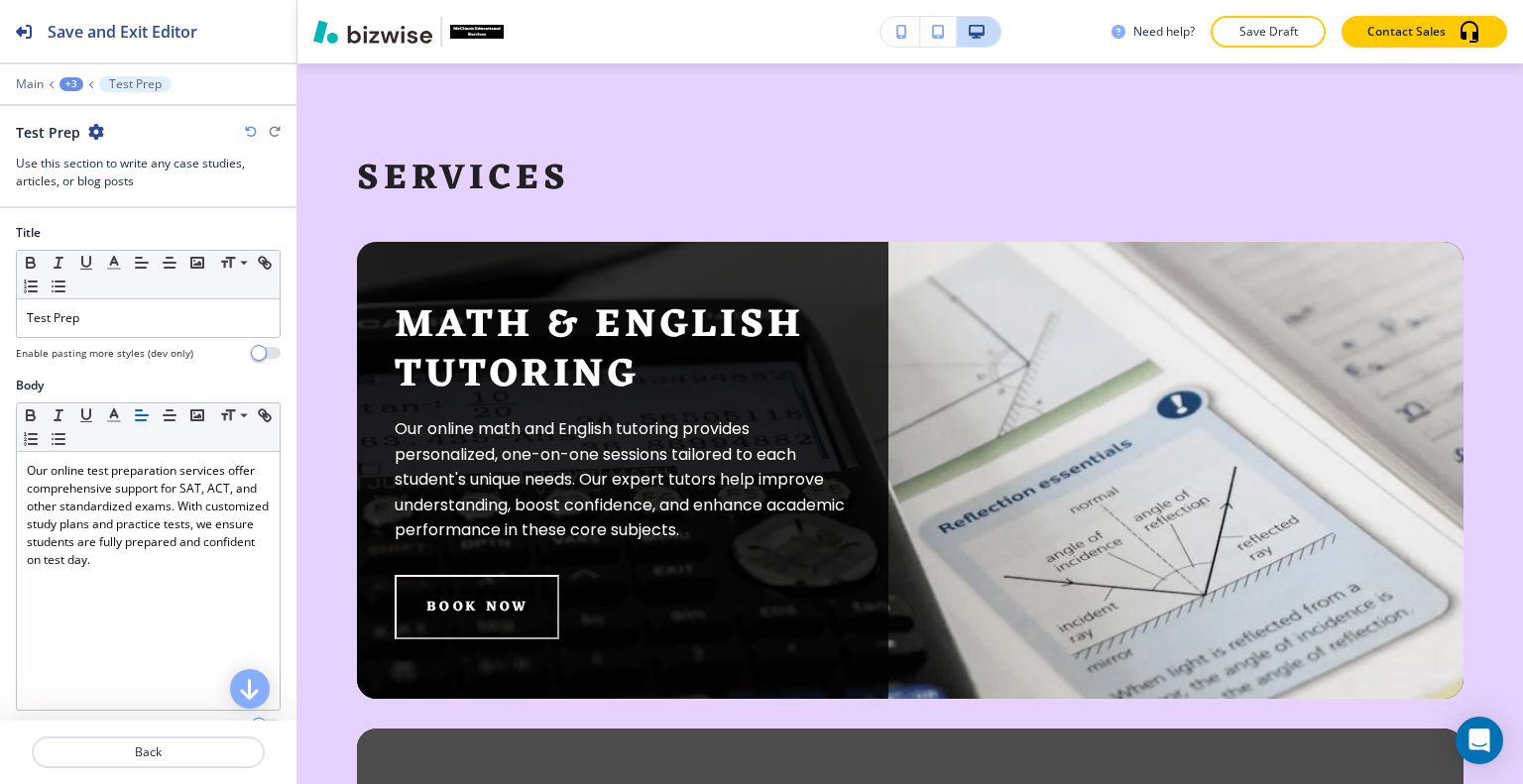 scroll, scrollTop: 458, scrollLeft: 0, axis: vertical 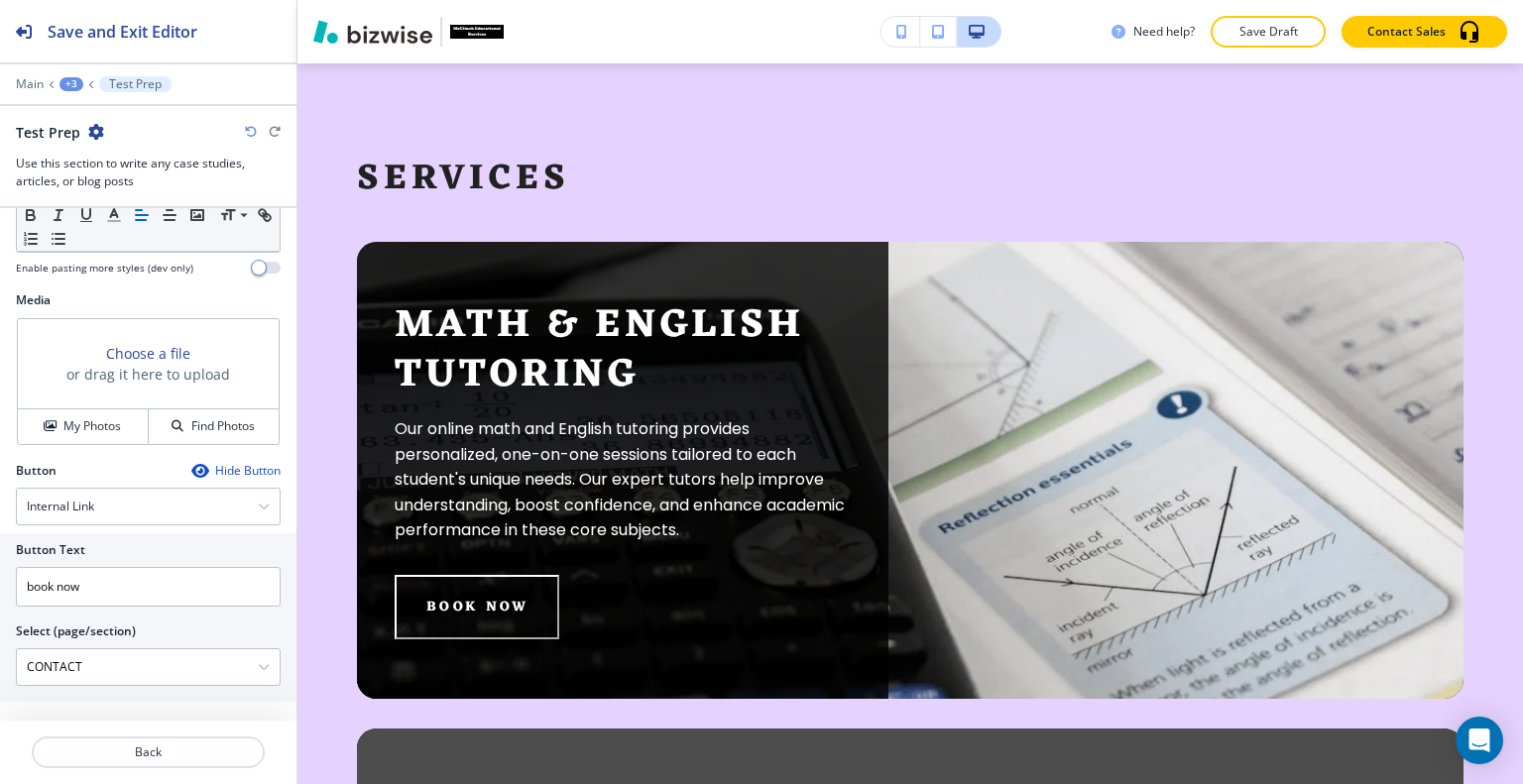 click on "Choose a file or drag it here to upload My Photos Find Photos" at bounding box center [148, 382] 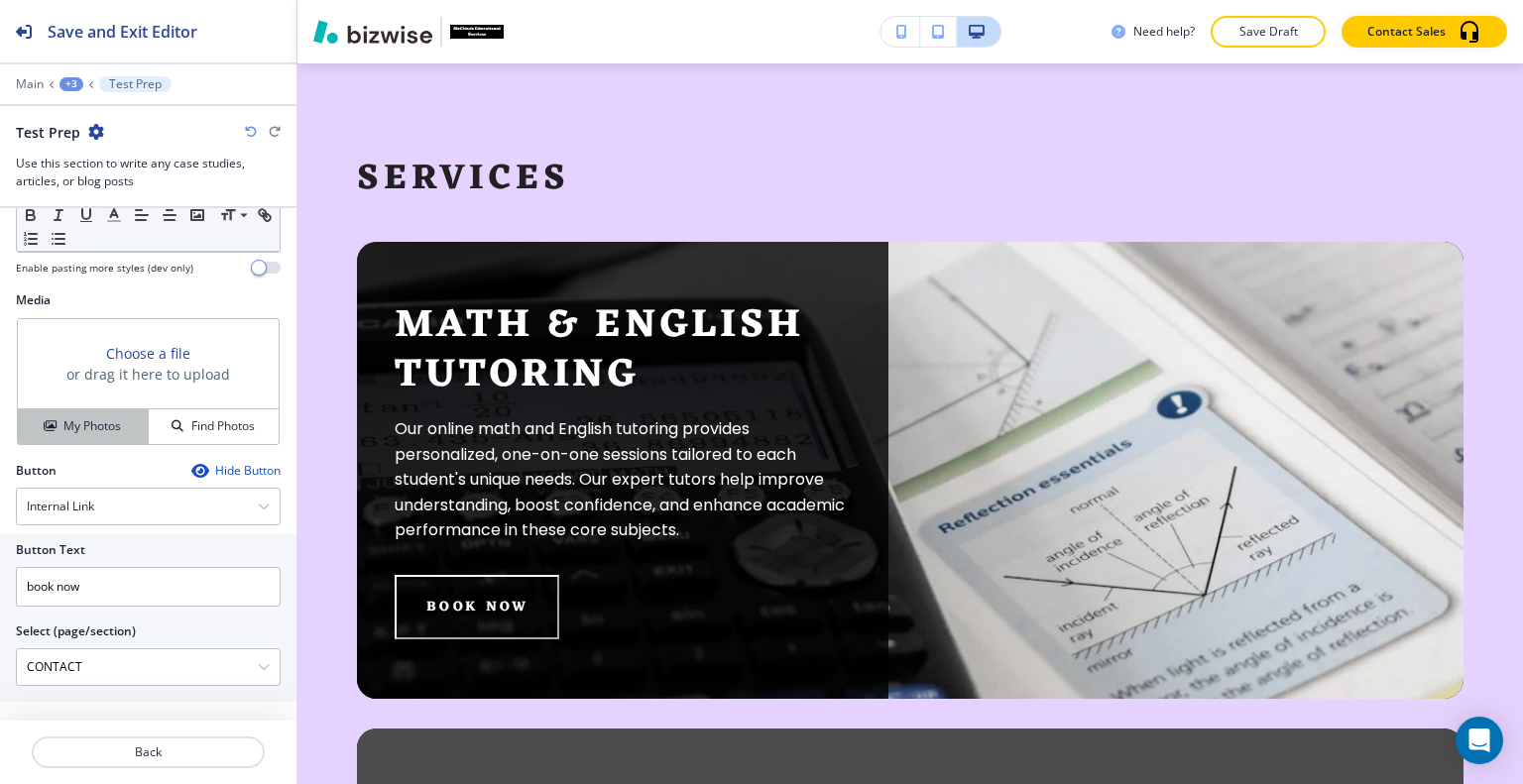 click on "My Photos" at bounding box center [92, 426] 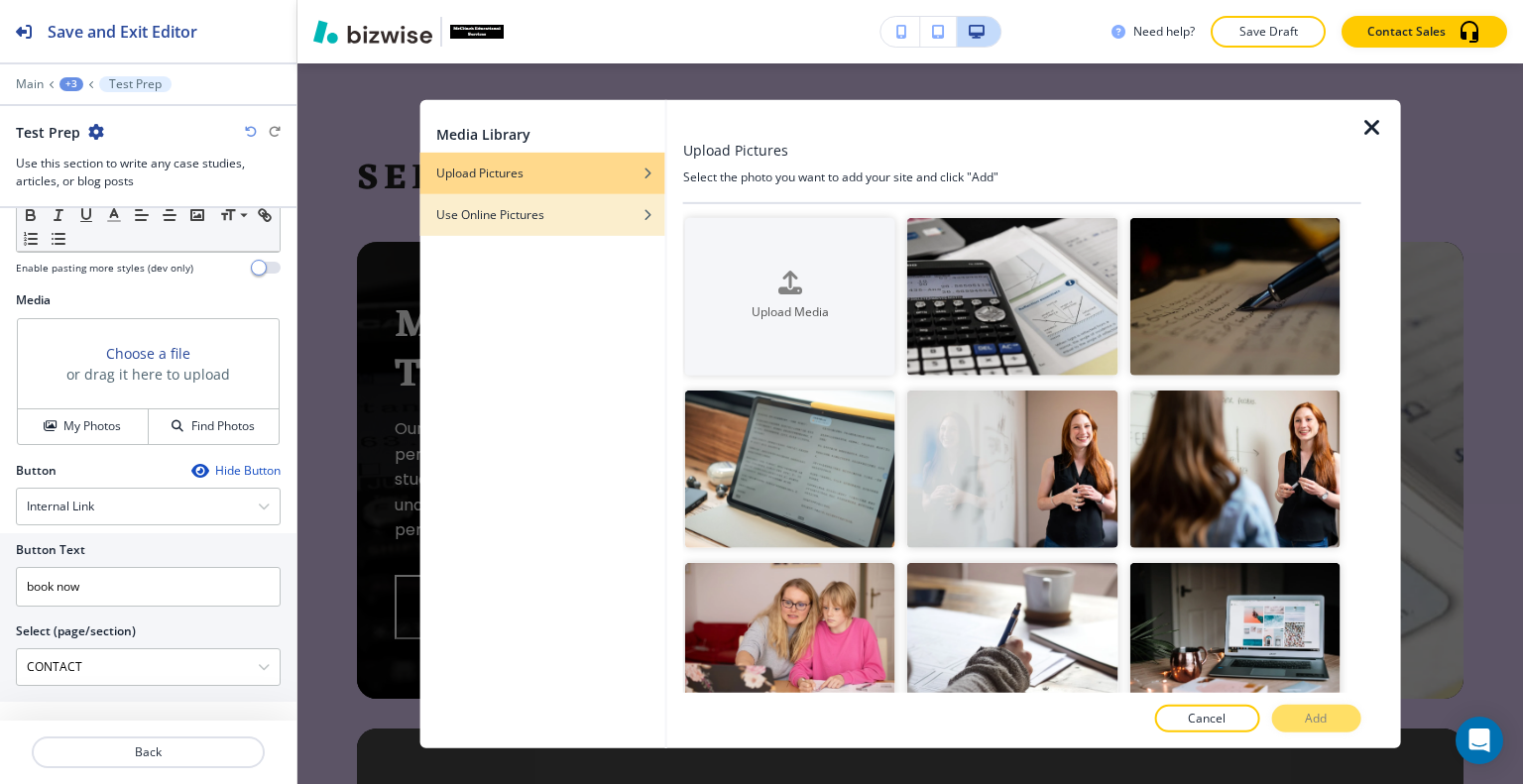 click on "Use Online Pictures" at bounding box center (542, 214) 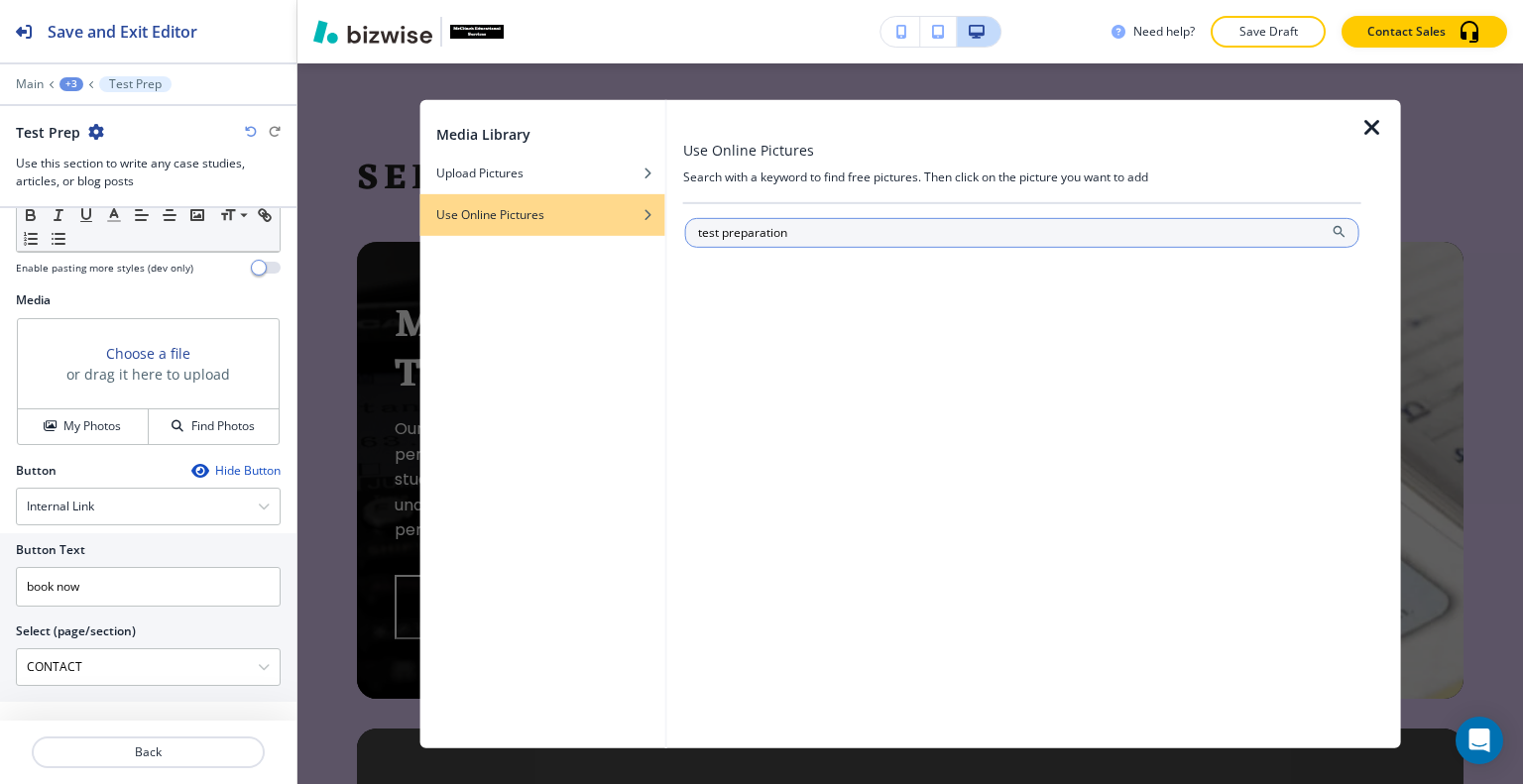 type on "test preparation" 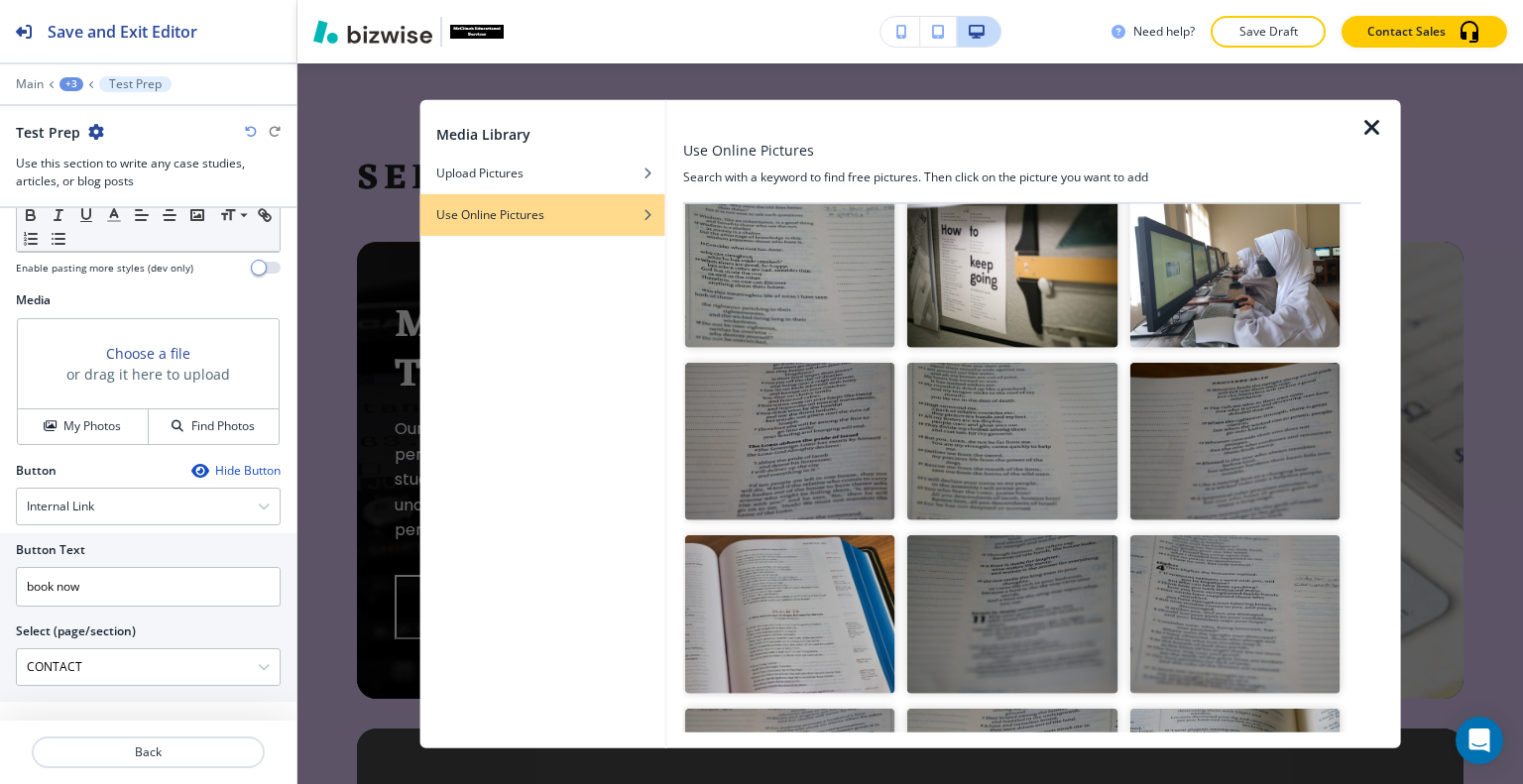 scroll, scrollTop: 6211, scrollLeft: 0, axis: vertical 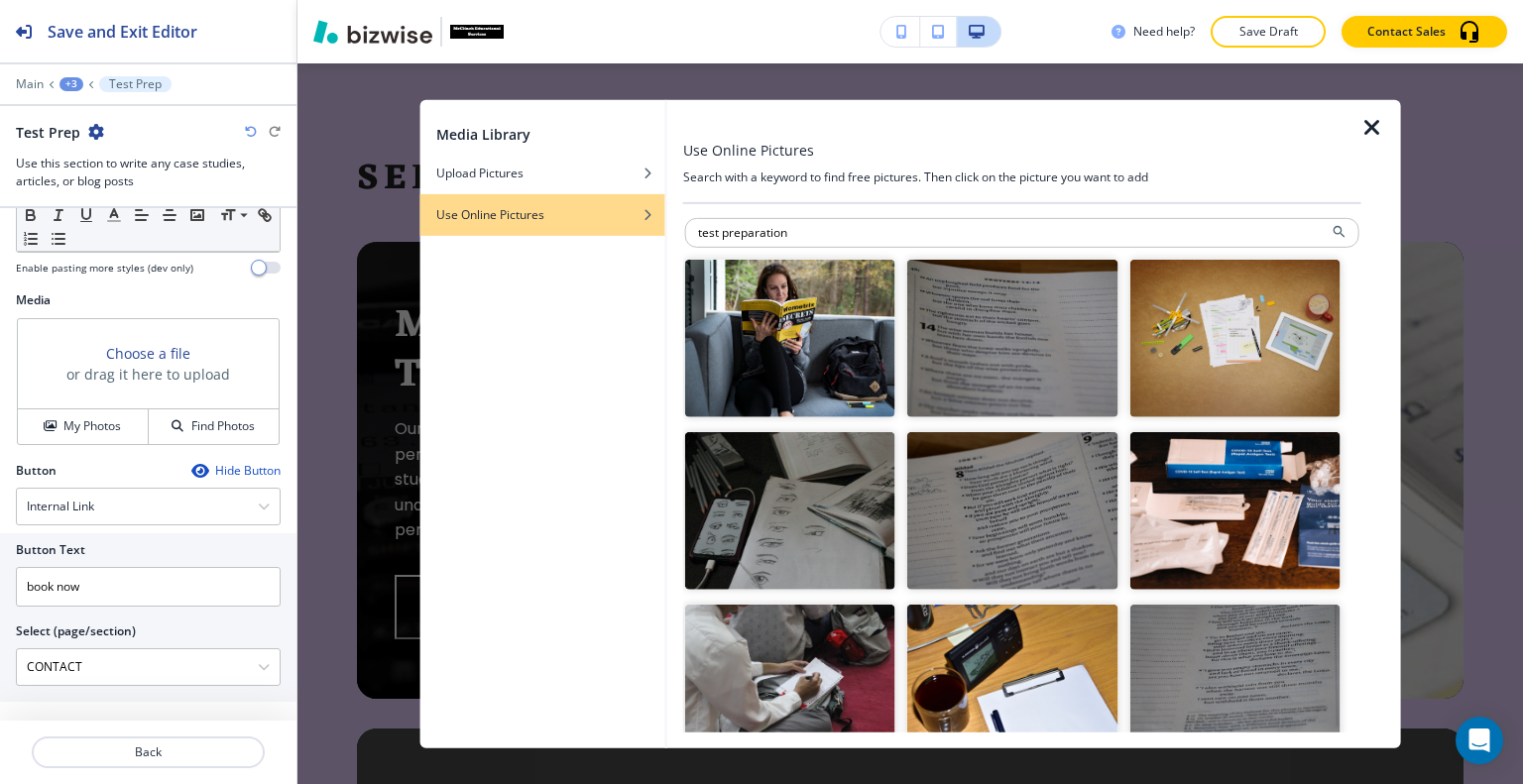 click at bounding box center (790, 337) 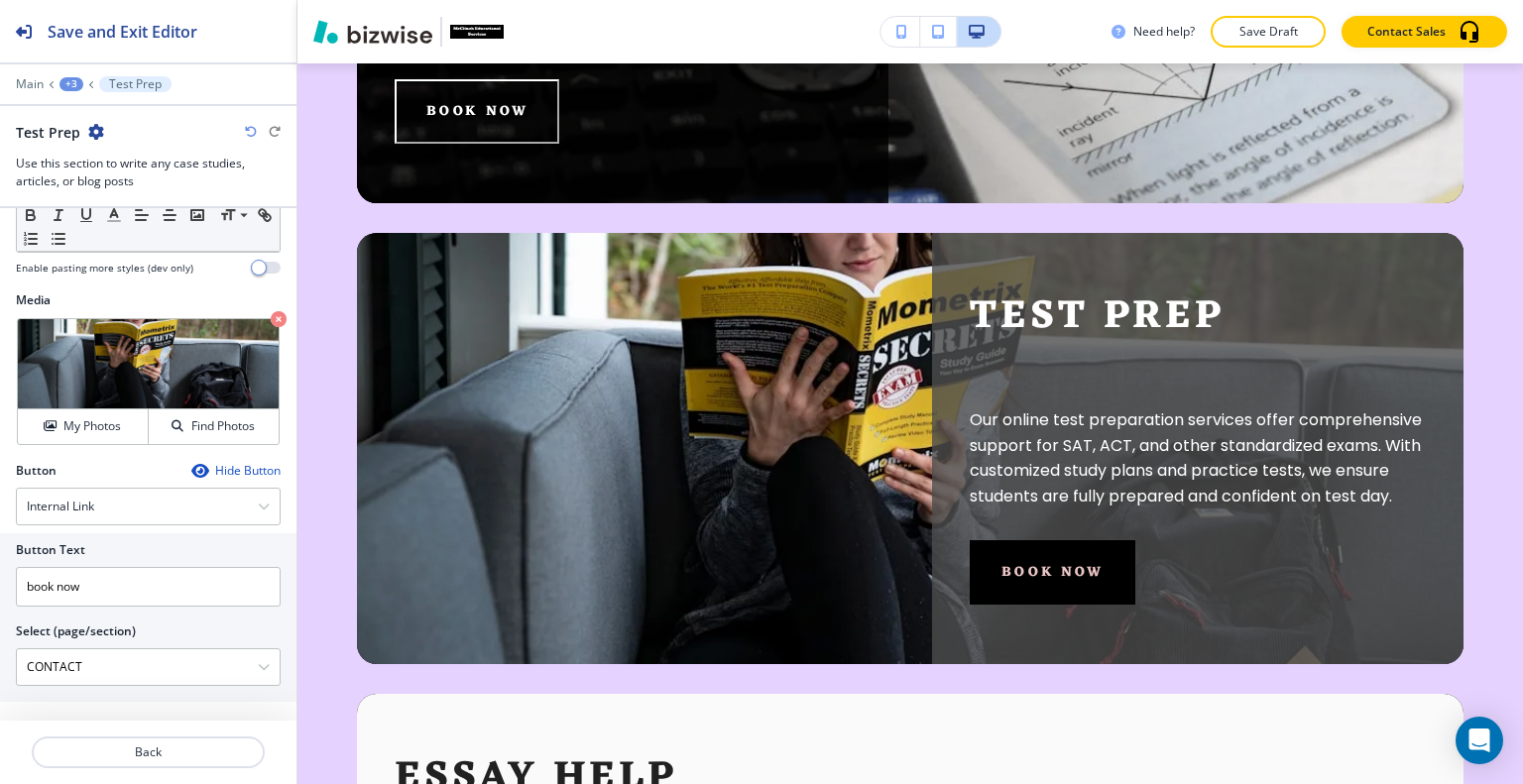 scroll, scrollTop: 2430, scrollLeft: 0, axis: vertical 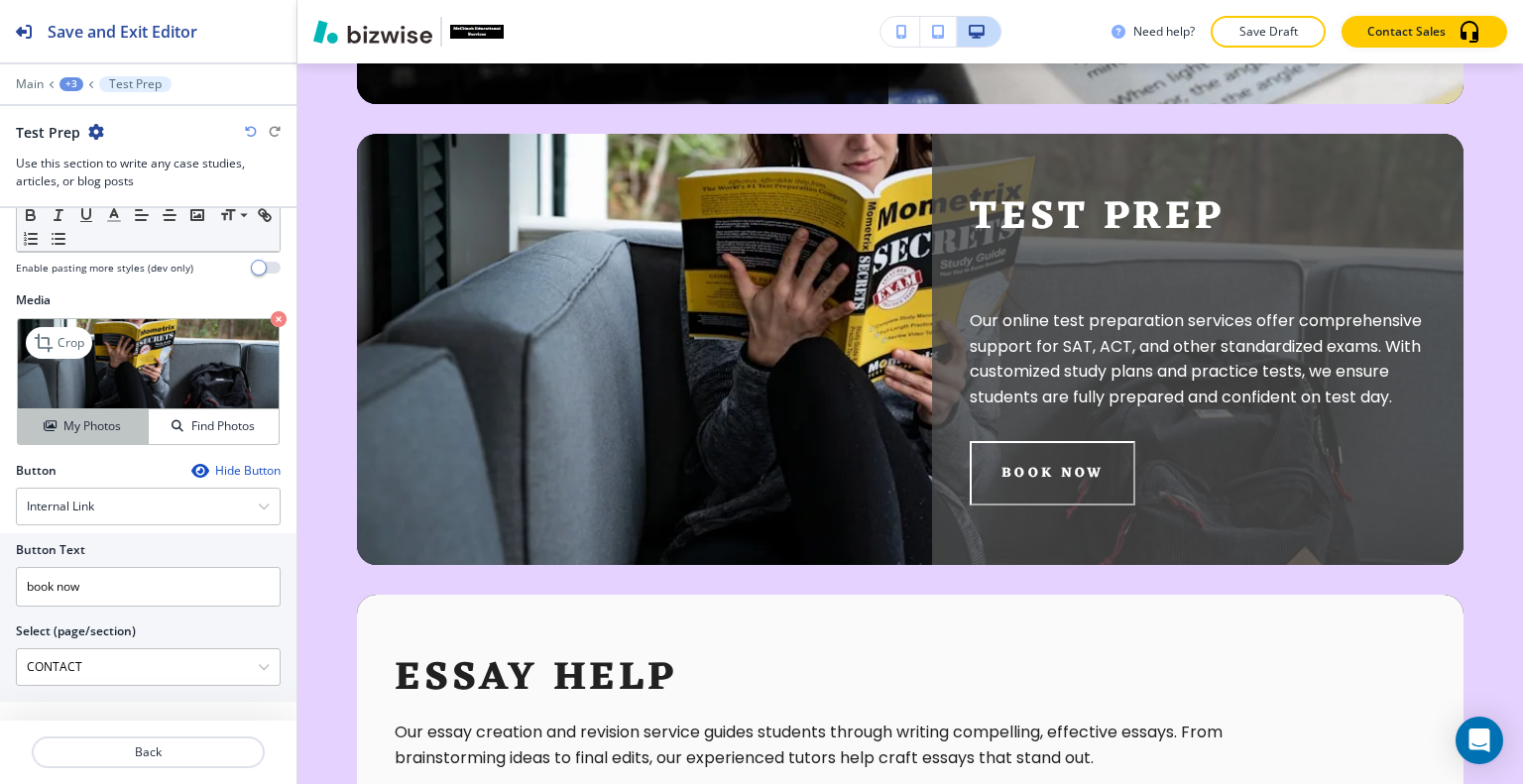 click on "My Photos" at bounding box center (83, 426) 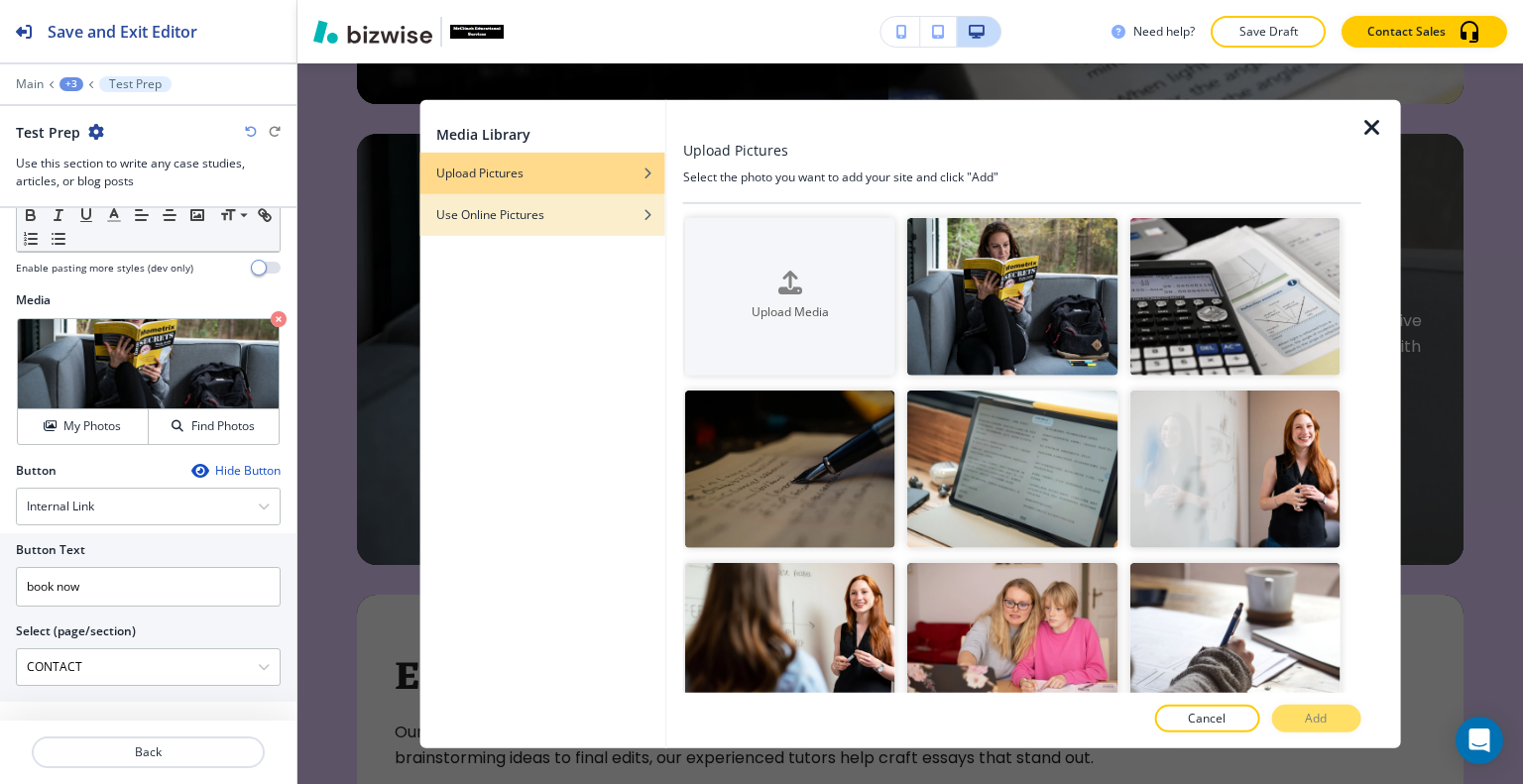 click on "Use Online Pictures" at bounding box center (490, 214) 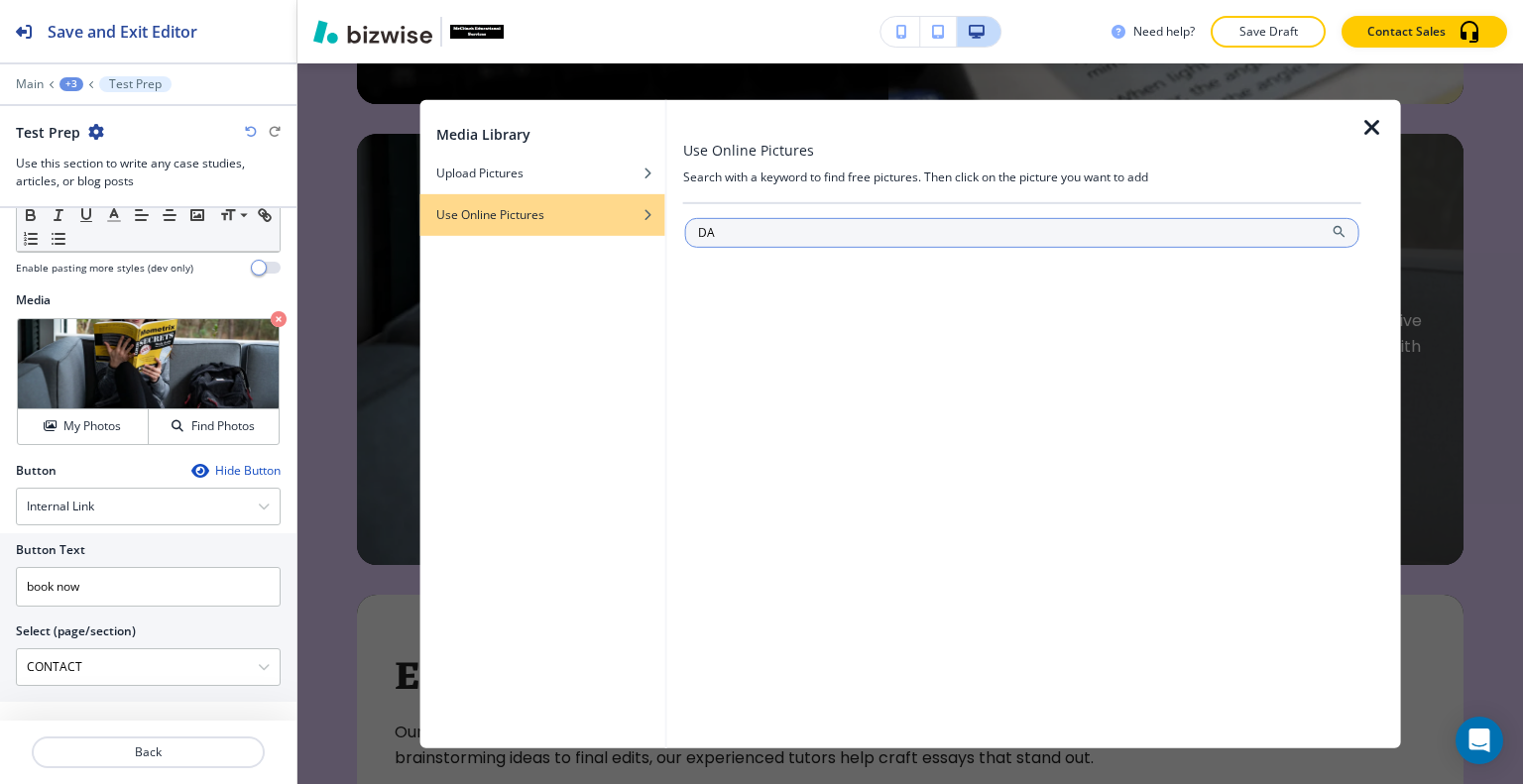 type on "D" 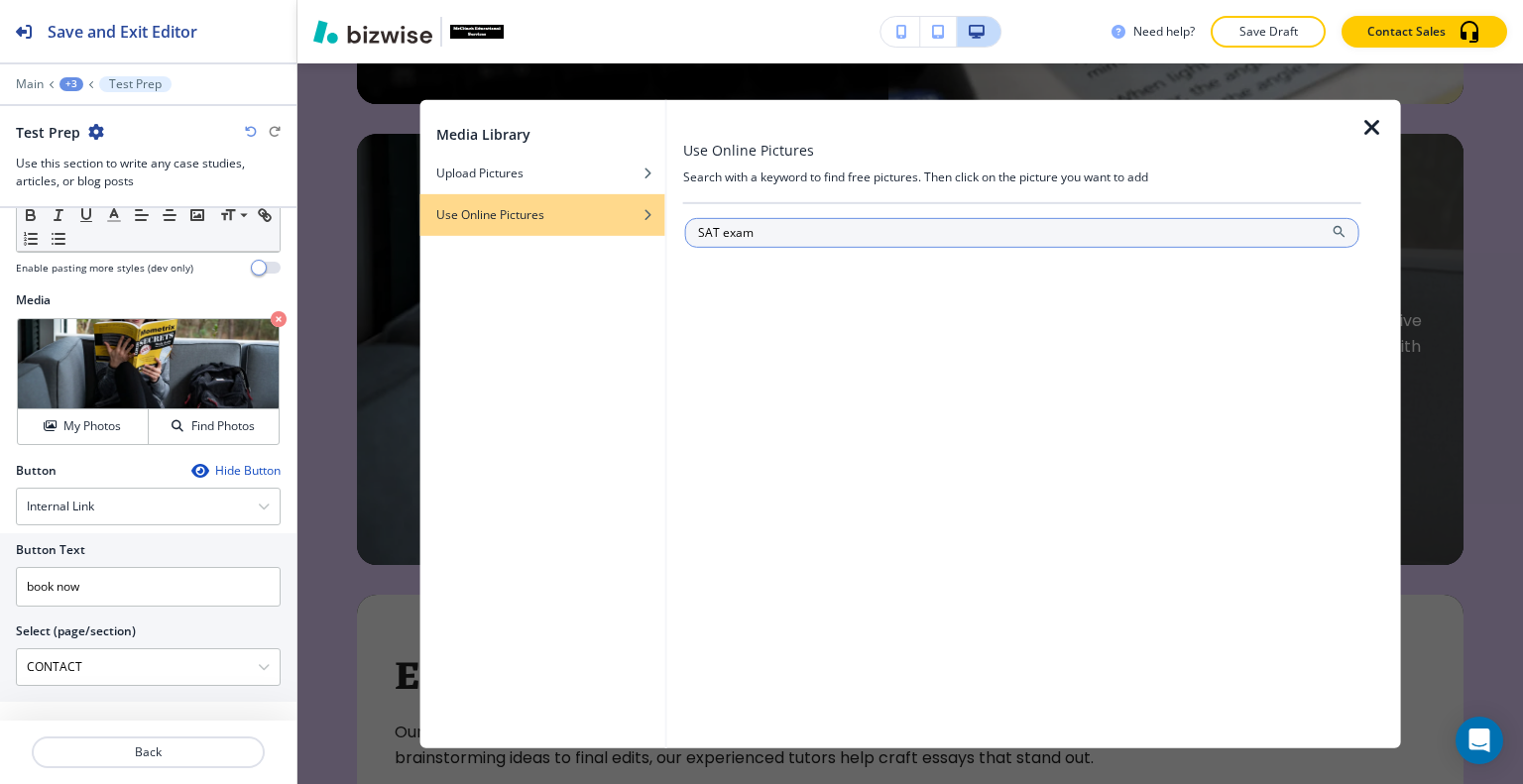 type on "SAT exam" 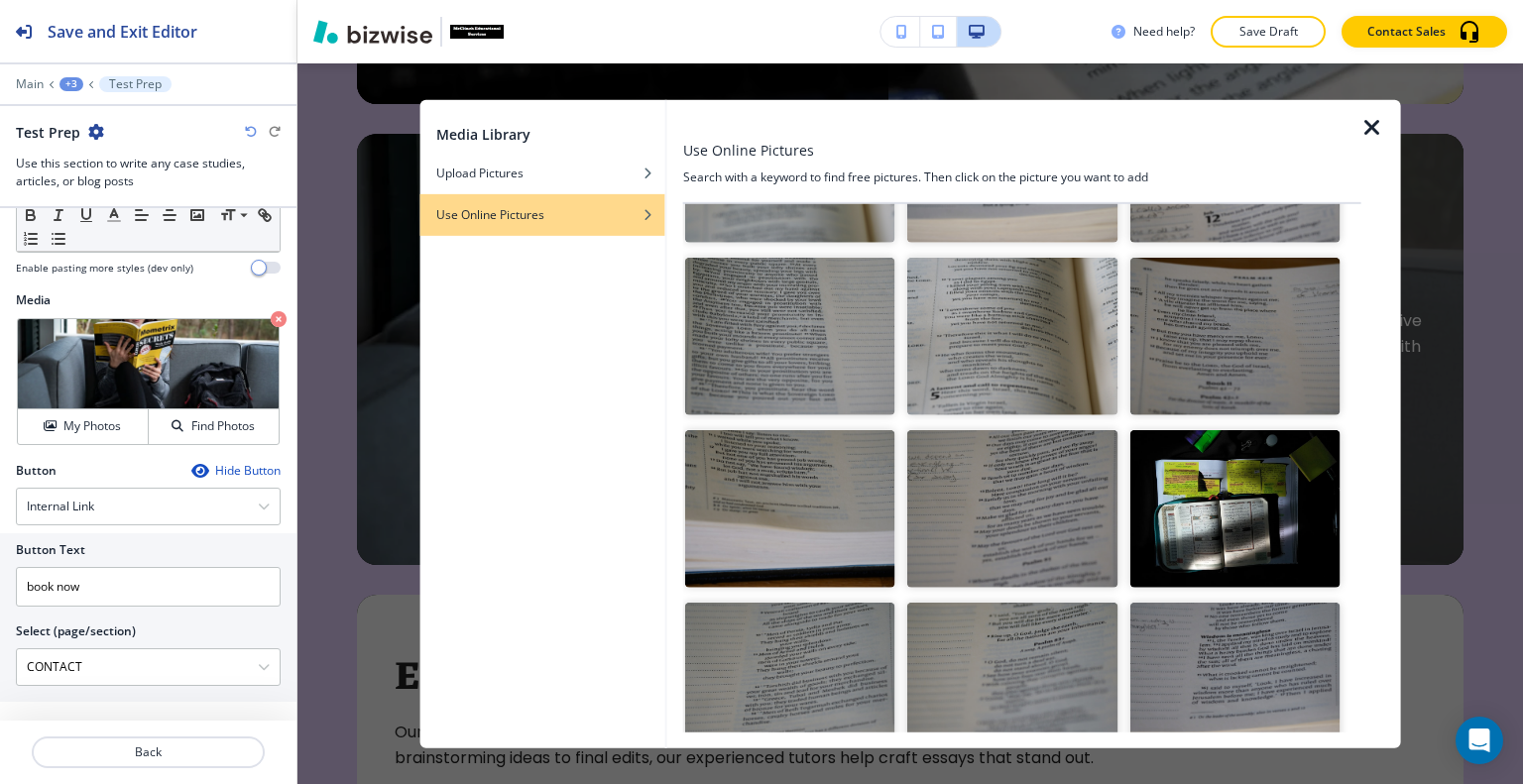 scroll, scrollTop: 4762, scrollLeft: 0, axis: vertical 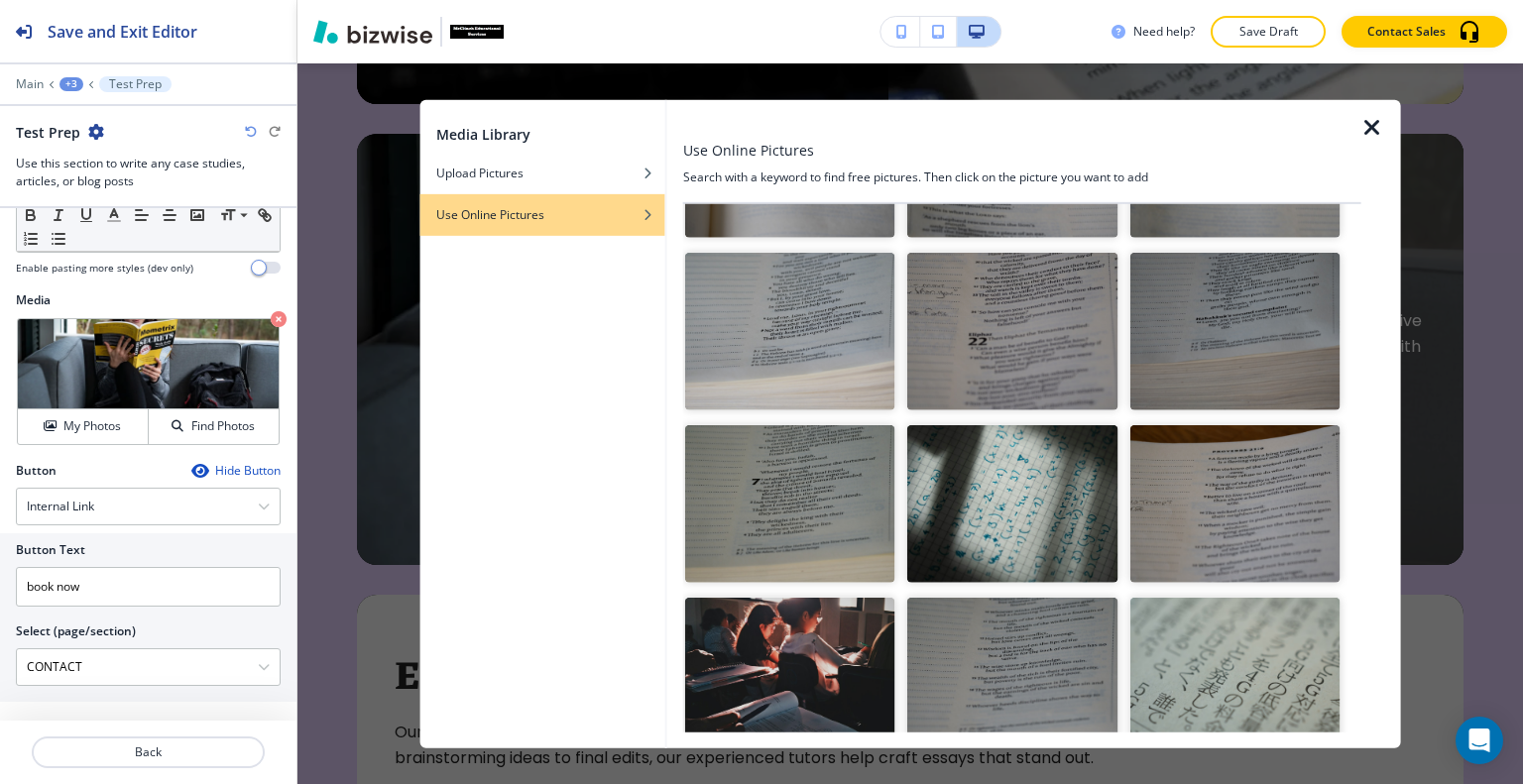 click at bounding box center (790, 676) 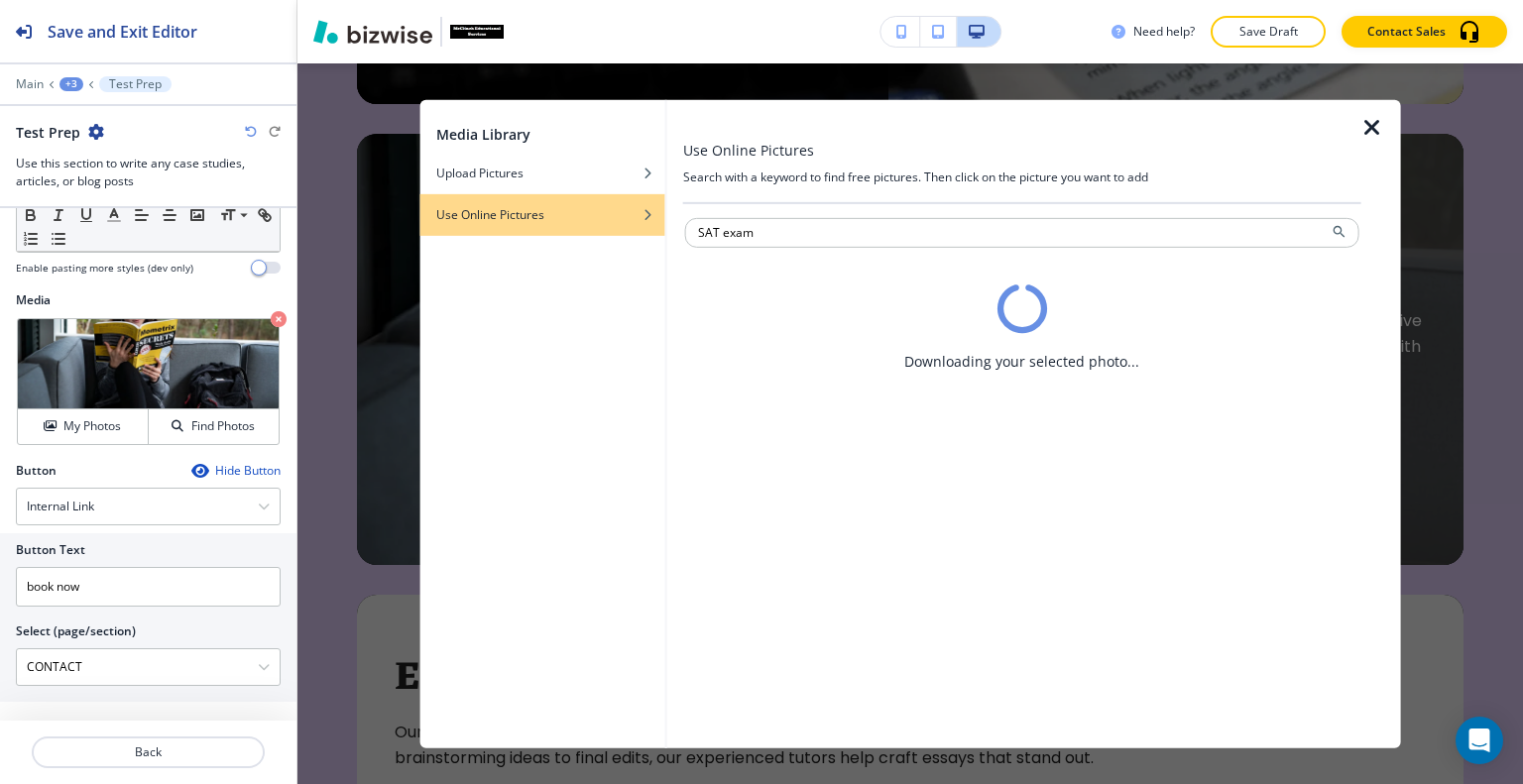 scroll, scrollTop: 0, scrollLeft: 0, axis: both 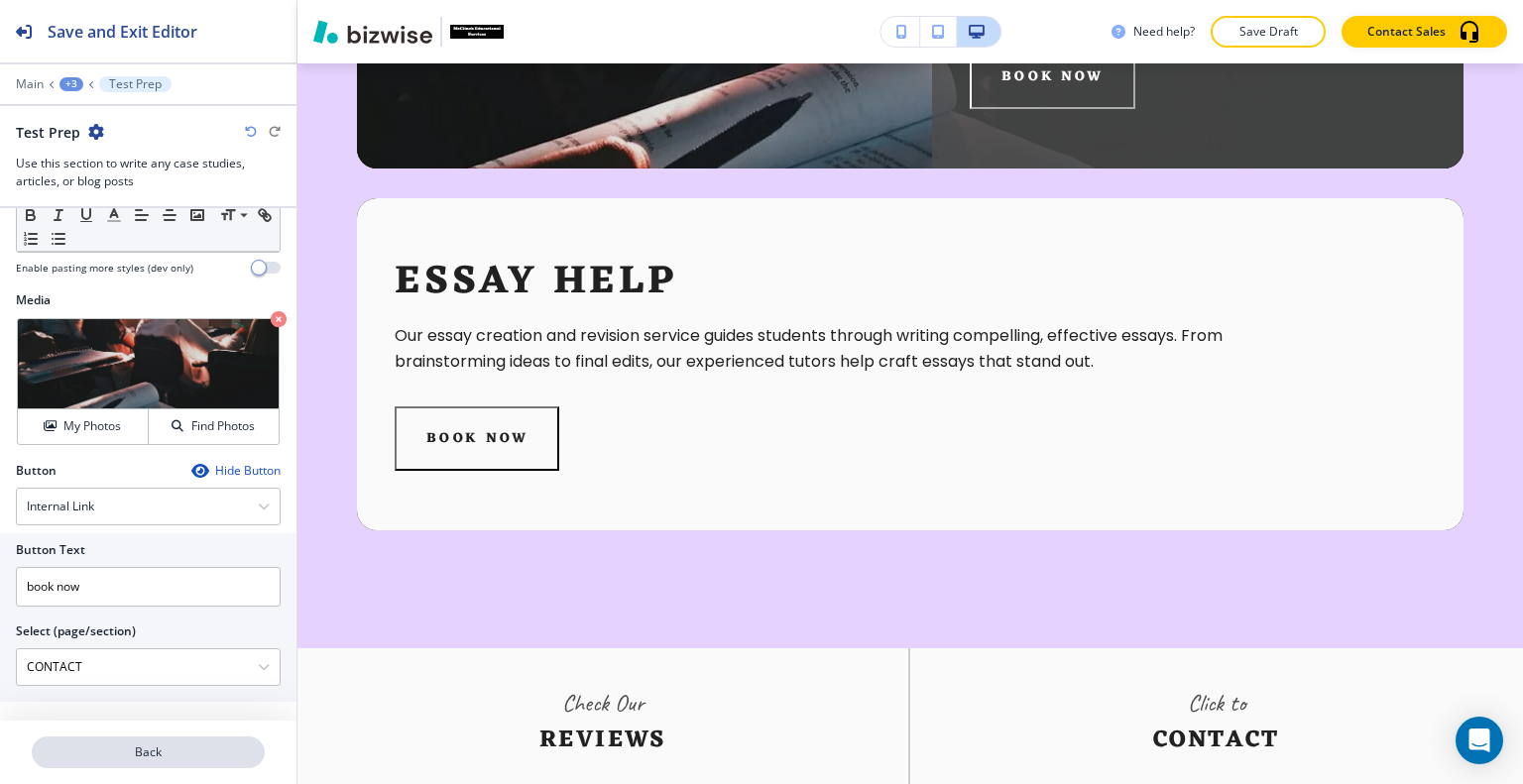 click on "Back" at bounding box center (148, 752) 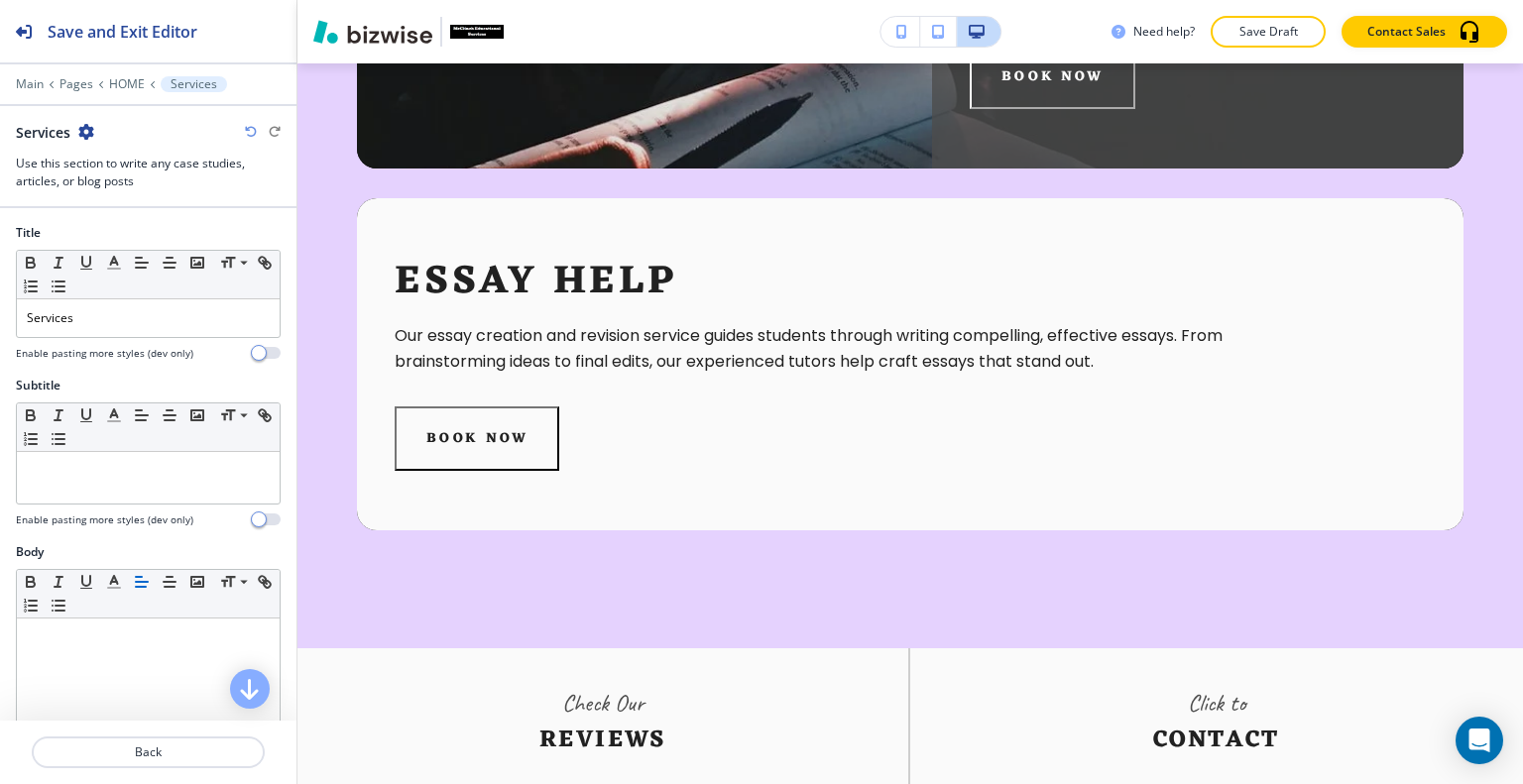 scroll, scrollTop: 1836, scrollLeft: 0, axis: vertical 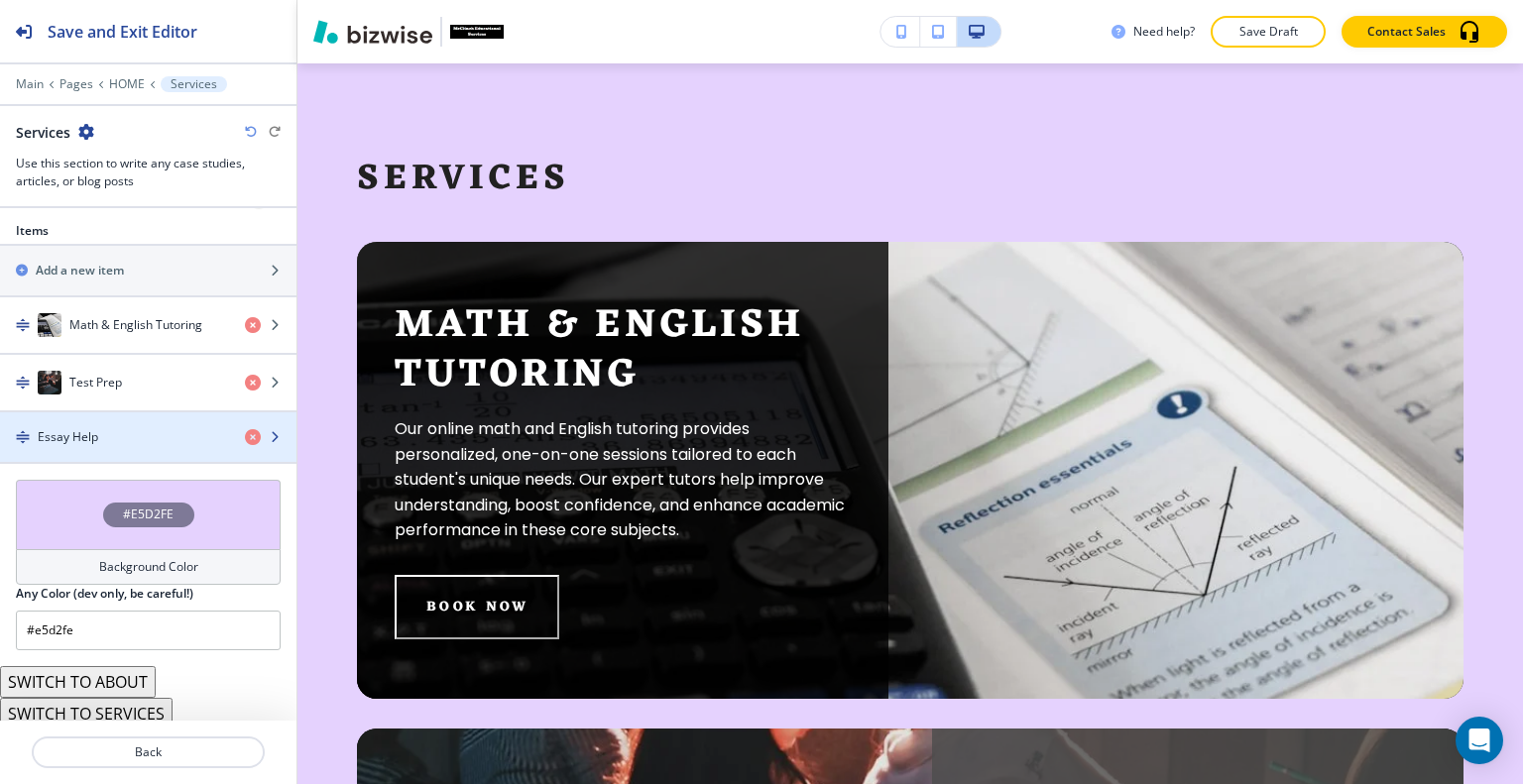 click on "Essay Help" at bounding box center [114, 437] 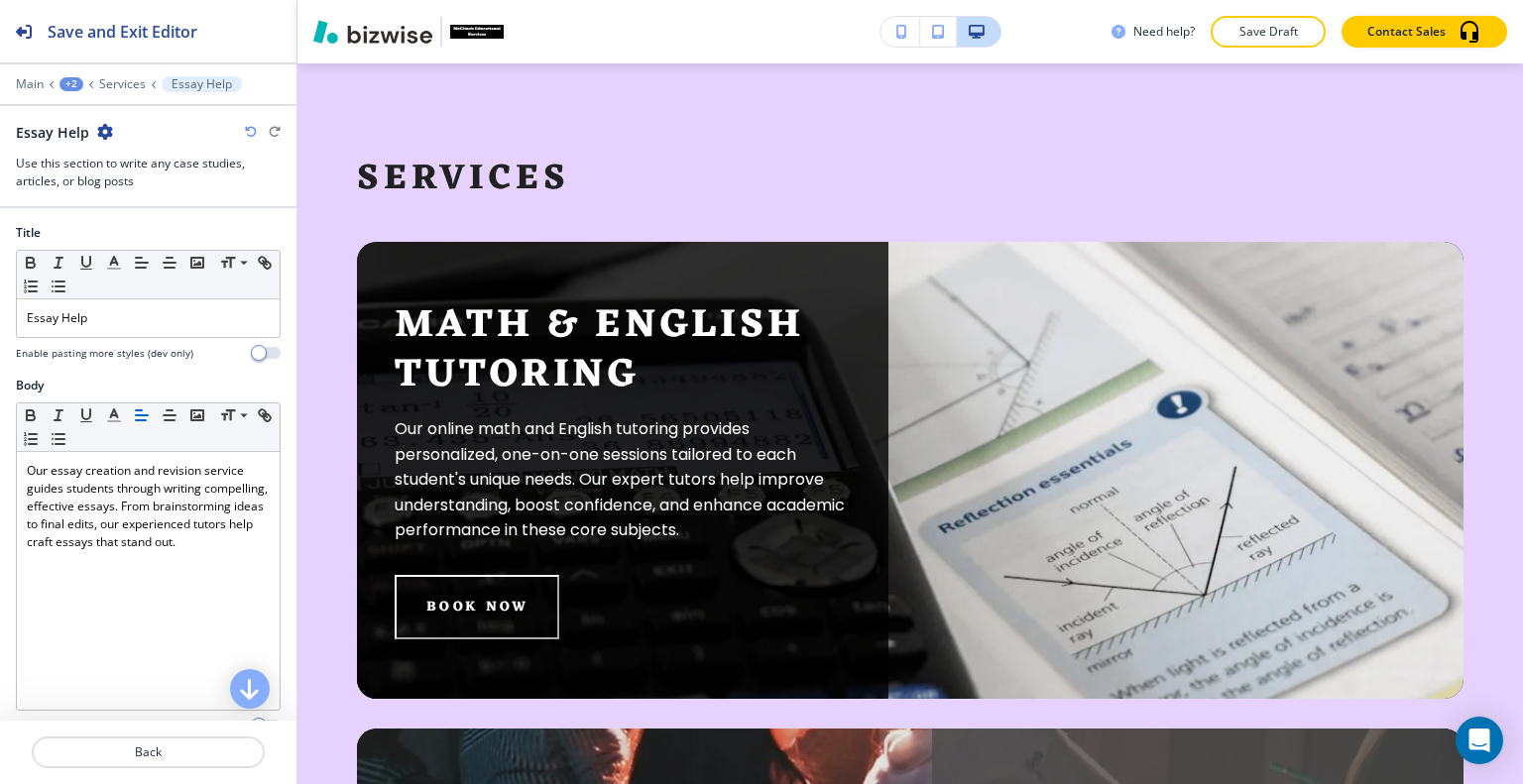 scroll, scrollTop: 458, scrollLeft: 0, axis: vertical 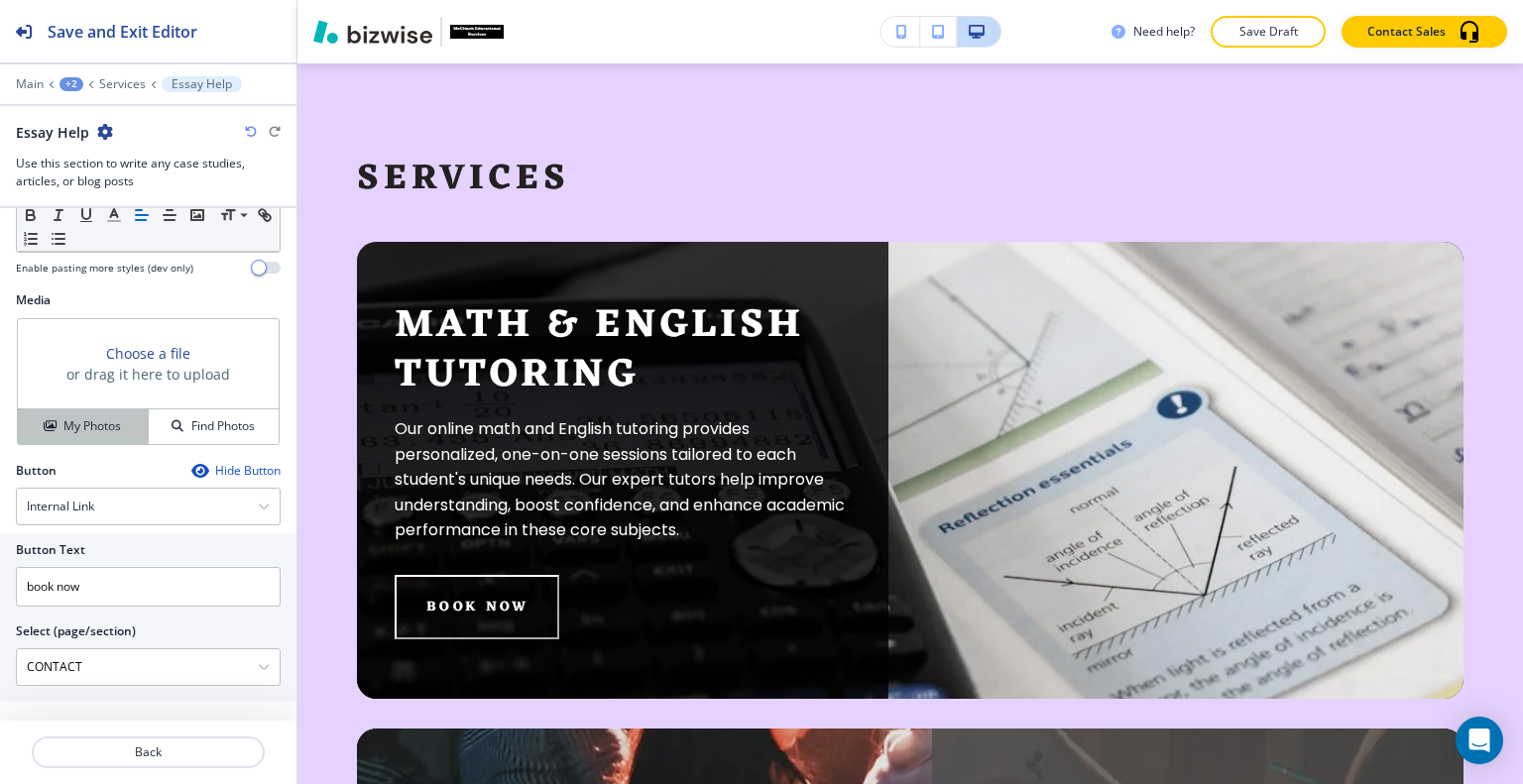 click on "My Photos" at bounding box center [92, 426] 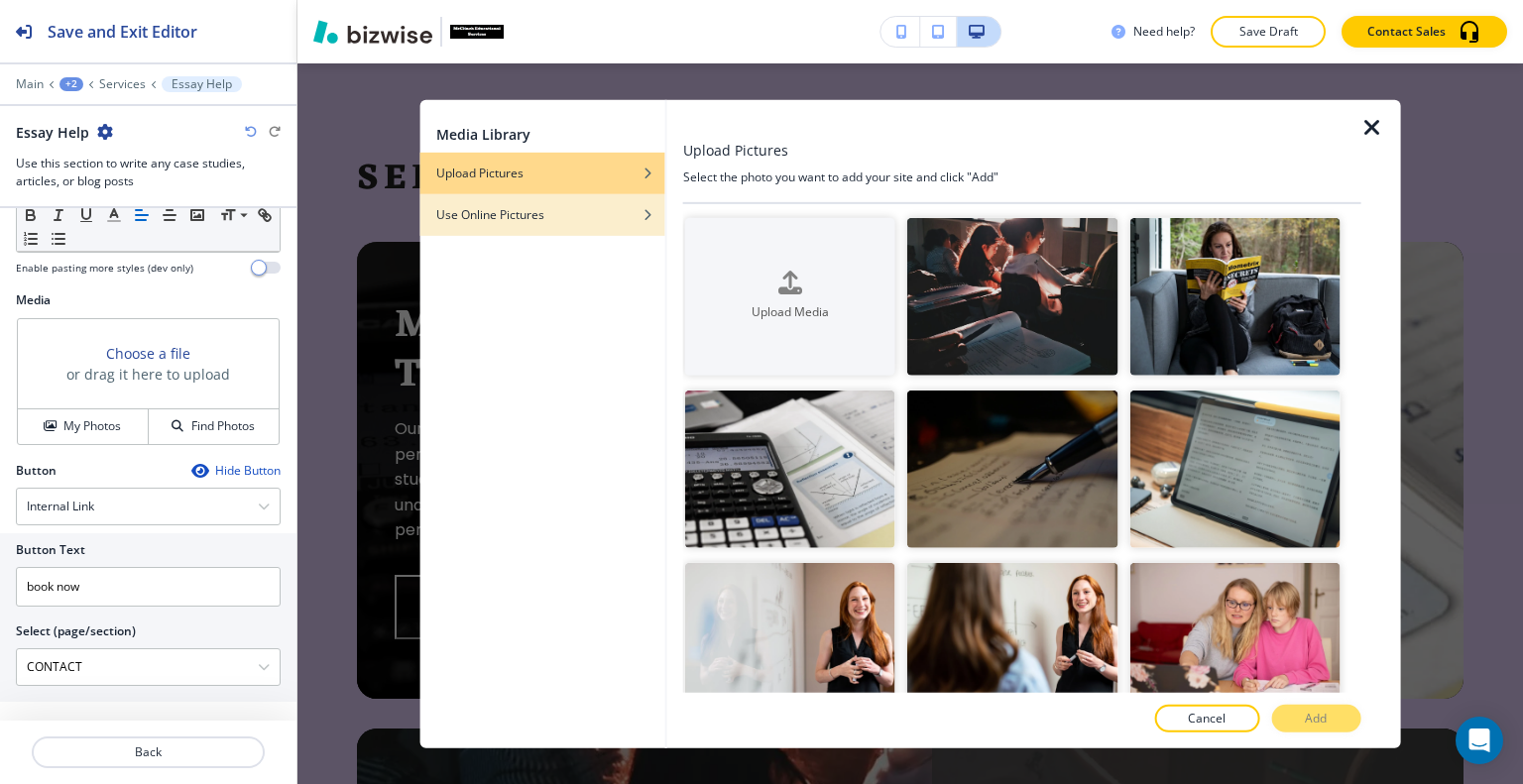 click at bounding box center (542, 229) 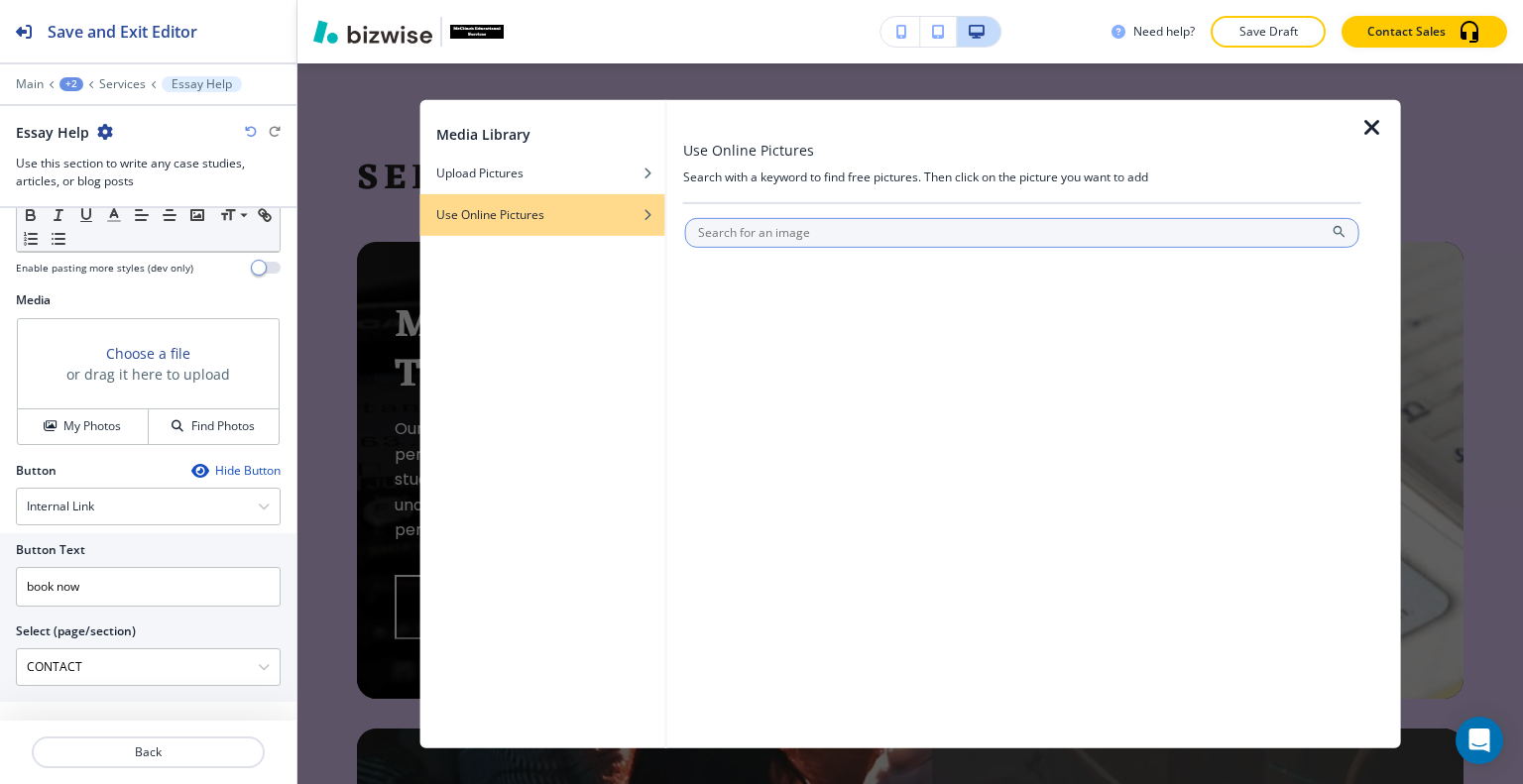 click at bounding box center [1022, 232] 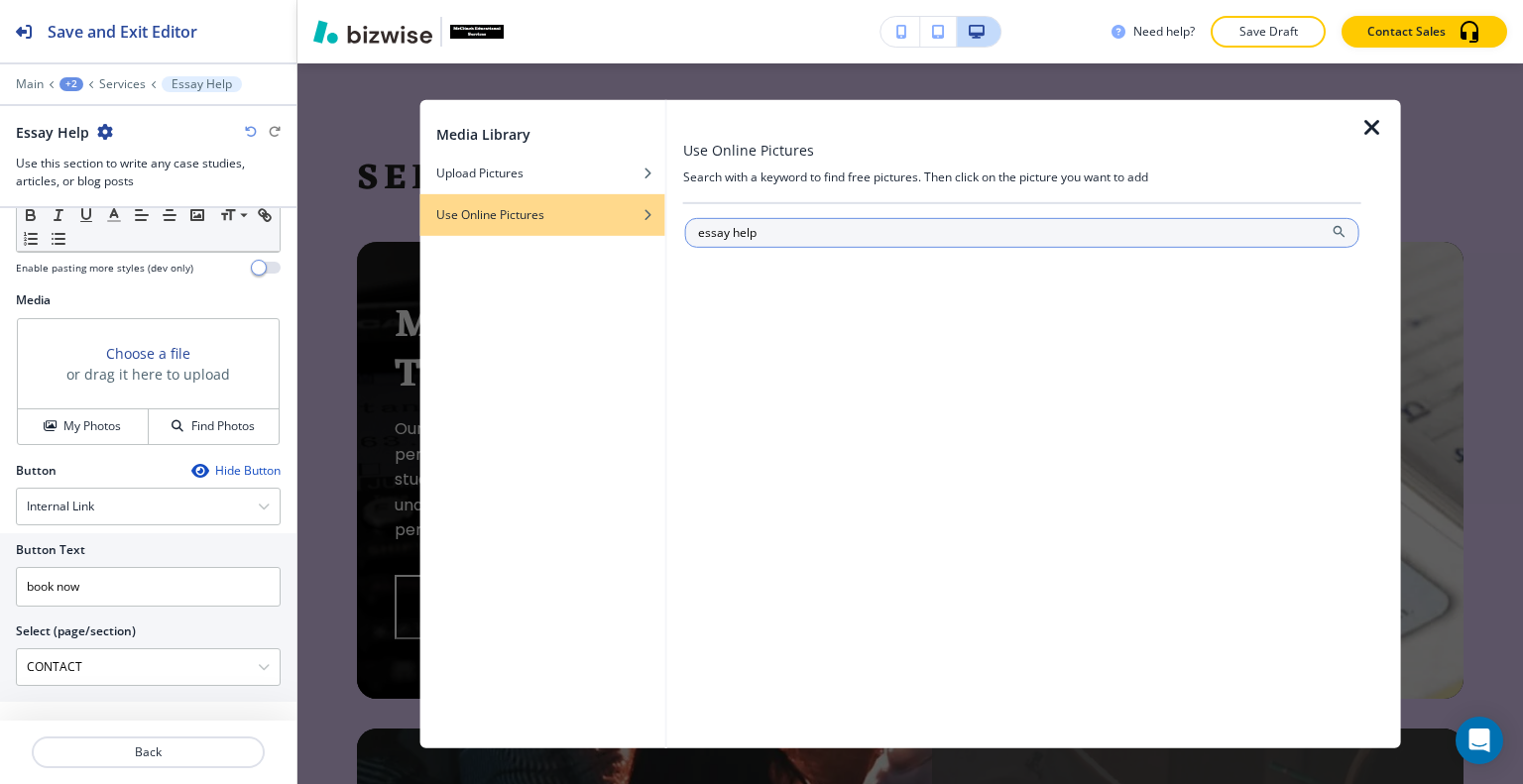 type on "essay help" 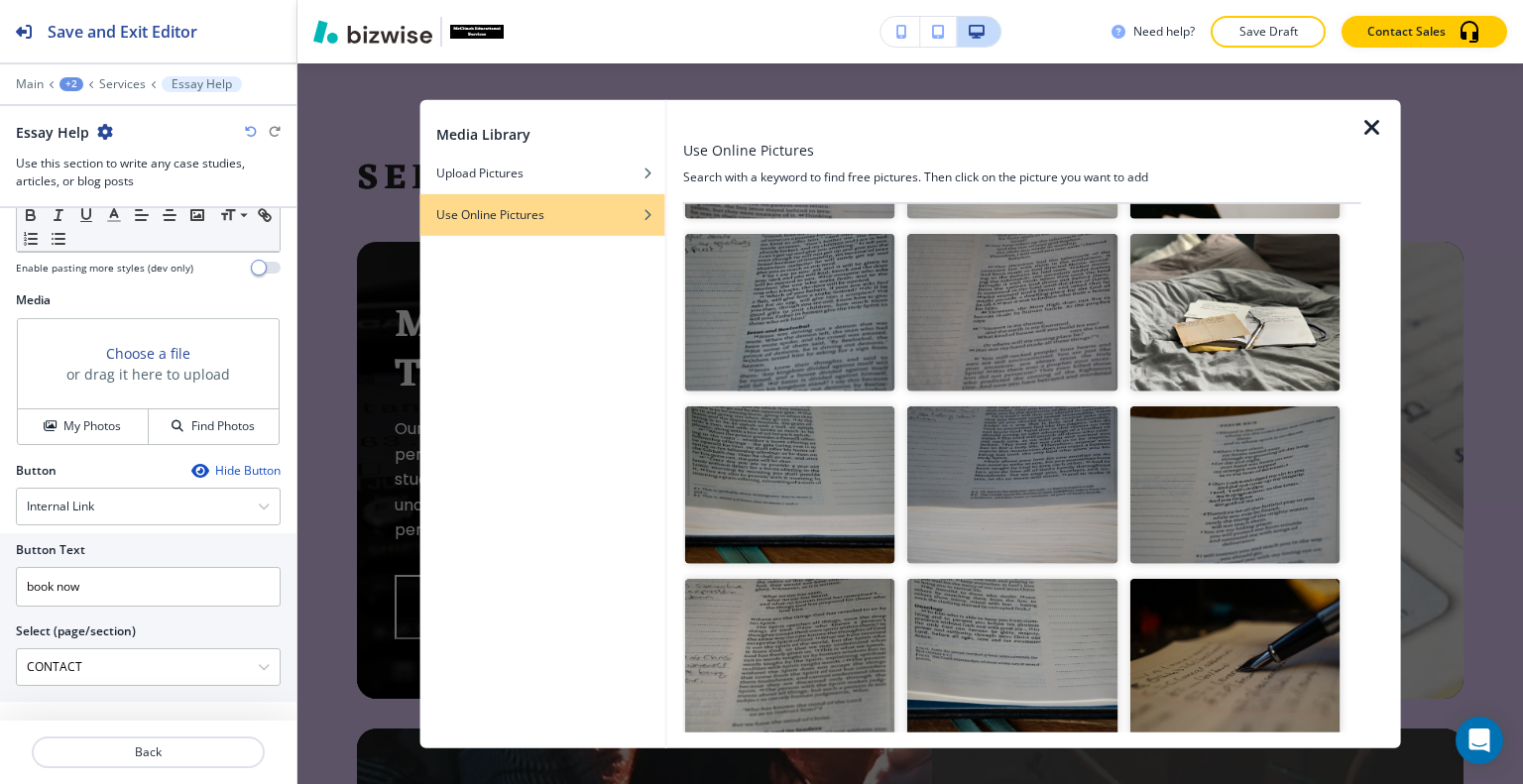 scroll, scrollTop: 0, scrollLeft: 0, axis: both 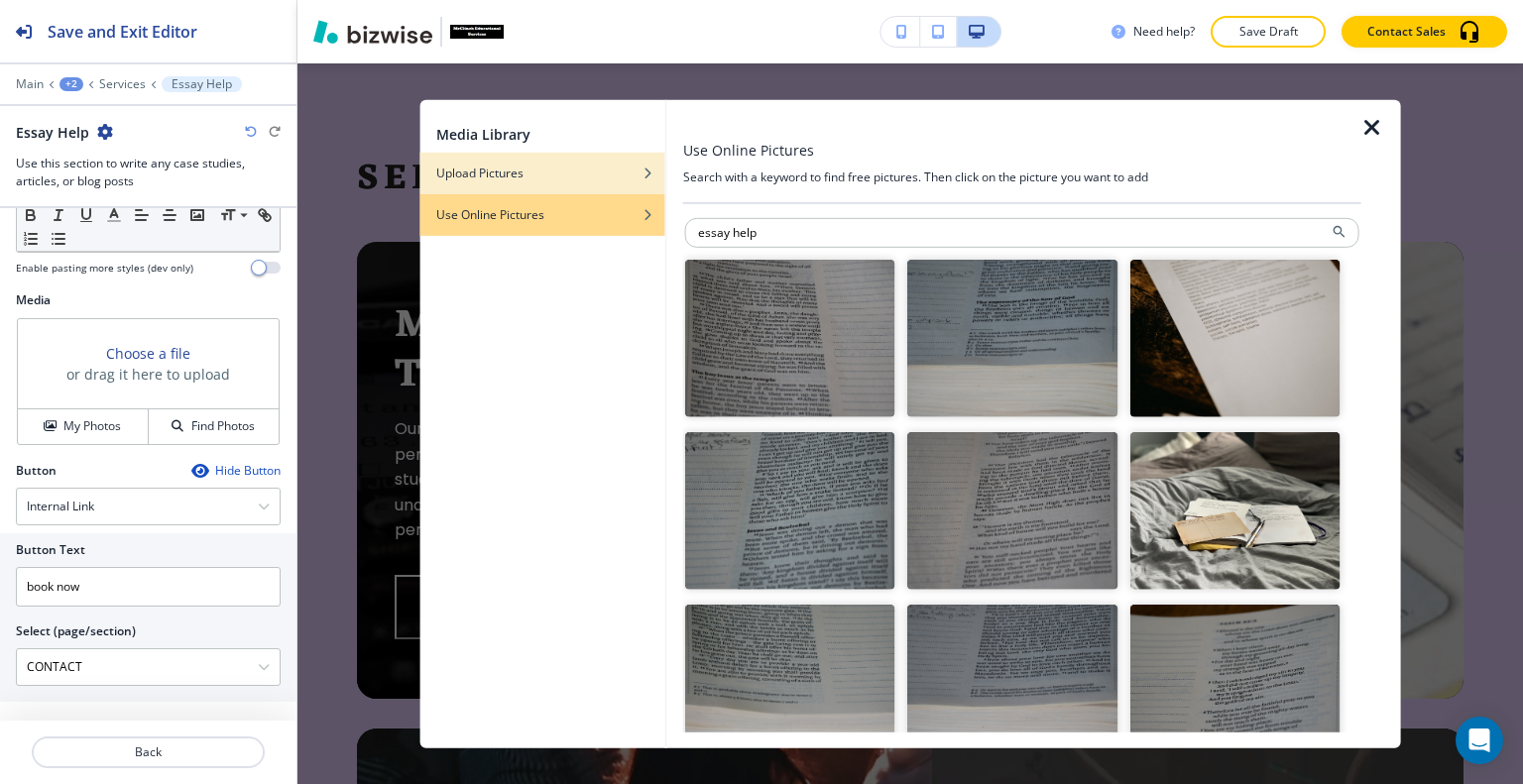 click at bounding box center (542, 187) 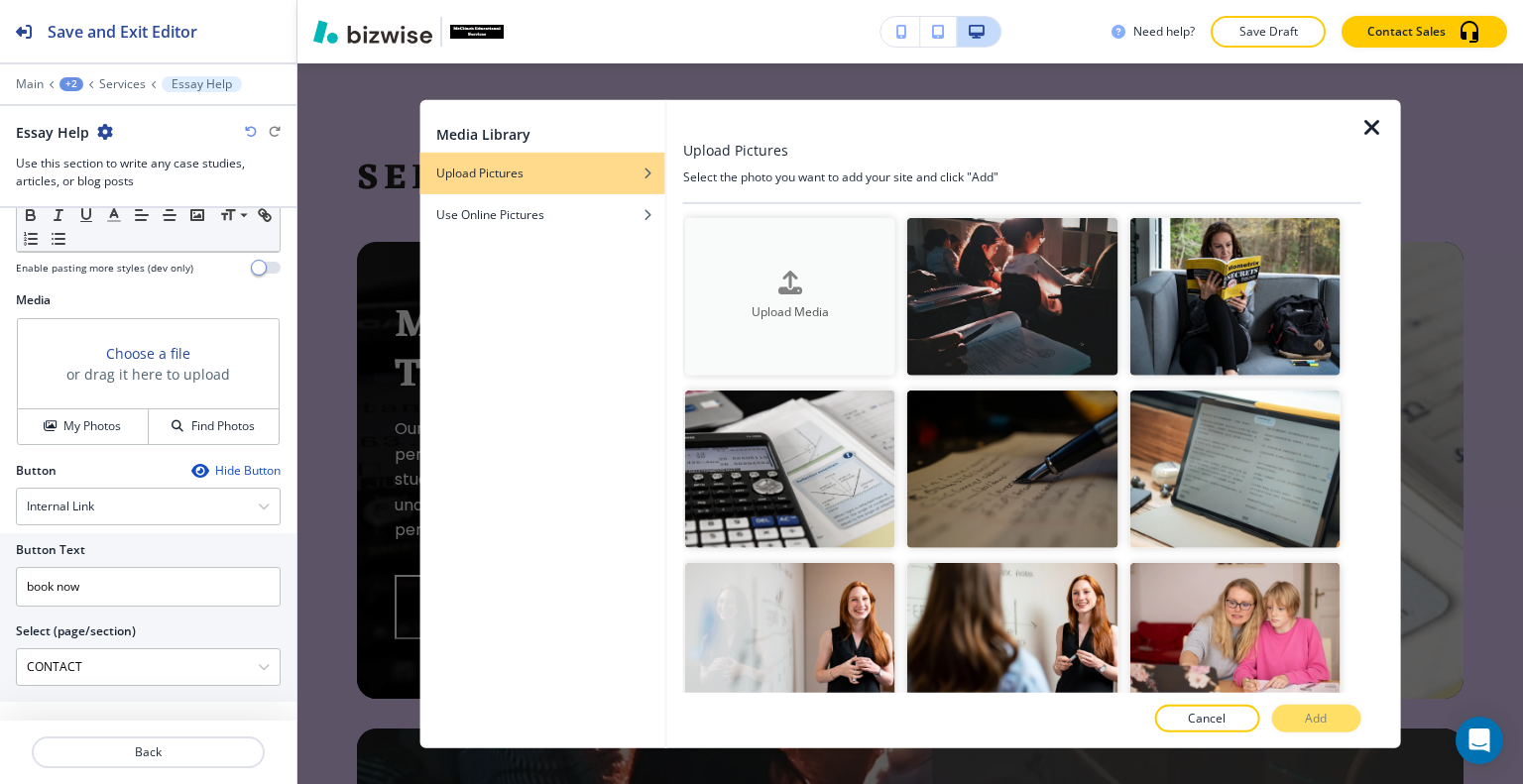 click on "Upload Media" at bounding box center [790, 296] 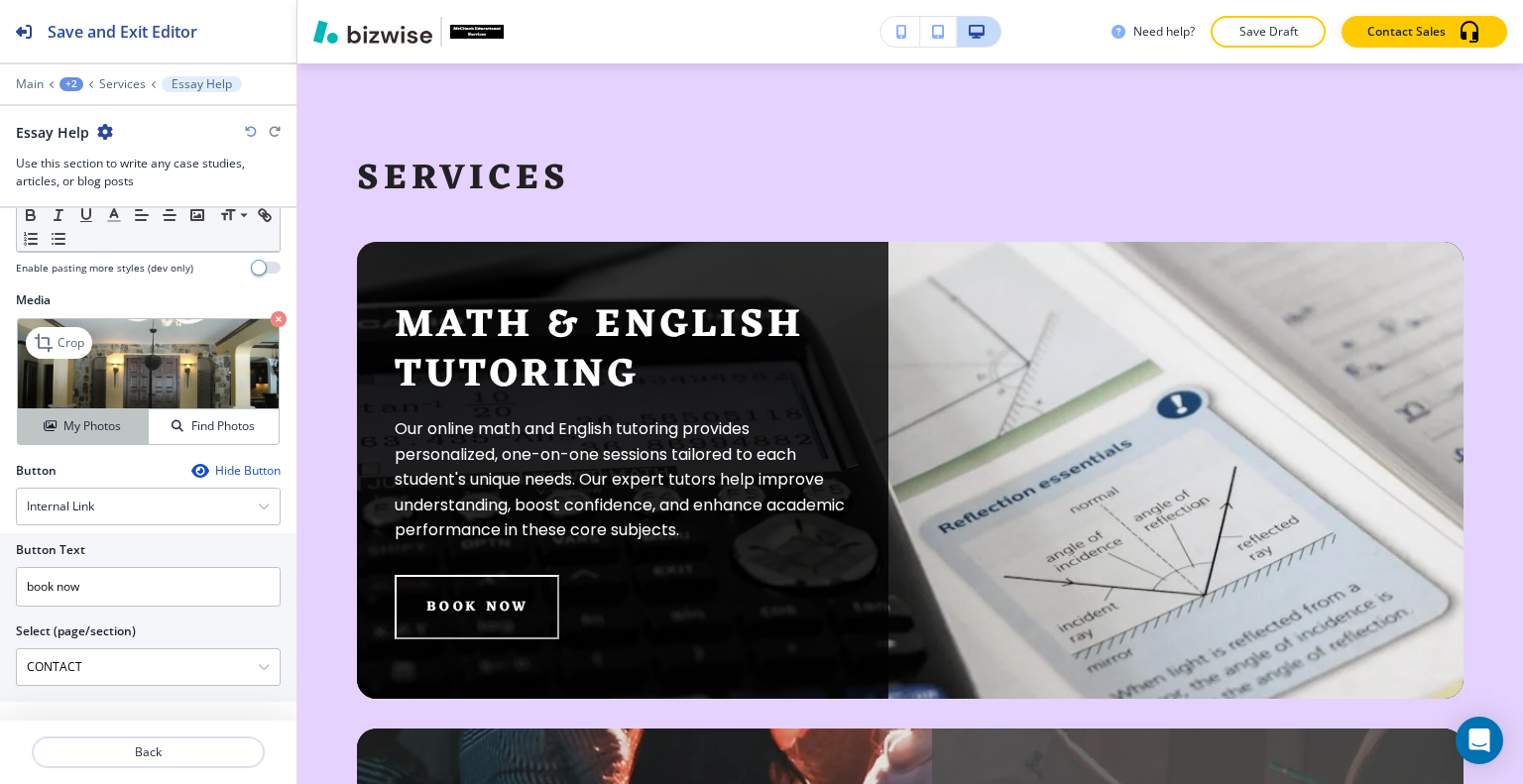click on "My Photos" at bounding box center (83, 426) 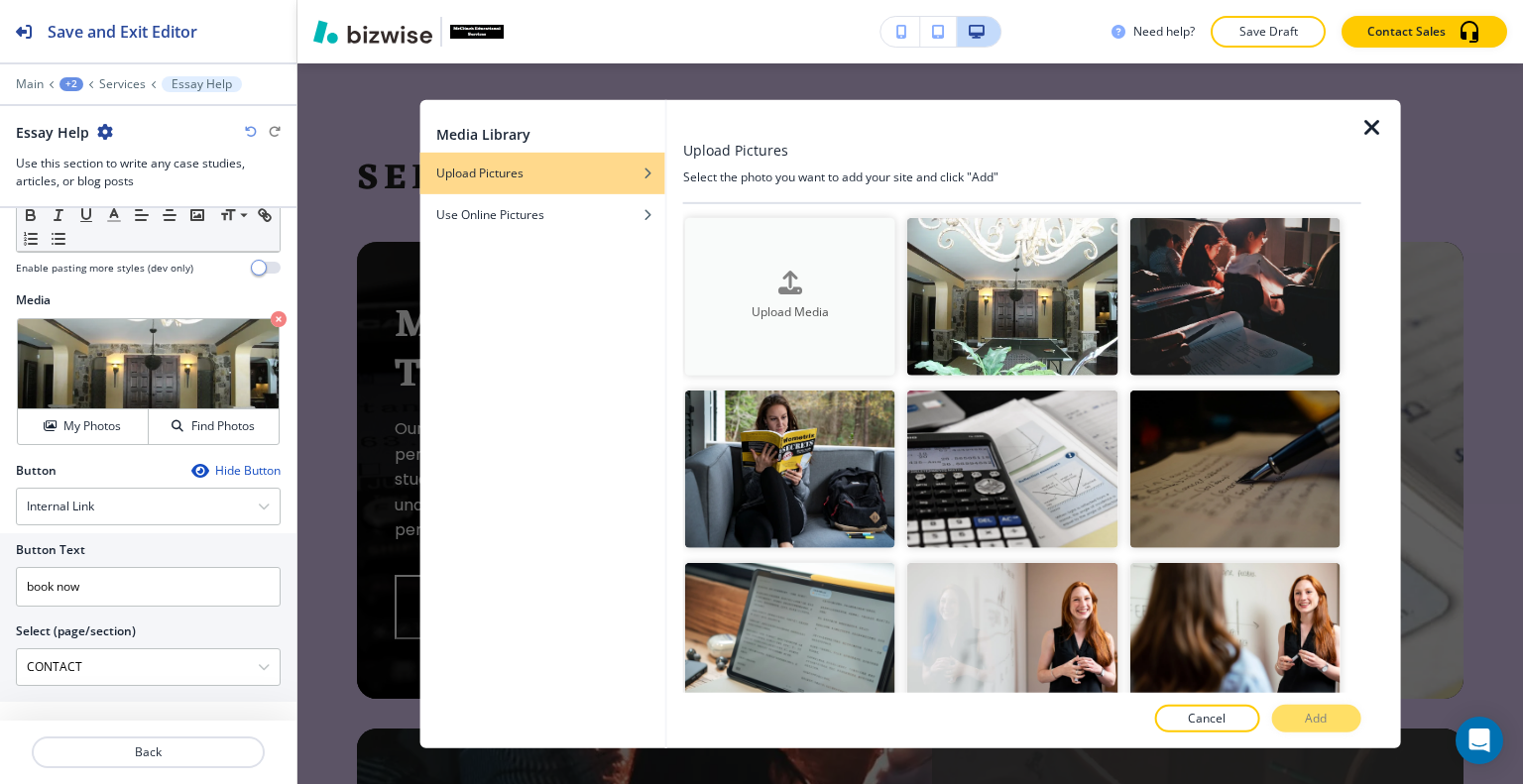 drag, startPoint x: 1031, startPoint y: 304, endPoint x: 795, endPoint y: 312, distance: 236.13555 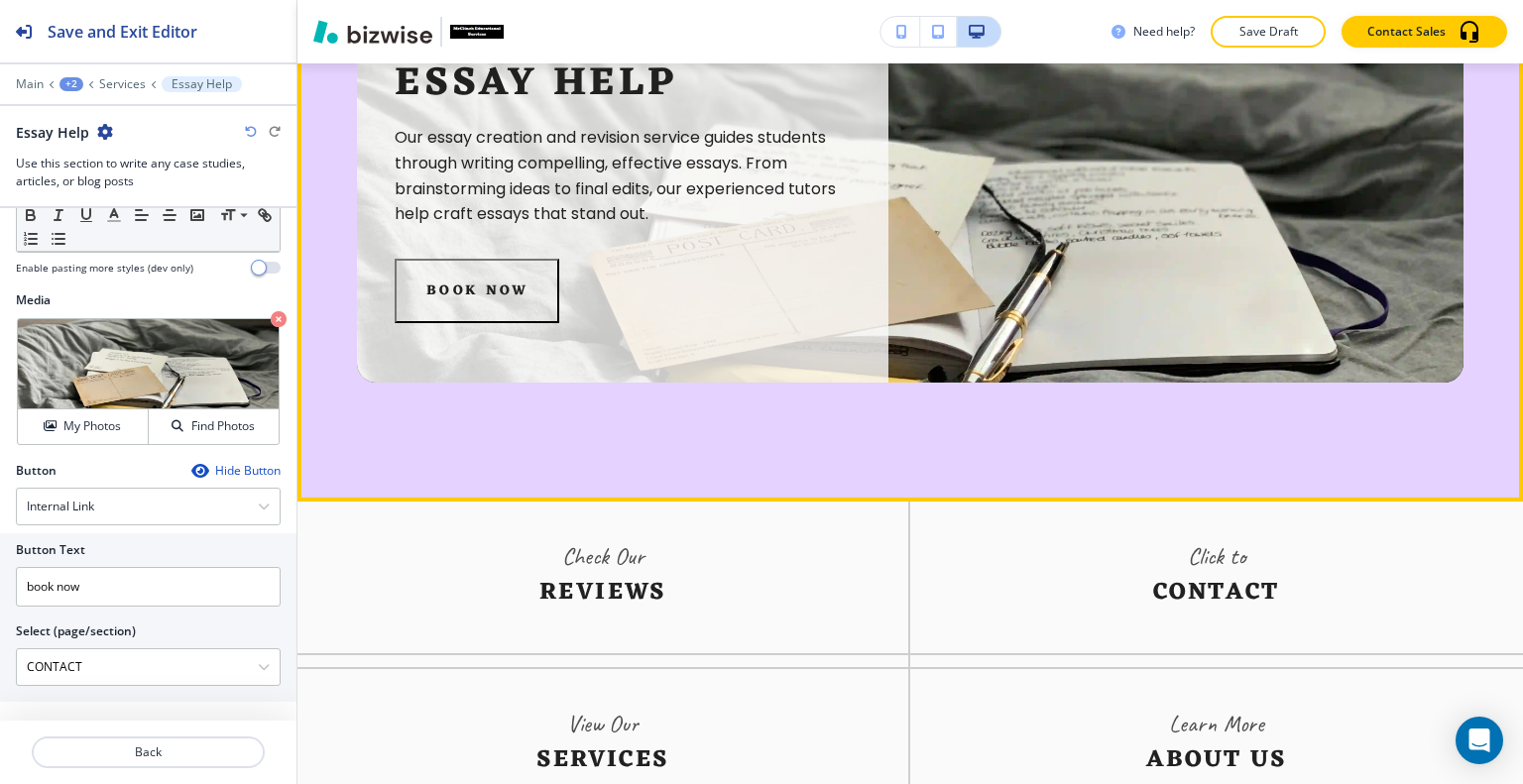 scroll, scrollTop: 3322, scrollLeft: 0, axis: vertical 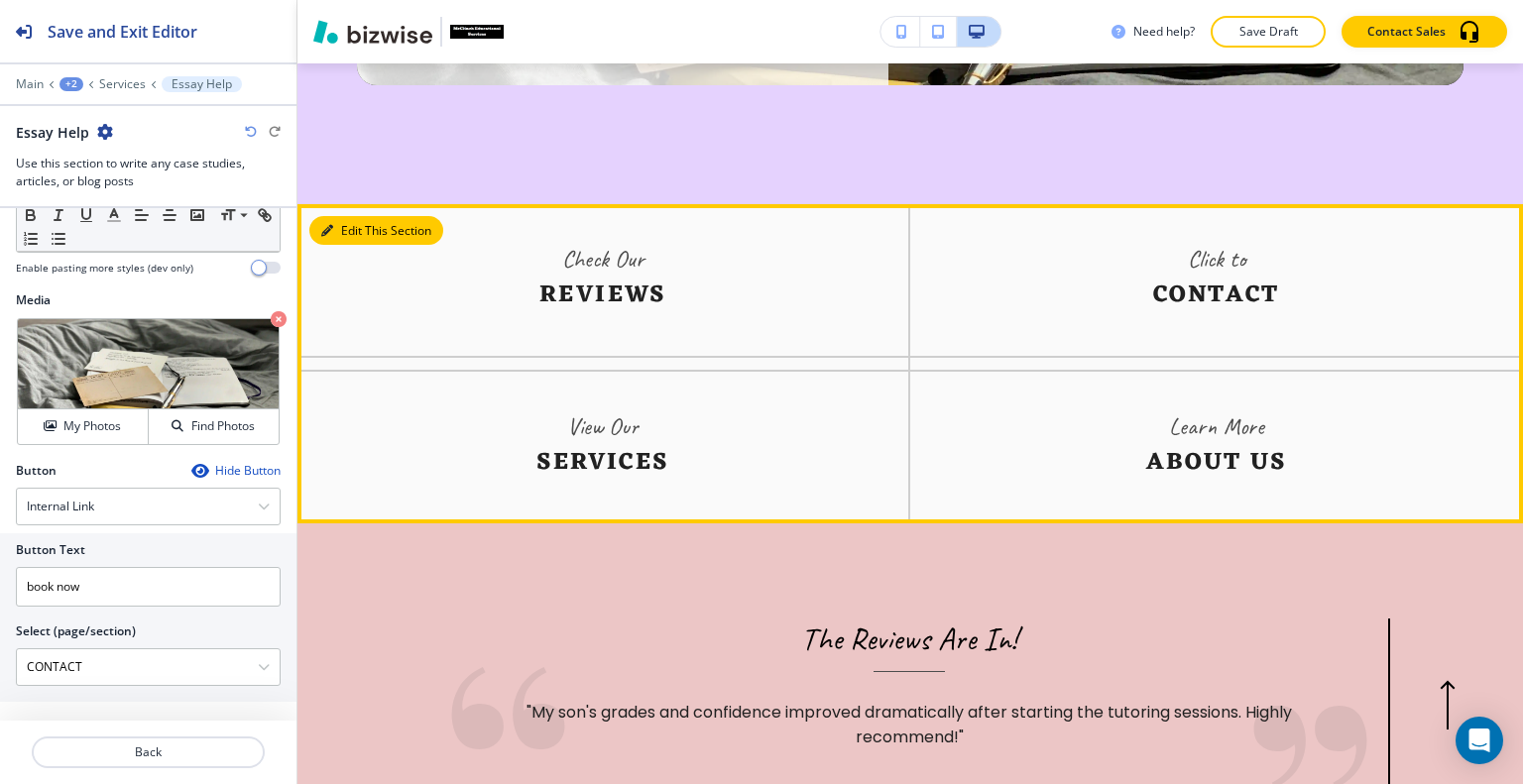 click on "Edit This Section" at bounding box center [376, 231] 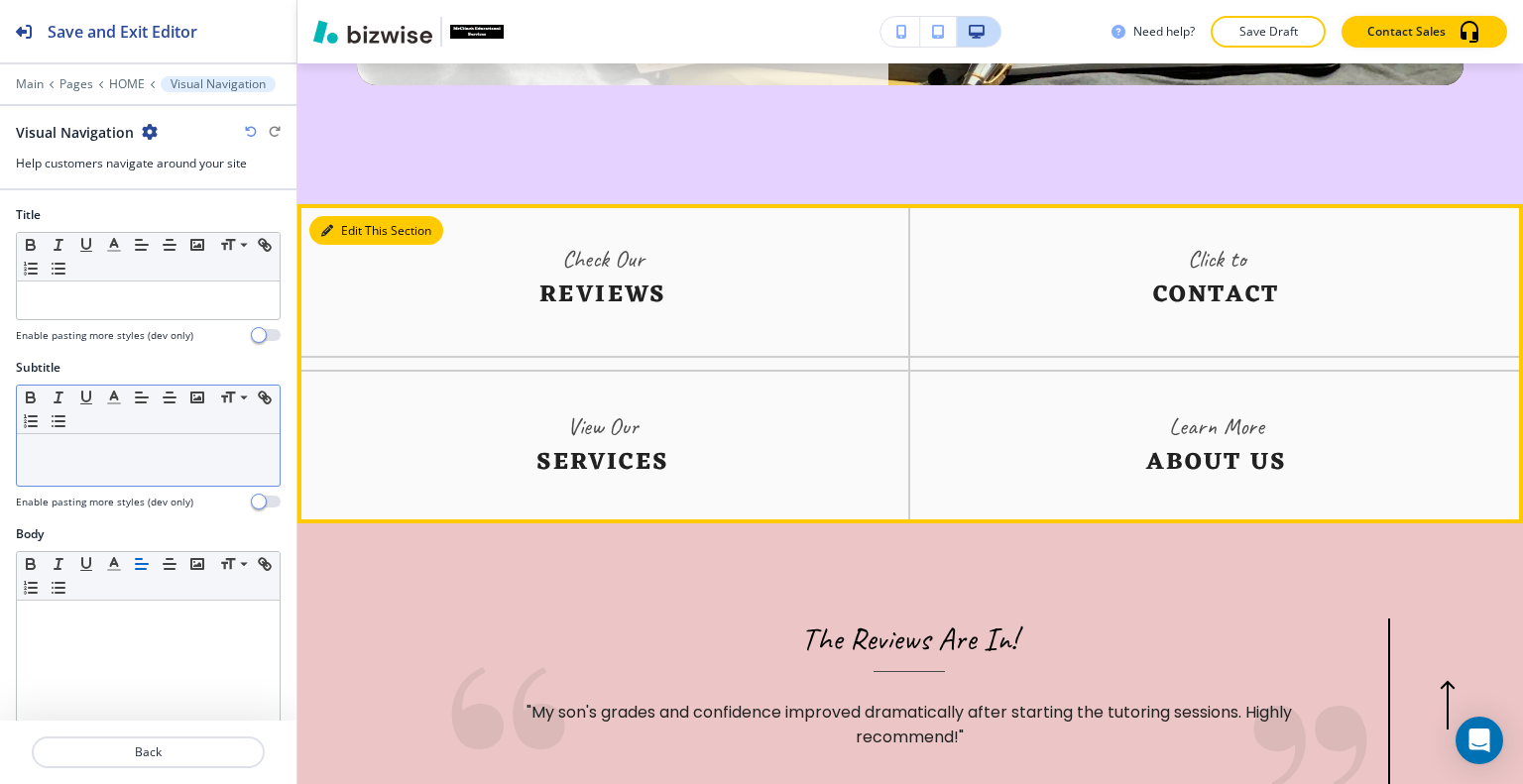 scroll, scrollTop: 3510, scrollLeft: 0, axis: vertical 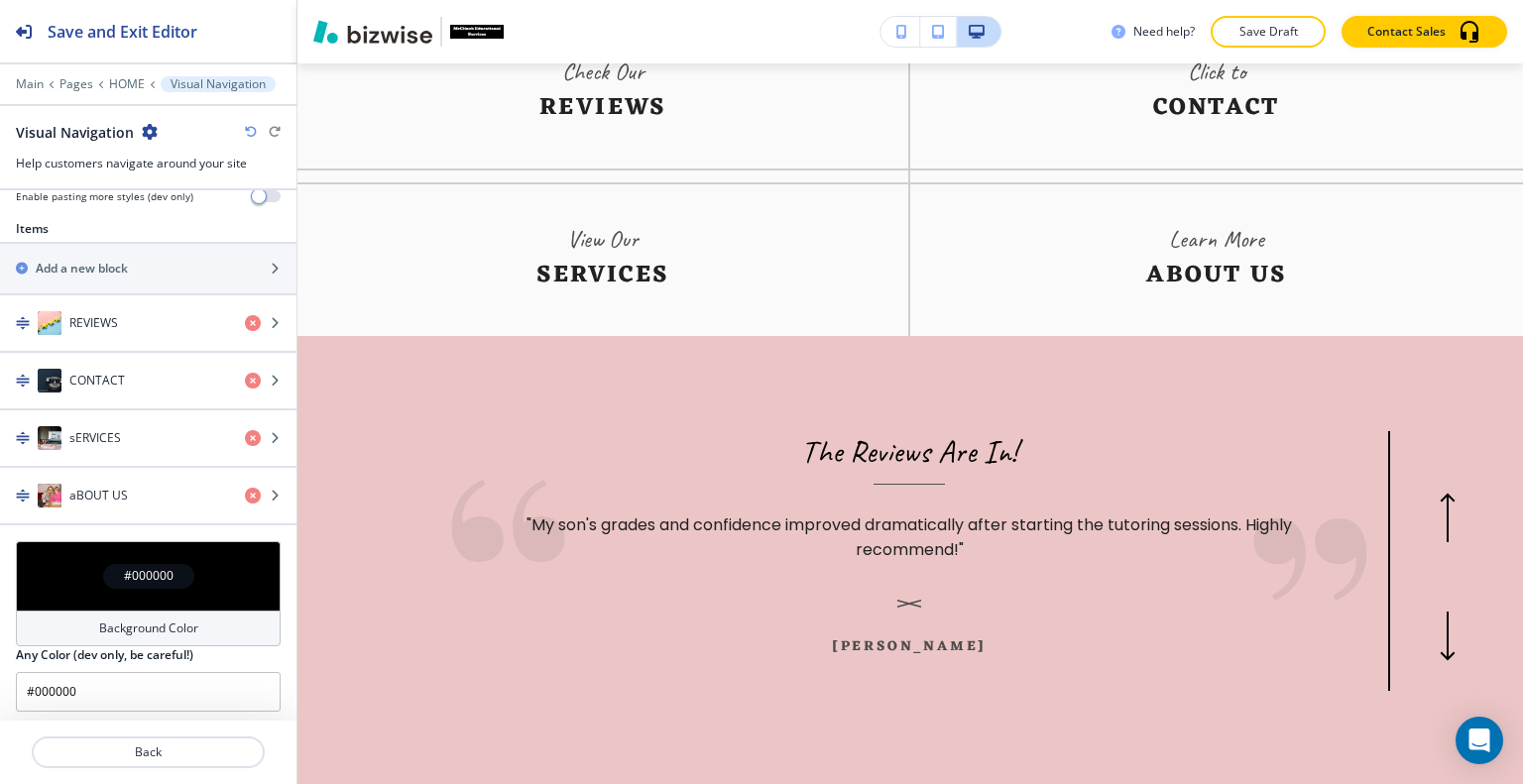 click on "#000000" at bounding box center (148, 576) 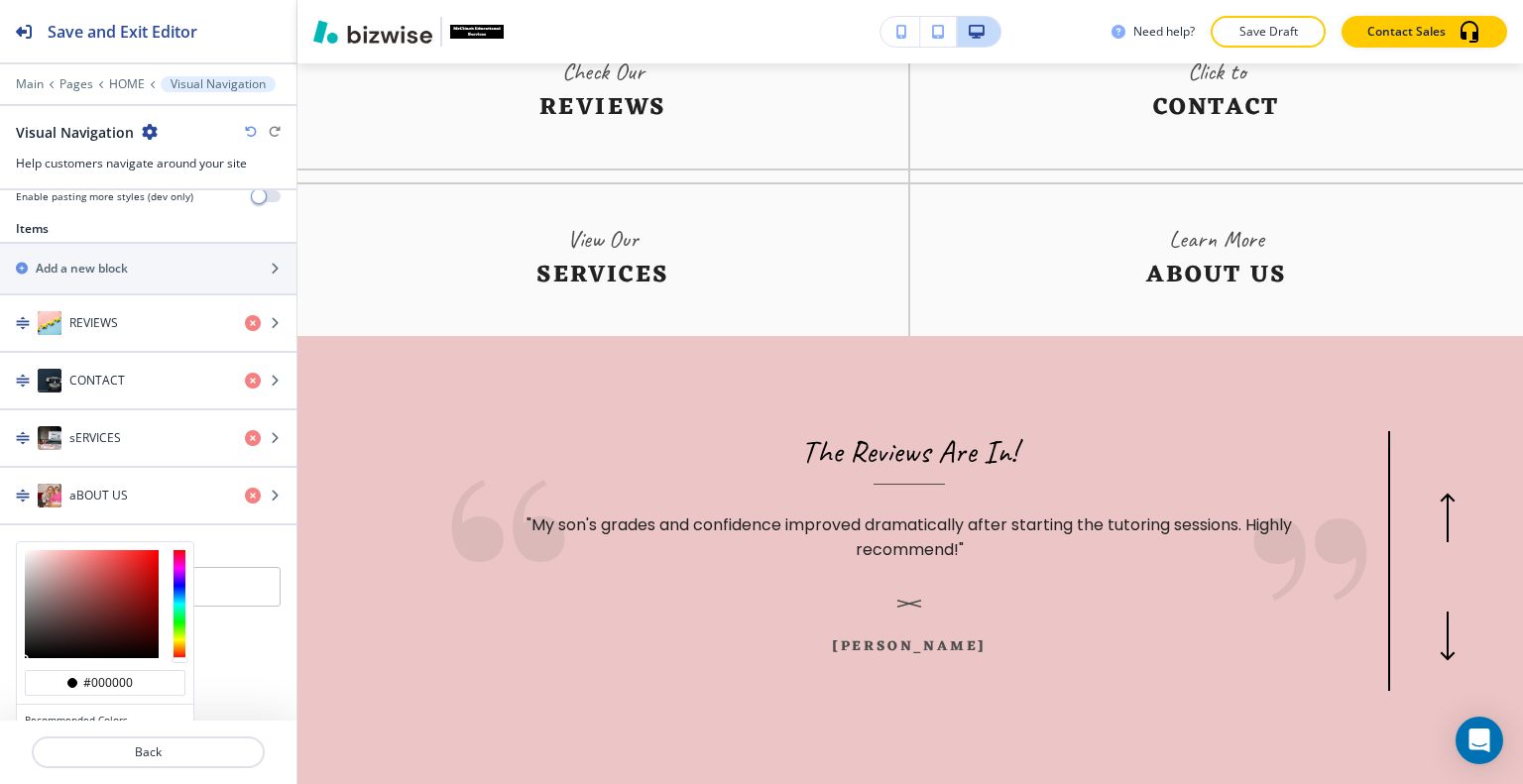 scroll, scrollTop: 773, scrollLeft: 0, axis: vertical 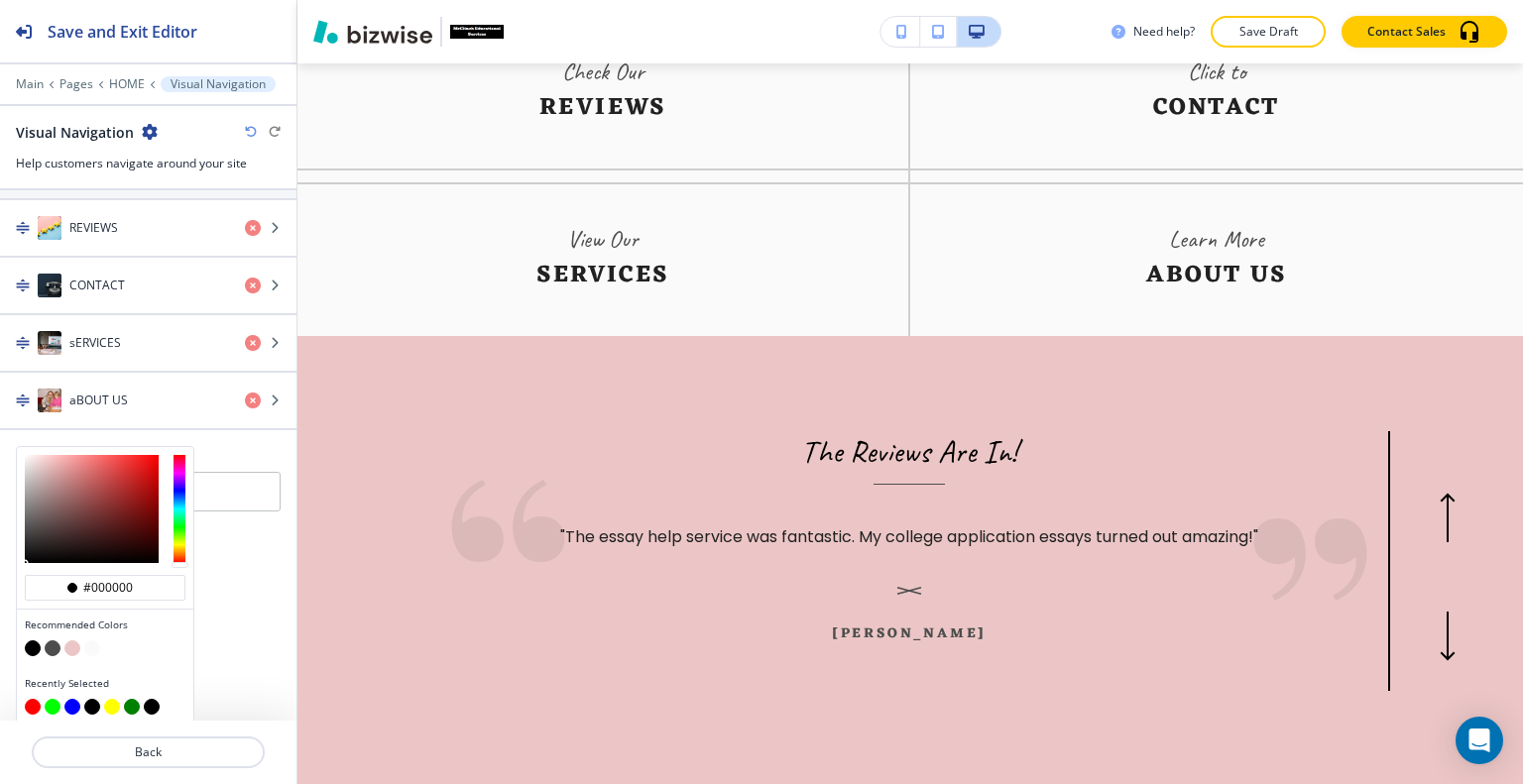 click at bounding box center [72, 648] 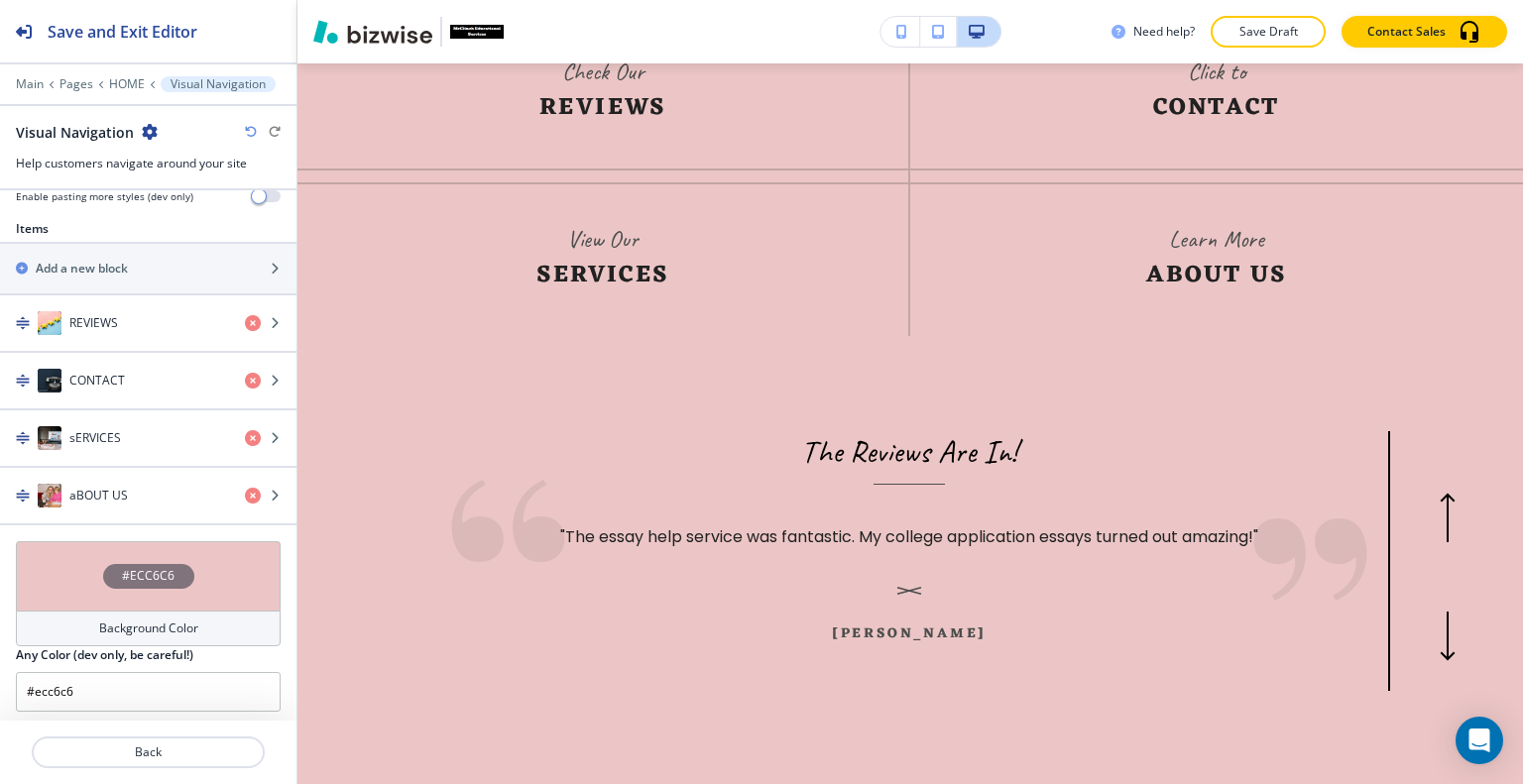 click on "#ECC6C6" at bounding box center (148, 576) 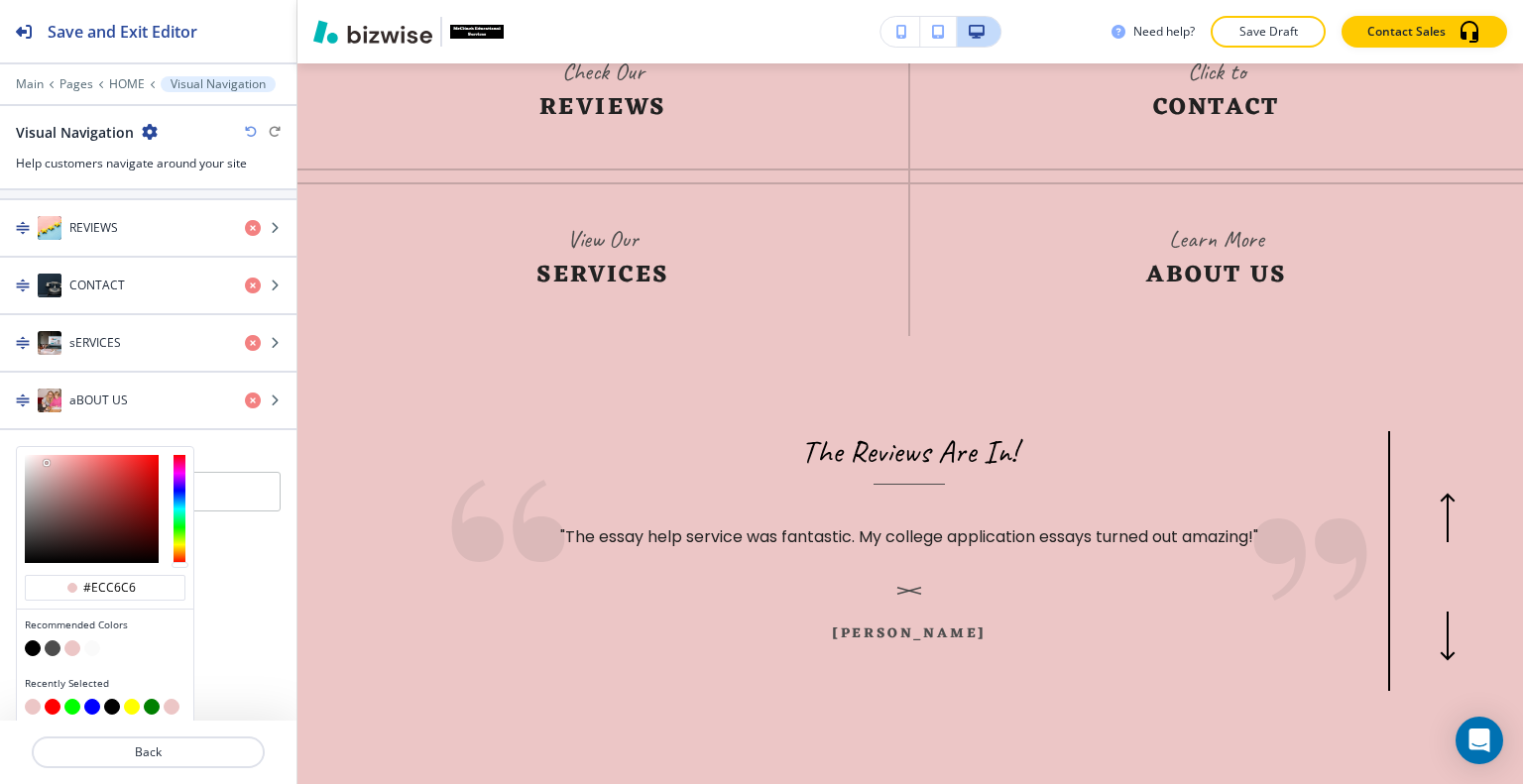click at bounding box center (53, 648) 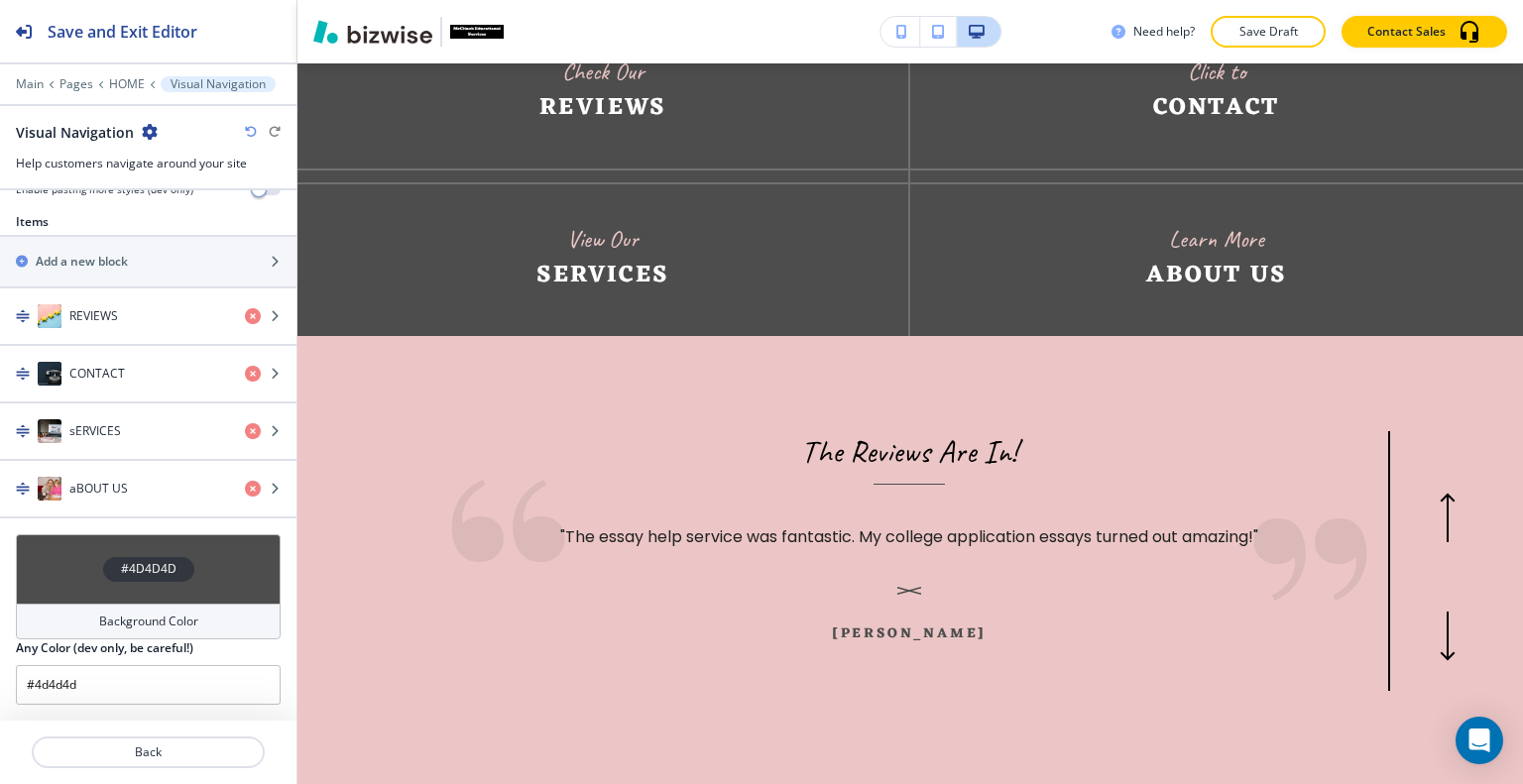 scroll, scrollTop: 678, scrollLeft: 0, axis: vertical 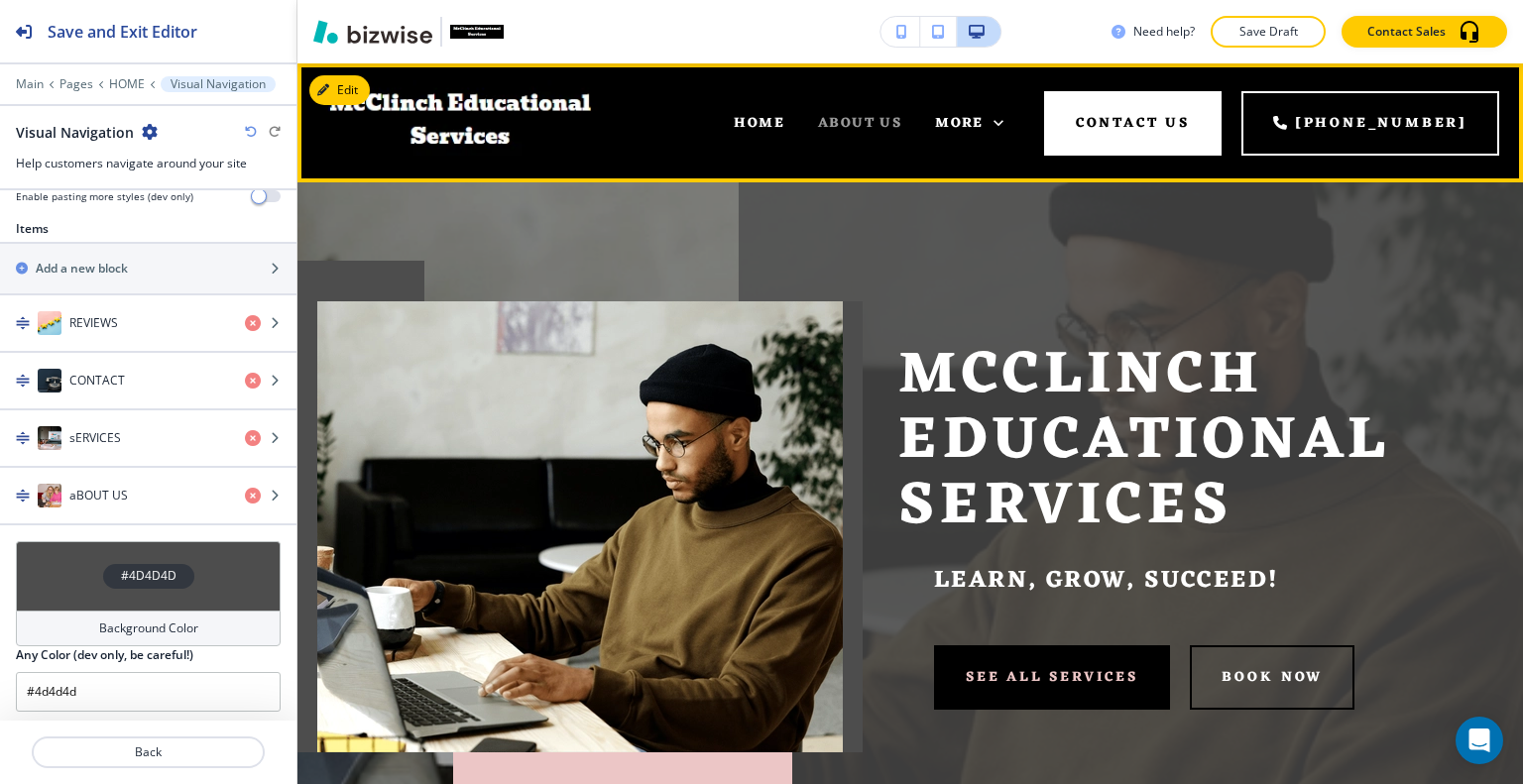 click on "ABOUT US" at bounding box center [860, 123] 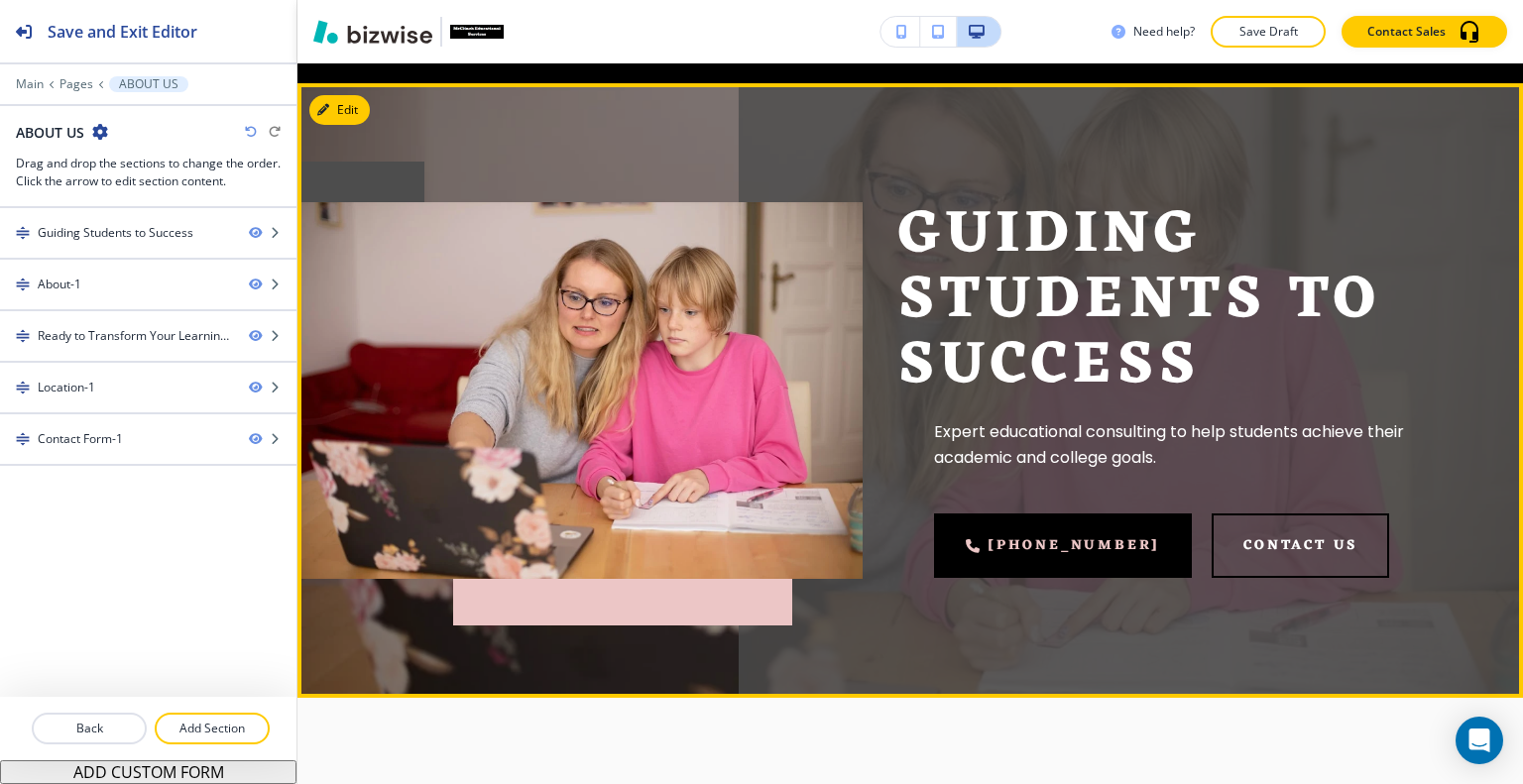 scroll, scrollTop: 0, scrollLeft: 0, axis: both 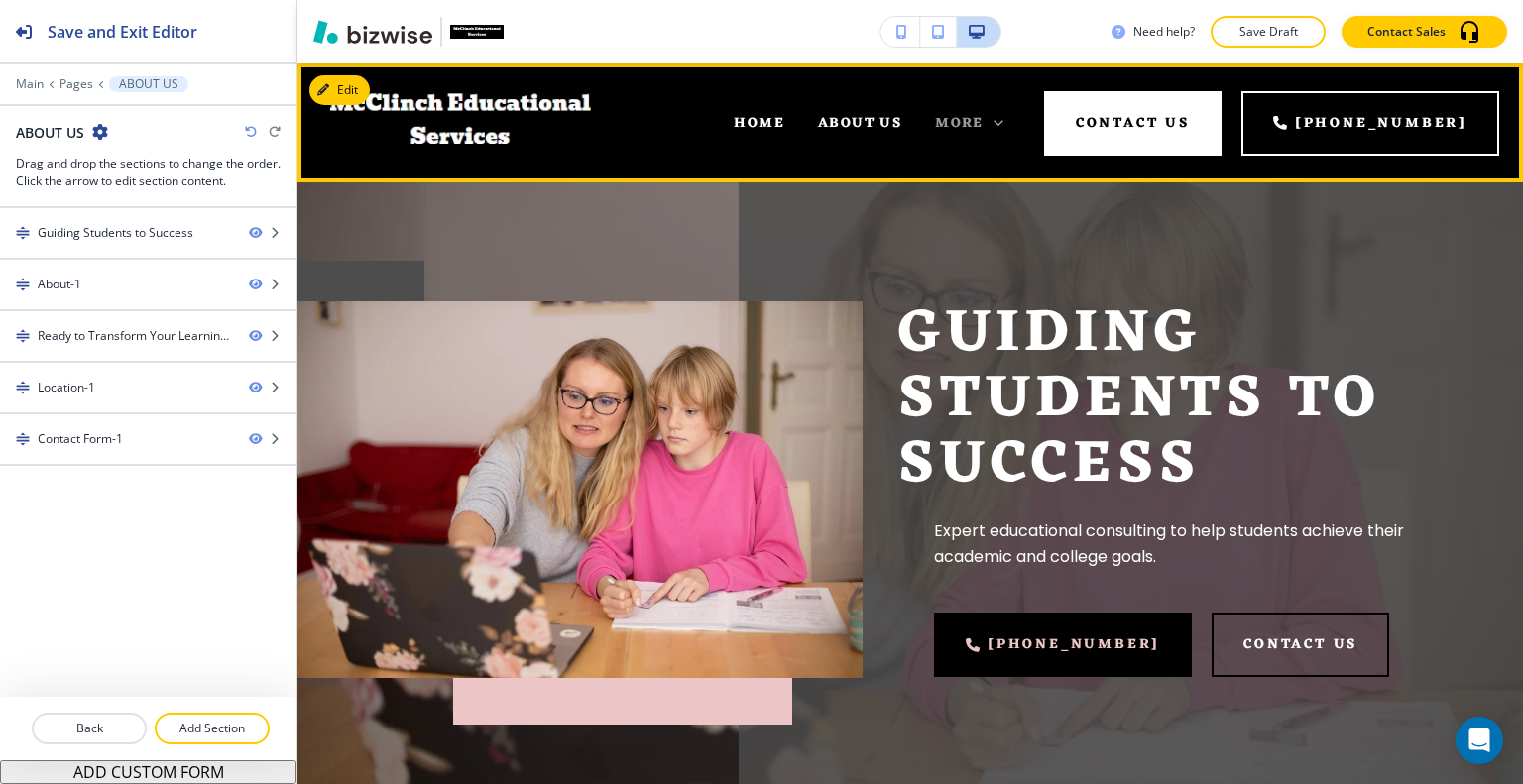 click on "More" at bounding box center (959, 123) 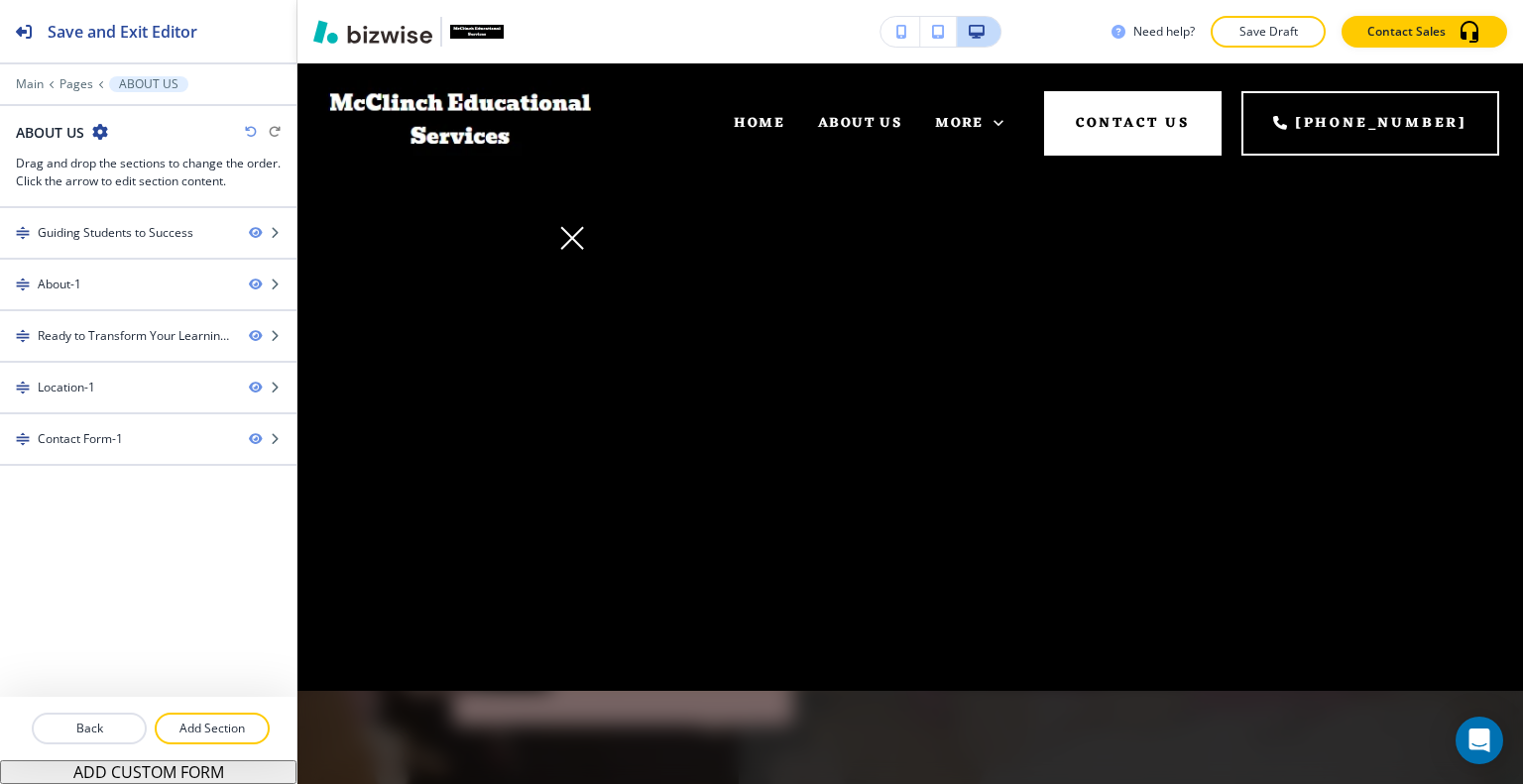 click at bounding box center (572, 238) 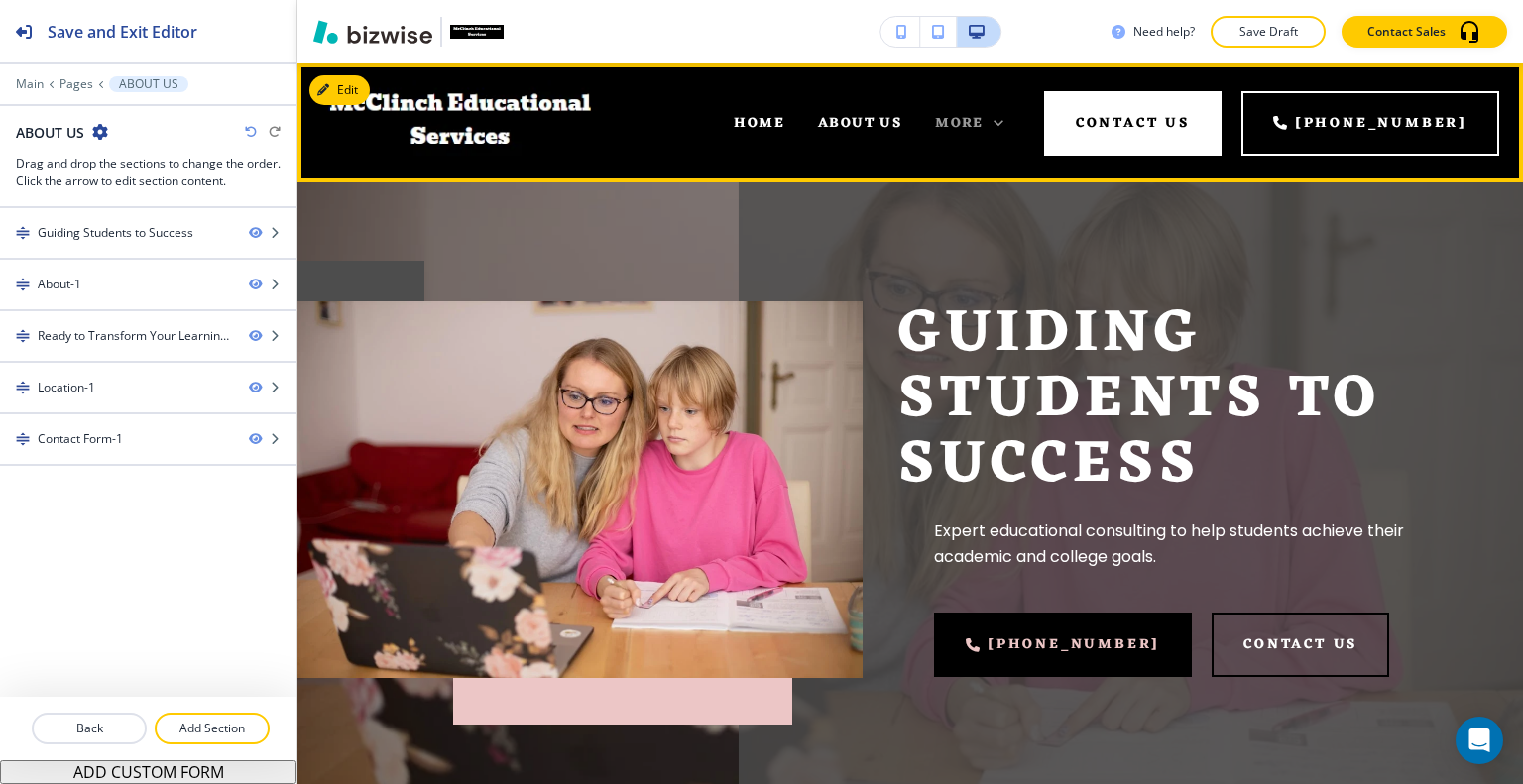 click 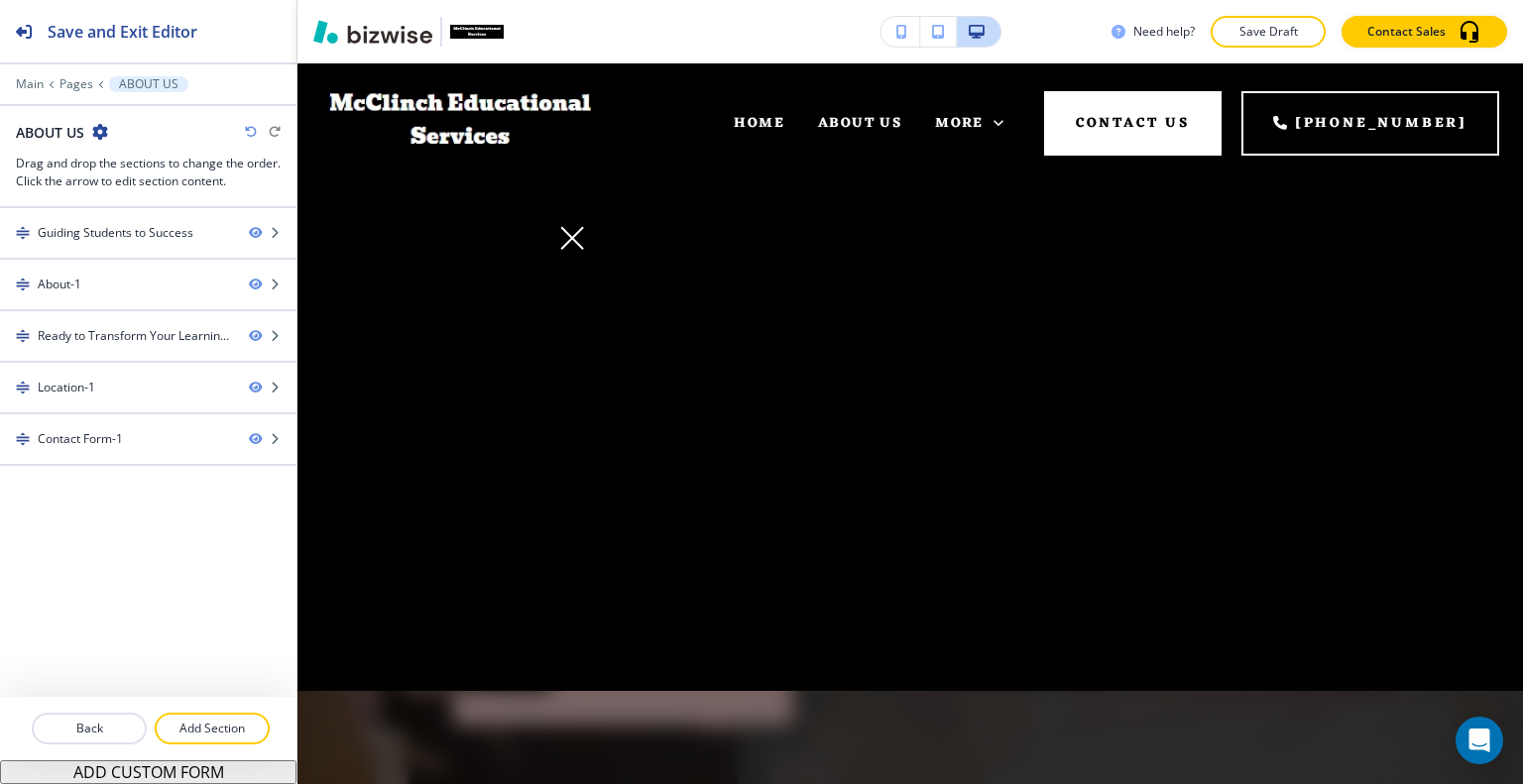 click 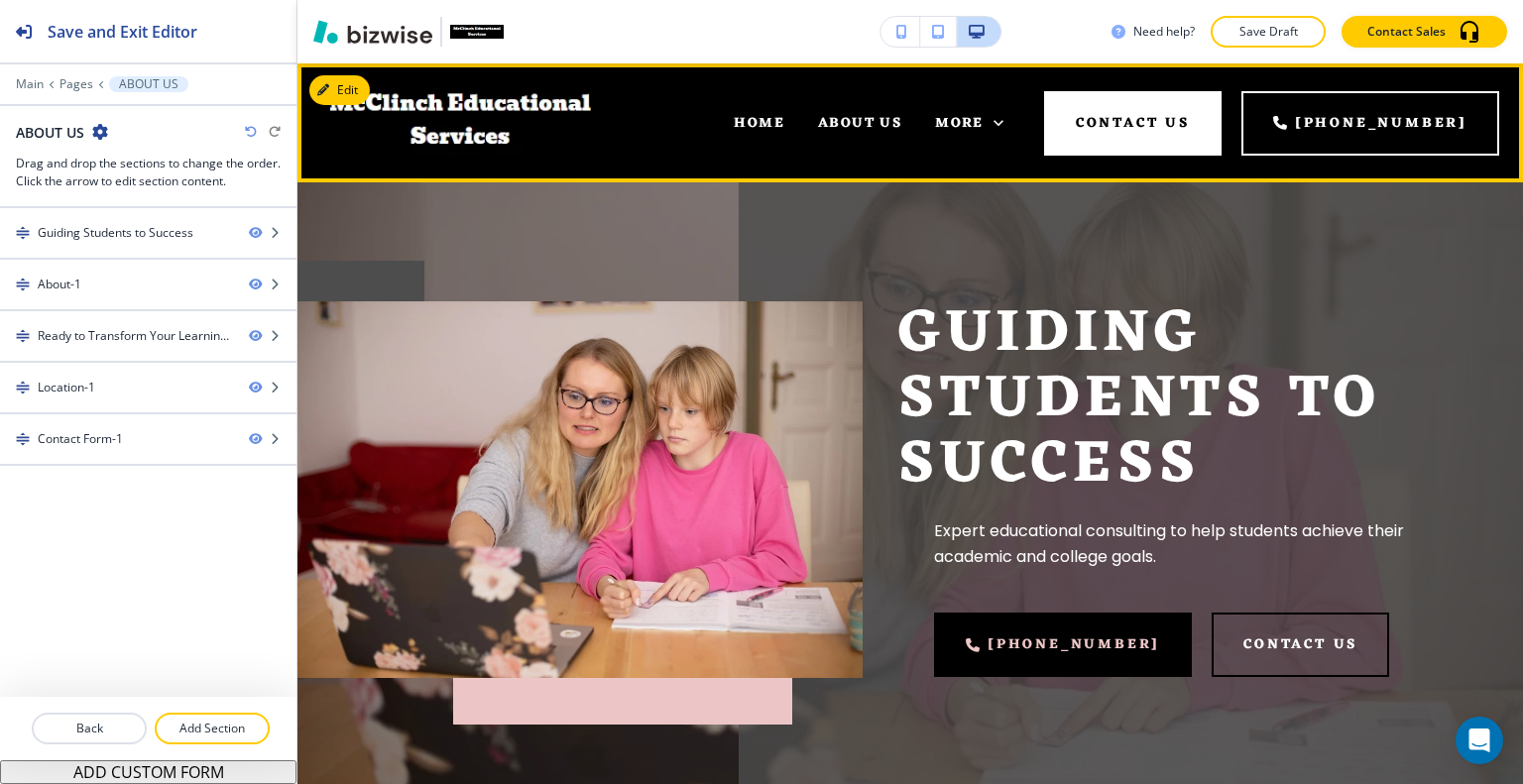 click at bounding box center (460, 122) 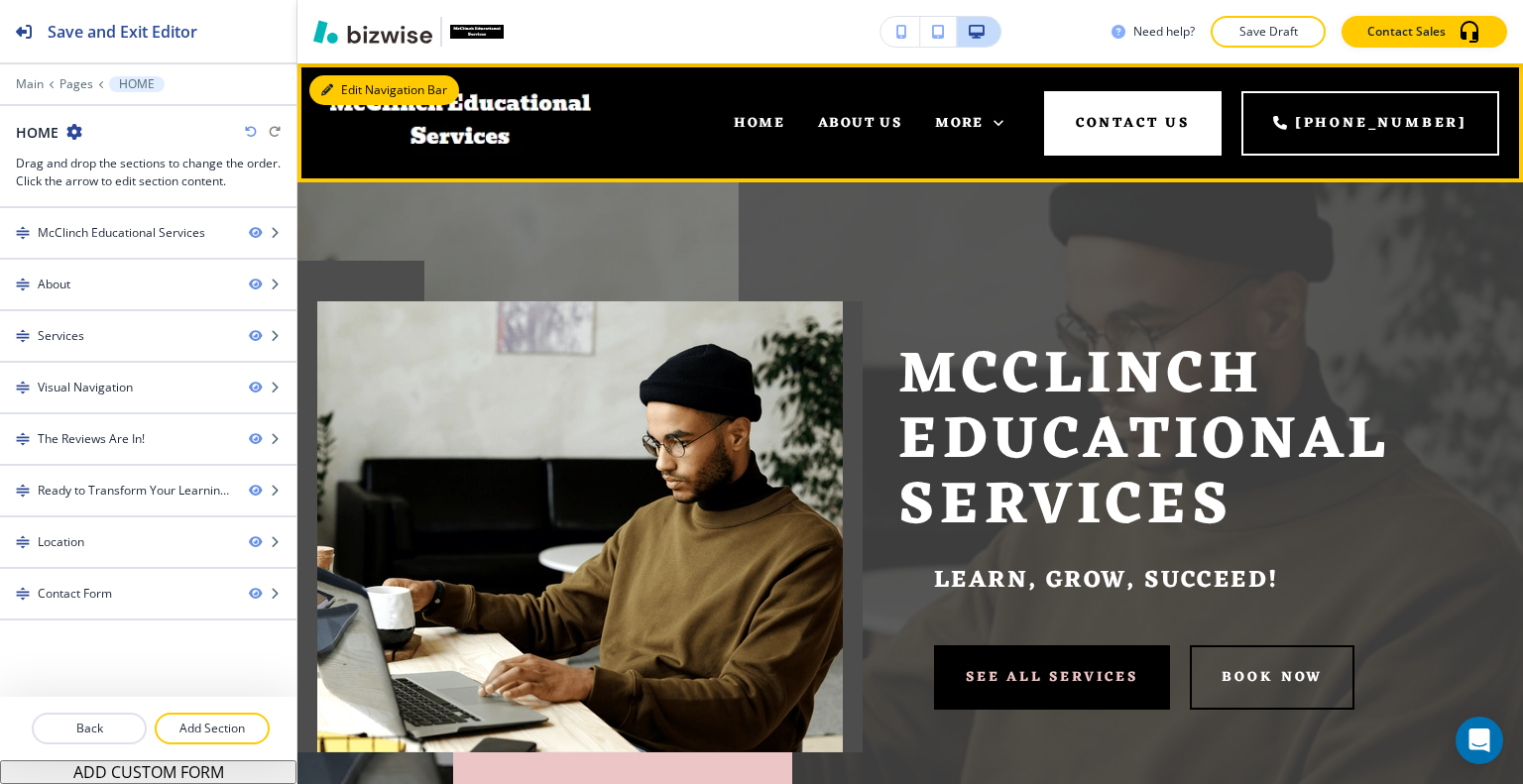click on "Edit Navigation Bar" at bounding box center (384, 90) 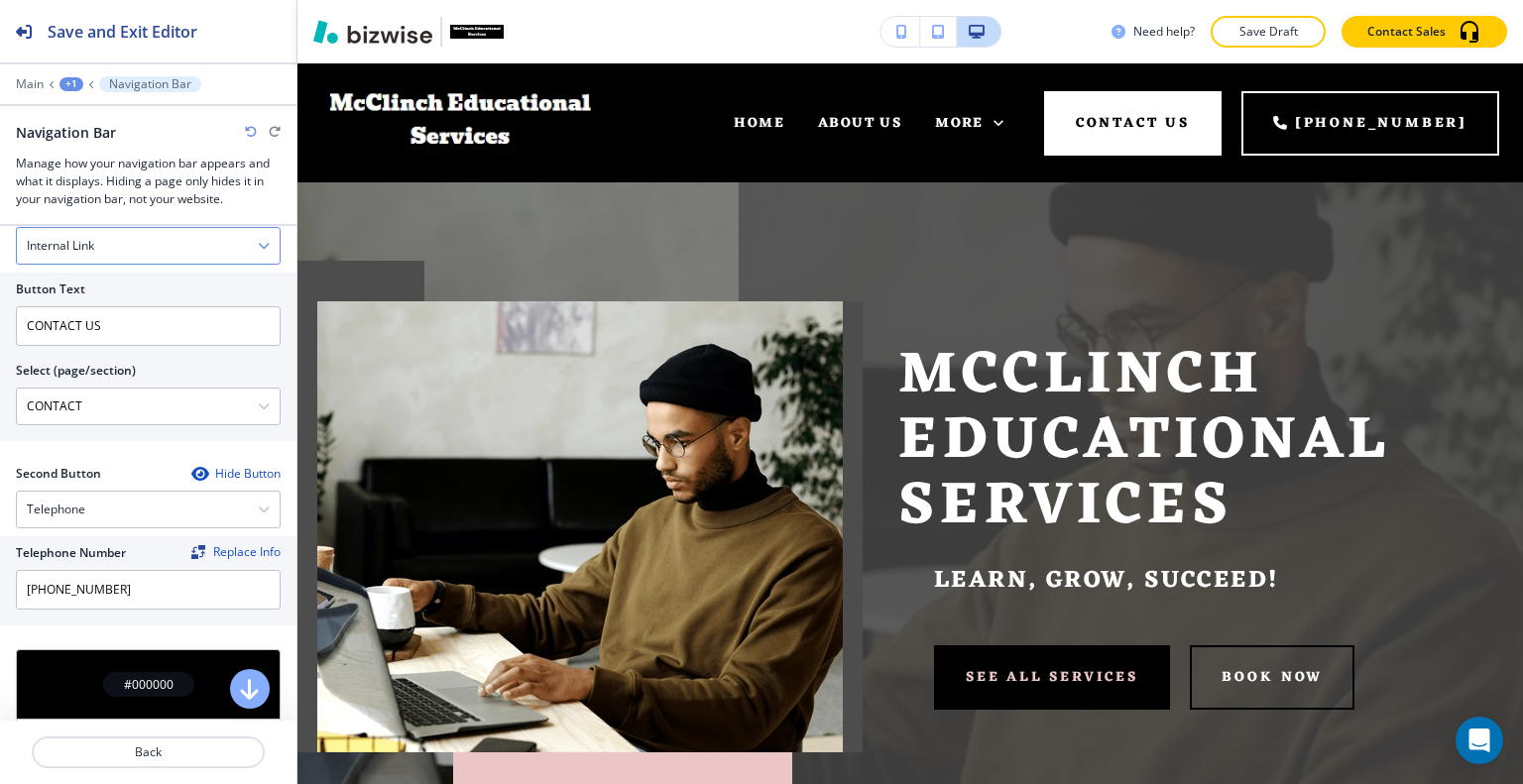 scroll, scrollTop: 1189, scrollLeft: 0, axis: vertical 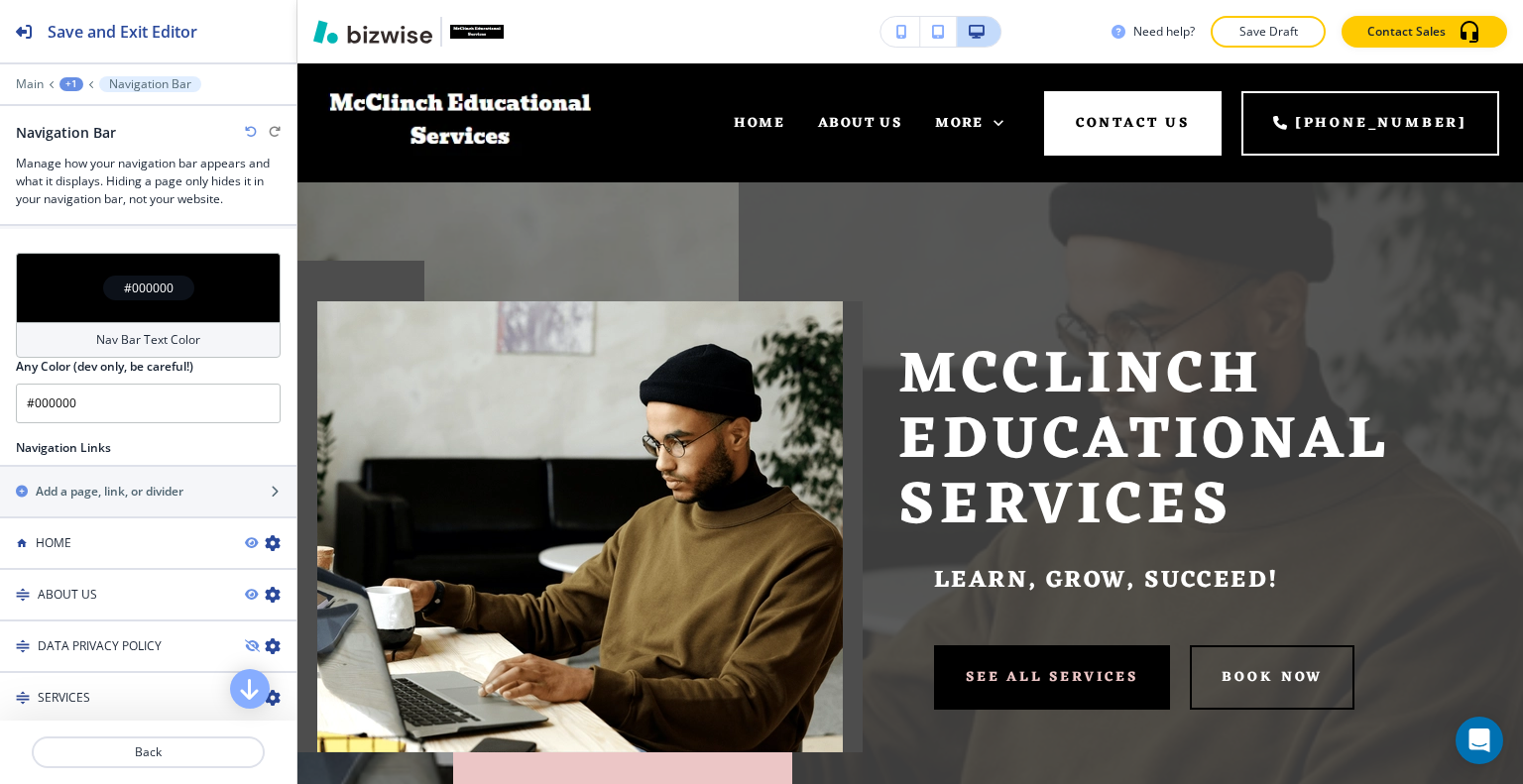 click on "#000000" at bounding box center [148, 287] 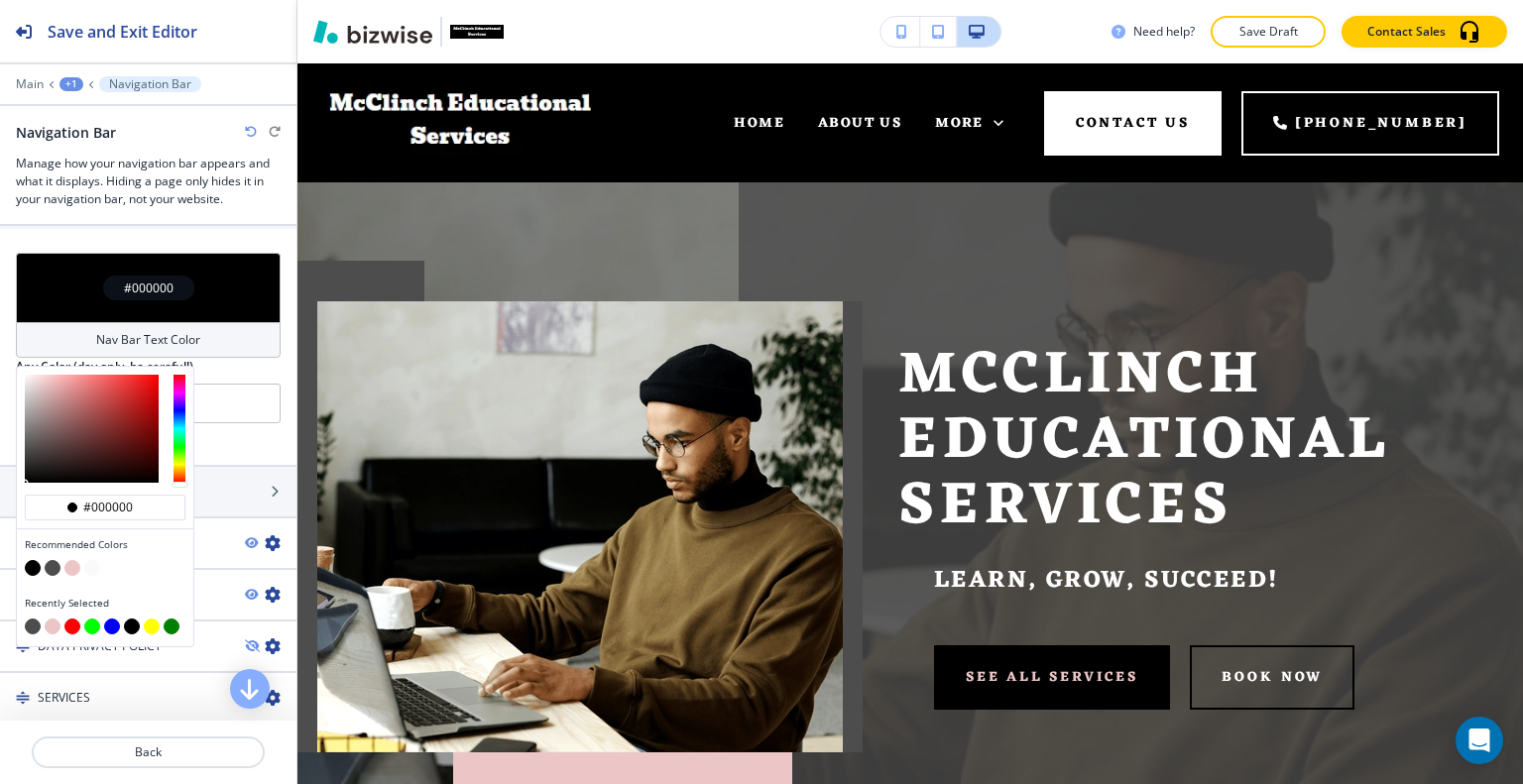 click at bounding box center [53, 626] 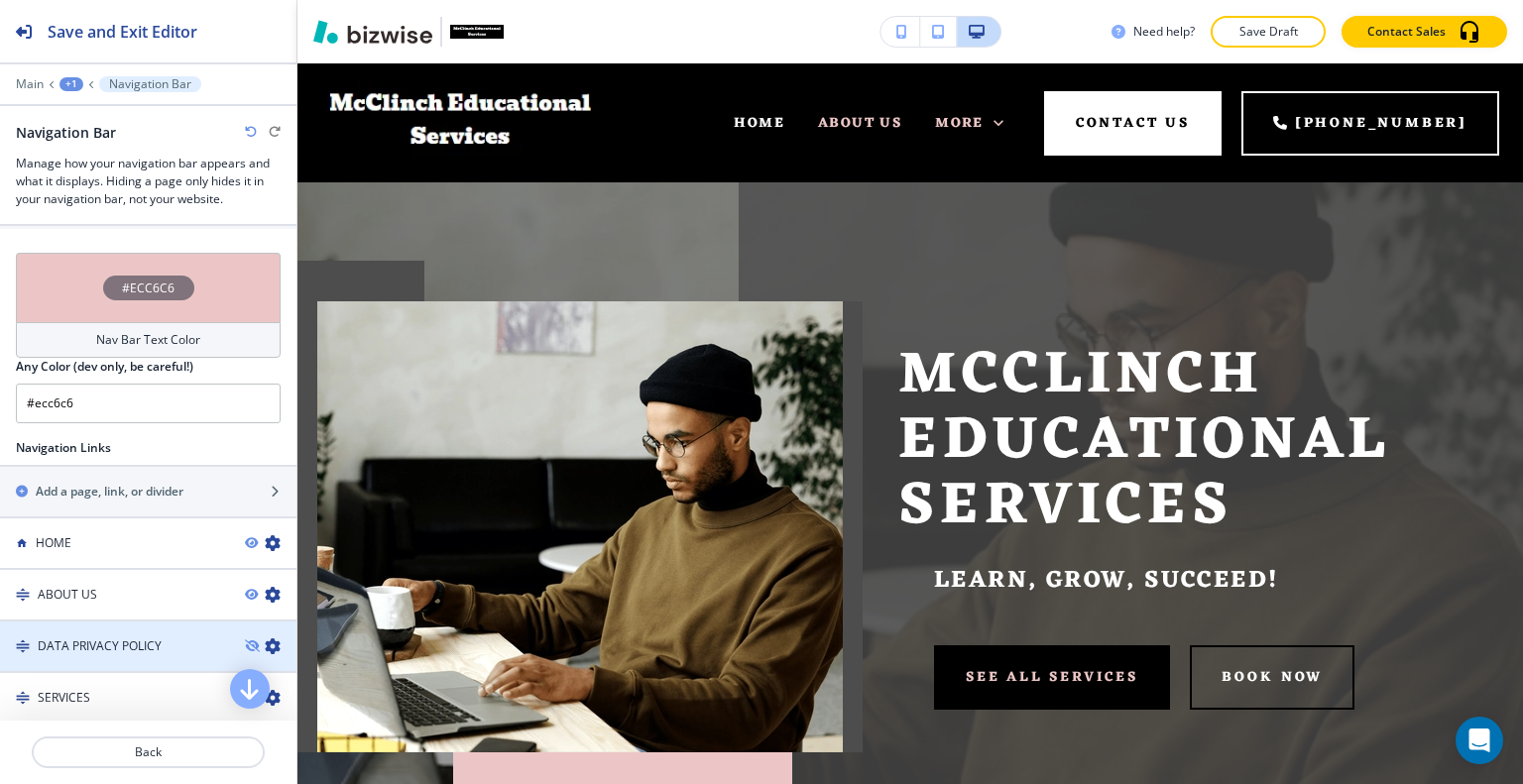 click at bounding box center [148, 629] 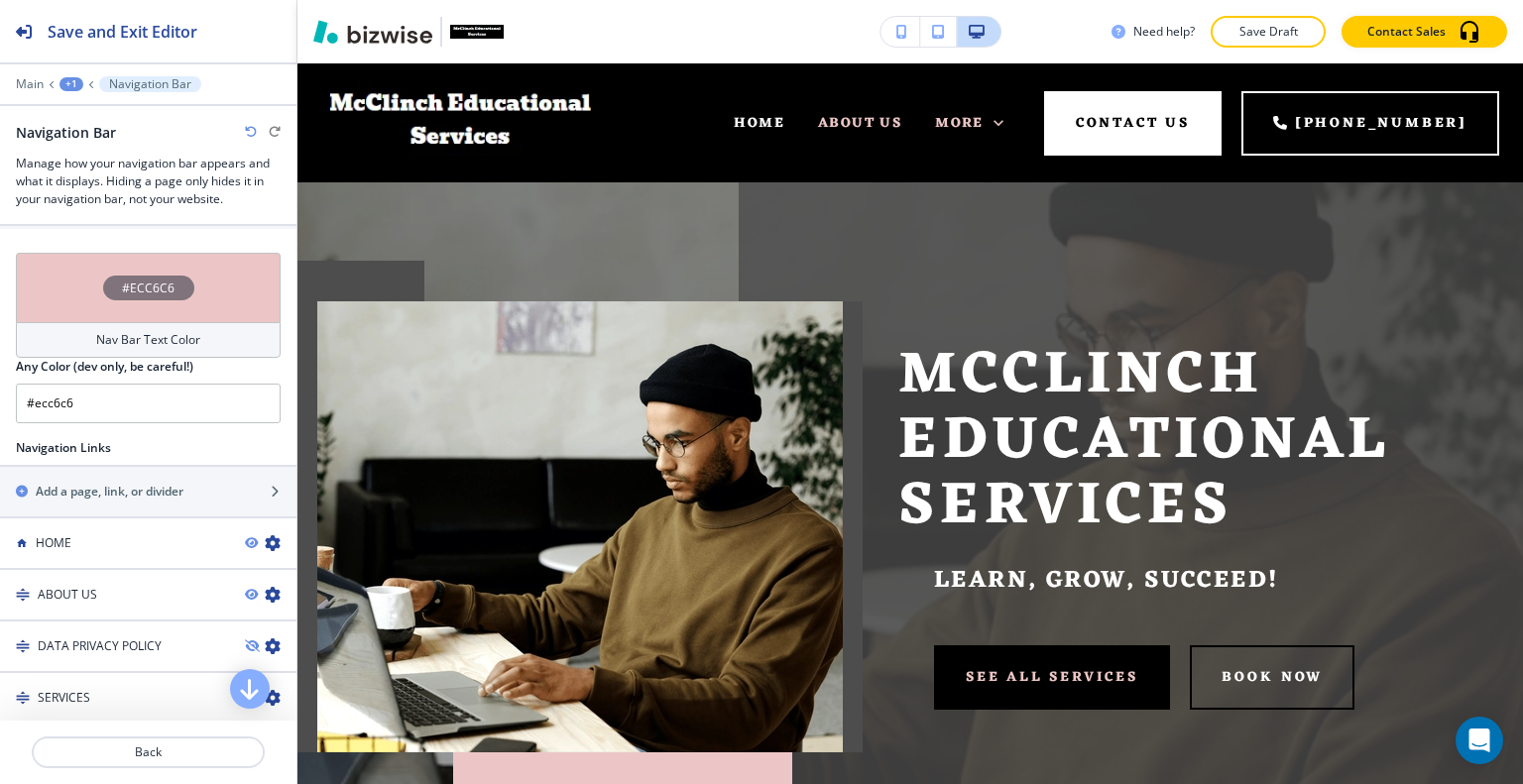 click on "#ECC6C6" at bounding box center [148, 287] 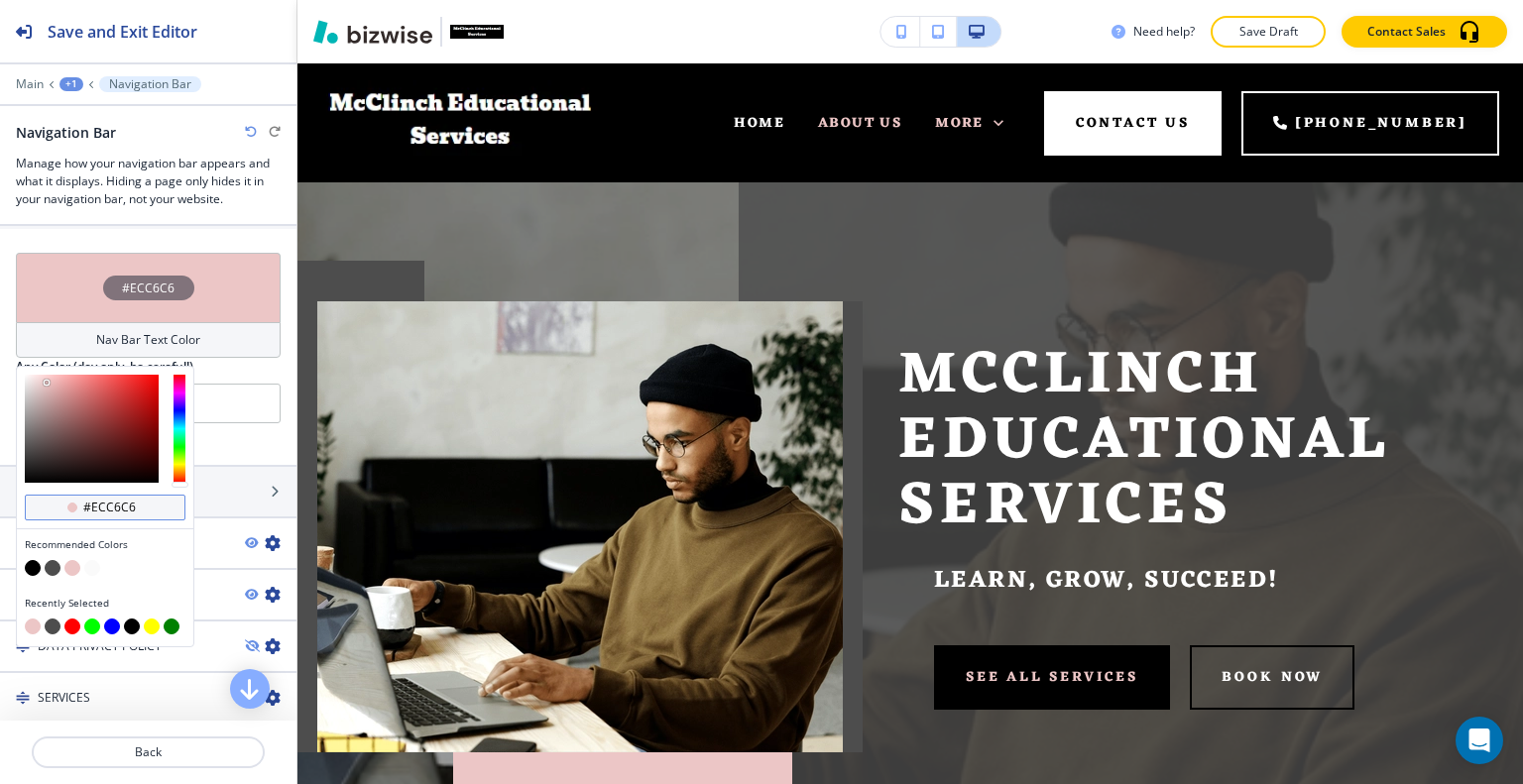 click on "#ecc6c6" at bounding box center [116, 507] 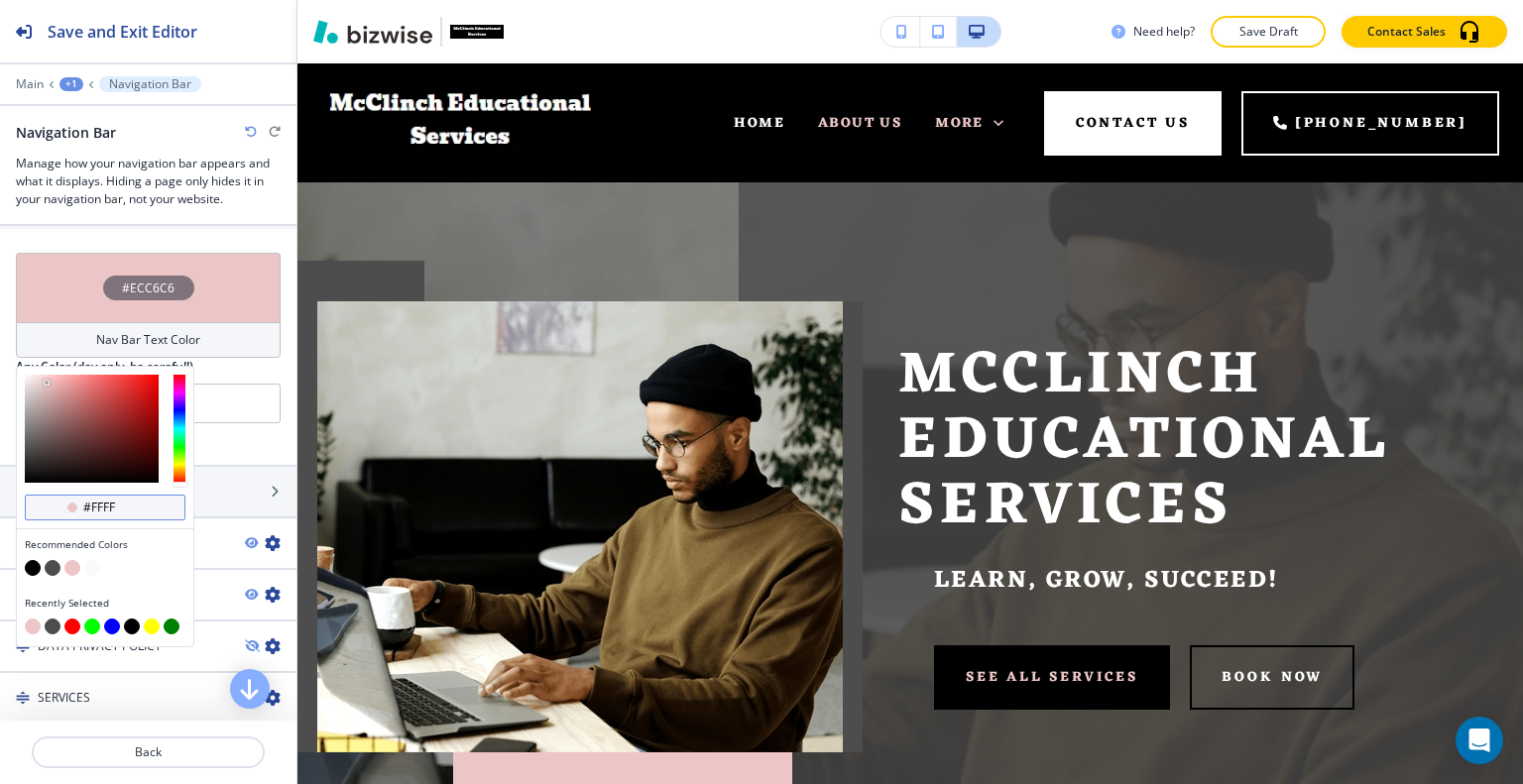 type on "#fffff" 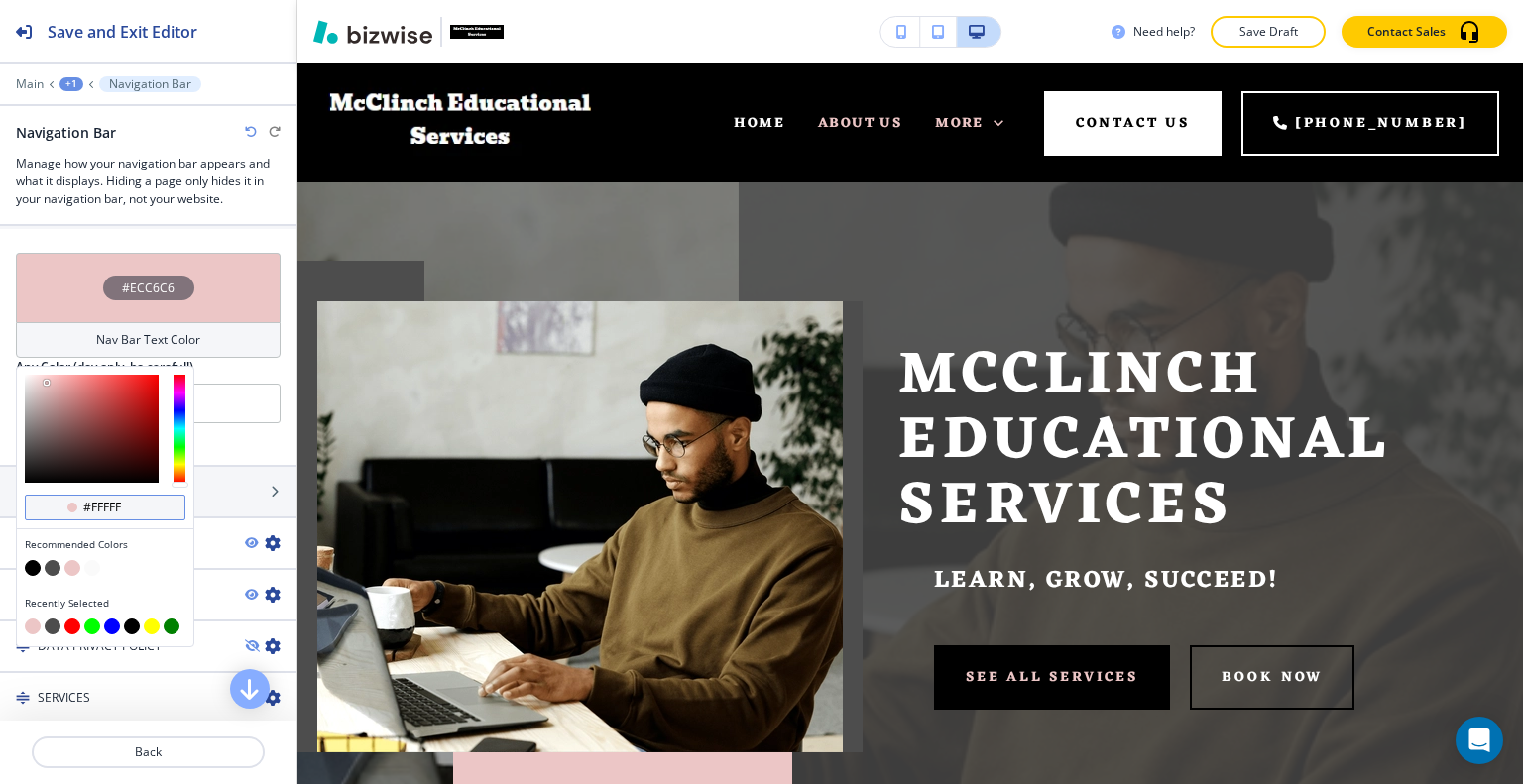 type on "#ffffff" 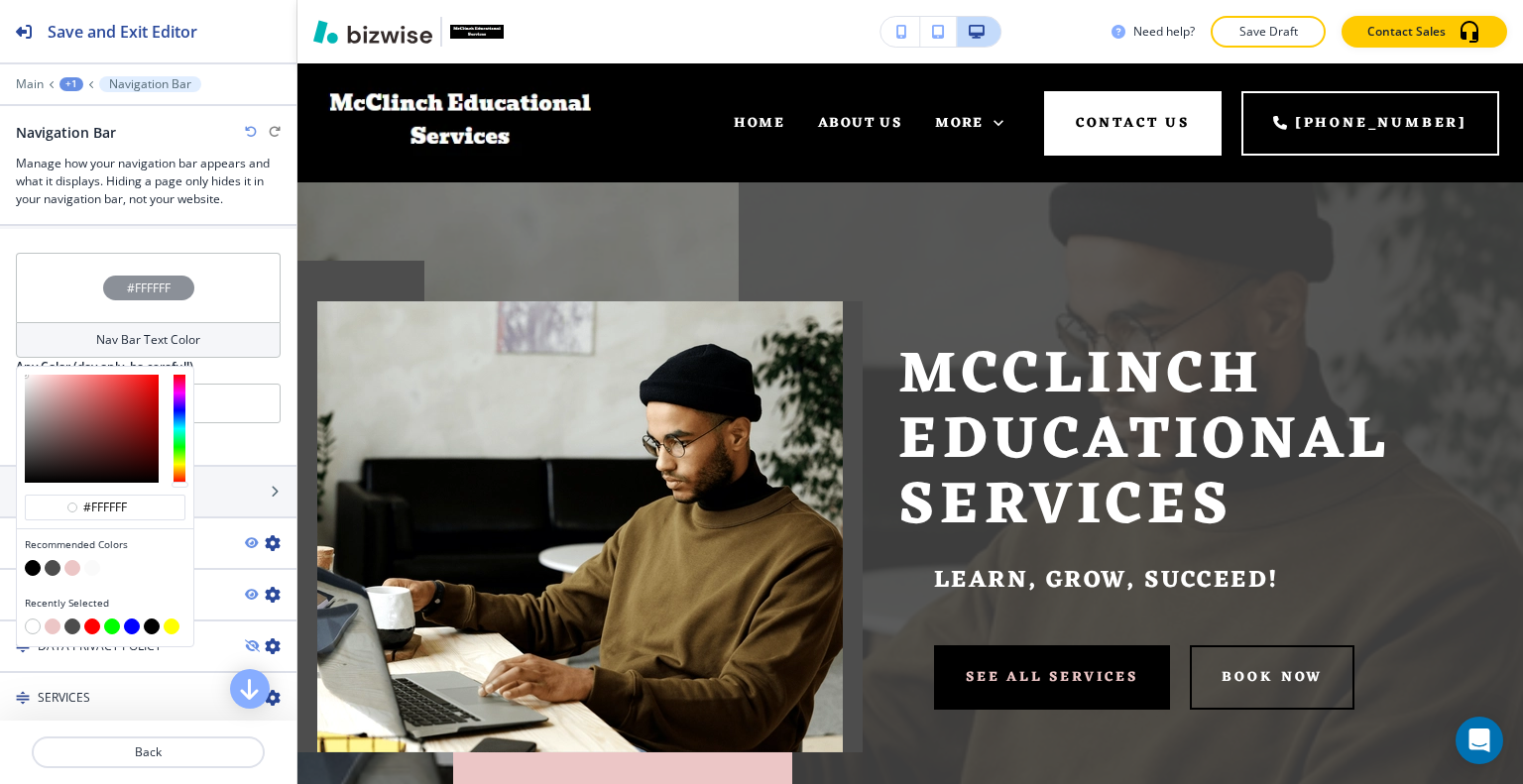 type on "#ffffff" 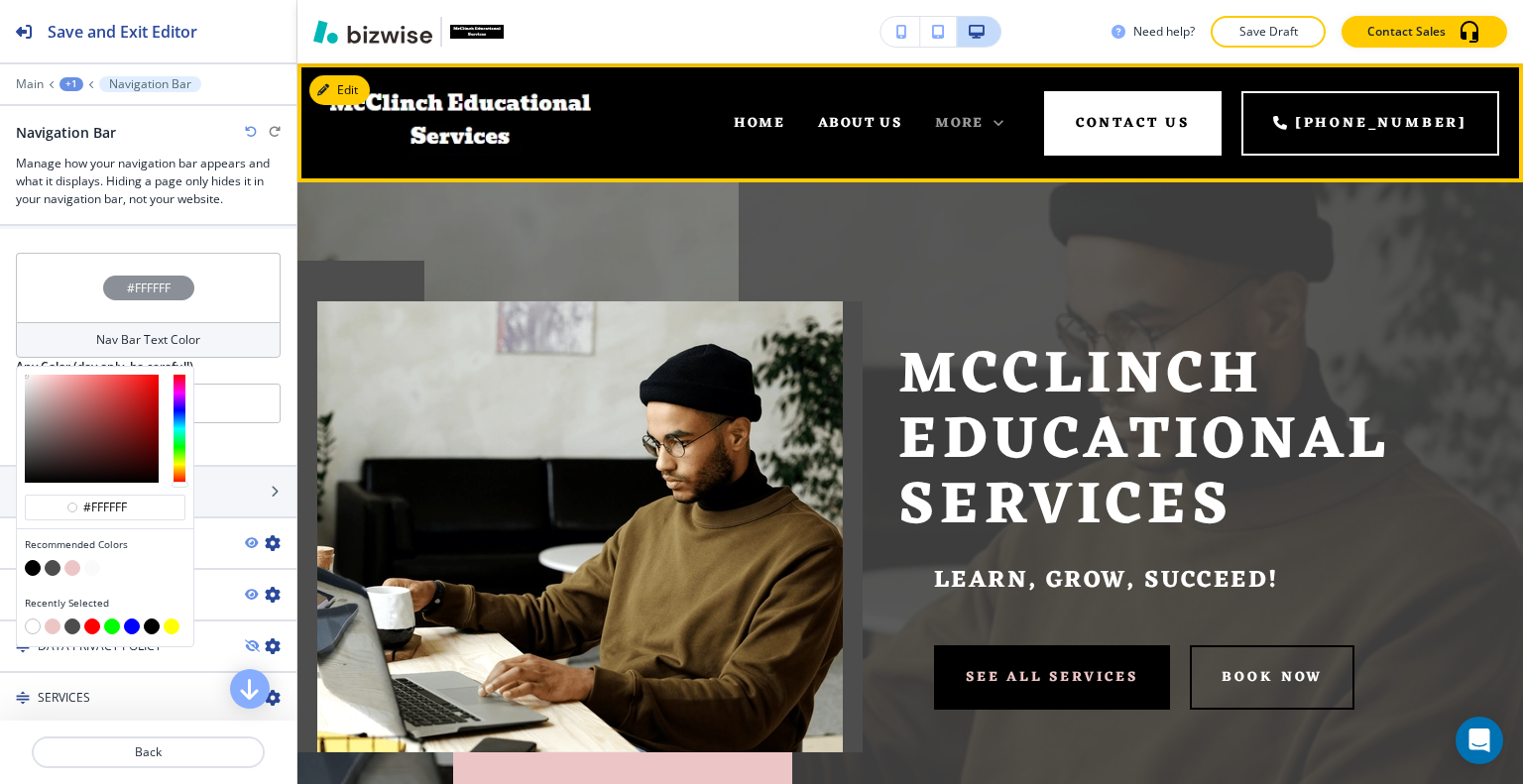 click 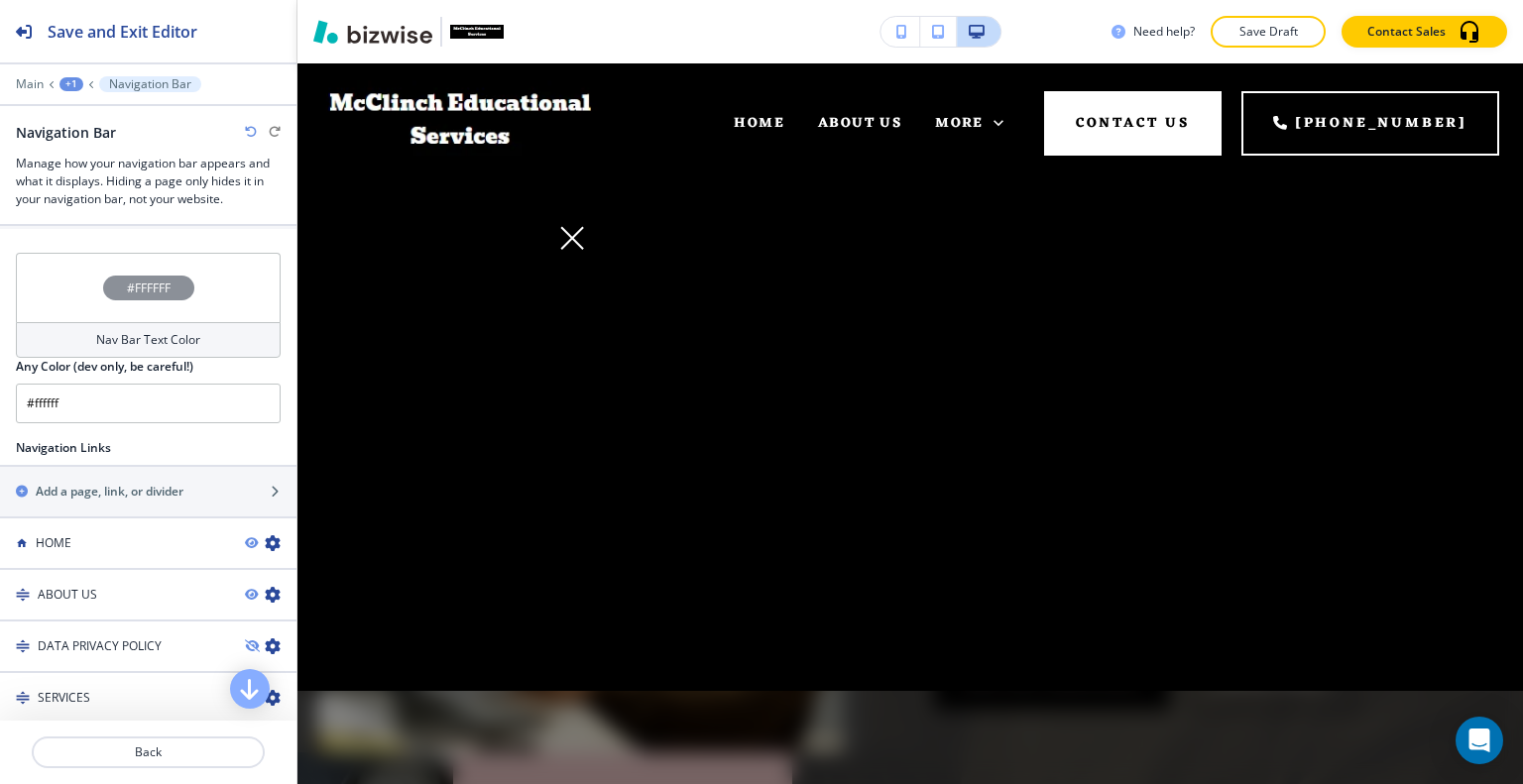click 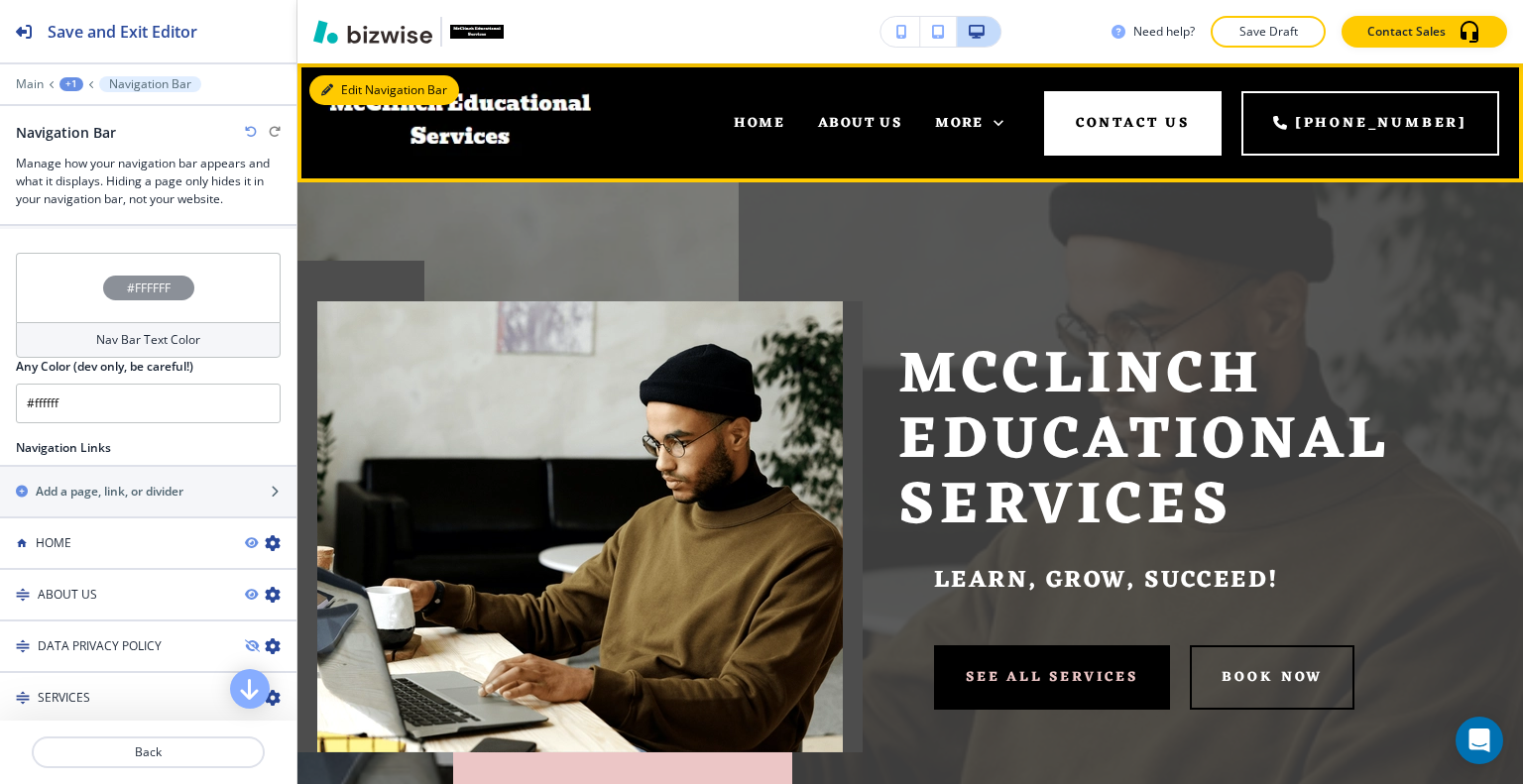click on "Edit Navigation Bar" at bounding box center (384, 90) 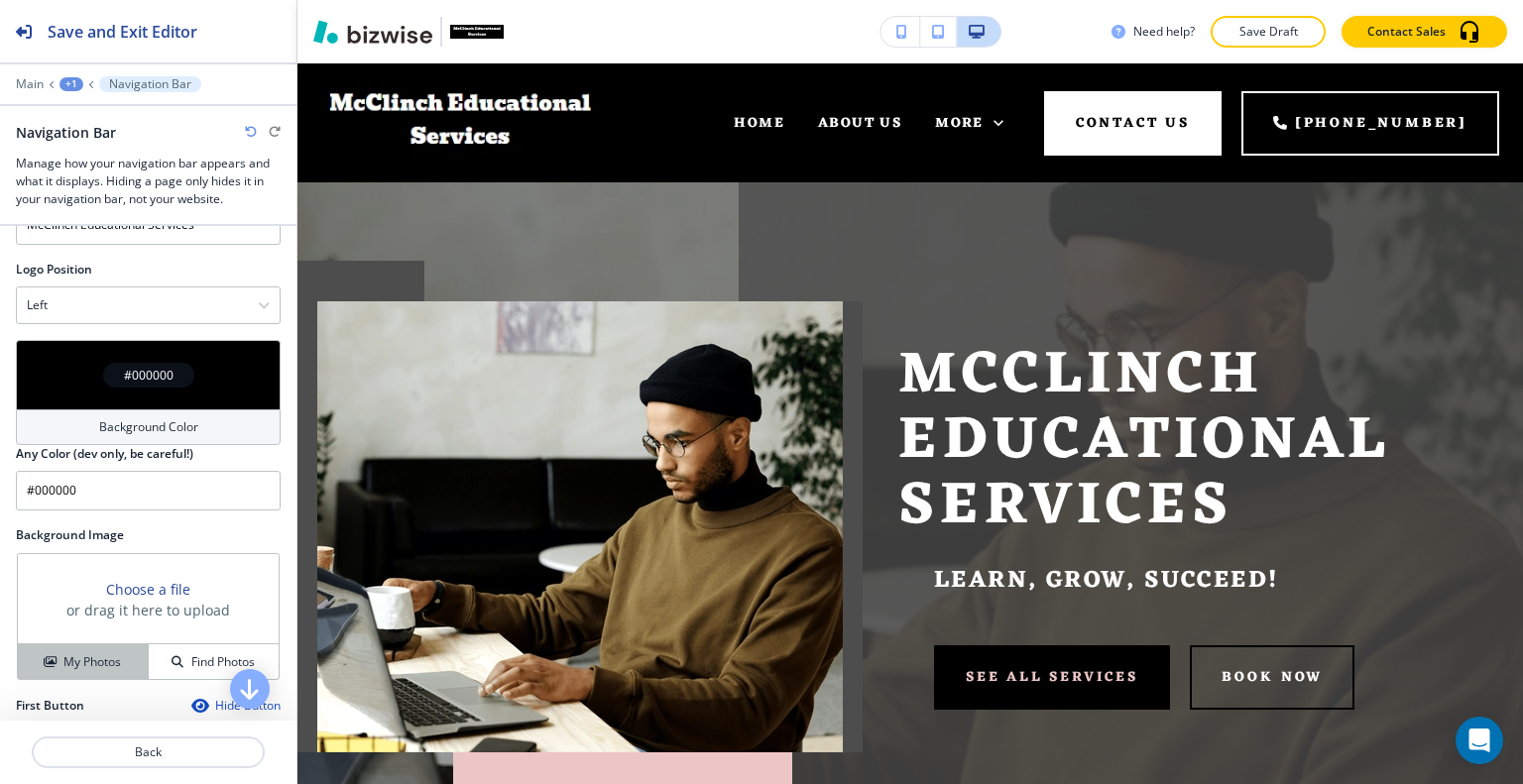 scroll, scrollTop: 496, scrollLeft: 0, axis: vertical 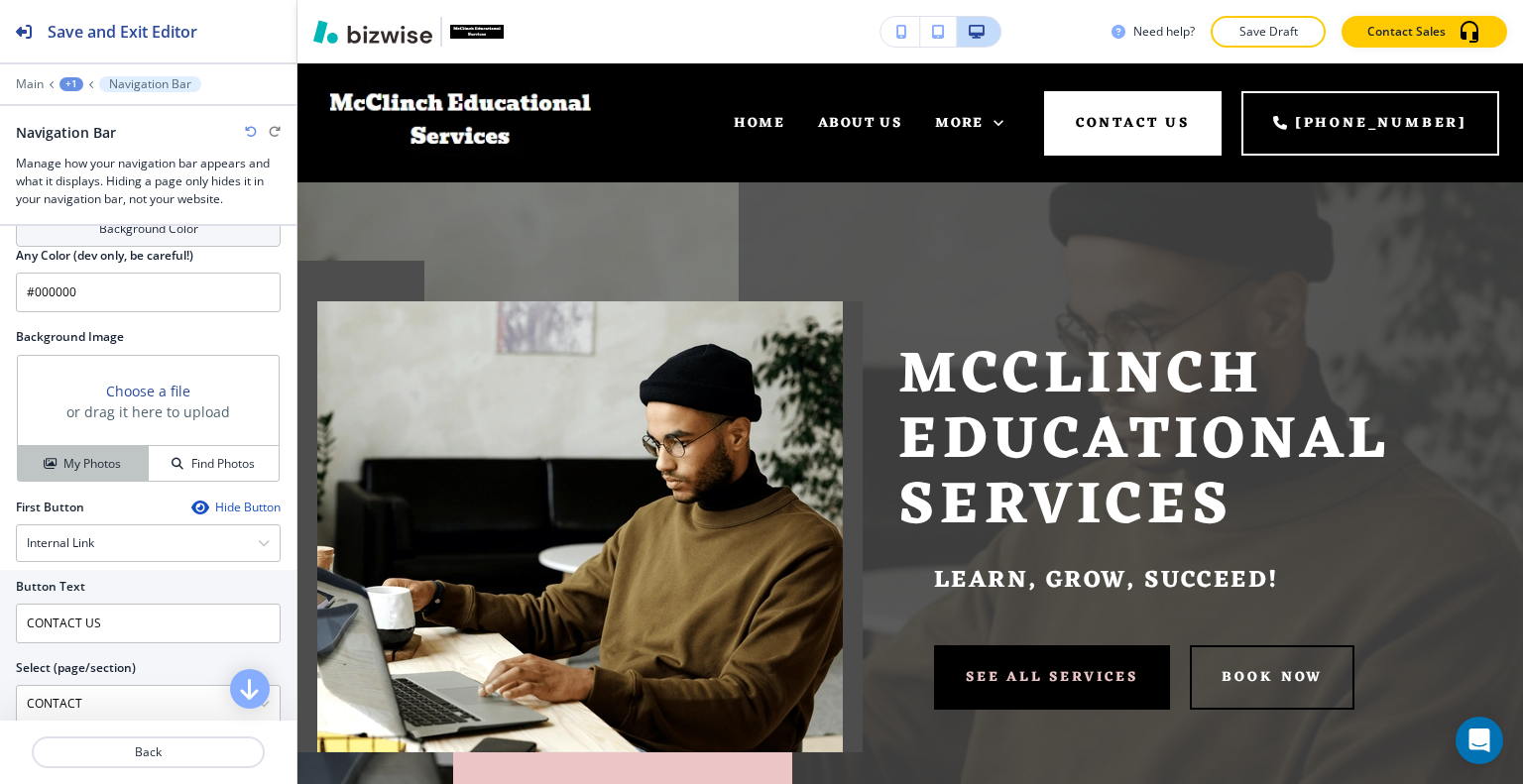 click on "My Photos" at bounding box center [92, 464] 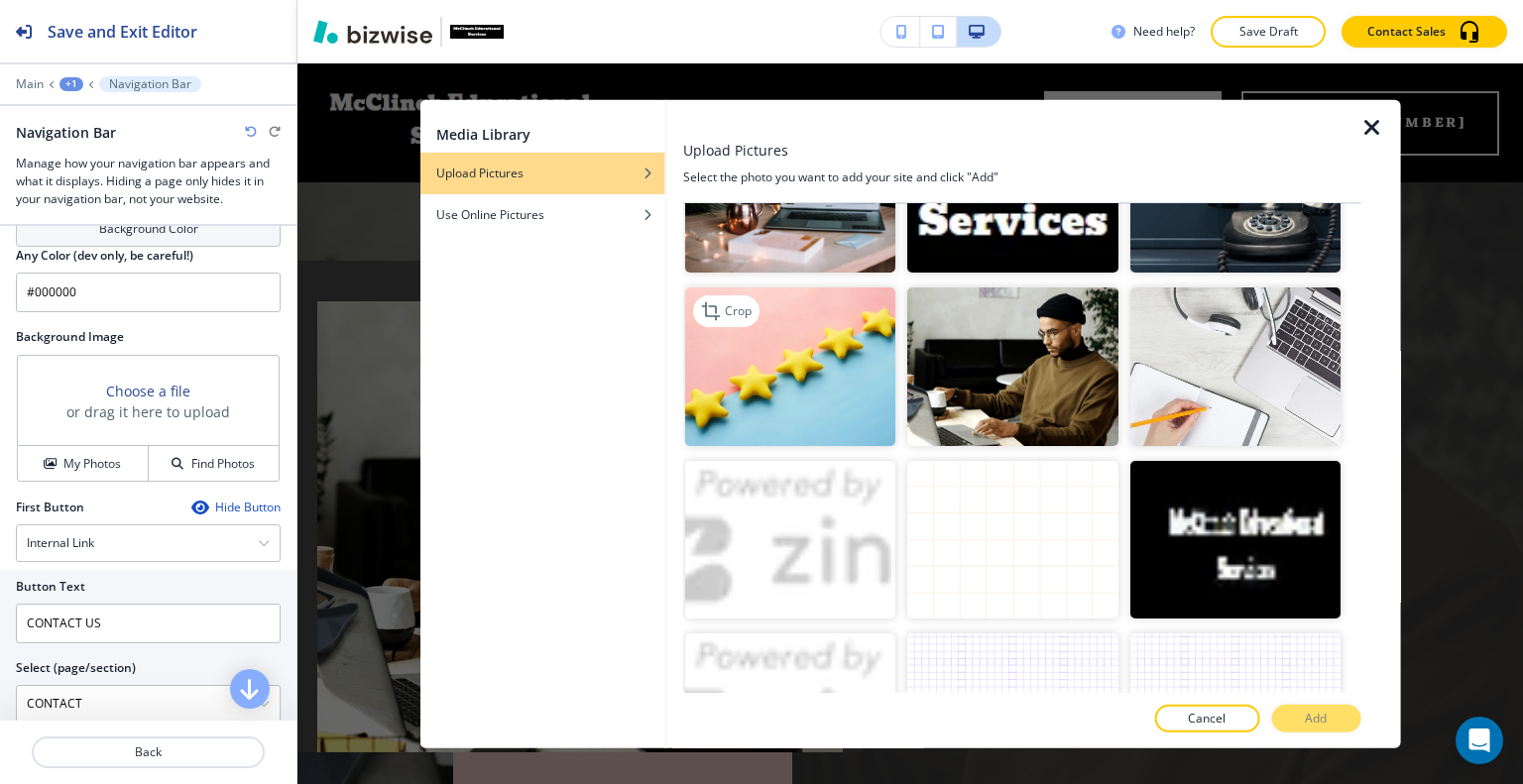 scroll, scrollTop: 595, scrollLeft: 0, axis: vertical 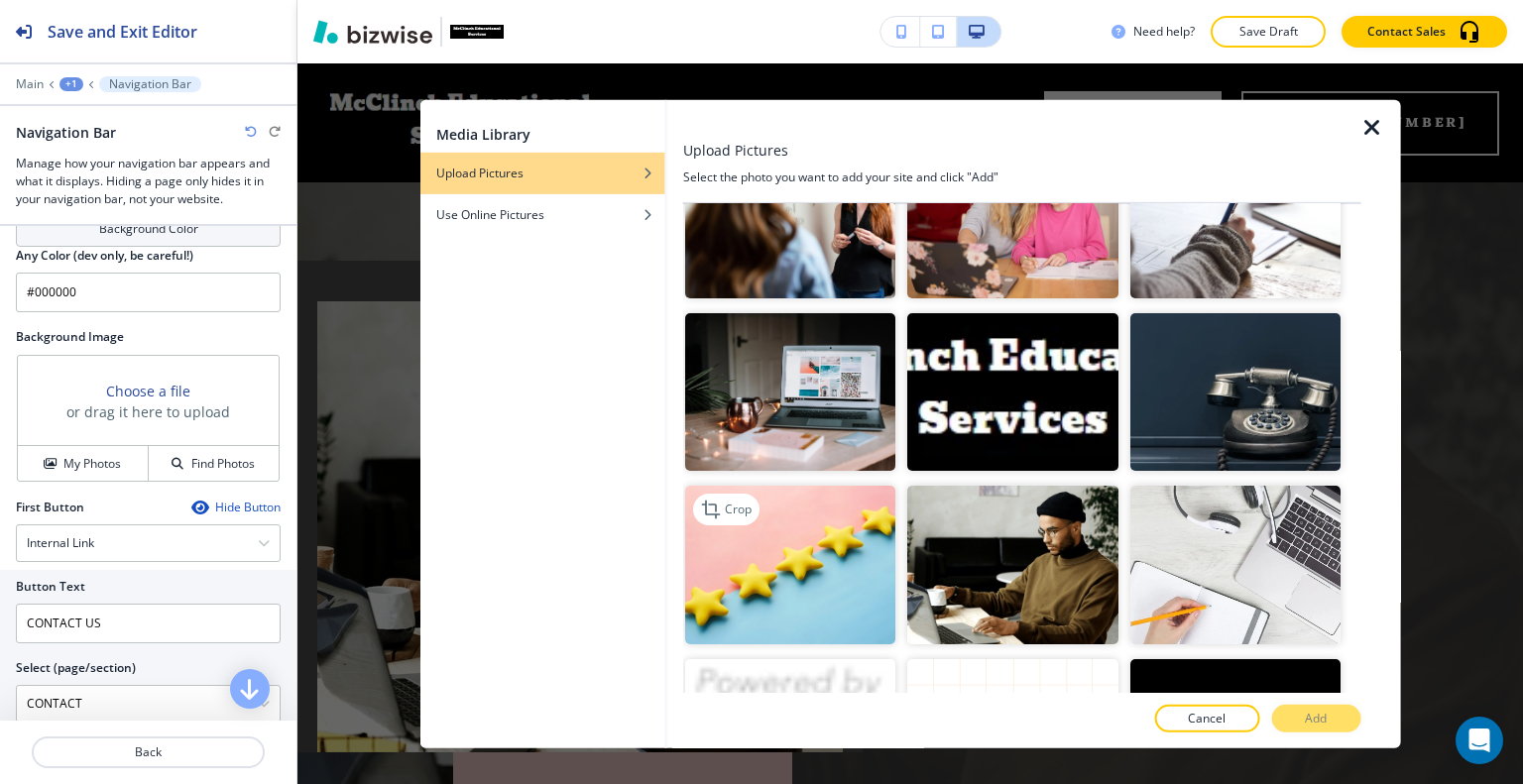 click at bounding box center [790, 564] 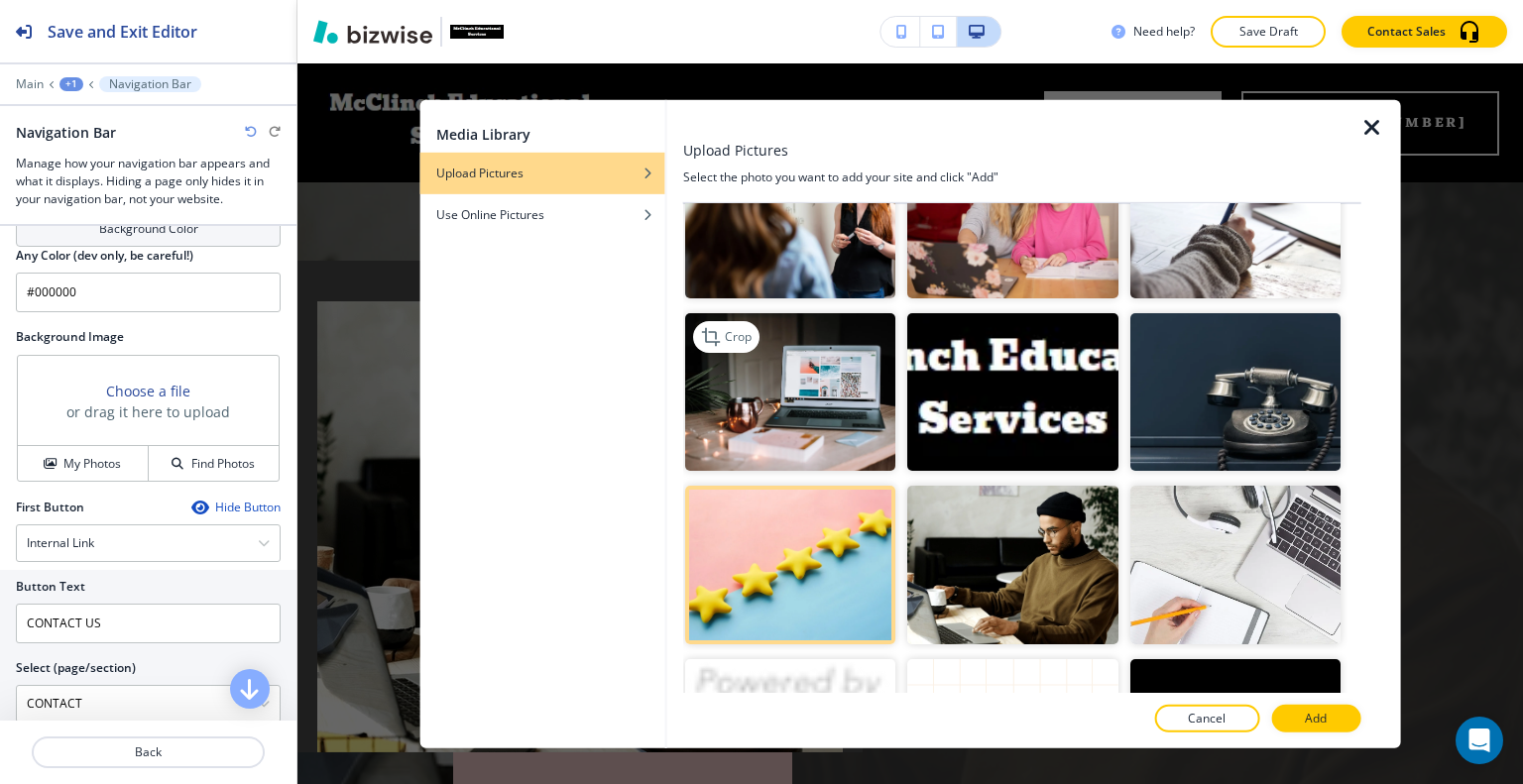 click at bounding box center [790, 392] 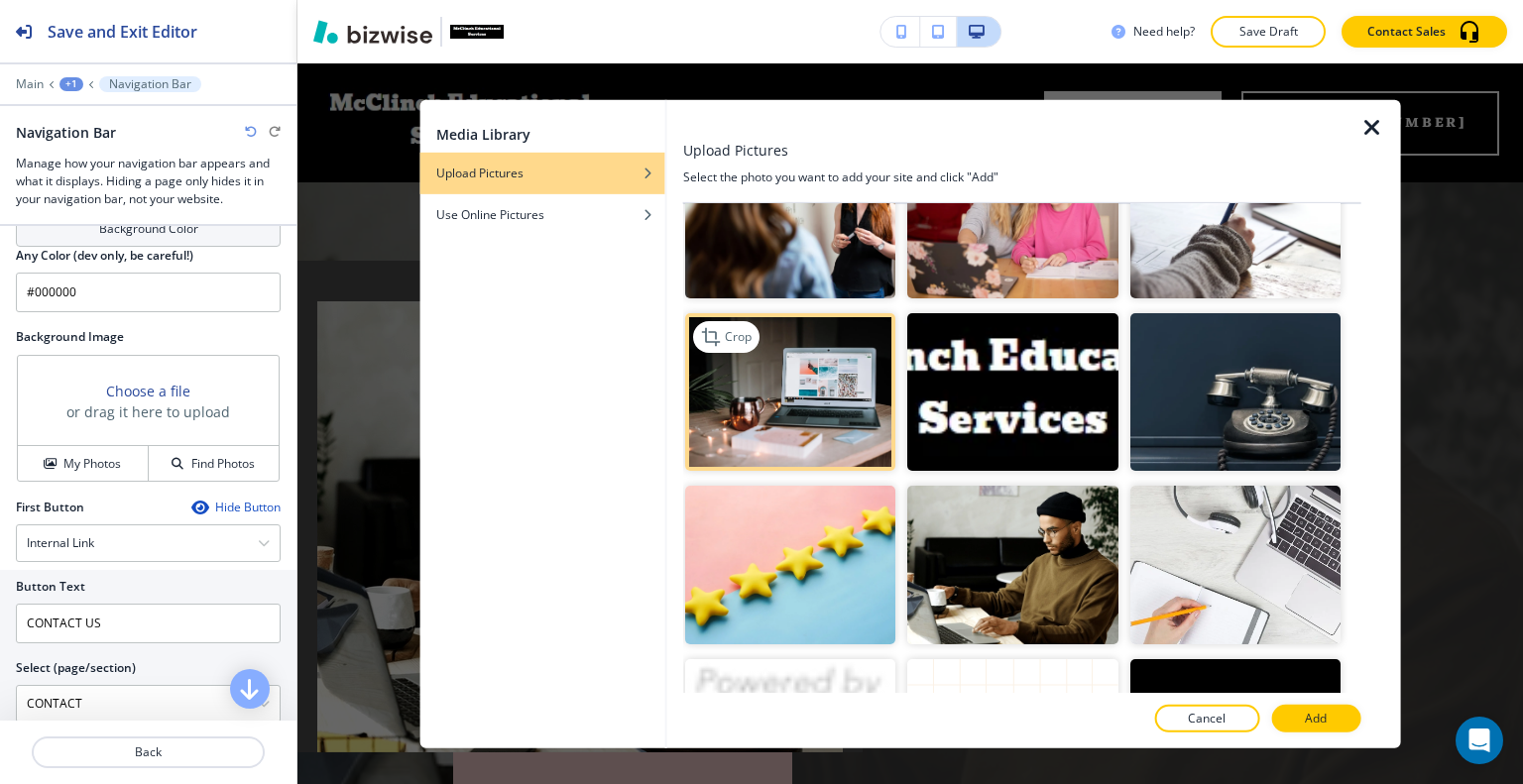 scroll, scrollTop: 396, scrollLeft: 0, axis: vertical 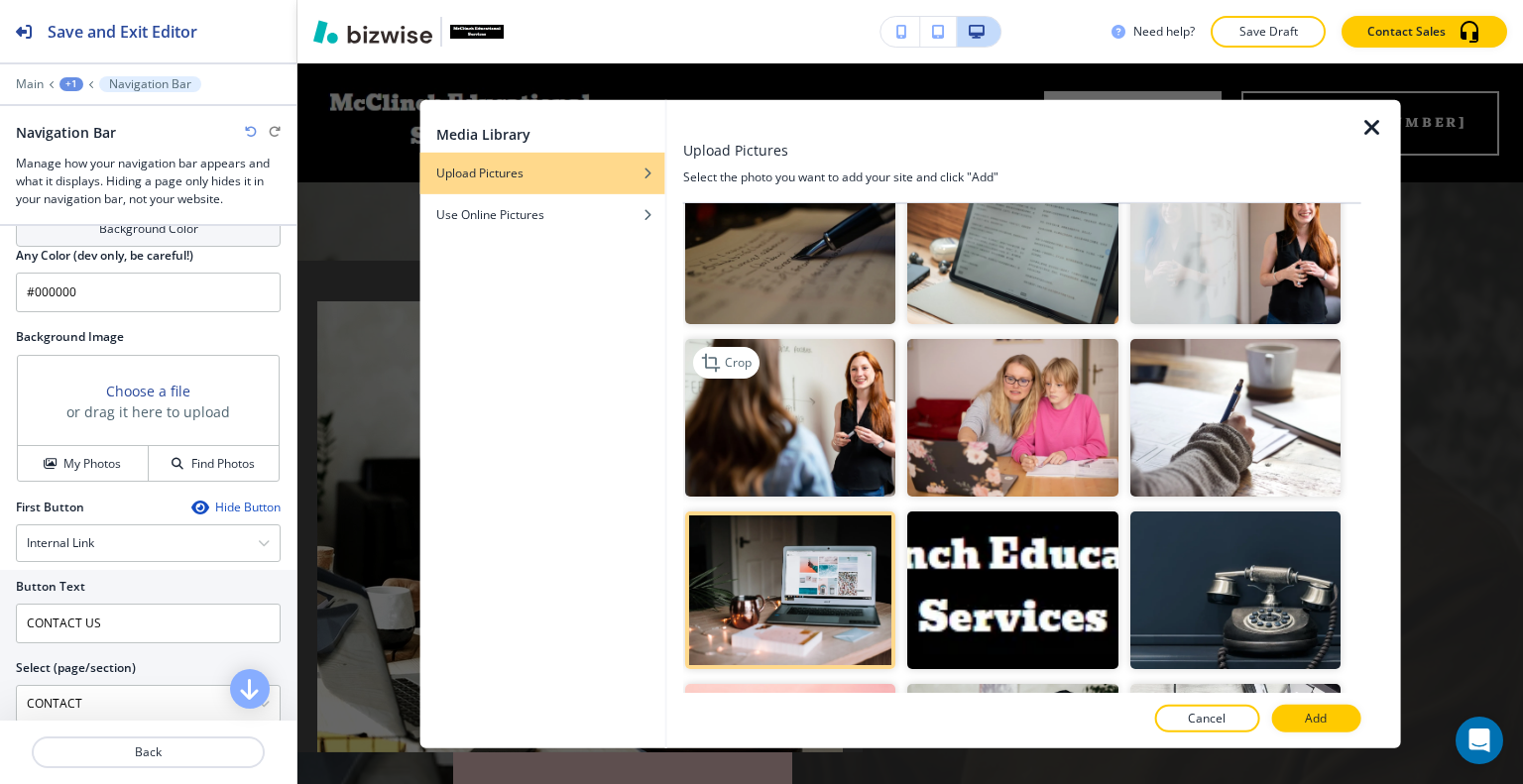 click at bounding box center [790, 417] 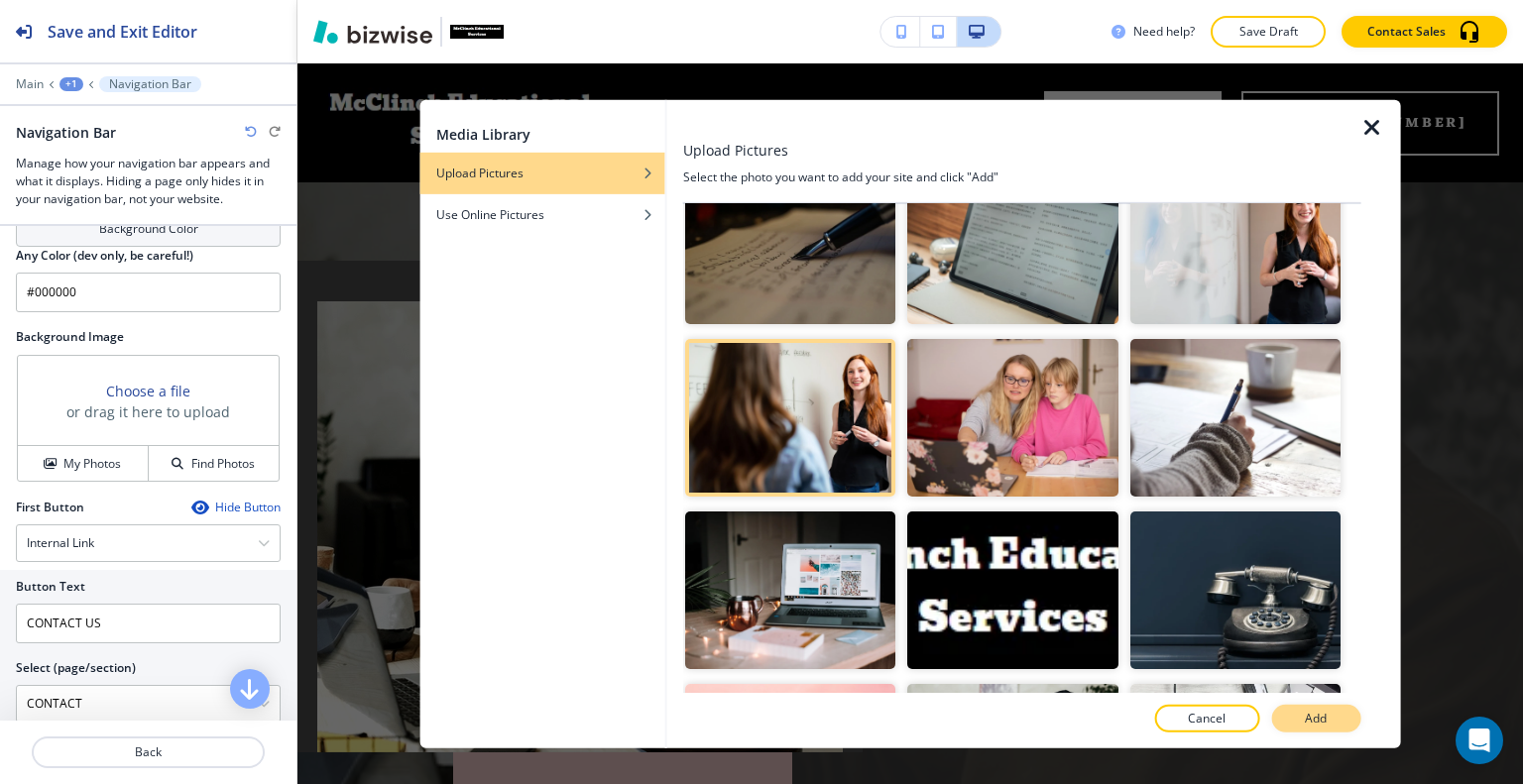 click on "Add" at bounding box center (1316, 719) 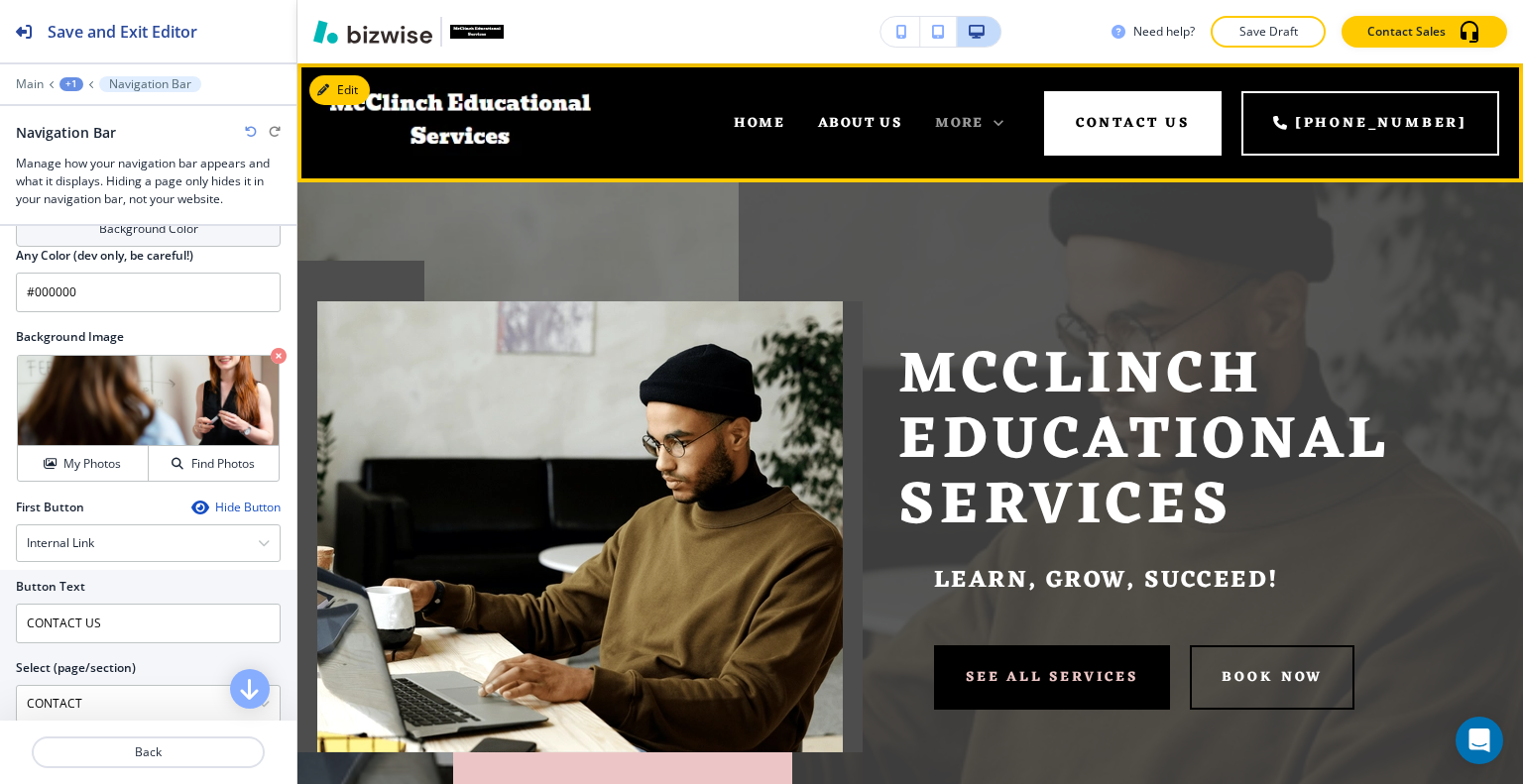 click 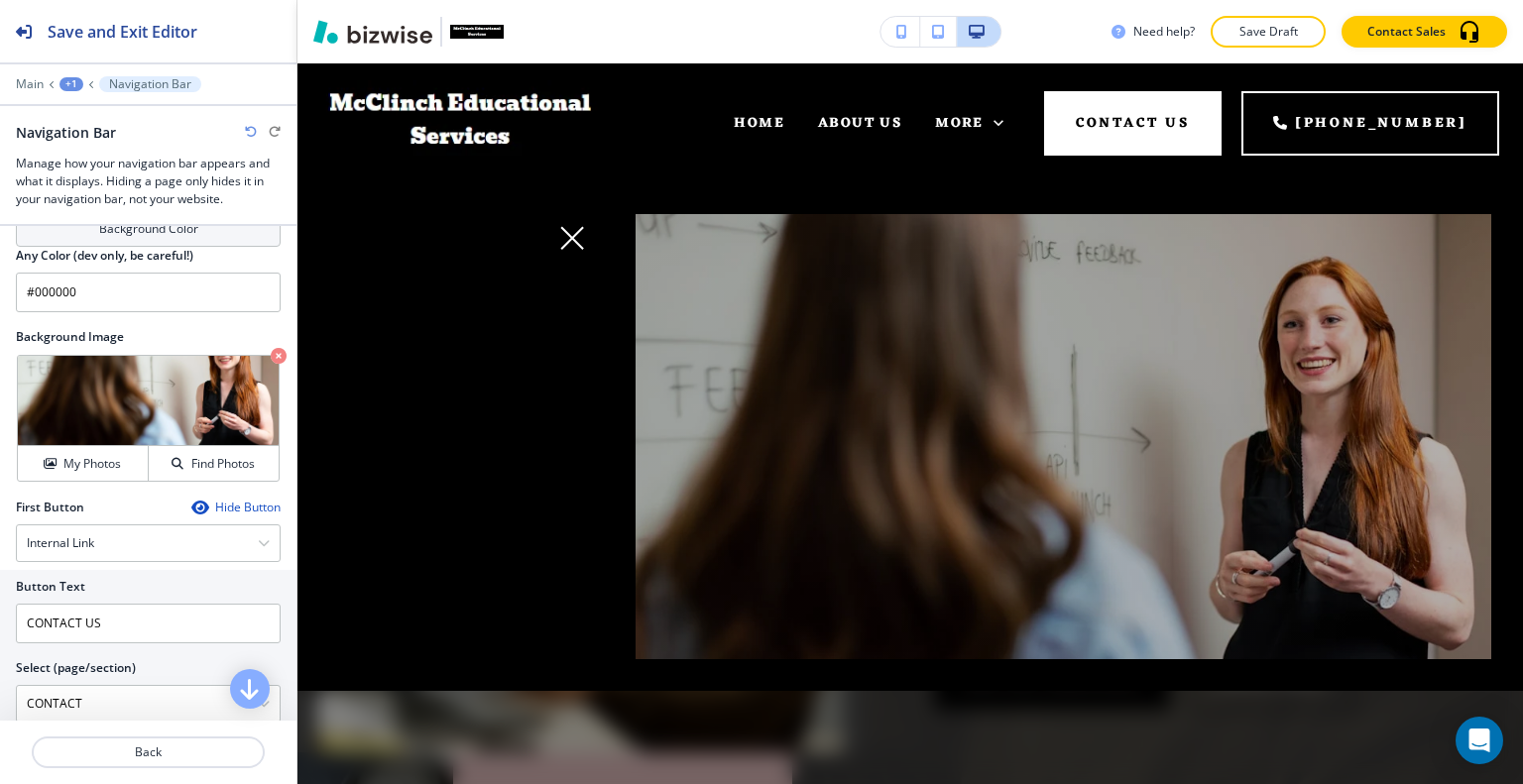 click 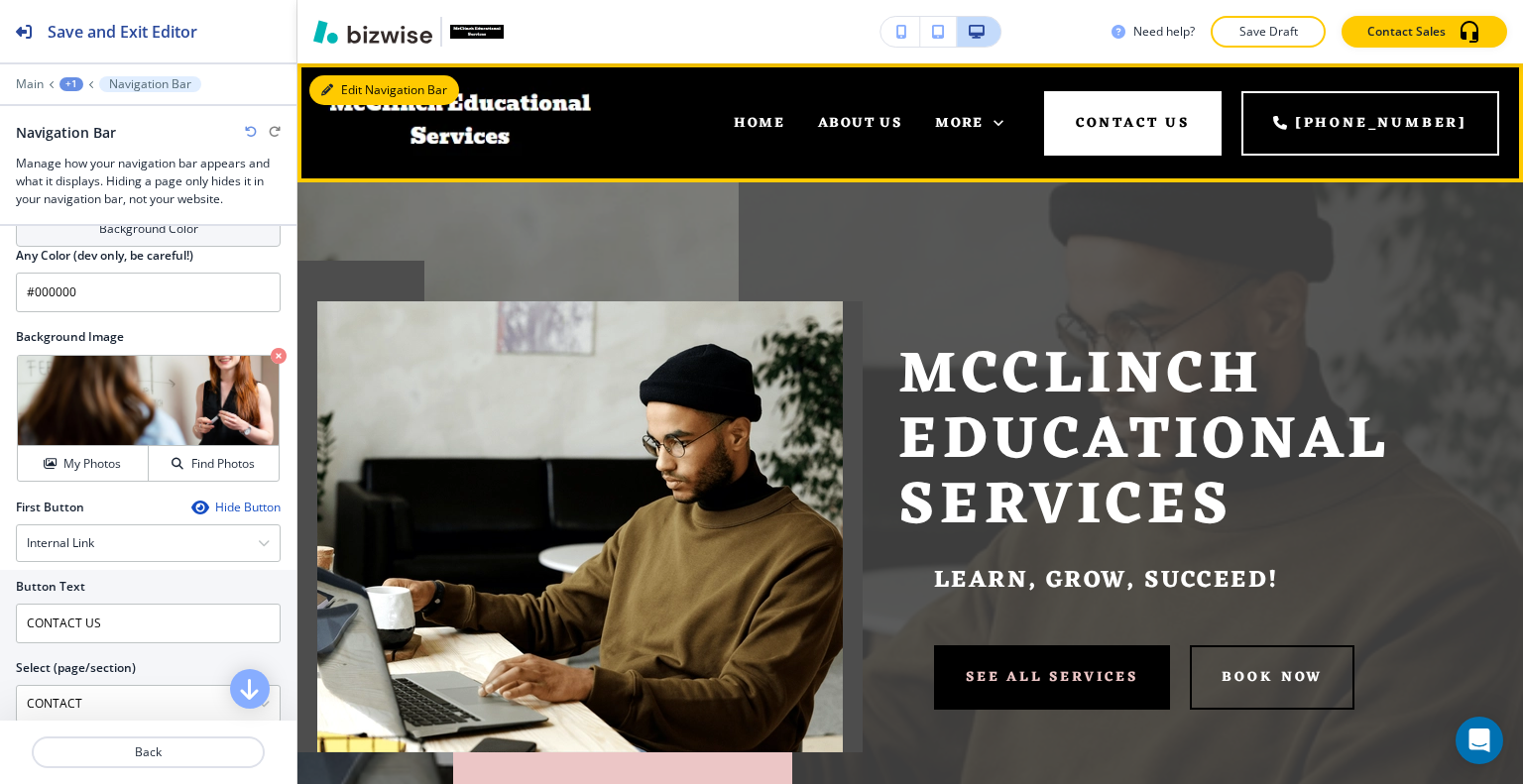 click on "Edit Navigation Bar" at bounding box center (384, 90) 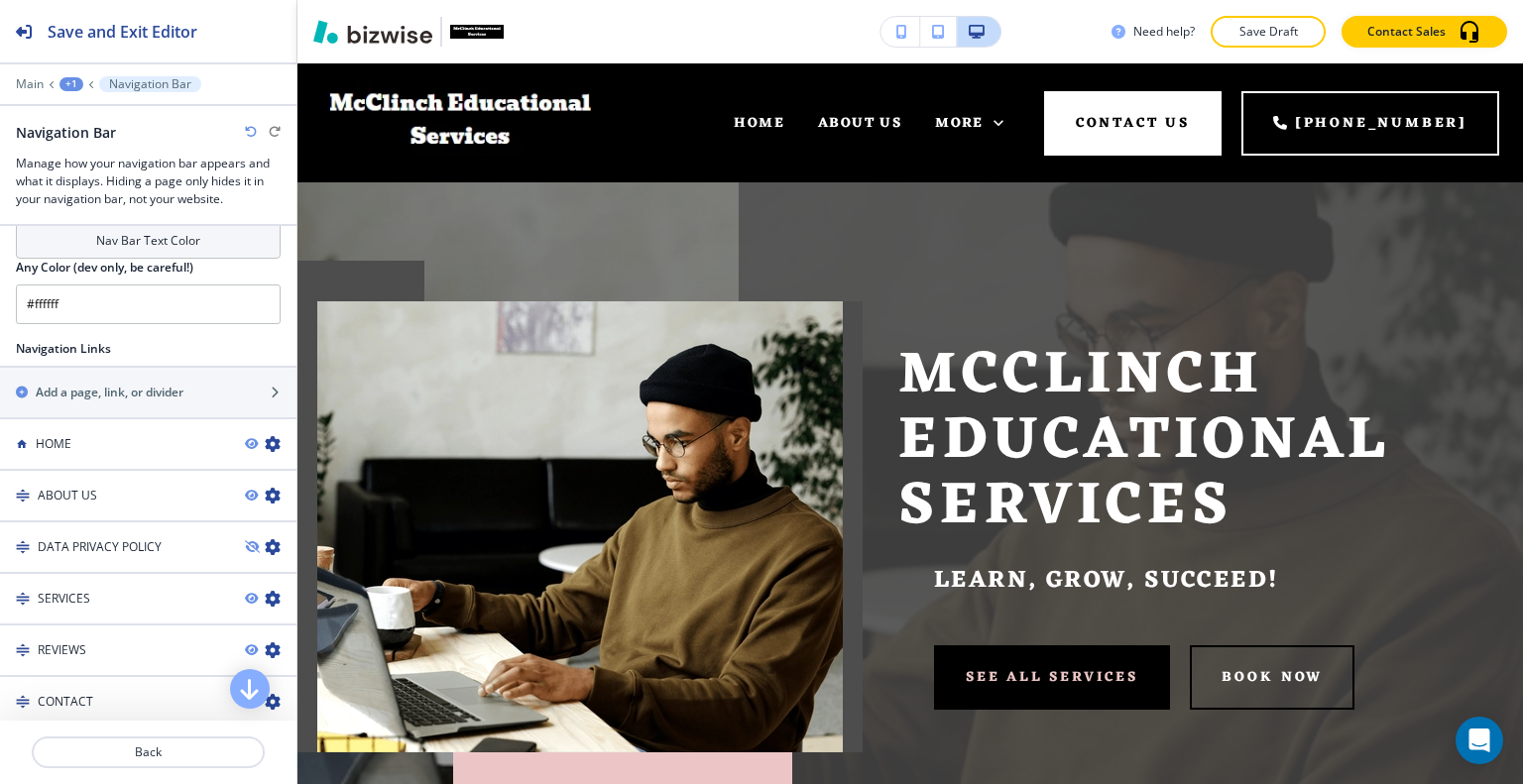 scroll, scrollTop: 1090, scrollLeft: 0, axis: vertical 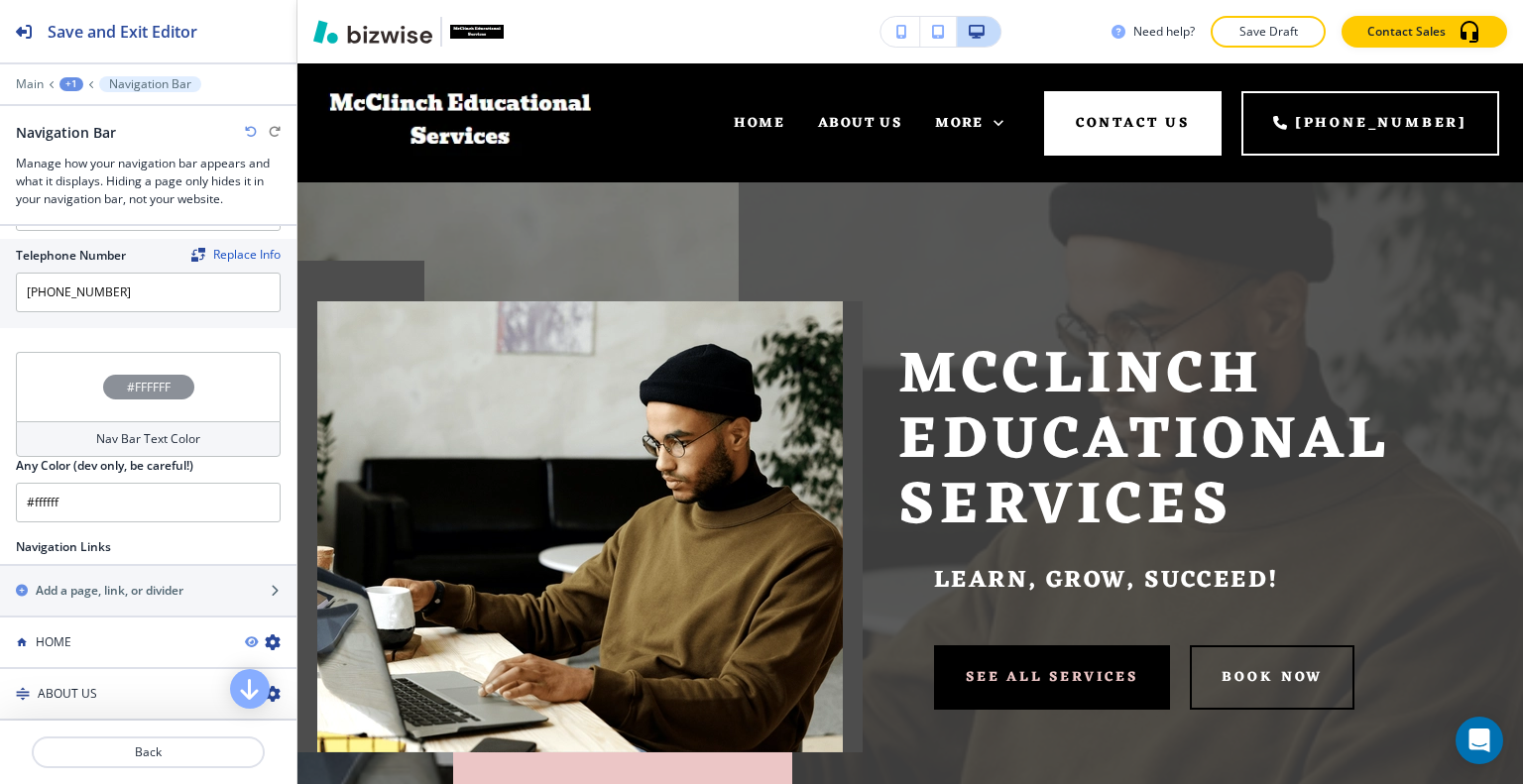 click on "#FFFFFF" at bounding box center (148, 387) 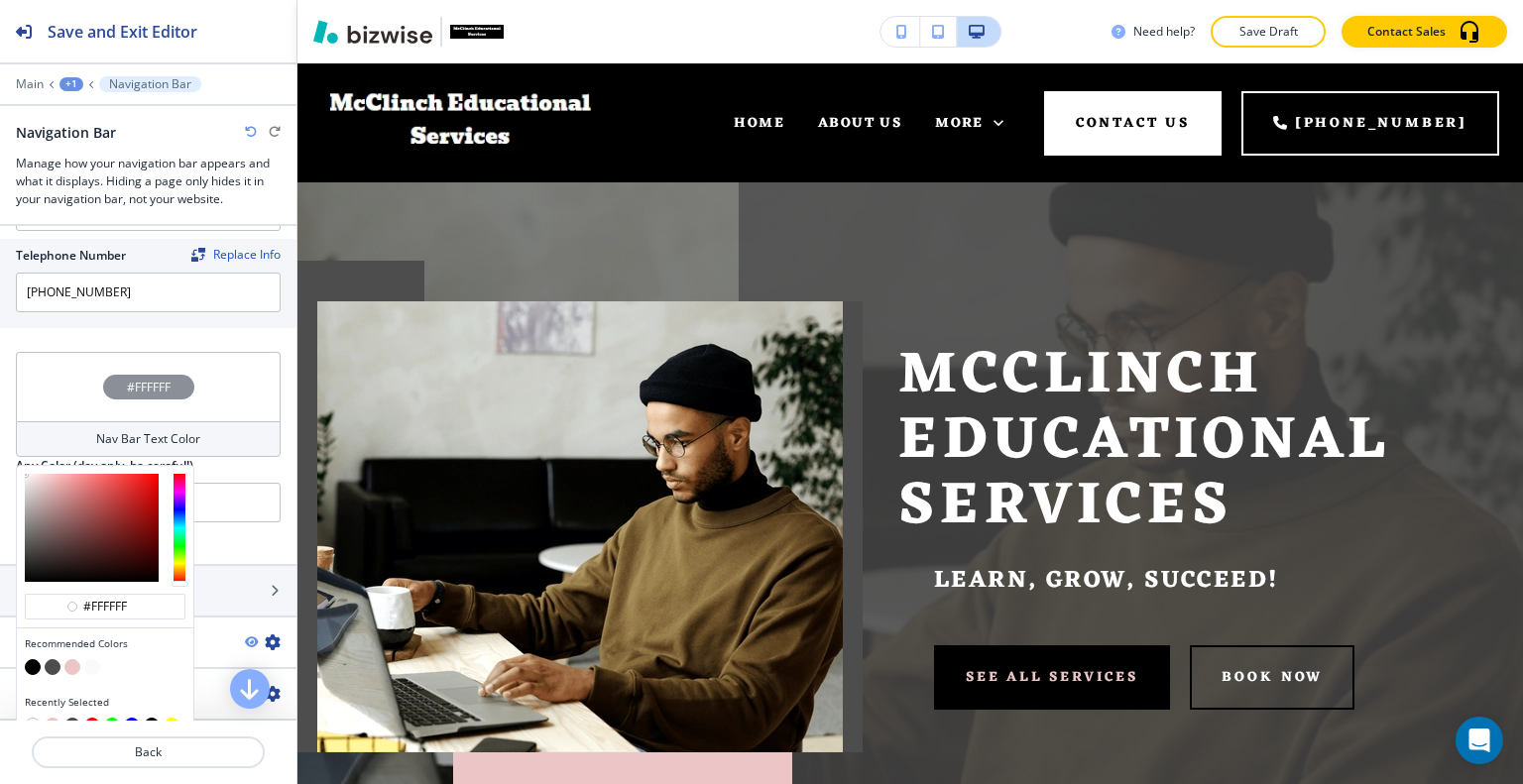 scroll, scrollTop: 1288, scrollLeft: 0, axis: vertical 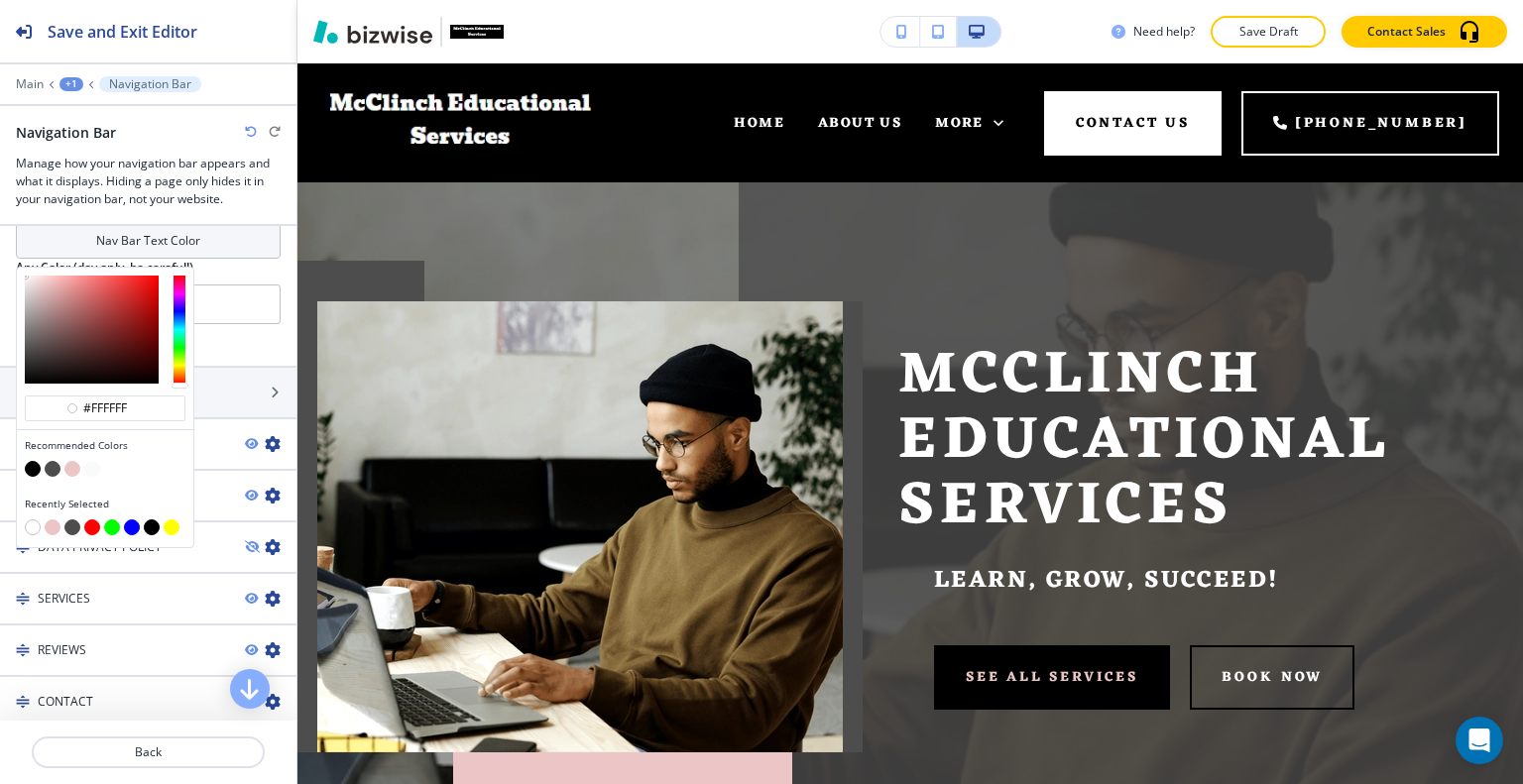 click at bounding box center (33, 527) 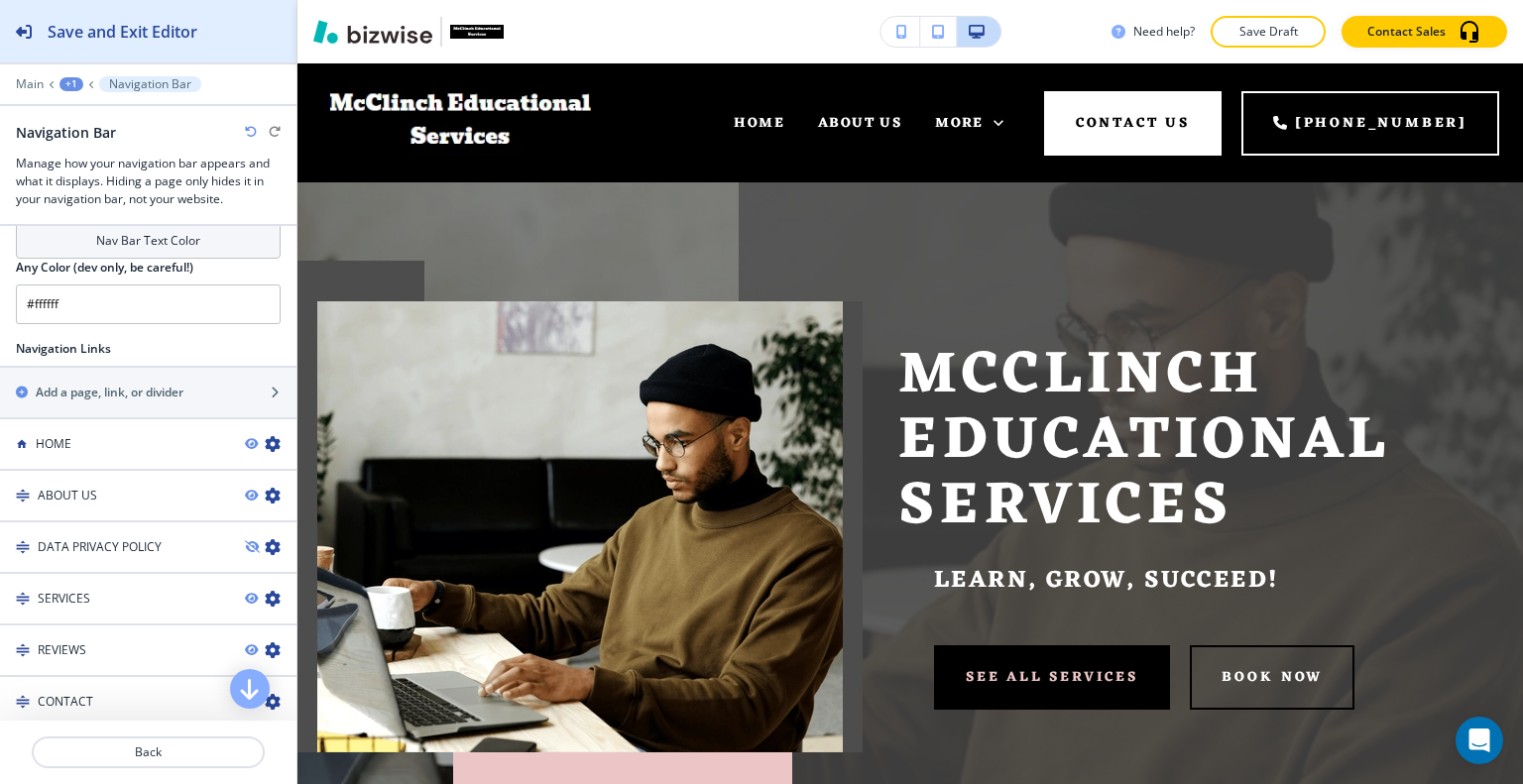 click on "Save and Exit Editor" at bounding box center [98, 31] 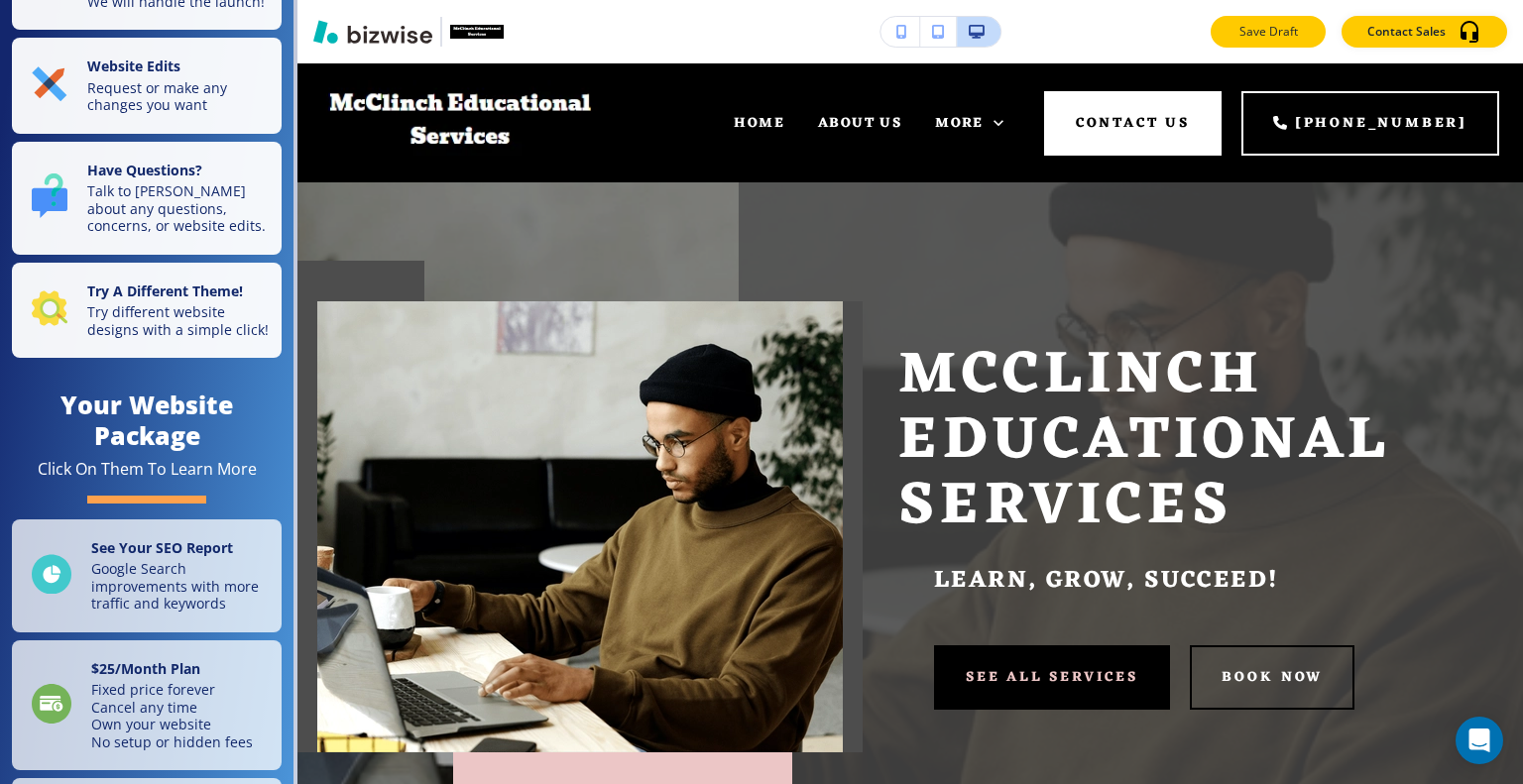 click on "Save Draft" at bounding box center (1268, 32) 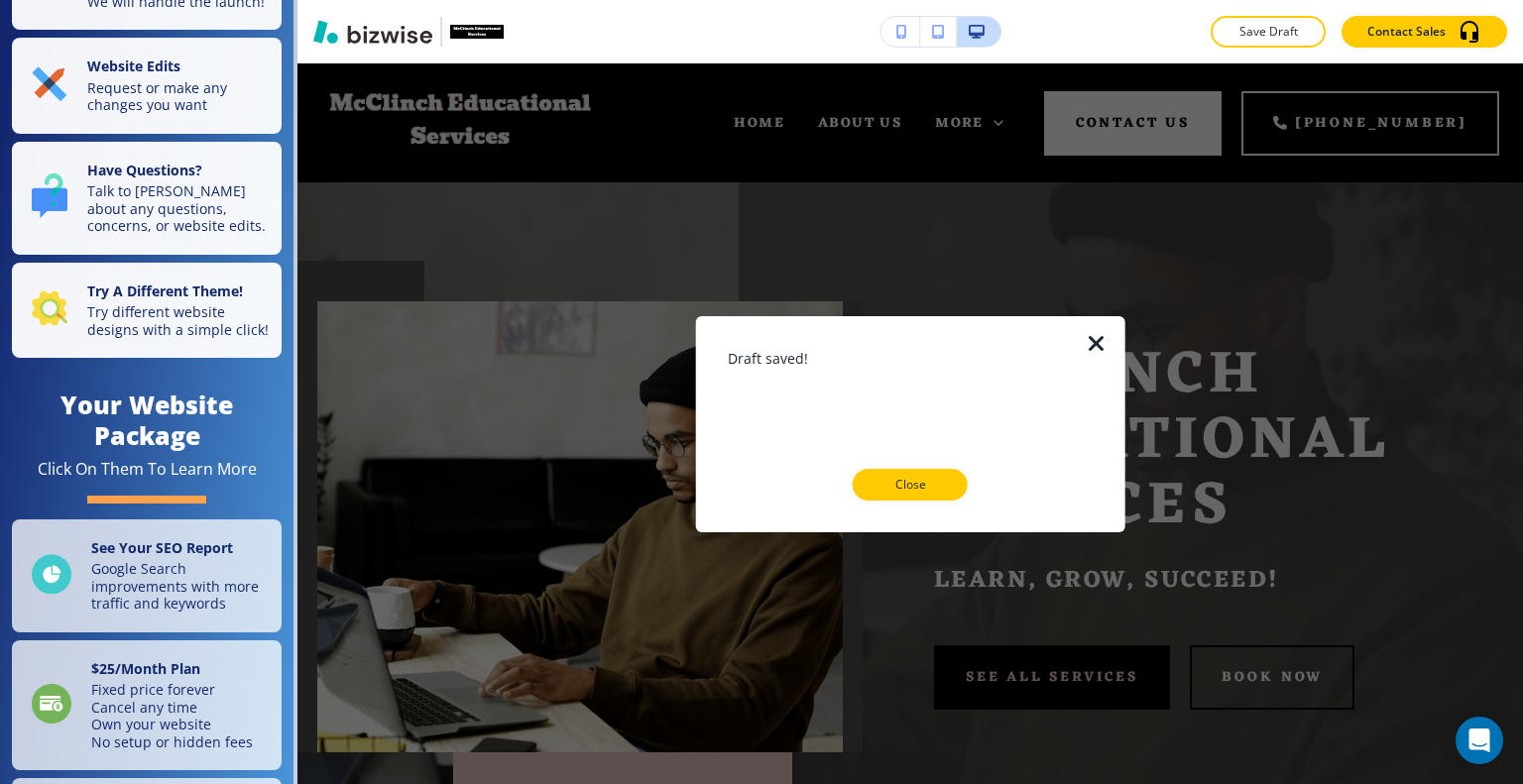 click on "Close" at bounding box center [910, 485] 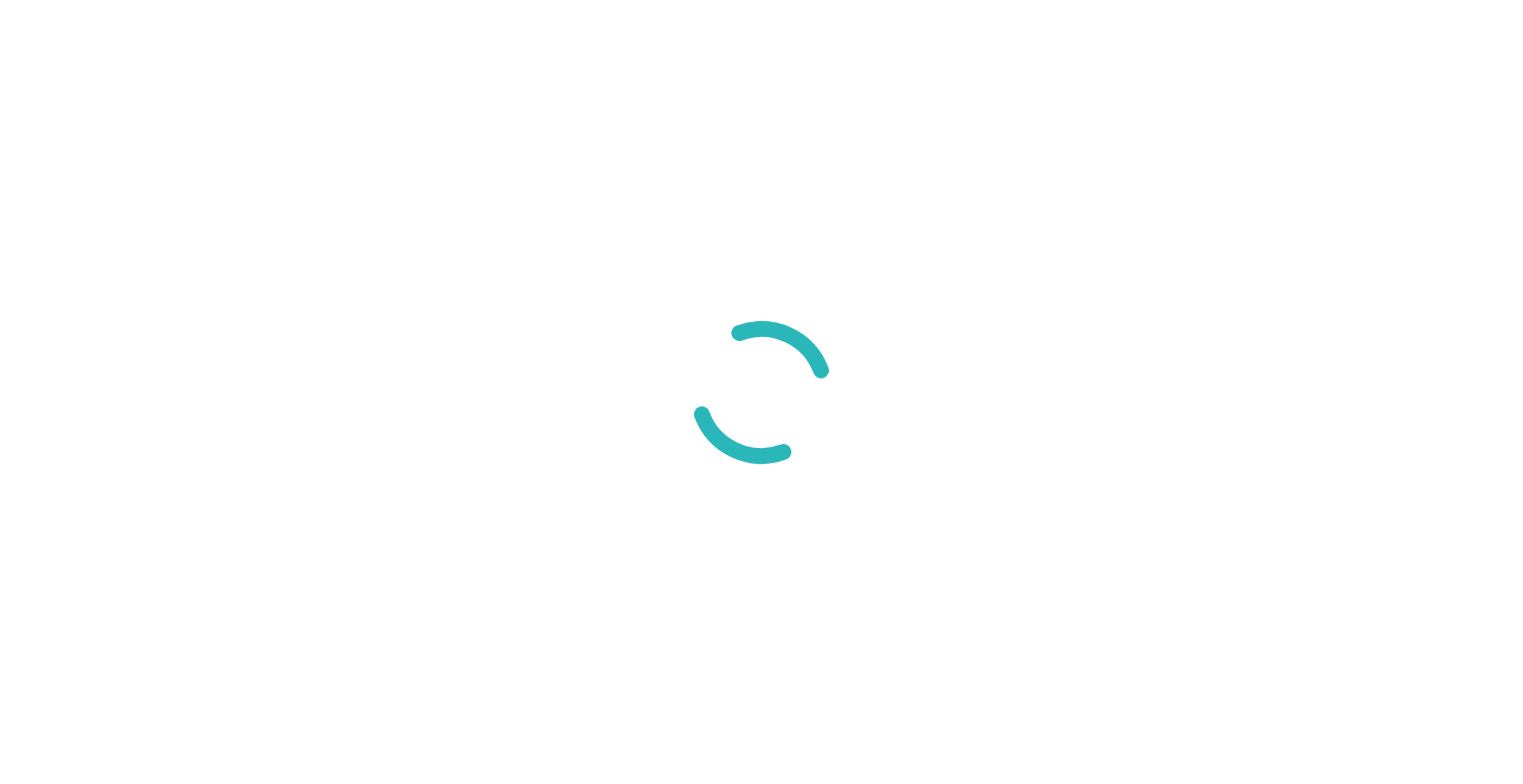 scroll, scrollTop: 0, scrollLeft: 0, axis: both 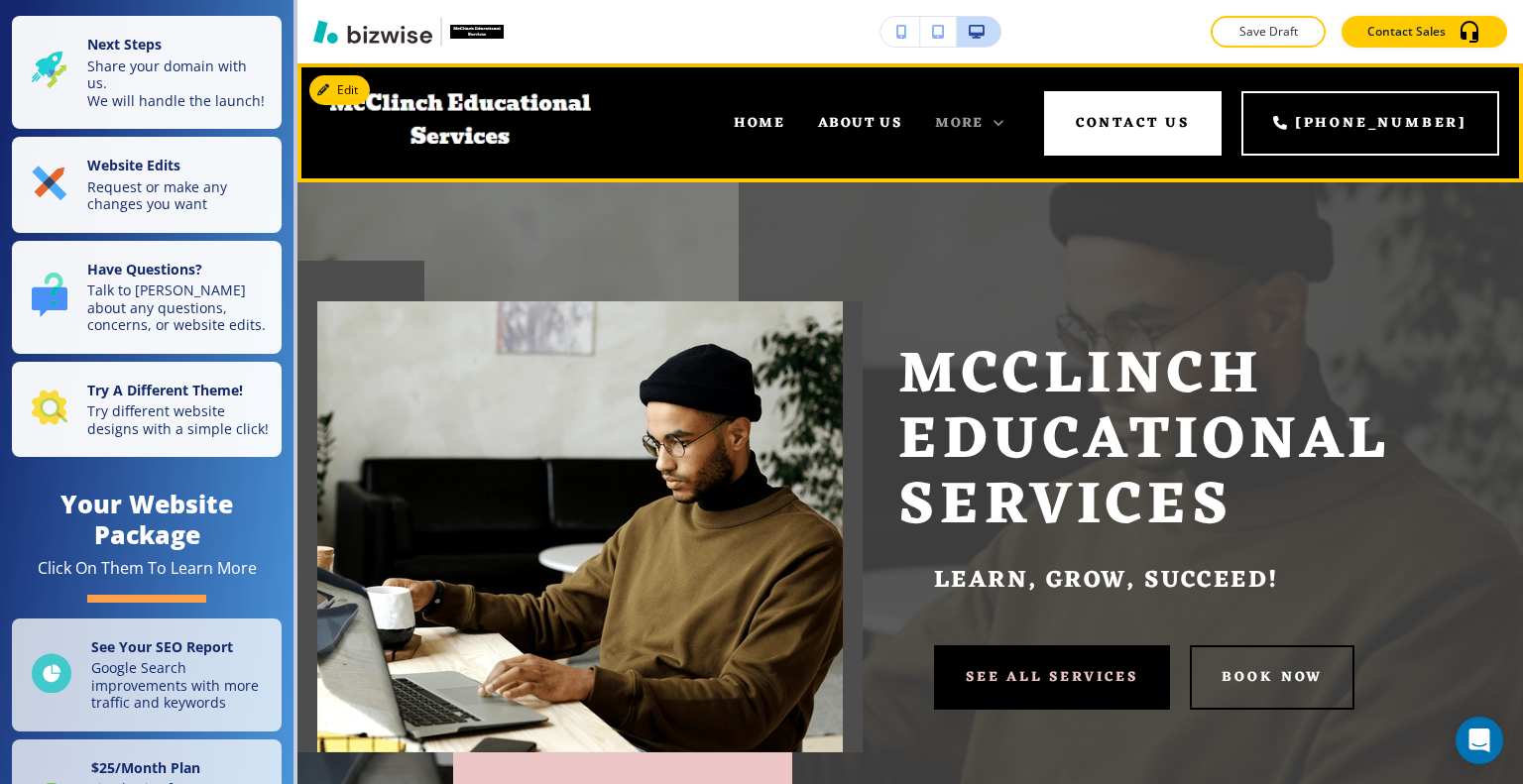 click on "More" at bounding box center [959, 123] 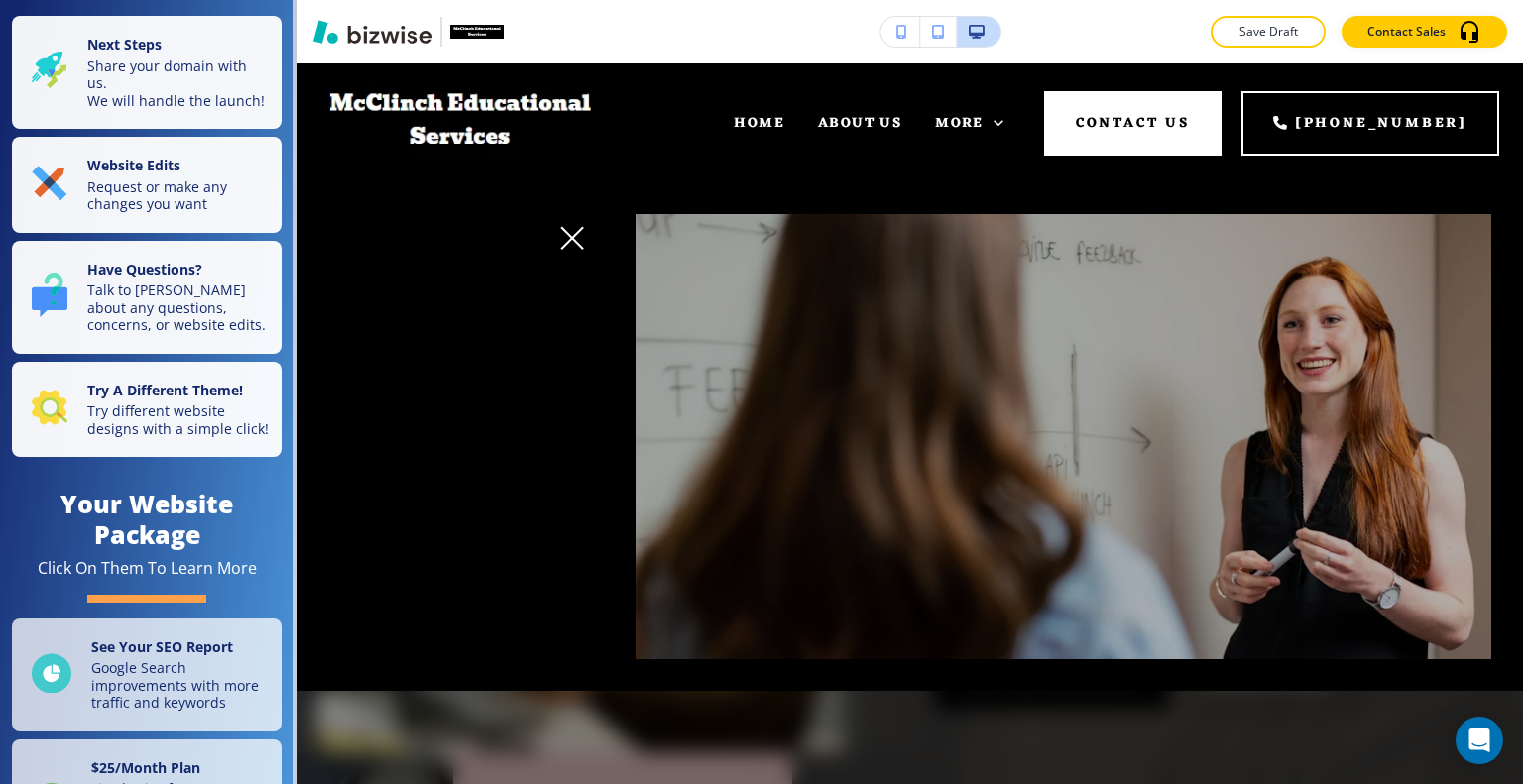 click 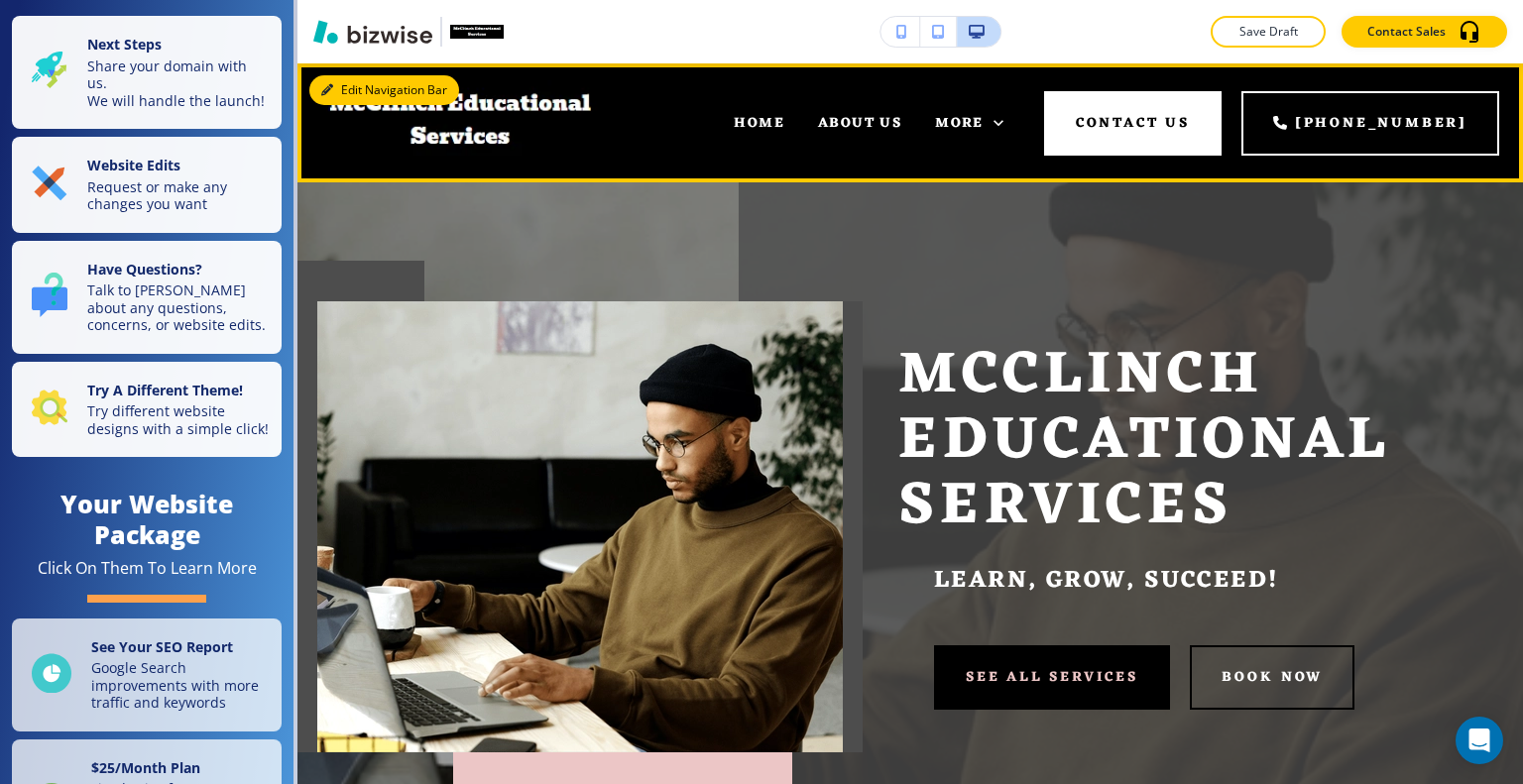 click on "Edit Navigation Bar" at bounding box center [384, 90] 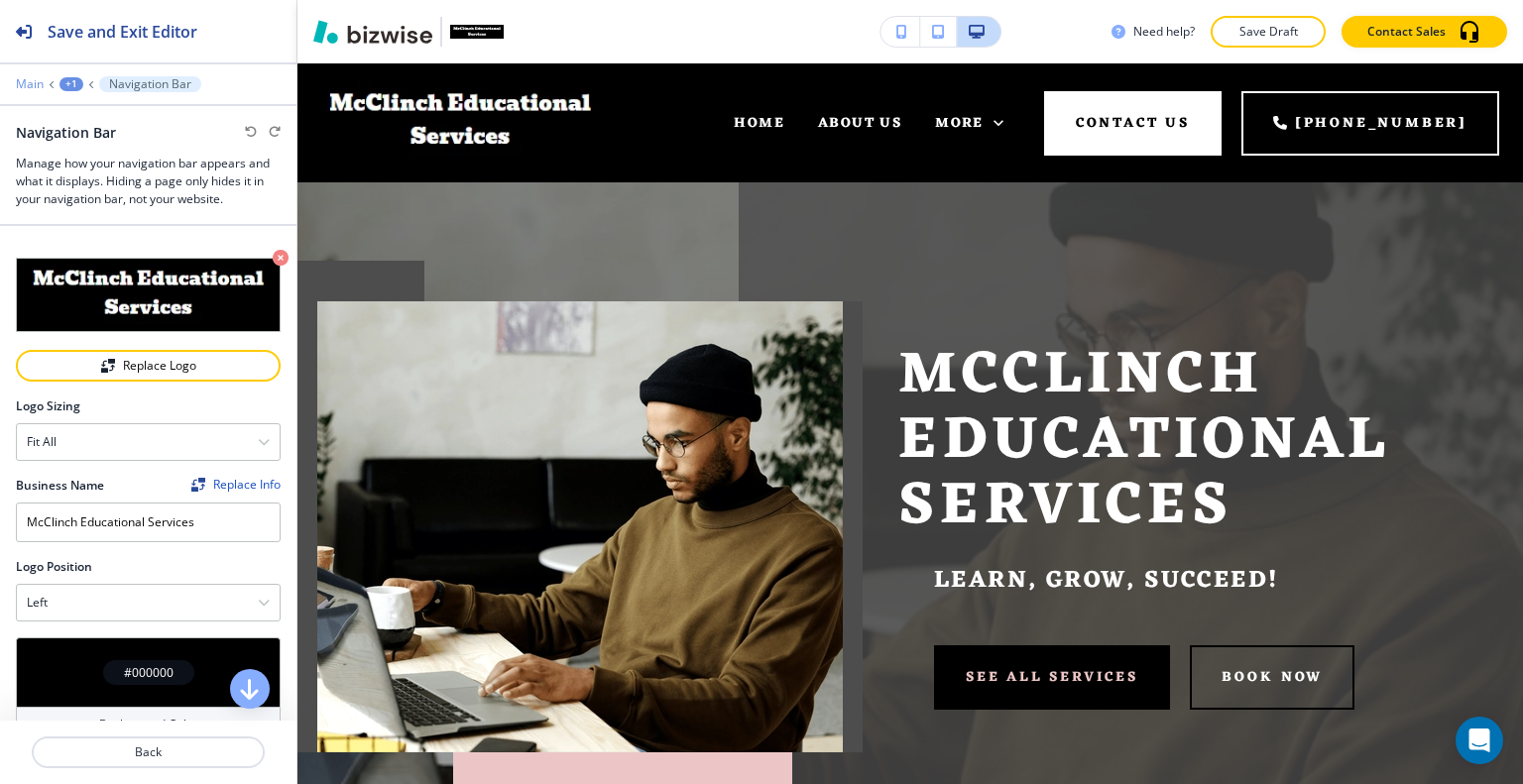click on "Main" at bounding box center [30, 84] 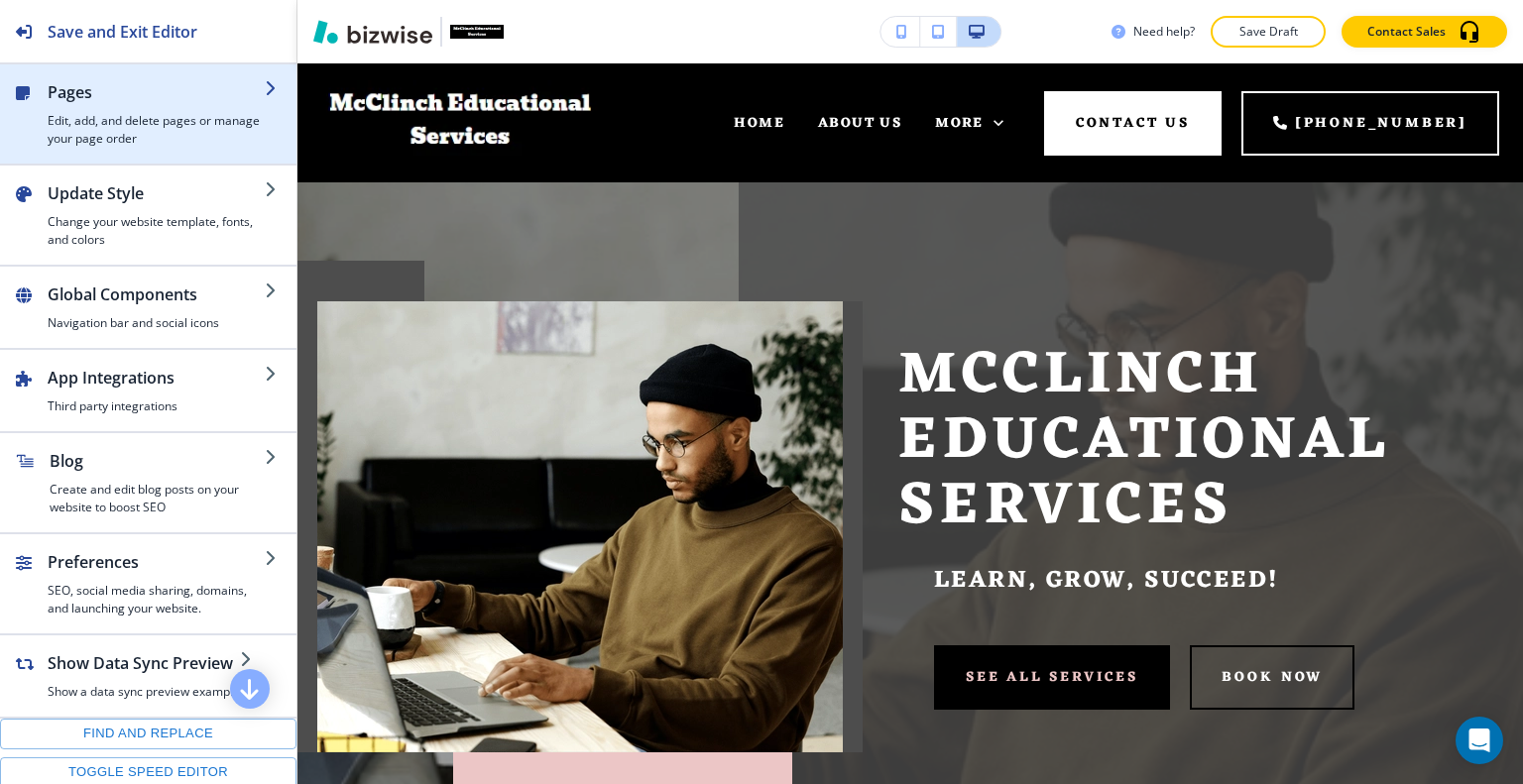 click on "Edit, add, and delete pages or manage your page order" at bounding box center (156, 130) 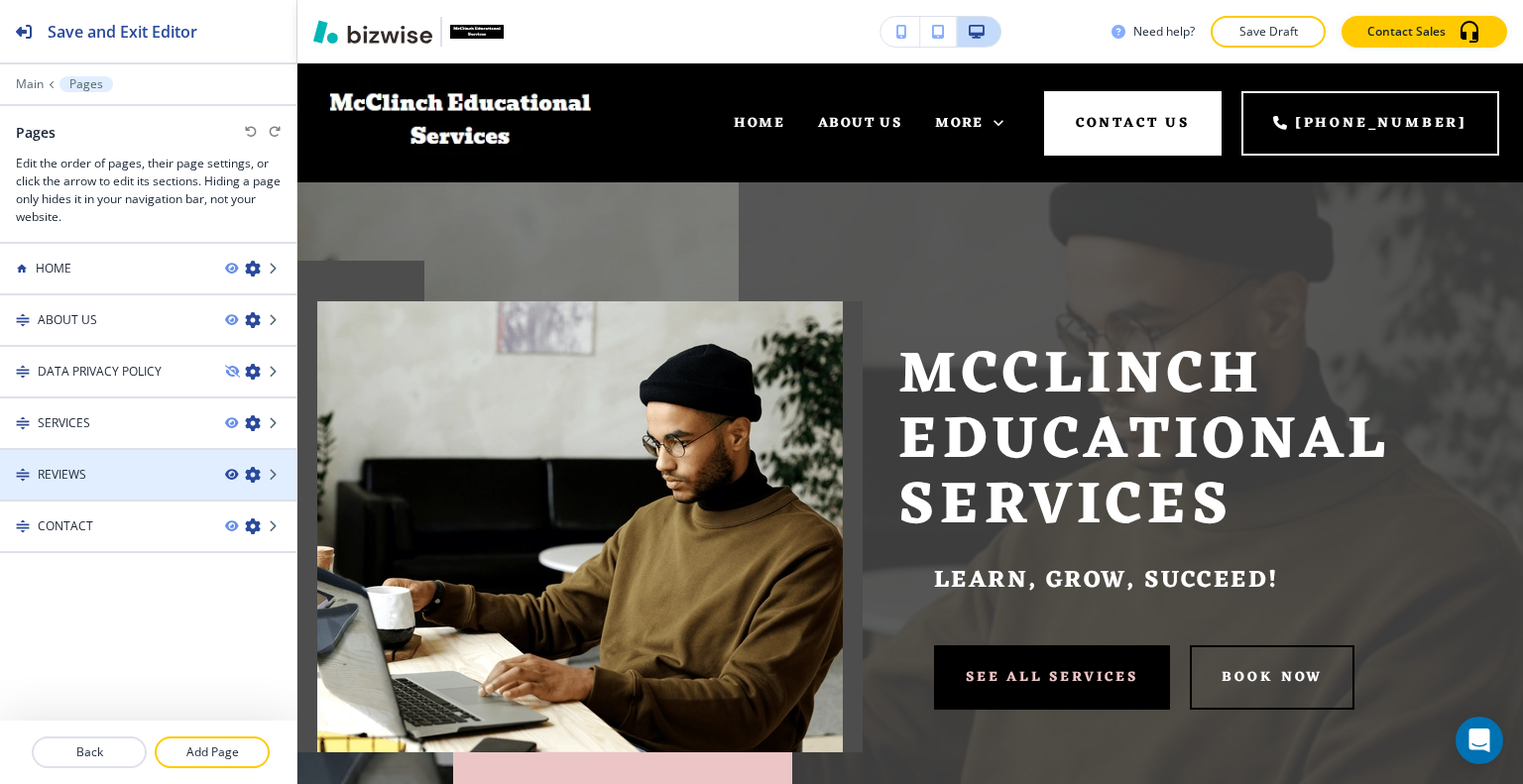 click at bounding box center (231, 475) 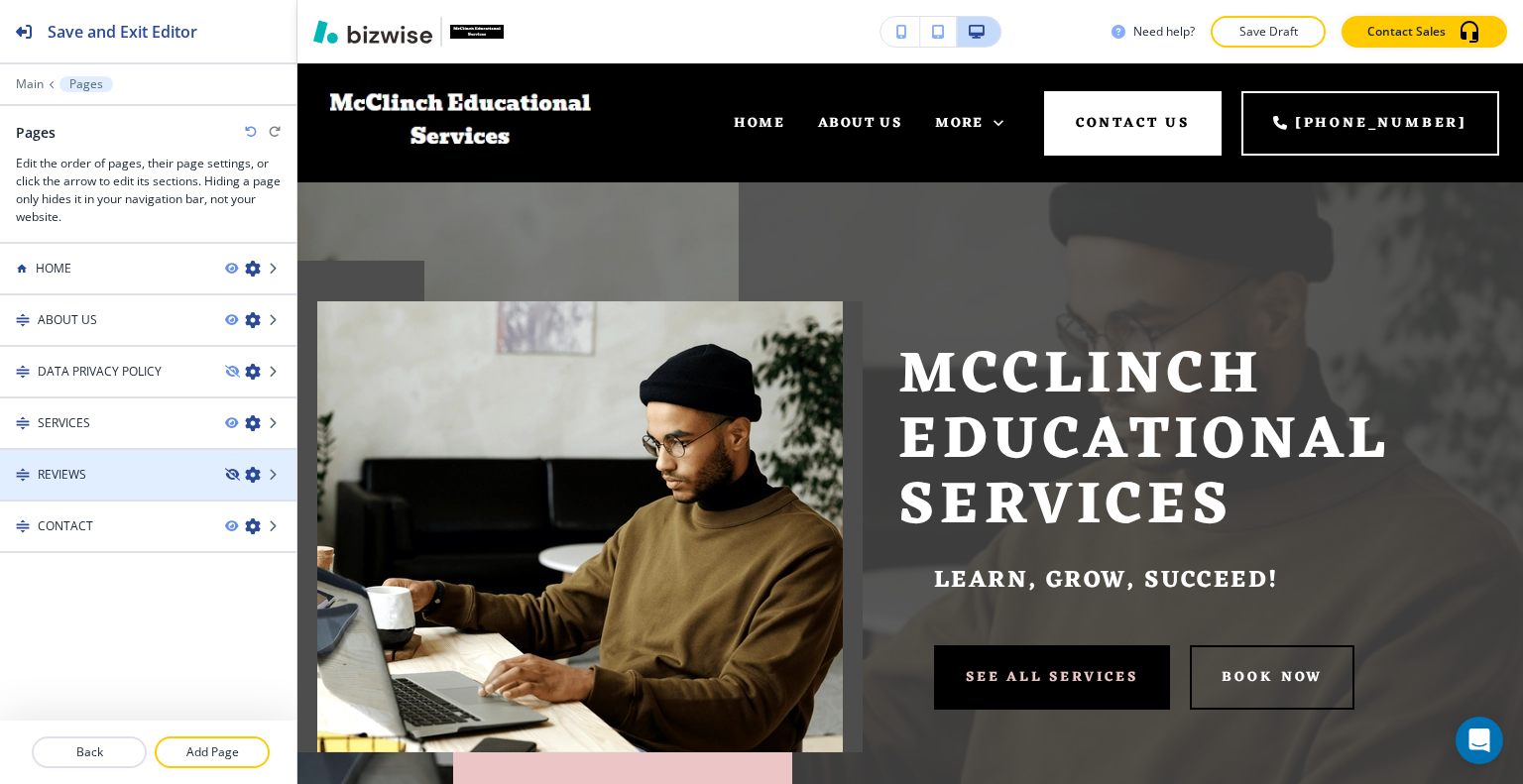 click at bounding box center [231, 475] 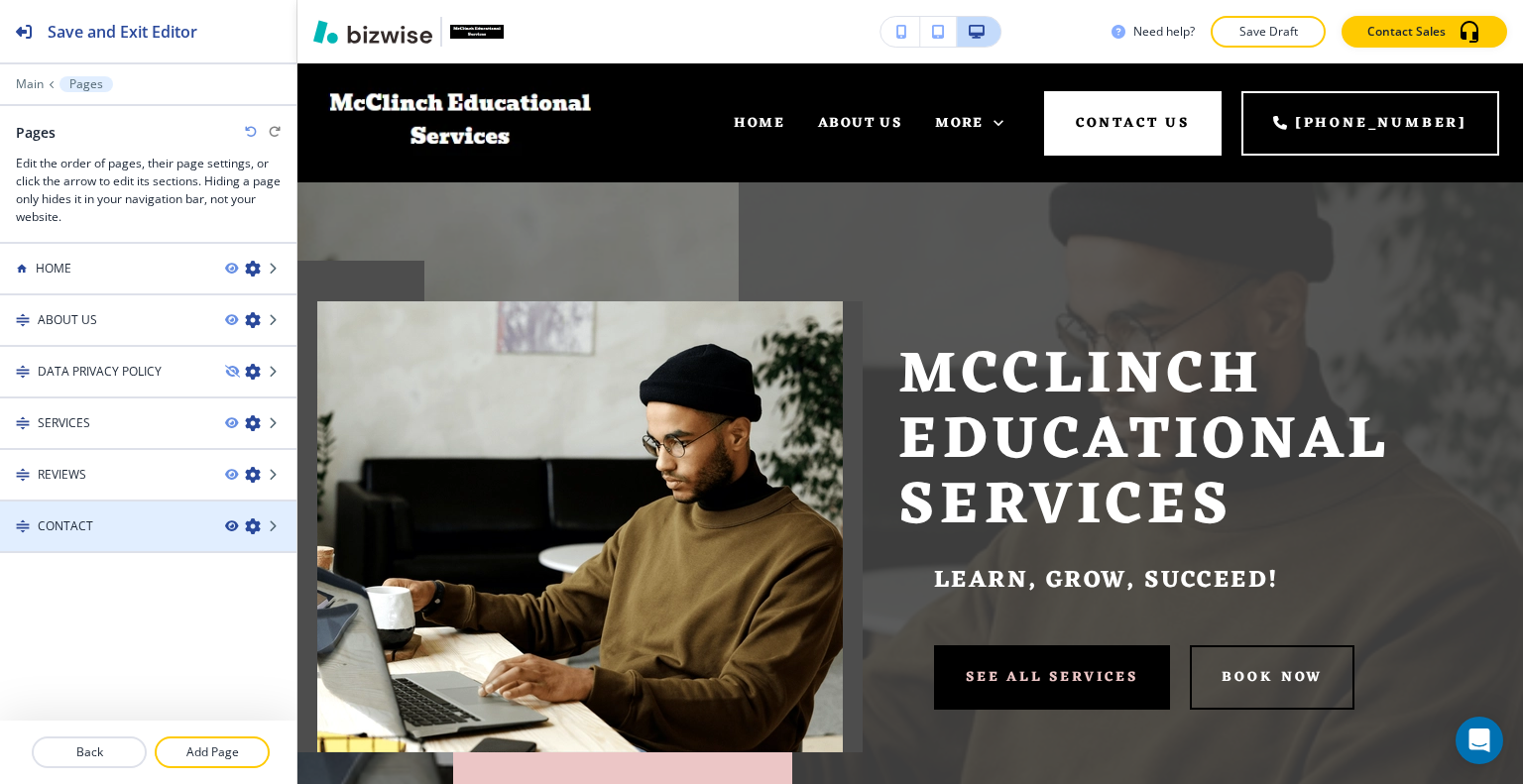 click at bounding box center (231, 526) 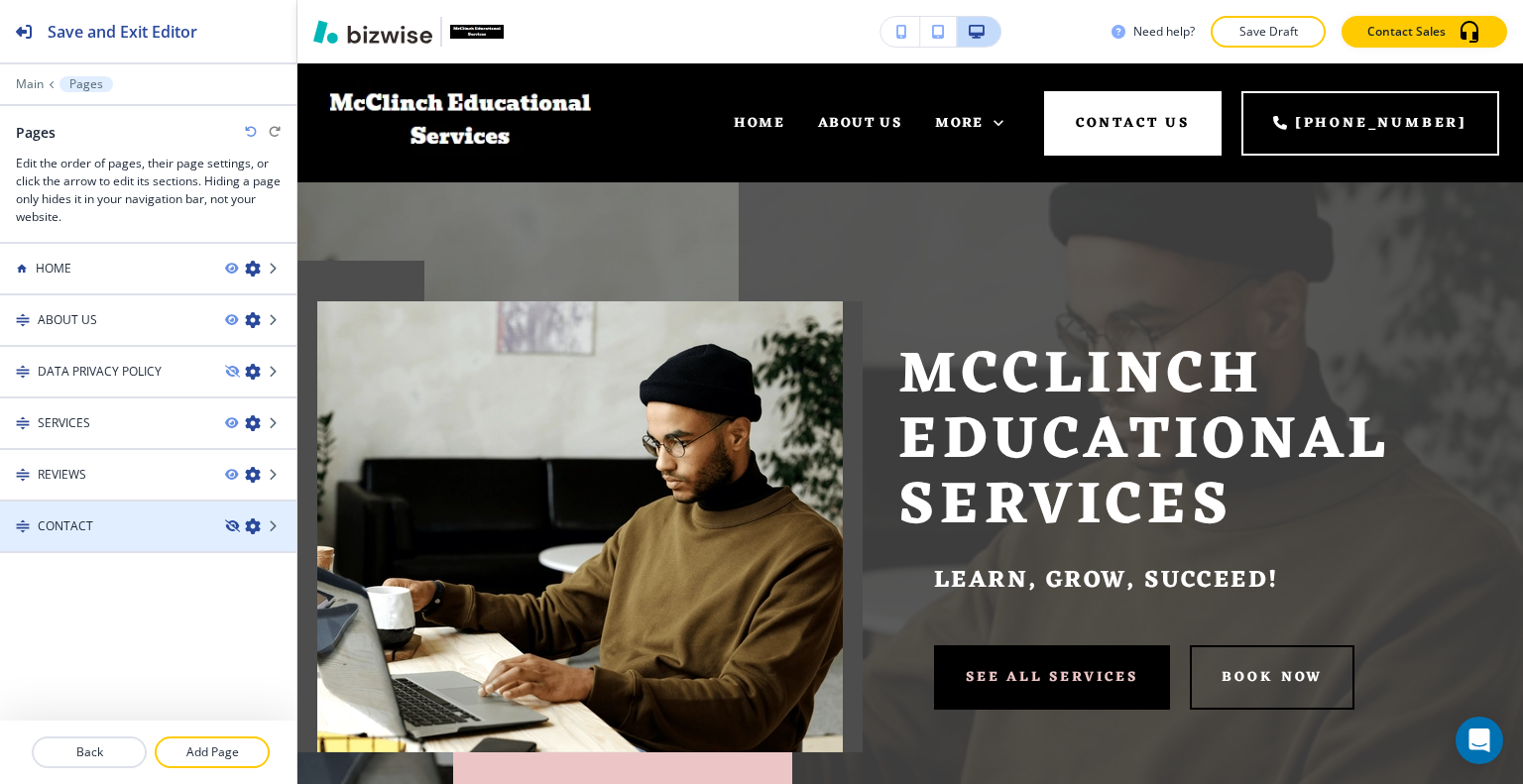 click at bounding box center (231, 526) 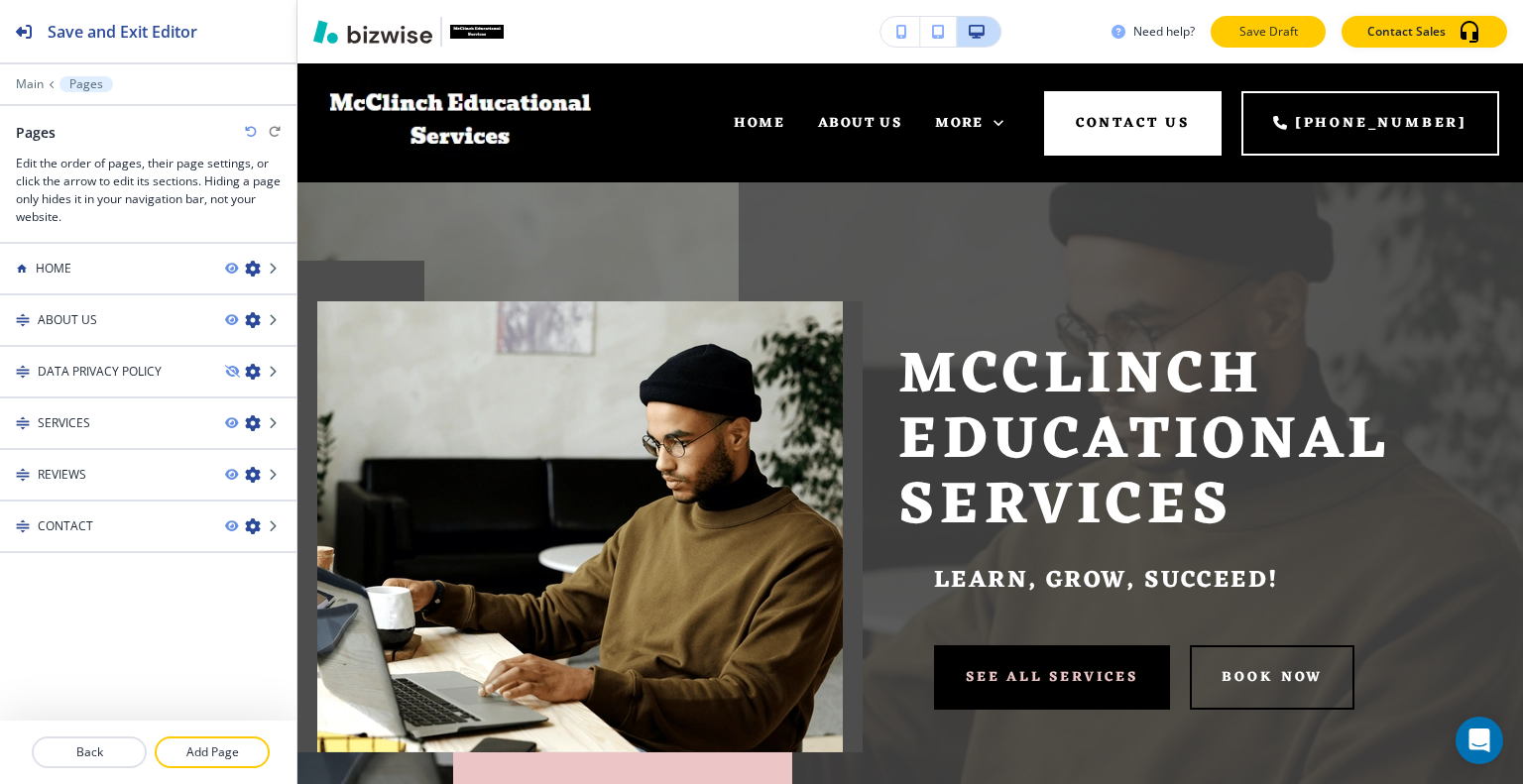click on "Save Draft" at bounding box center [1268, 32] 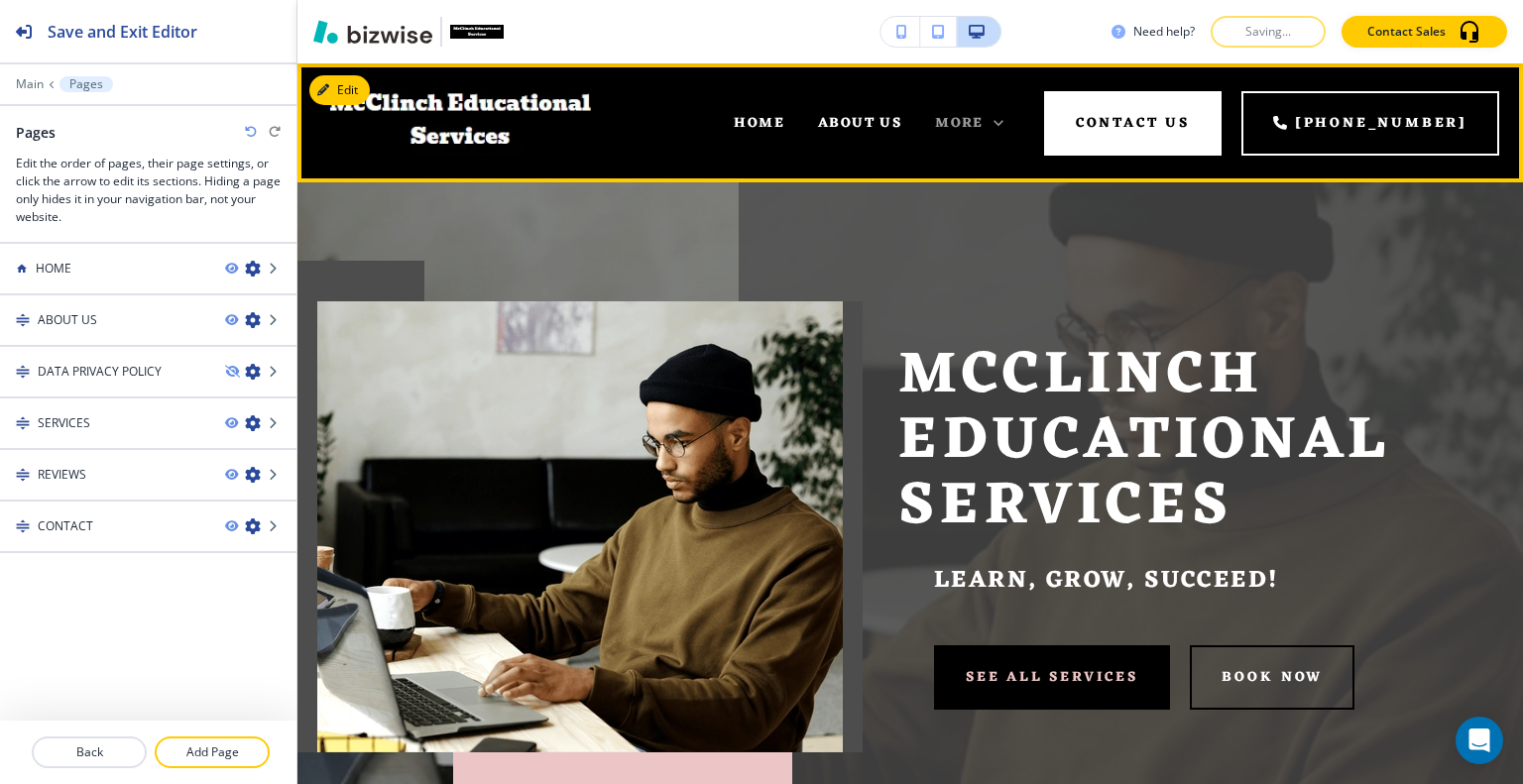 click 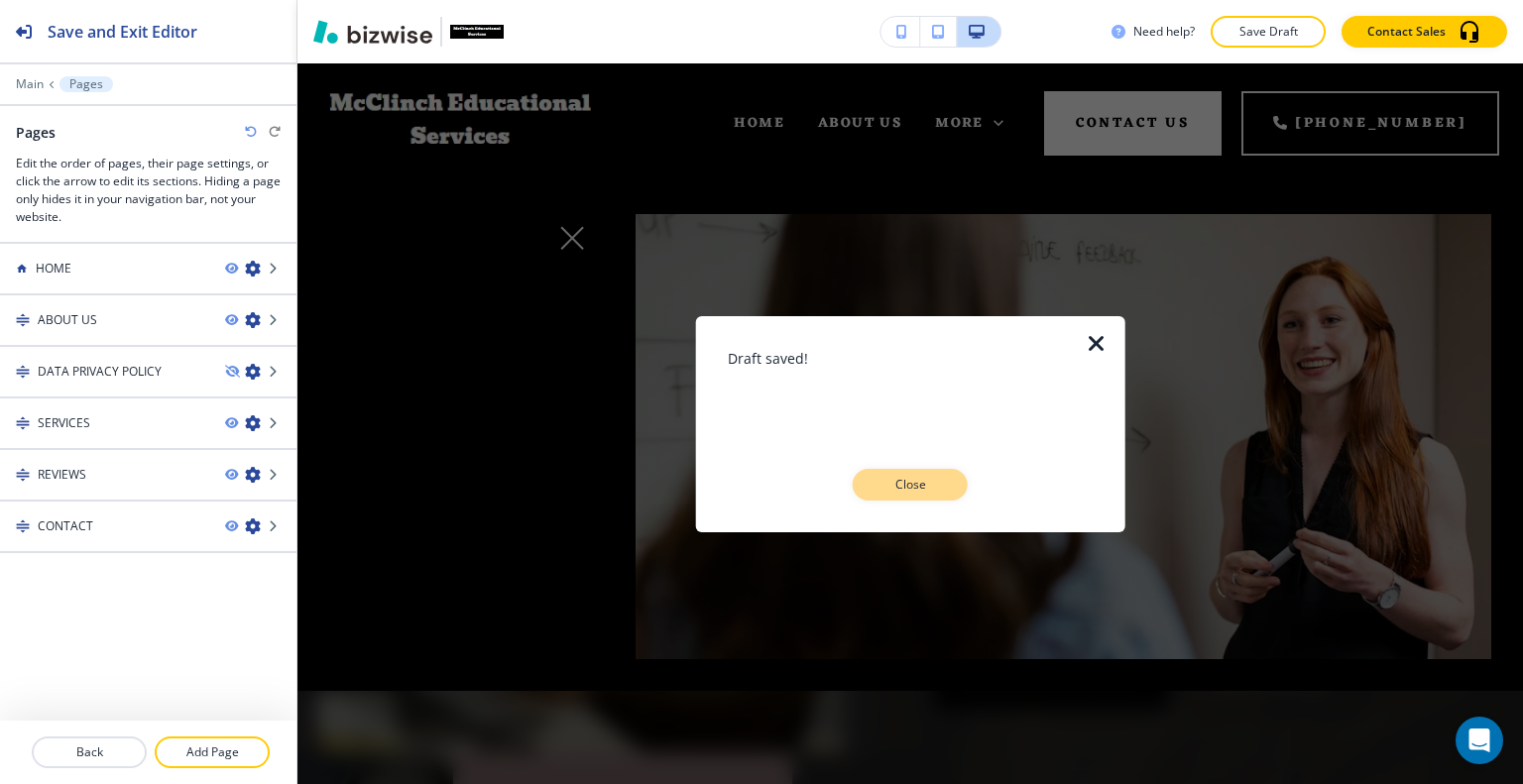 click on "Close" at bounding box center [910, 485] 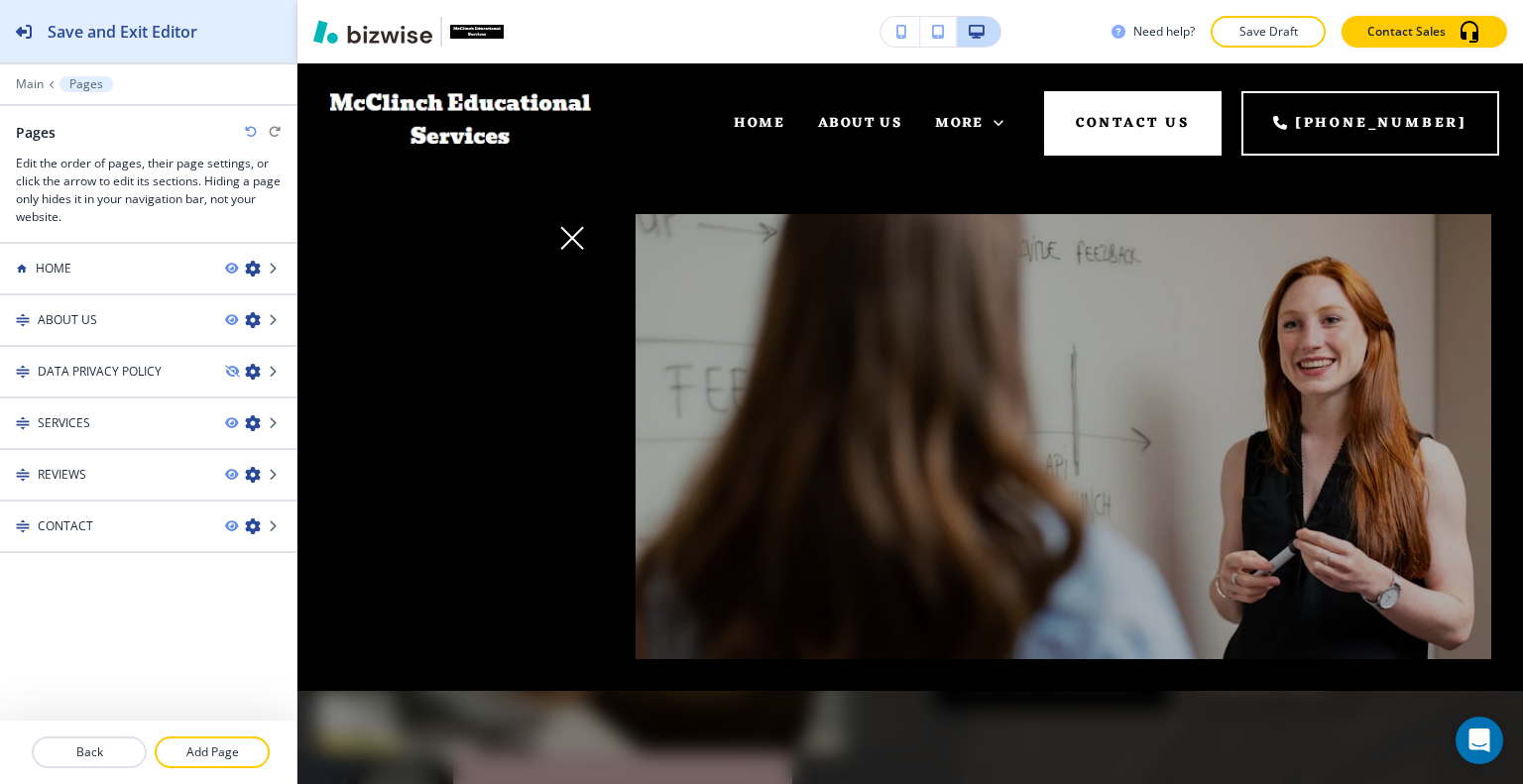 click on "Save and Exit Editor" at bounding box center (122, 32) 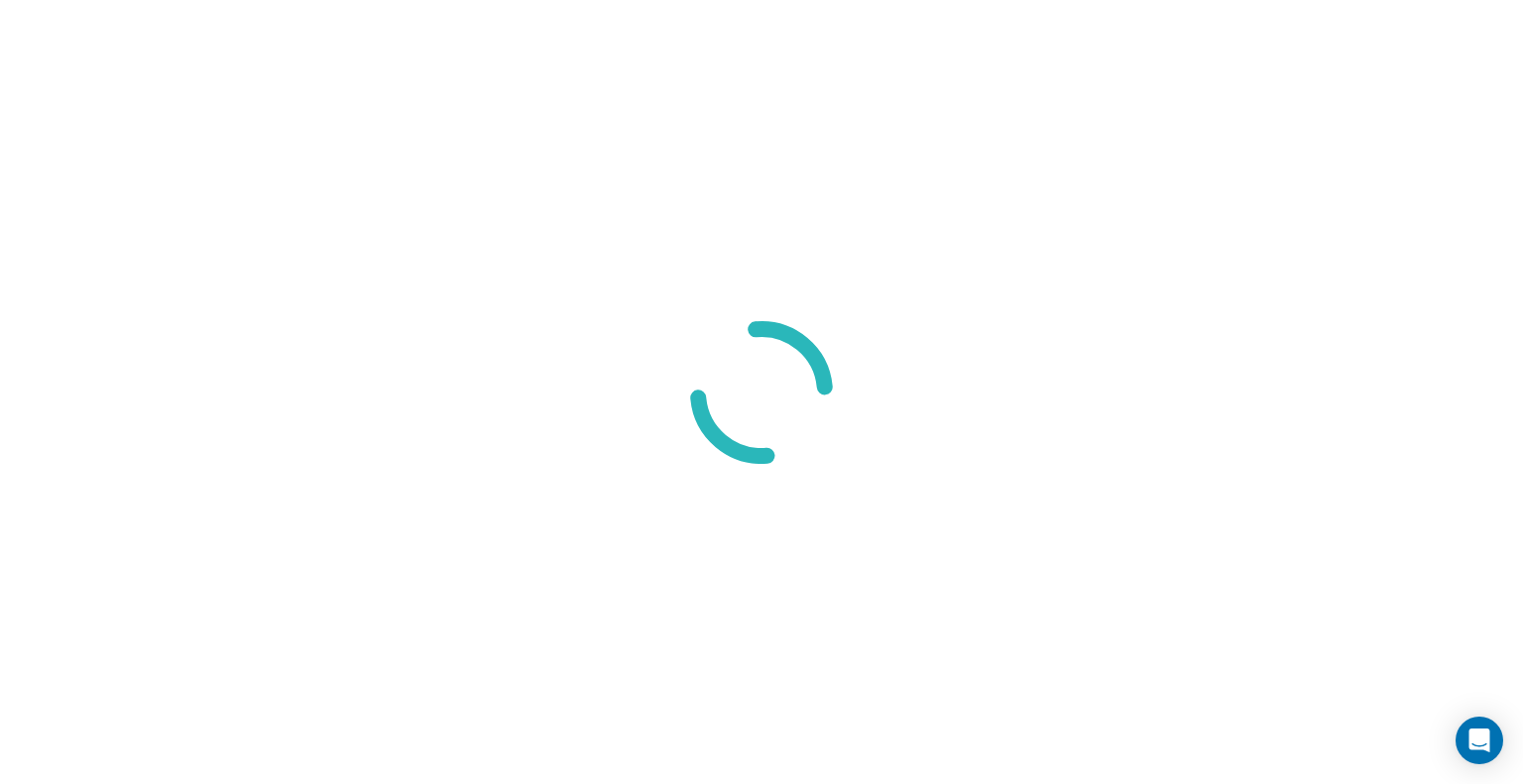 scroll, scrollTop: 0, scrollLeft: 0, axis: both 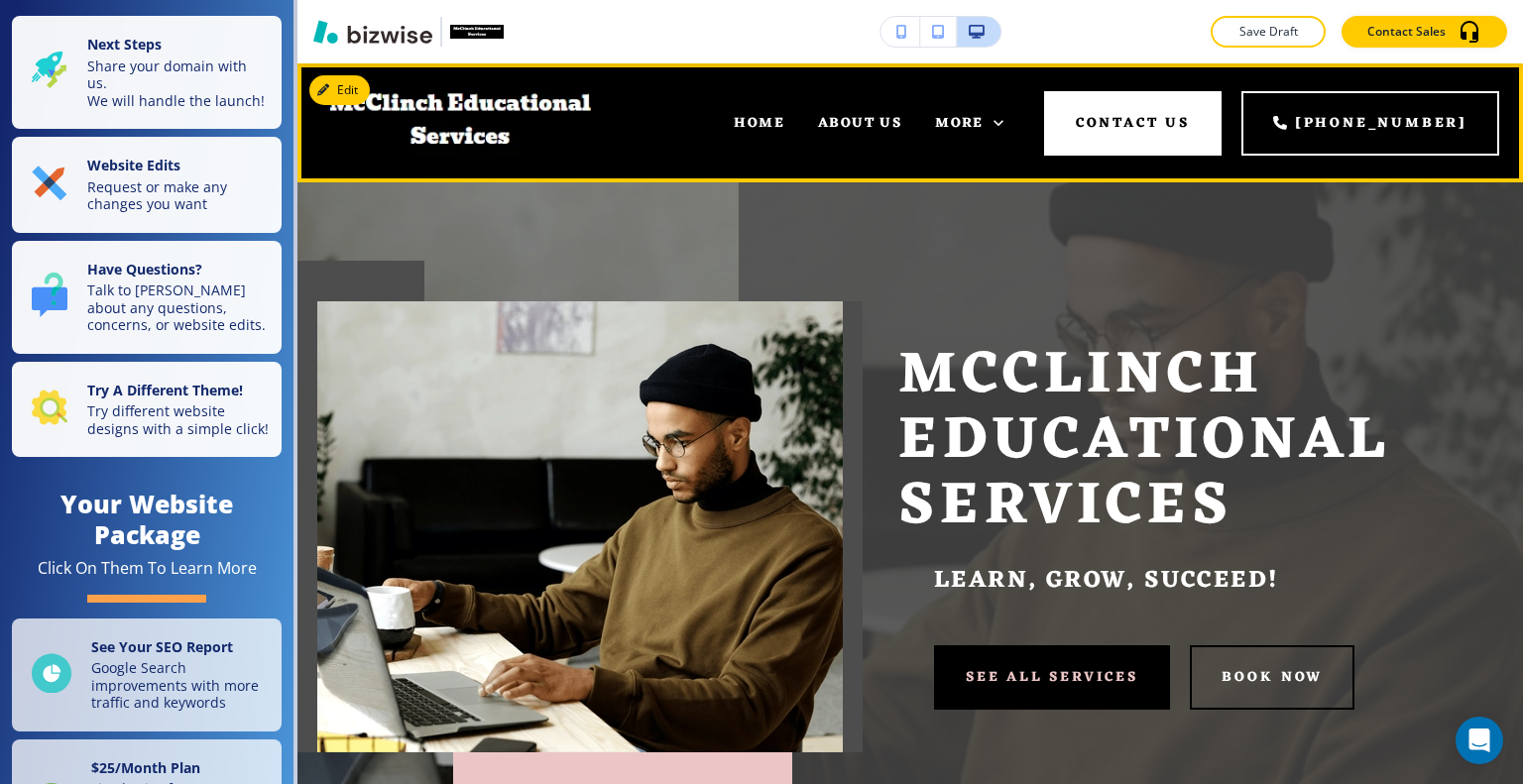 click on "More" at bounding box center [969, 123] 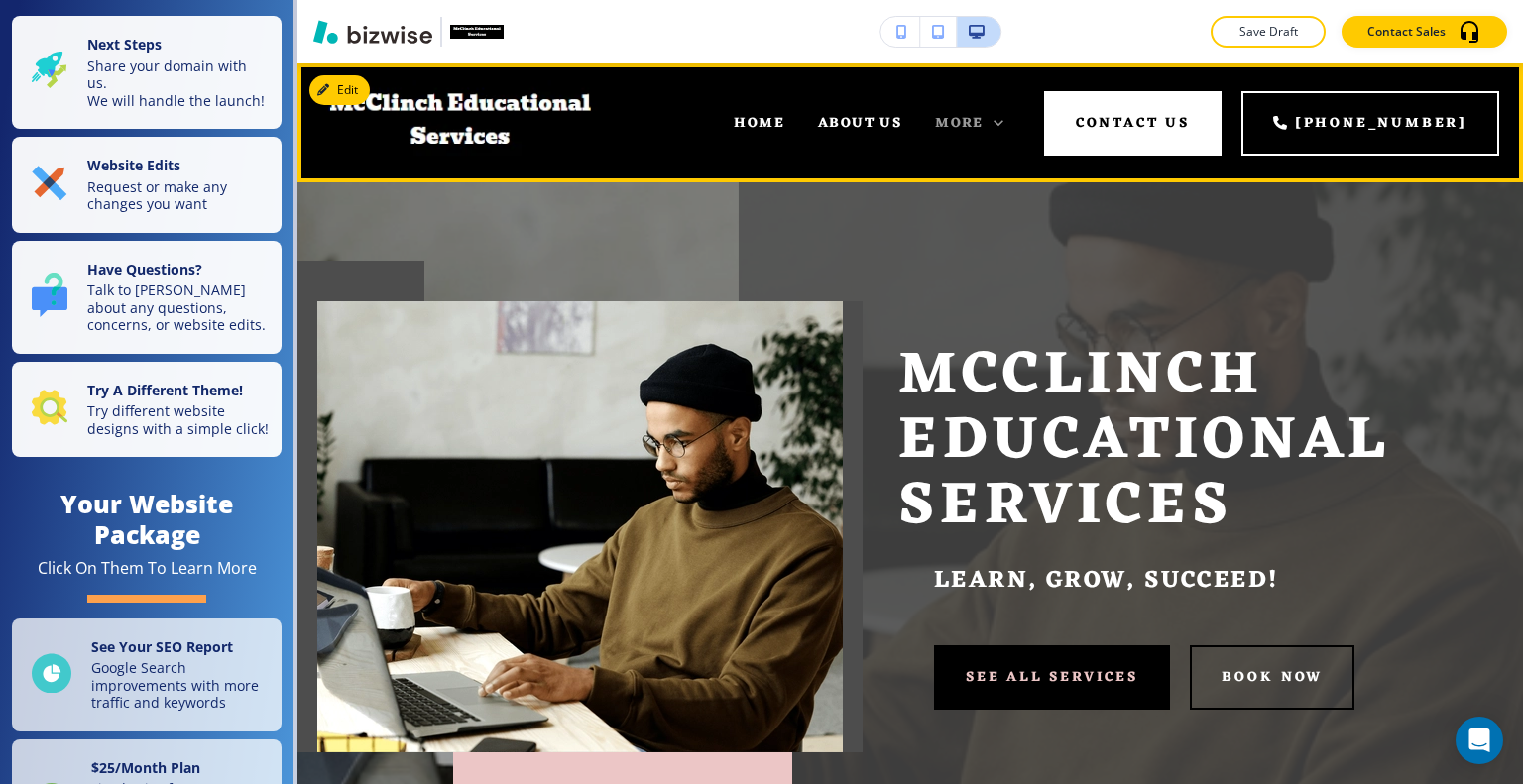 click 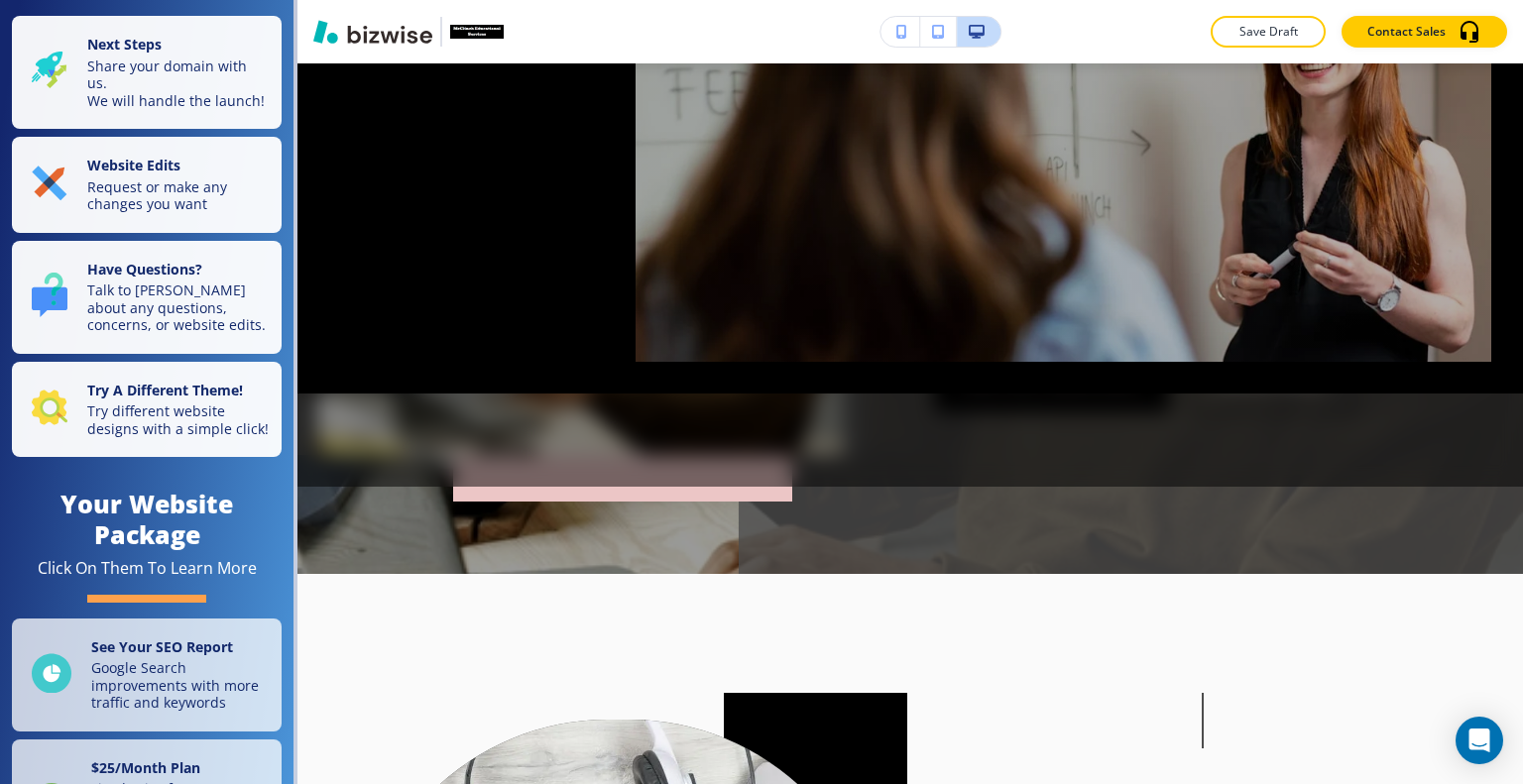 scroll, scrollTop: 0, scrollLeft: 0, axis: both 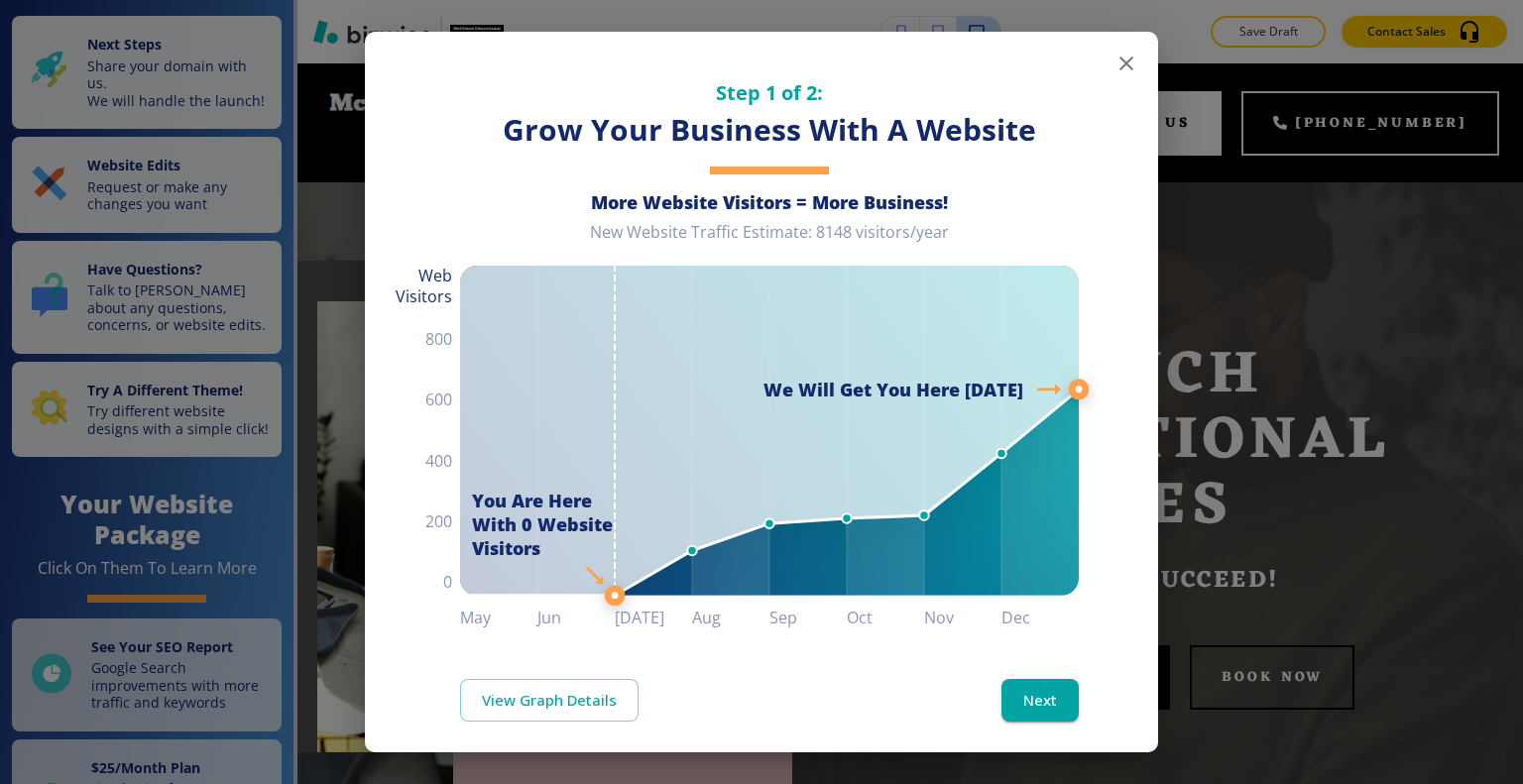click 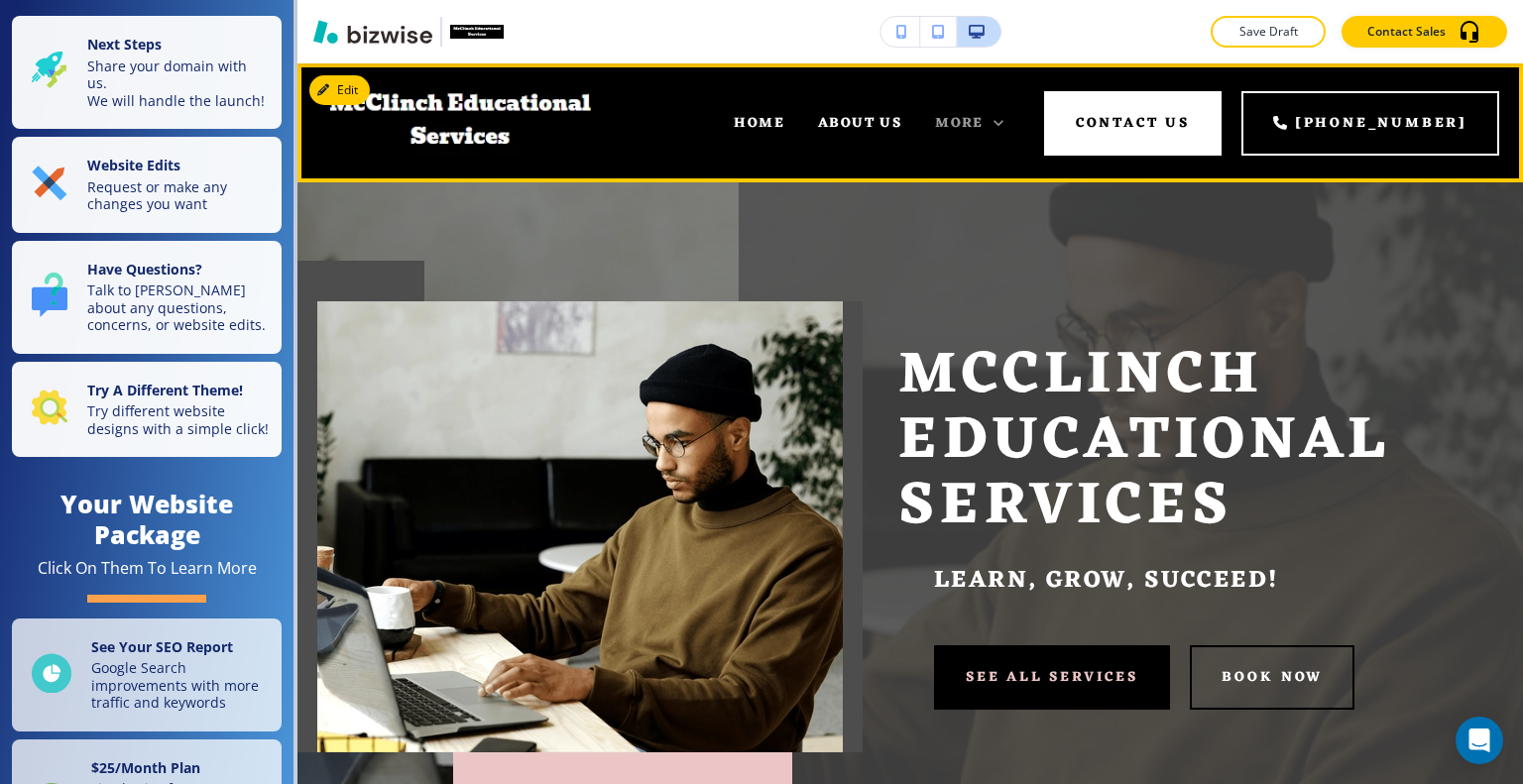 click 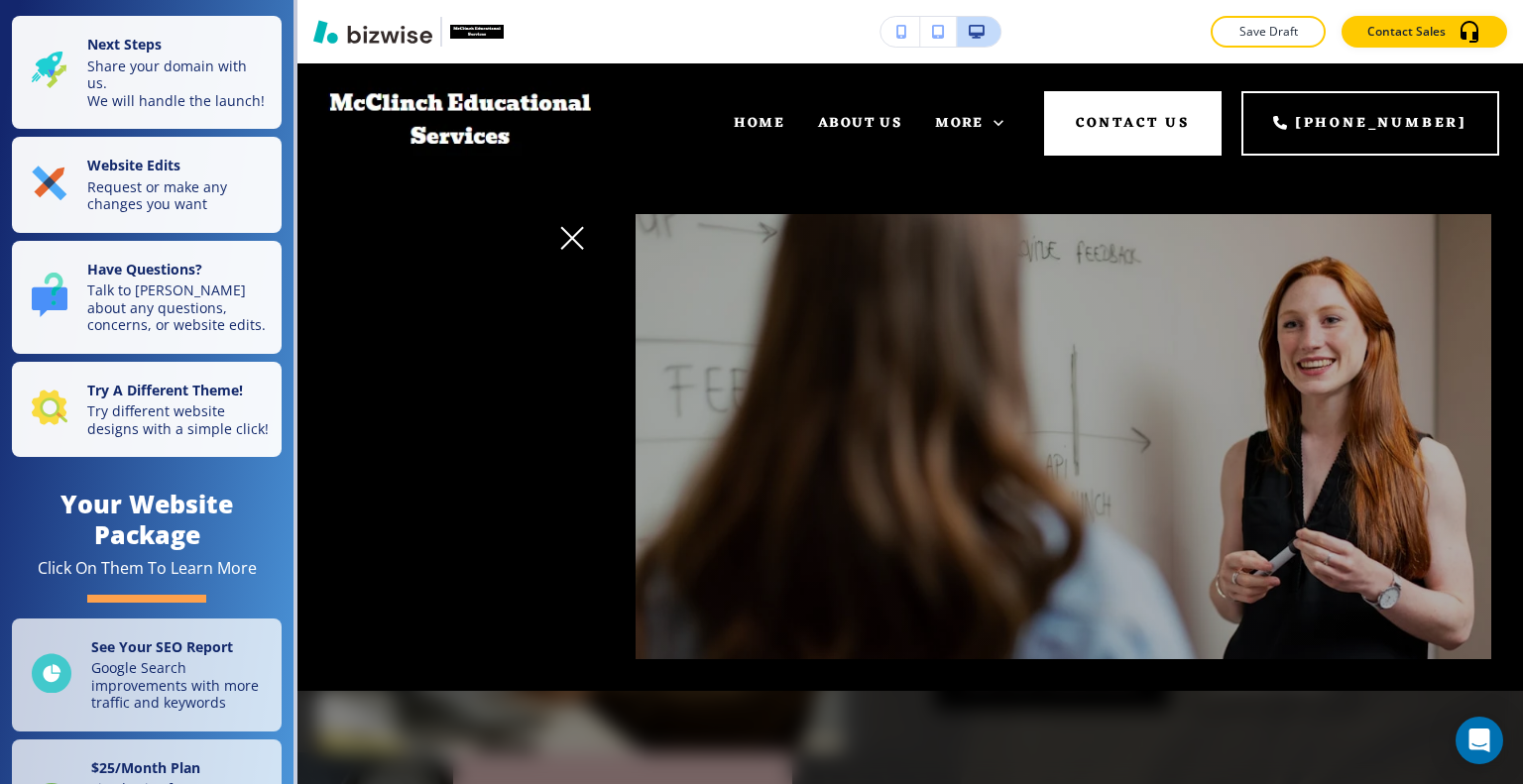 click 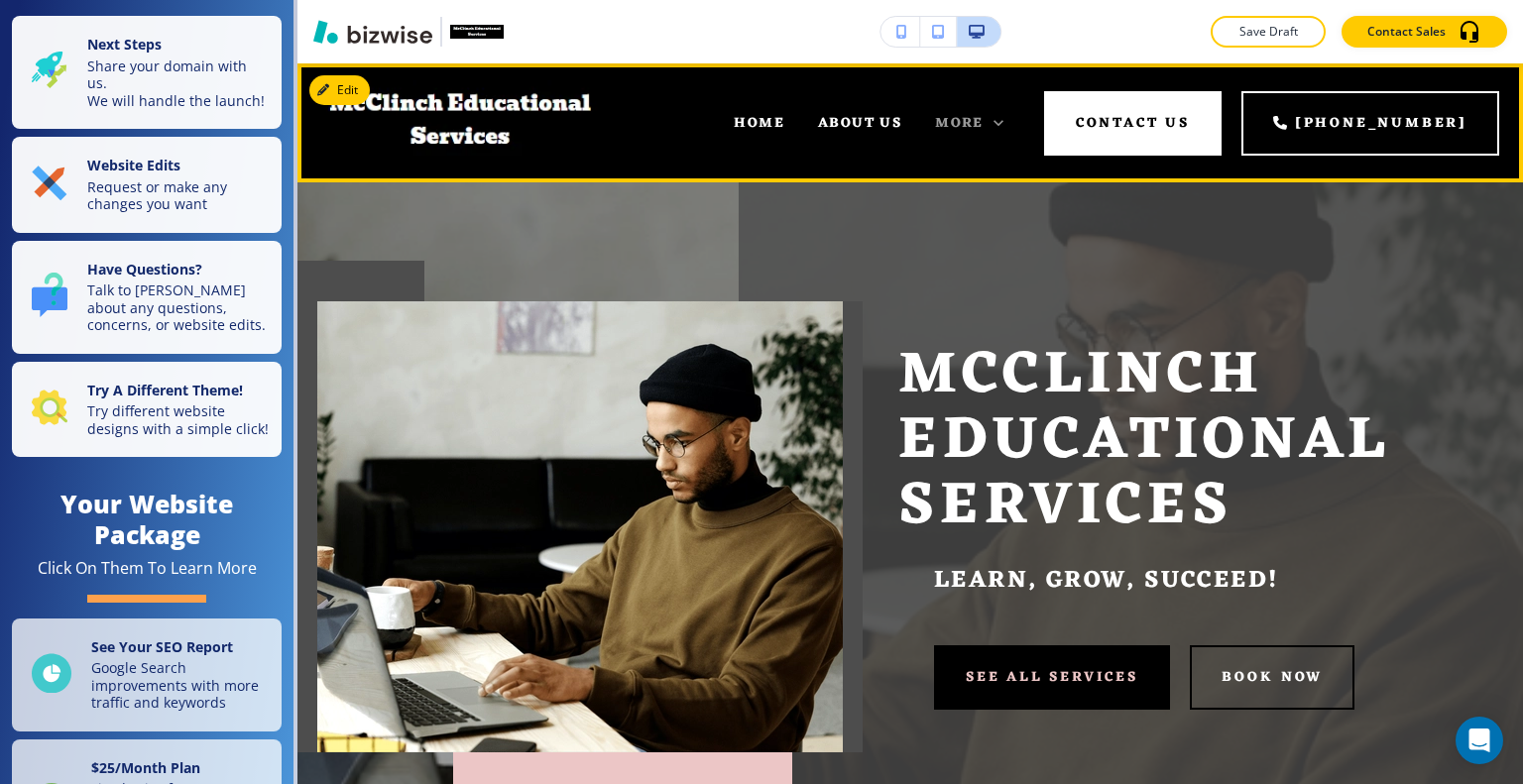 click 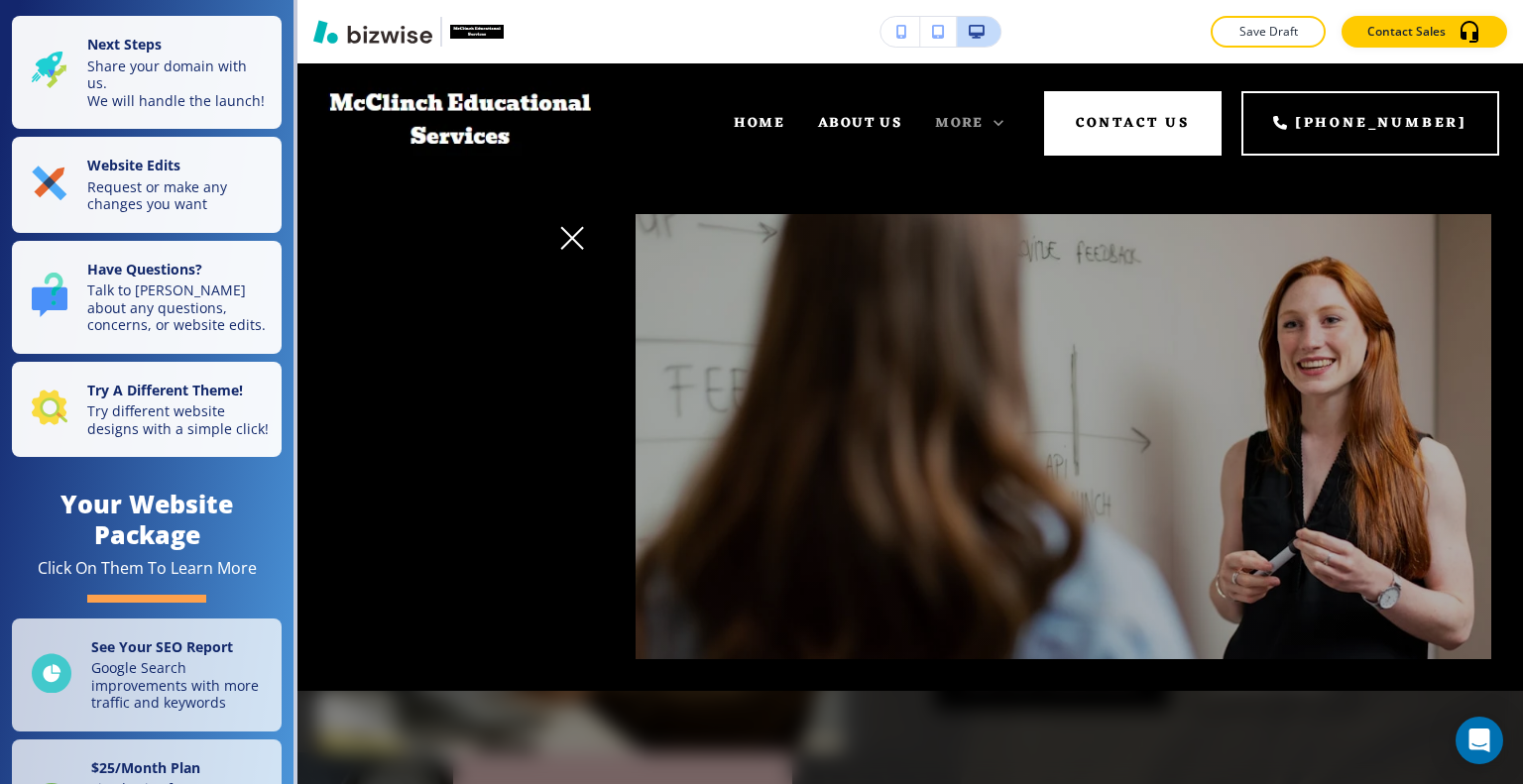 click 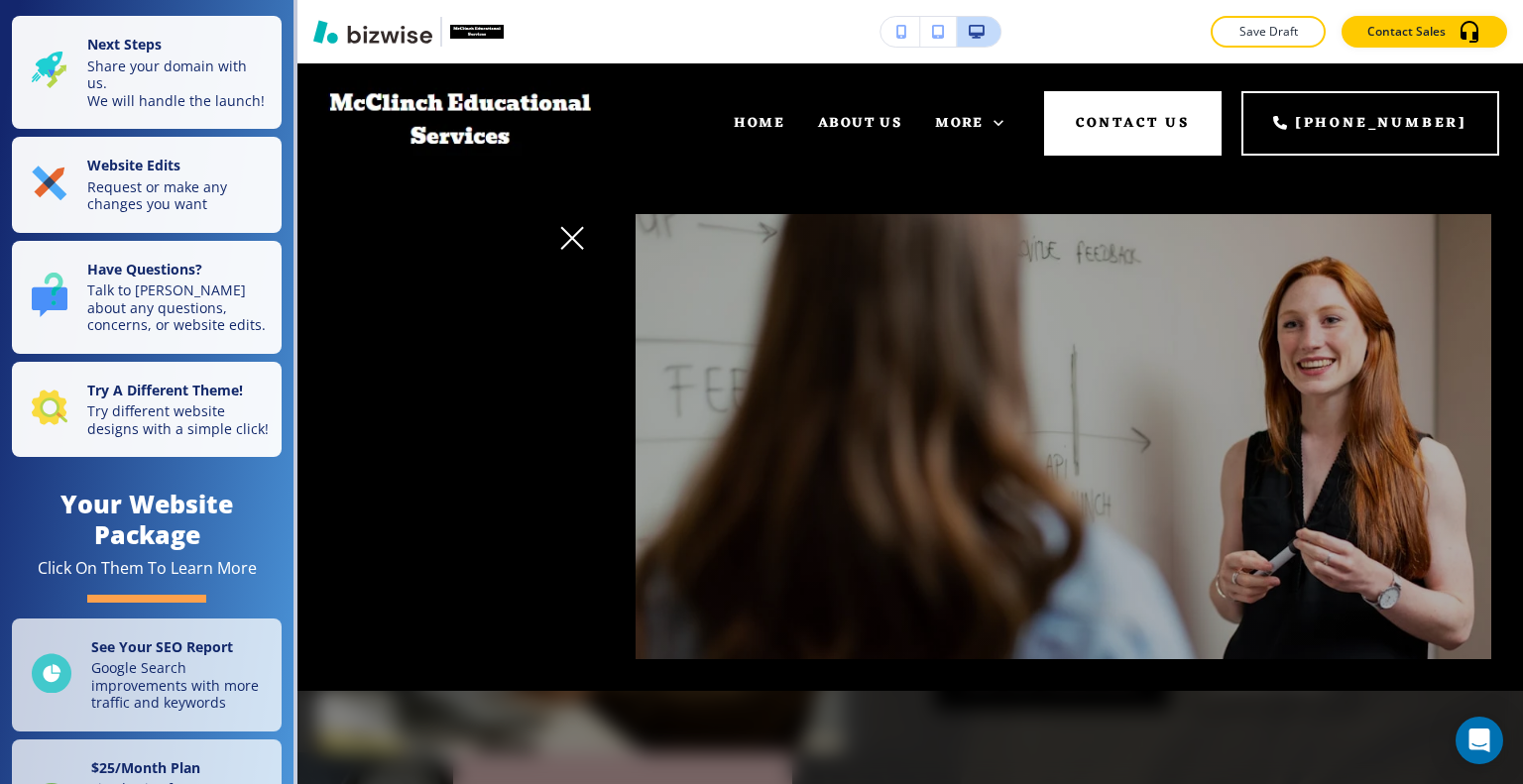 click 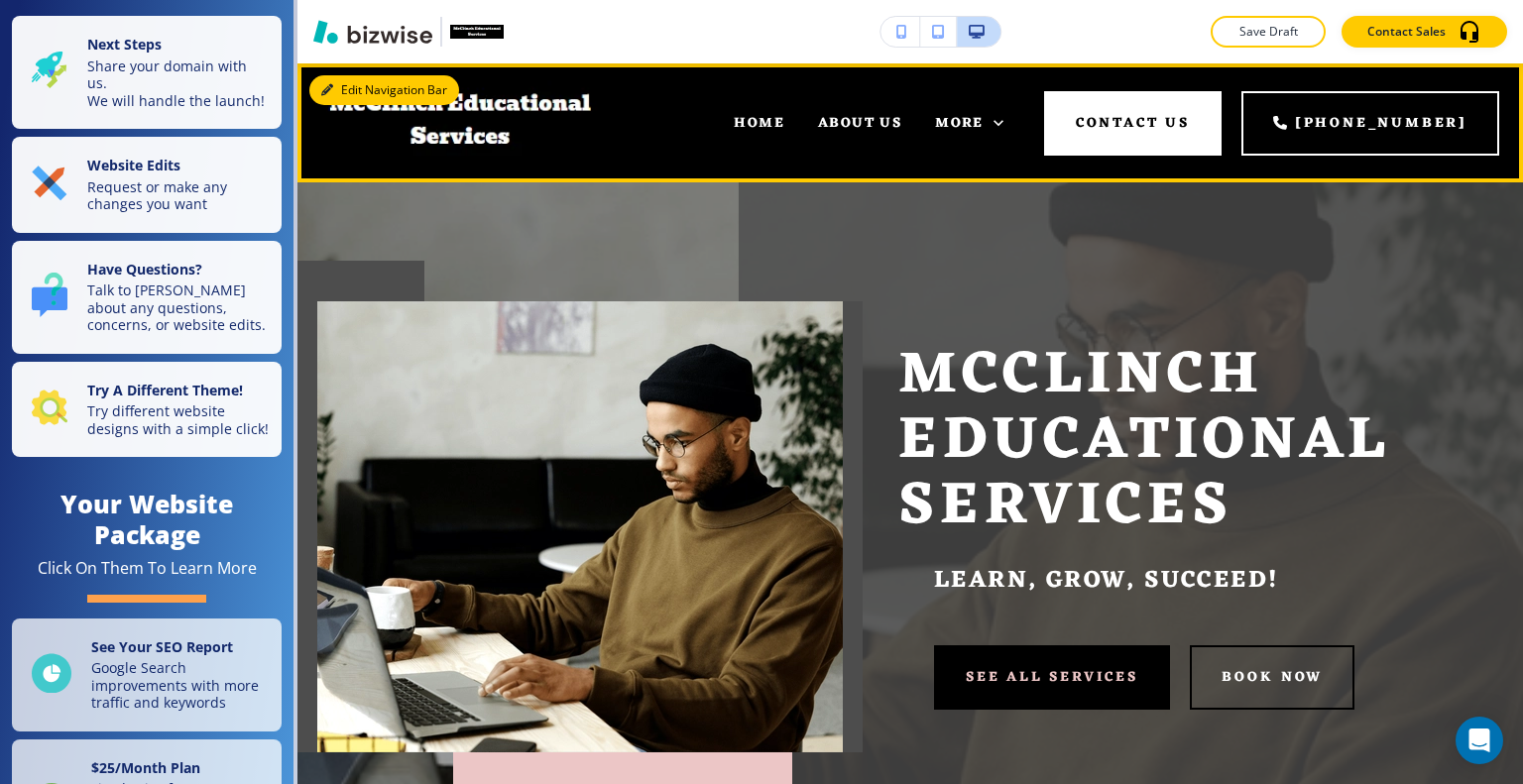 click on "Edit Navigation Bar" at bounding box center [384, 90] 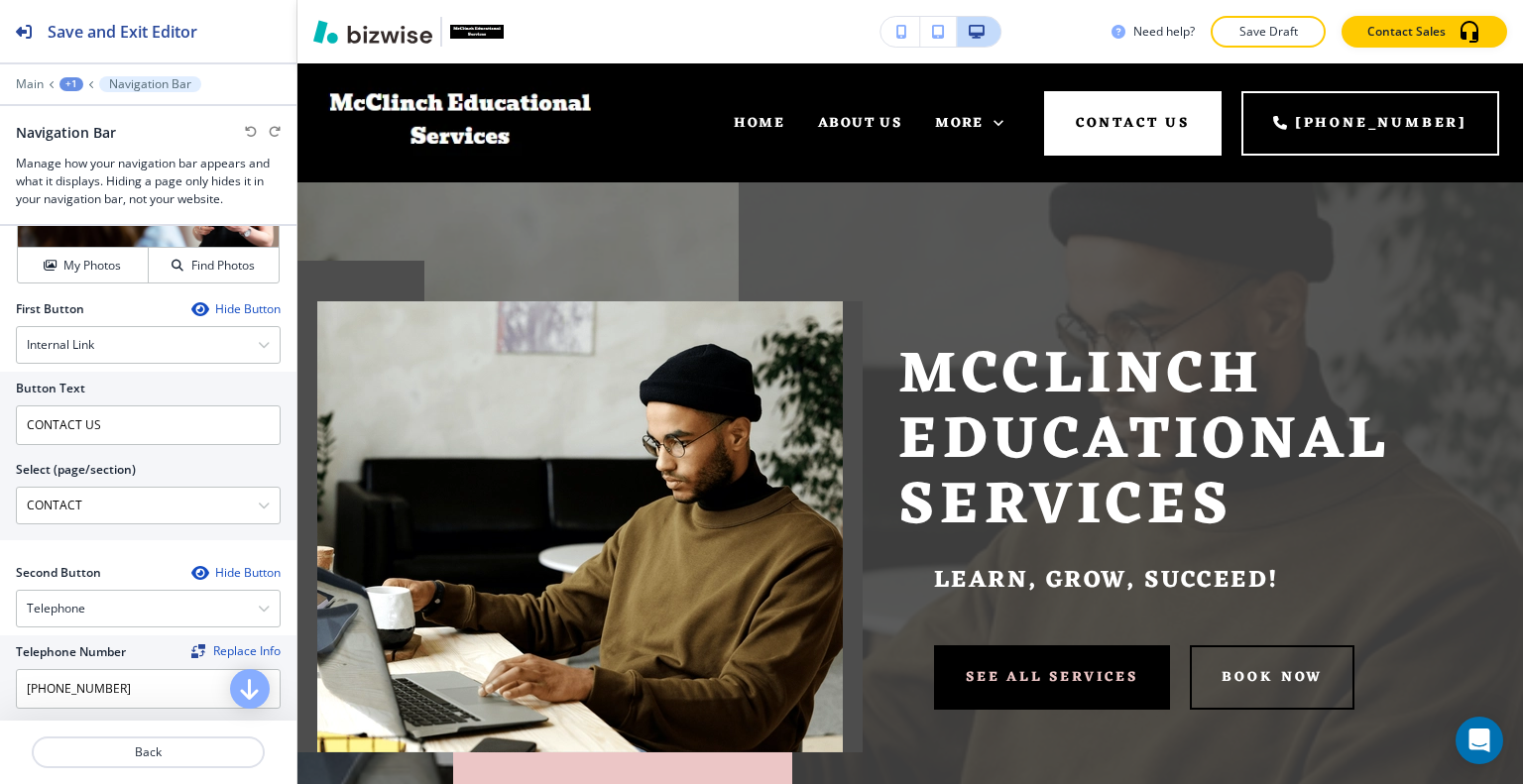 scroll, scrollTop: 1090, scrollLeft: 0, axis: vertical 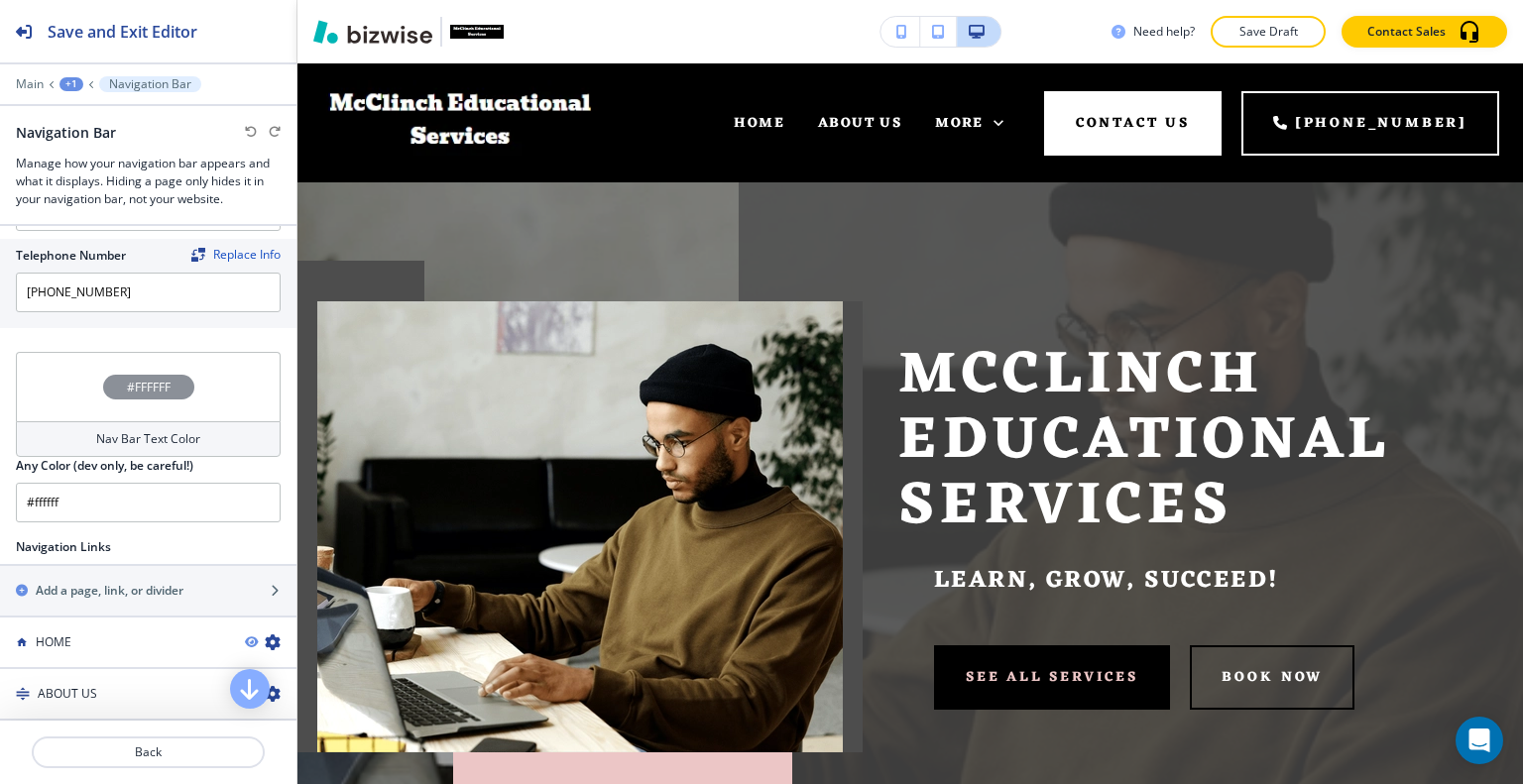 click on "#FFFFFF" at bounding box center (148, 387) 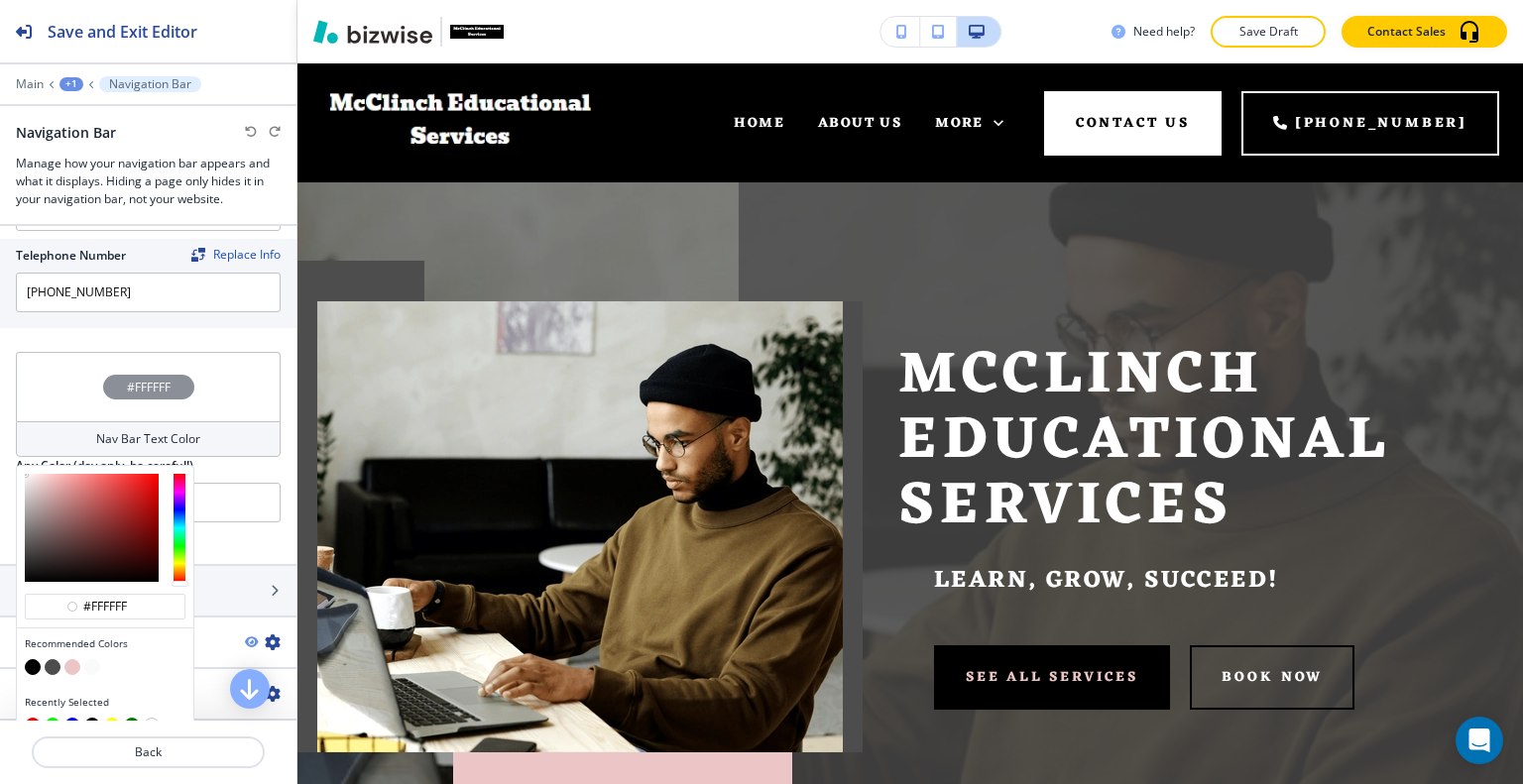 scroll, scrollTop: 1189, scrollLeft: 0, axis: vertical 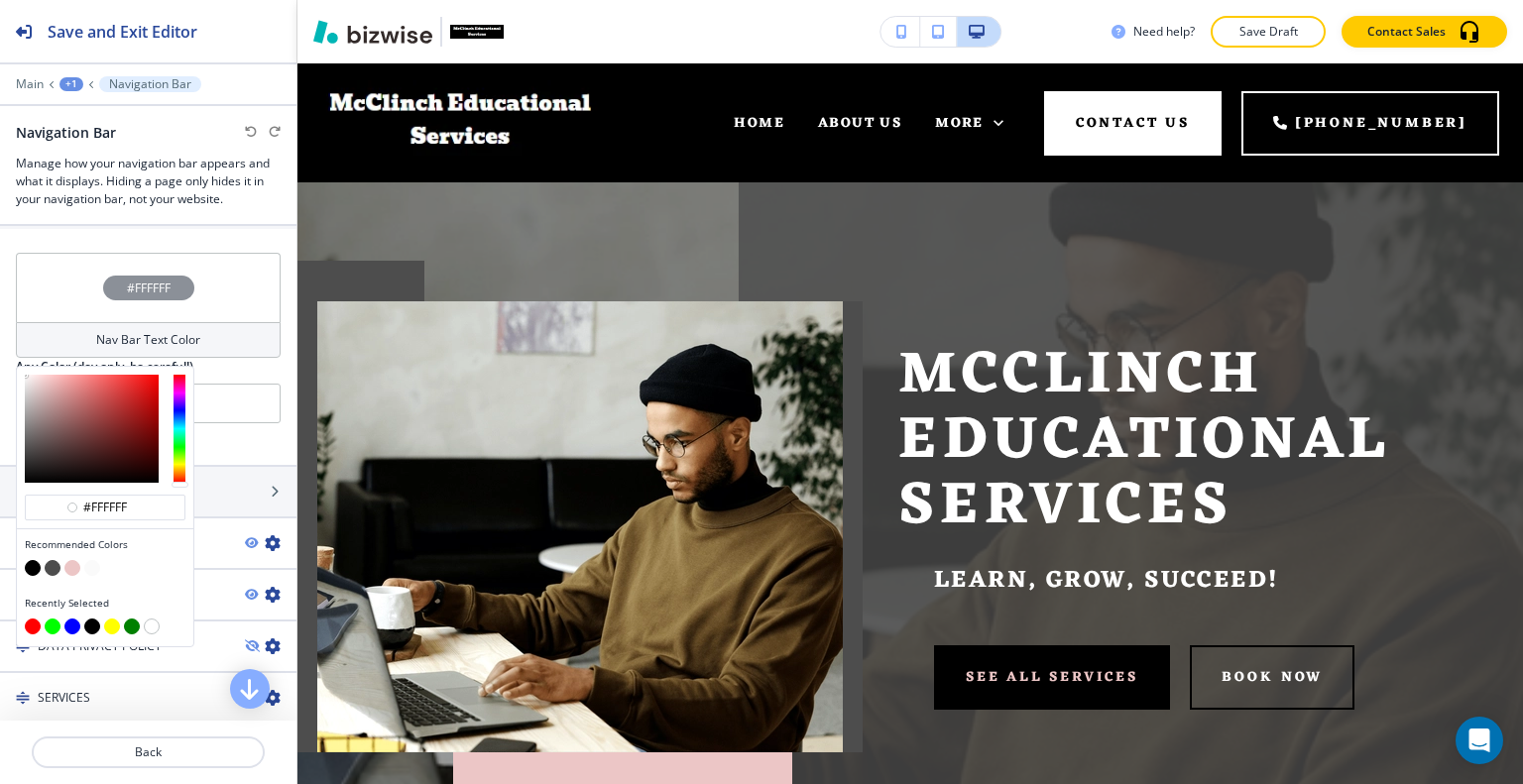 click on "Recommended Colors" at bounding box center (105, 558) 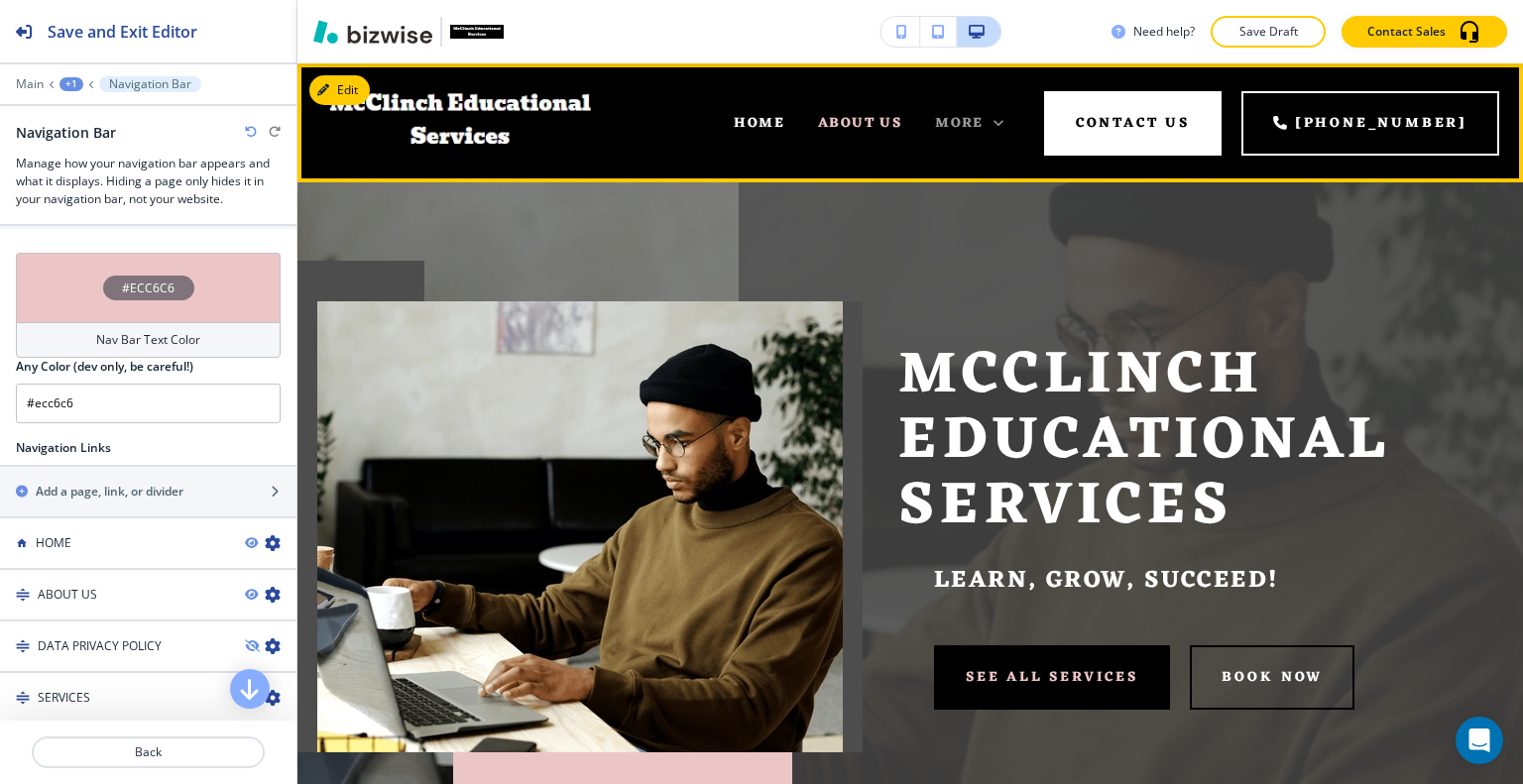 click 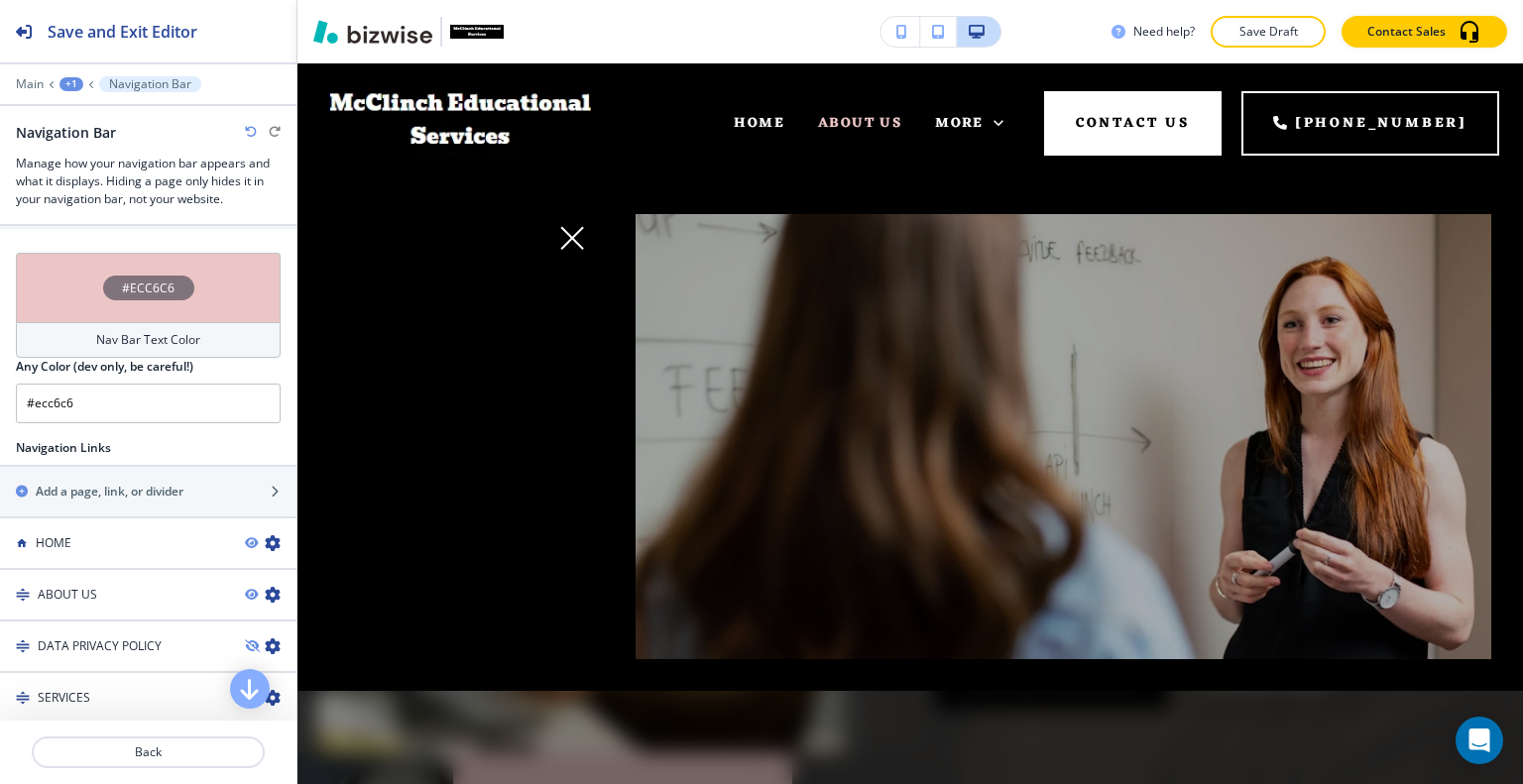 click 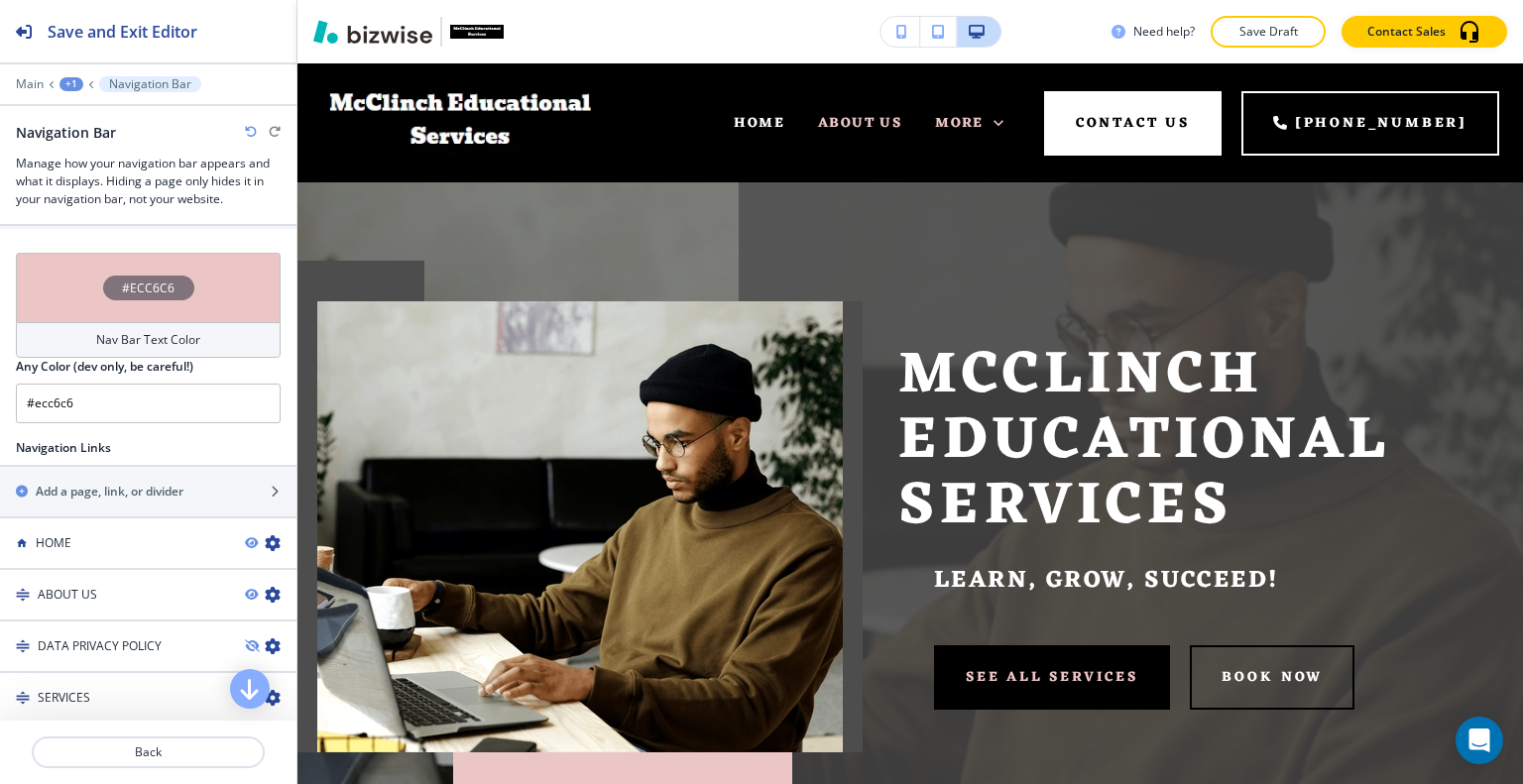click on "#ECC6C6" at bounding box center (148, 287) 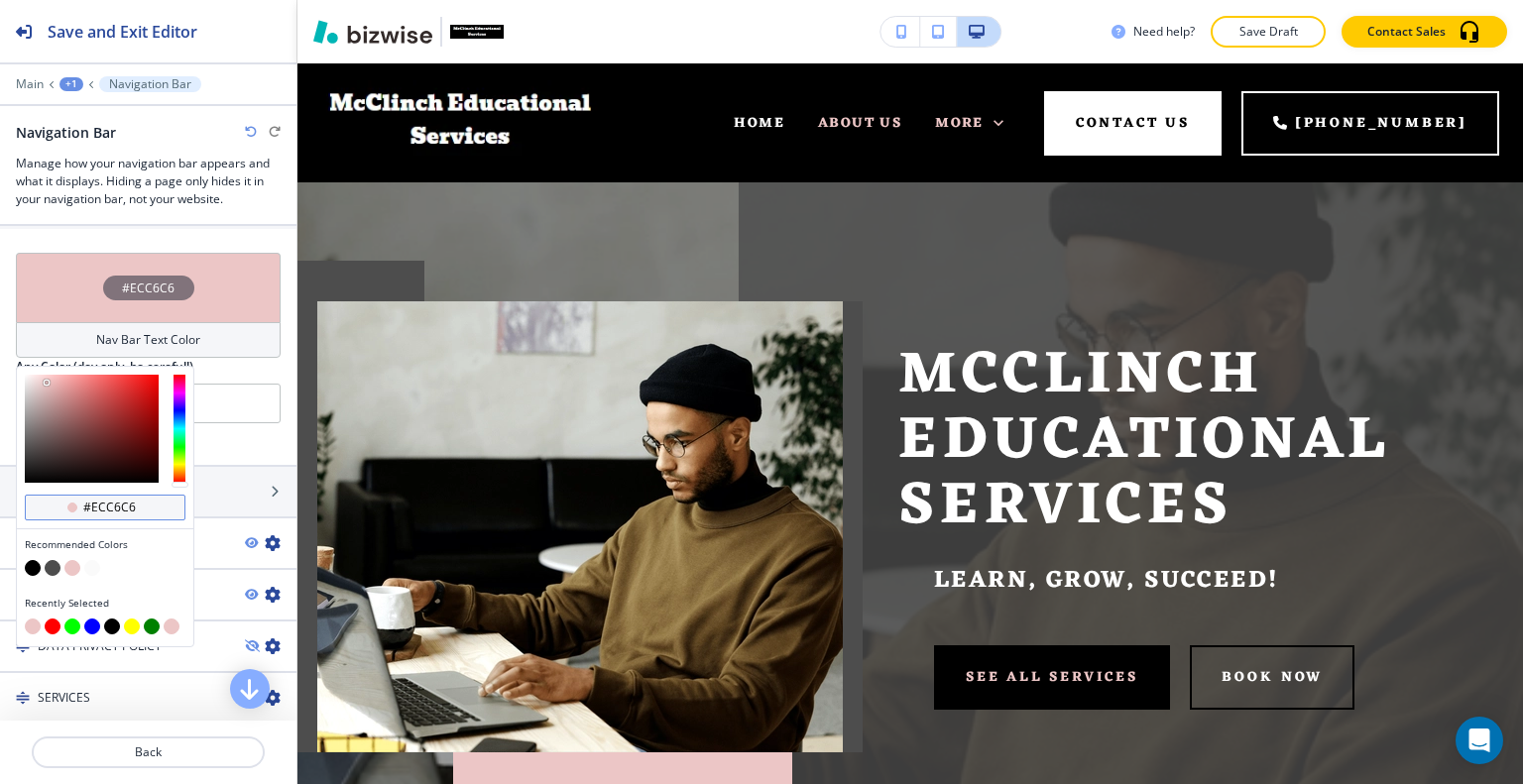 click on "#ecc6c6" at bounding box center [105, 507] 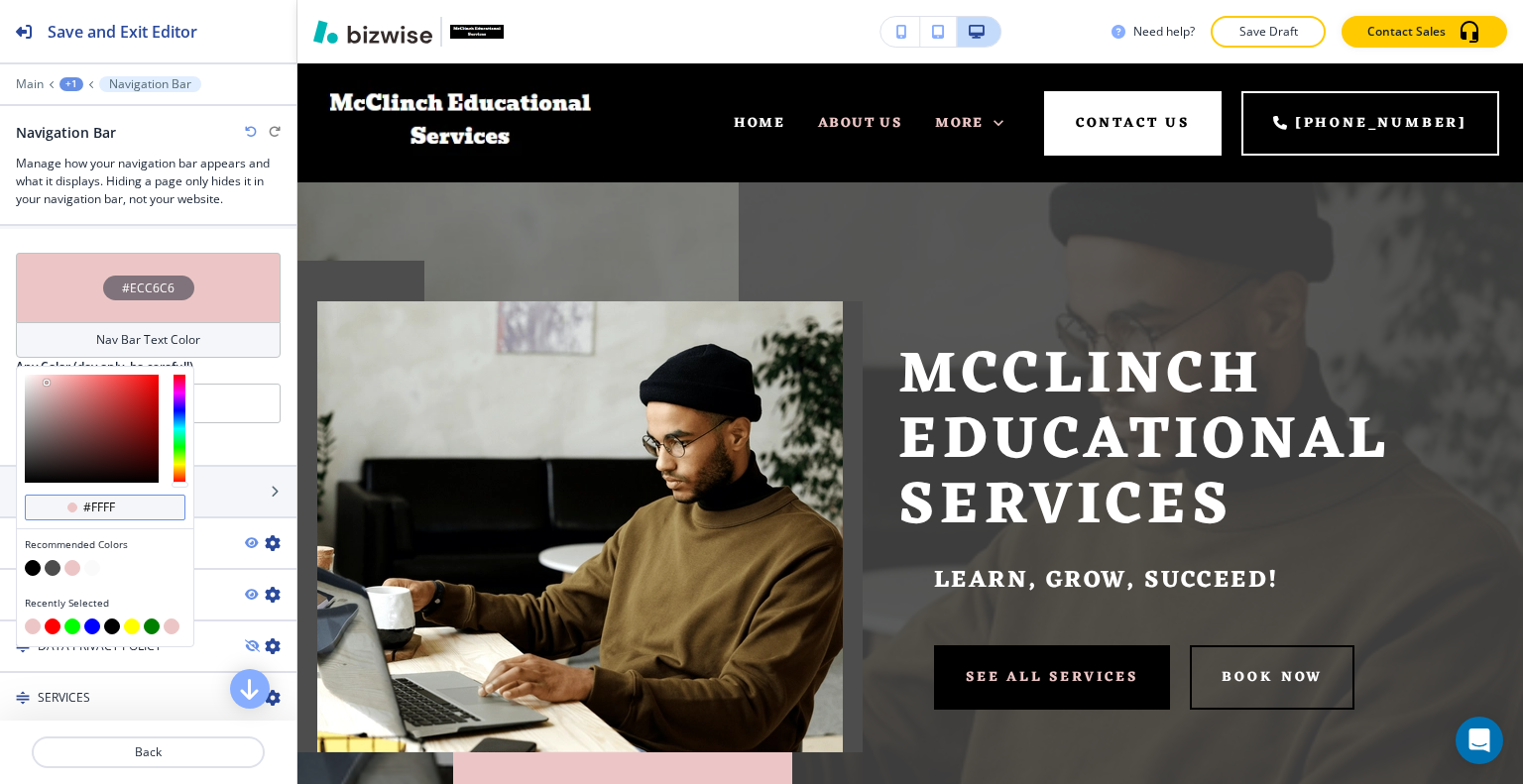 type on "#FFFFF" 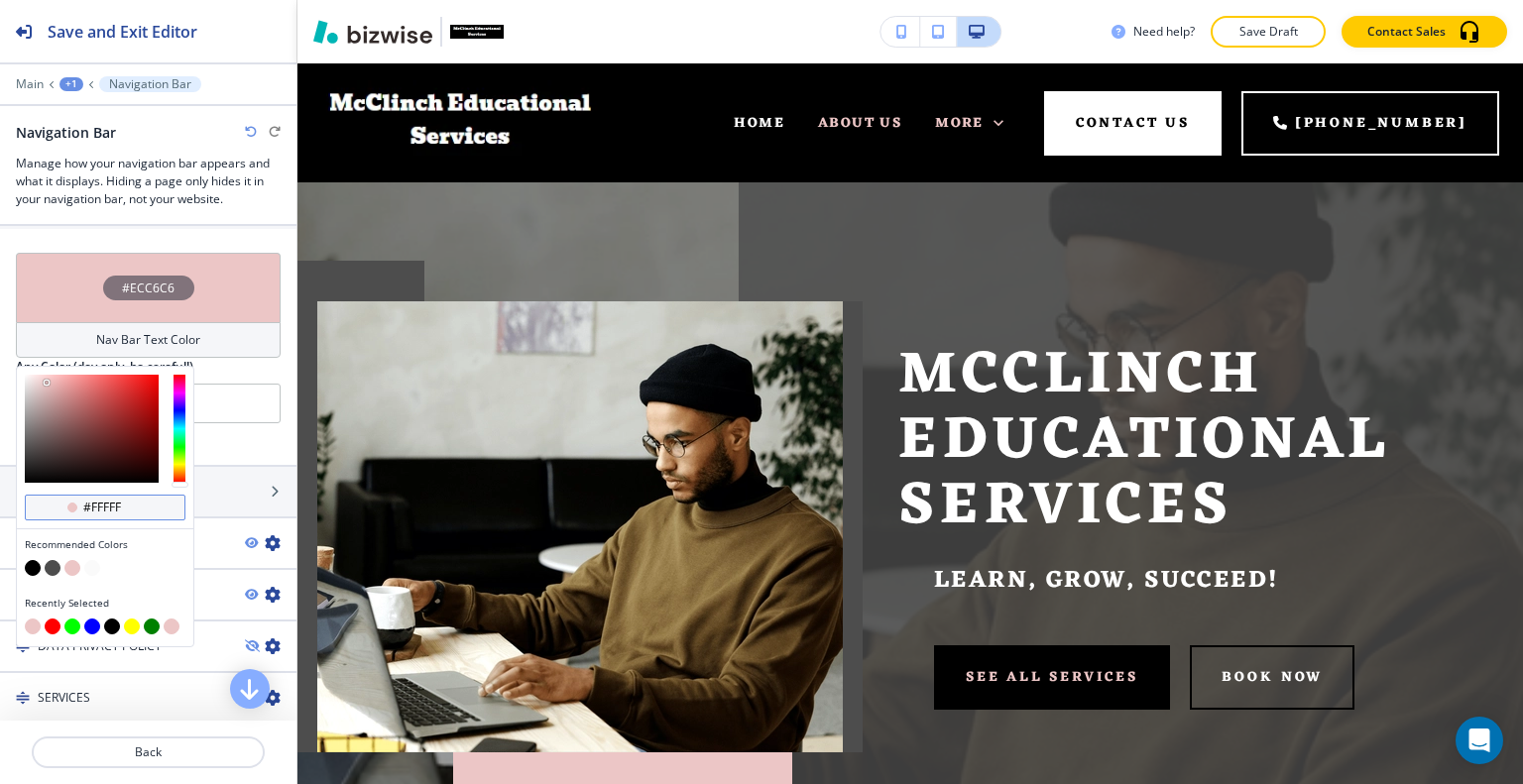type on "#FFFFFF" 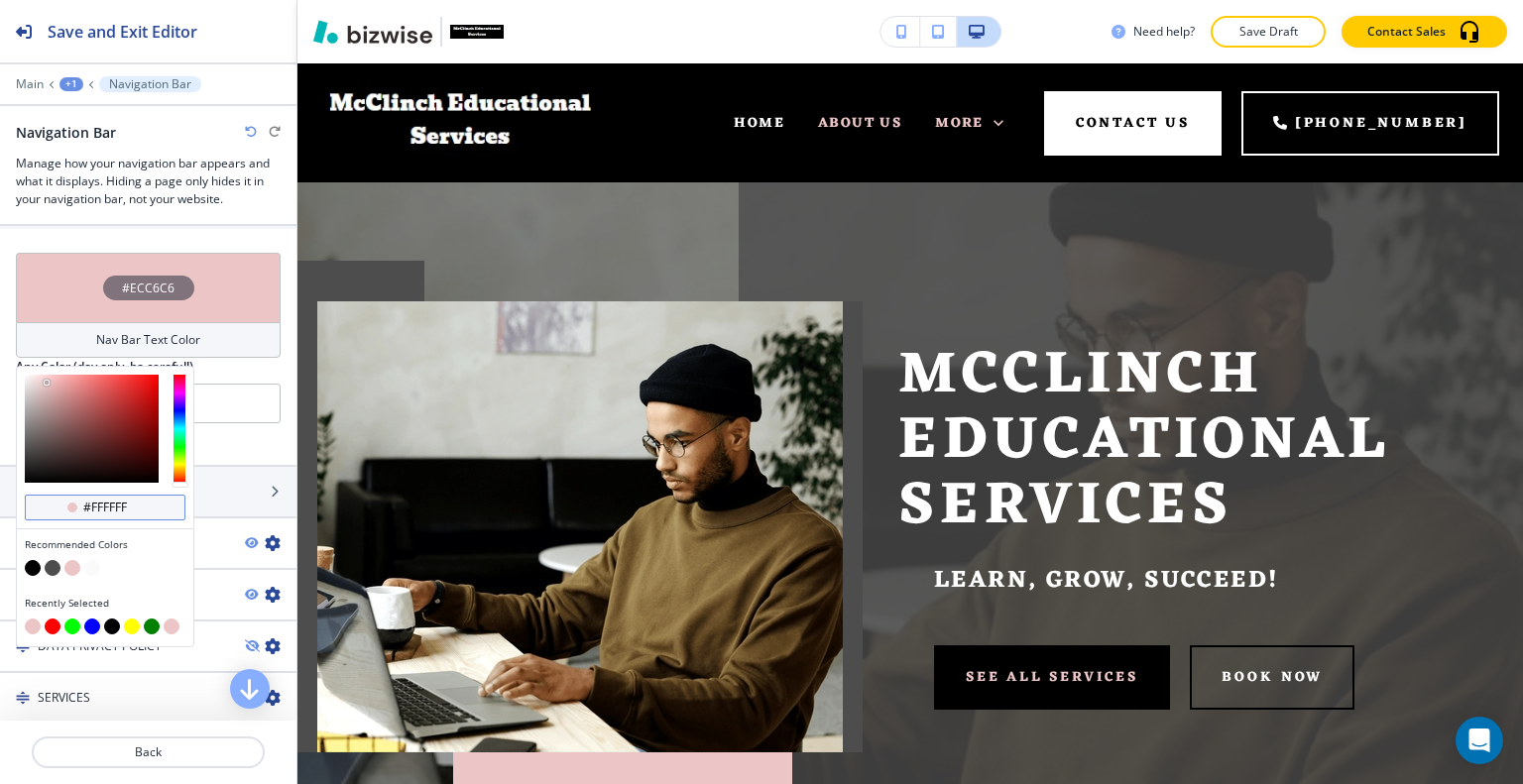type on "#FFFFFFF" 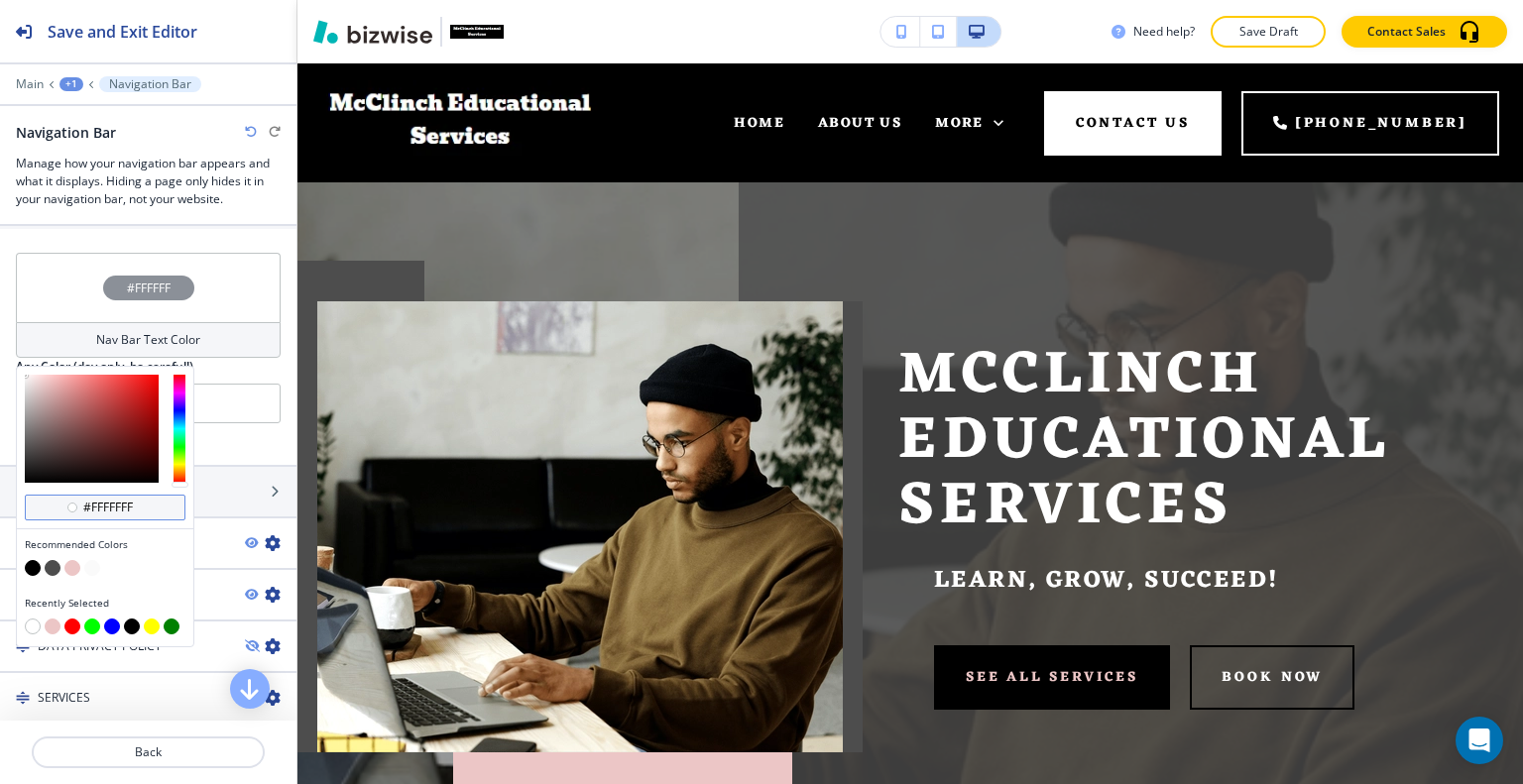 type on "#ffffff" 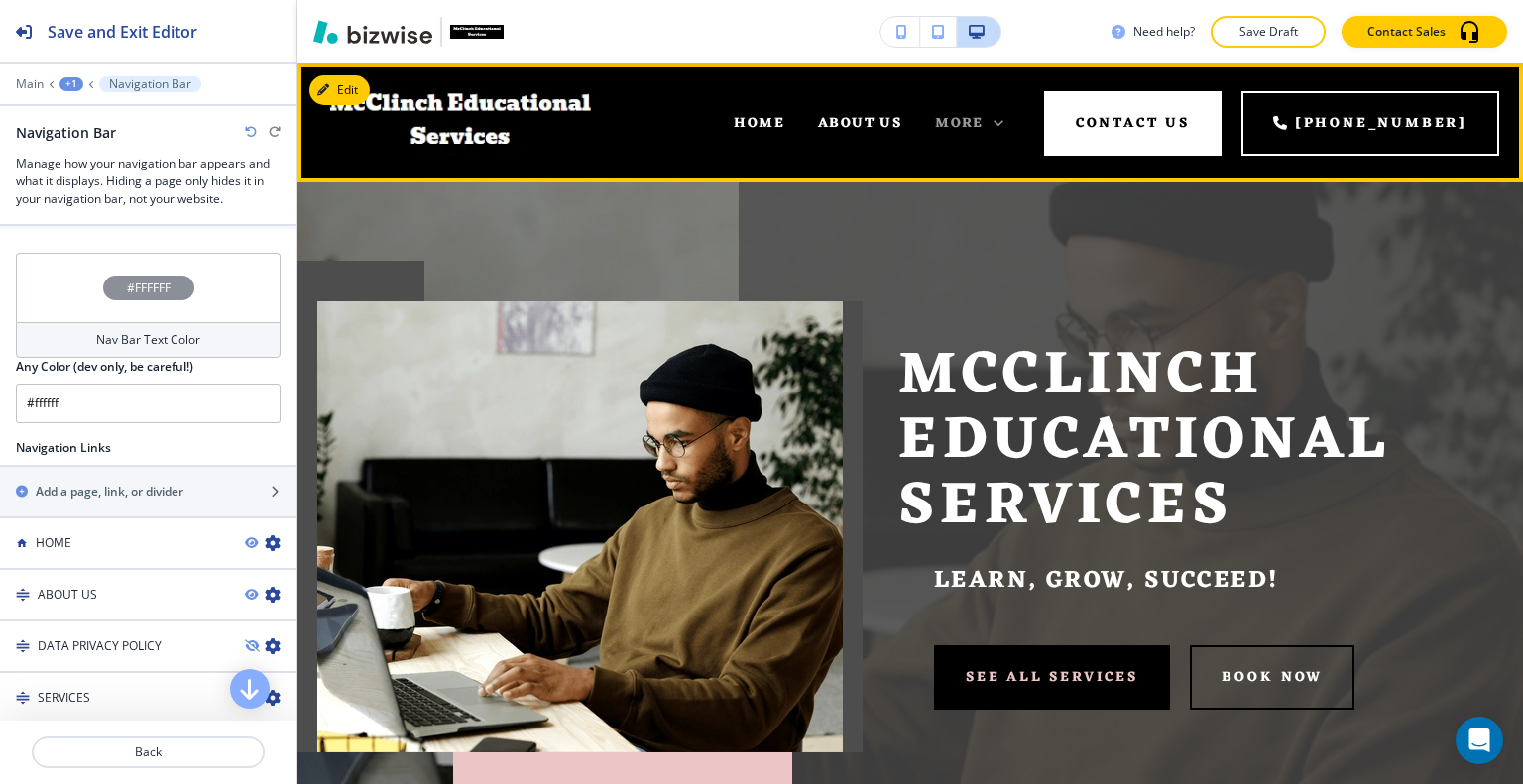 click on "More" at bounding box center (959, 123) 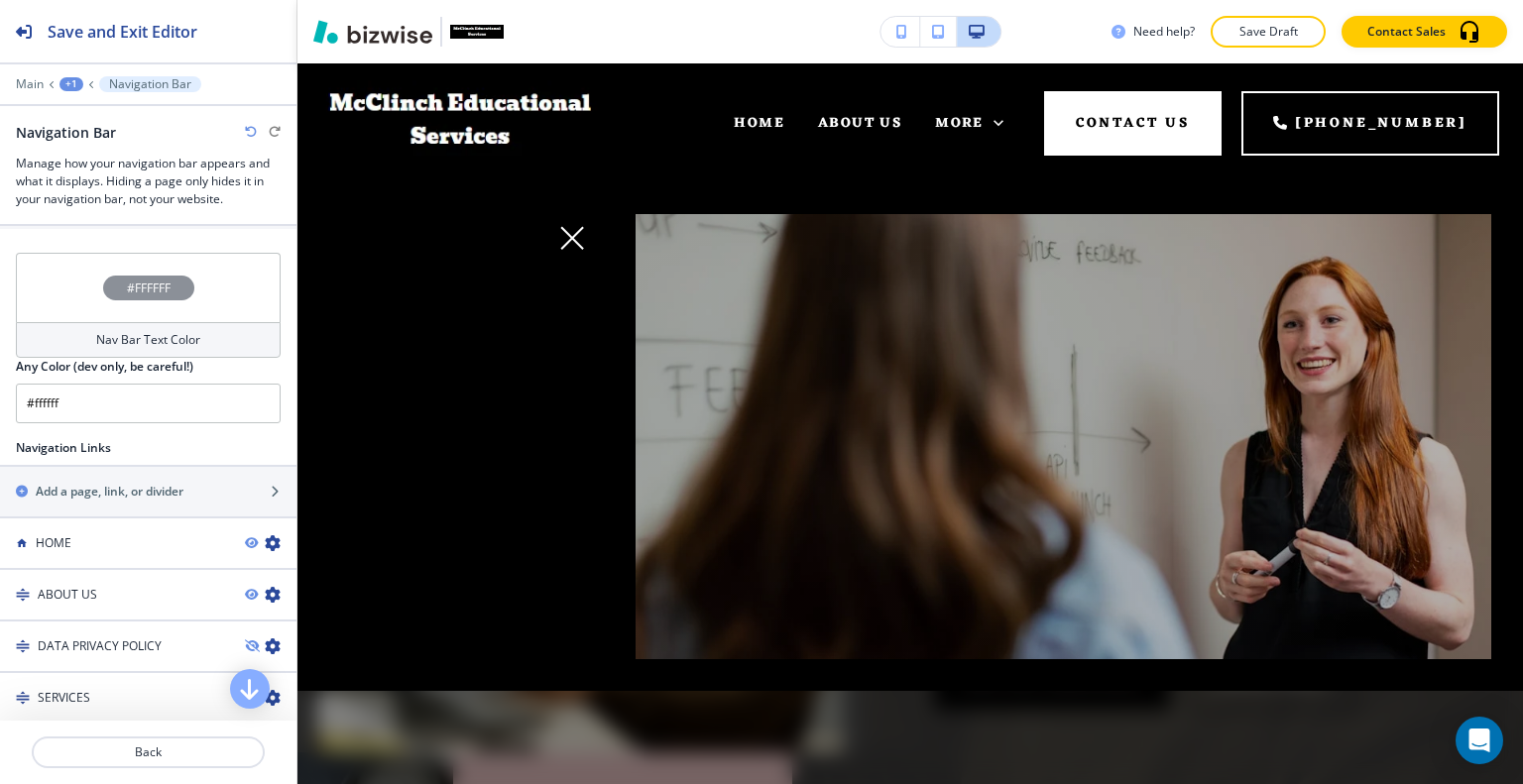 click 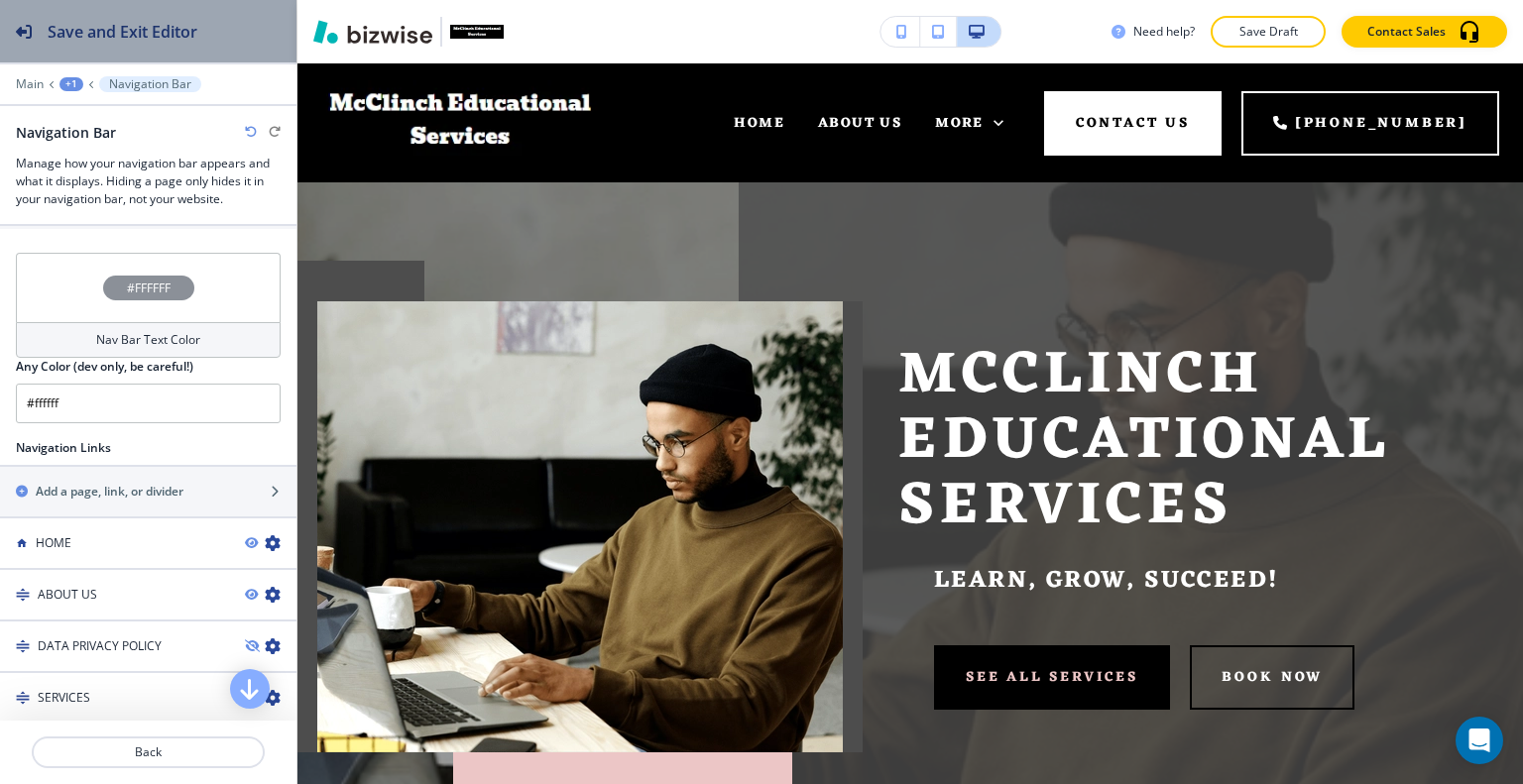 click on "Save and Exit Editor" at bounding box center [98, 31] 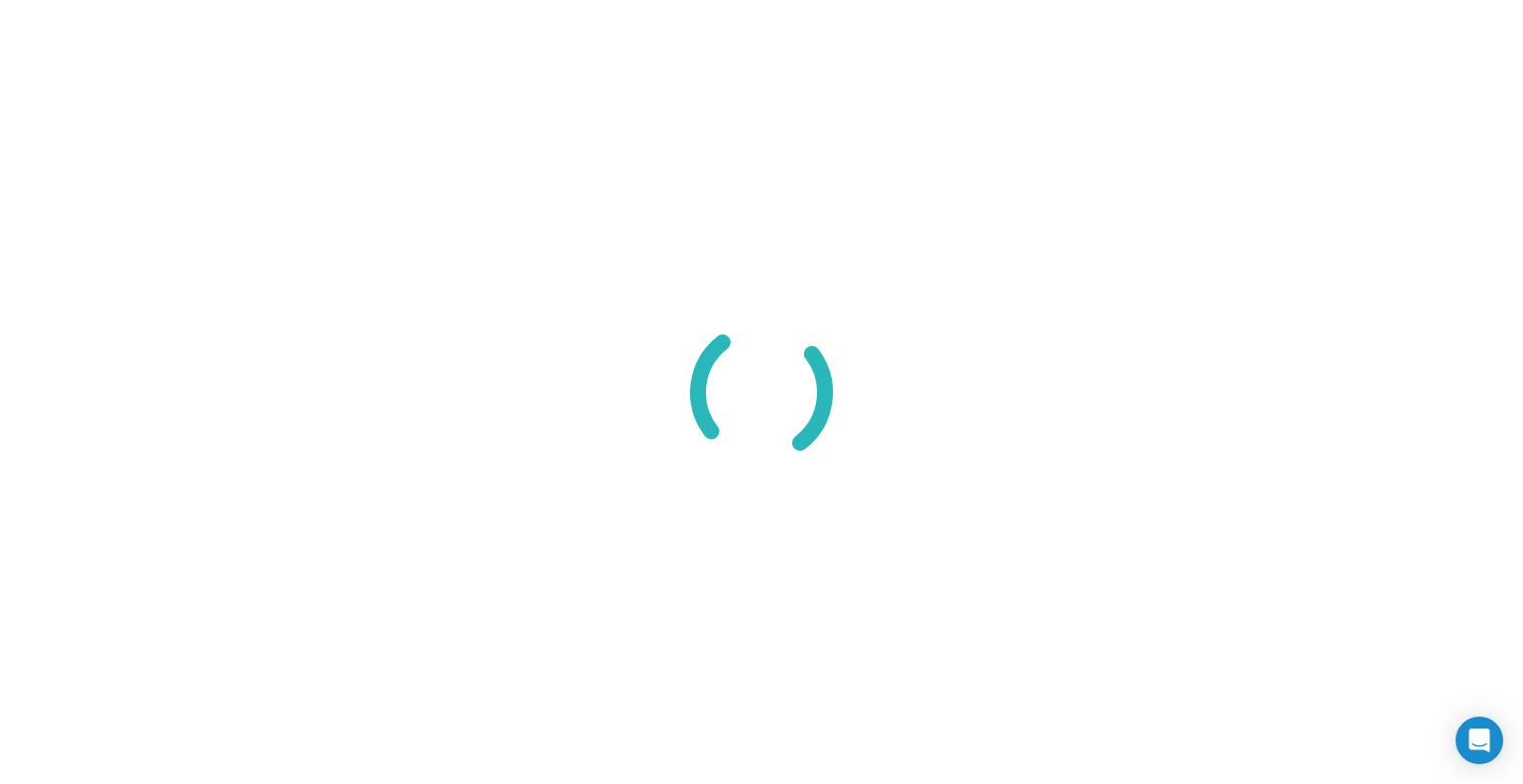 scroll, scrollTop: 0, scrollLeft: 0, axis: both 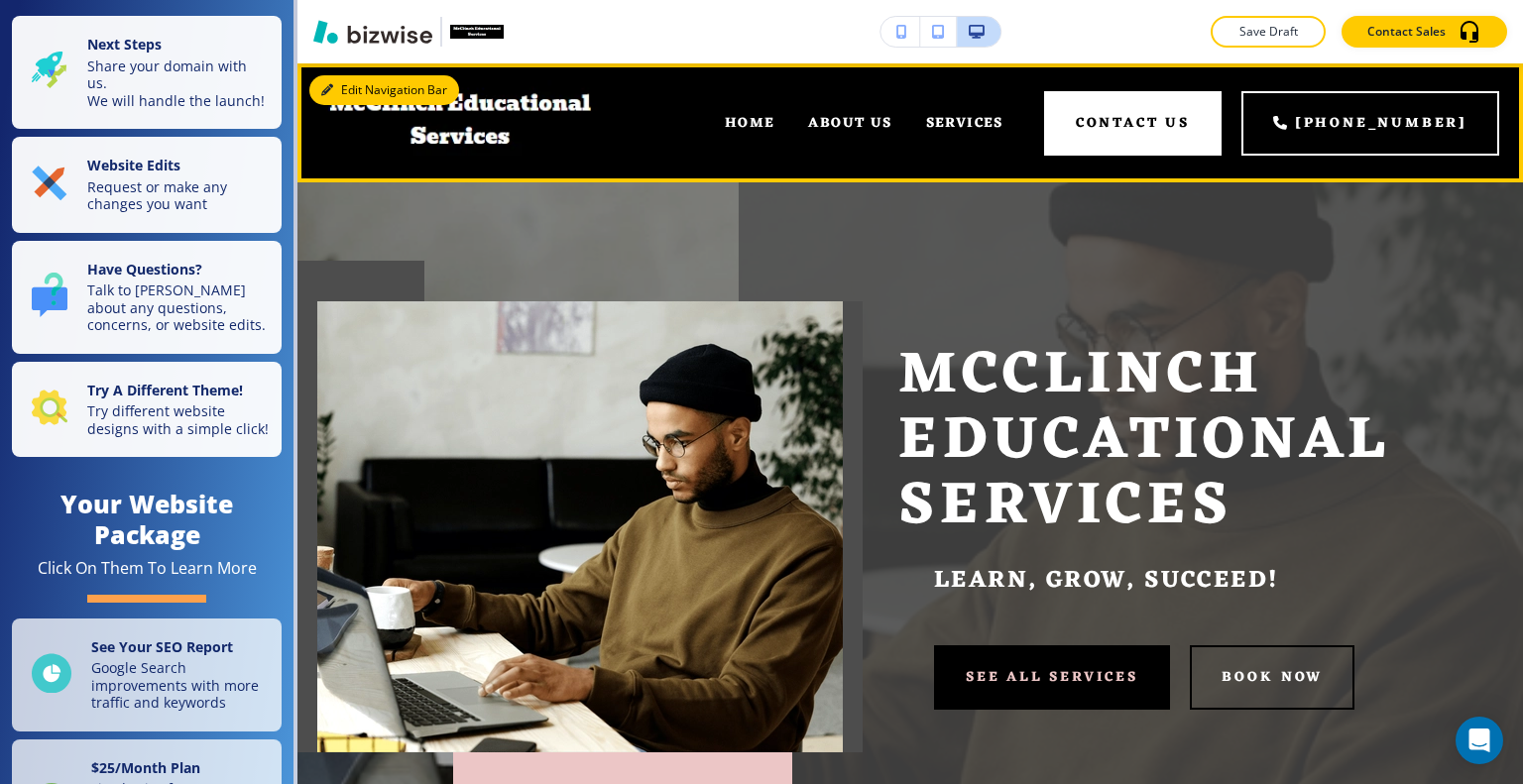 click on "Edit Navigation Bar" at bounding box center [384, 90] 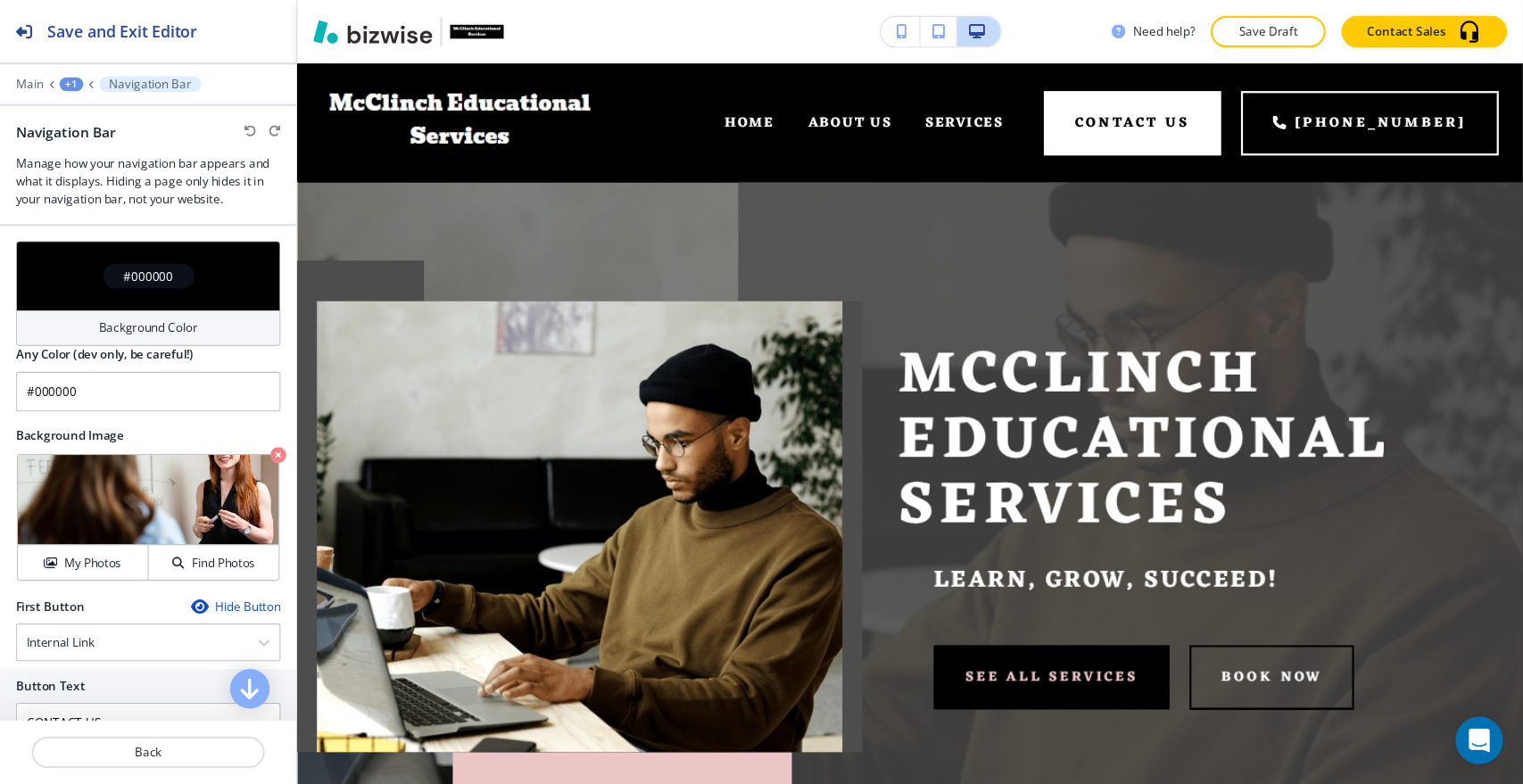 scroll, scrollTop: 714, scrollLeft: 0, axis: vertical 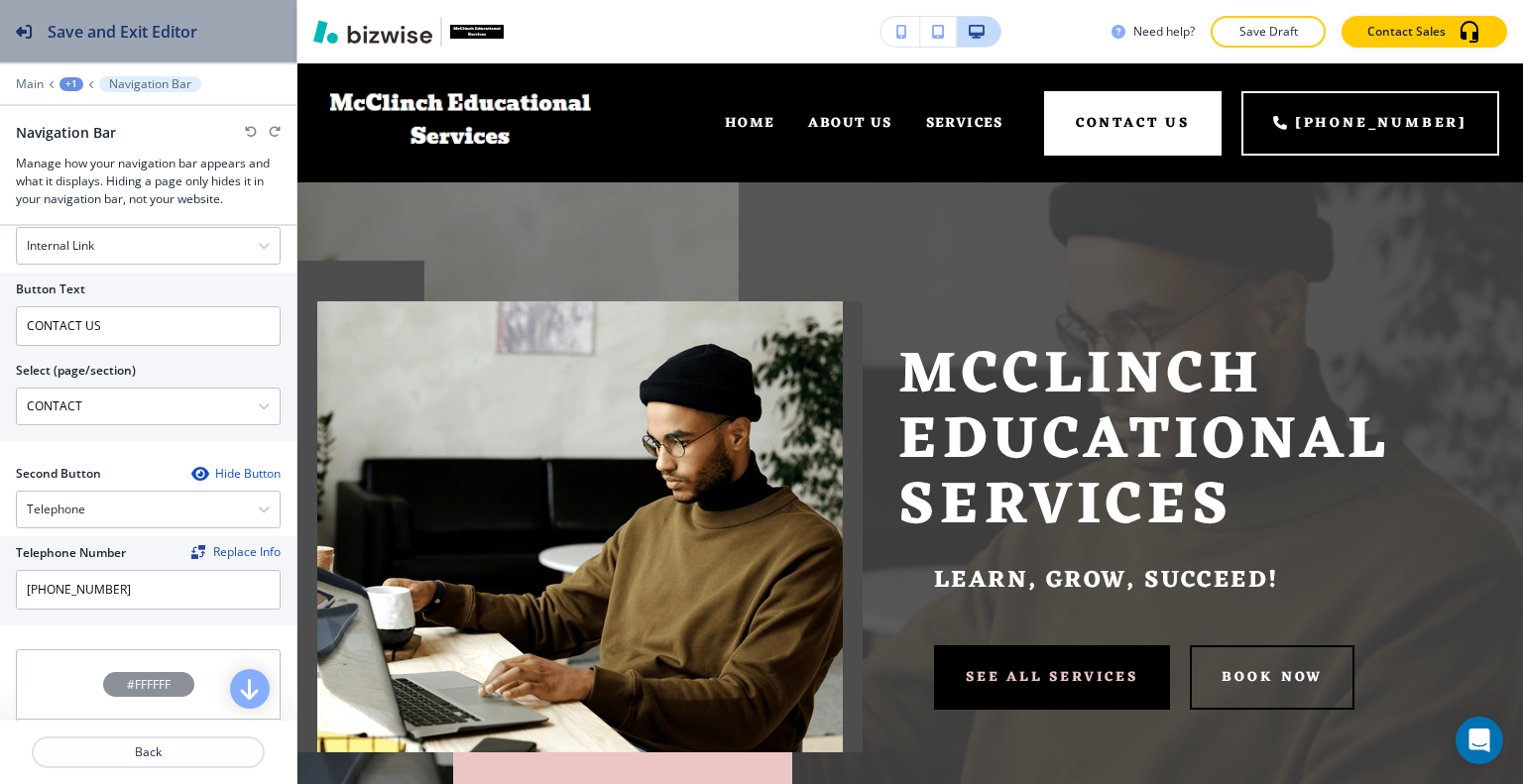 click on "Save and Exit Editor" at bounding box center (122, 32) 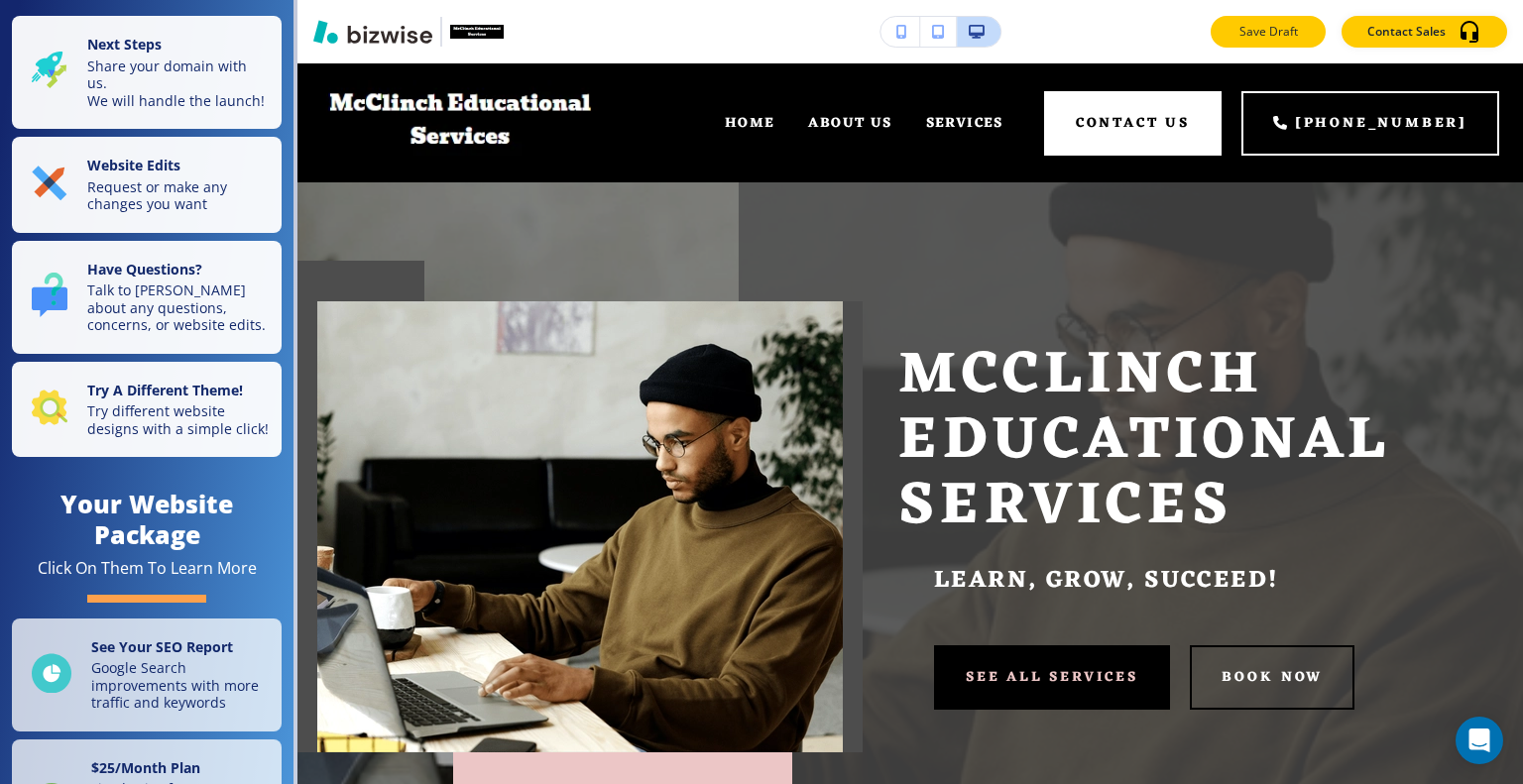 click on "Save Draft" at bounding box center (1268, 32) 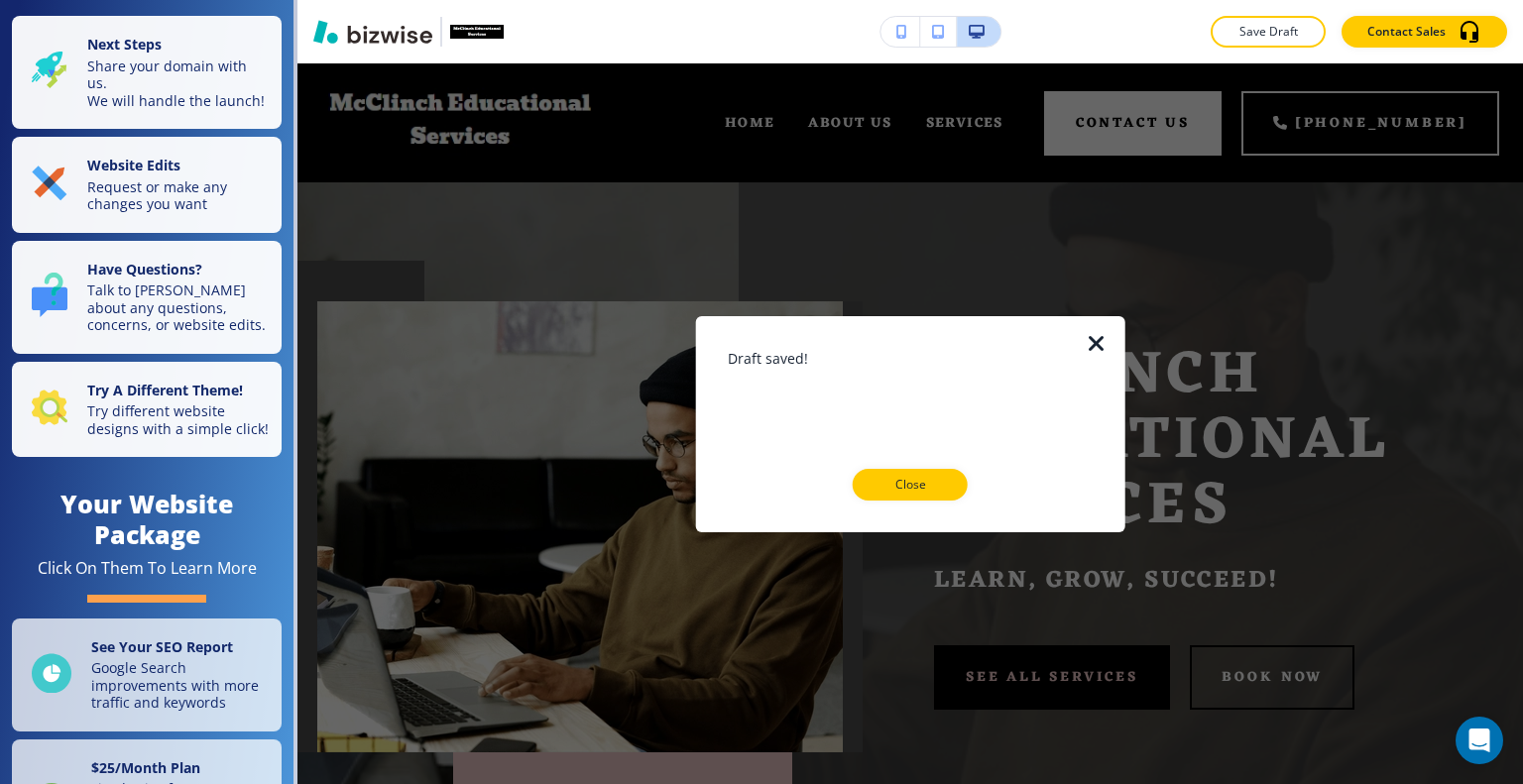 click at bounding box center (910, 516) 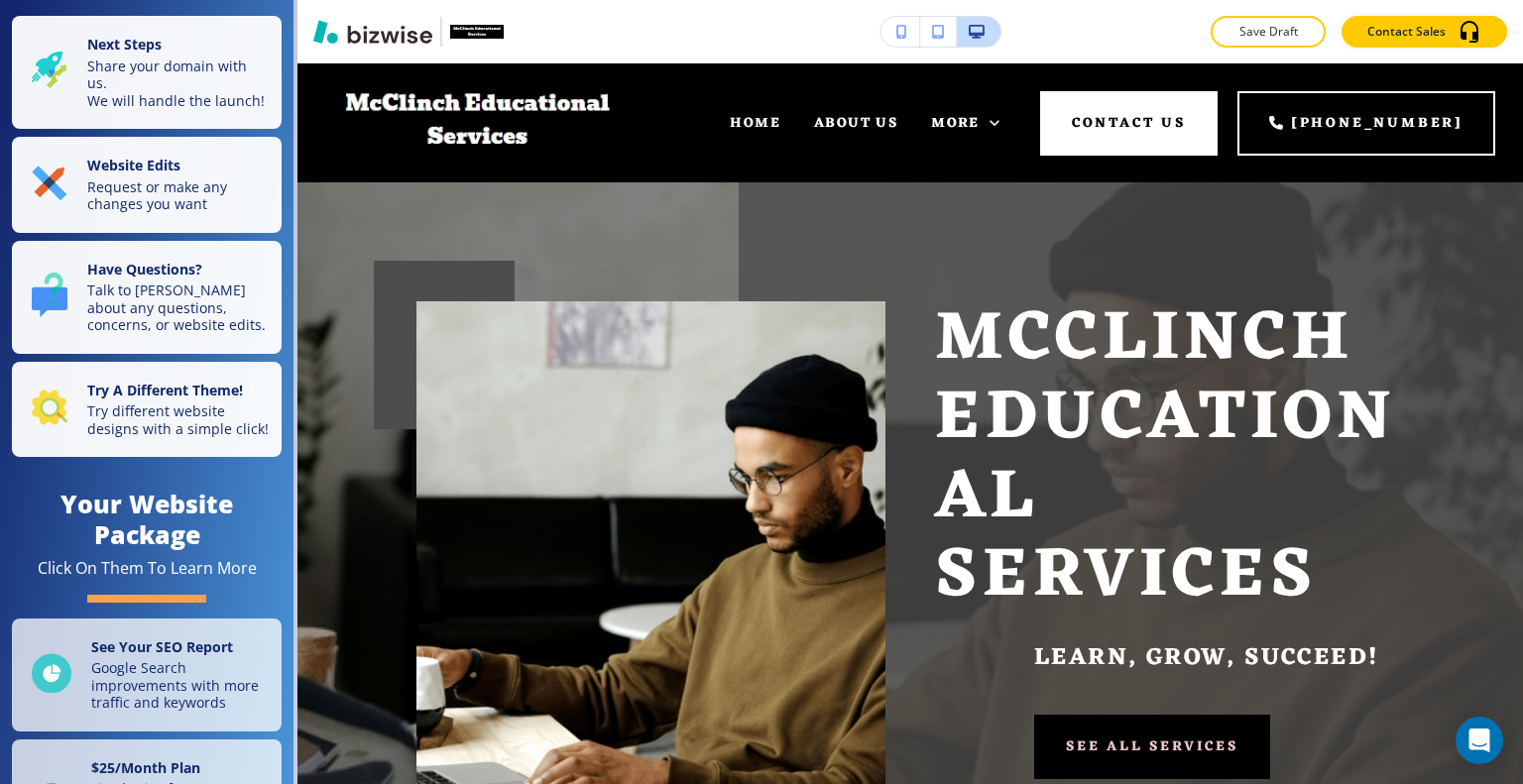 scroll, scrollTop: 793, scrollLeft: 0, axis: vertical 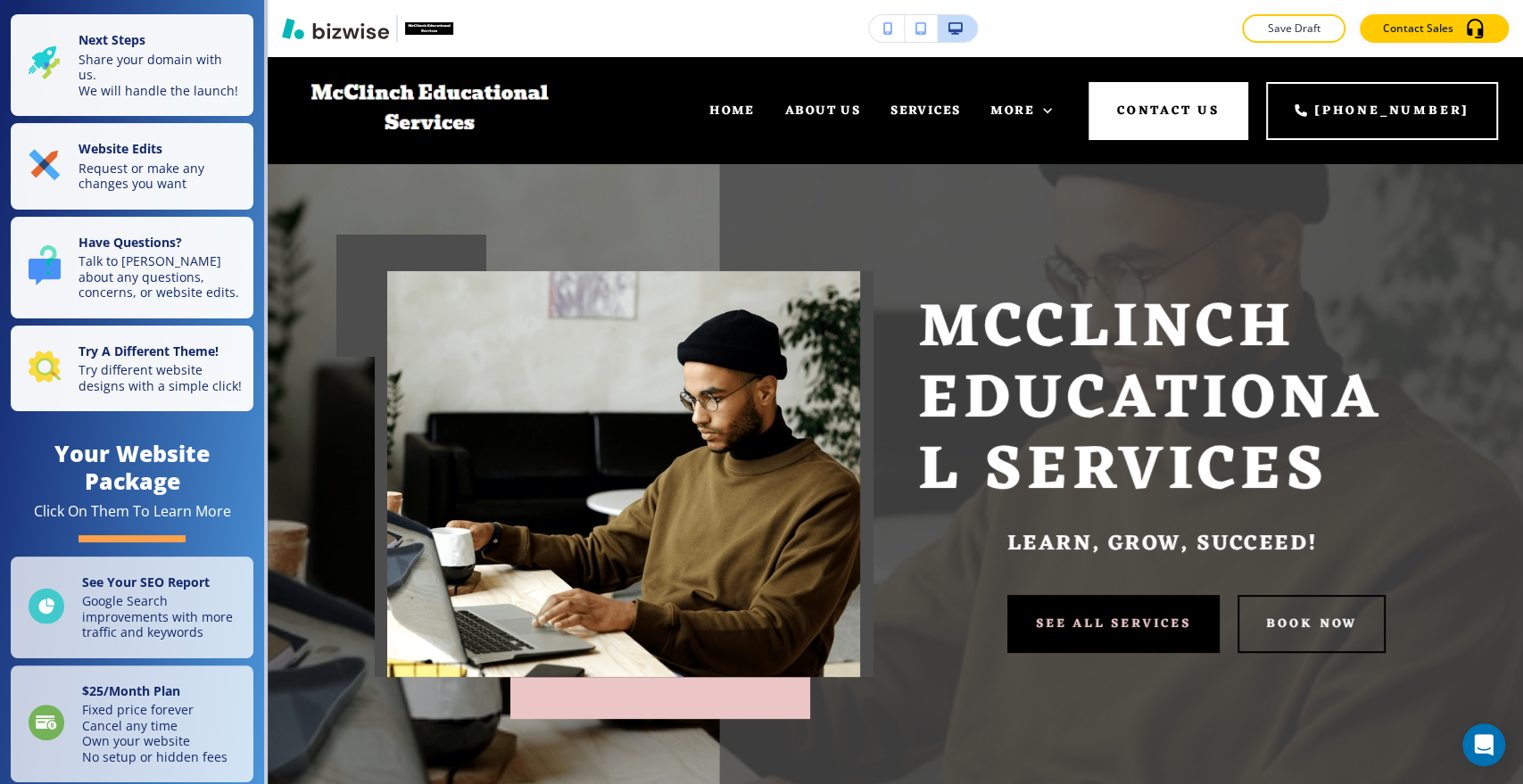drag, startPoint x: 1334, startPoint y: 1, endPoint x: 1111, endPoint y: 187, distance: 290.38767 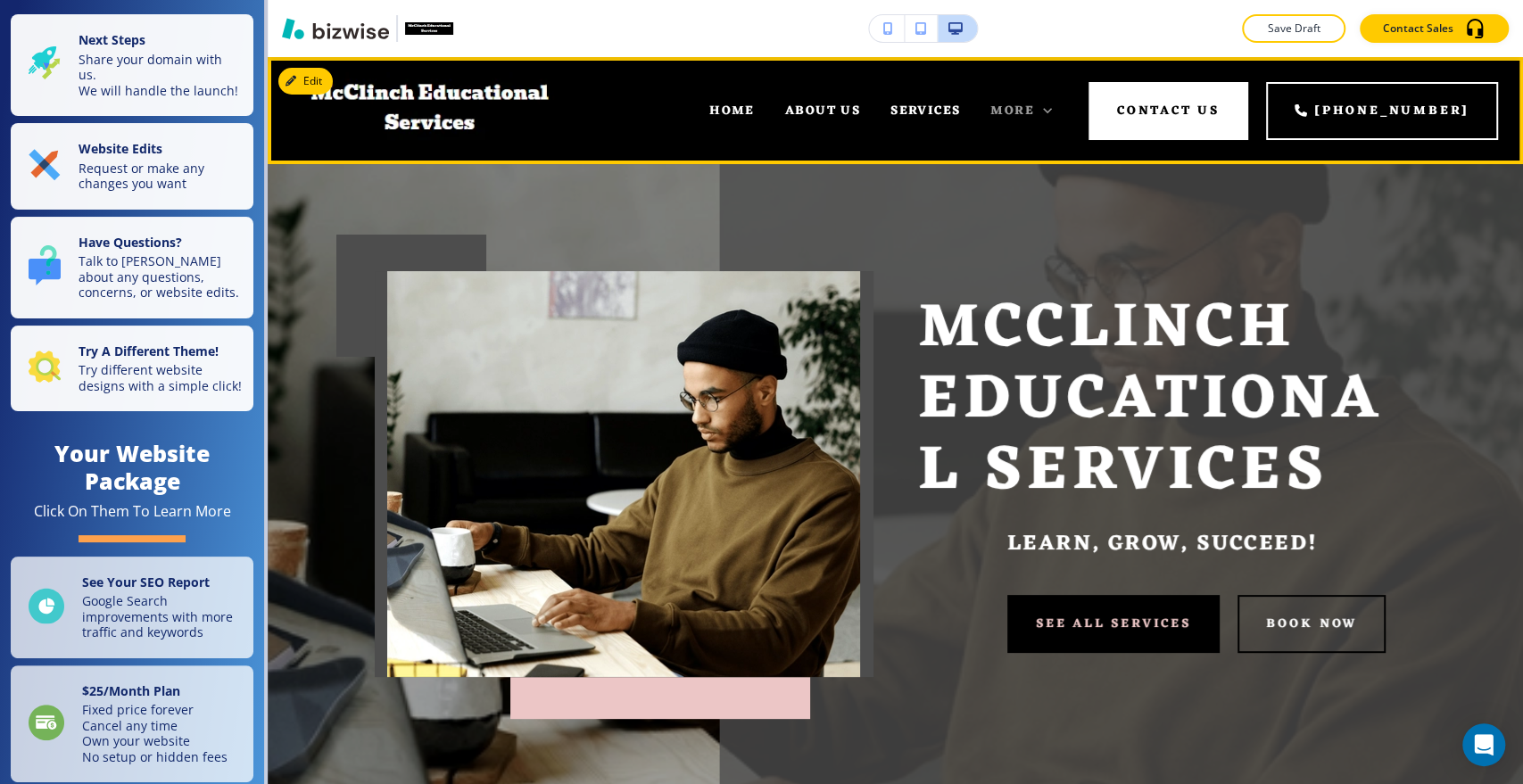 click on "More" at bounding box center (1012, 111) 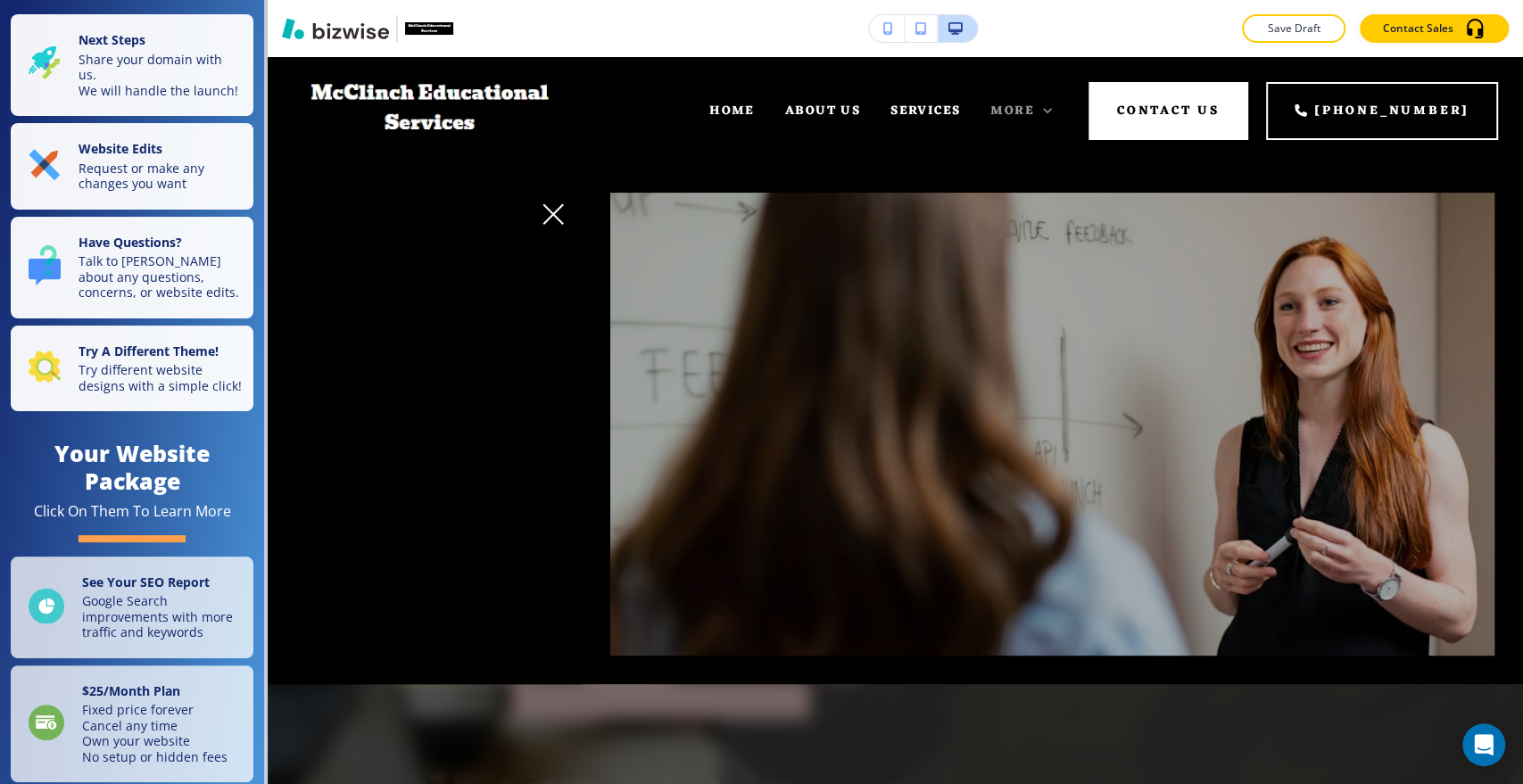 click 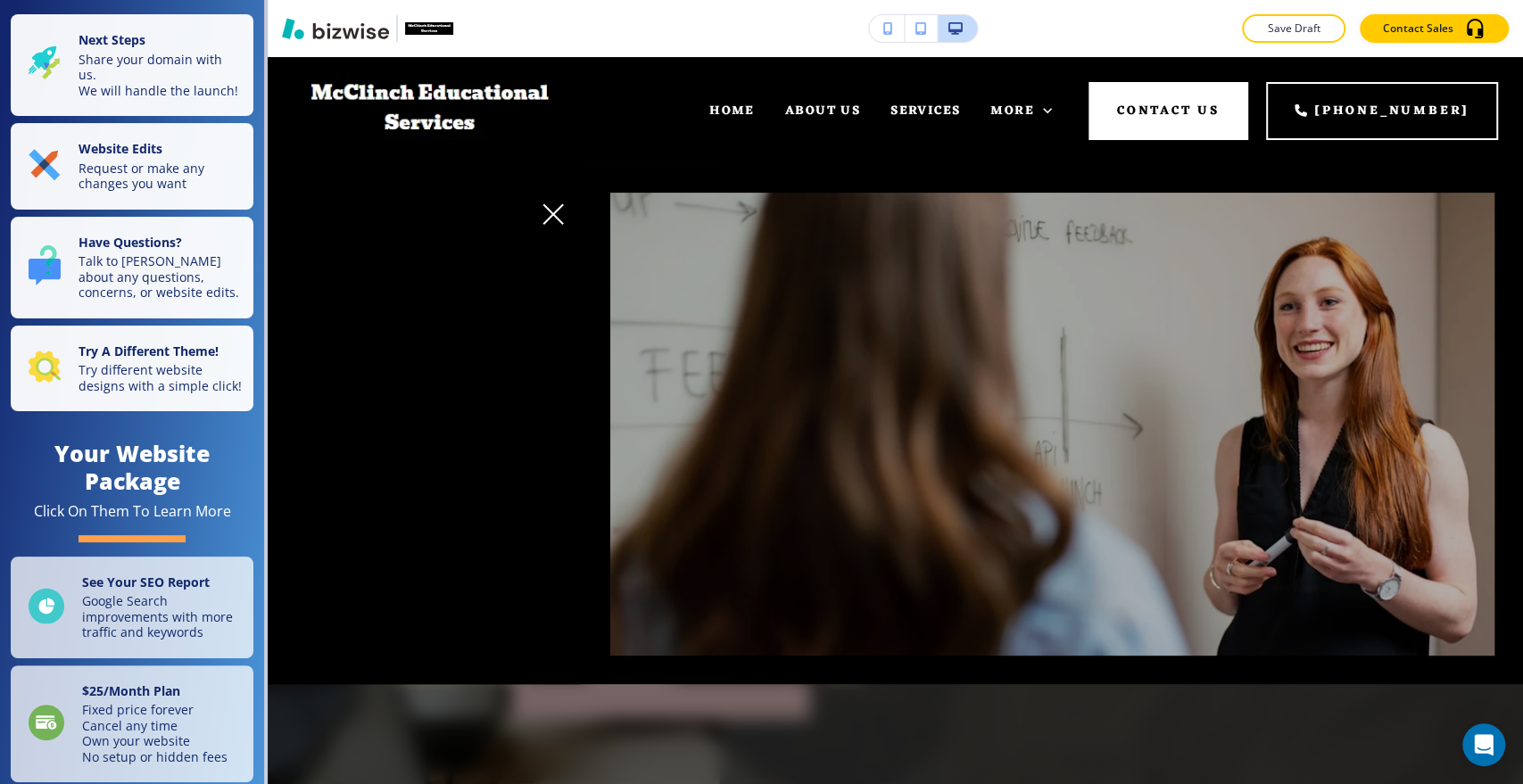 click 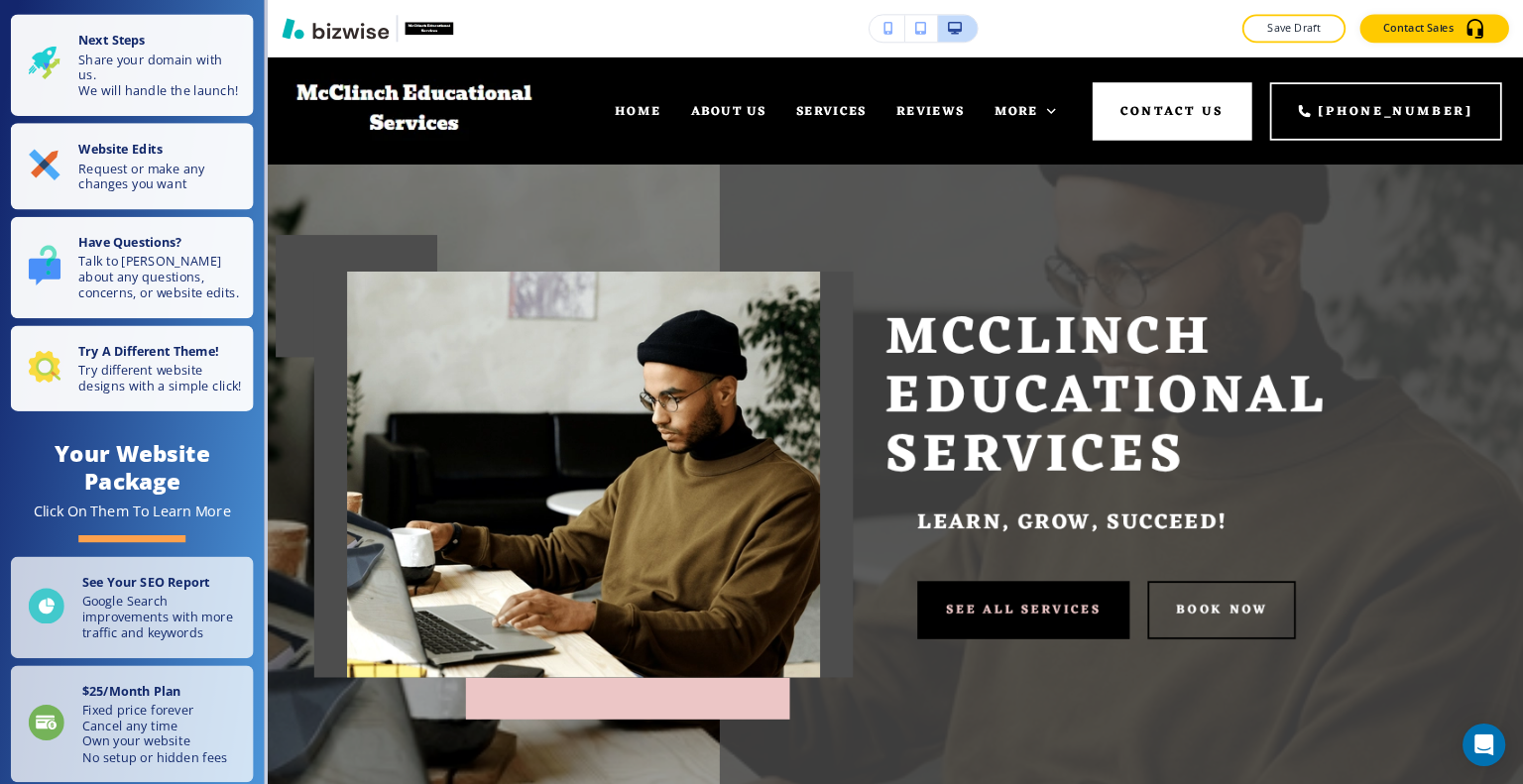 scroll, scrollTop: 793, scrollLeft: 0, axis: vertical 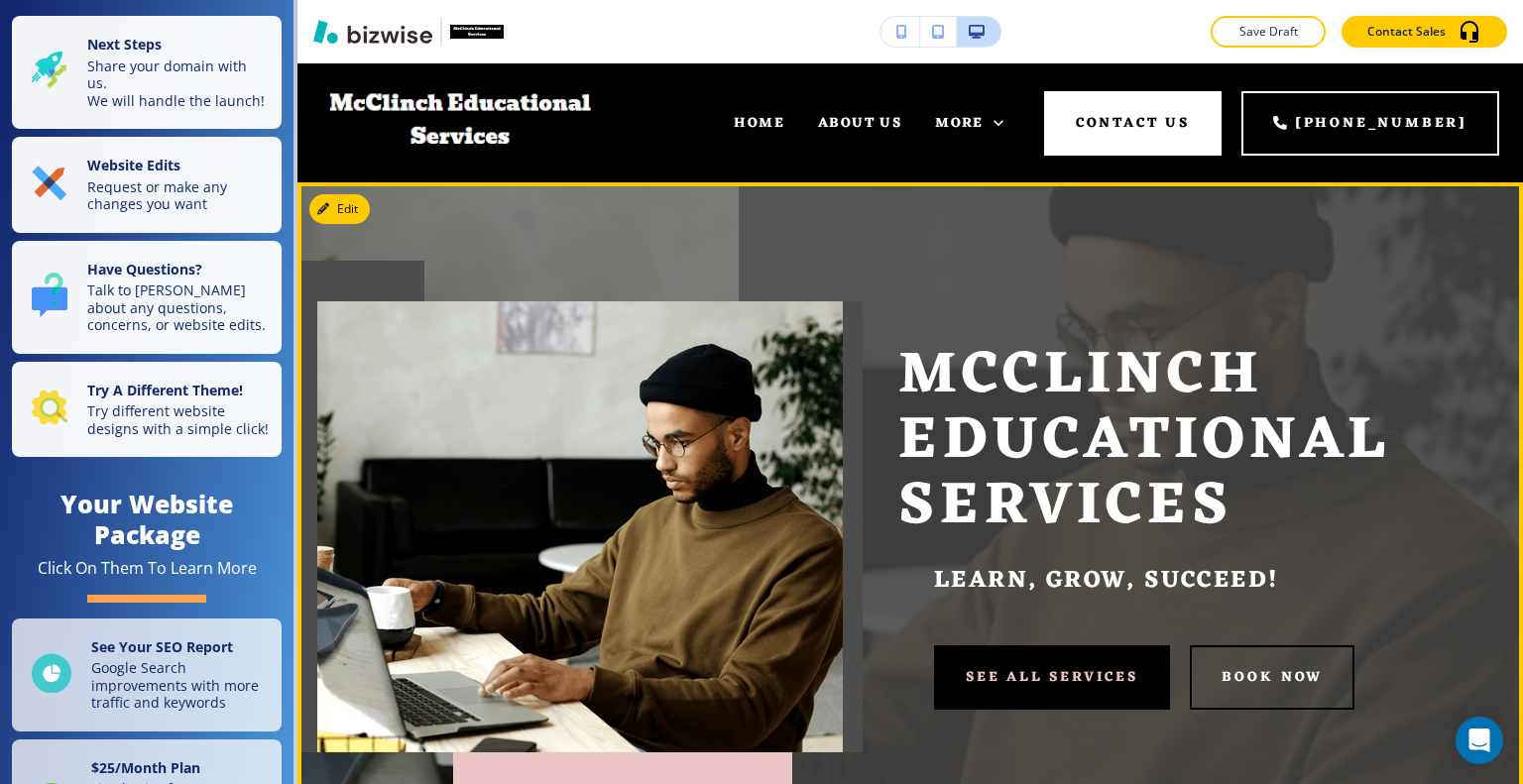 drag, startPoint x: 1547, startPoint y: 0, endPoint x: 1090, endPoint y: 273, distance: 532.3326 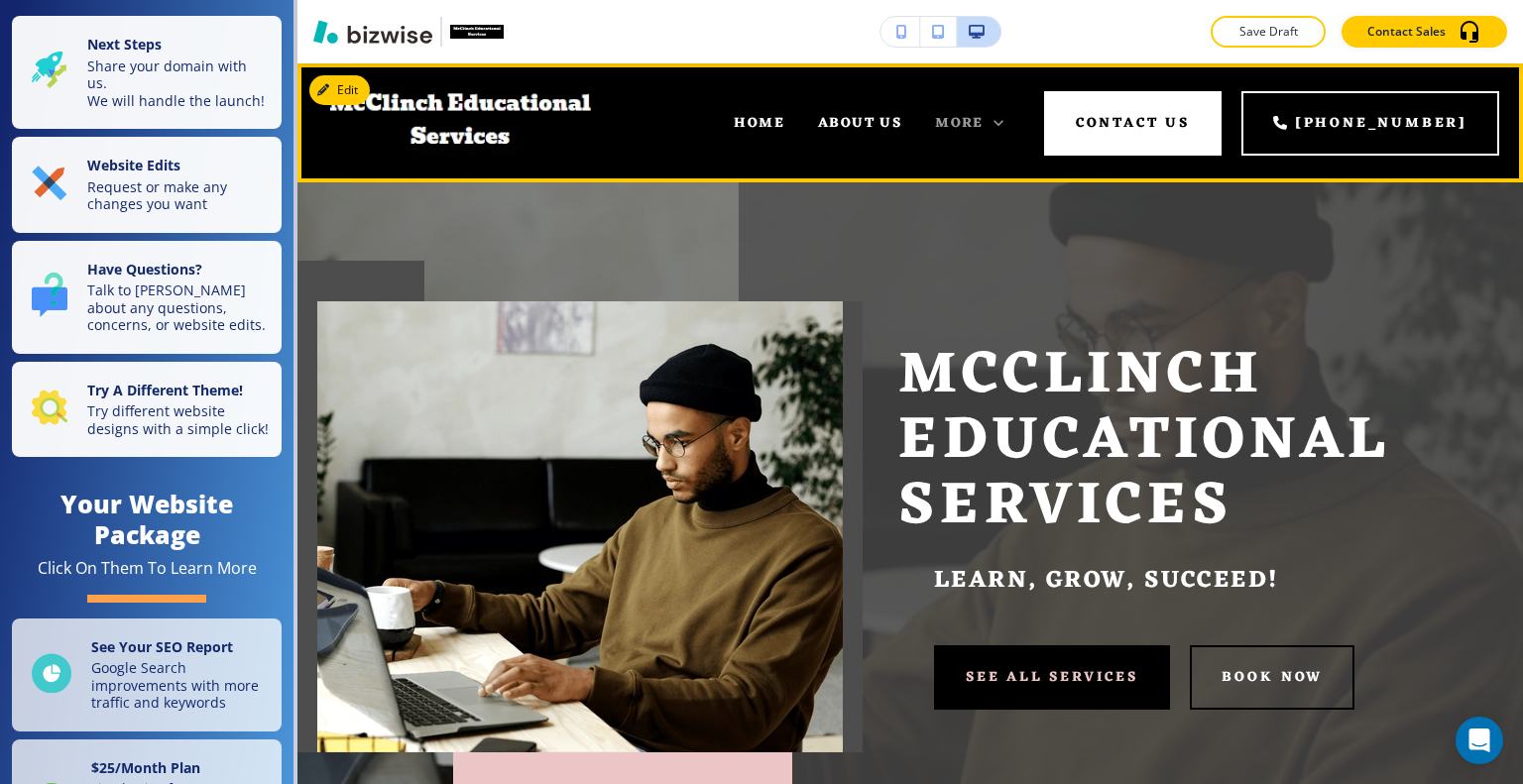 click 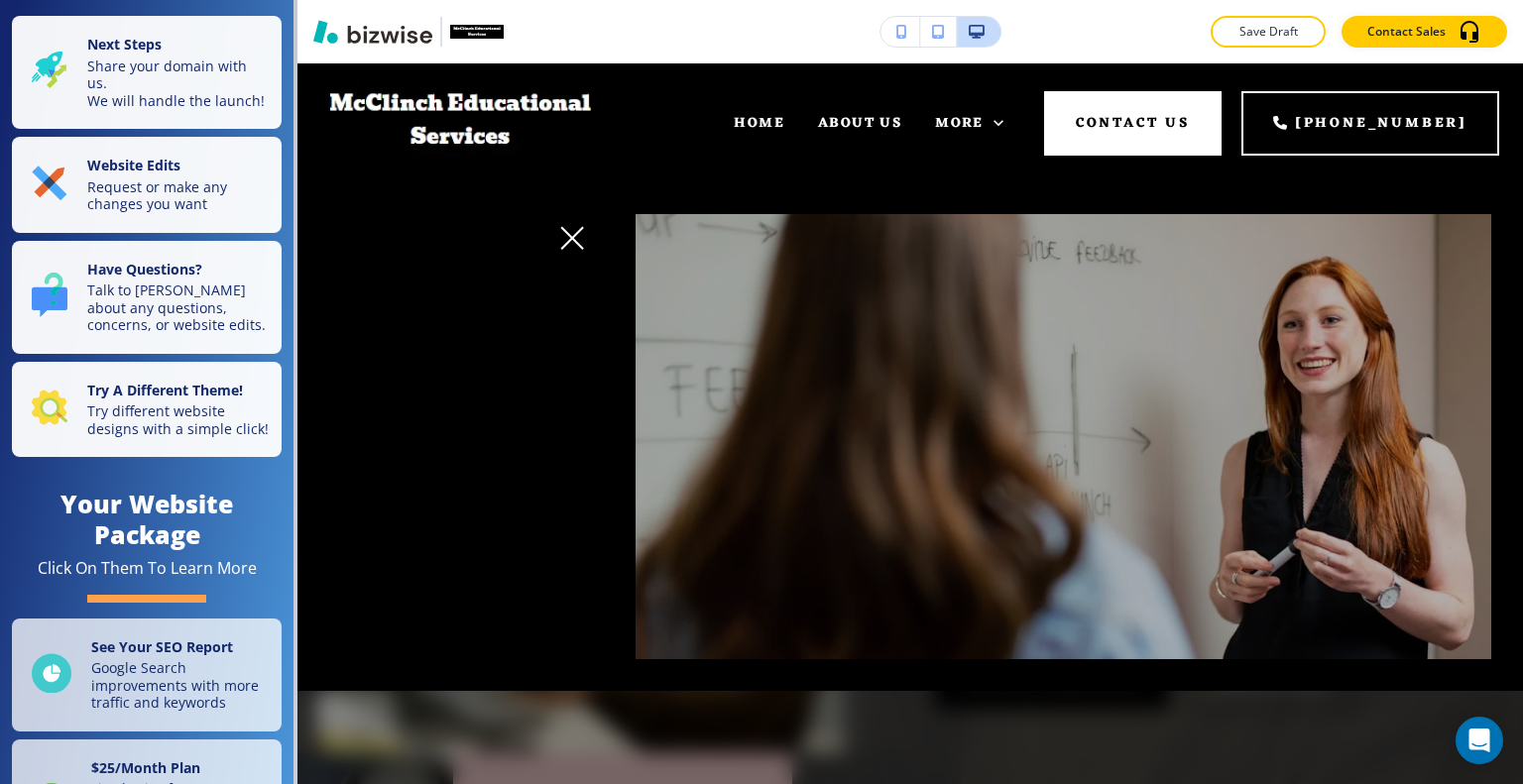 click on "More" at bounding box center [450, 246] 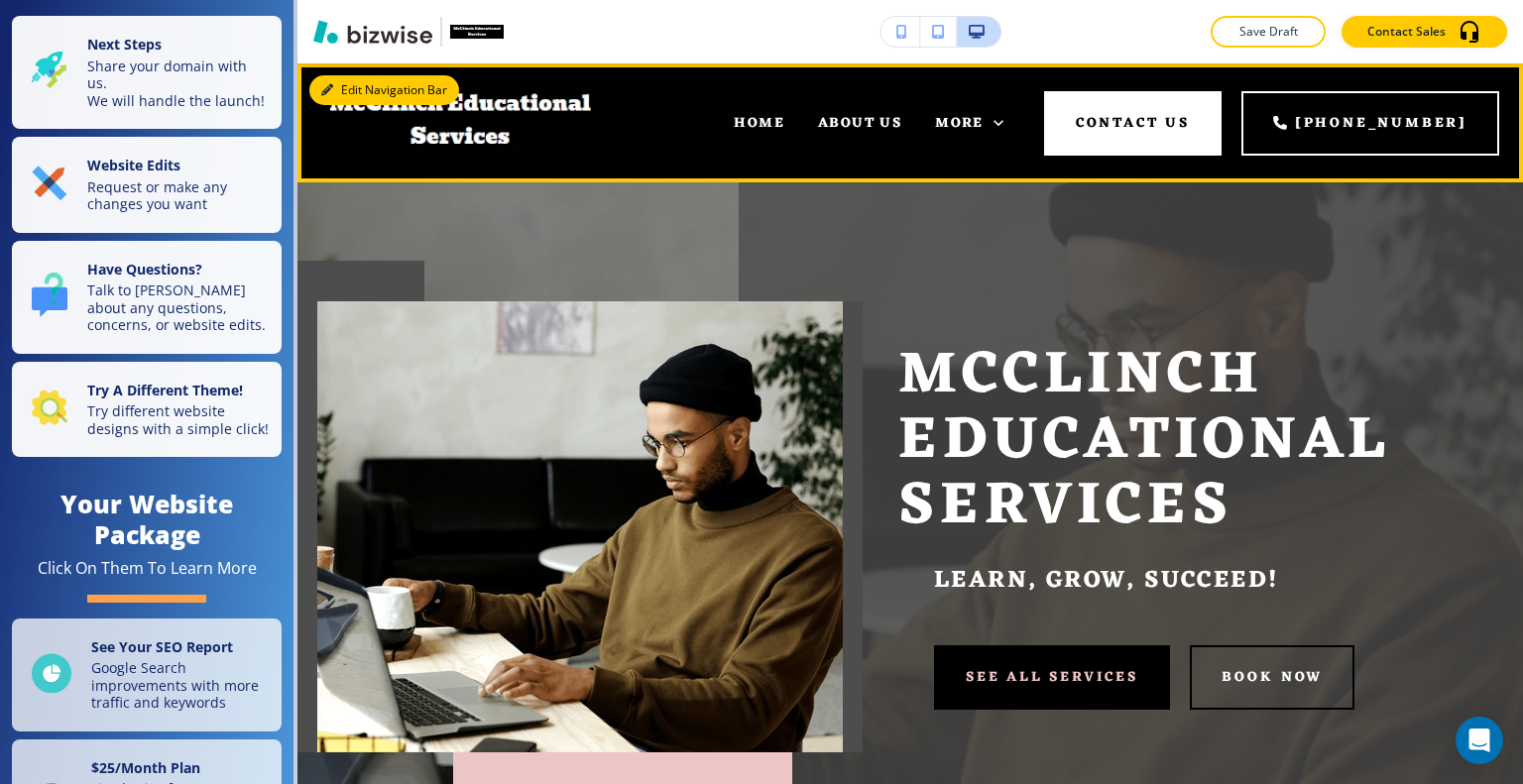 drag, startPoint x: 334, startPoint y: 96, endPoint x: 322, endPoint y: 112, distance: 20 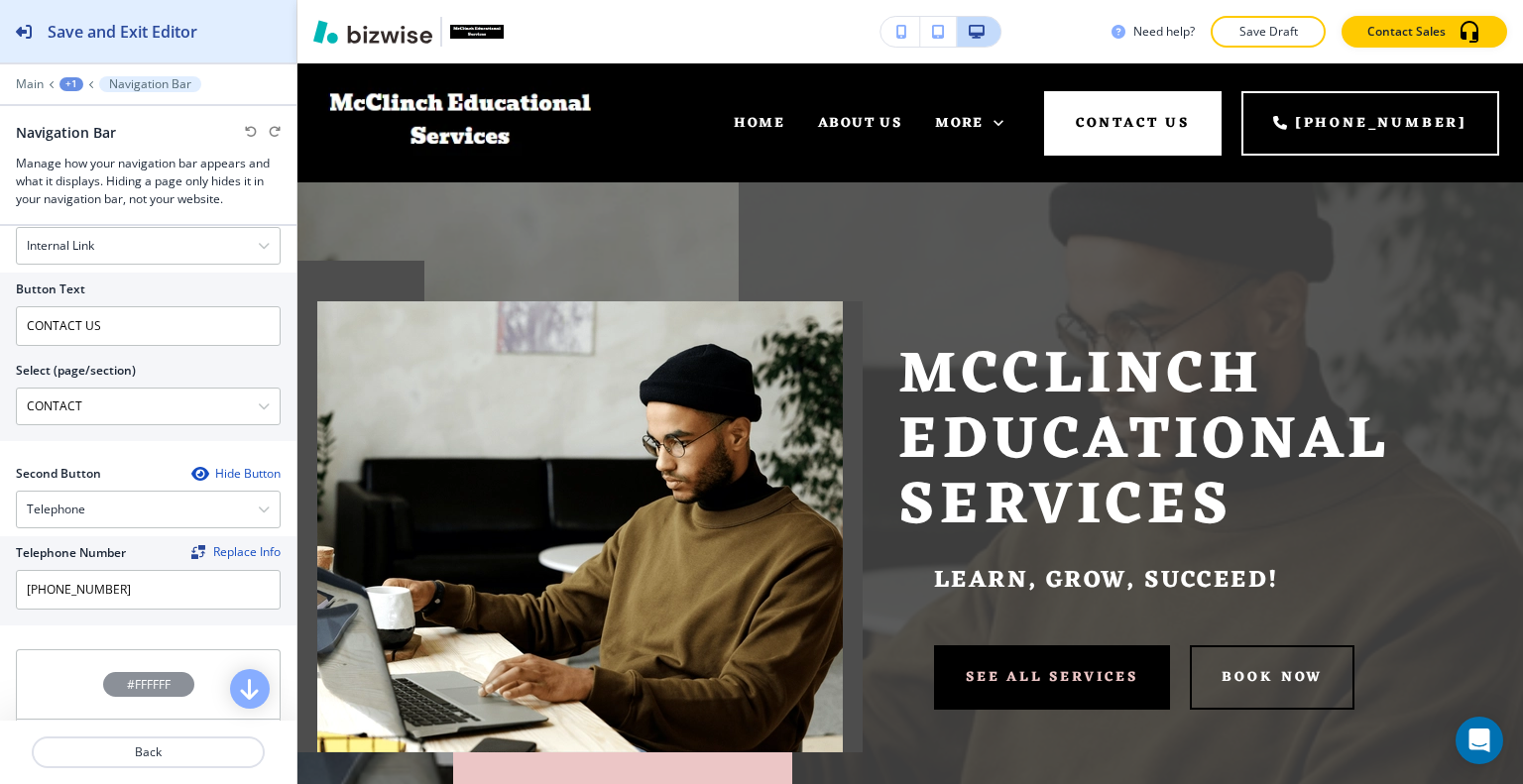 click on "Save and Exit Editor" at bounding box center (122, 32) 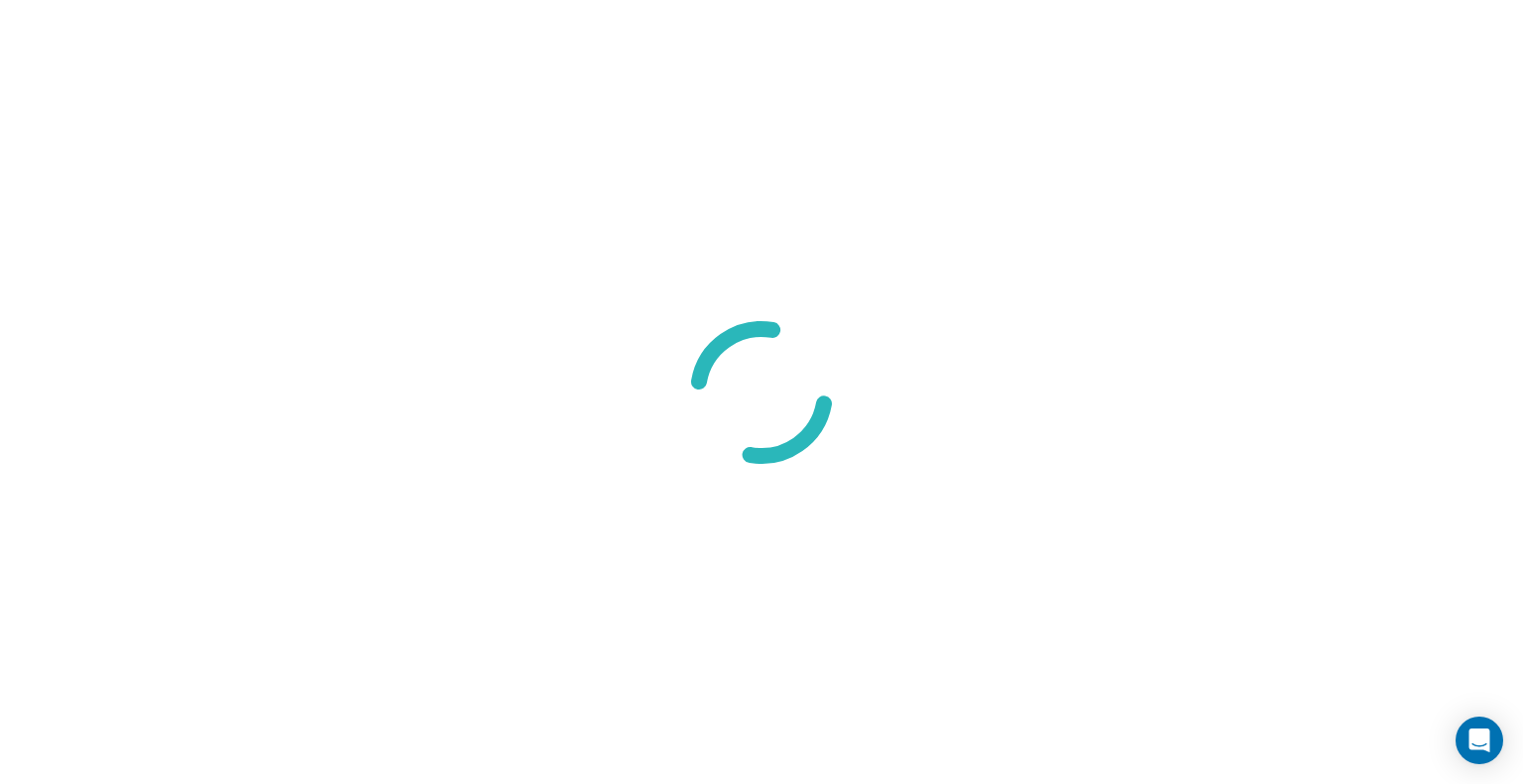 scroll, scrollTop: 0, scrollLeft: 0, axis: both 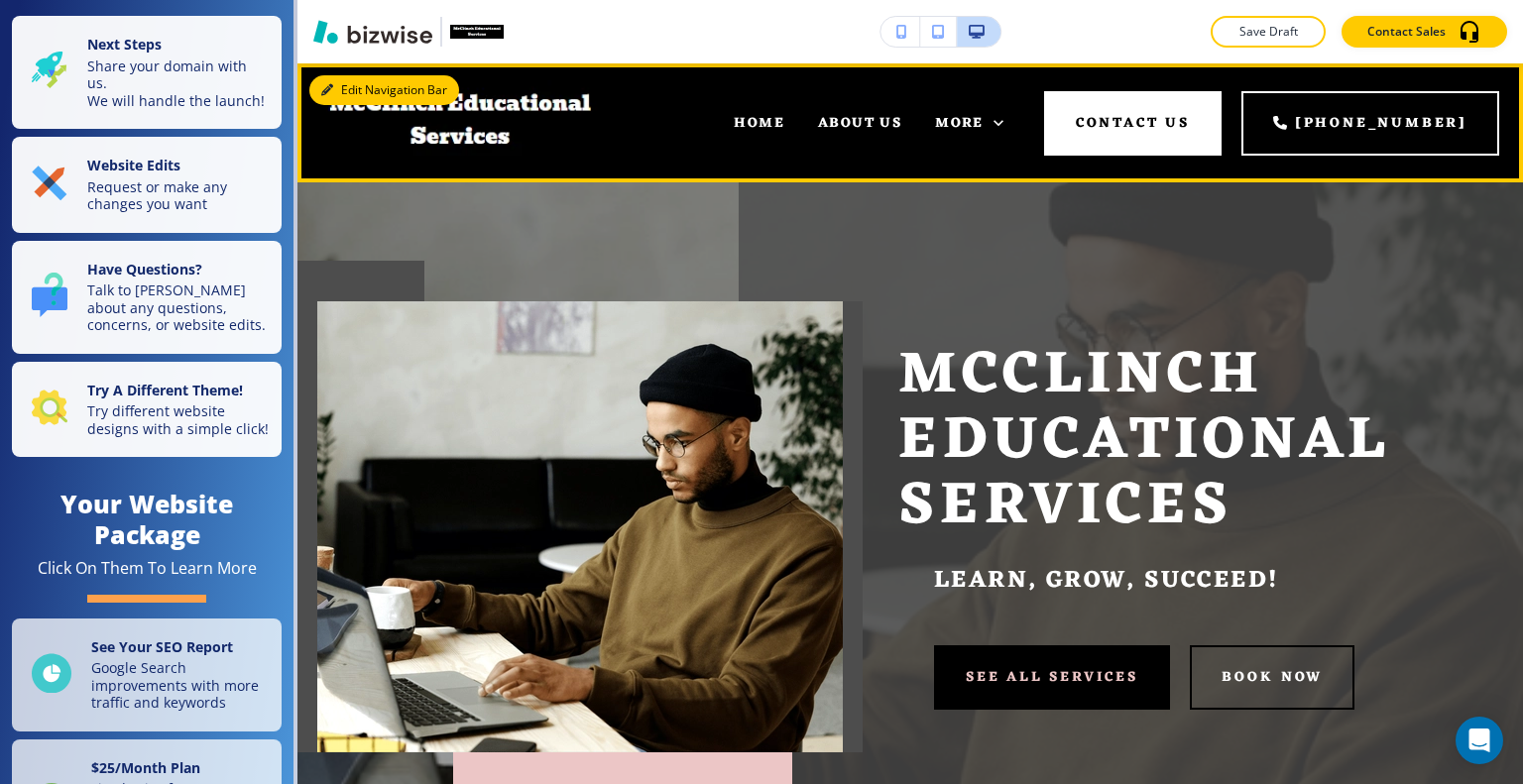 click on "Edit Navigation Bar" at bounding box center [384, 90] 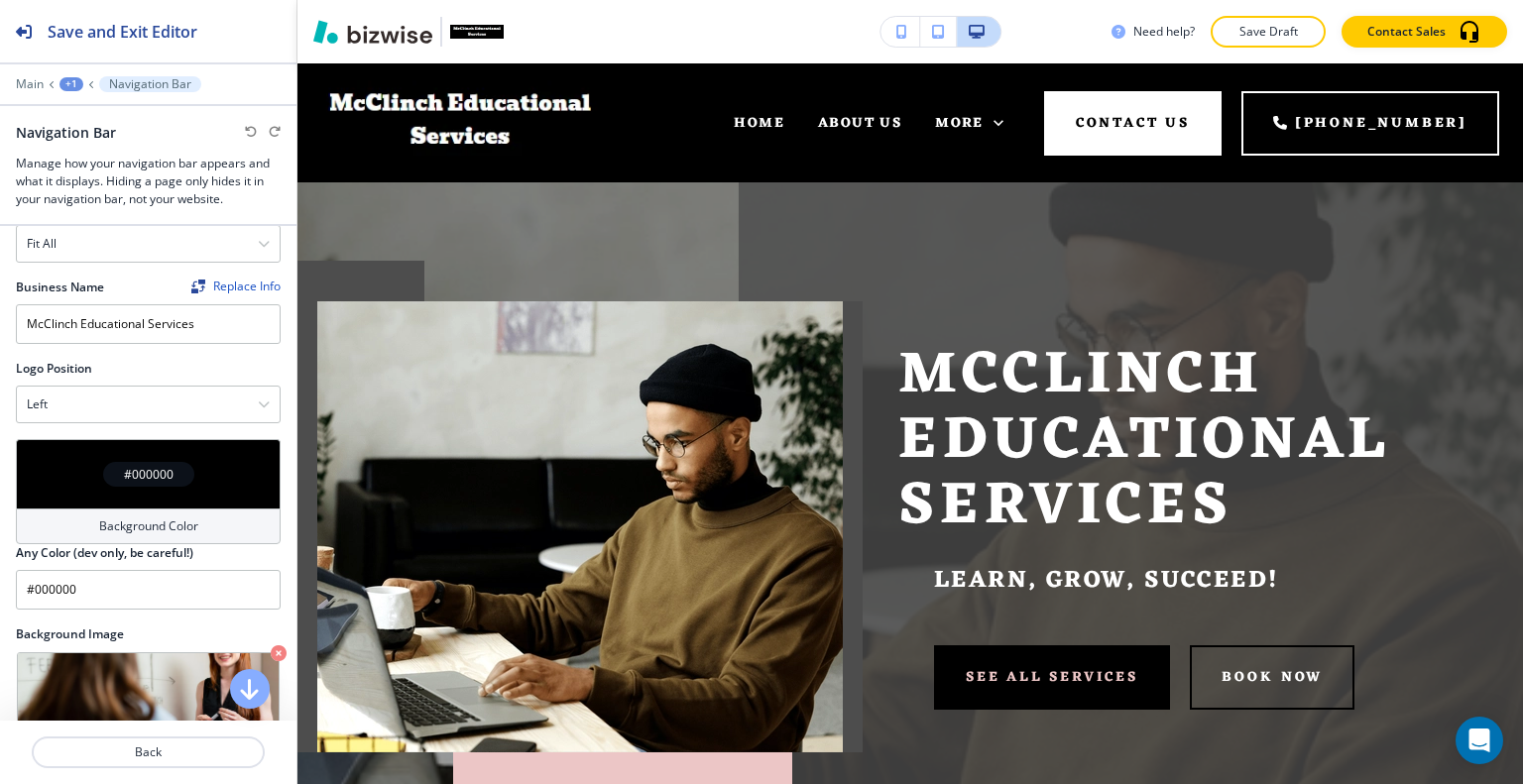 scroll, scrollTop: 297, scrollLeft: 0, axis: vertical 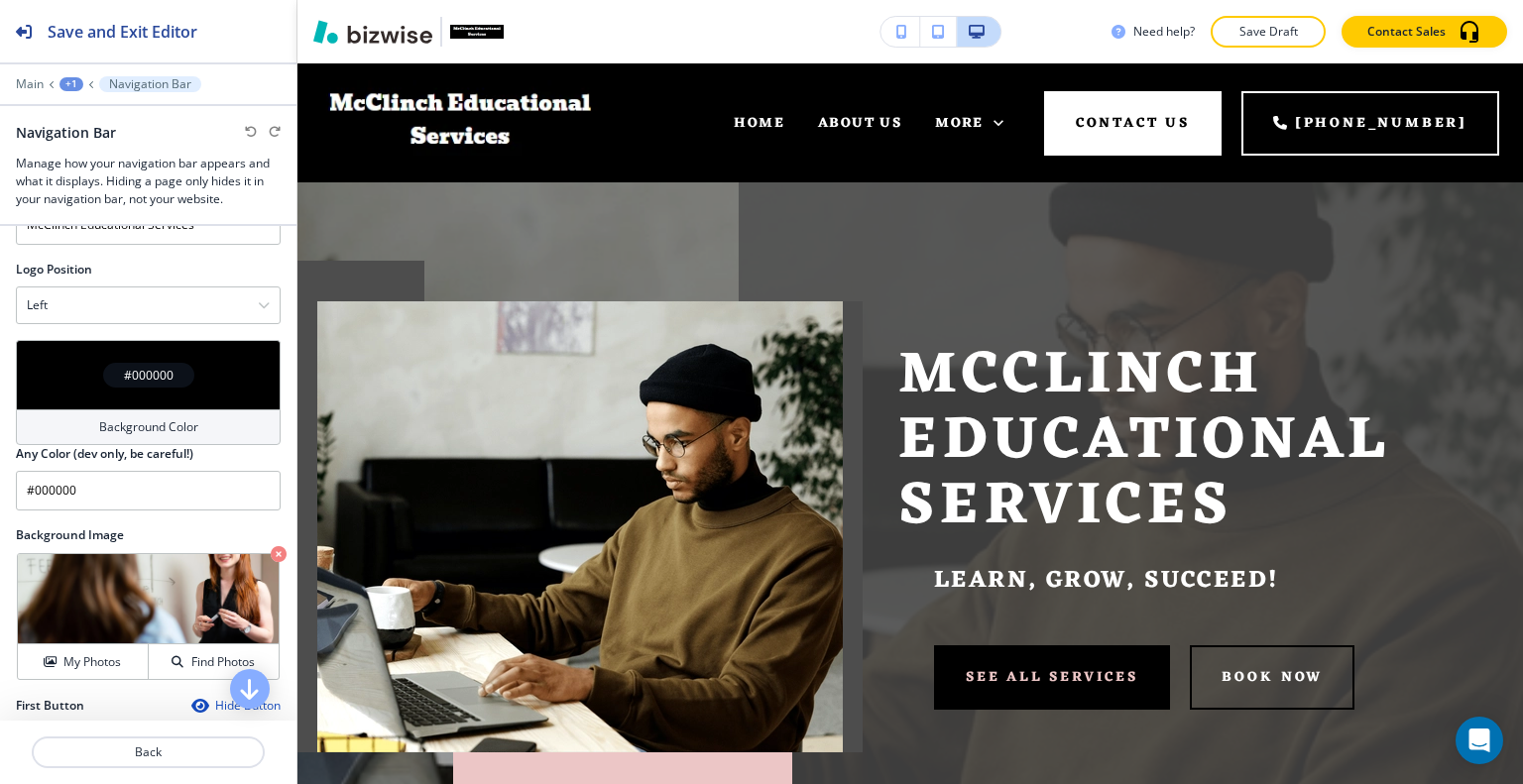 click on "#000000" at bounding box center [148, 375] 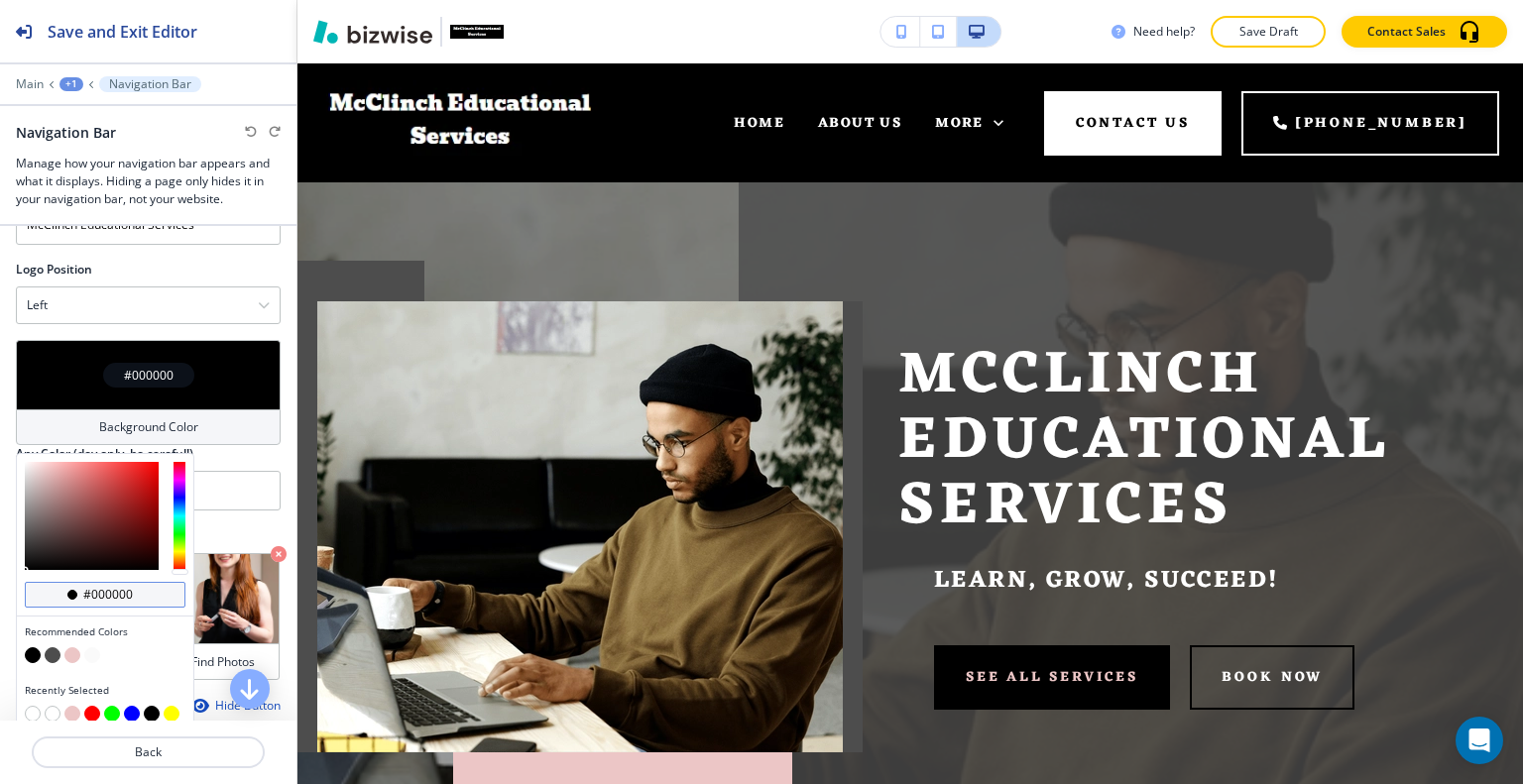scroll, scrollTop: 496, scrollLeft: 0, axis: vertical 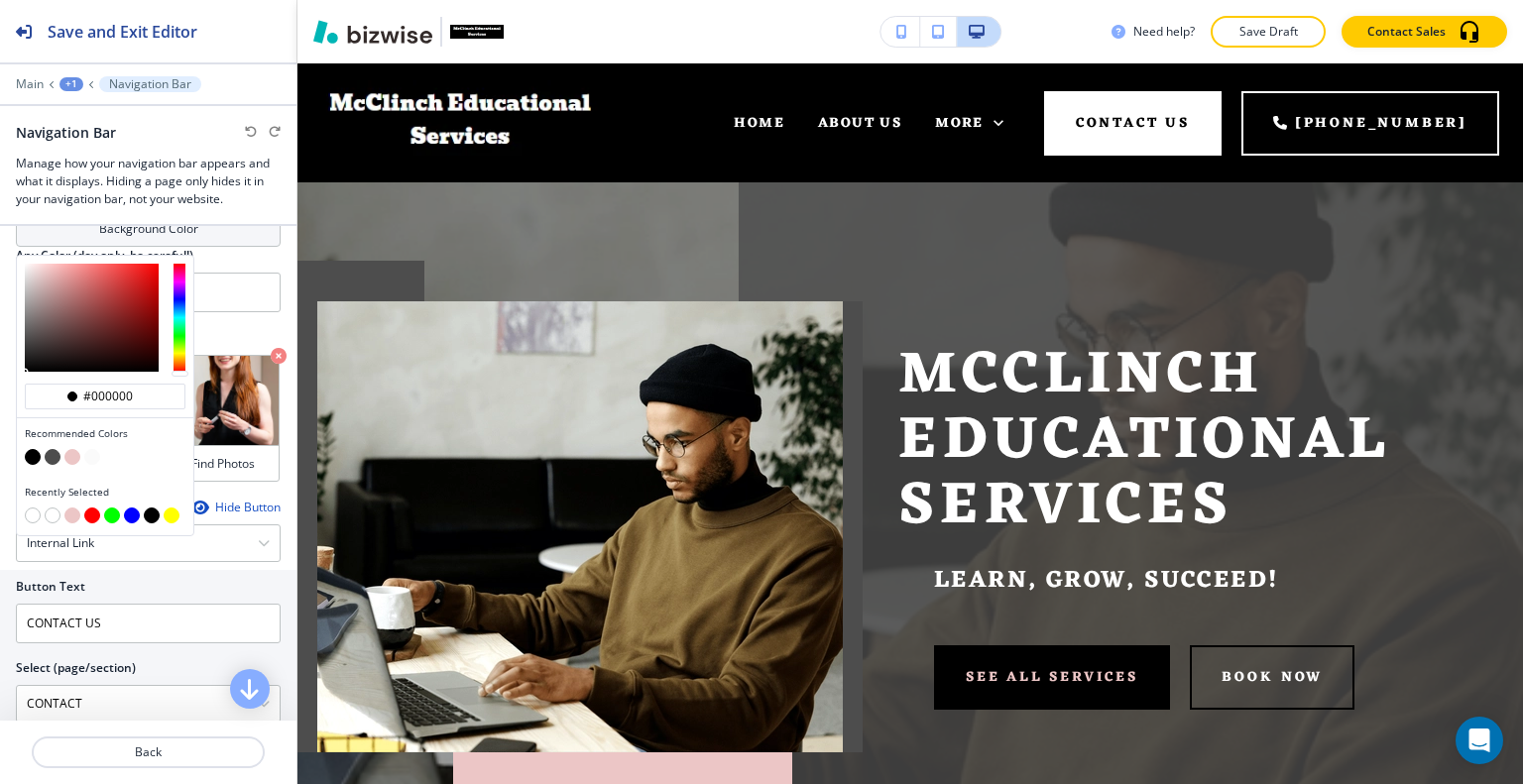 click at bounding box center [72, 515] 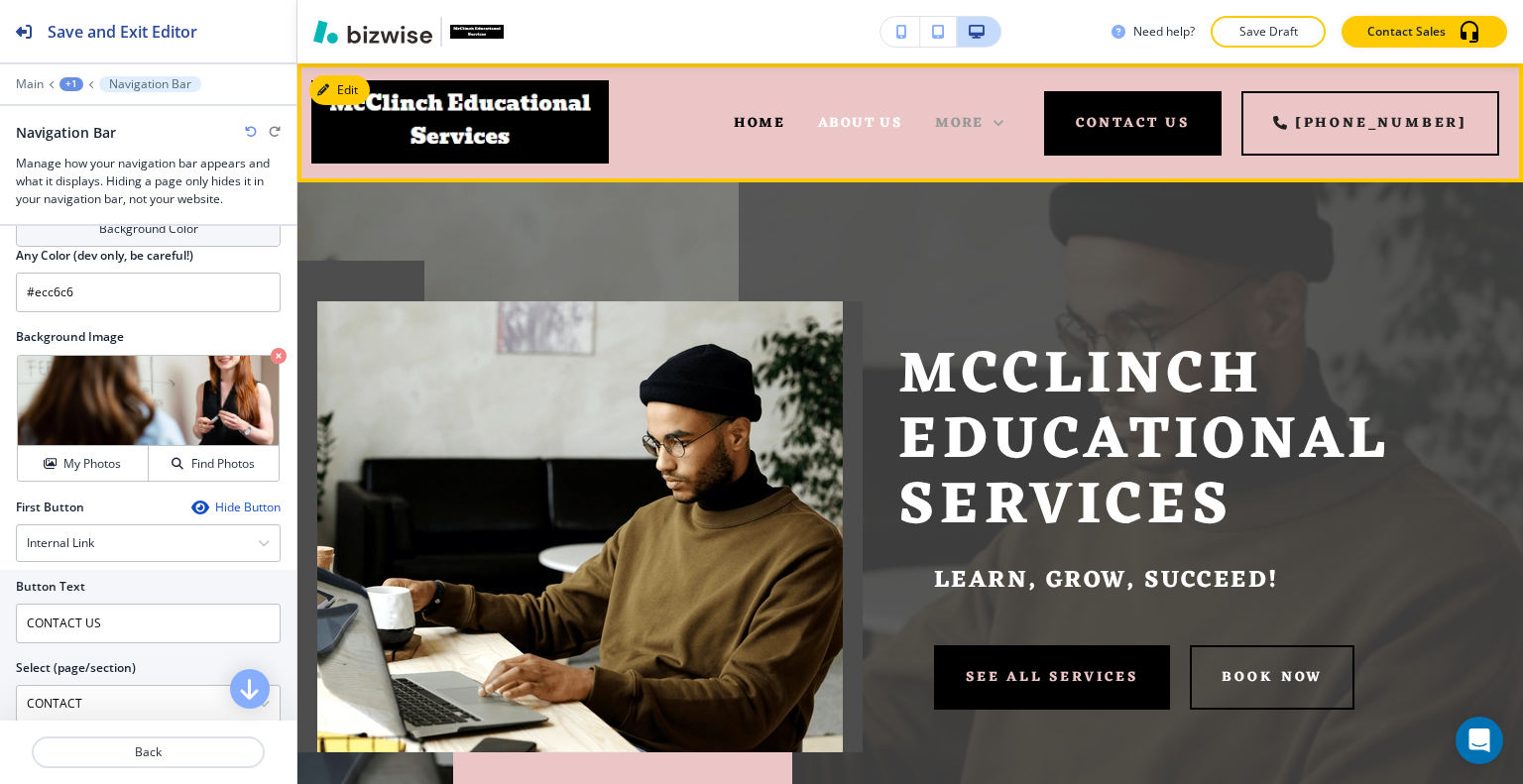 click 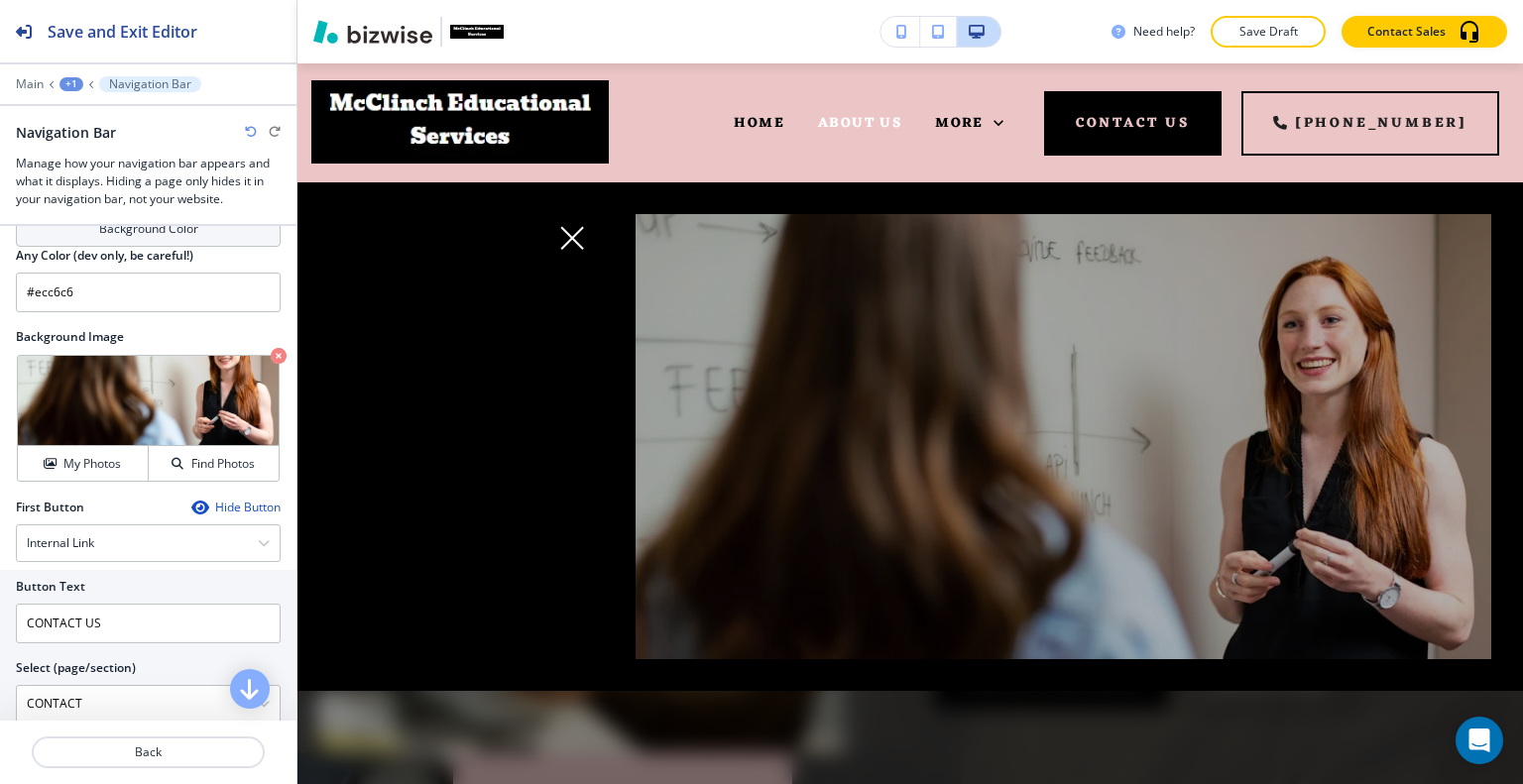 click 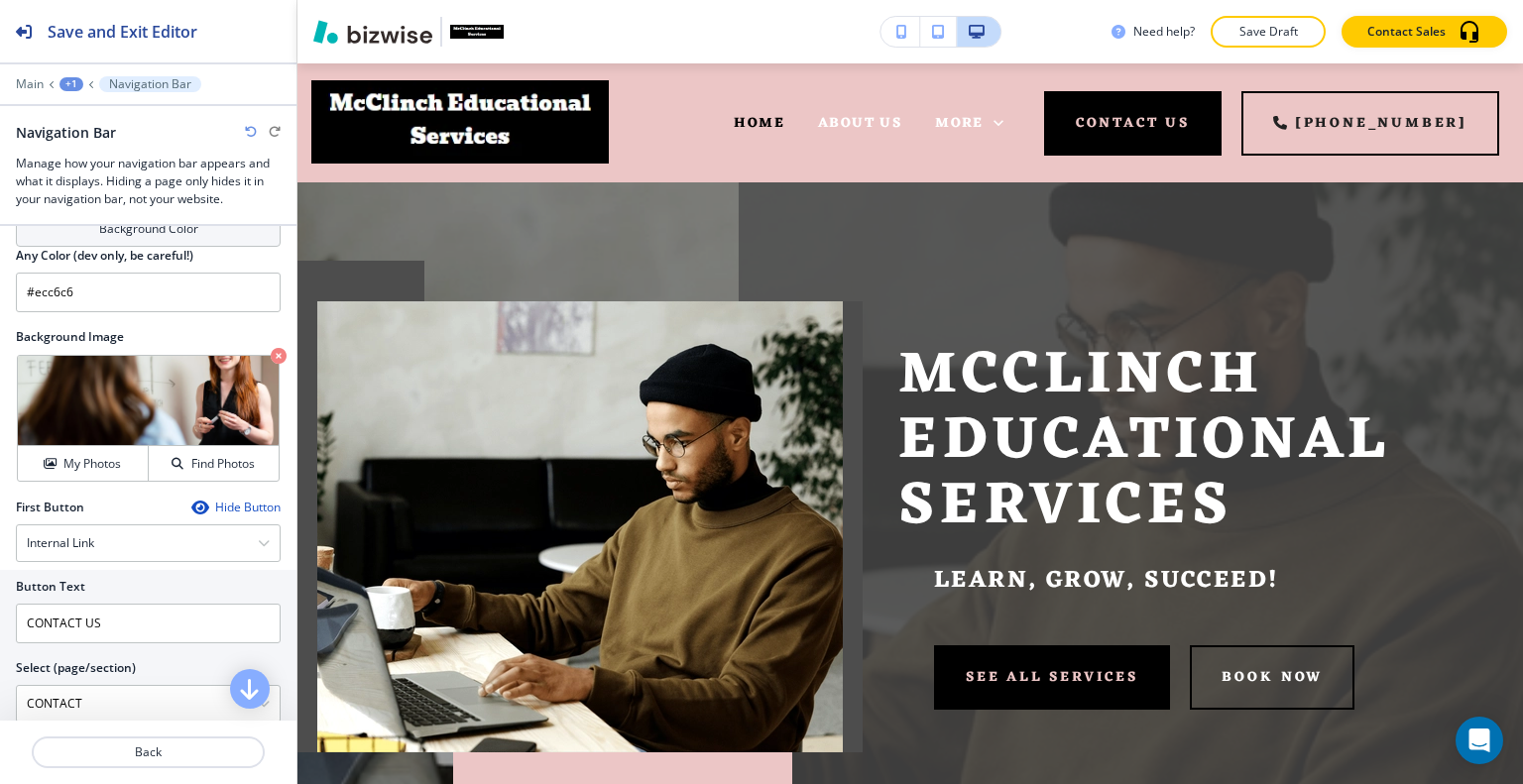 scroll, scrollTop: 0, scrollLeft: 0, axis: both 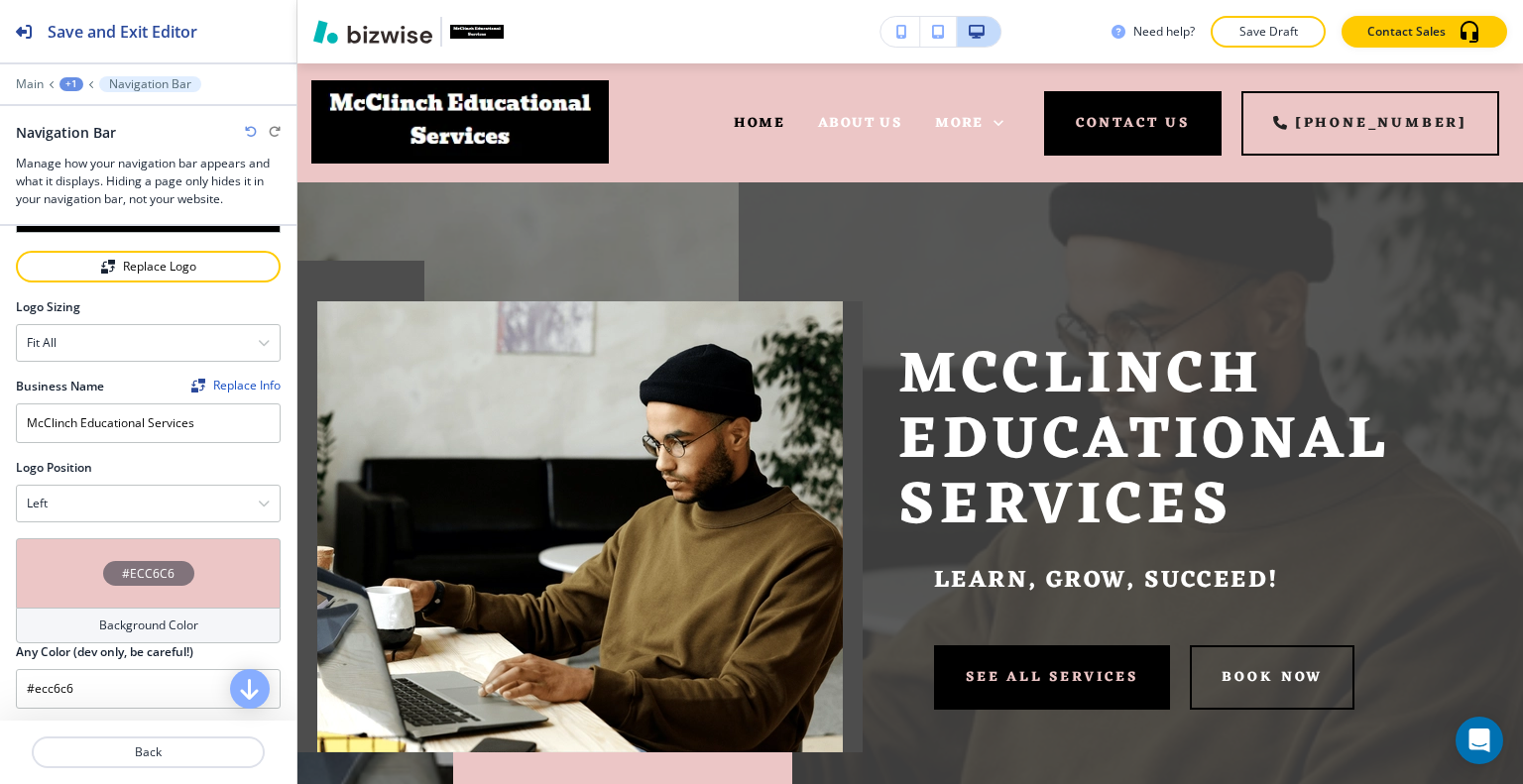 click on "#ECC6C6" at bounding box center [148, 573] 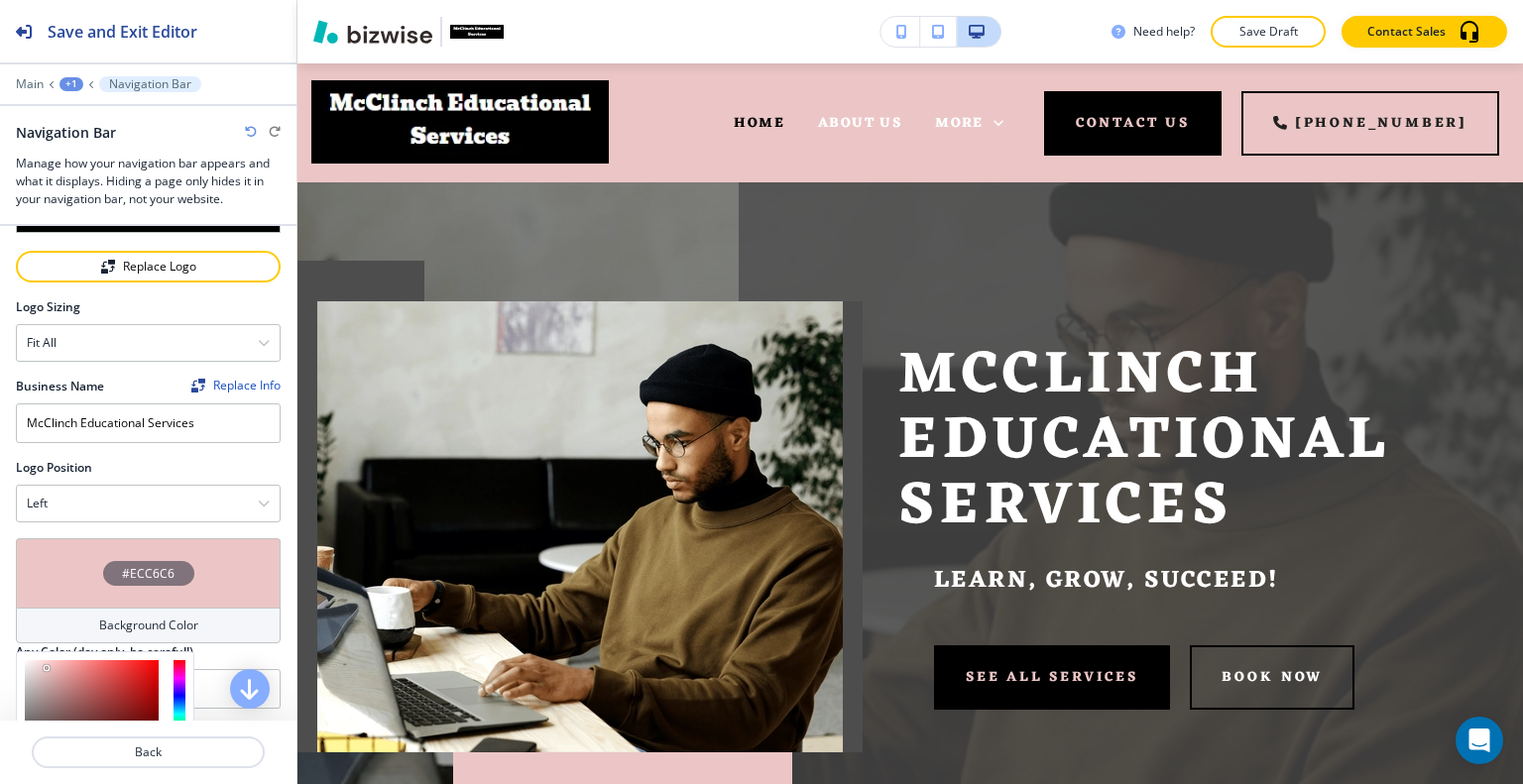 scroll, scrollTop: 396, scrollLeft: 0, axis: vertical 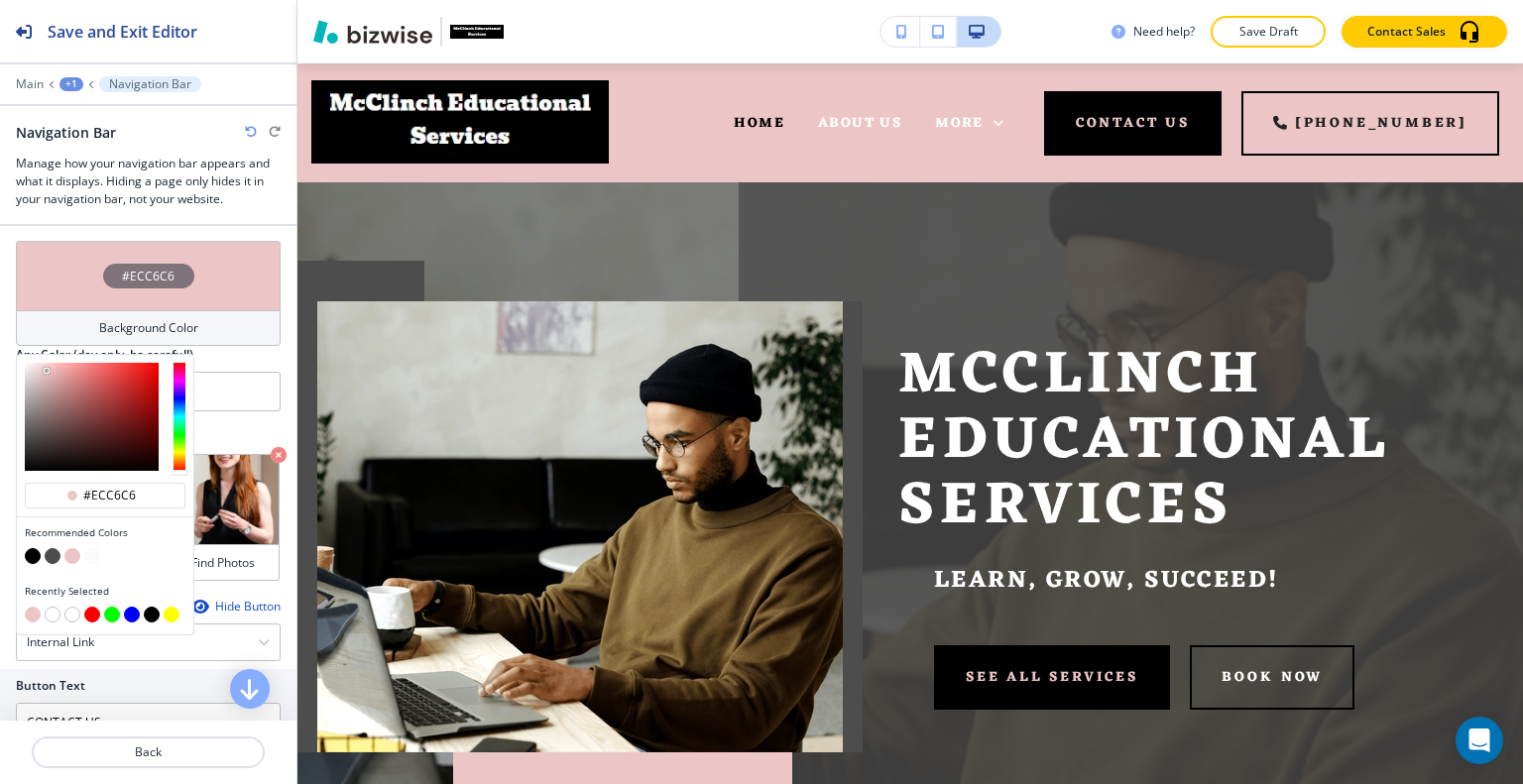 click at bounding box center [33, 556] 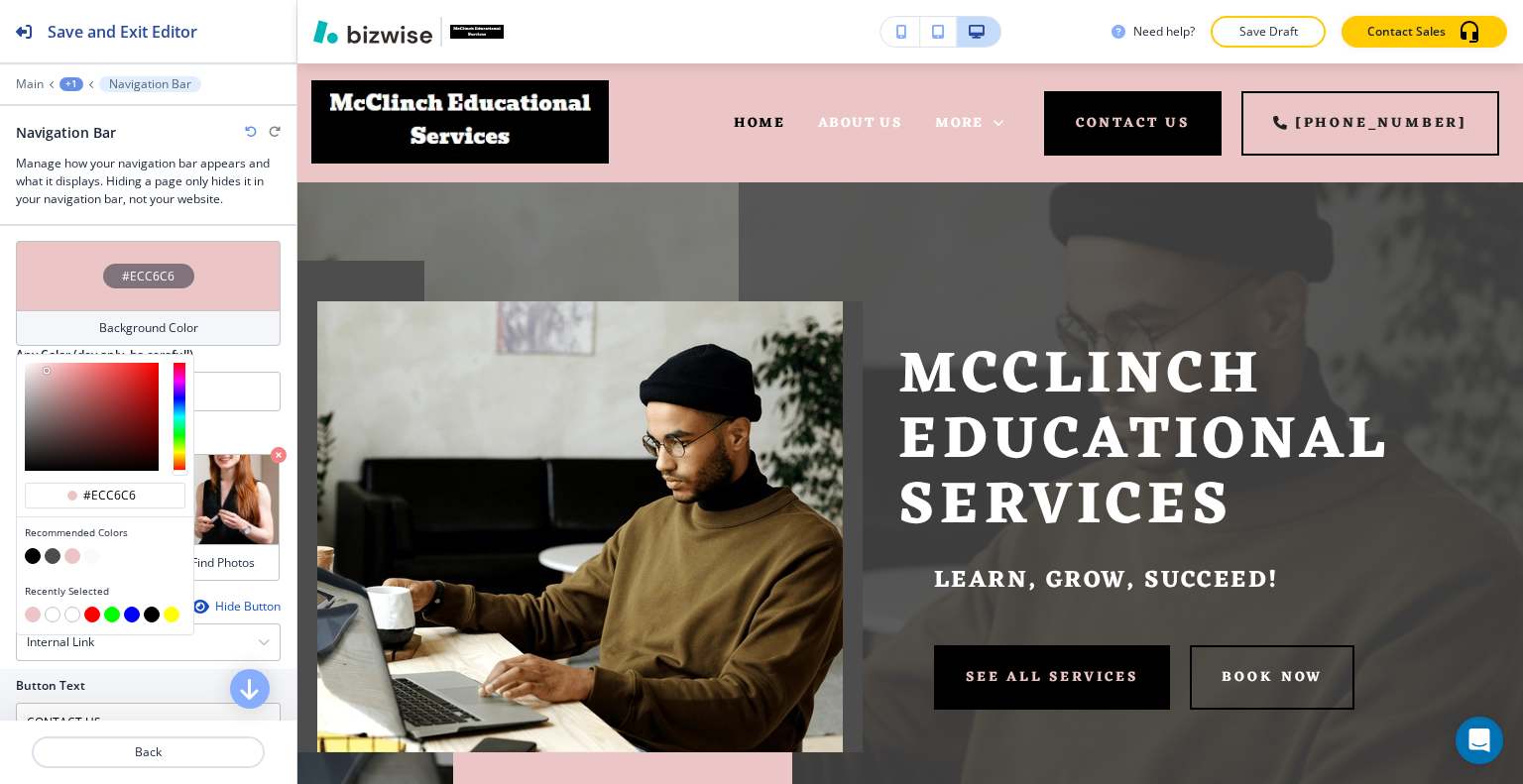 type on "#000000" 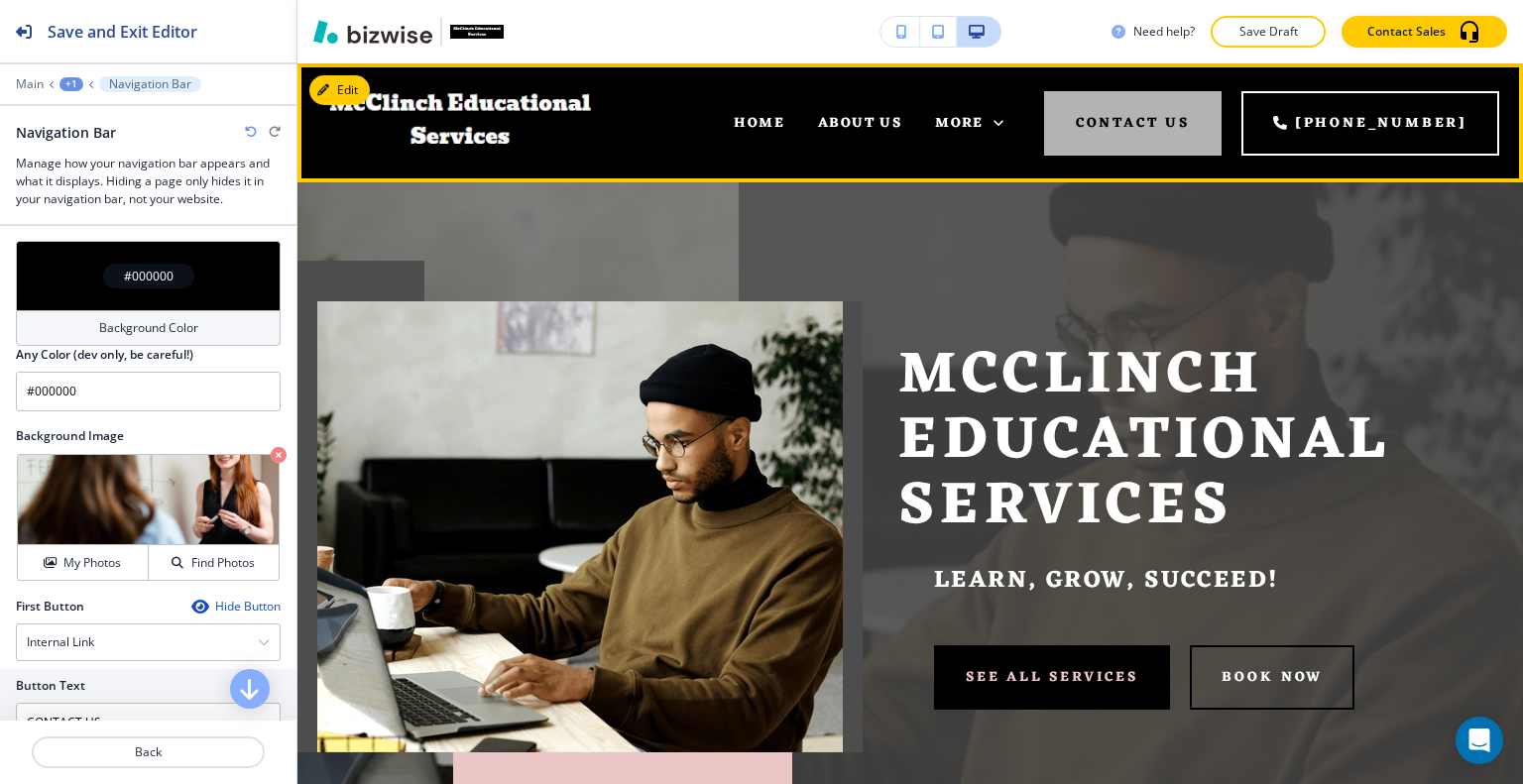 click on "CONTACT US" at bounding box center (1132, 123) 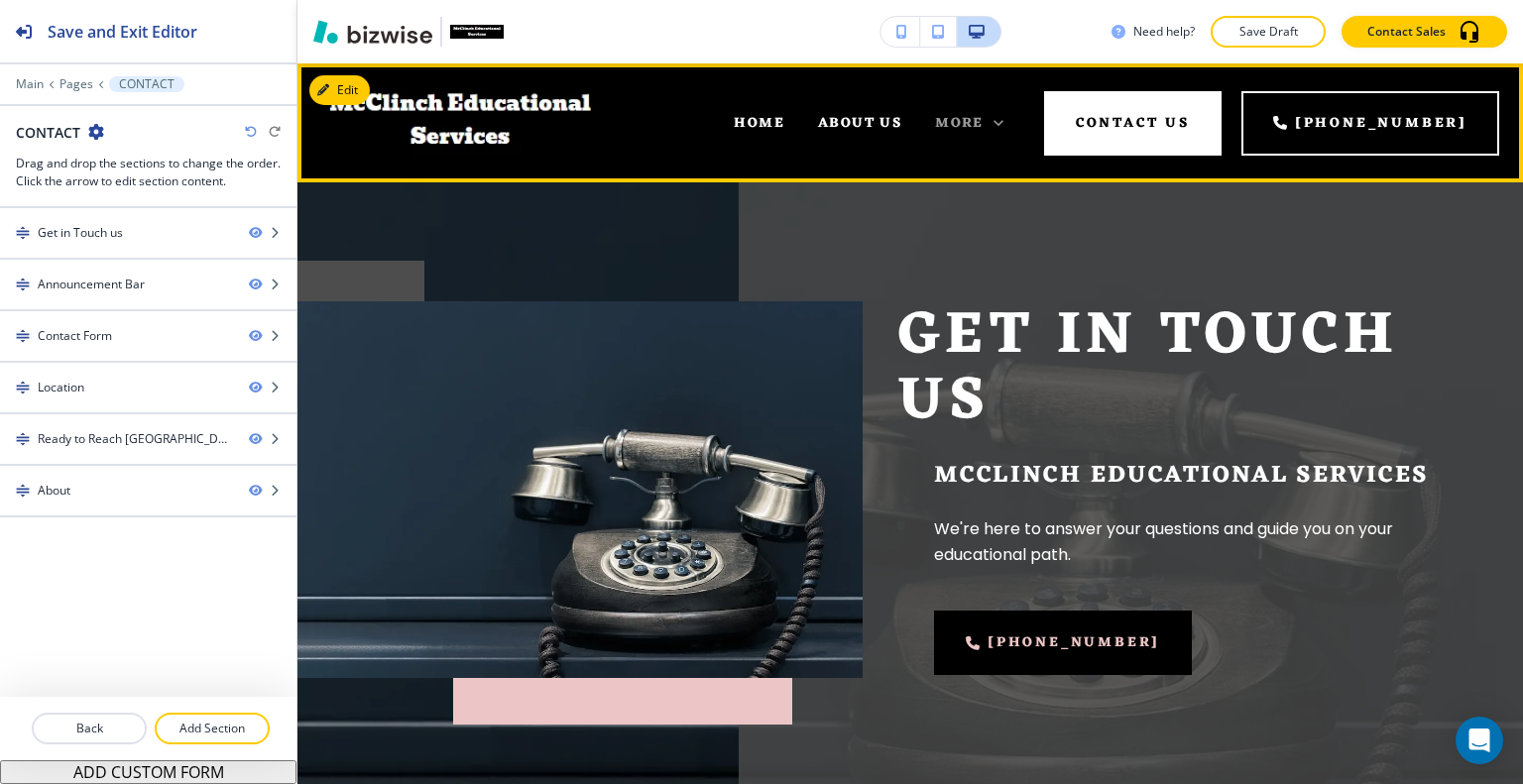 click on "More" at bounding box center [969, 123] 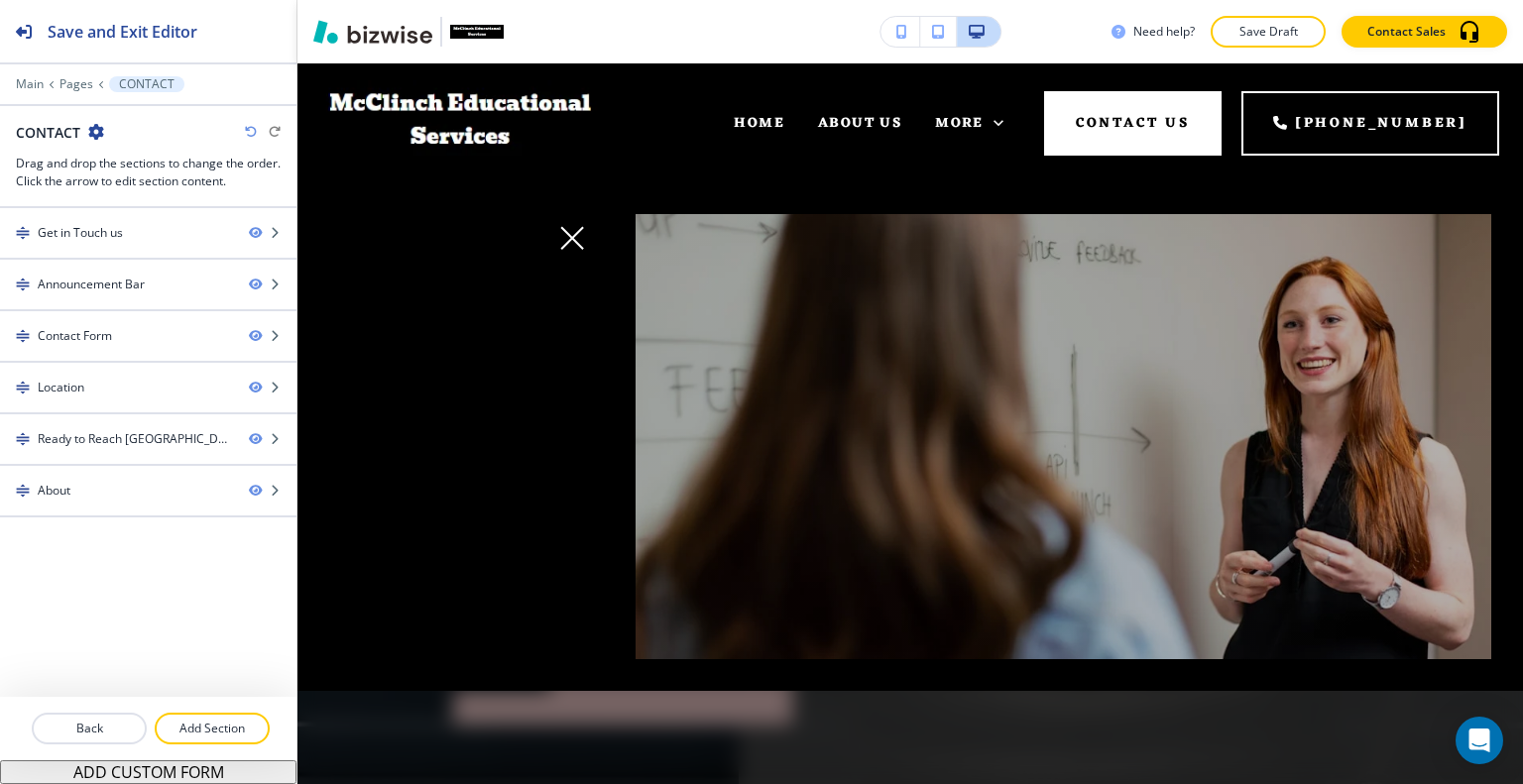 click on "Edit HOME ABOUT US SERVICES REVIEWS CONTACT More CONTACT US [PHONE_NUMBER]" at bounding box center [910, 123] 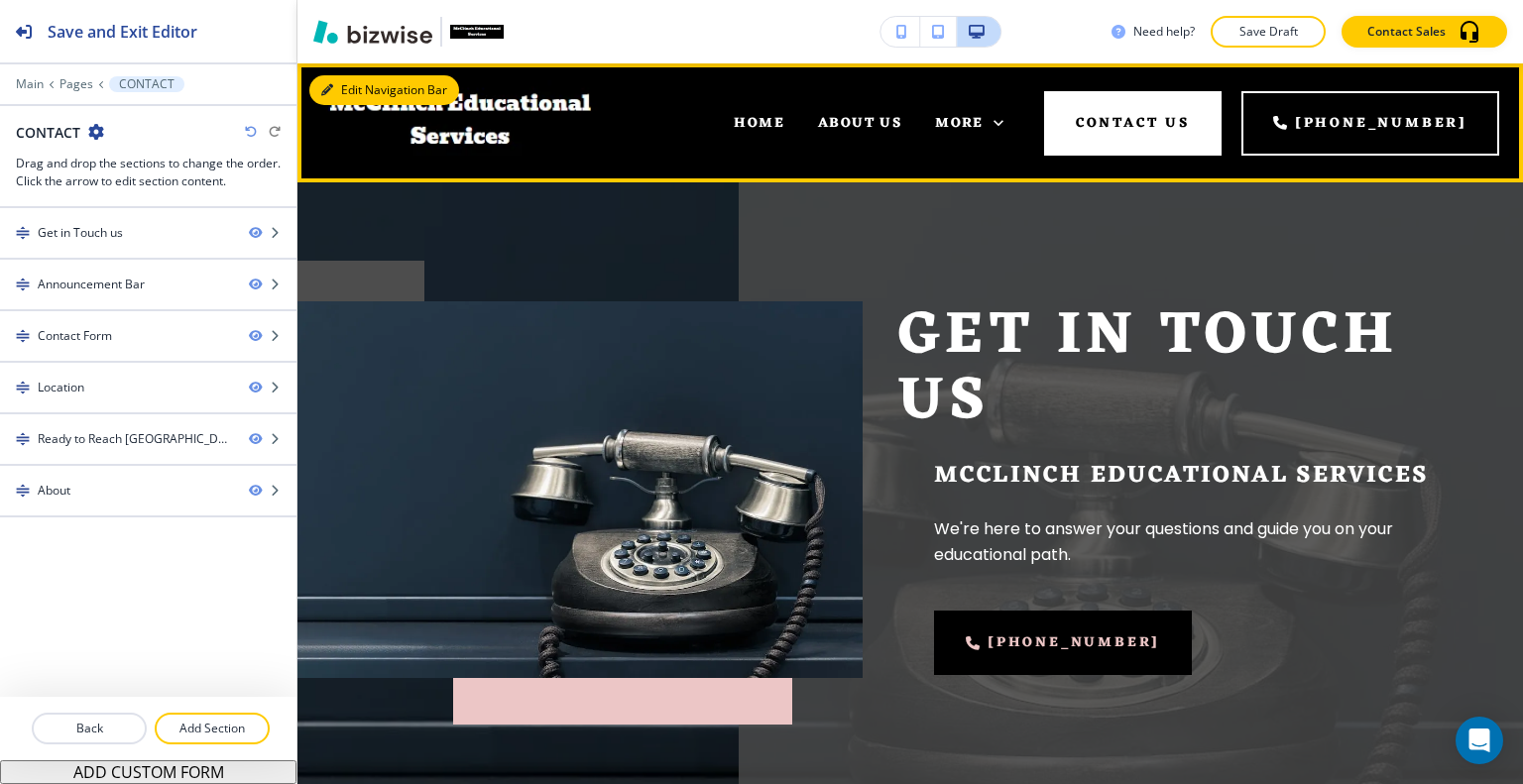 click on "Edit Navigation Bar" at bounding box center [384, 90] 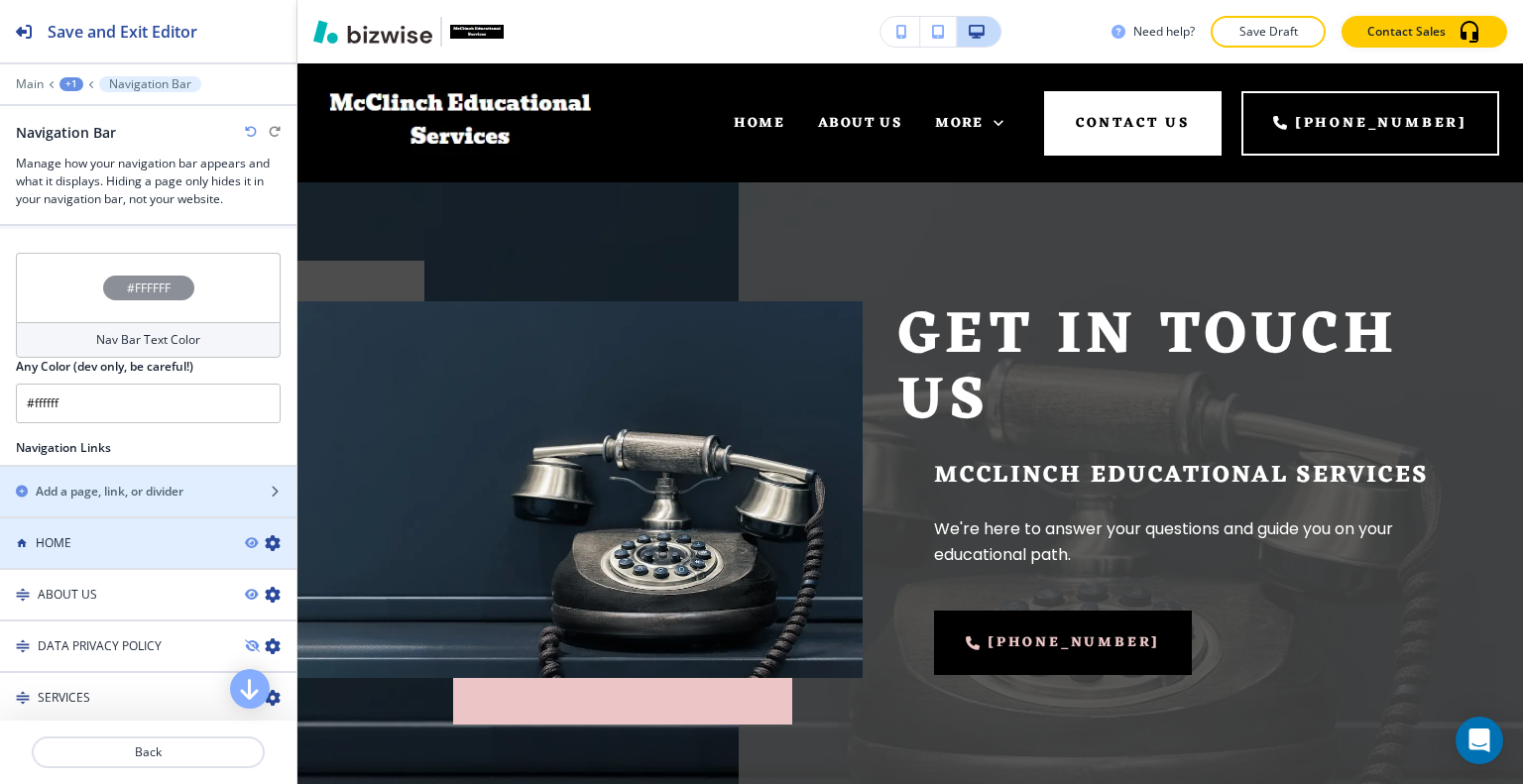 scroll, scrollTop: 1347, scrollLeft: 0, axis: vertical 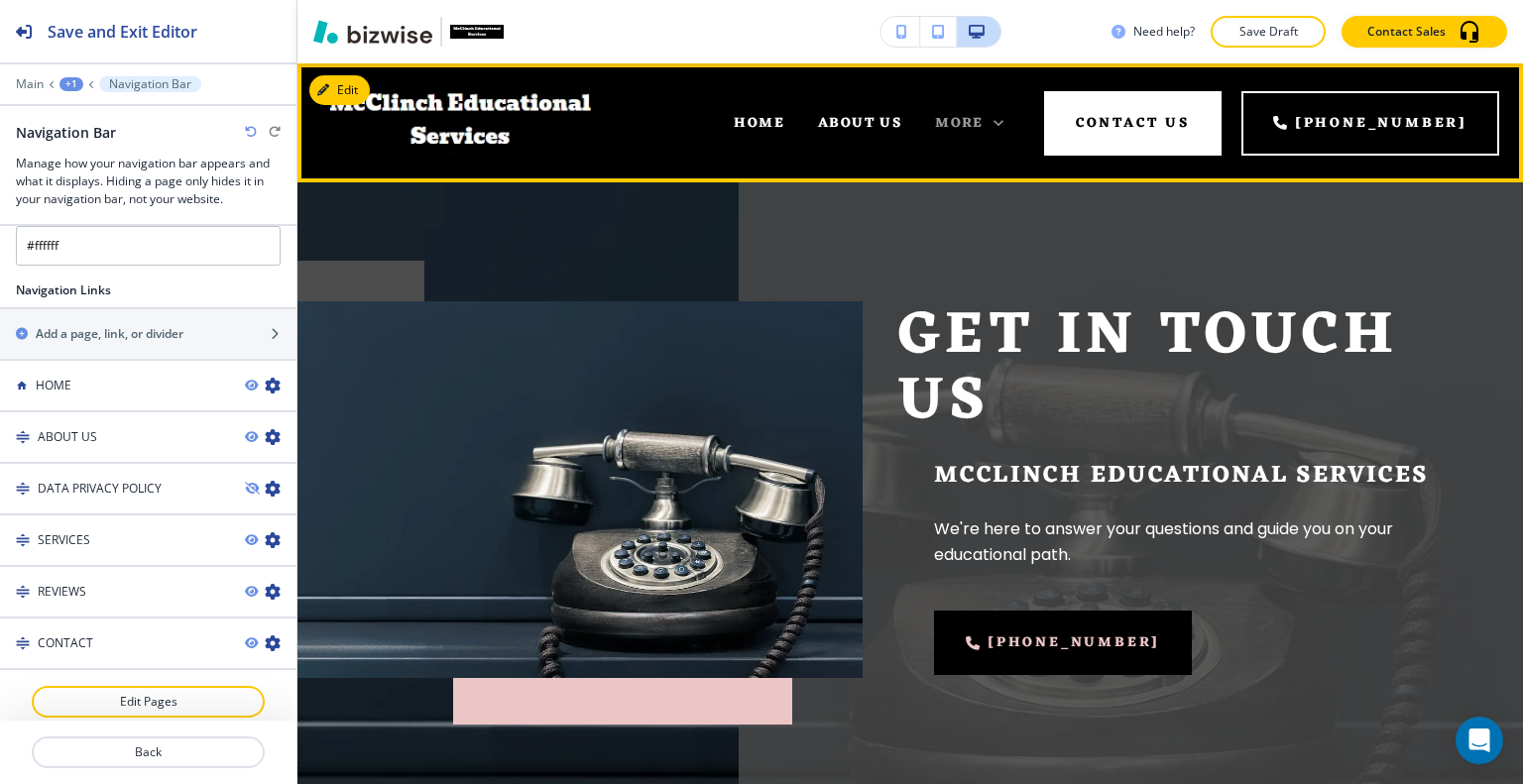 click 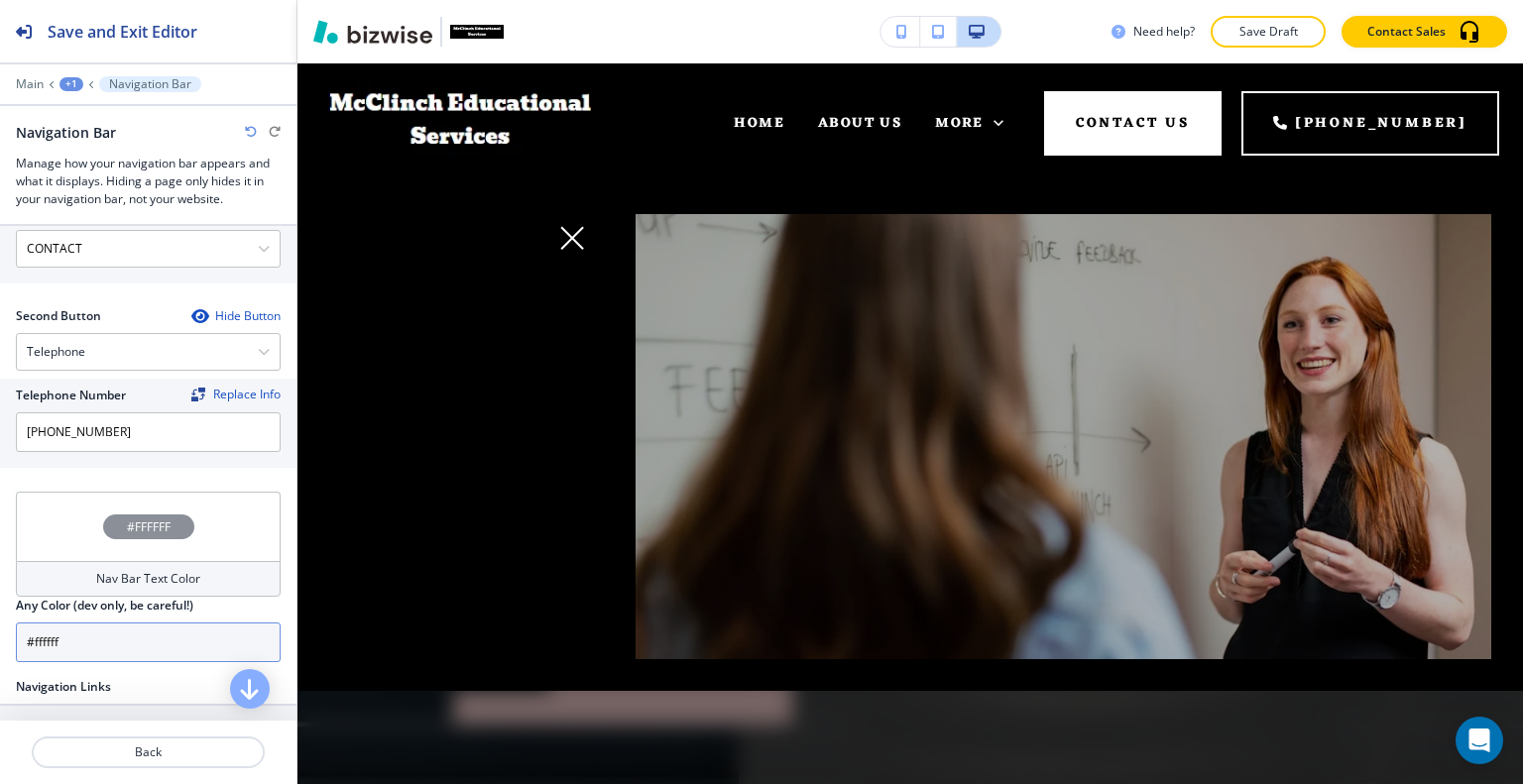 scroll, scrollTop: 851, scrollLeft: 0, axis: vertical 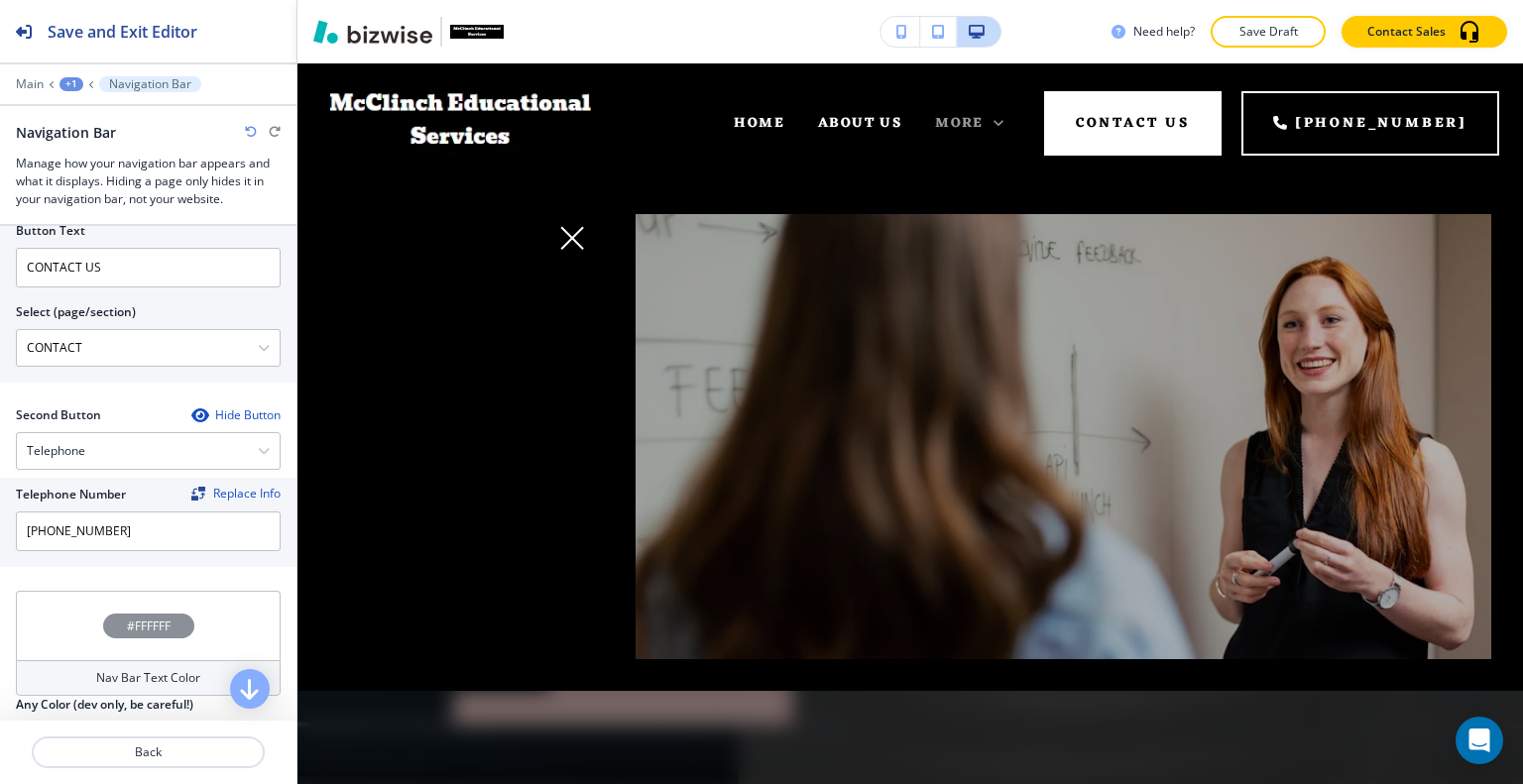 click 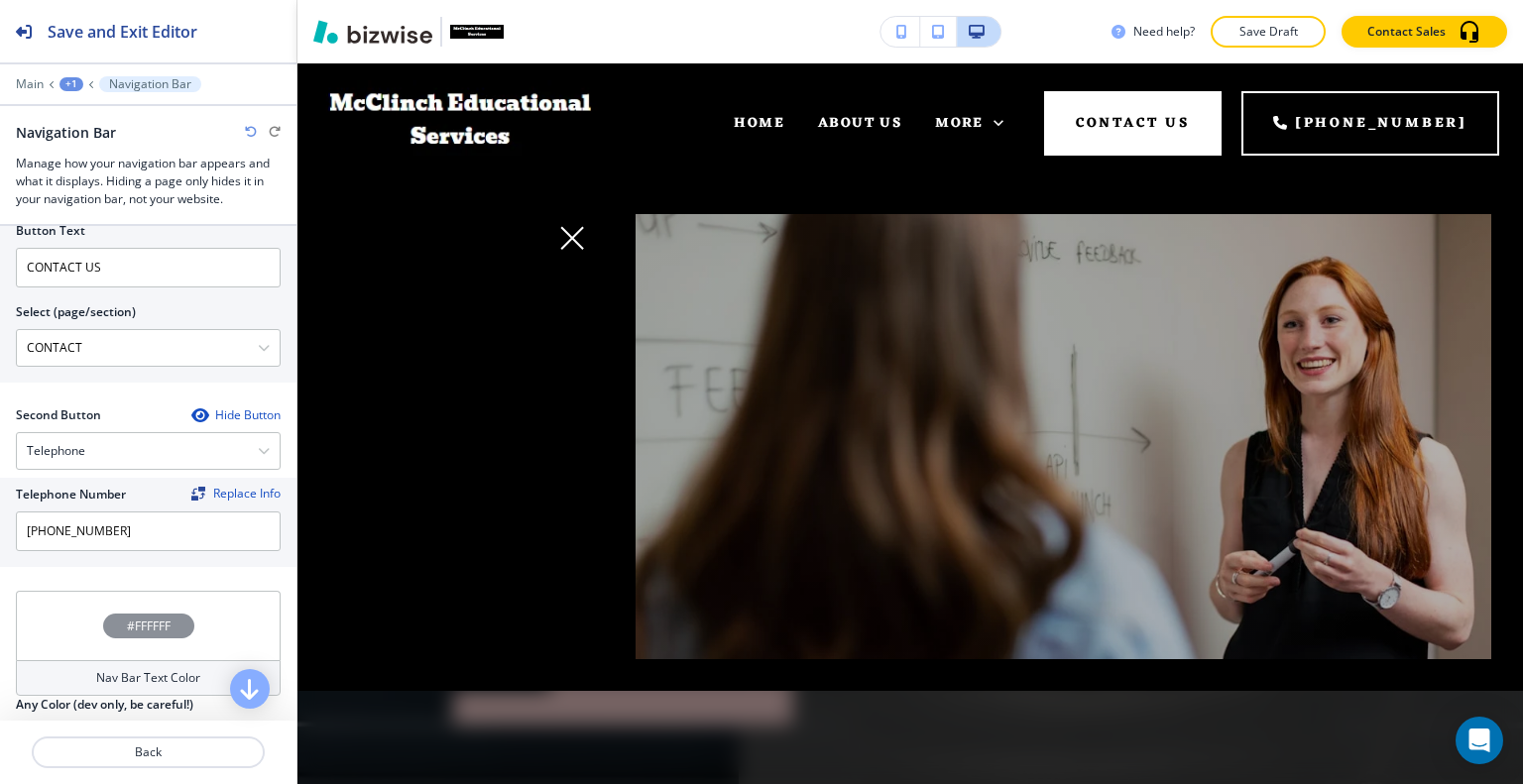 click 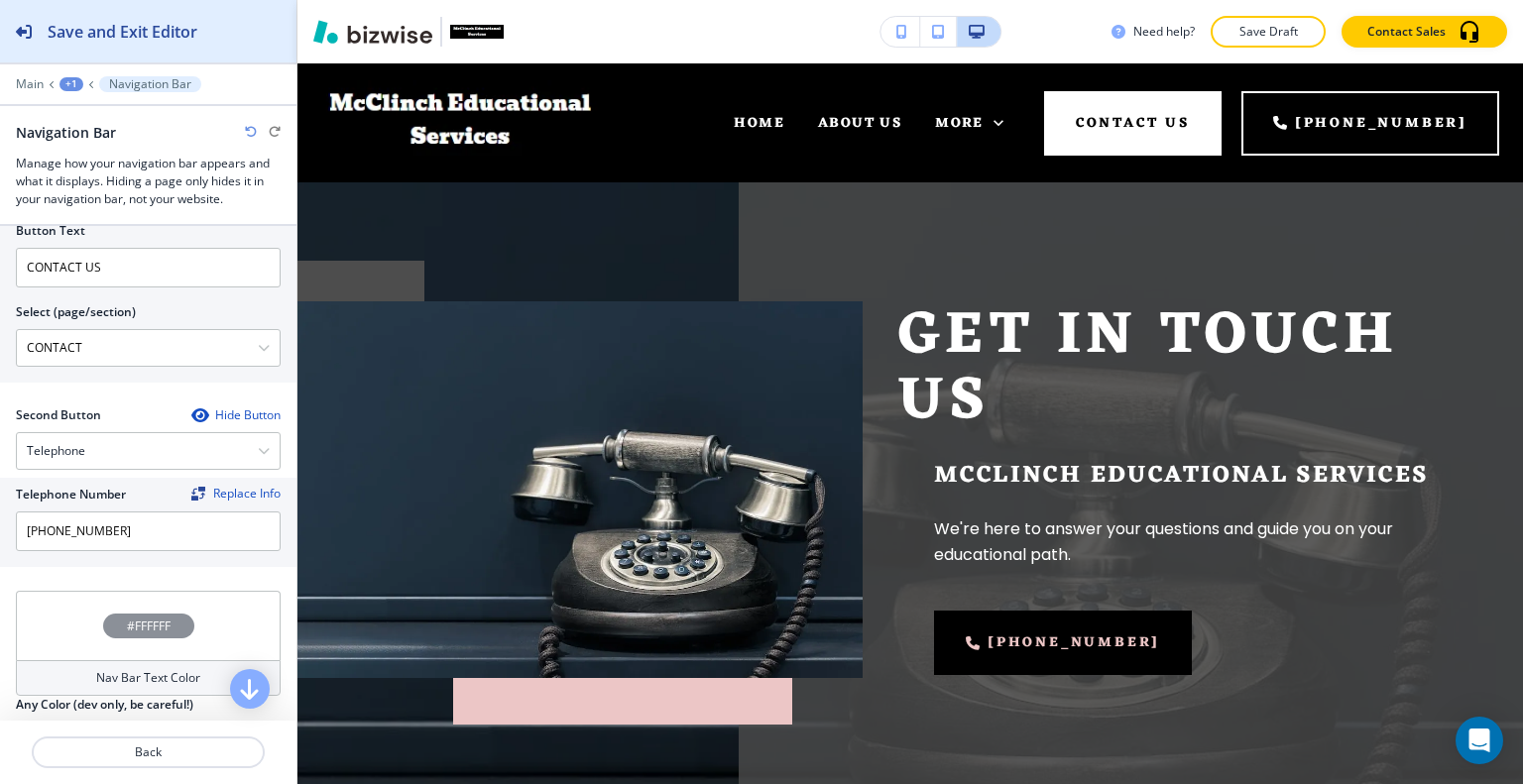 click on "Save and Exit Editor" at bounding box center [98, 31] 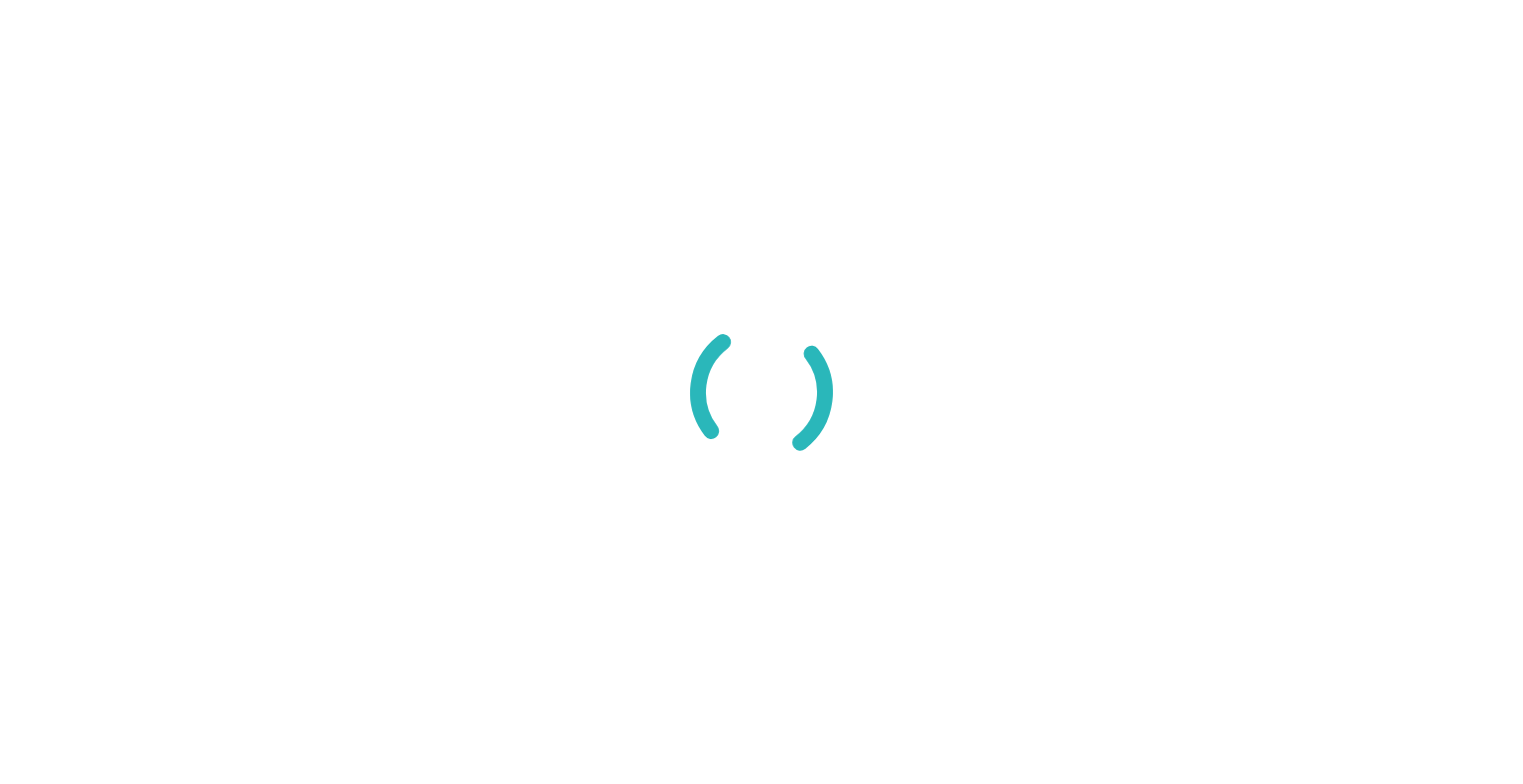 scroll, scrollTop: 0, scrollLeft: 0, axis: both 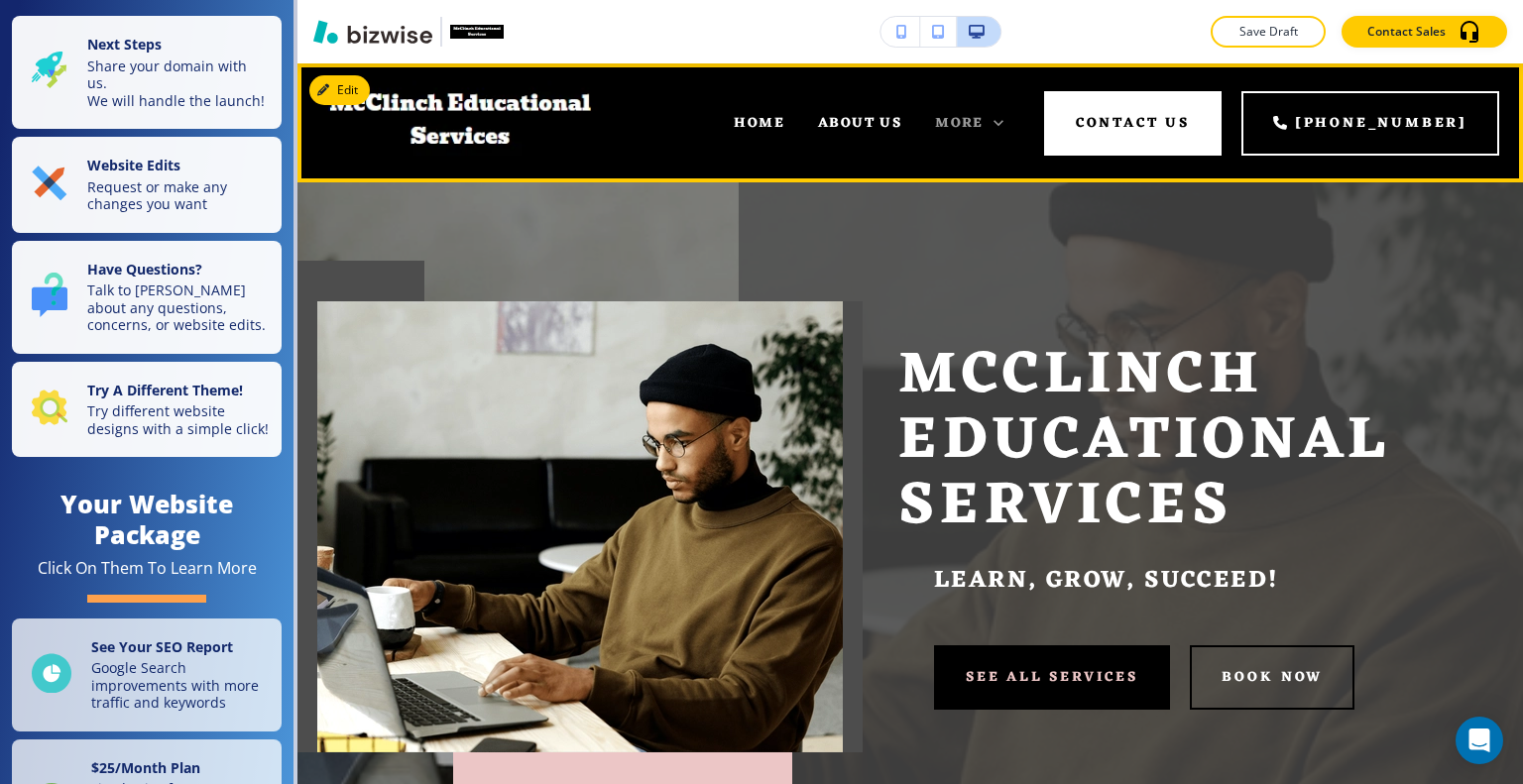 click on "More" at bounding box center [959, 123] 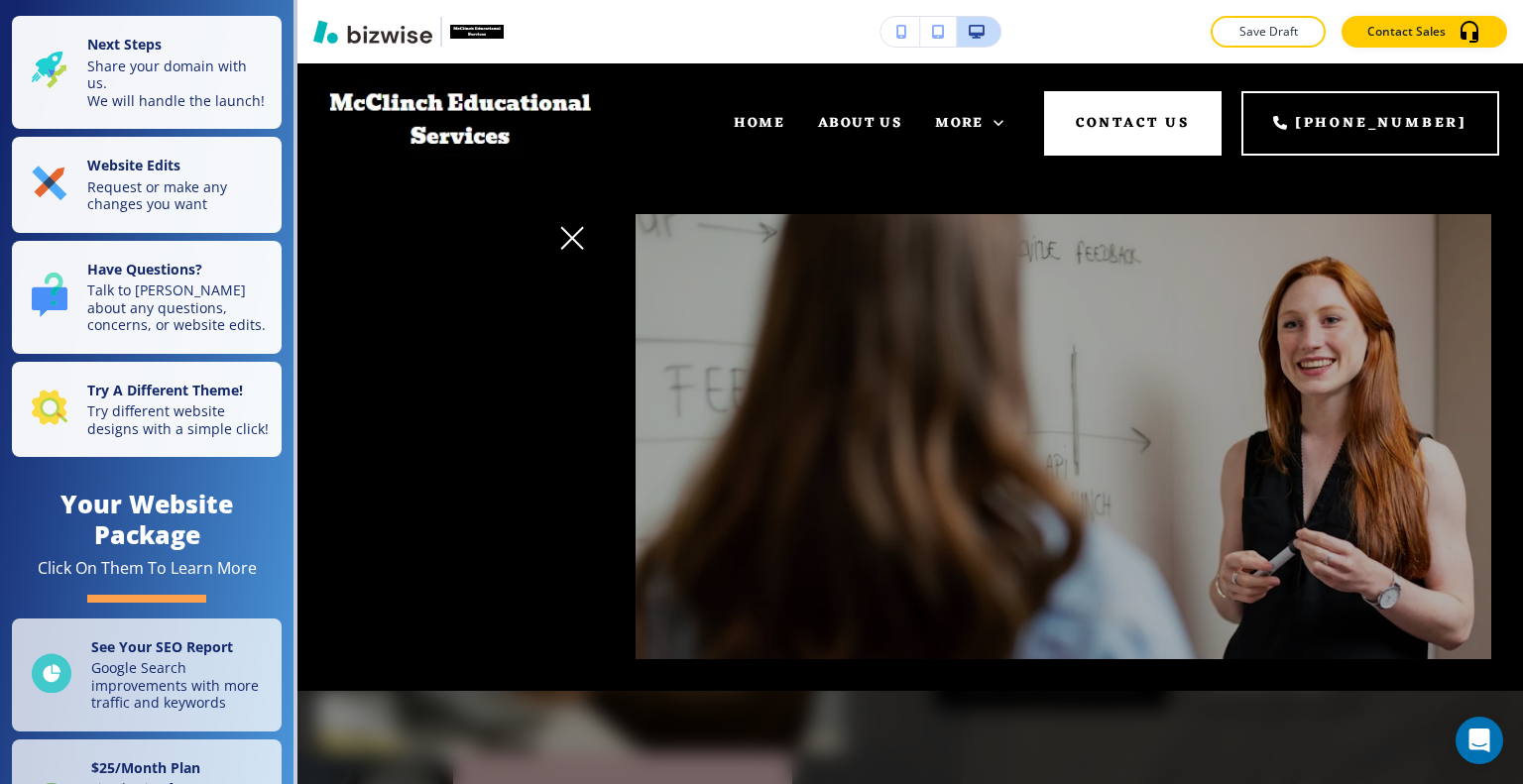 click on "Edit HOME ABOUT US SERVICES REVIEWS CONTACT More CONTACT US +1 (703) 313-1197" at bounding box center [910, 123] 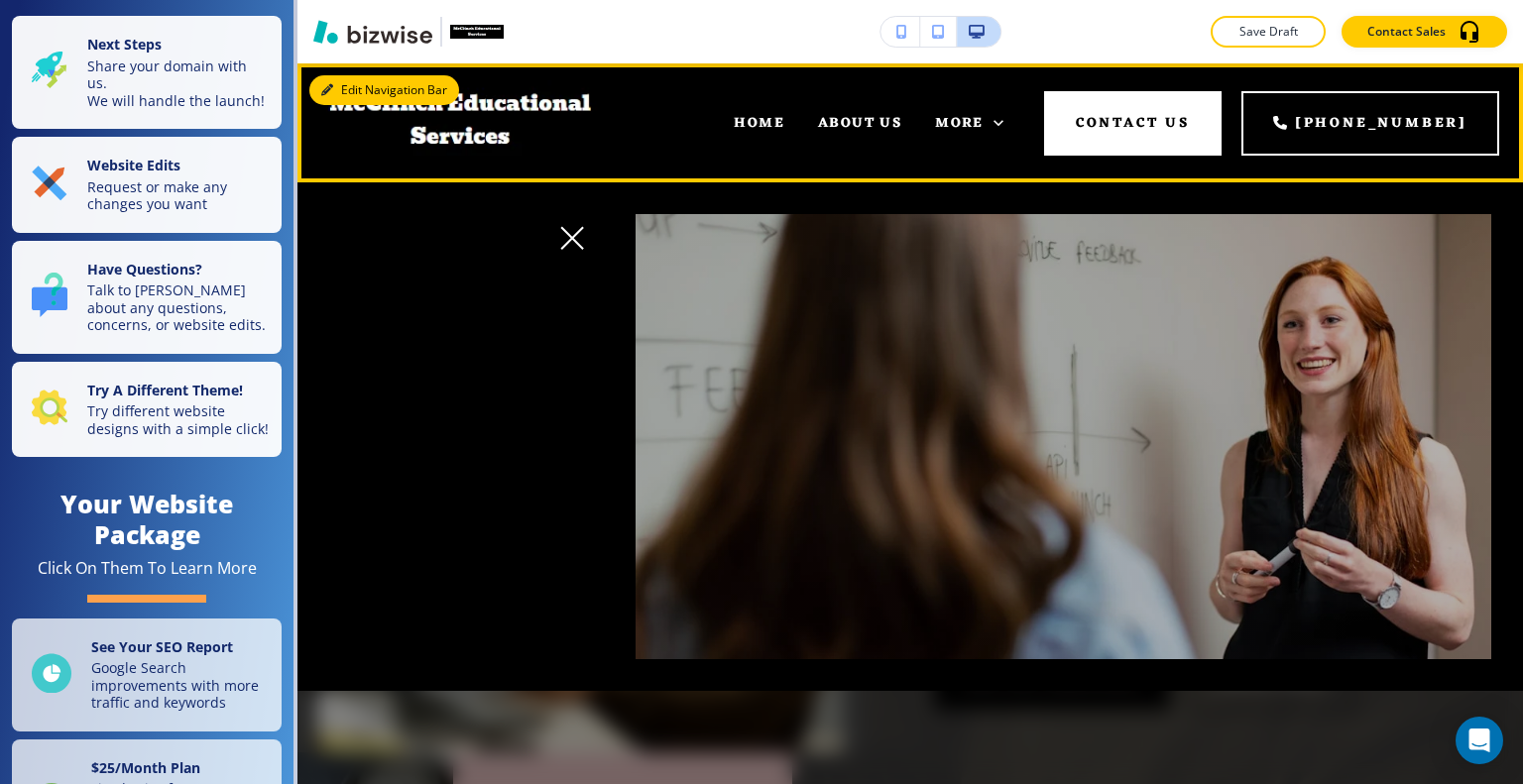 click on "Edit Navigation Bar HOME ABOUT US SERVICES REVIEWS CONTACT More CONTACT US +1 (703) 313-1197" at bounding box center (910, 123) 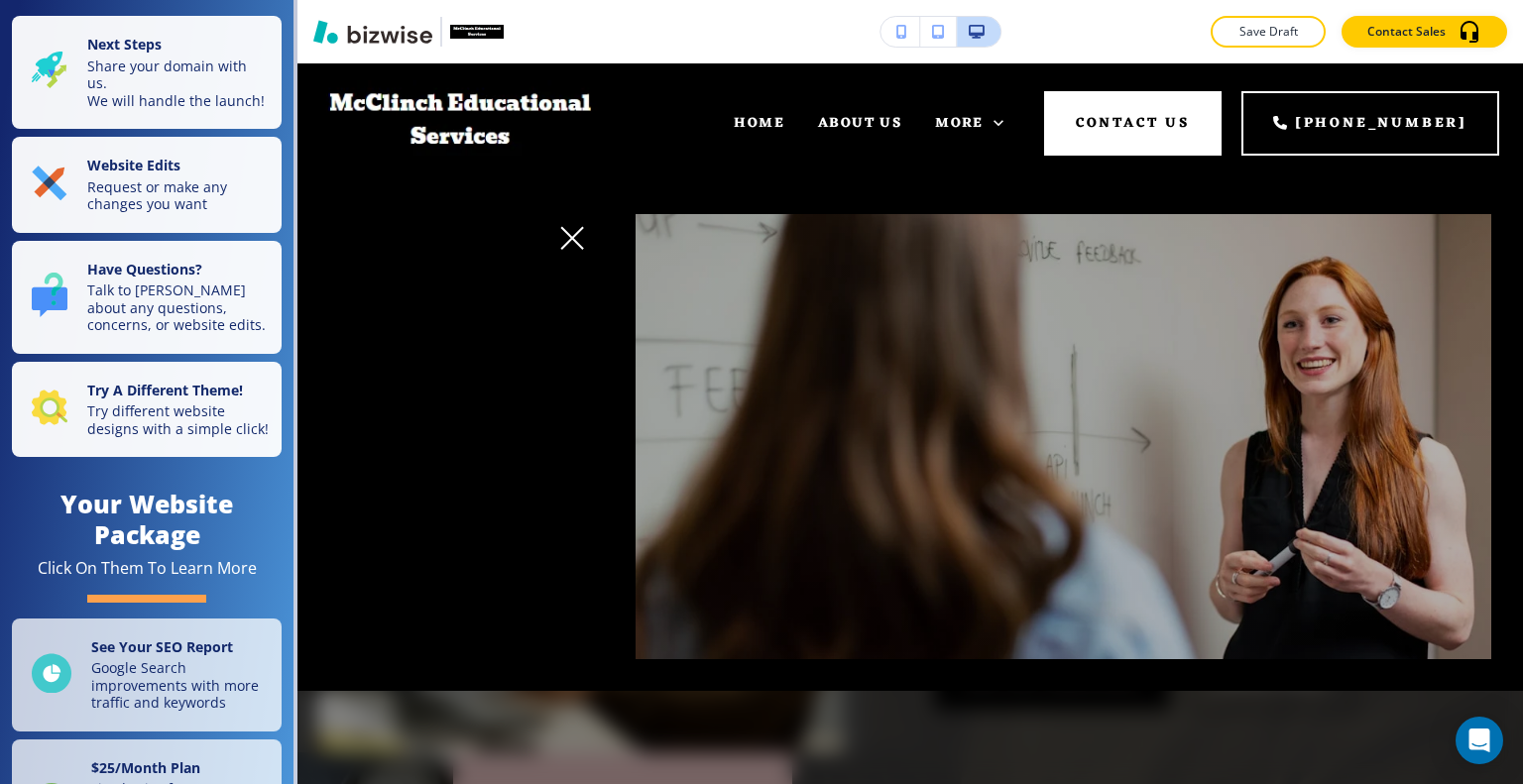 click on "Edit HOME ABOUT US SERVICES REVIEWS CONTACT More CONTACT US +1 (703) 313-1197" at bounding box center (910, 123) 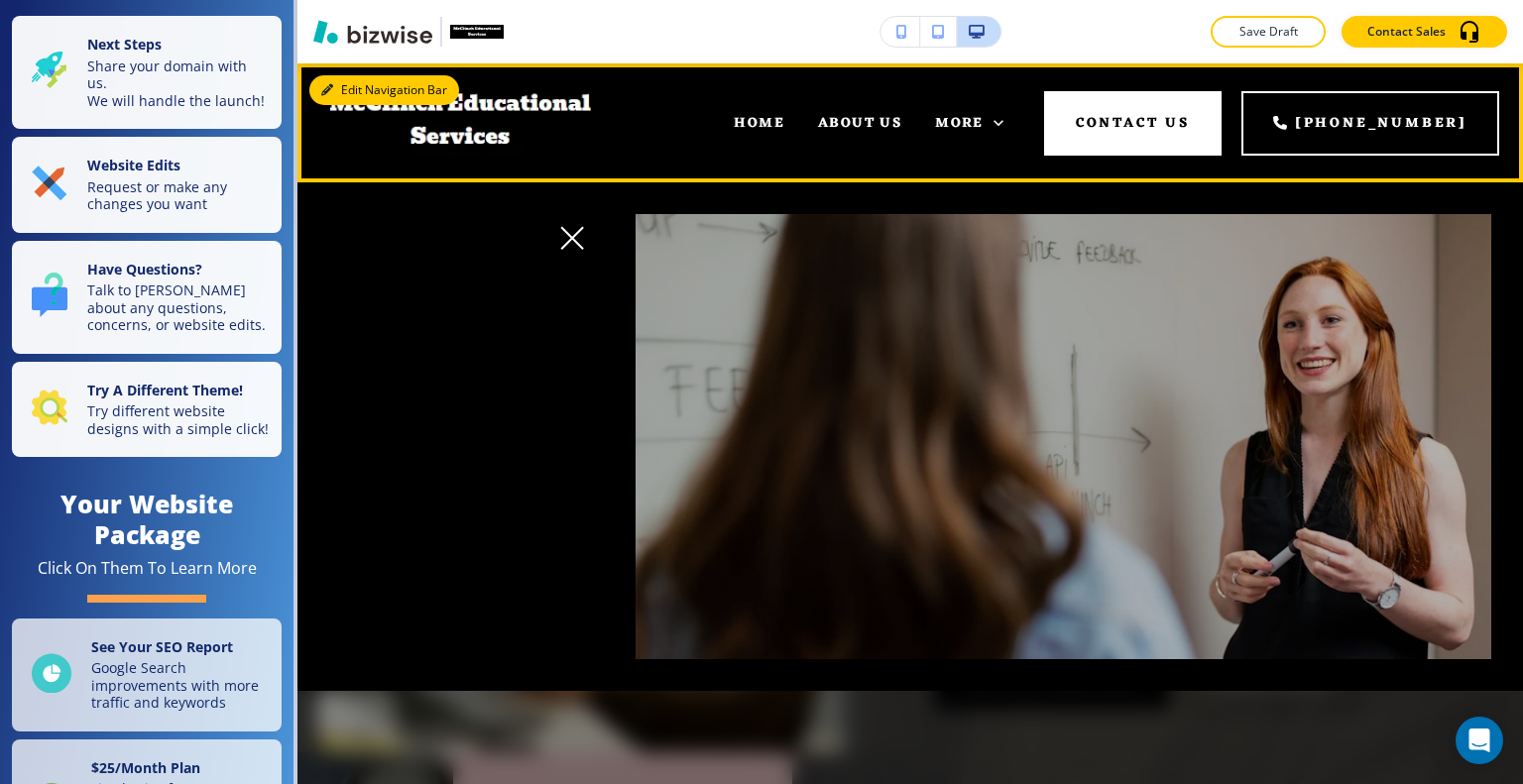 click on "Edit Navigation Bar HOME ABOUT US SERVICES REVIEWS CONTACT More CONTACT US +1 (703) 313-1197" at bounding box center [910, 123] 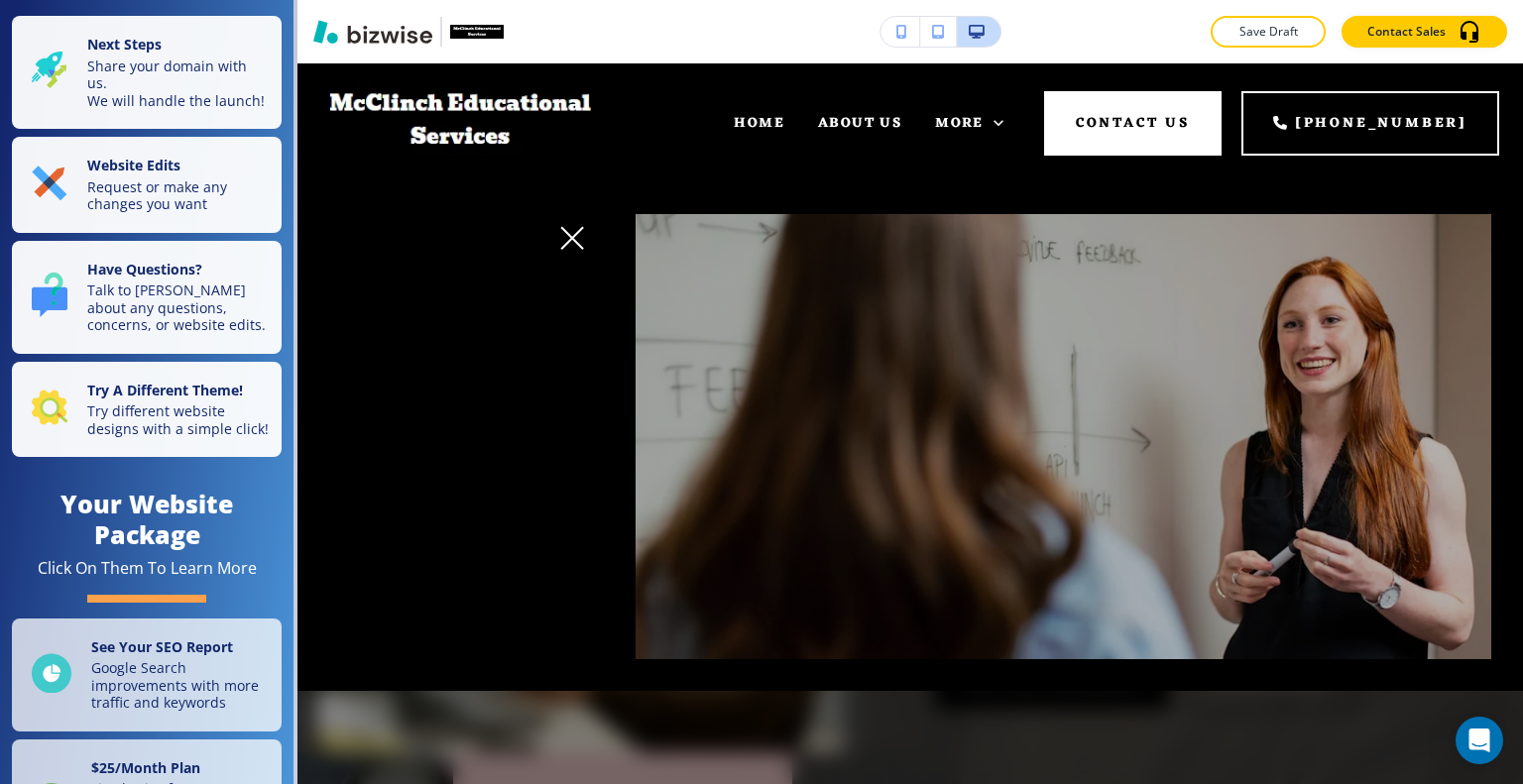click 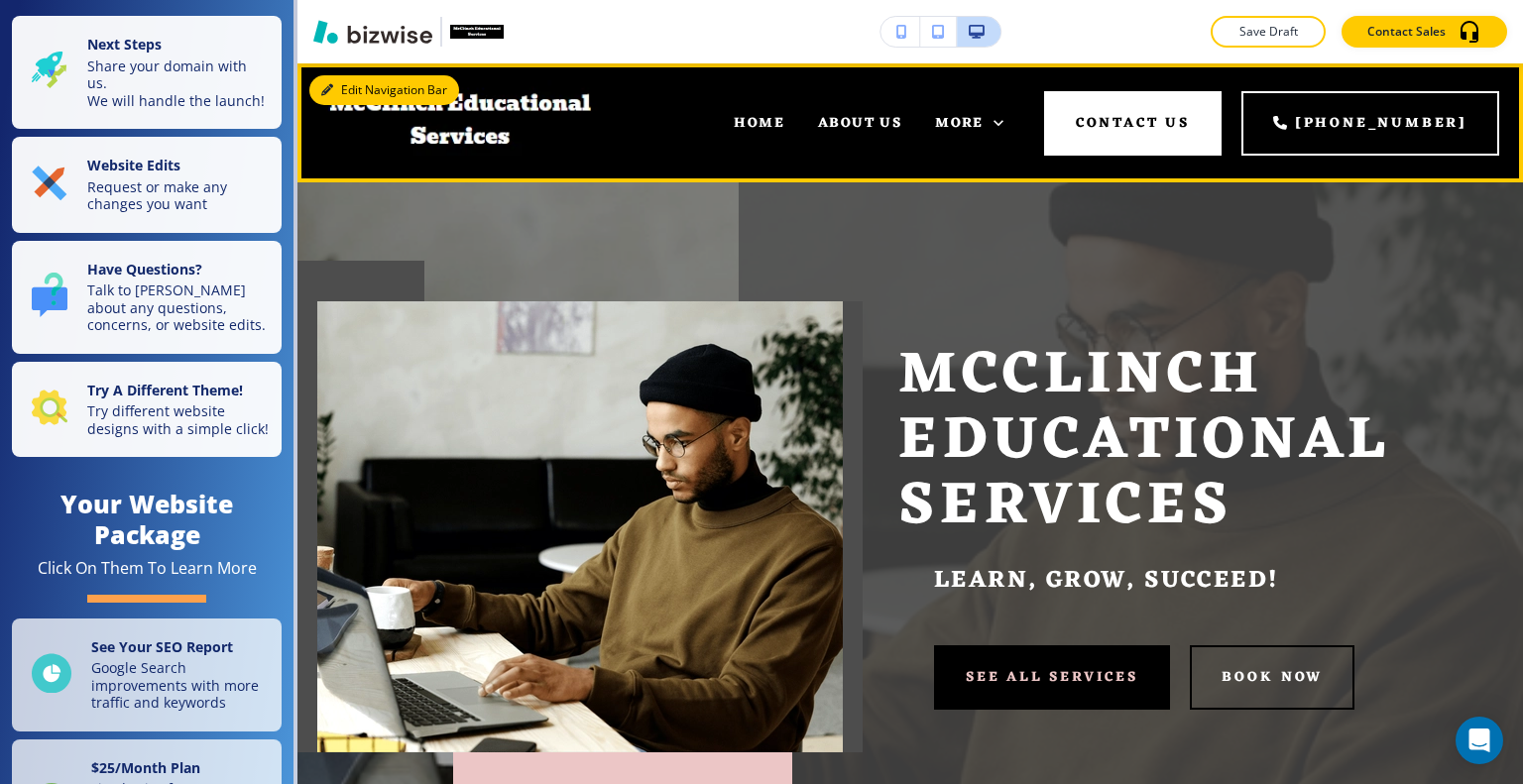 click on "Edit Navigation Bar" at bounding box center [384, 90] 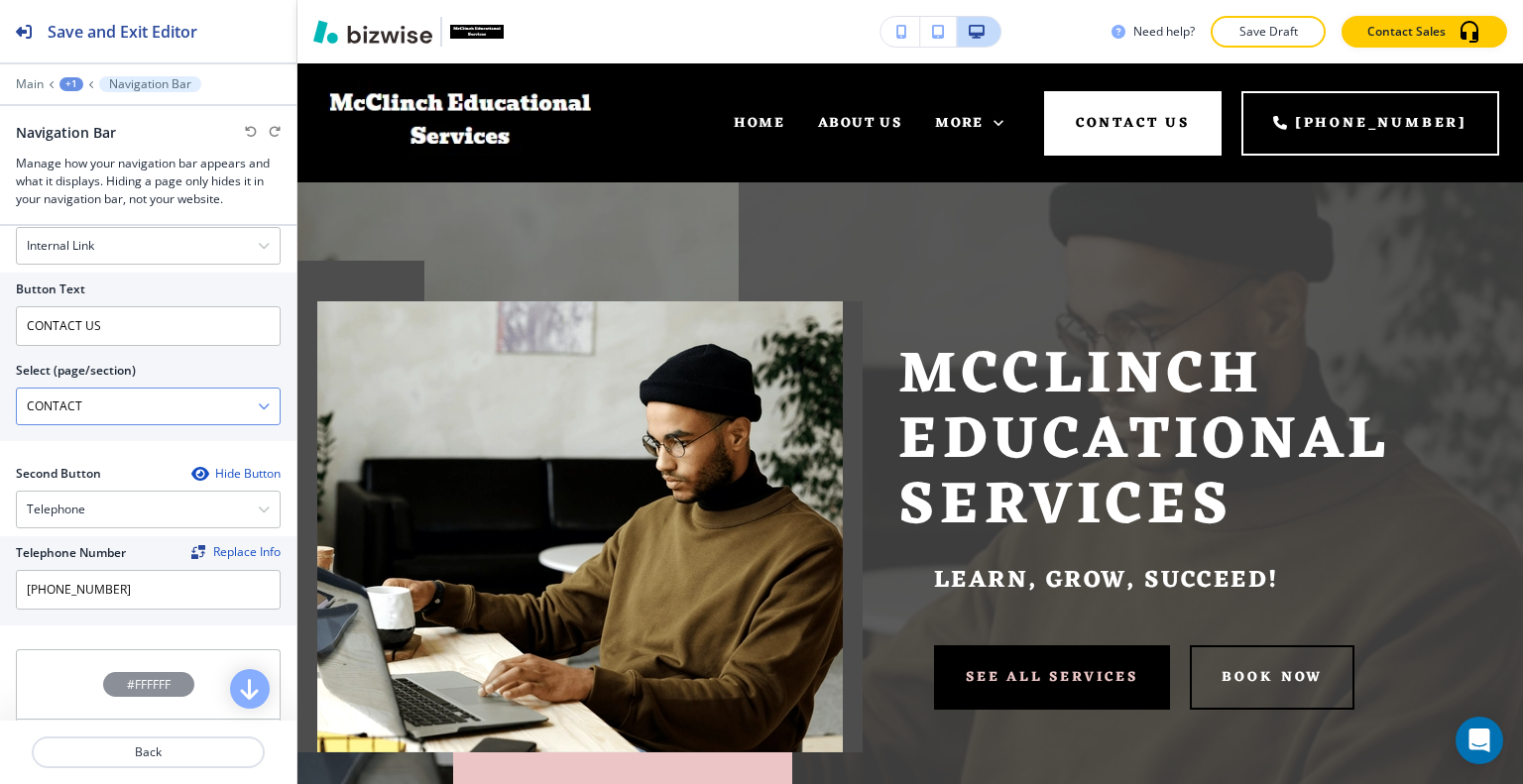 scroll, scrollTop: 991, scrollLeft: 0, axis: vertical 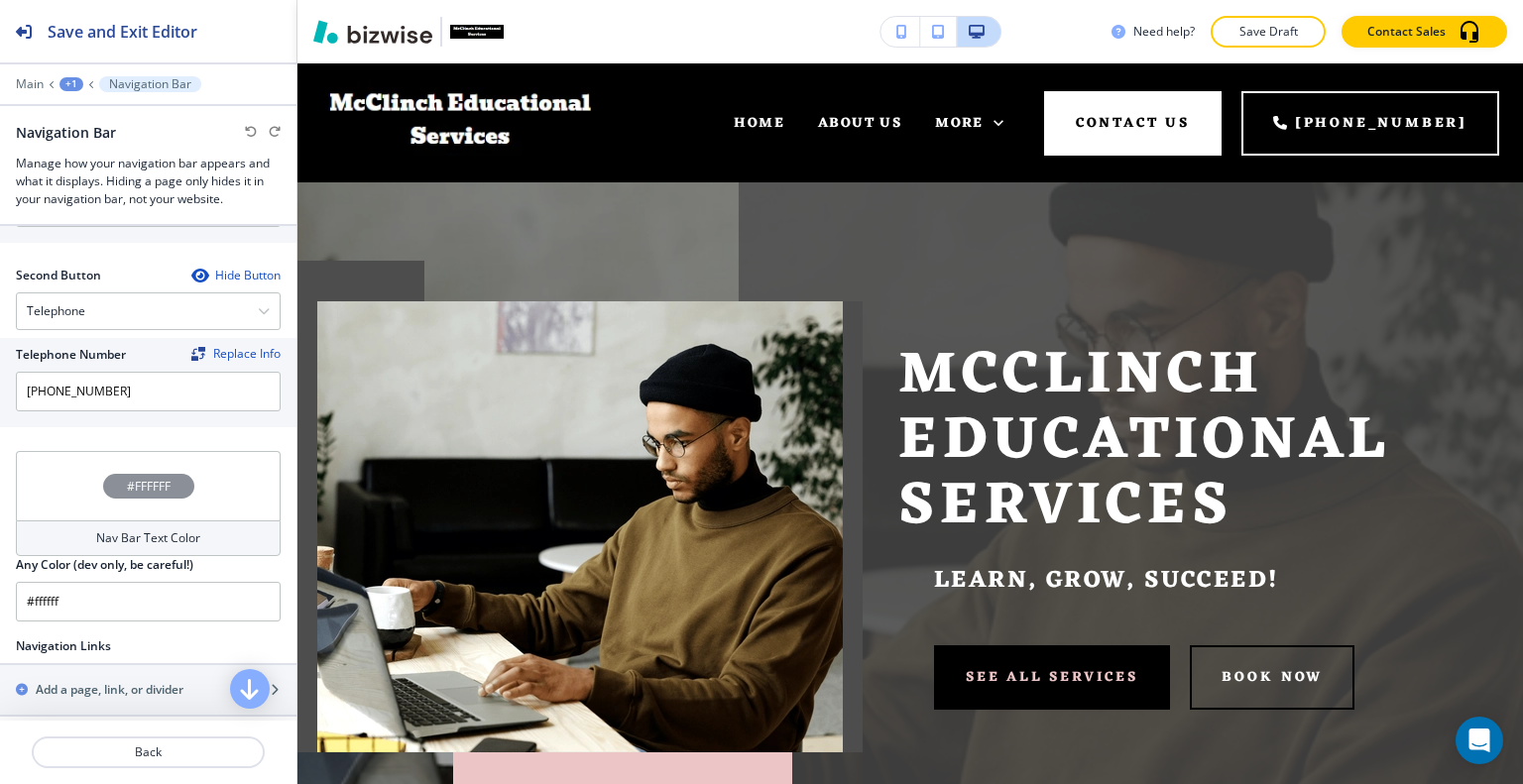 click on "#FFFFFF" at bounding box center (148, 486) 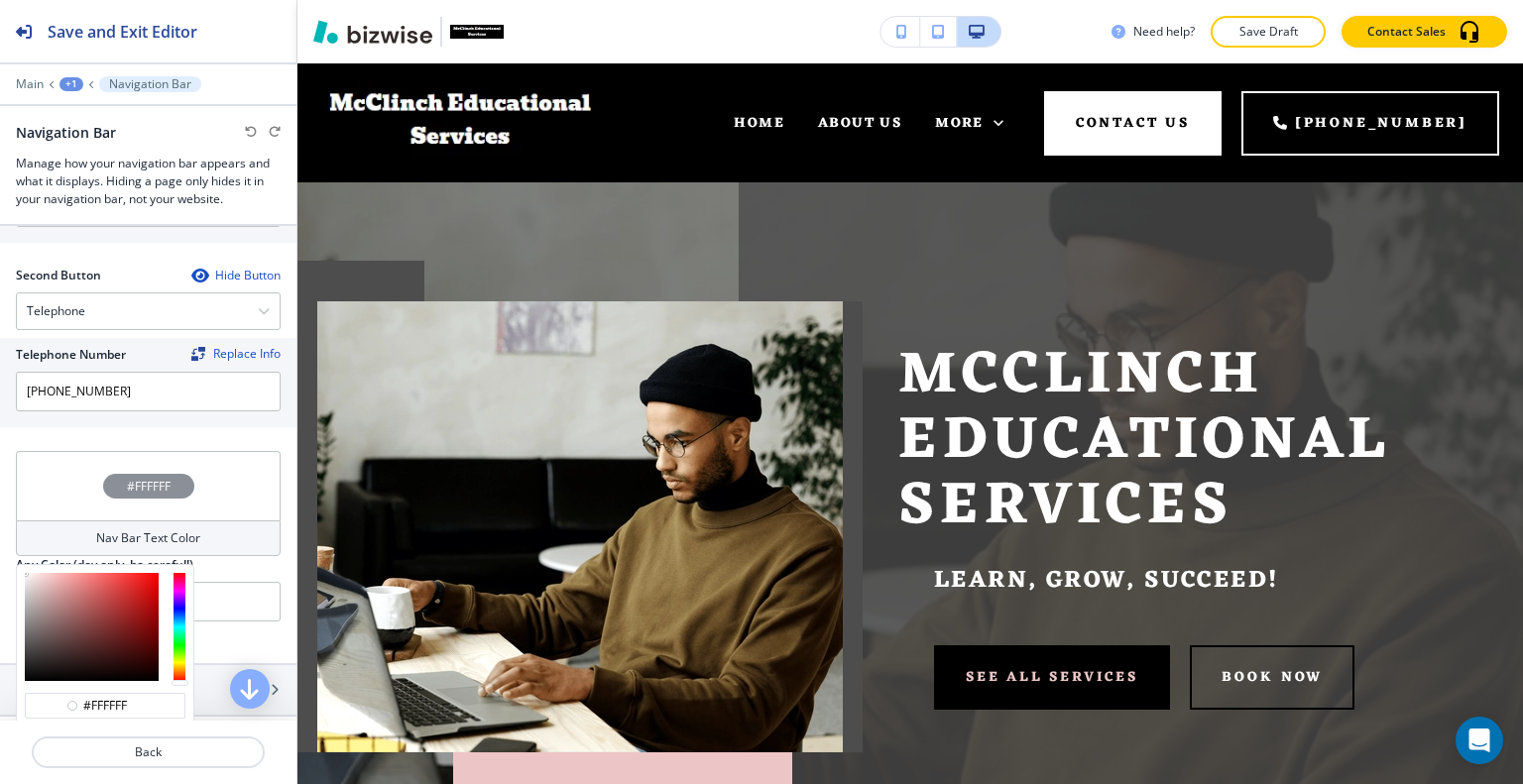 scroll, scrollTop: 1288, scrollLeft: 0, axis: vertical 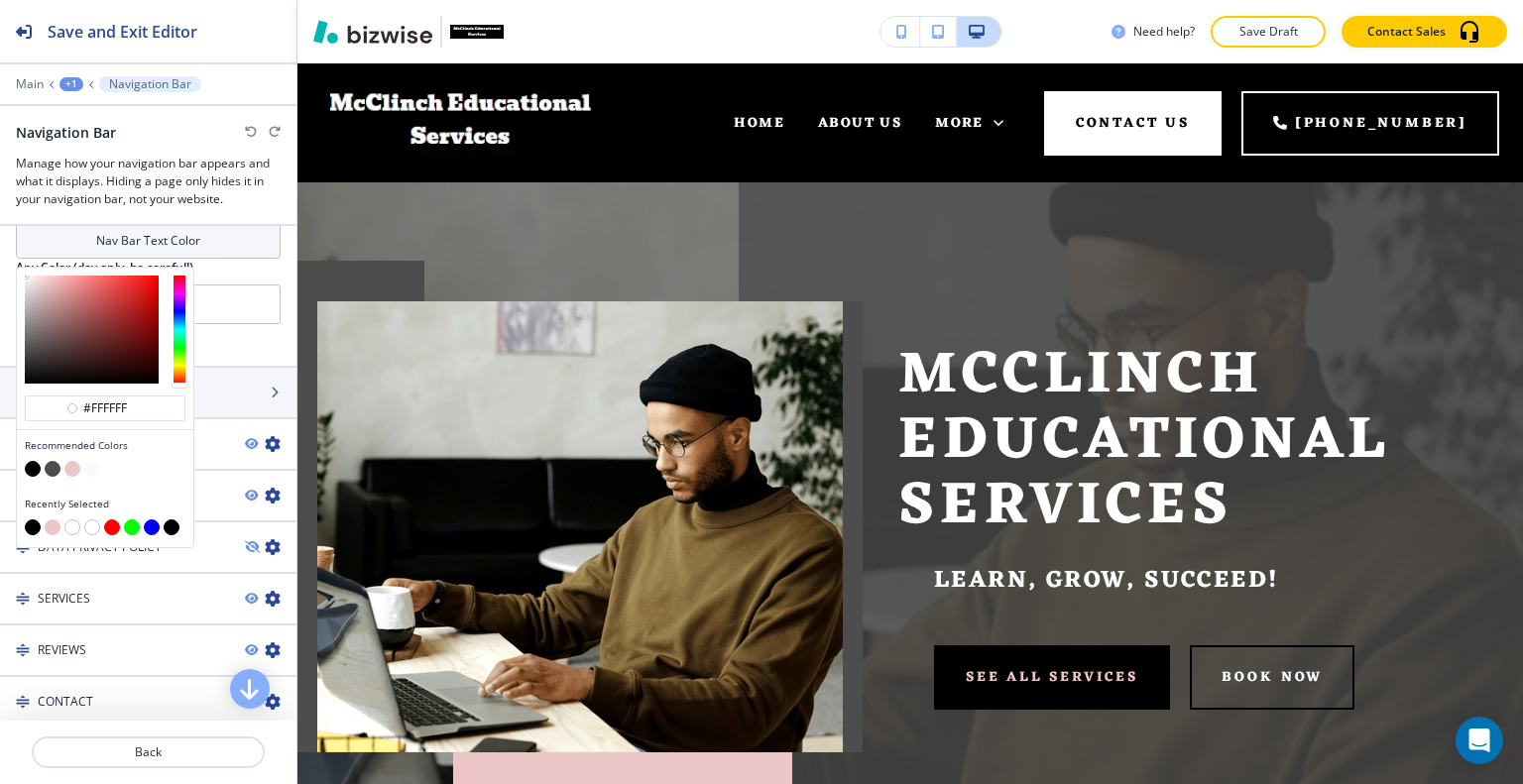 click at bounding box center (112, 527) 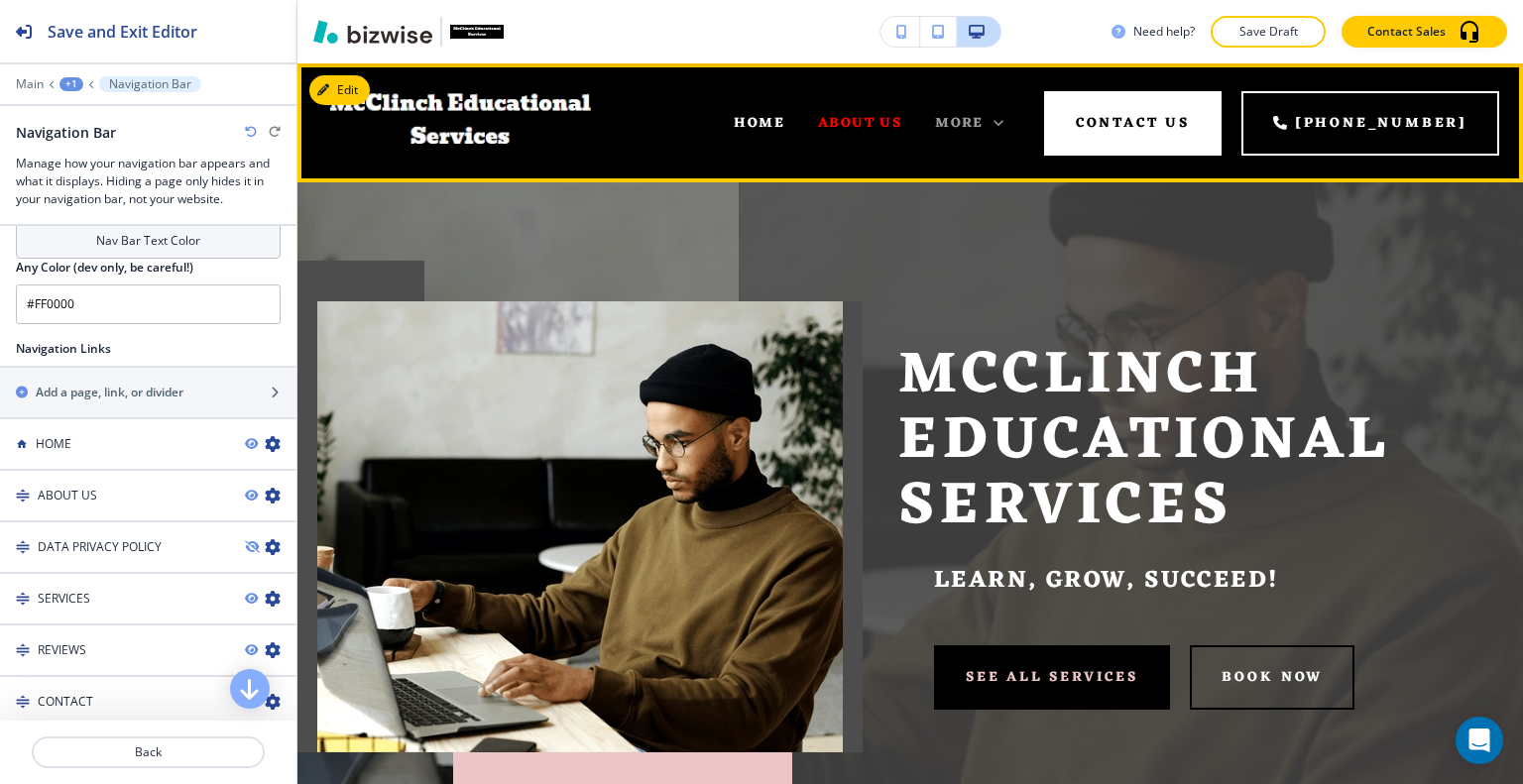 click 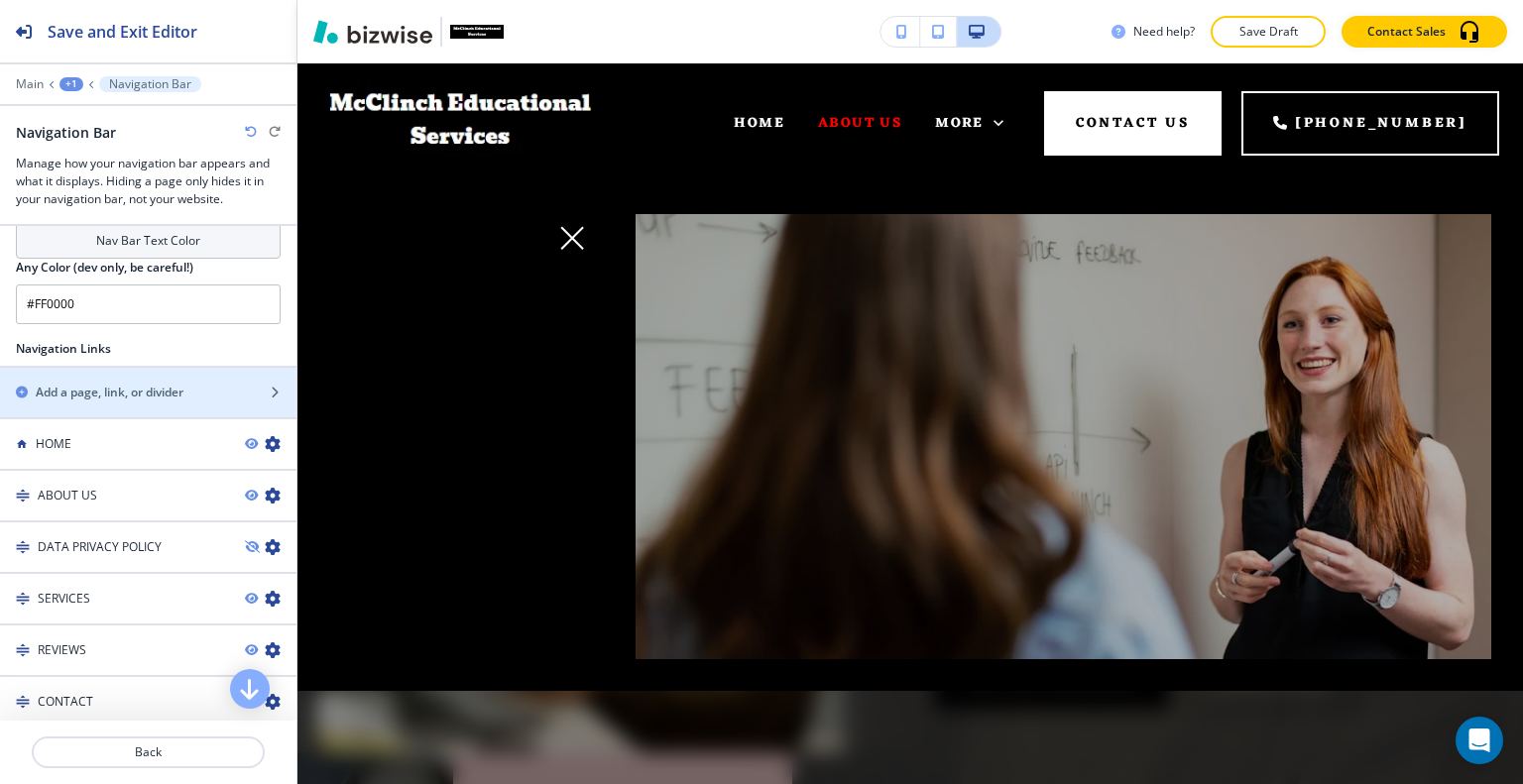 scroll, scrollTop: 892, scrollLeft: 0, axis: vertical 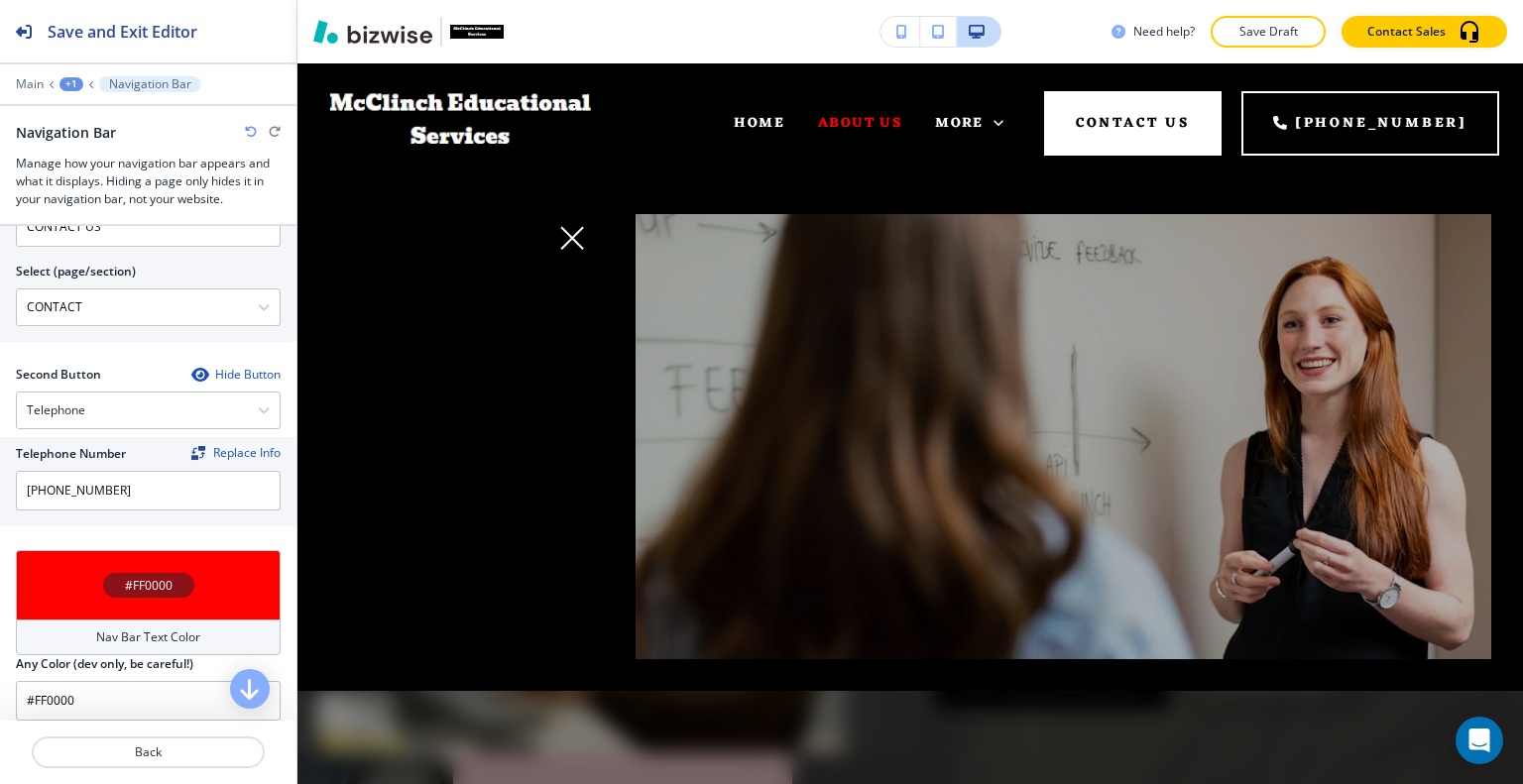 click on "#FF0000" at bounding box center (148, 585) 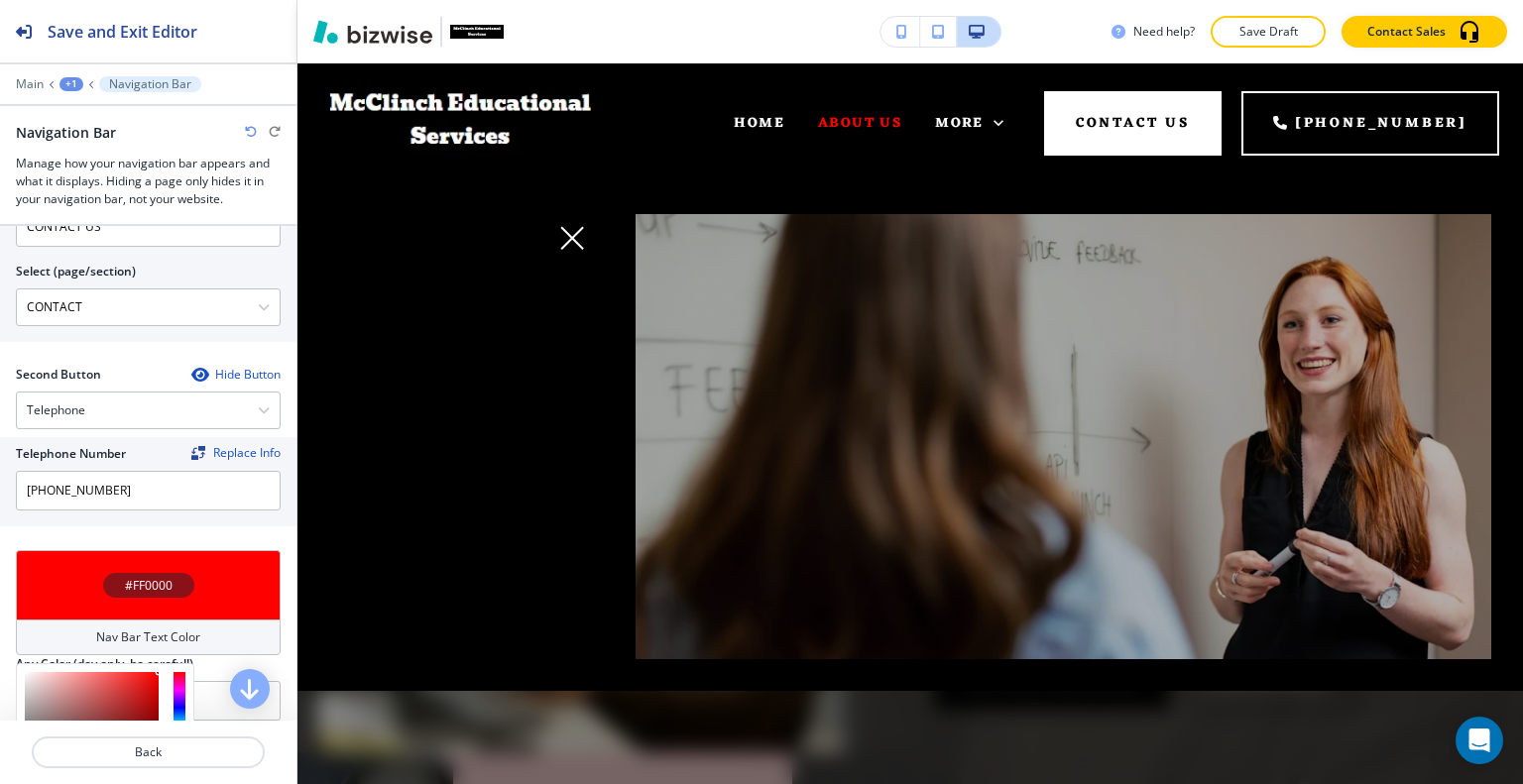 scroll, scrollTop: 1189, scrollLeft: 0, axis: vertical 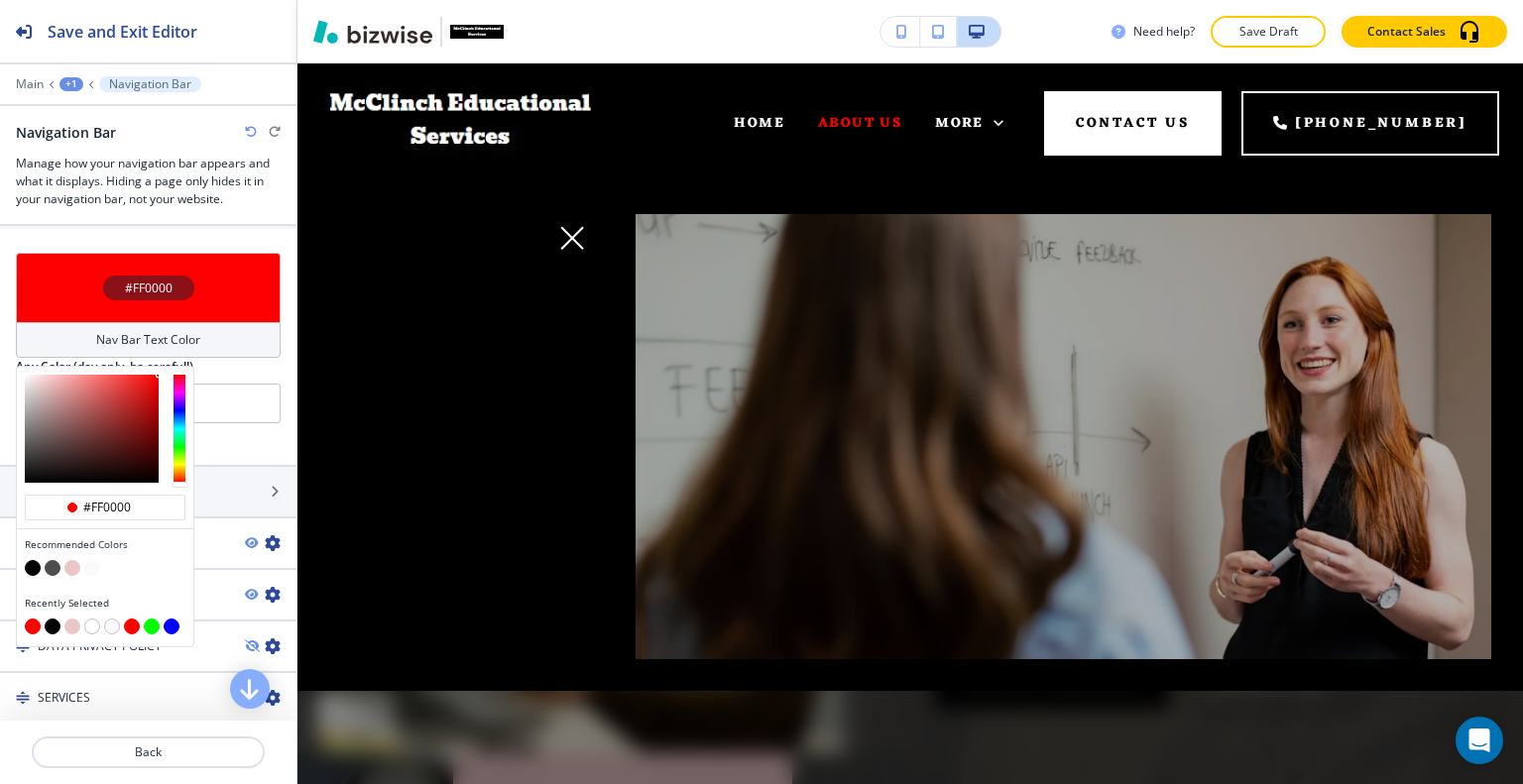 click at bounding box center (92, 626) 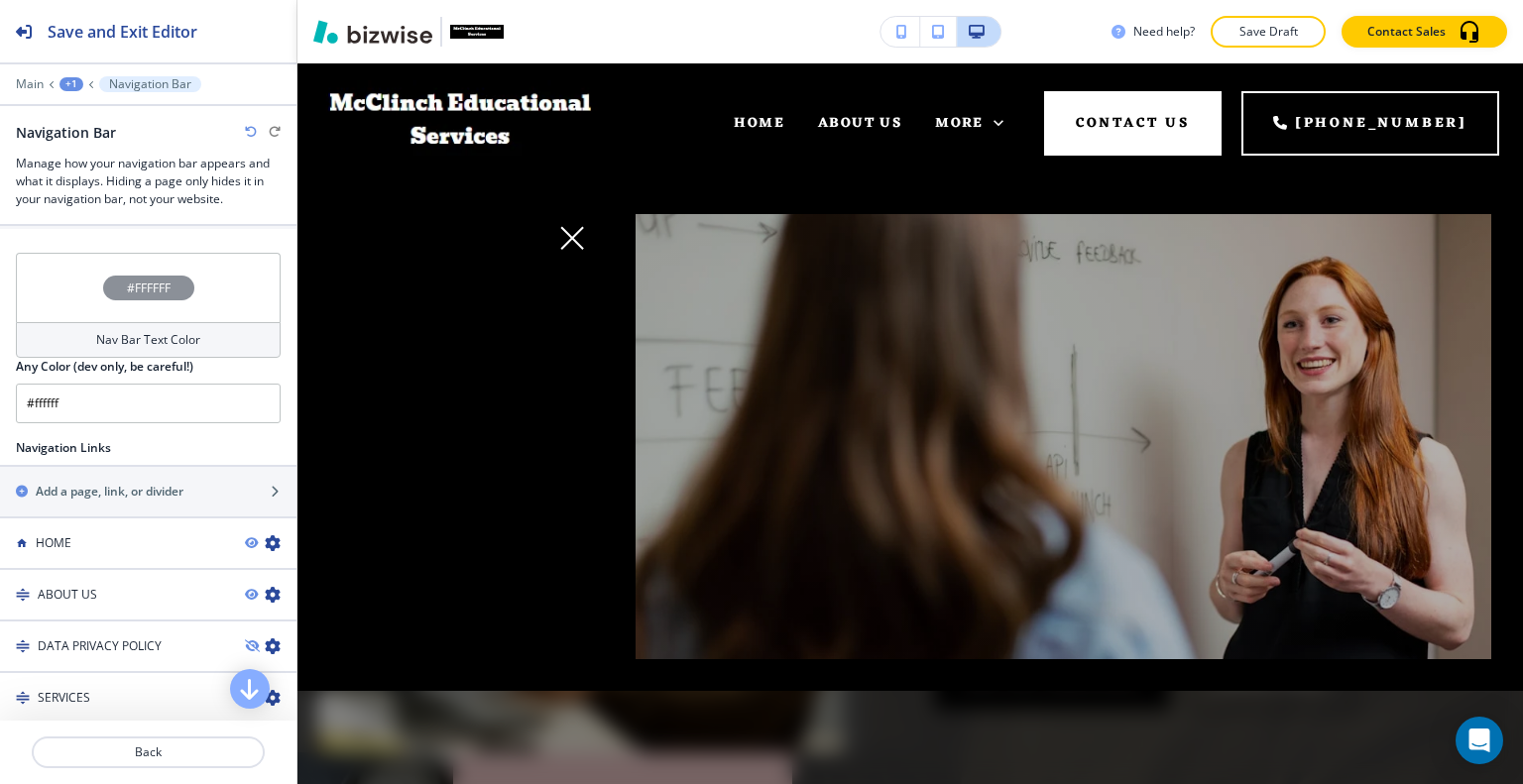 click 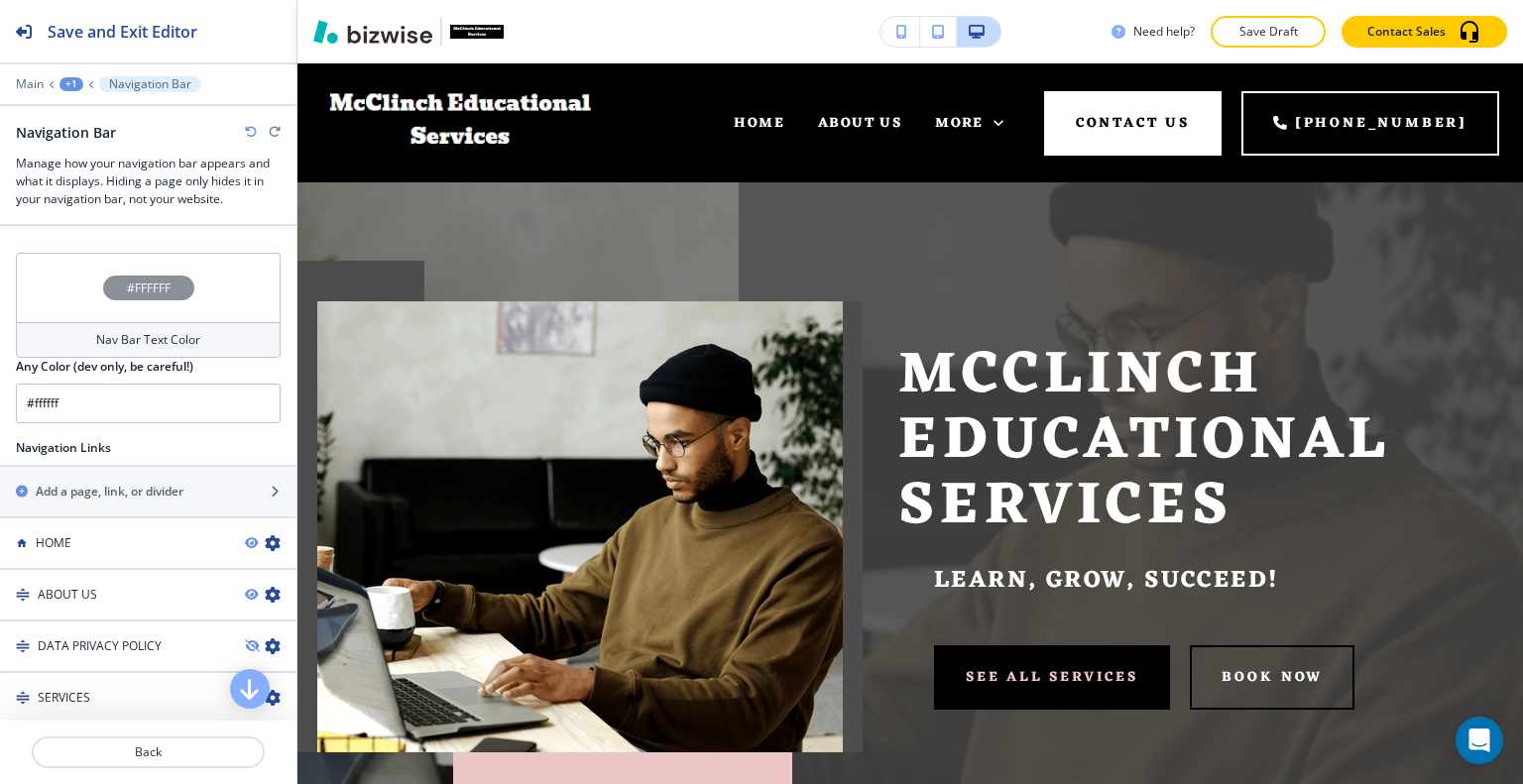 click on "Main +1 Navigation Bar Navigation Bar Manage how your navigation bar appears and what it displays. Hiding a page only hides it in your navigation bar, not your website." at bounding box center [148, 142] 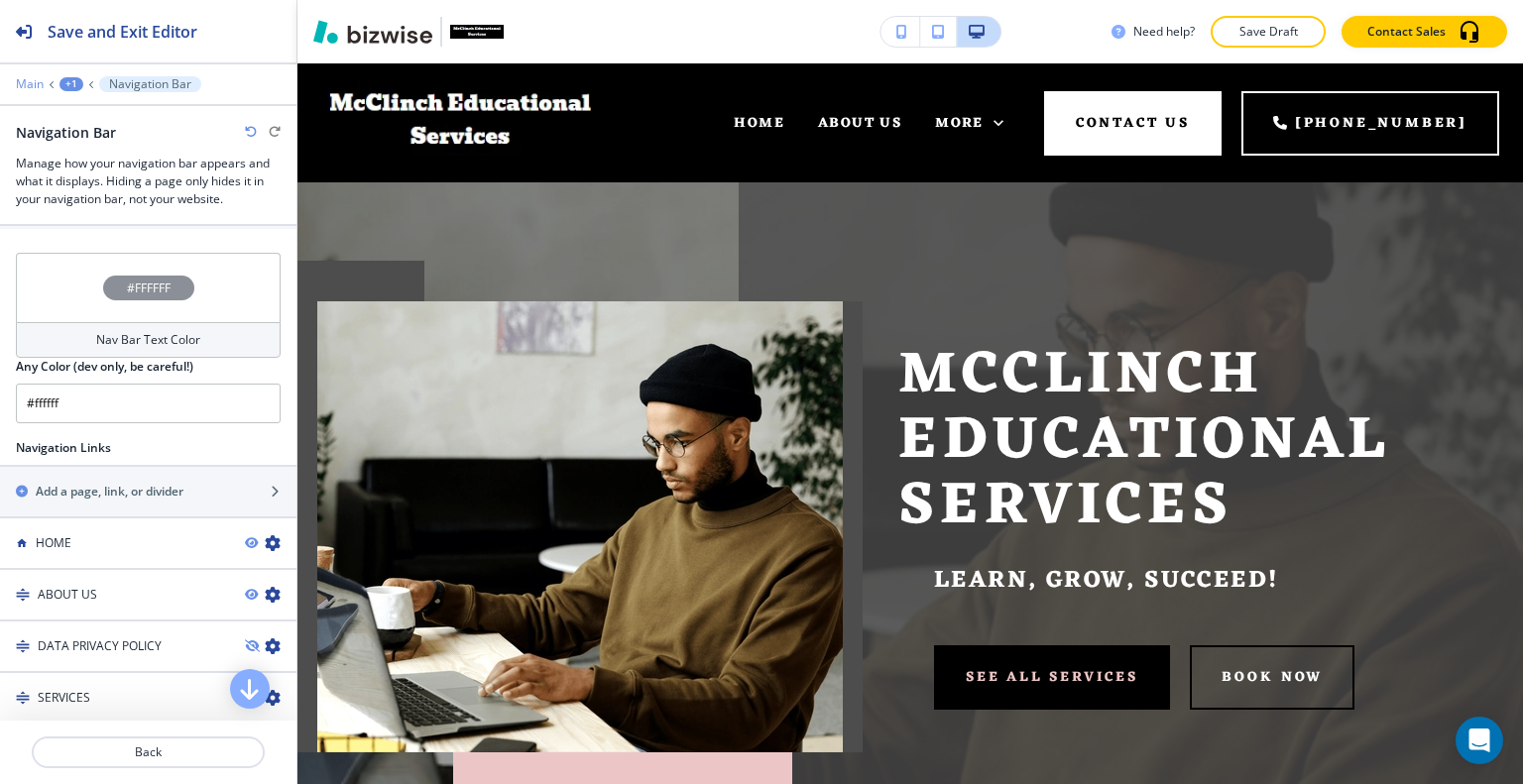 click on "Main" at bounding box center [30, 84] 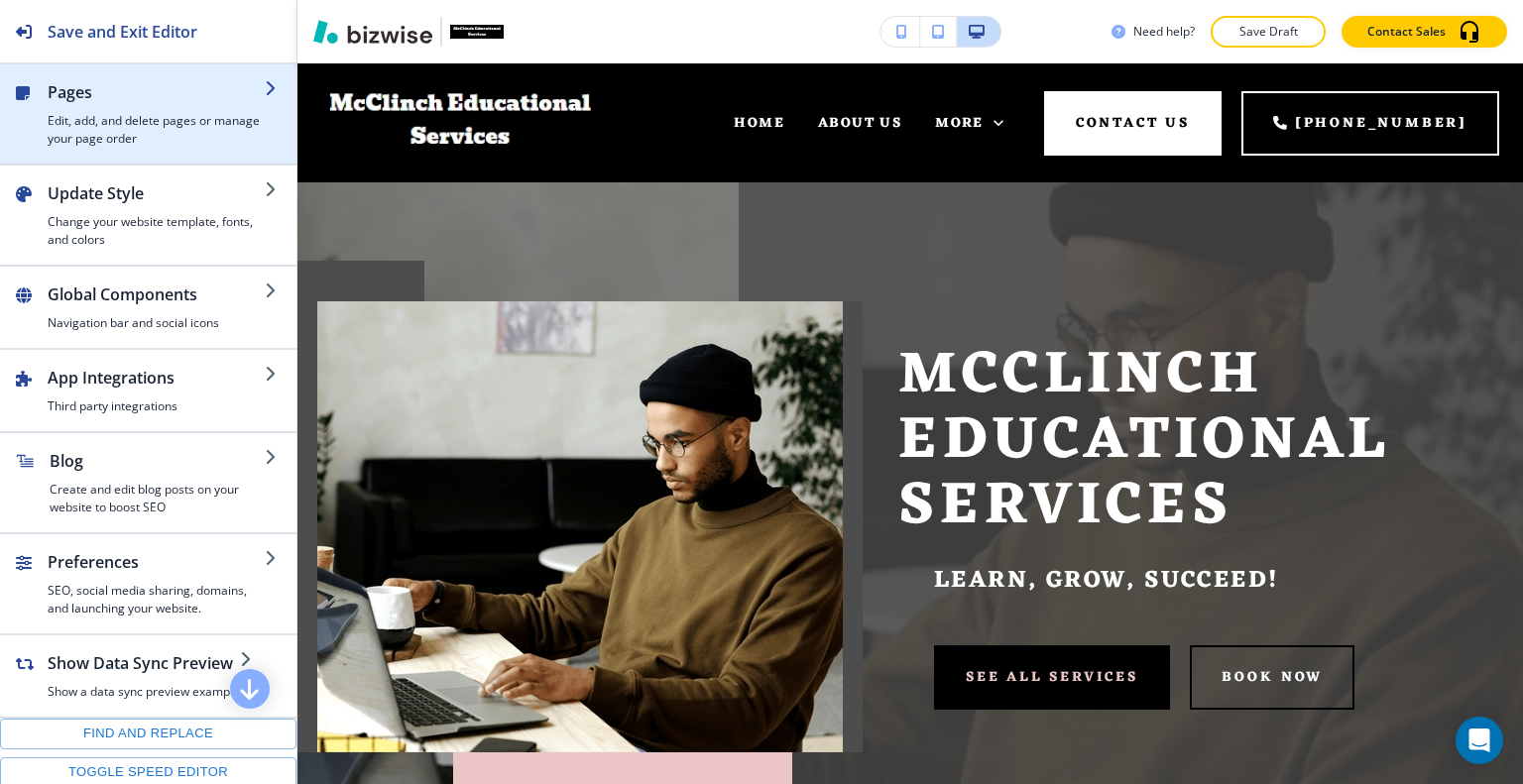 click on "Edit, add, and delete pages or manage your page order" at bounding box center [156, 130] 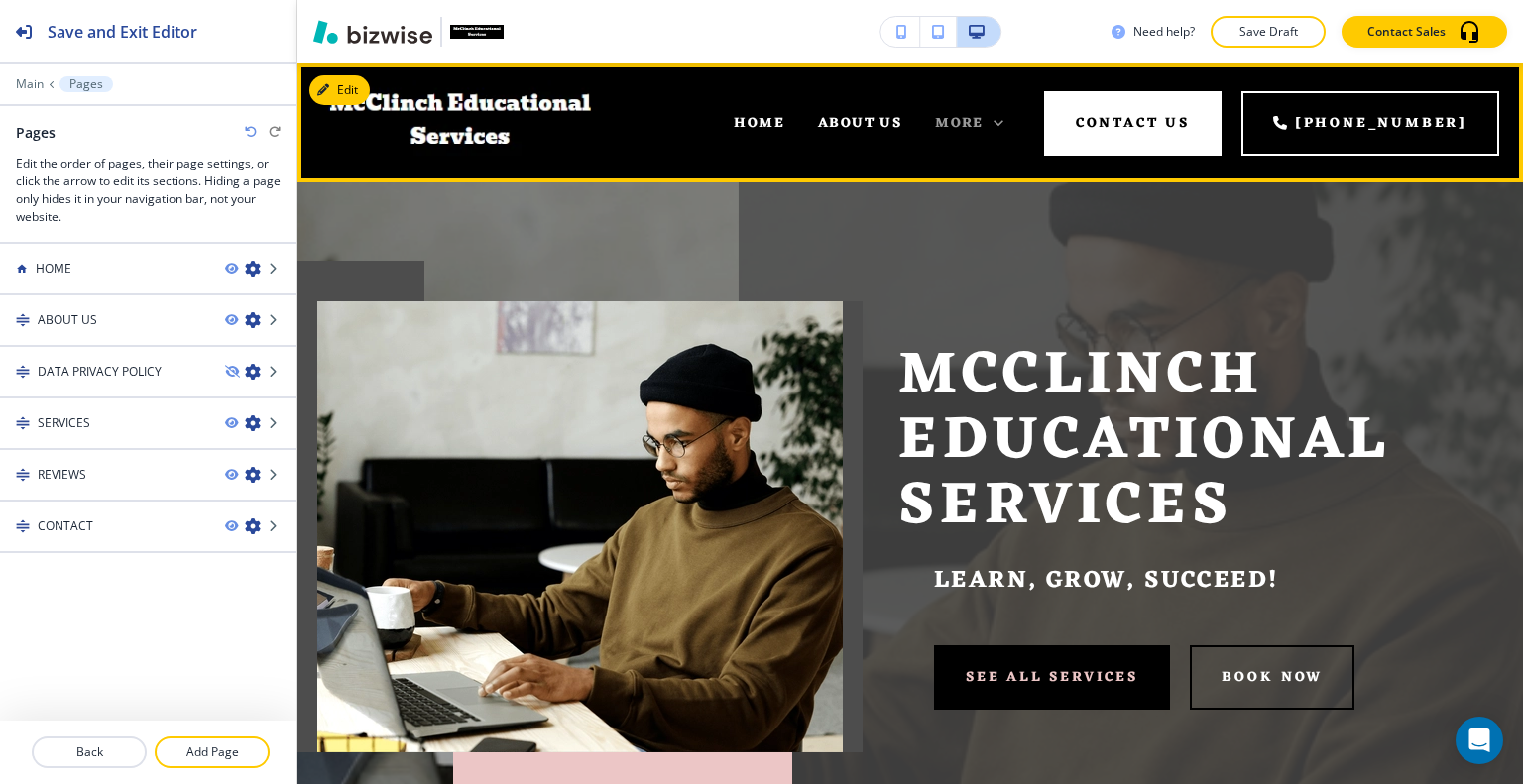 click 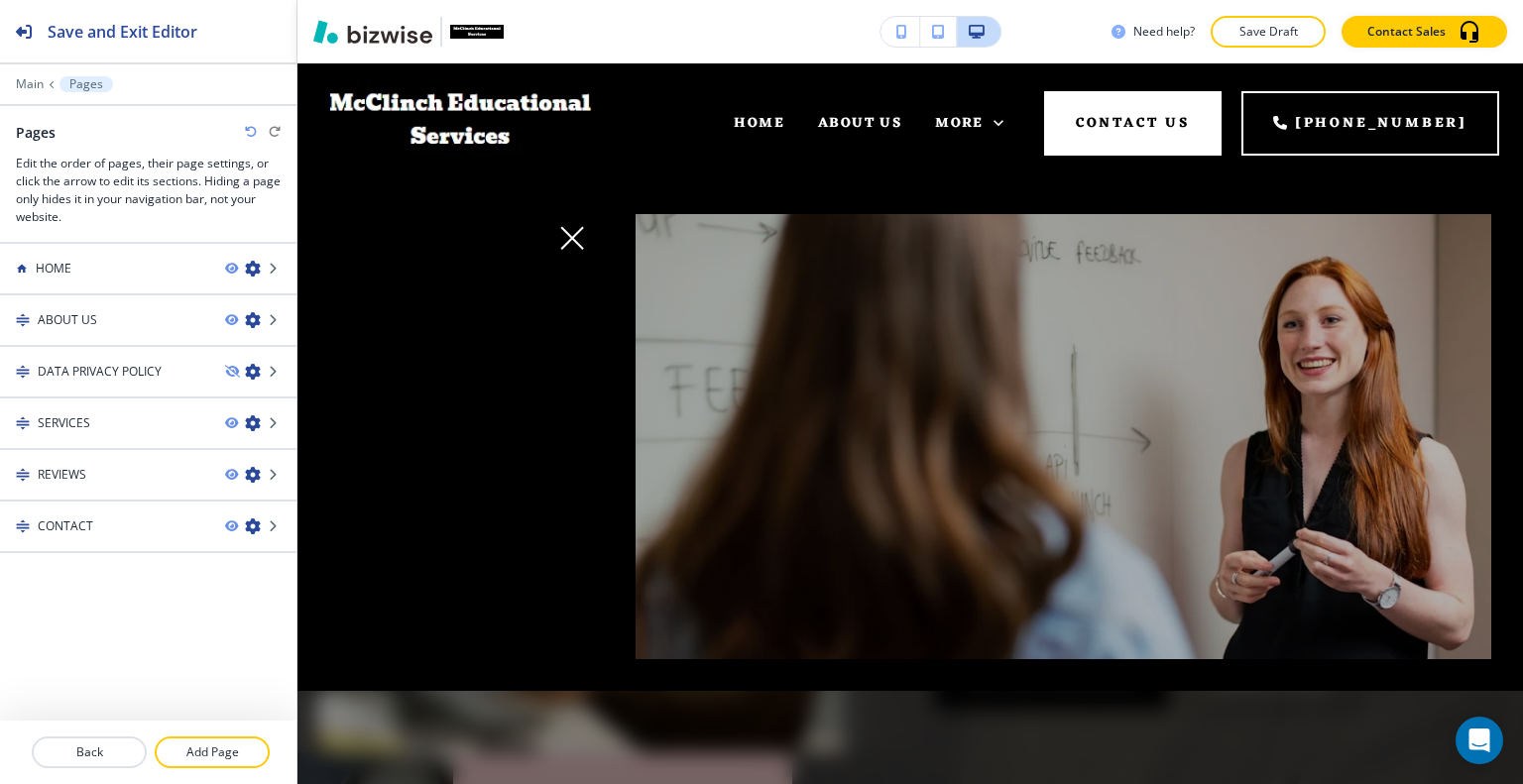 click on "Edit HOME ABOUT US SERVICES REVIEWS CONTACT More CONTACT US +1 (703) 313-1197" at bounding box center [910, 123] 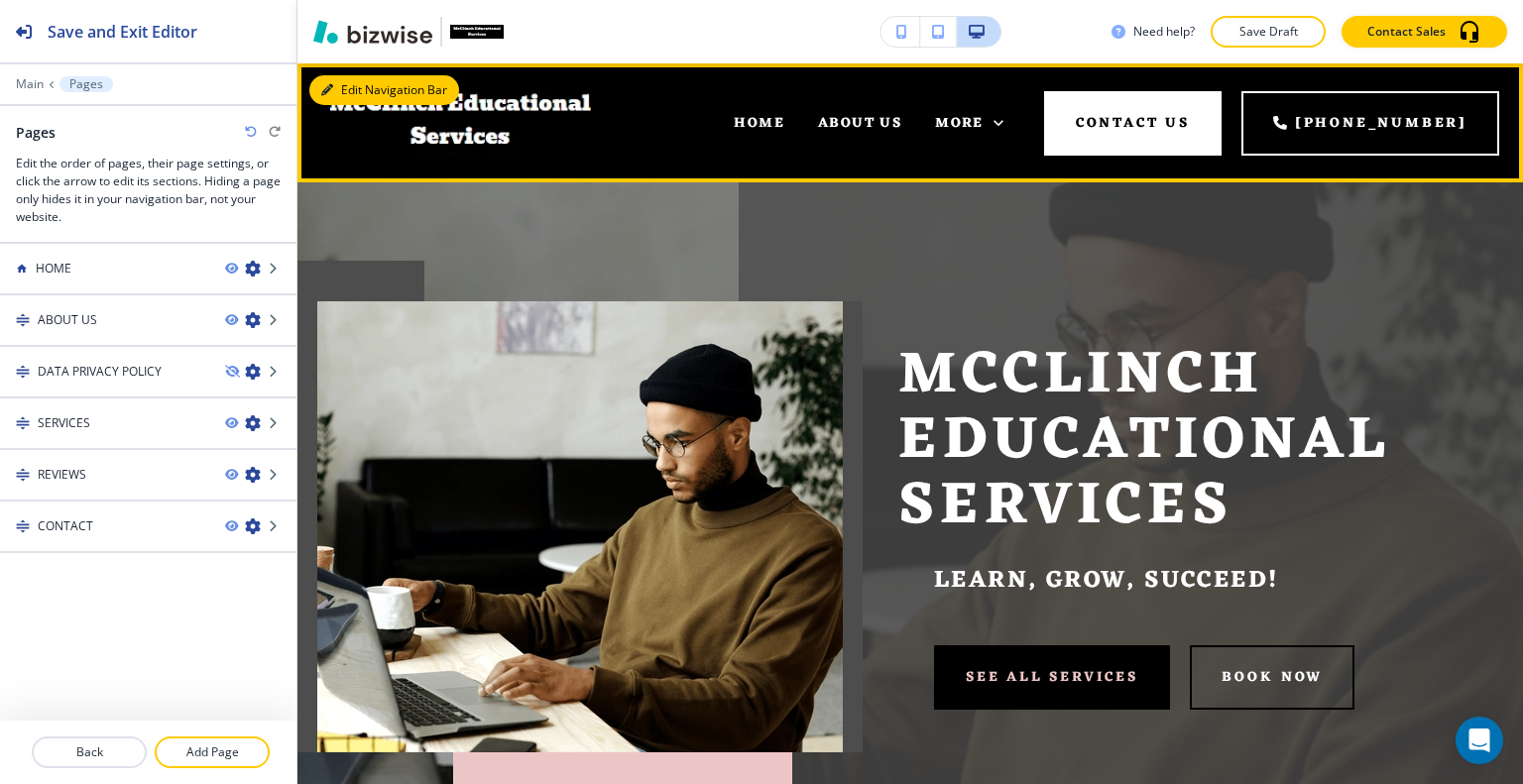 click on "Edit Navigation Bar" at bounding box center [384, 90] 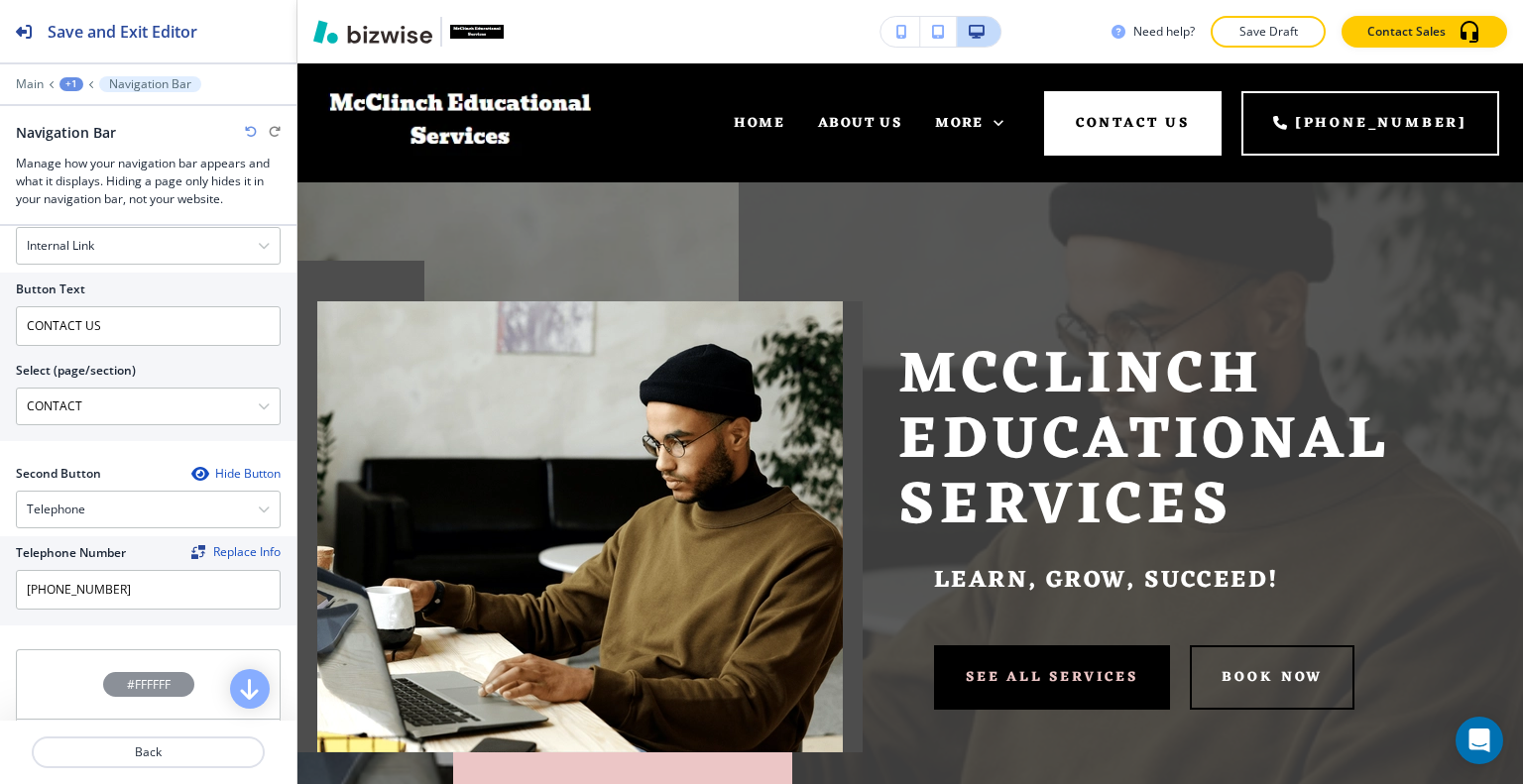 scroll, scrollTop: 1090, scrollLeft: 0, axis: vertical 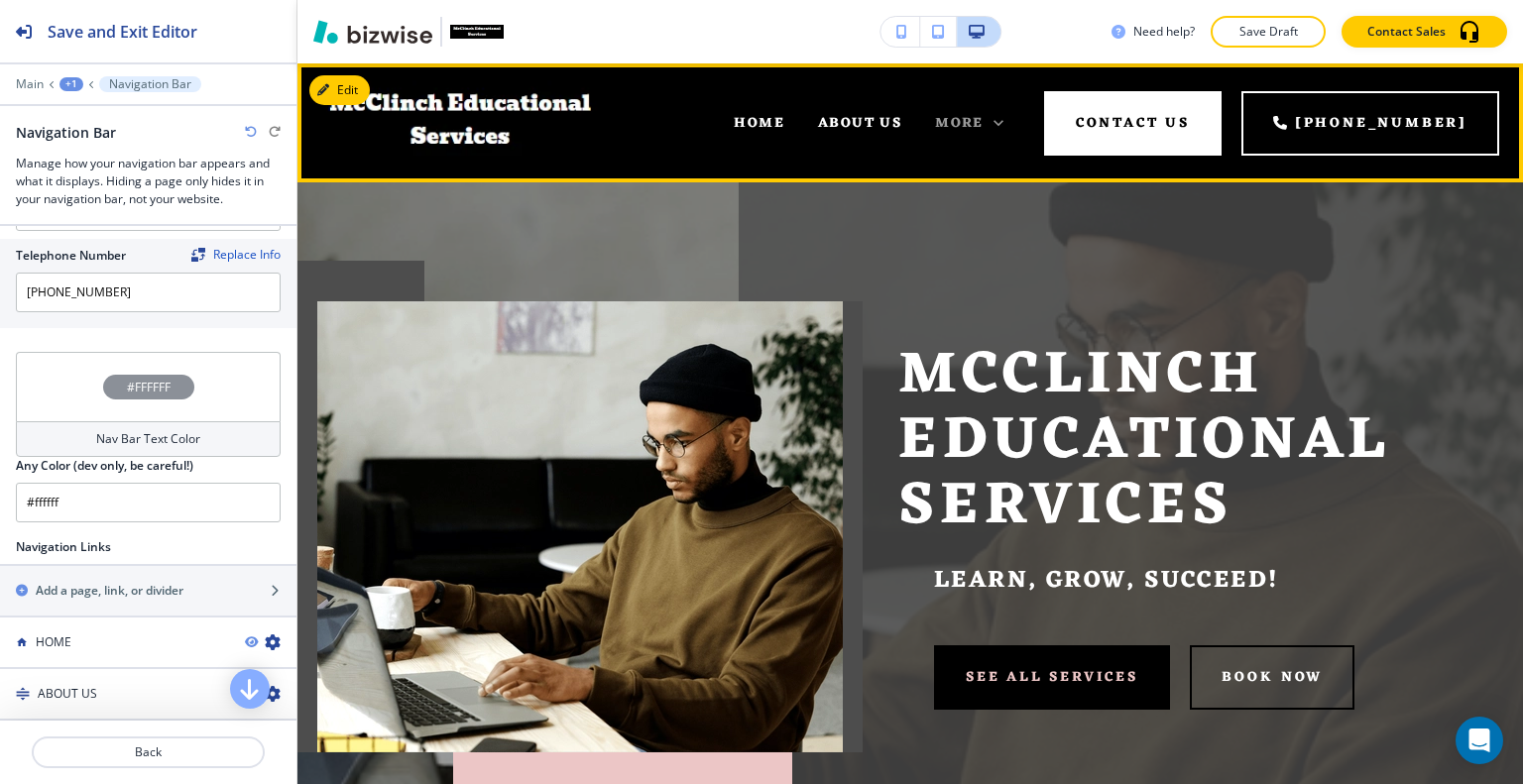 click 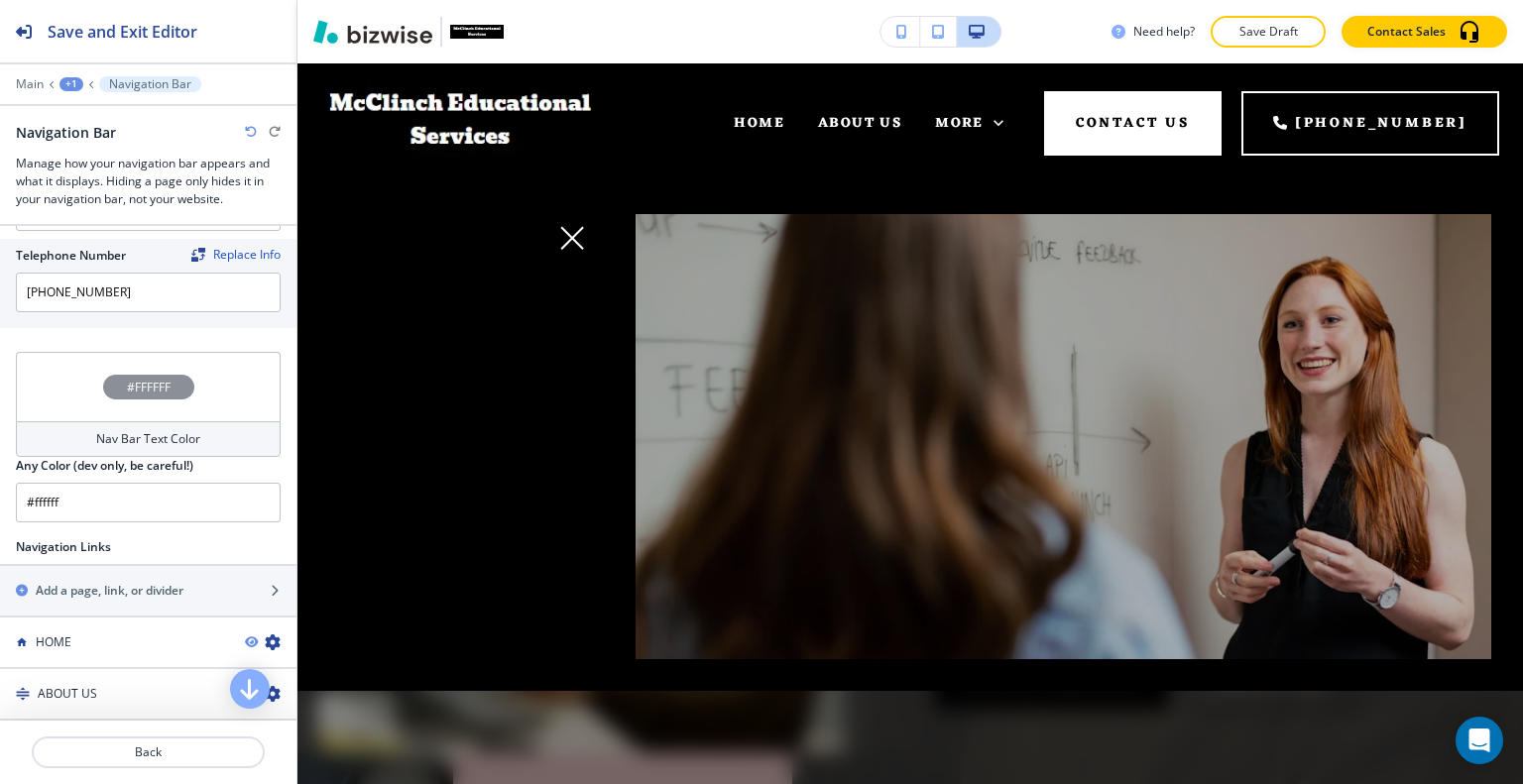 click 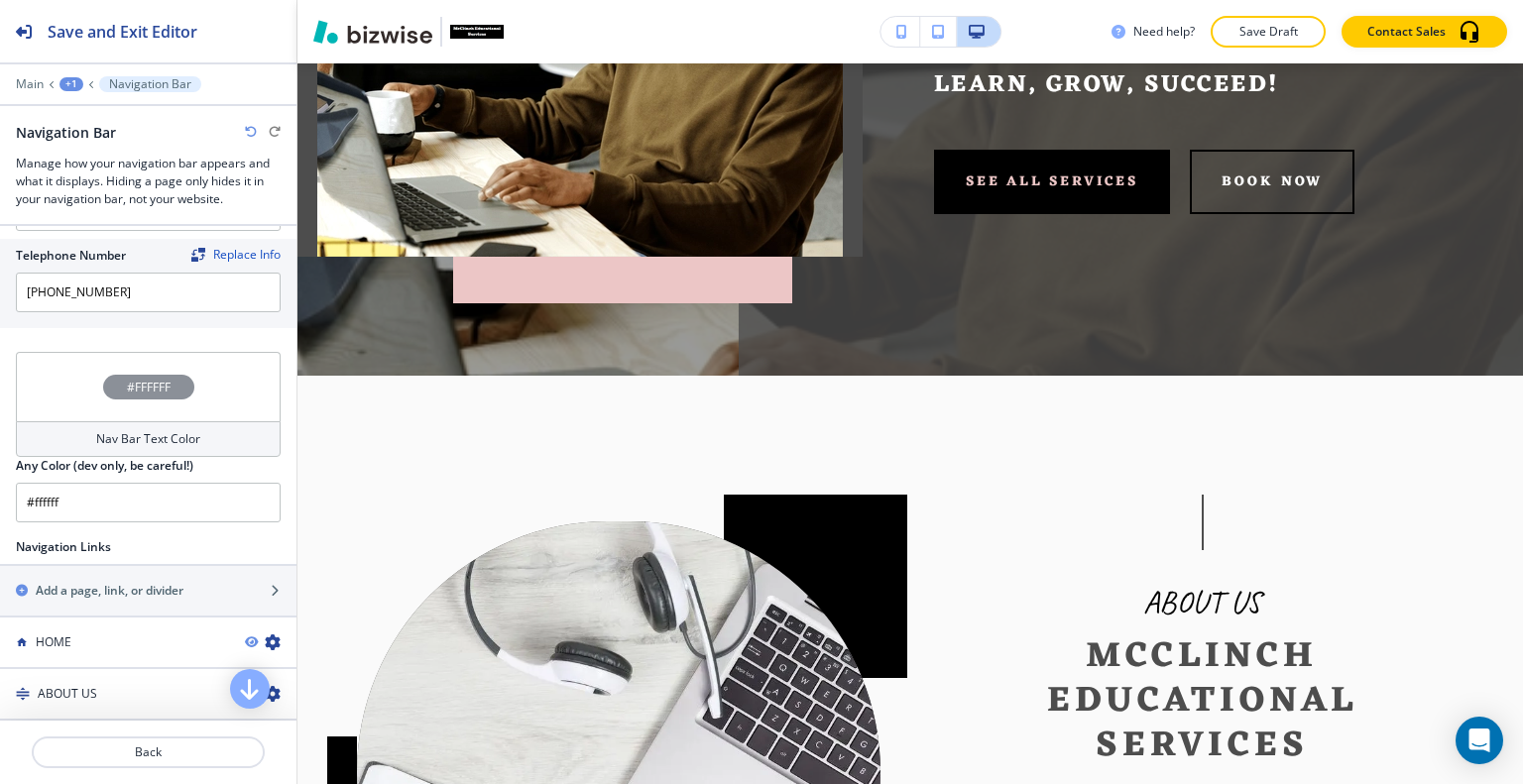 scroll, scrollTop: 0, scrollLeft: 0, axis: both 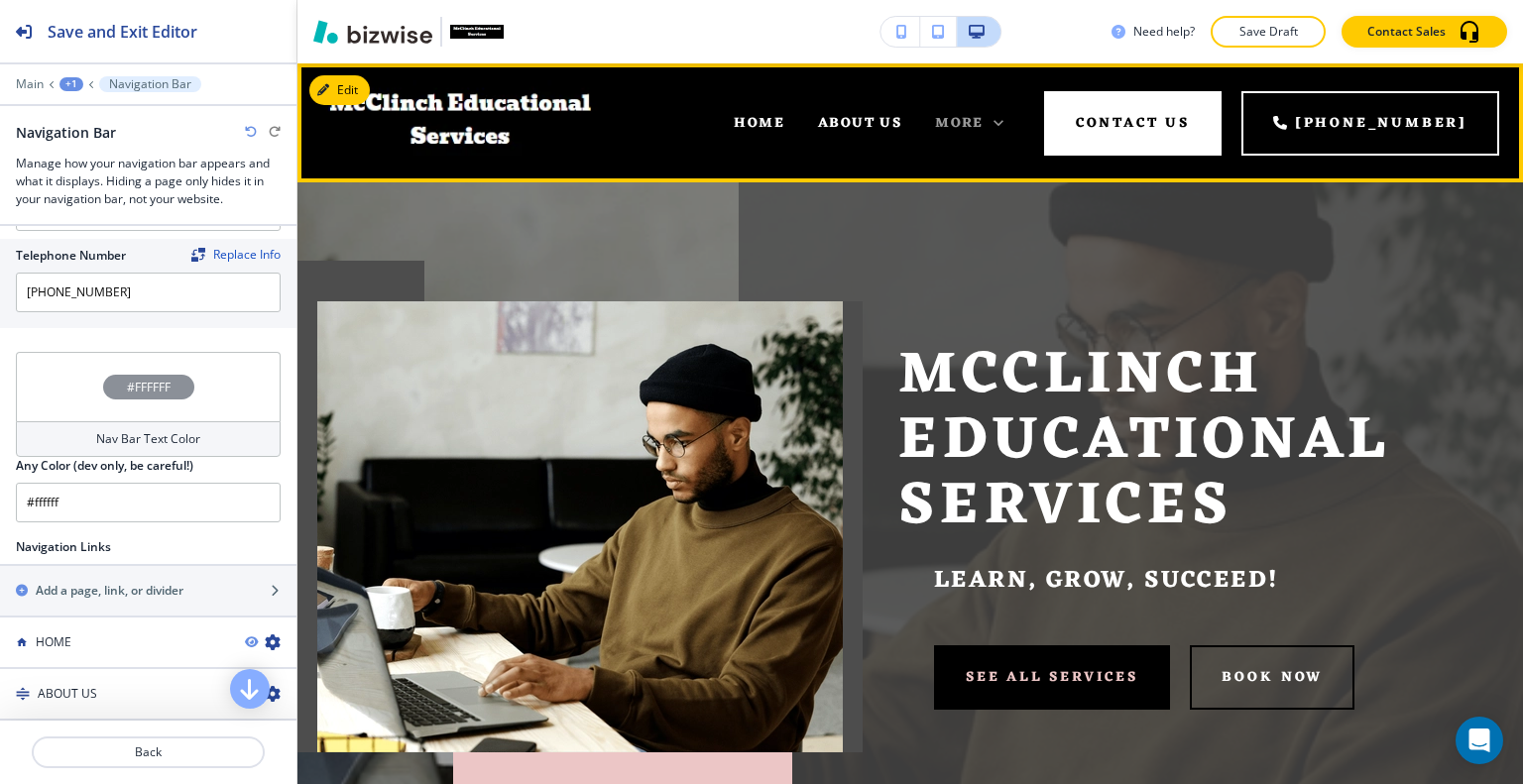 click 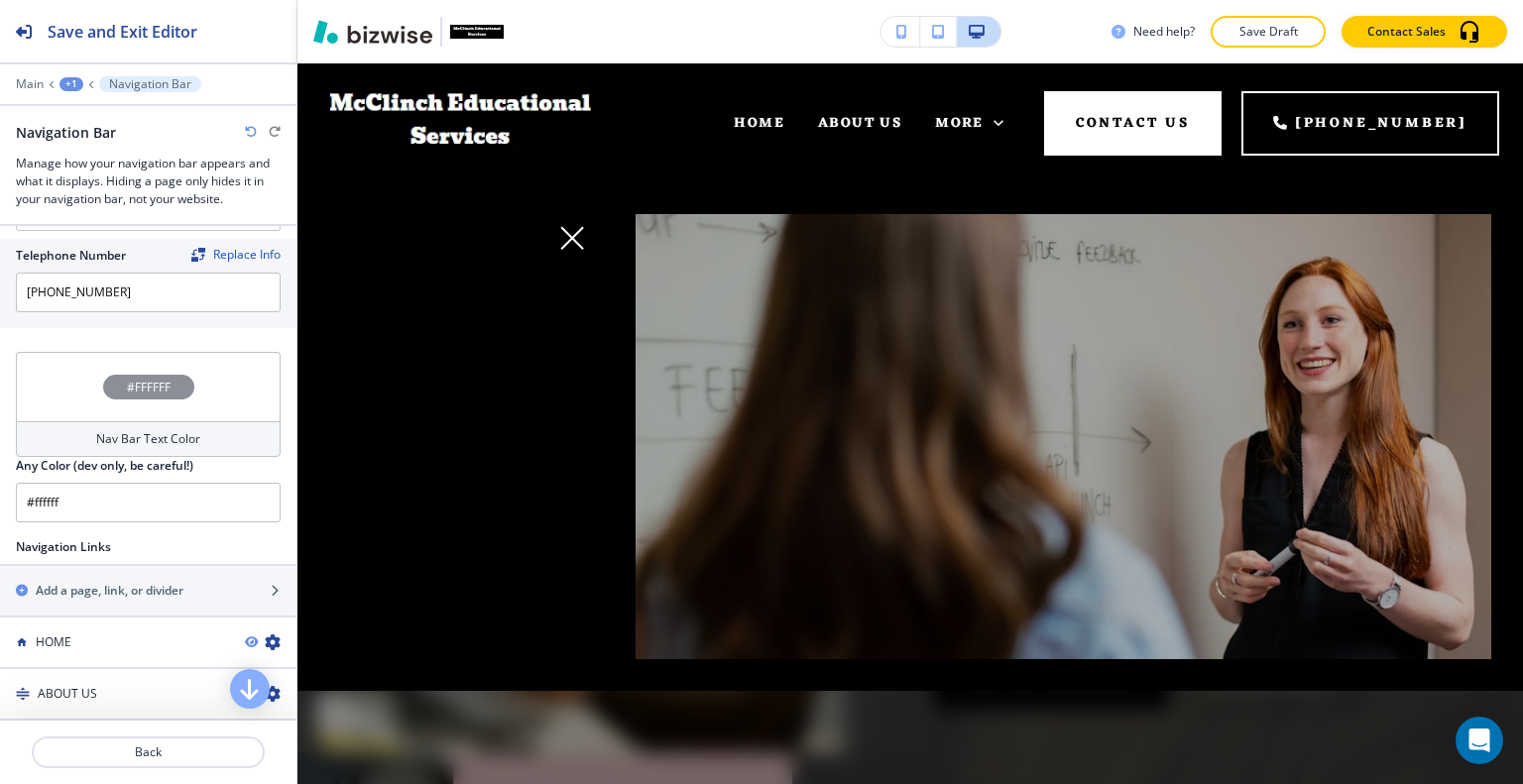 click on "More" at bounding box center [450, 246] 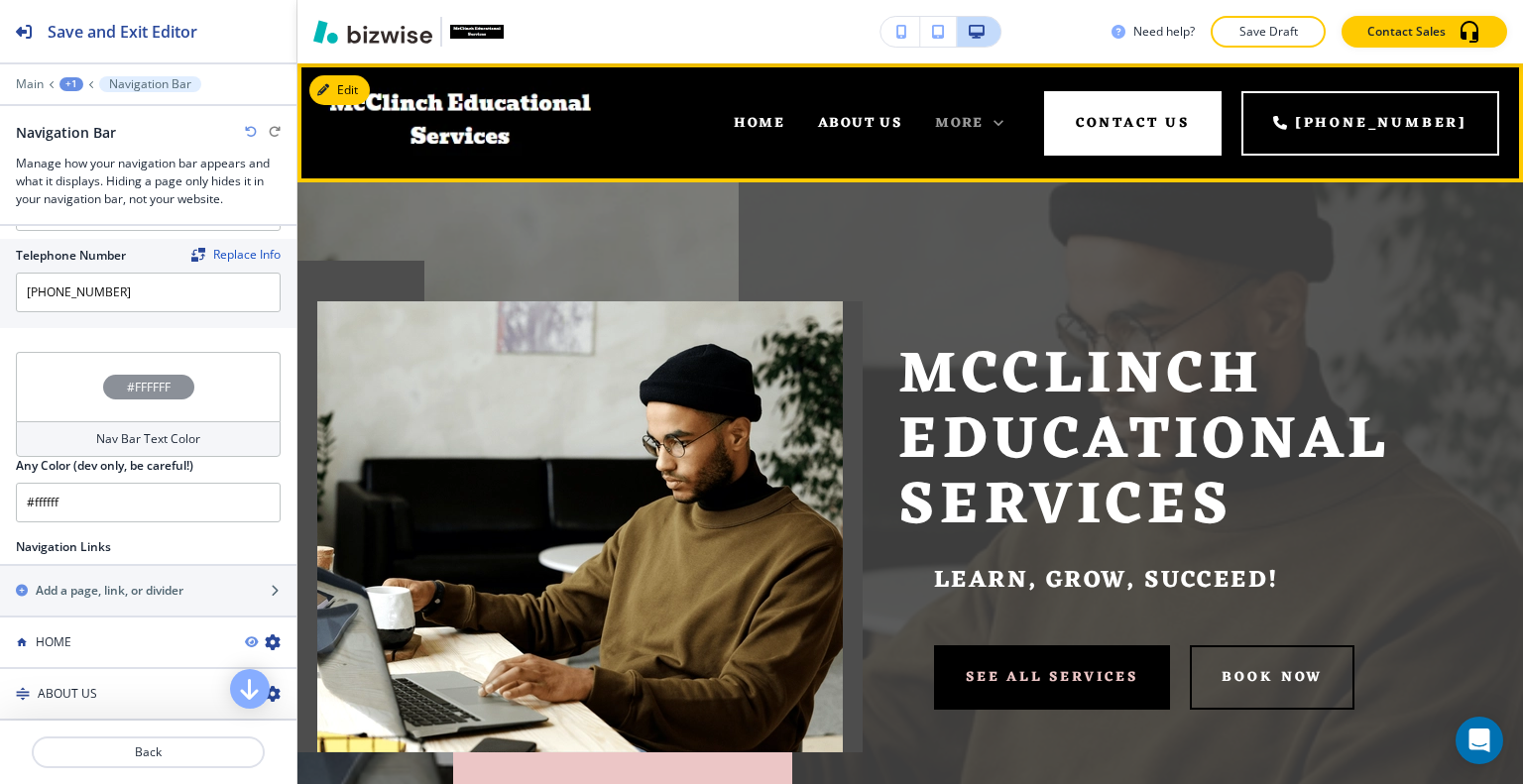 click on "More" at bounding box center (959, 123) 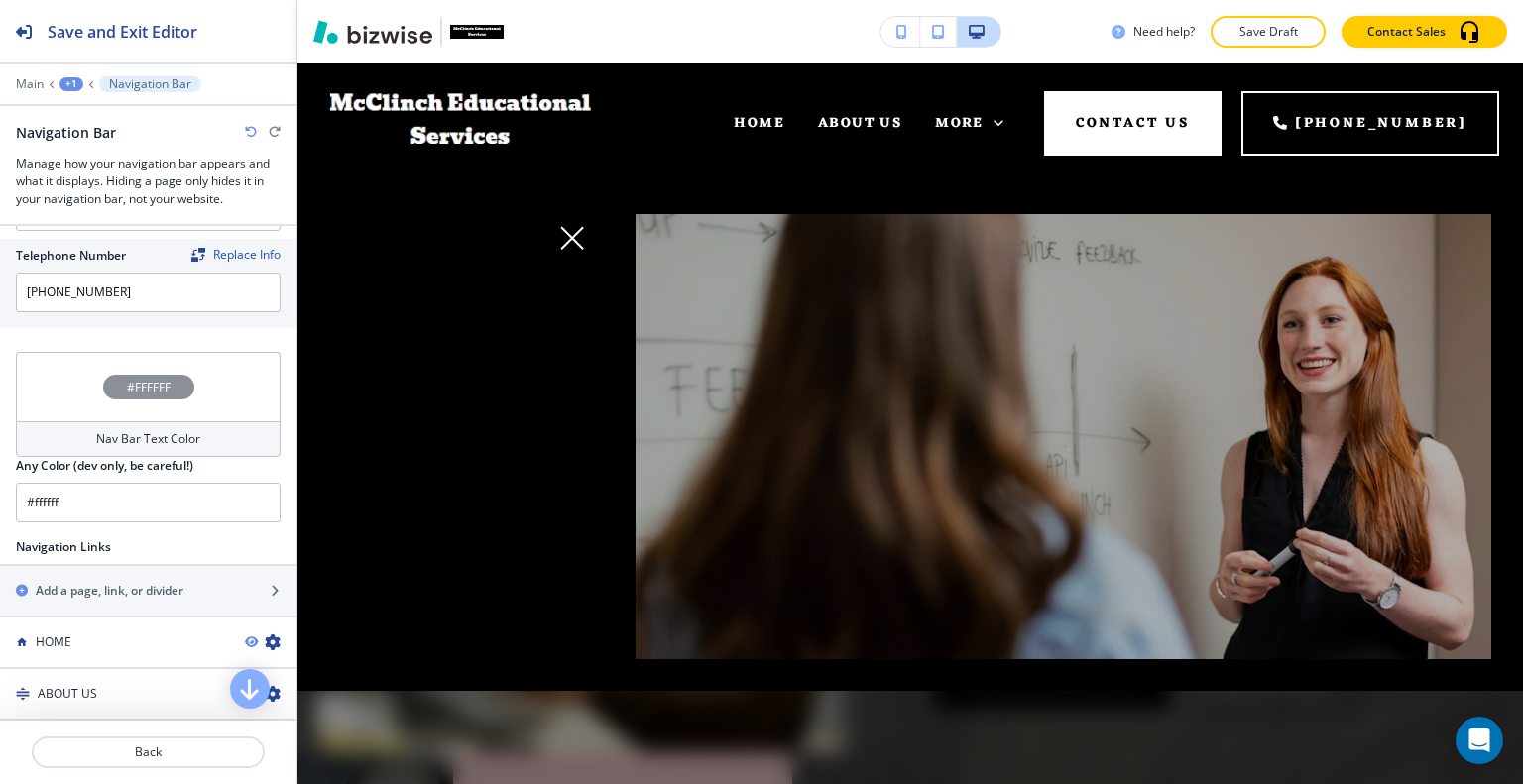 click on "More" at bounding box center [369, 246] 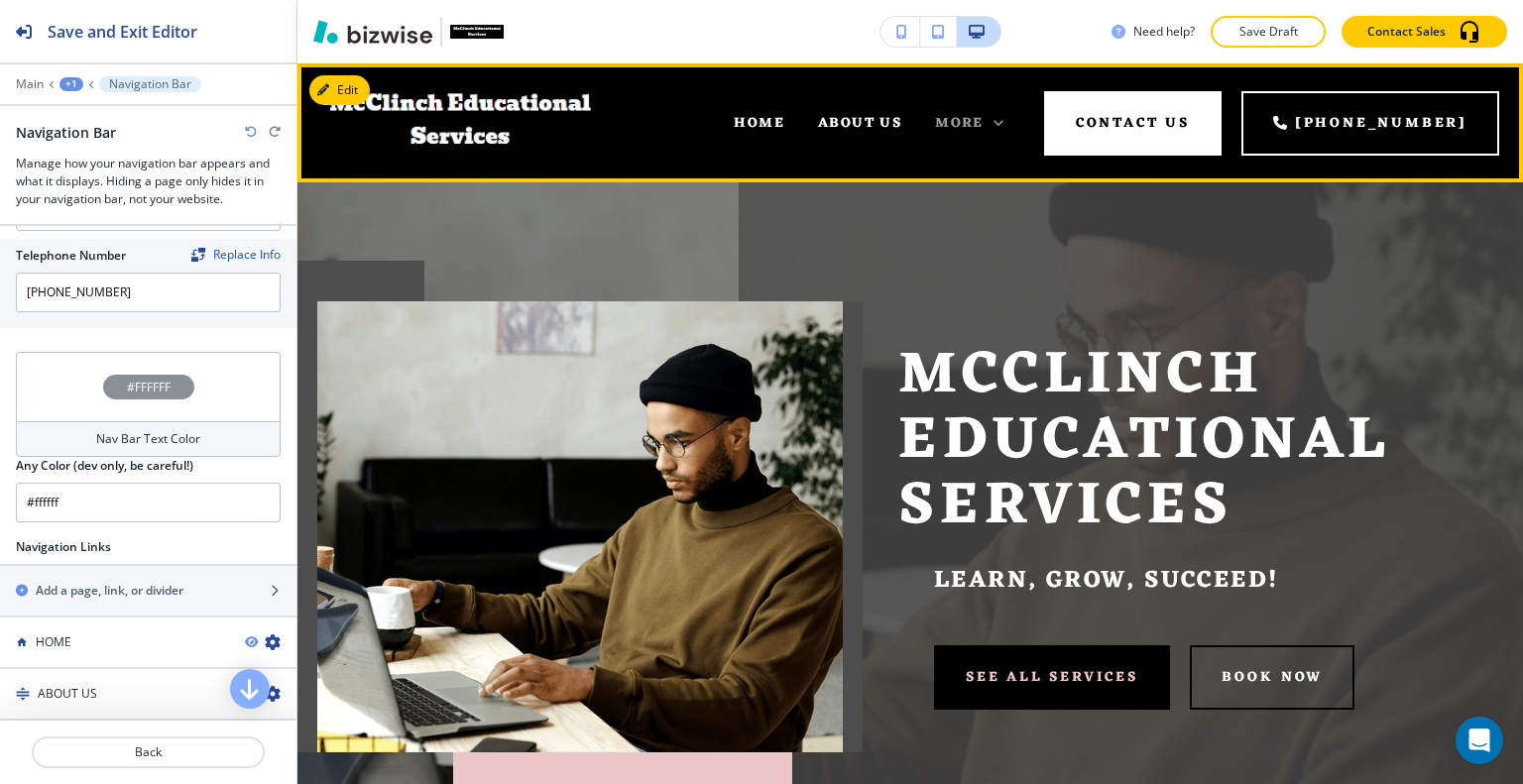 click on "More" at bounding box center (959, 123) 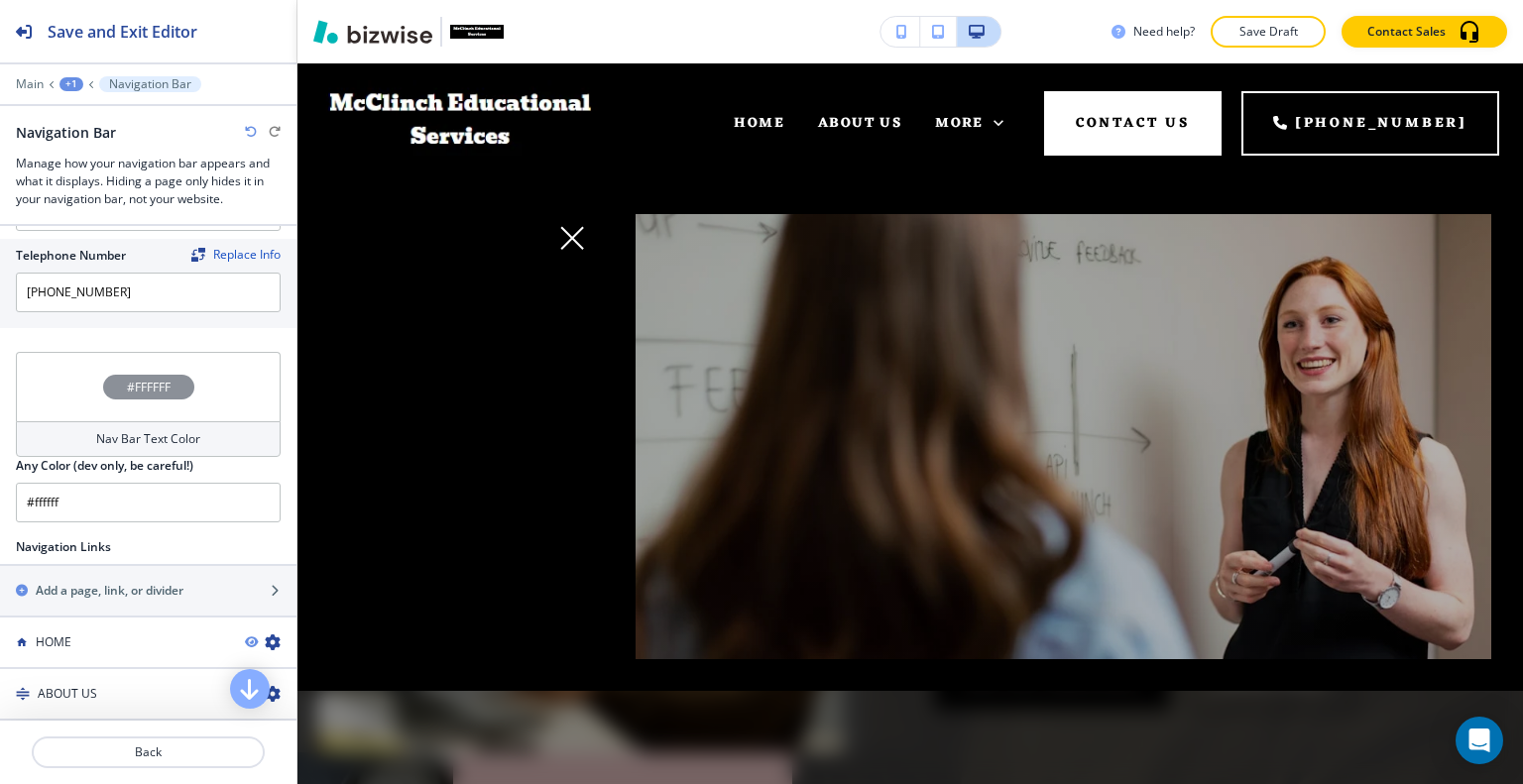 click on "SERVICES" at bounding box center (384, 310) 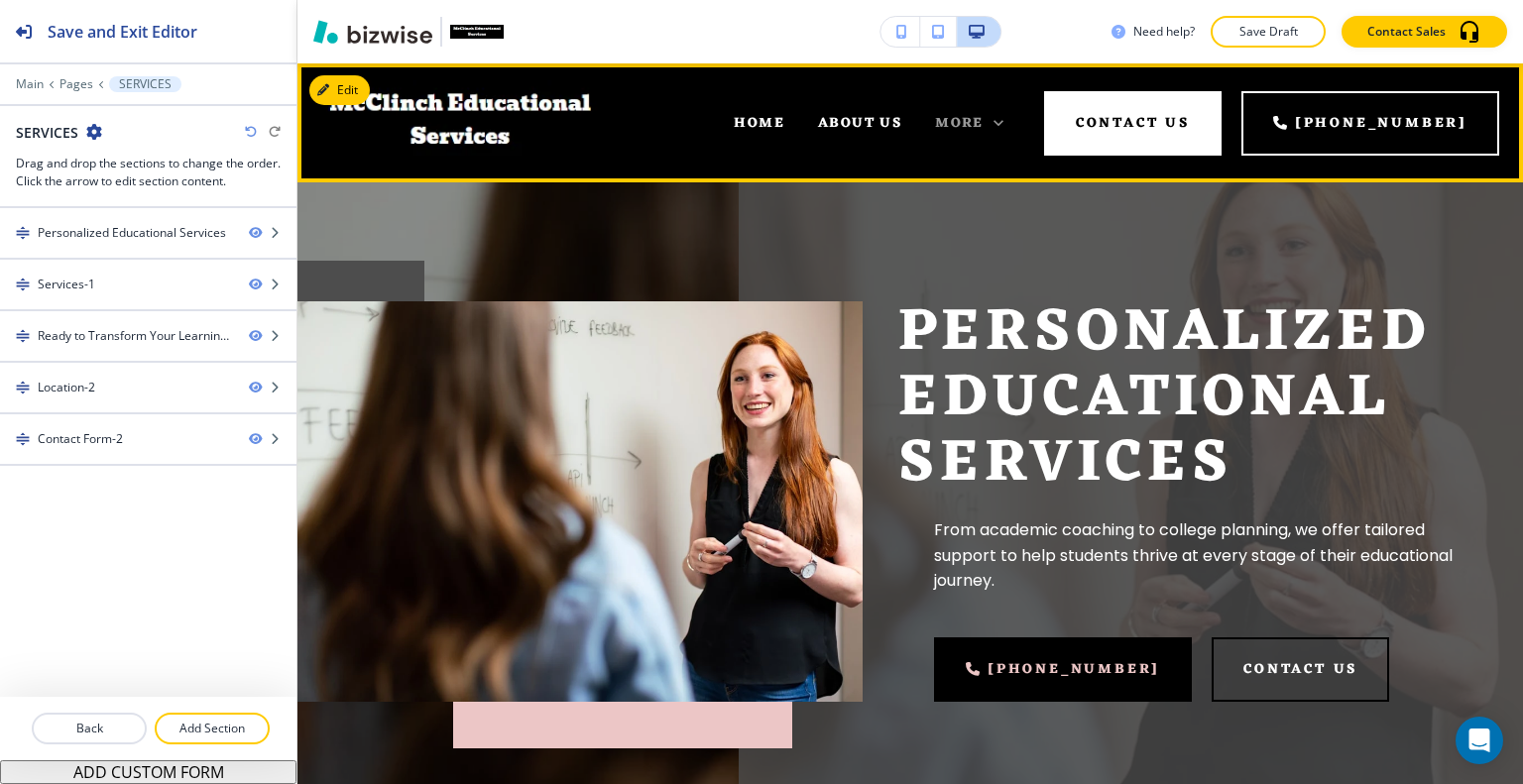 click 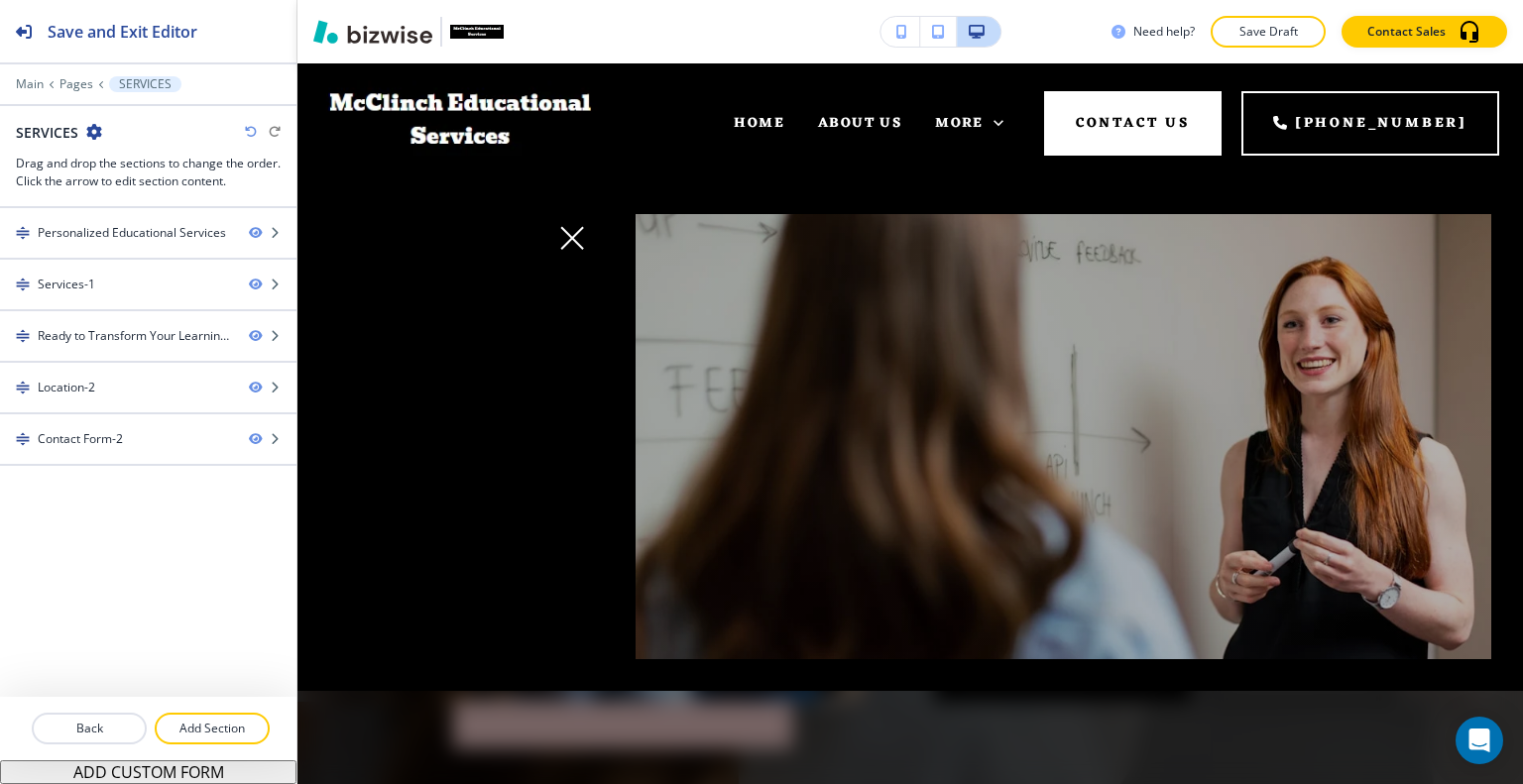 click on "CONTACT" at bounding box center (450, 399) 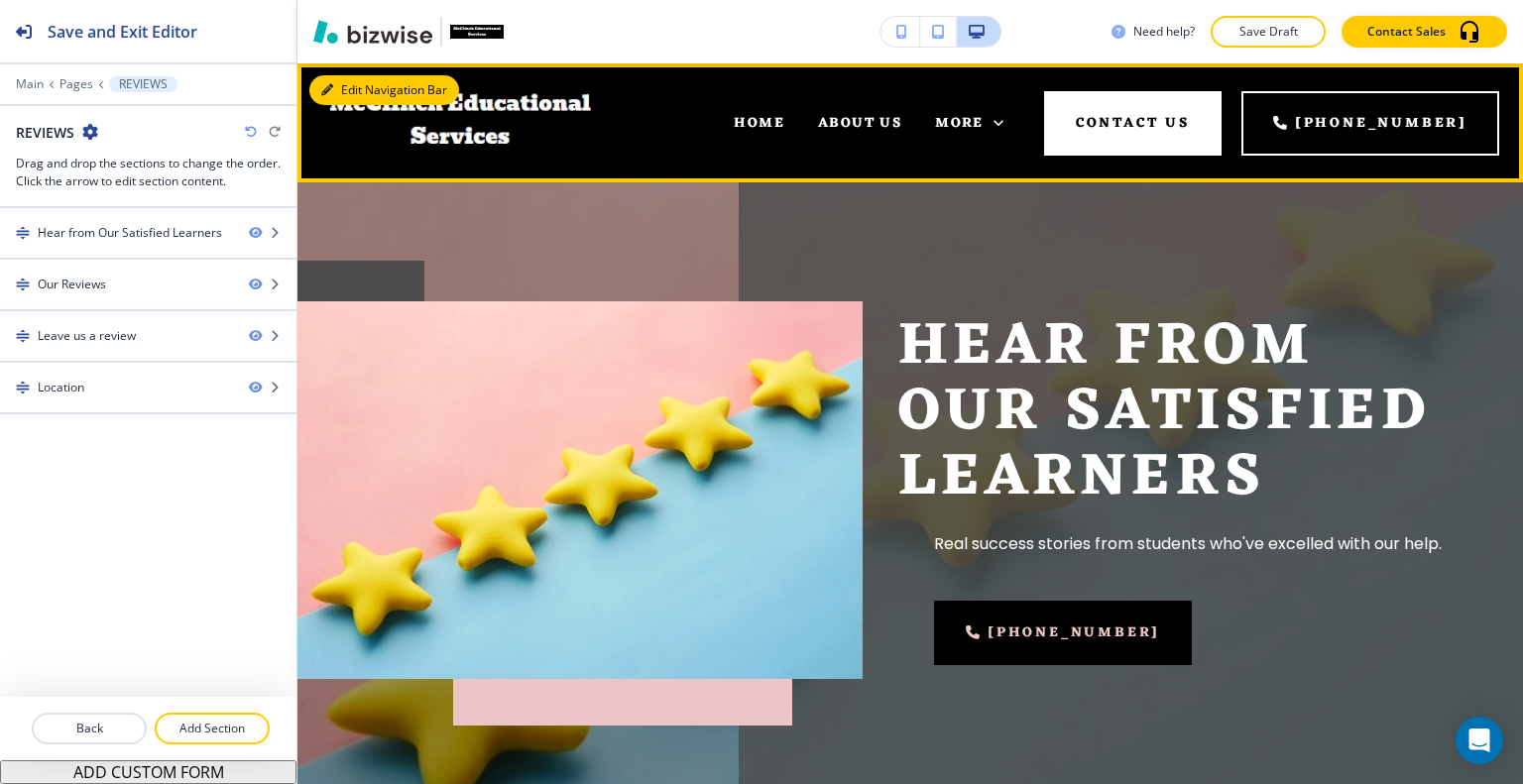 click on "Edit Navigation Bar" at bounding box center [384, 90] 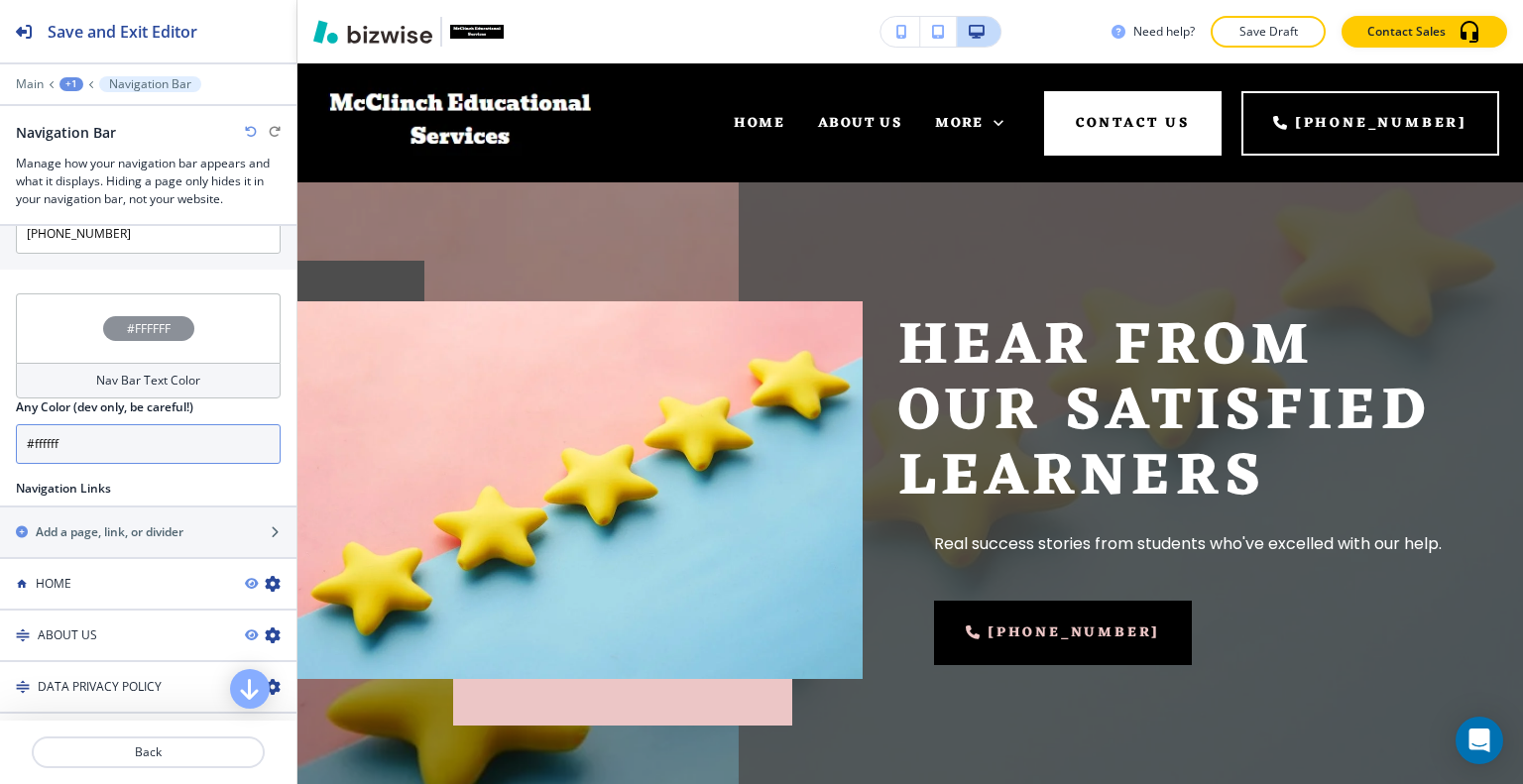 scroll, scrollTop: 752, scrollLeft: 0, axis: vertical 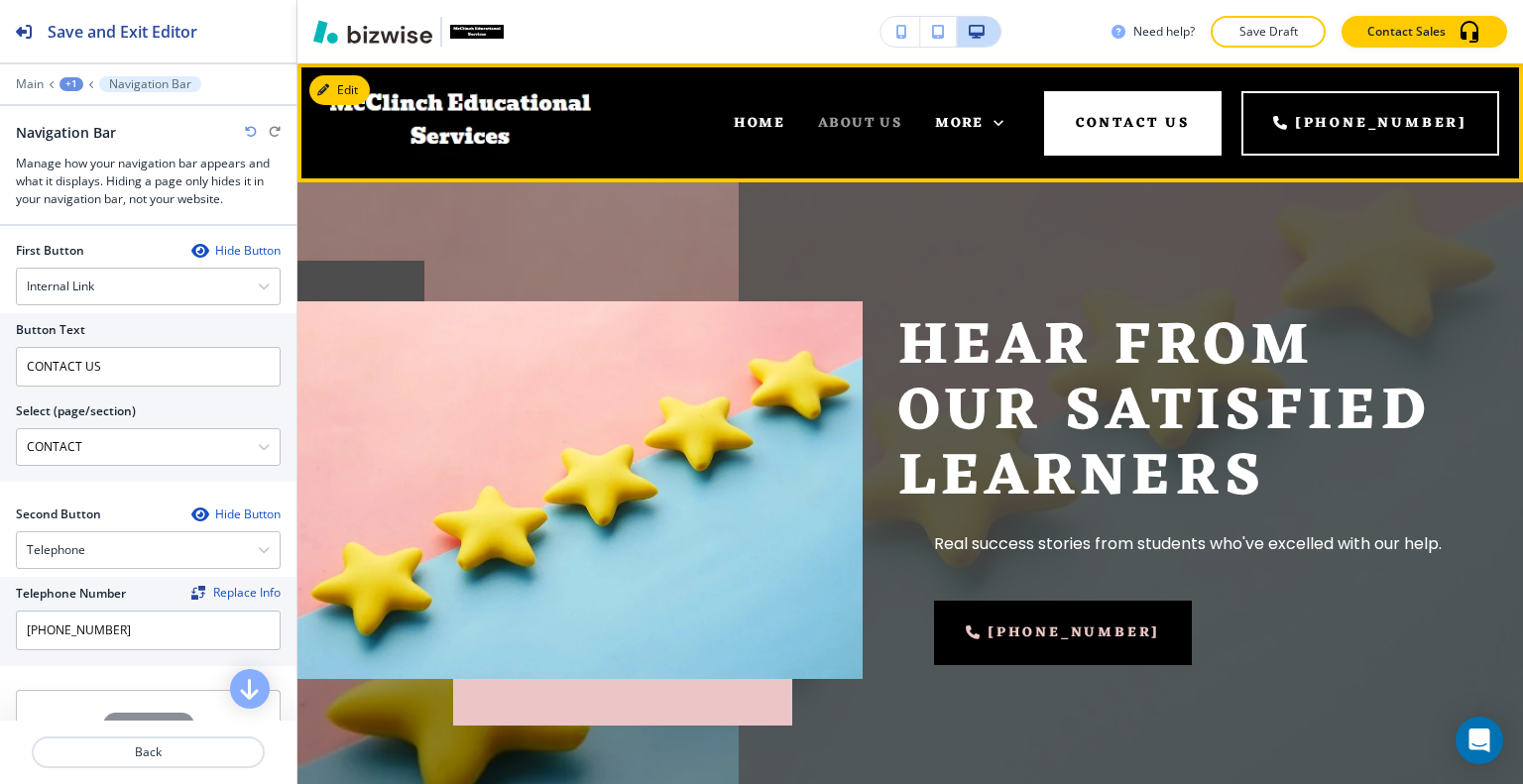 click on "ABOUT US" at bounding box center (860, 123) 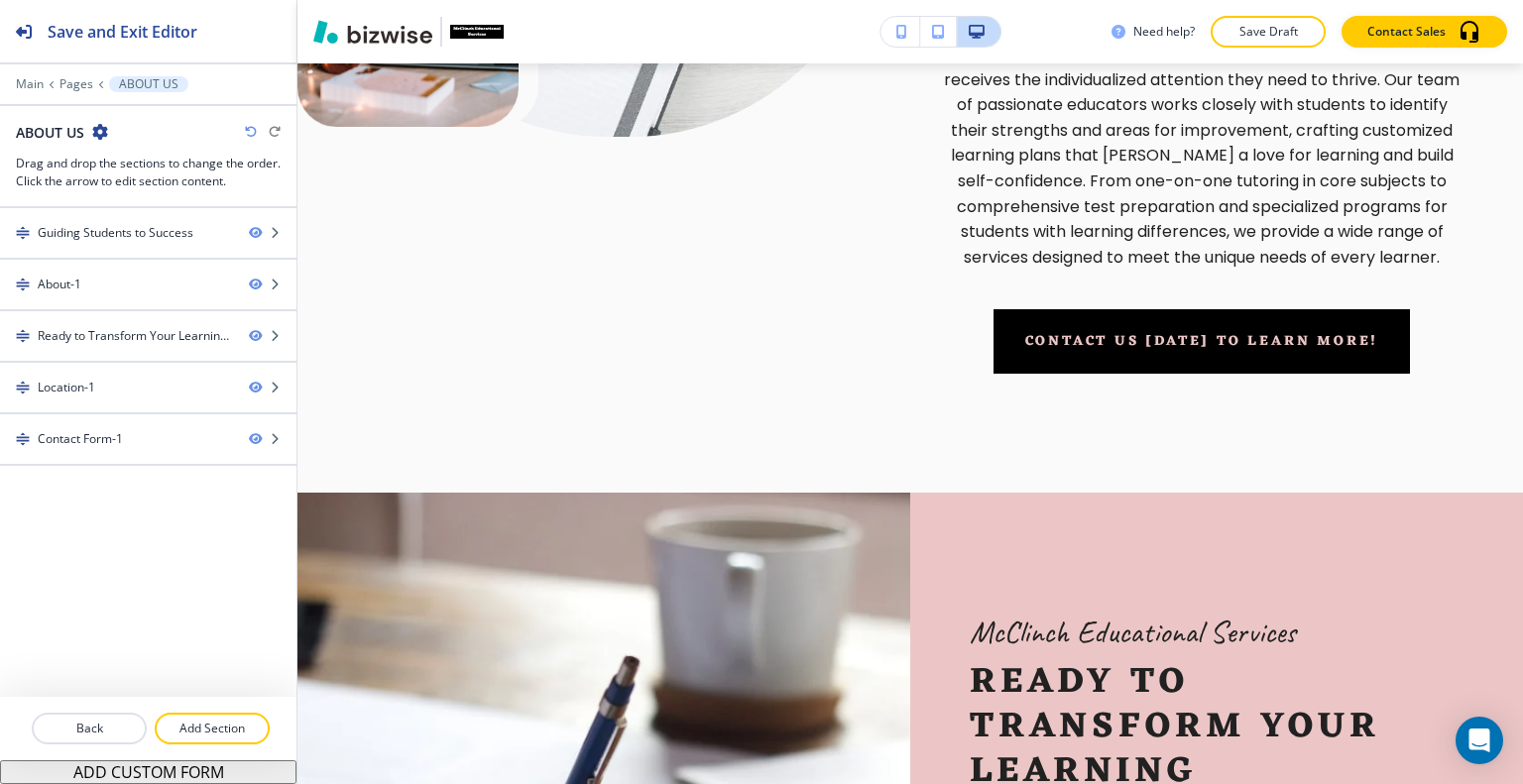scroll, scrollTop: 0, scrollLeft: 0, axis: both 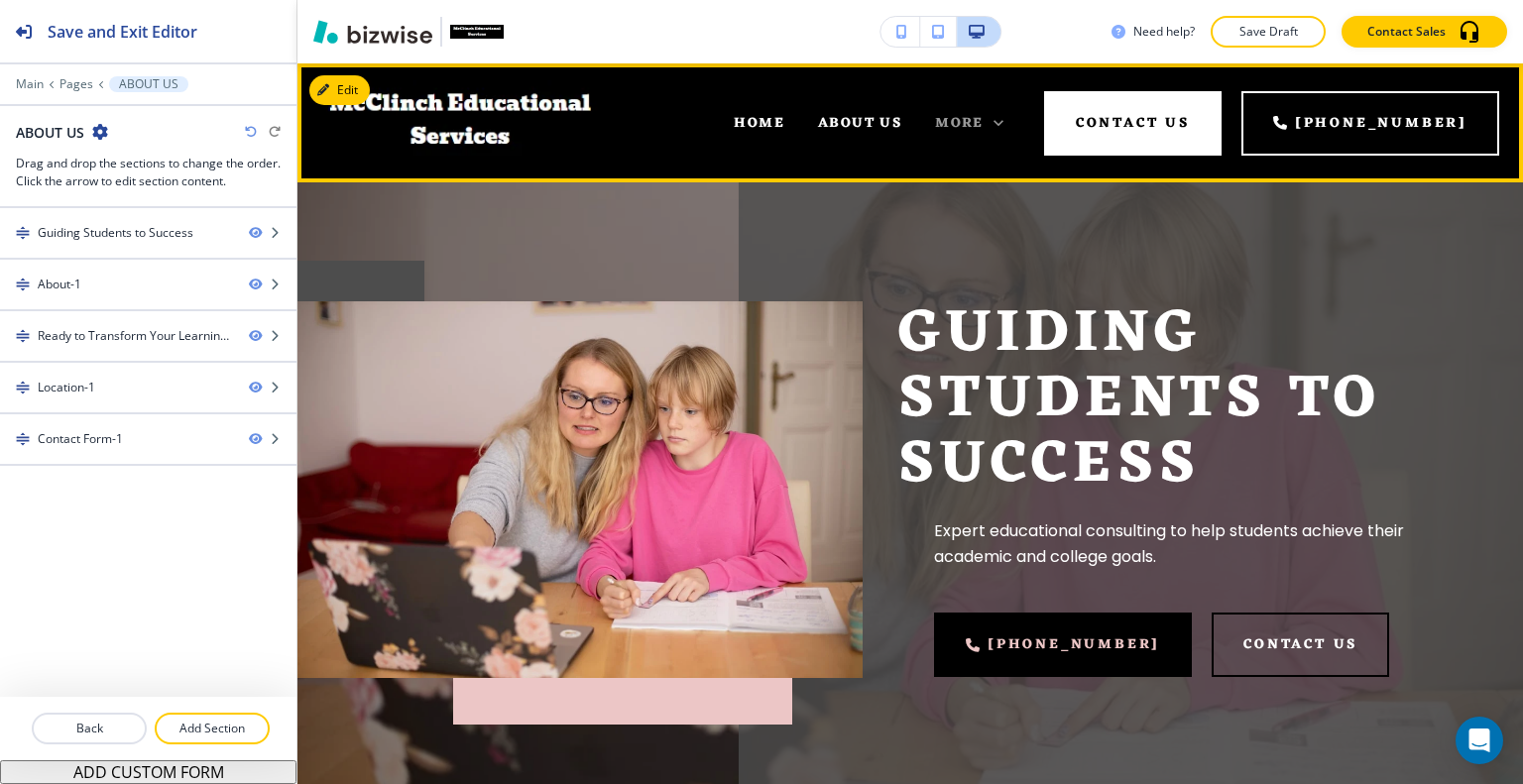 click on "More" at bounding box center [959, 123] 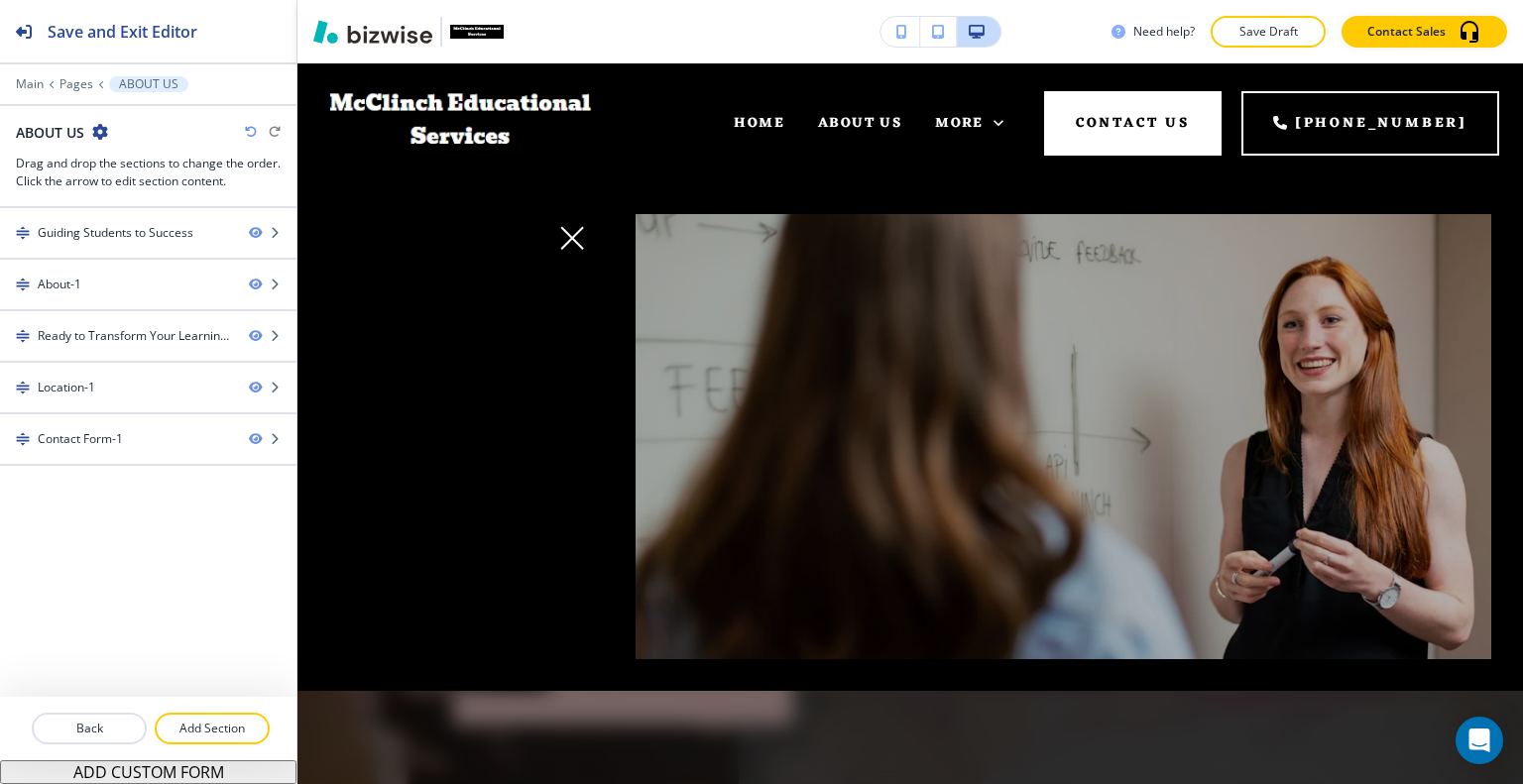 click 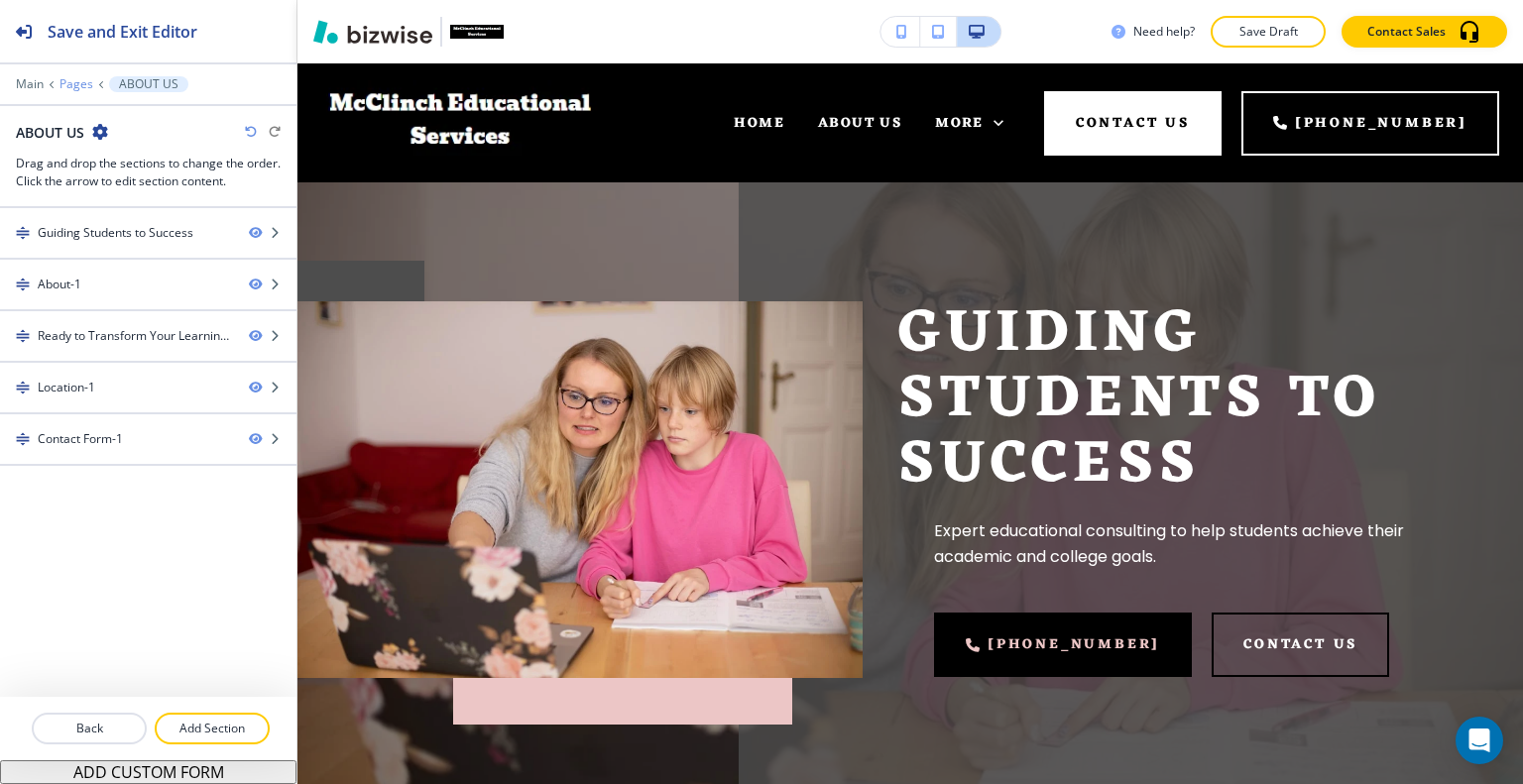 click on "Pages" at bounding box center [76, 84] 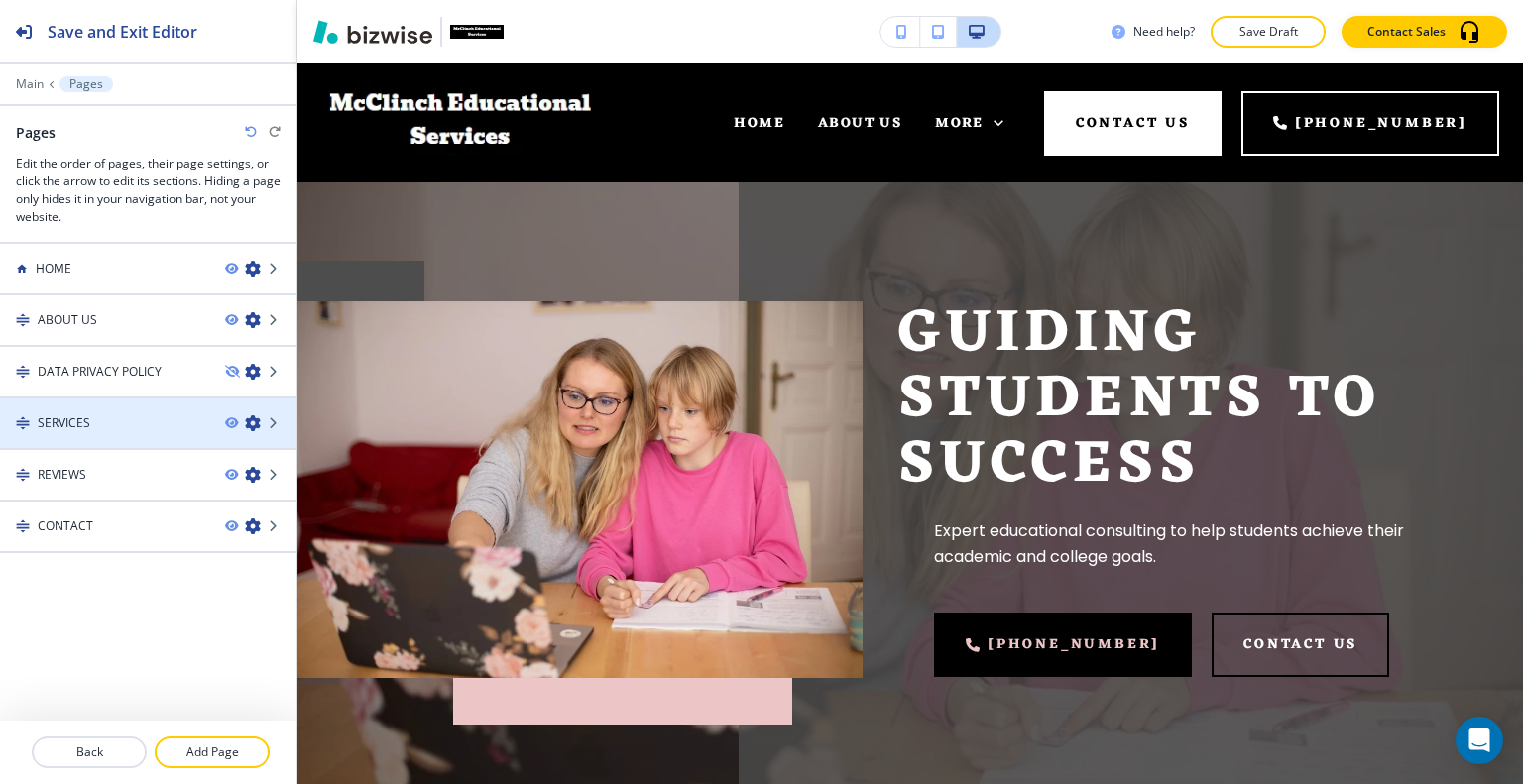click at bounding box center [148, 406] 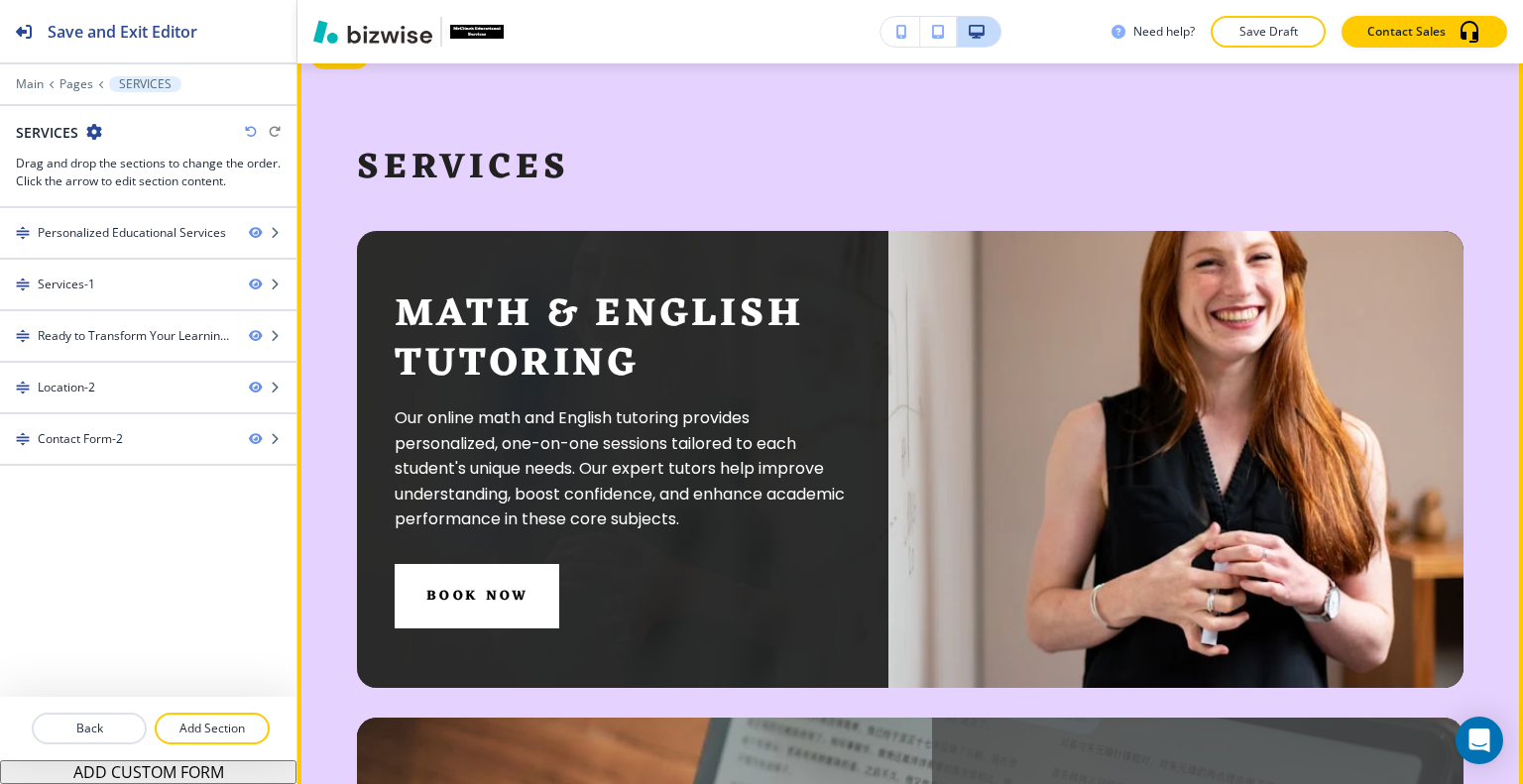 scroll, scrollTop: 694, scrollLeft: 0, axis: vertical 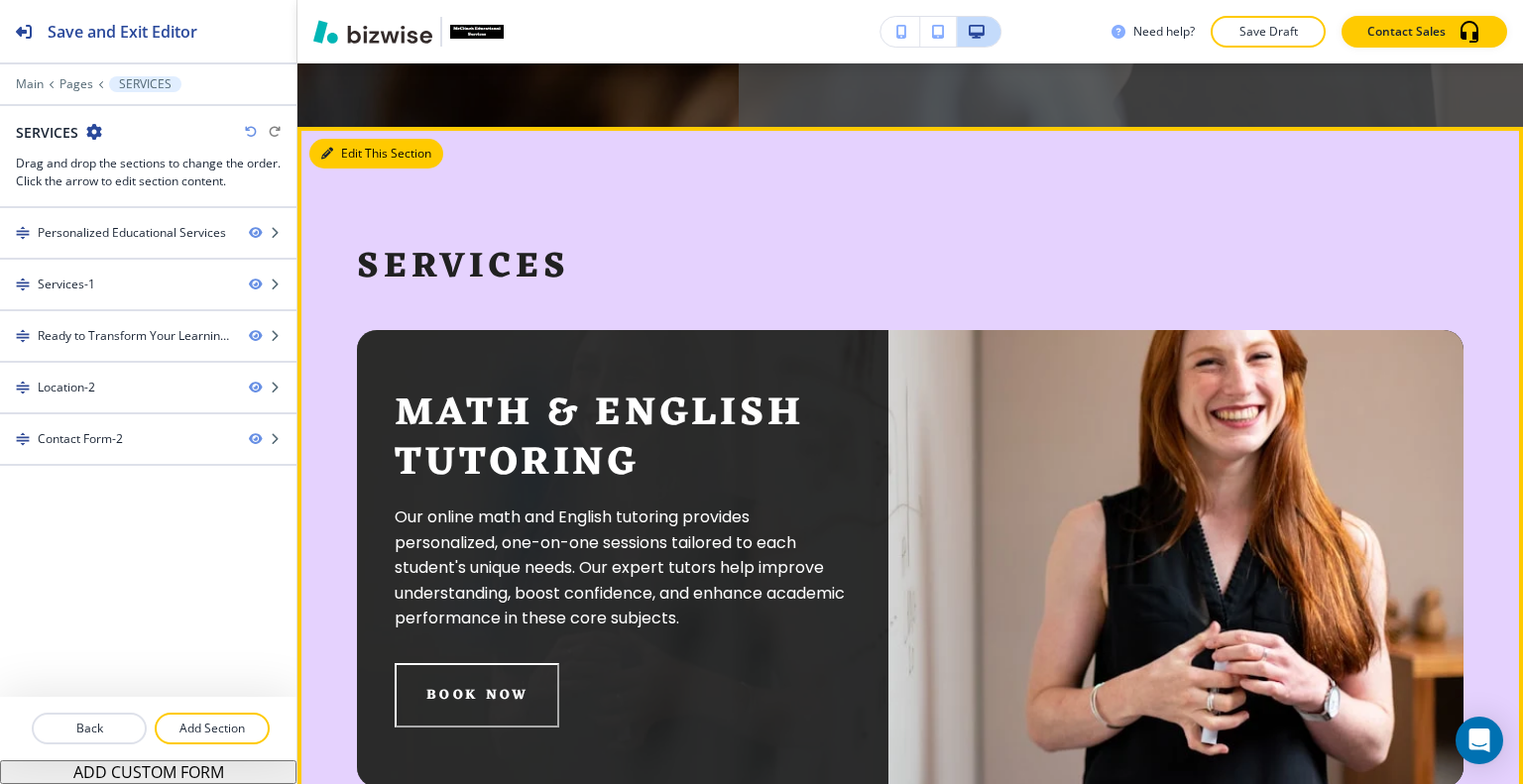 click on "Edit This Section" at bounding box center [376, 154] 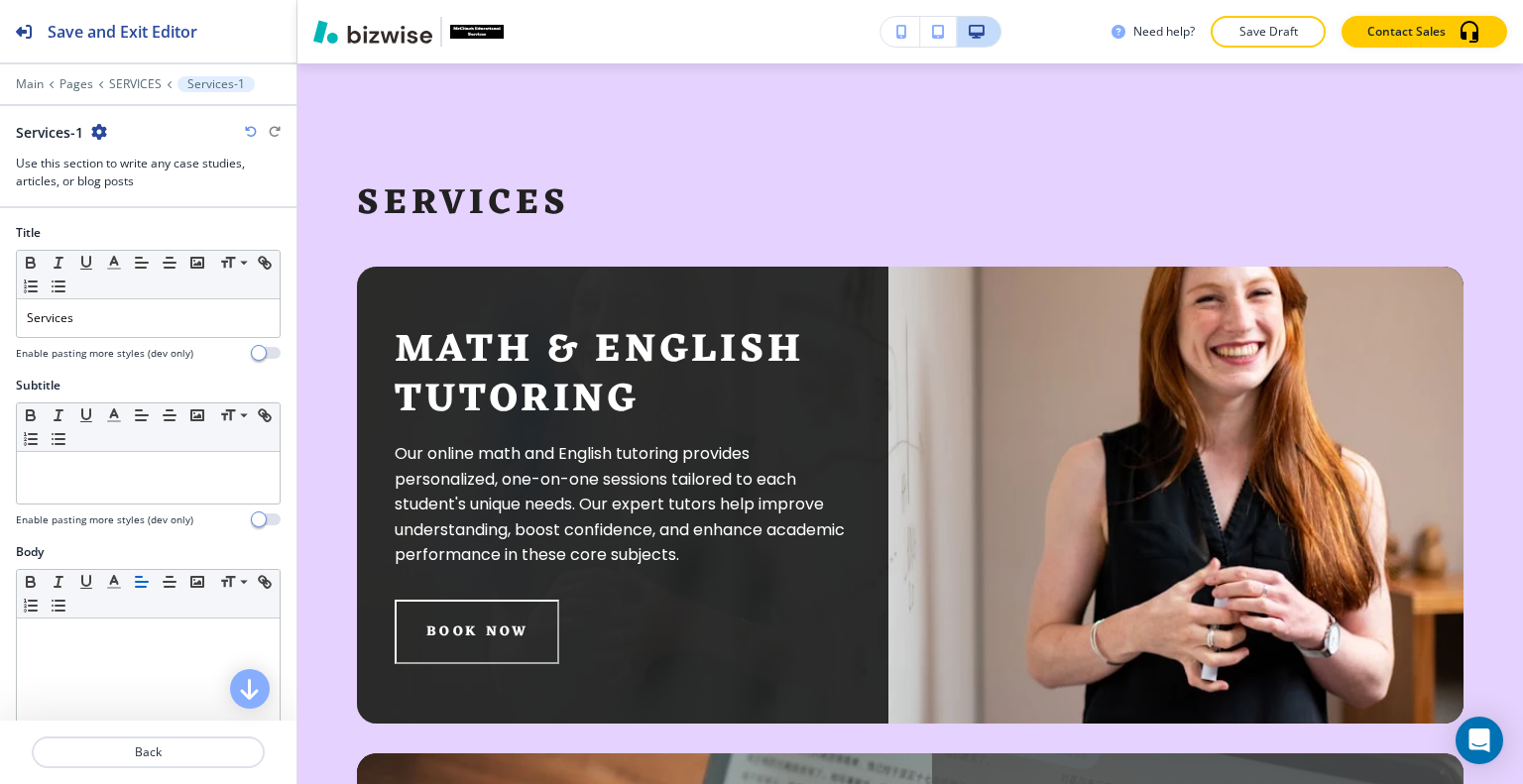 click on "Services-1" at bounding box center [148, 132] 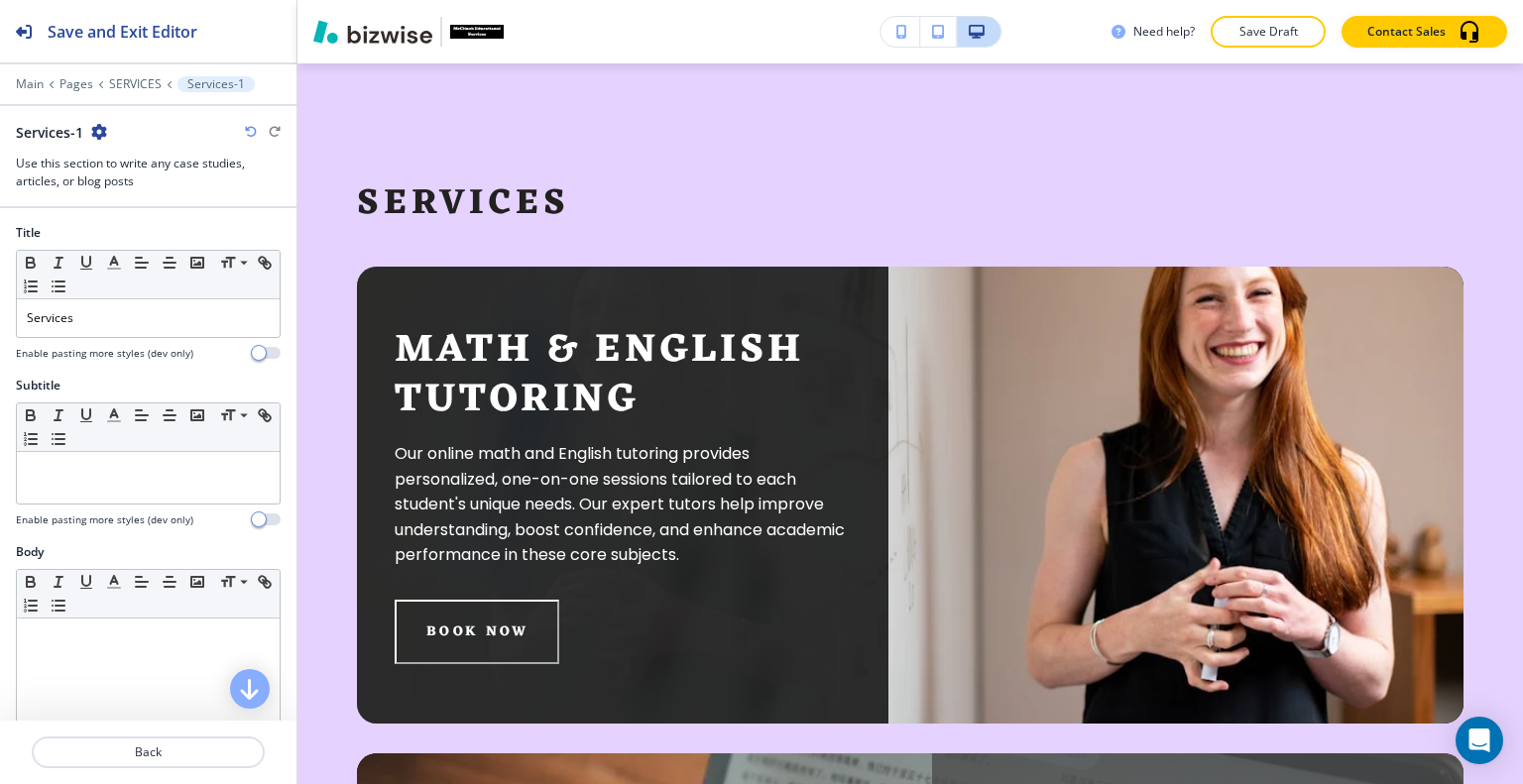click at bounding box center (99, 132) 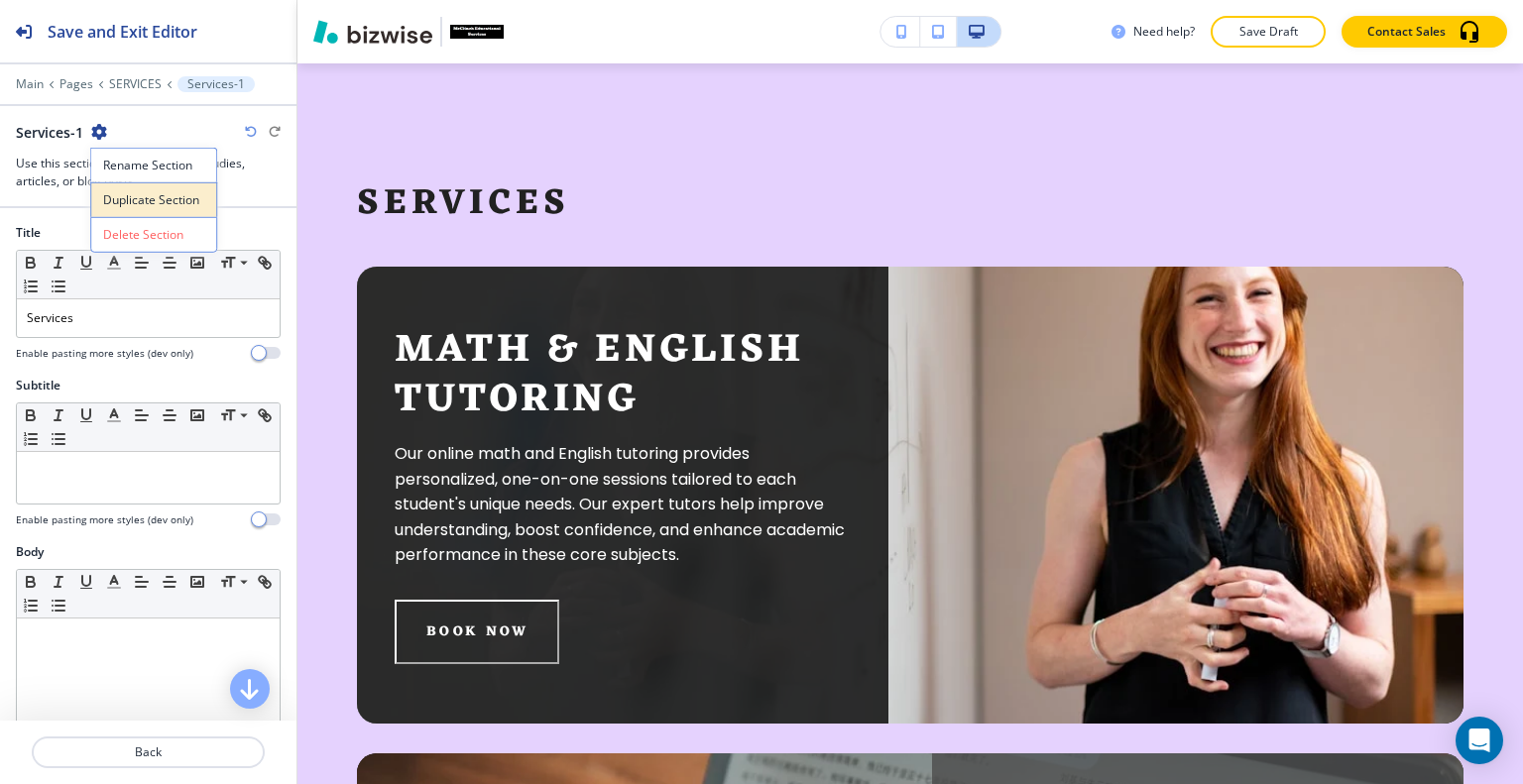 click on "Duplicate Section" at bounding box center [154, 200] 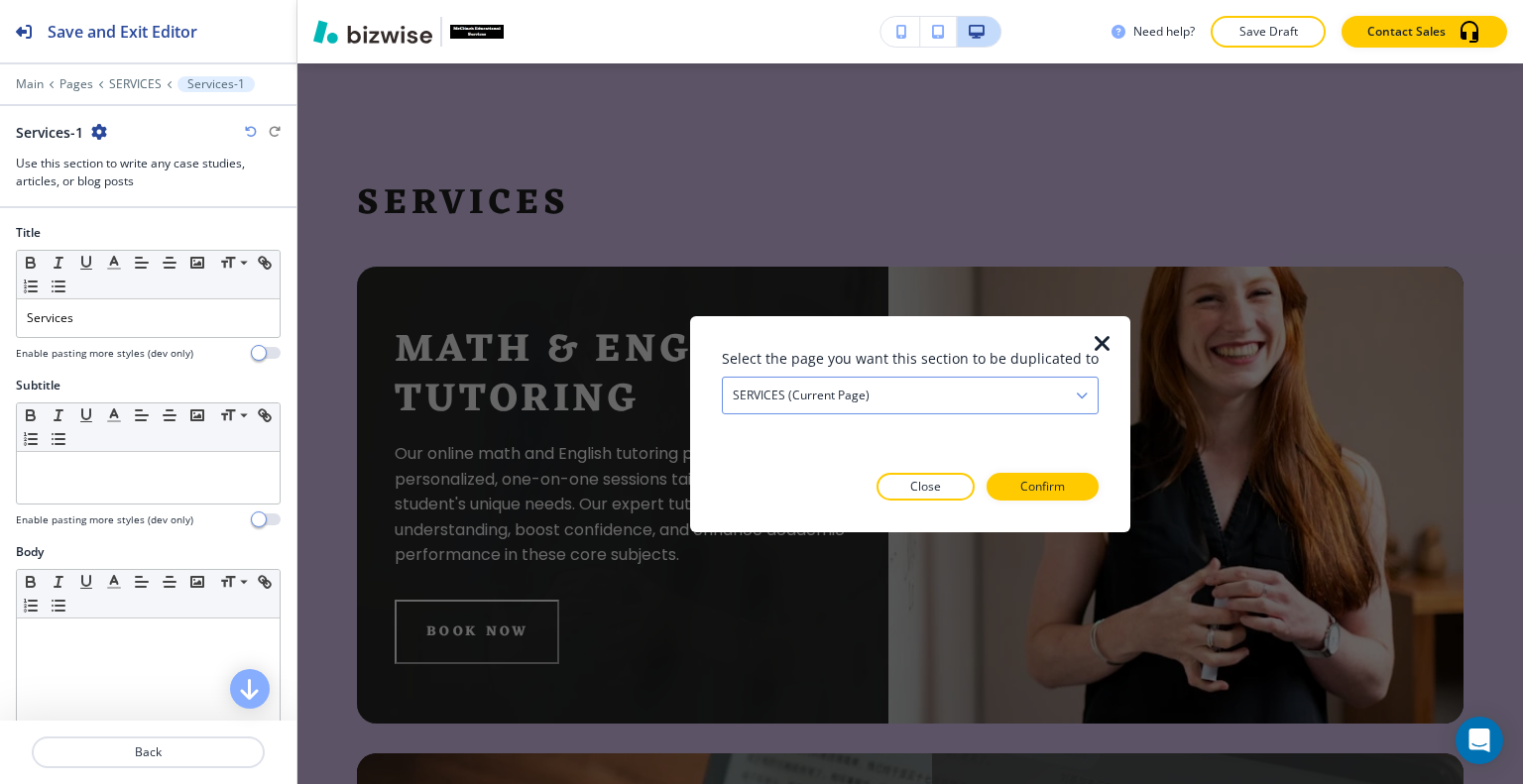 click on "SERVICES (current page)" at bounding box center [910, 394] 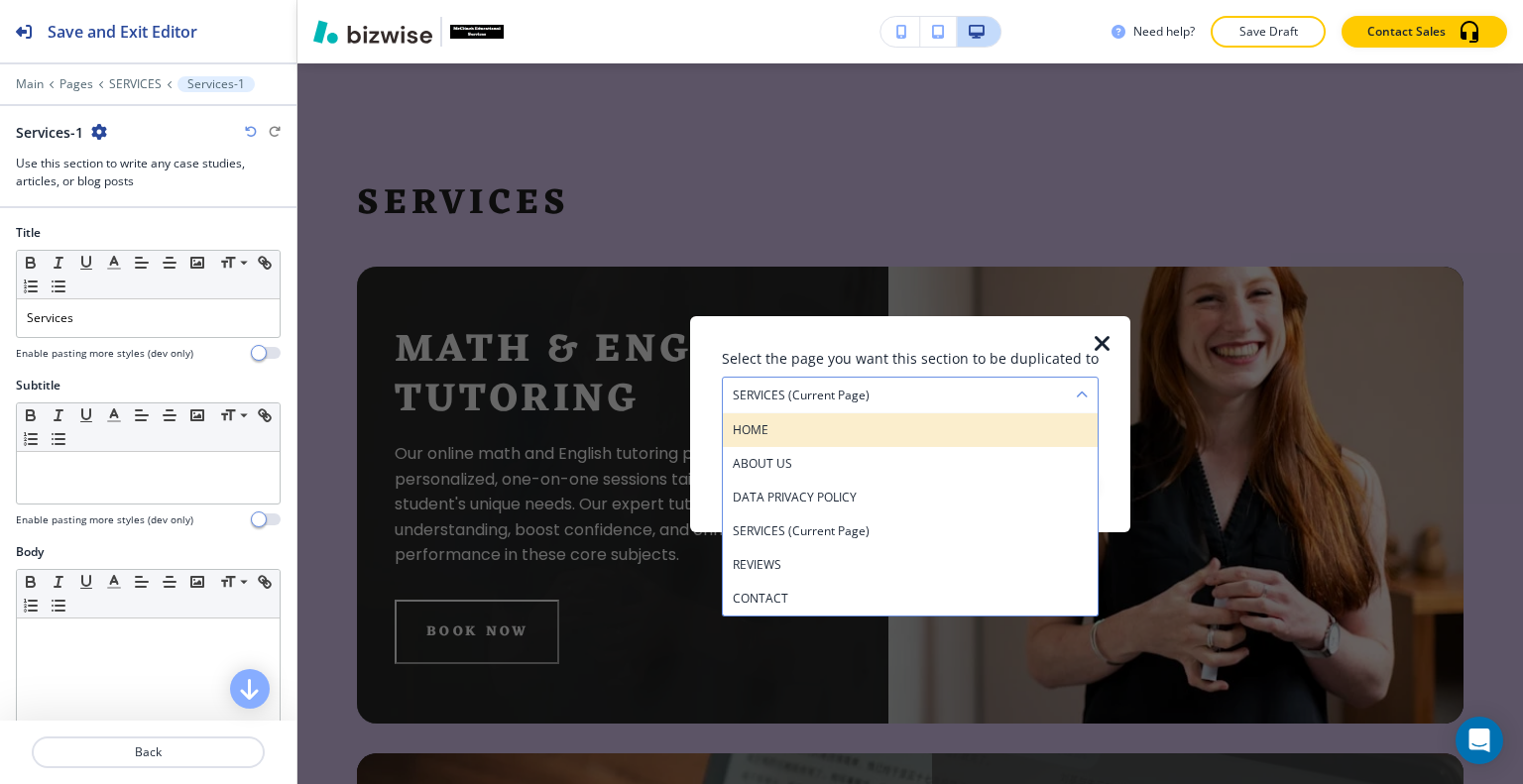 click on "HOME" at bounding box center [910, 429] 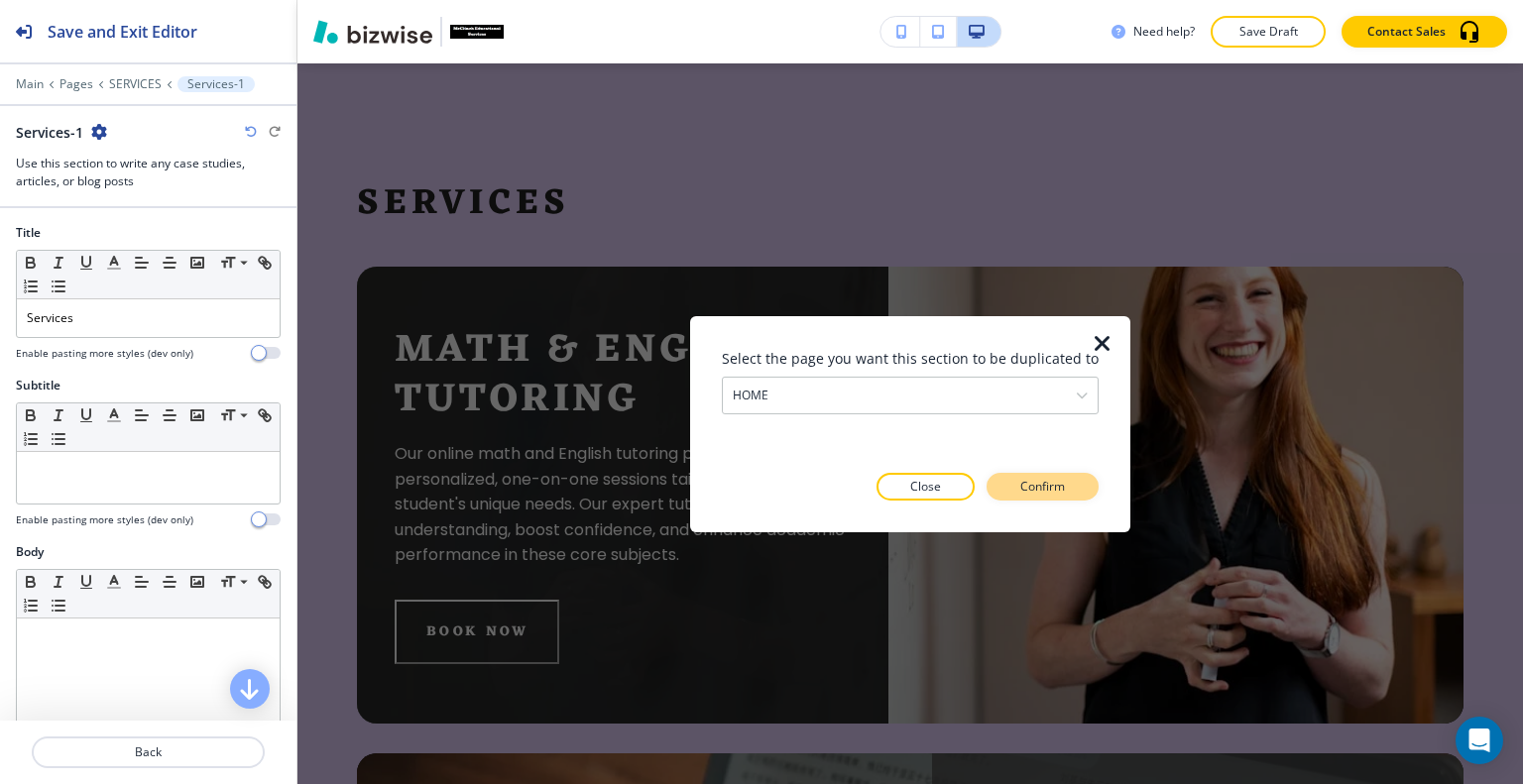 click on "Confirm" at bounding box center [1042, 487] 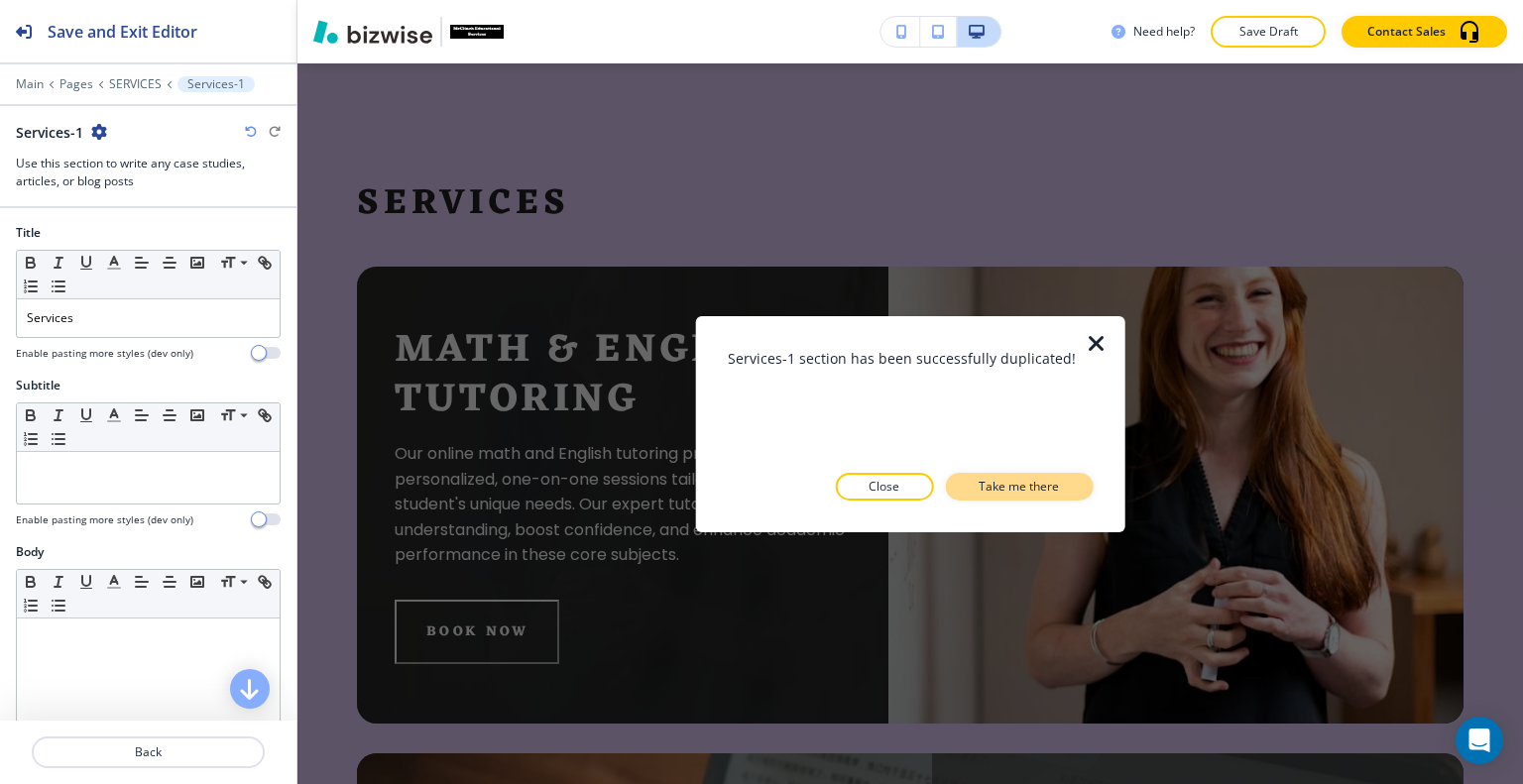 click on "Take me there" at bounding box center (1018, 487) 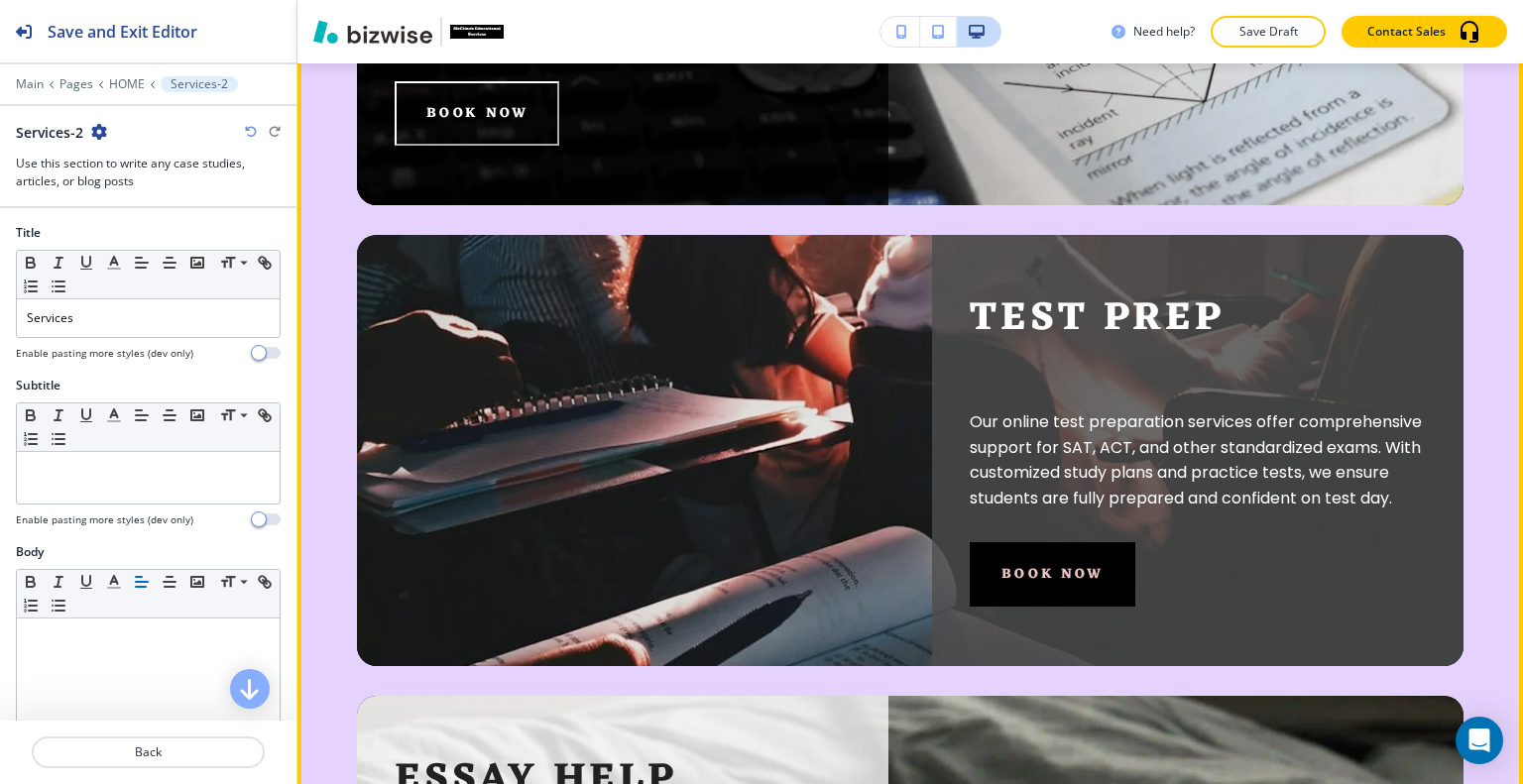 scroll, scrollTop: 1933, scrollLeft: 0, axis: vertical 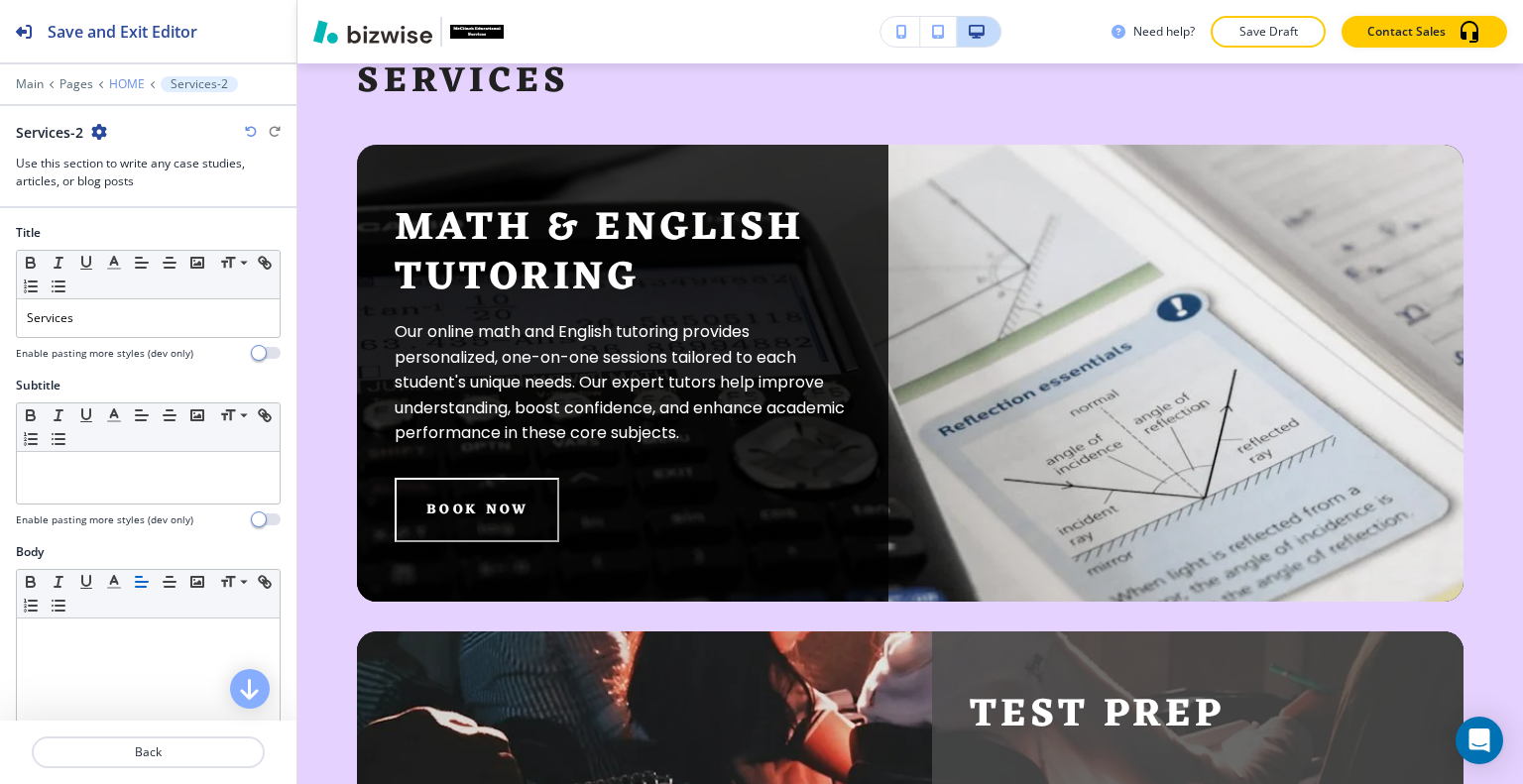 click on "HOME" at bounding box center (127, 84) 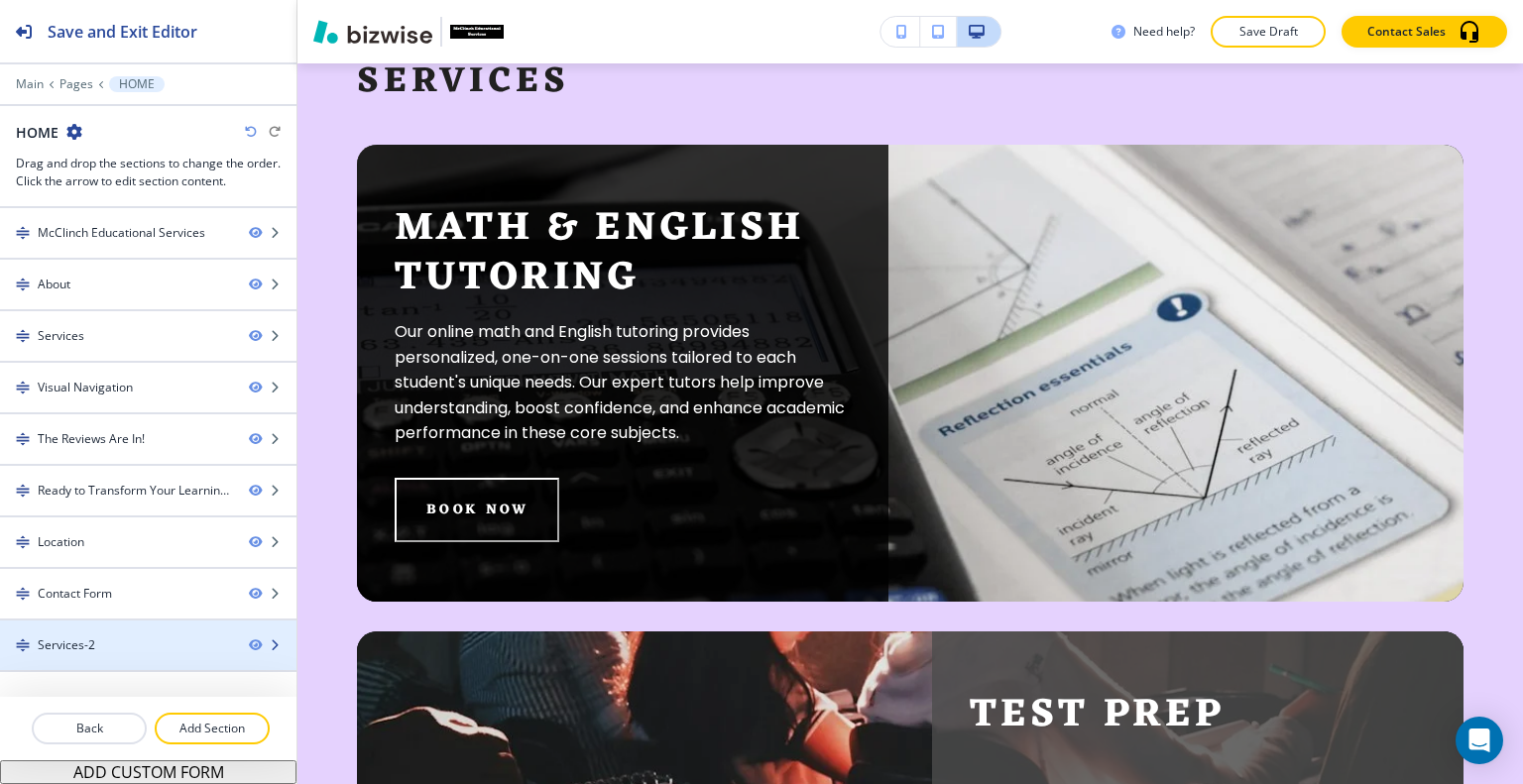 type 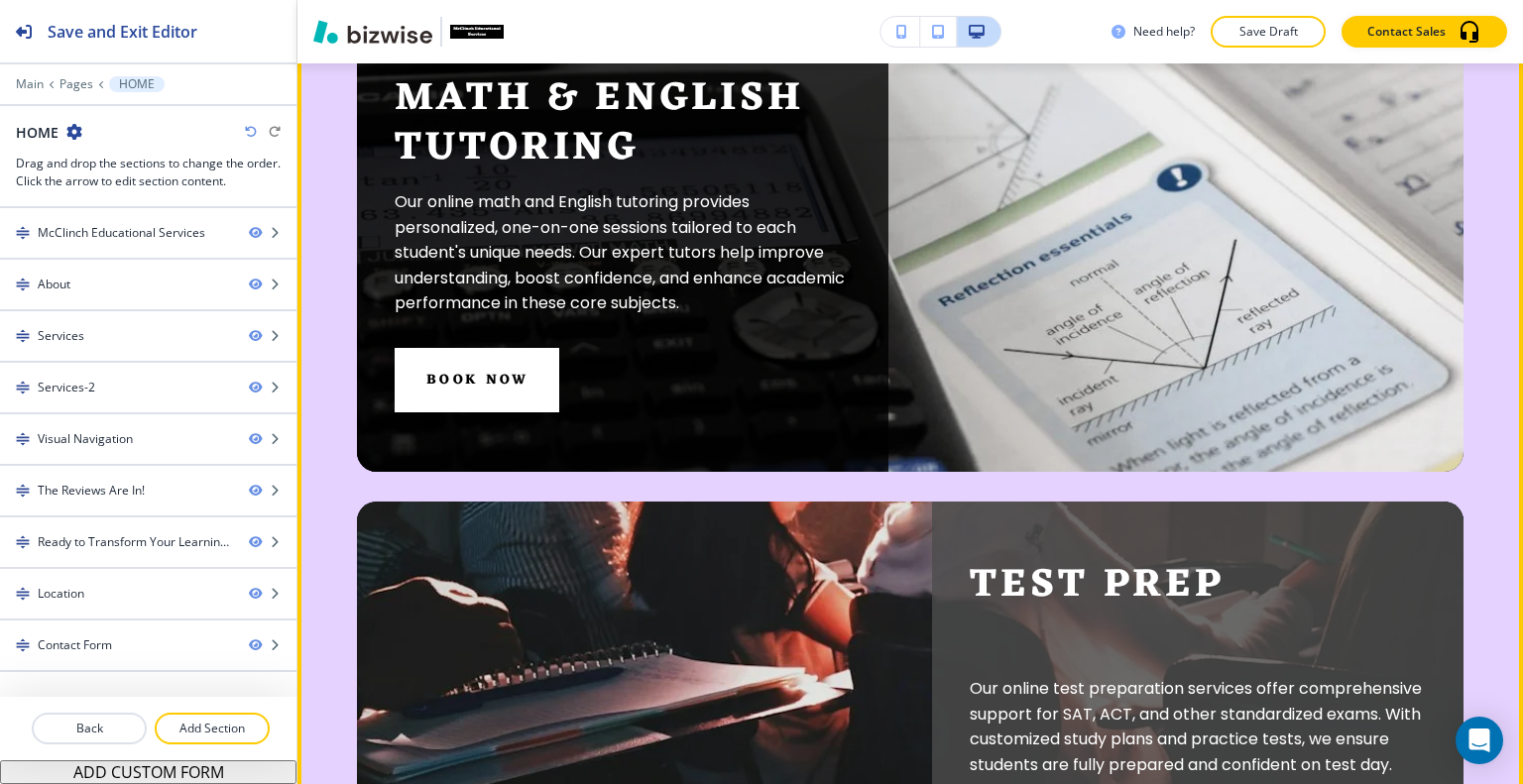 scroll, scrollTop: 1666, scrollLeft: 0, axis: vertical 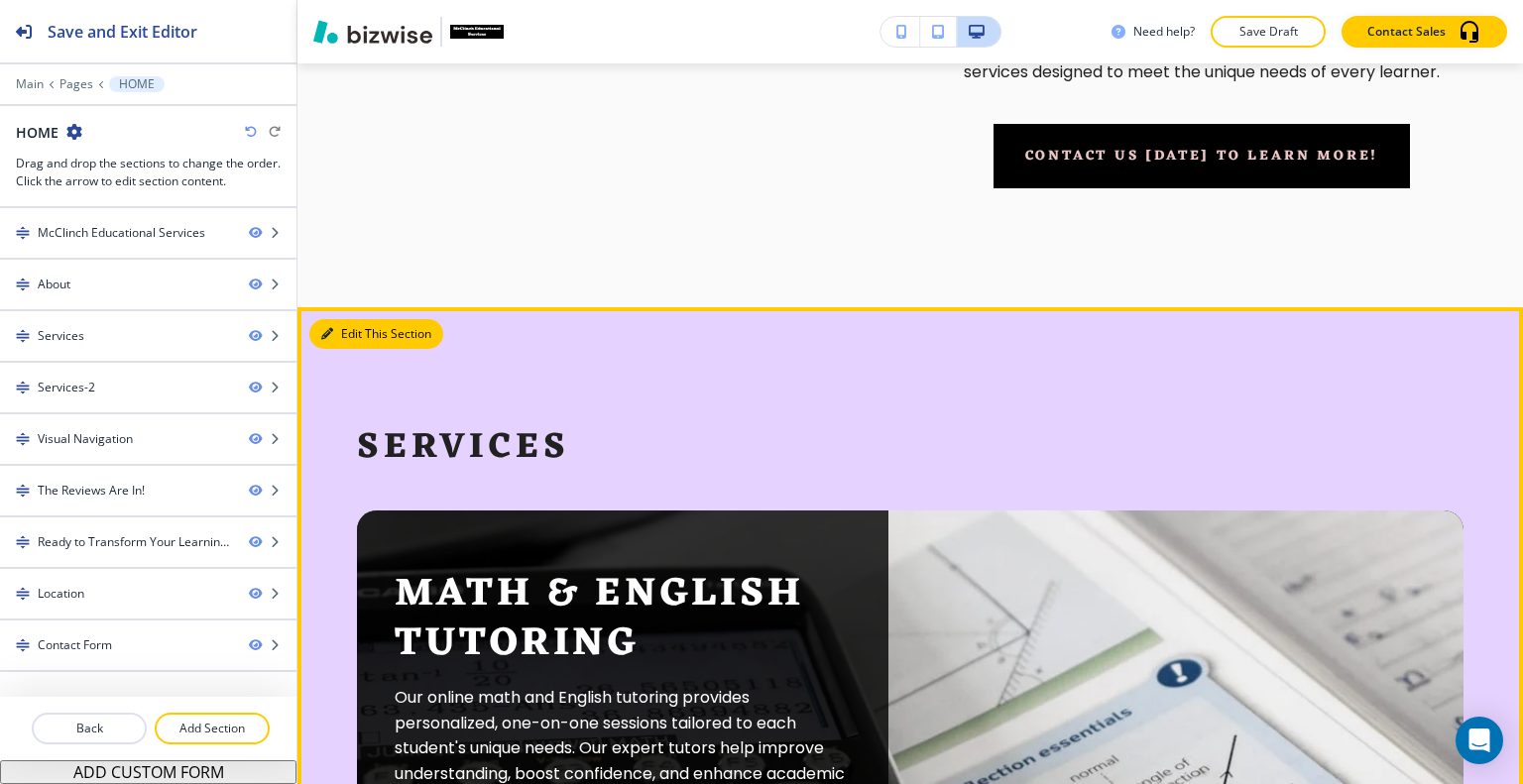 click on "Edit This Section" at bounding box center [376, 334] 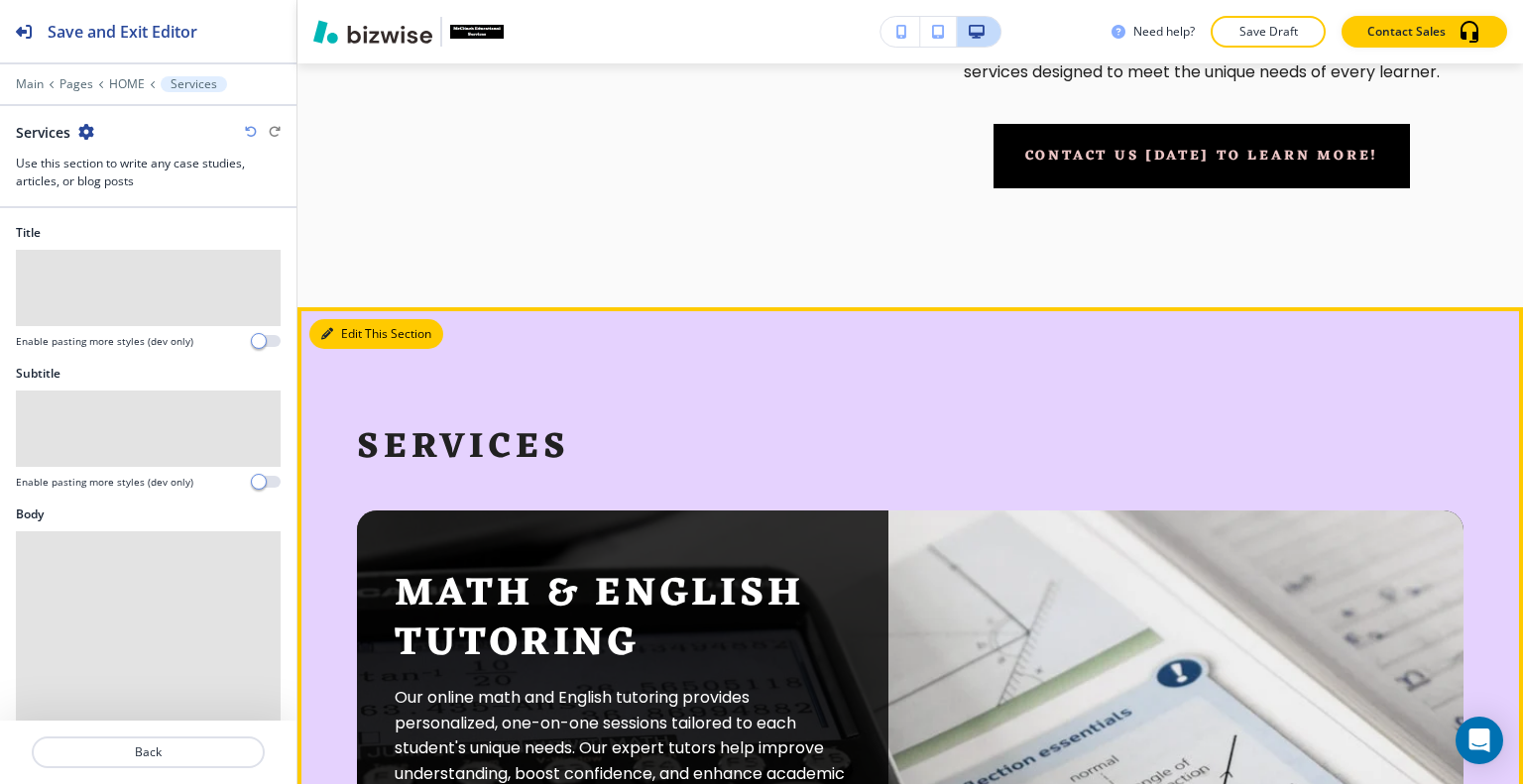 scroll, scrollTop: 1836, scrollLeft: 0, axis: vertical 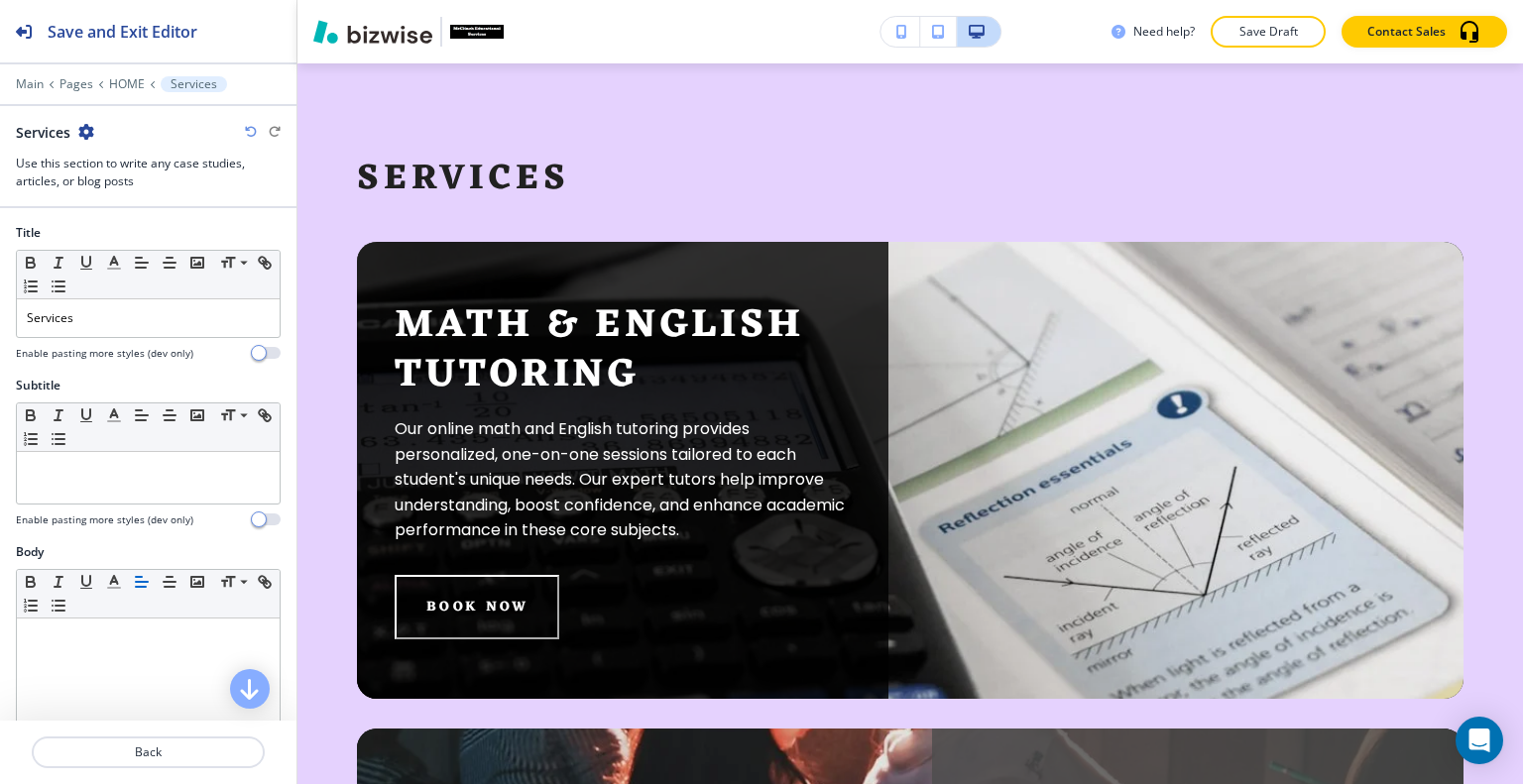 click at bounding box center (86, 132) 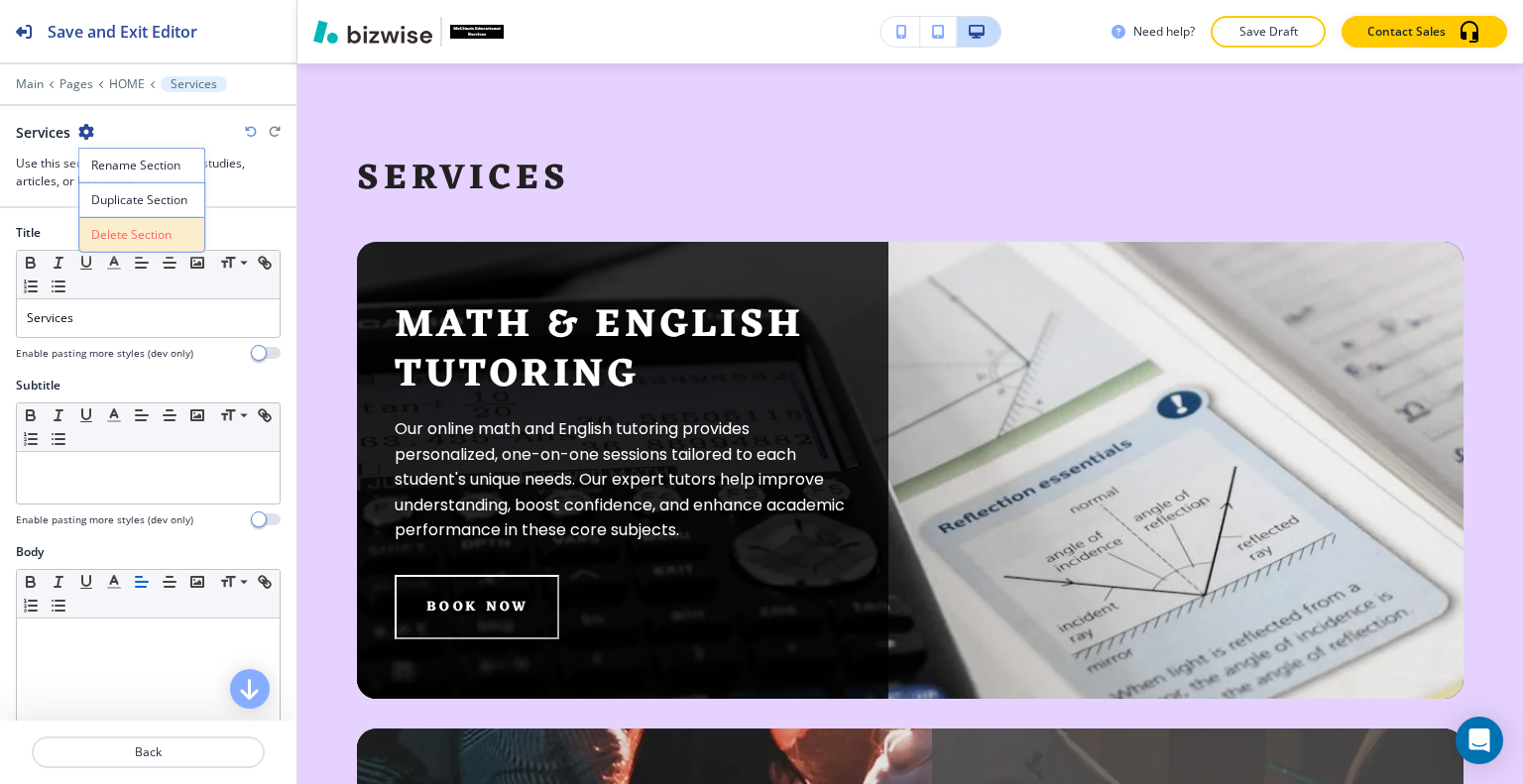 click on "Delete Section" at bounding box center (142, 235) 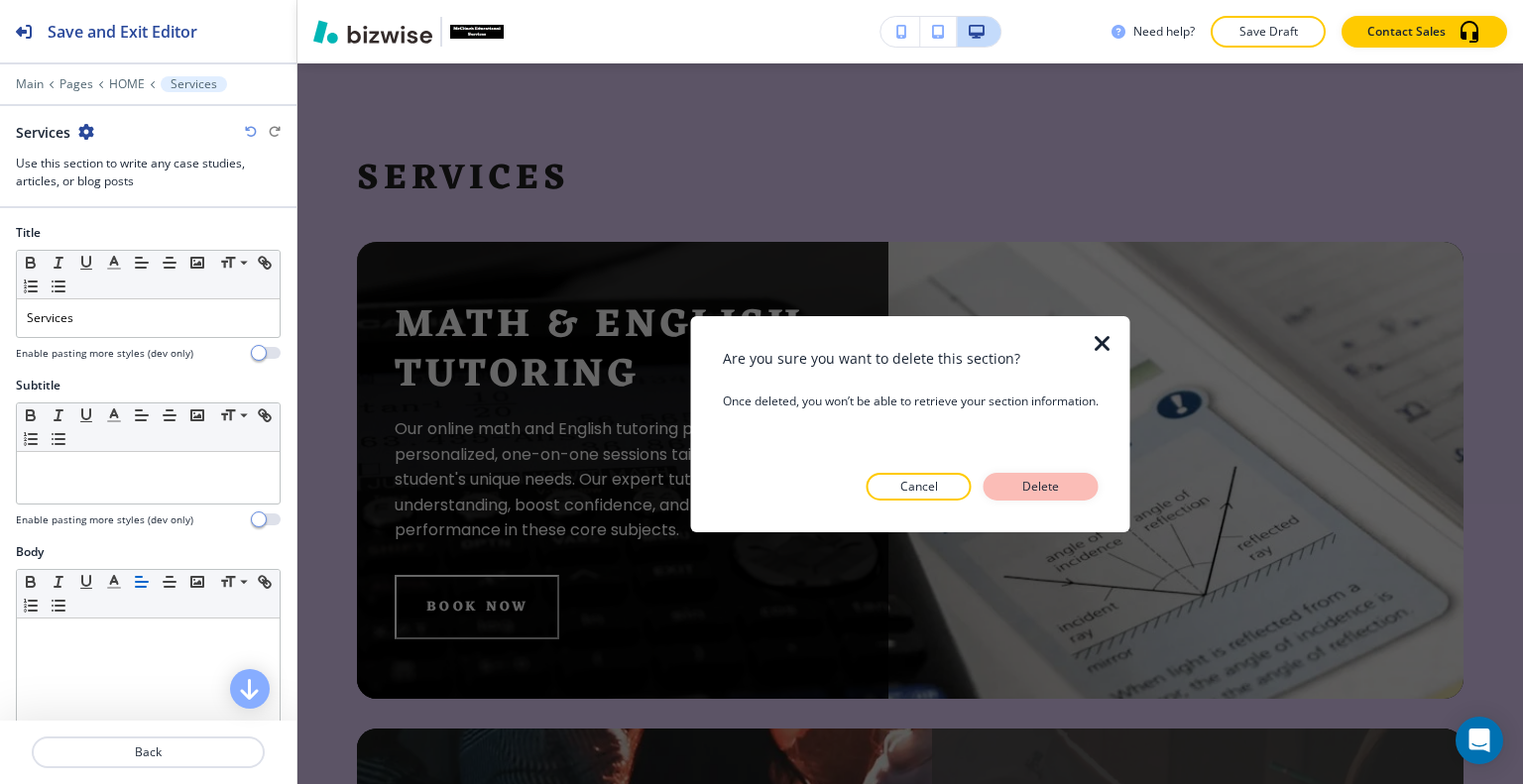 click on "Delete" at bounding box center (1041, 487) 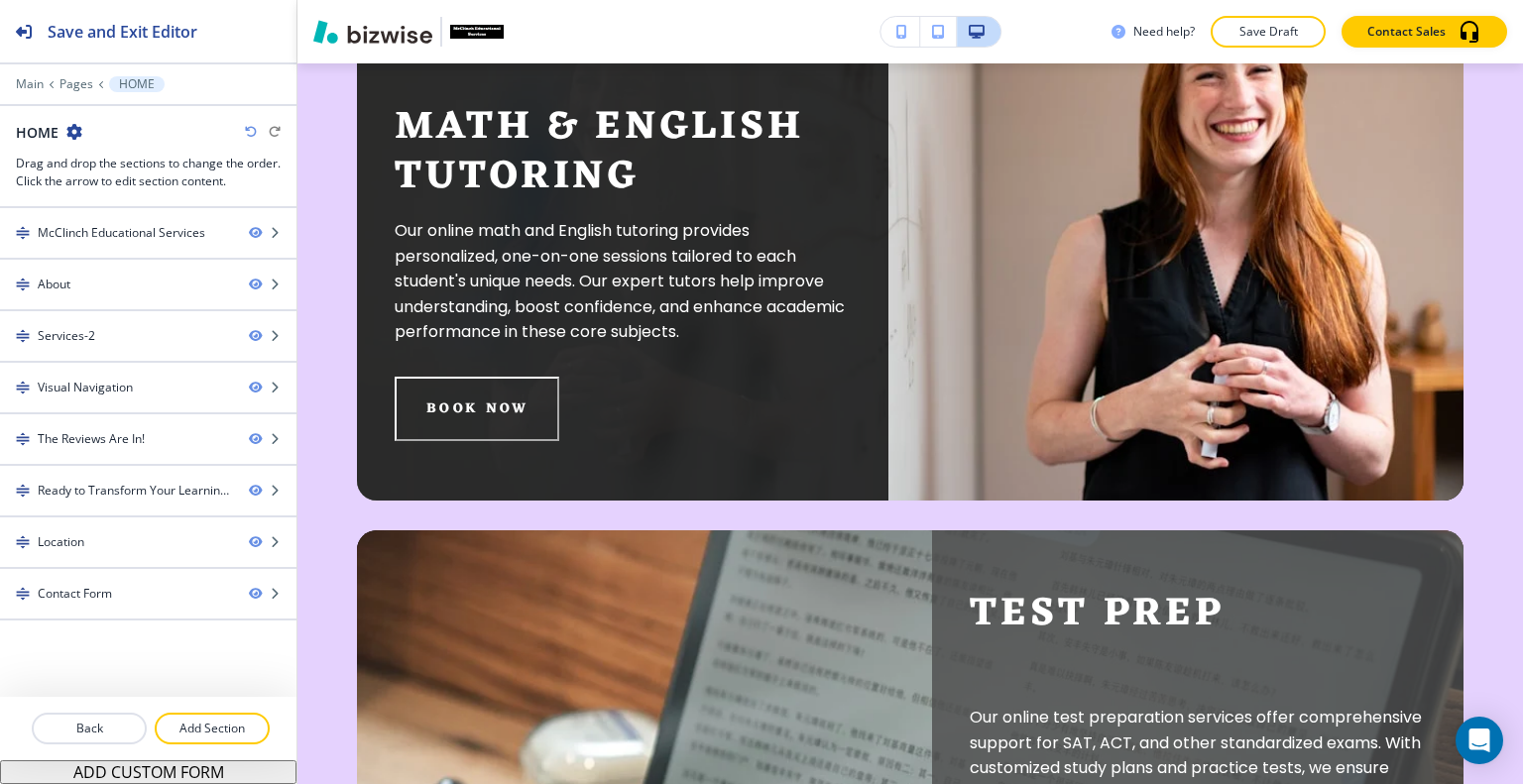 scroll, scrollTop: 1637, scrollLeft: 0, axis: vertical 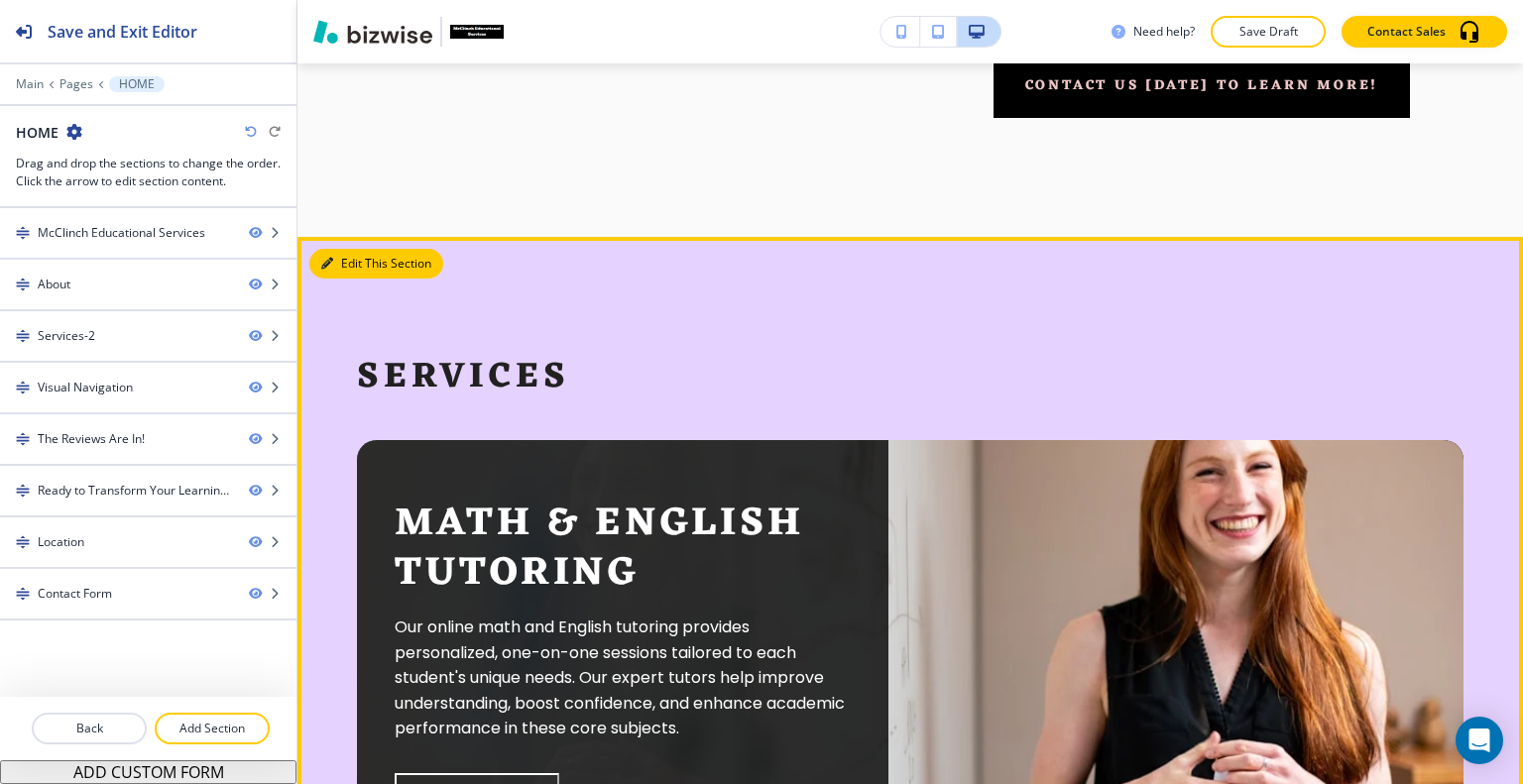 click on "Edit This Section" at bounding box center (376, 264) 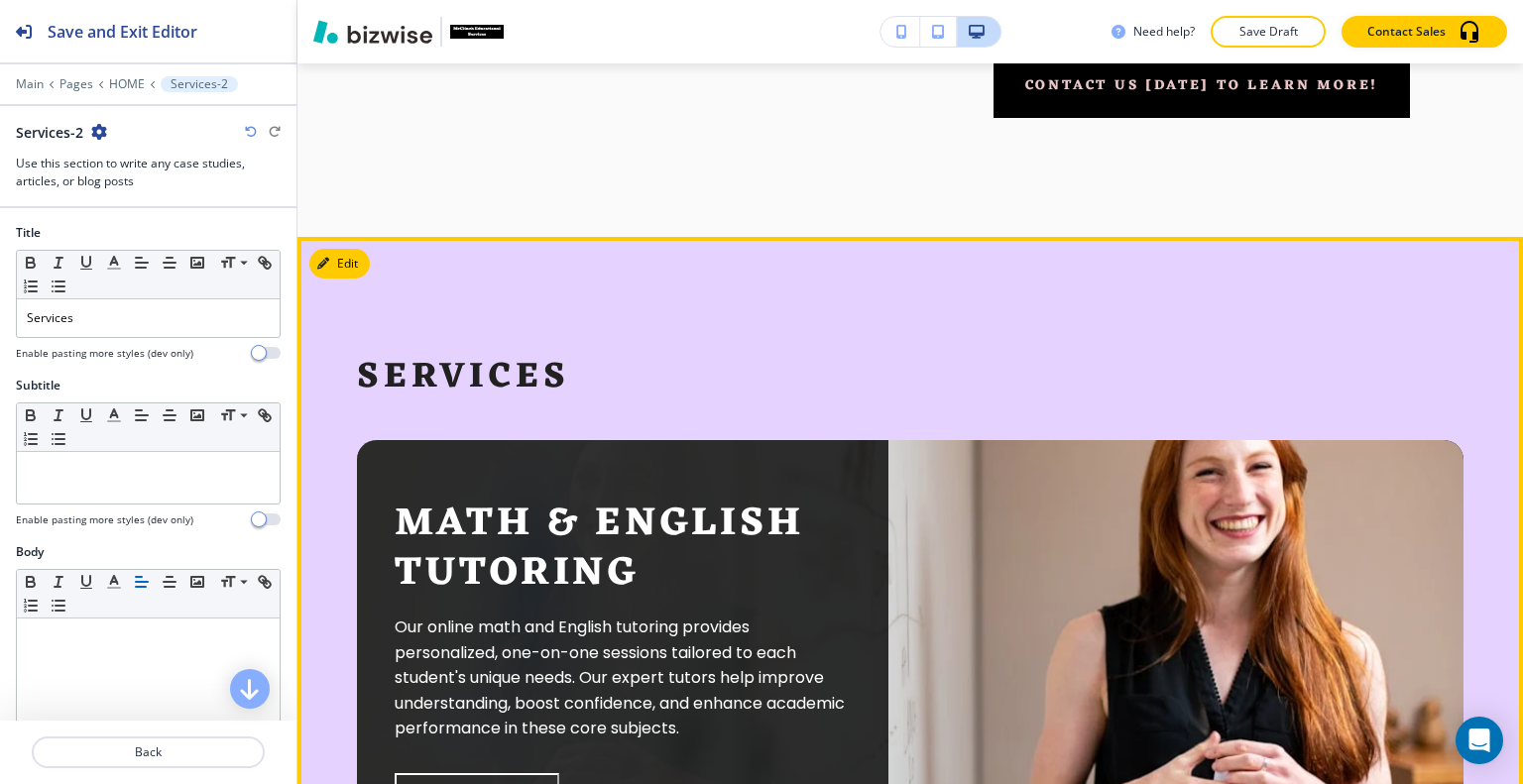 scroll, scrollTop: 1836, scrollLeft: 0, axis: vertical 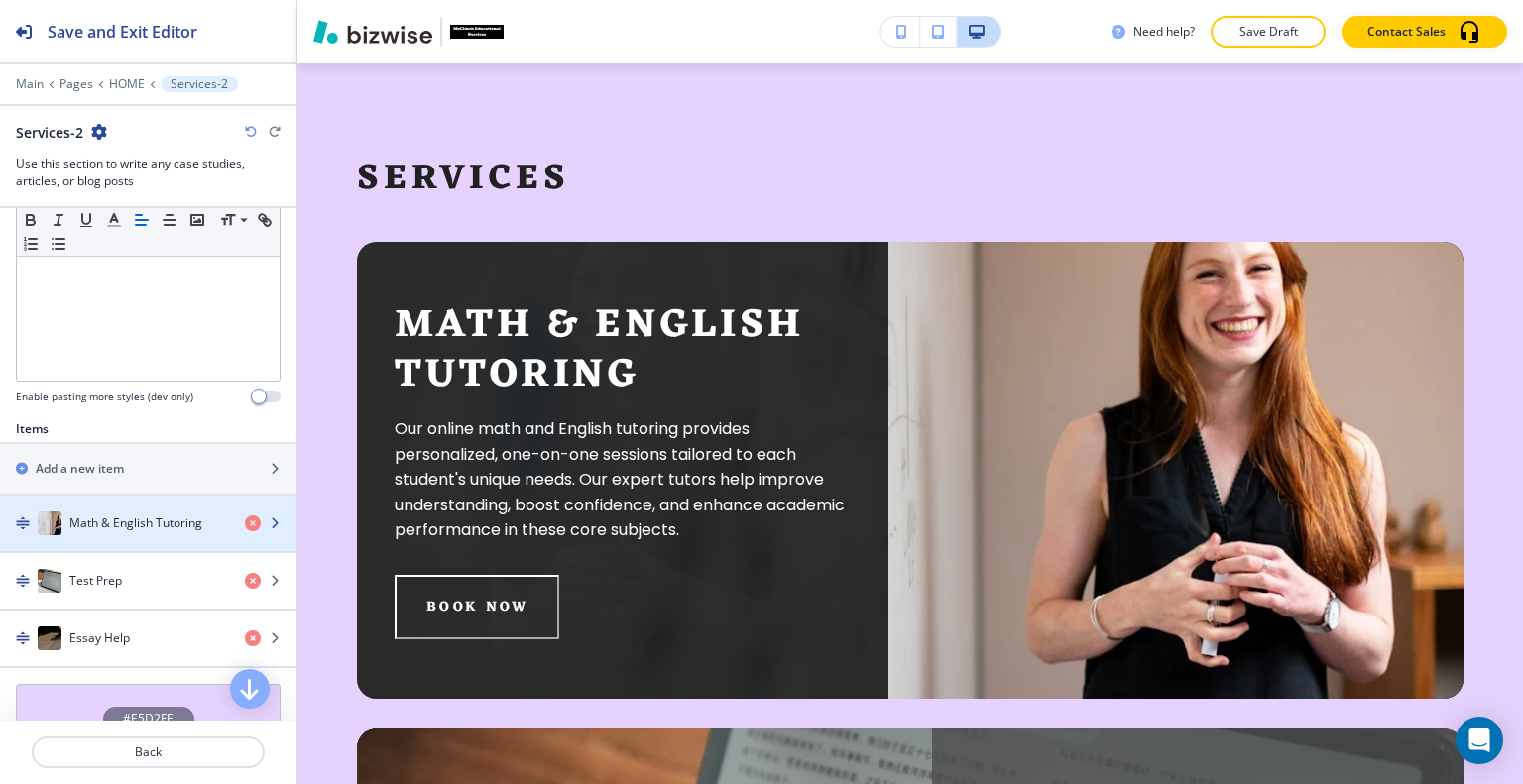 click on "Math & English Tutoring" at bounding box center [136, 523] 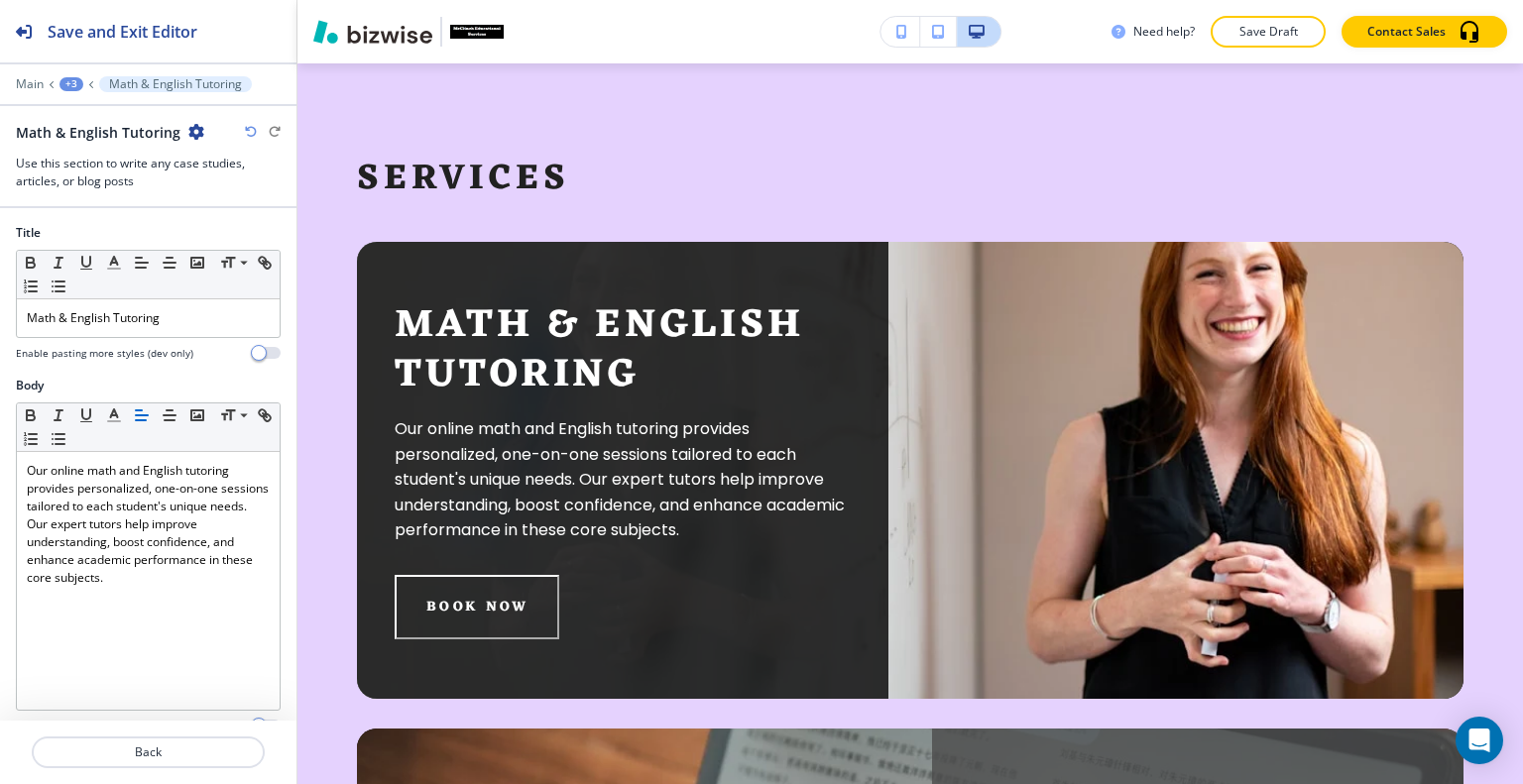 scroll, scrollTop: 458, scrollLeft: 0, axis: vertical 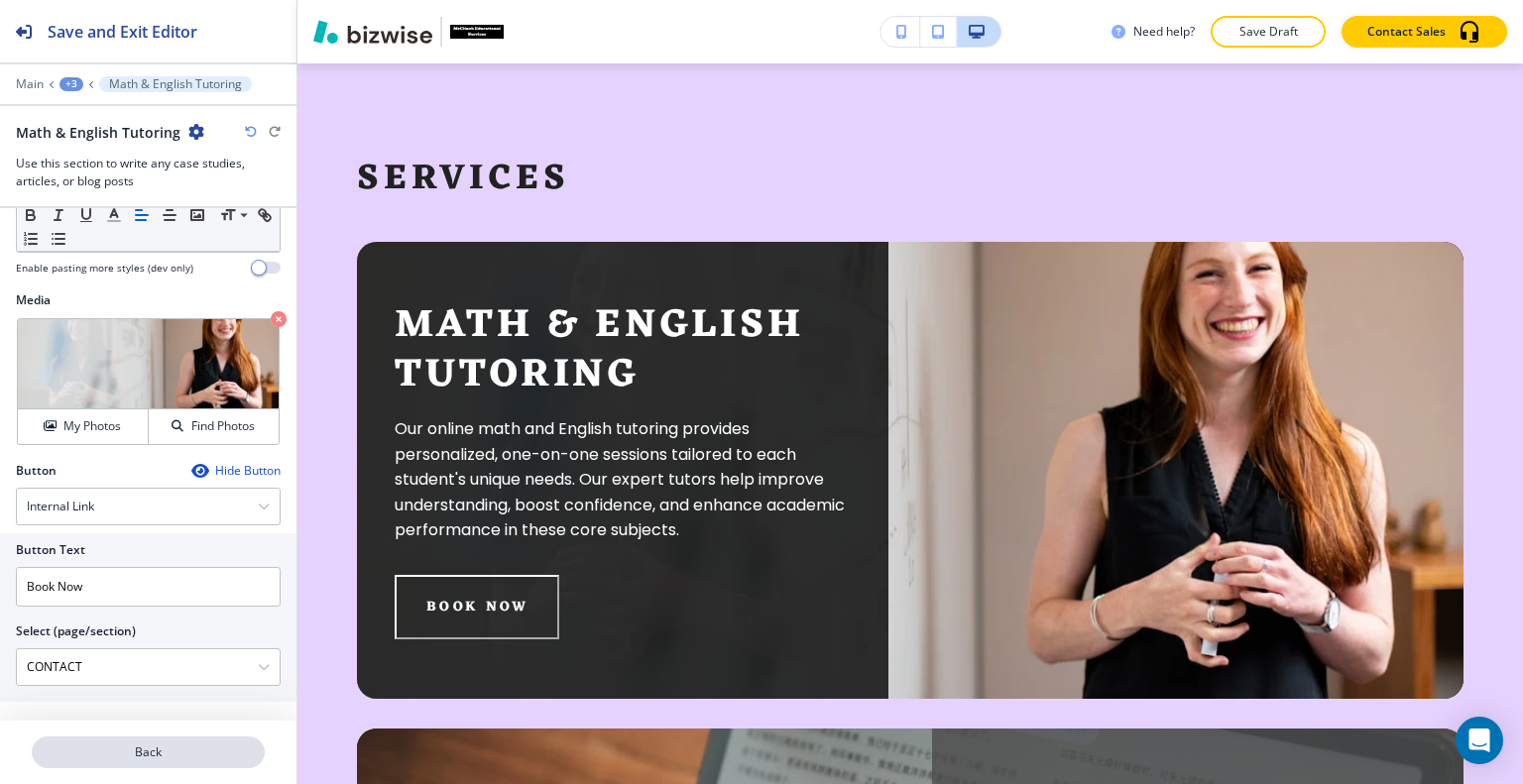 click on "Back" at bounding box center (148, 752) 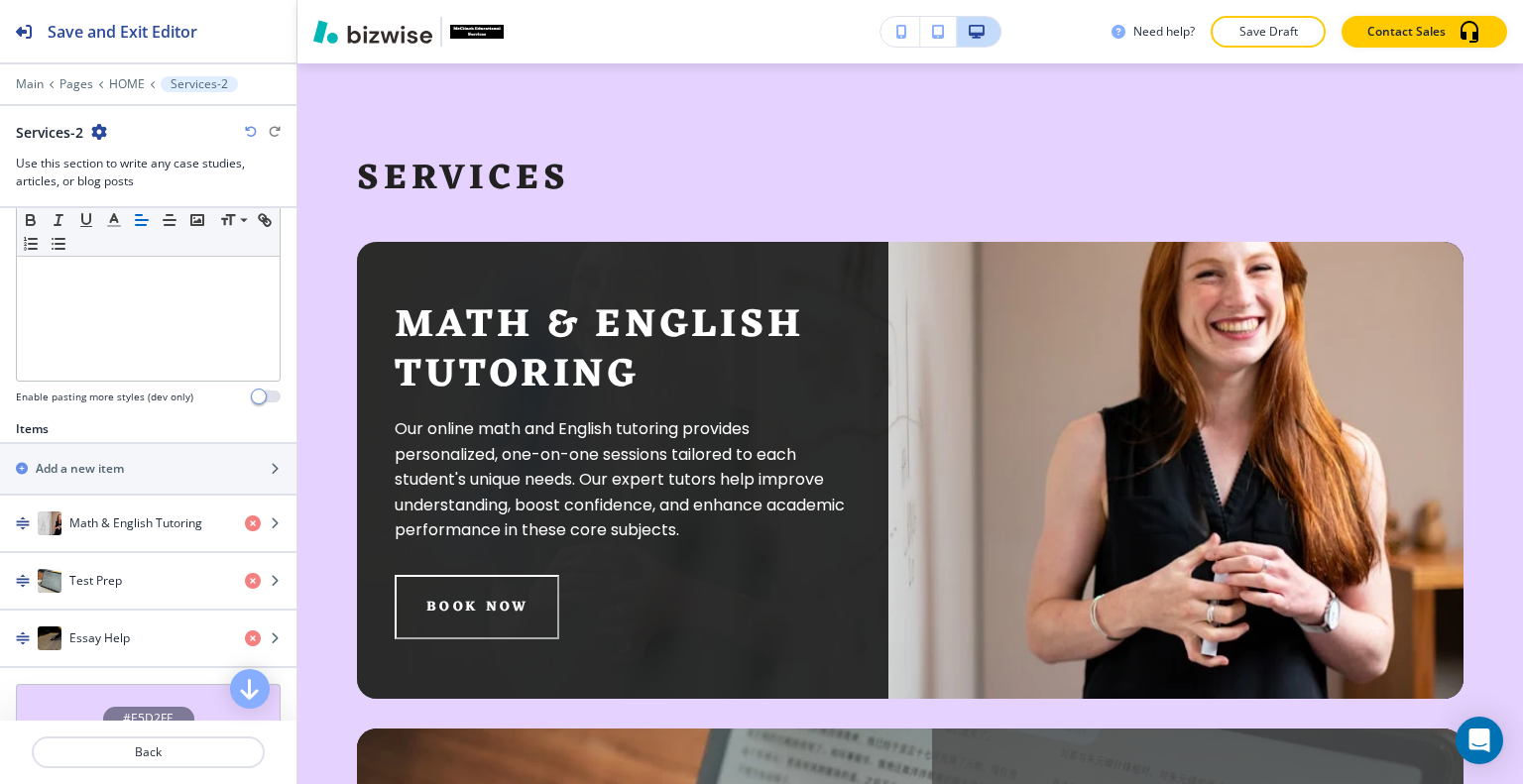 scroll, scrollTop: 694, scrollLeft: 0, axis: vertical 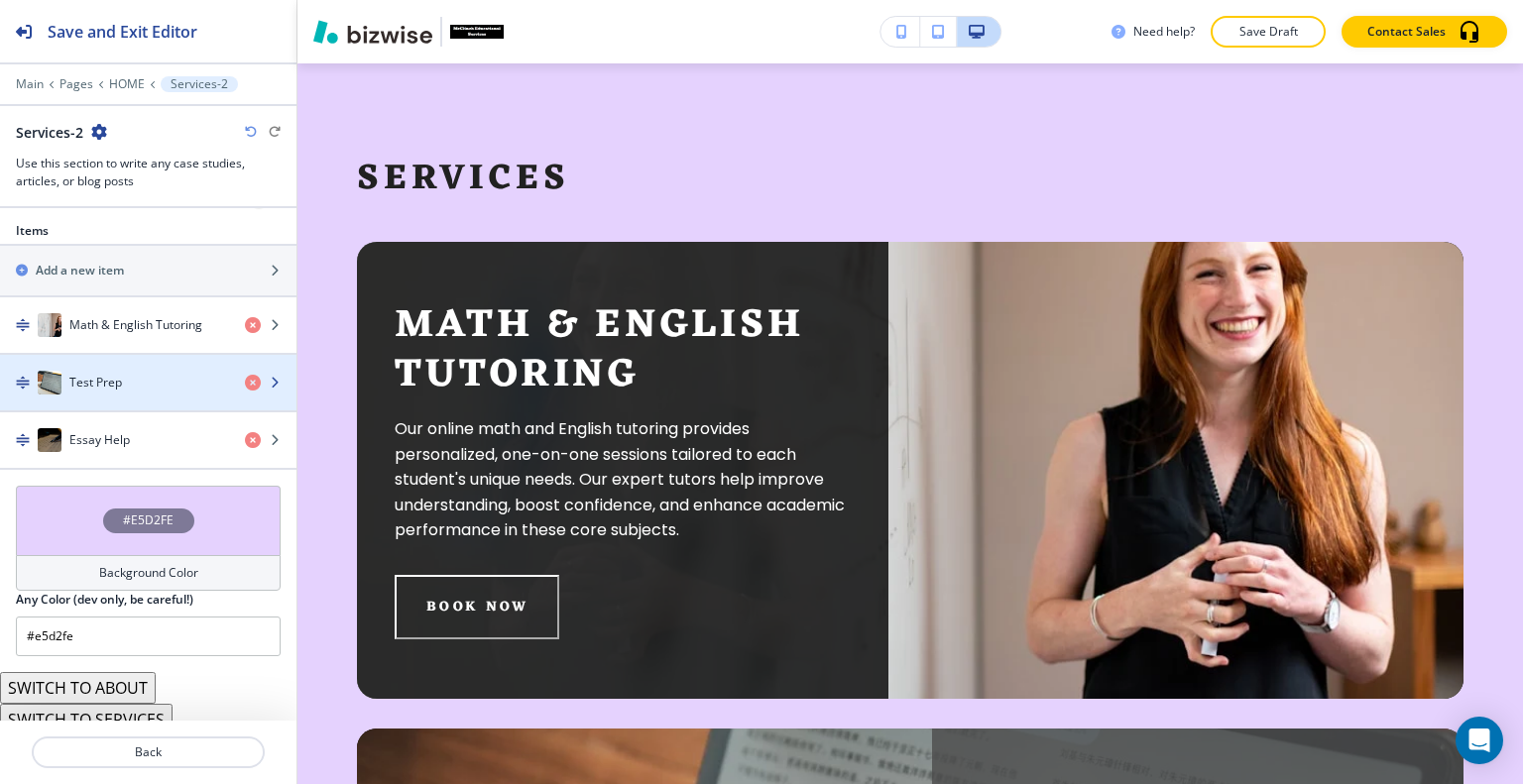 click on "Test Prep" at bounding box center (114, 383) 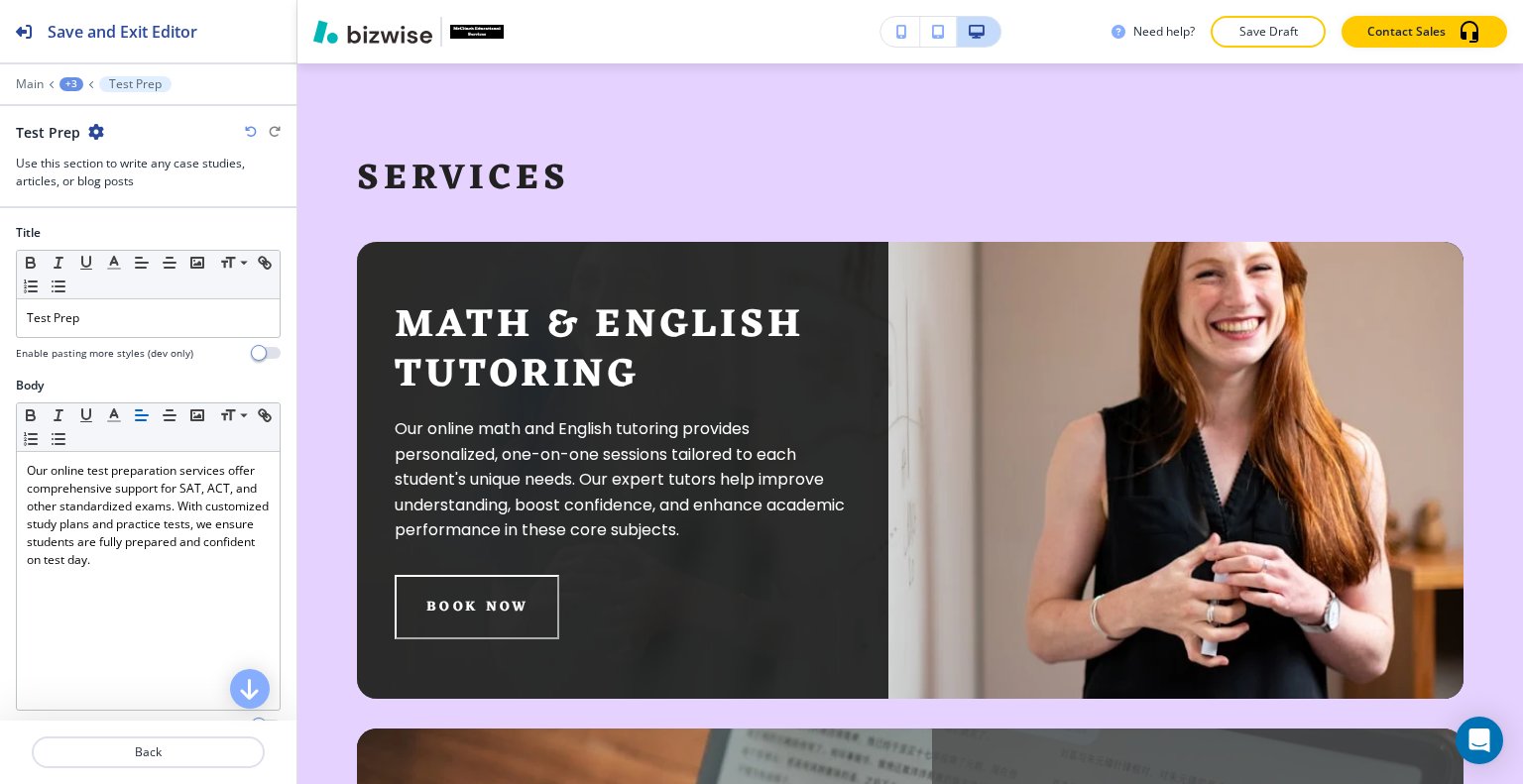 scroll, scrollTop: 458, scrollLeft: 0, axis: vertical 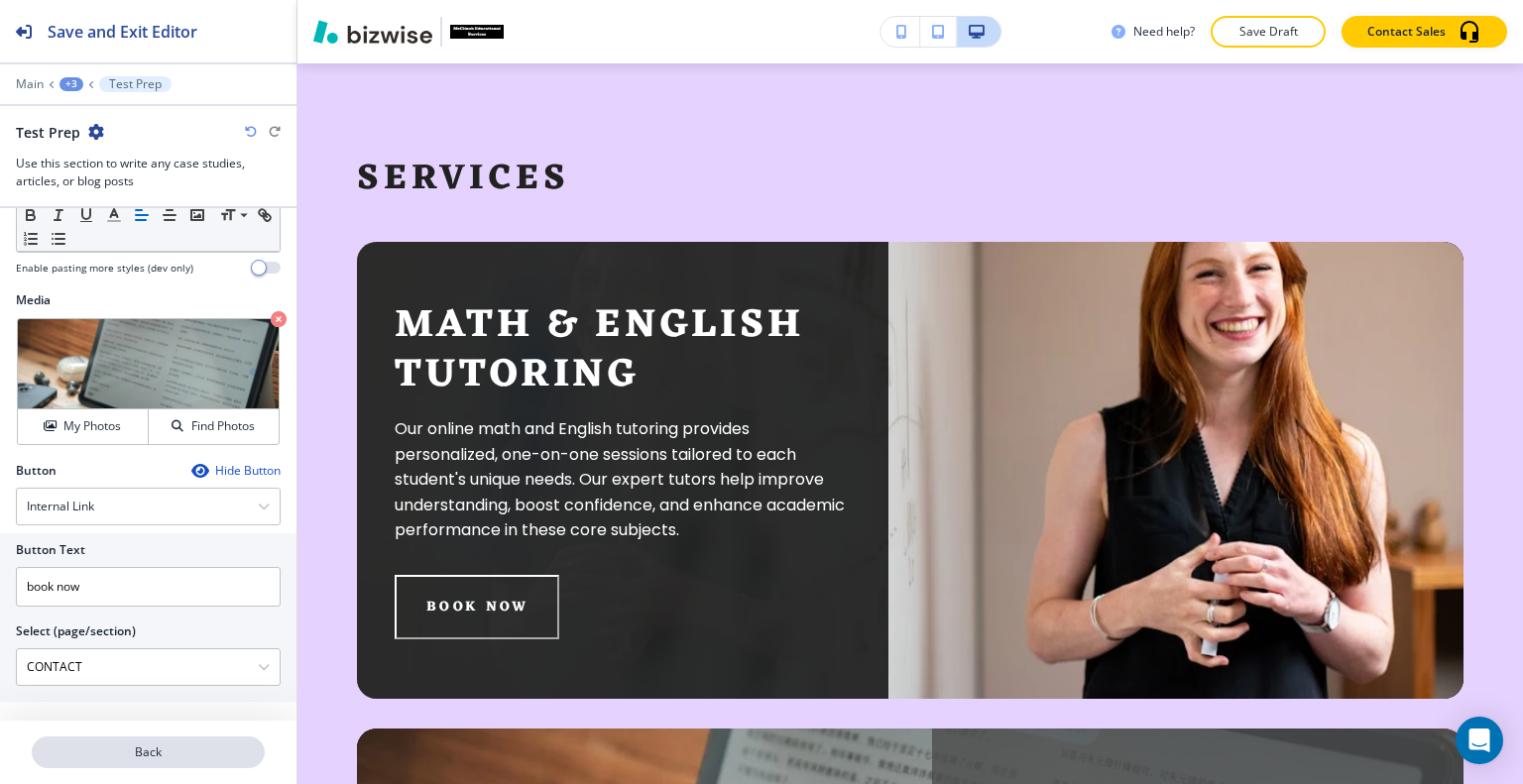 click on "Back" at bounding box center (148, 752) 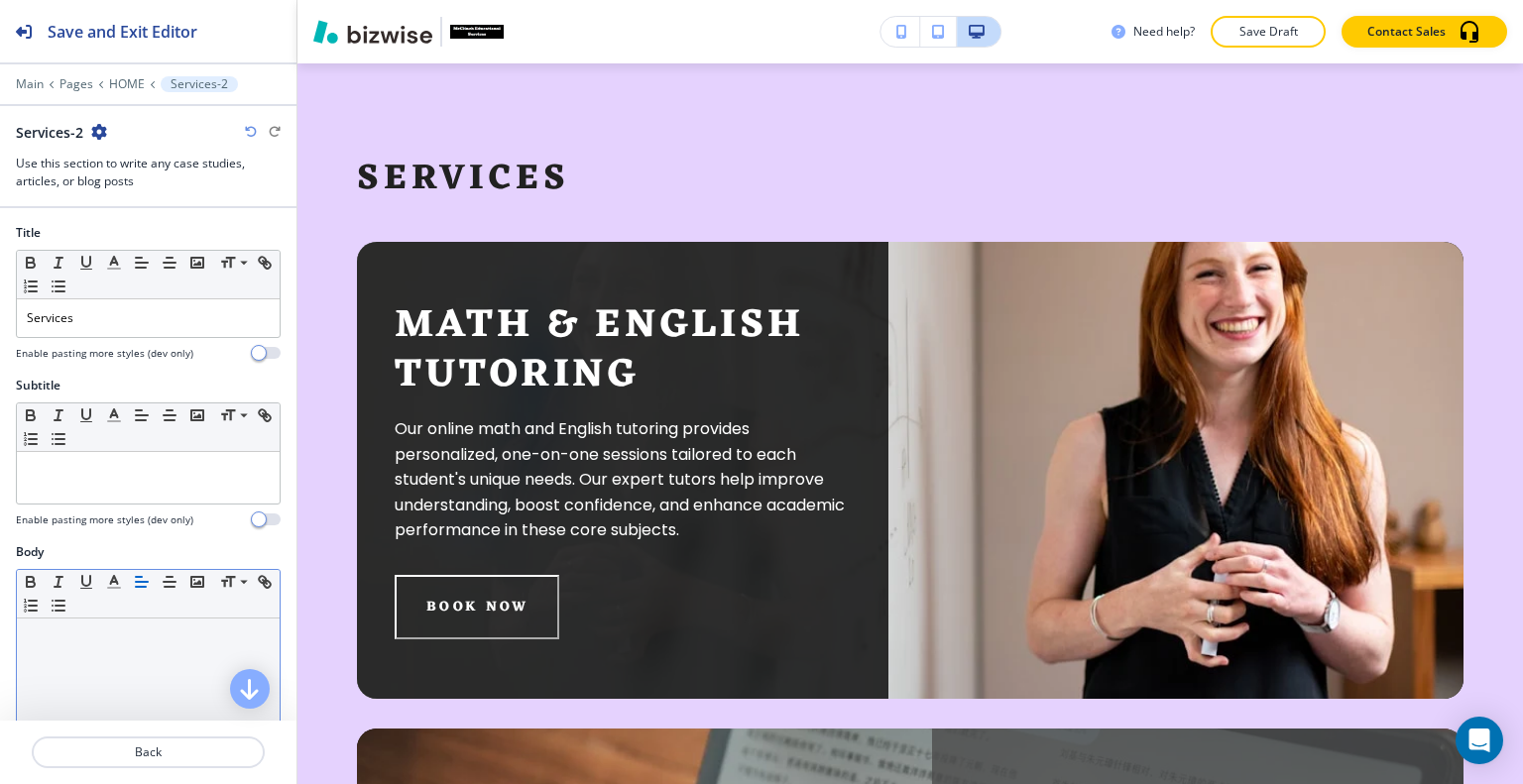 scroll, scrollTop: 703, scrollLeft: 0, axis: vertical 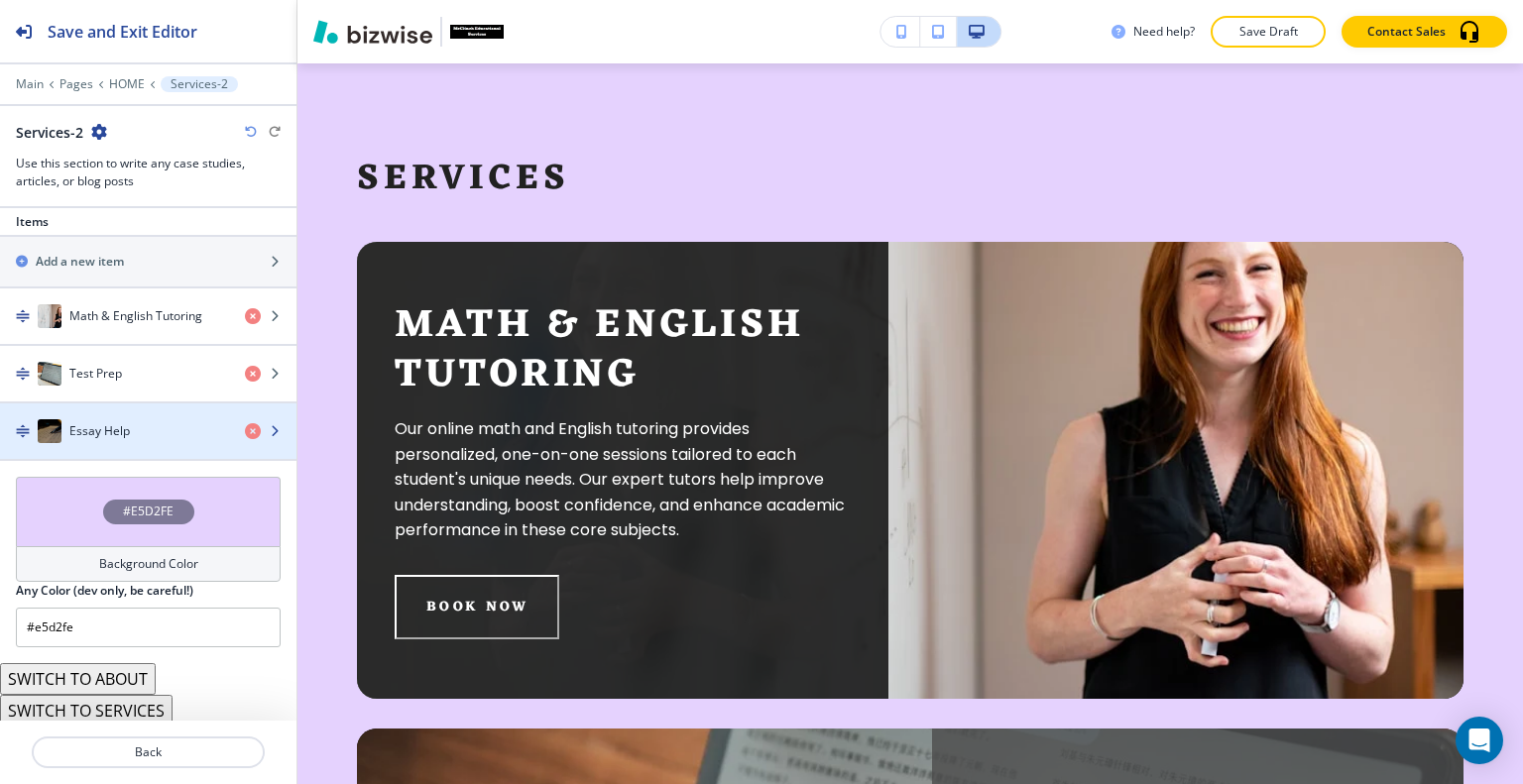 click on "Essay Help" at bounding box center (99, 431) 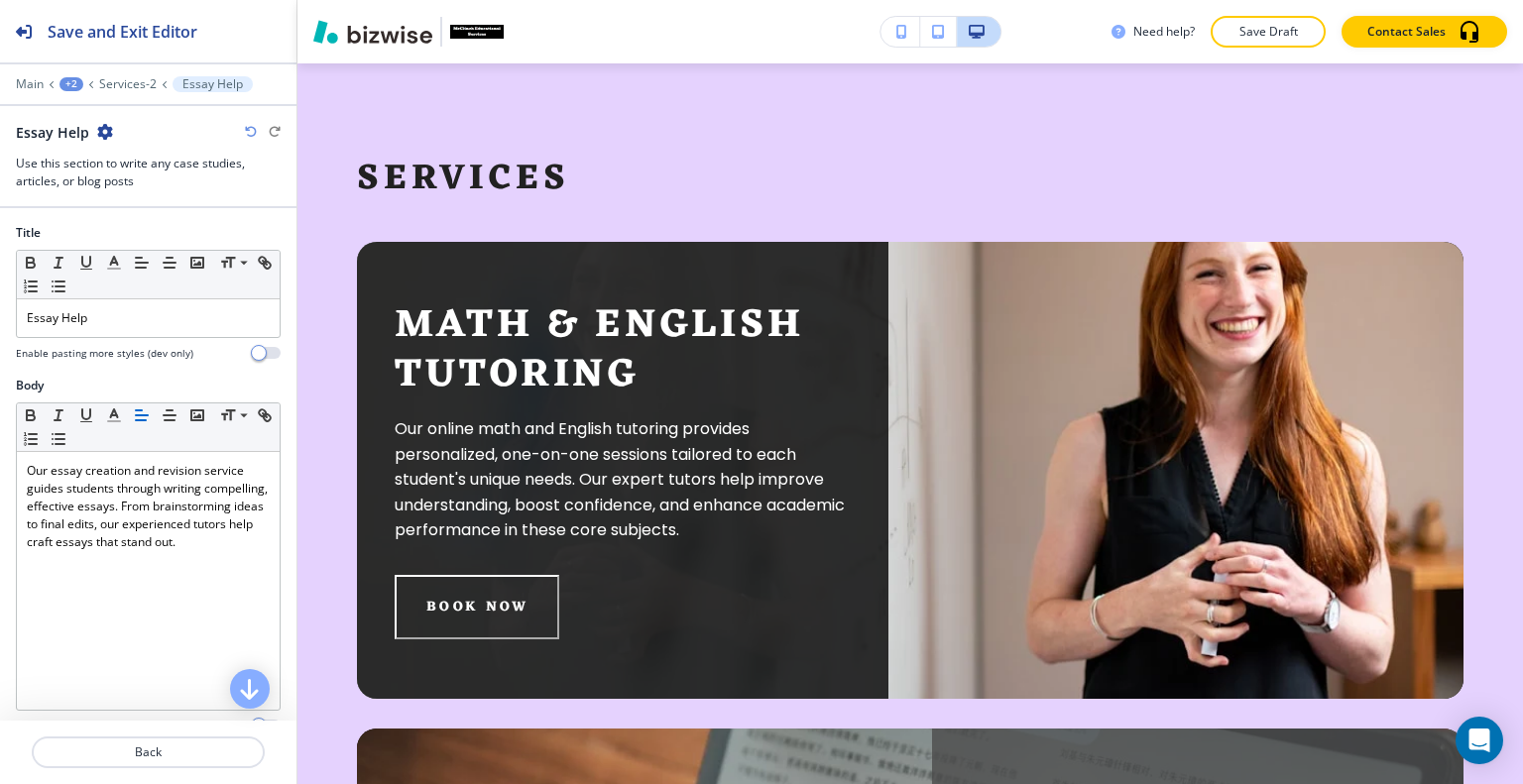 scroll, scrollTop: 458, scrollLeft: 0, axis: vertical 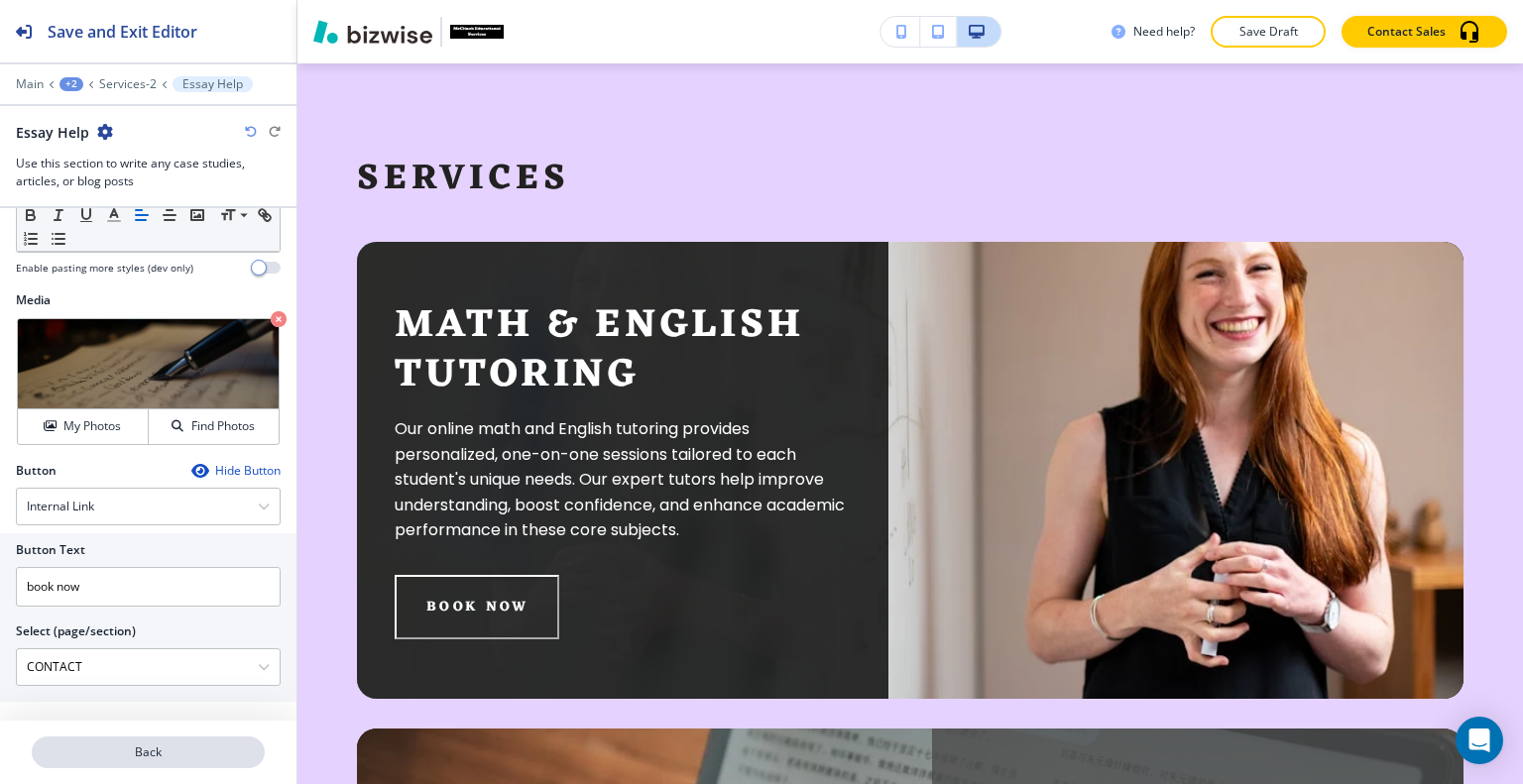 click on "Back" at bounding box center (148, 752) 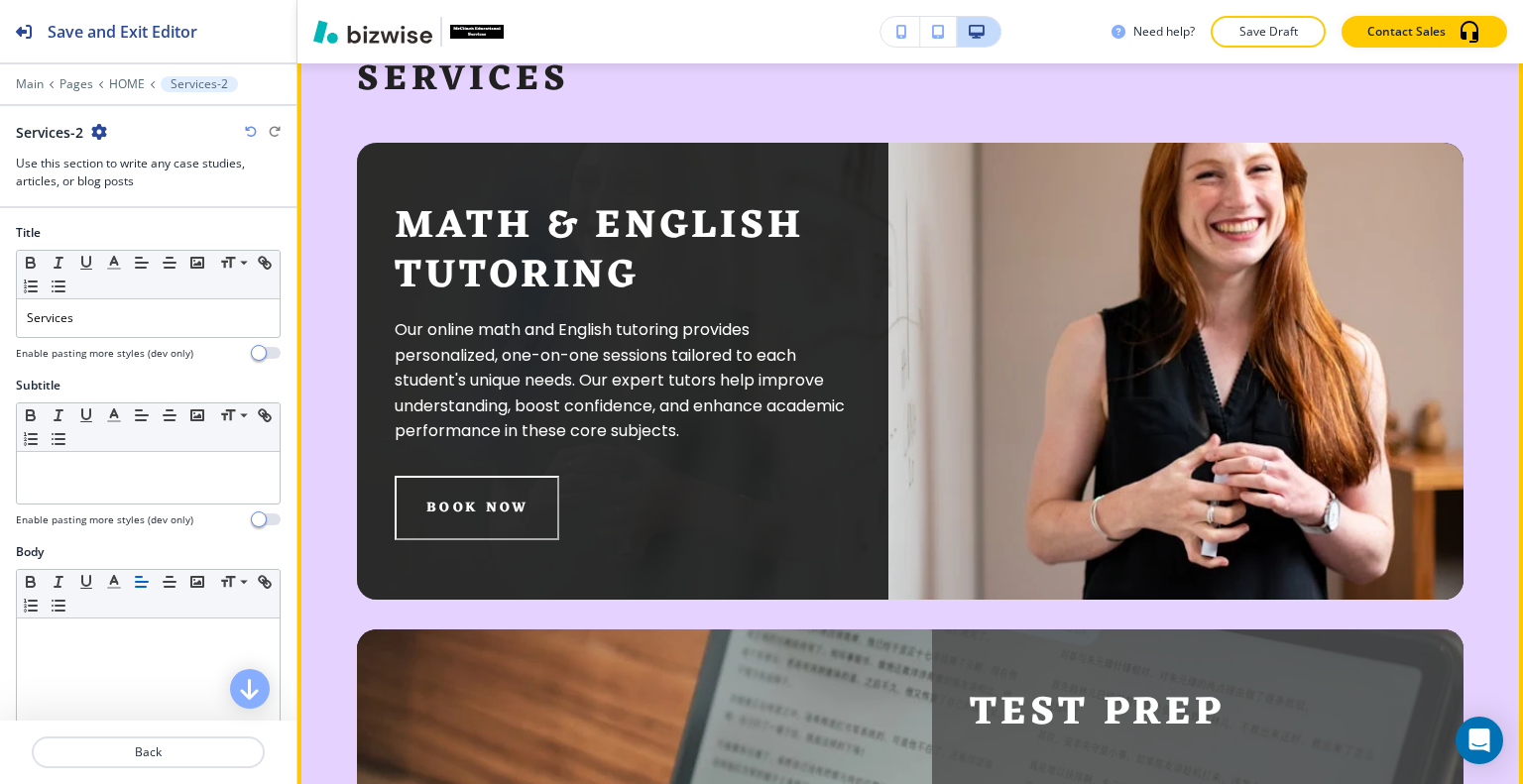scroll, scrollTop: 1736, scrollLeft: 0, axis: vertical 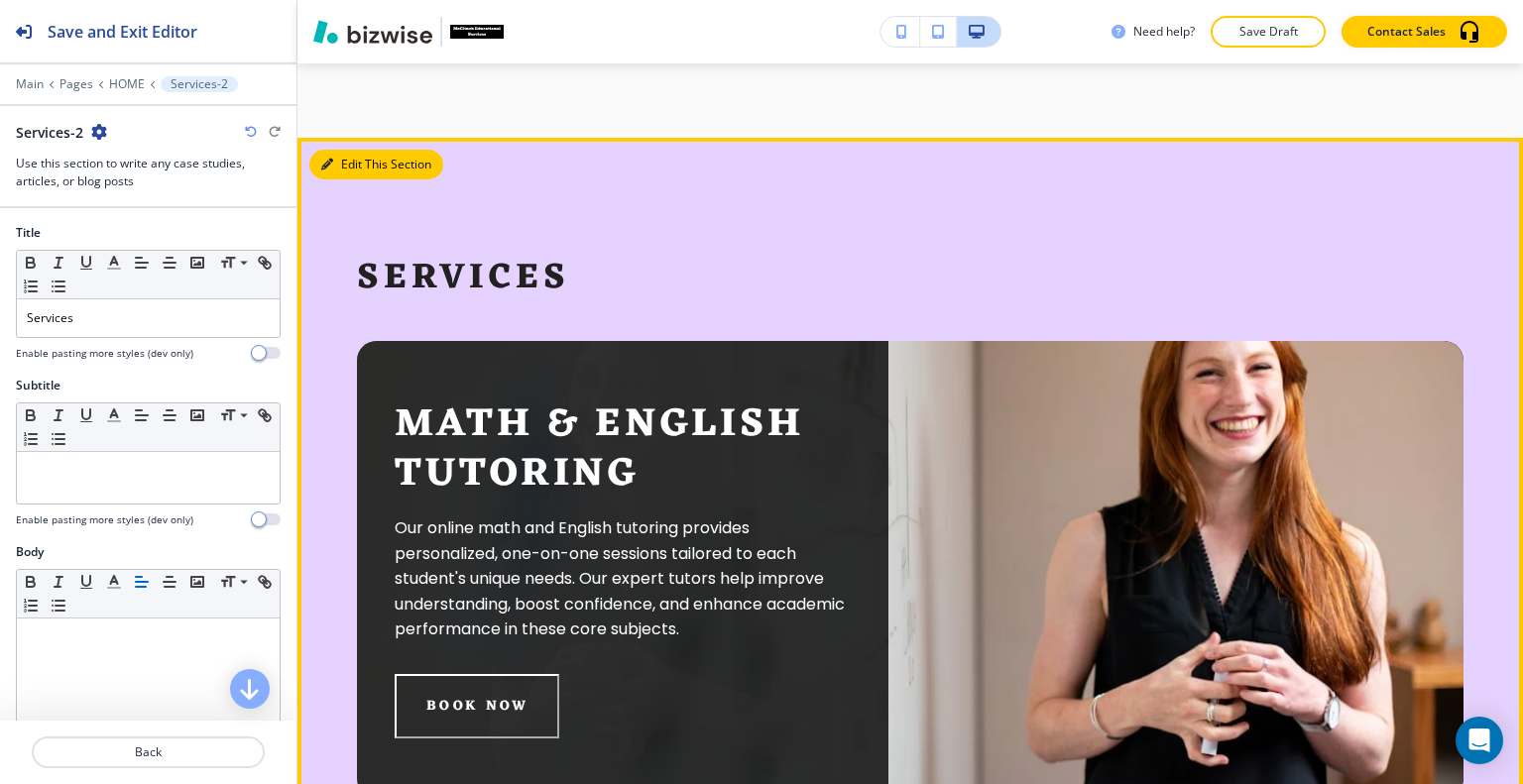 click on "Edit This Section" at bounding box center (376, 165) 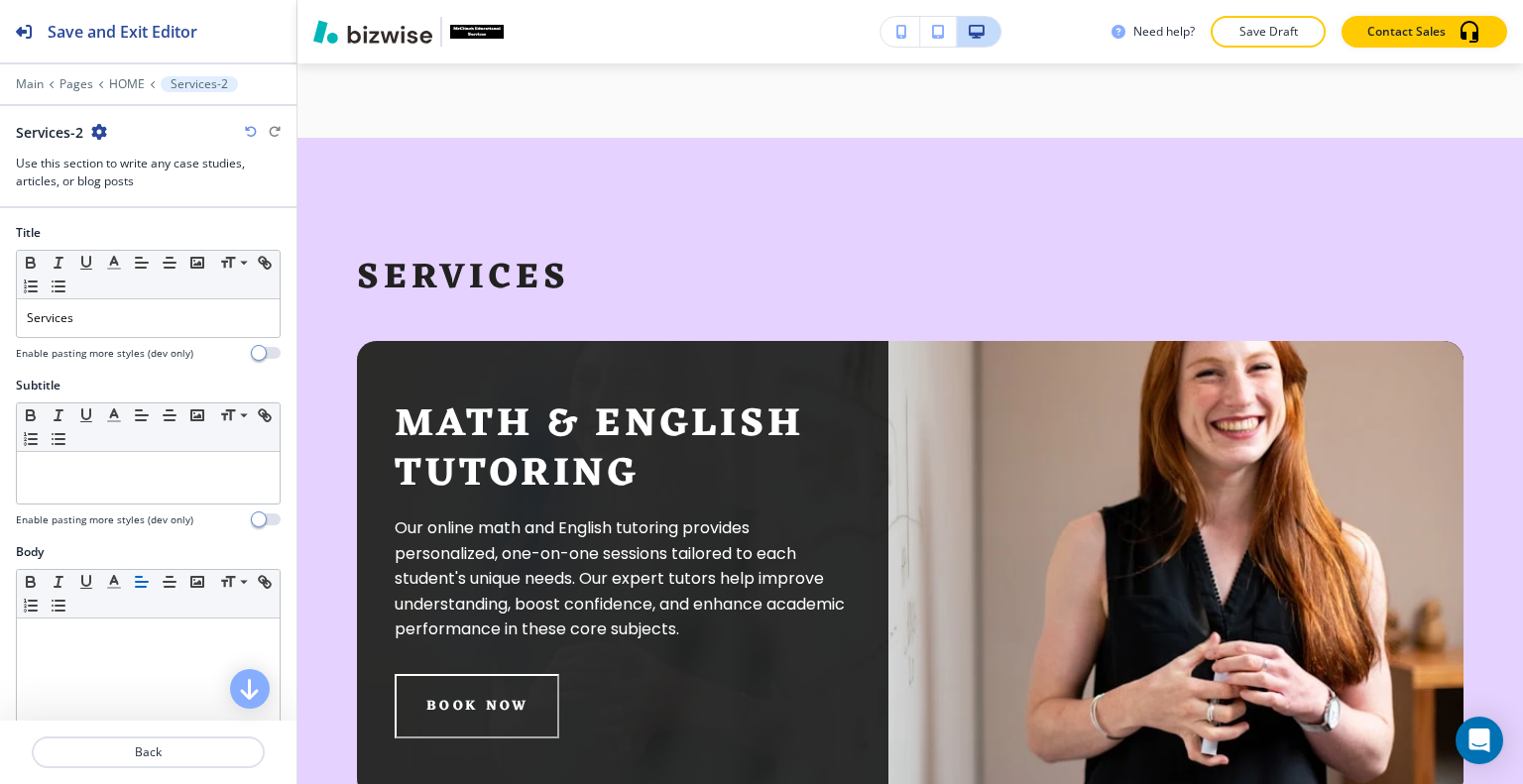 scroll, scrollTop: 703, scrollLeft: 0, axis: vertical 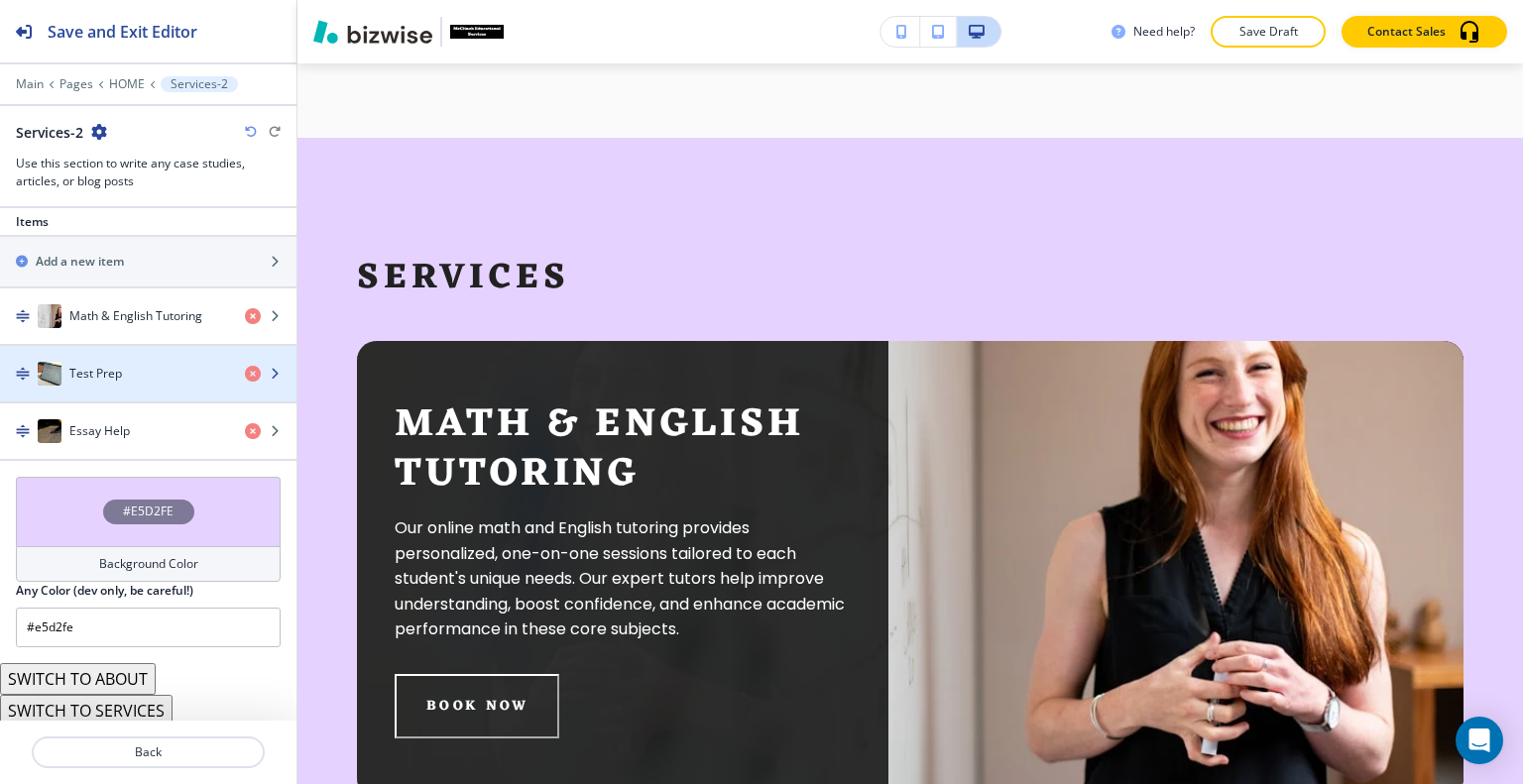 click at bounding box center (148, 393) 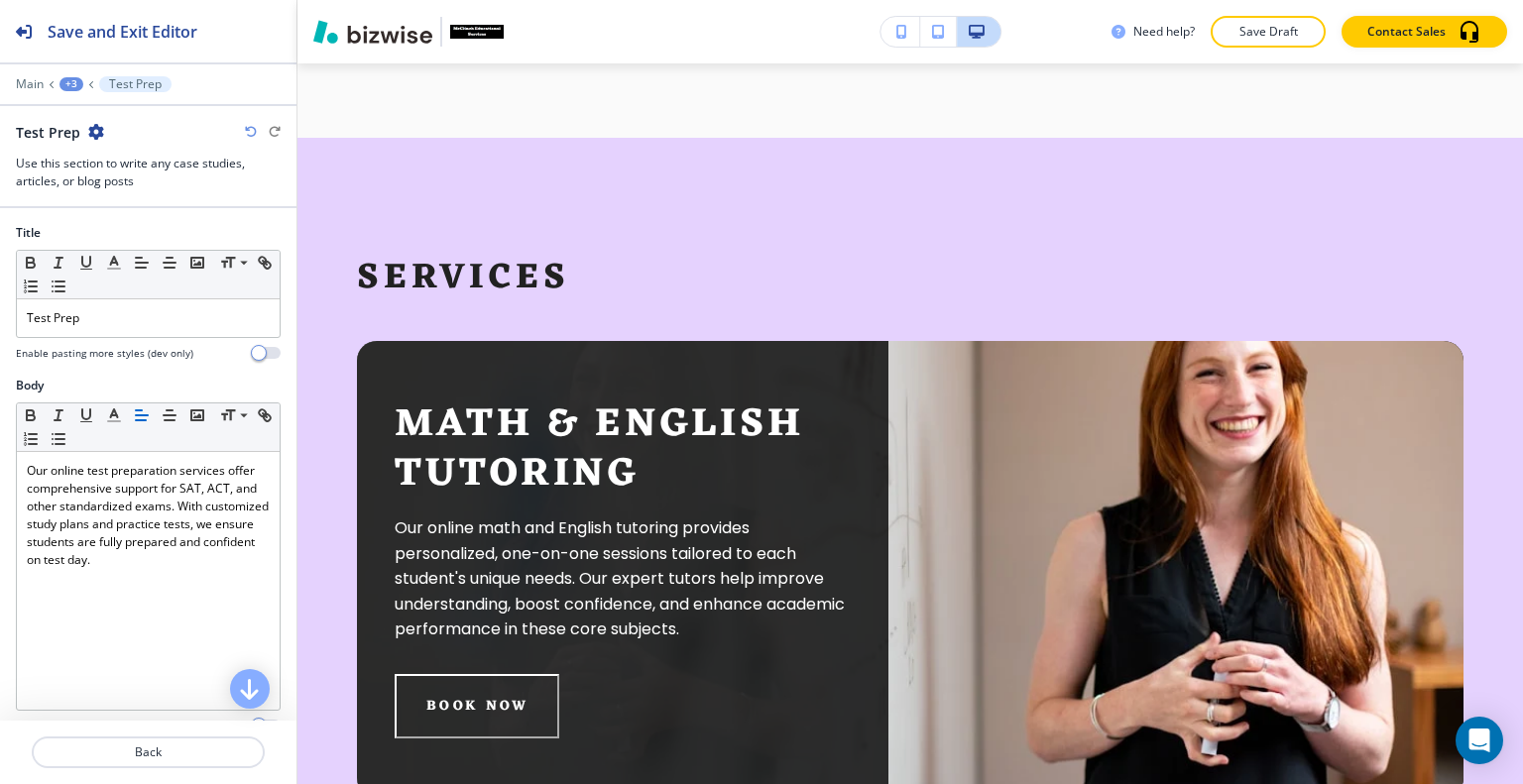 scroll, scrollTop: 458, scrollLeft: 0, axis: vertical 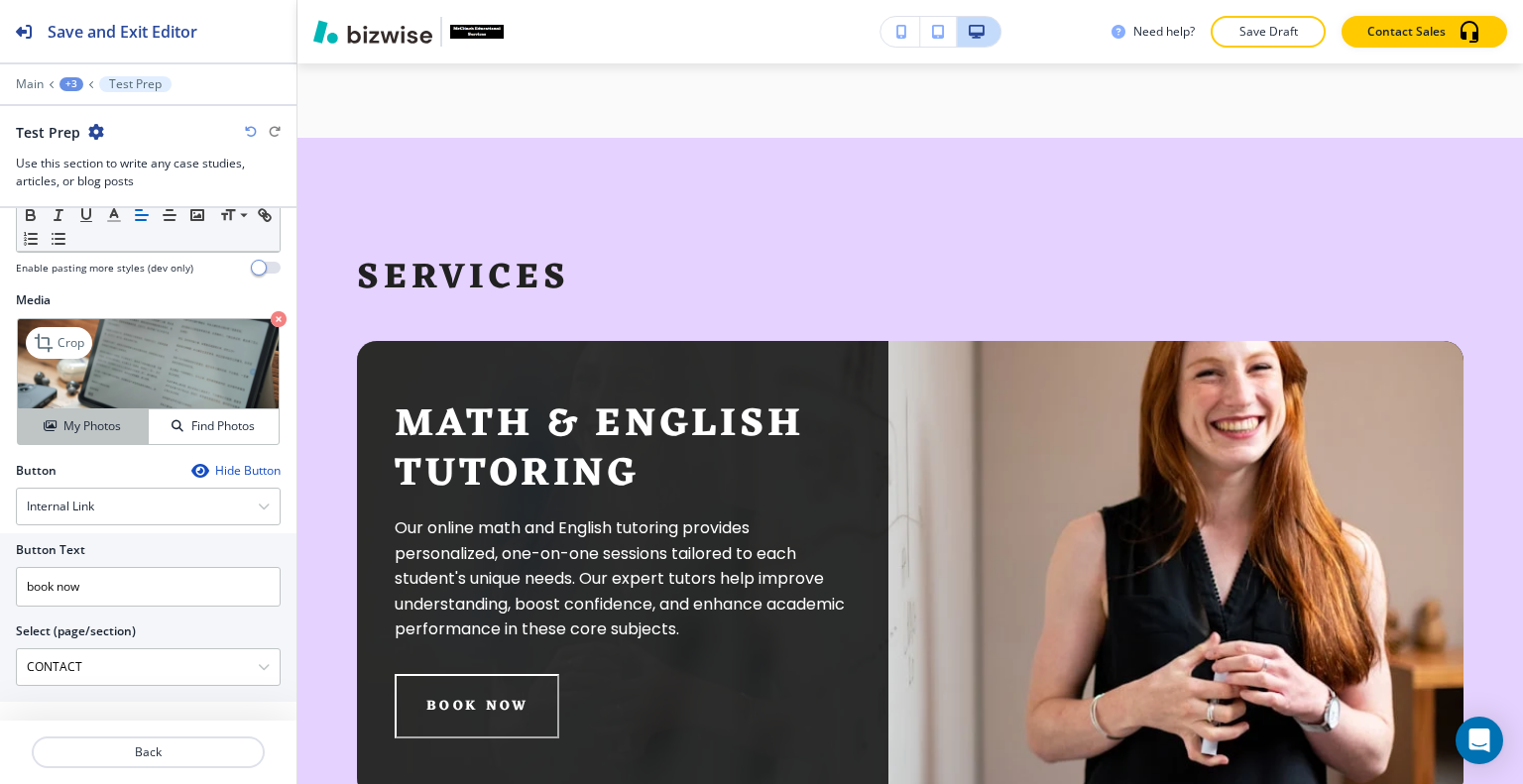 click on "My Photos" at bounding box center (83, 426) 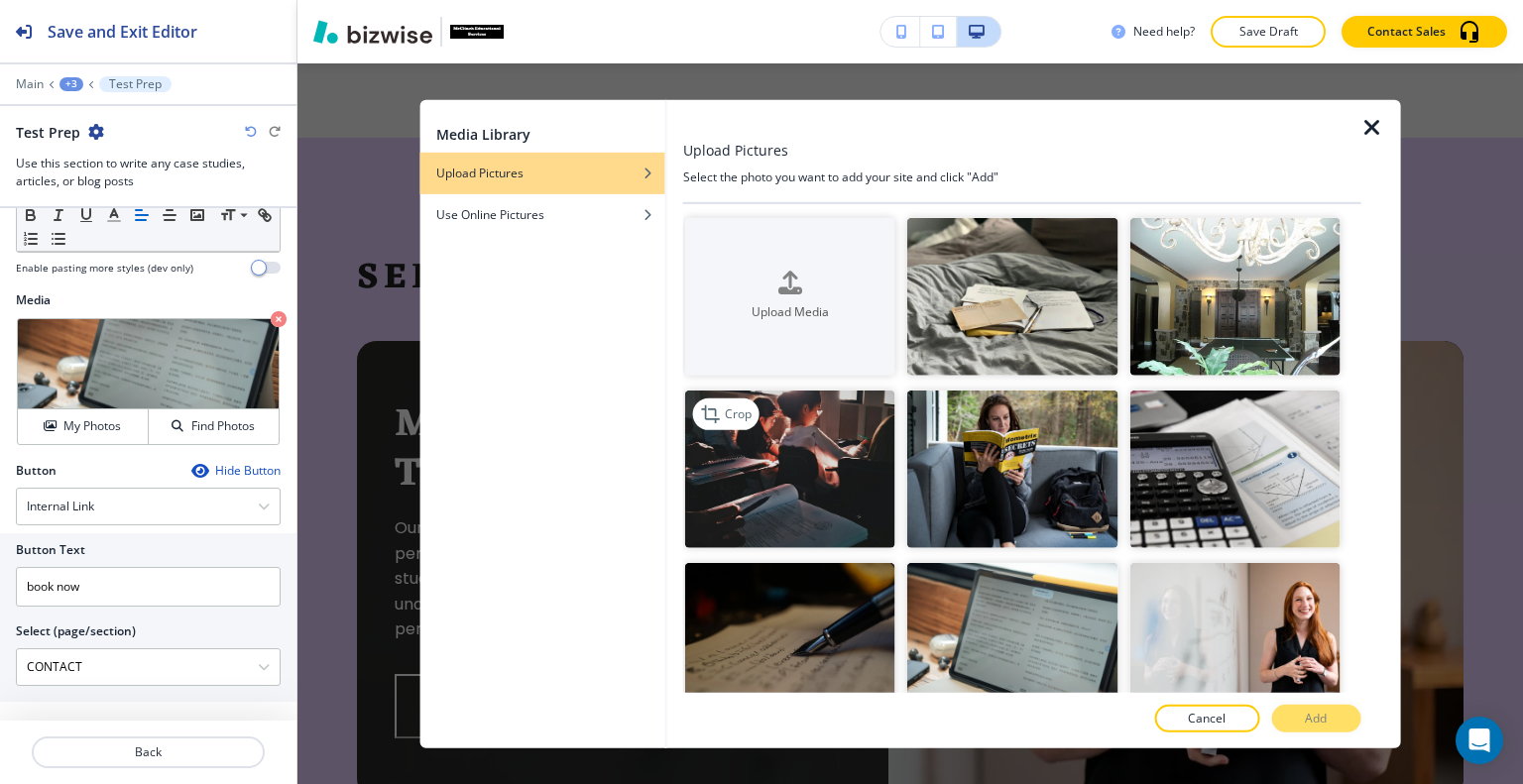 click at bounding box center (790, 469) 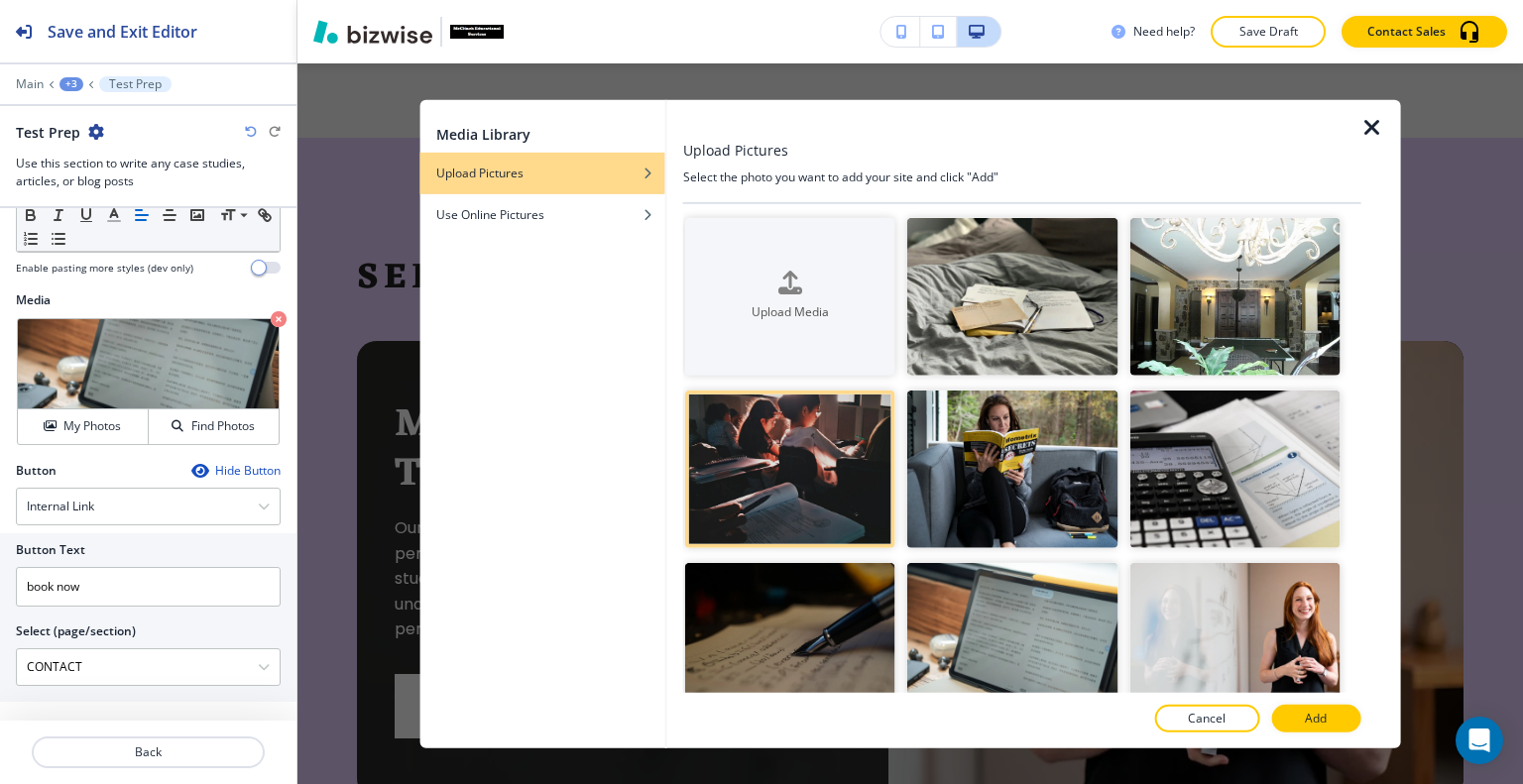 click on "Add" at bounding box center (1316, 719) 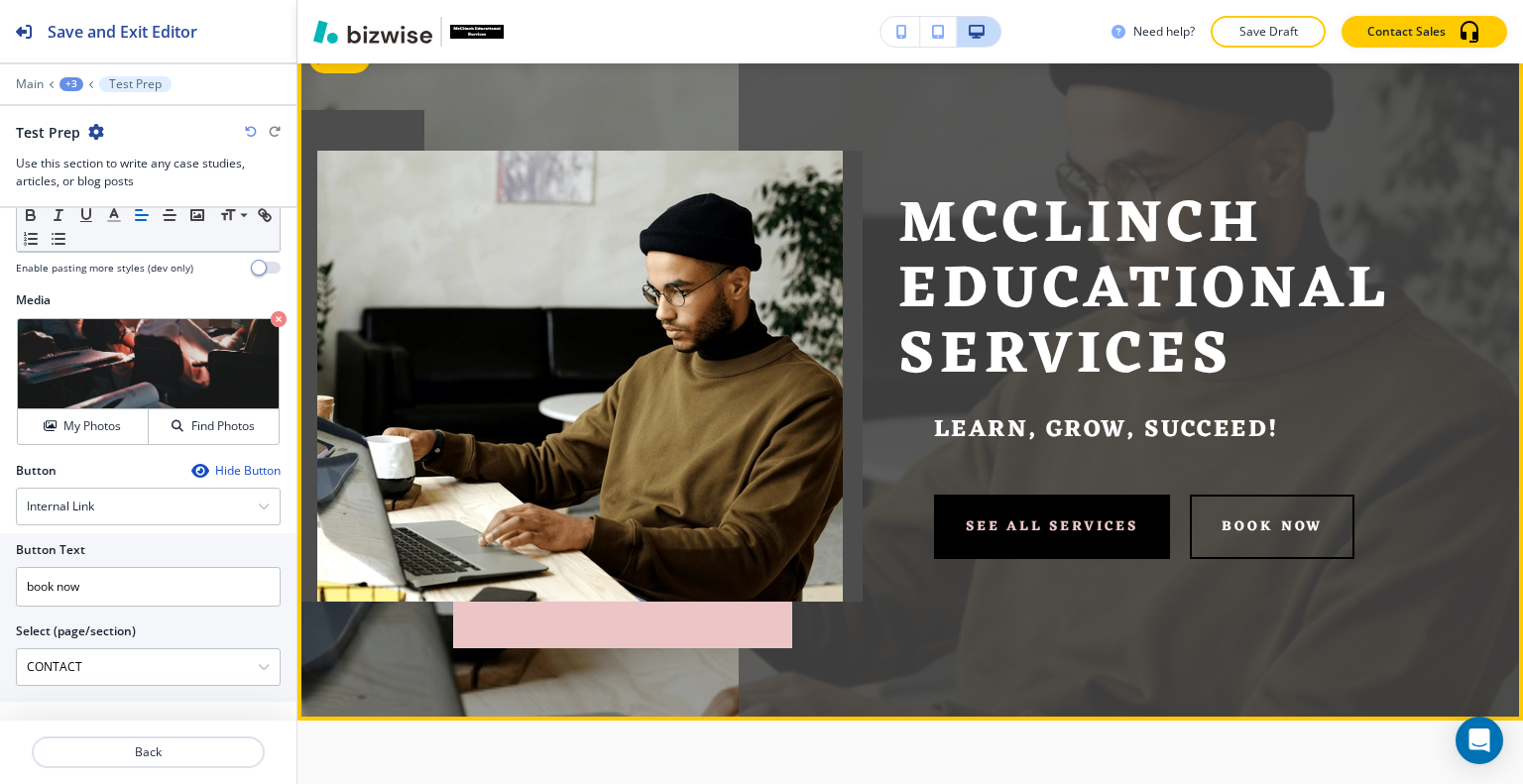 scroll, scrollTop: 0, scrollLeft: 0, axis: both 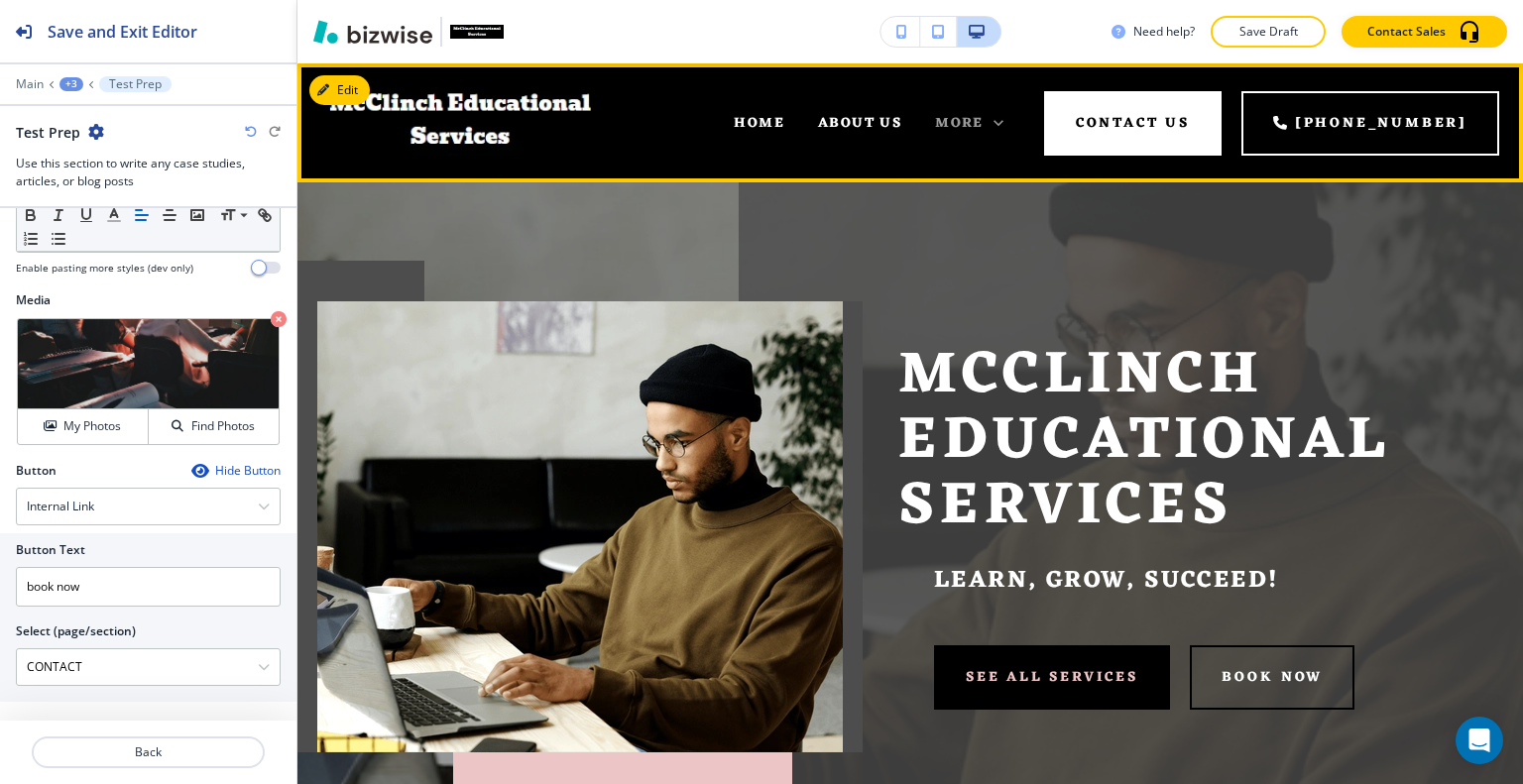 click on "More" at bounding box center [959, 123] 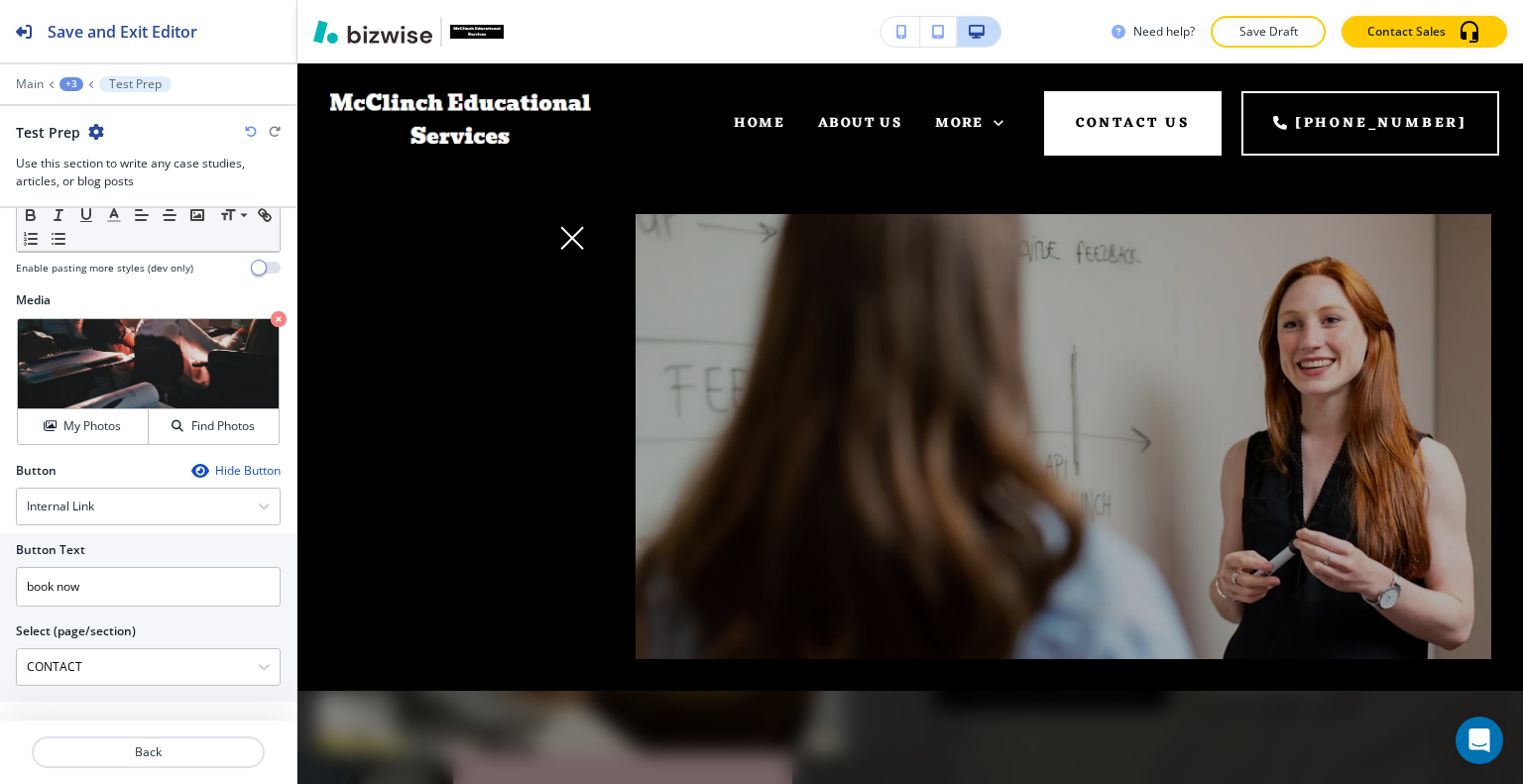 click at bounding box center (910, 483) 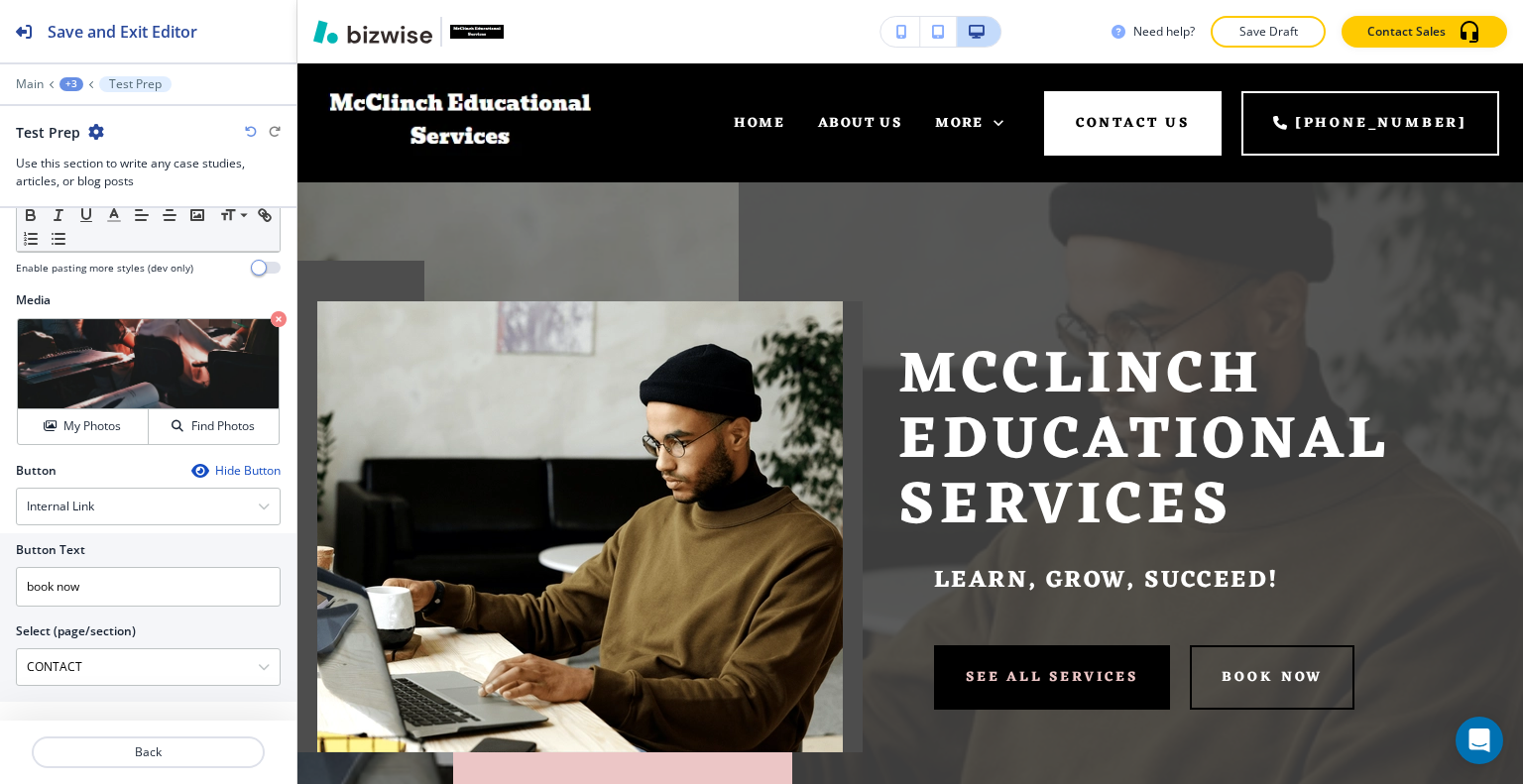 click on "+3" at bounding box center [71, 84] 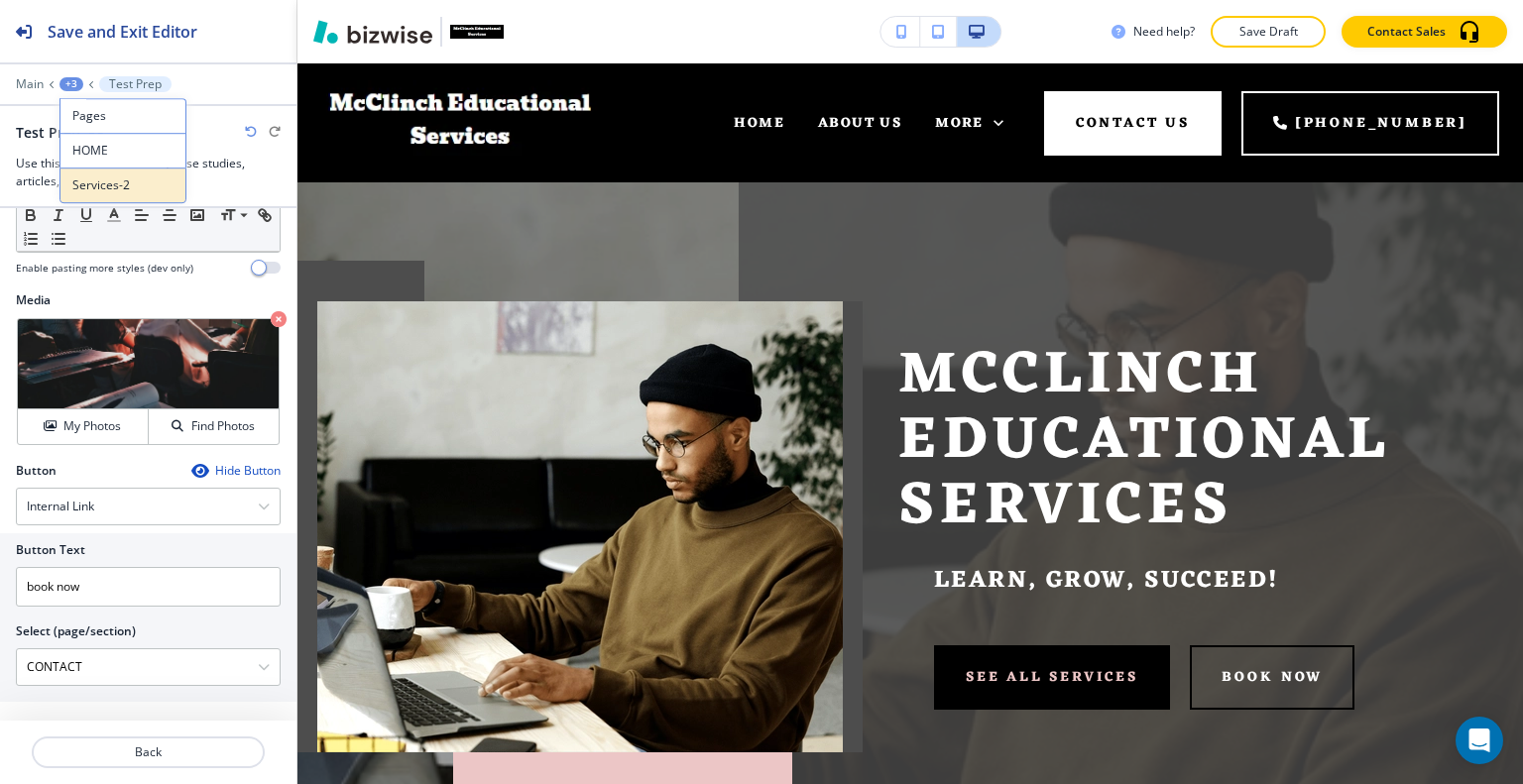 click on "Services-2" at bounding box center (123, 185) 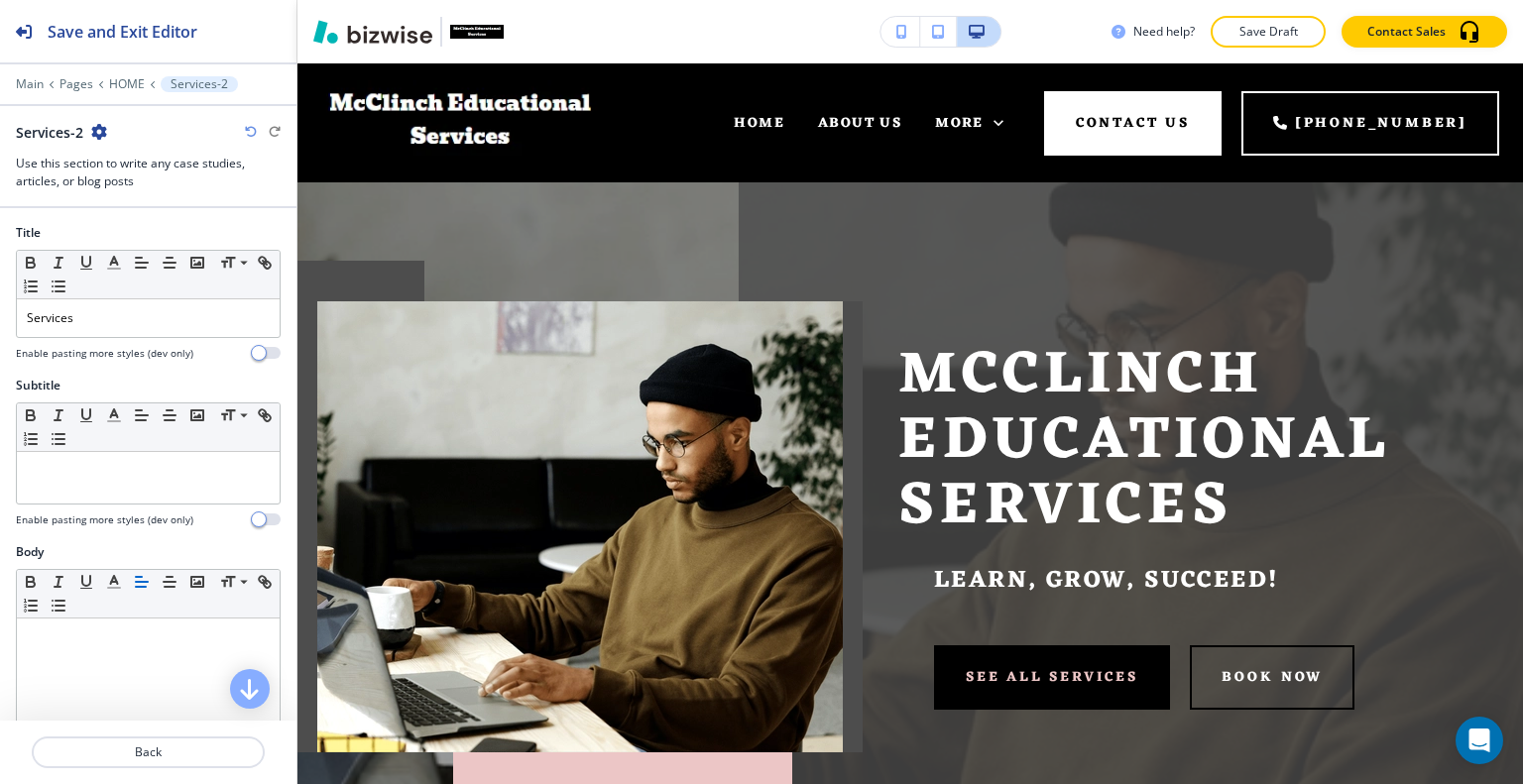 scroll, scrollTop: 1836, scrollLeft: 0, axis: vertical 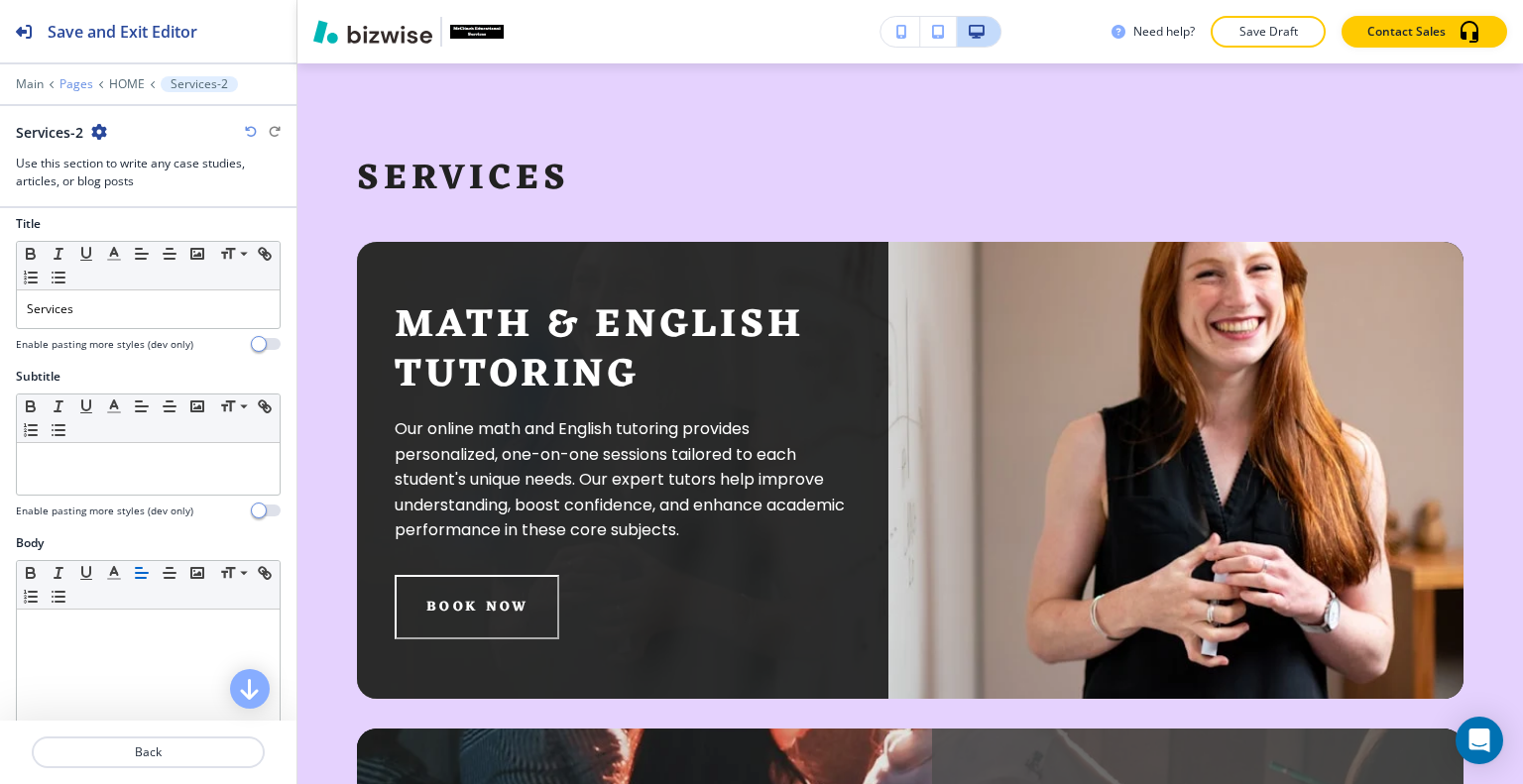 click on "Pages" at bounding box center (76, 84) 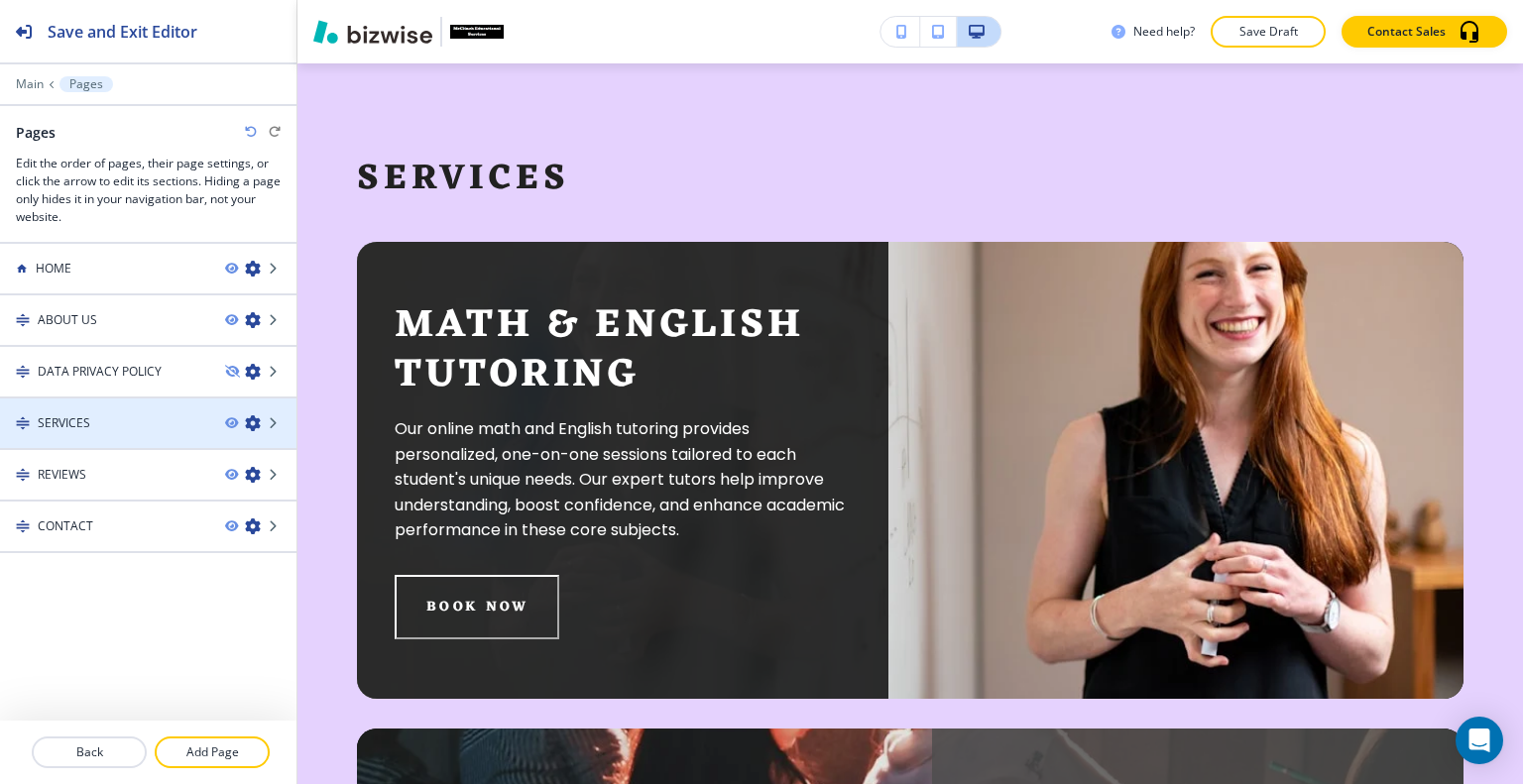 click on "SERVICES" at bounding box center (104, 423) 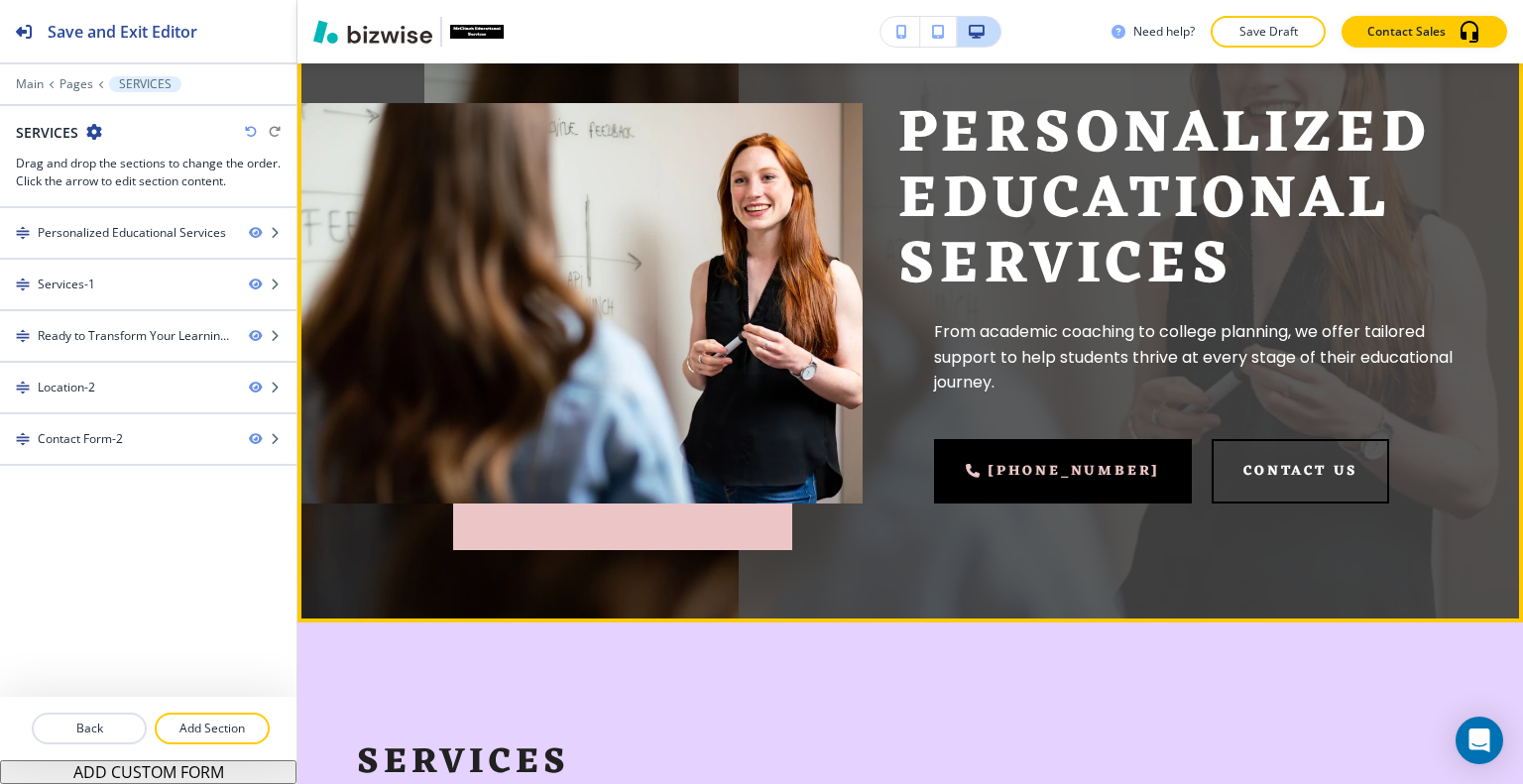 scroll, scrollTop: 793, scrollLeft: 0, axis: vertical 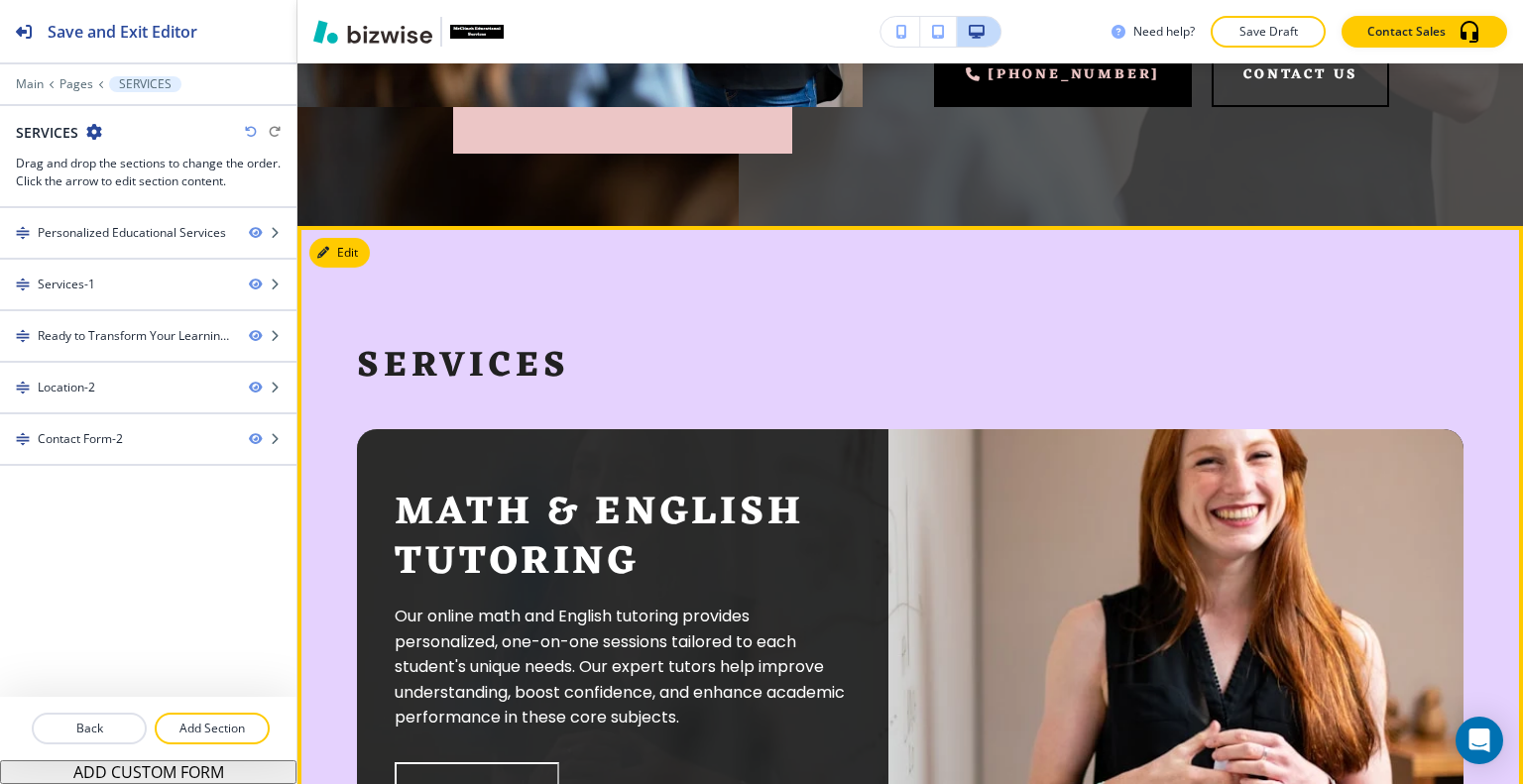 click on "Edit" at bounding box center (339, 253) 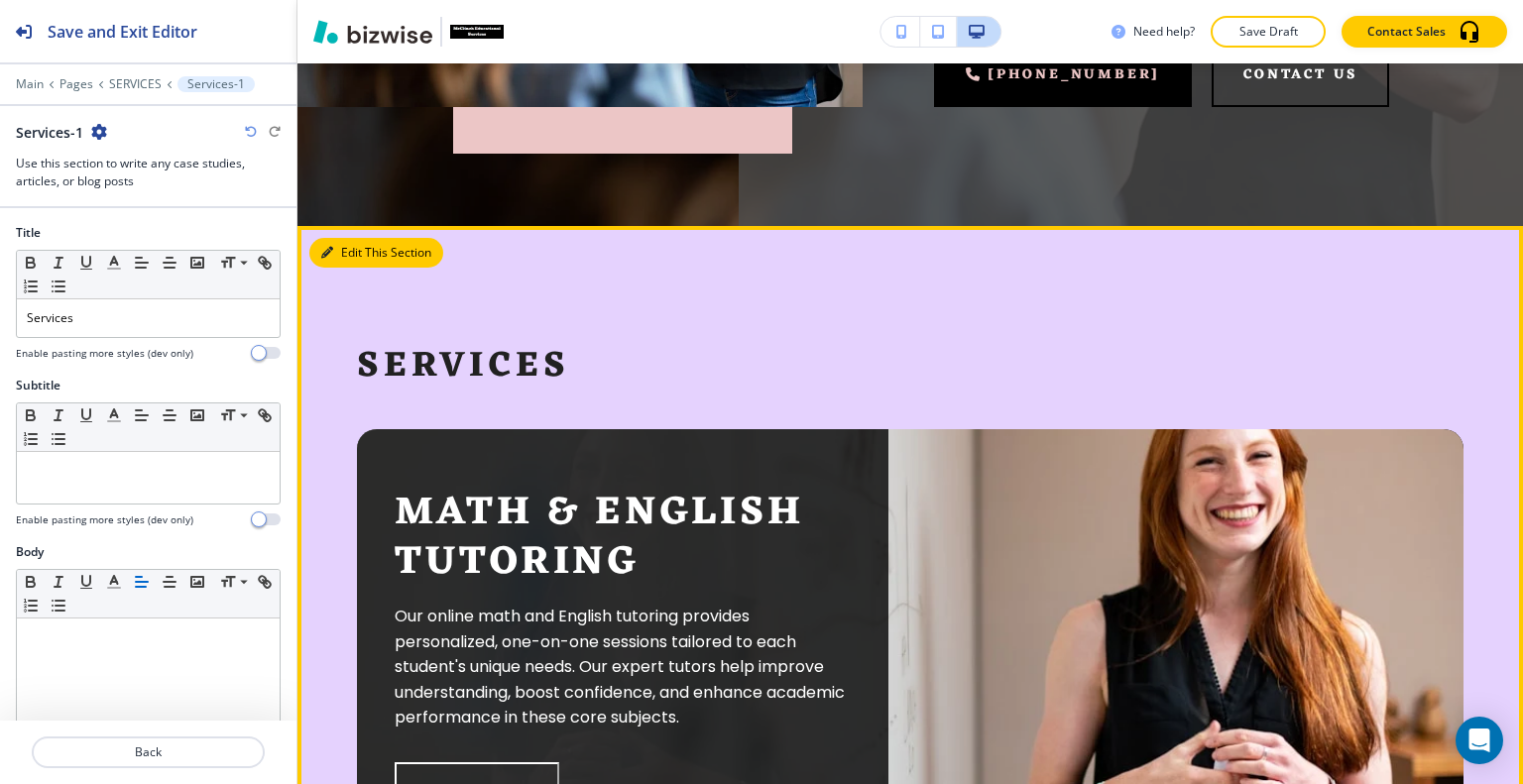 scroll, scrollTop: 757, scrollLeft: 0, axis: vertical 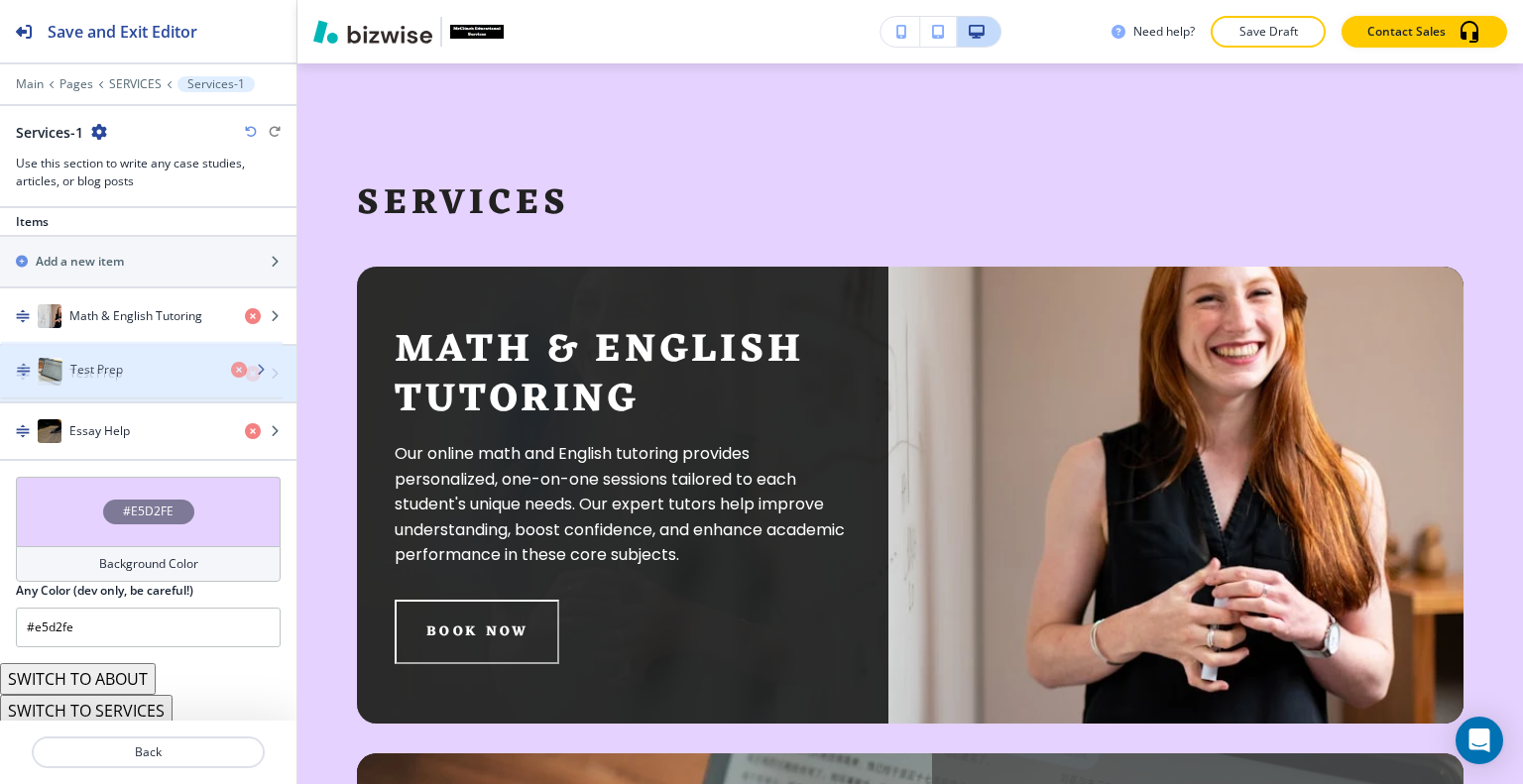 click on "Test Prep" at bounding box center (95, 374) 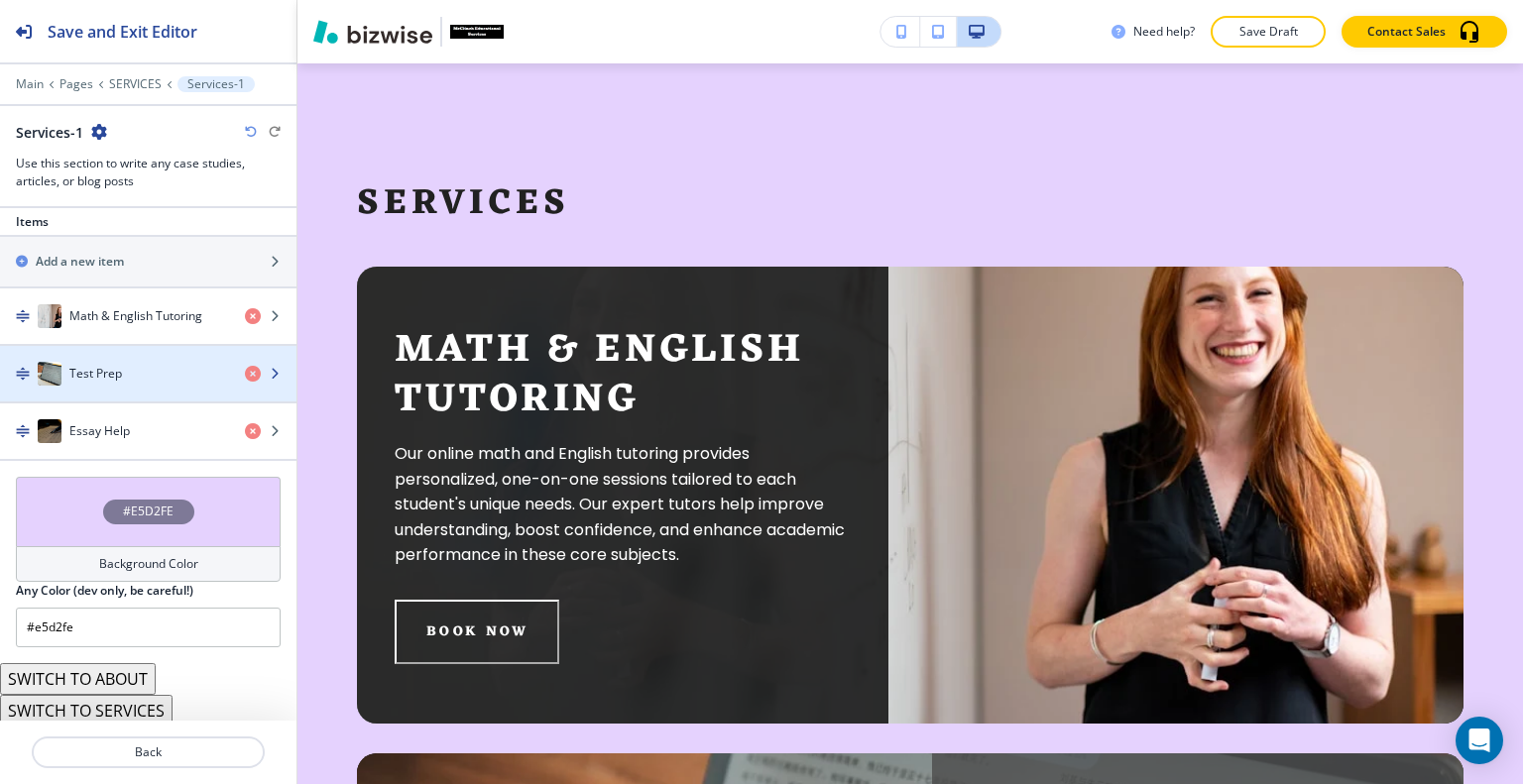 click on "Test Prep" at bounding box center [95, 374] 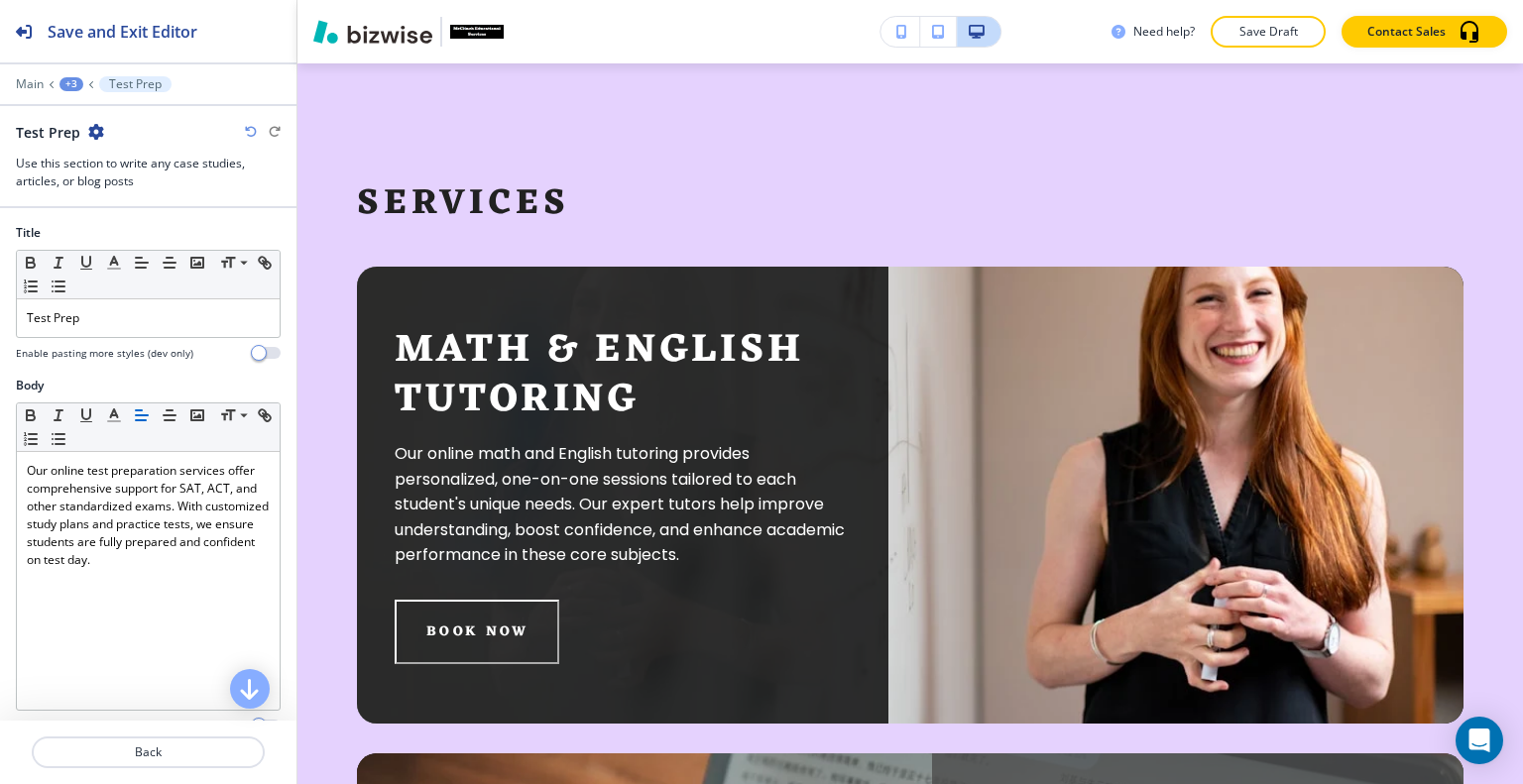scroll, scrollTop: 458, scrollLeft: 0, axis: vertical 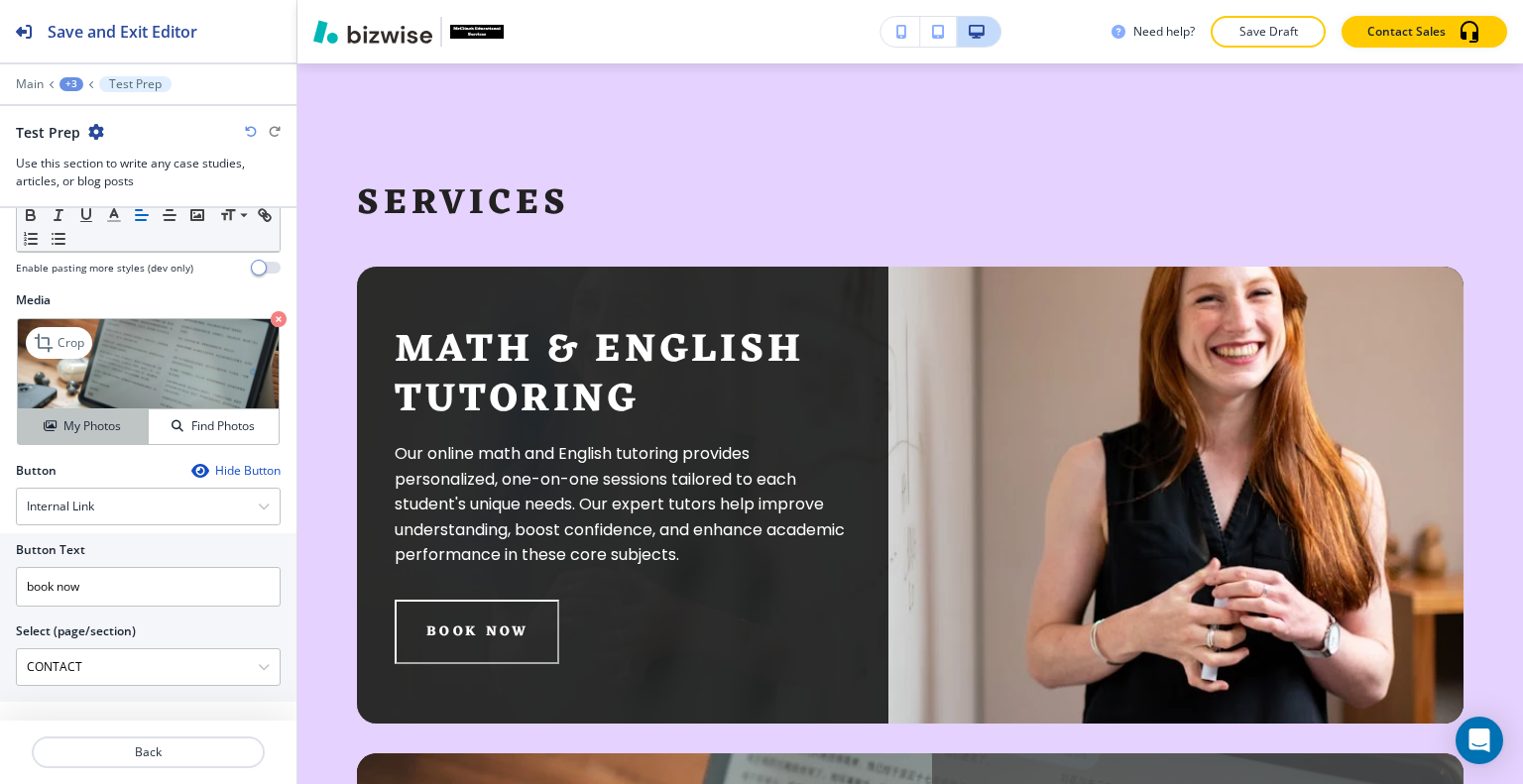 click on "My Photos" at bounding box center [92, 426] 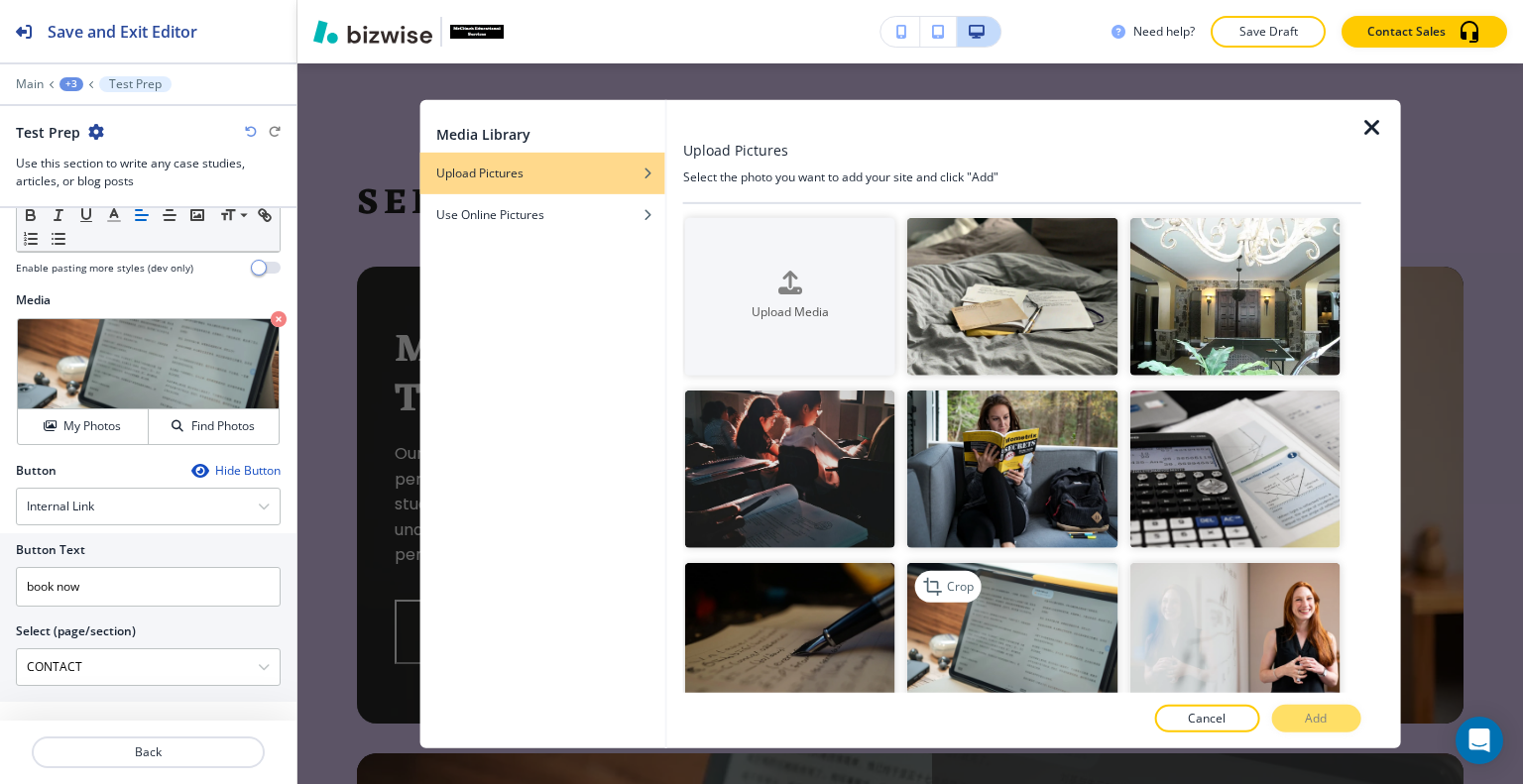scroll, scrollTop: 99, scrollLeft: 0, axis: vertical 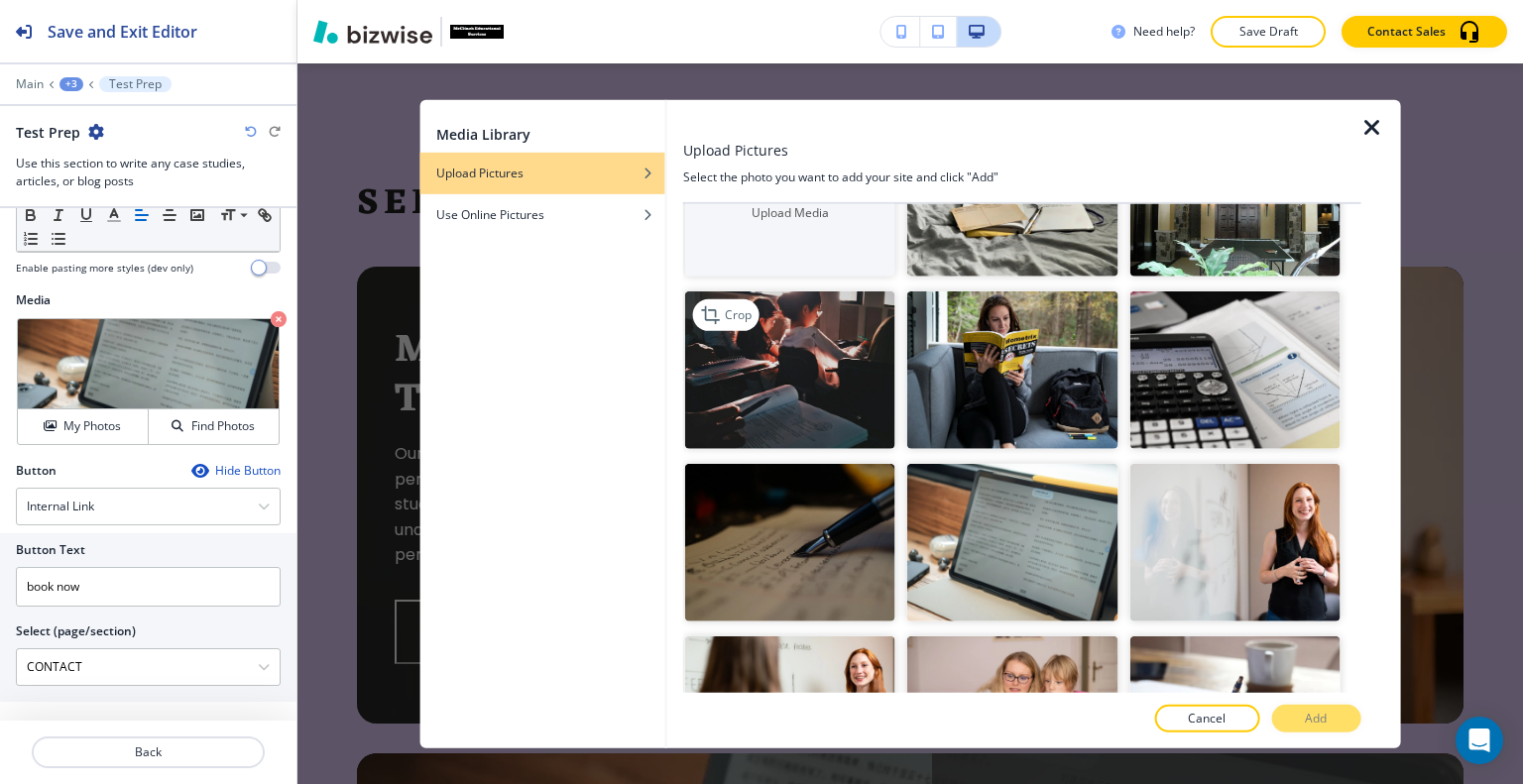 click at bounding box center (790, 370) 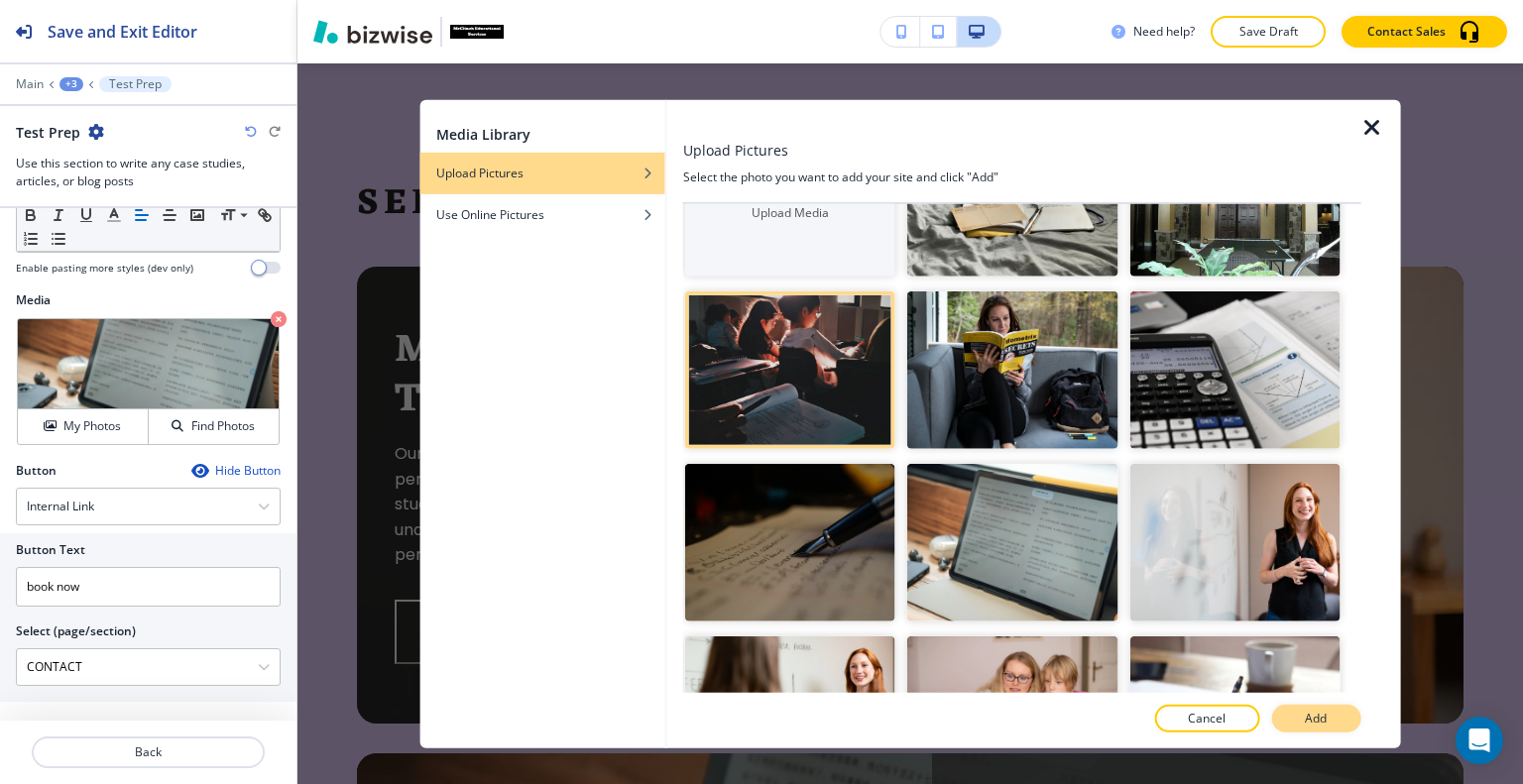 click on "Add" at bounding box center [1316, 719] 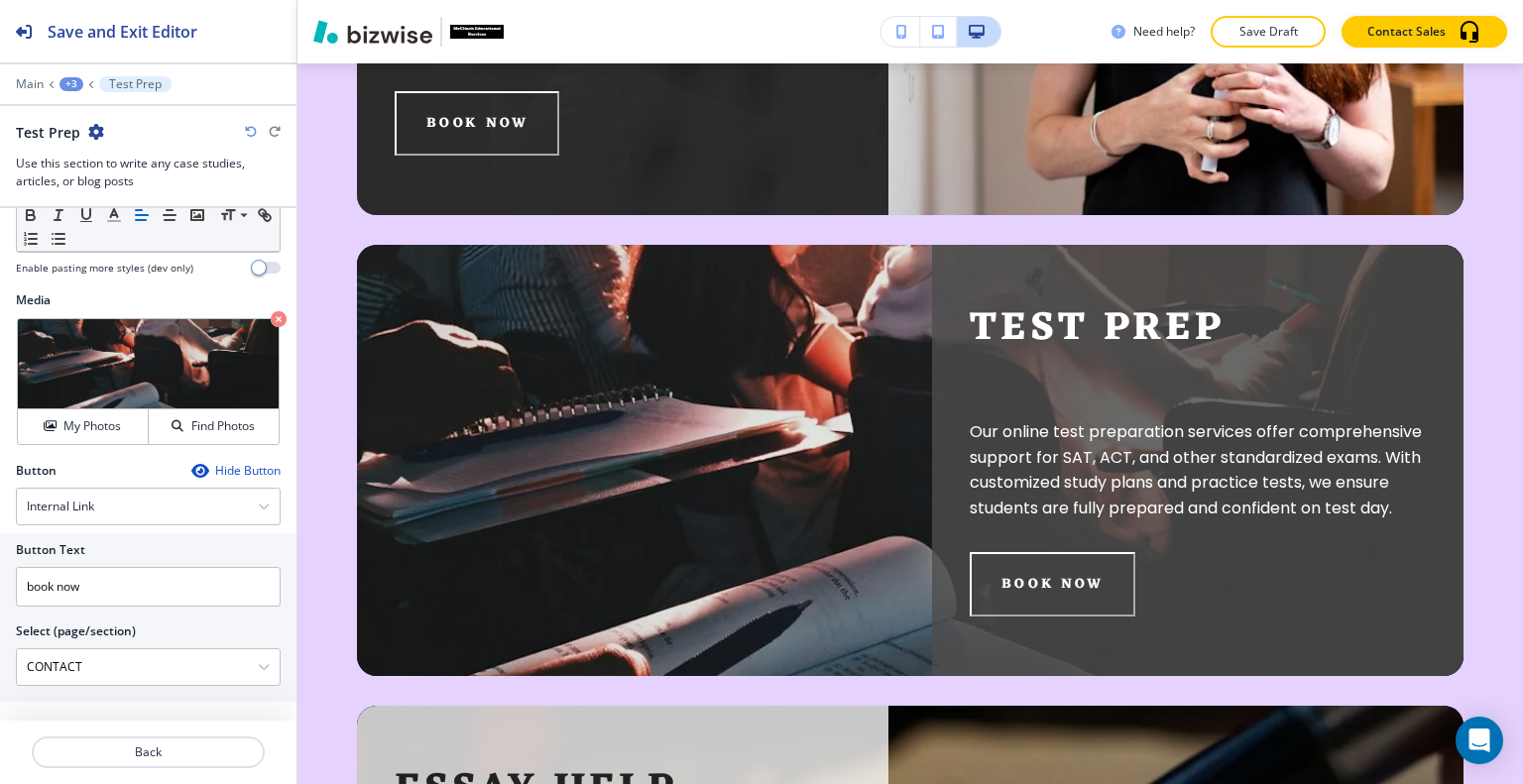 scroll, scrollTop: 0, scrollLeft: 0, axis: both 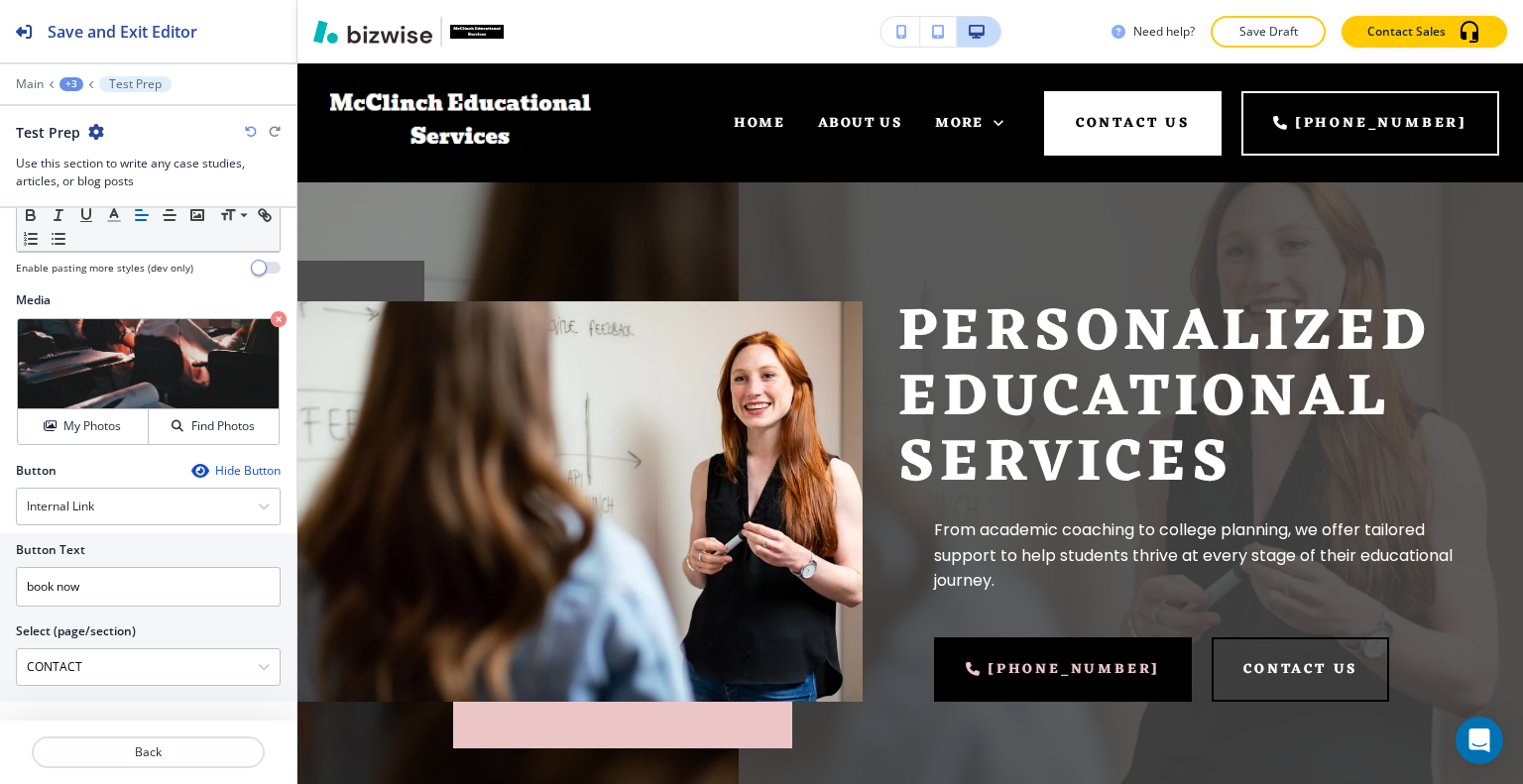 click on "+3" at bounding box center (71, 84) 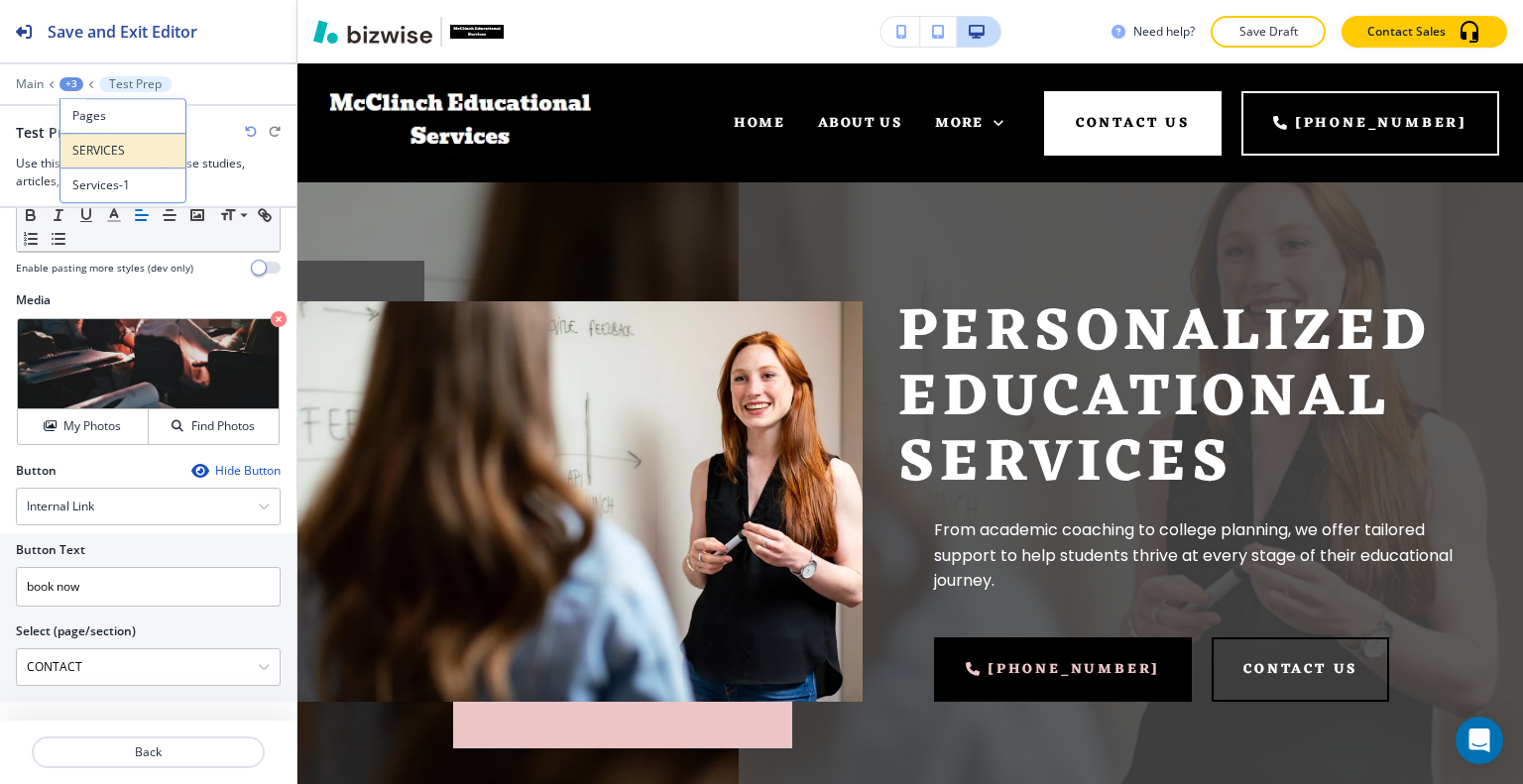 click on "SERVICES" at bounding box center [123, 151] 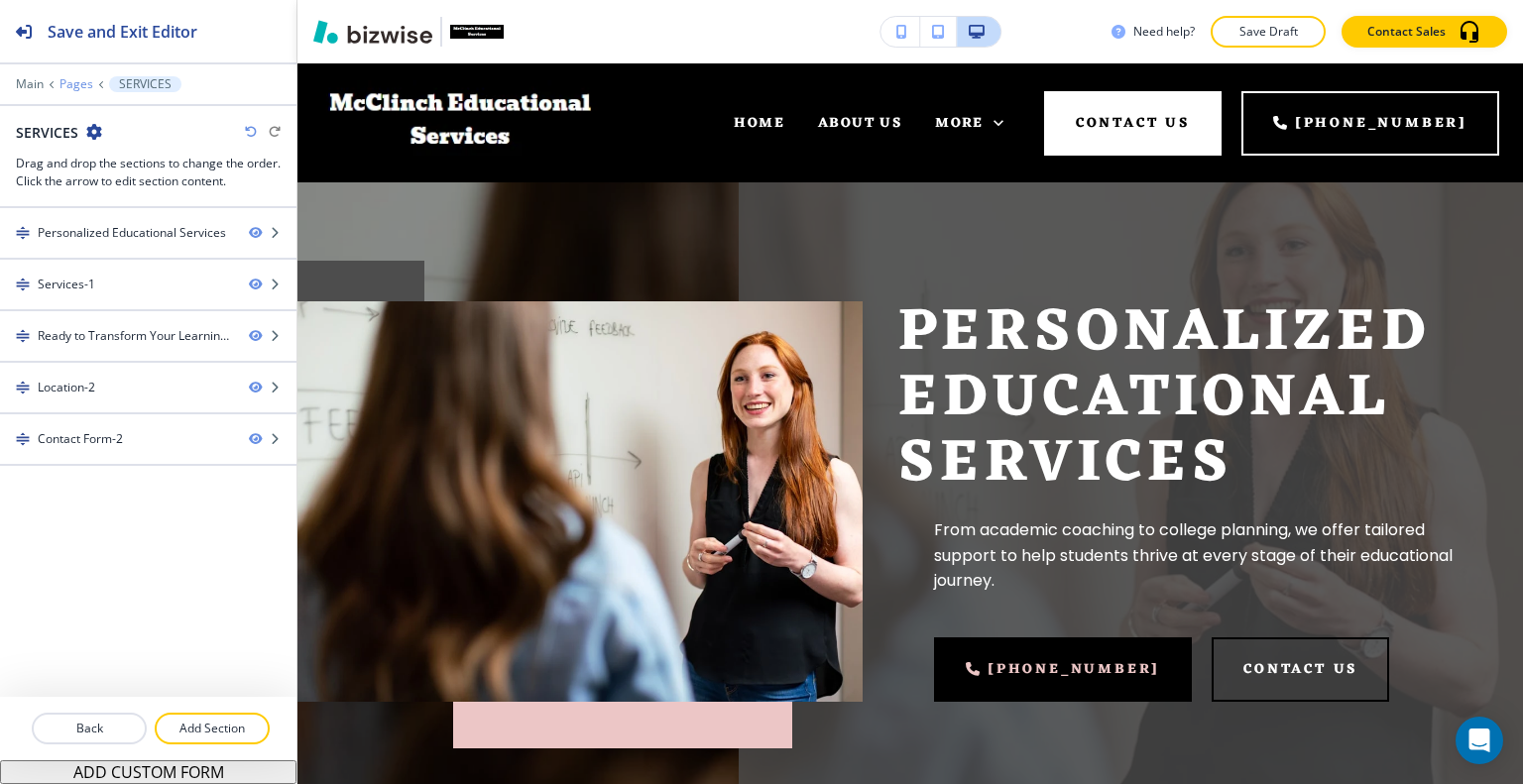click on "Pages" at bounding box center [76, 84] 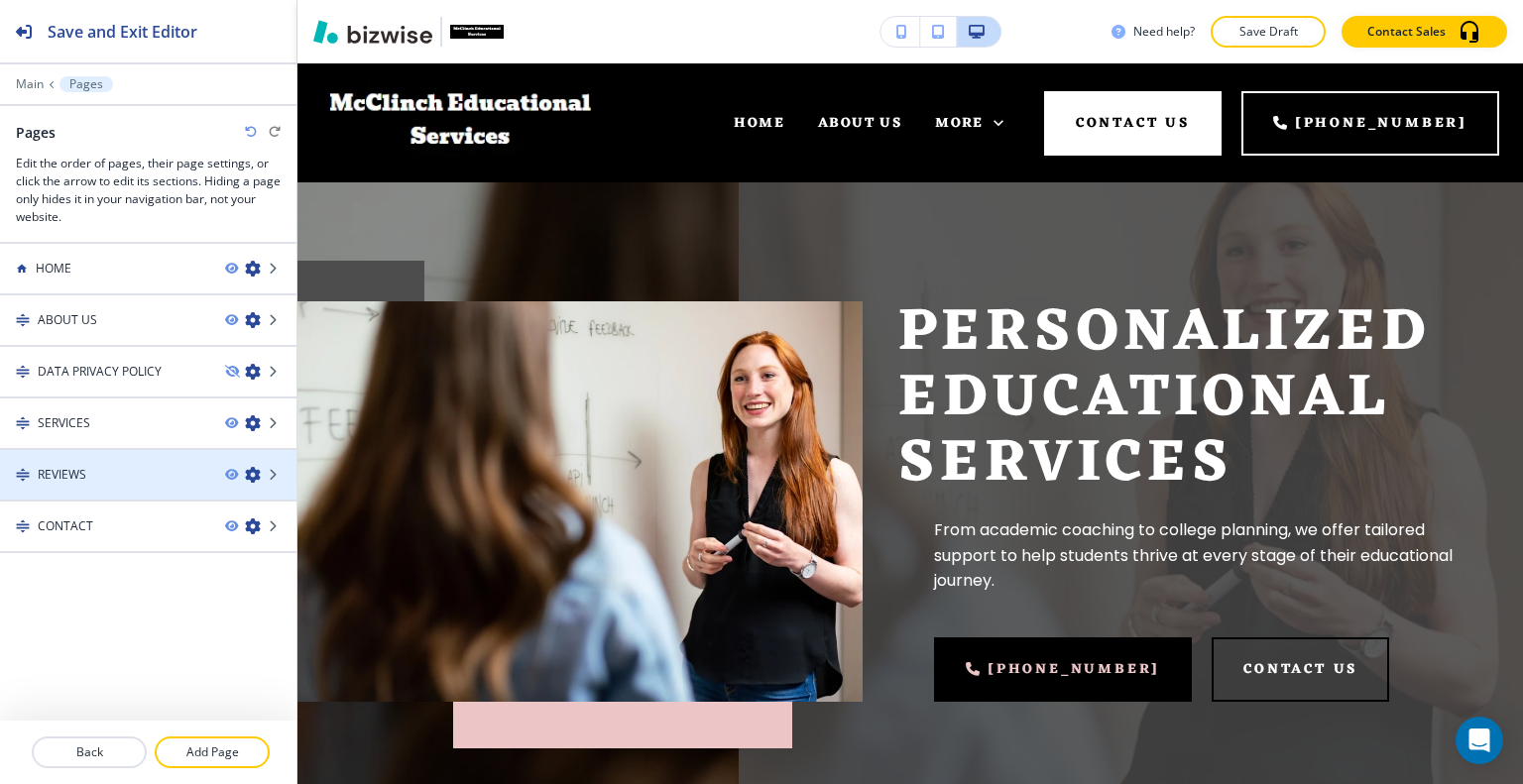 click on "REVIEWS" at bounding box center [104, 475] 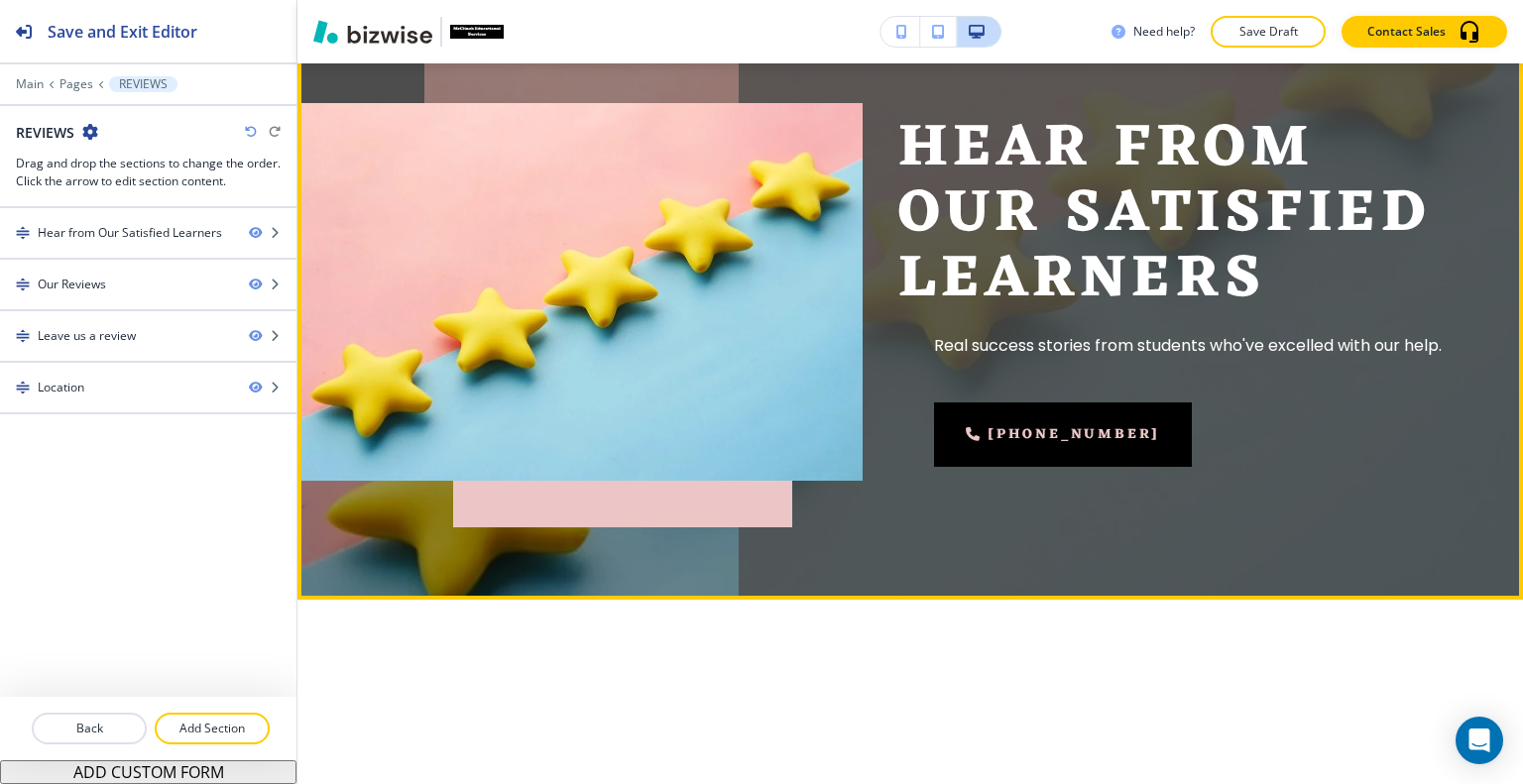 scroll, scrollTop: 0, scrollLeft: 0, axis: both 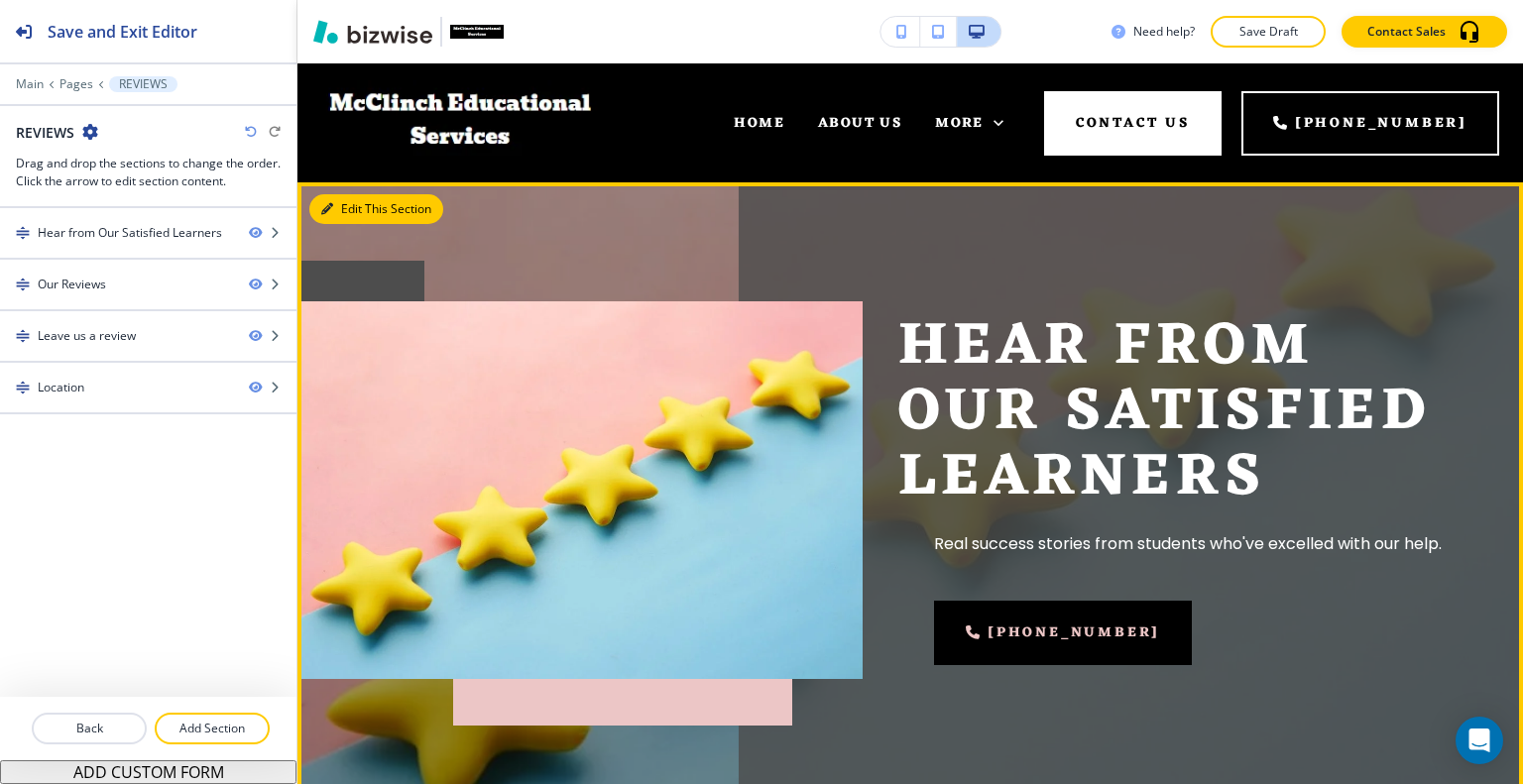 click on "Edit This Section" at bounding box center (376, 209) 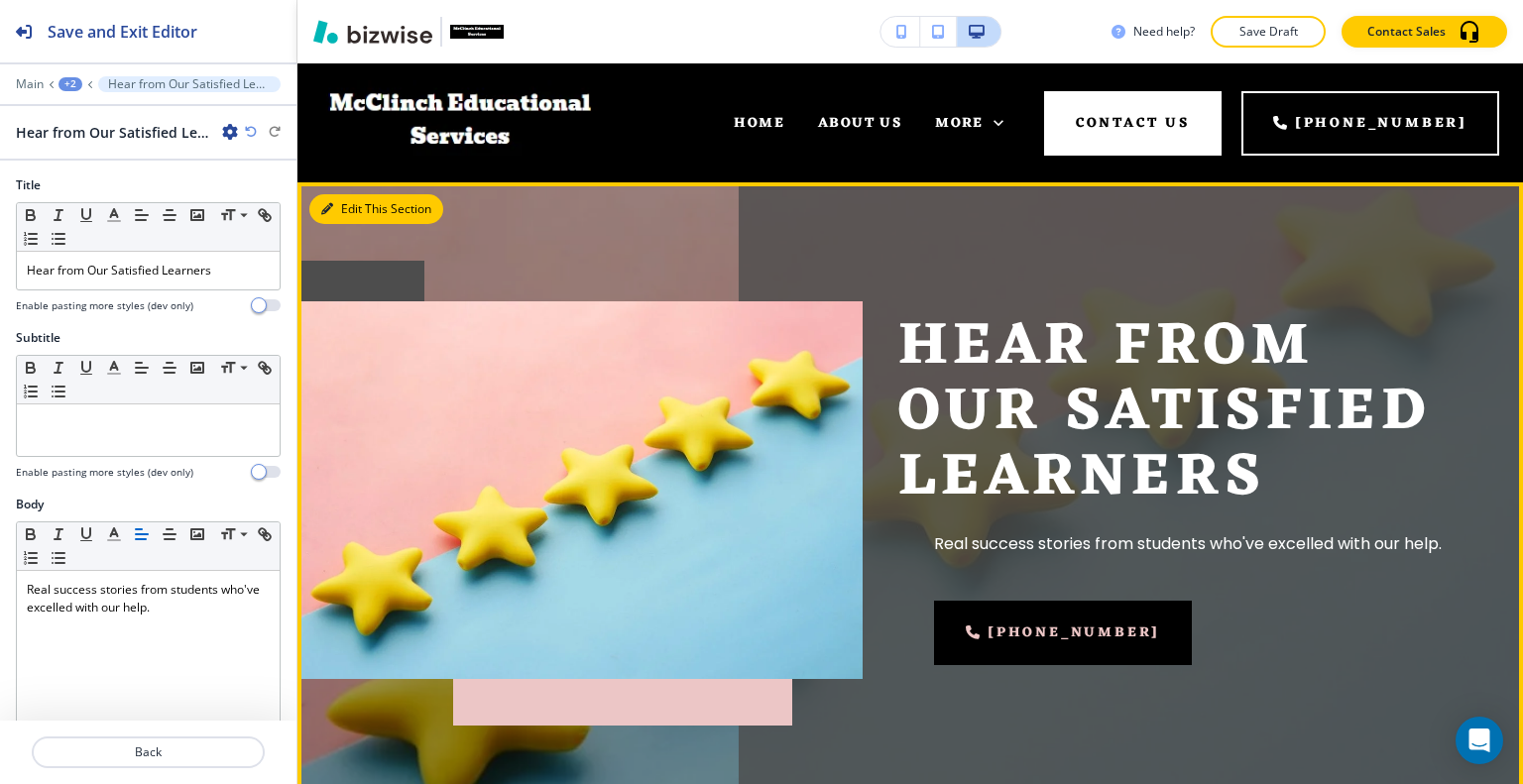 scroll, scrollTop: 119, scrollLeft: 0, axis: vertical 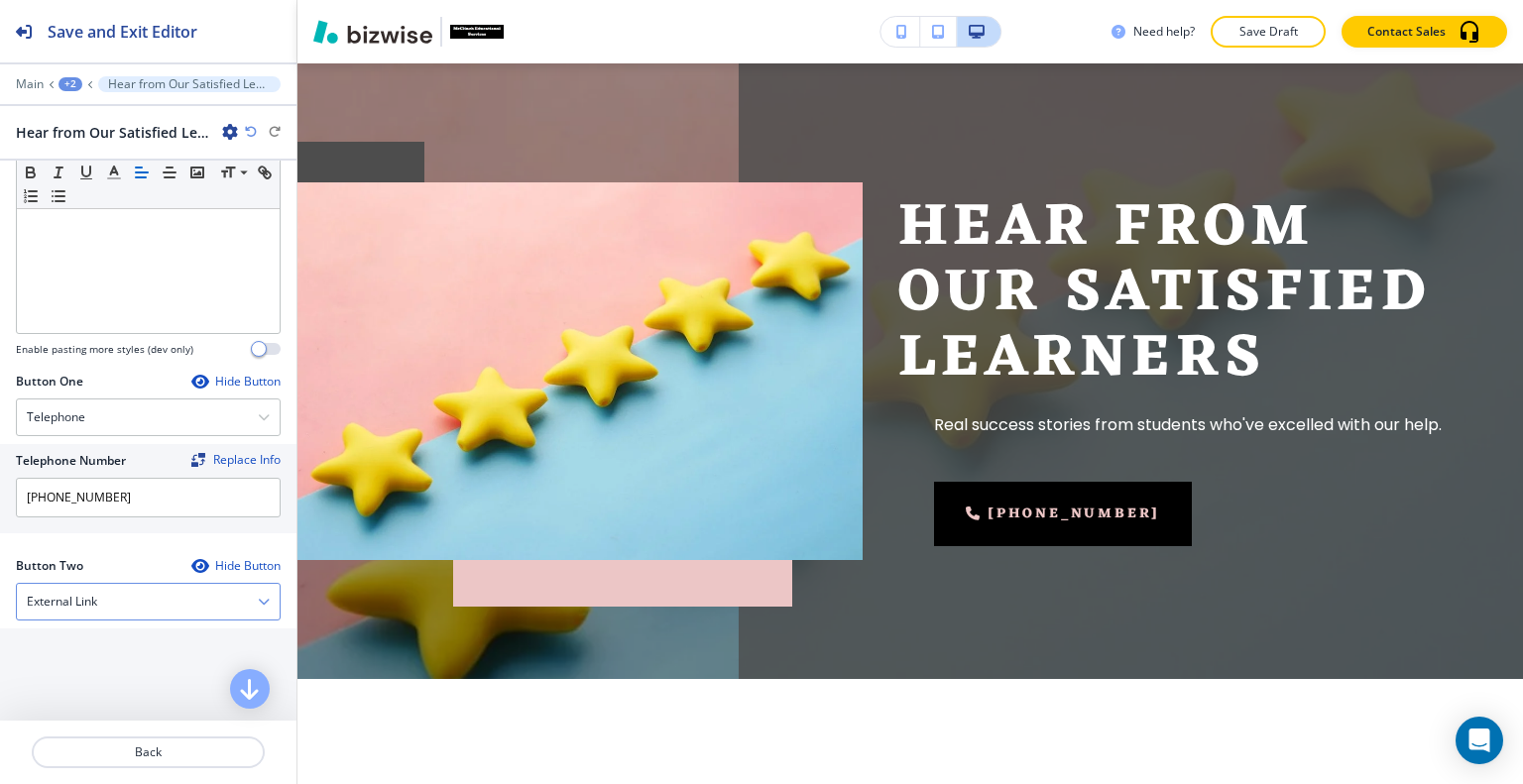click on "External Link" at bounding box center (148, 602) 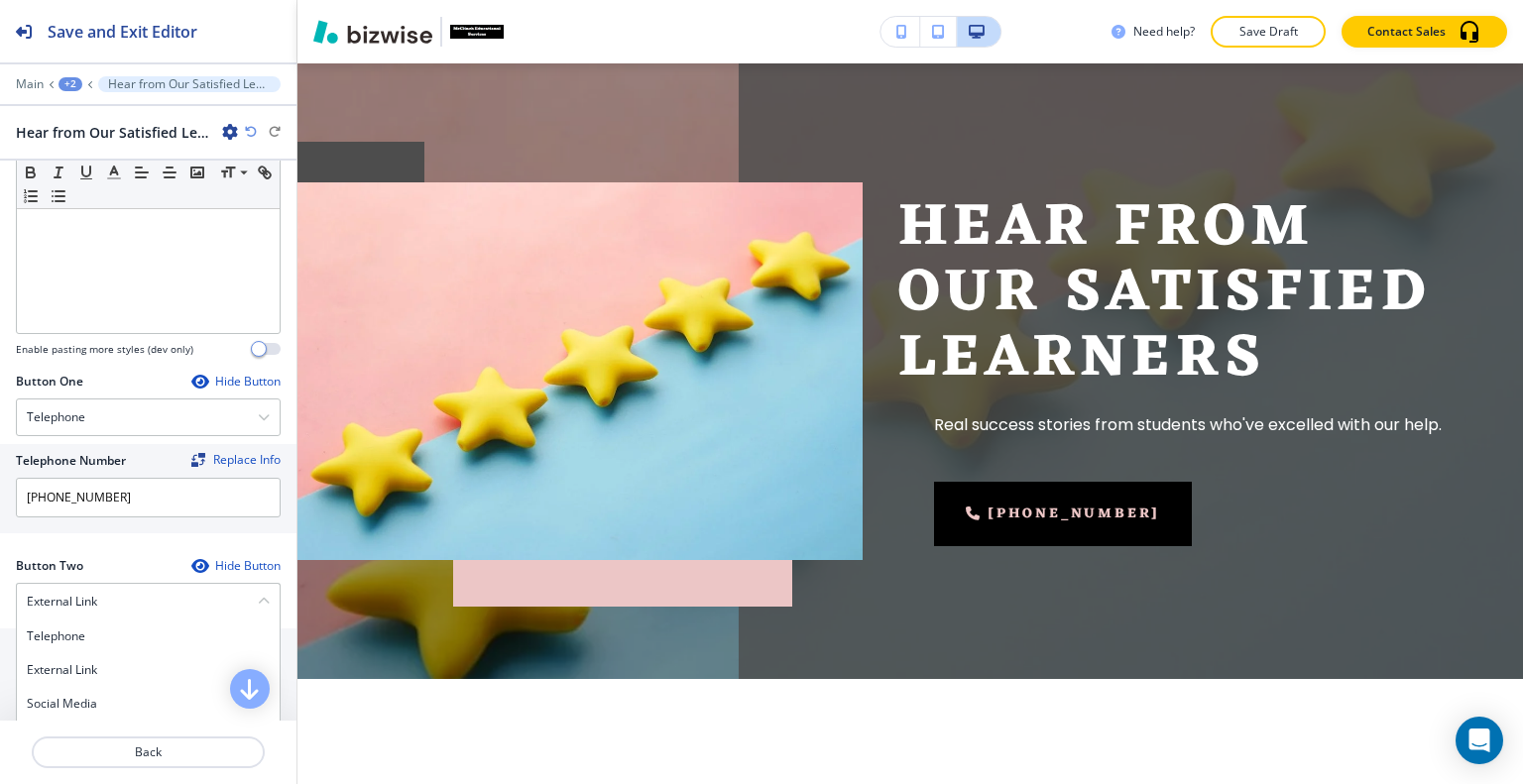 scroll, scrollTop: 892, scrollLeft: 0, axis: vertical 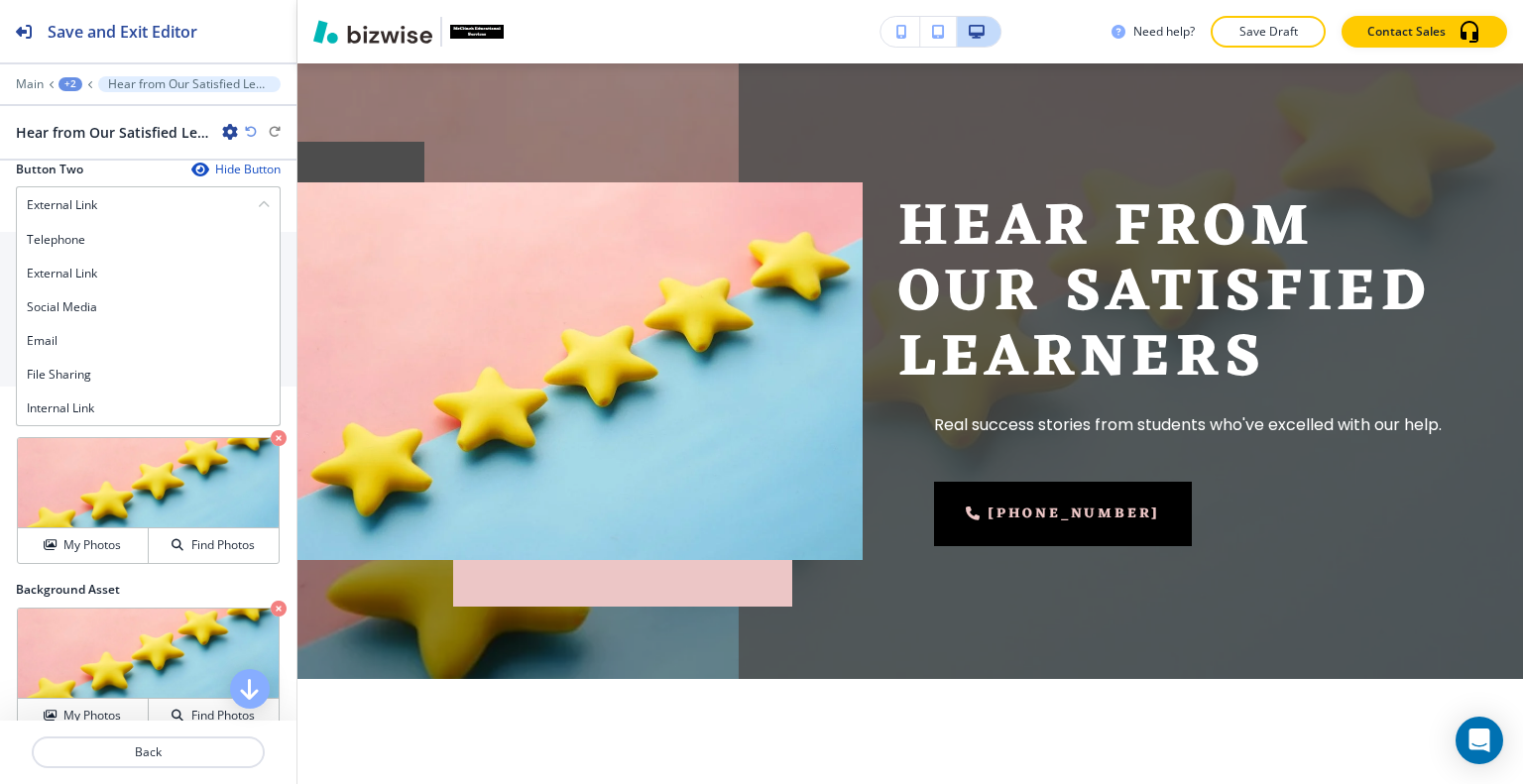 click on "Internal Link" at bounding box center (148, 408) 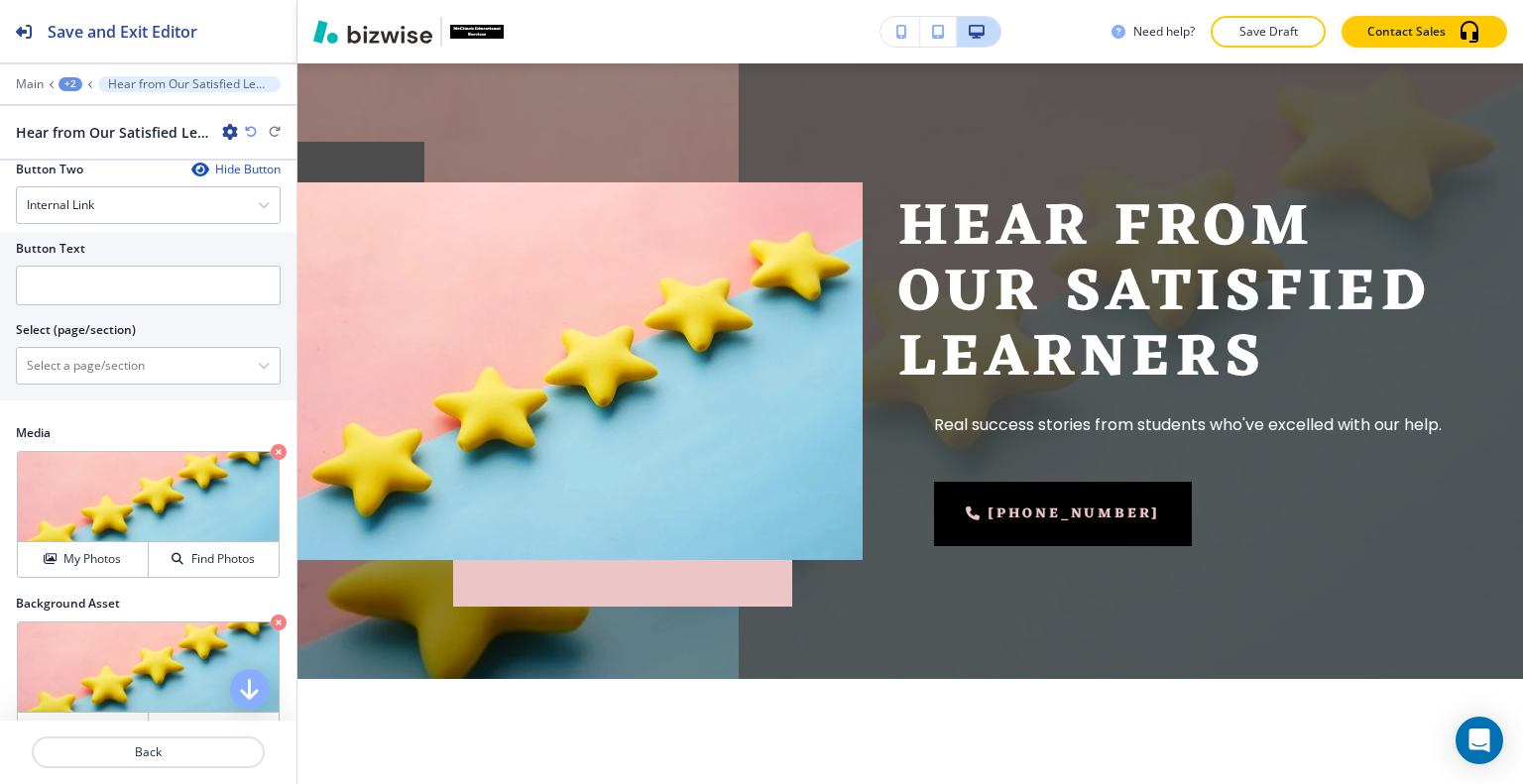 click at bounding box center (148, 313) 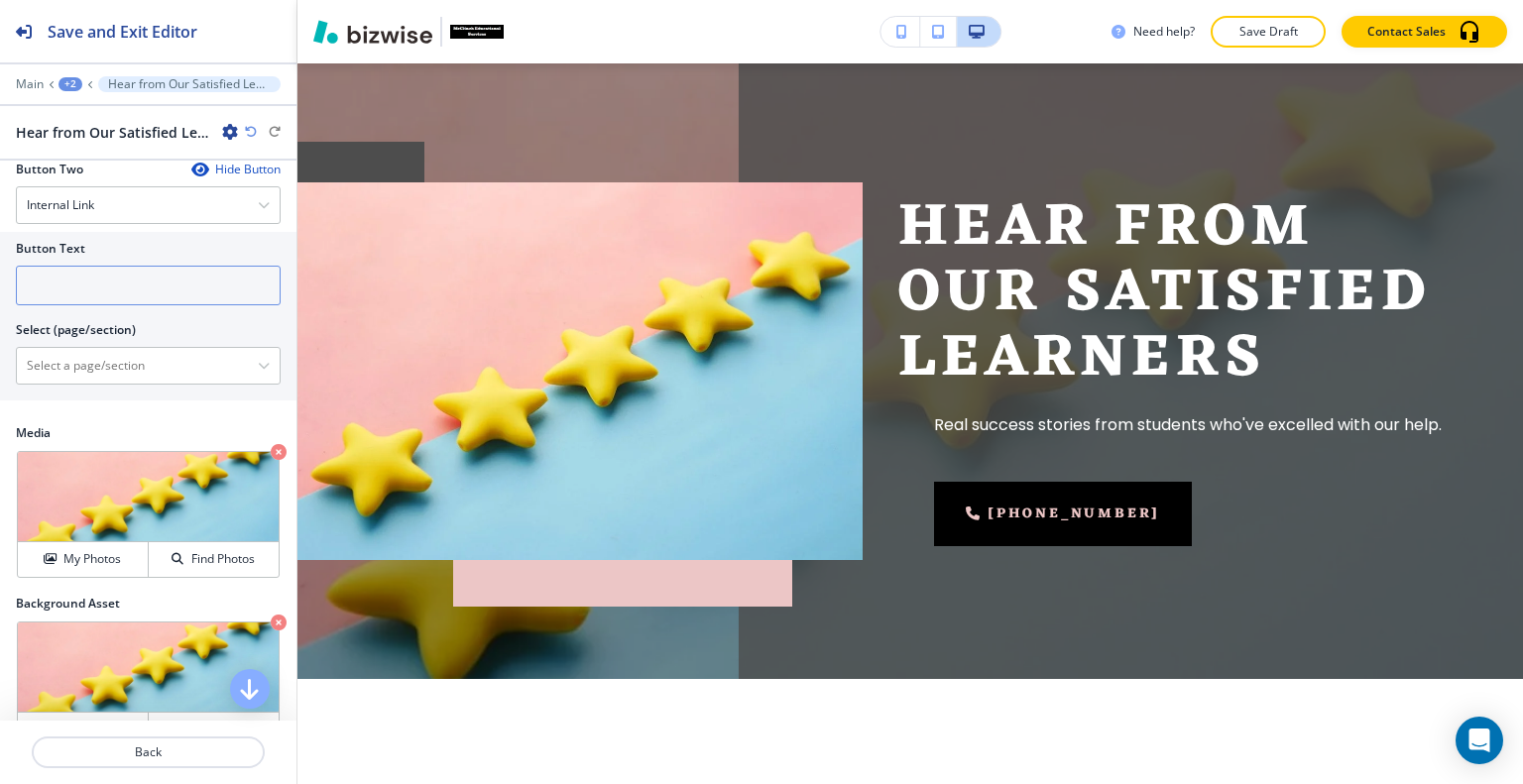 click at bounding box center [148, 285] 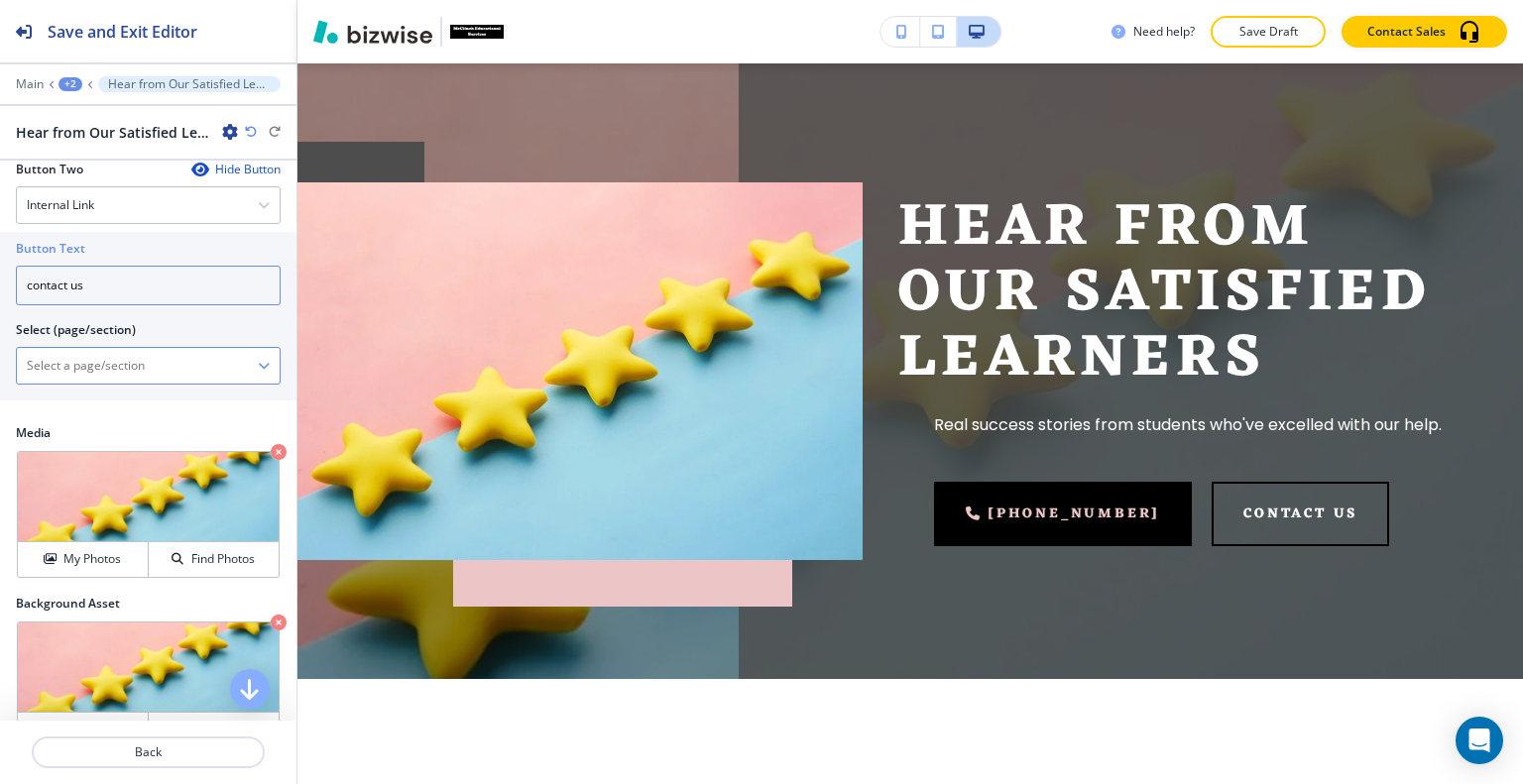 type on "contact us" 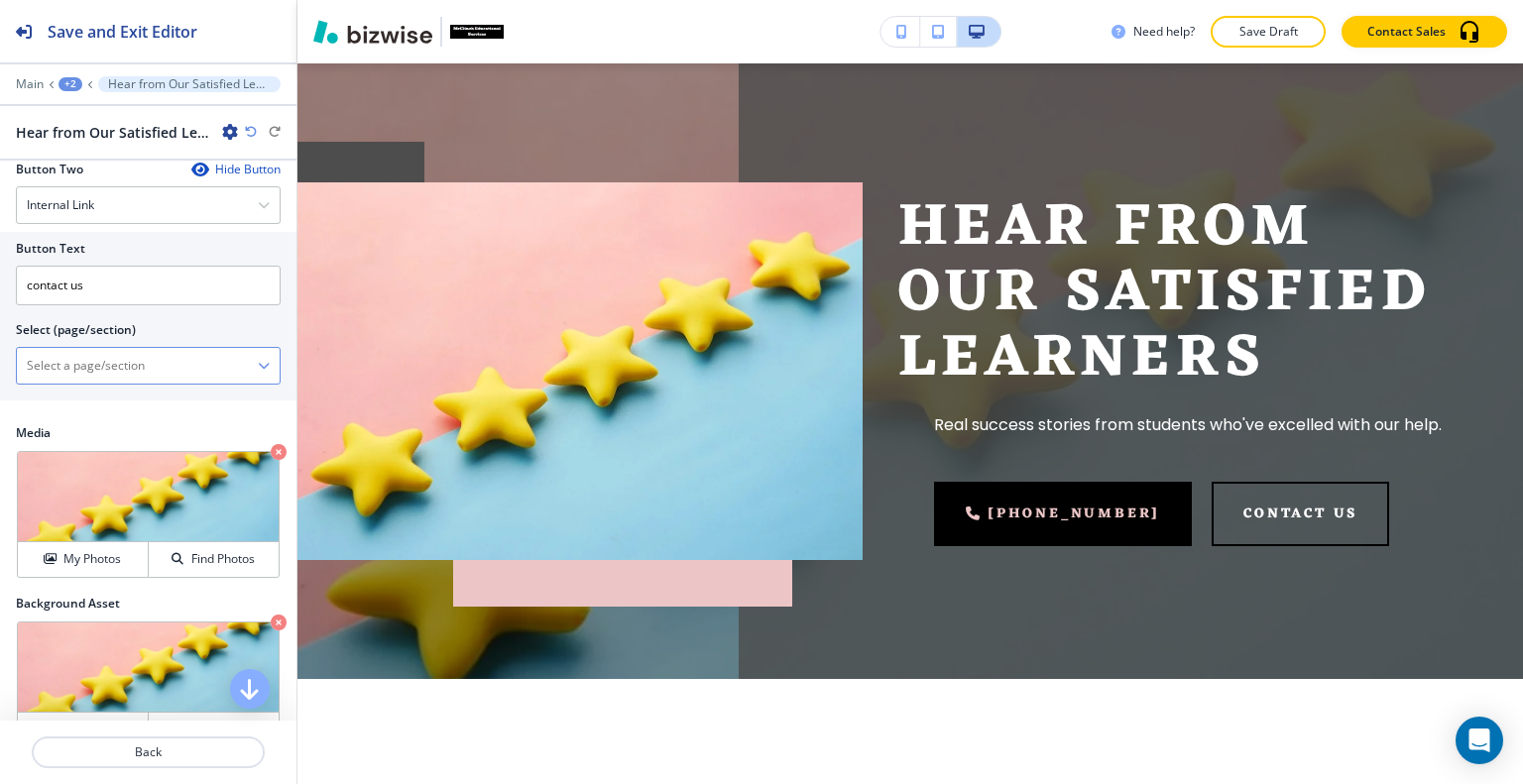 click at bounding box center [137, 366] 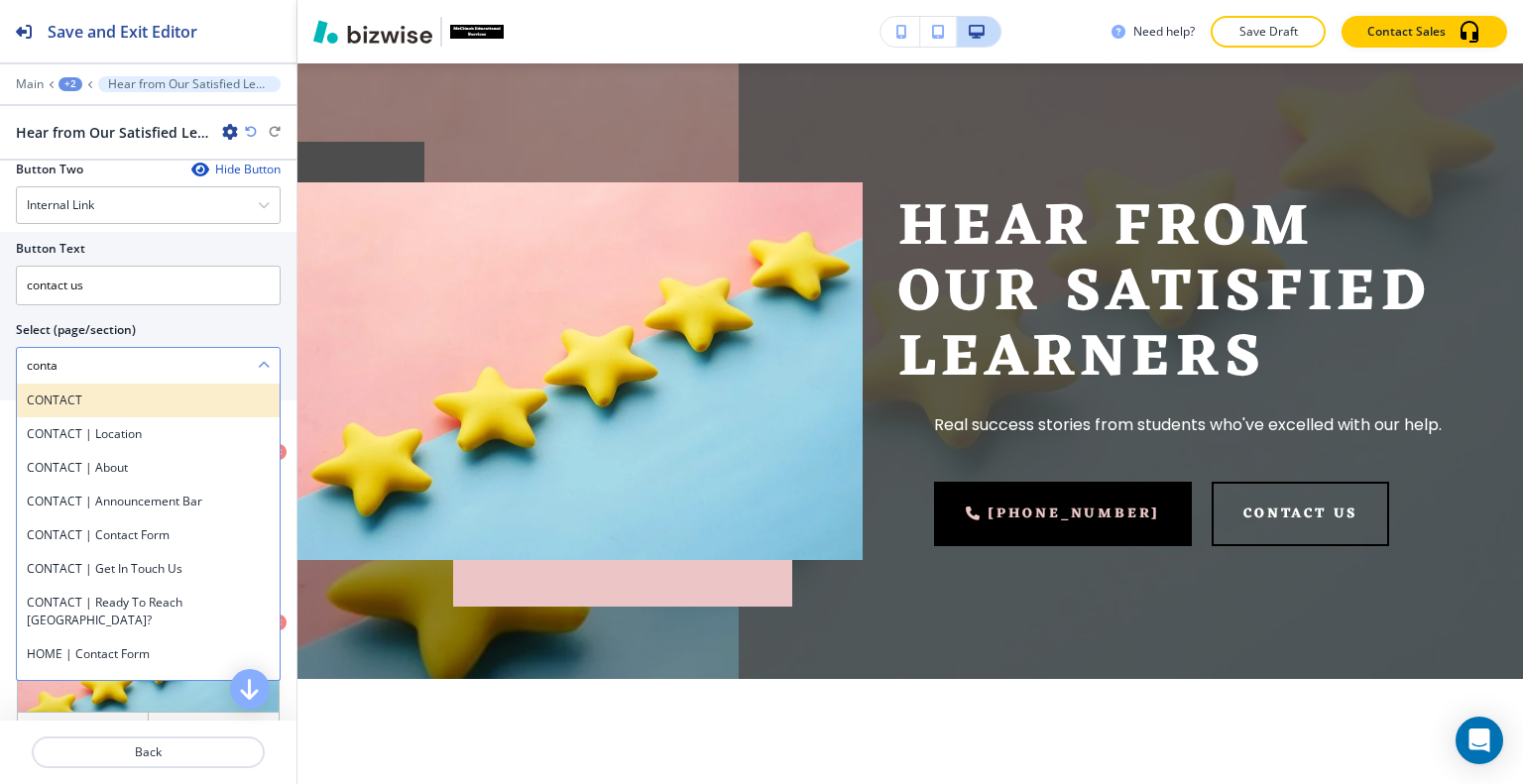 click on "CONTACT" at bounding box center (148, 400) 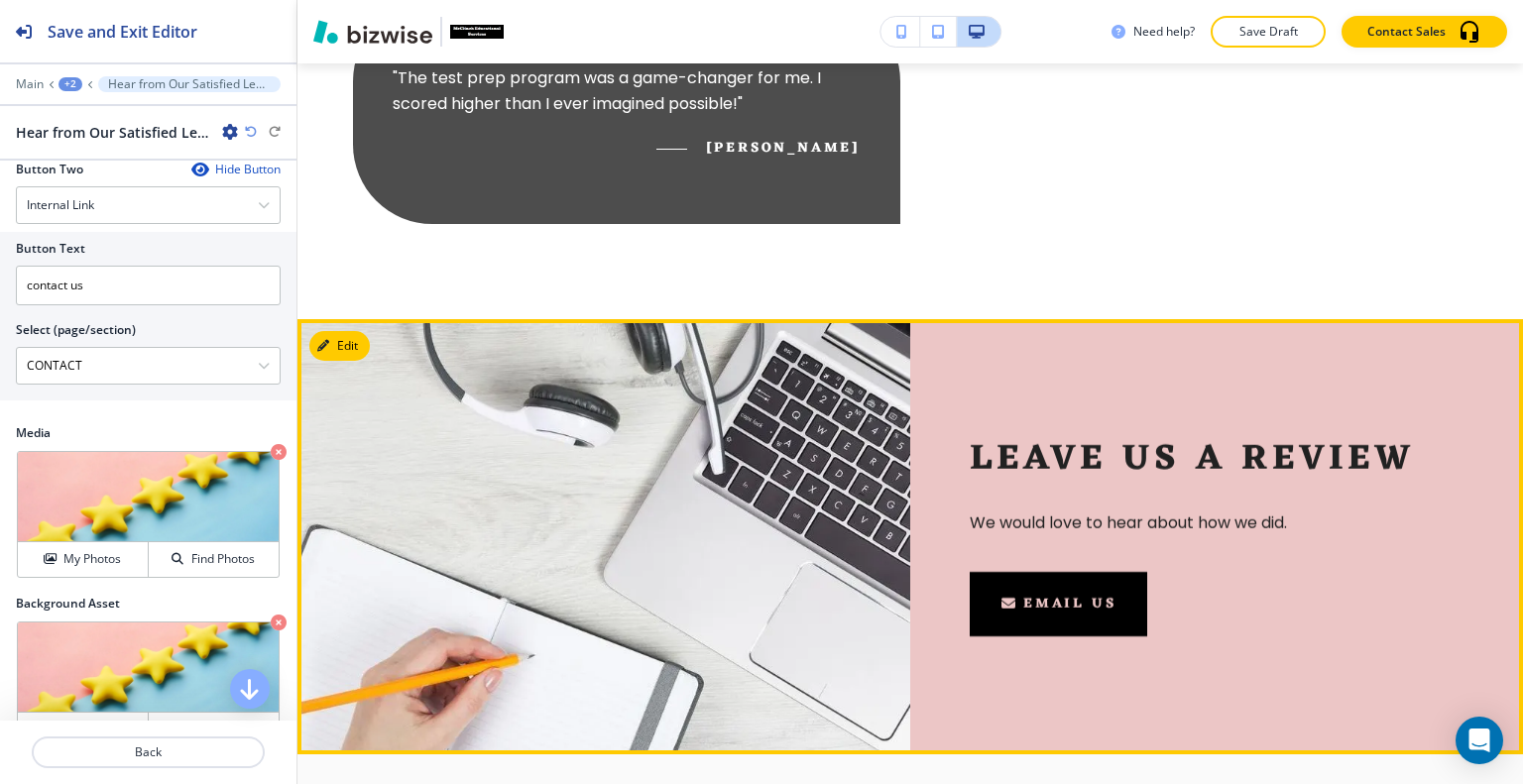 scroll, scrollTop: 1407, scrollLeft: 0, axis: vertical 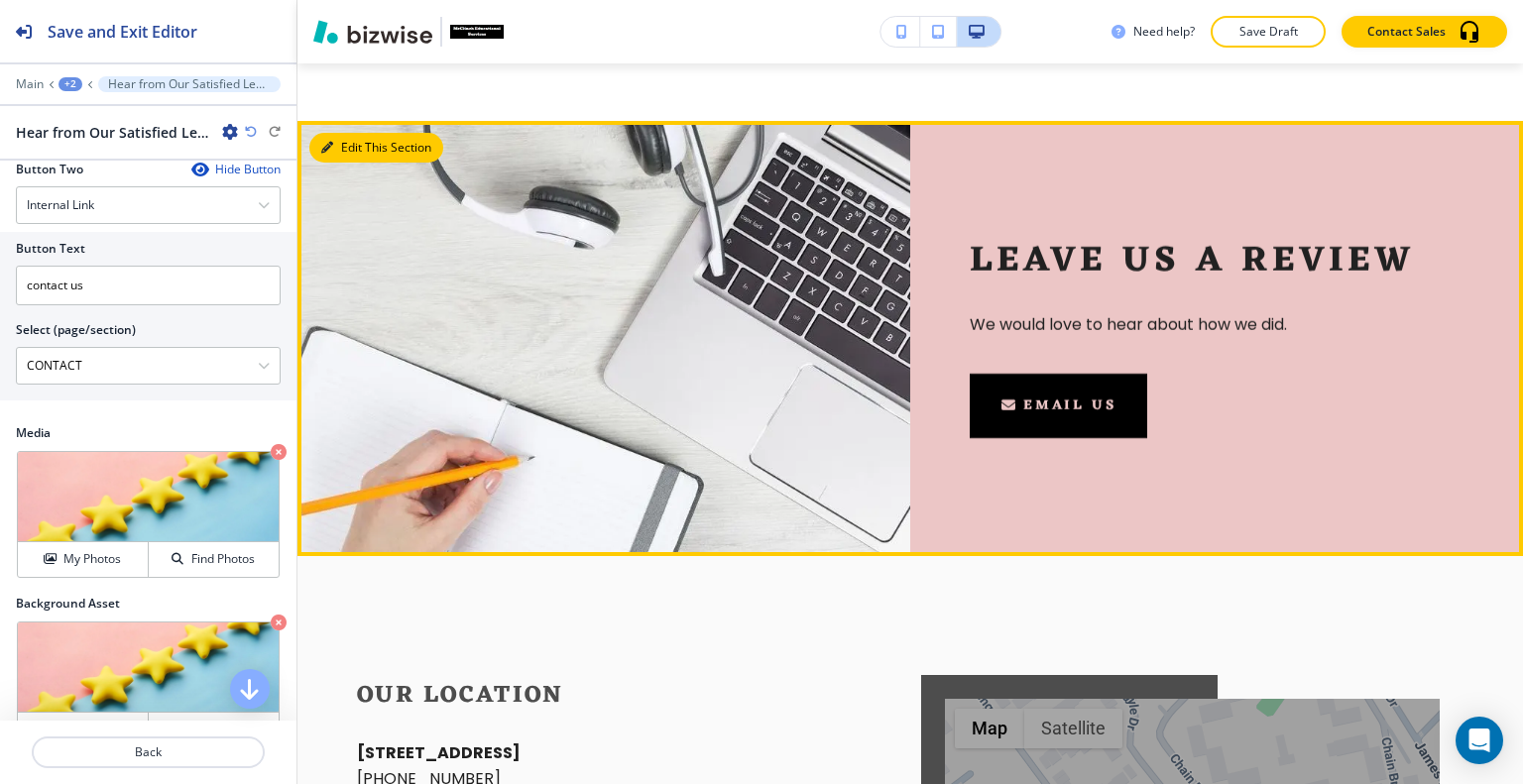click on "Edit This Section" at bounding box center [376, 148] 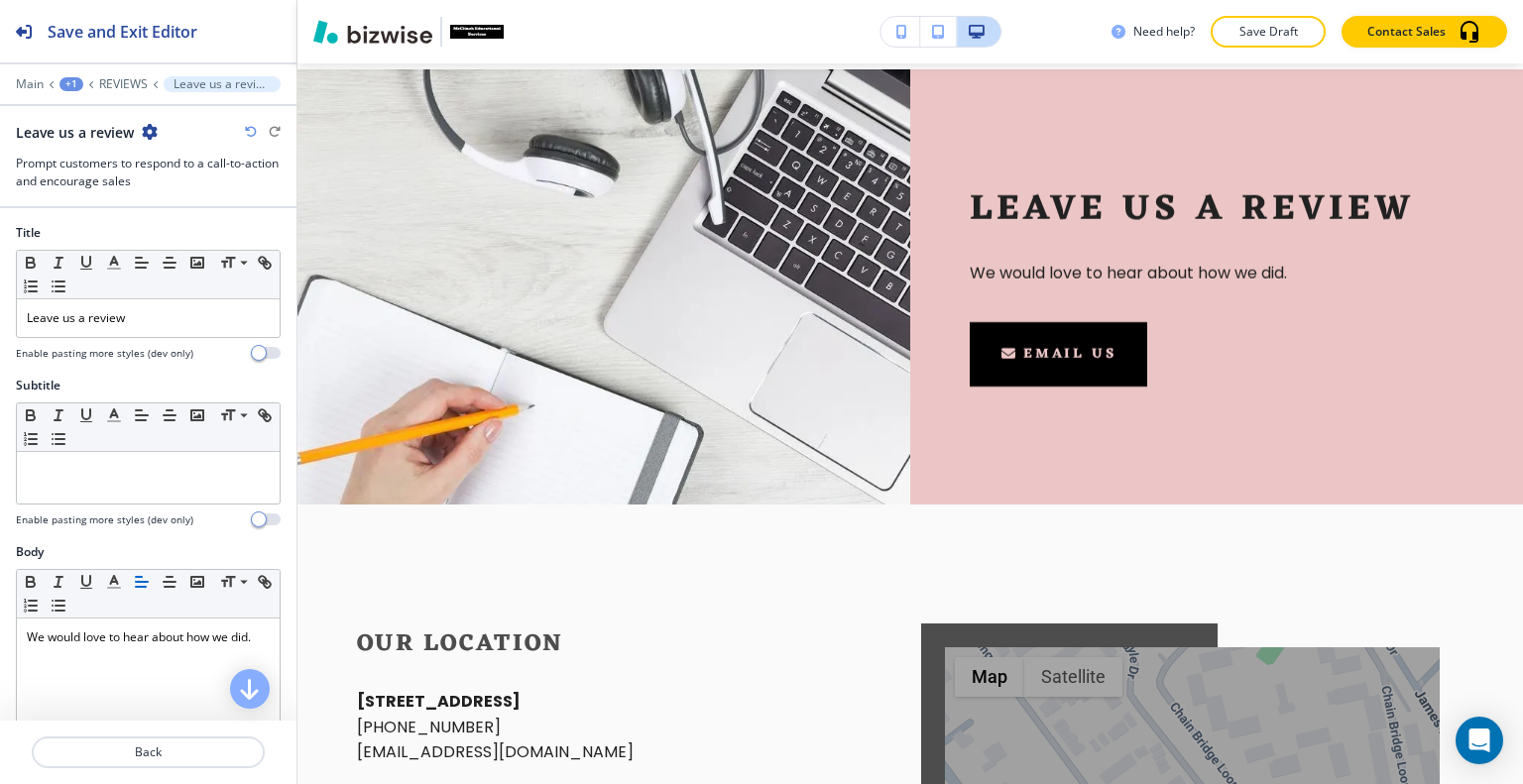 scroll, scrollTop: 793, scrollLeft: 0, axis: vertical 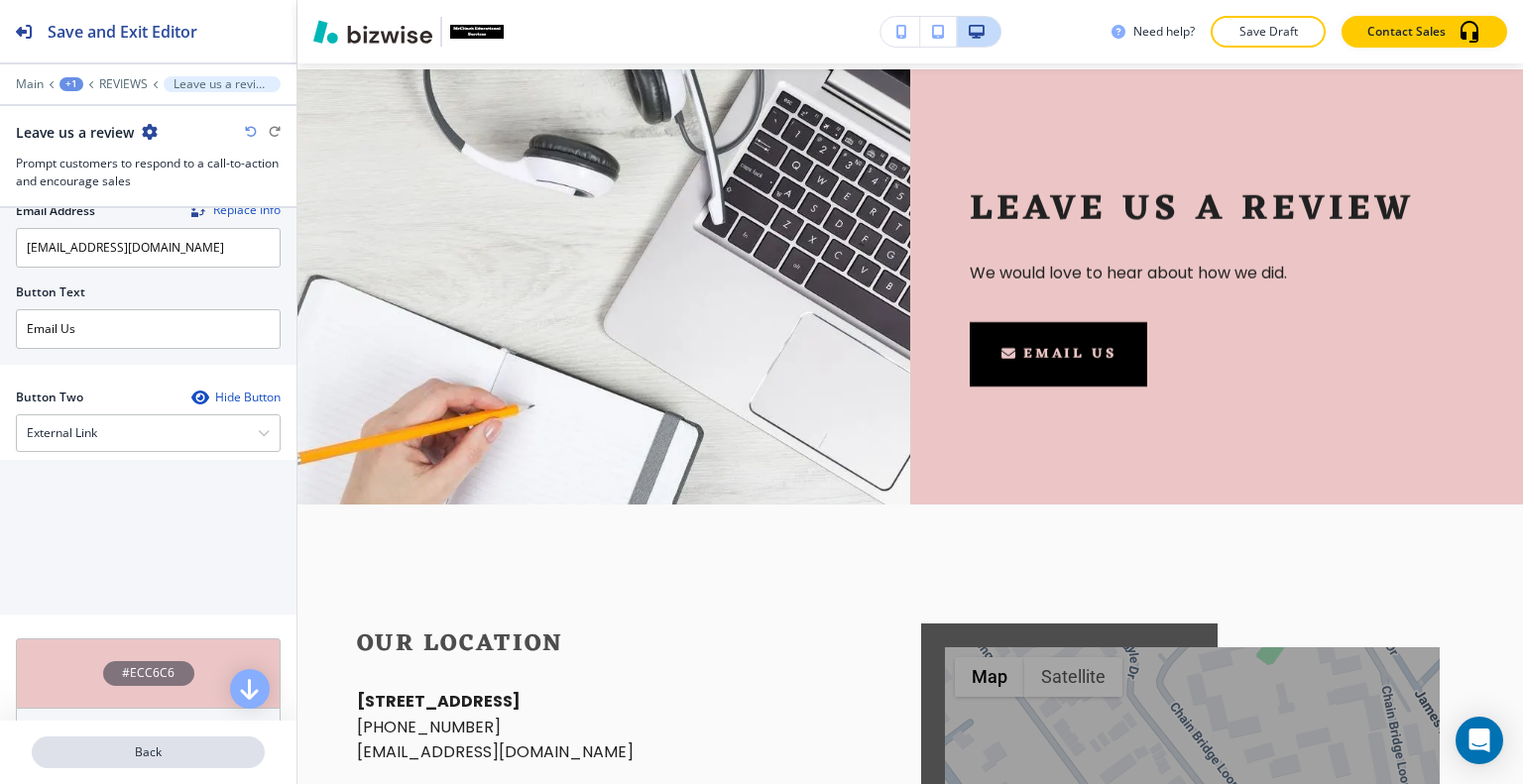 click on "Back" at bounding box center [148, 752] 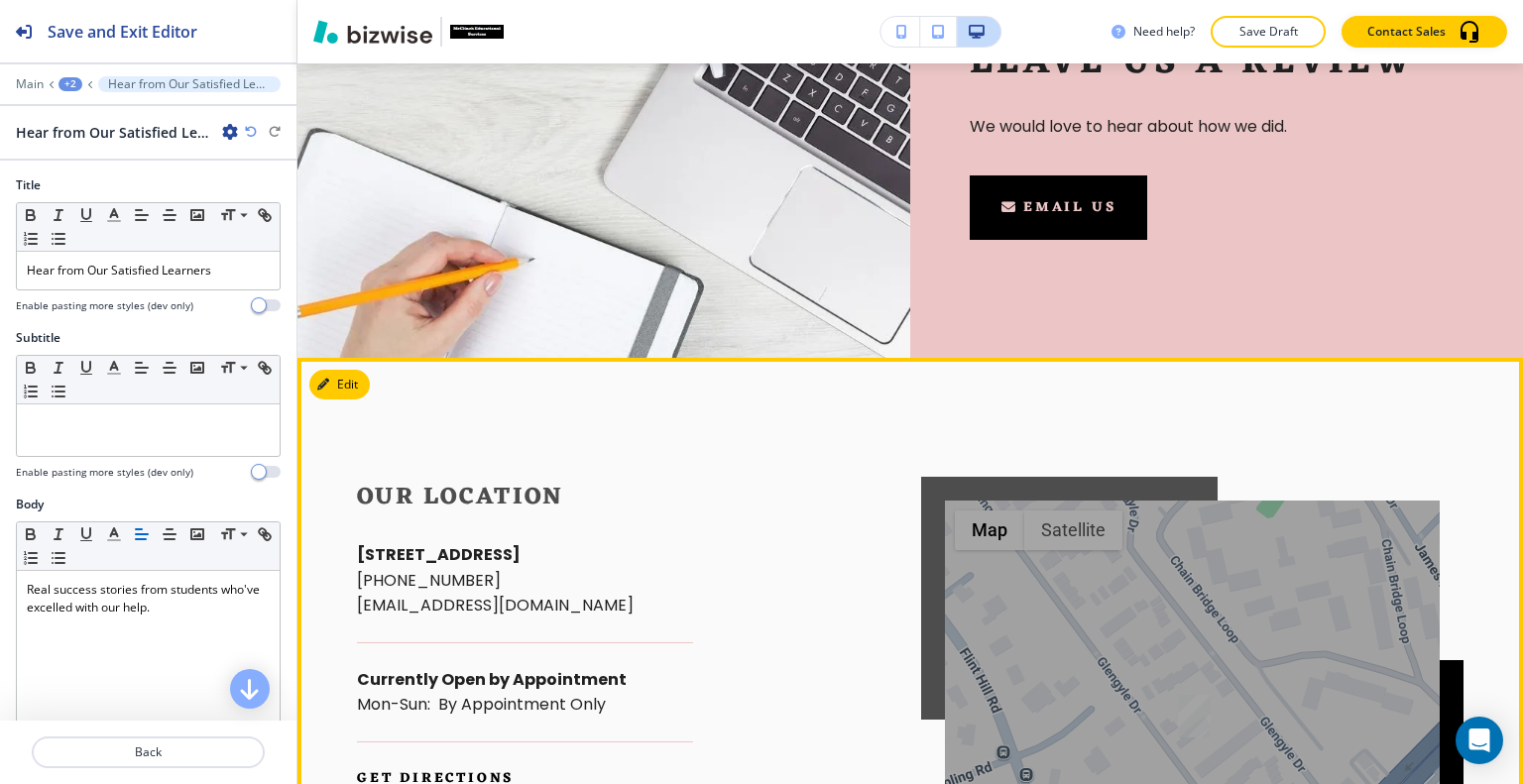 scroll, scrollTop: 1903, scrollLeft: 0, axis: vertical 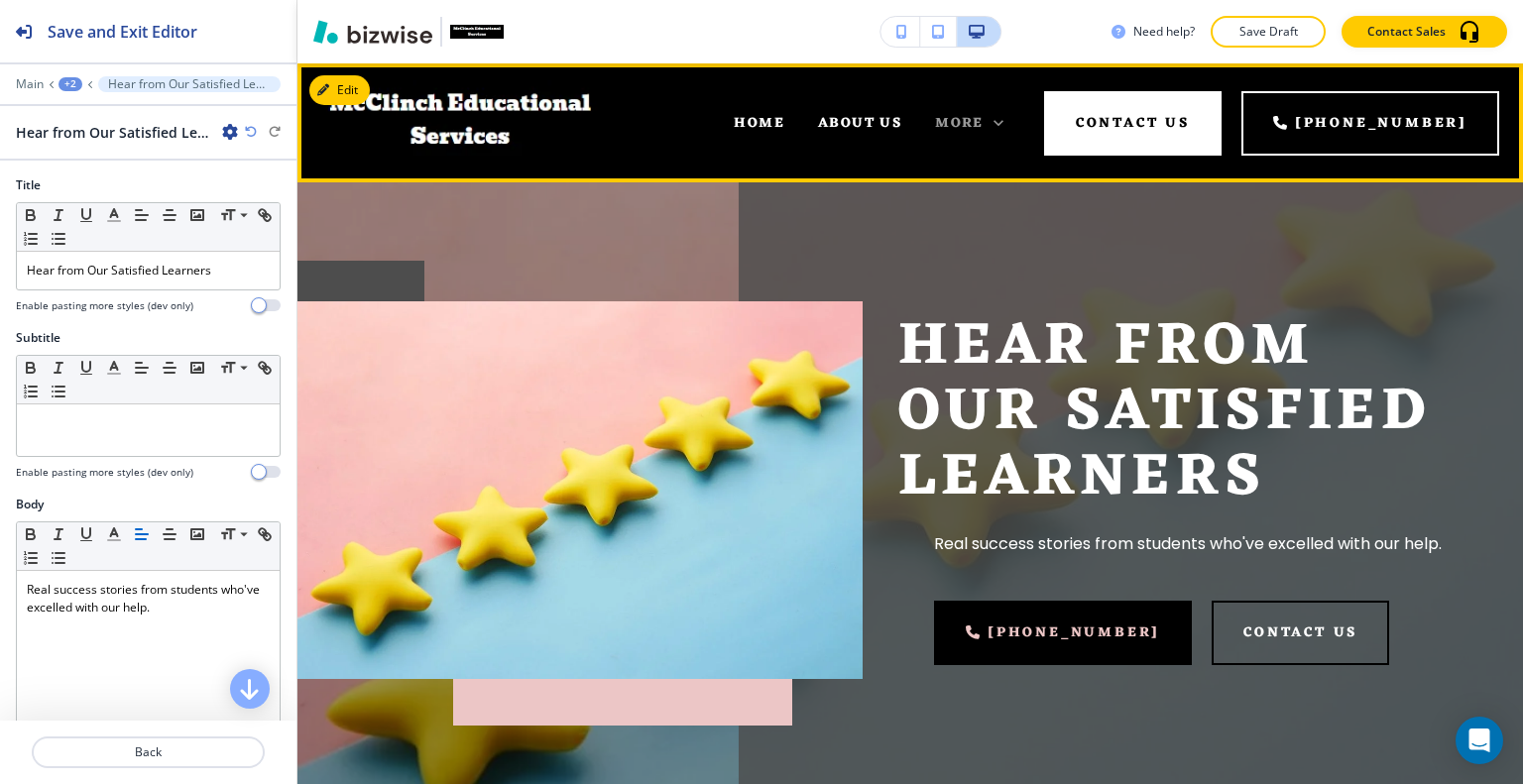 click on "More" at bounding box center [969, 123] 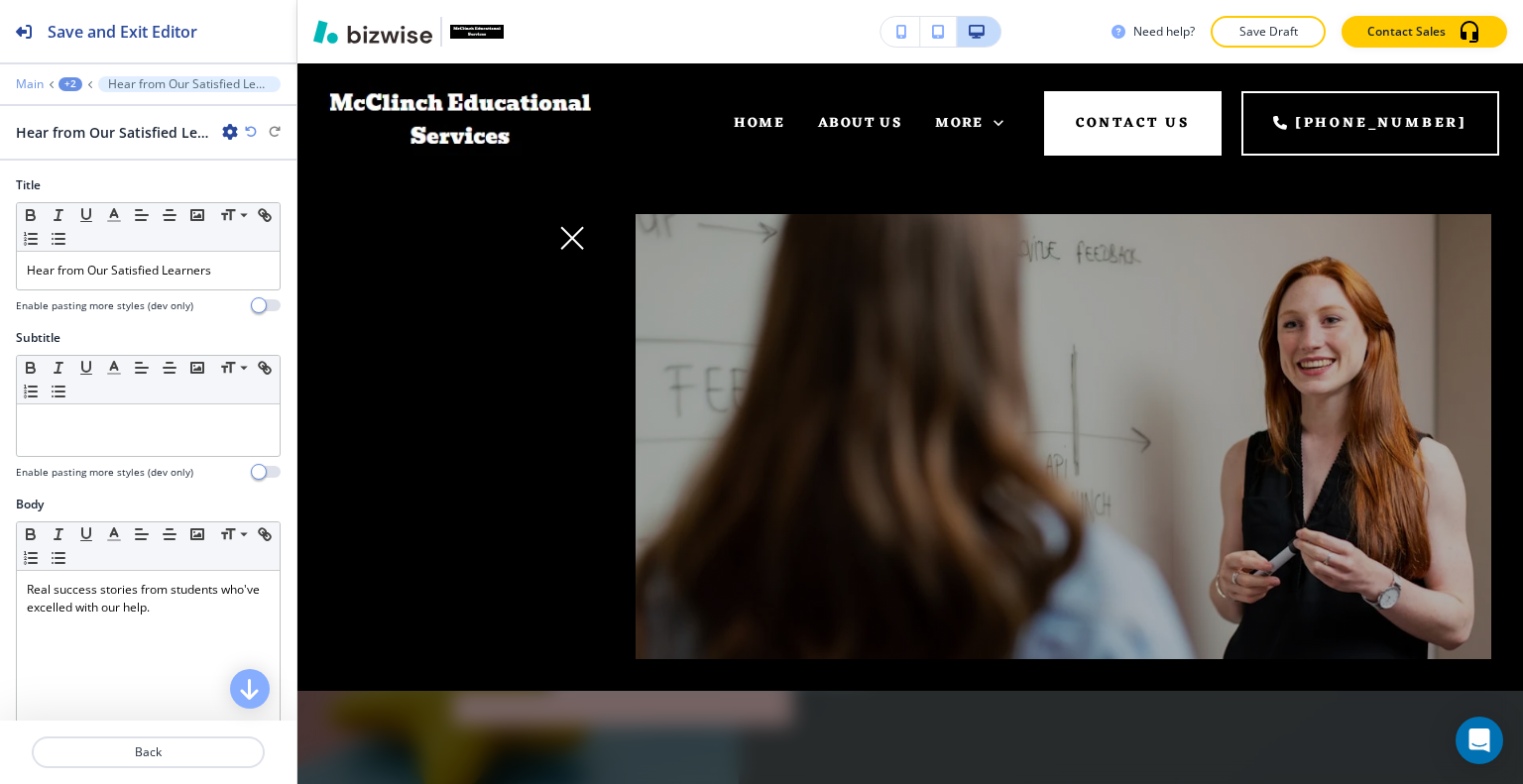 click on "Main" at bounding box center [30, 84] 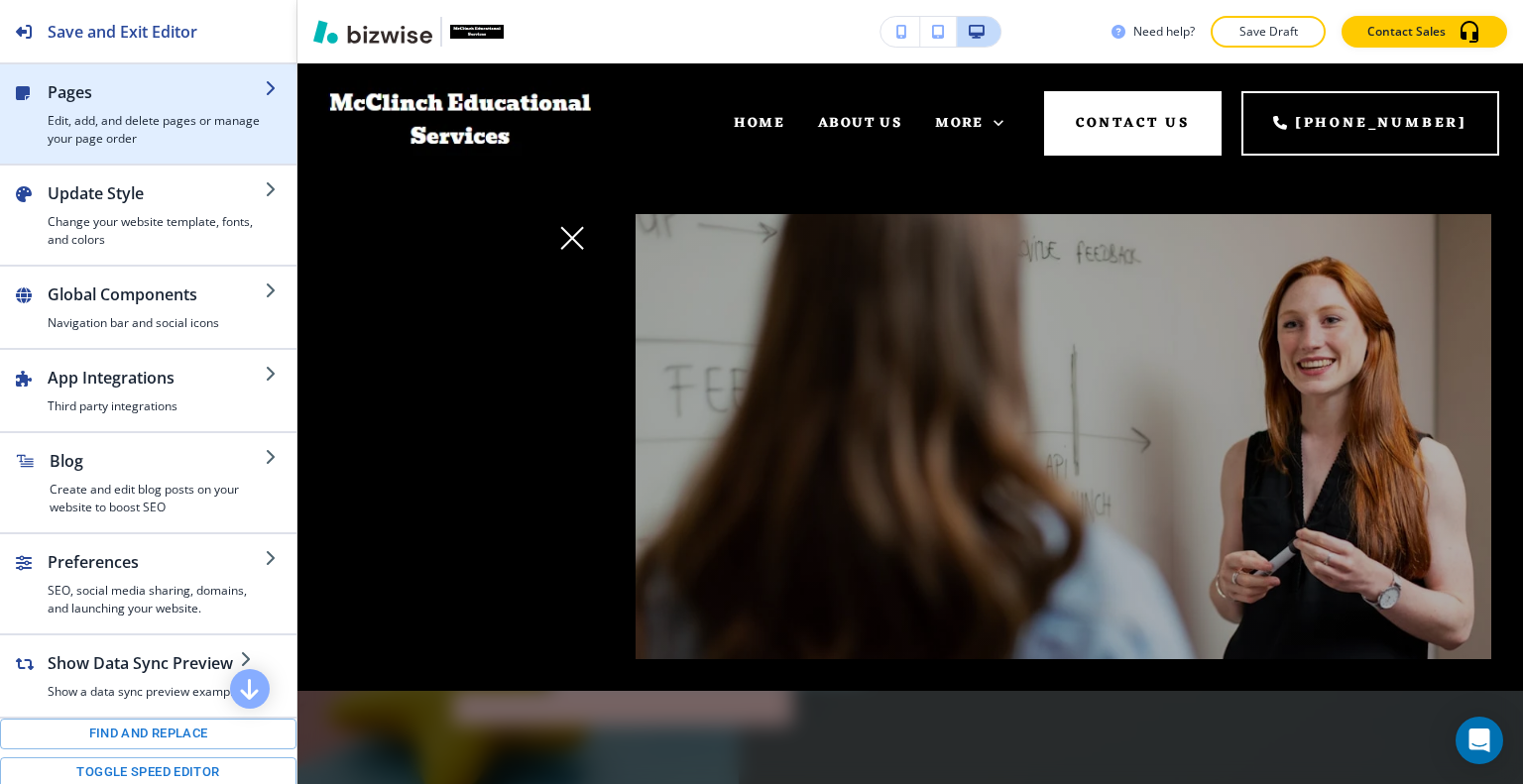 click on "Pages" at bounding box center [156, 92] 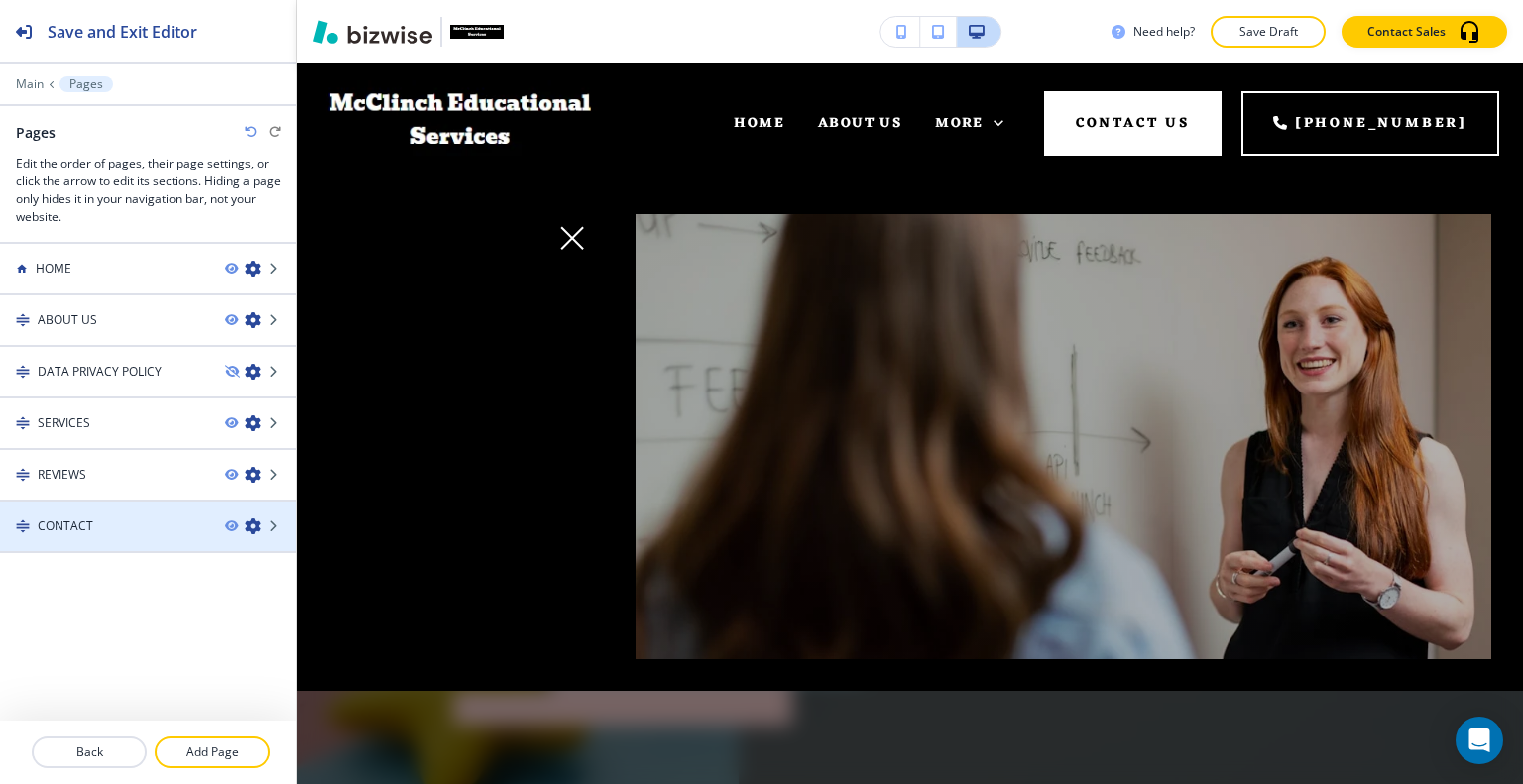 click on "CONTACT" at bounding box center [104, 526] 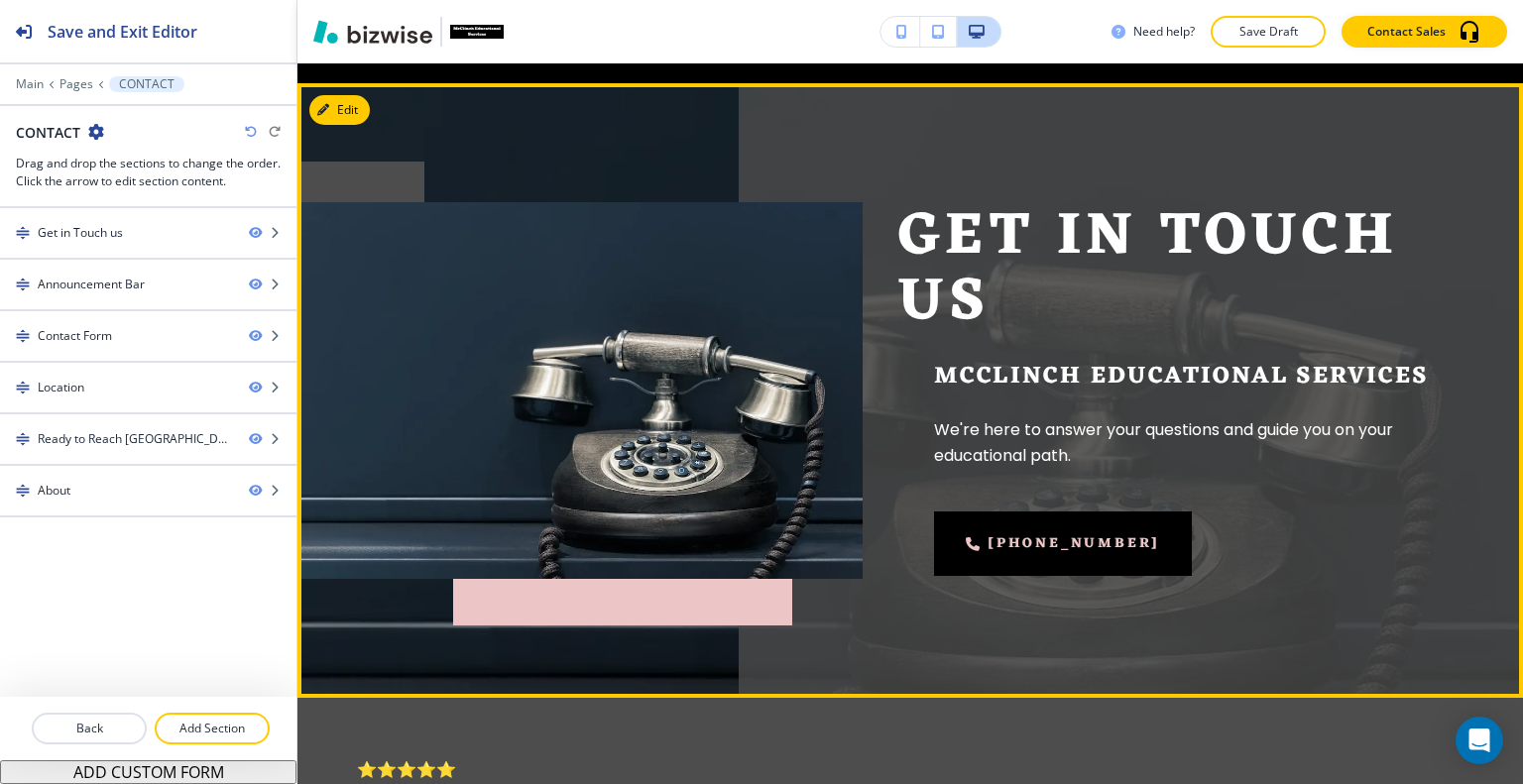 scroll, scrollTop: 496, scrollLeft: 0, axis: vertical 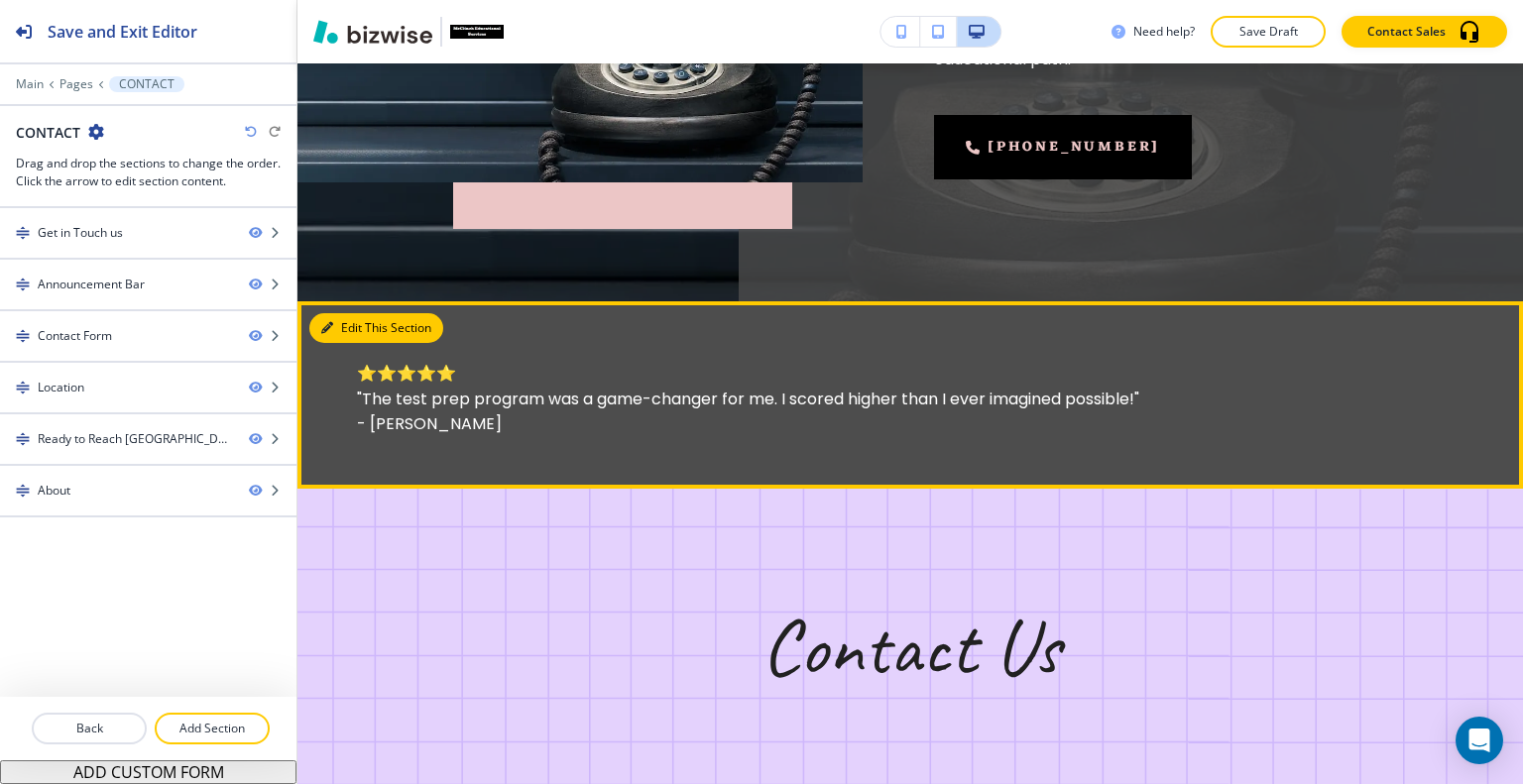 click on "Edit This Section" at bounding box center (376, 328) 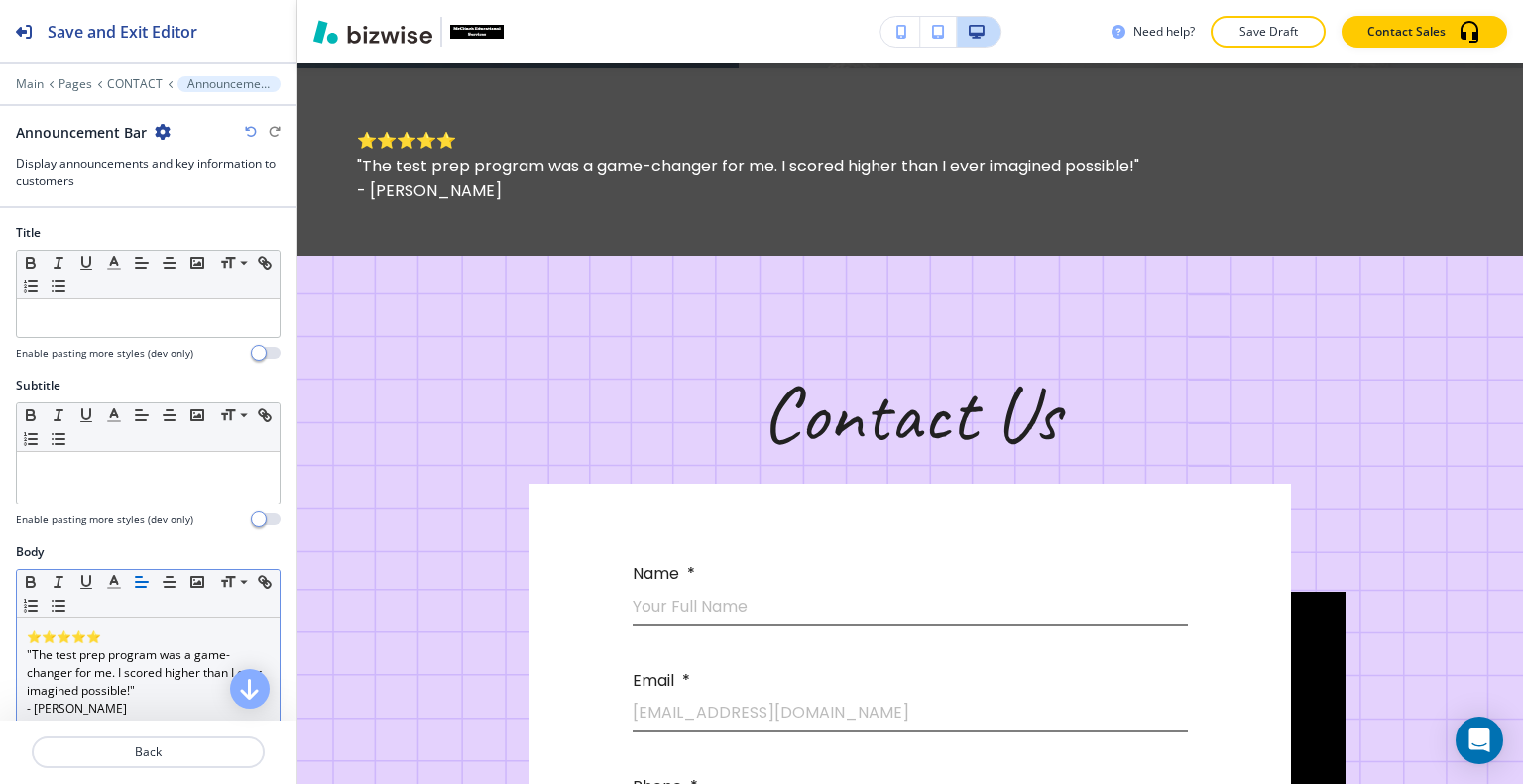 scroll, scrollTop: 198, scrollLeft: 0, axis: vertical 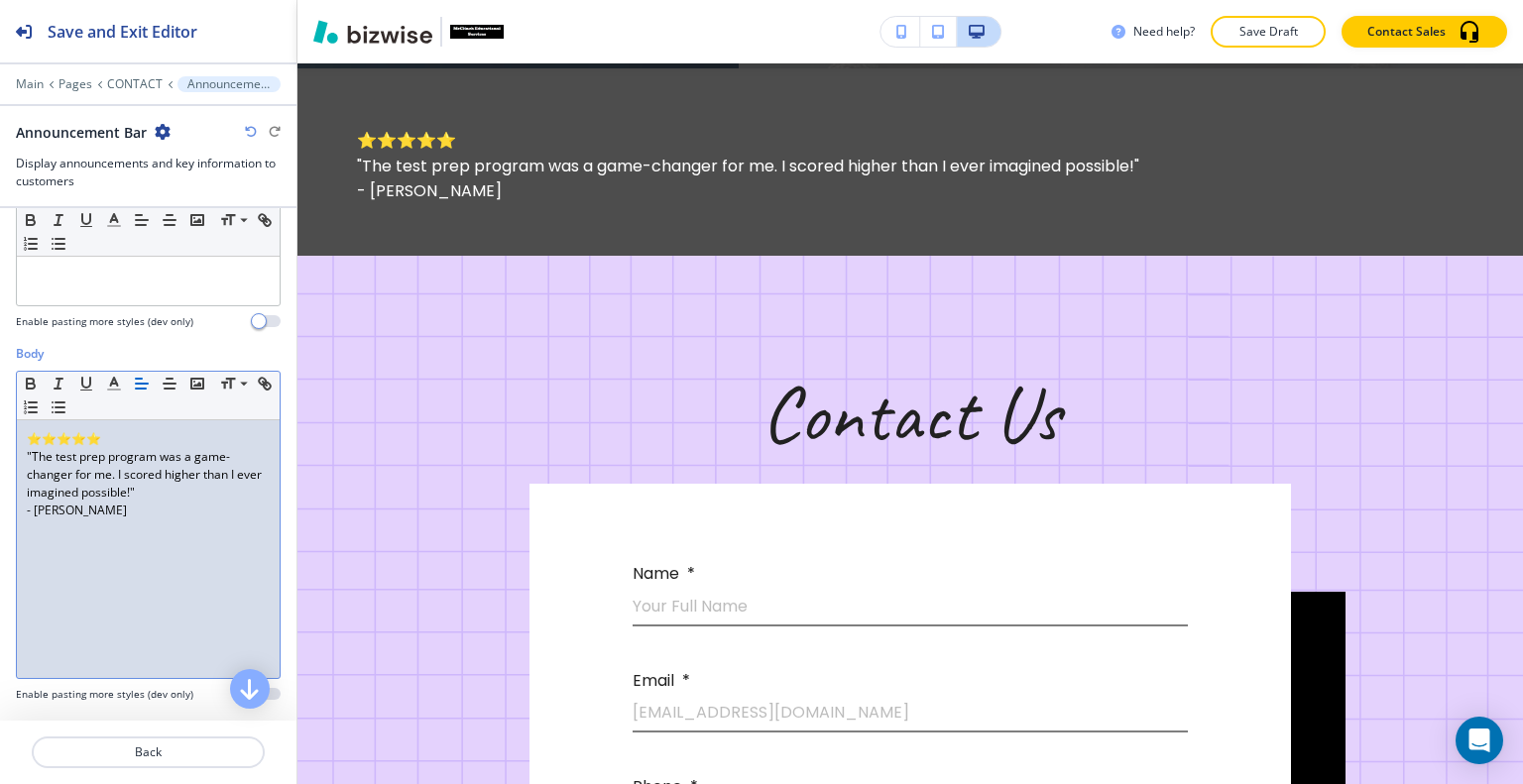 drag, startPoint x: 169, startPoint y: 520, endPoint x: 101, endPoint y: 392, distance: 144.94137 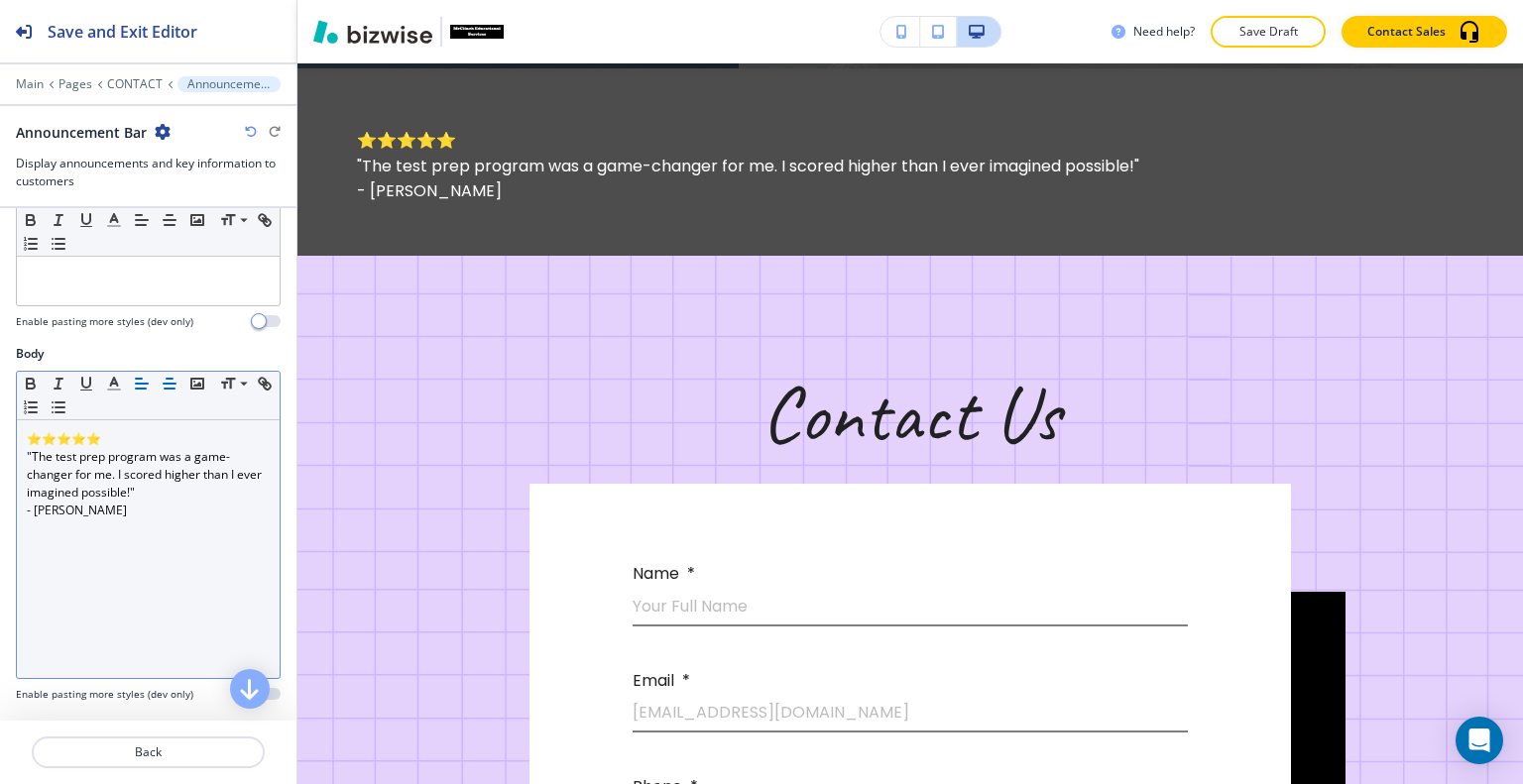 click 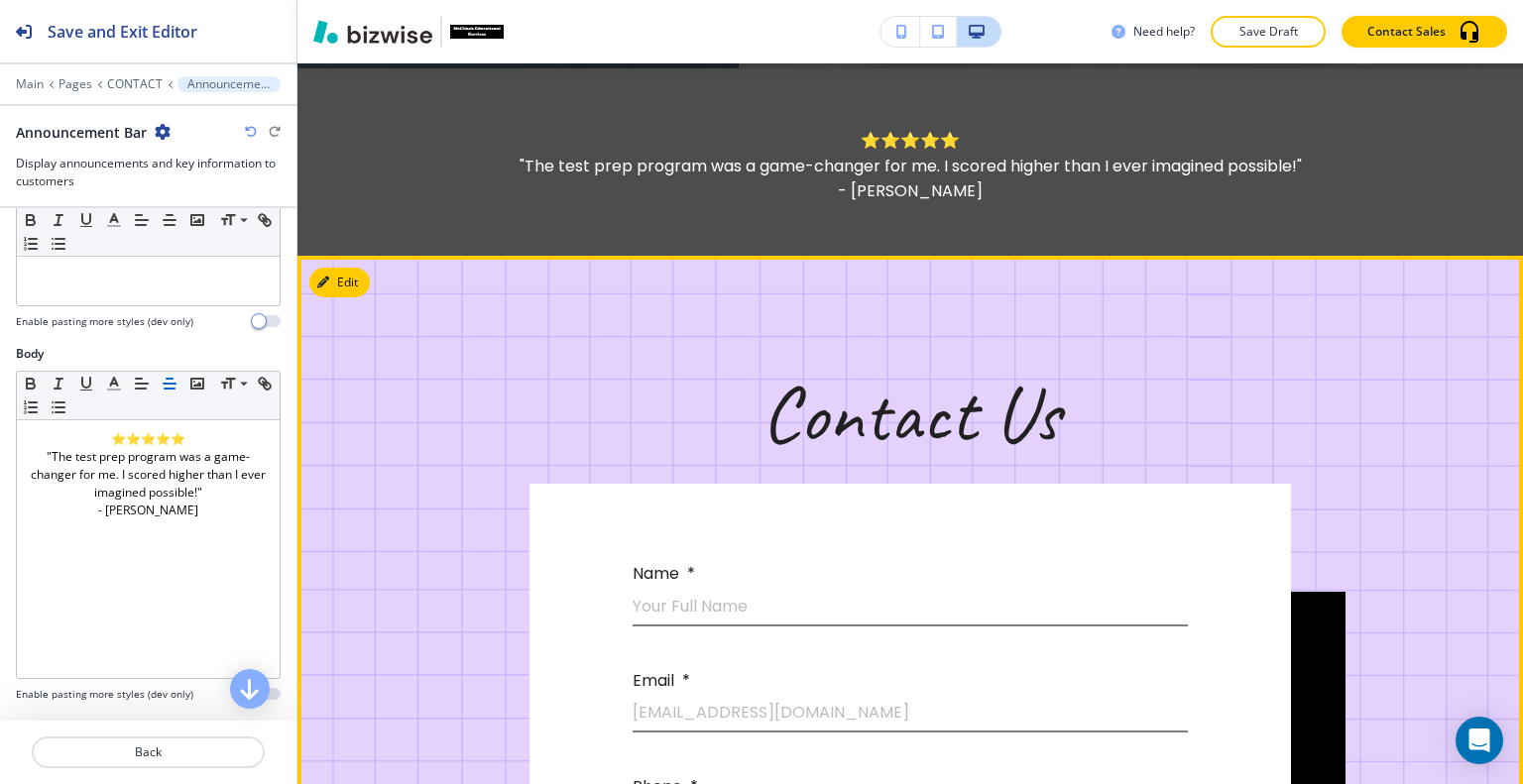 click on "Contact Us Name * Your Full Name Email * email@example.com Phone * (123) 456-7890 Course Course Message * Write Your Message Here x Submit" at bounding box center [910, 866] 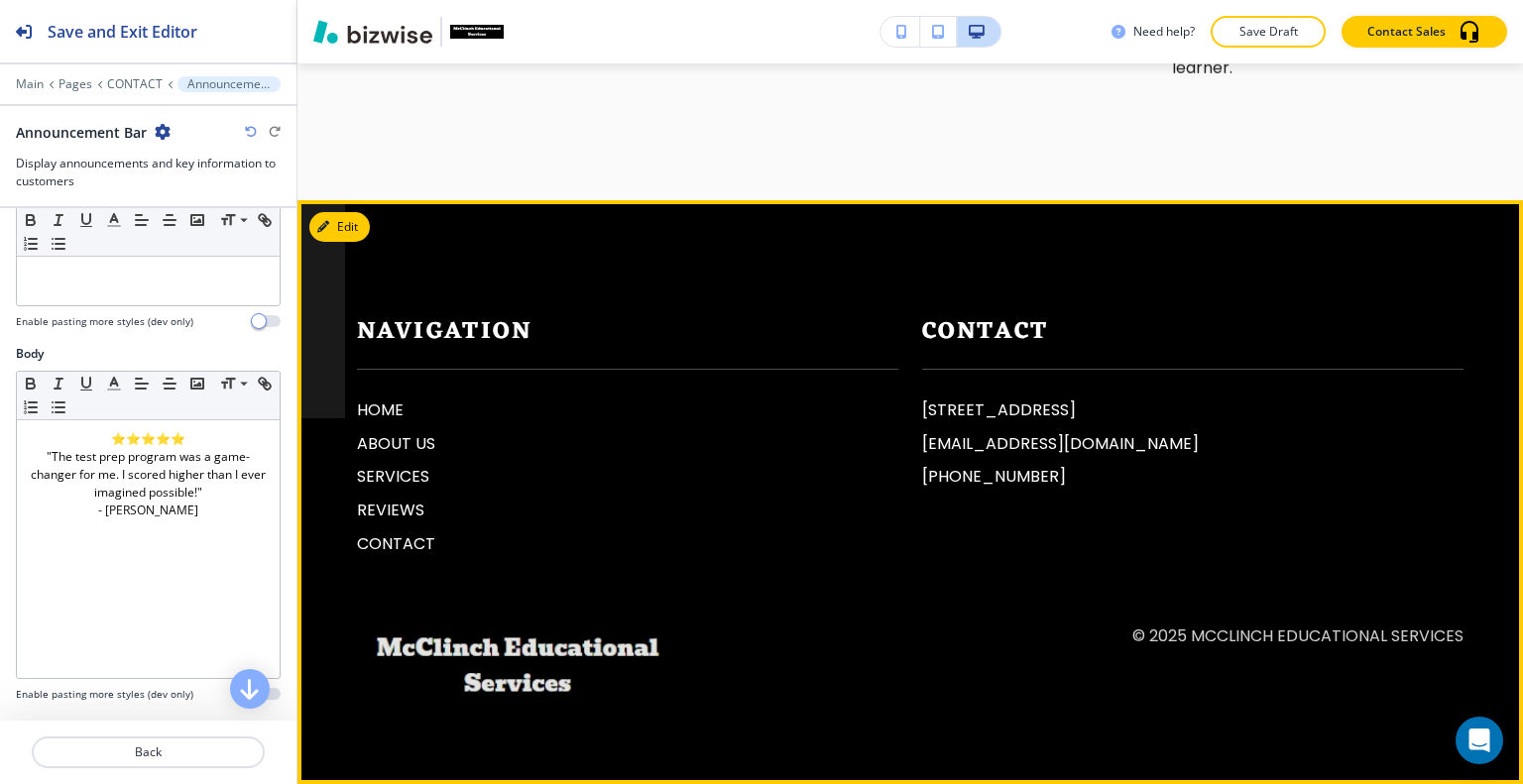 scroll, scrollTop: 4107, scrollLeft: 0, axis: vertical 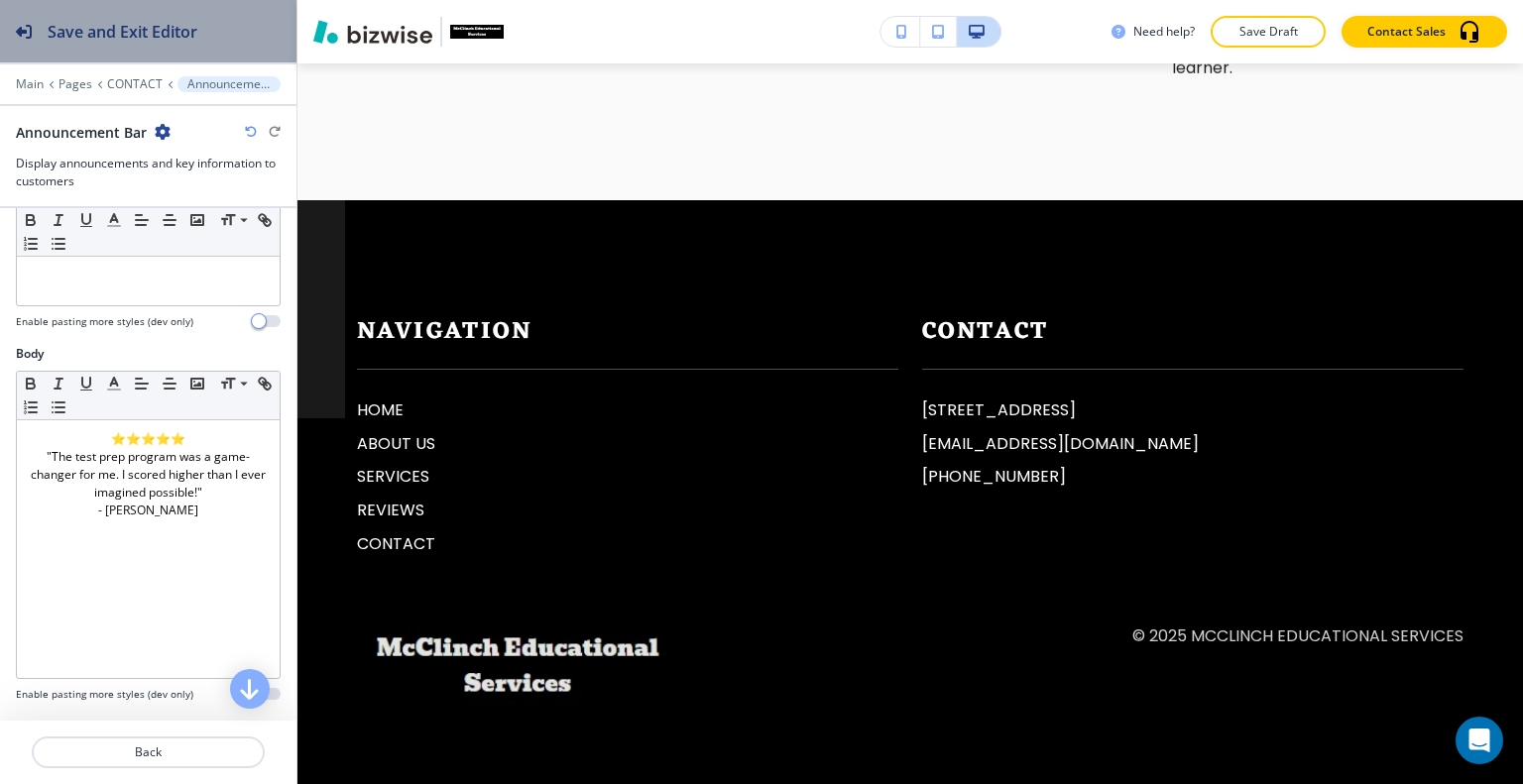 click on "Save and Exit Editor" at bounding box center [122, 32] 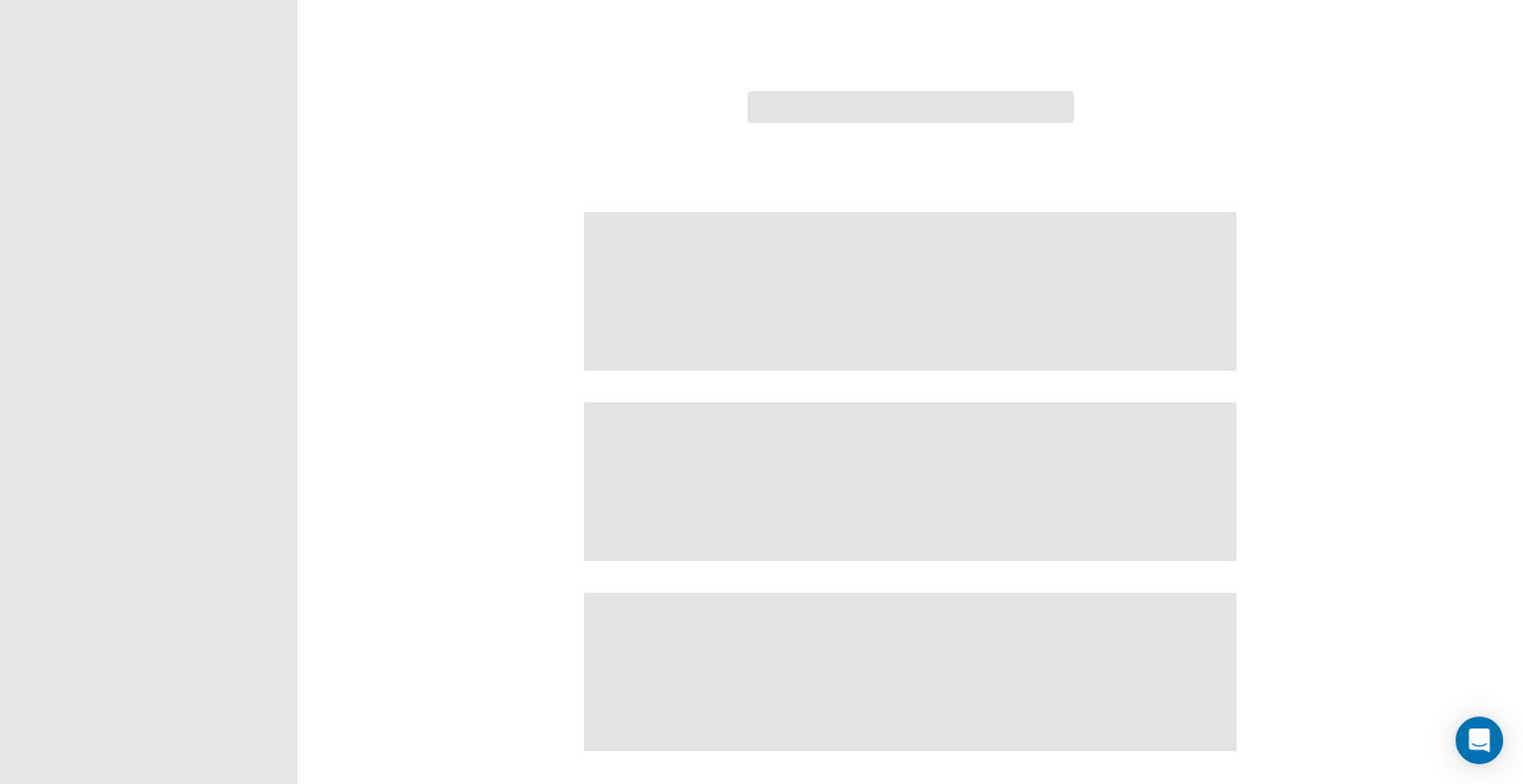 scroll, scrollTop: 0, scrollLeft: 0, axis: both 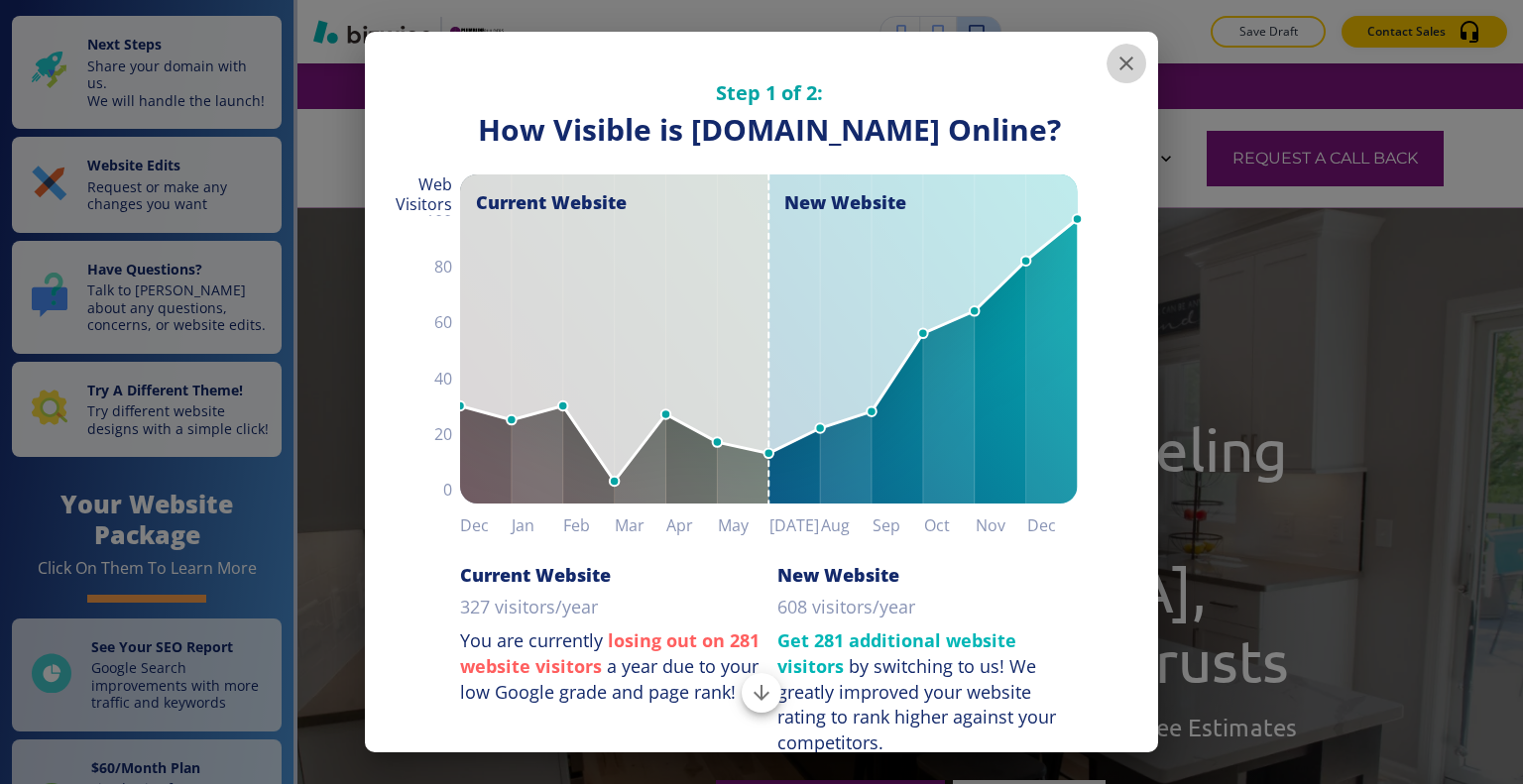 click at bounding box center (1126, 63) 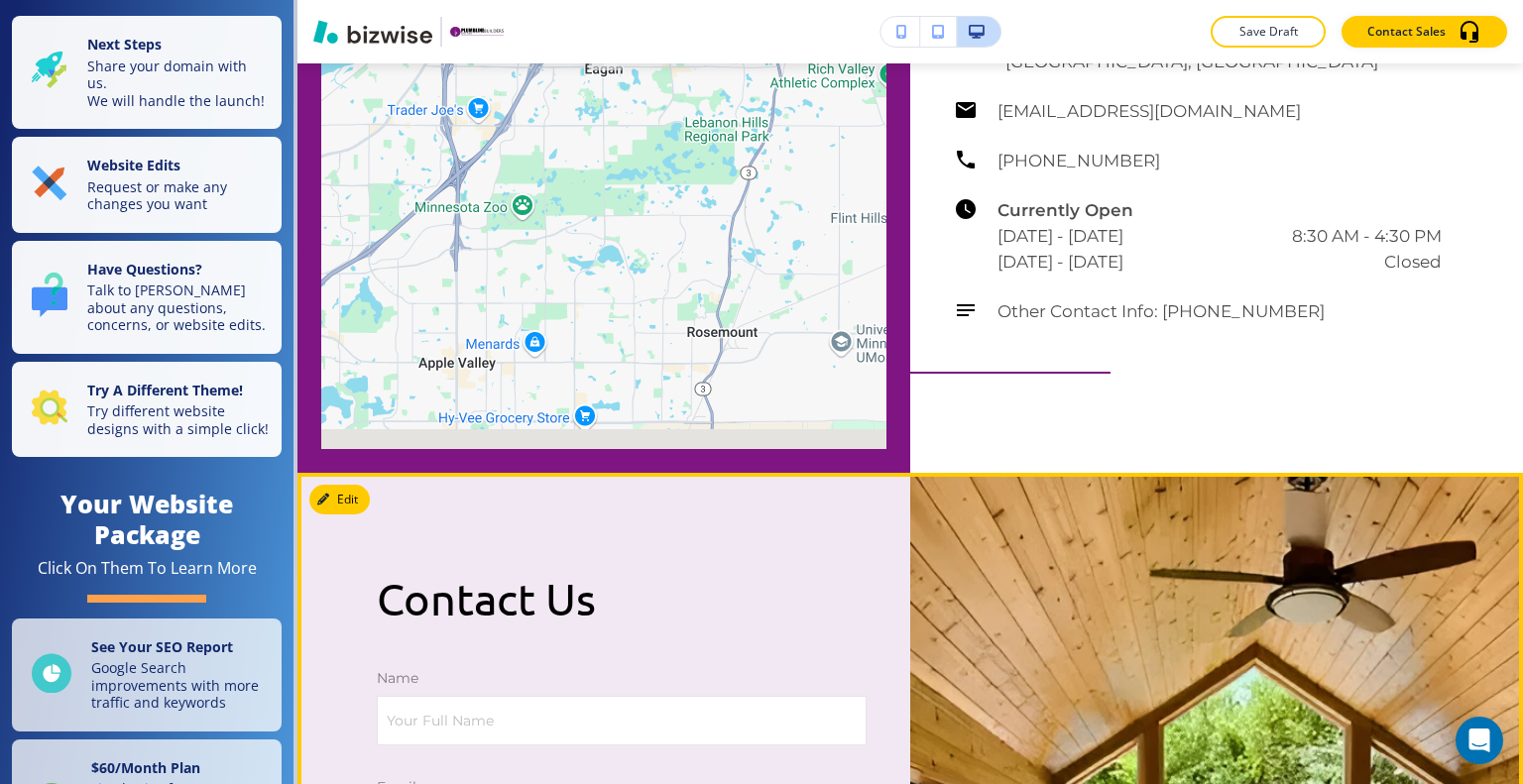 scroll, scrollTop: 8227, scrollLeft: 0, axis: vertical 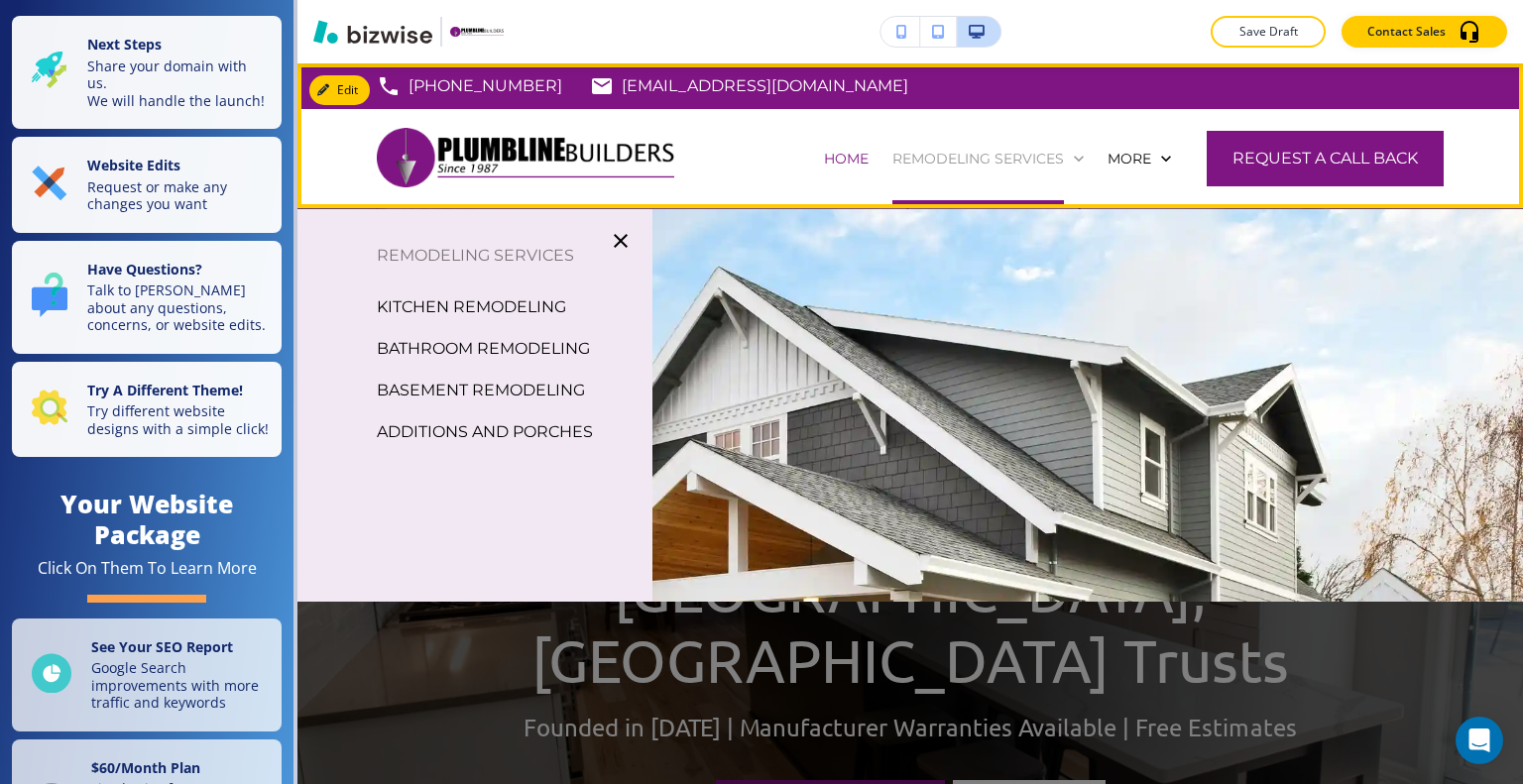 click on "REMODELING SERVICES" at bounding box center [978, 159] 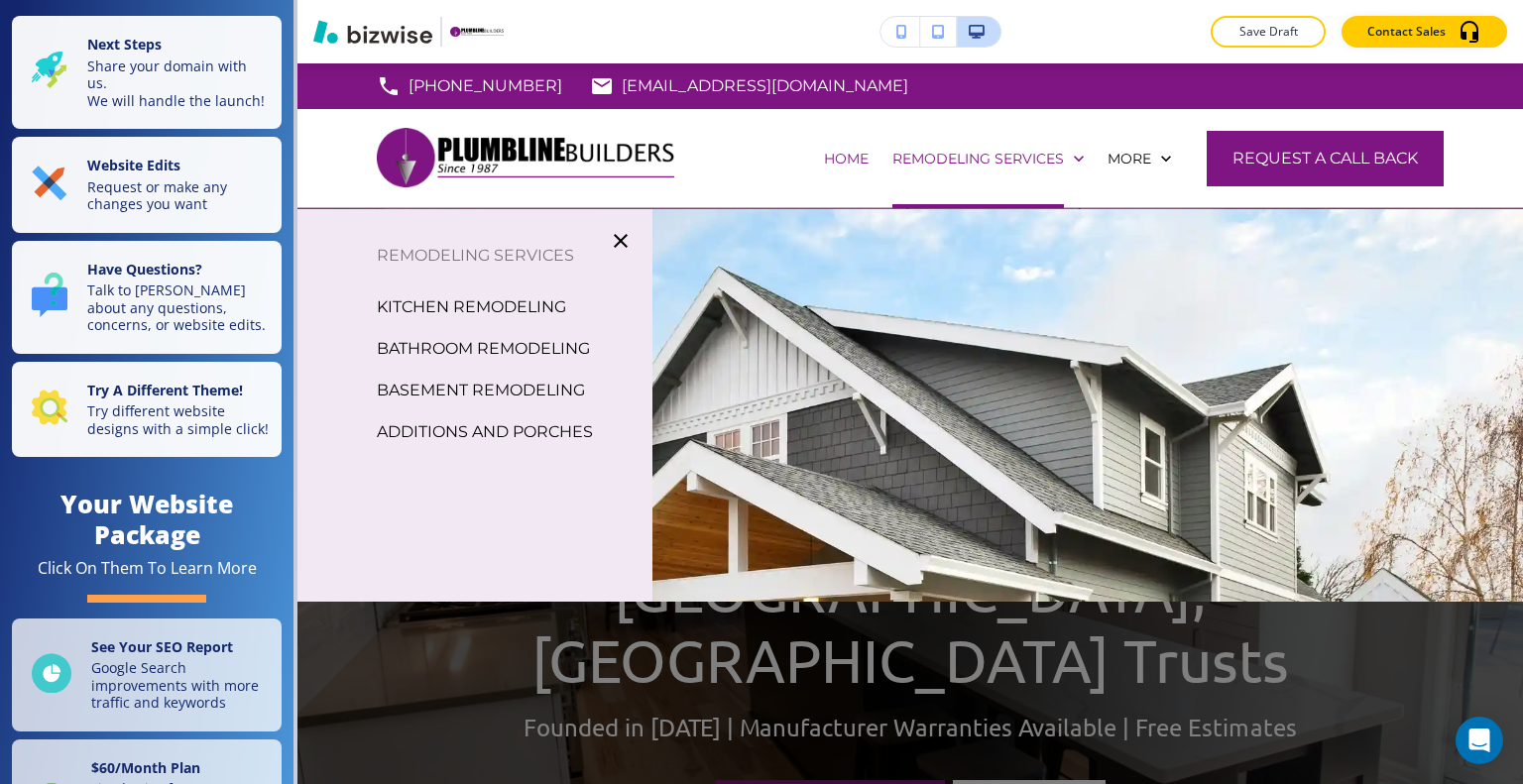click on "KITCHEN REMODELING" at bounding box center [471, 307] 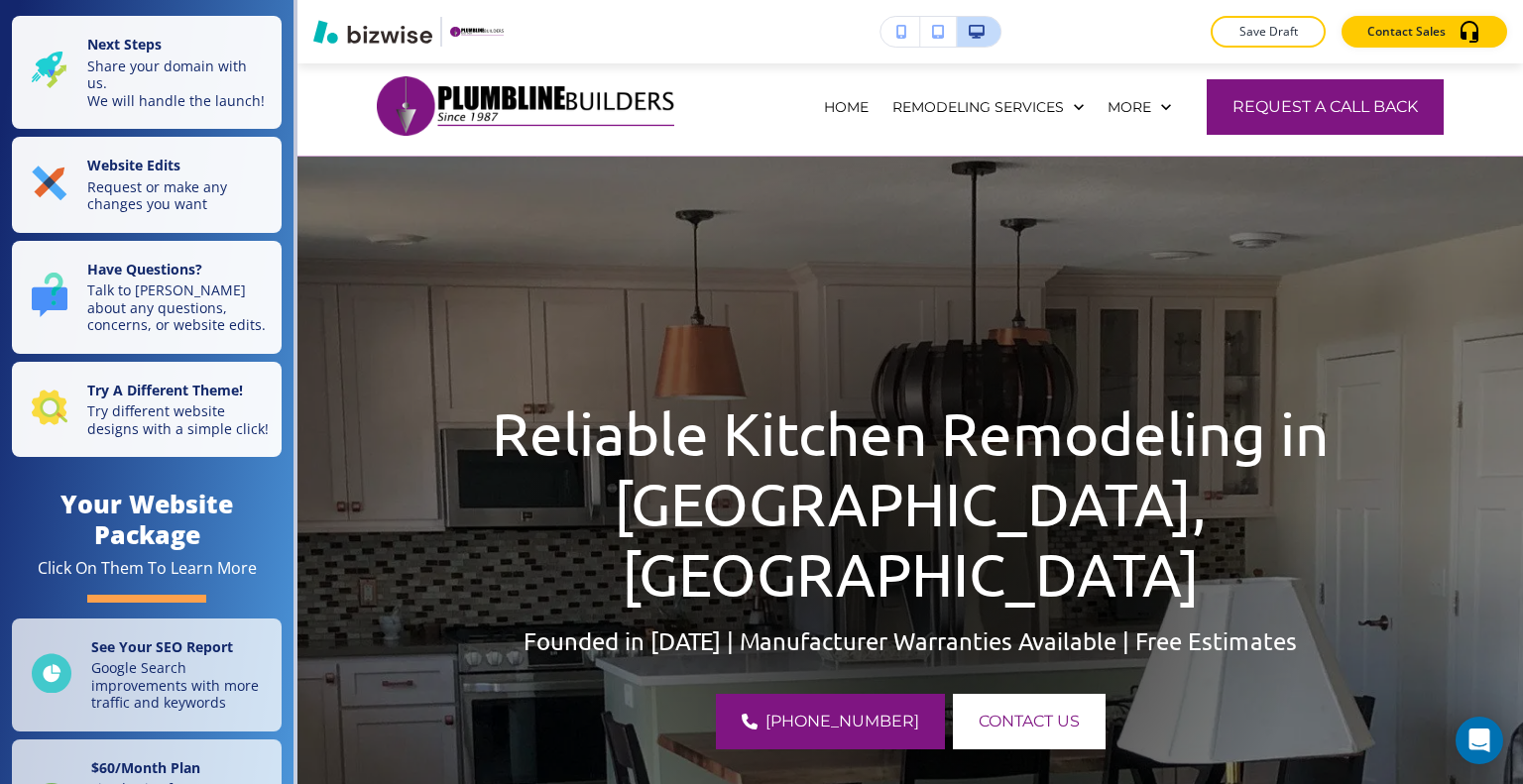 scroll, scrollTop: 0, scrollLeft: 0, axis: both 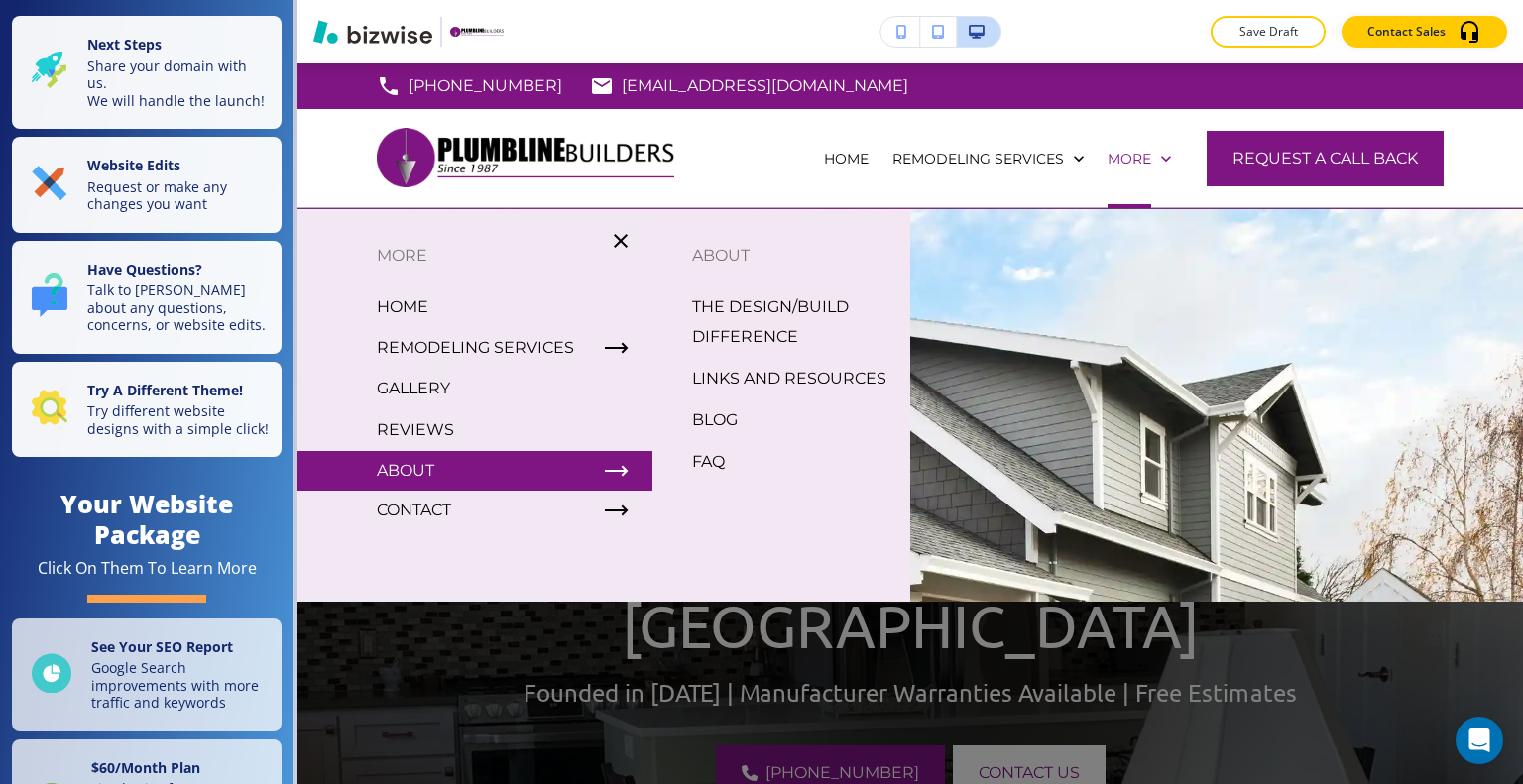 click on "THE DESIGN/BUILD DIFFERENCE" at bounding box center (793, 322) 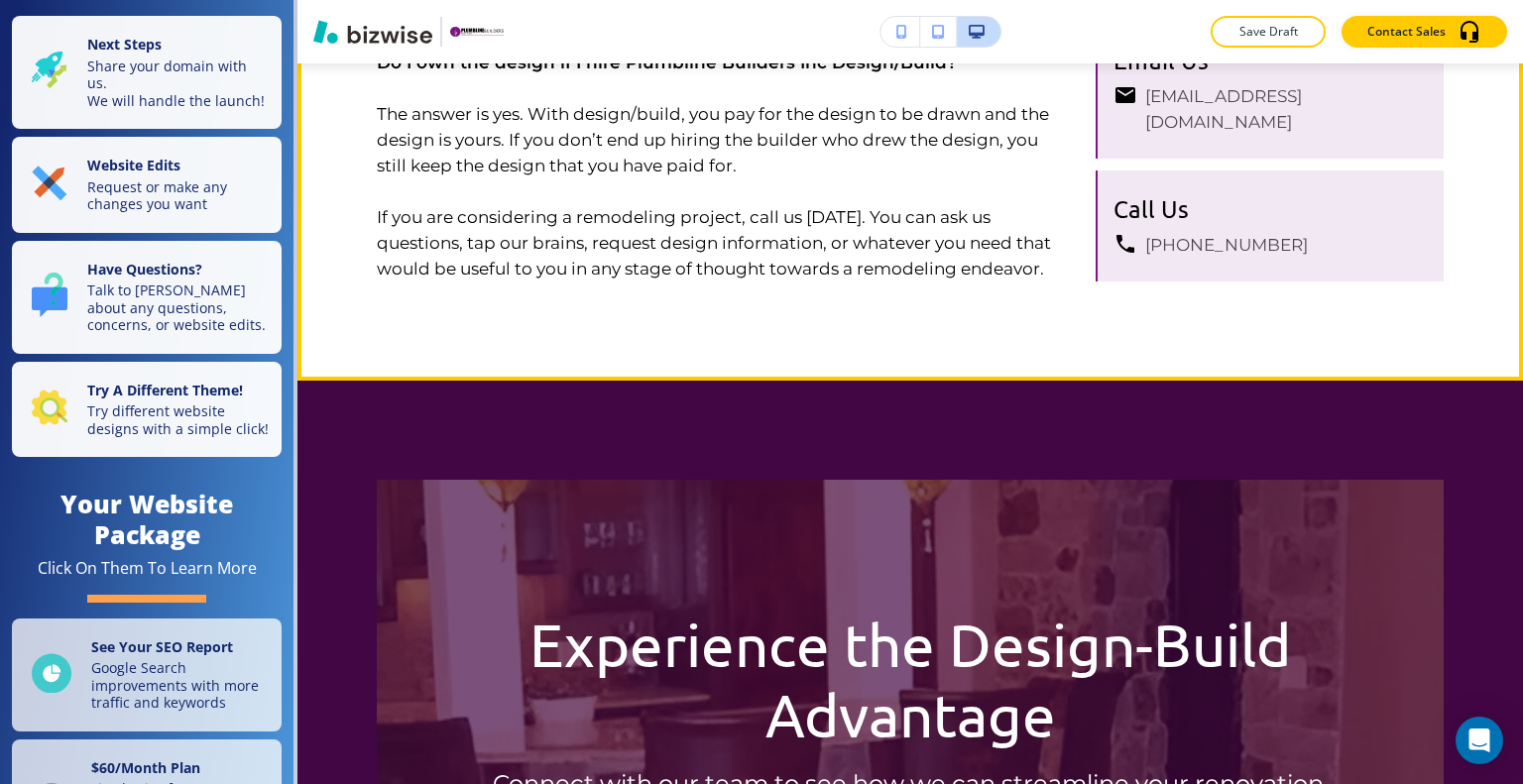 scroll, scrollTop: 1784, scrollLeft: 0, axis: vertical 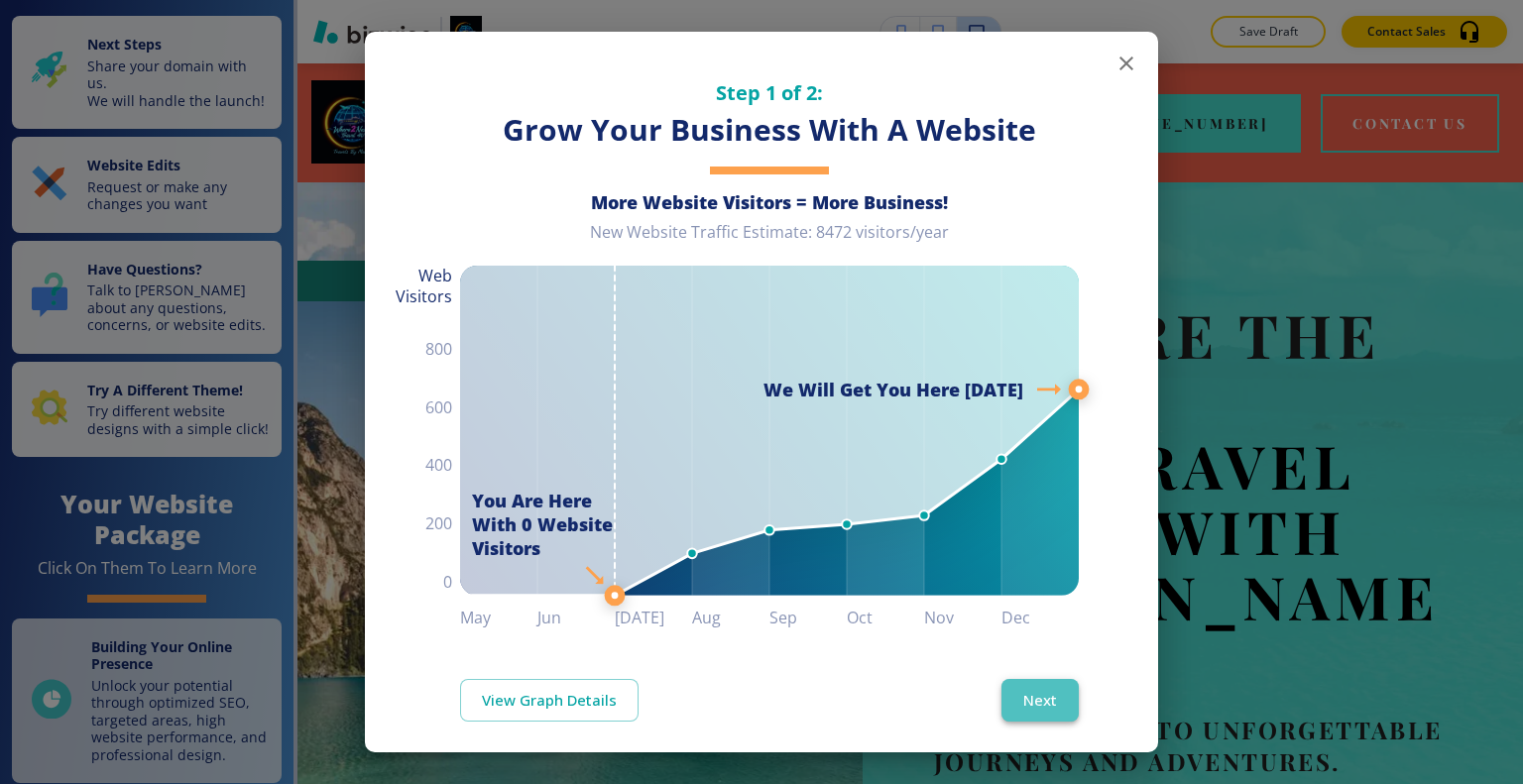 click on "Next" at bounding box center (1040, 700) 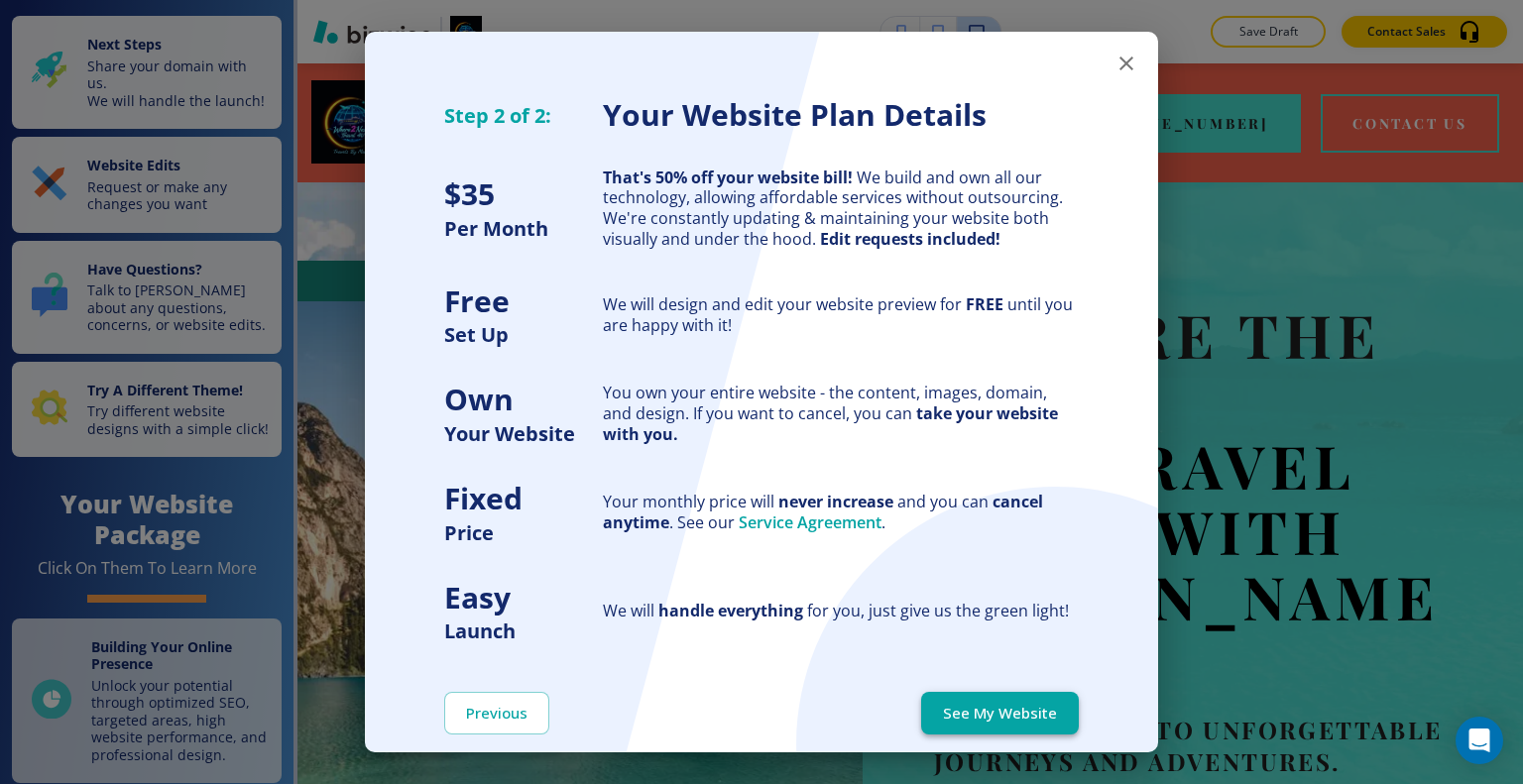 click on "See My Website" at bounding box center [999, 713] 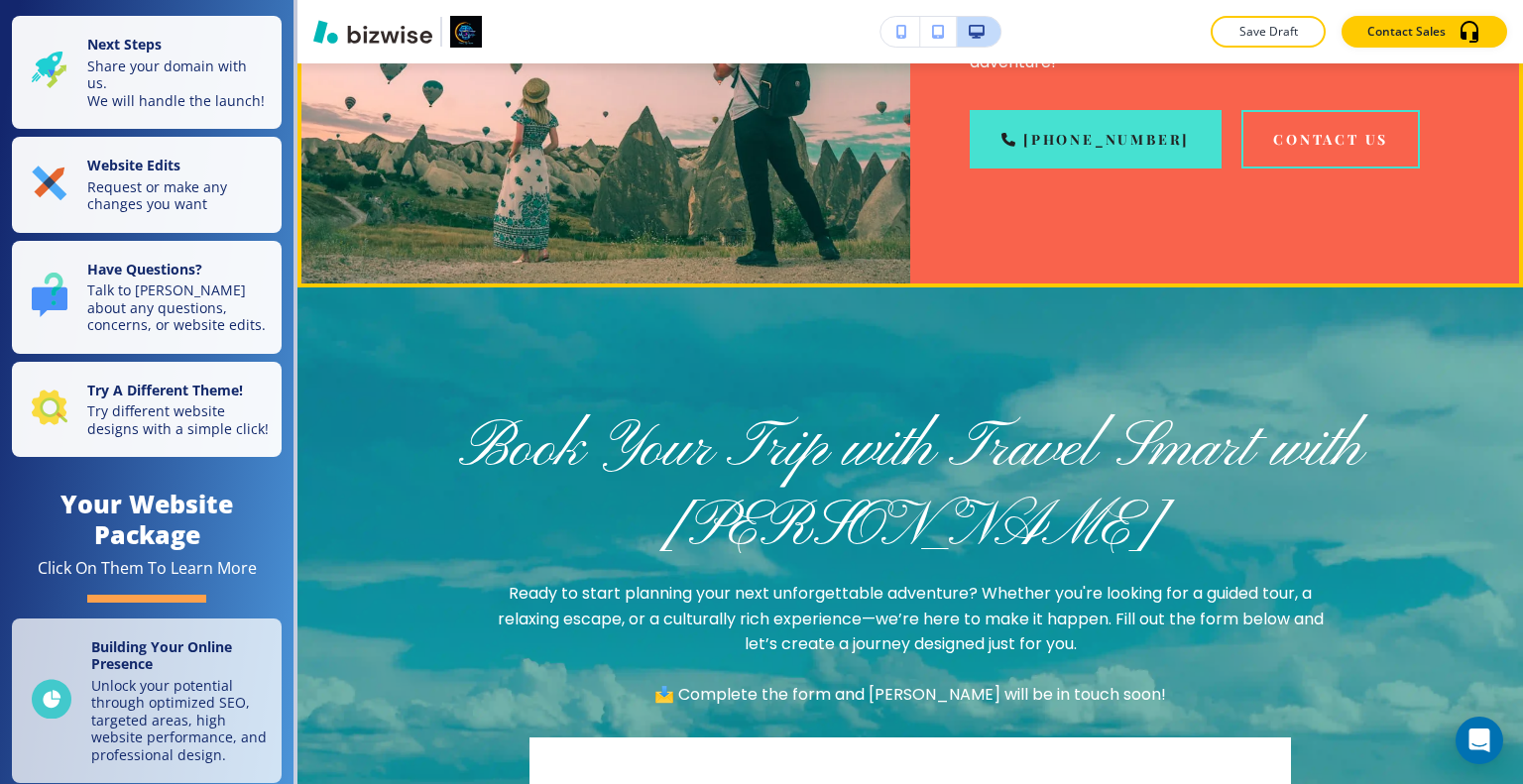 scroll, scrollTop: 6839, scrollLeft: 0, axis: vertical 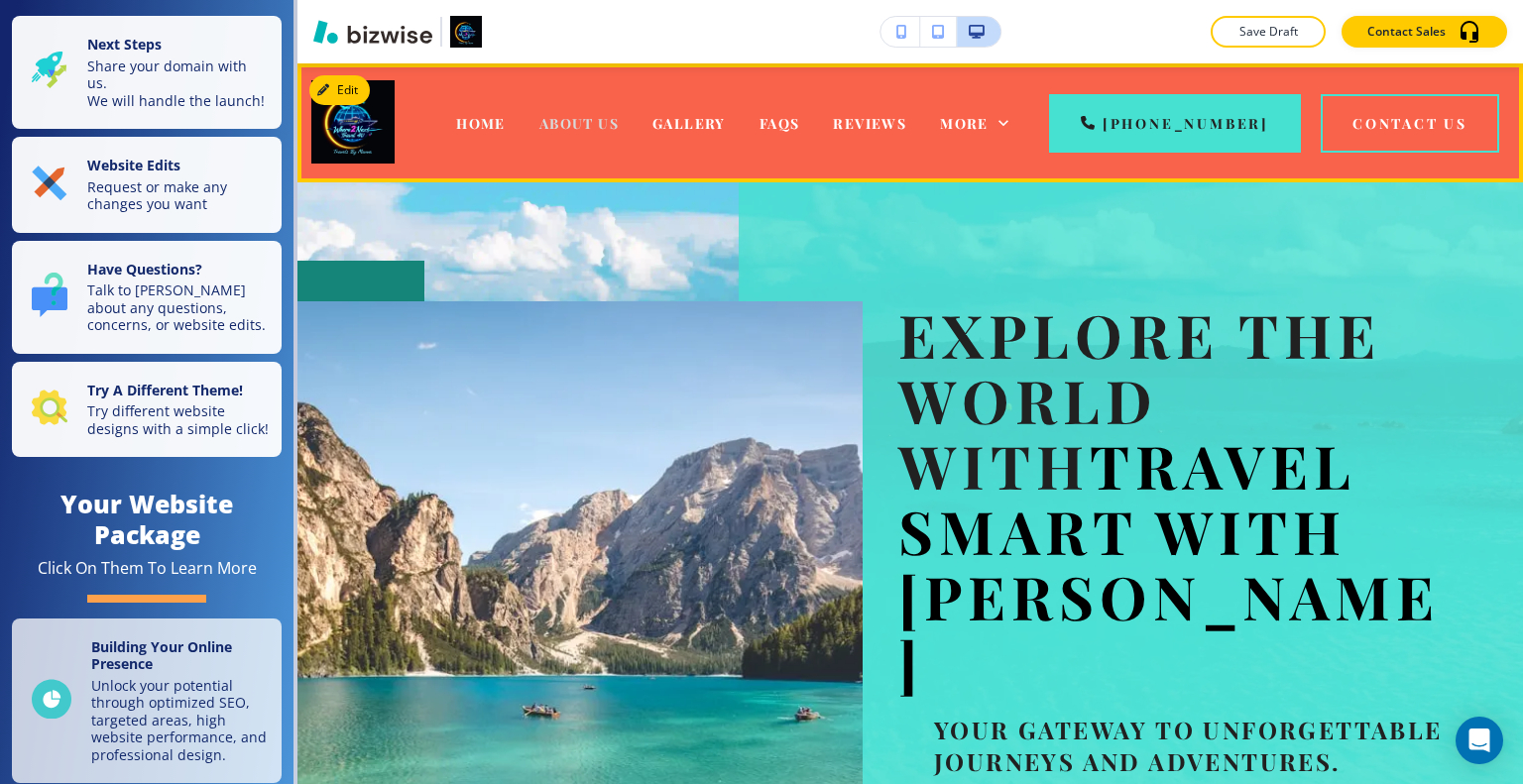 click on "About Us" at bounding box center [579, 123] 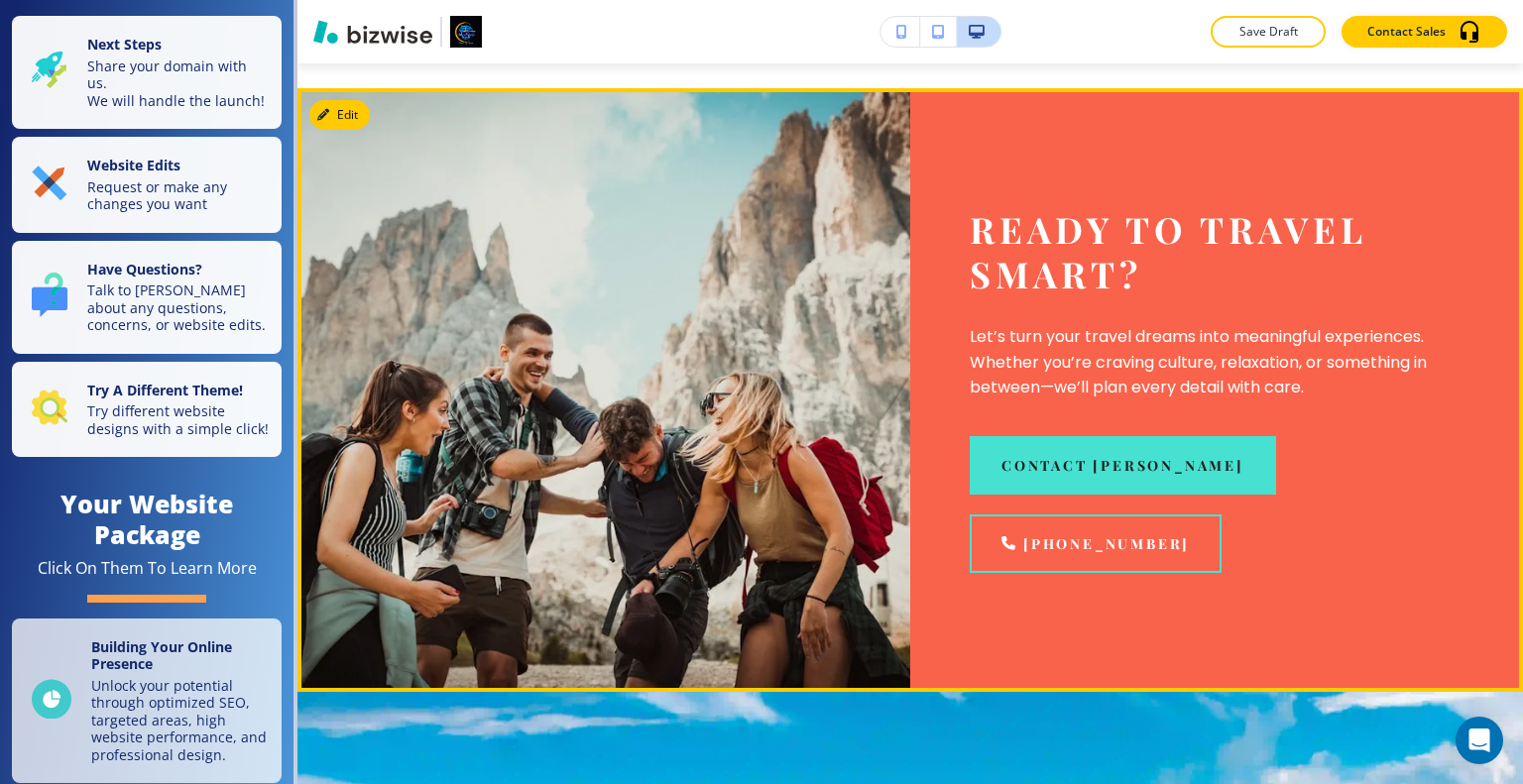 scroll, scrollTop: 4064, scrollLeft: 0, axis: vertical 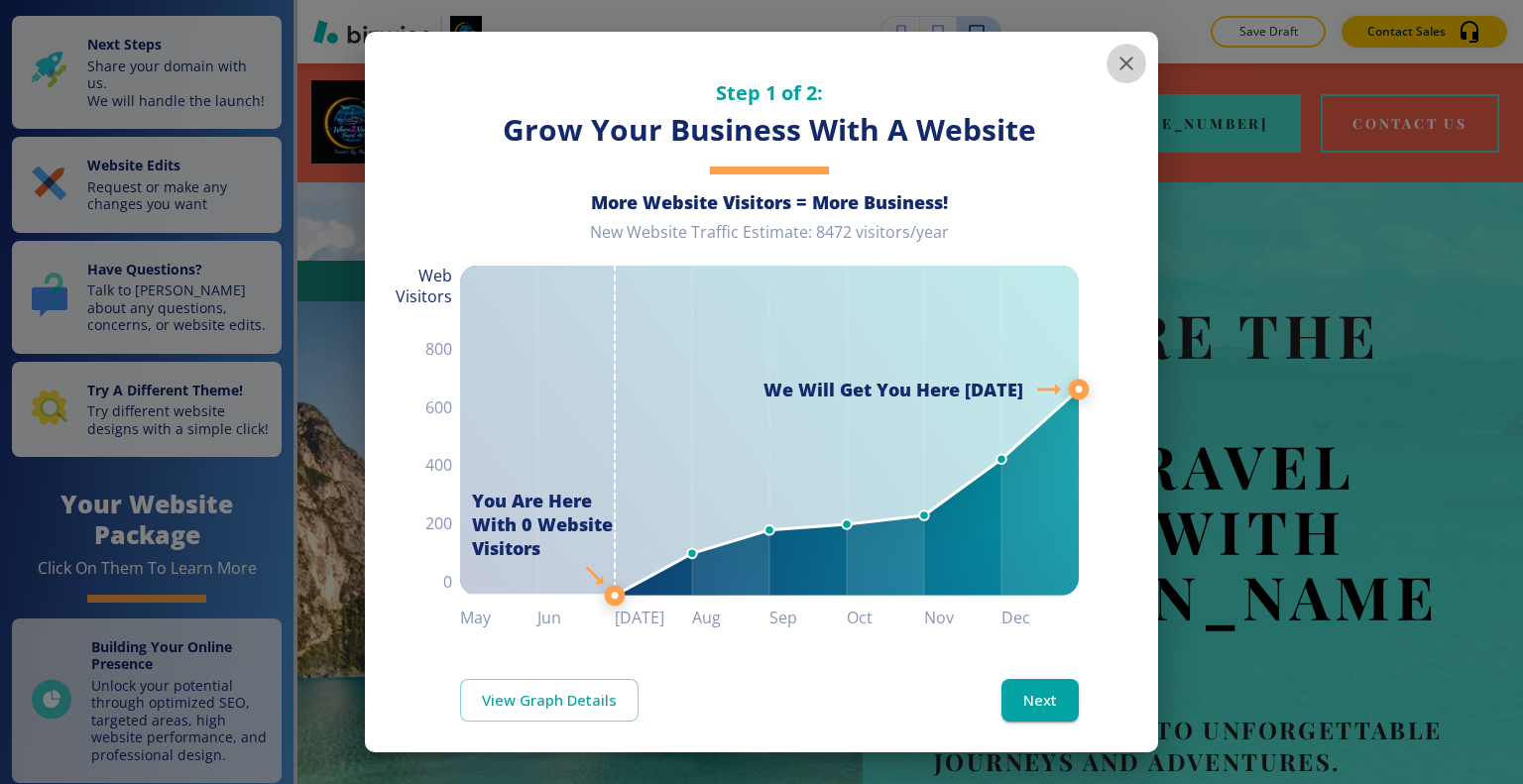 click 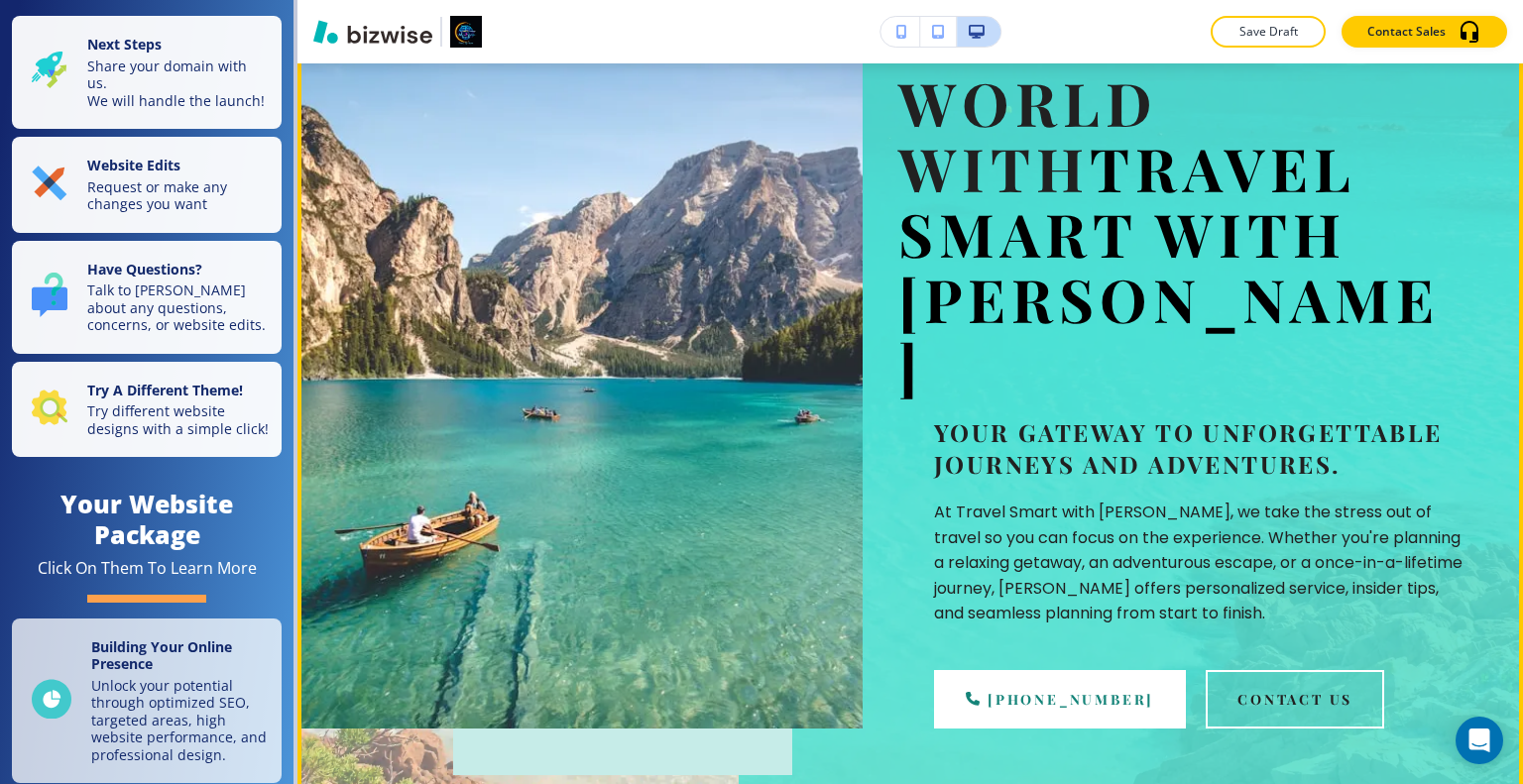 scroll, scrollTop: 0, scrollLeft: 0, axis: both 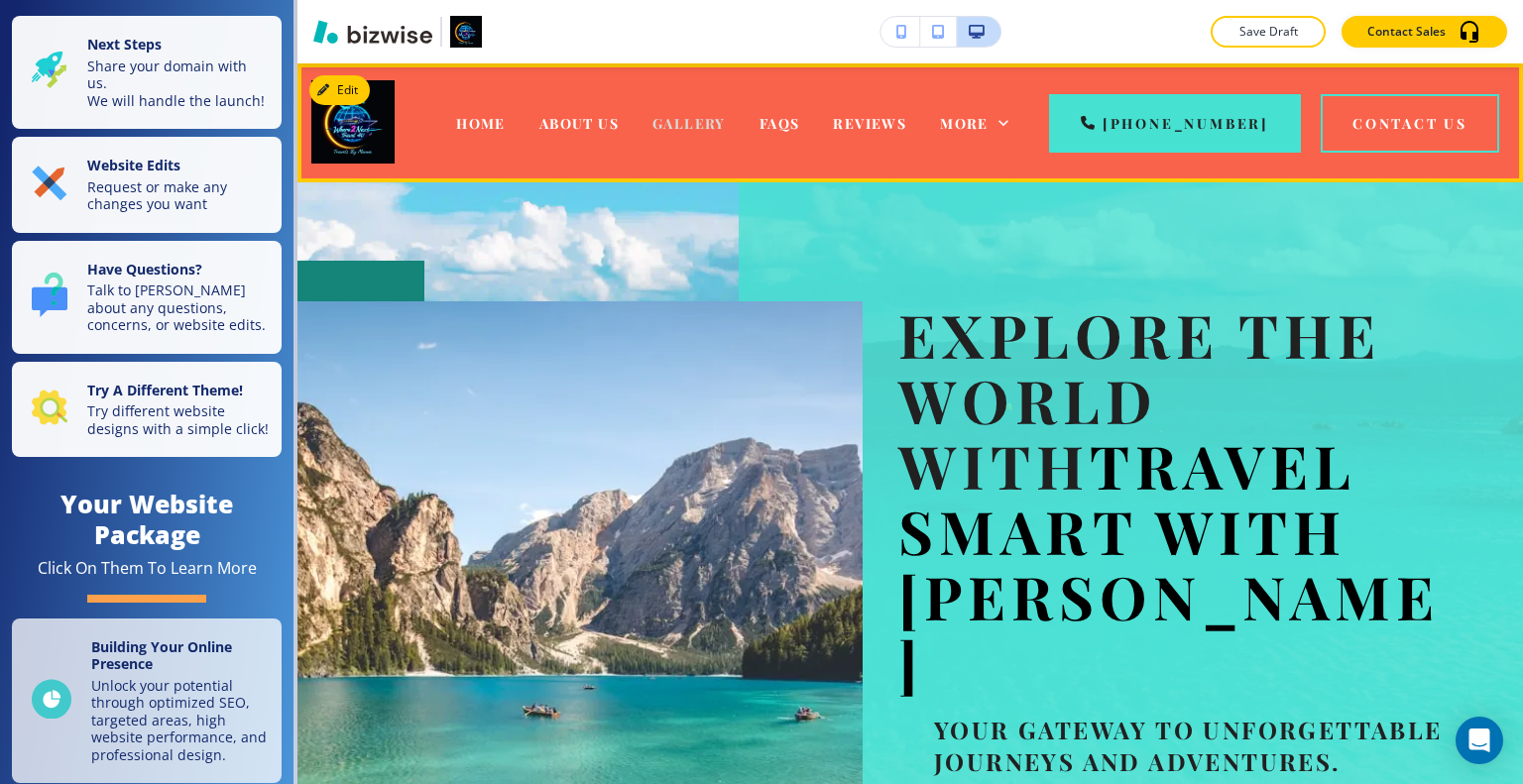 click on "Gallery" at bounding box center [689, 123] 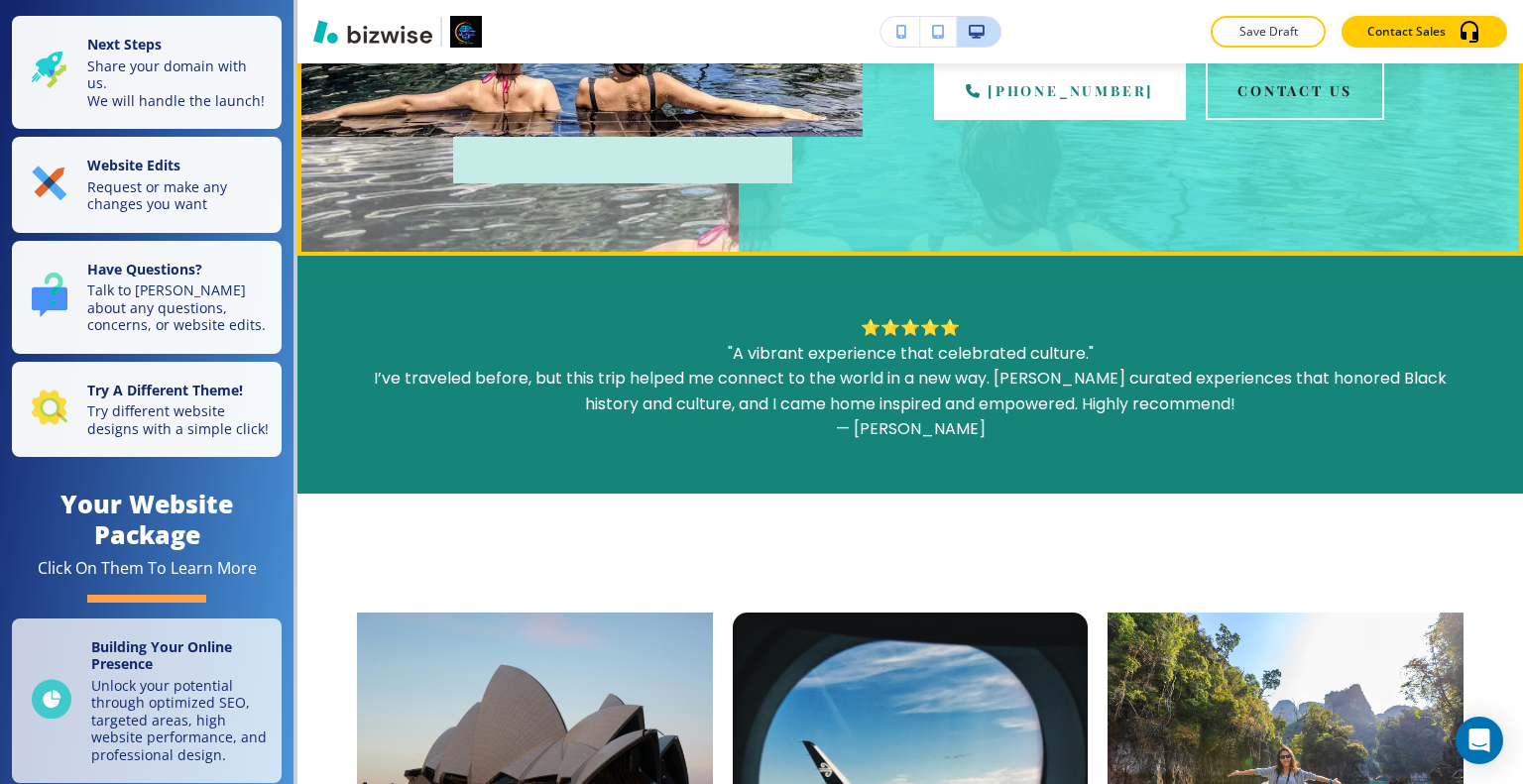 scroll, scrollTop: 0, scrollLeft: 0, axis: both 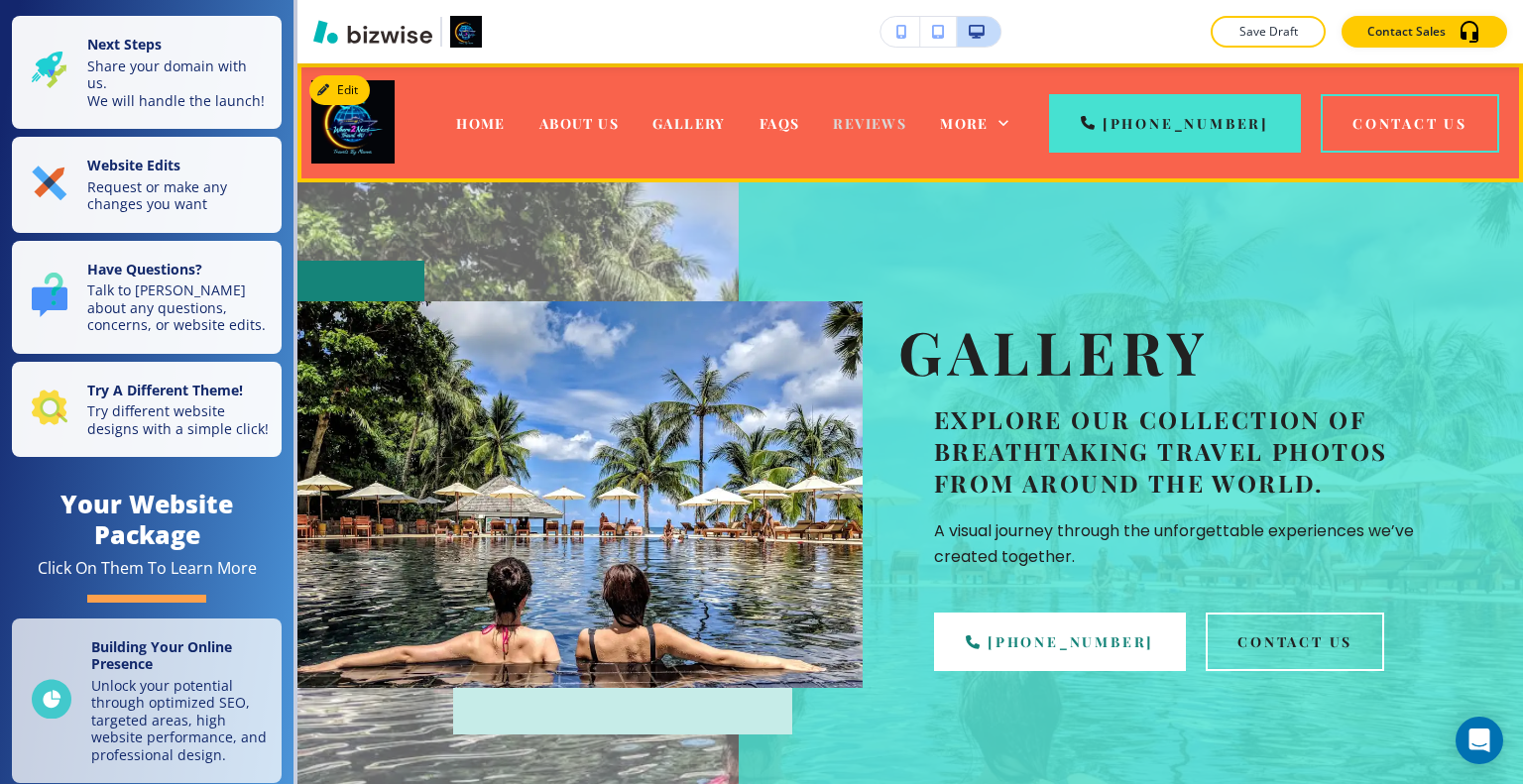 click on "Reviews" at bounding box center [870, 123] 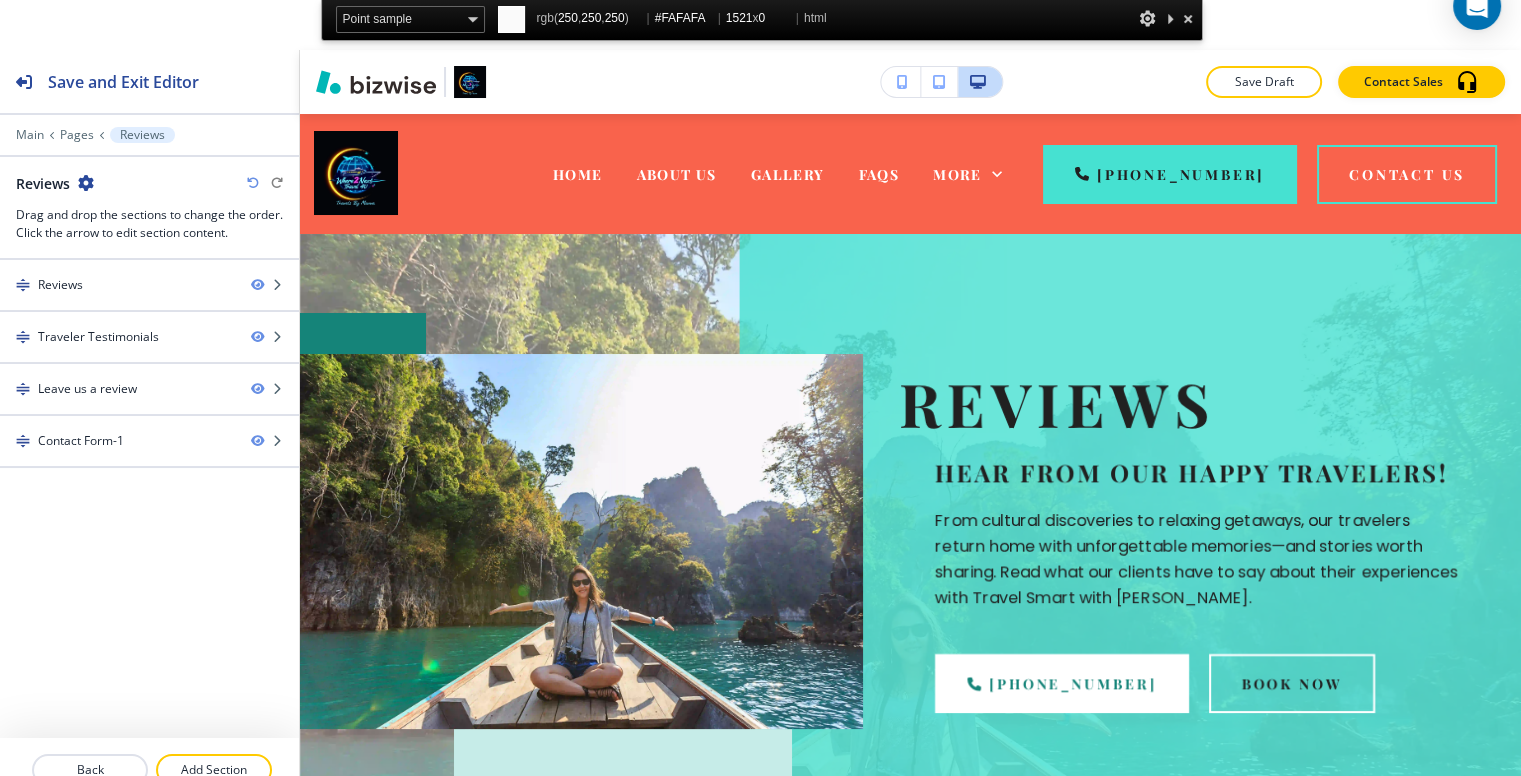 click at bounding box center [1188, 18] 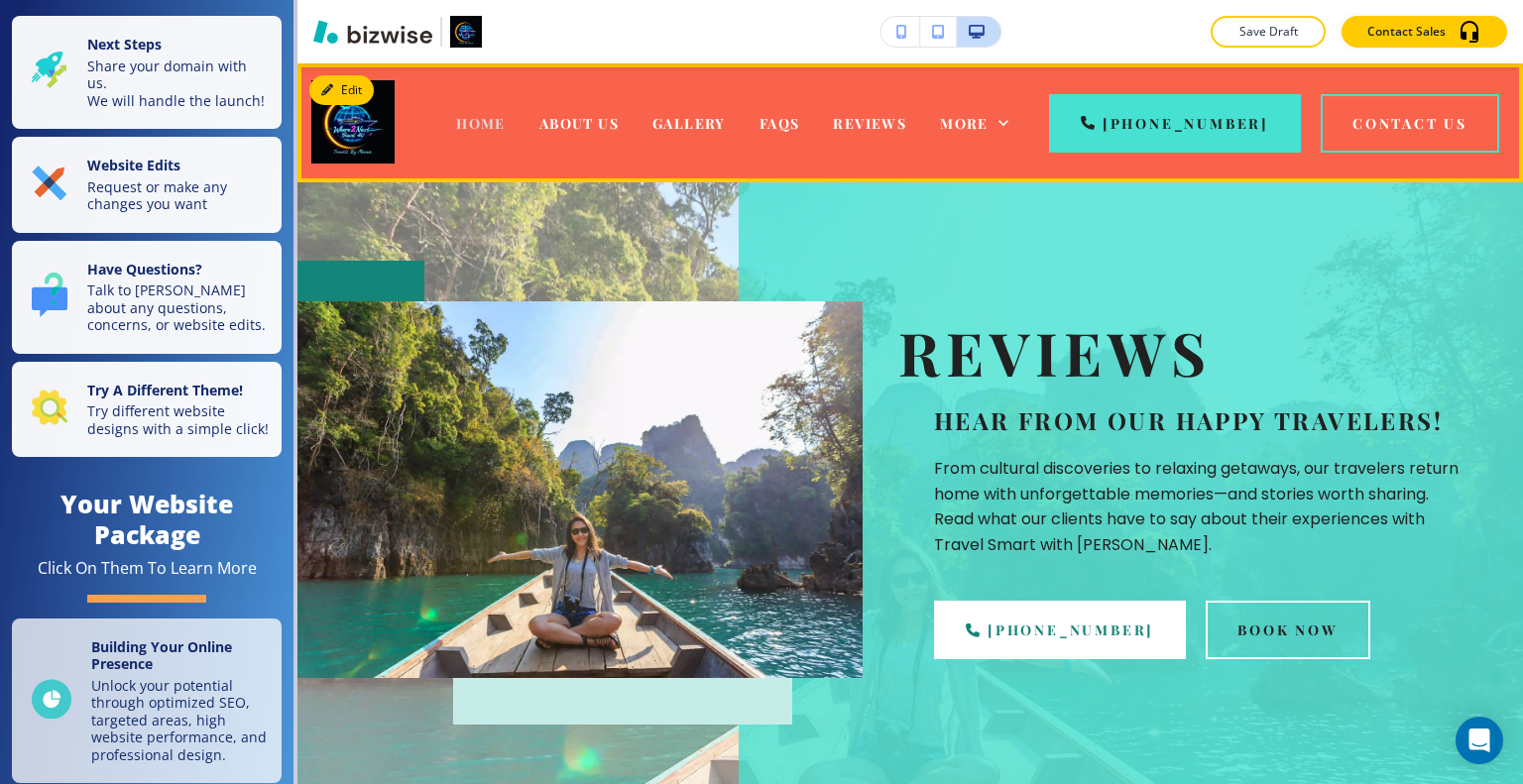 click on "Home" at bounding box center [481, 123] 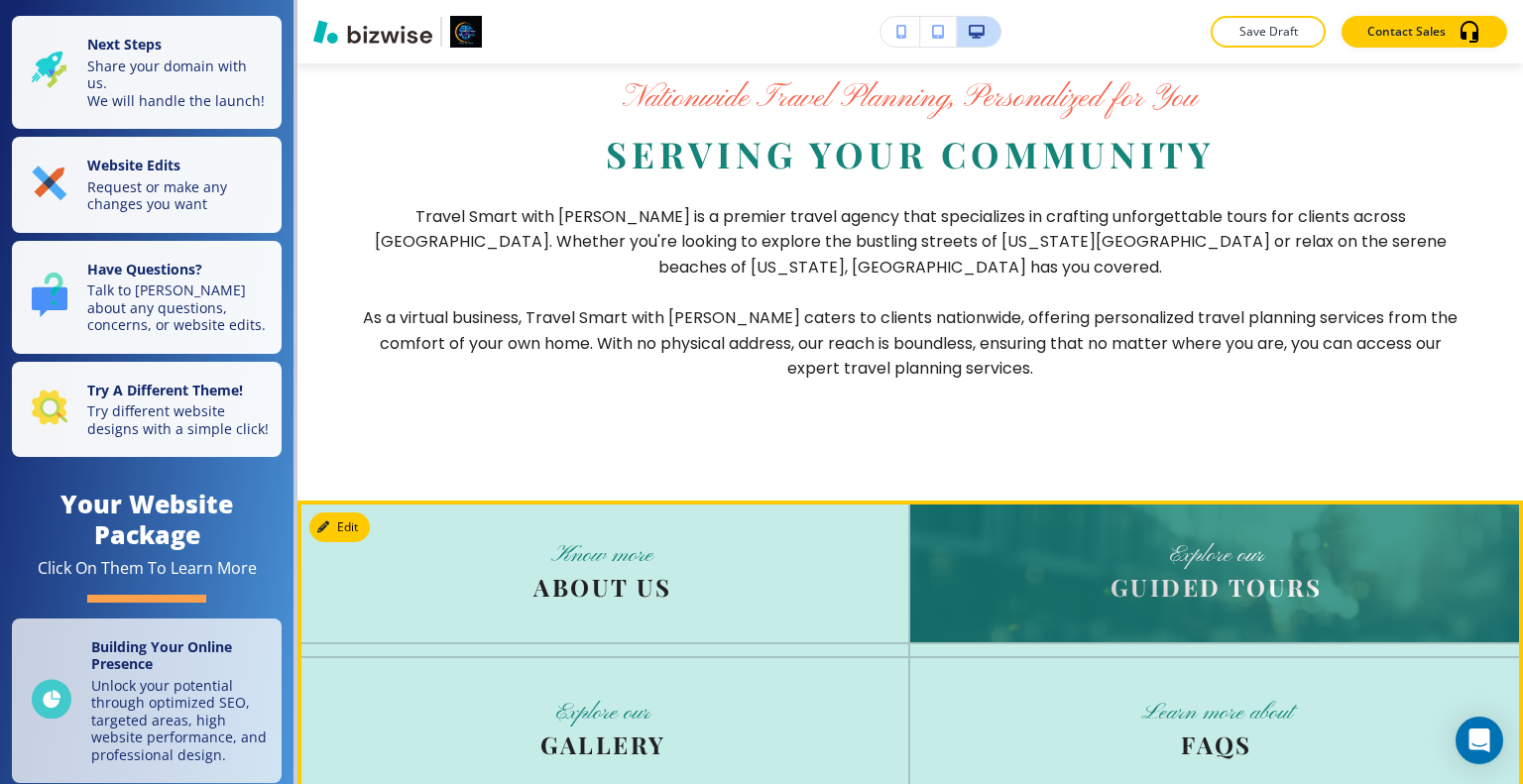scroll, scrollTop: 4658, scrollLeft: 0, axis: vertical 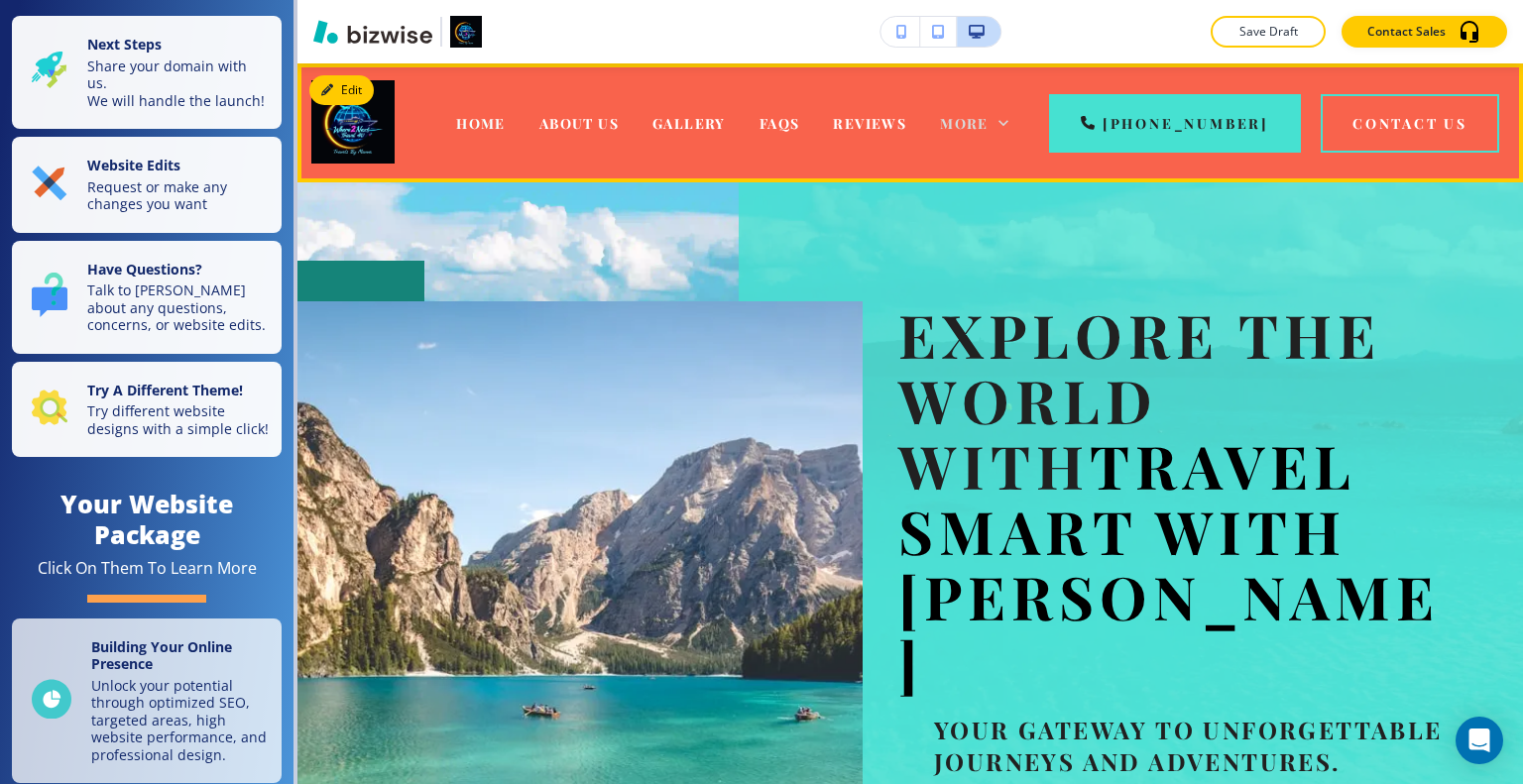 click on "More" at bounding box center [964, 123] 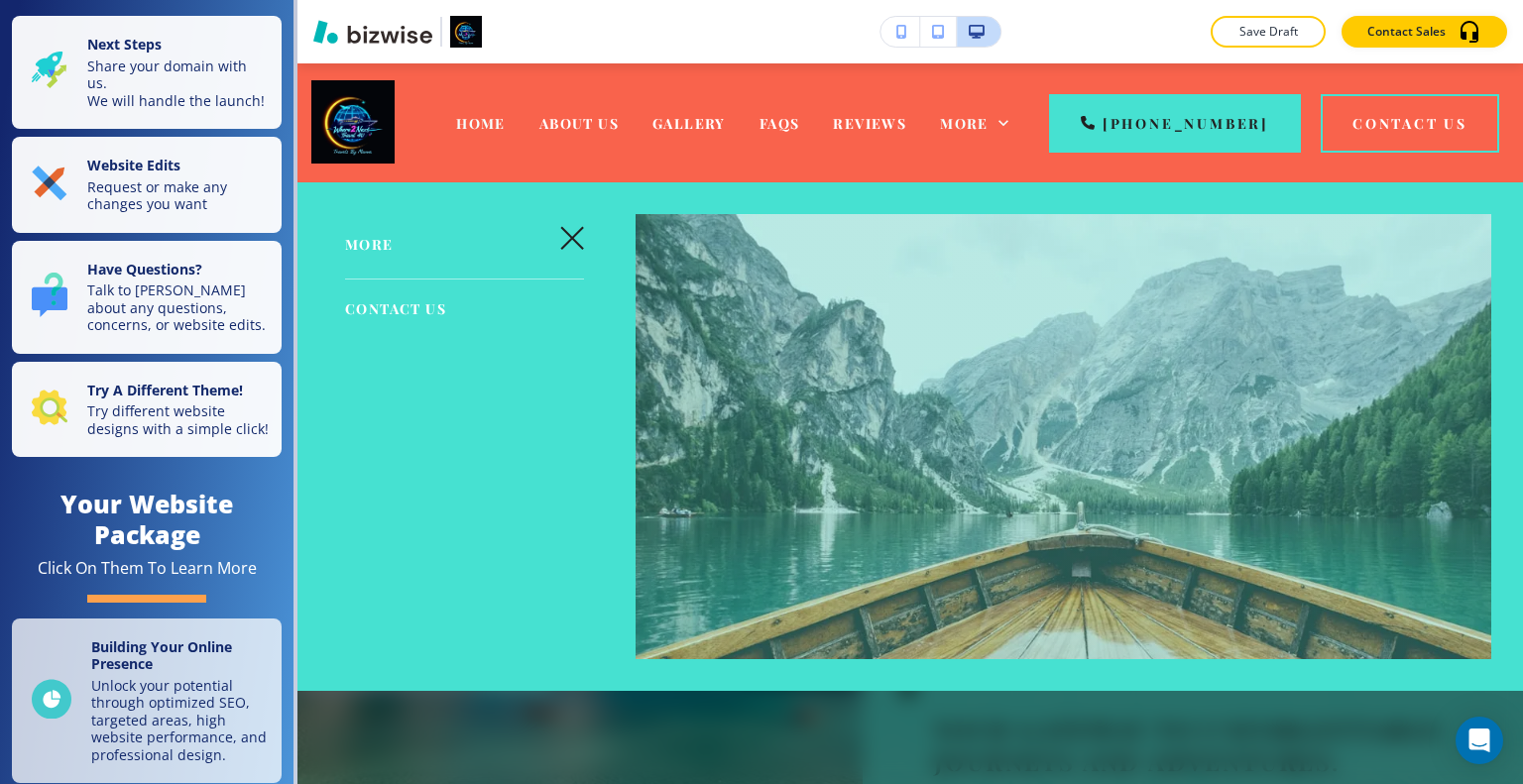 click on "Contact Us" at bounding box center (396, 308) 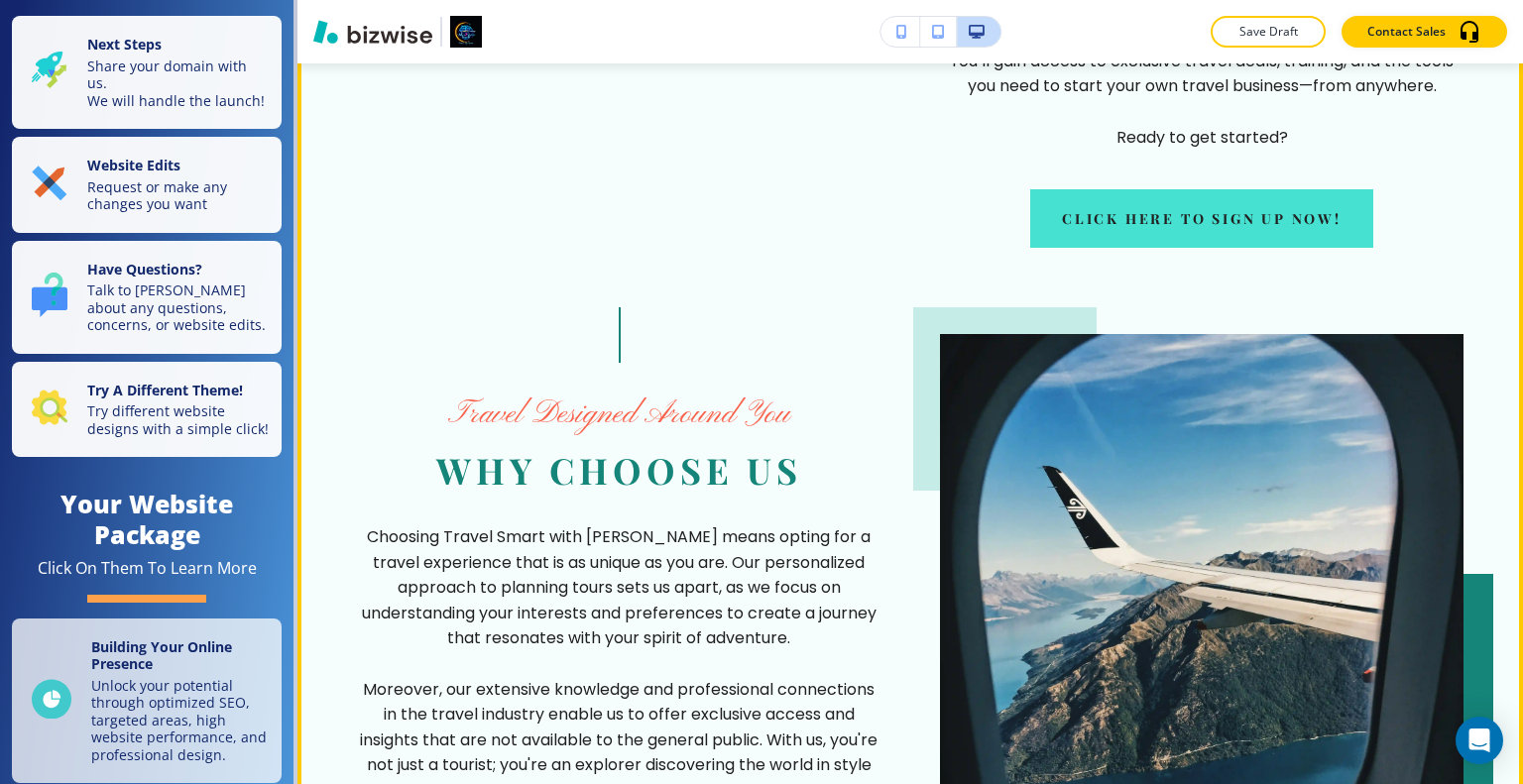 scroll, scrollTop: 2874, scrollLeft: 0, axis: vertical 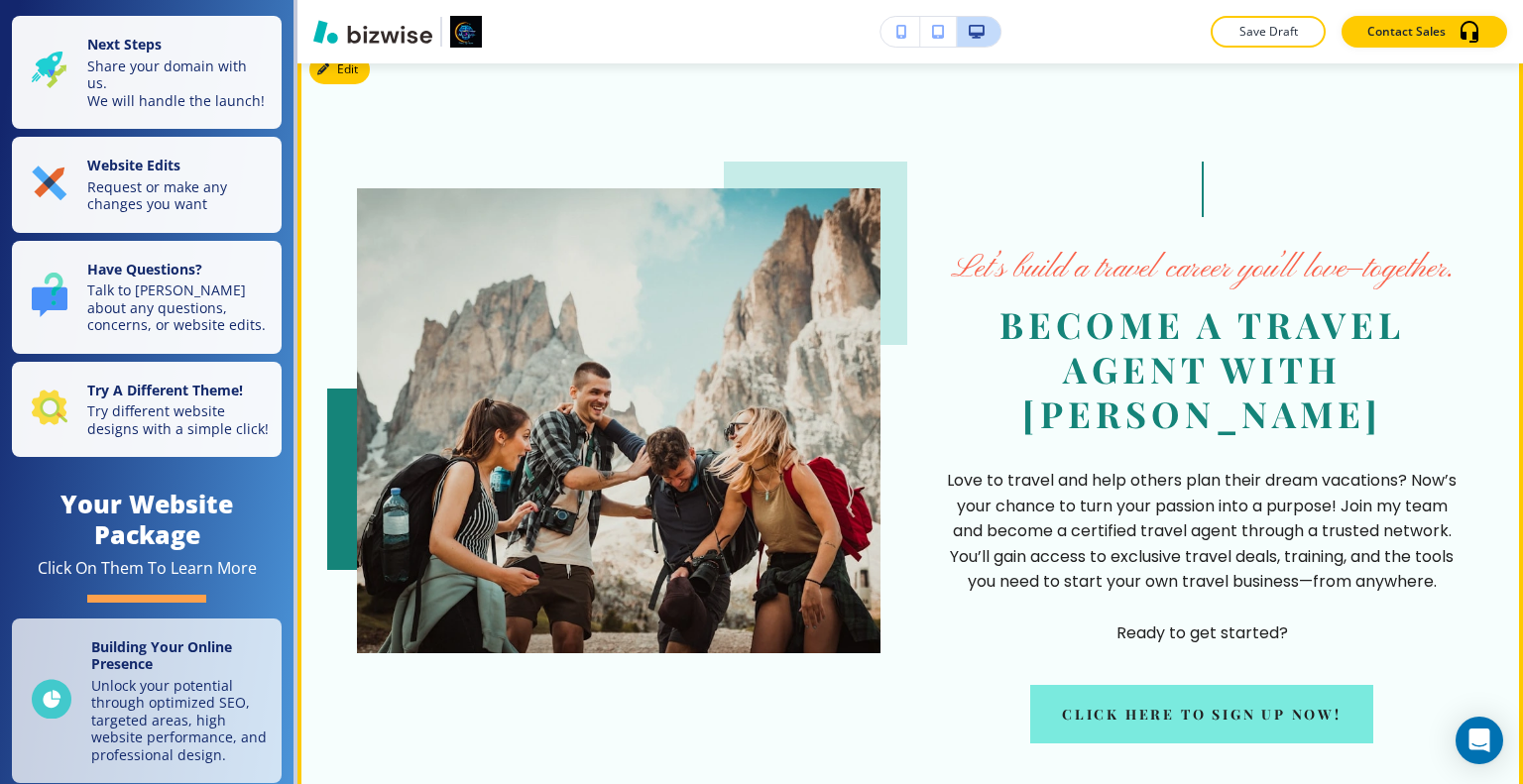 click on "Click here to sign up now!" at bounding box center [1202, 714] 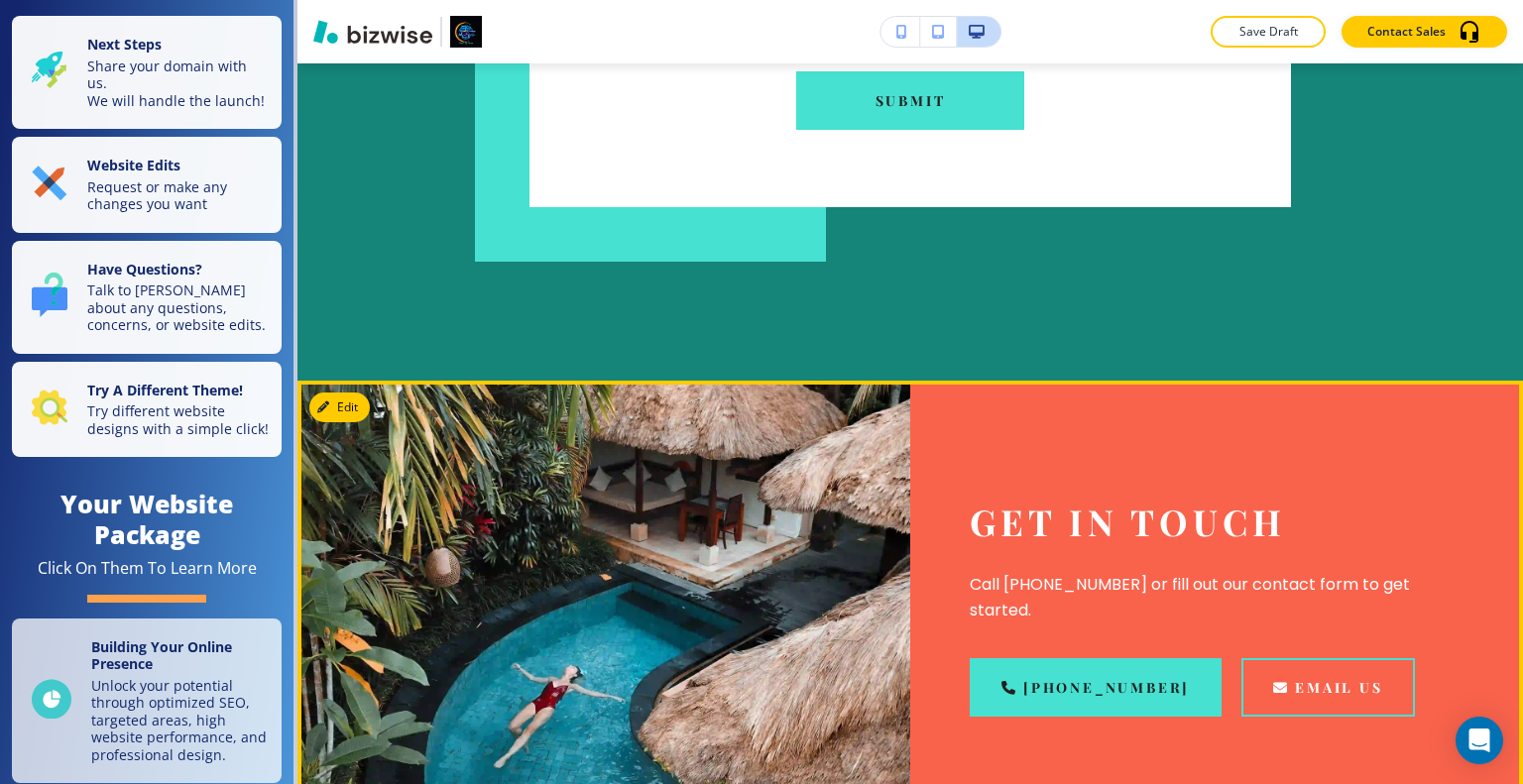 scroll, scrollTop: 2676, scrollLeft: 0, axis: vertical 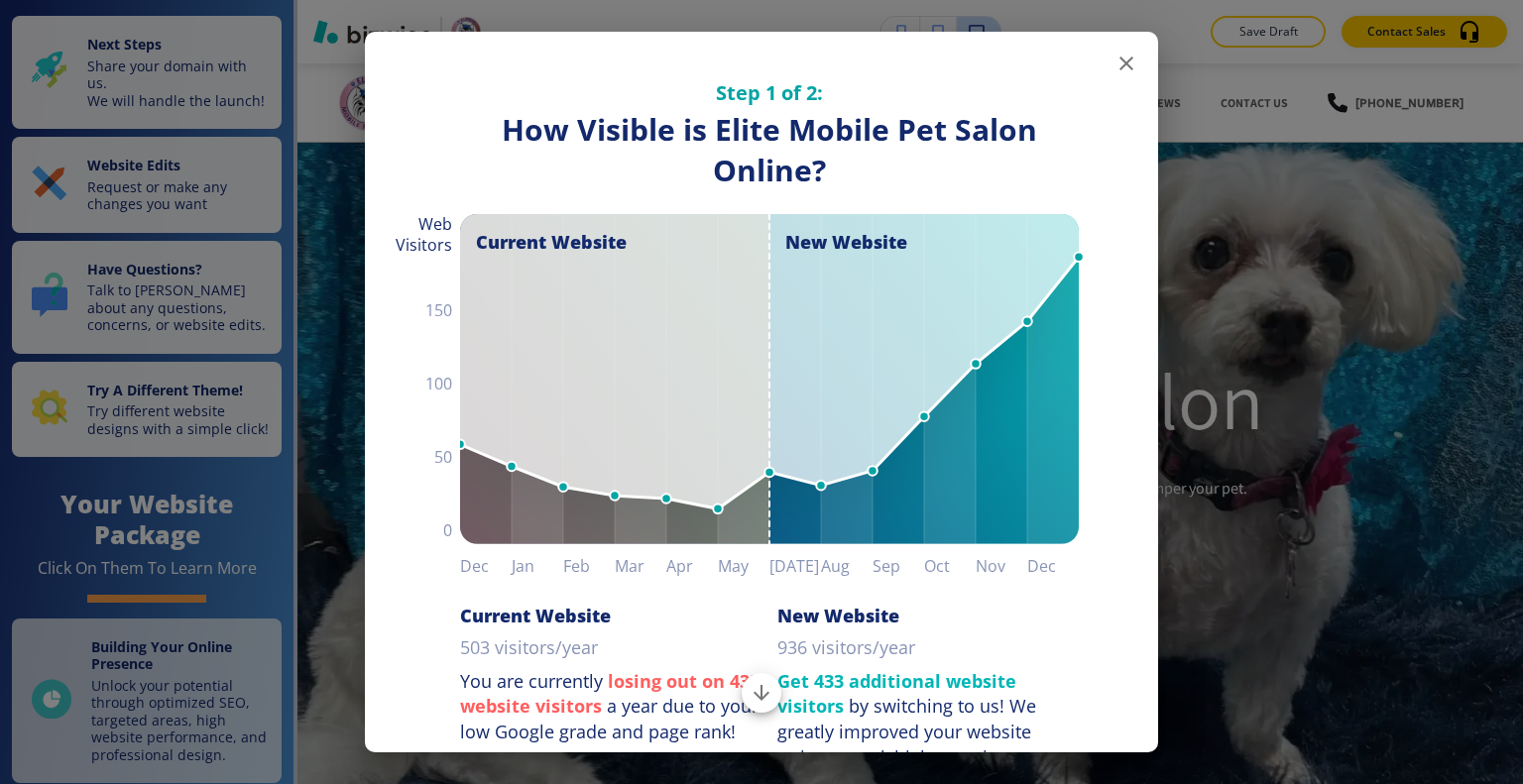 click 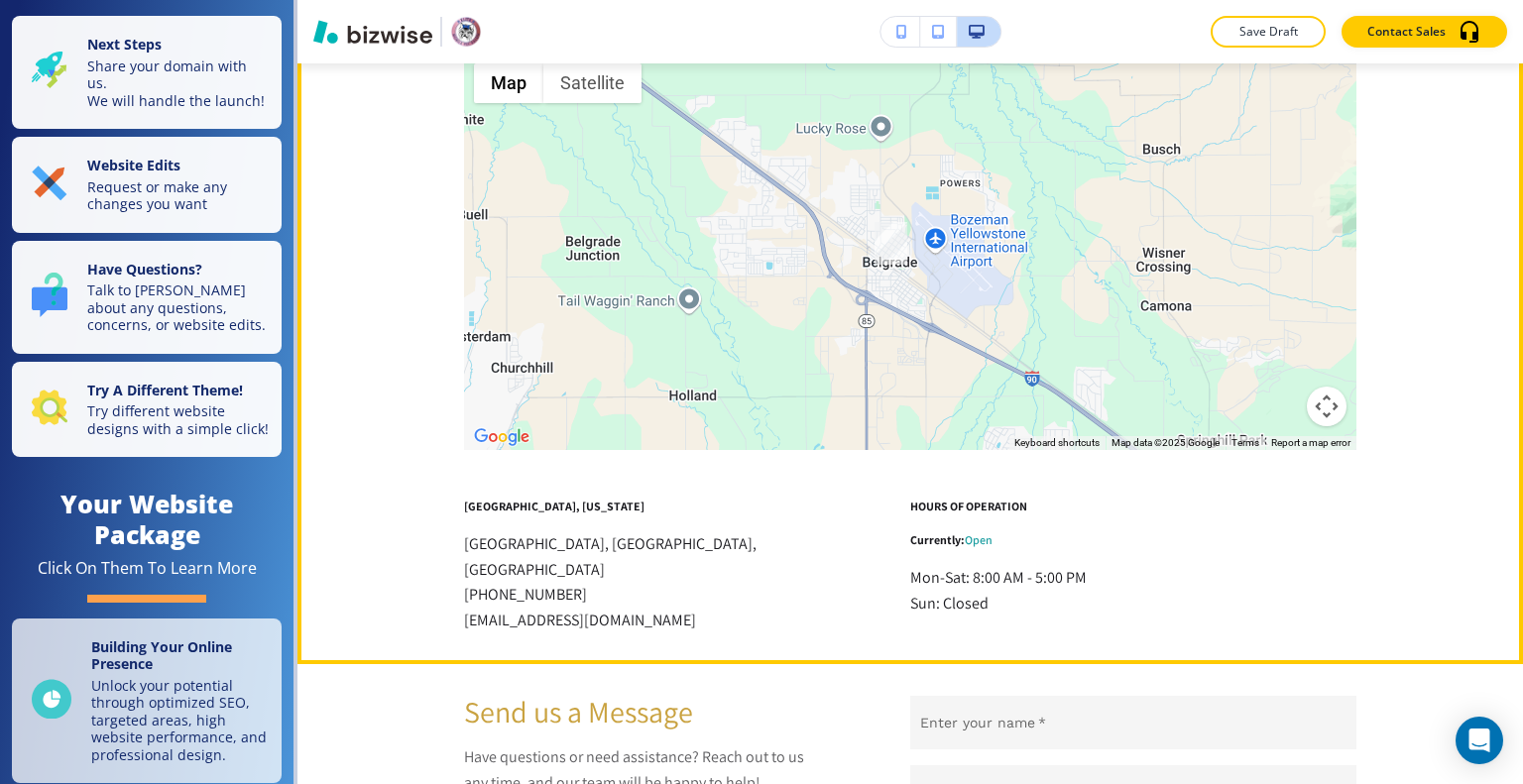 scroll, scrollTop: 8347, scrollLeft: 0, axis: vertical 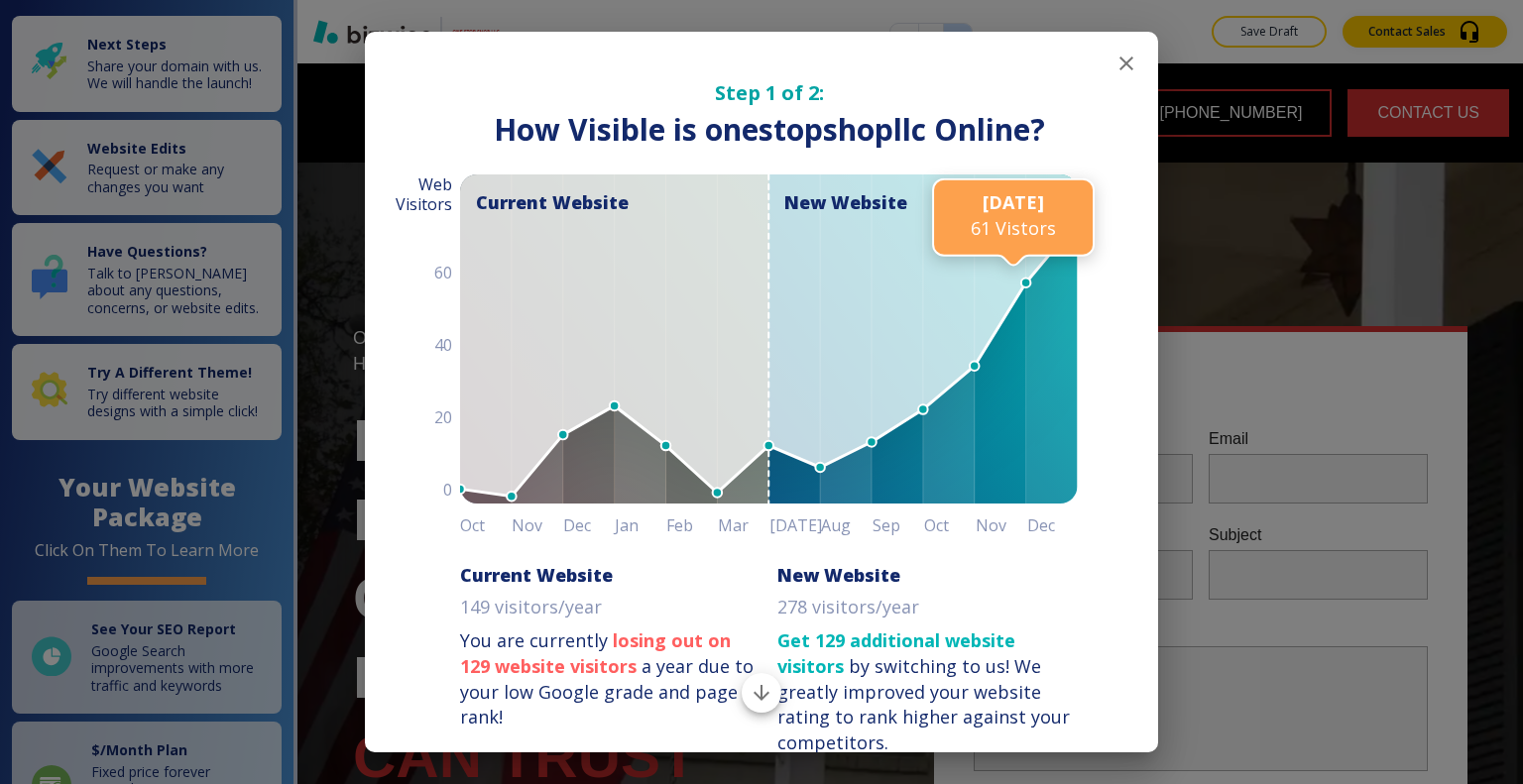 click 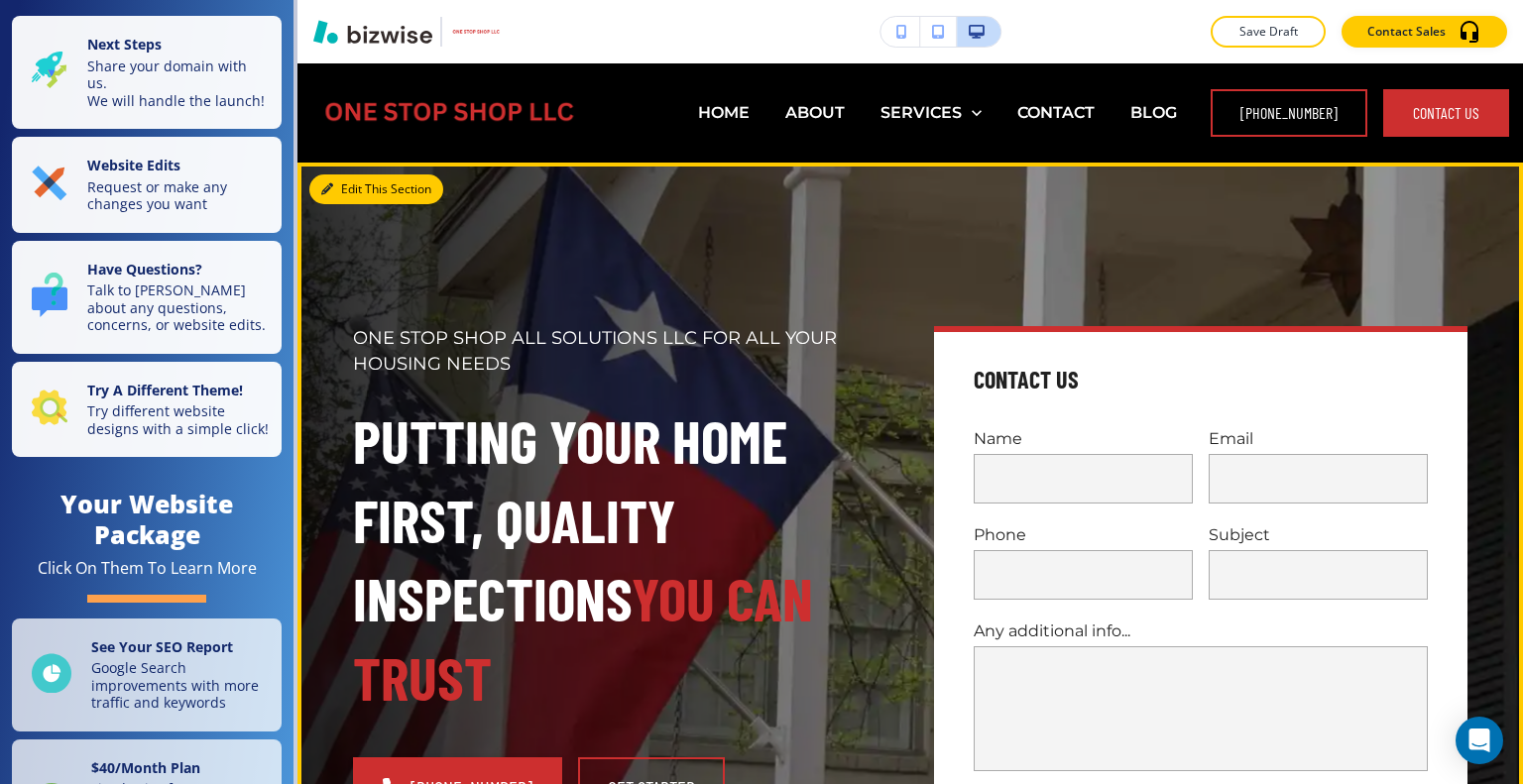 click on "Edit This Section" at bounding box center [376, 189] 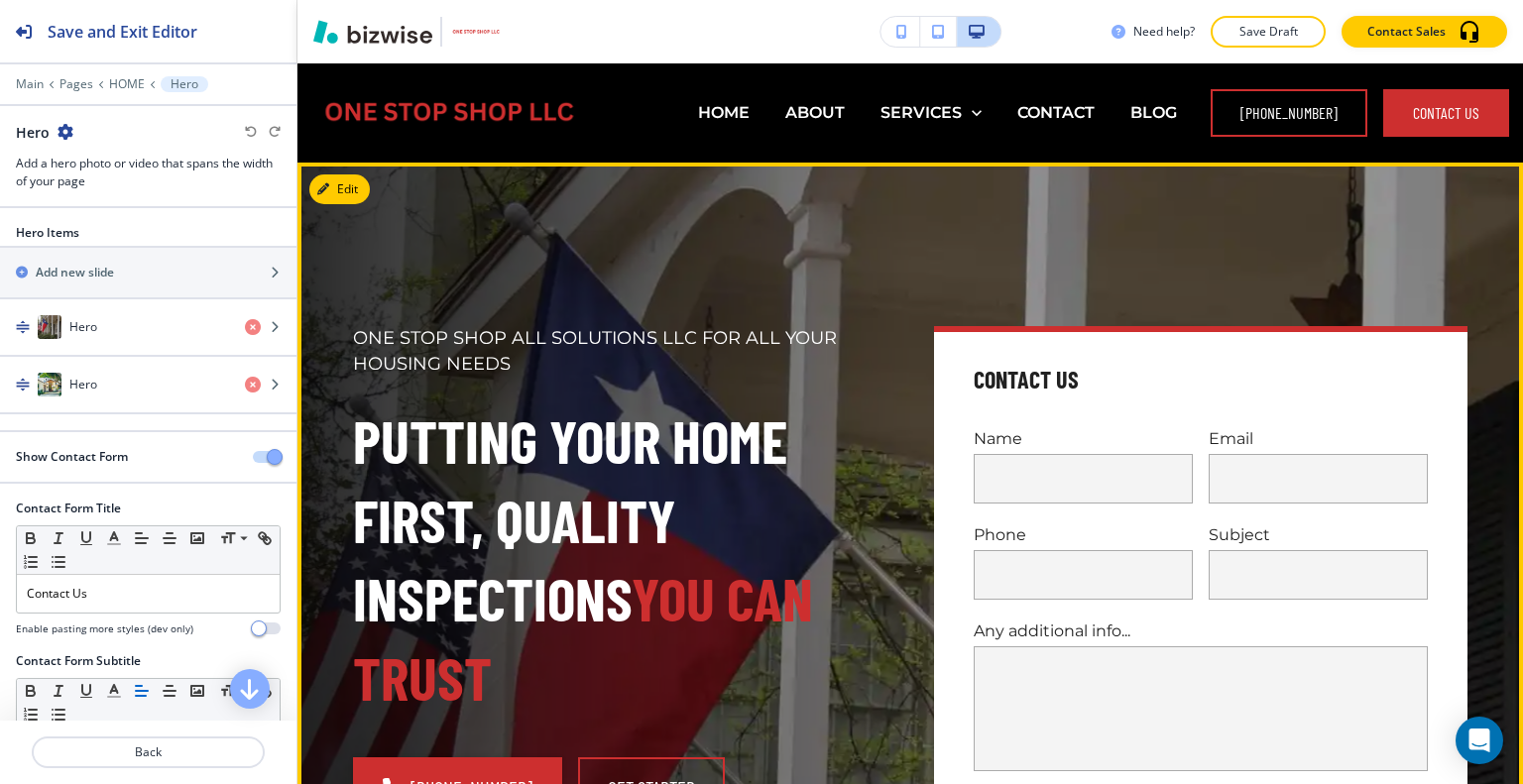 scroll, scrollTop: 99, scrollLeft: 0, axis: vertical 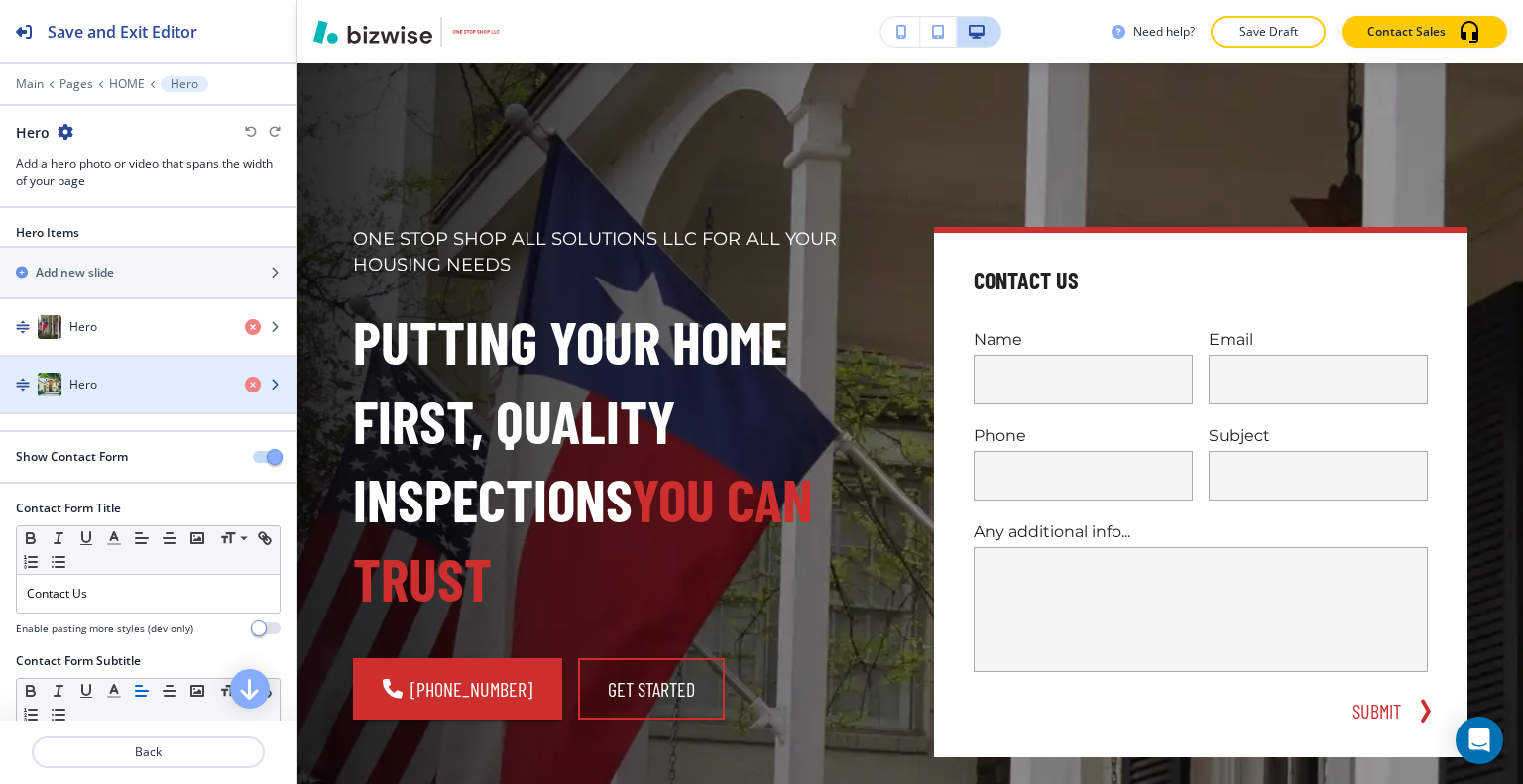 click on "Hero" at bounding box center (83, 385) 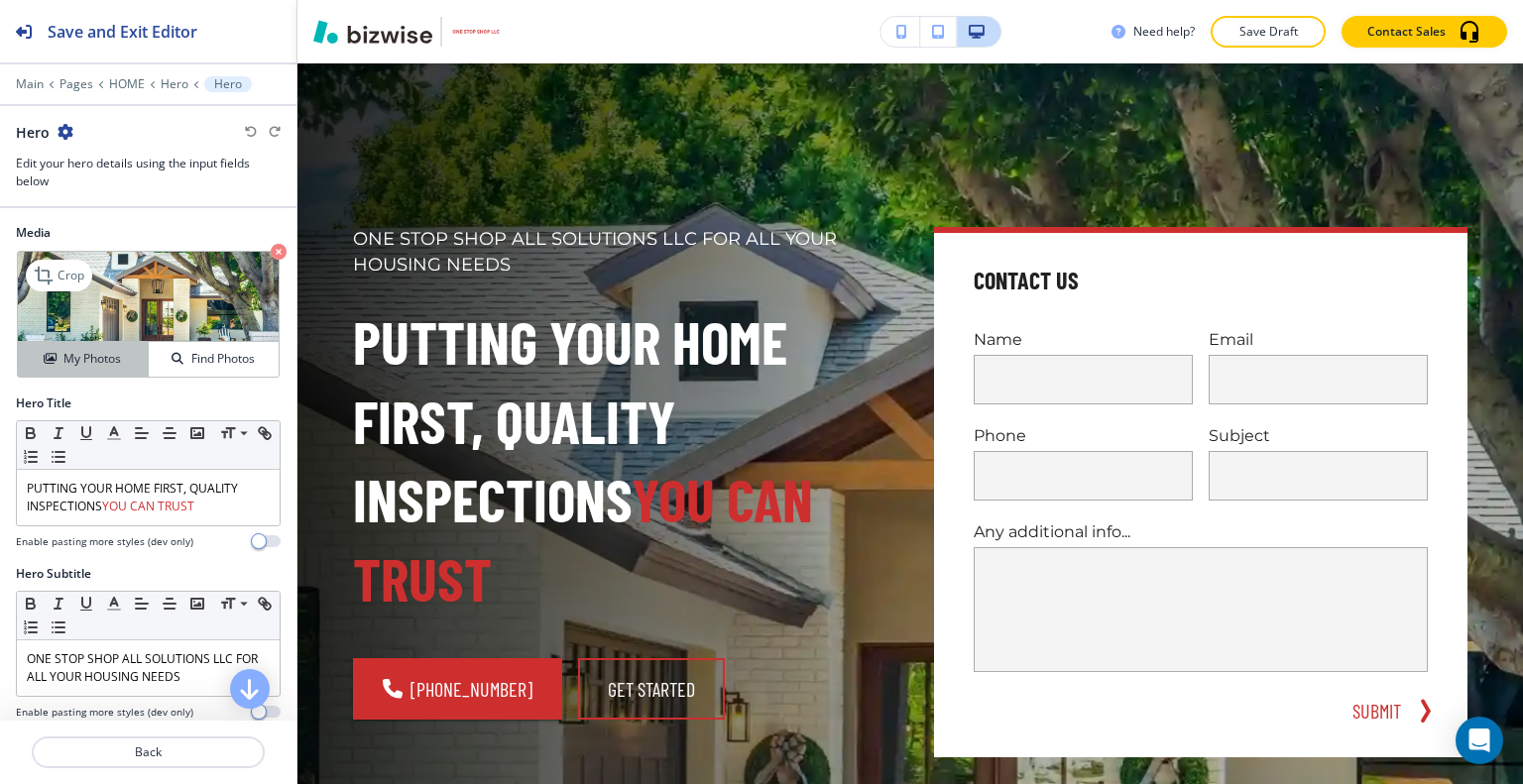 click on "My Photos" at bounding box center (92, 359) 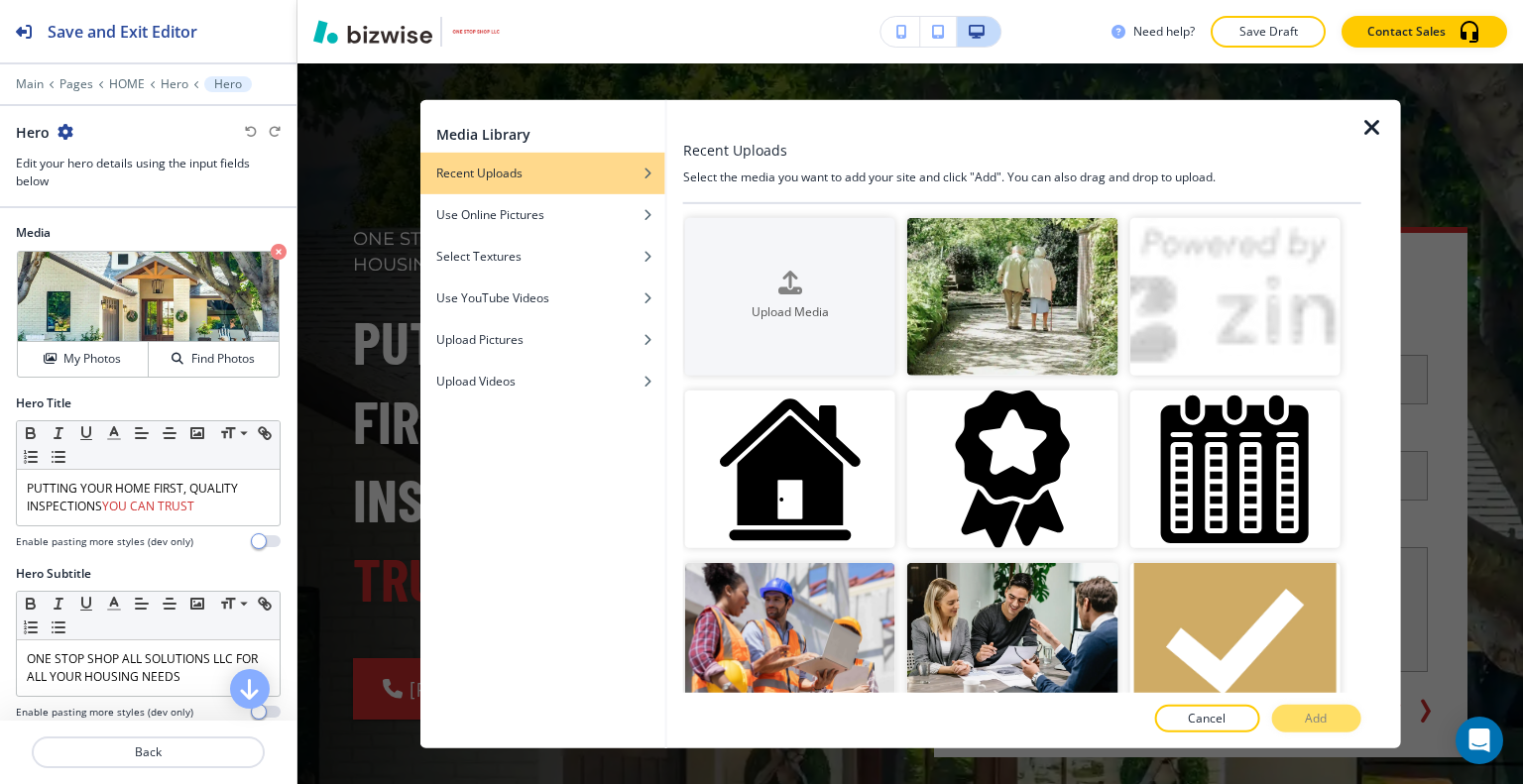 scroll, scrollTop: 297, scrollLeft: 0, axis: vertical 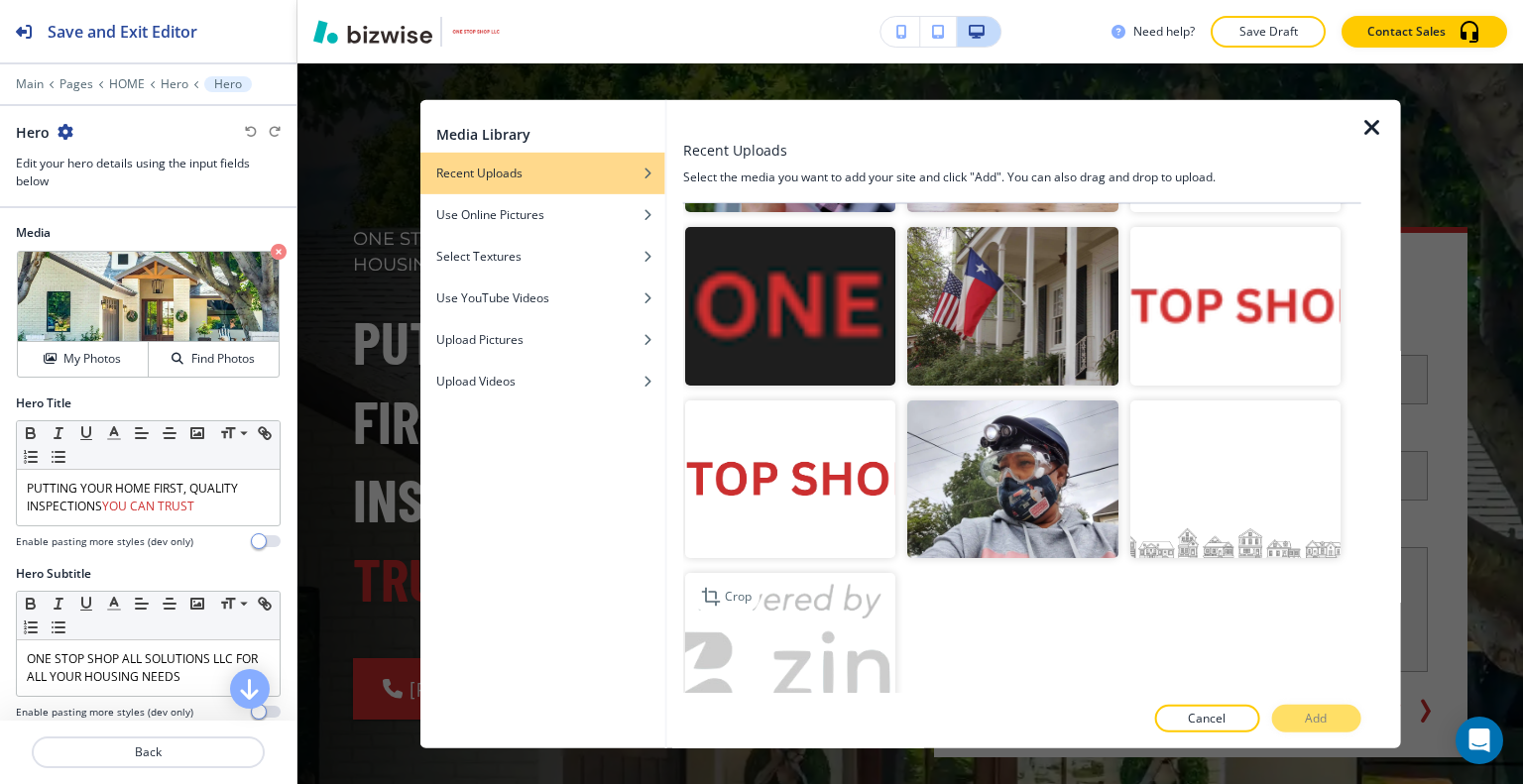 click at bounding box center [790, 651] 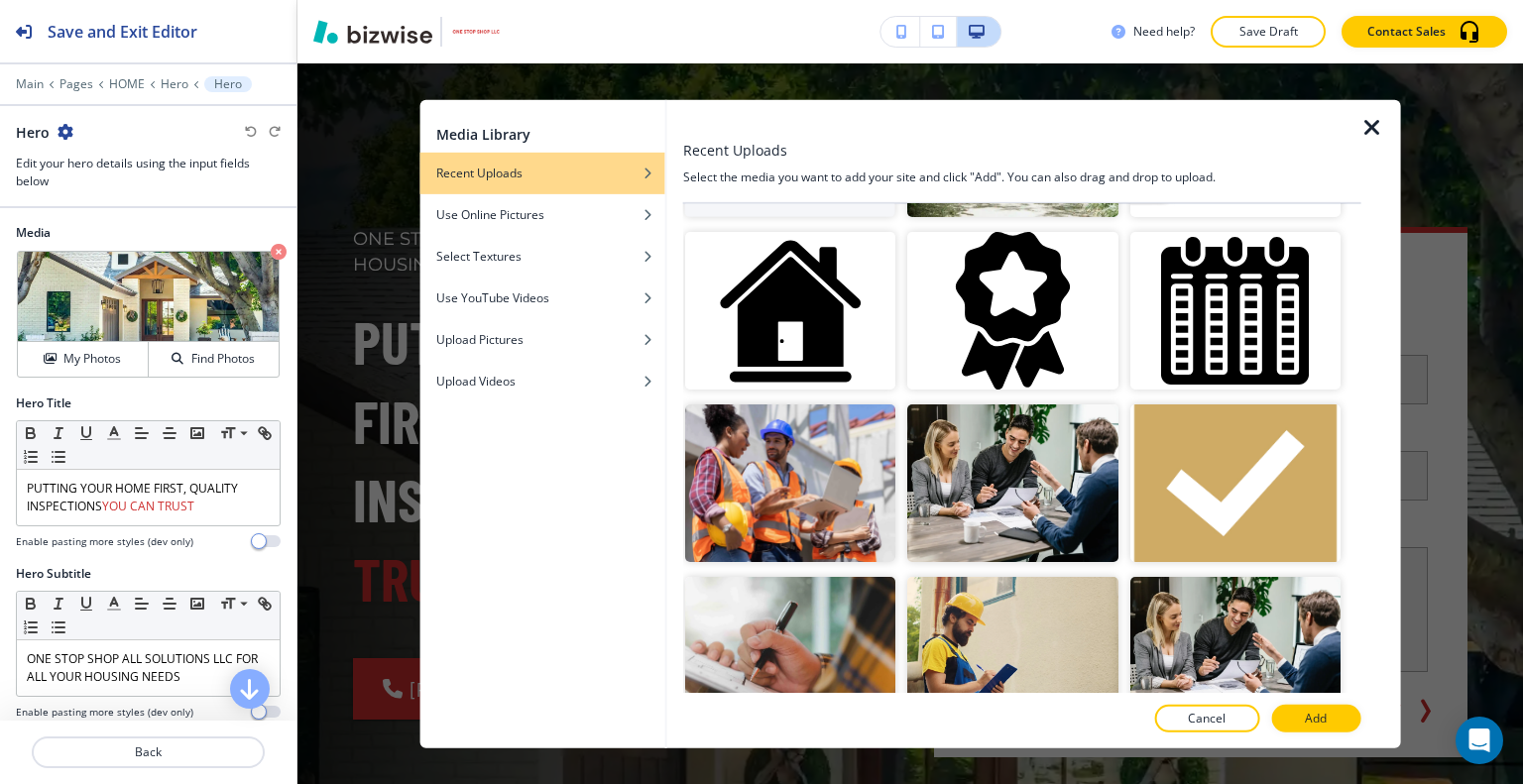 scroll, scrollTop: 0, scrollLeft: 0, axis: both 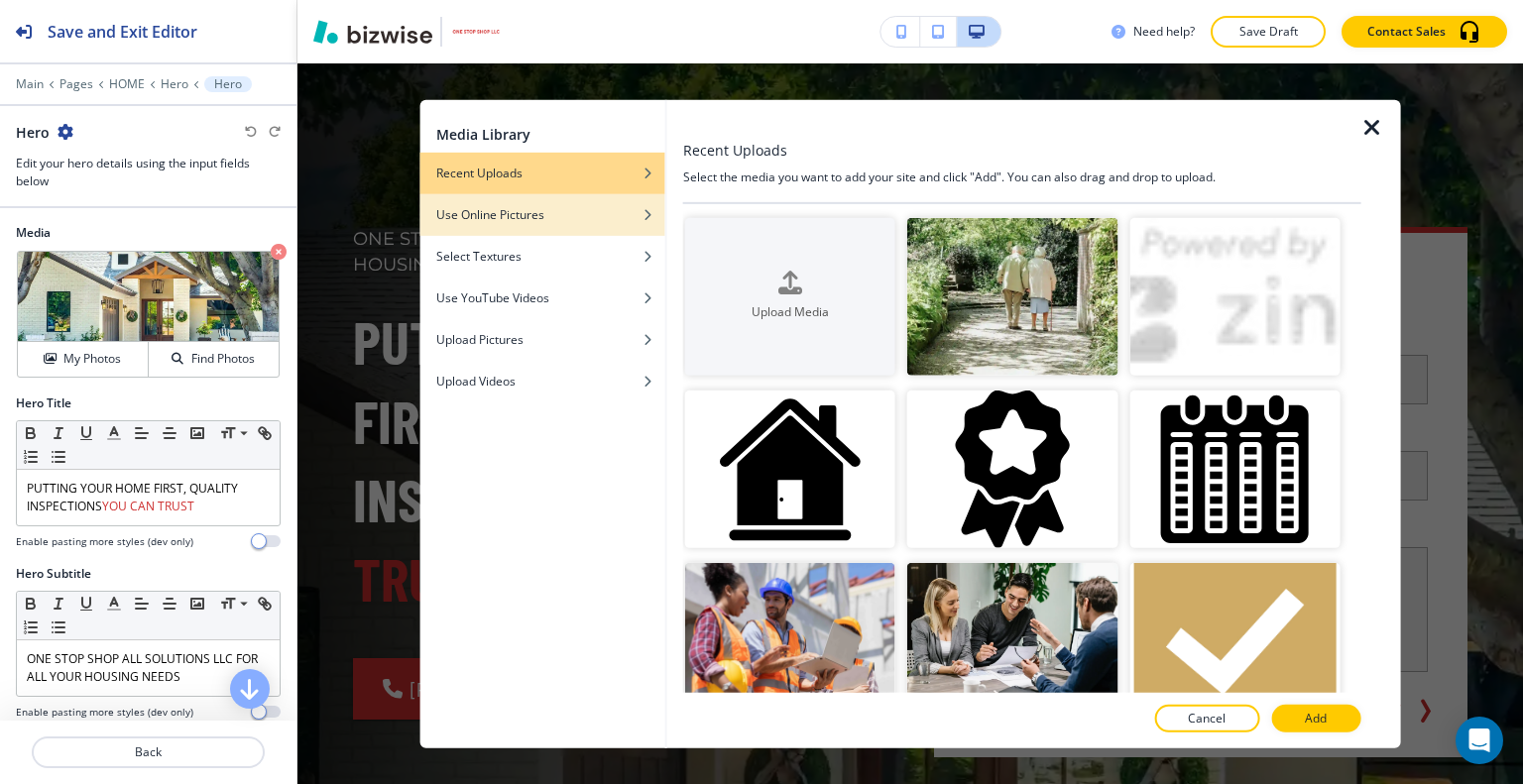 click on "Use Online Pictures" at bounding box center [490, 214] 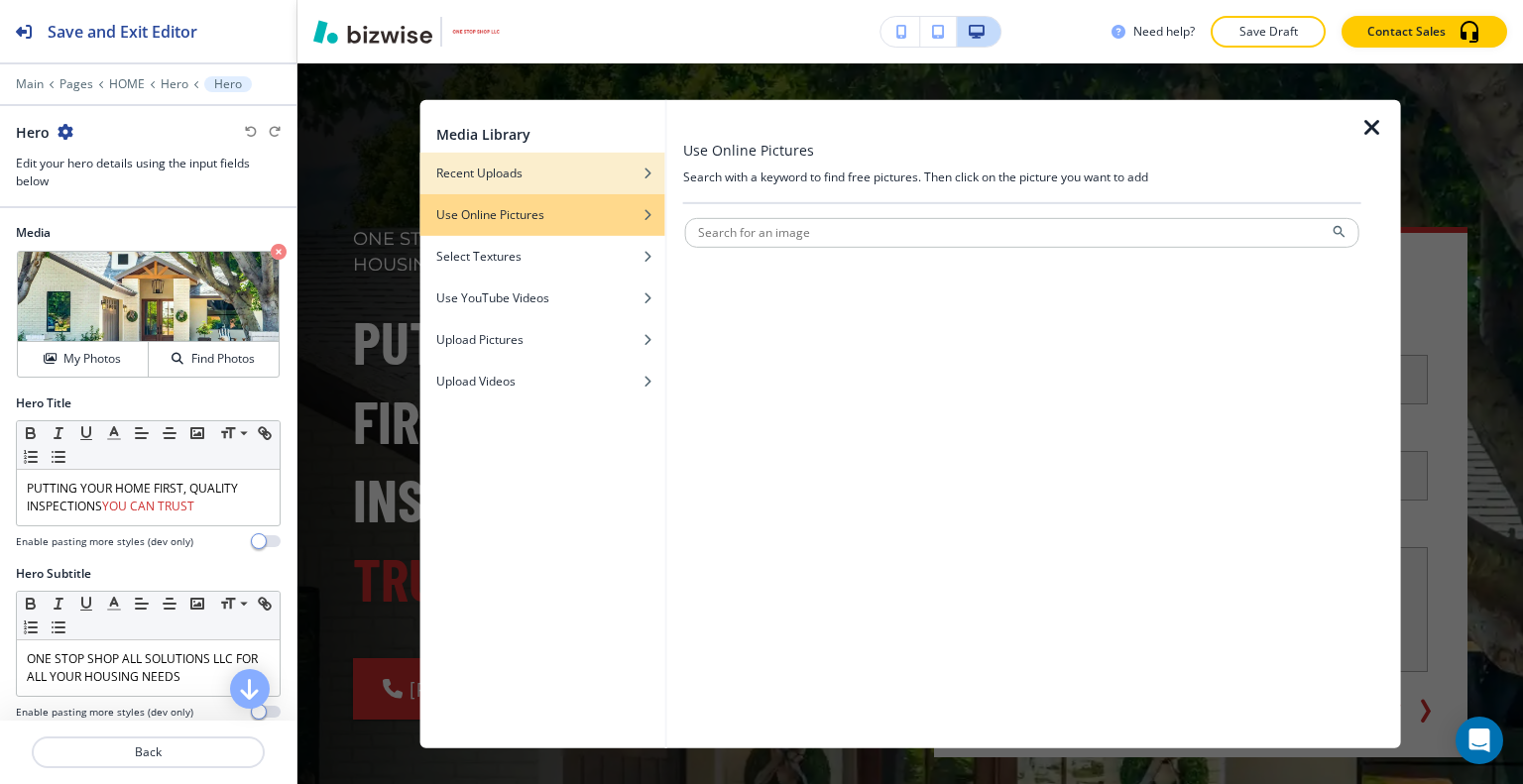 click on "Recent Uploads" at bounding box center [479, 172] 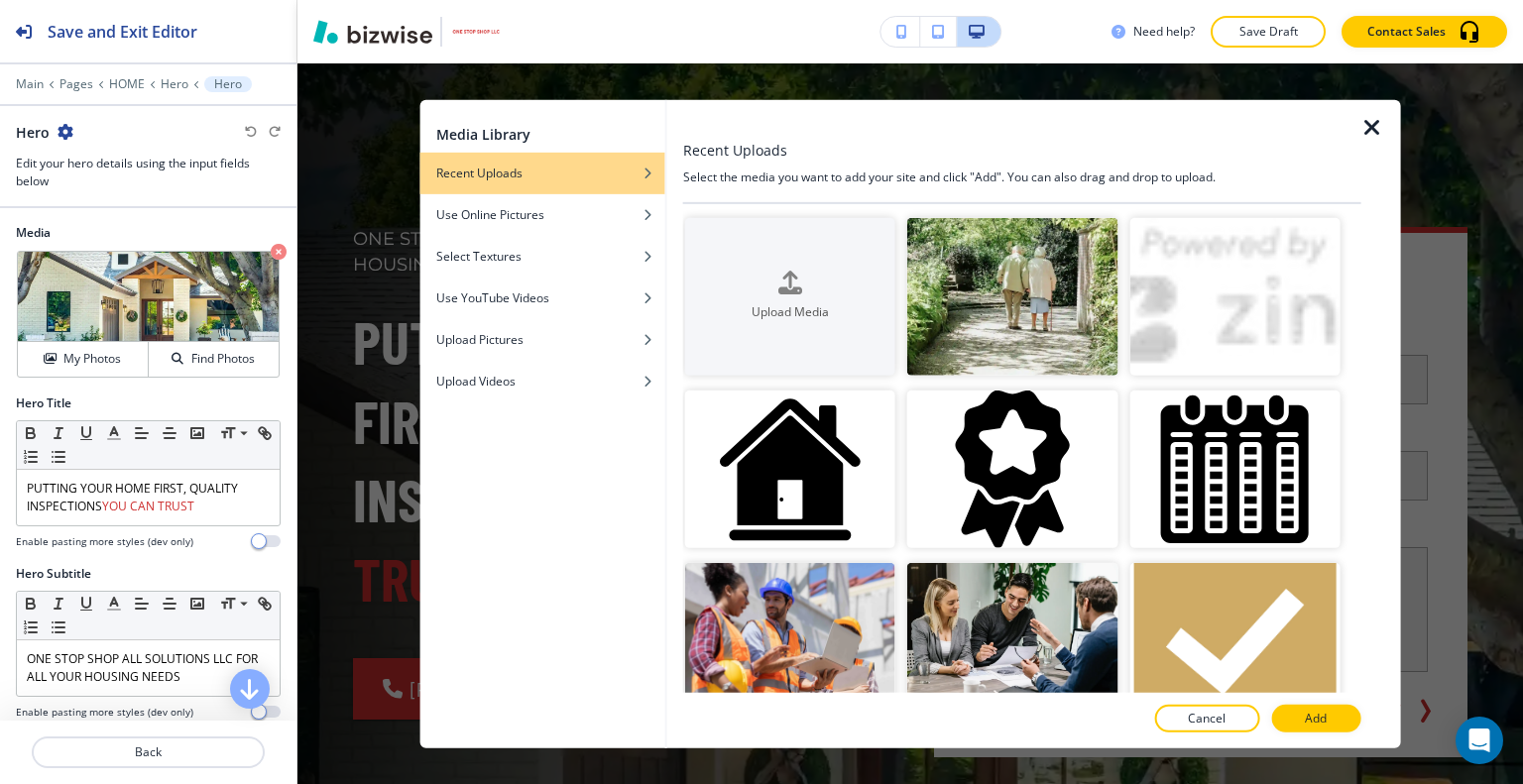 click at bounding box center [1372, 127] 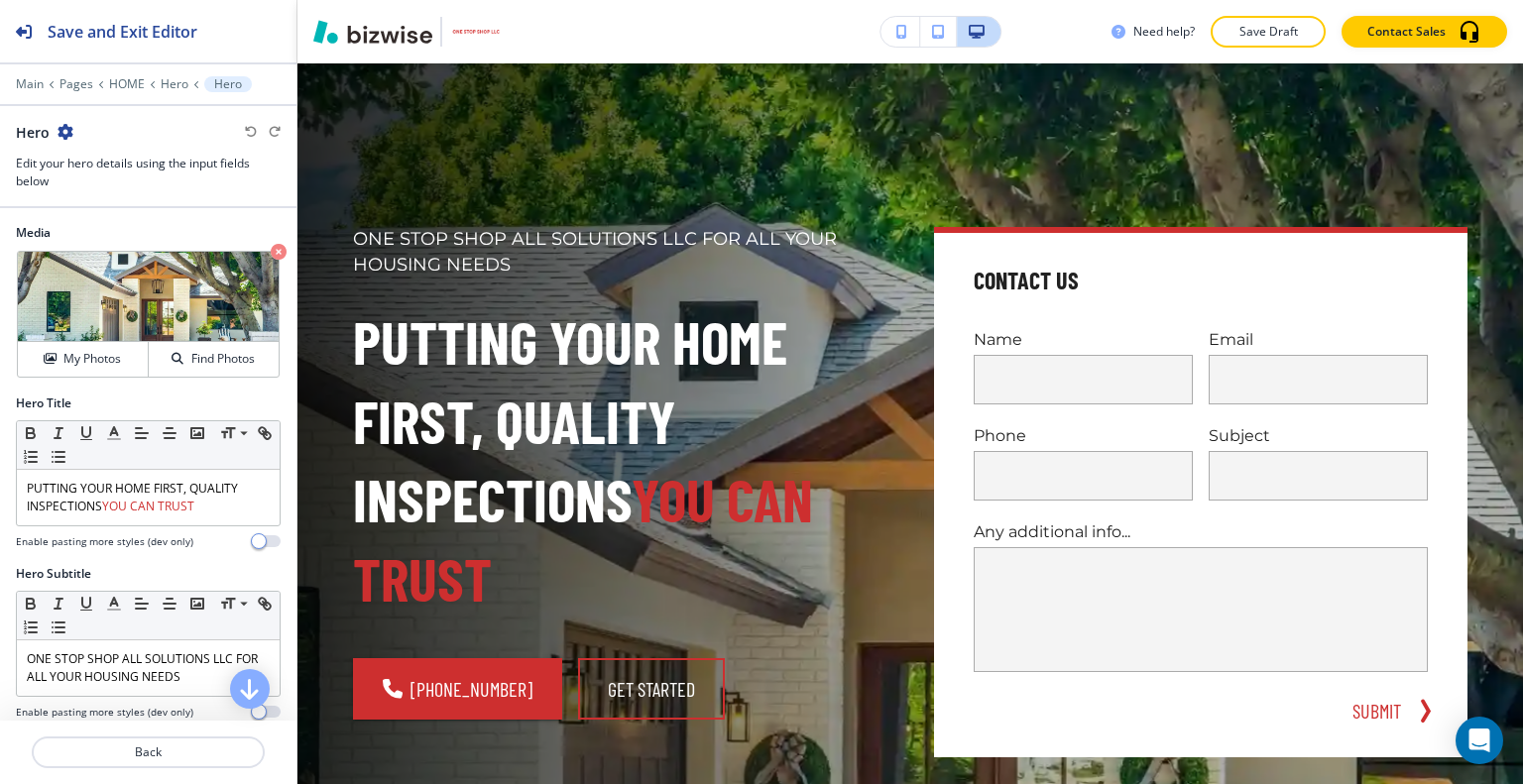 scroll, scrollTop: 0, scrollLeft: 0, axis: both 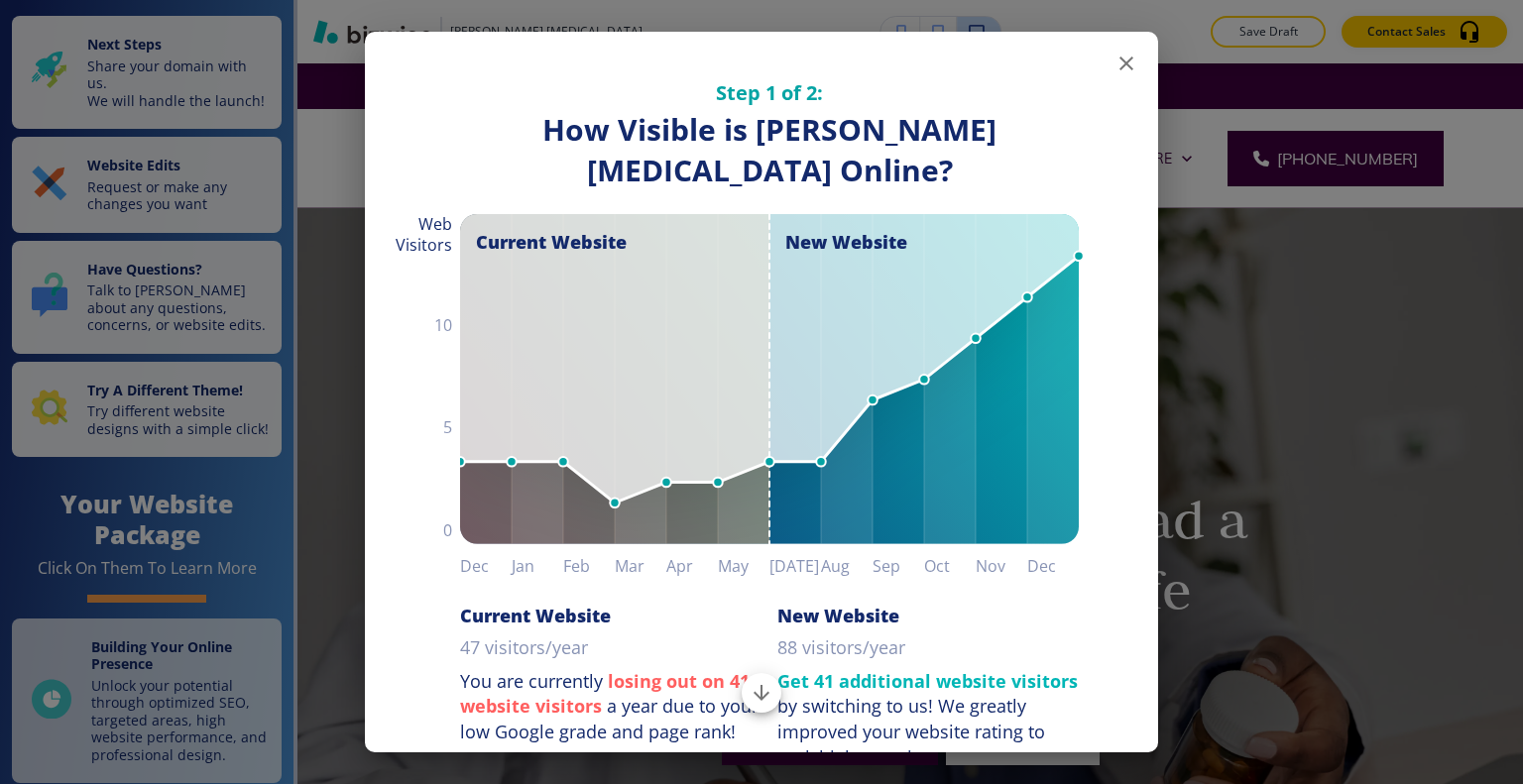 click 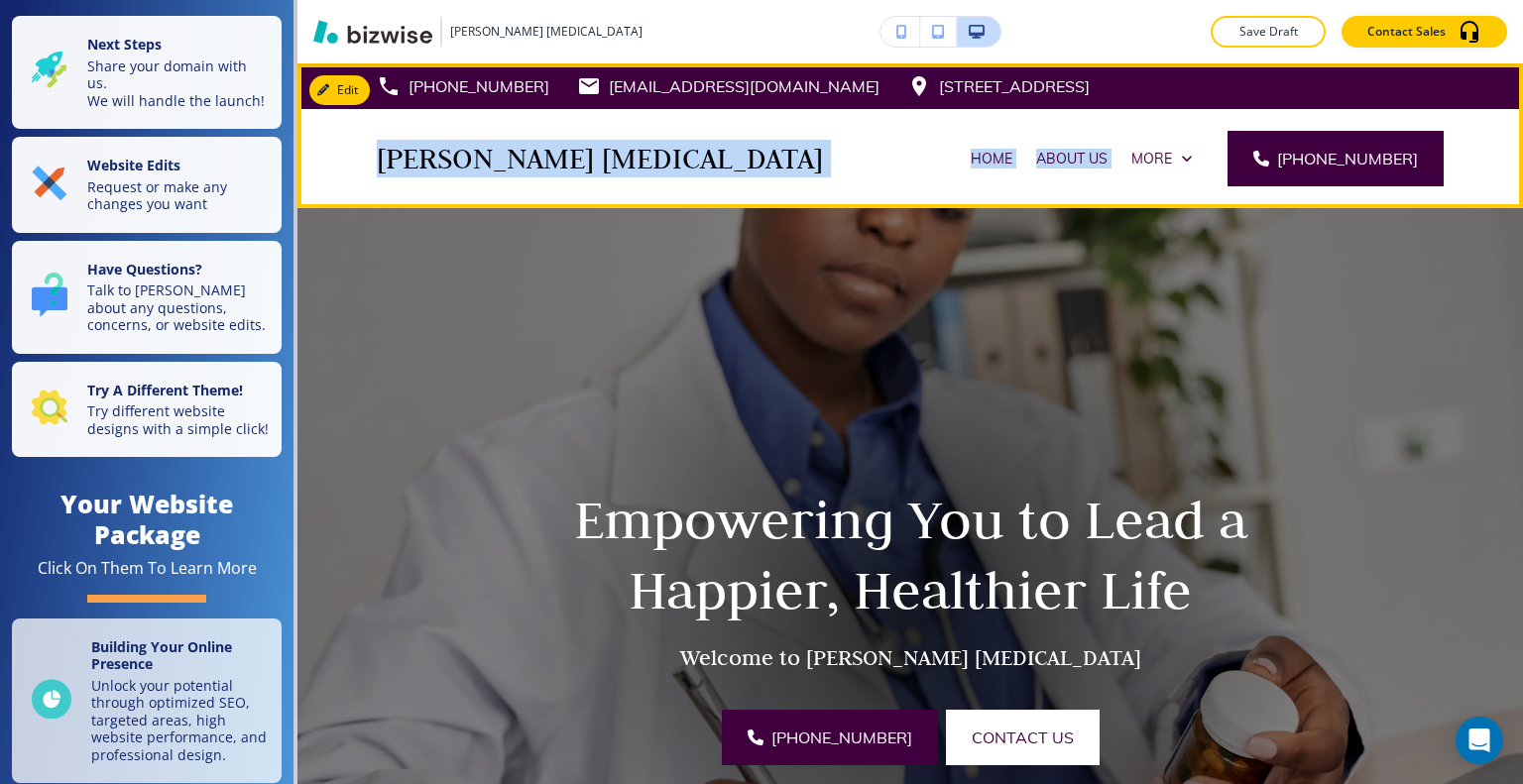 drag, startPoint x: 831, startPoint y: 167, endPoint x: 357, endPoint y: 166, distance: 474.00105 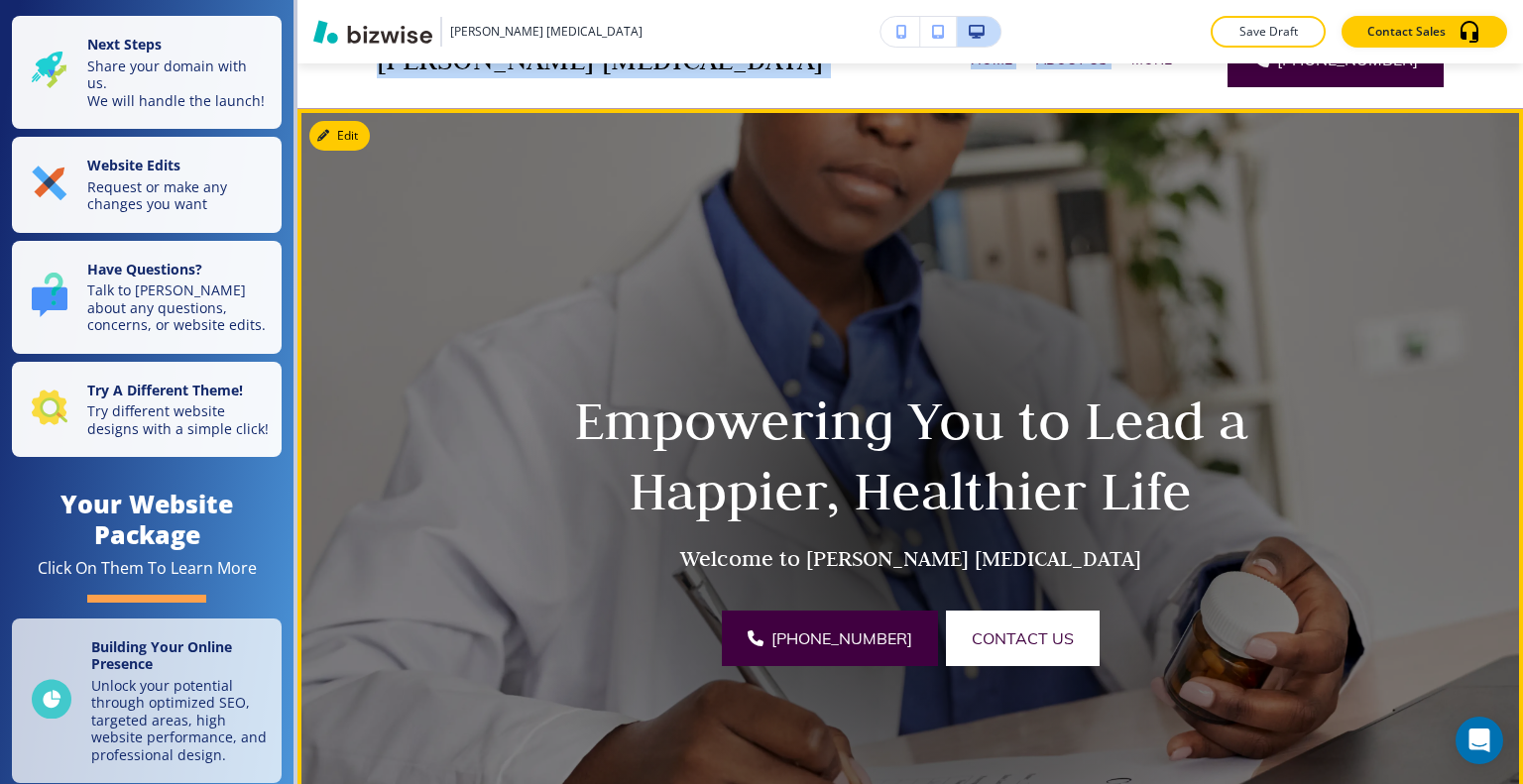 scroll, scrollTop: 0, scrollLeft: 0, axis: both 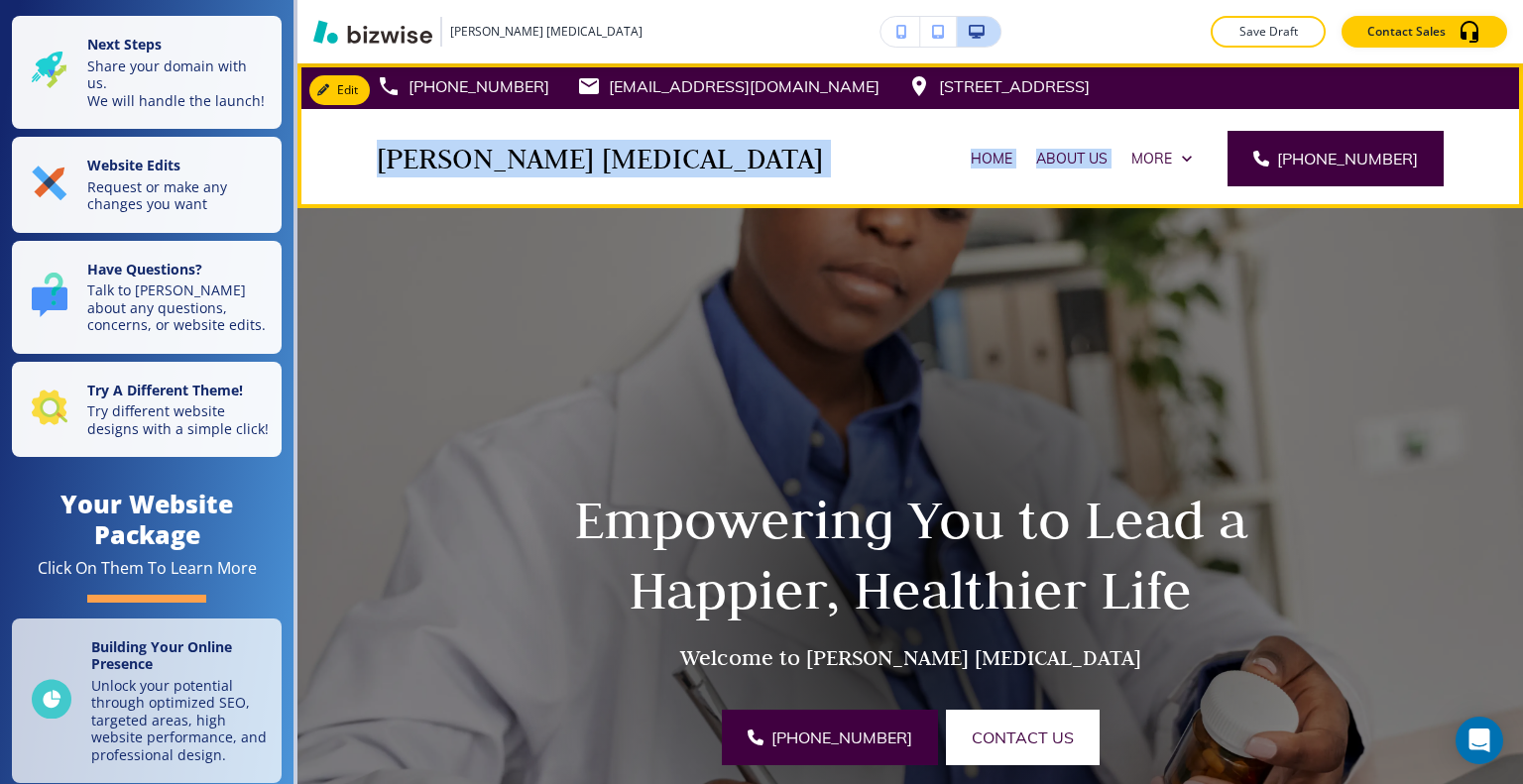 click on "Home About Us Services Articles Books FAQs Reviews Contact Us" at bounding box center [1002, 159] 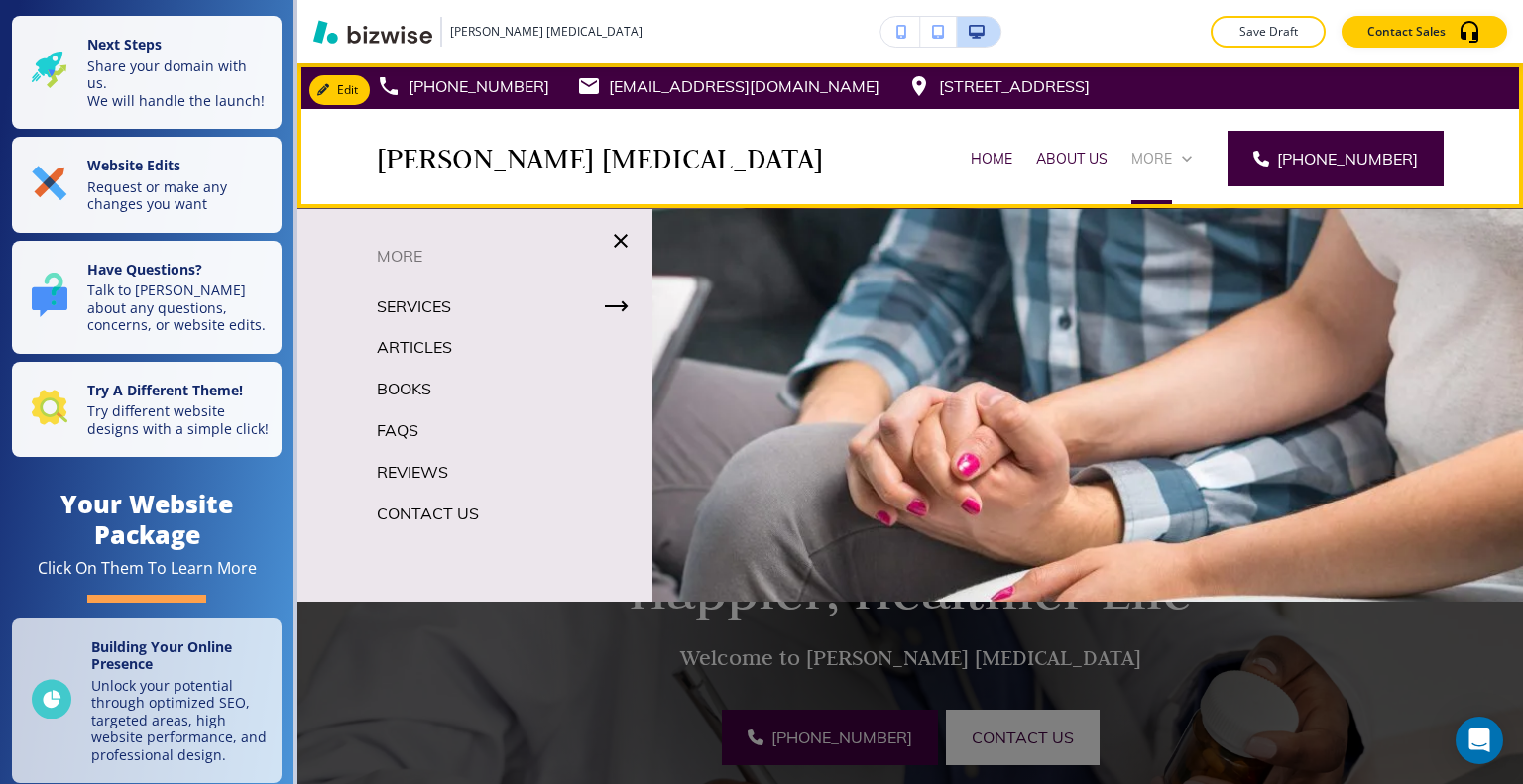 click 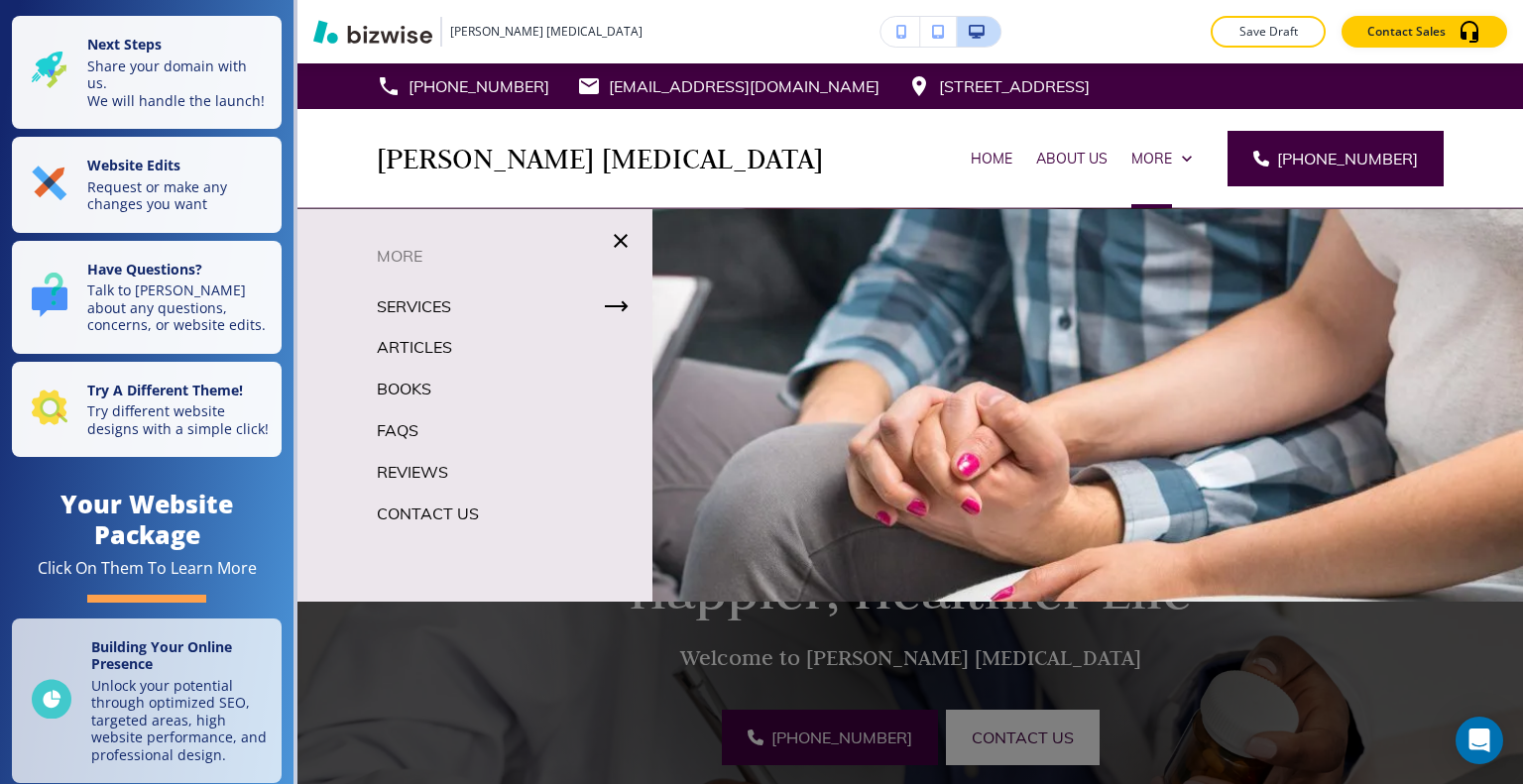 scroll, scrollTop: 396, scrollLeft: 0, axis: vertical 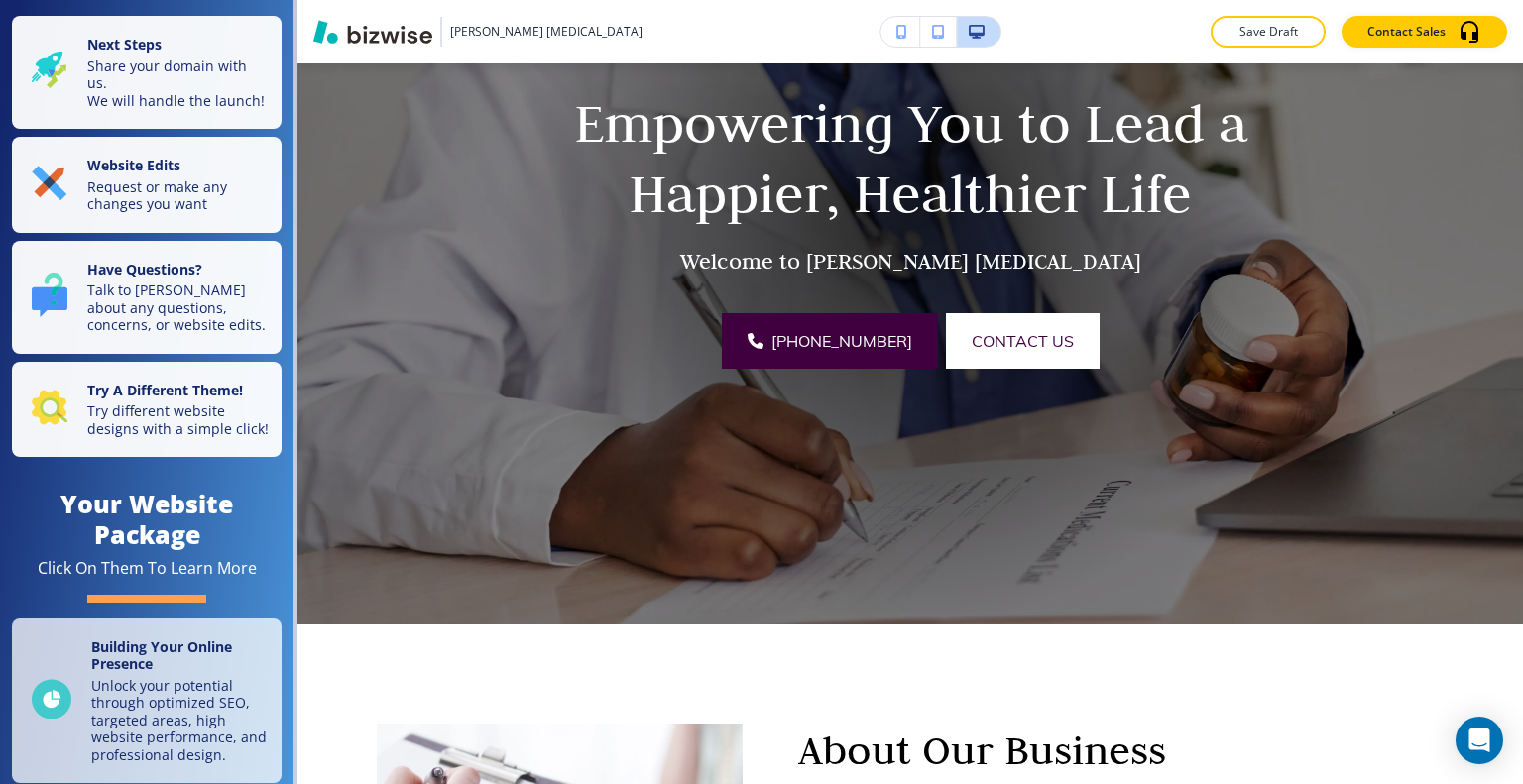 click on "[PHONE_NUMBER] Contact Us" at bounding box center [910, 341] 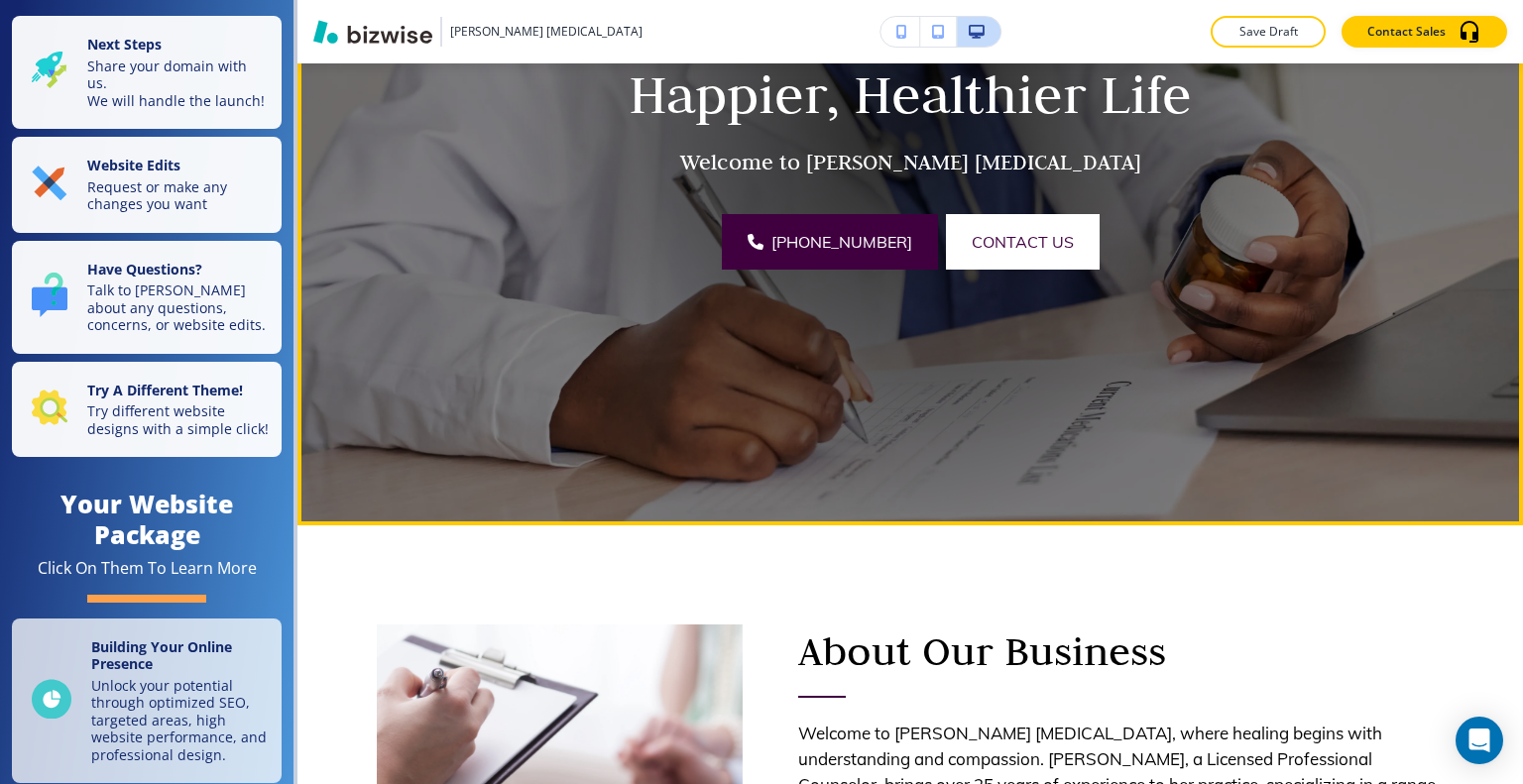scroll, scrollTop: 892, scrollLeft: 0, axis: vertical 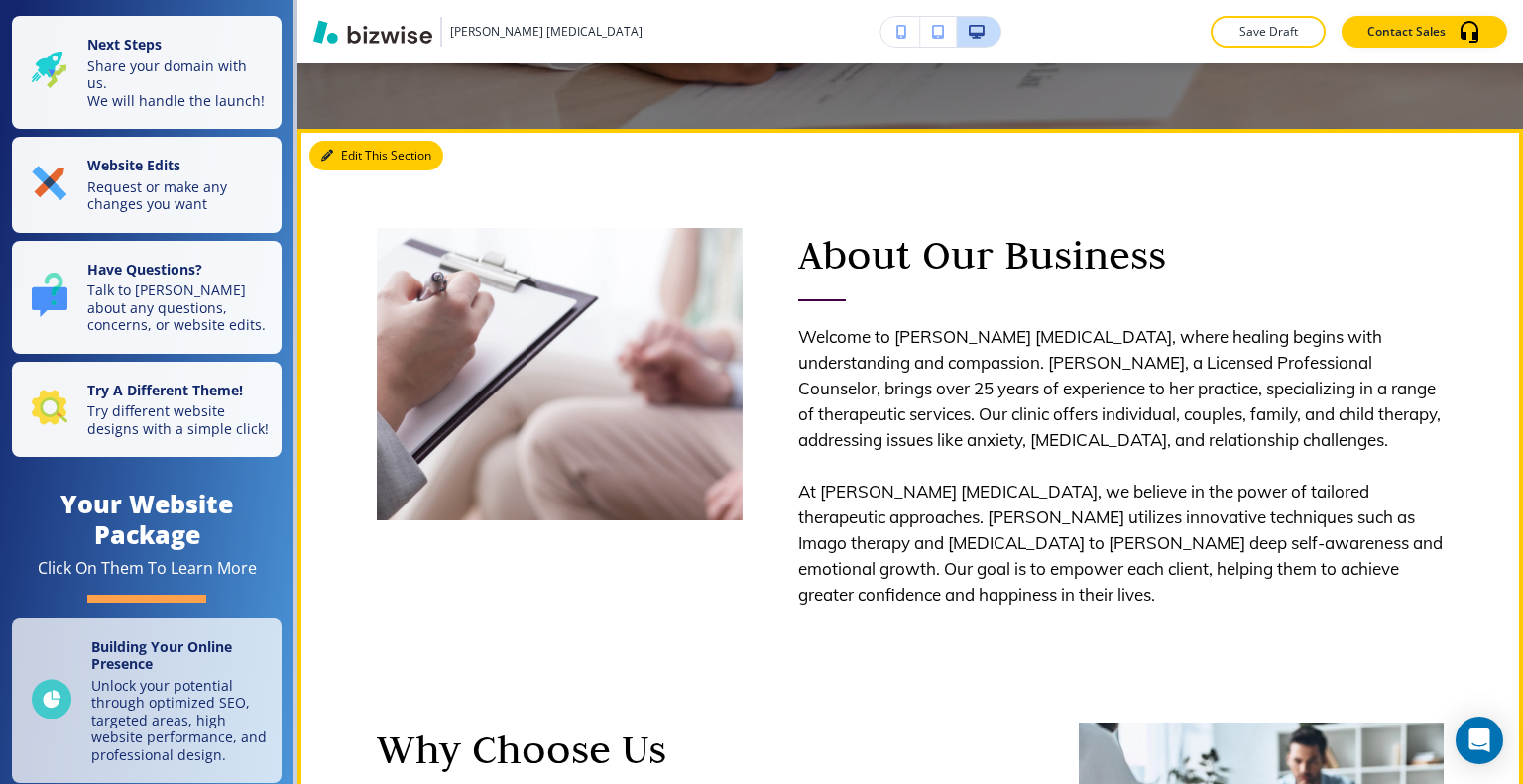 click on "Edit This Section" at bounding box center (376, 156) 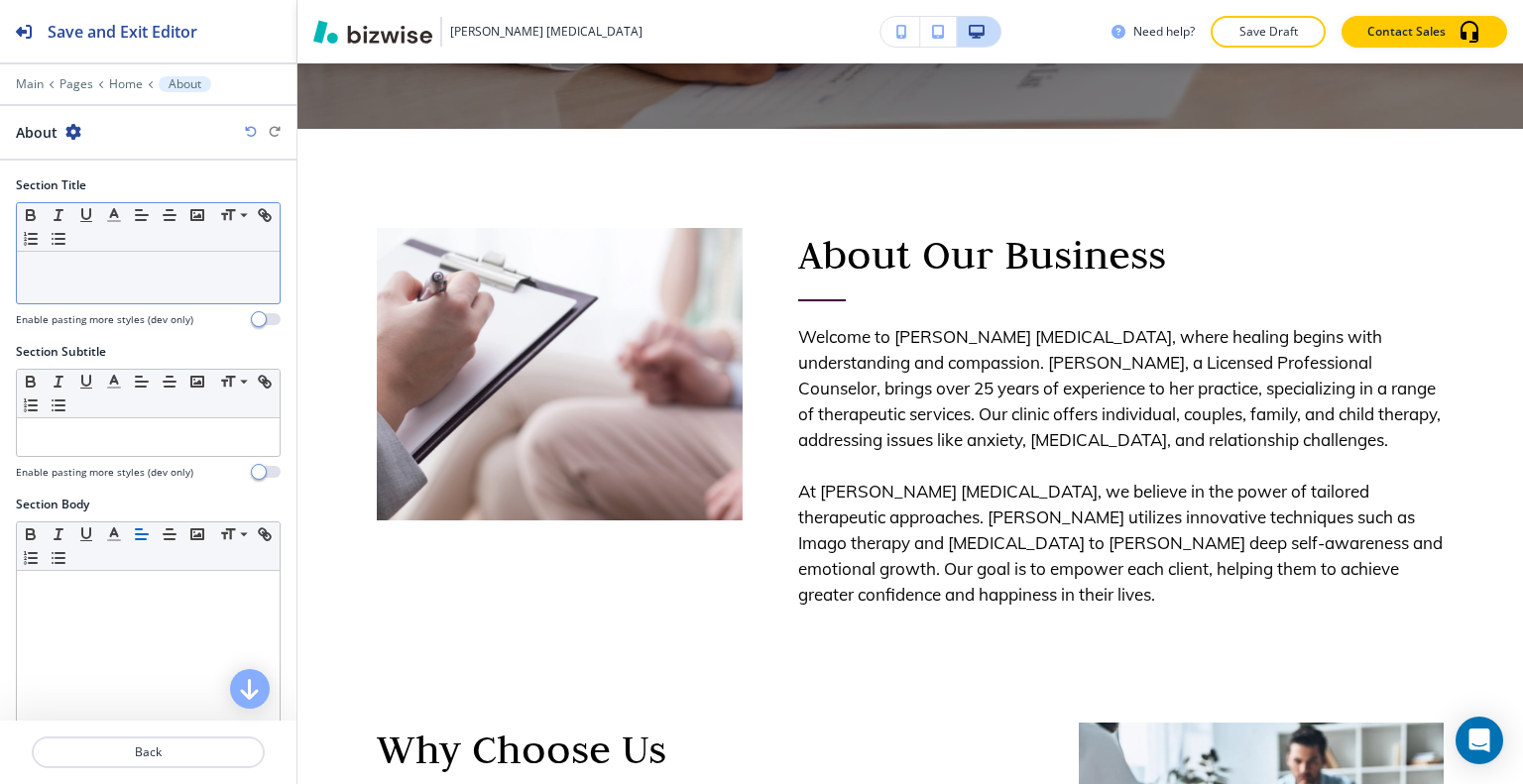 scroll, scrollTop: 957, scrollLeft: 0, axis: vertical 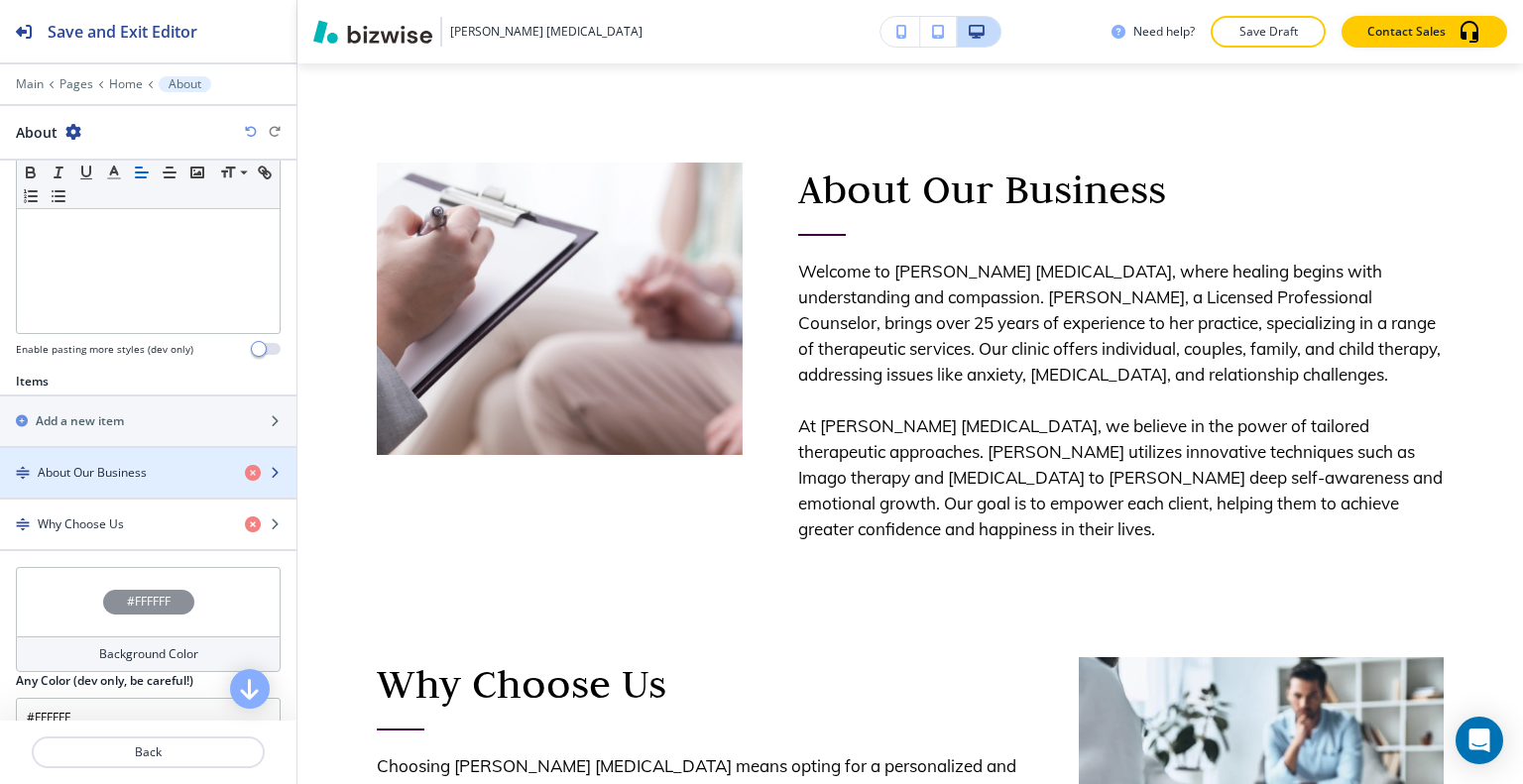 click at bounding box center (148, 456) 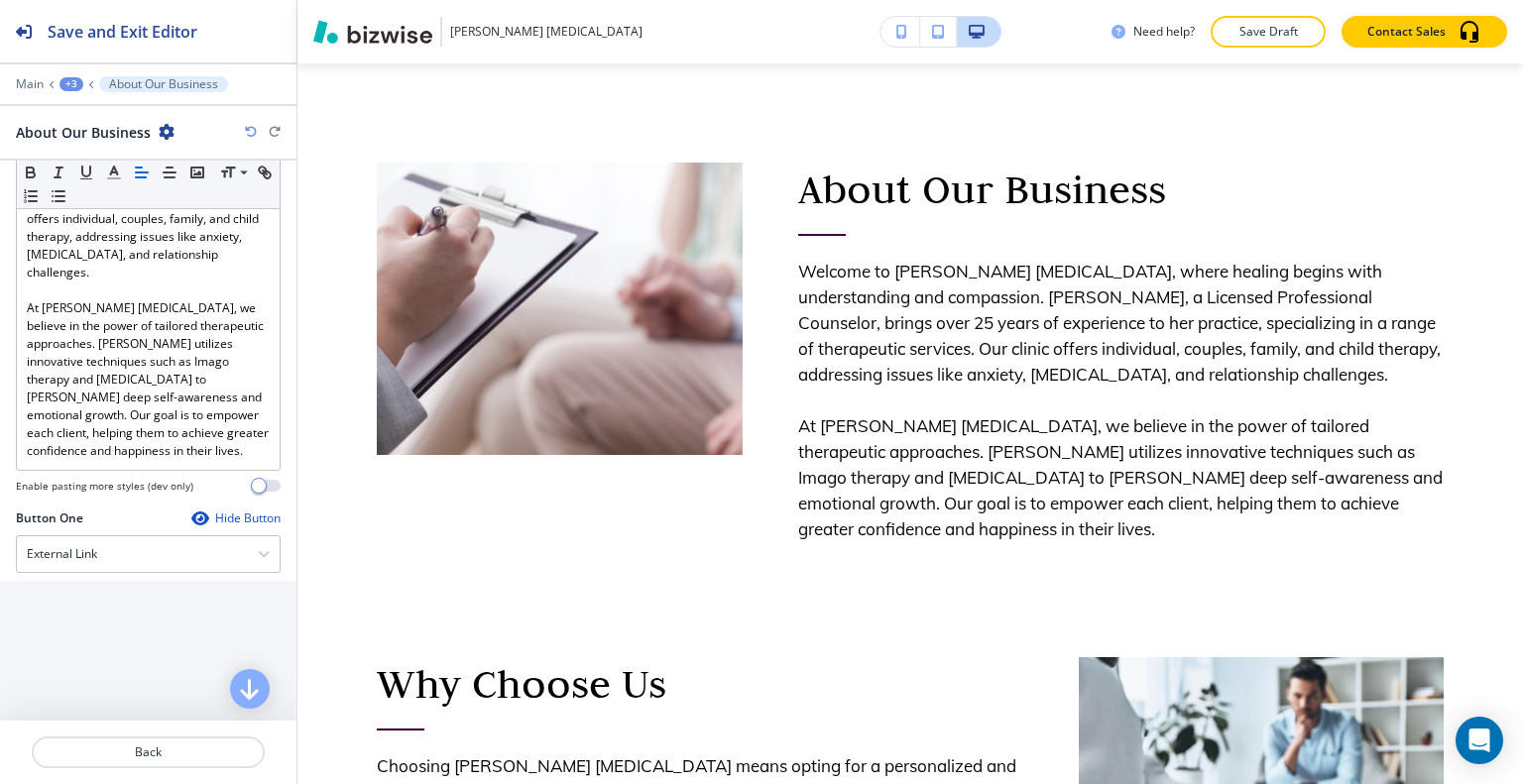scroll, scrollTop: 868, scrollLeft: 0, axis: vertical 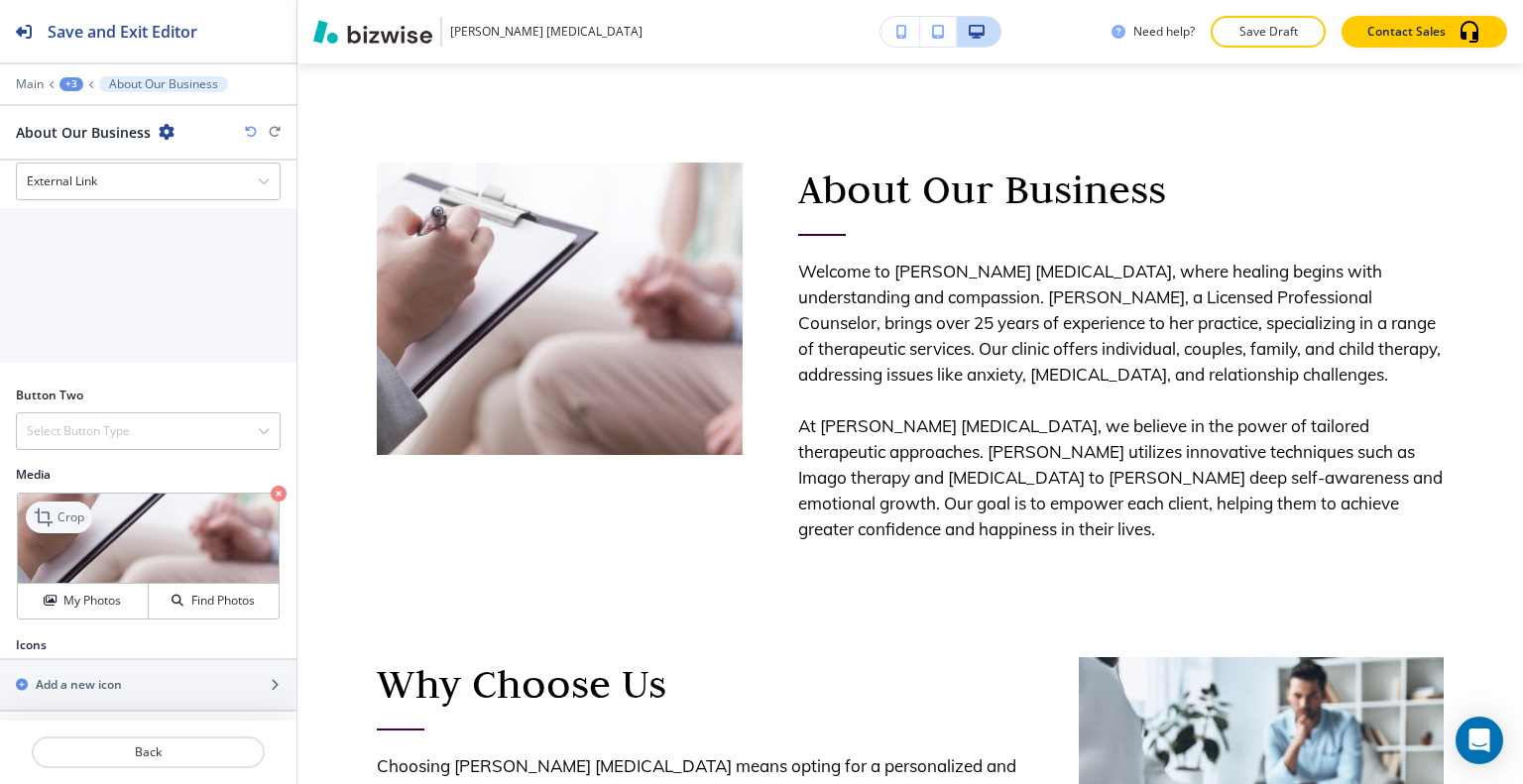 click on "Crop" at bounding box center (70, 517) 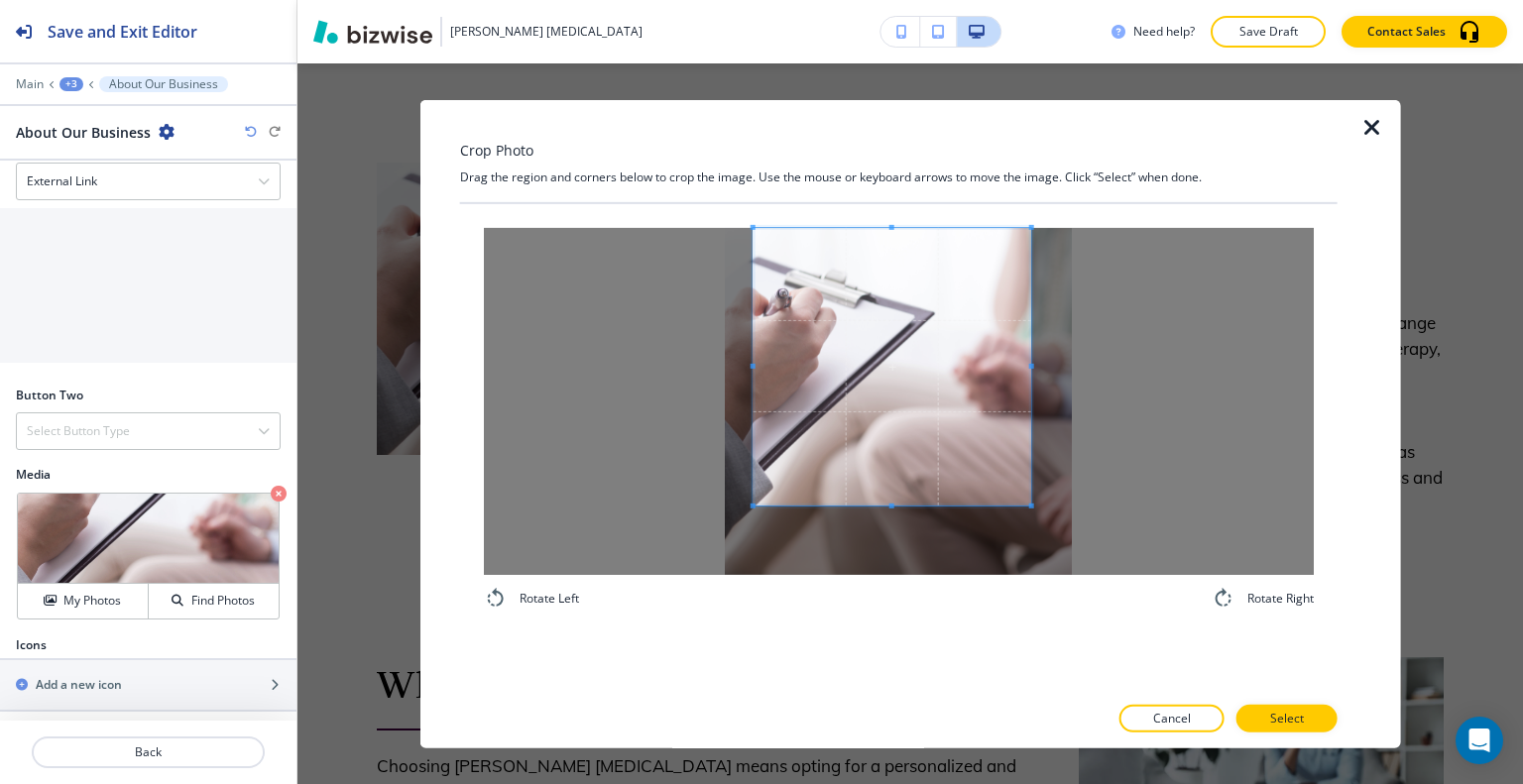 click at bounding box center [892, 366] 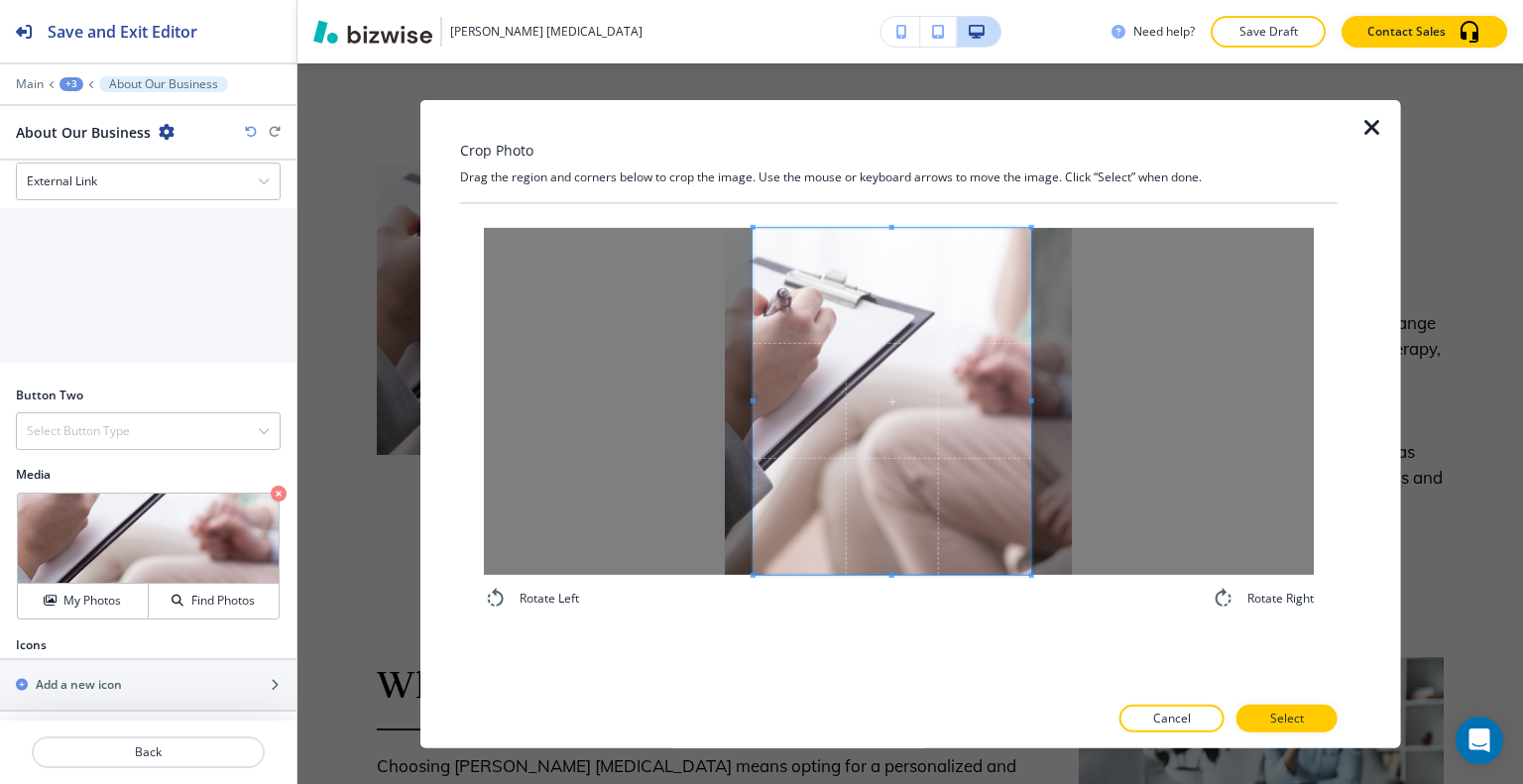 click on "Rotate Left Rotate Right" at bounding box center (898, 418) 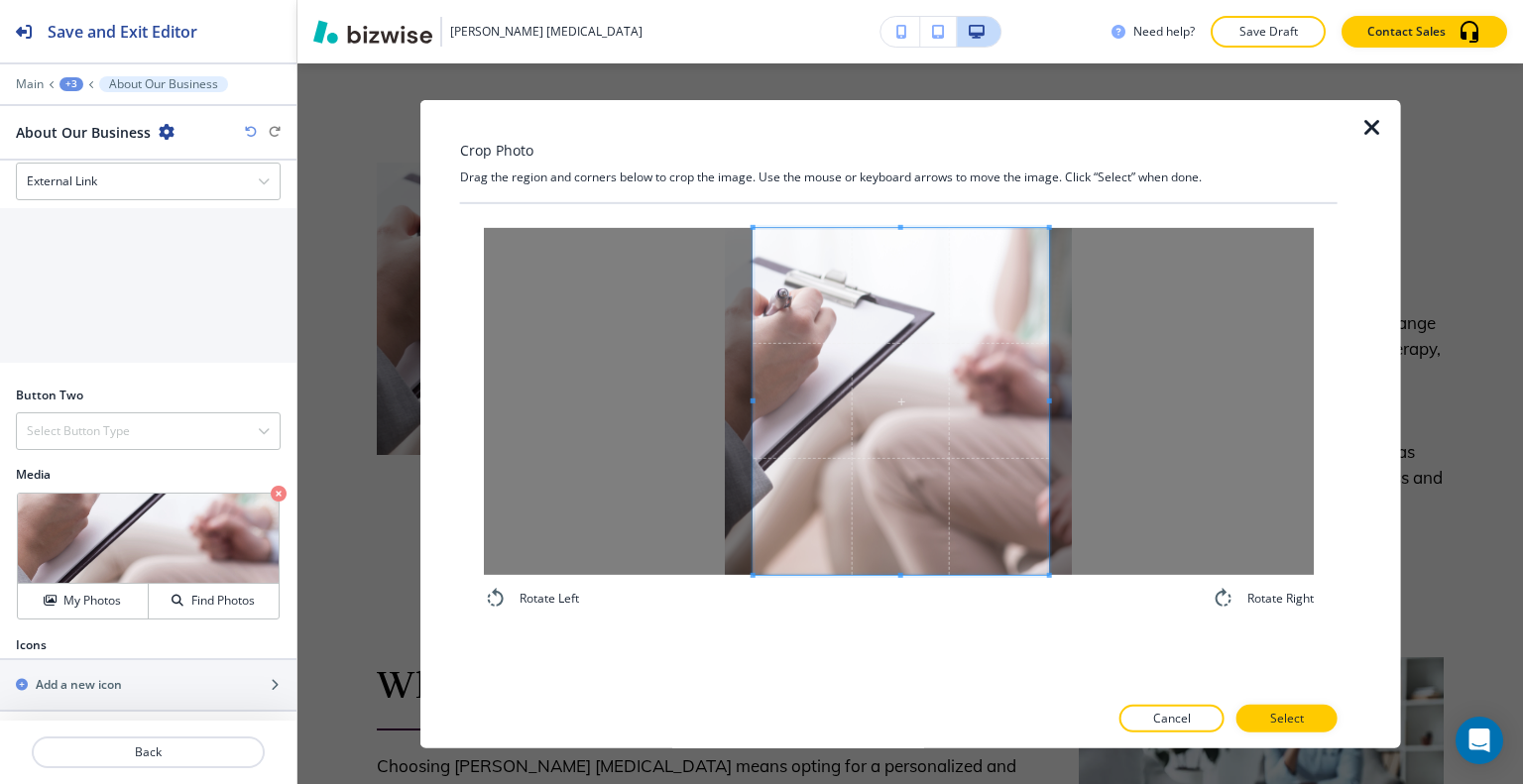 click at bounding box center [1048, 400] 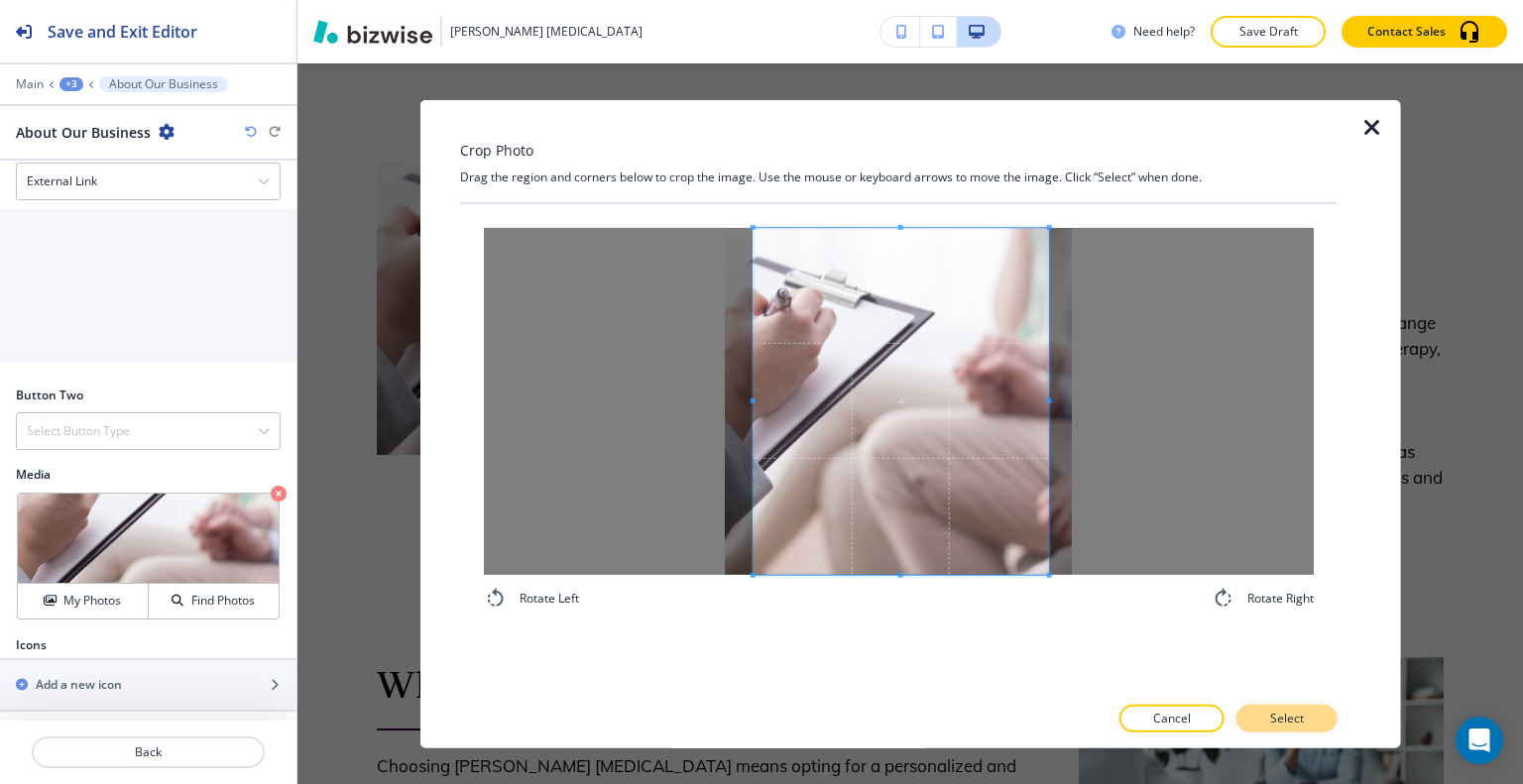 click on "Select" at bounding box center [1287, 719] 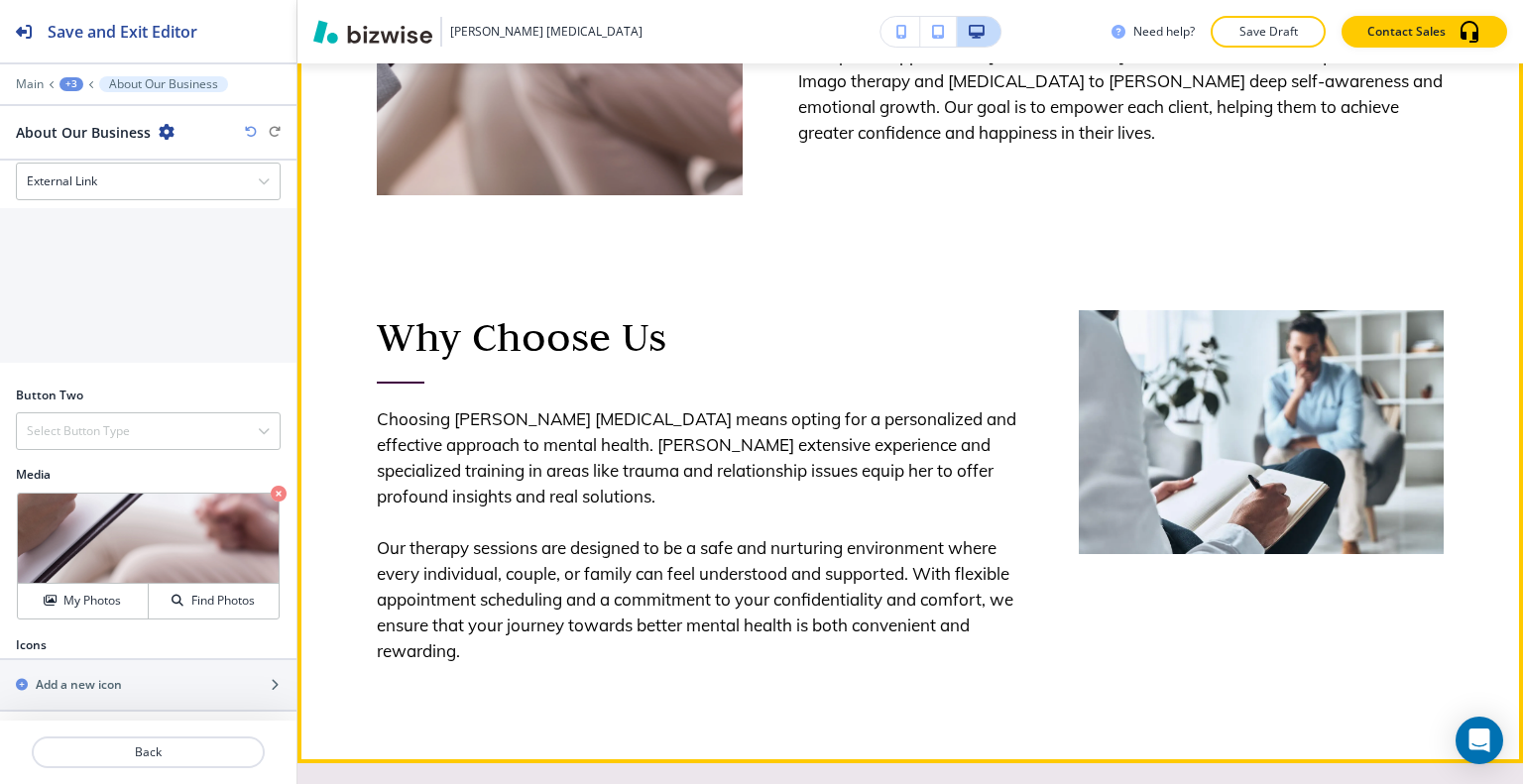scroll, scrollTop: 1453, scrollLeft: 0, axis: vertical 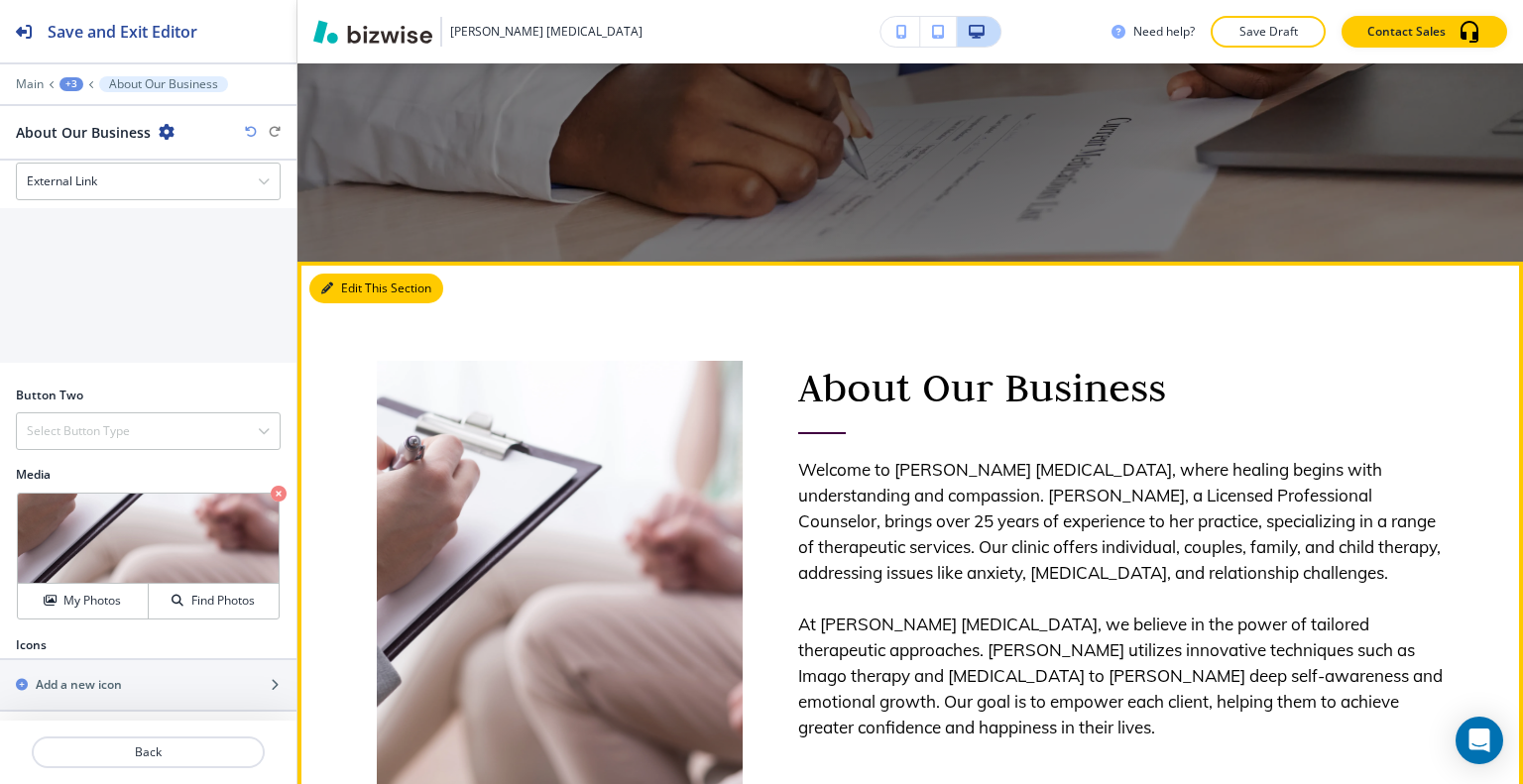 click on "Edit This Section" at bounding box center (376, 288) 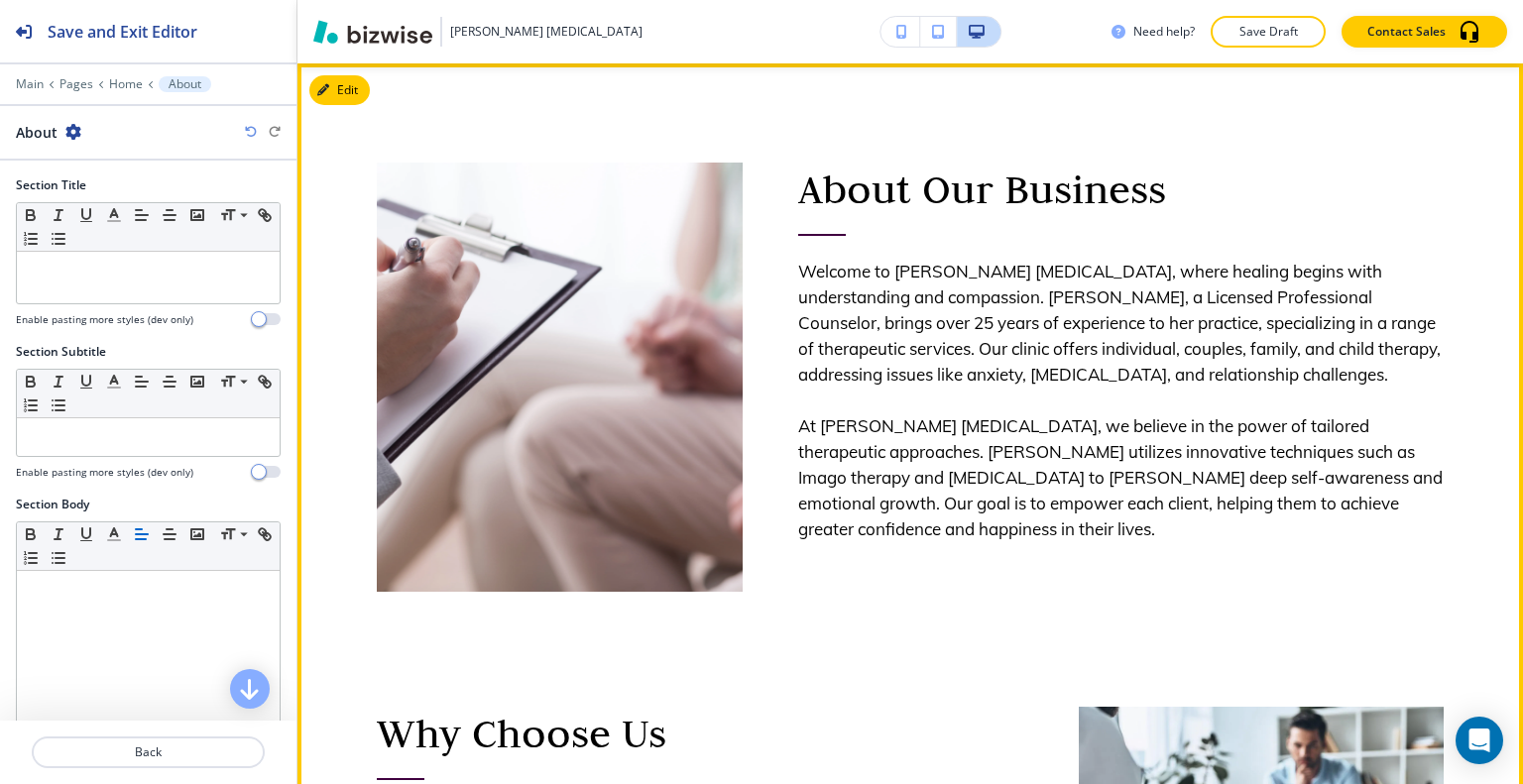 scroll, scrollTop: 1057, scrollLeft: 0, axis: vertical 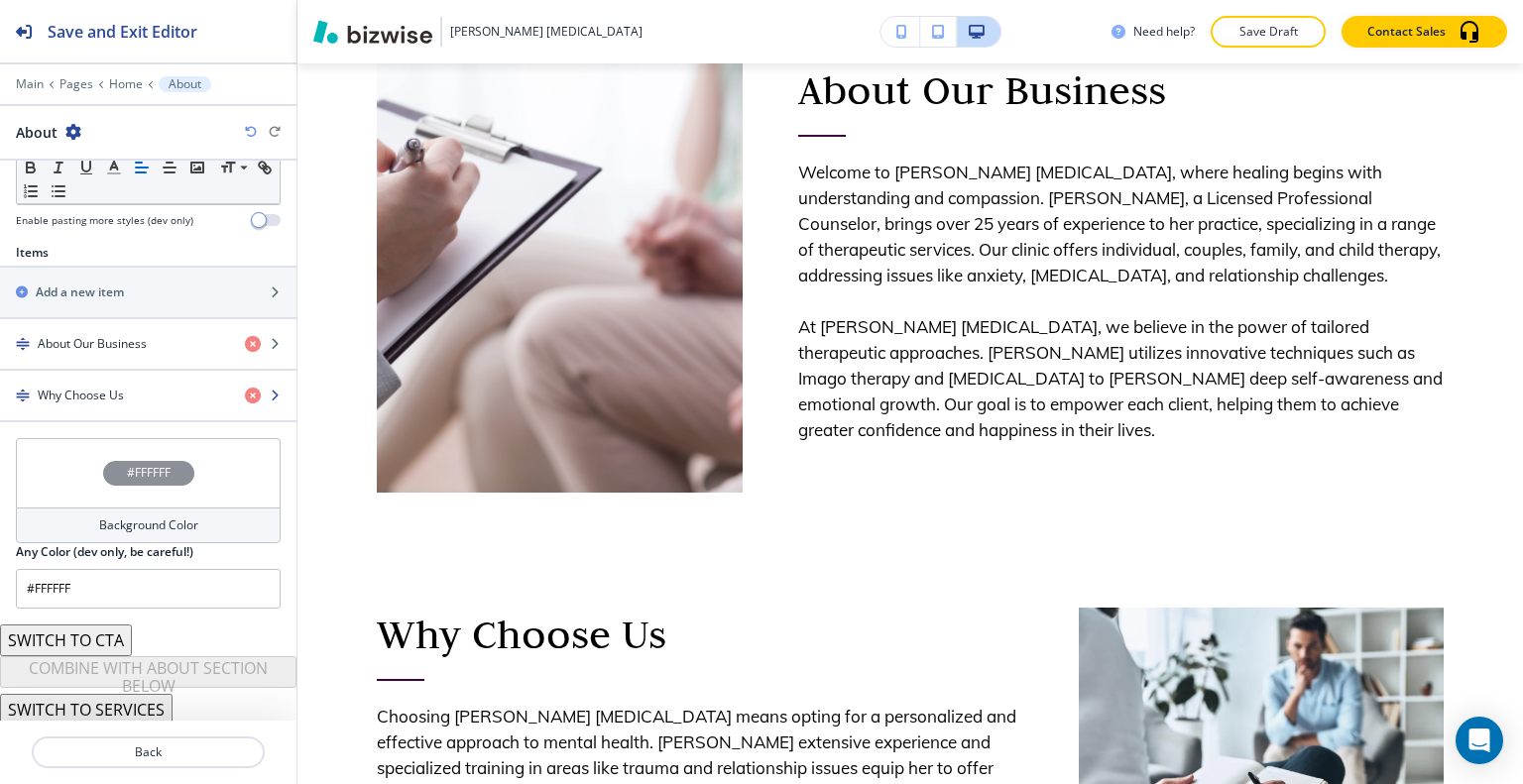 click at bounding box center [148, 412] 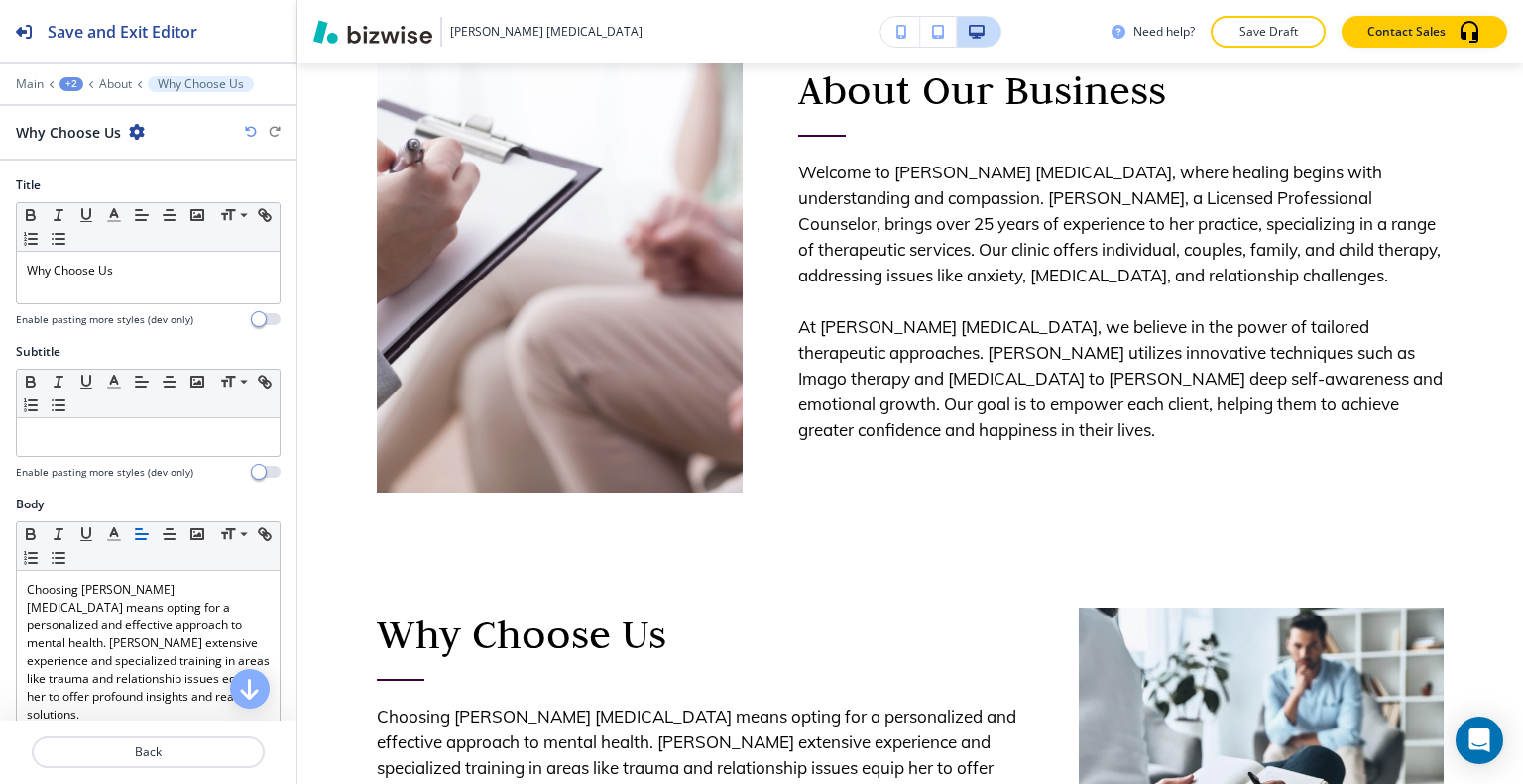 scroll, scrollTop: 1495, scrollLeft: 0, axis: vertical 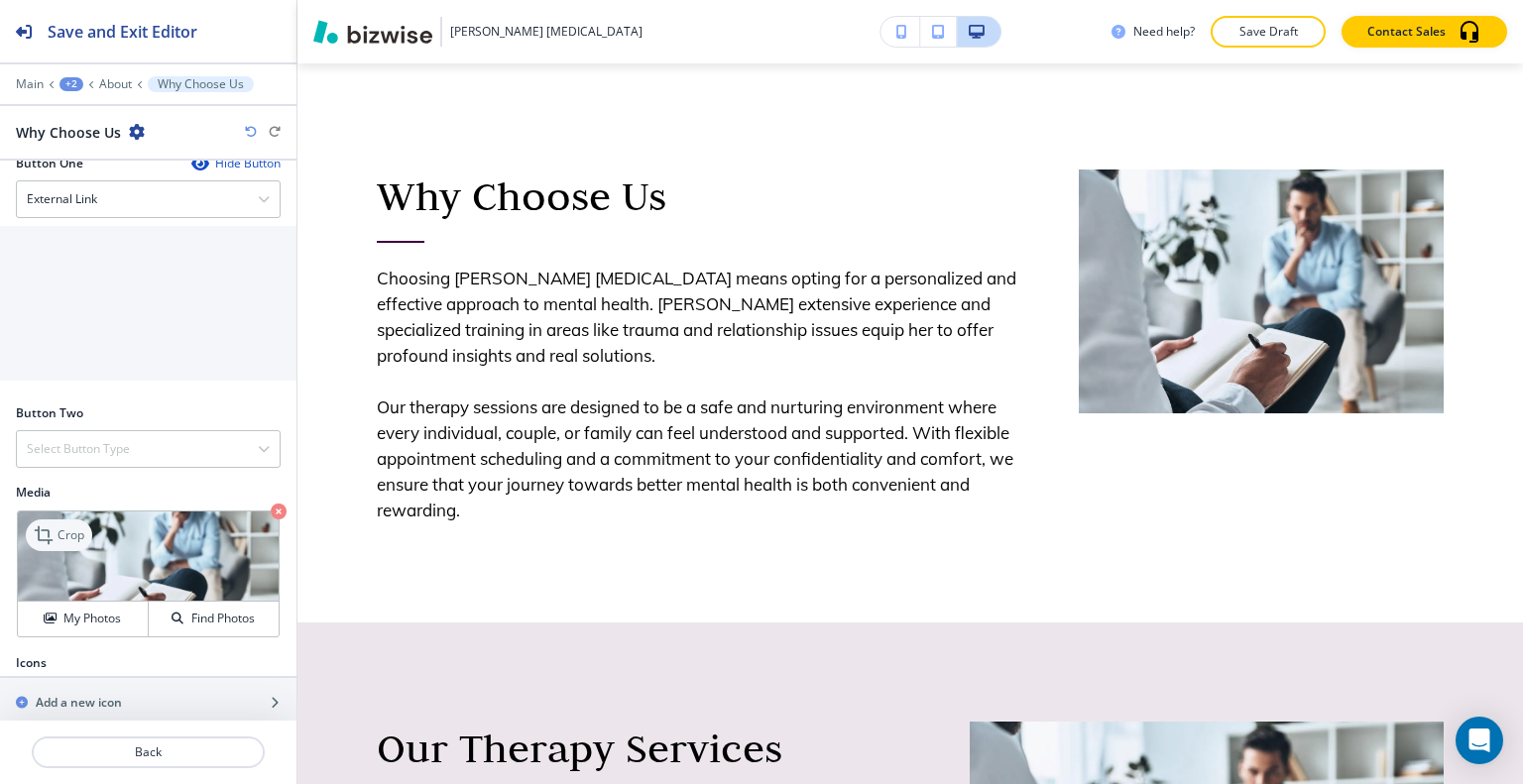 click on "Crop" at bounding box center (70, 535) 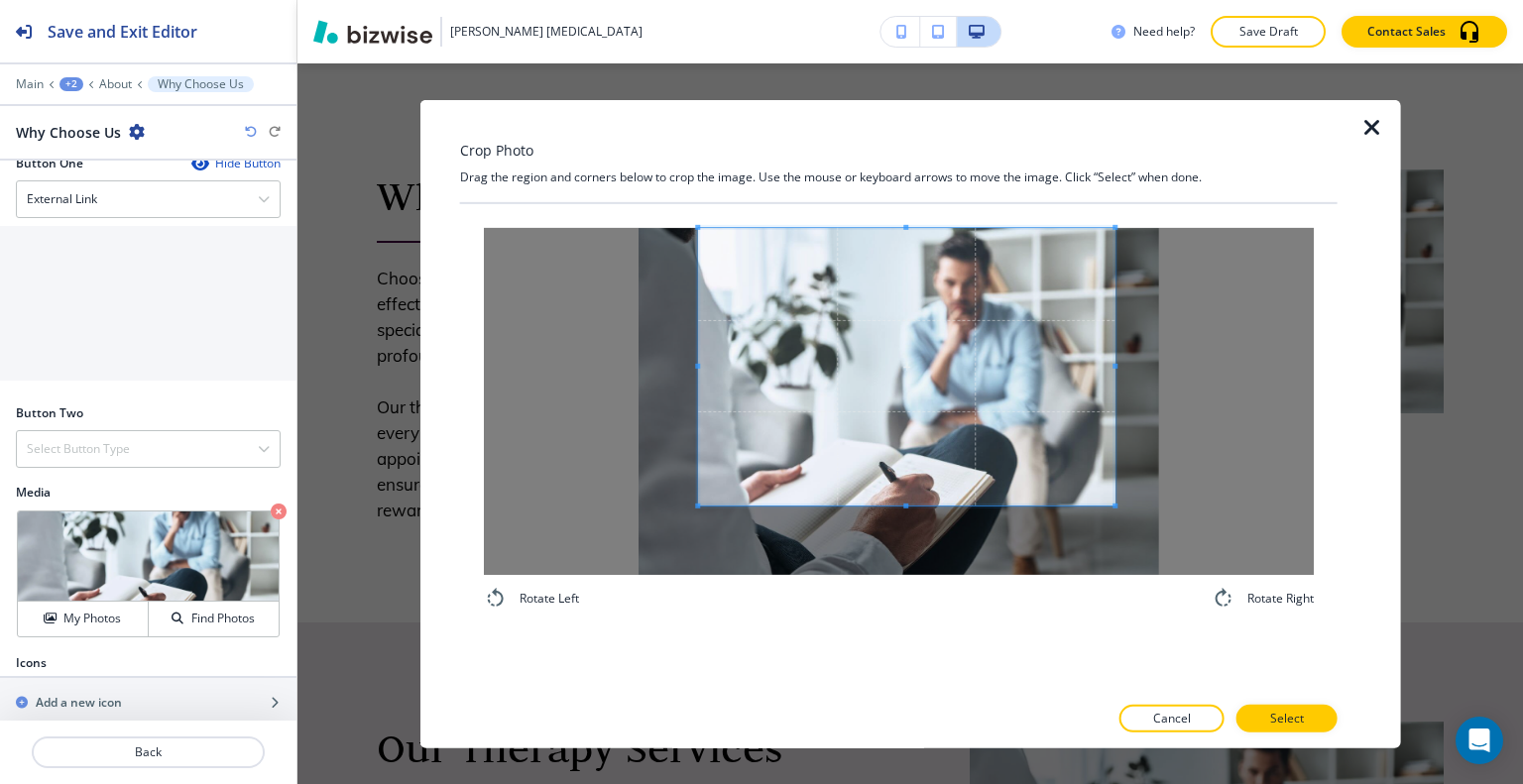 click at bounding box center (906, 366) 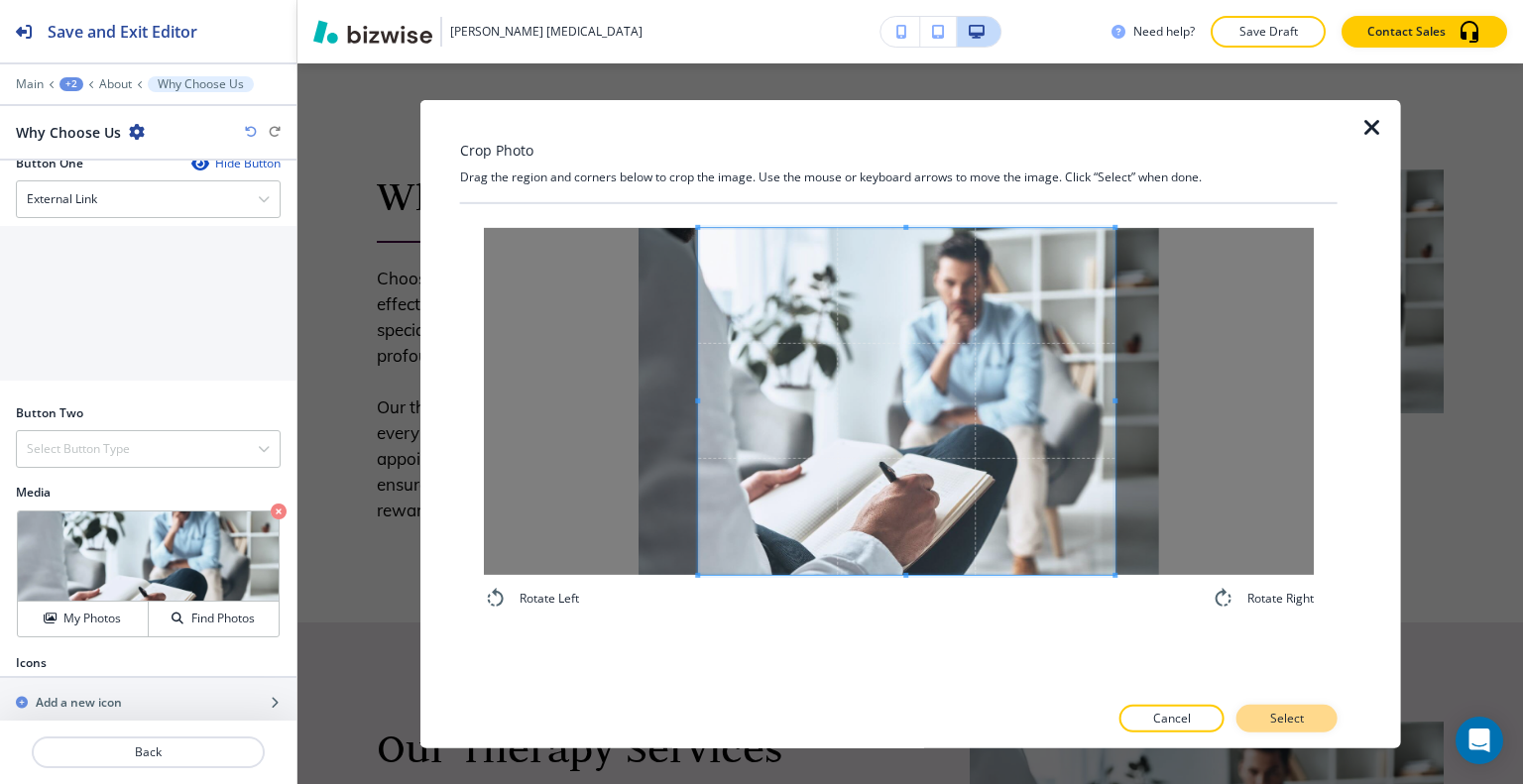 click on "Select" at bounding box center (1287, 719) 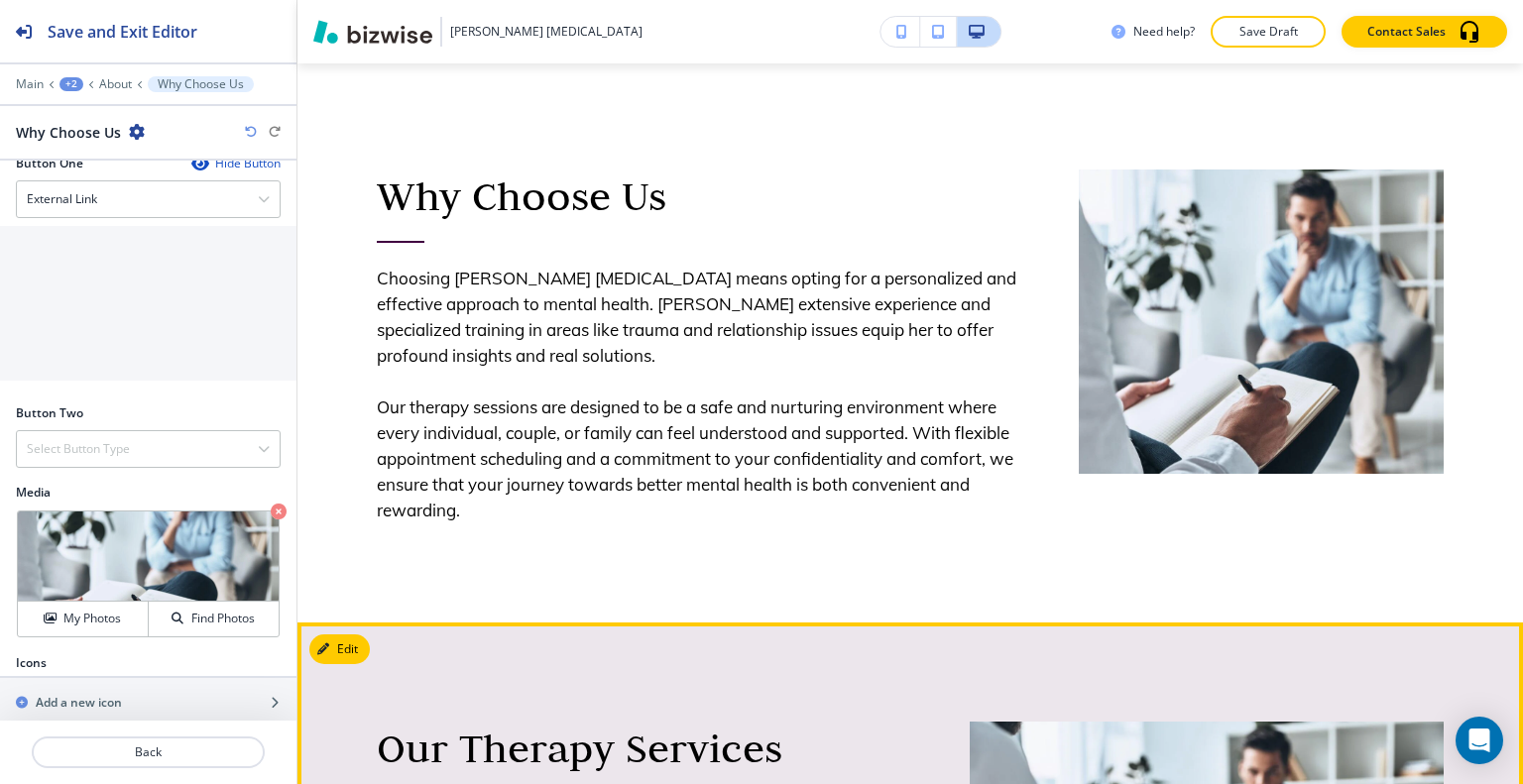 scroll, scrollTop: 1891, scrollLeft: 0, axis: vertical 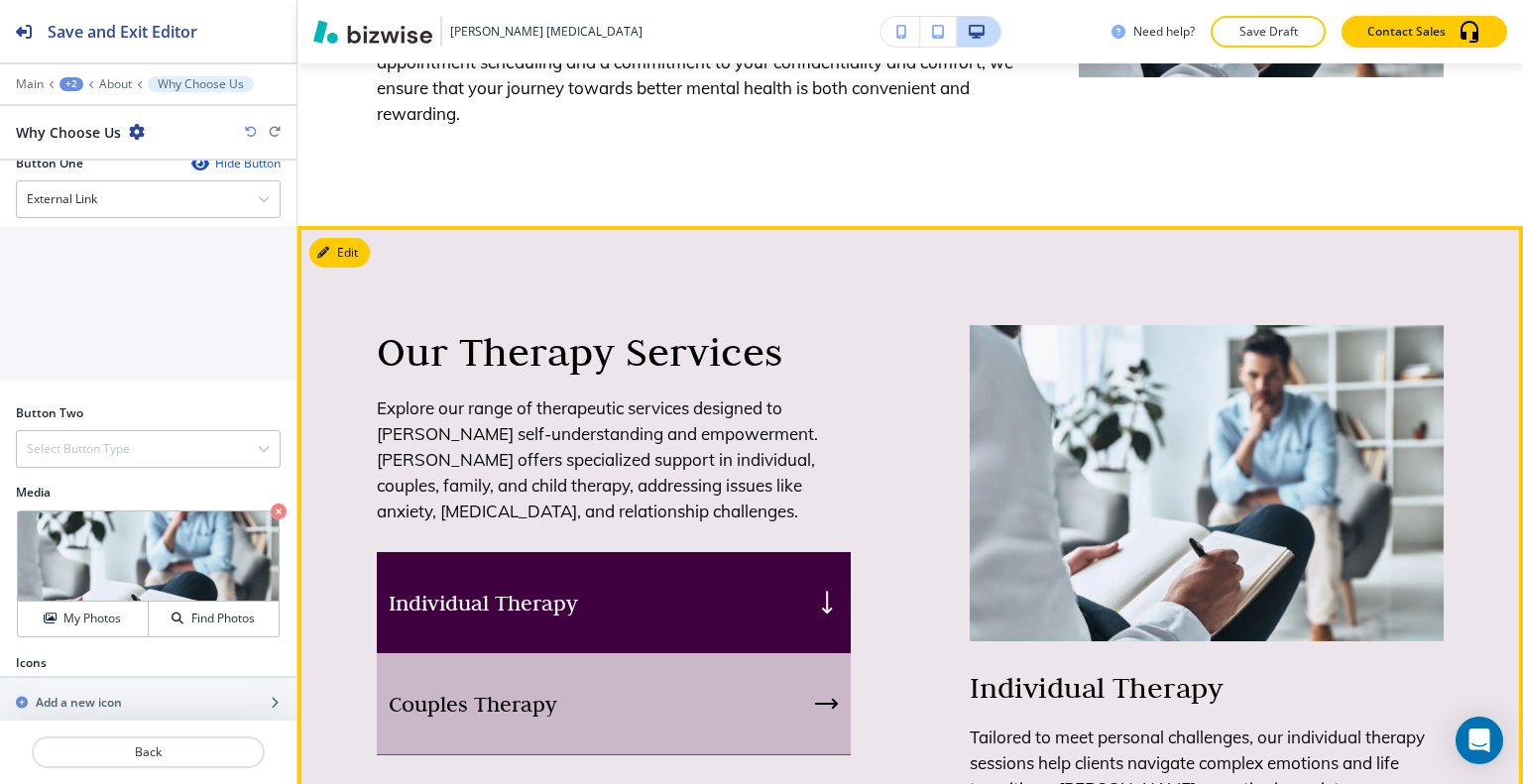 click 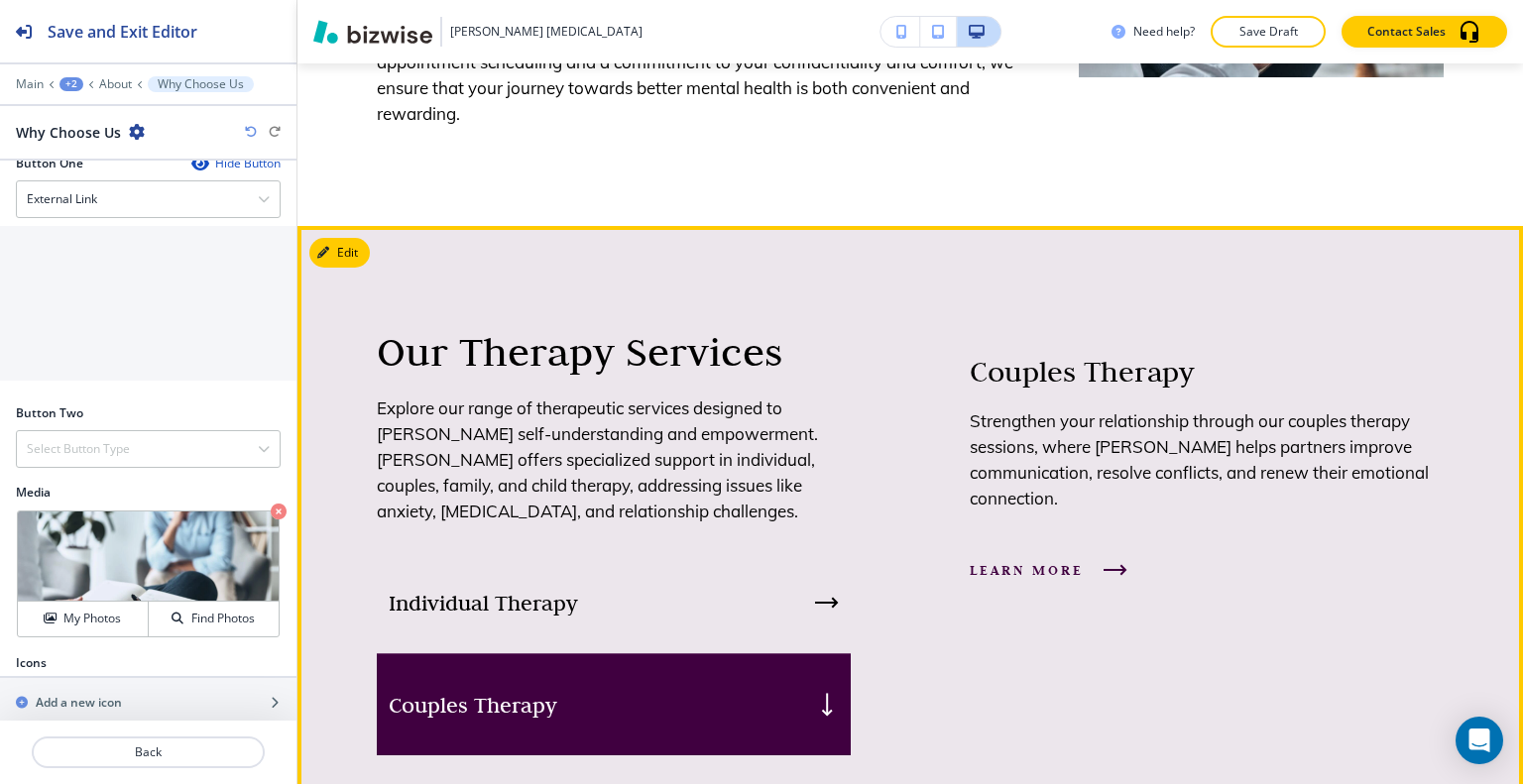 scroll, scrollTop: 2089, scrollLeft: 0, axis: vertical 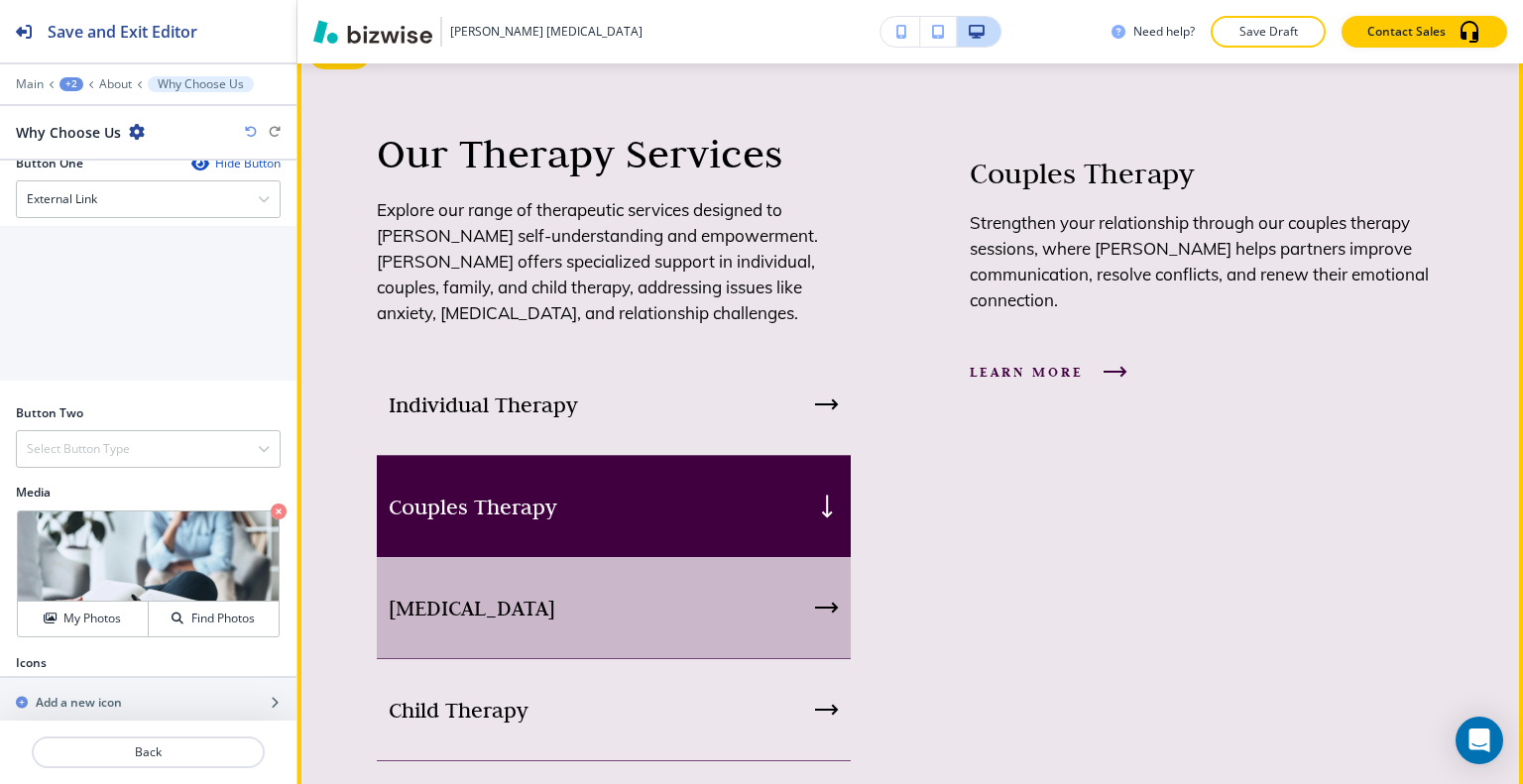 click on "Family Therapy" at bounding box center [614, 608] 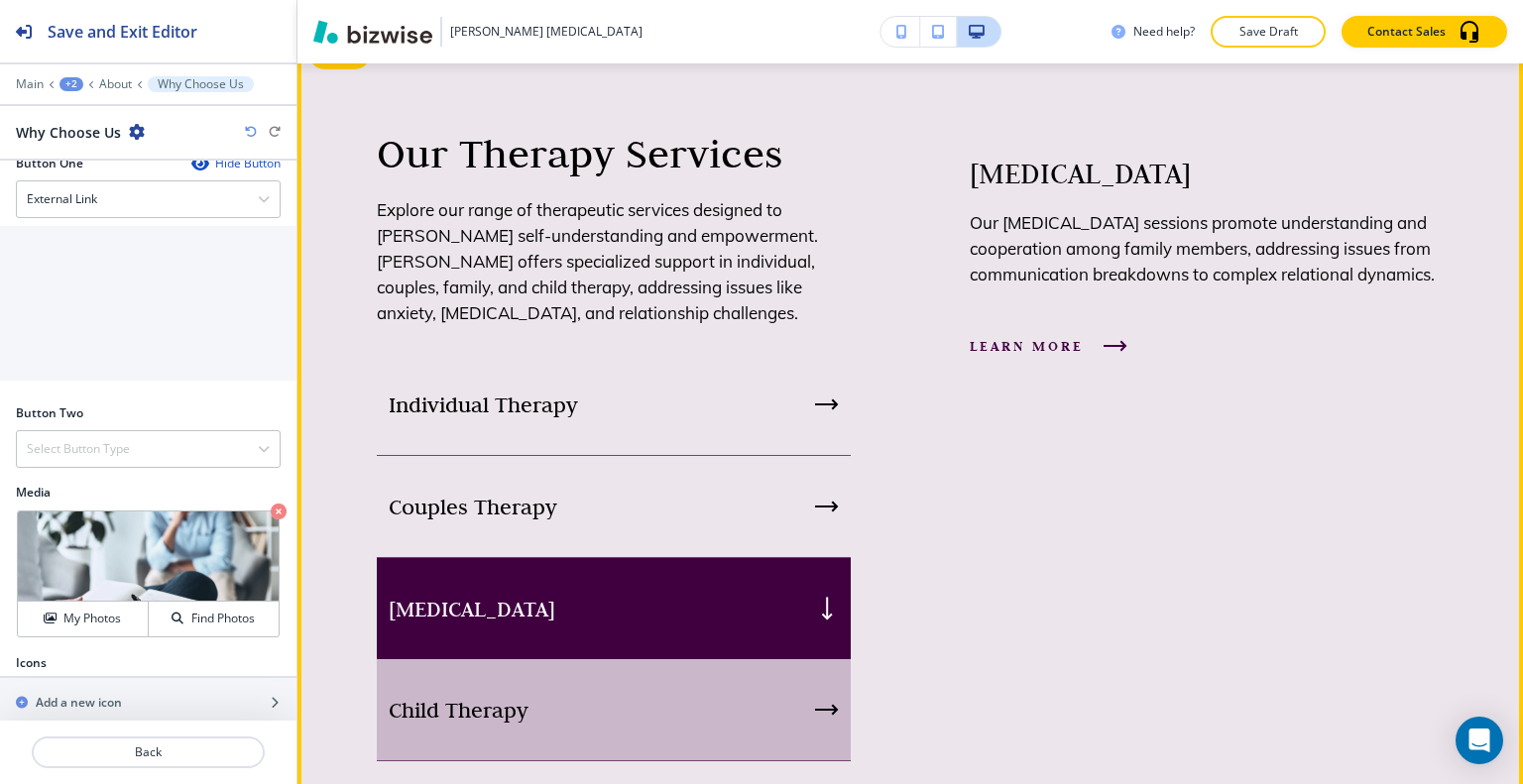 click on "Child Therapy" at bounding box center (614, 710) 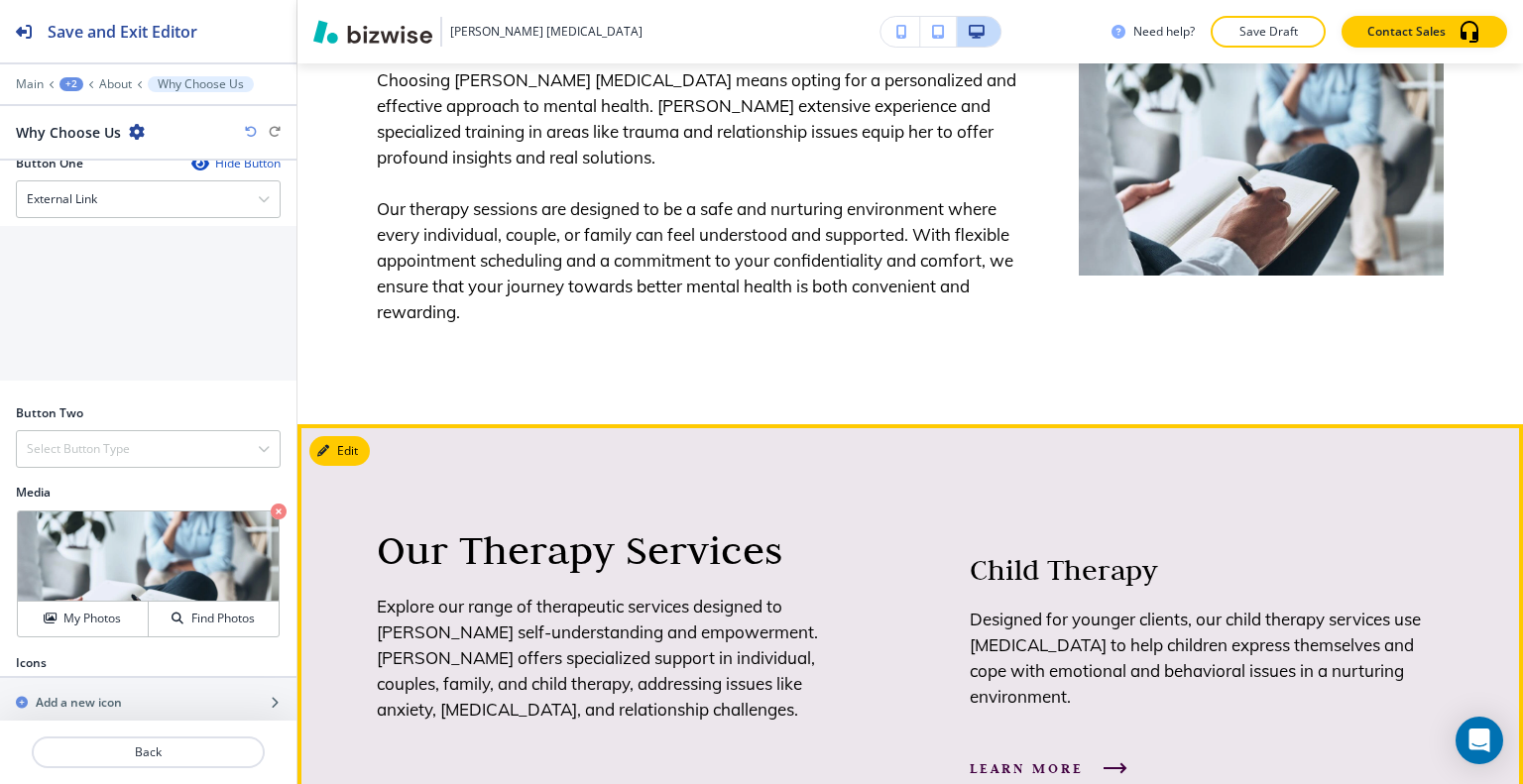 scroll, scrollTop: 1594, scrollLeft: 0, axis: vertical 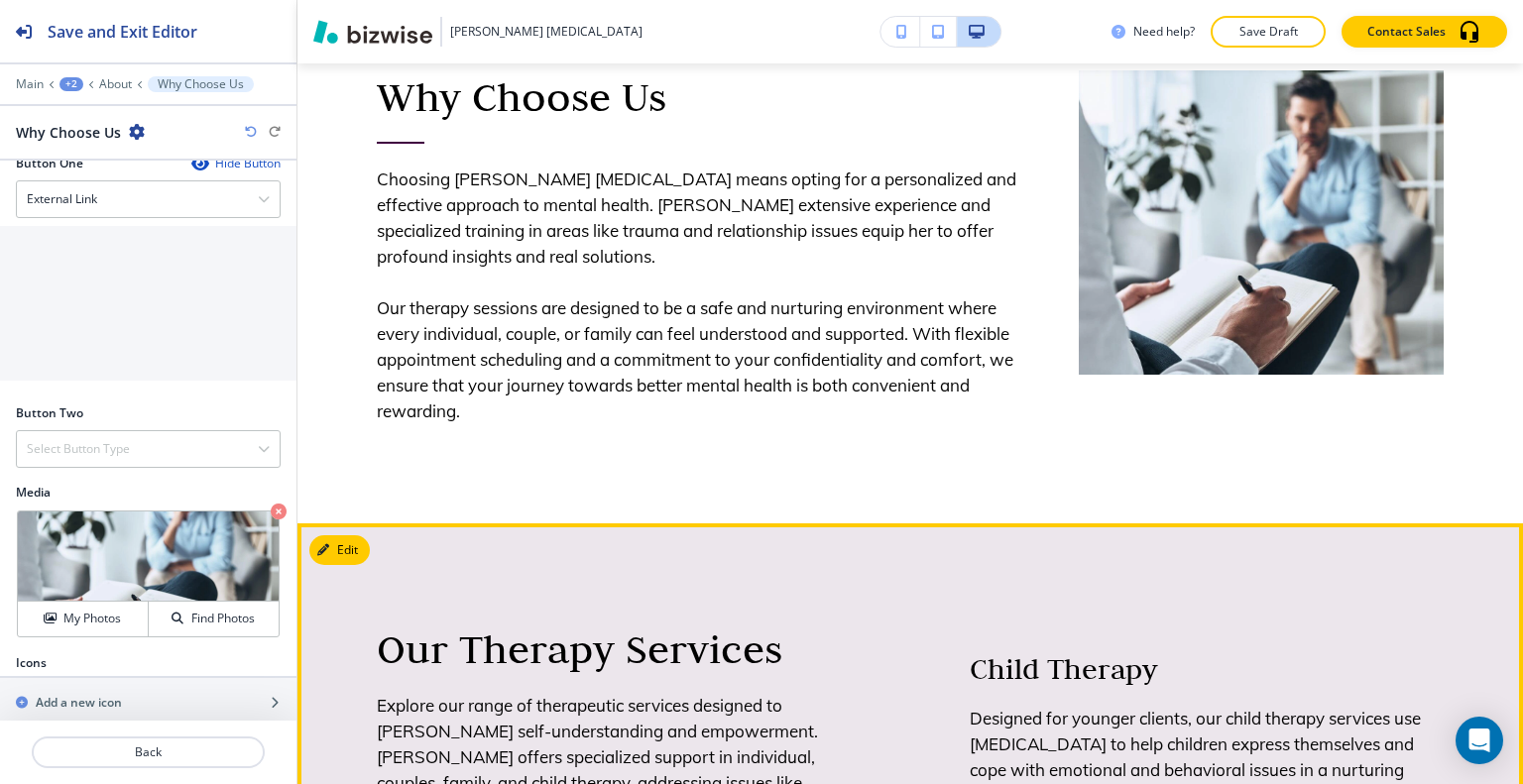 click on "Our Therapy Services Explore our range of therapeutic services designed to foster self-understanding and empowerment. Dr. Brandi Buckner offers specialized support in individual, couples, family, and child therapy, addressing issues like anxiety, depression, and relationship challenges. Individual Therapy Couples Therapy Family Therapy Child Therapy Child Therapy Designed for younger clients, our child therapy services use play therapy to help children express themselves and cope with emotional and behavioral issues in a nurturing environment. learn more" at bounding box center [910, 940] 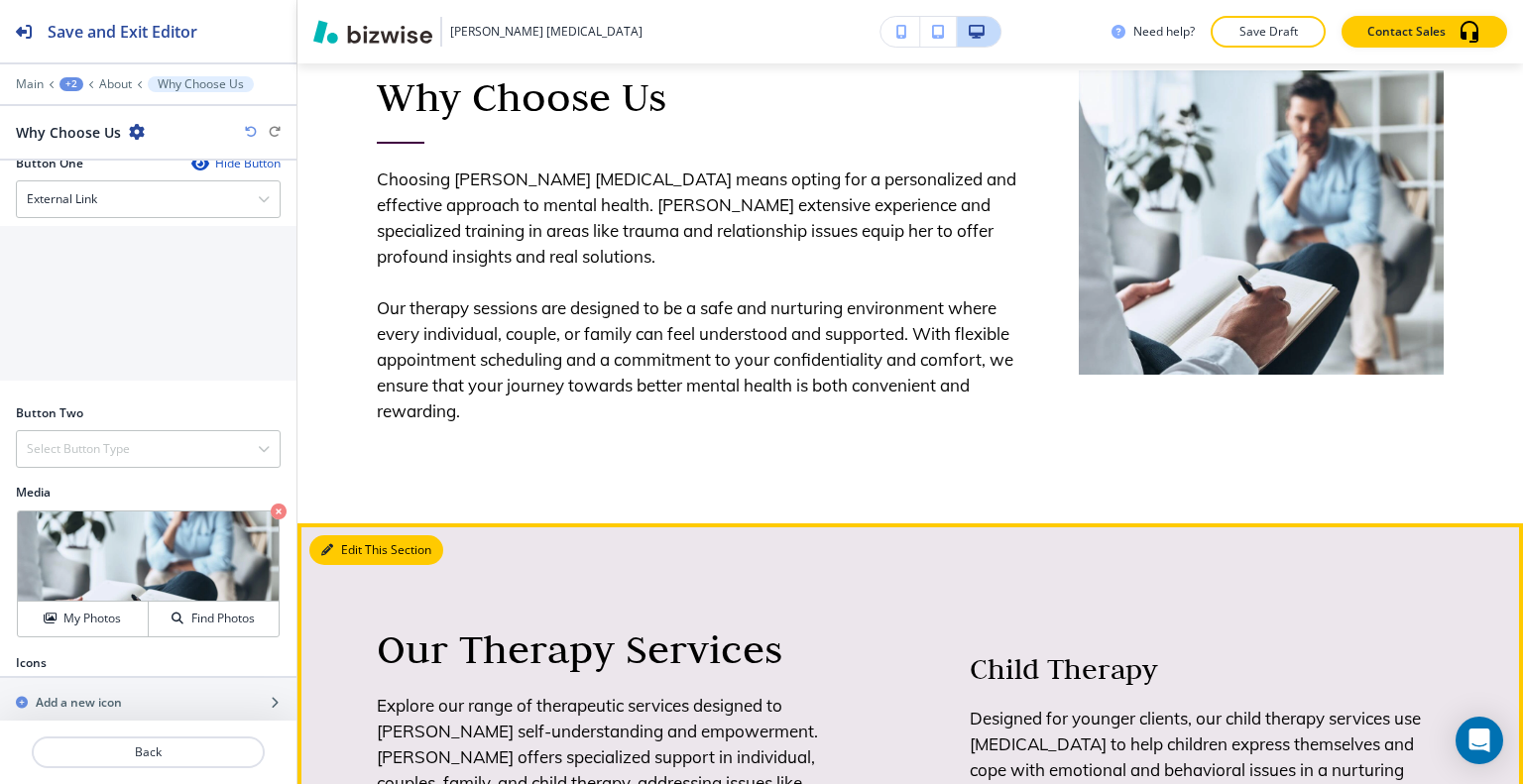 click on "Edit This Section" at bounding box center (376, 550) 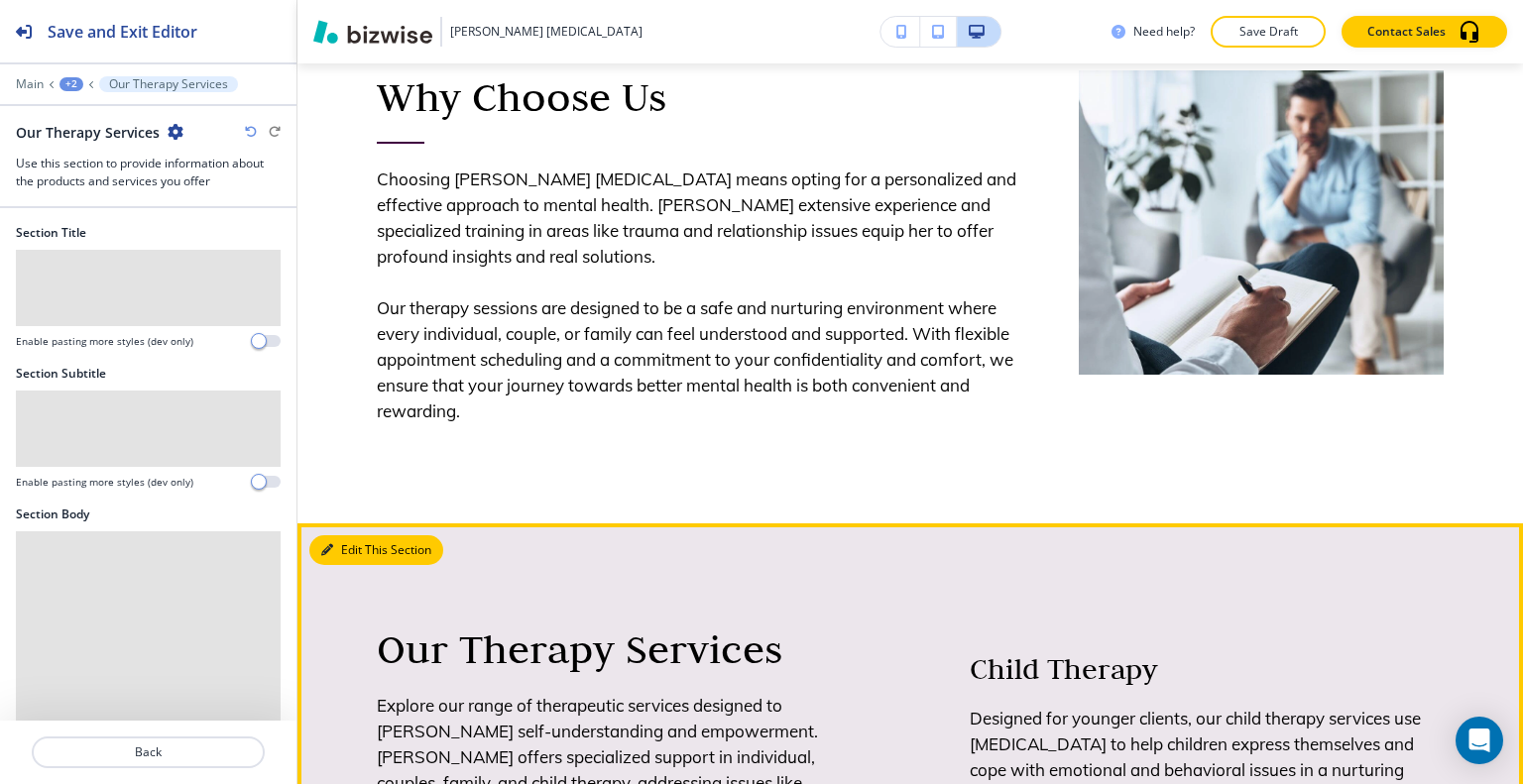 scroll, scrollTop: 2047, scrollLeft: 0, axis: vertical 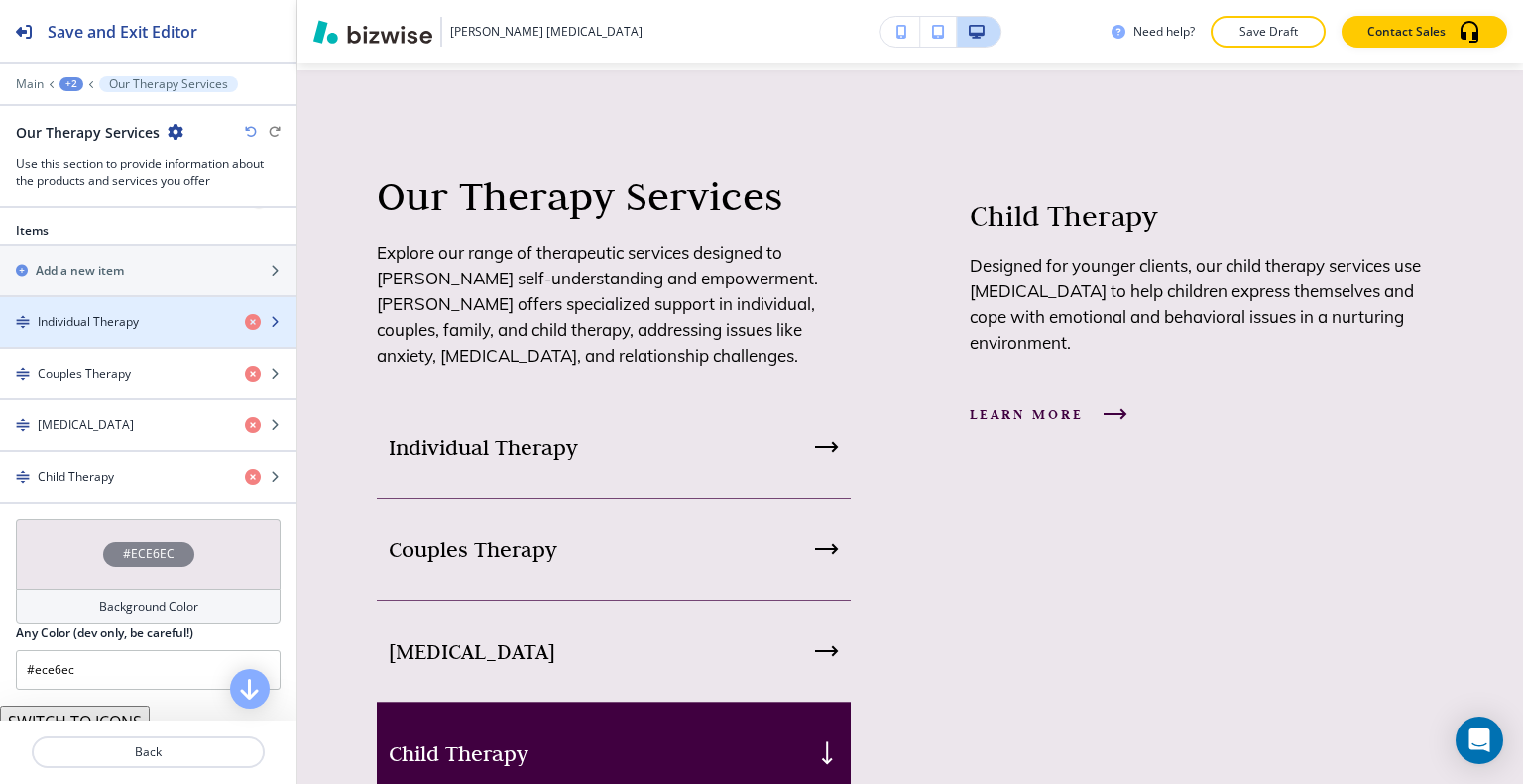 click at bounding box center [148, 339] 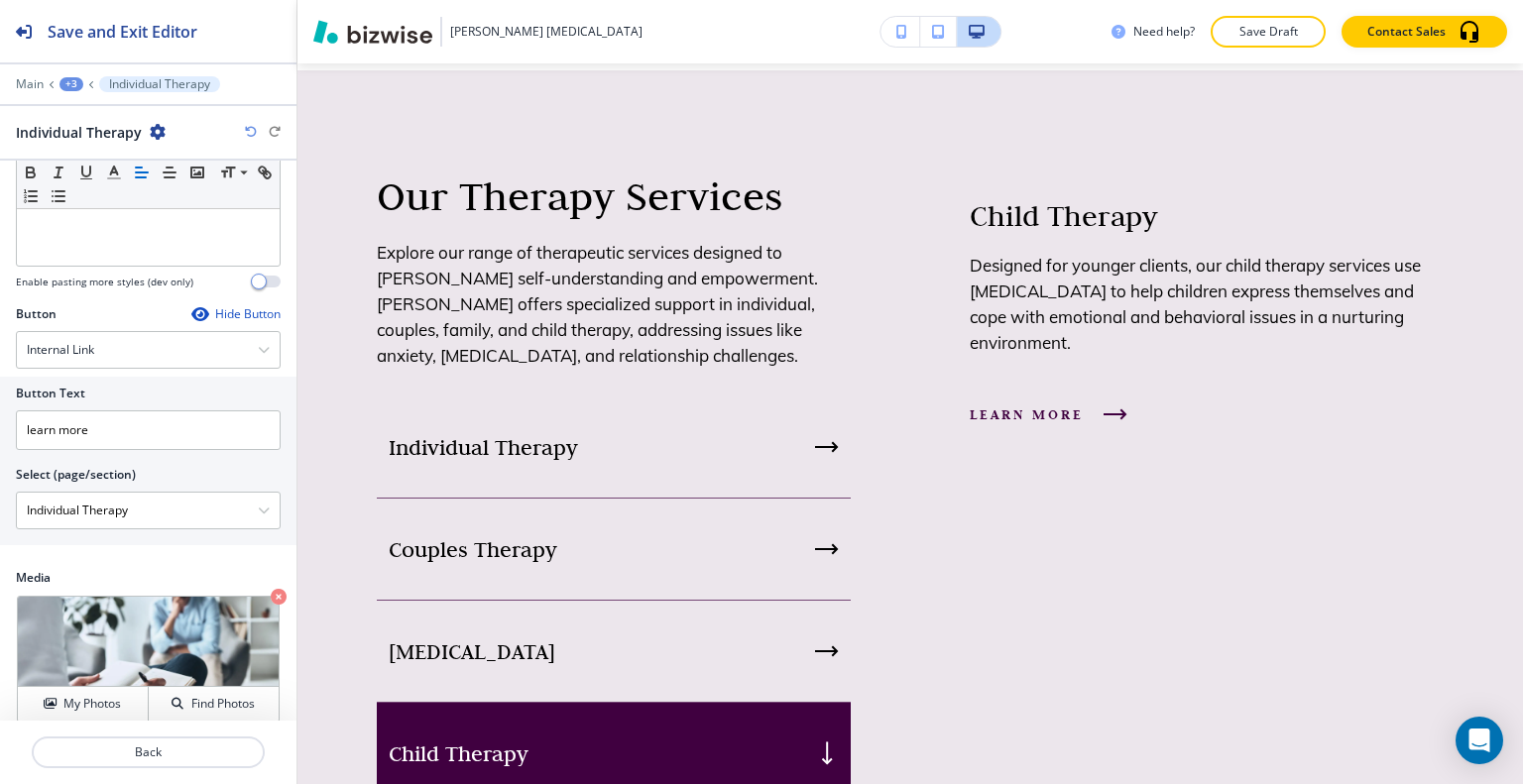 scroll, scrollTop: 410, scrollLeft: 0, axis: vertical 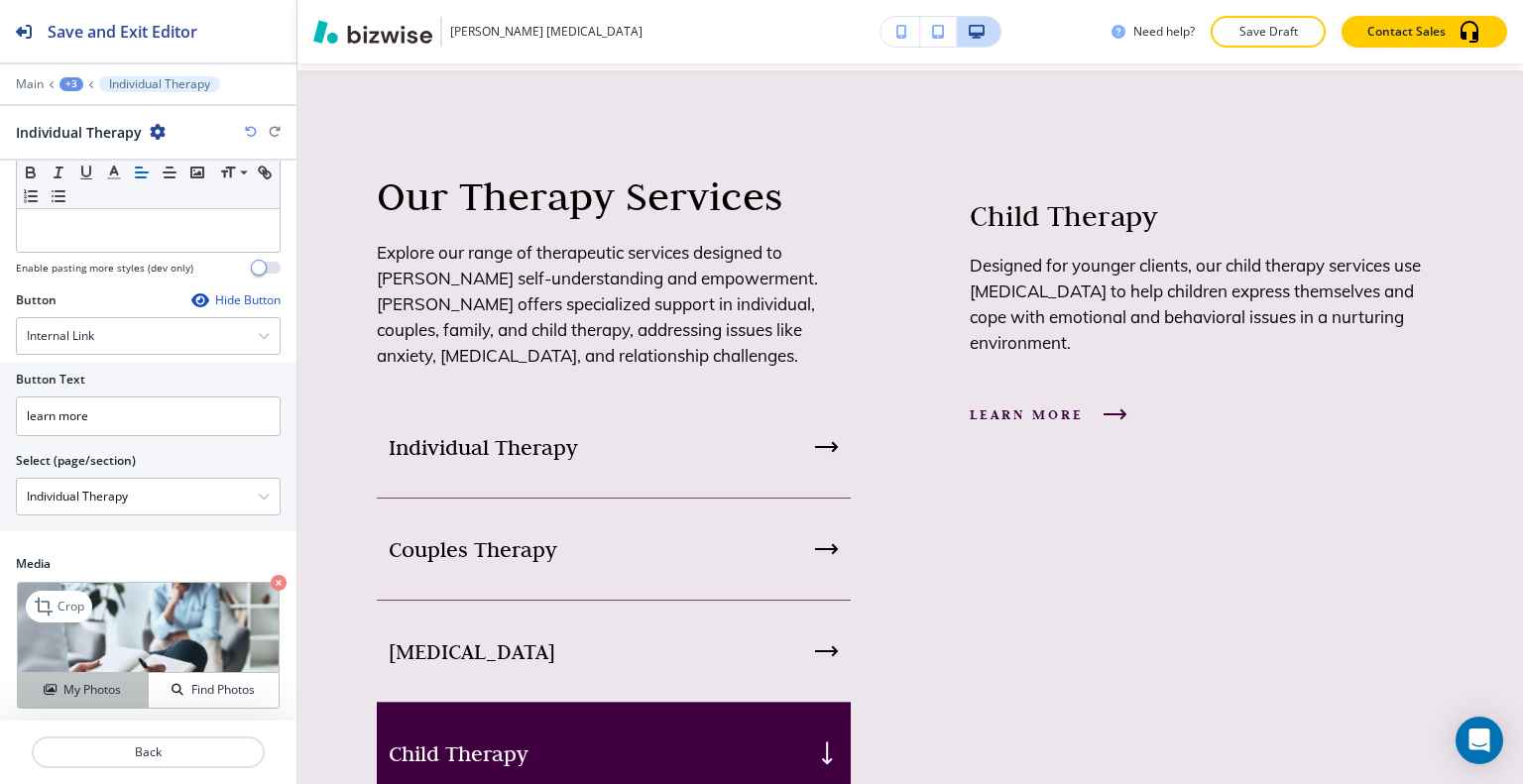 click on "My Photos" at bounding box center (92, 690) 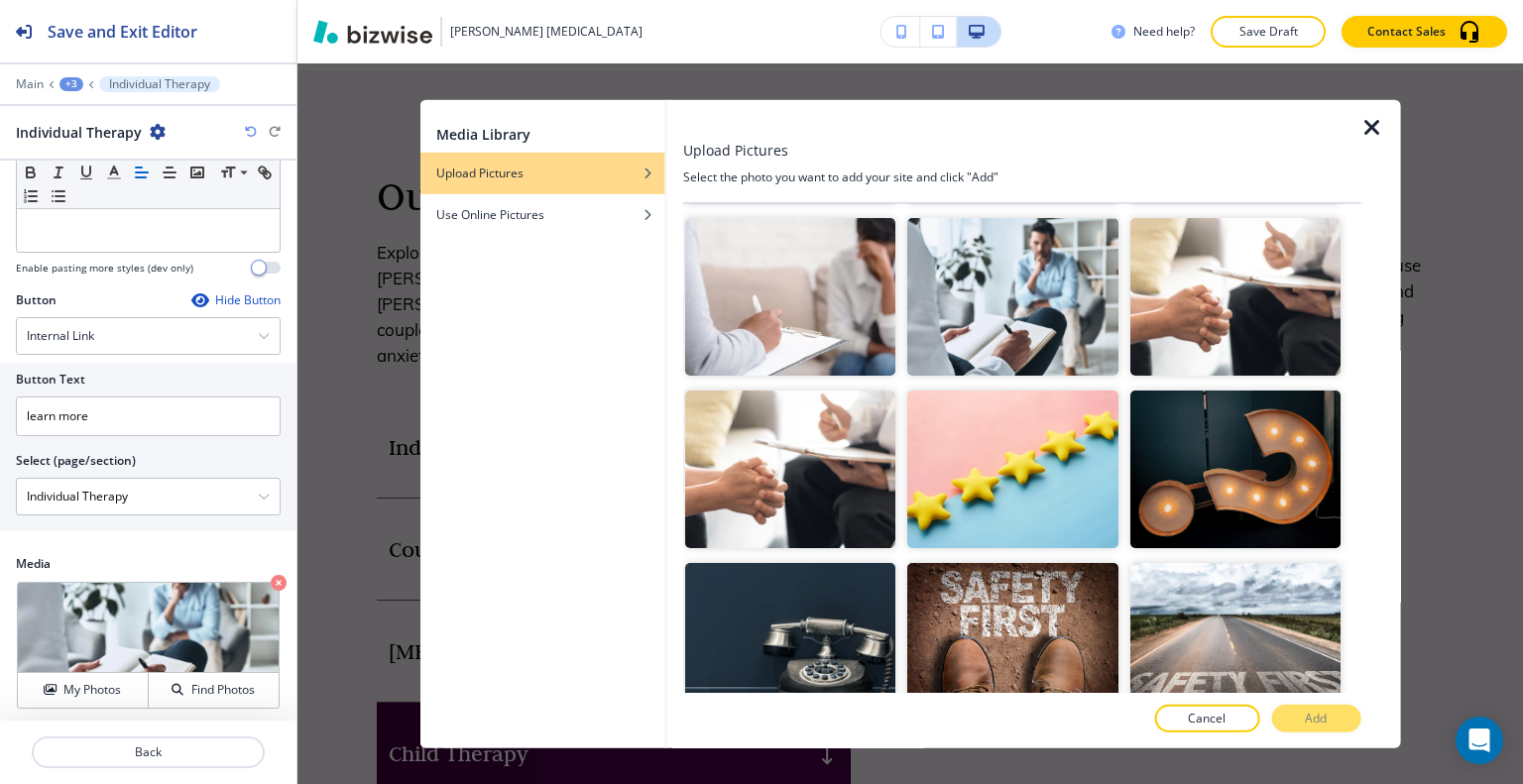 scroll, scrollTop: 0, scrollLeft: 0, axis: both 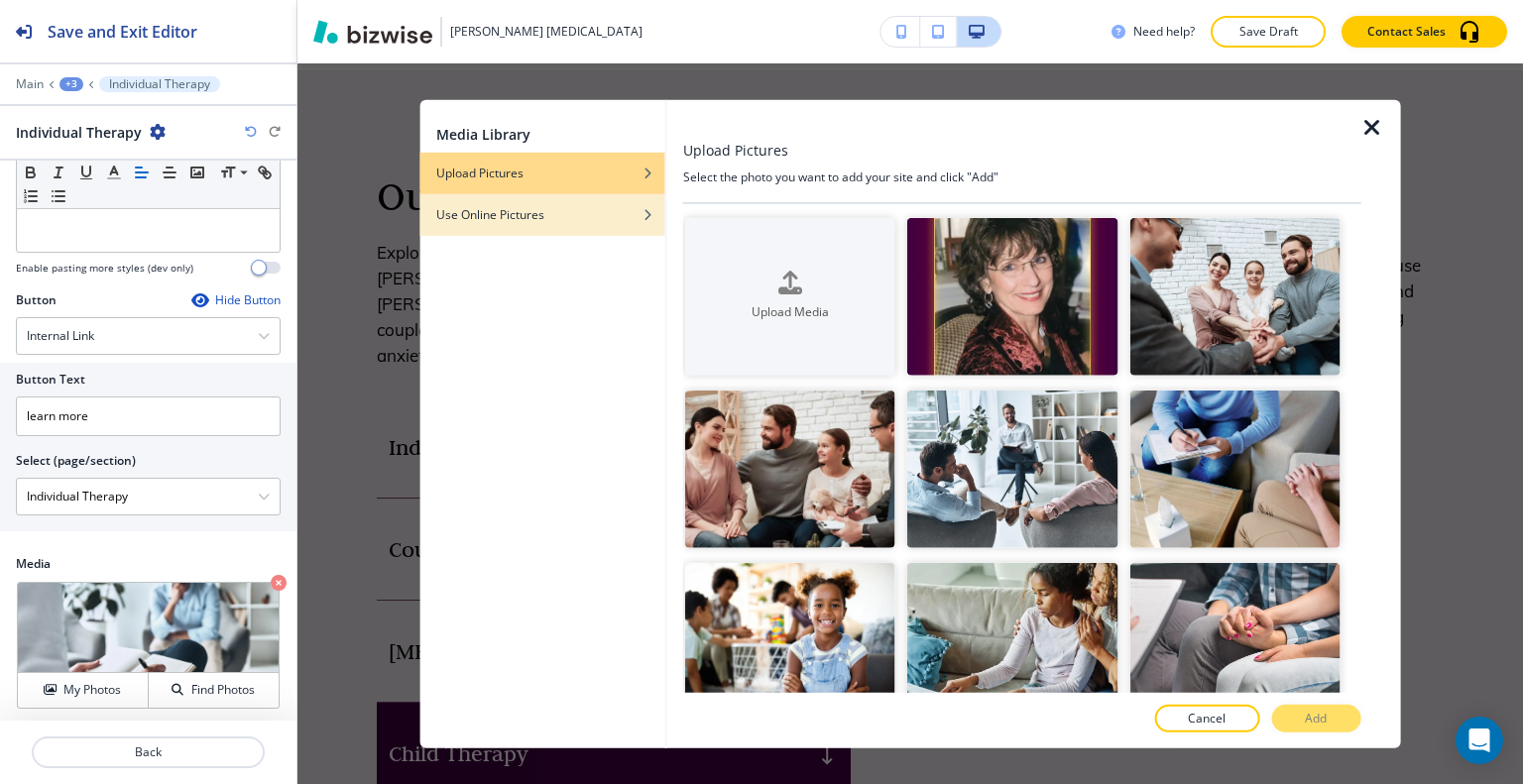 click at bounding box center (542, 229) 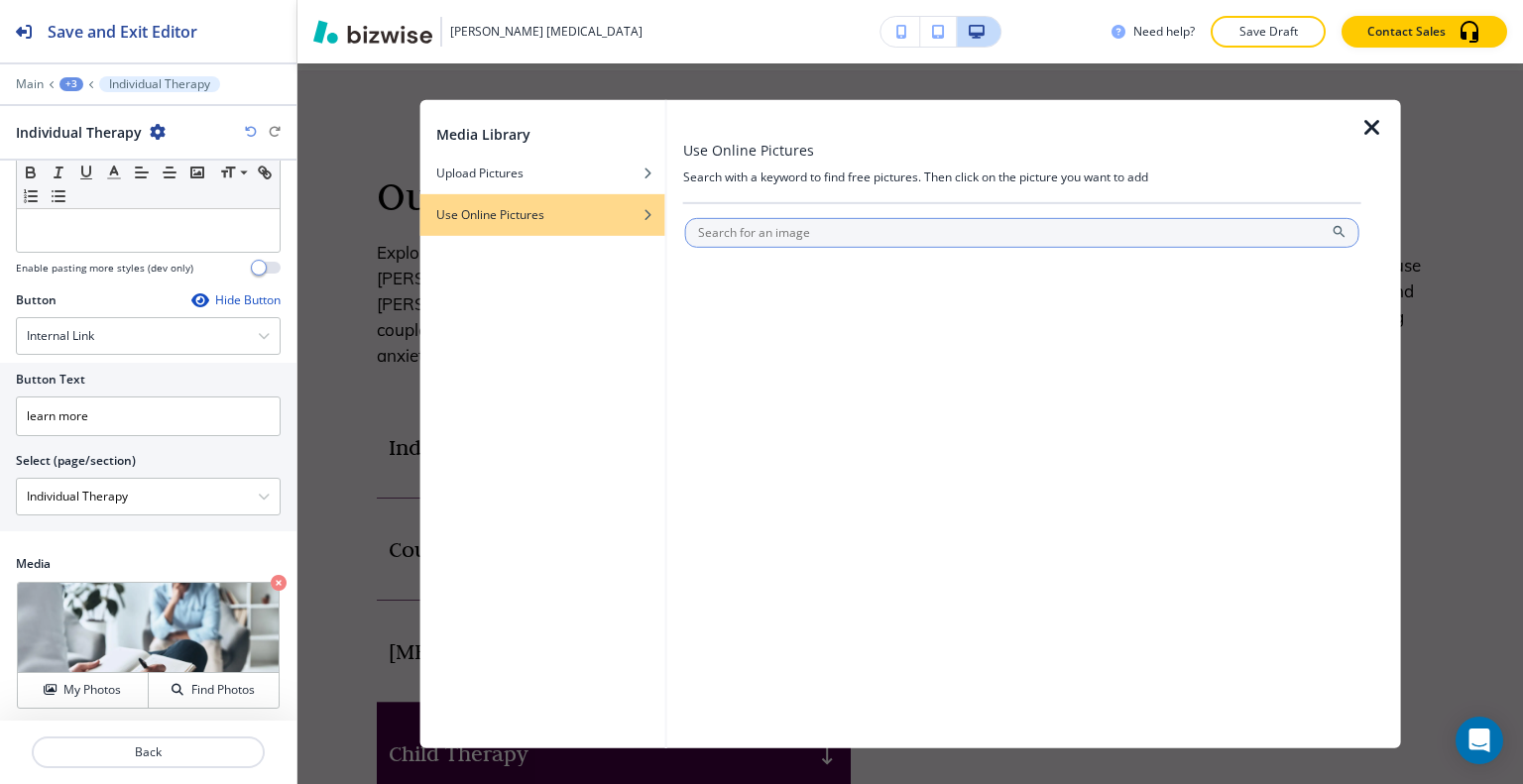 click at bounding box center (1022, 232) 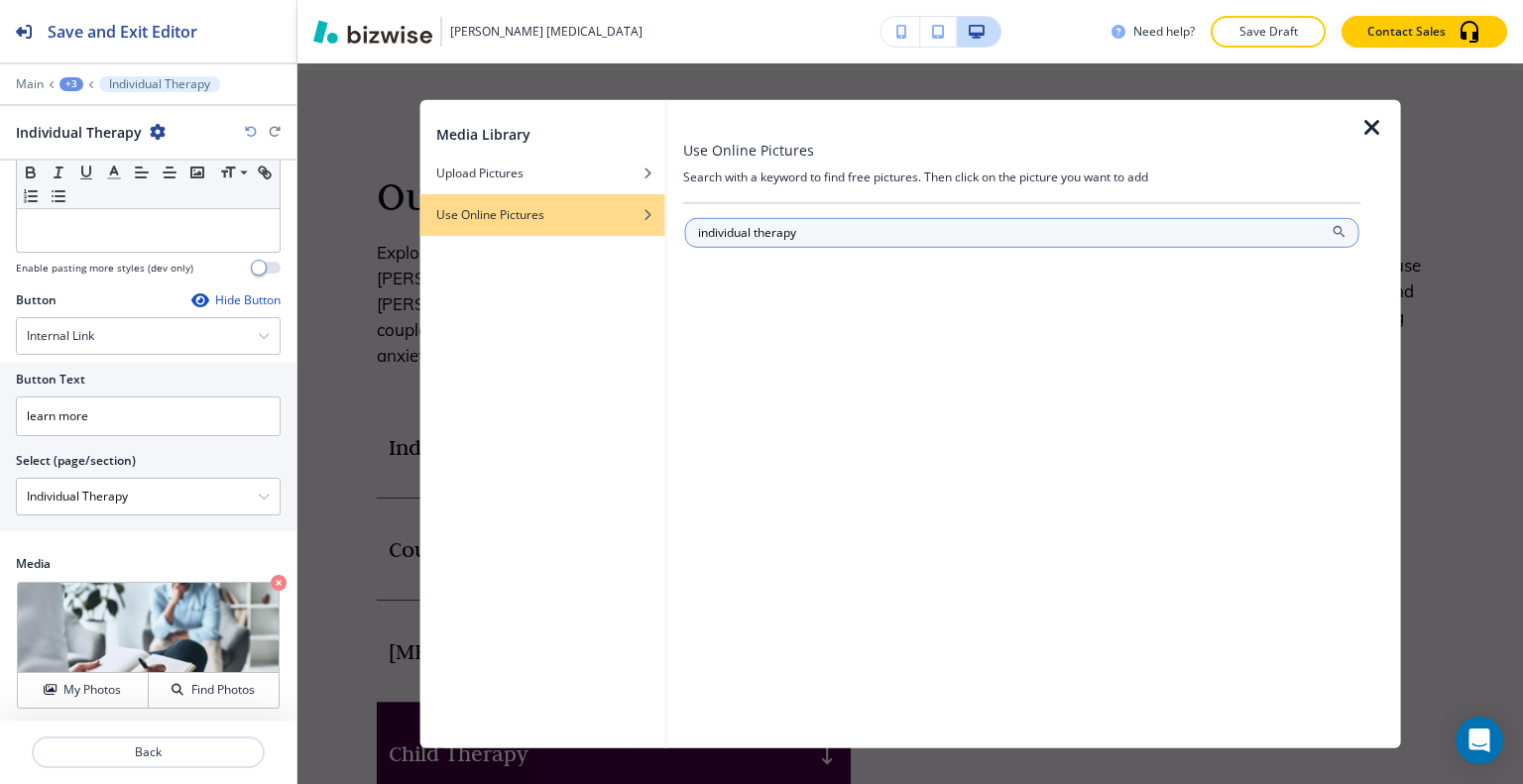 type on "individual therapy" 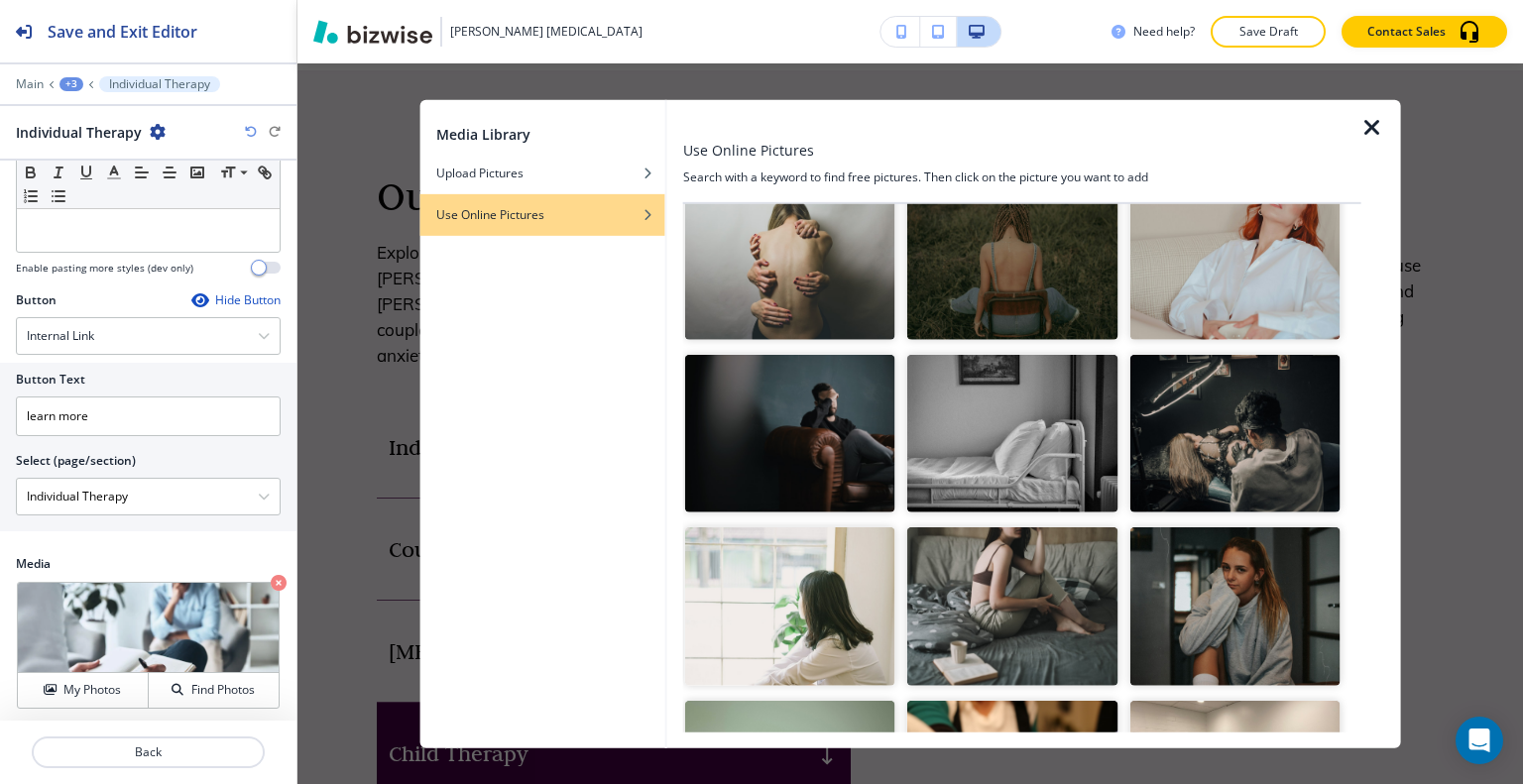scroll, scrollTop: 0, scrollLeft: 0, axis: both 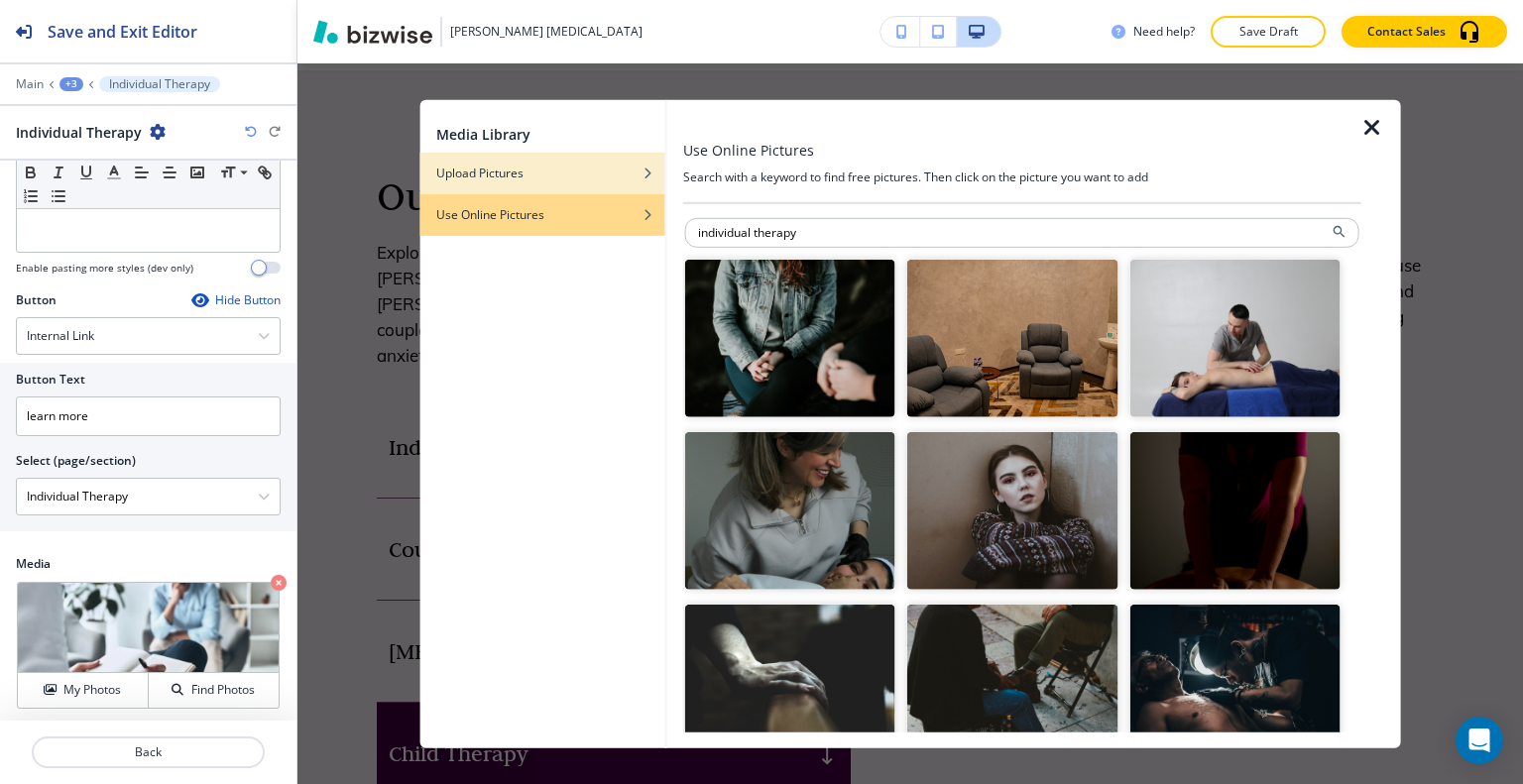 click on "Upload Pictures" at bounding box center (542, 172) 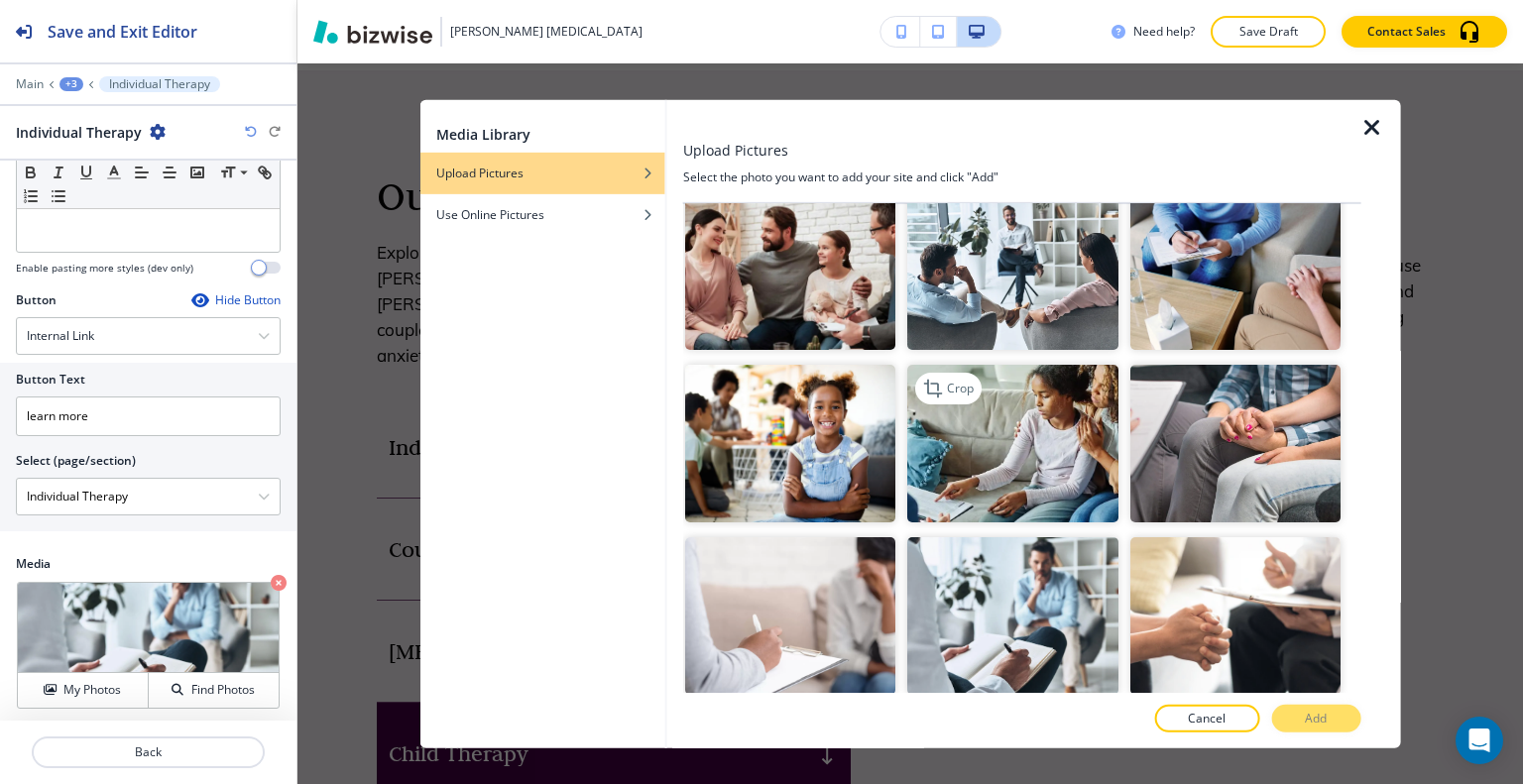 scroll, scrollTop: 99, scrollLeft: 0, axis: vertical 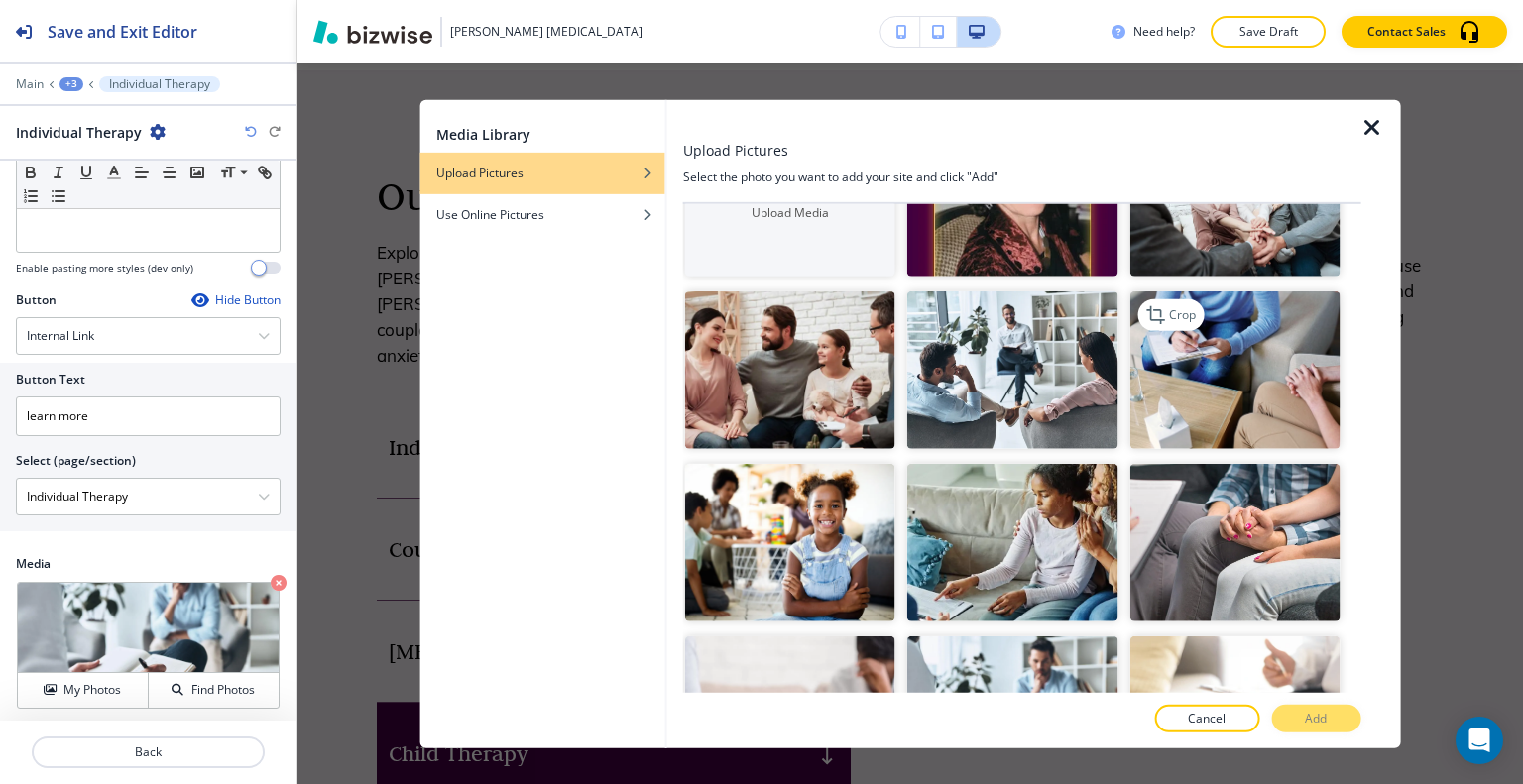 click at bounding box center (1234, 370) 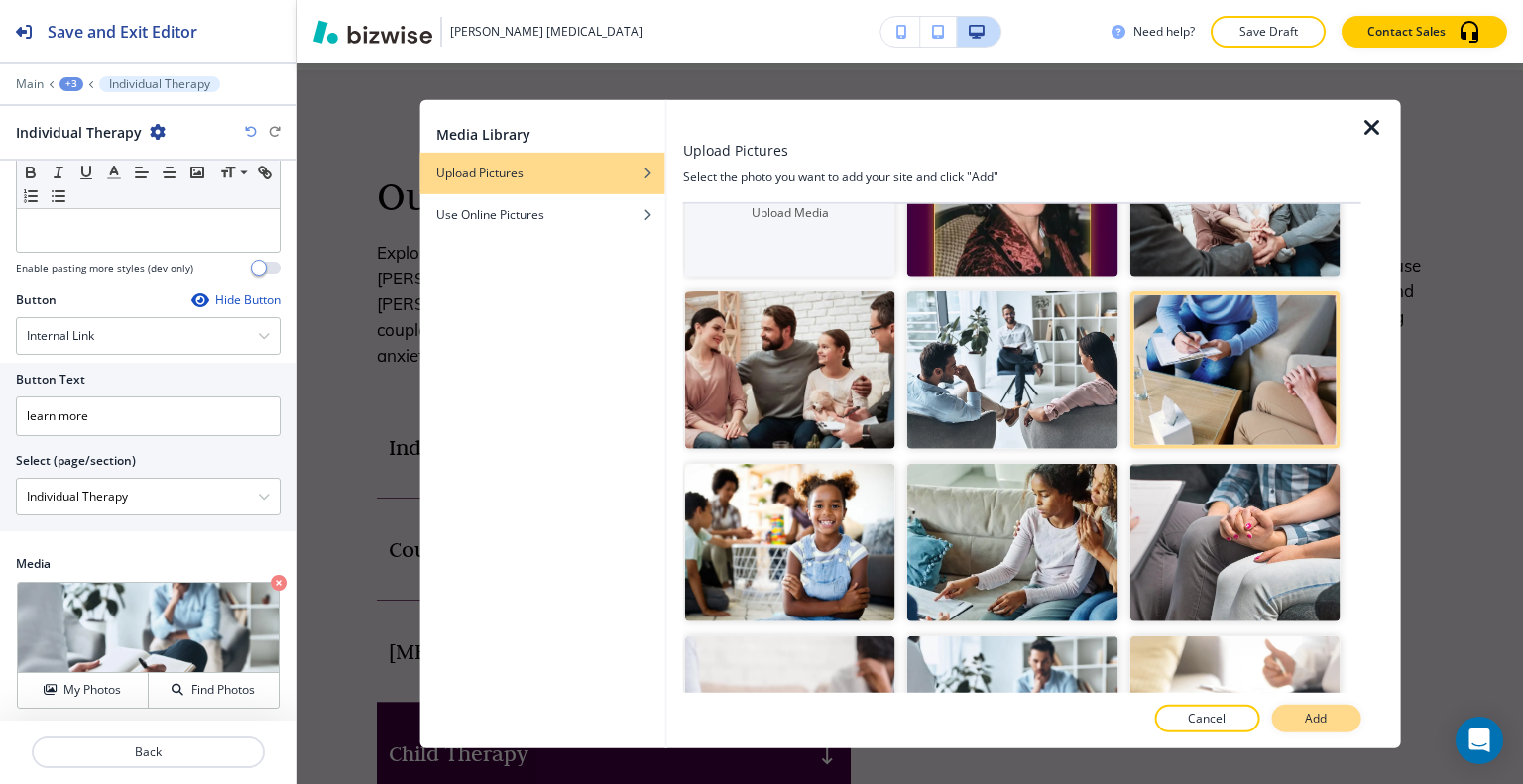 click on "Add" at bounding box center (1316, 719) 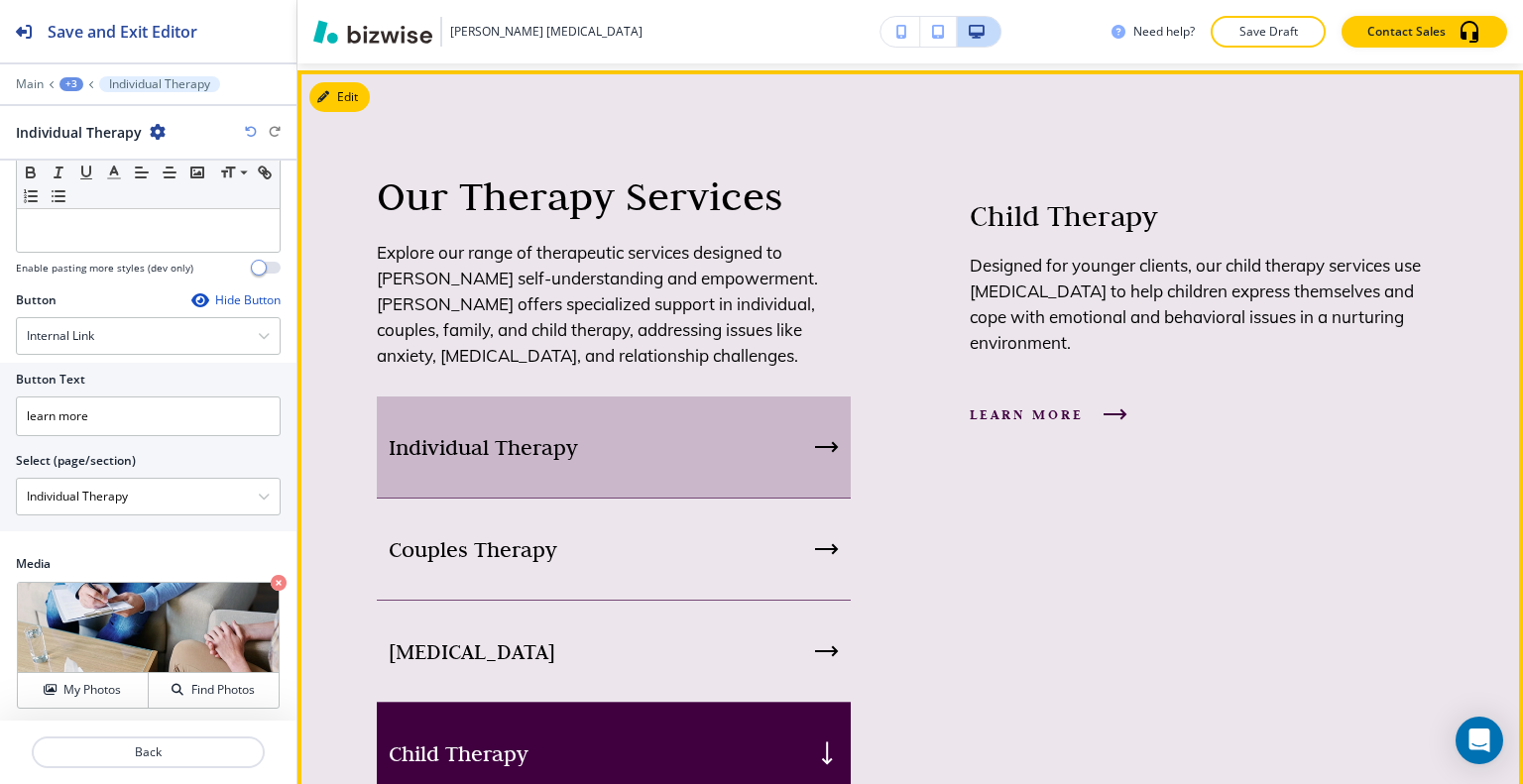 click on "Individual Therapy" at bounding box center [614, 447] 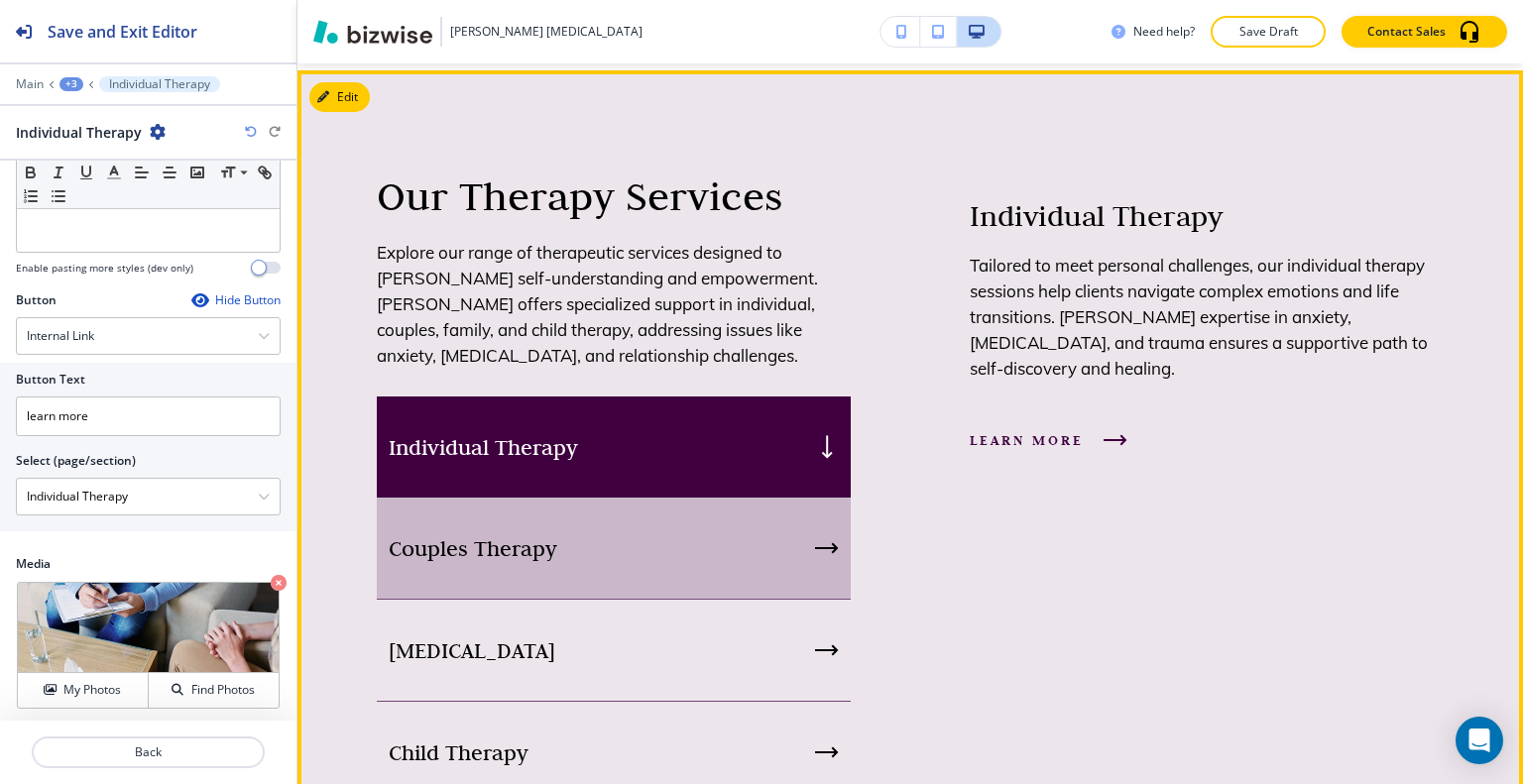 click on "Couples Therapy" at bounding box center [614, 548] 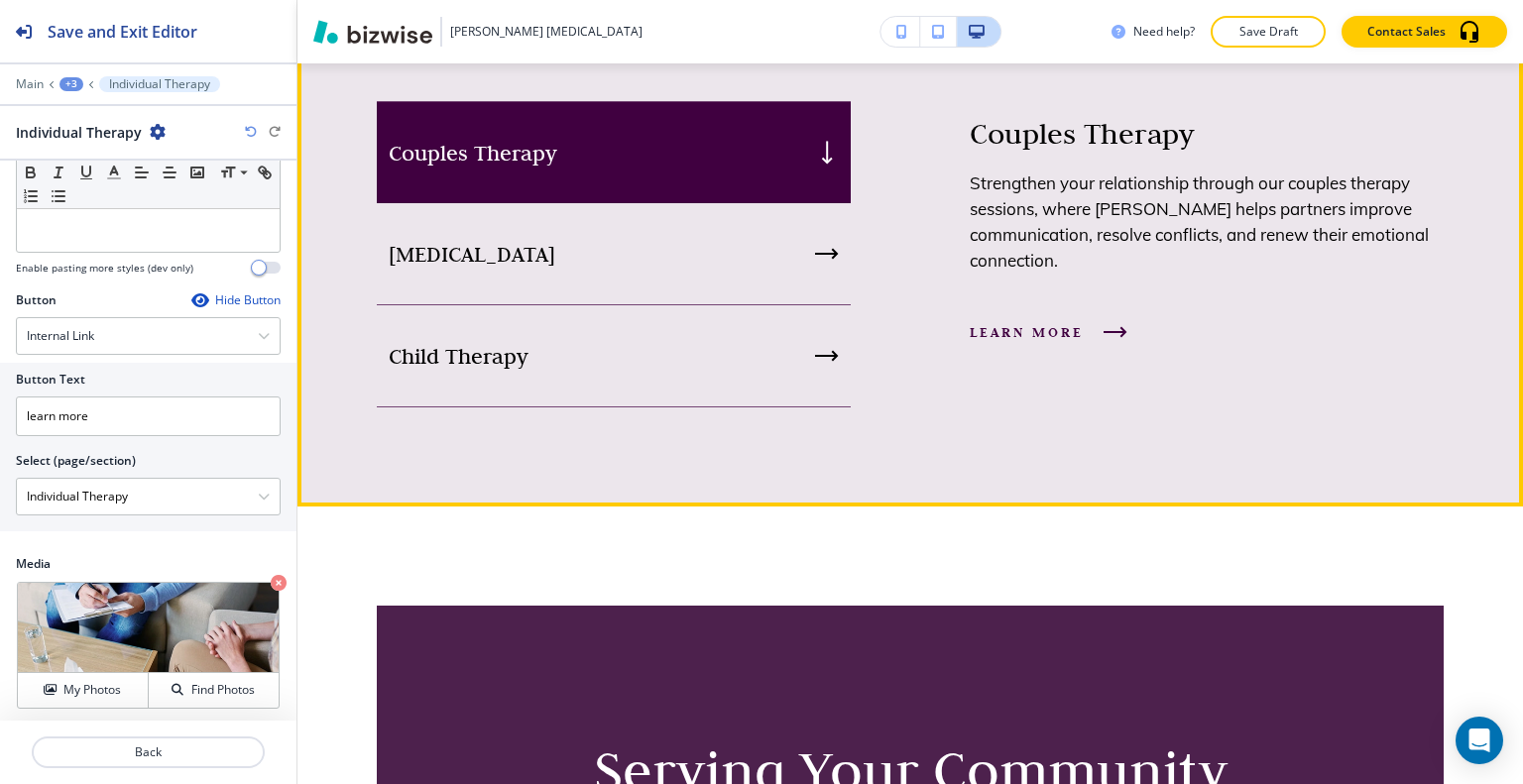 scroll, scrollTop: 2840, scrollLeft: 0, axis: vertical 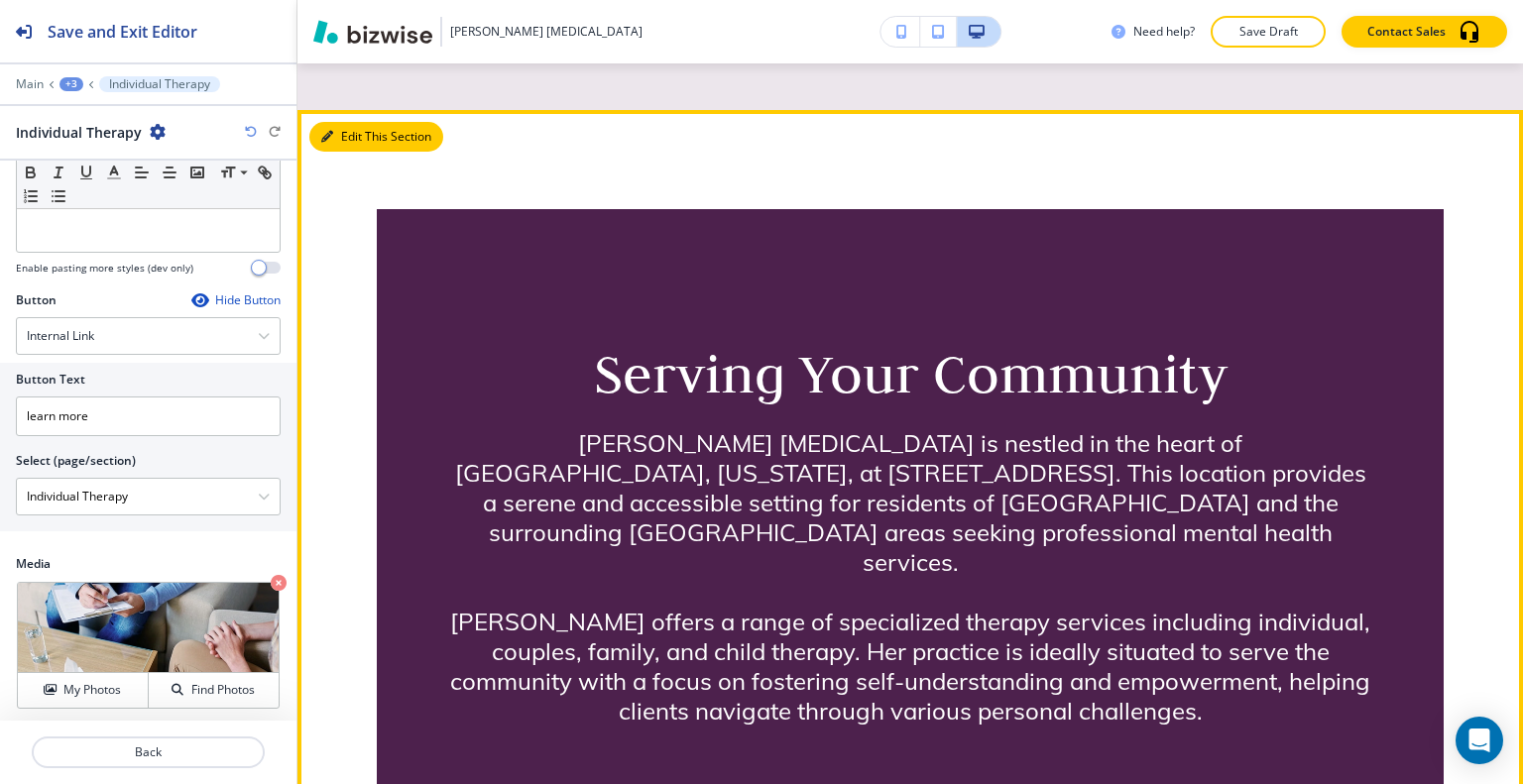 click on "Edit This Section" at bounding box center (376, 137) 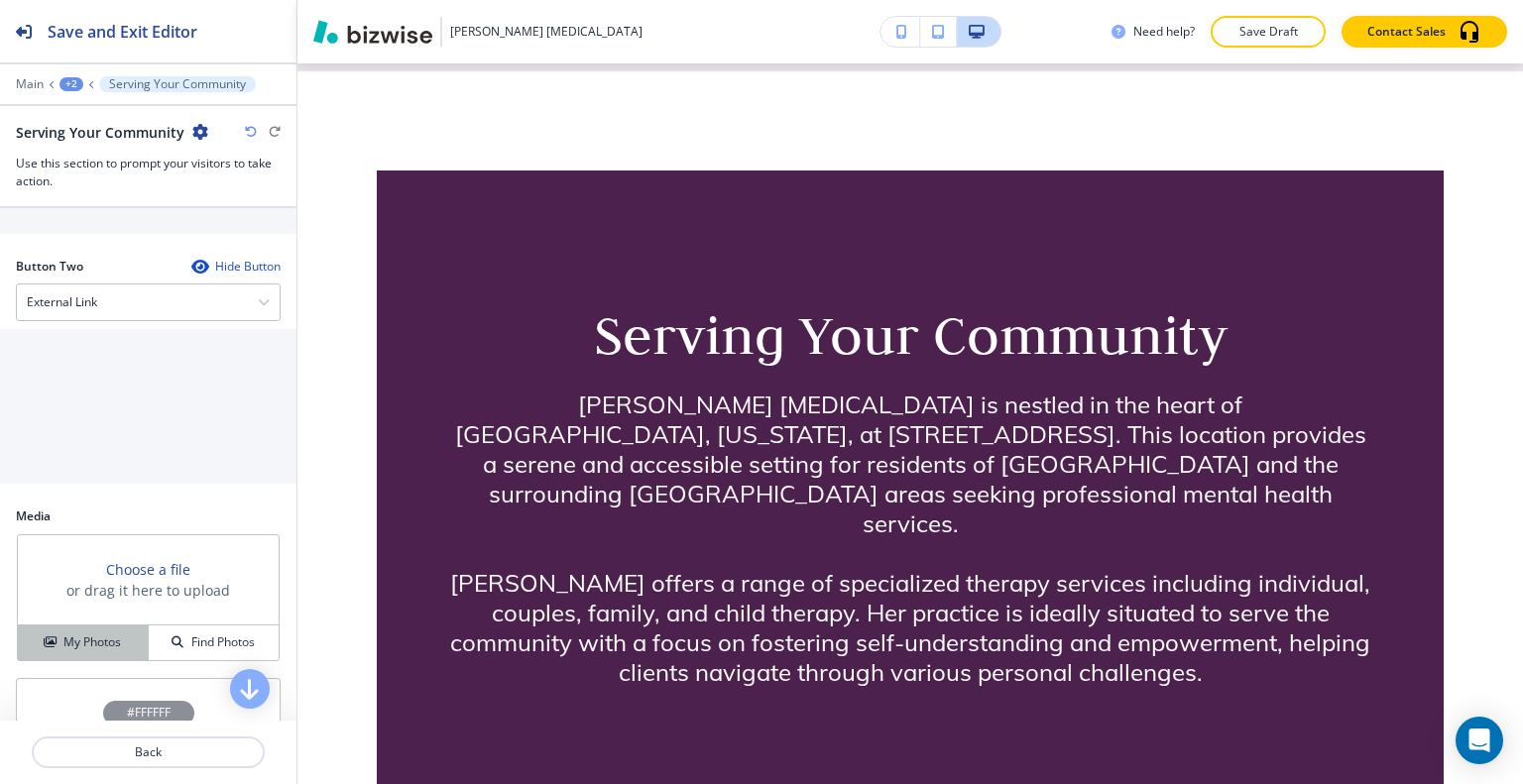 scroll, scrollTop: 1090, scrollLeft: 0, axis: vertical 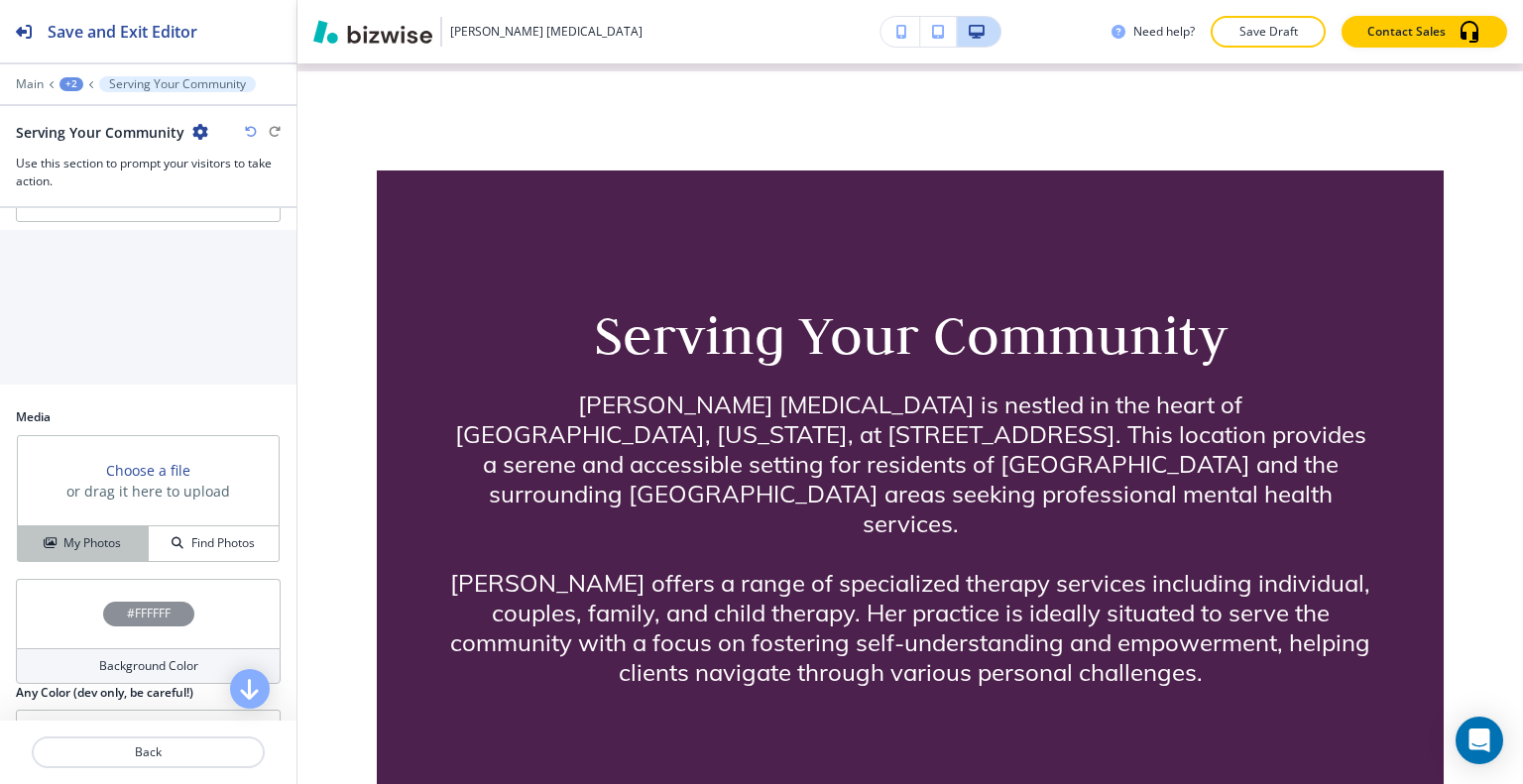 click on "My Photos" at bounding box center [92, 543] 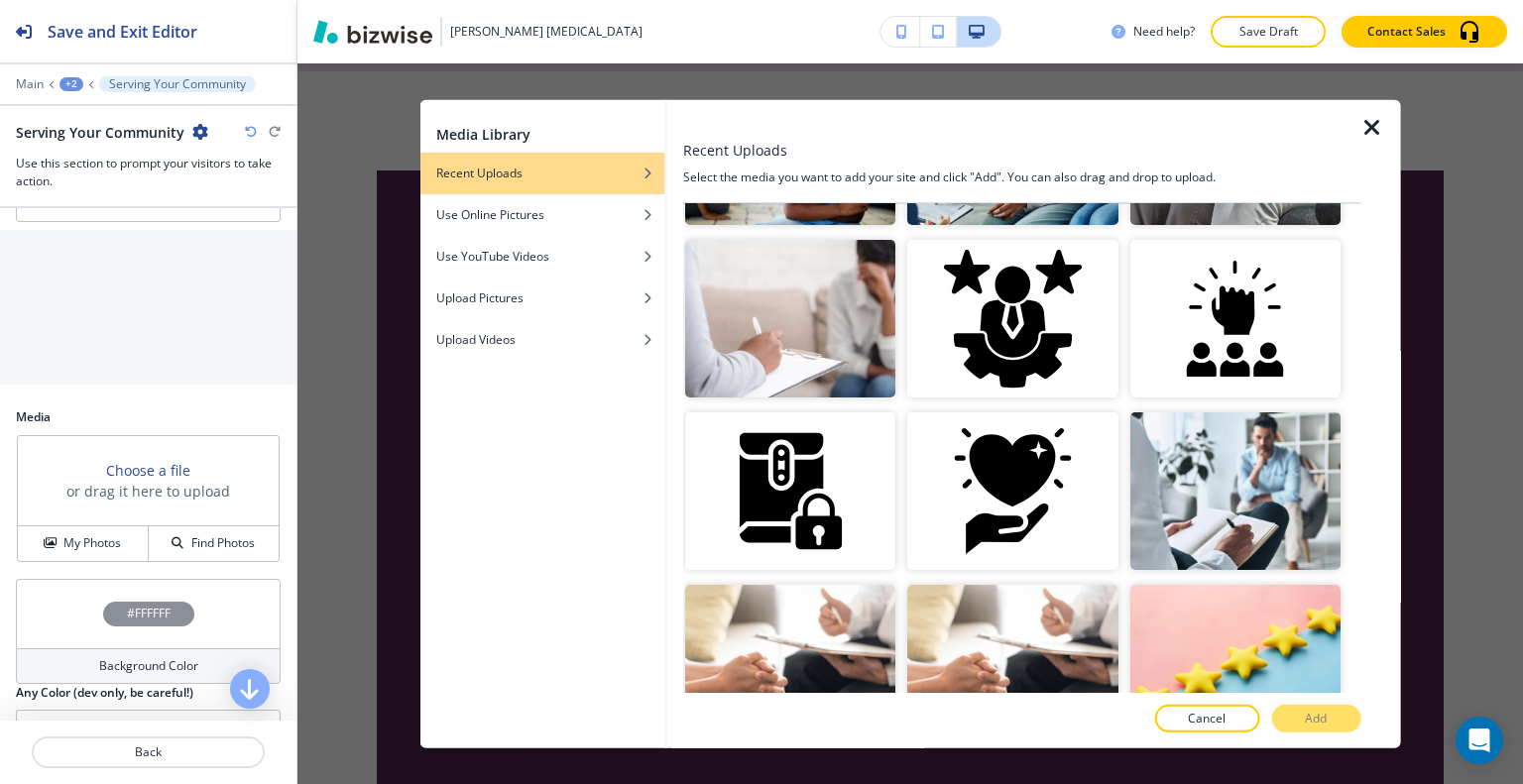 scroll, scrollTop: 892, scrollLeft: 0, axis: vertical 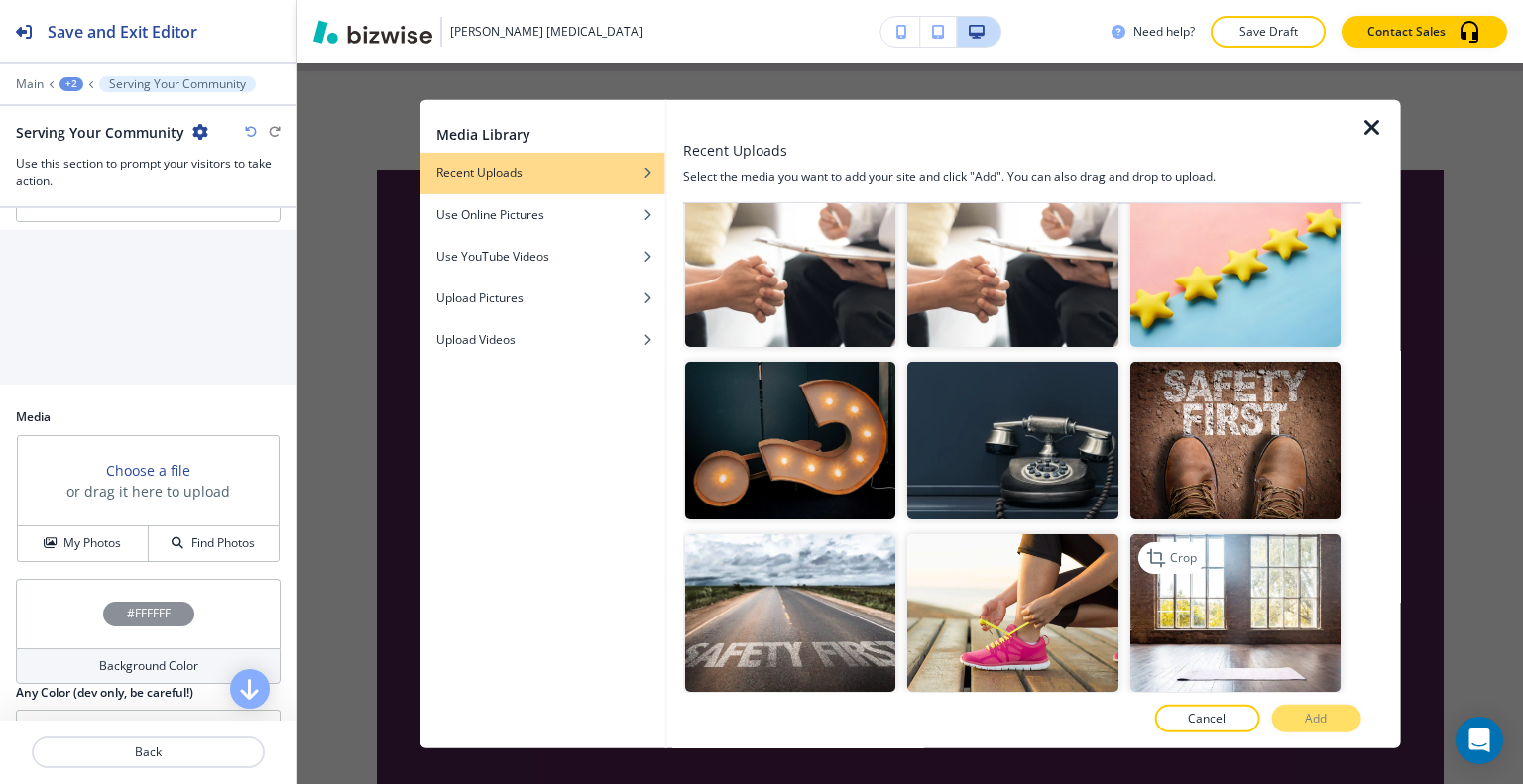 click at bounding box center [1234, 613] 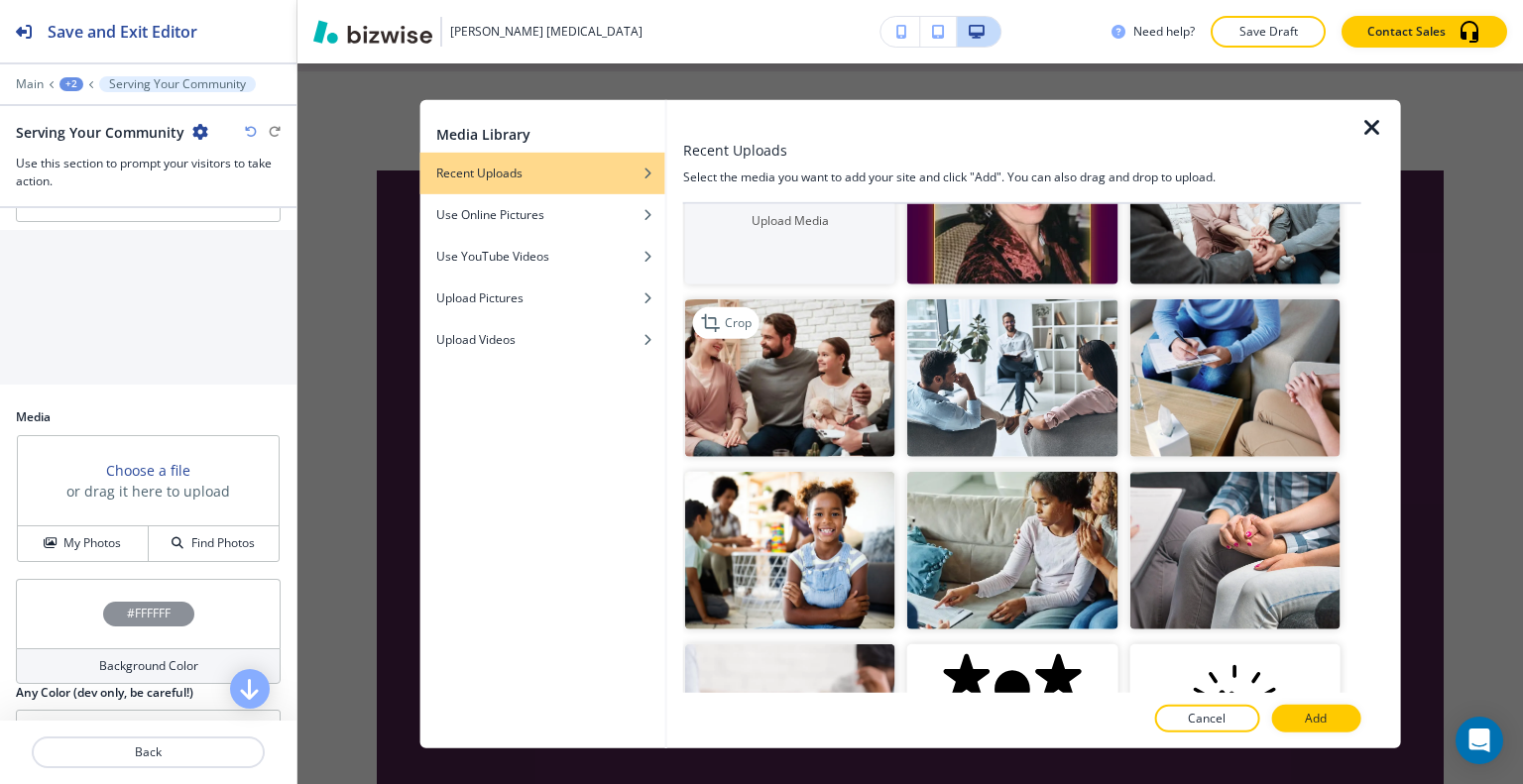 scroll, scrollTop: 0, scrollLeft: 0, axis: both 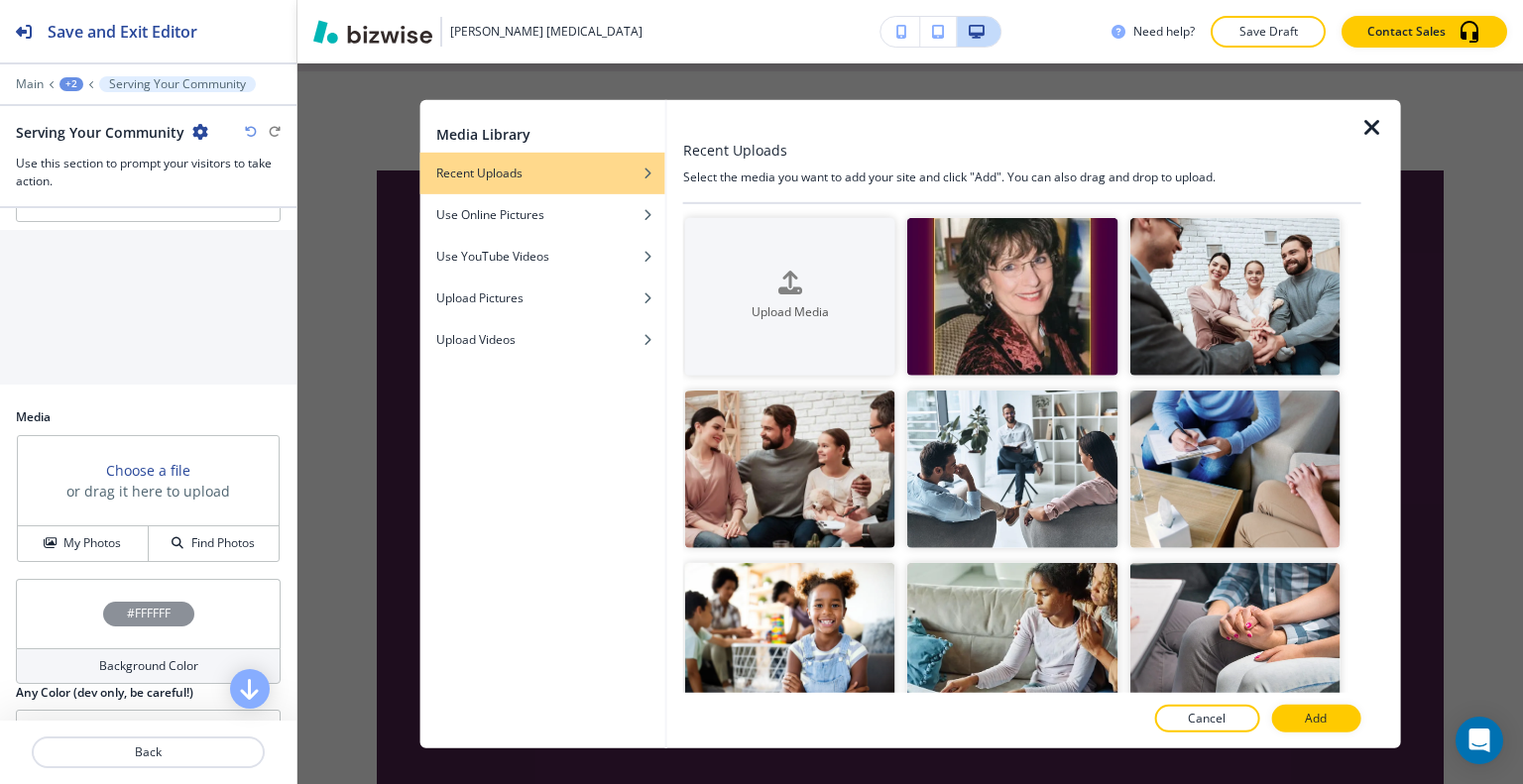 click at bounding box center [1372, 127] 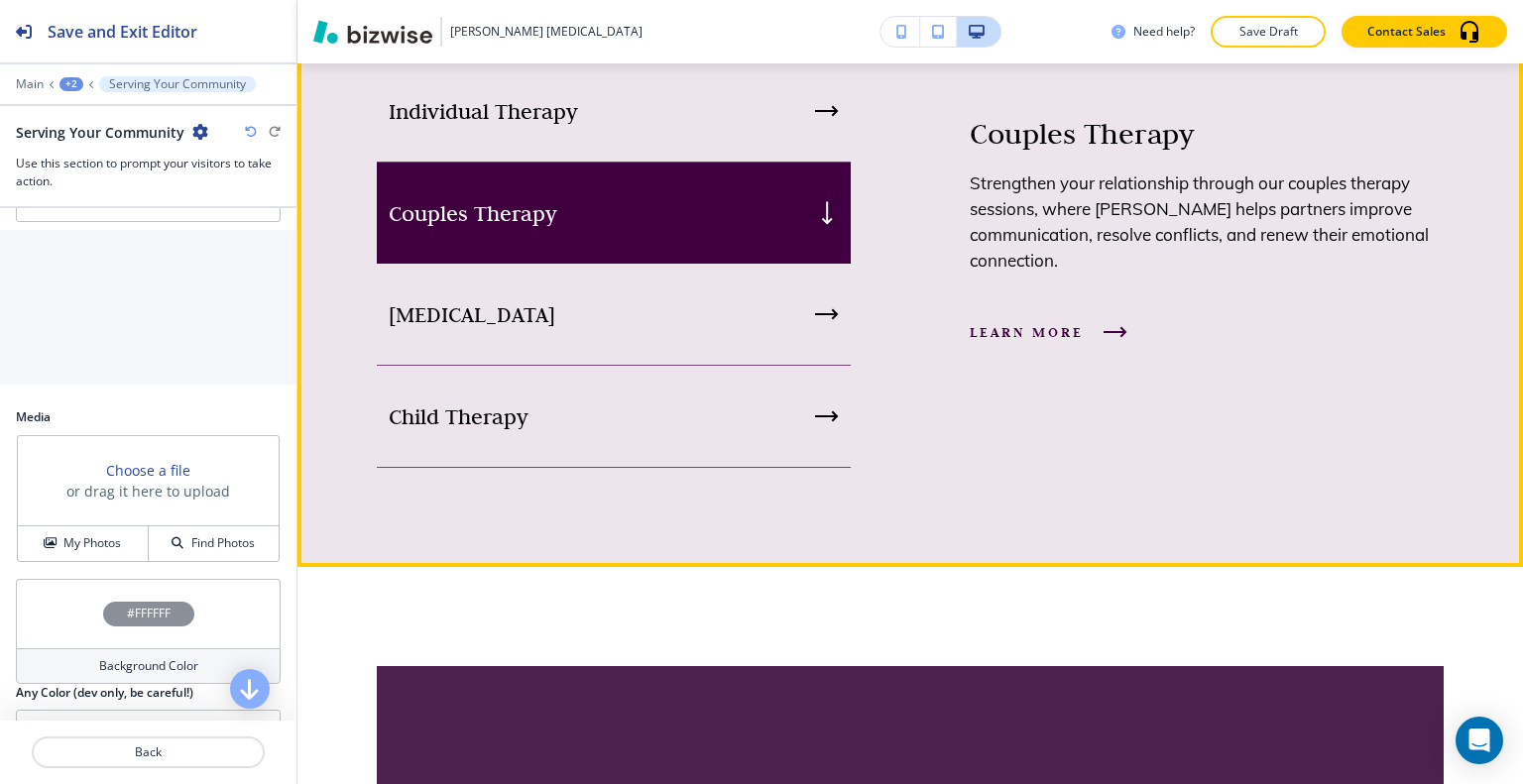scroll, scrollTop: 2581, scrollLeft: 0, axis: vertical 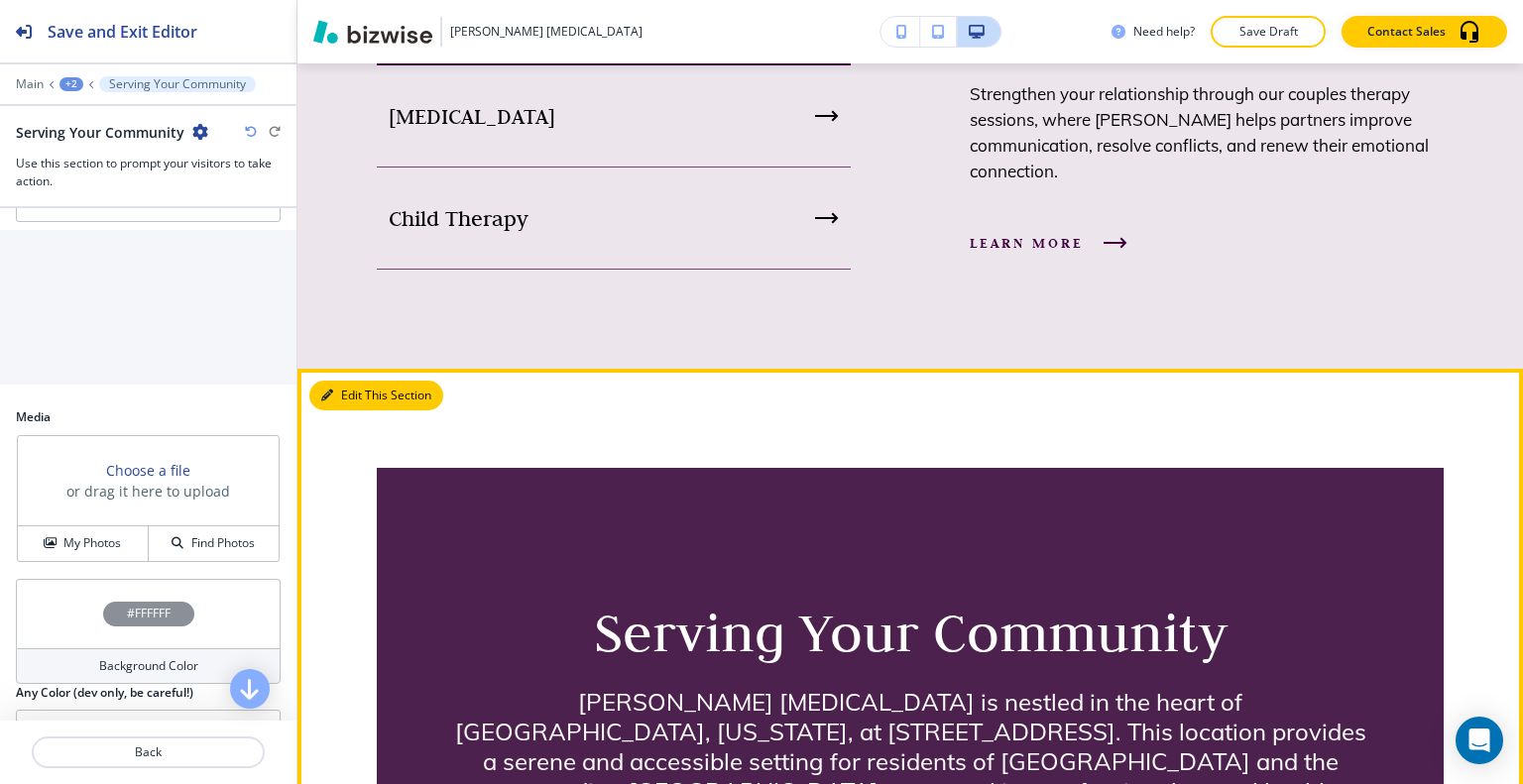 click on "Edit This Section" at bounding box center [376, 395] 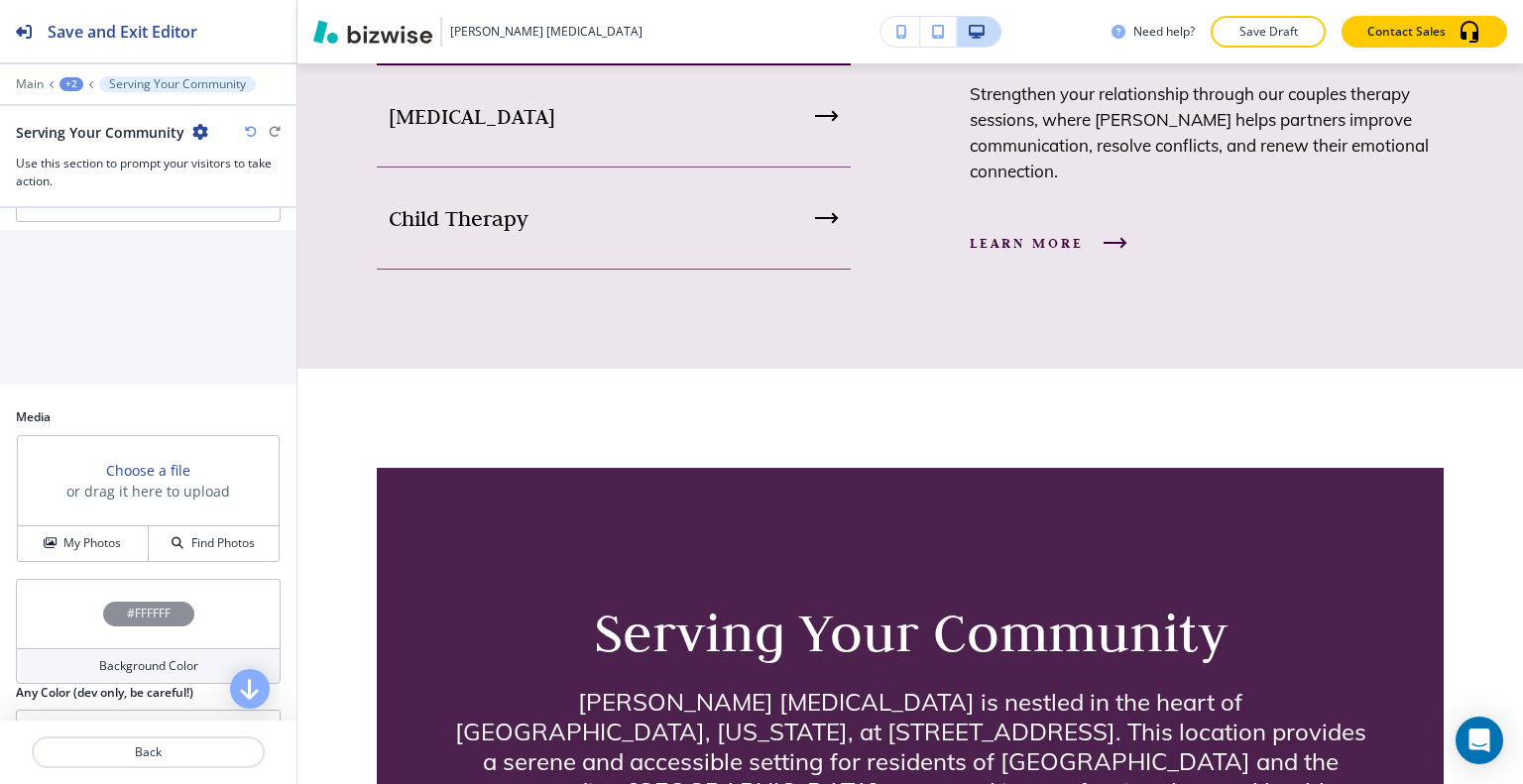 click on "#FFFFFF" at bounding box center [148, 614] 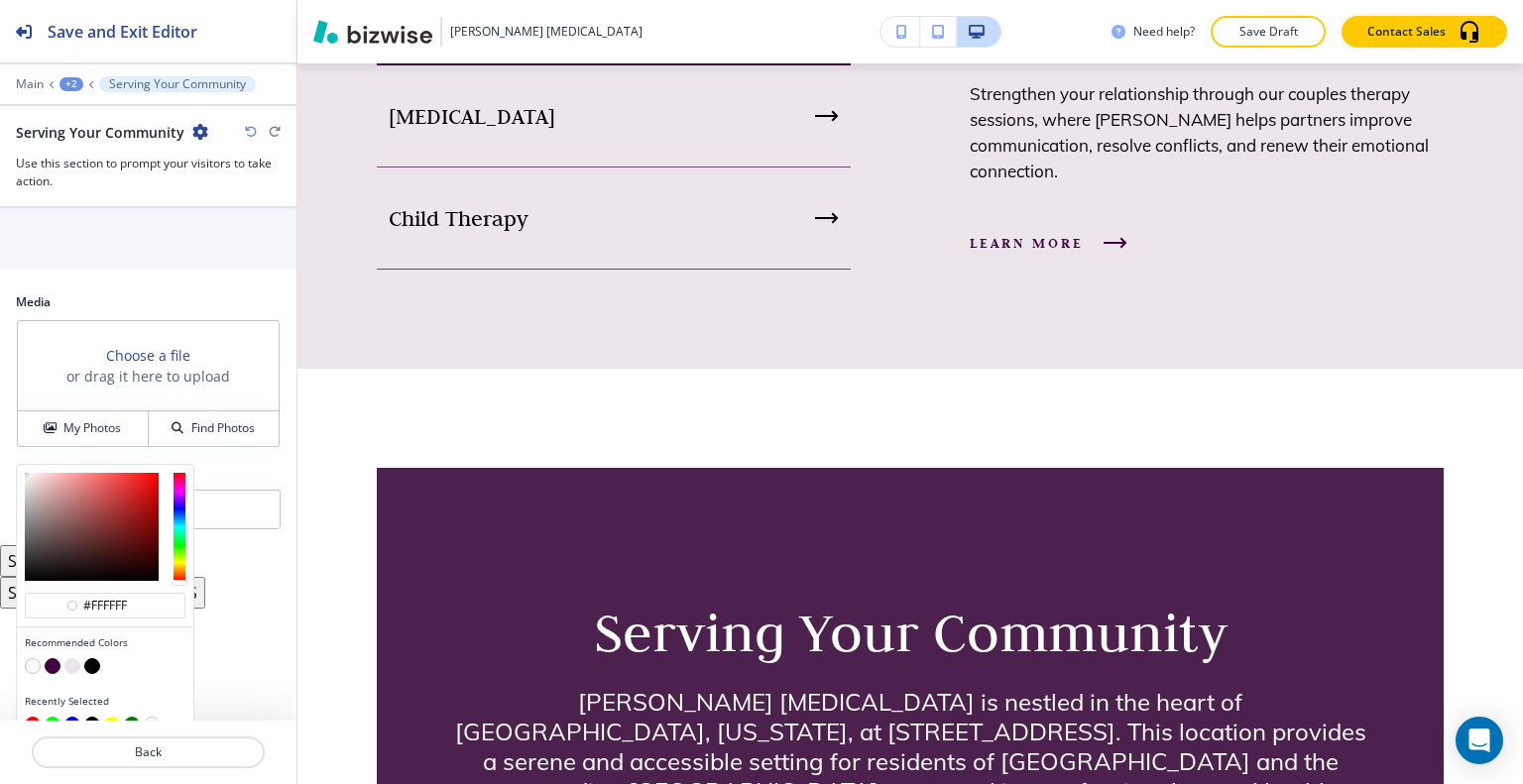 click at bounding box center [53, 666] 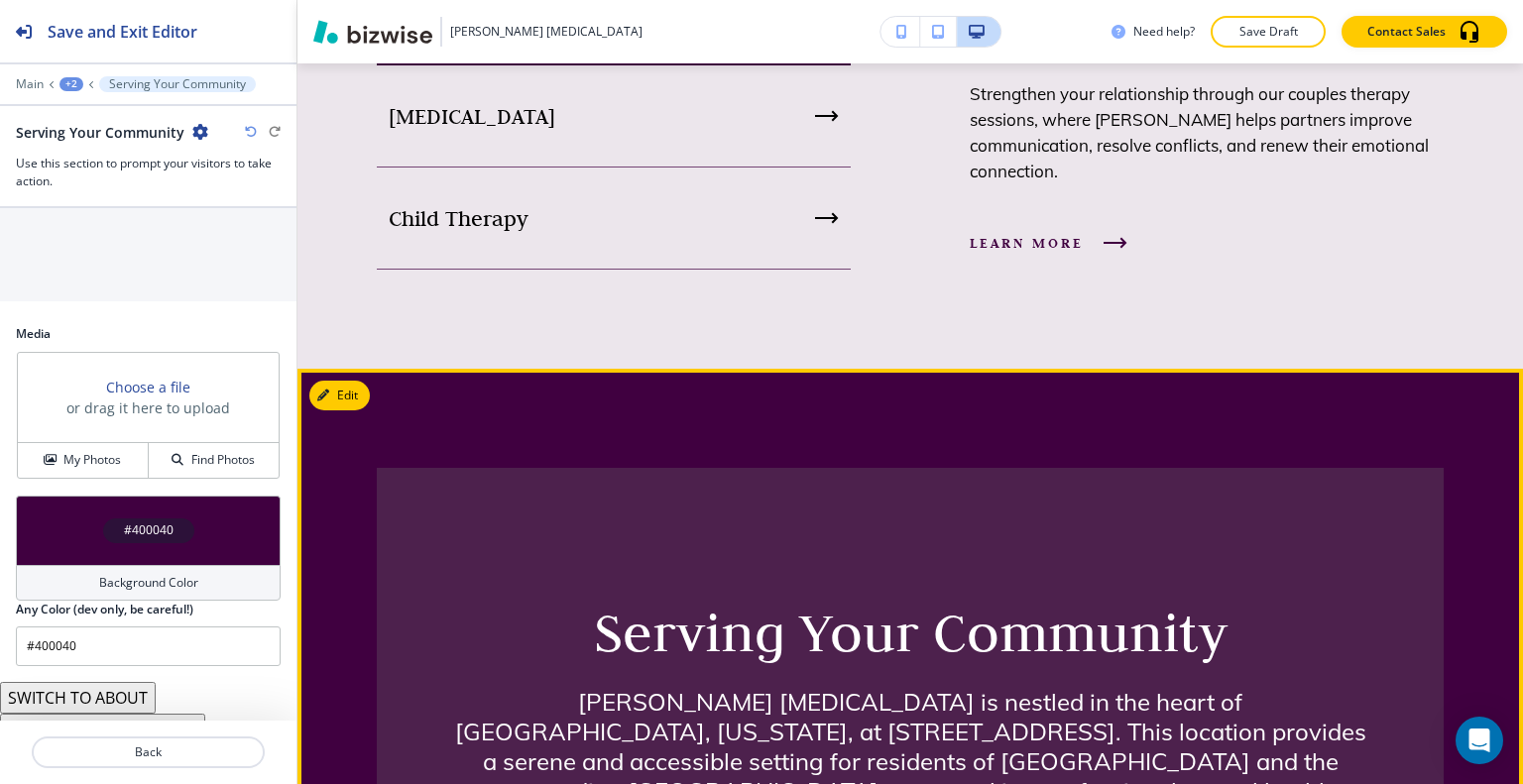 scroll, scrollTop: 2878, scrollLeft: 0, axis: vertical 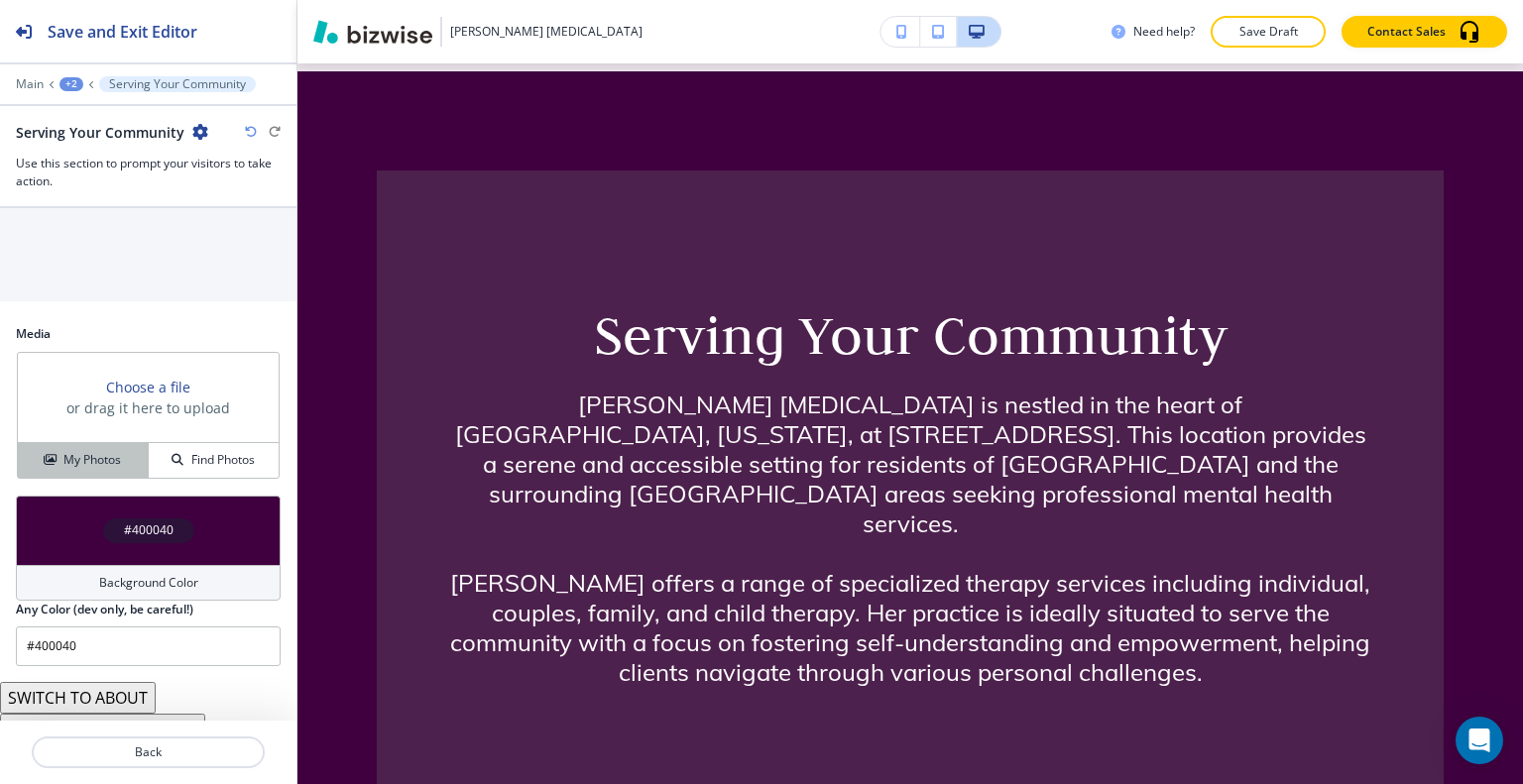 click on "My Photos" at bounding box center [83, 460] 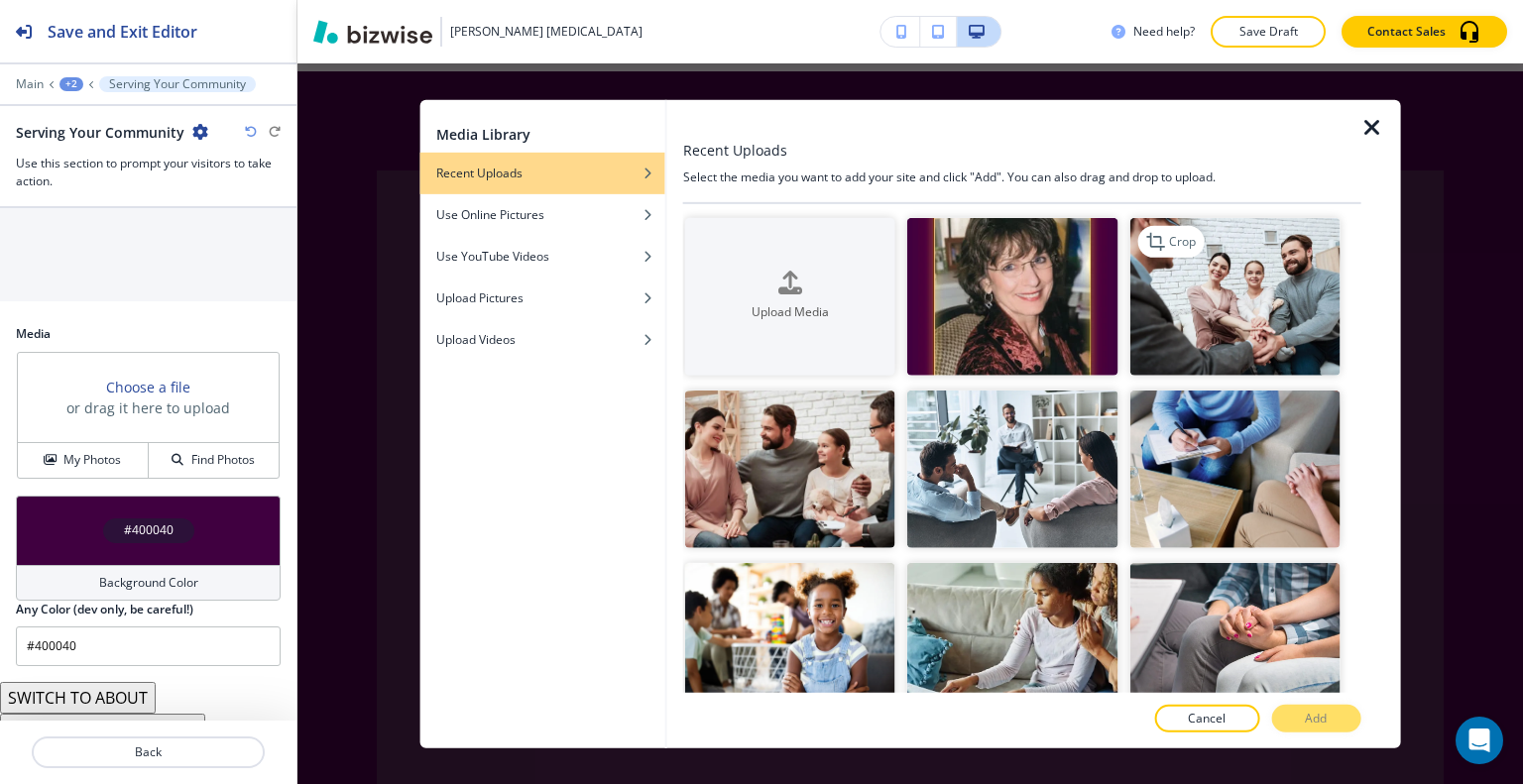 click at bounding box center (1234, 295) 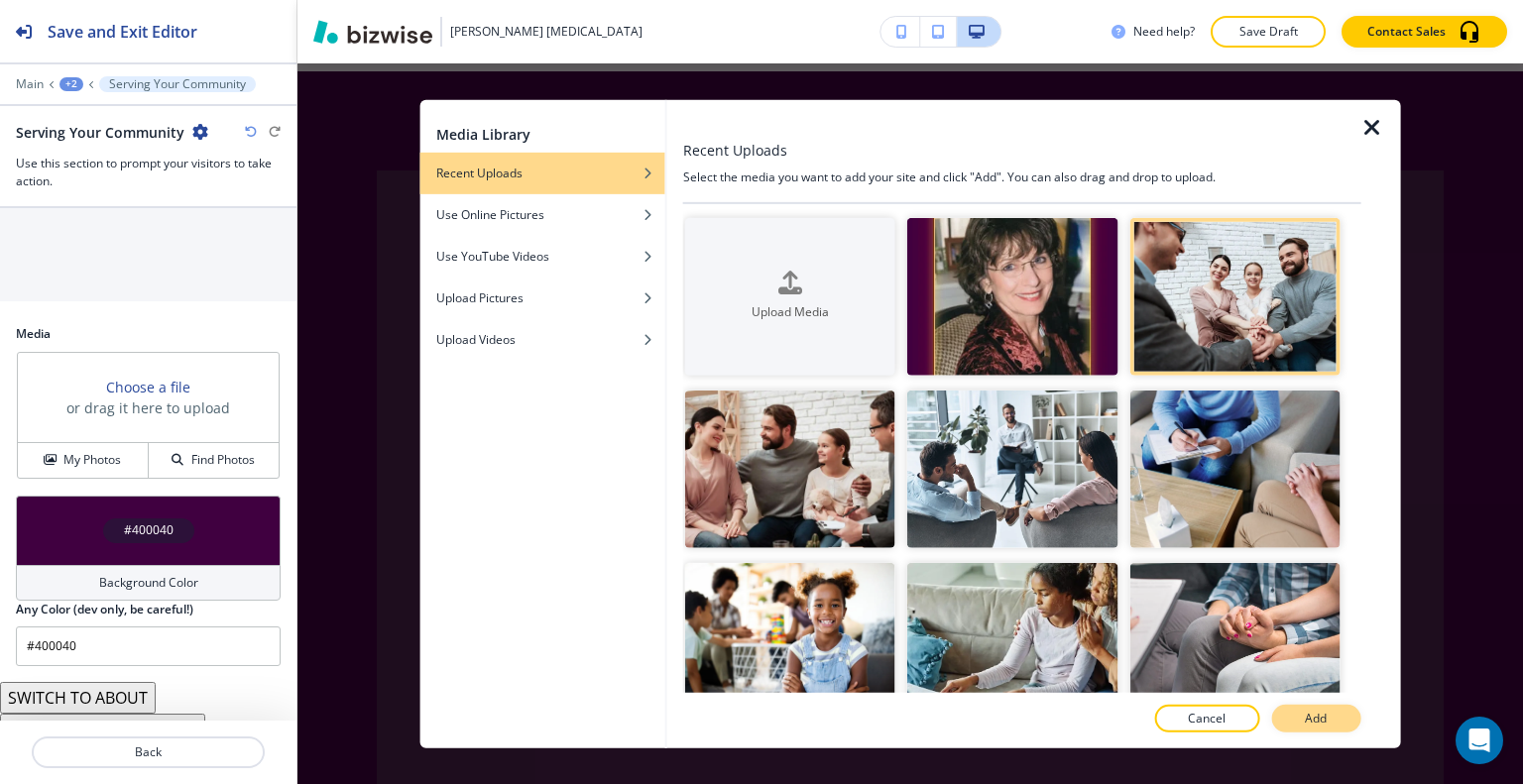 click on "Add" at bounding box center [1316, 719] 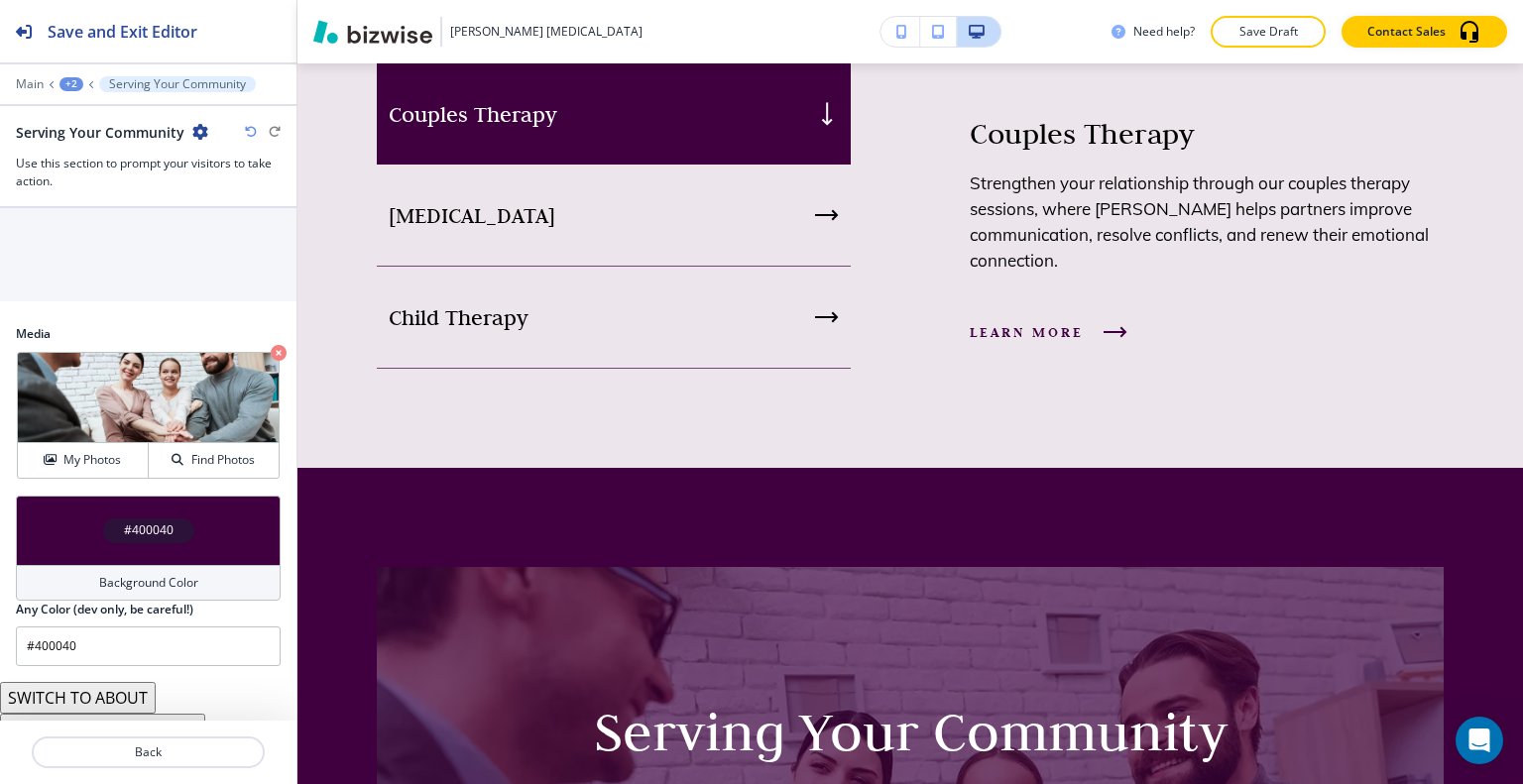 scroll, scrollTop: 2085, scrollLeft: 0, axis: vertical 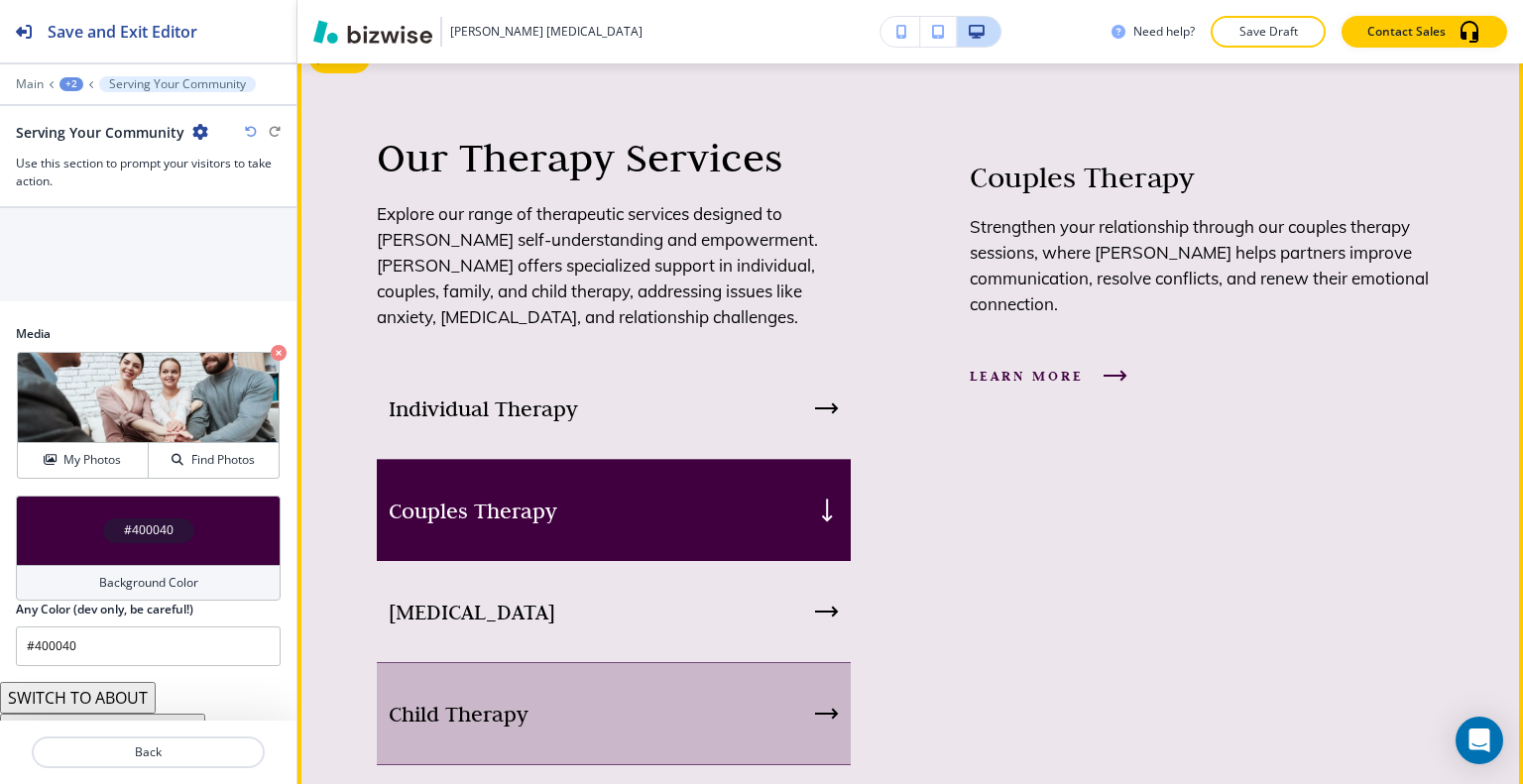 click on "Child Therapy" at bounding box center [614, 714] 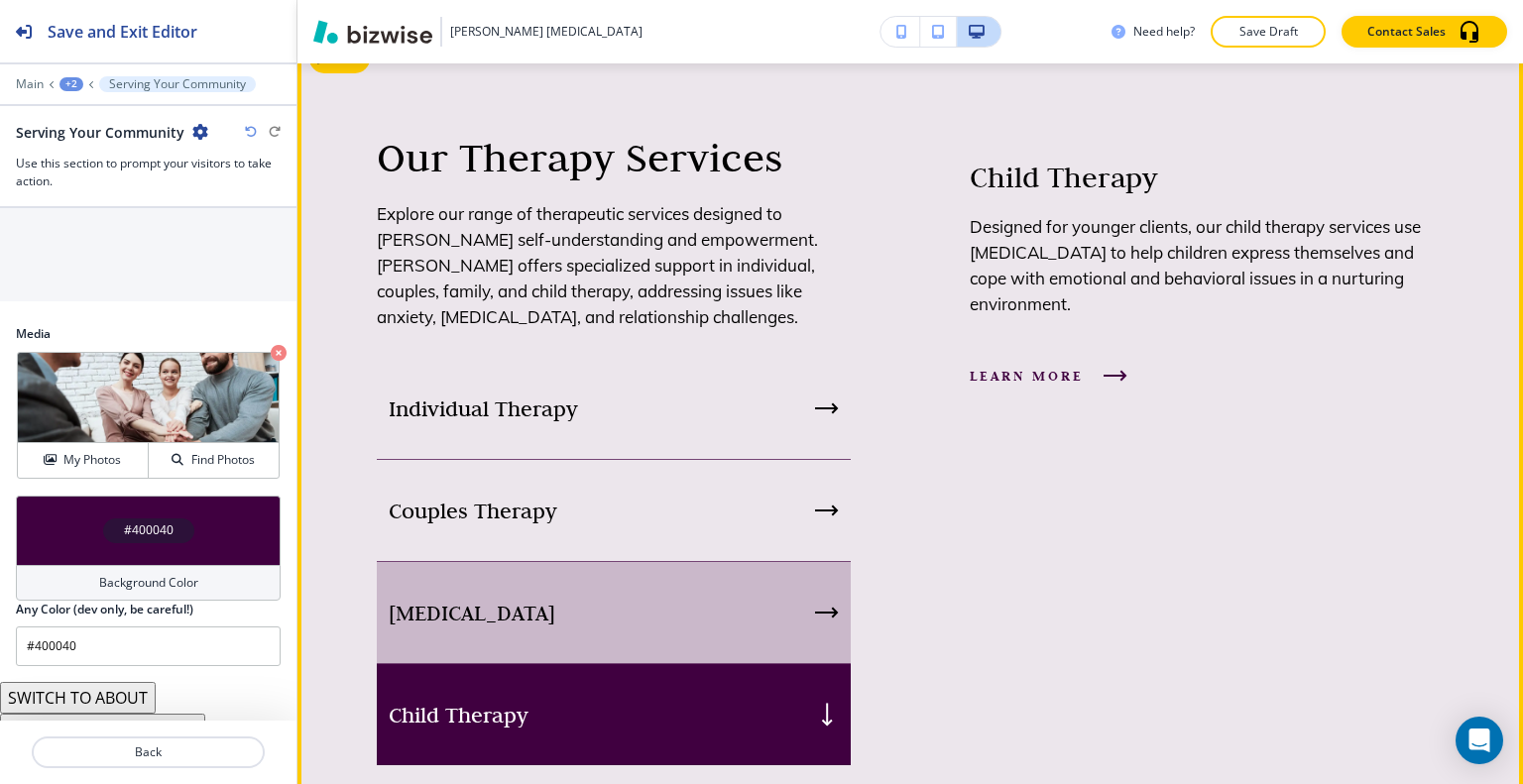 click on "Family Therapy" at bounding box center [614, 613] 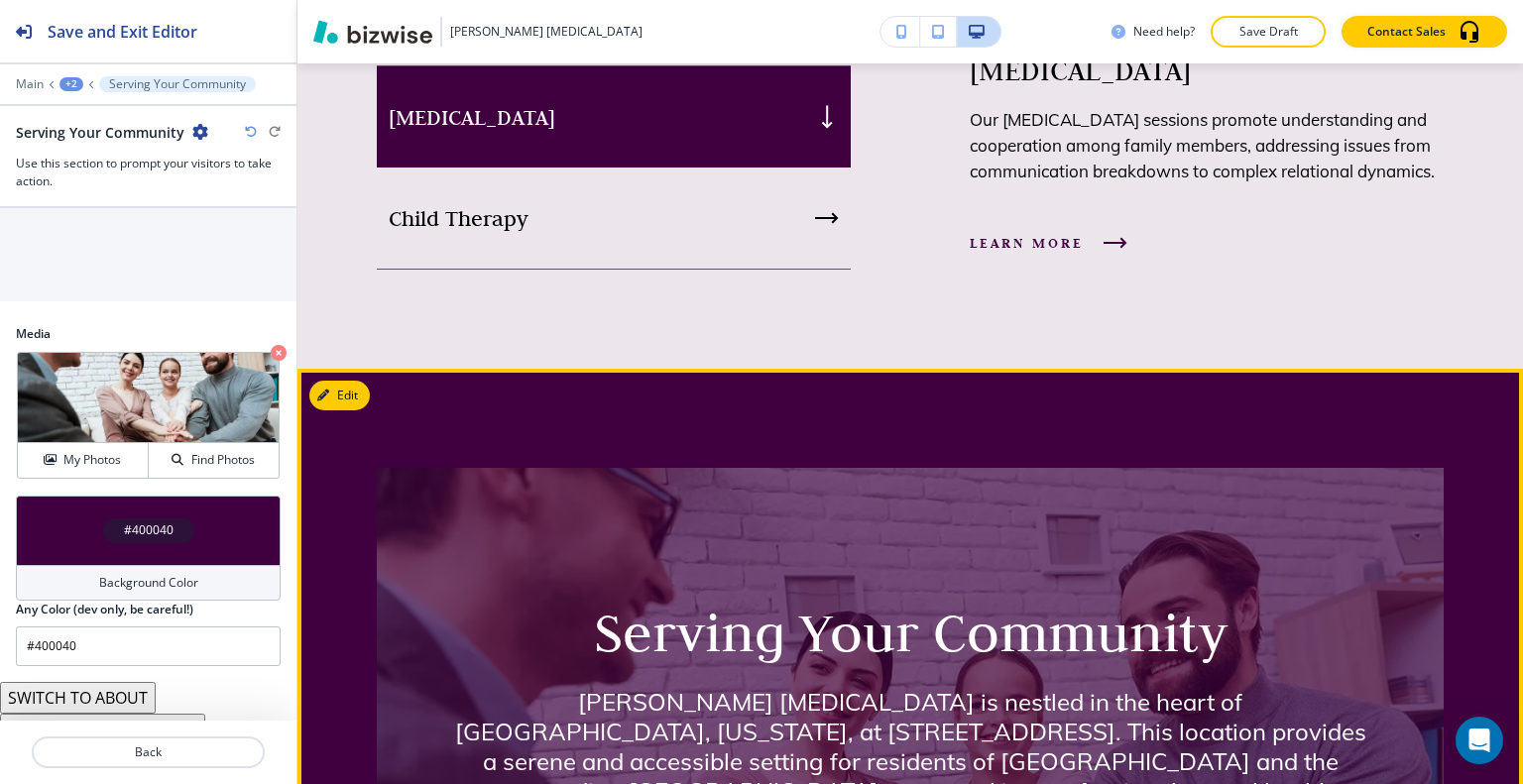 scroll, scrollTop: 2779, scrollLeft: 0, axis: vertical 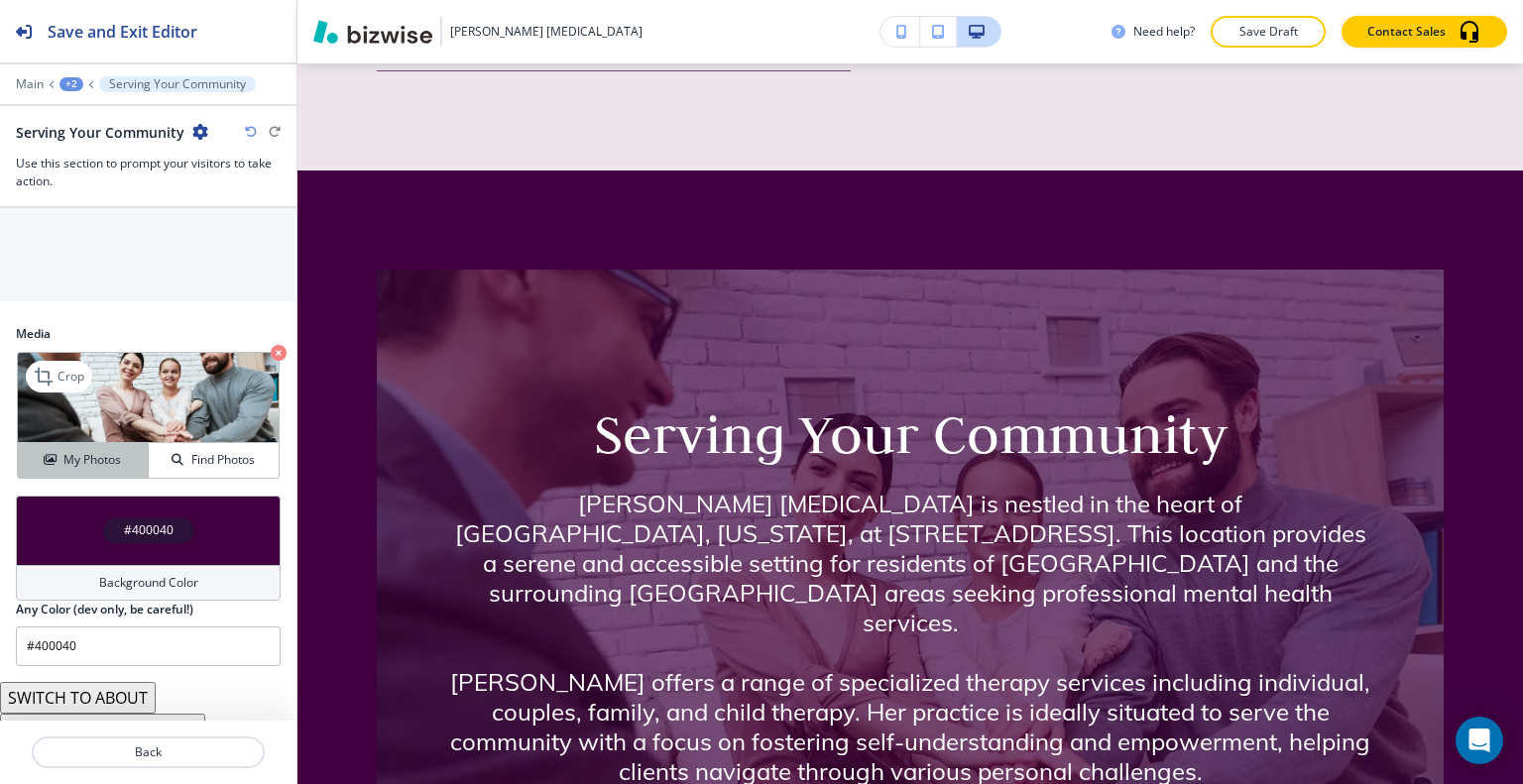 click on "My Photos" at bounding box center [82, 460] 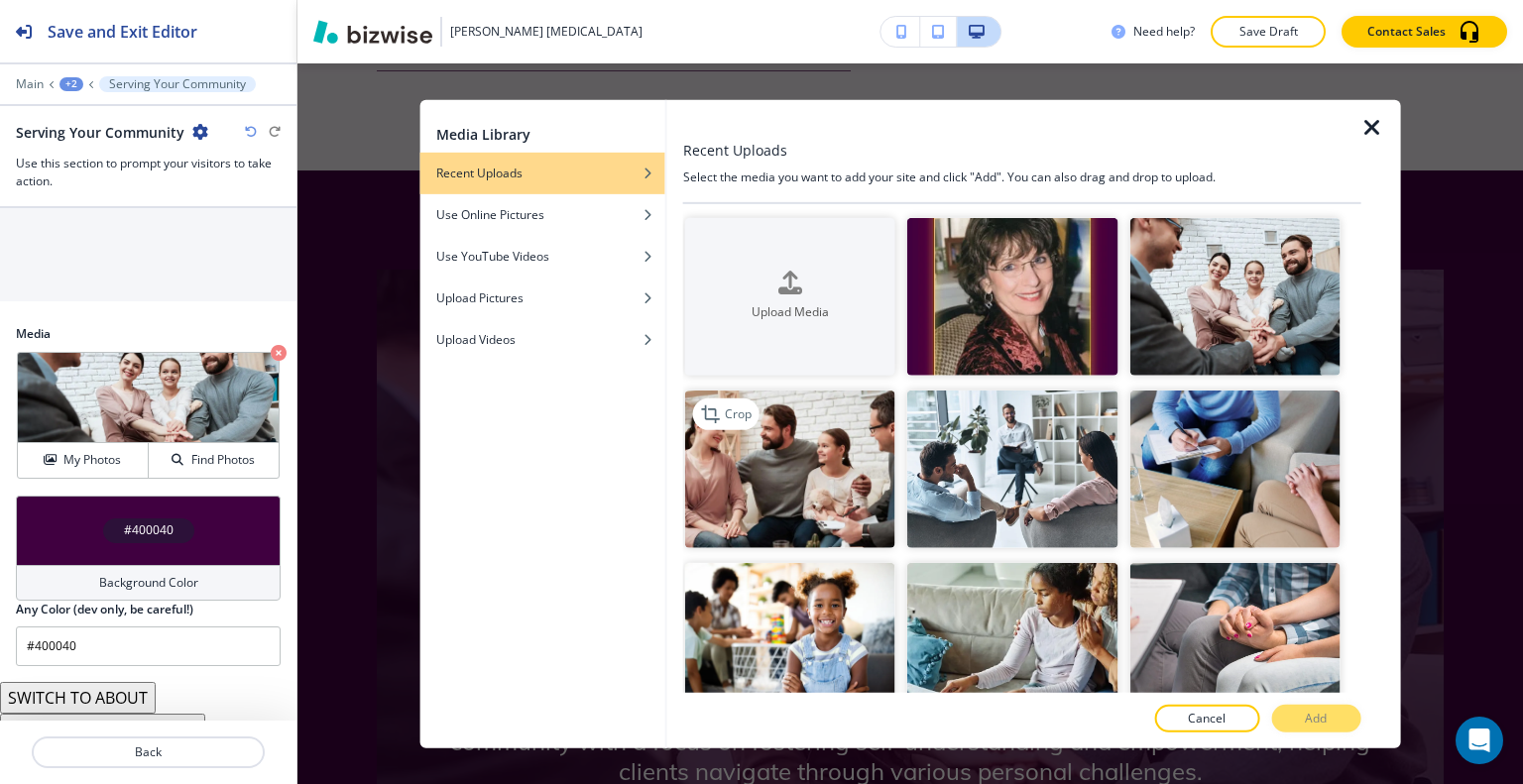 click at bounding box center (790, 469) 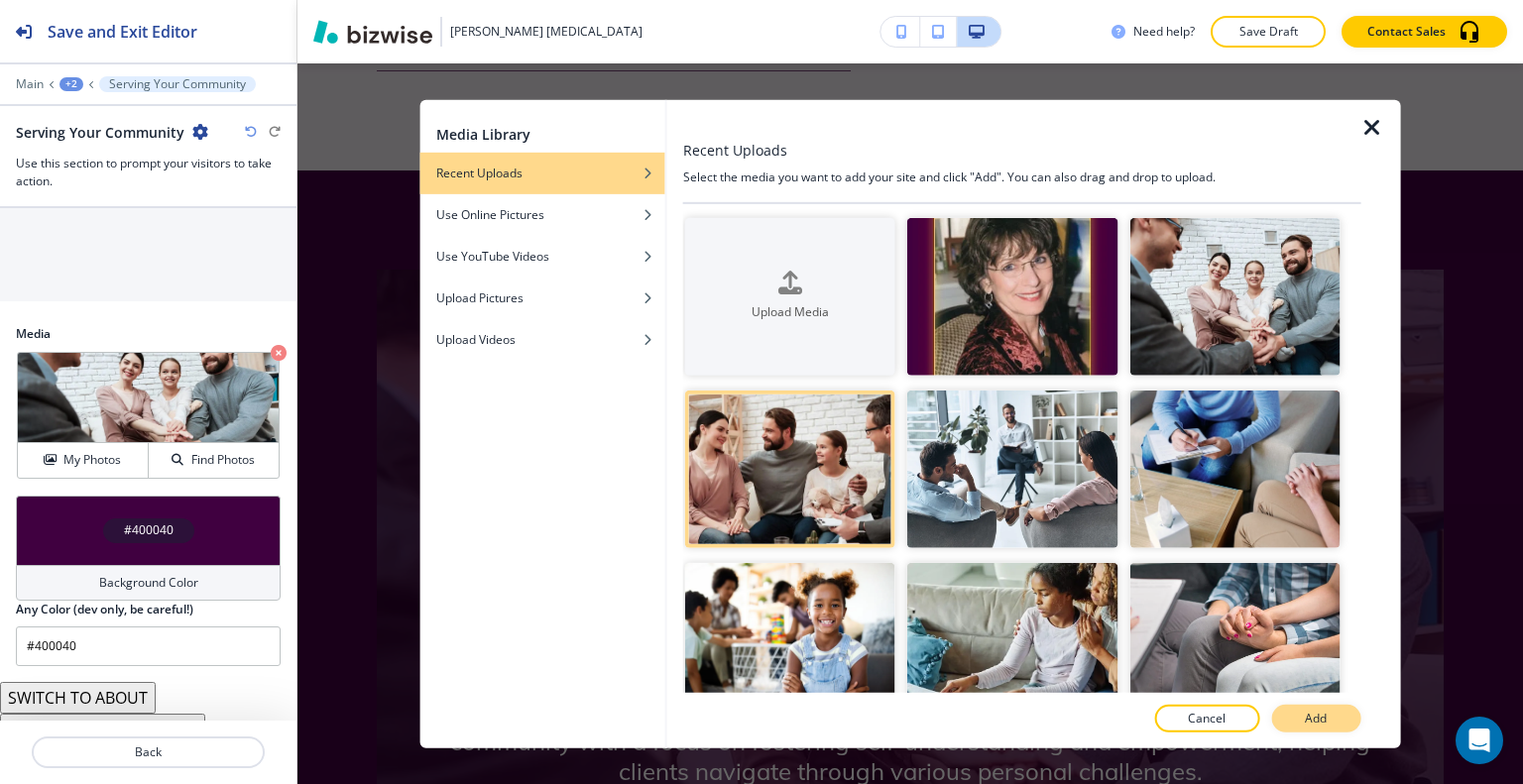 click on "Add" at bounding box center (1316, 719) 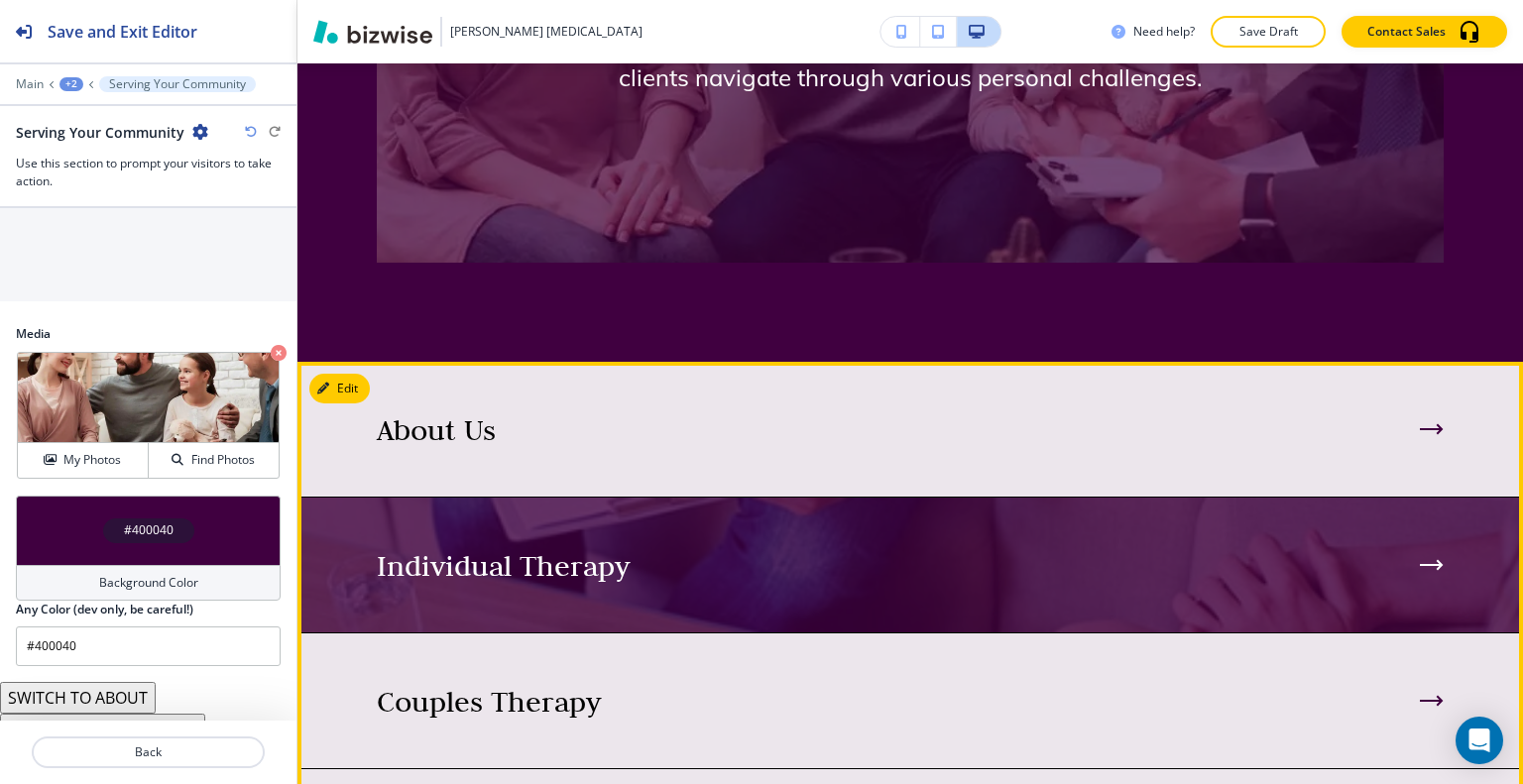 scroll, scrollTop: 3671, scrollLeft: 0, axis: vertical 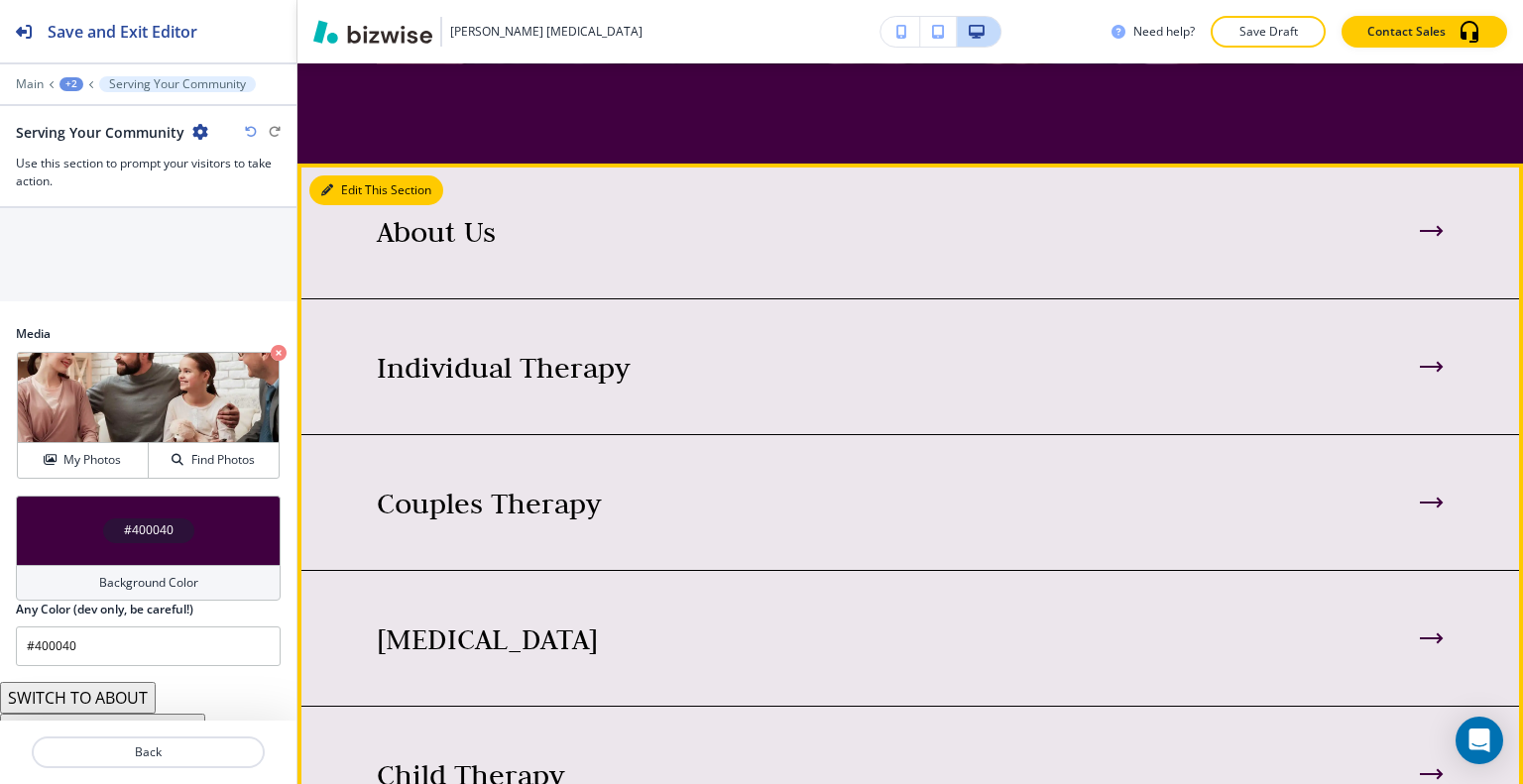 click on "Edit This Section" at bounding box center [376, 190] 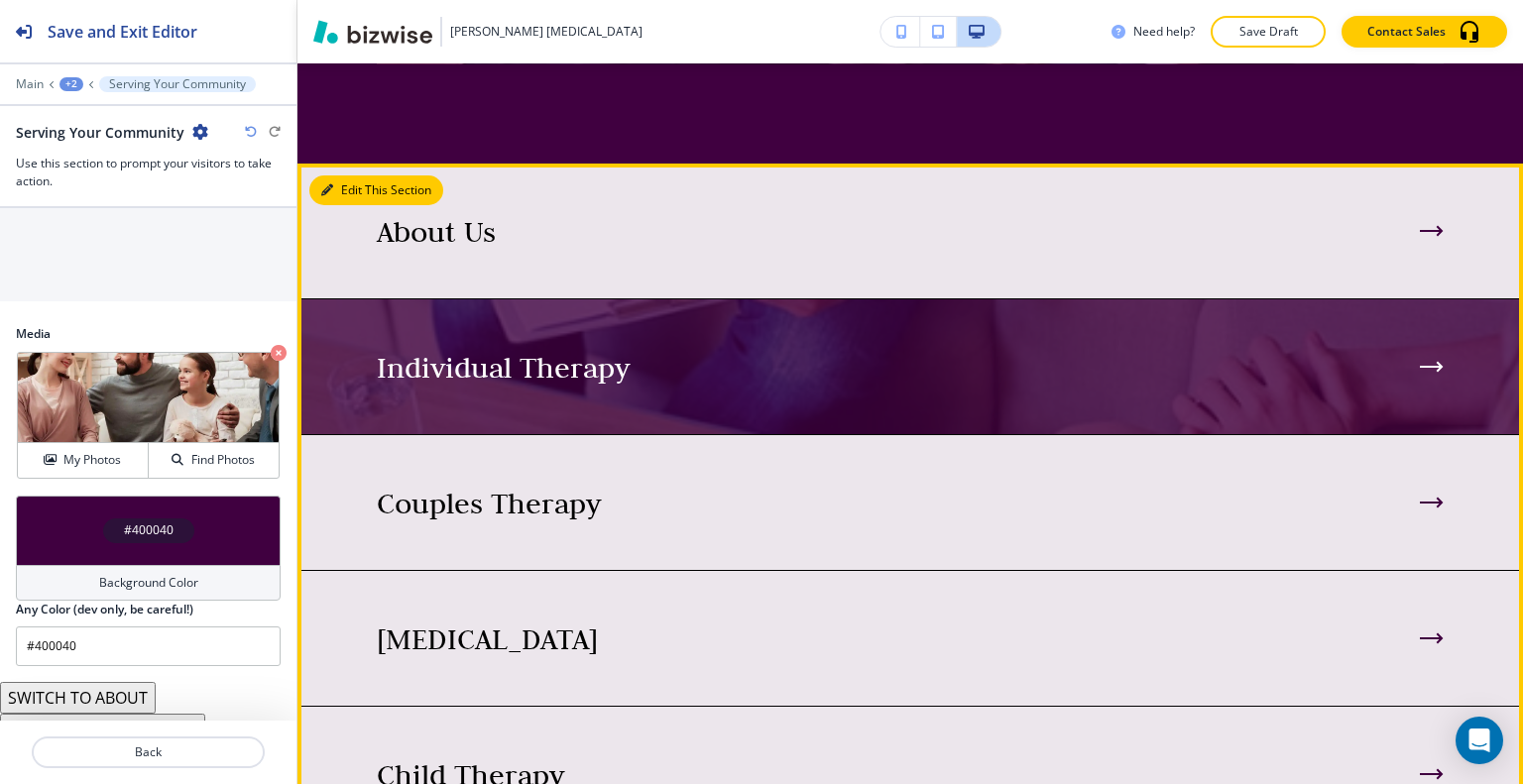 scroll, scrollTop: 3735, scrollLeft: 0, axis: vertical 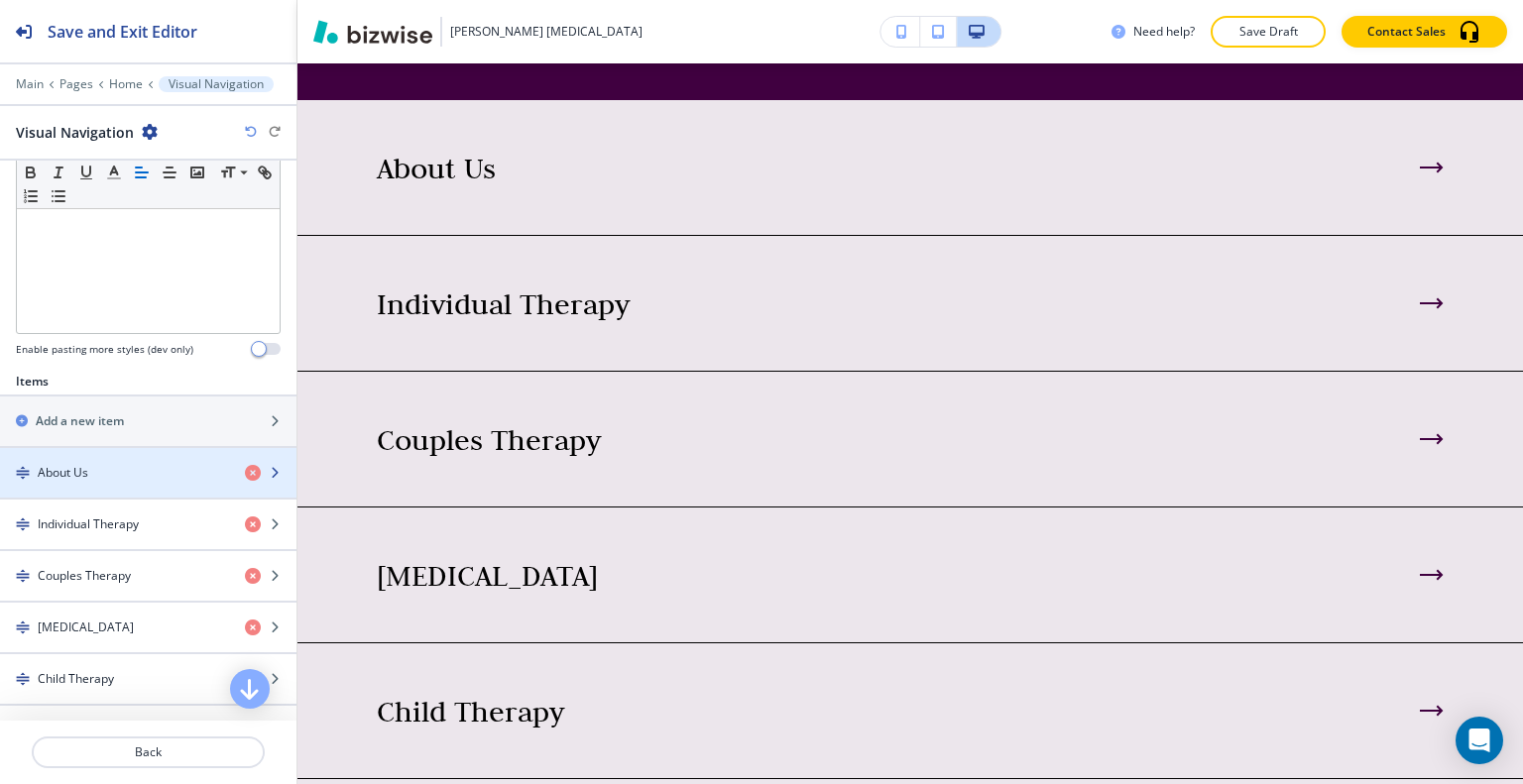 click on "About Us" at bounding box center (114, 473) 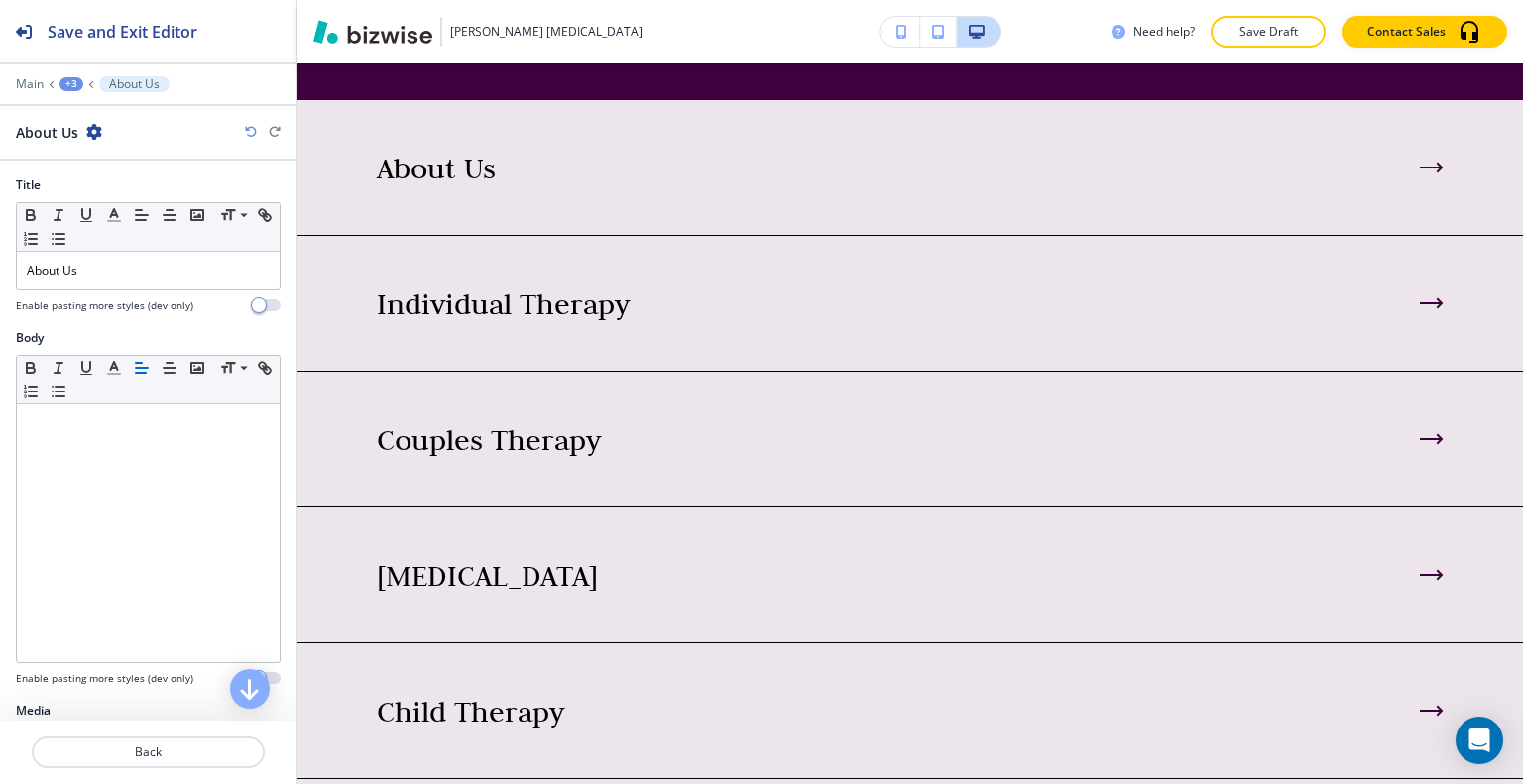 scroll, scrollTop: 420, scrollLeft: 0, axis: vertical 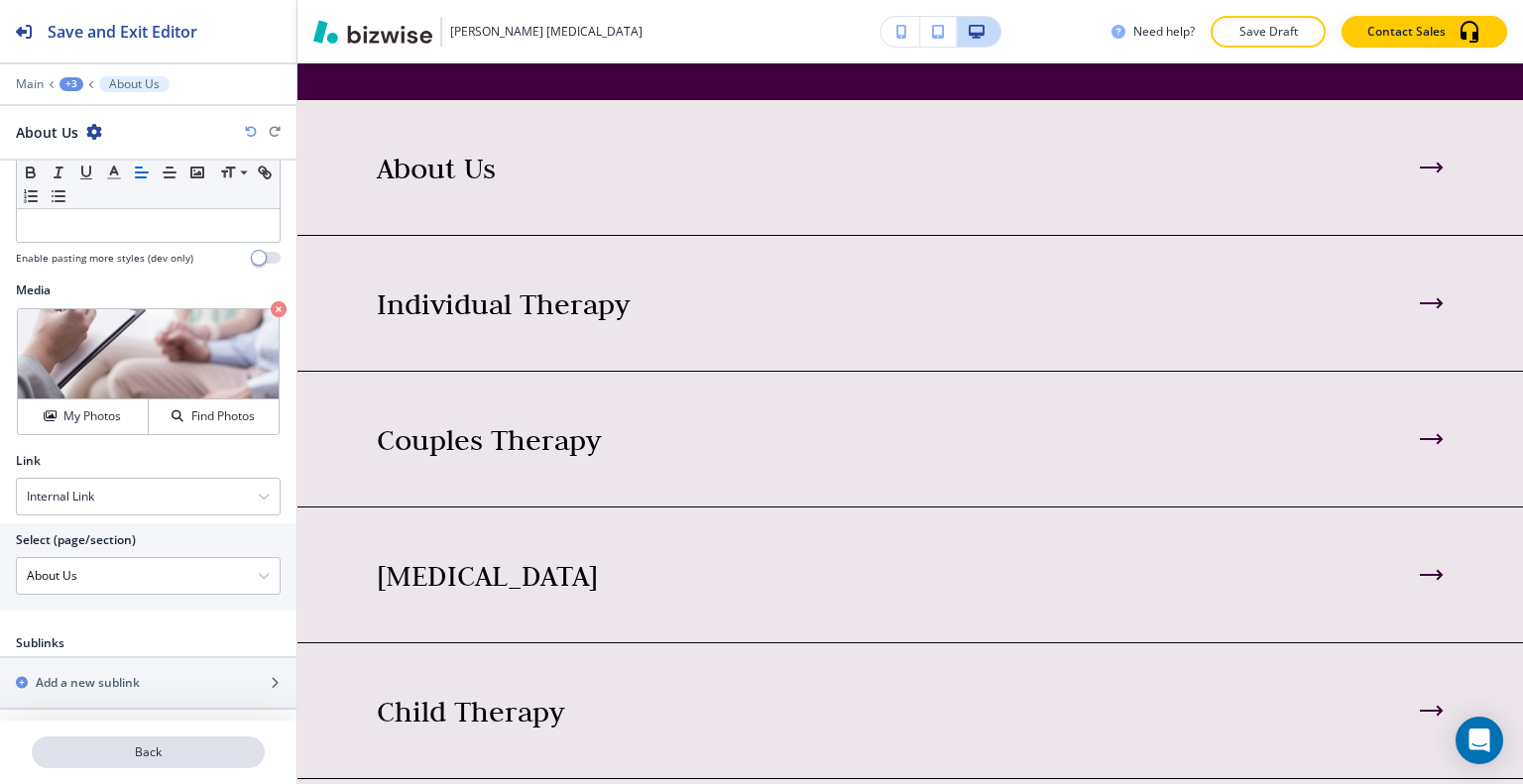 click on "Back" at bounding box center [148, 752] 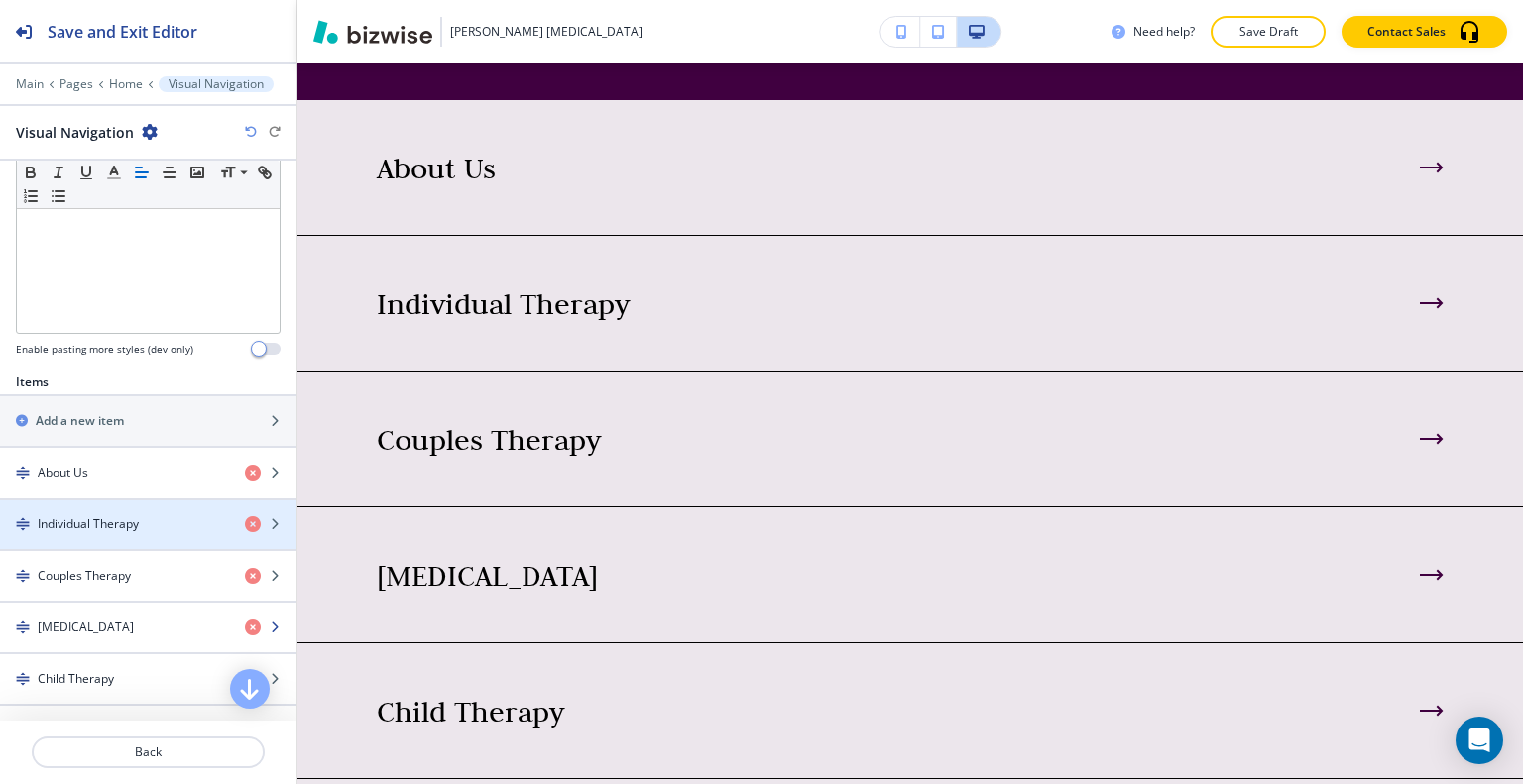 scroll, scrollTop: 595, scrollLeft: 0, axis: vertical 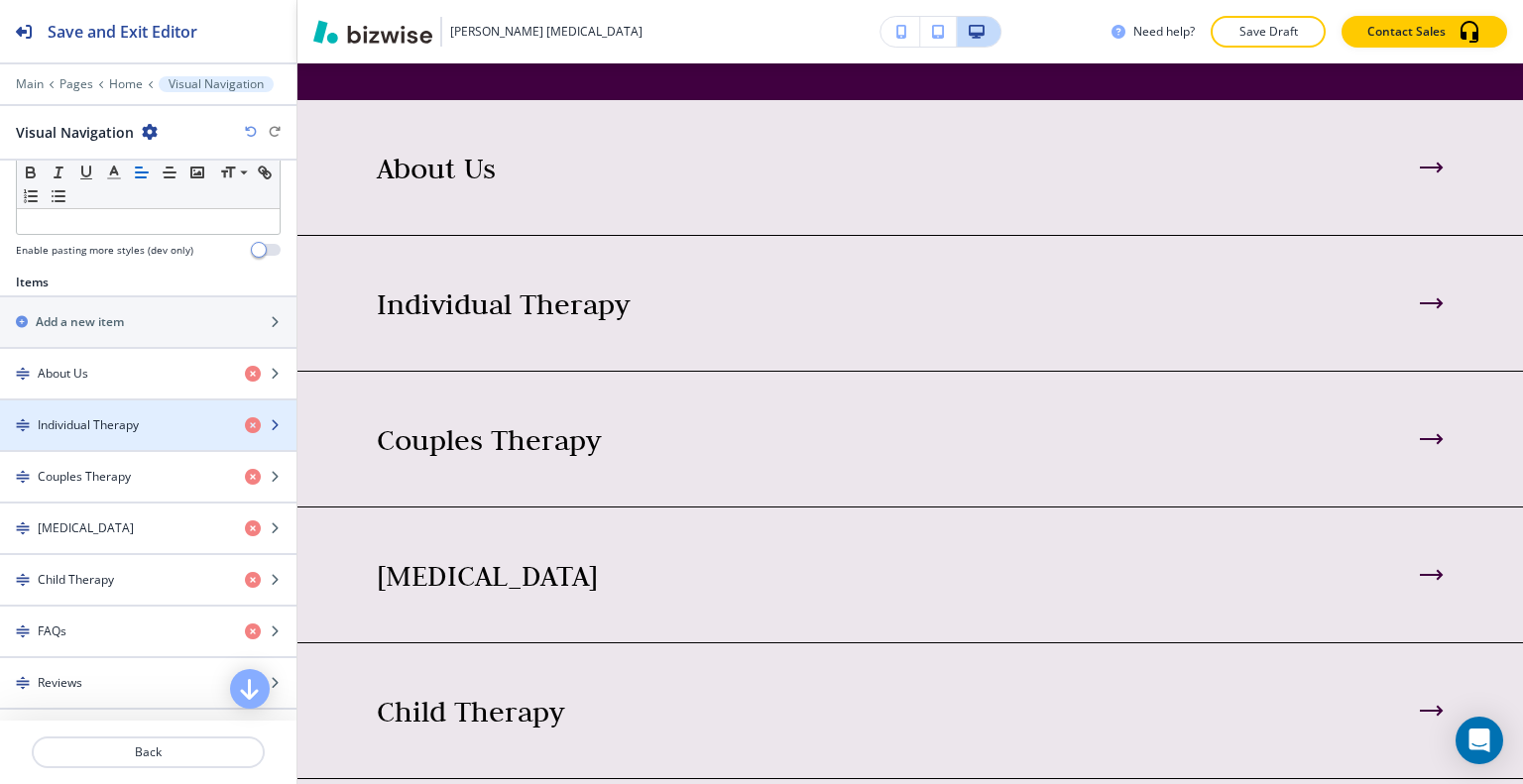 click at bounding box center [148, 442] 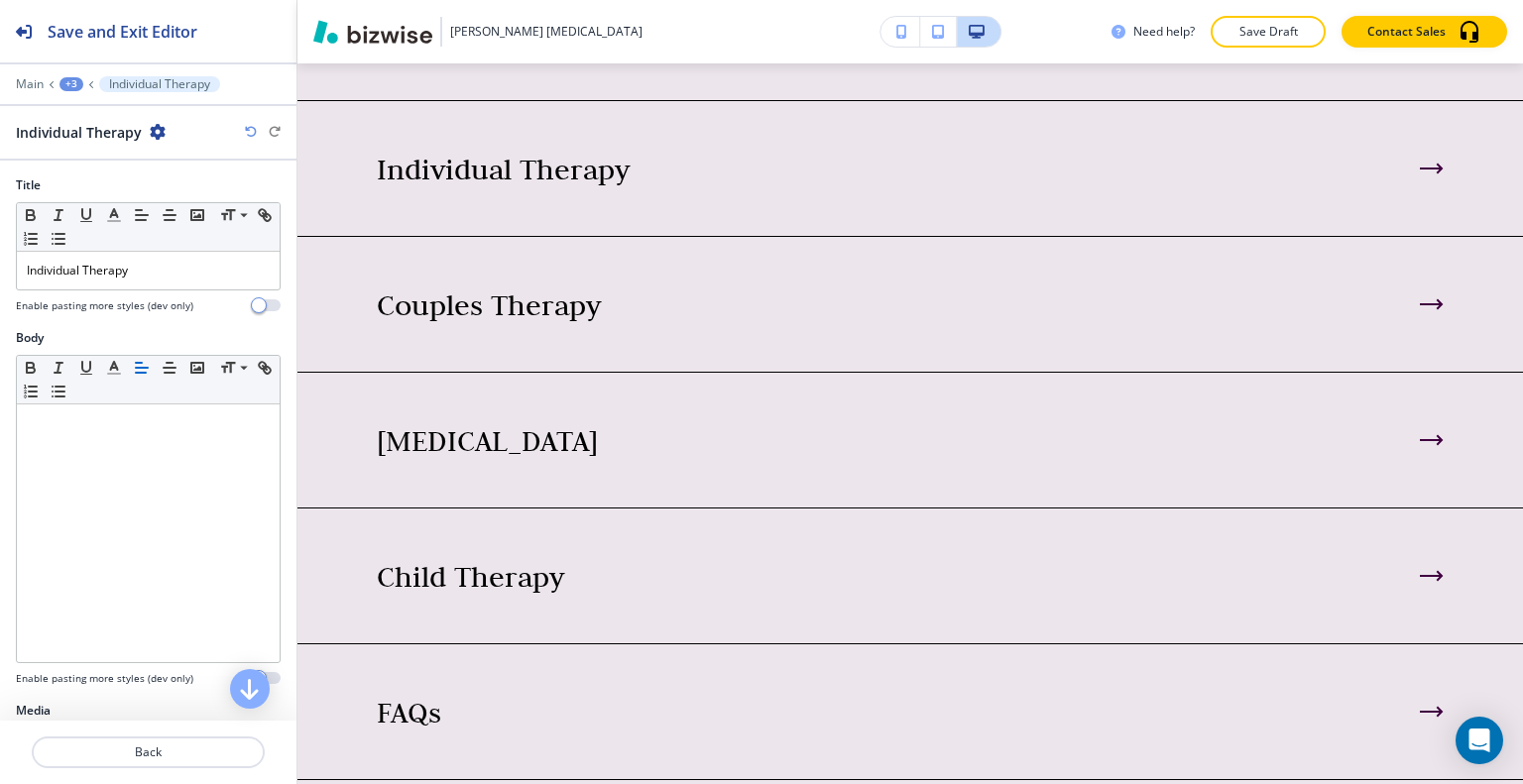 scroll, scrollTop: 420, scrollLeft: 0, axis: vertical 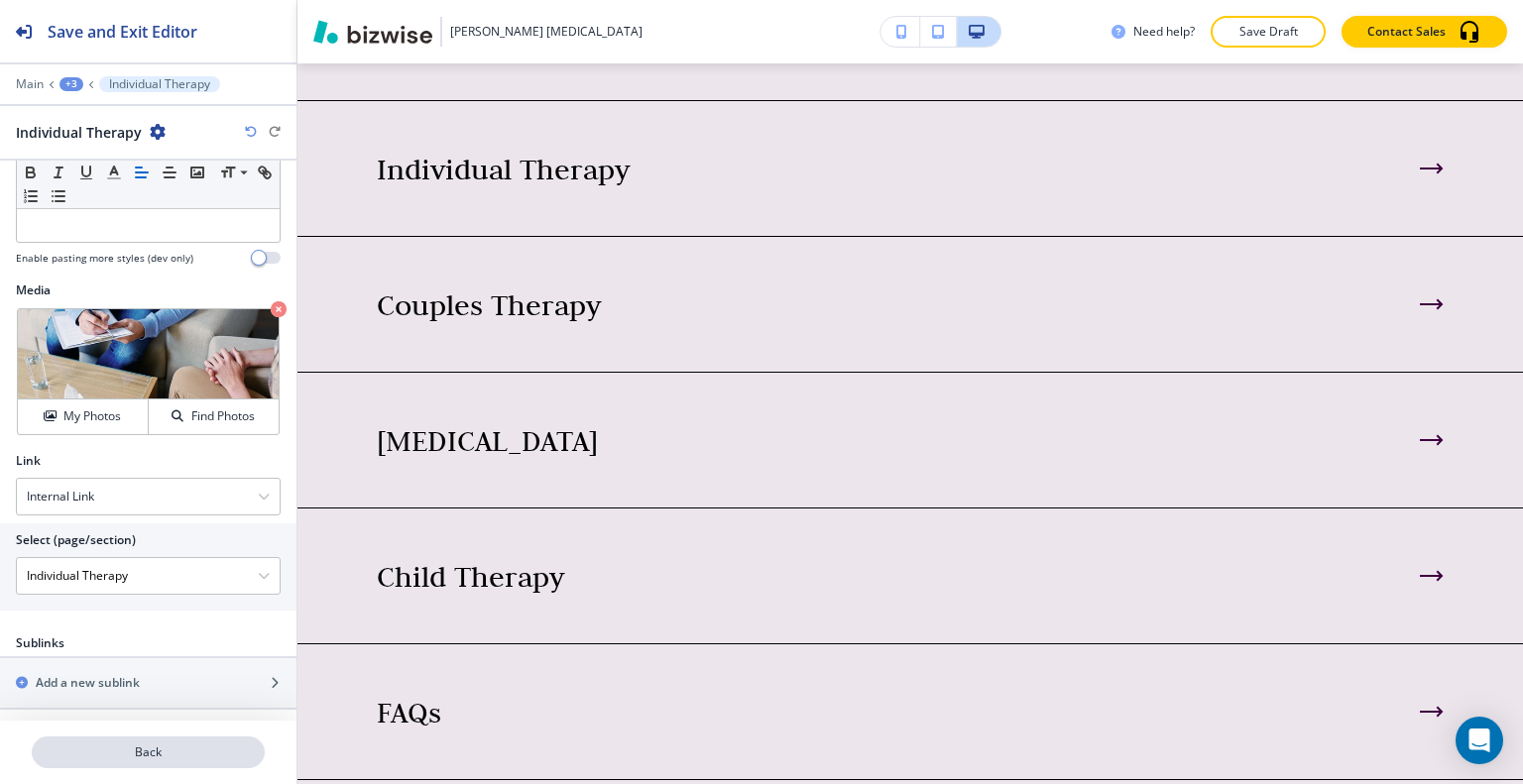 click on "Back" at bounding box center [148, 752] 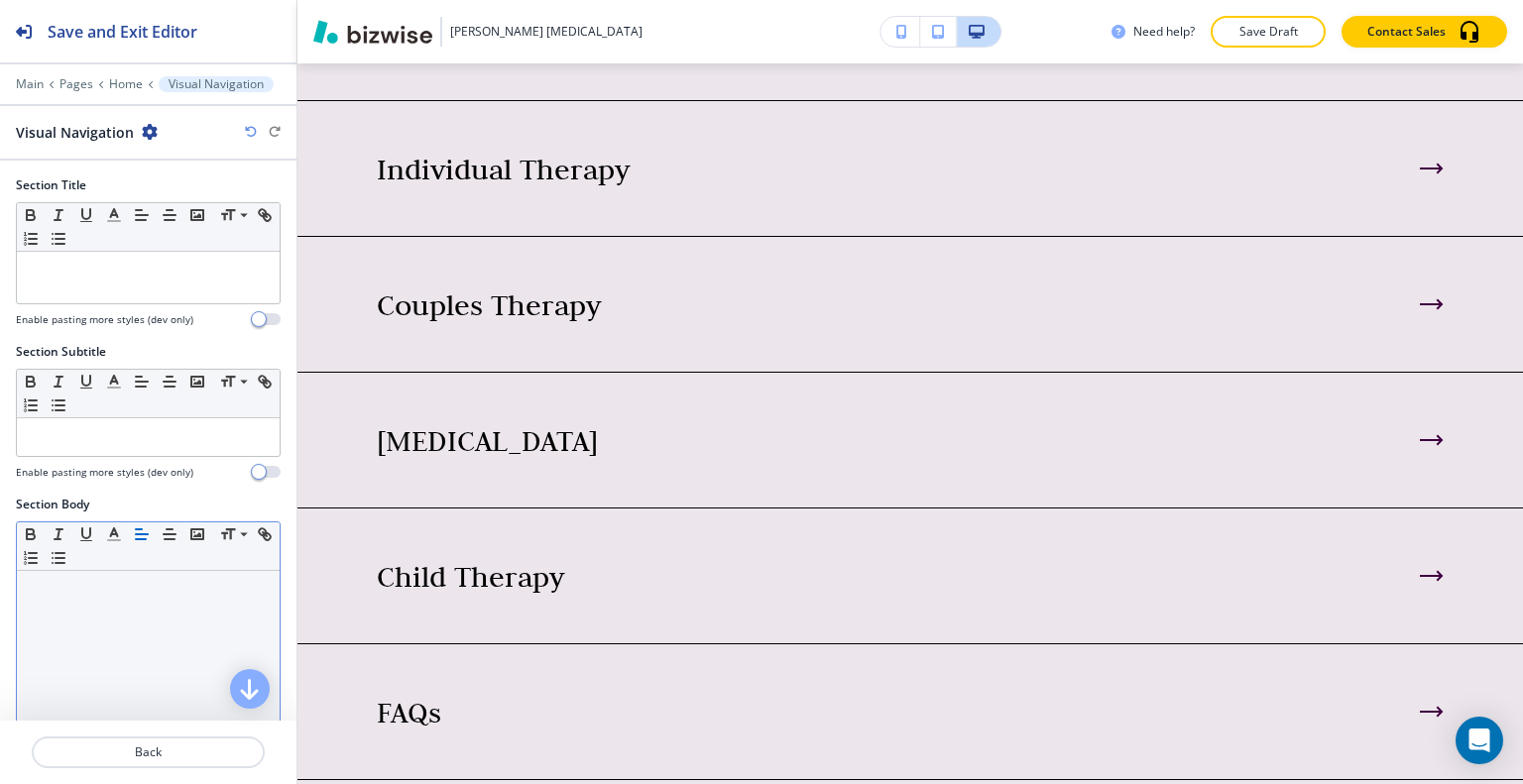 scroll, scrollTop: 3735, scrollLeft: 0, axis: vertical 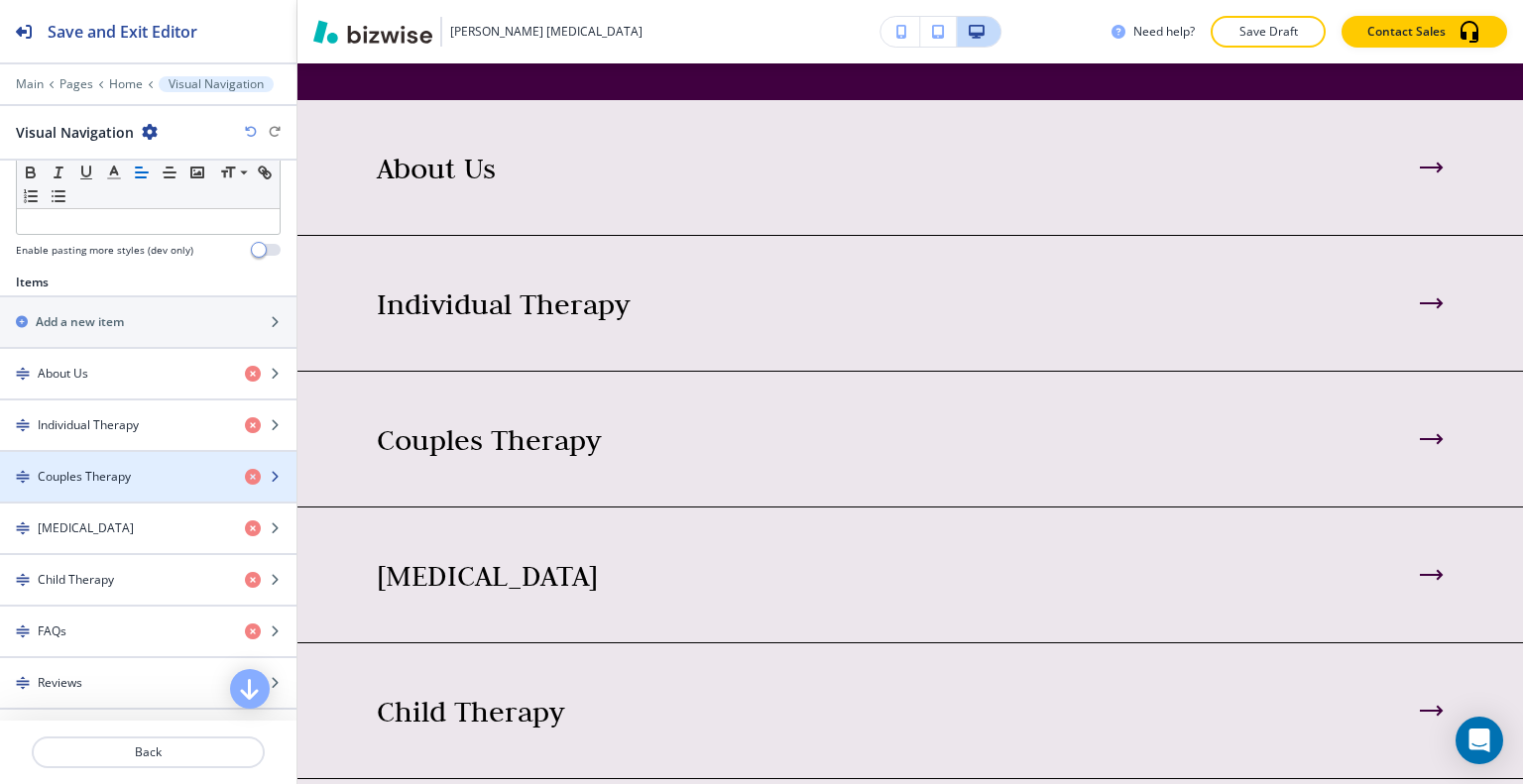 click on "Couples Therapy" at bounding box center [84, 477] 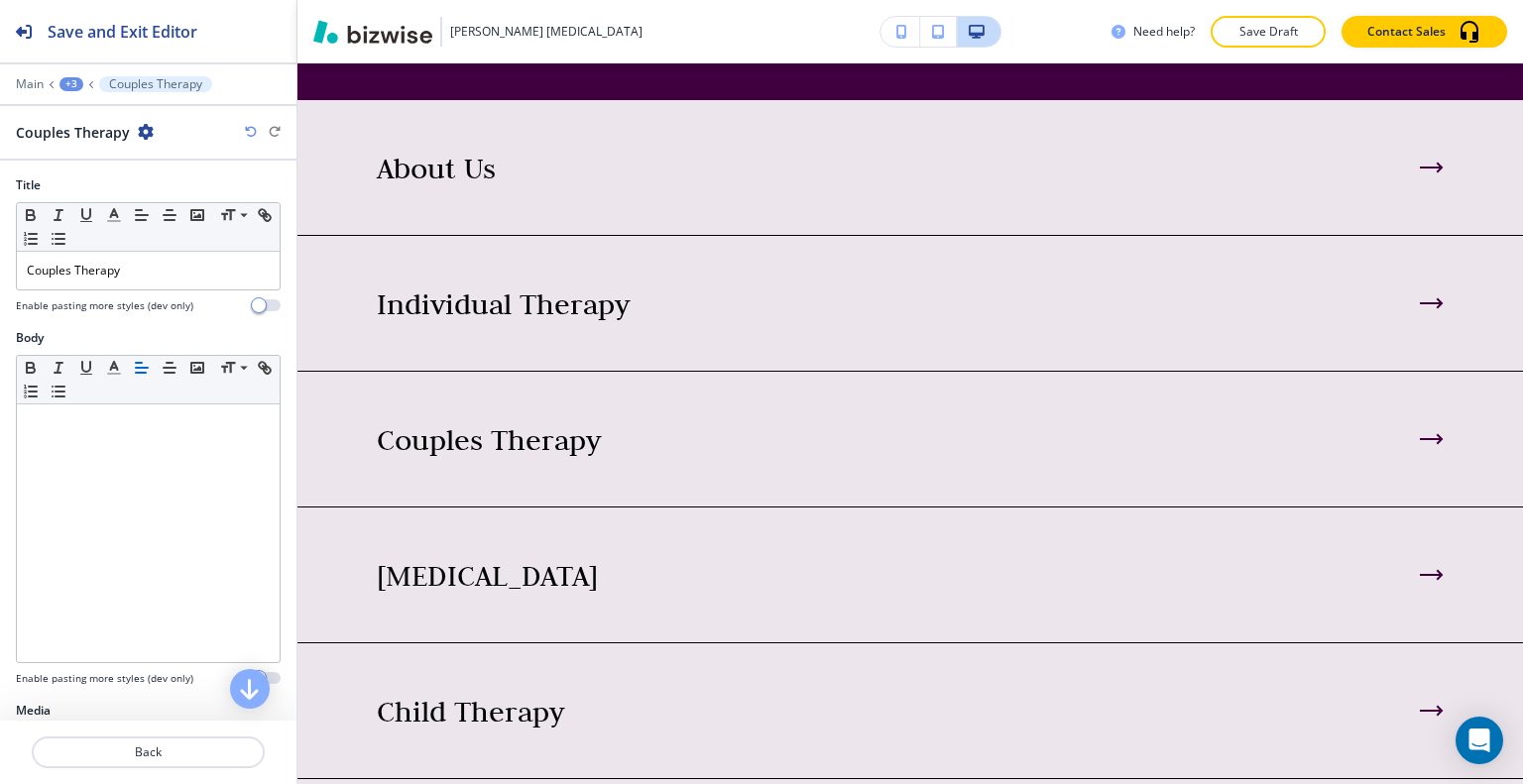 scroll, scrollTop: 4005, scrollLeft: 0, axis: vertical 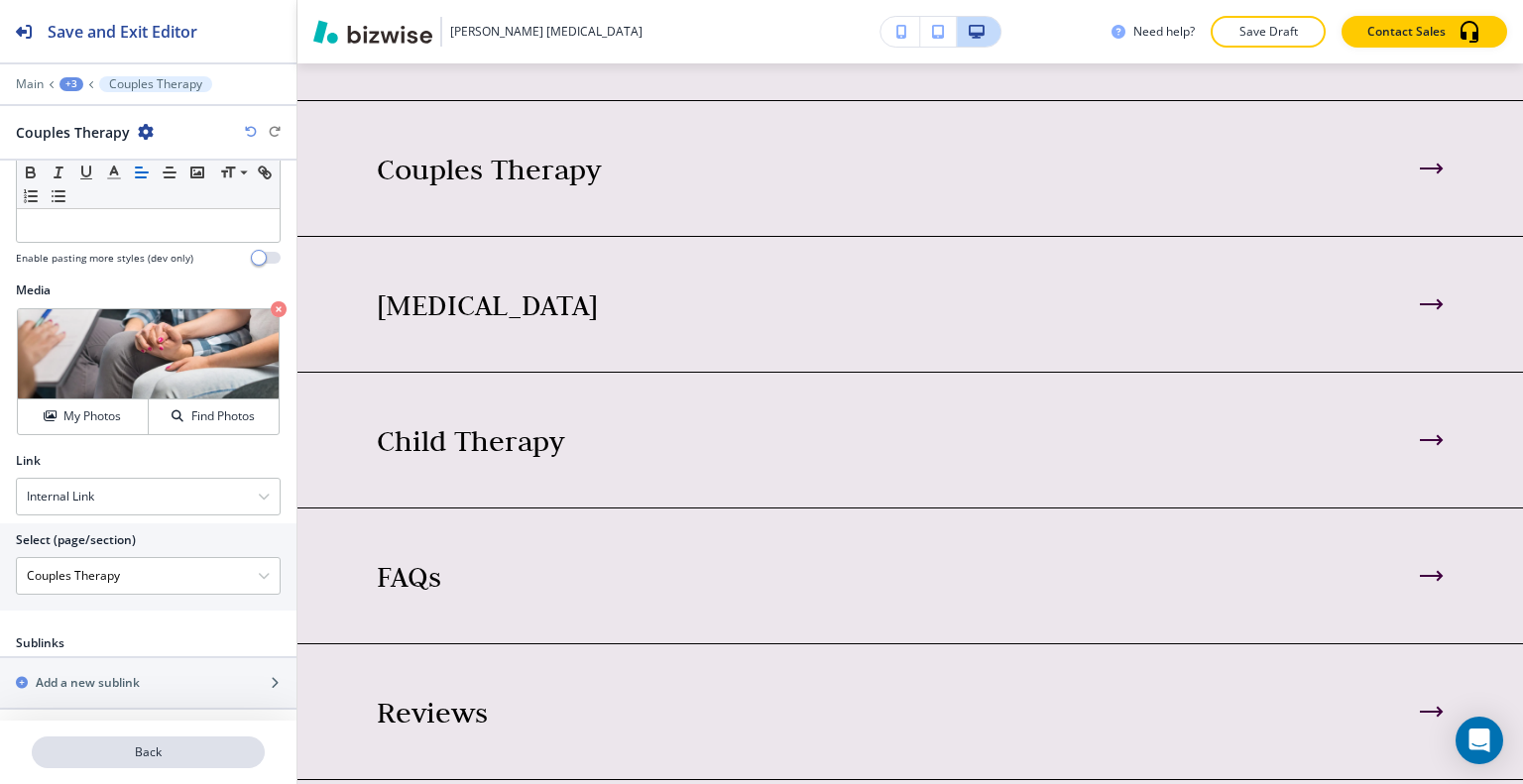 click on "Back" at bounding box center (148, 752) 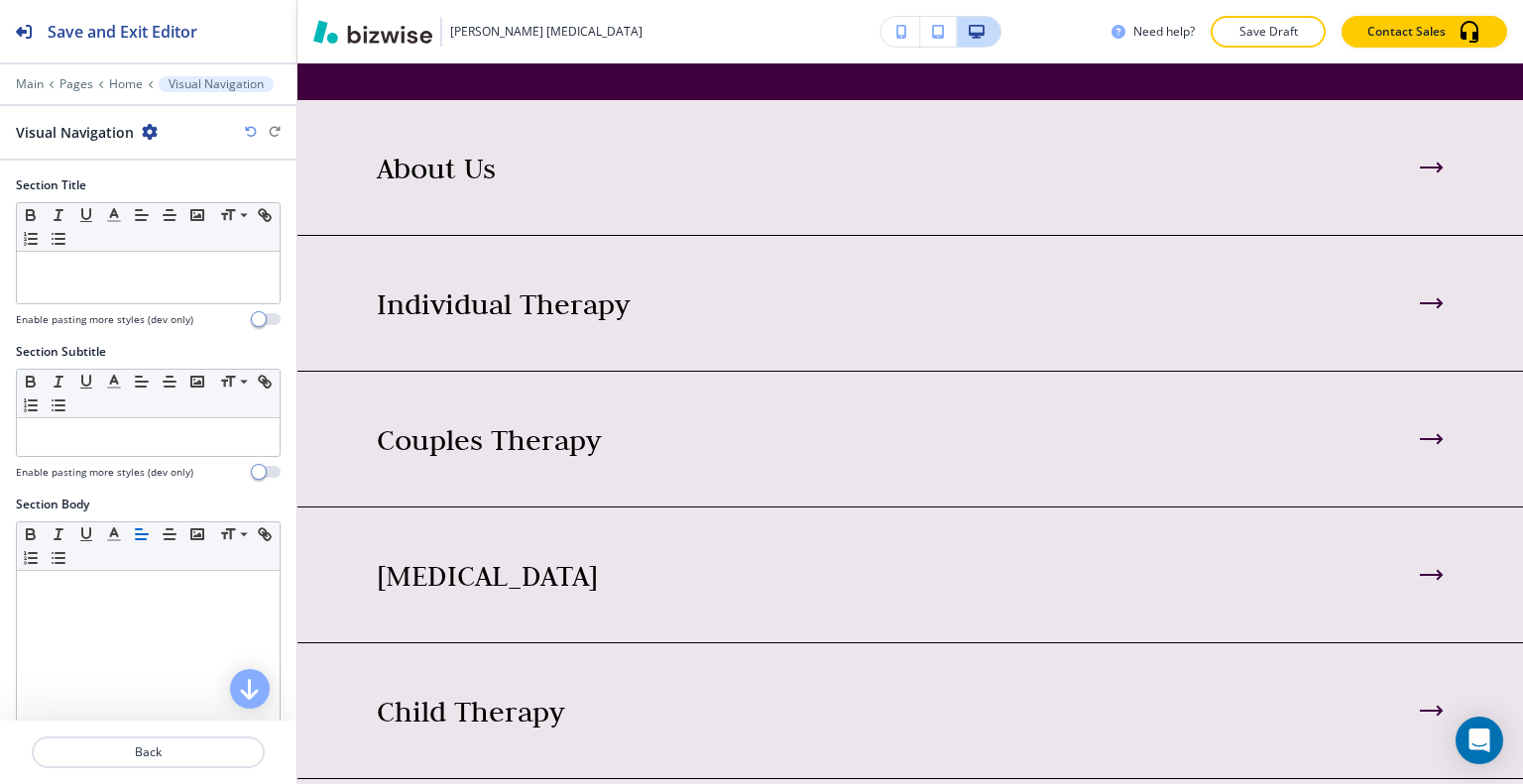 scroll, scrollTop: 595, scrollLeft: 0, axis: vertical 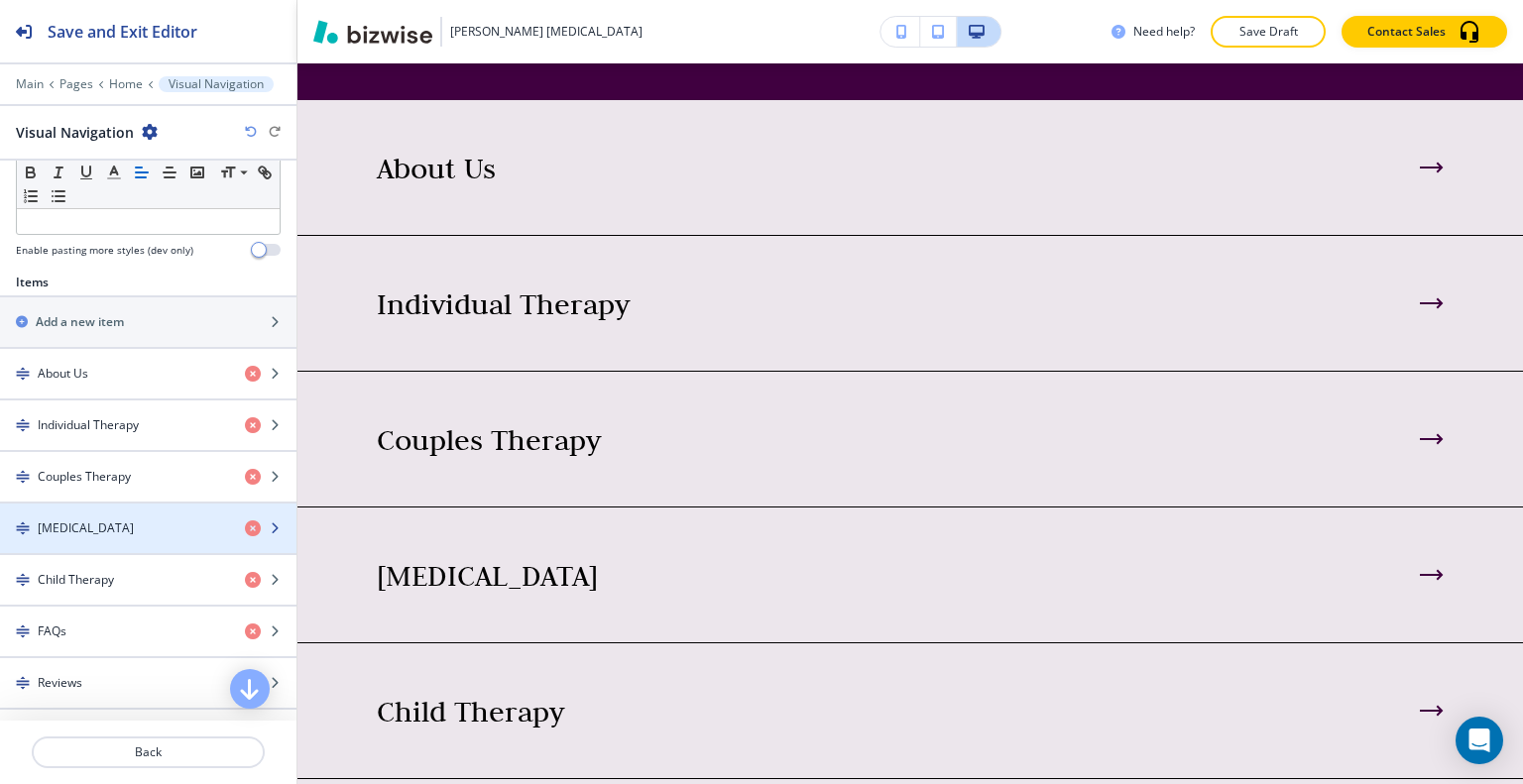 click on "Family Therapy" at bounding box center (85, 528) 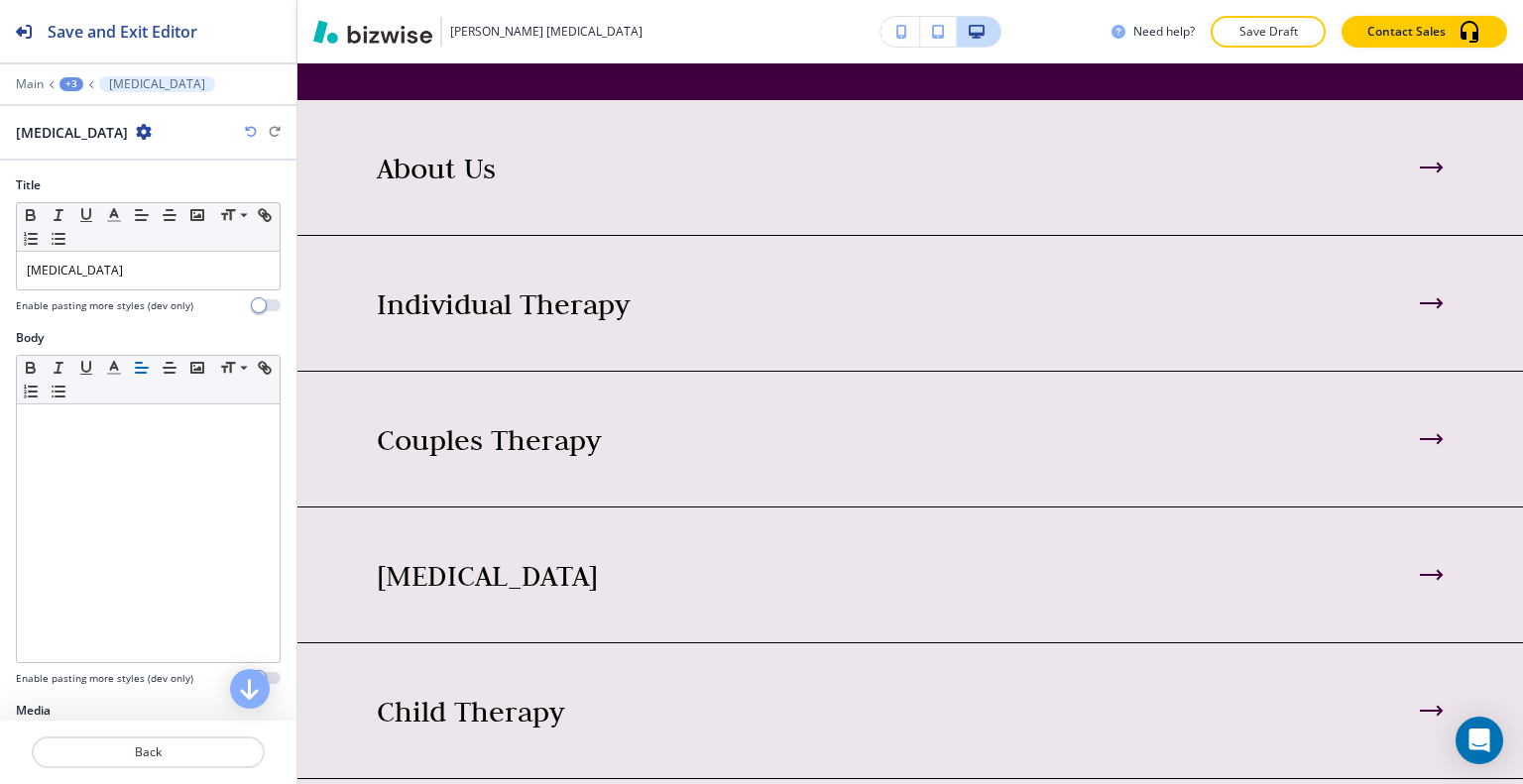 scroll, scrollTop: 4141, scrollLeft: 0, axis: vertical 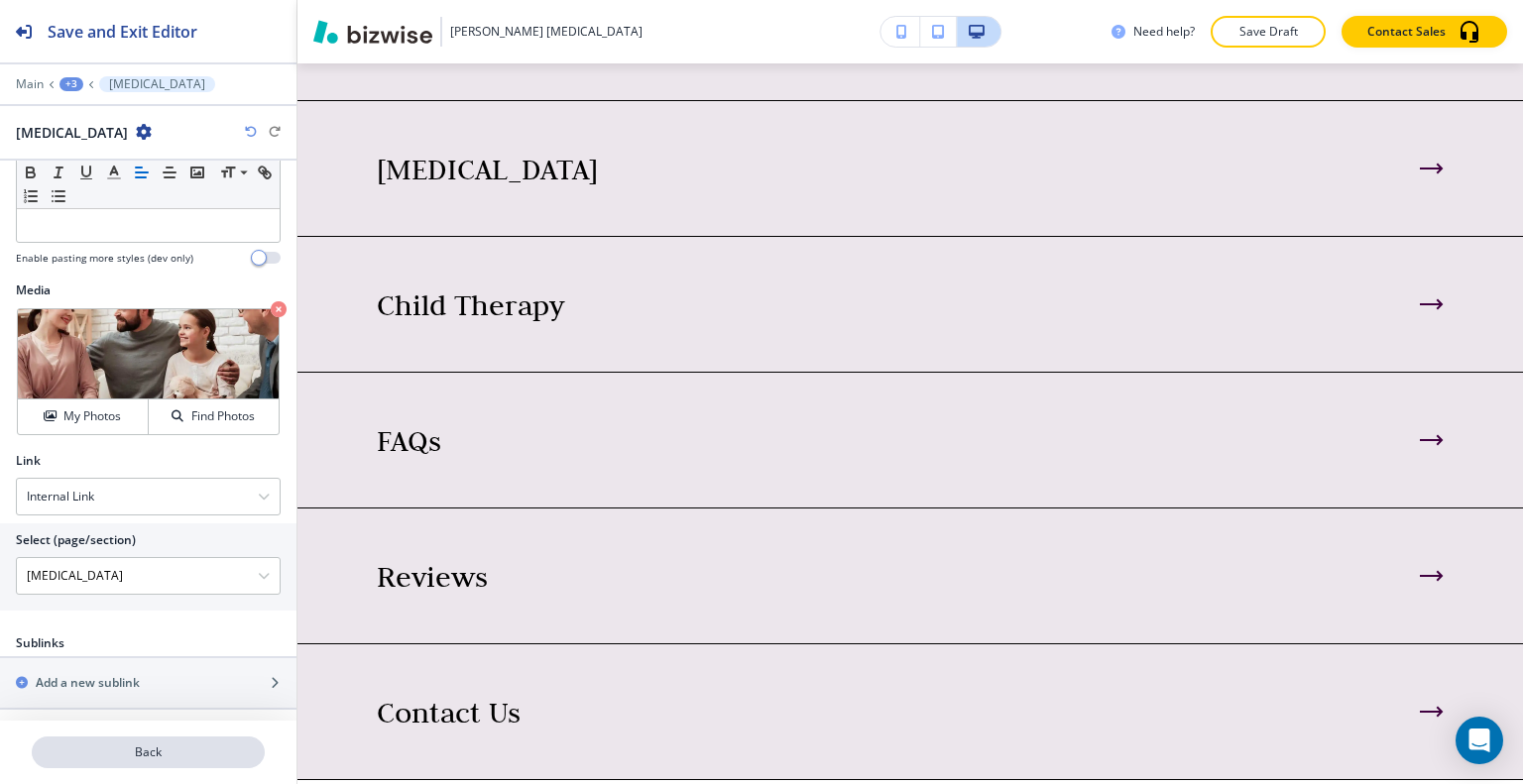click on "Back" at bounding box center (148, 752) 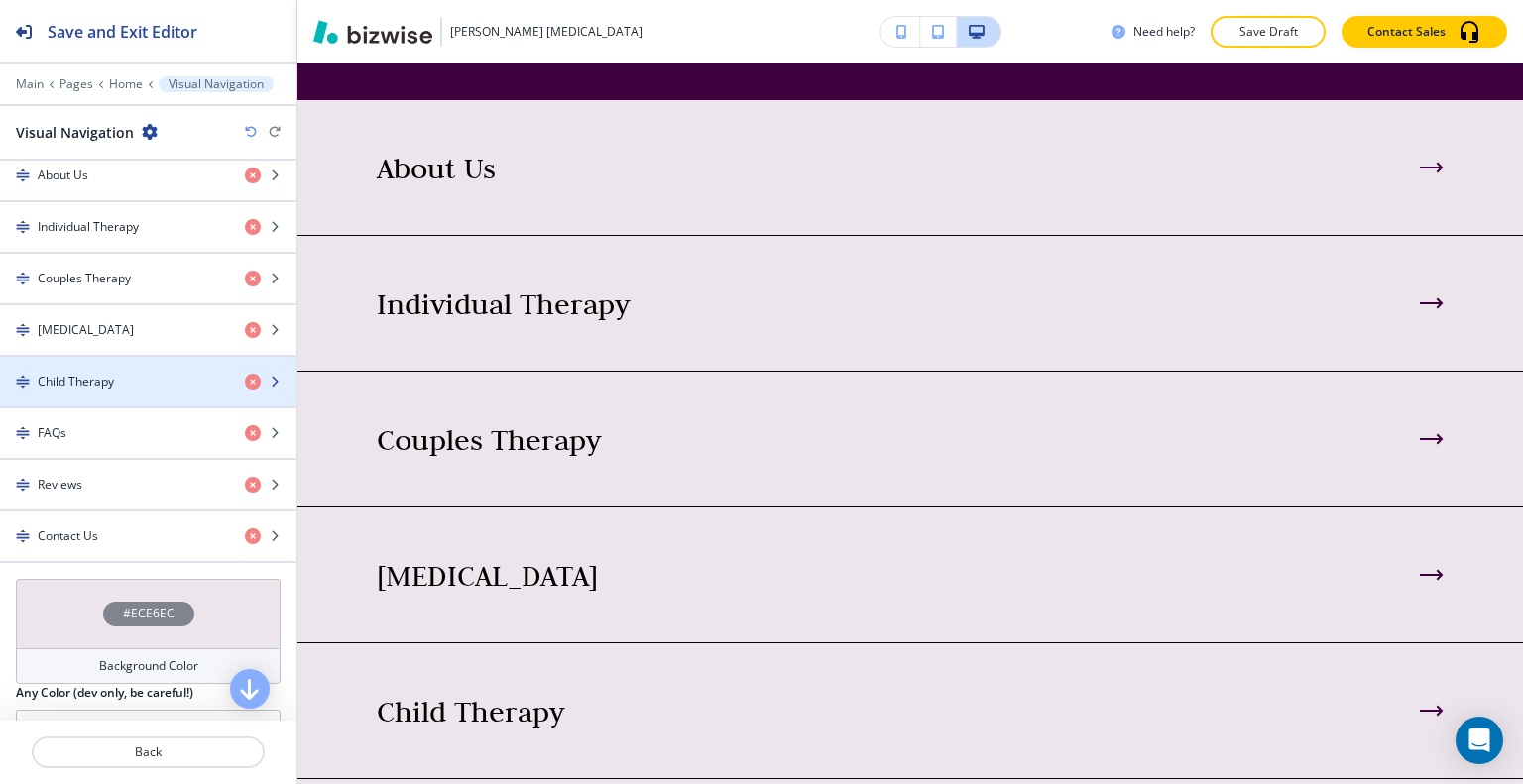 click on "Child Therapy" at bounding box center [114, 382] 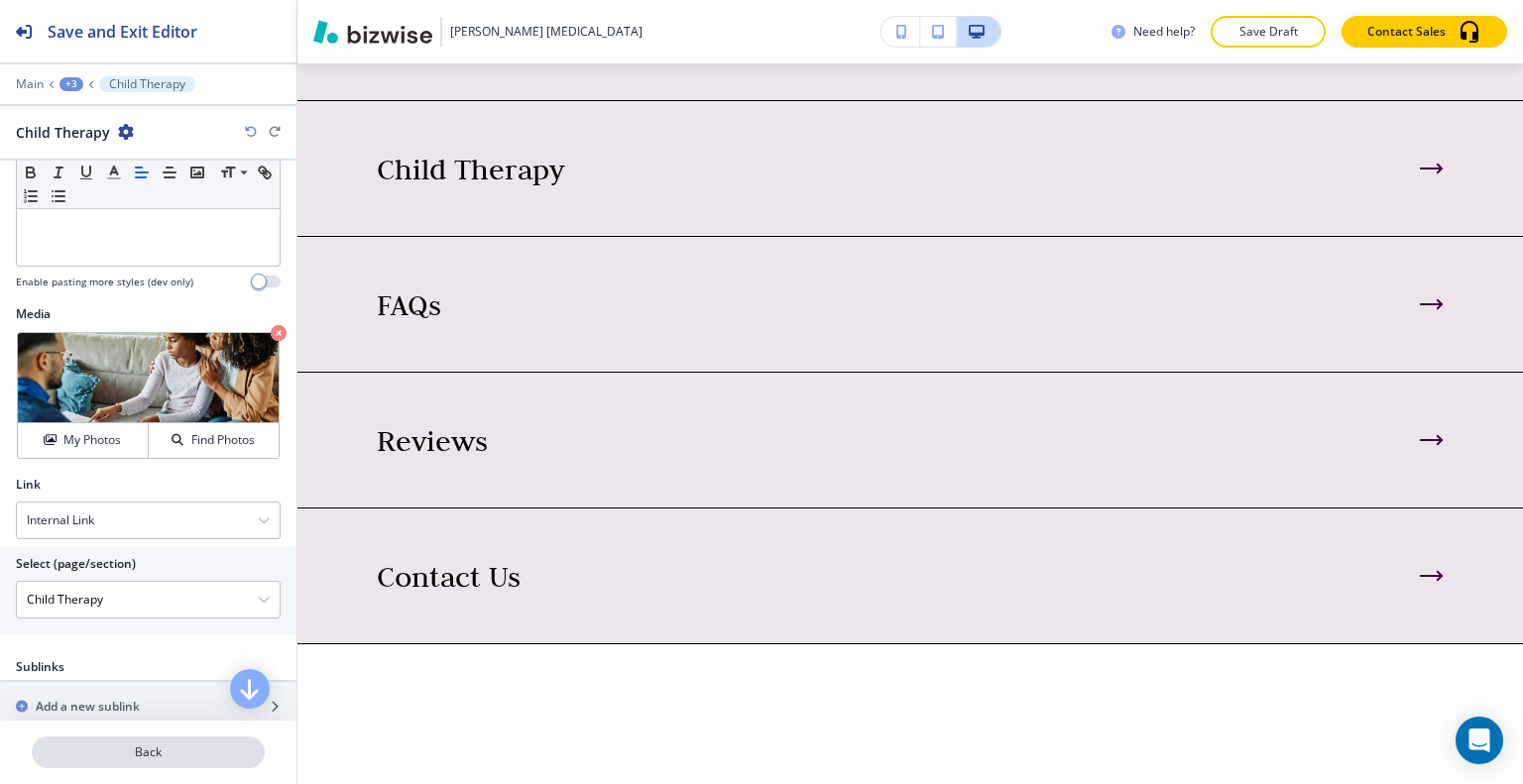 click on "Back" at bounding box center [148, 752] 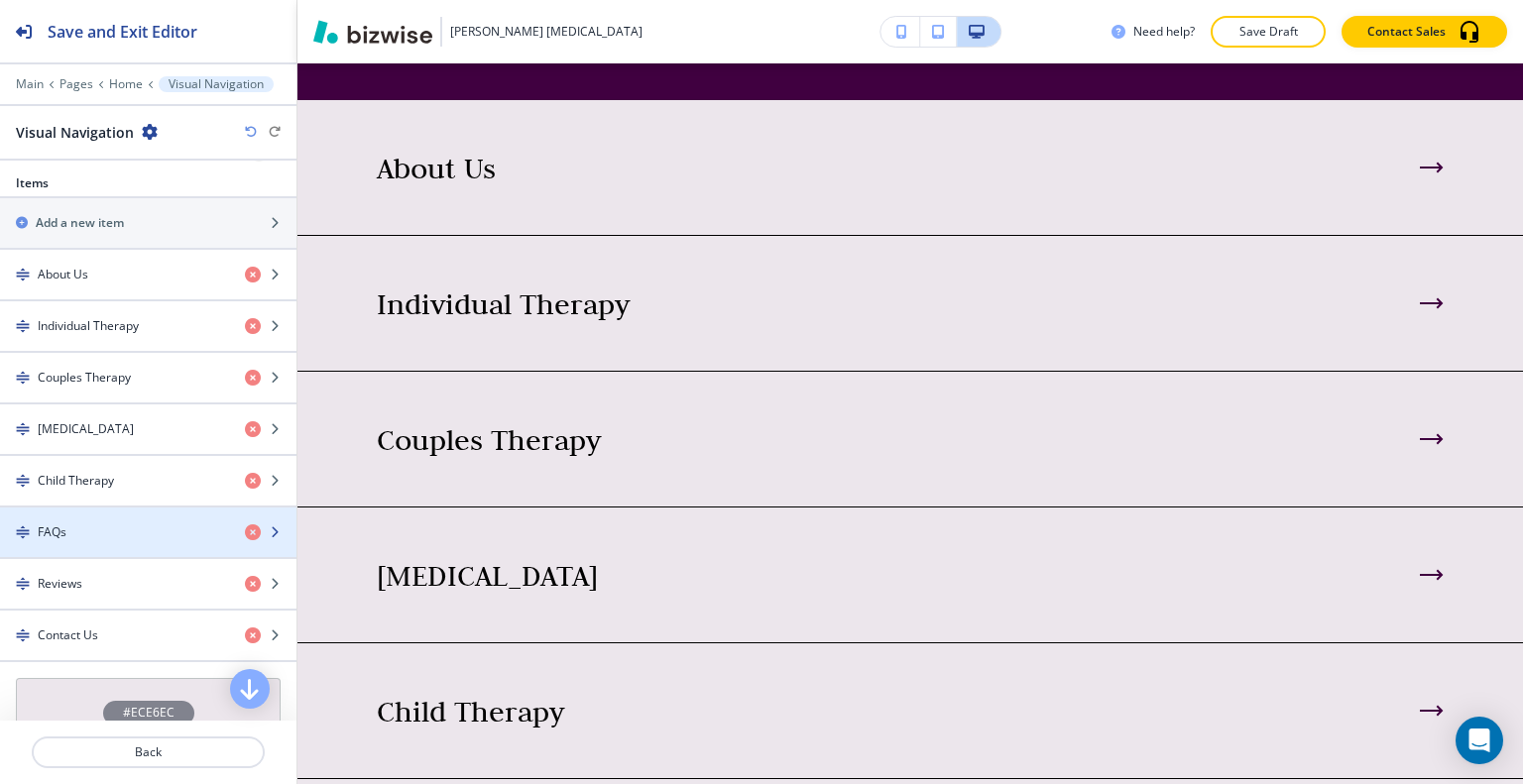 click on "FAQs" at bounding box center (114, 532) 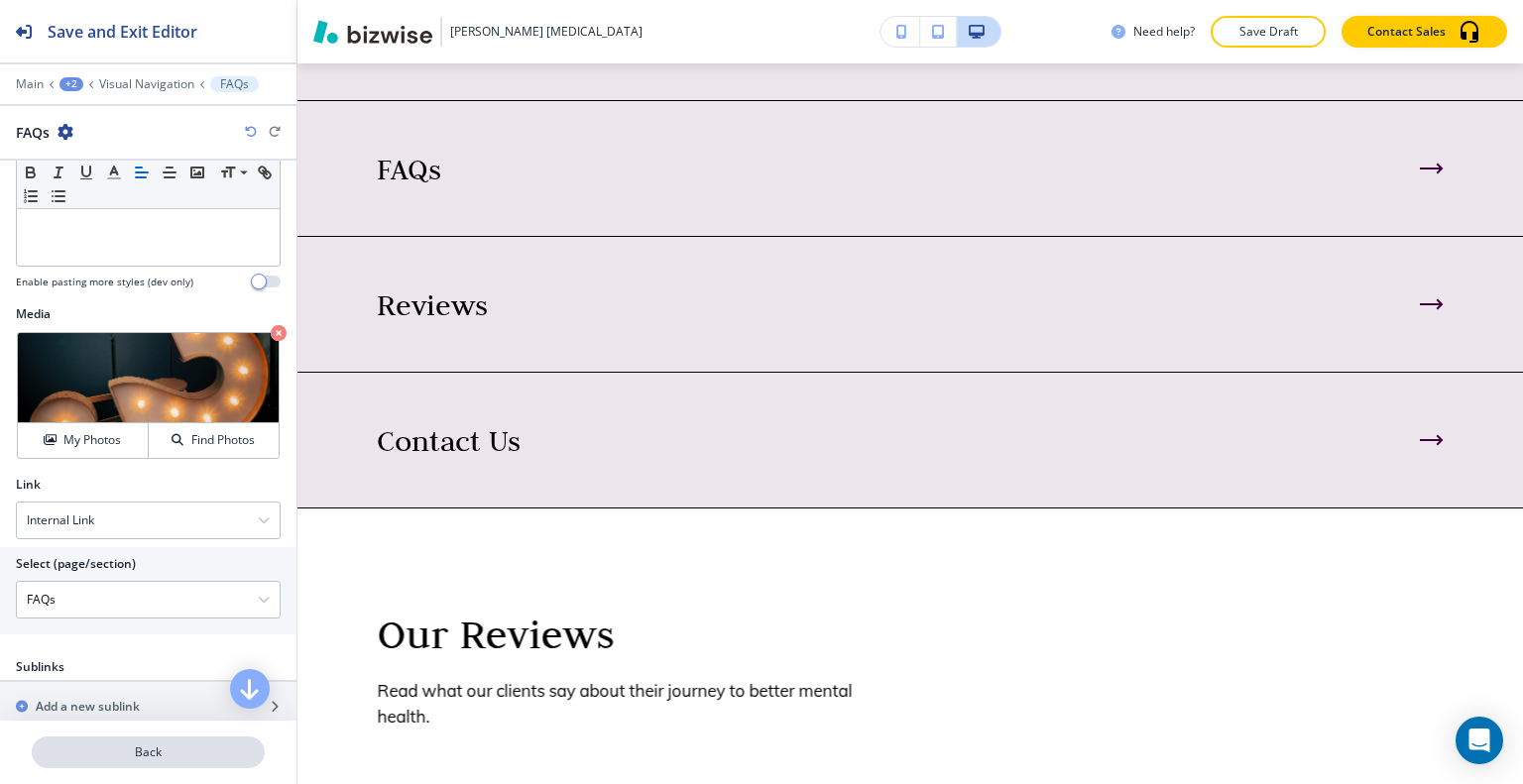 click on "Back" at bounding box center (148, 752) 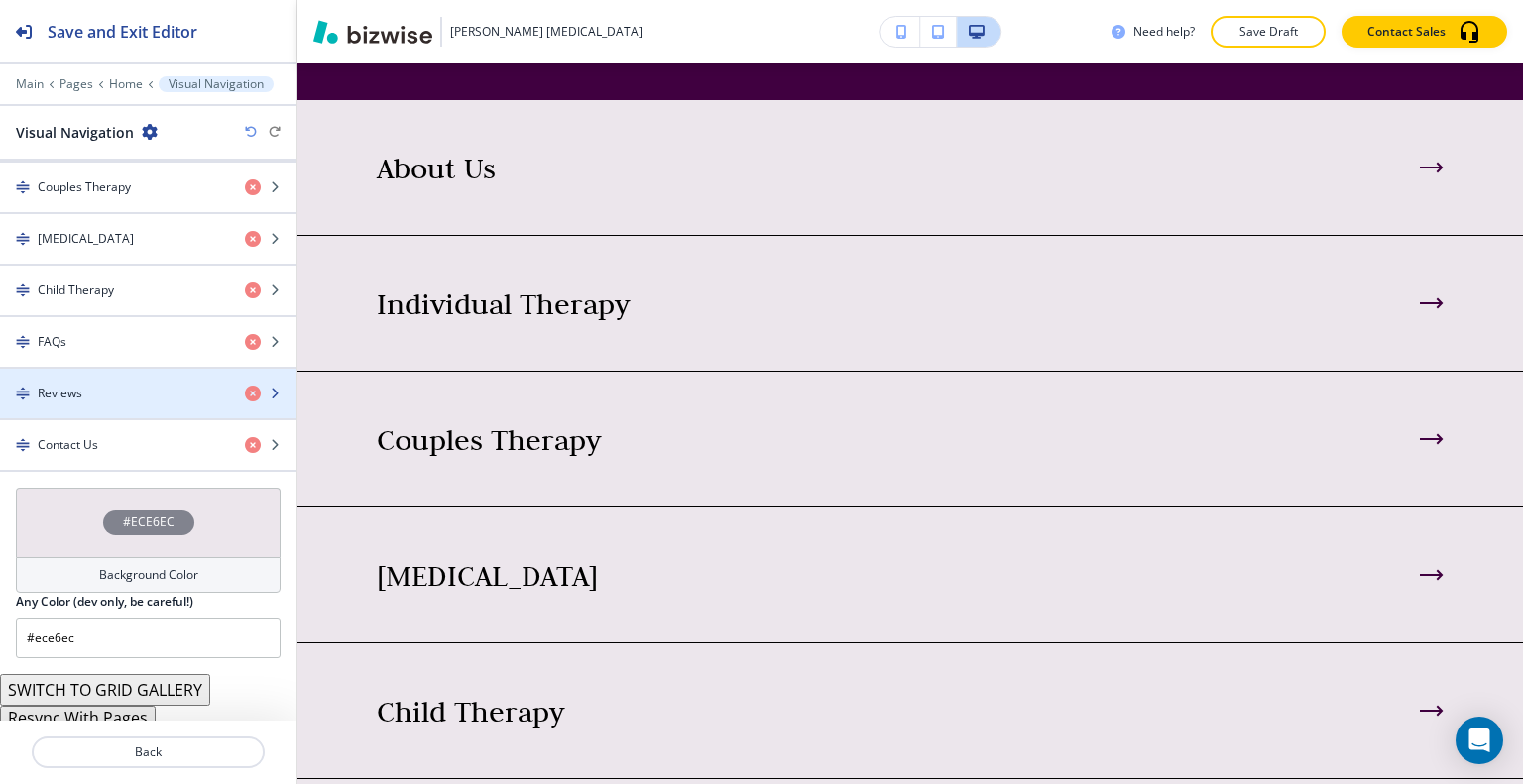 click at bounding box center (148, 410) 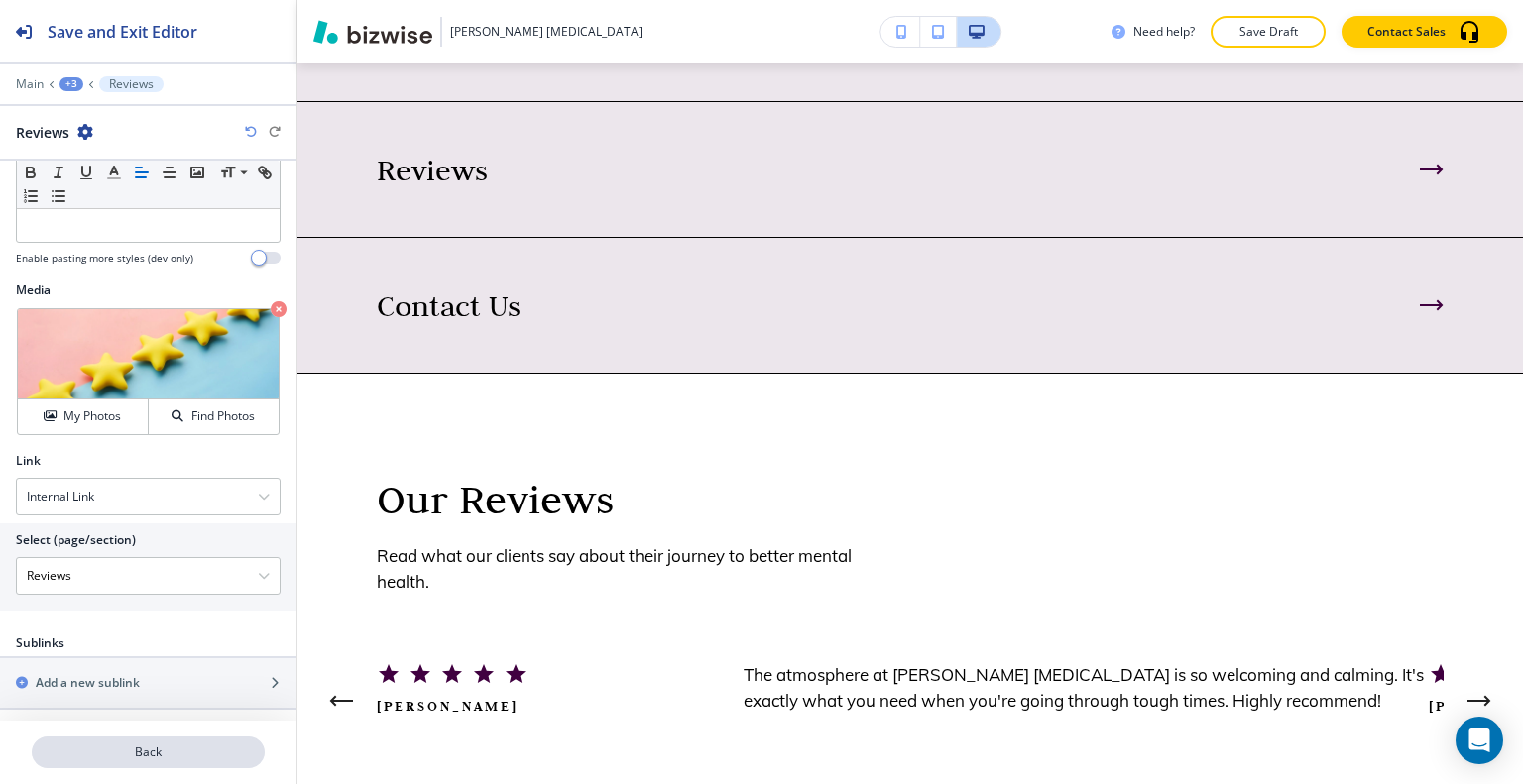 click on "Back" at bounding box center (148, 752) 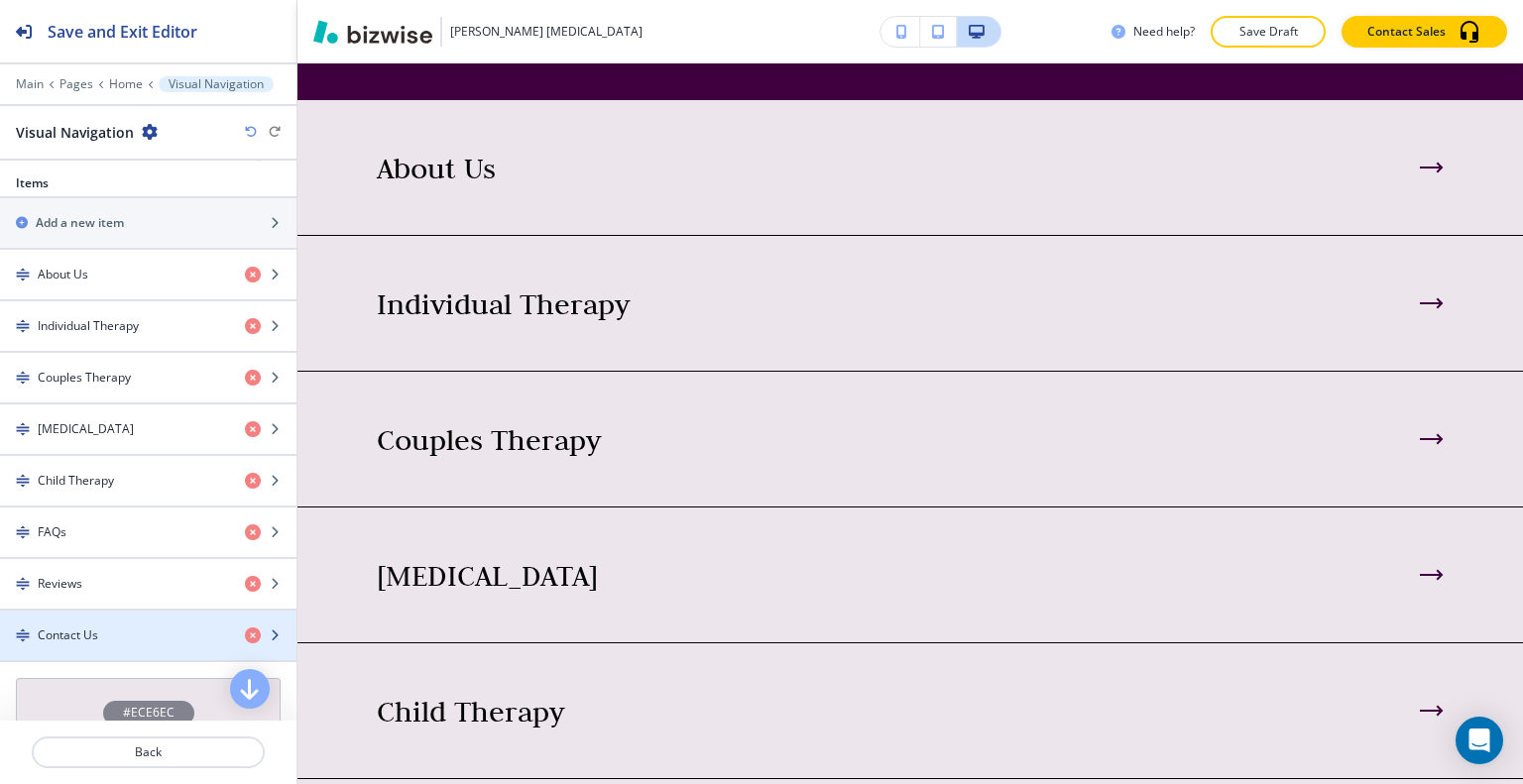 click at bounding box center [148, 652] 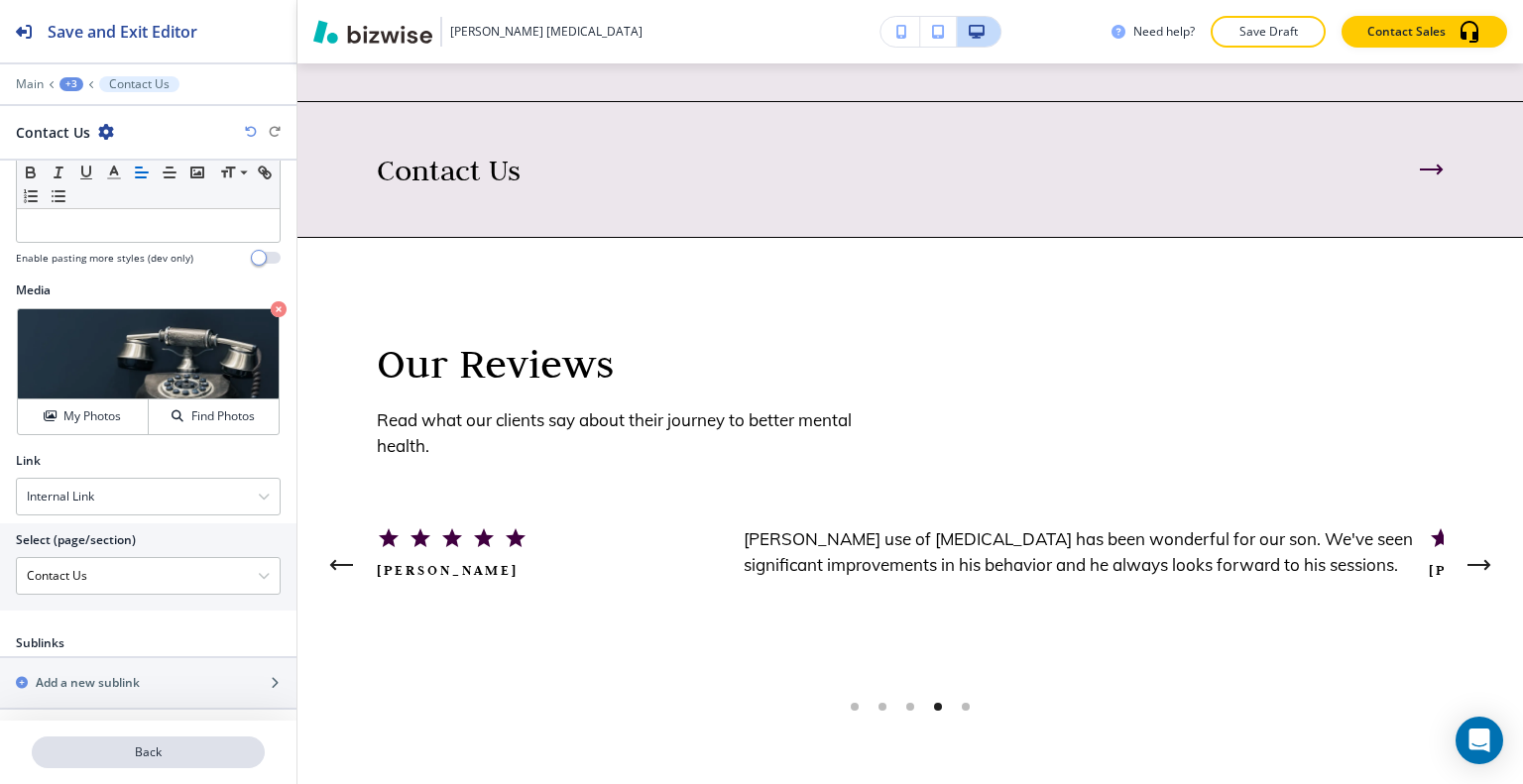 click on "Back" at bounding box center [148, 752] 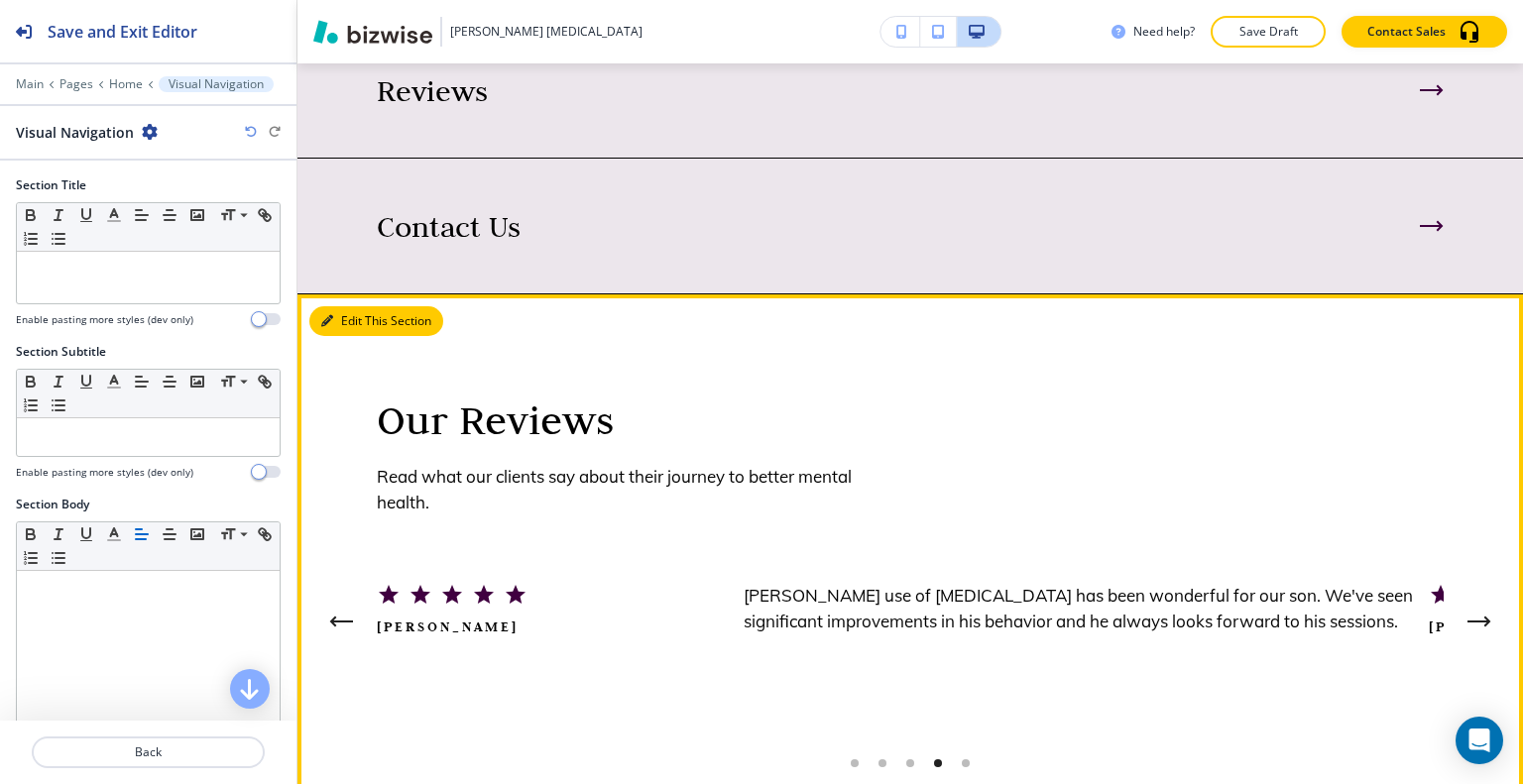 click on "Edit This Section" at bounding box center [376, 321] 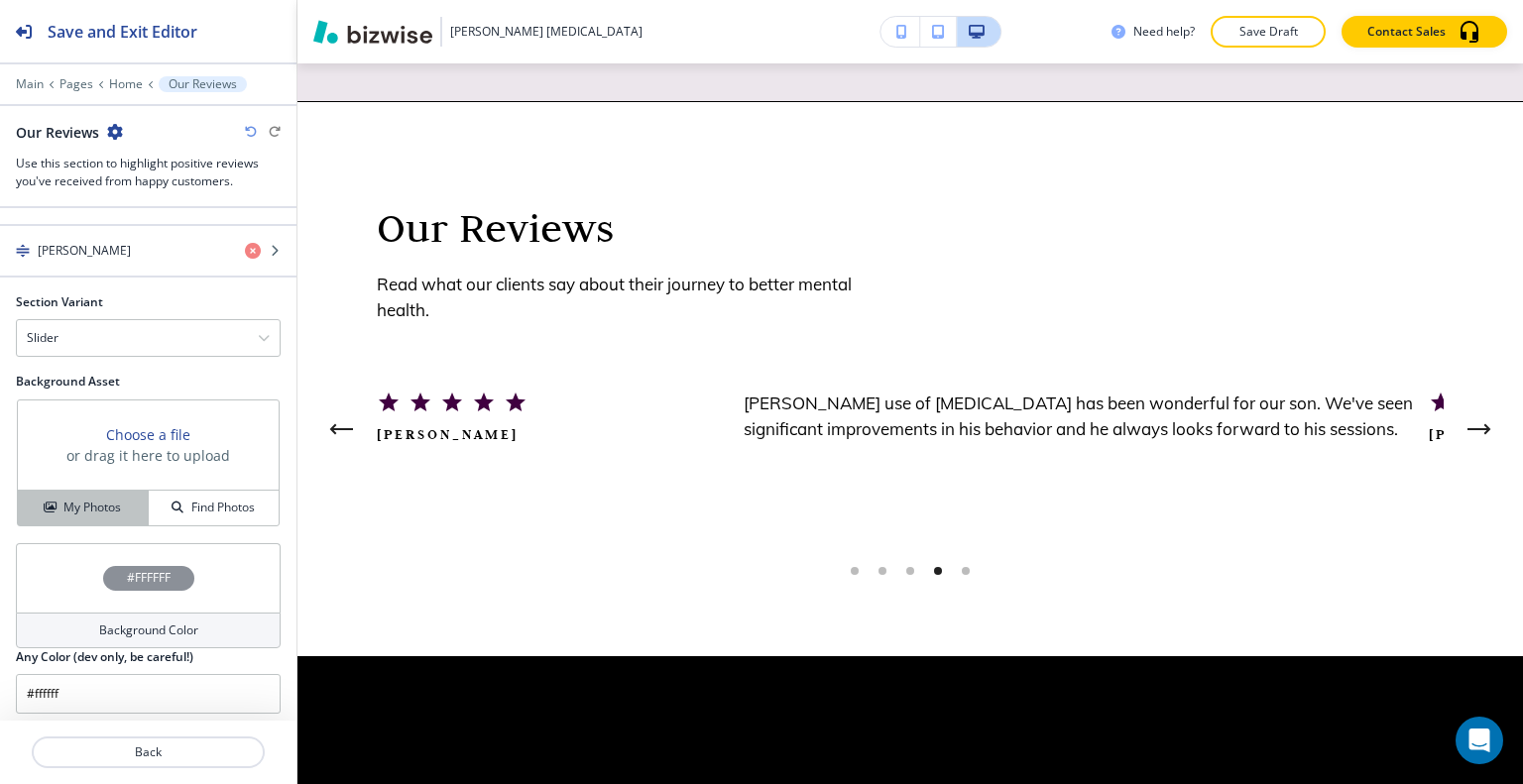 click on "My Photos" at bounding box center [92, 507] 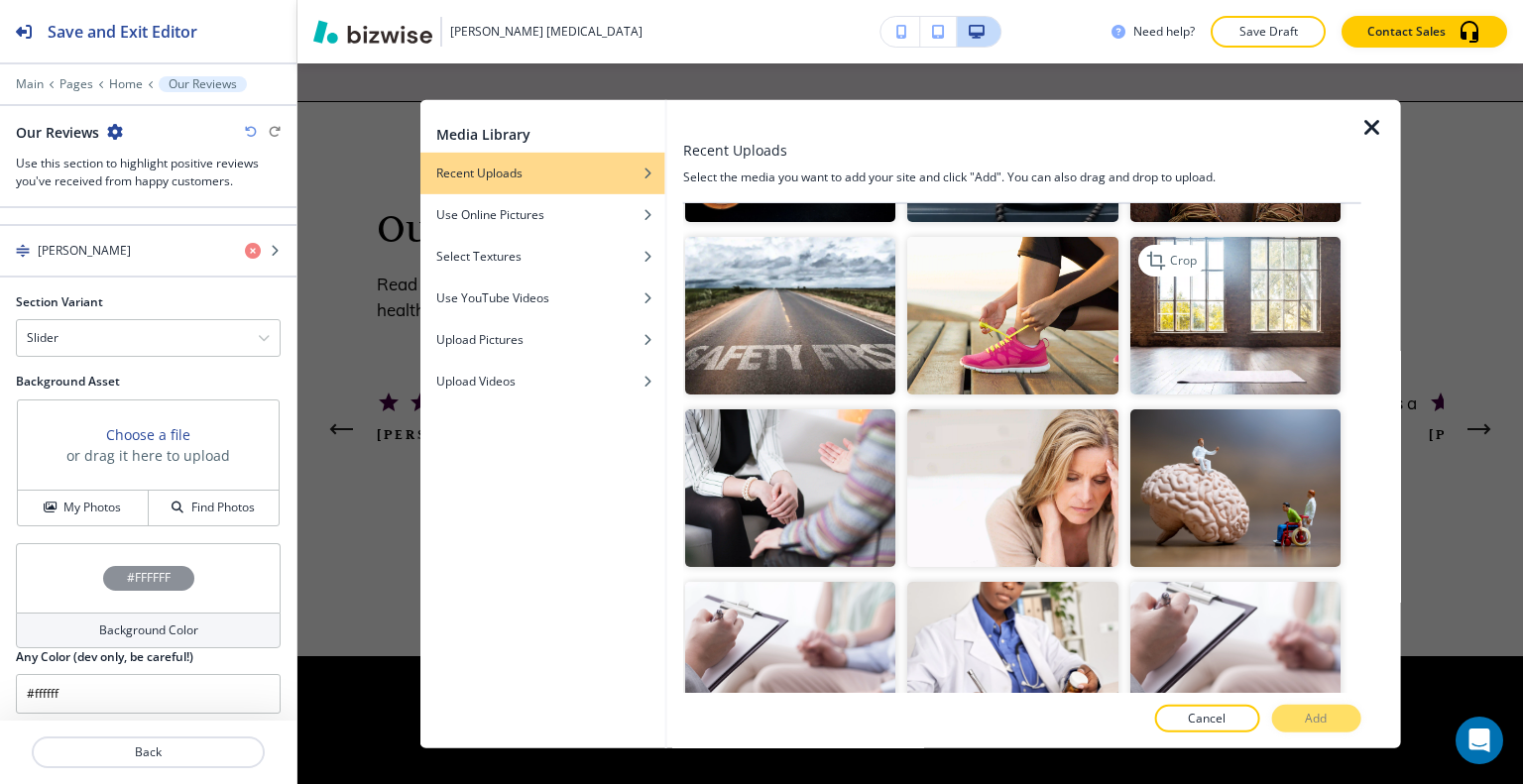 click at bounding box center [1234, 315] 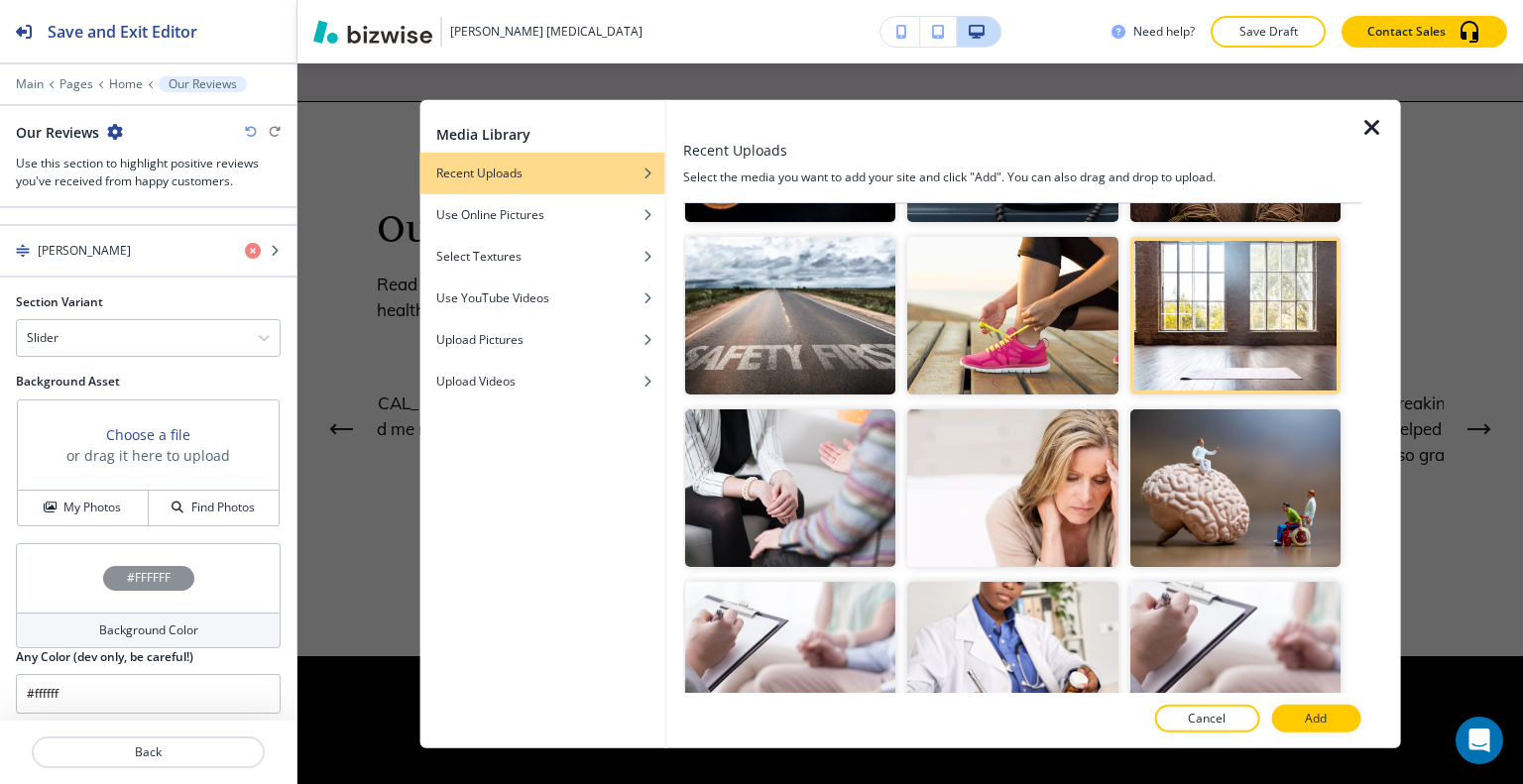 click on "Add" at bounding box center (1316, 719) 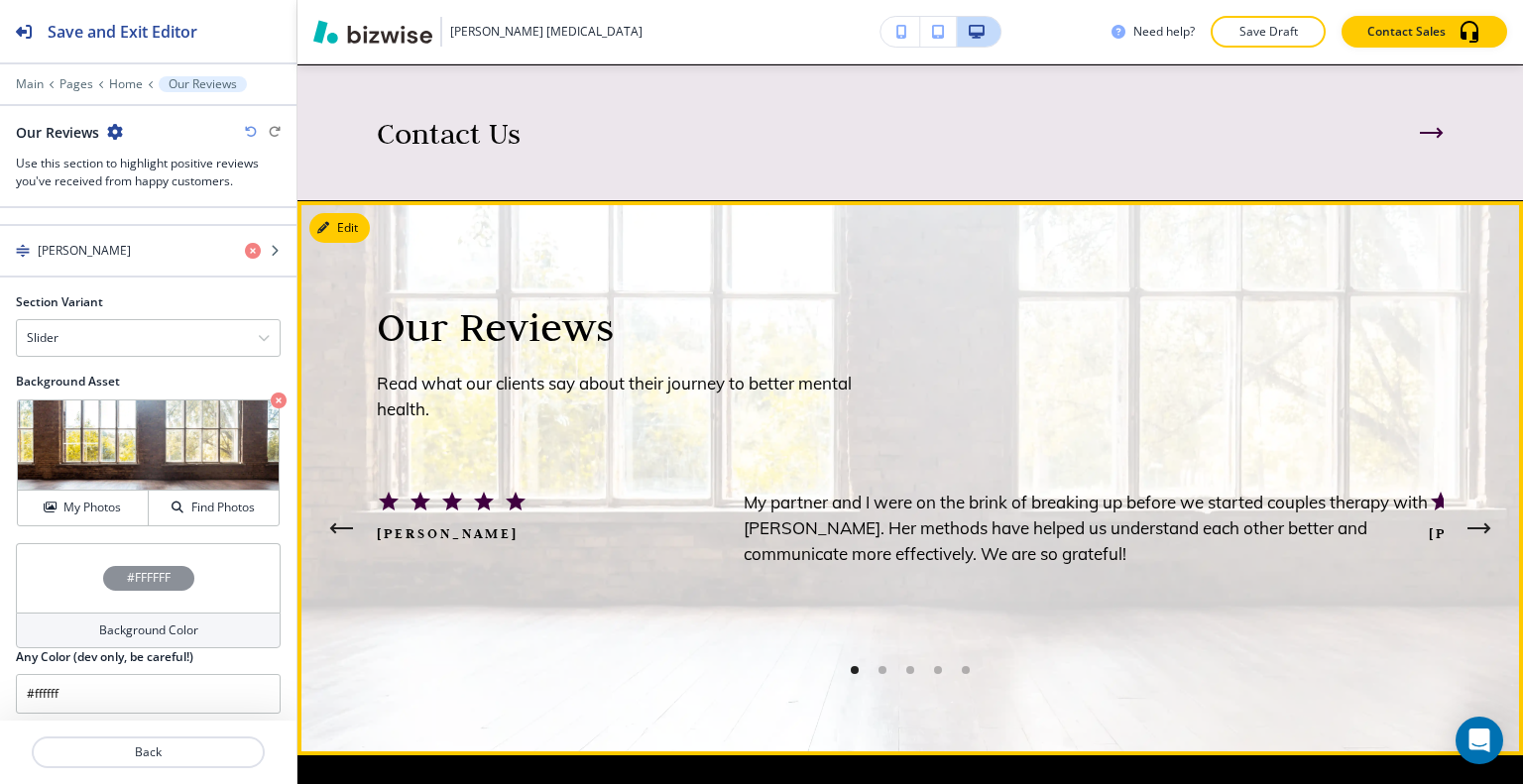 click 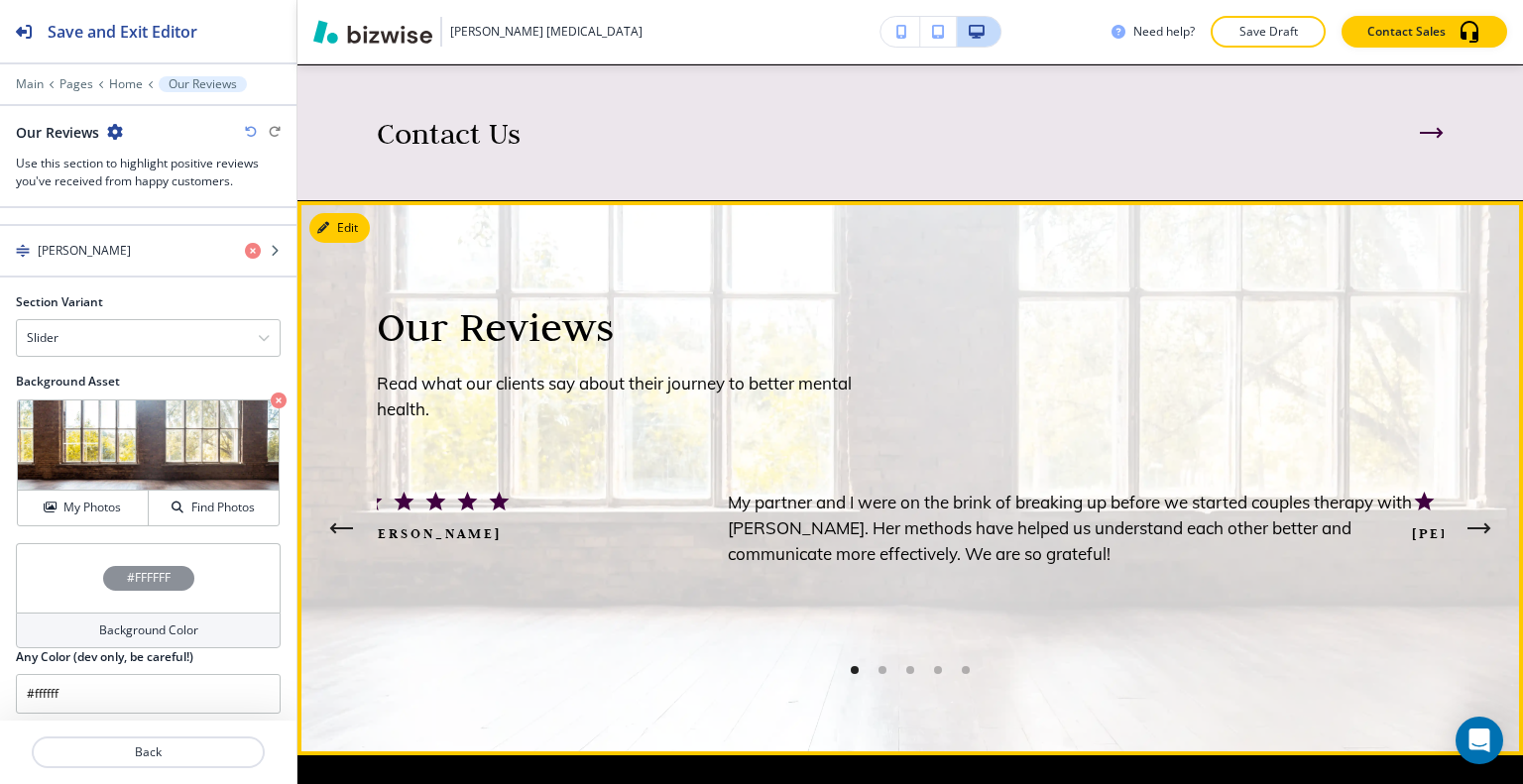 click 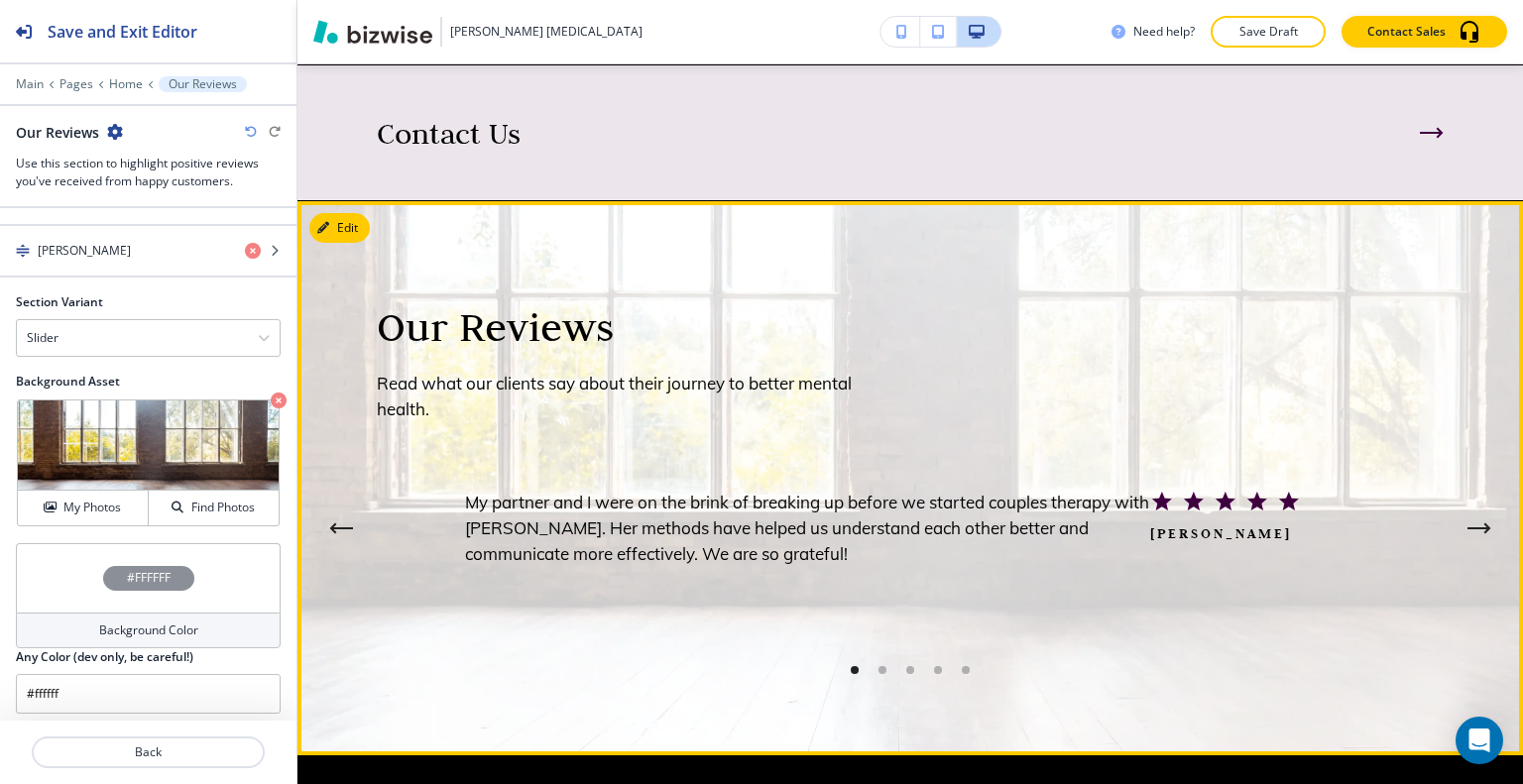 click 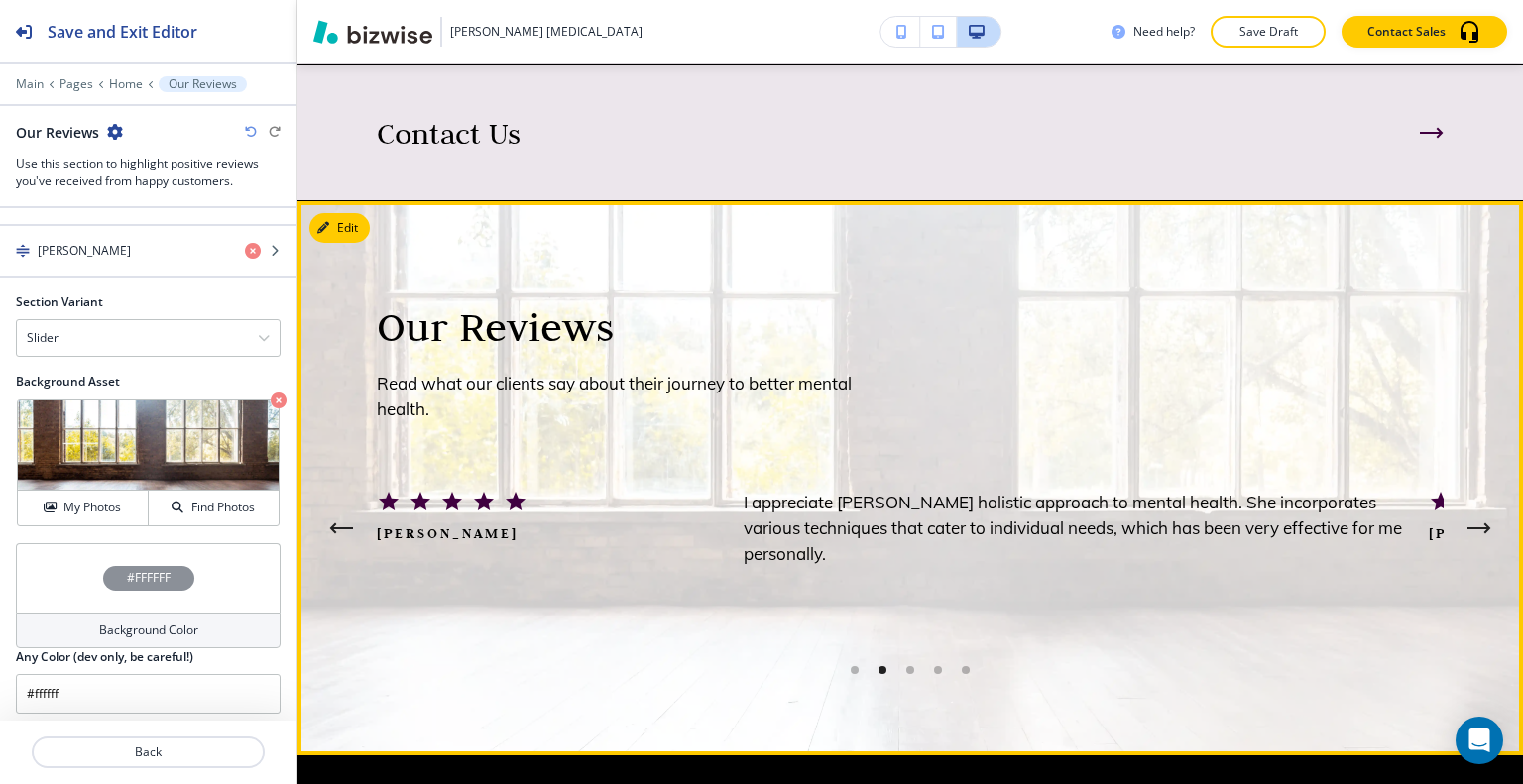 click 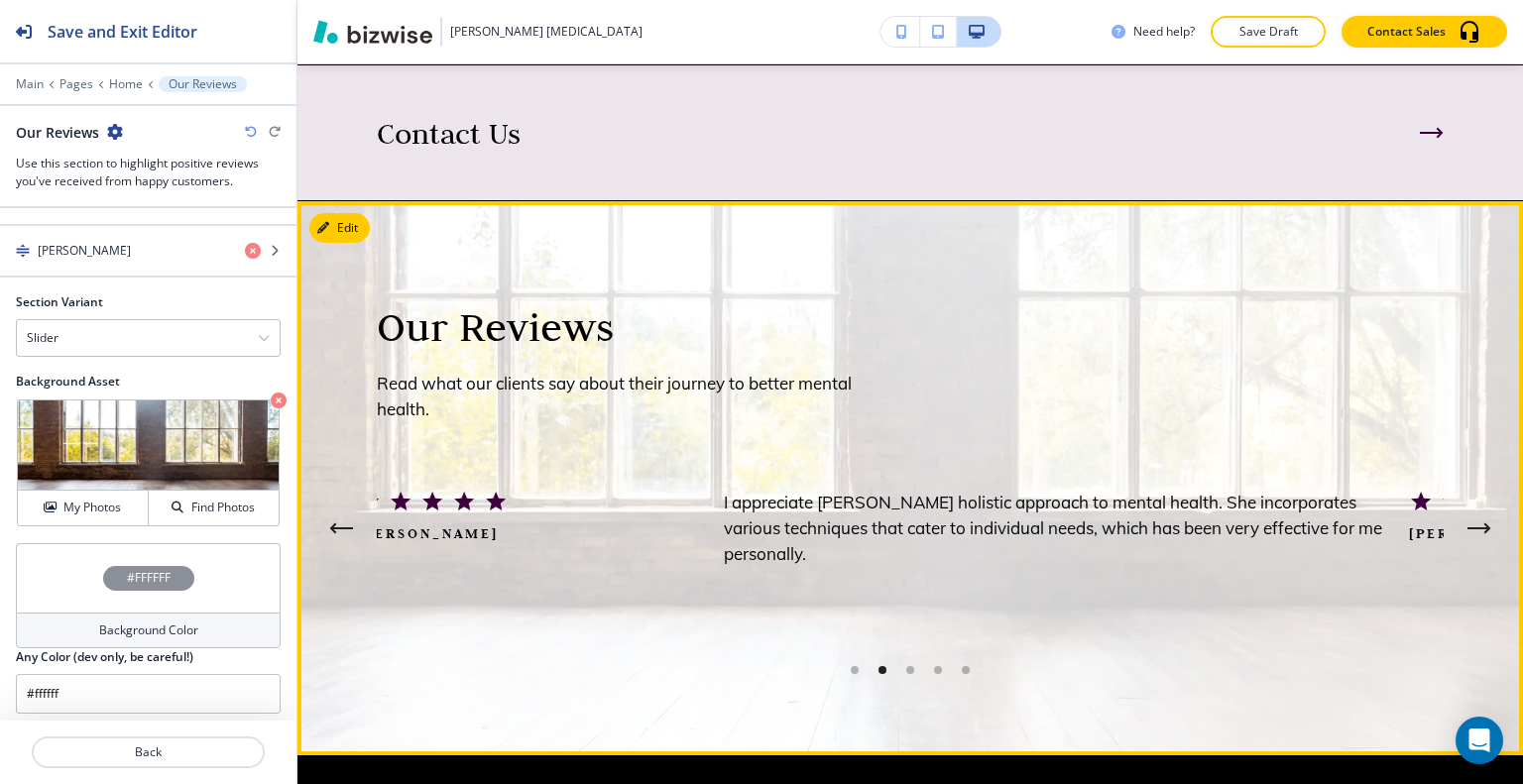 click 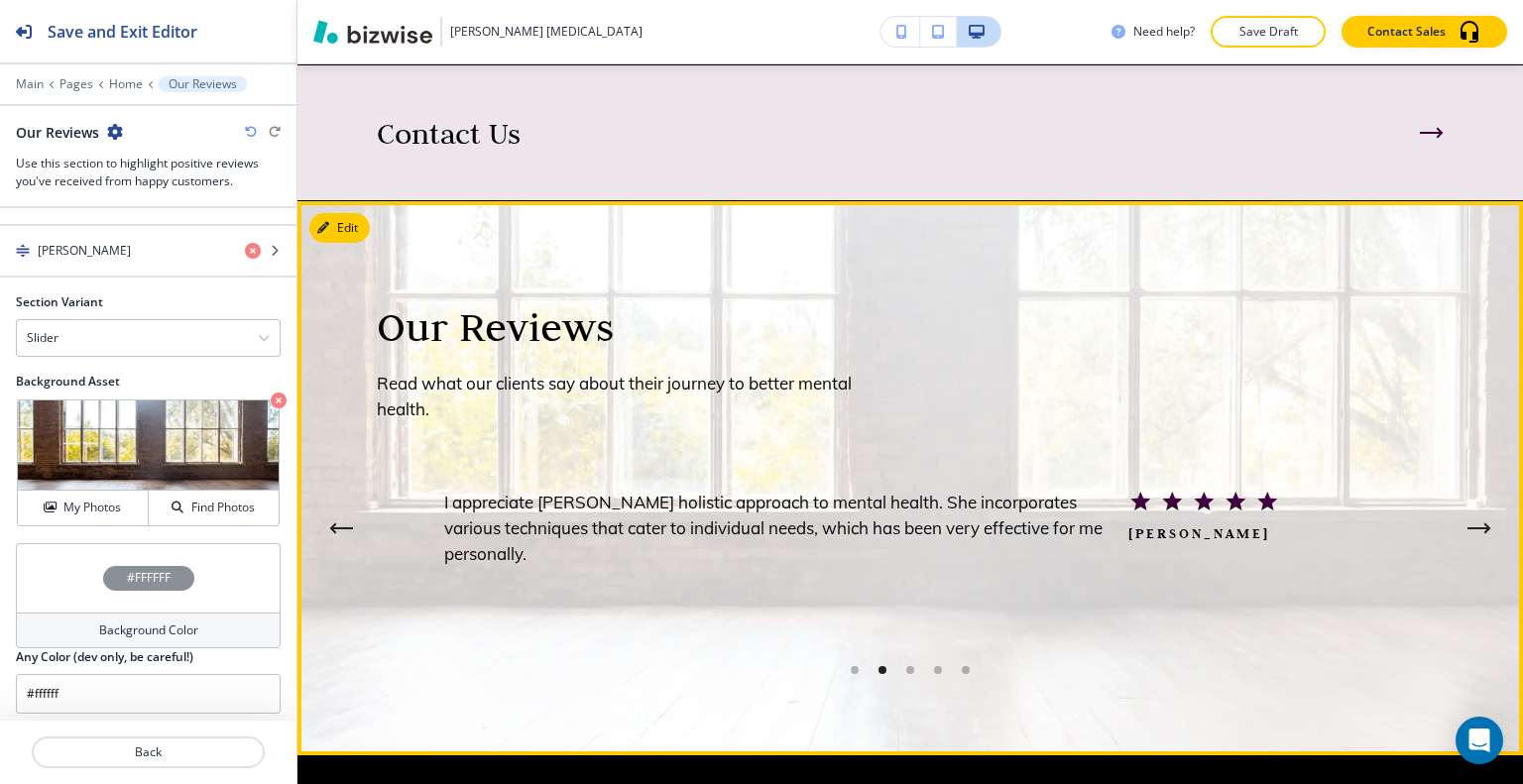 click 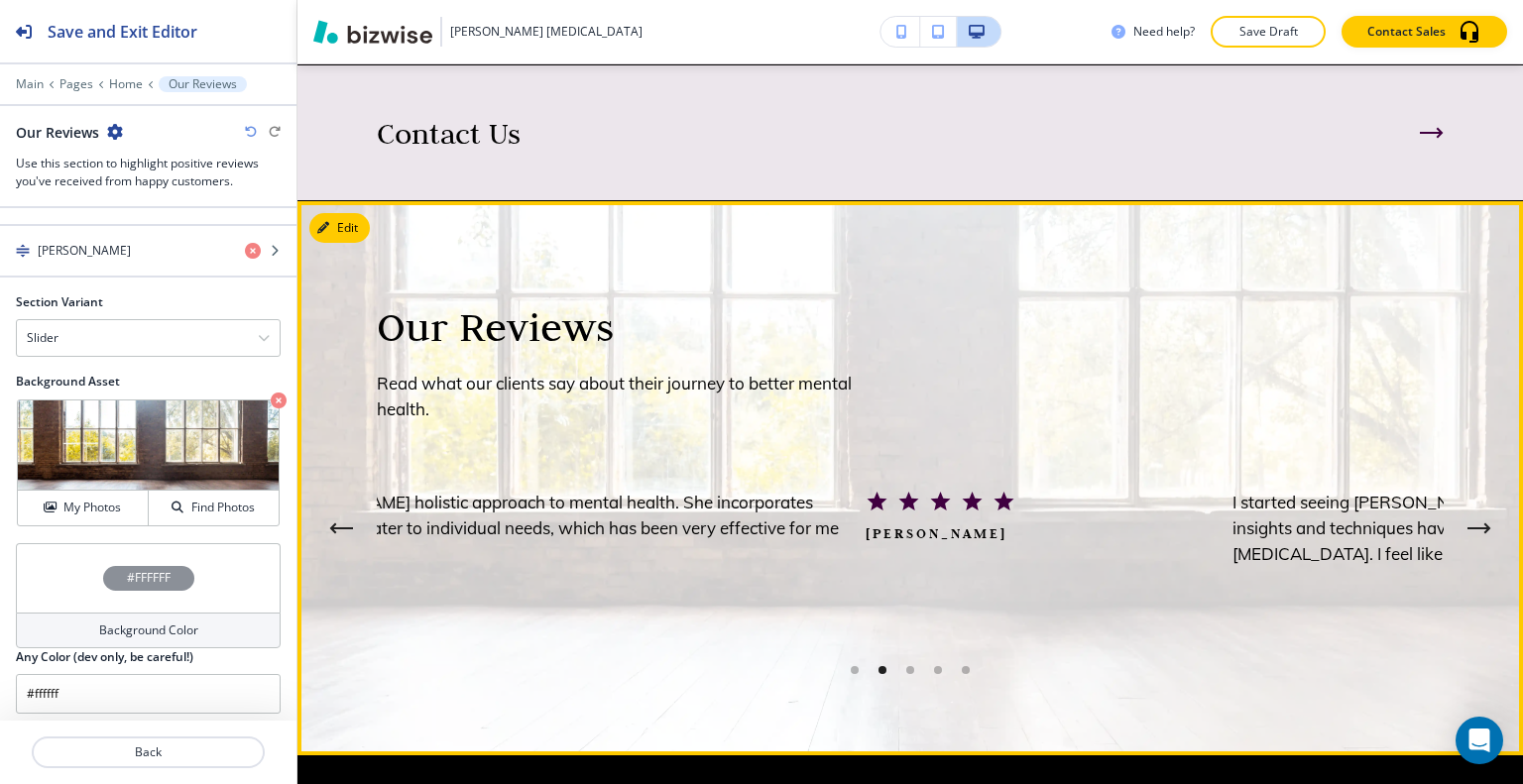 click 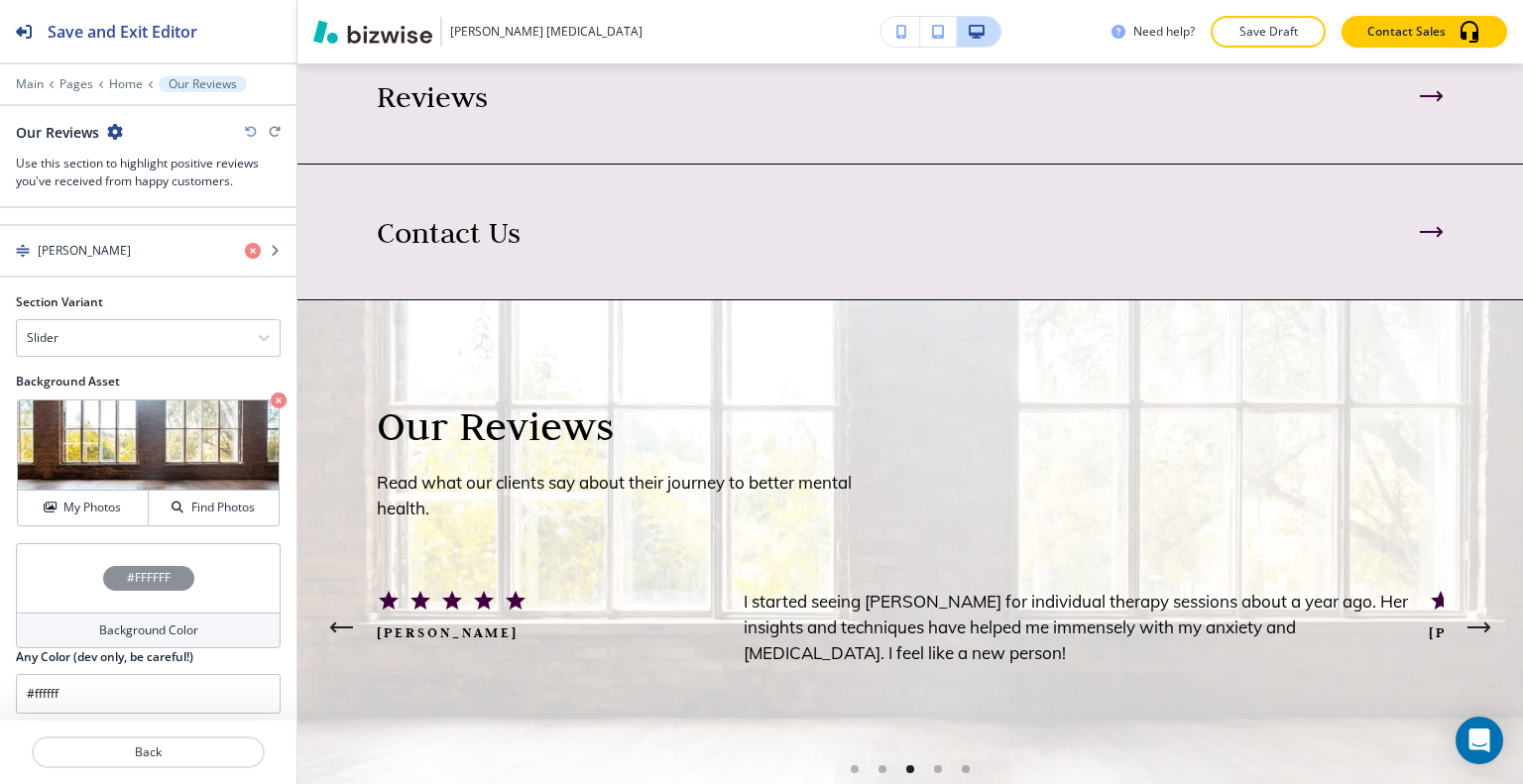 click on "#FFFFFF" at bounding box center (148, 578) 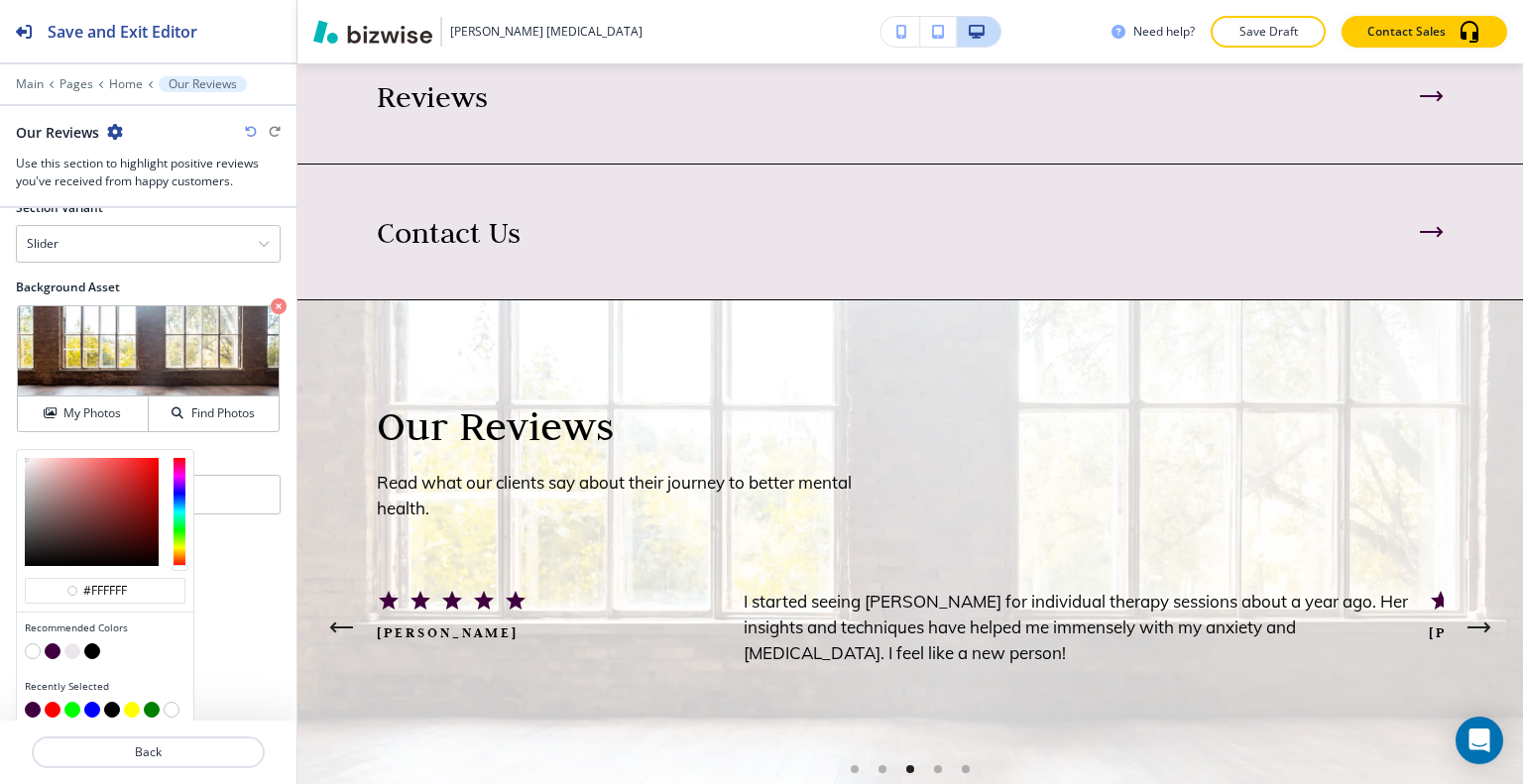 click at bounding box center (53, 651) 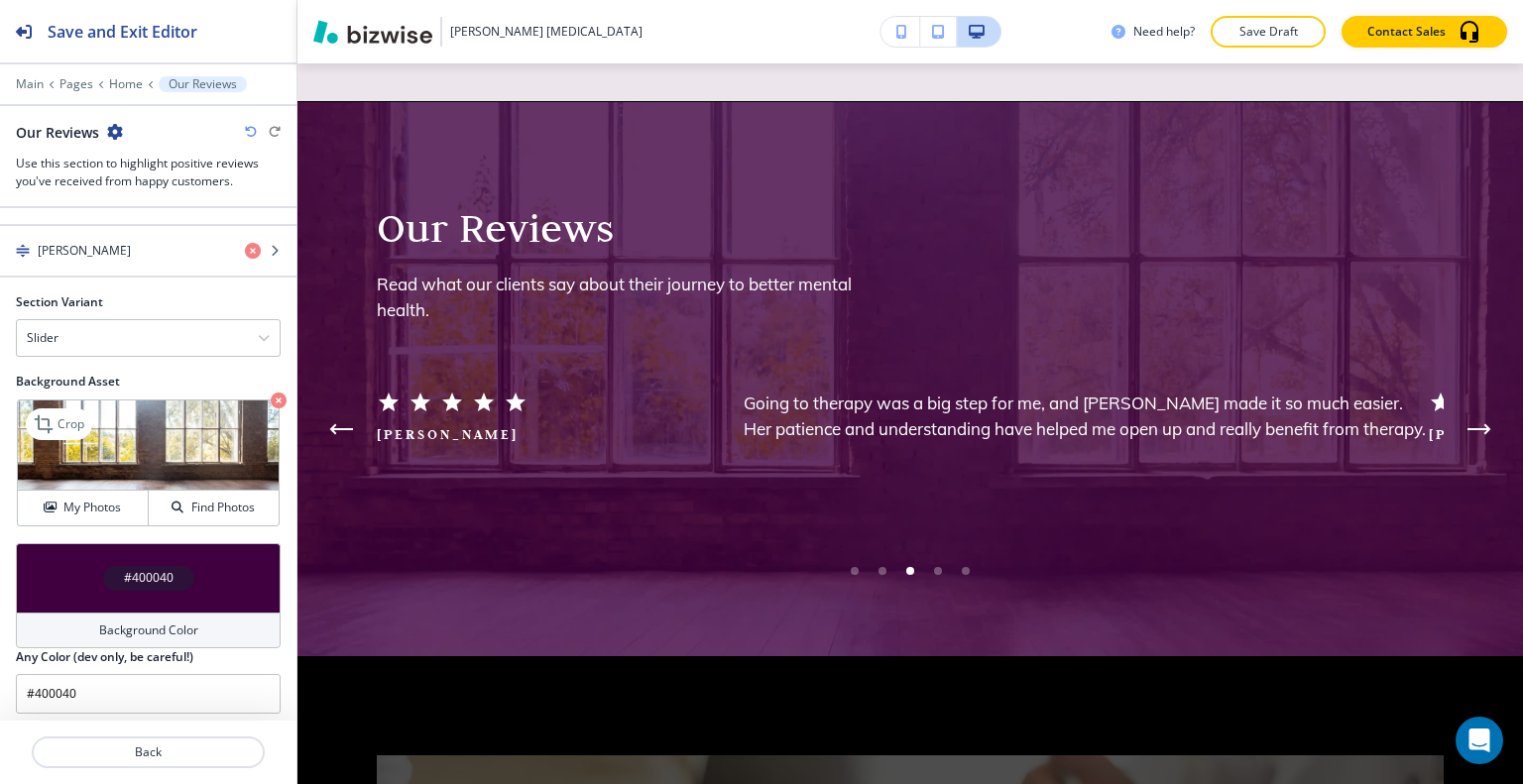 click at bounding box center [279, 400] 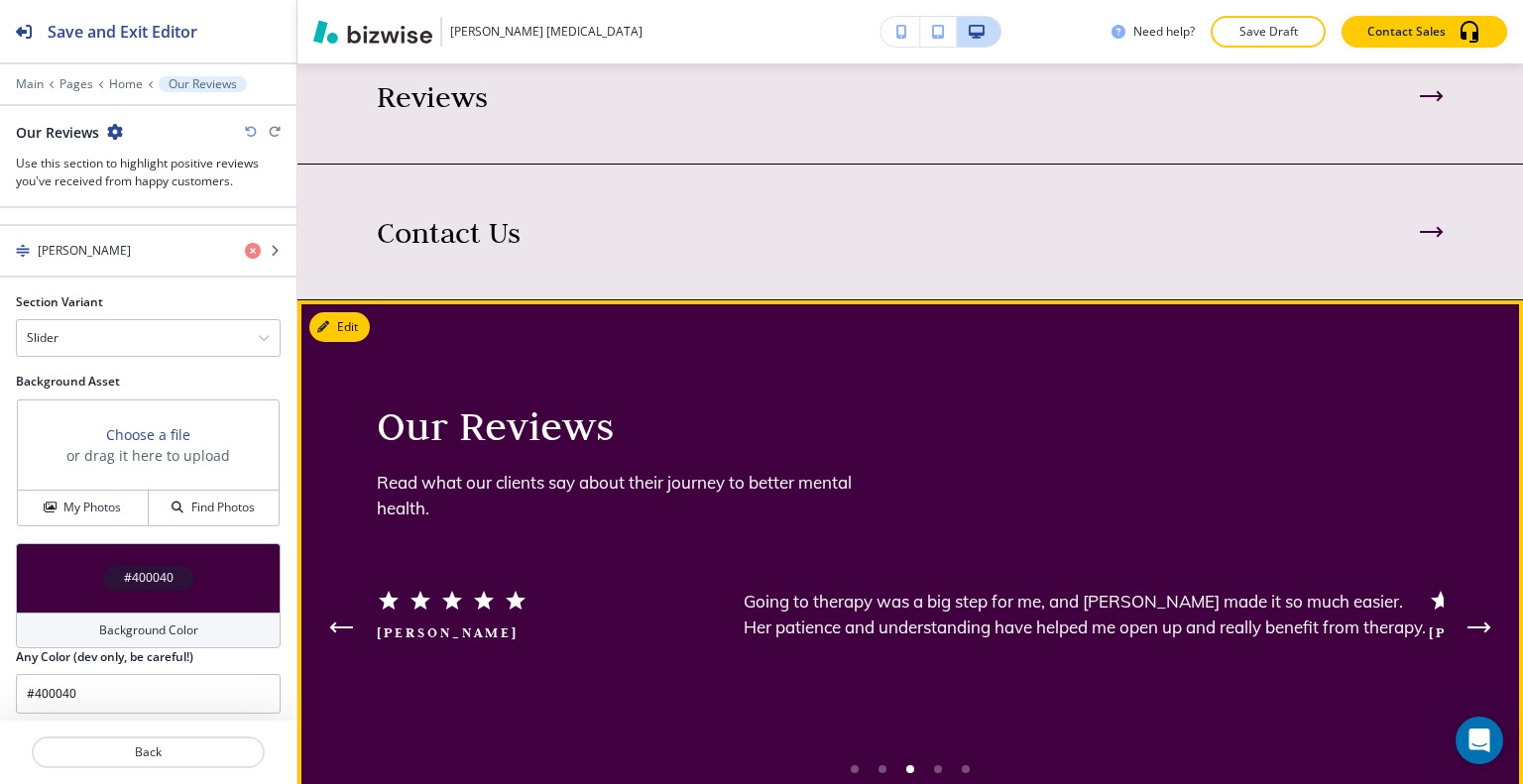 click at bounding box center (1479, 627) 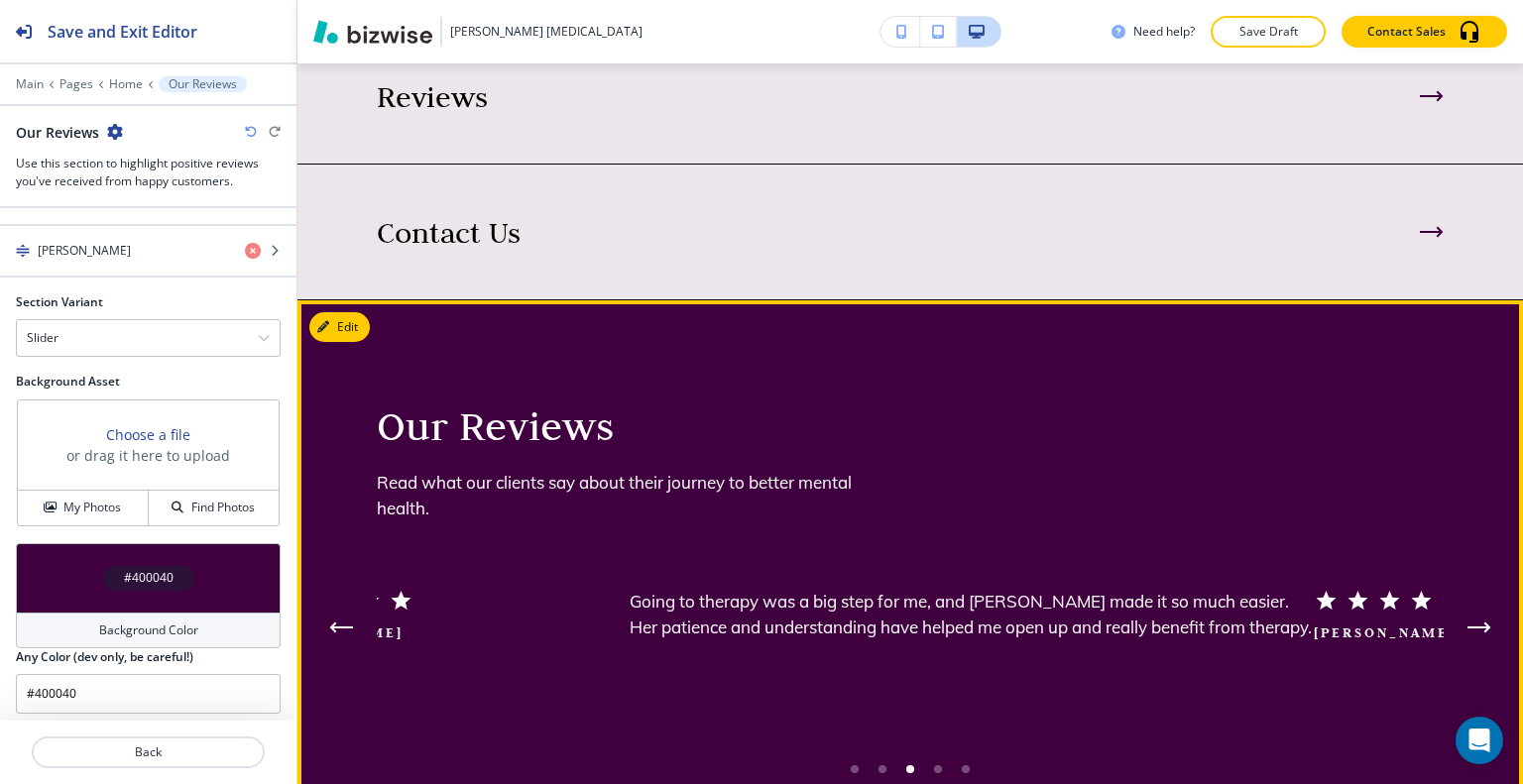 click at bounding box center [1479, 627] 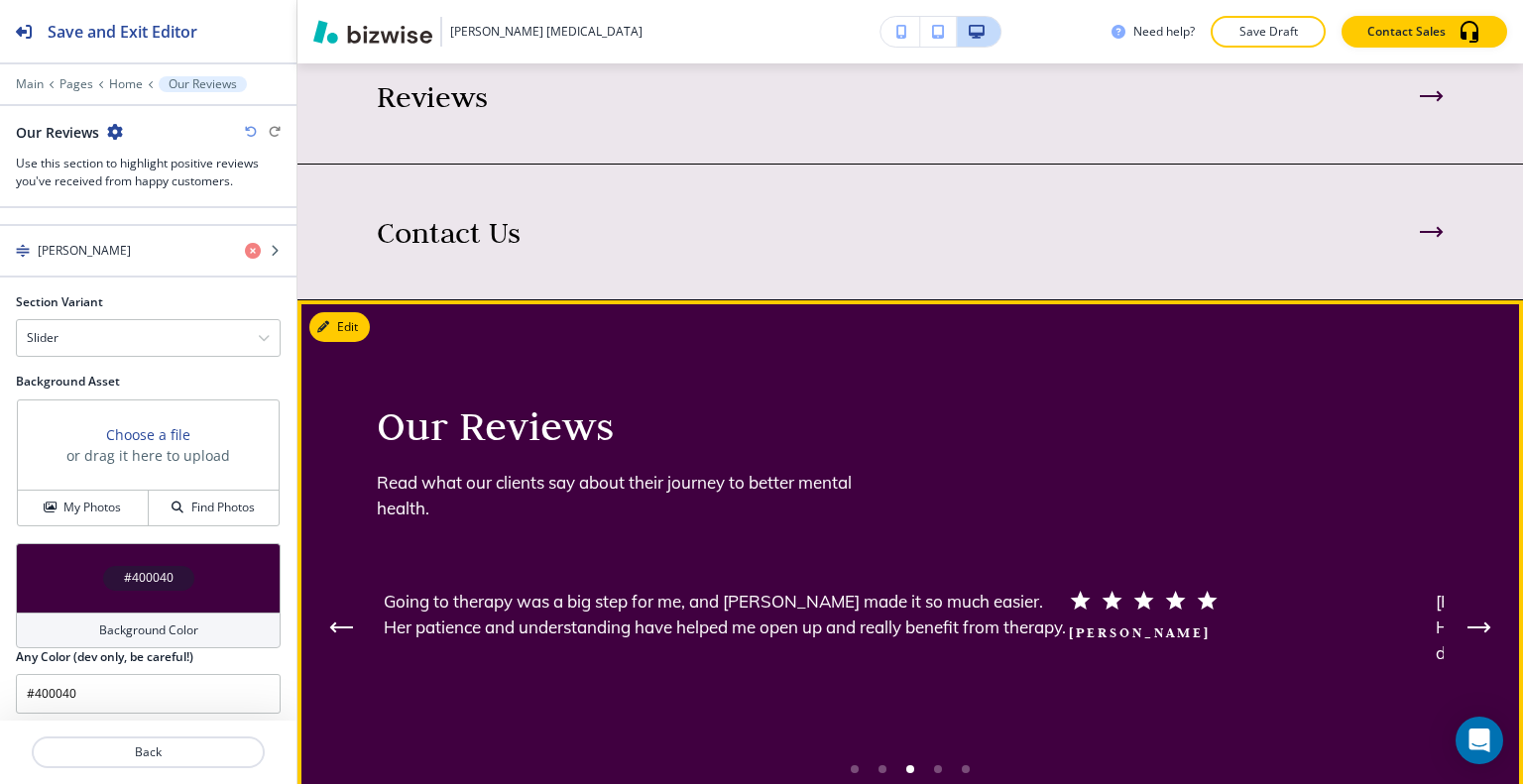 click at bounding box center [1479, 627] 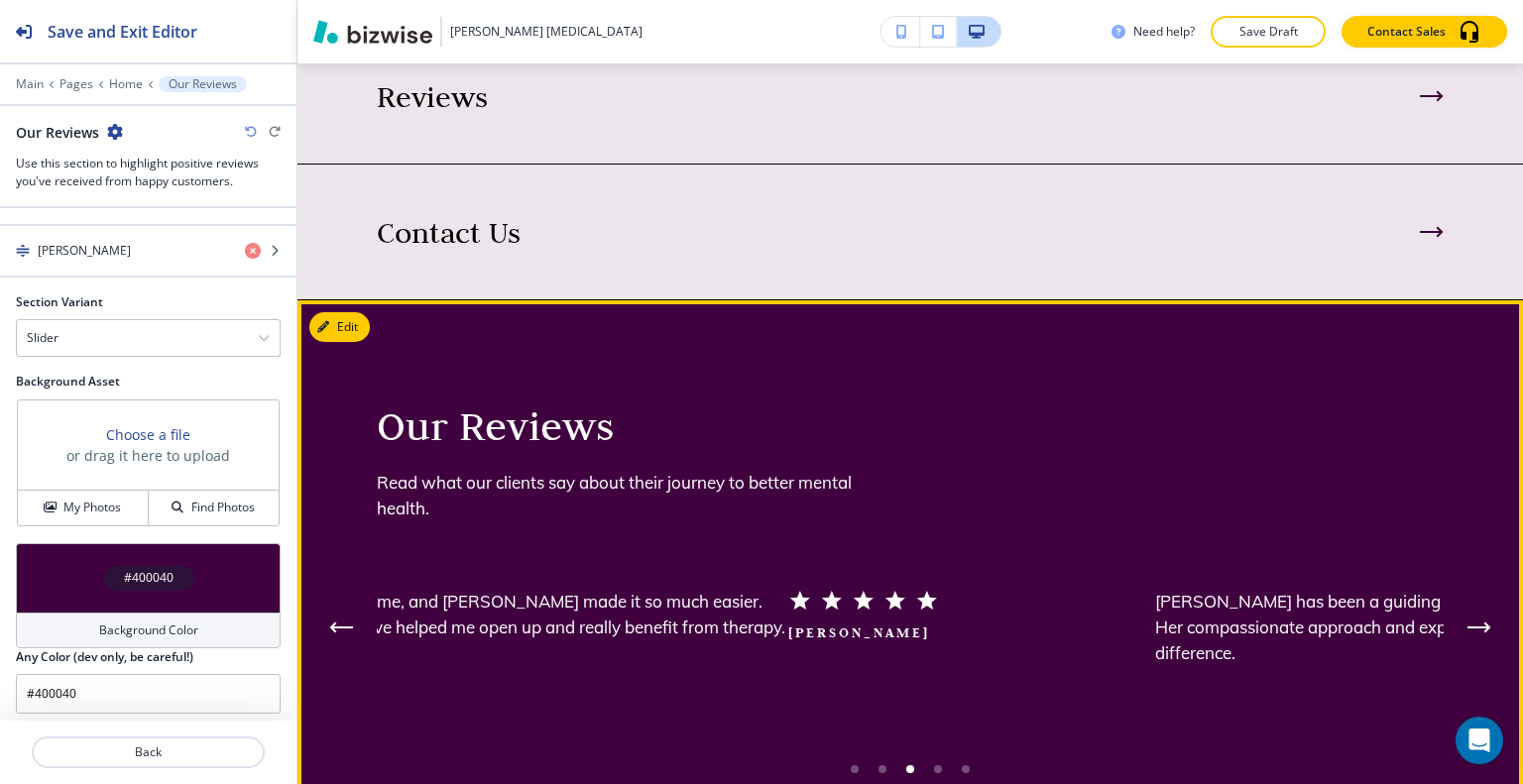 click at bounding box center (1479, 627) 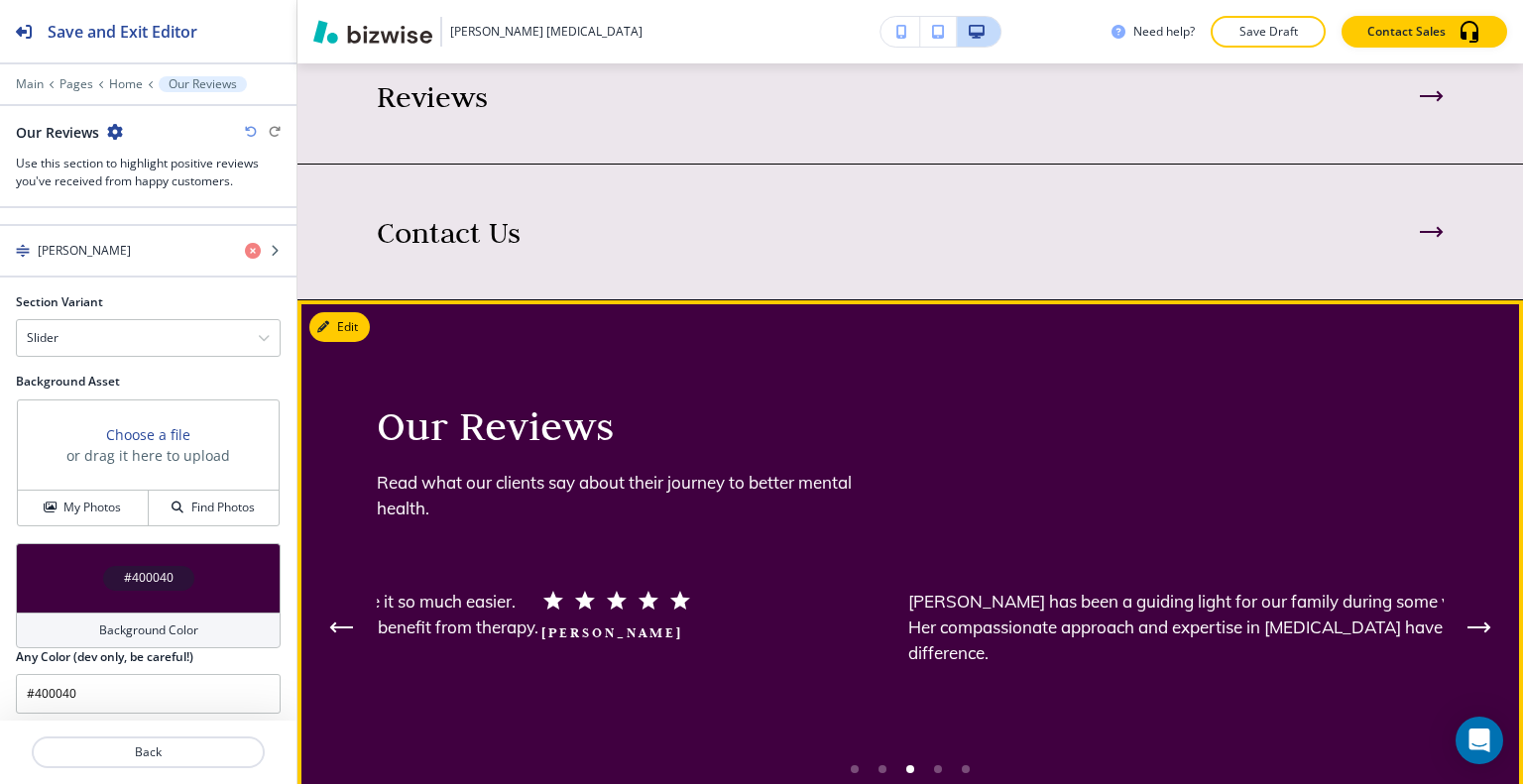 click at bounding box center [1479, 627] 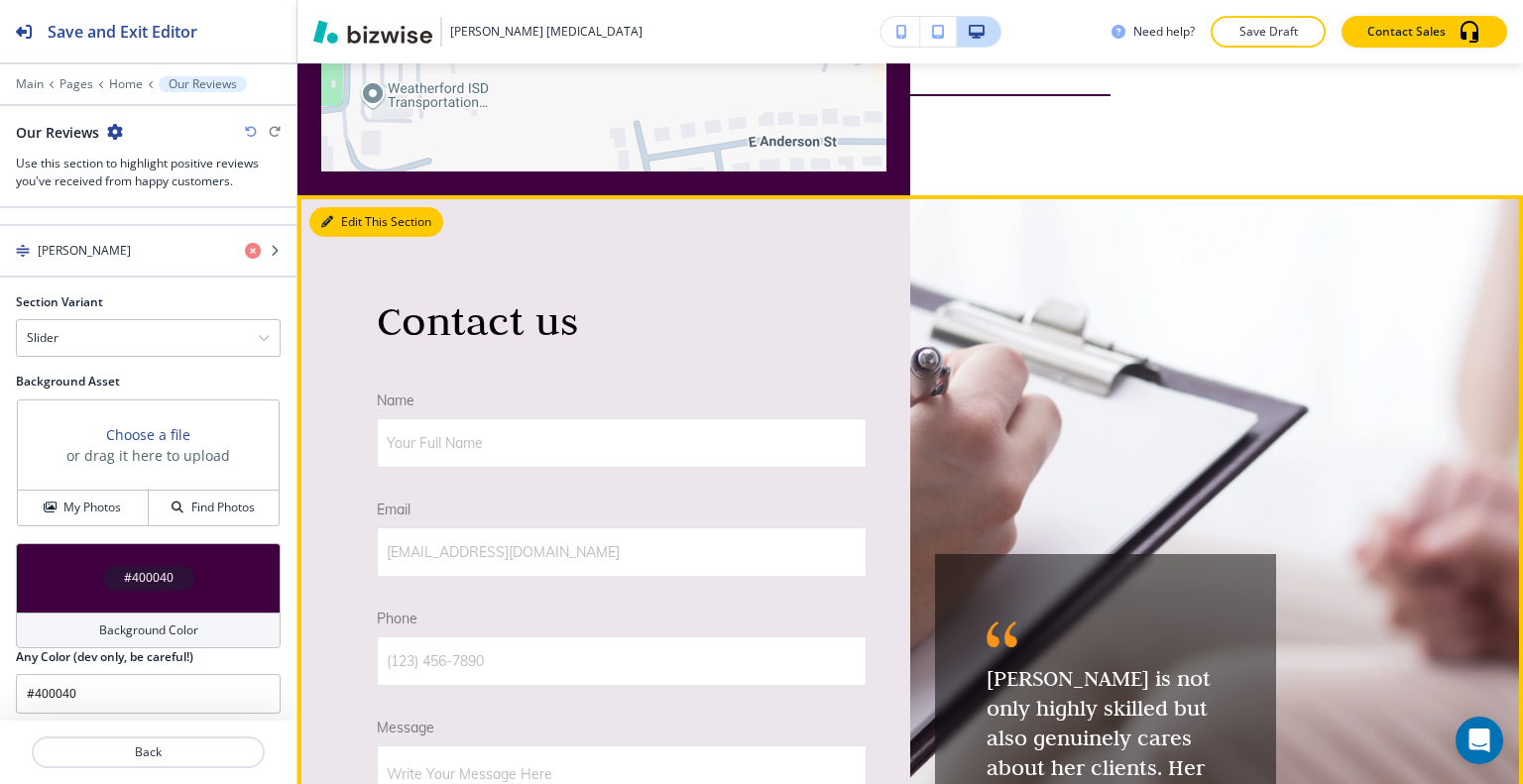 click on "Edit This Section" at bounding box center (376, 222) 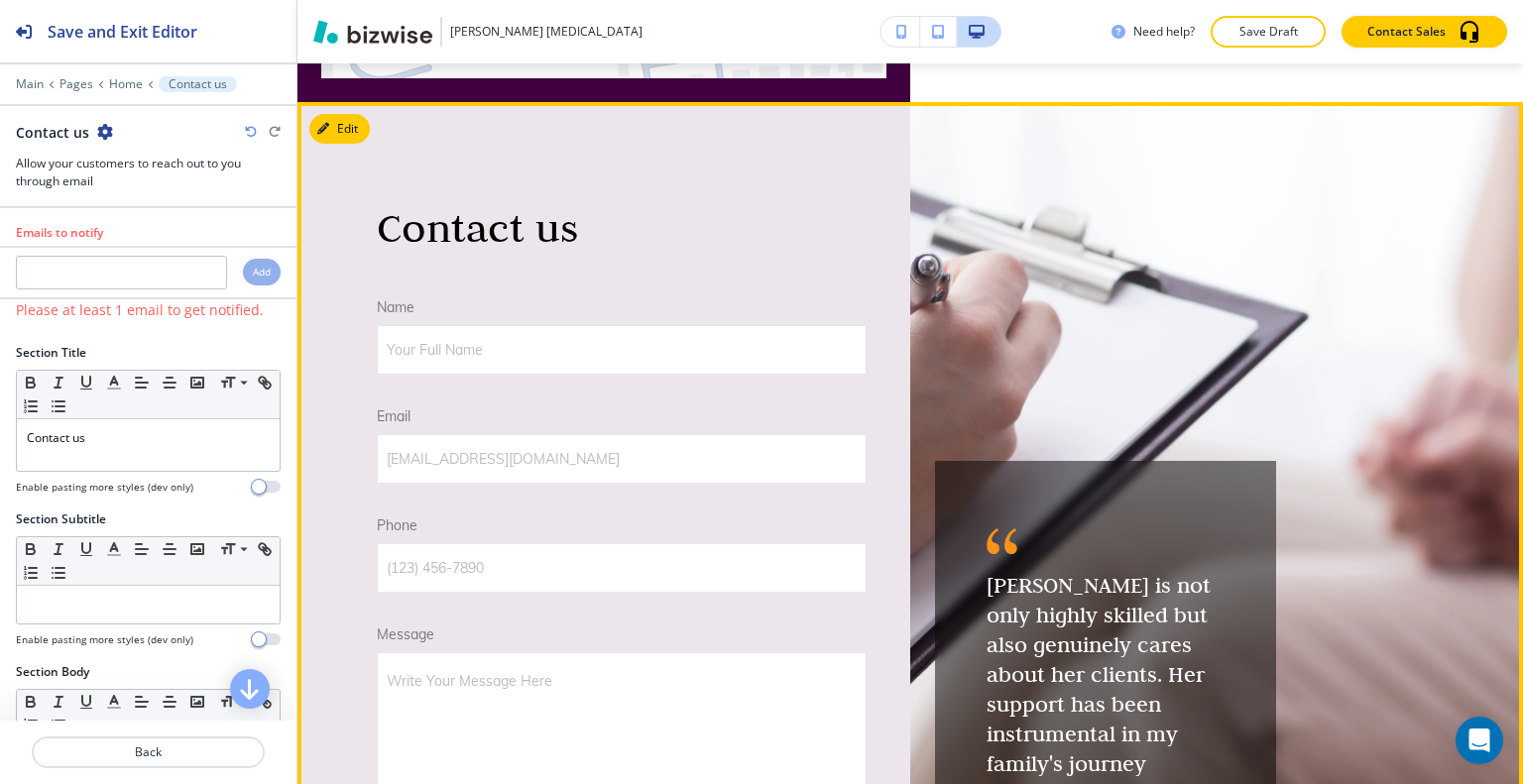 scroll, scrollTop: 6597, scrollLeft: 0, axis: vertical 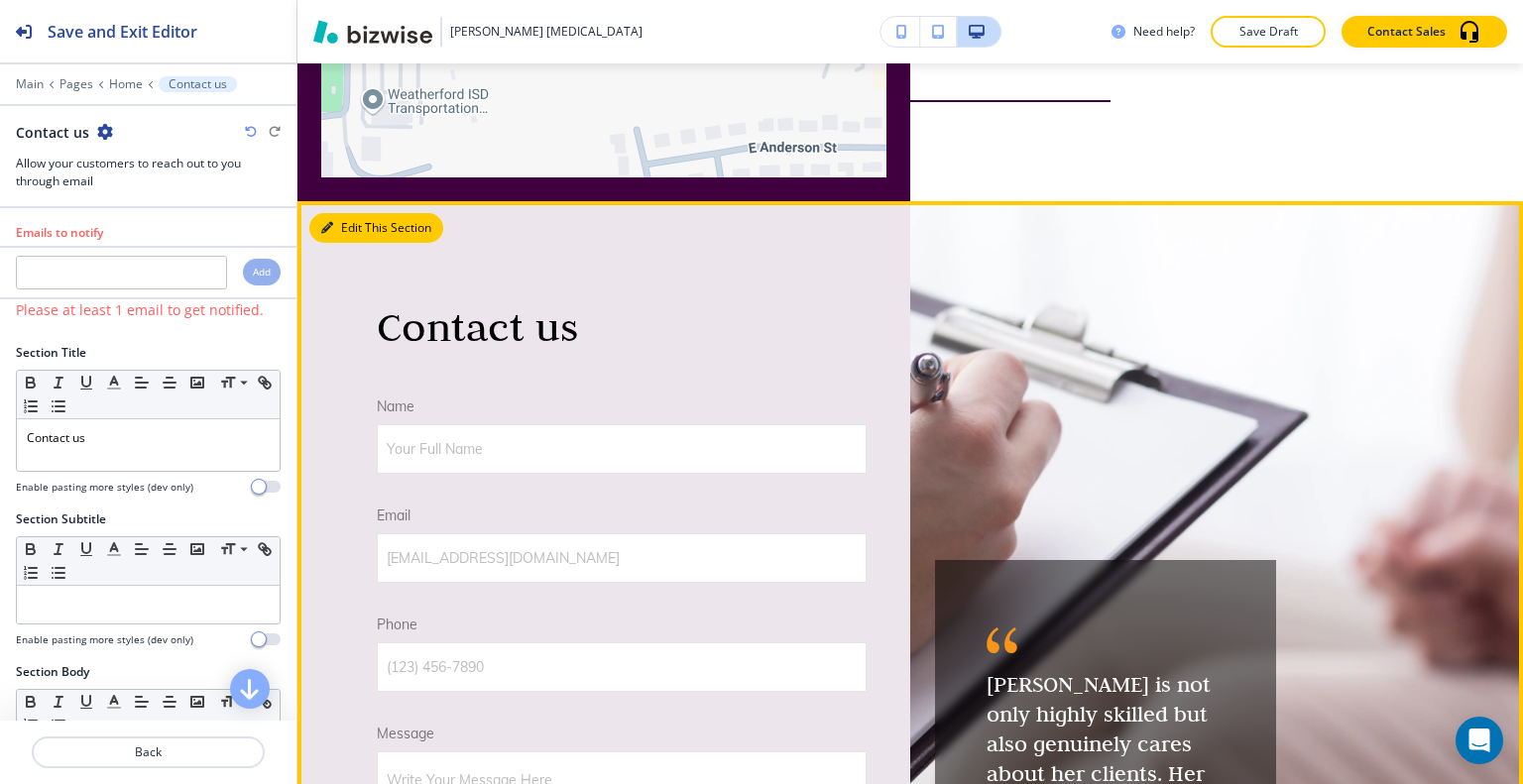 click on "Edit This Section" at bounding box center [376, 228] 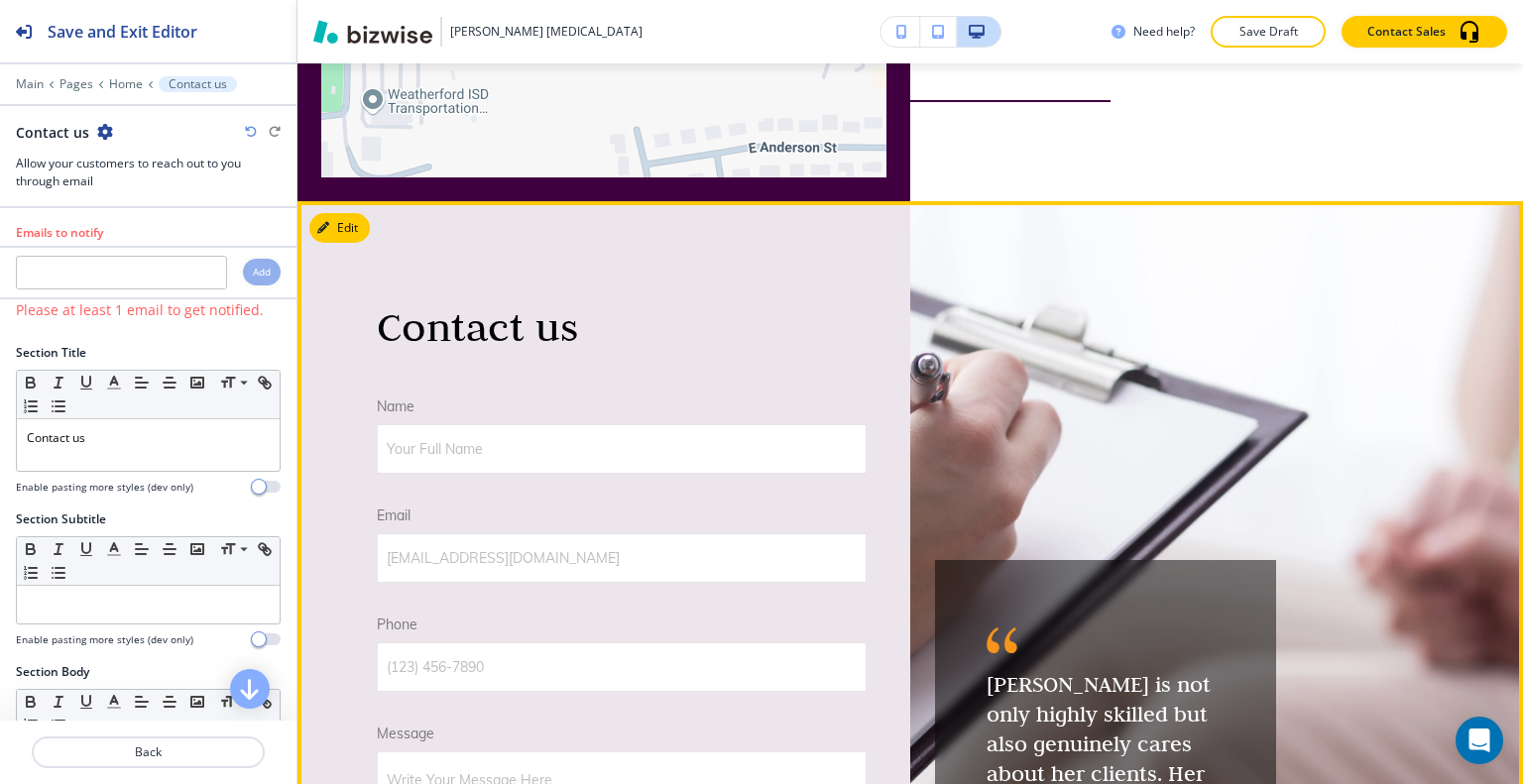 scroll, scrollTop: 6696, scrollLeft: 0, axis: vertical 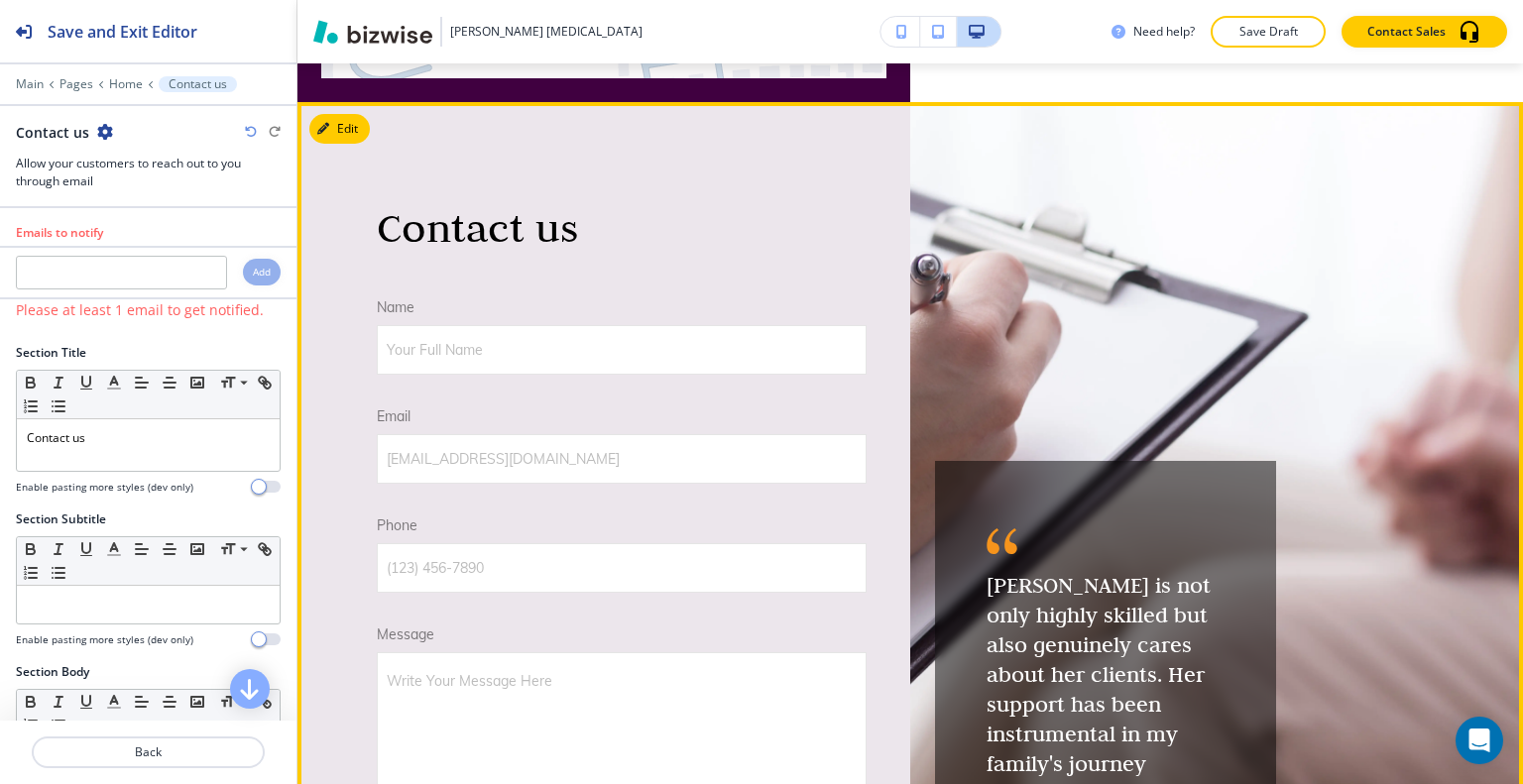 type 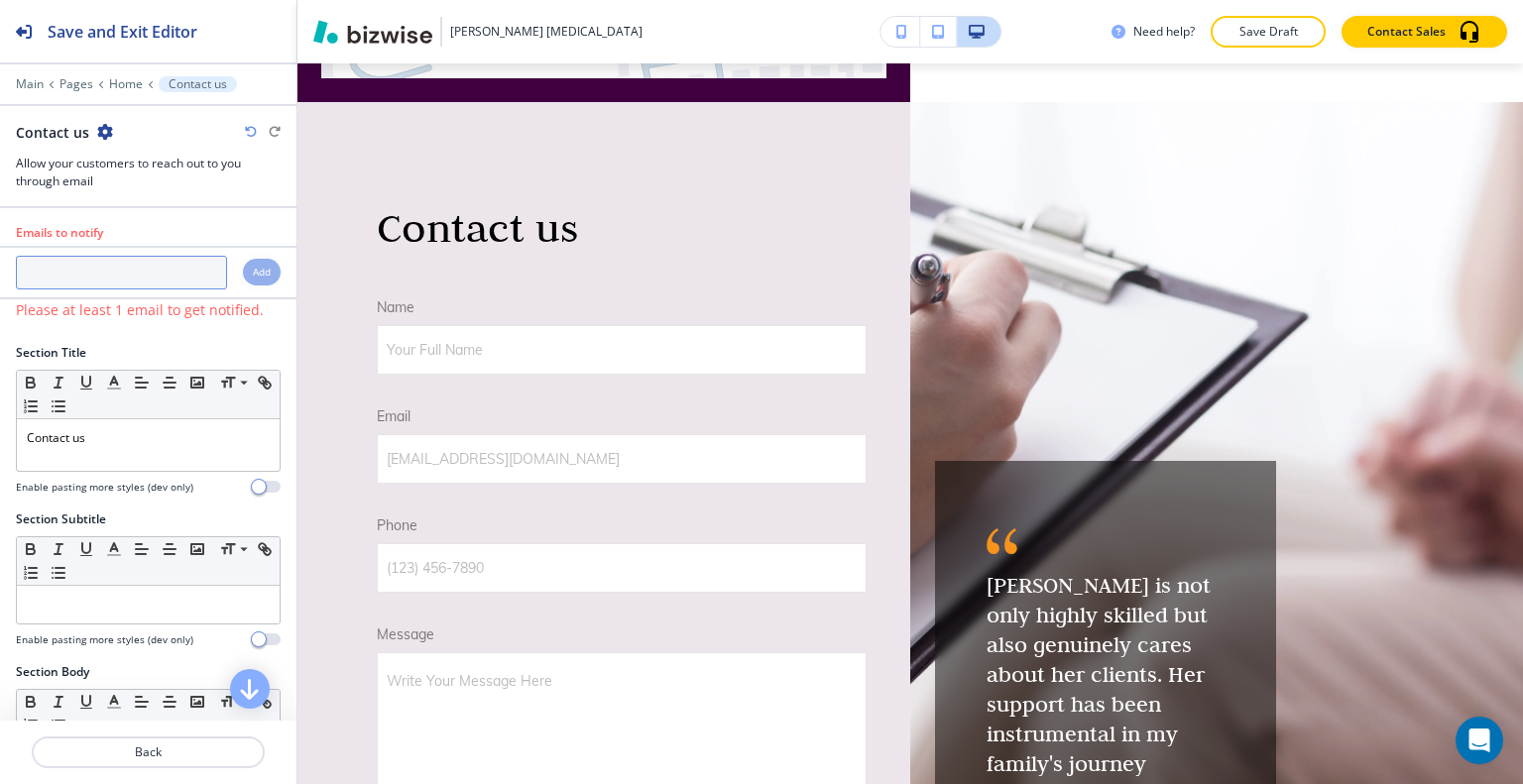 paste on "drbrandi@sbcglobal.net" 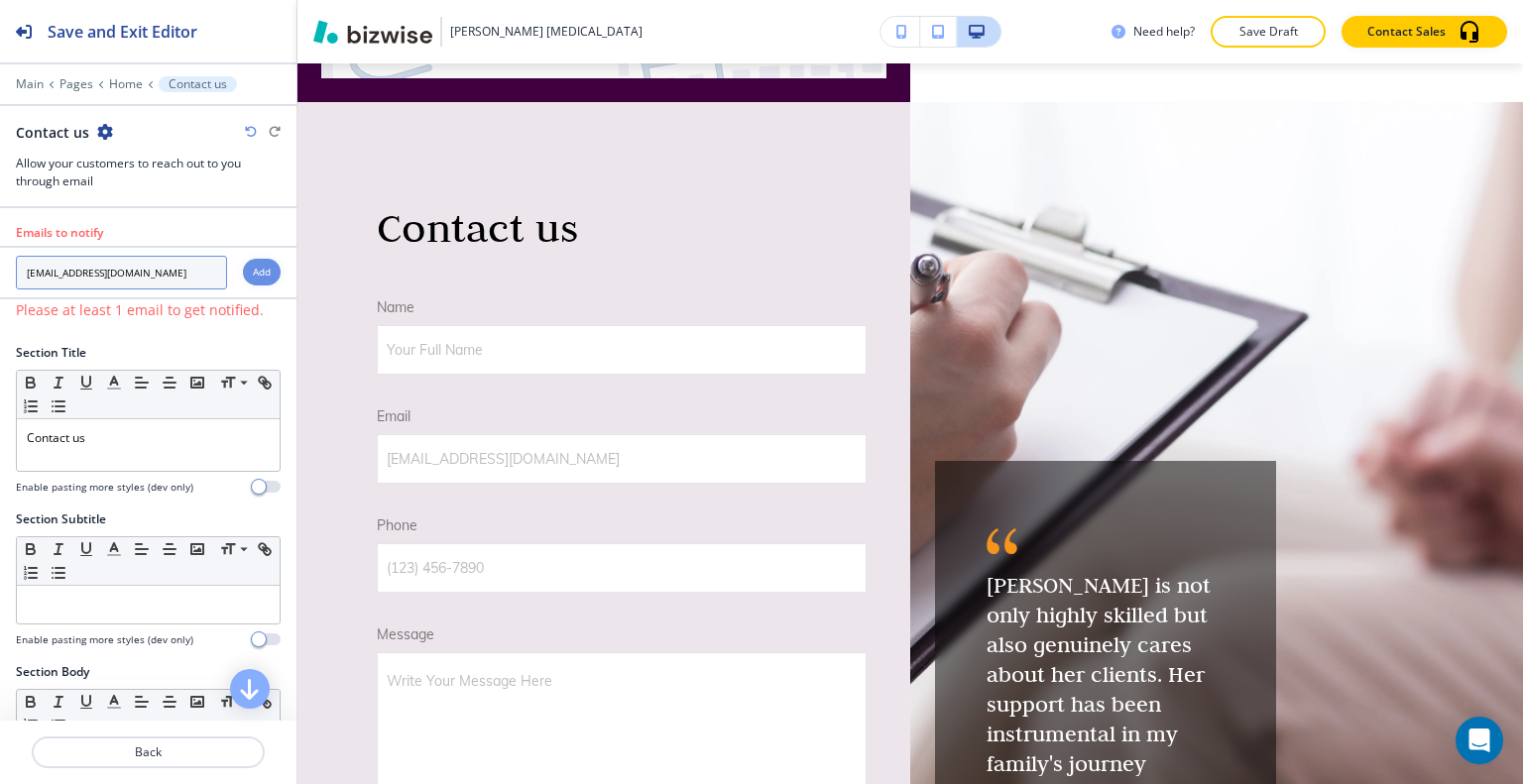 type on "drbrandi@sbcglobal.net" 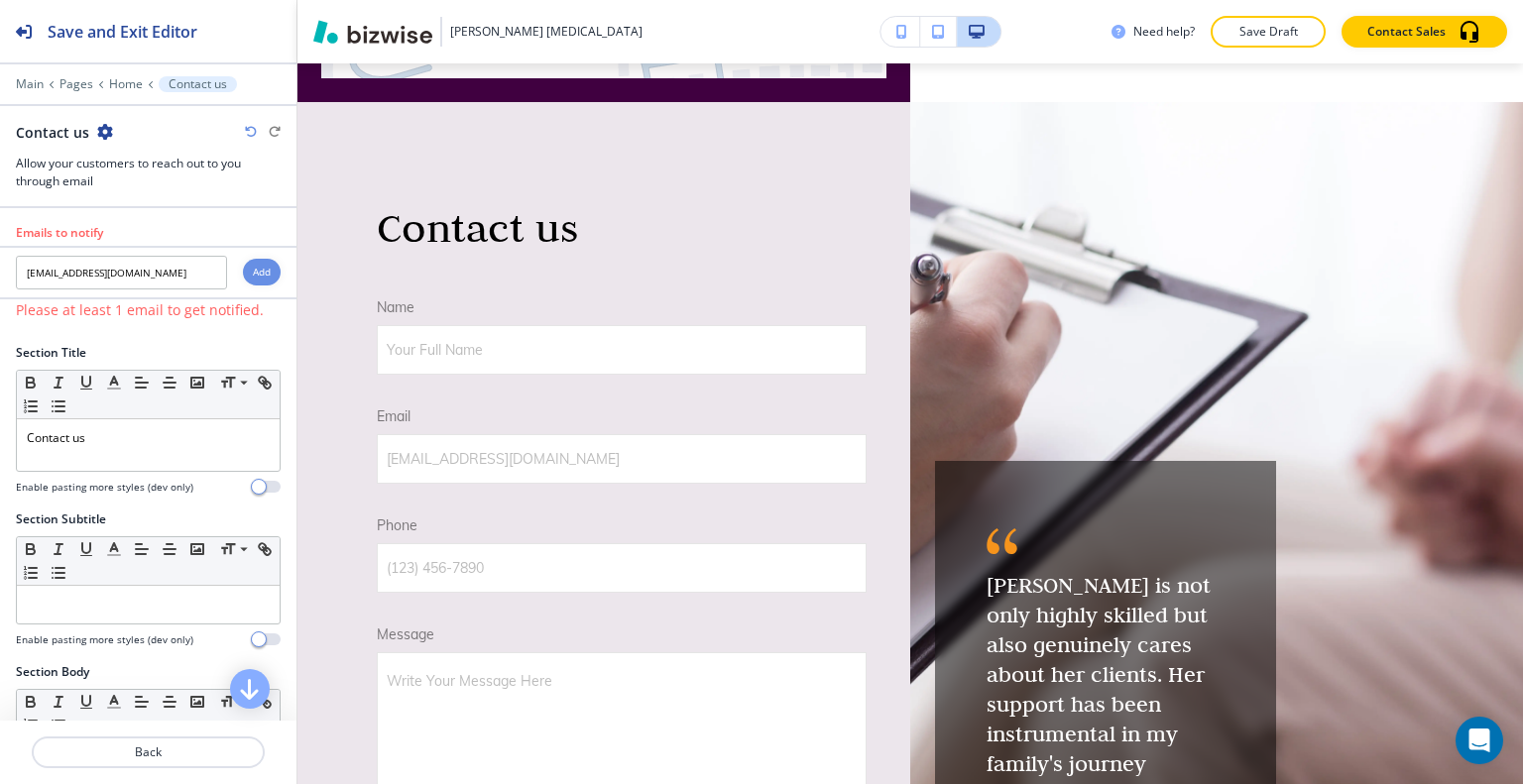 click on "Add" at bounding box center (262, 272) 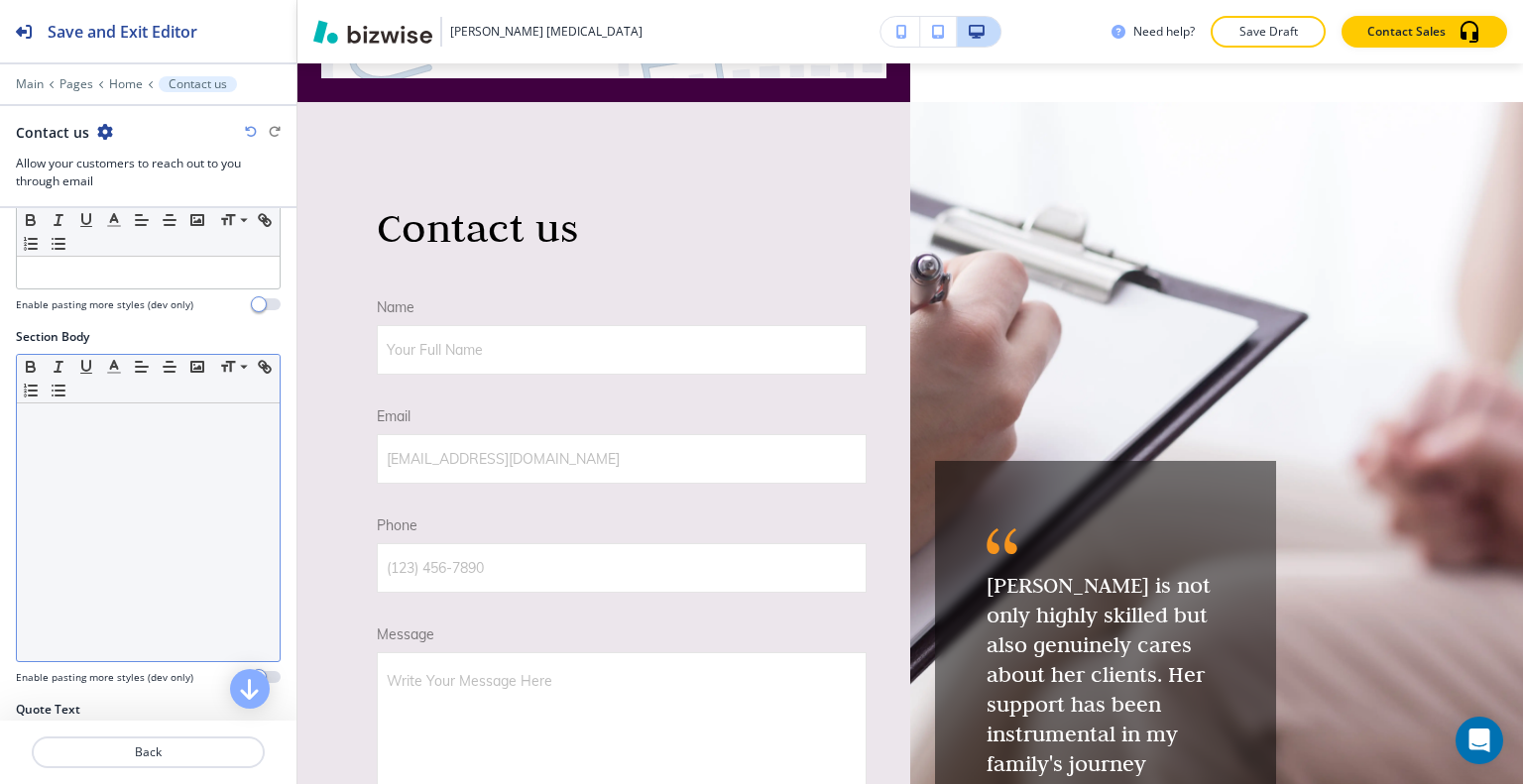 scroll, scrollTop: 198, scrollLeft: 0, axis: vertical 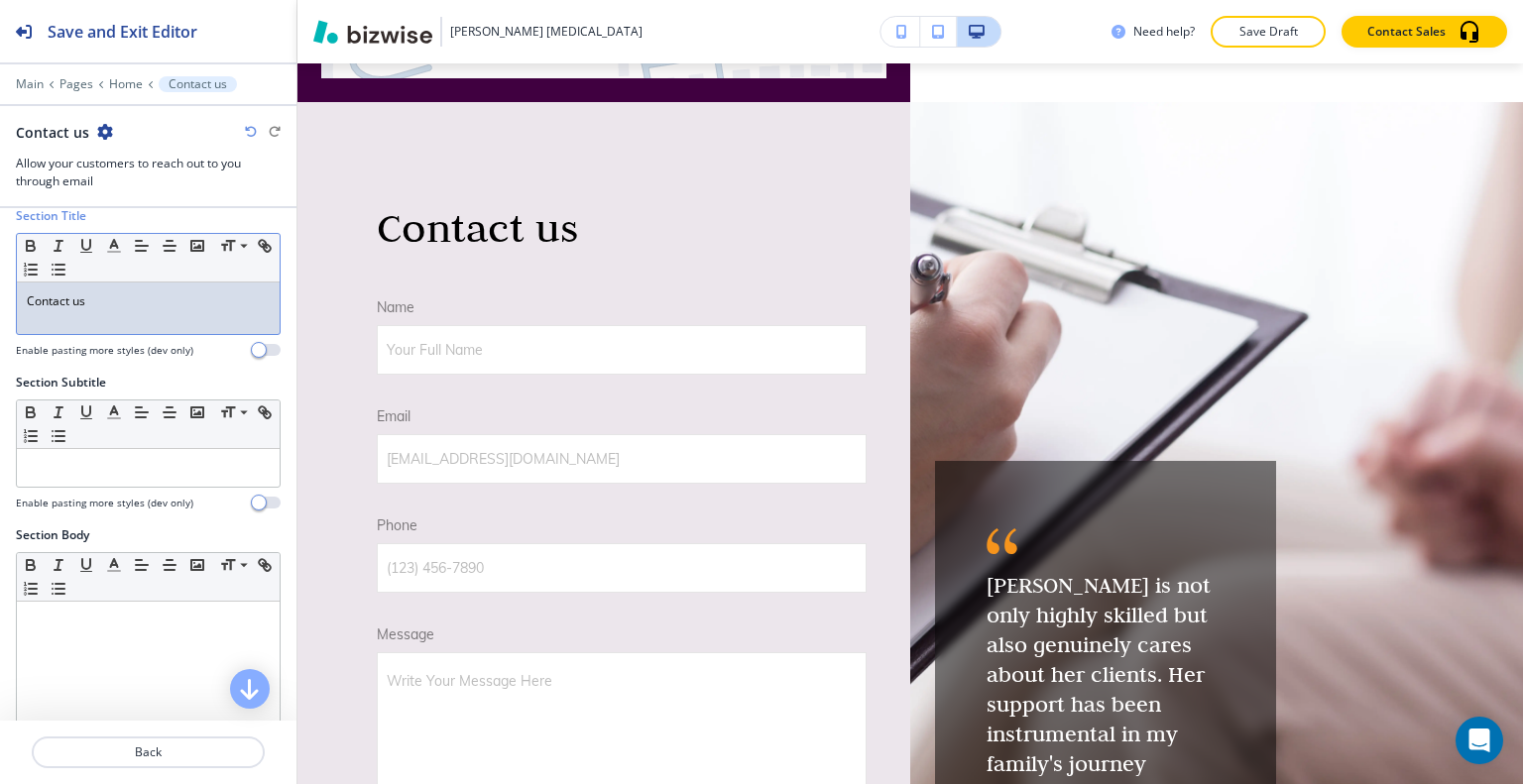 click on "Contact us" at bounding box center [148, 301] 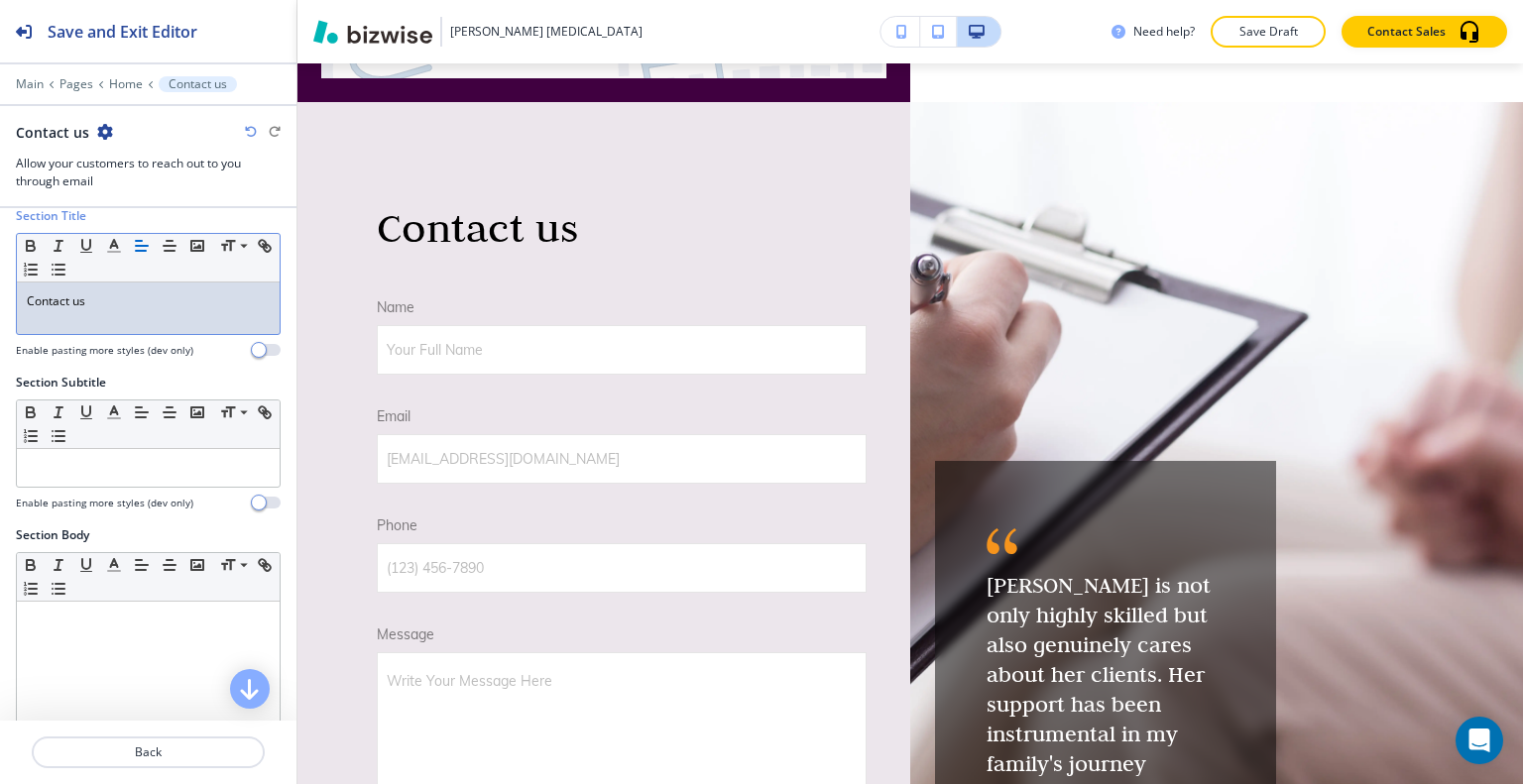 type 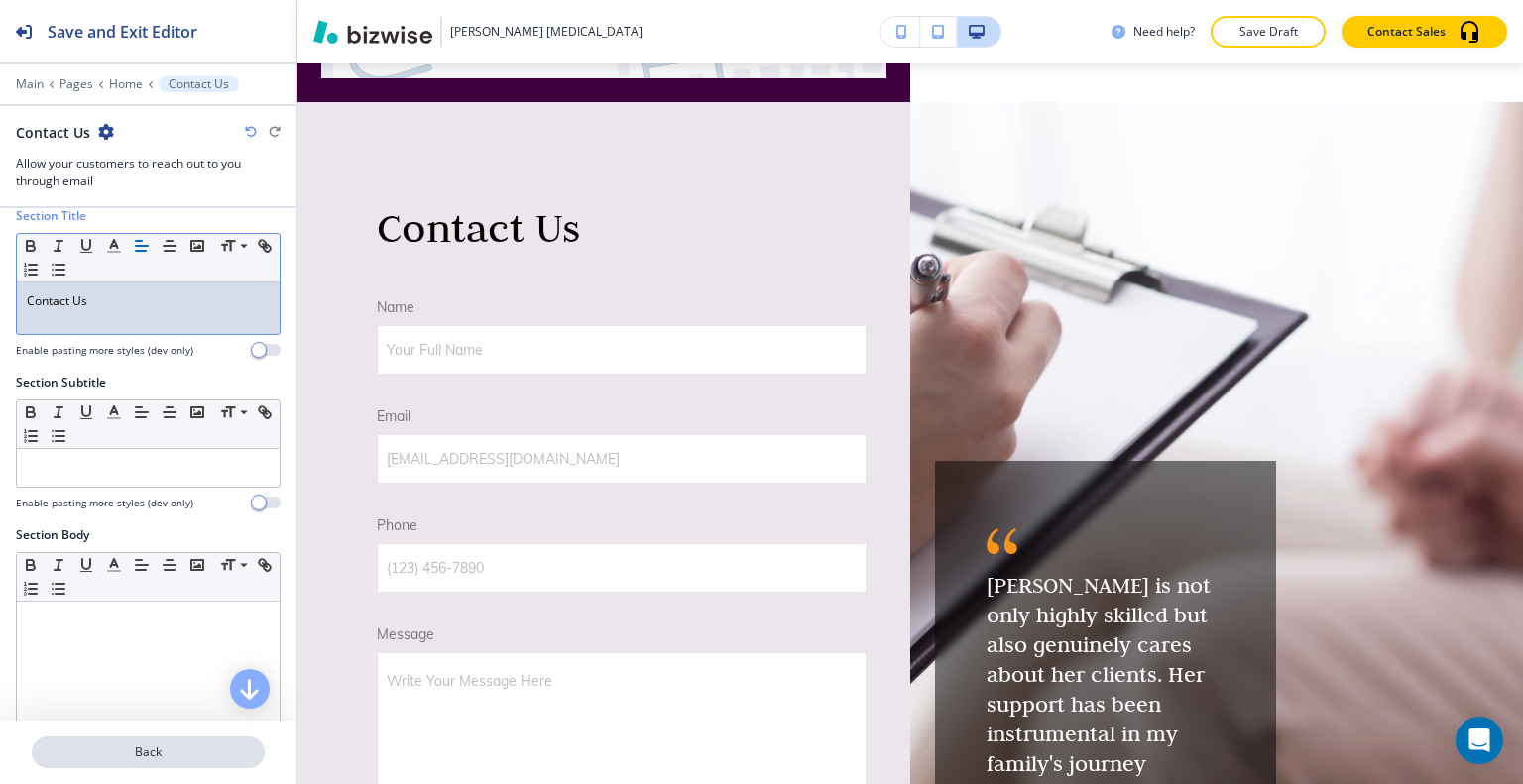 click on "Back" at bounding box center (148, 752) 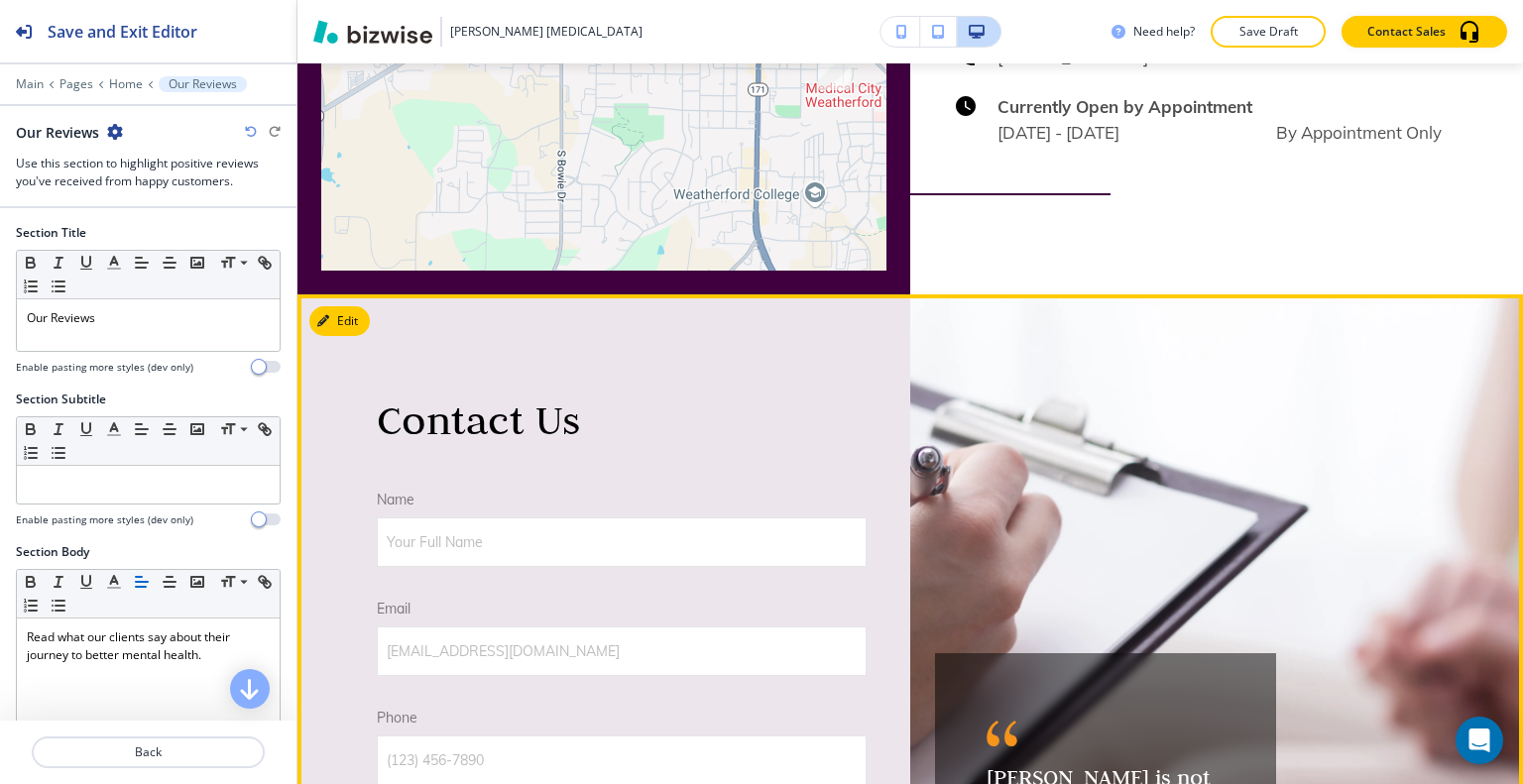scroll, scrollTop: 7000, scrollLeft: 0, axis: vertical 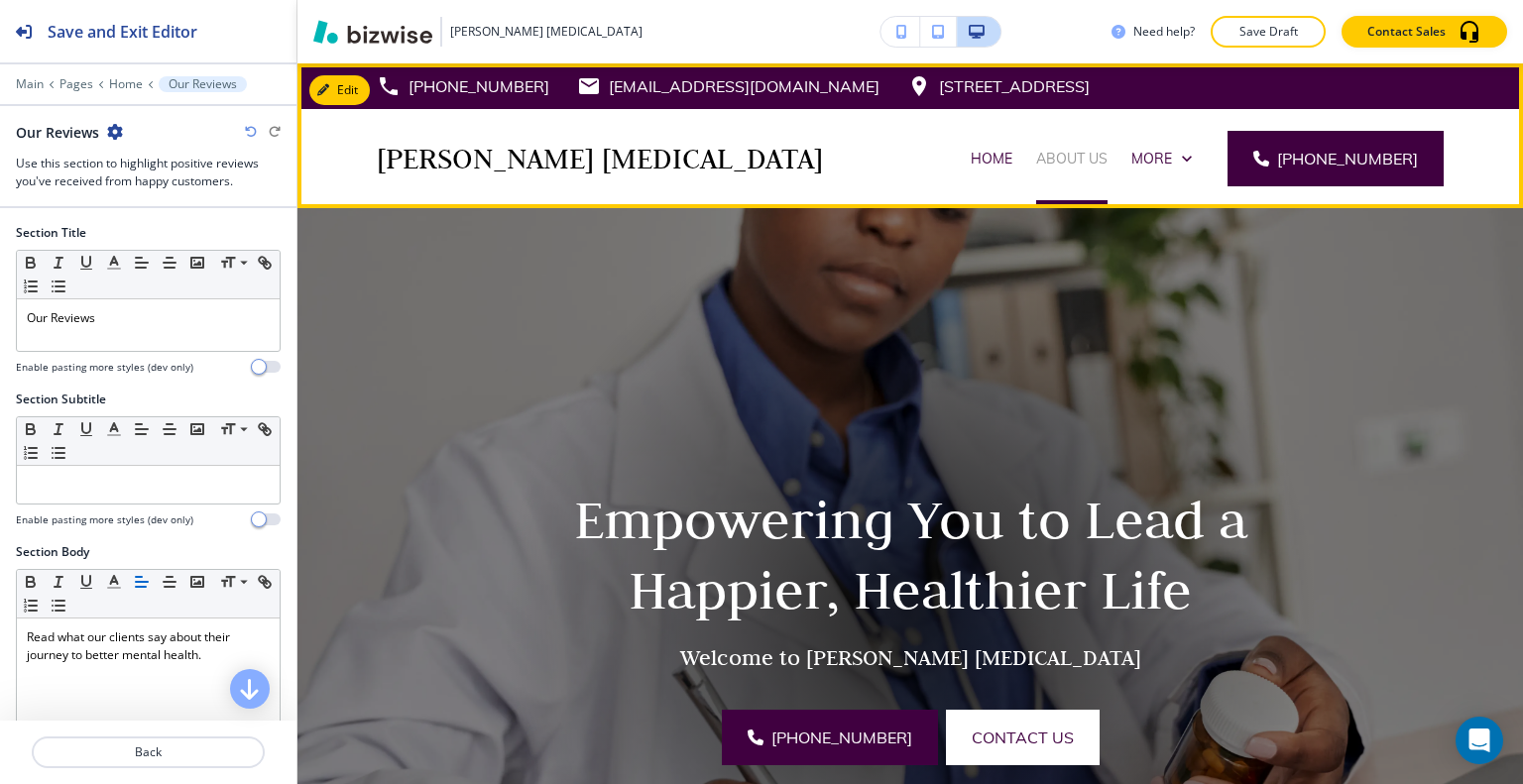 click on "About Us" at bounding box center [1072, 159] 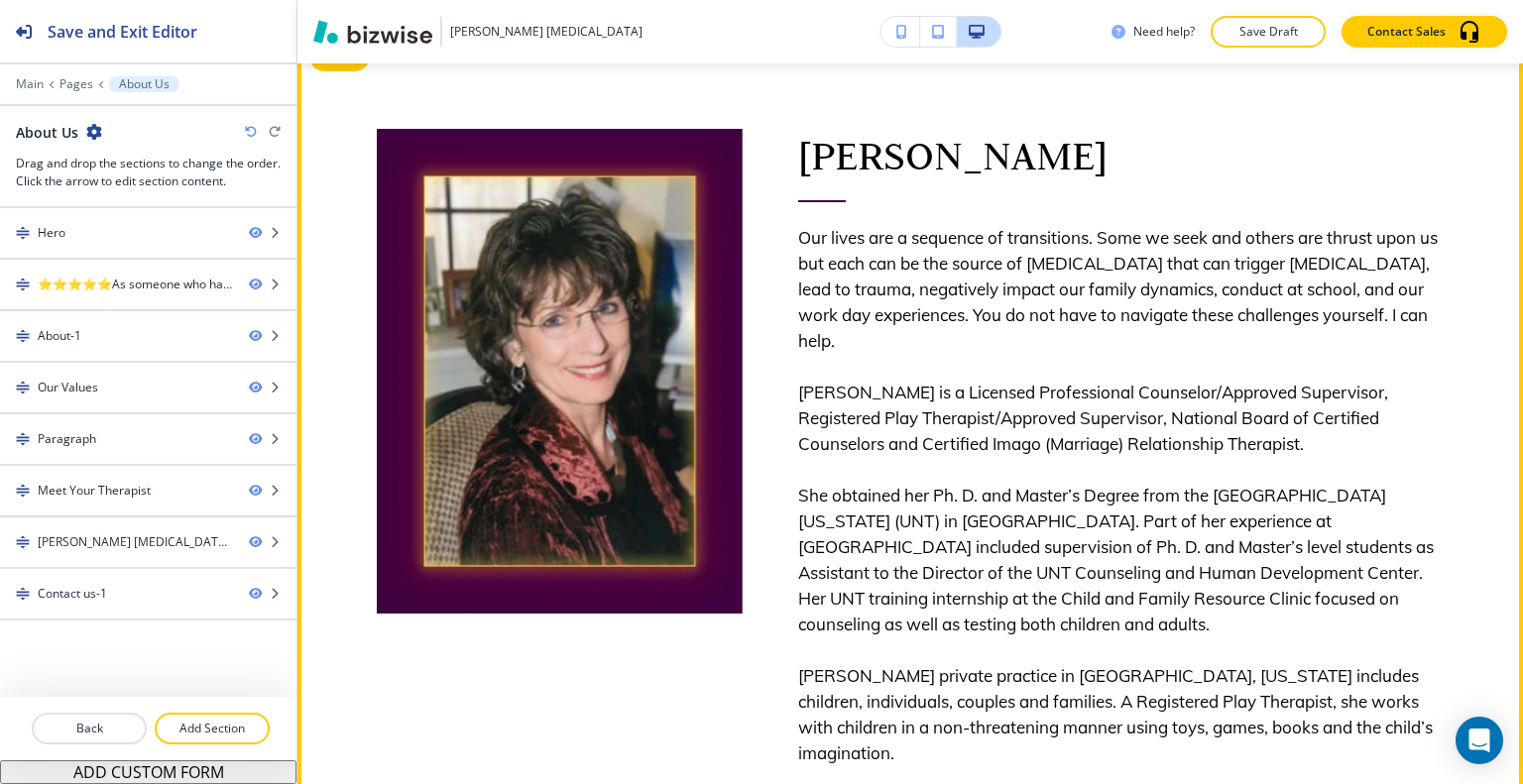 scroll, scrollTop: 892, scrollLeft: 0, axis: vertical 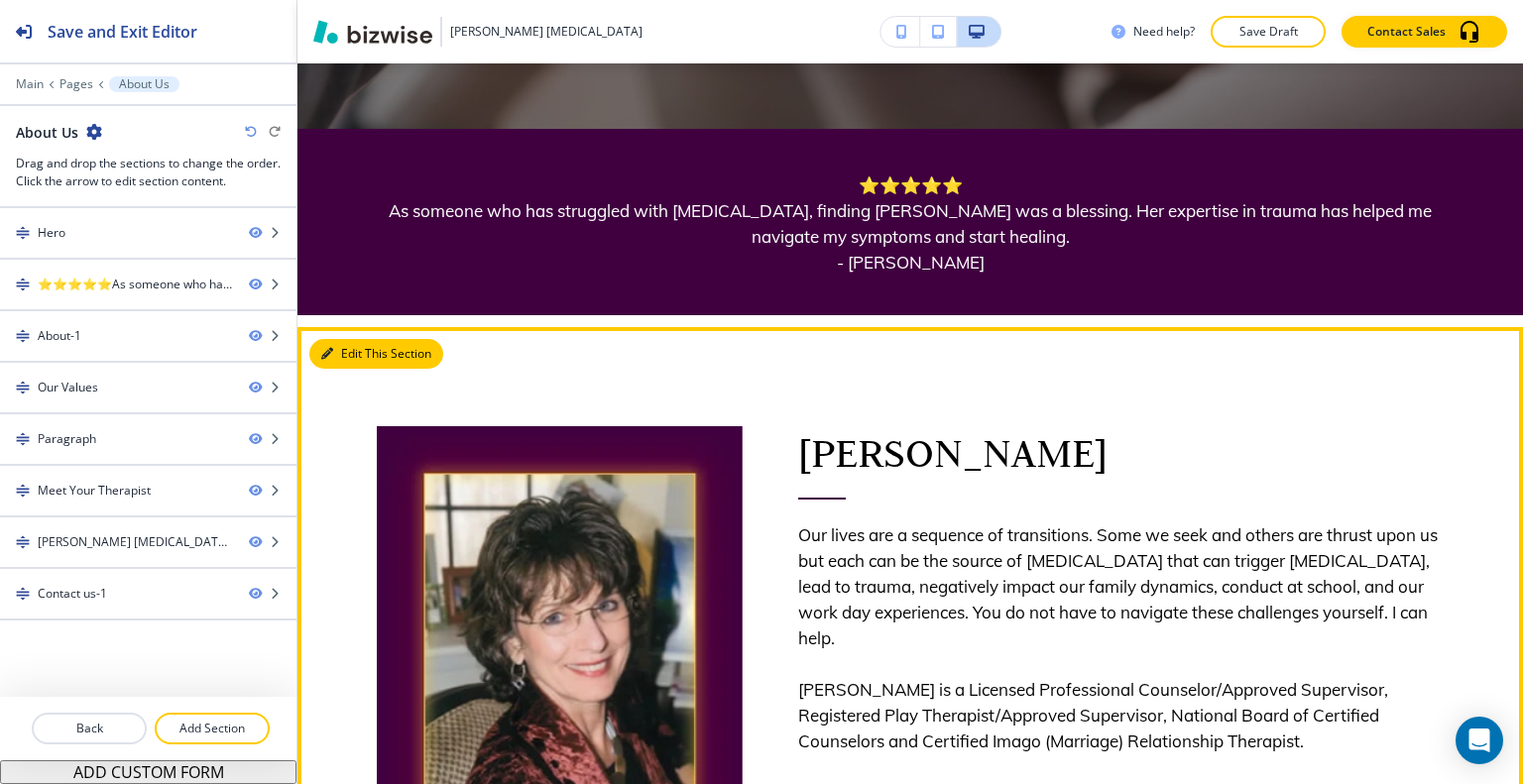 click on "Edit This Section" at bounding box center (376, 354) 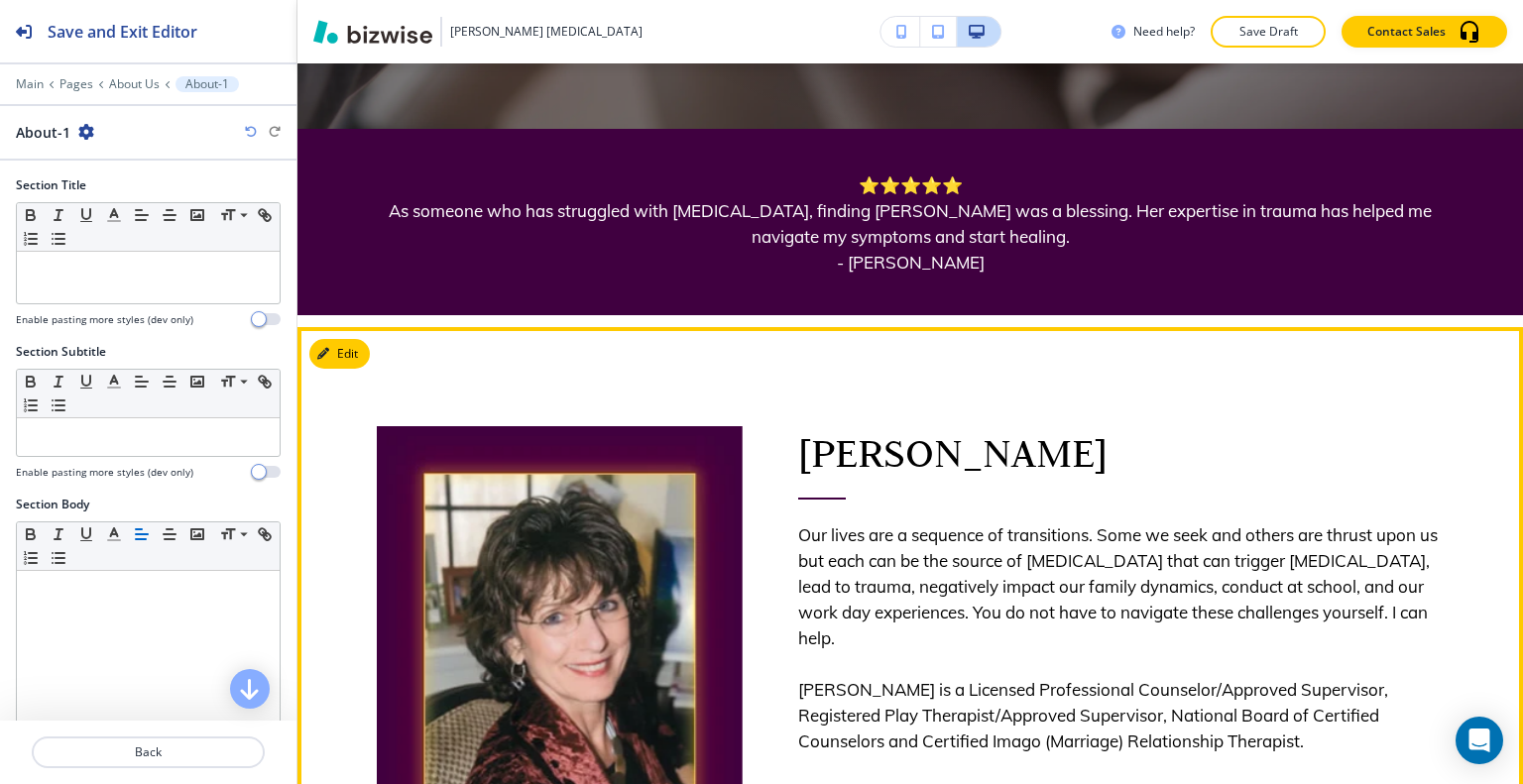 scroll, scrollTop: 1156, scrollLeft: 0, axis: vertical 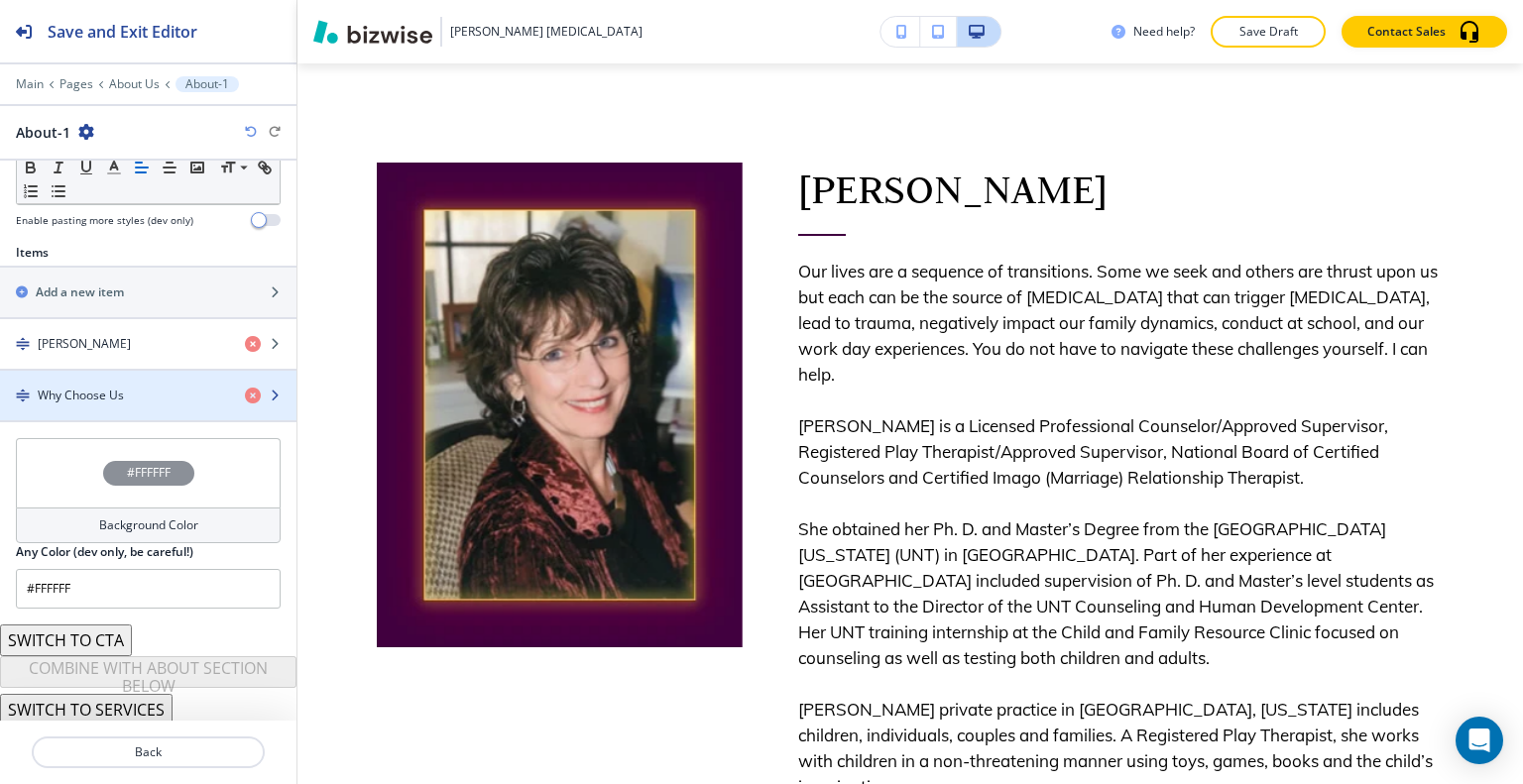 click on "Why Choose Us" at bounding box center [80, 395] 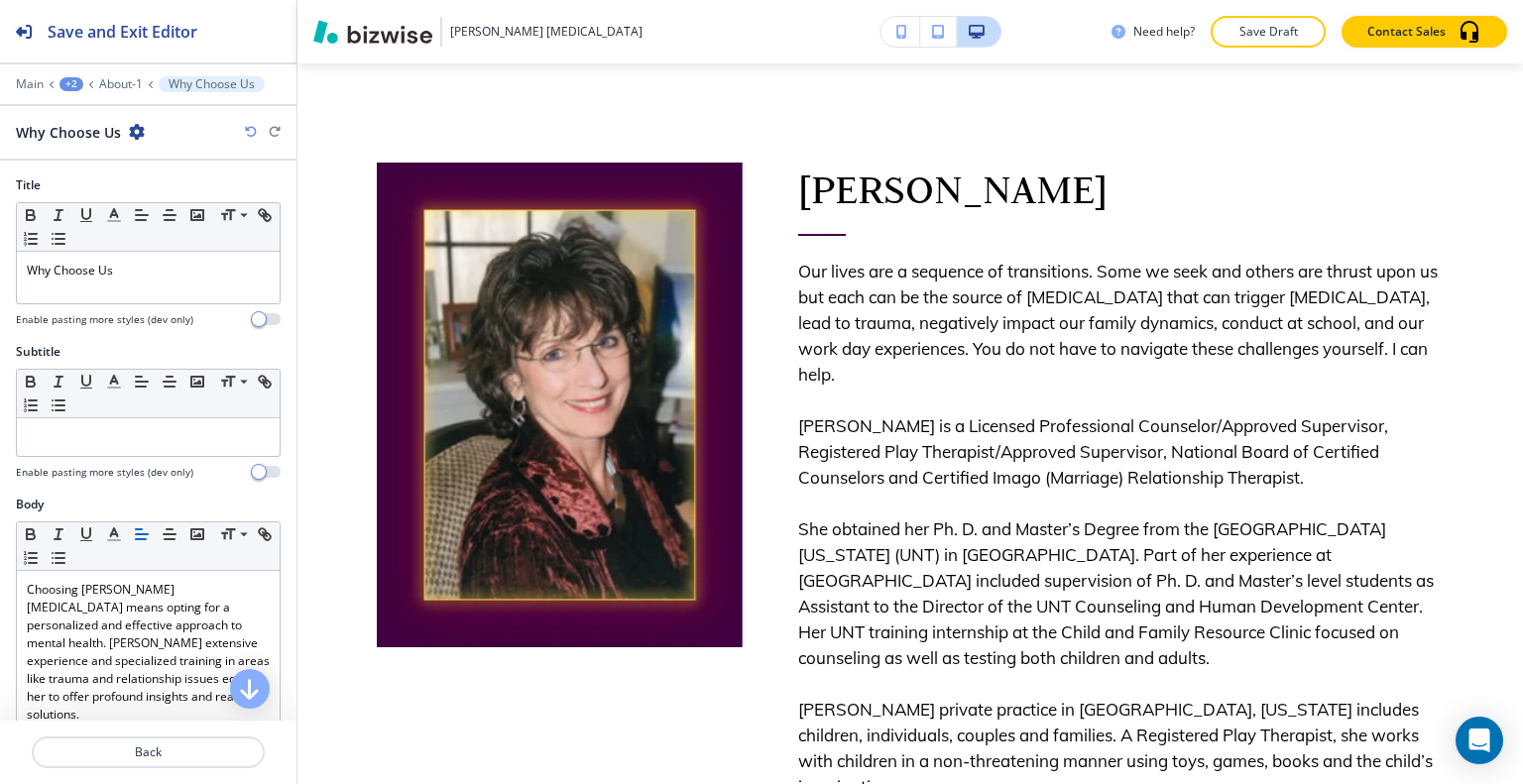 scroll, scrollTop: 2062, scrollLeft: 0, axis: vertical 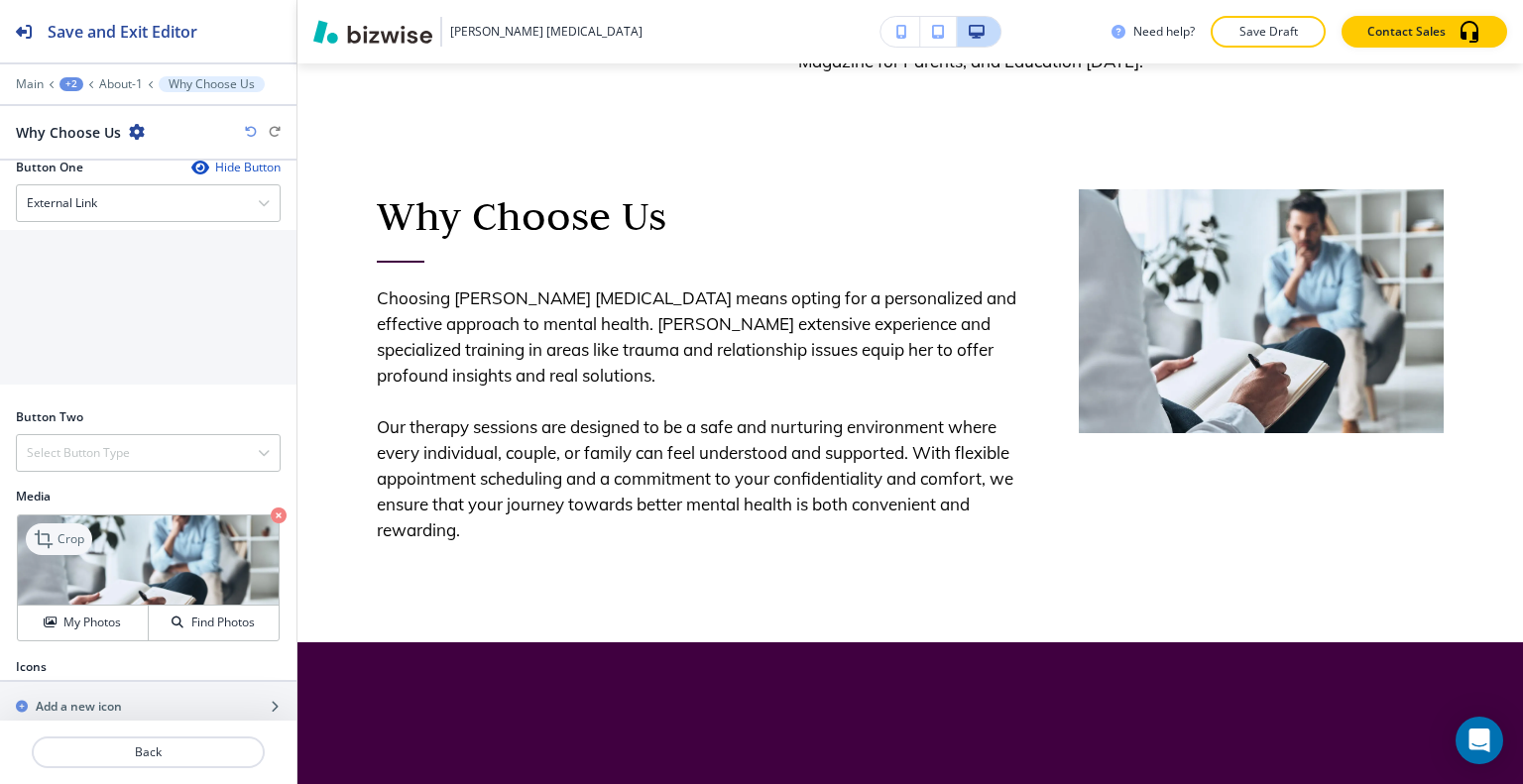 click on "Crop" at bounding box center (70, 539) 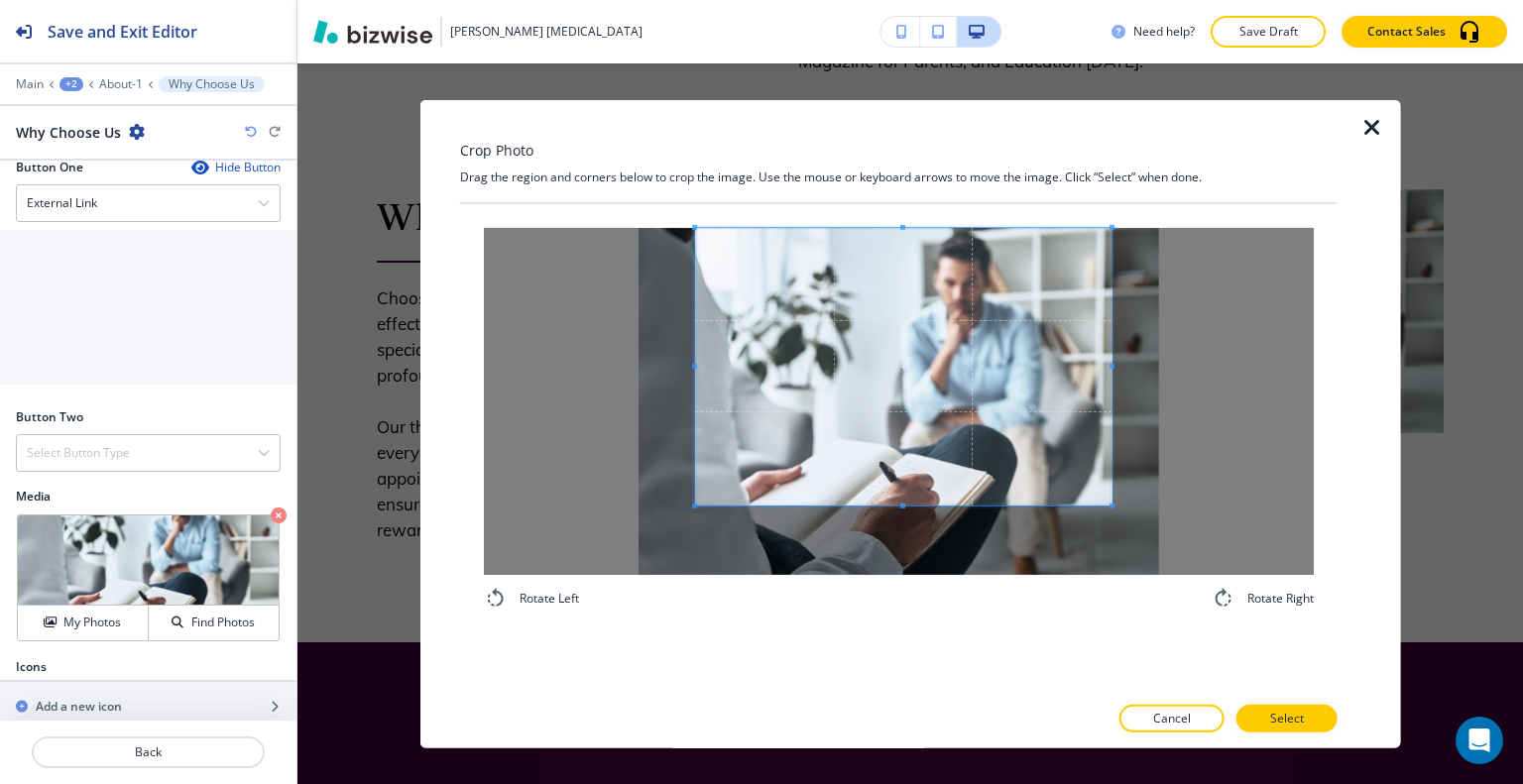 click at bounding box center [903, 366] 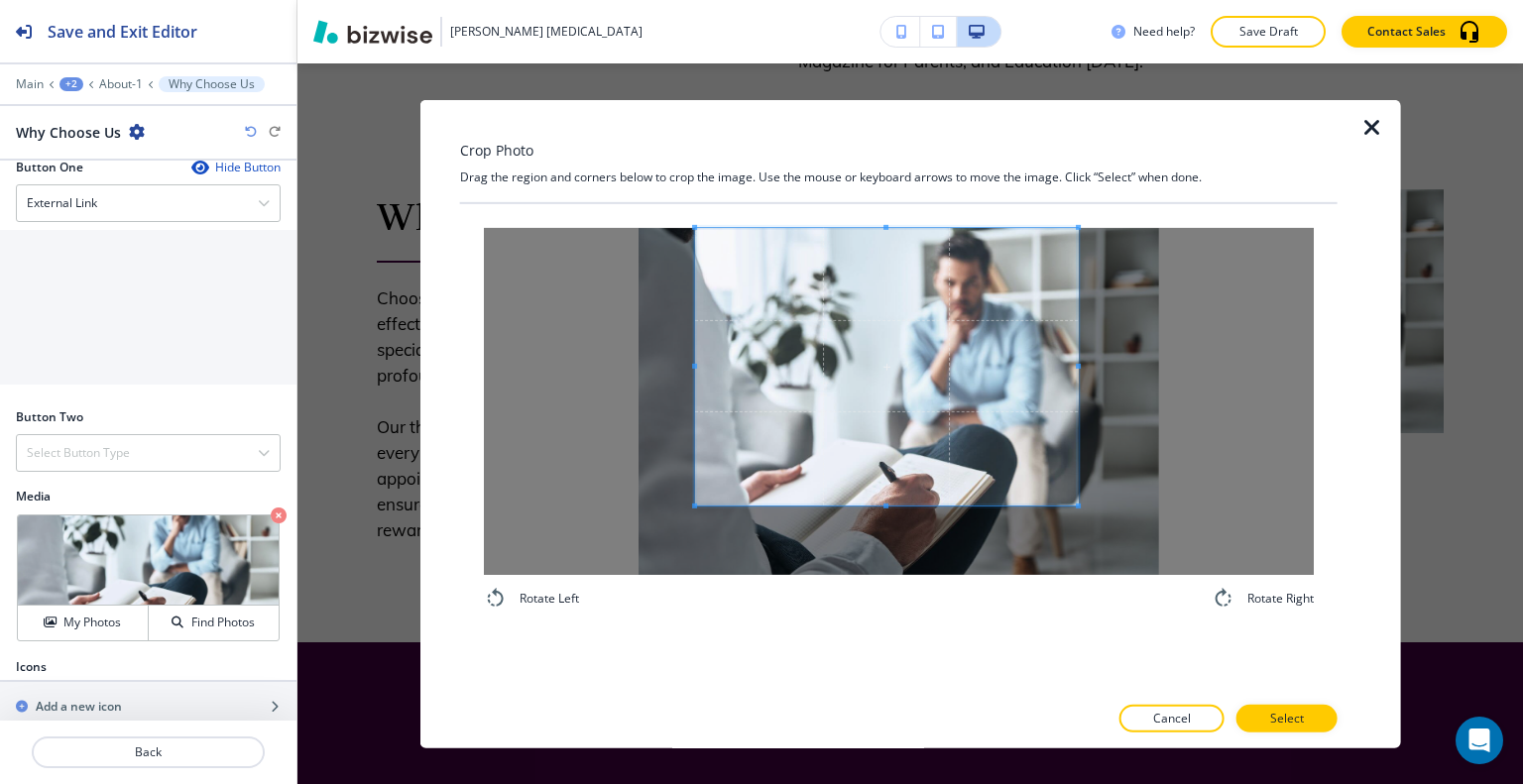 click at bounding box center (1078, 365) 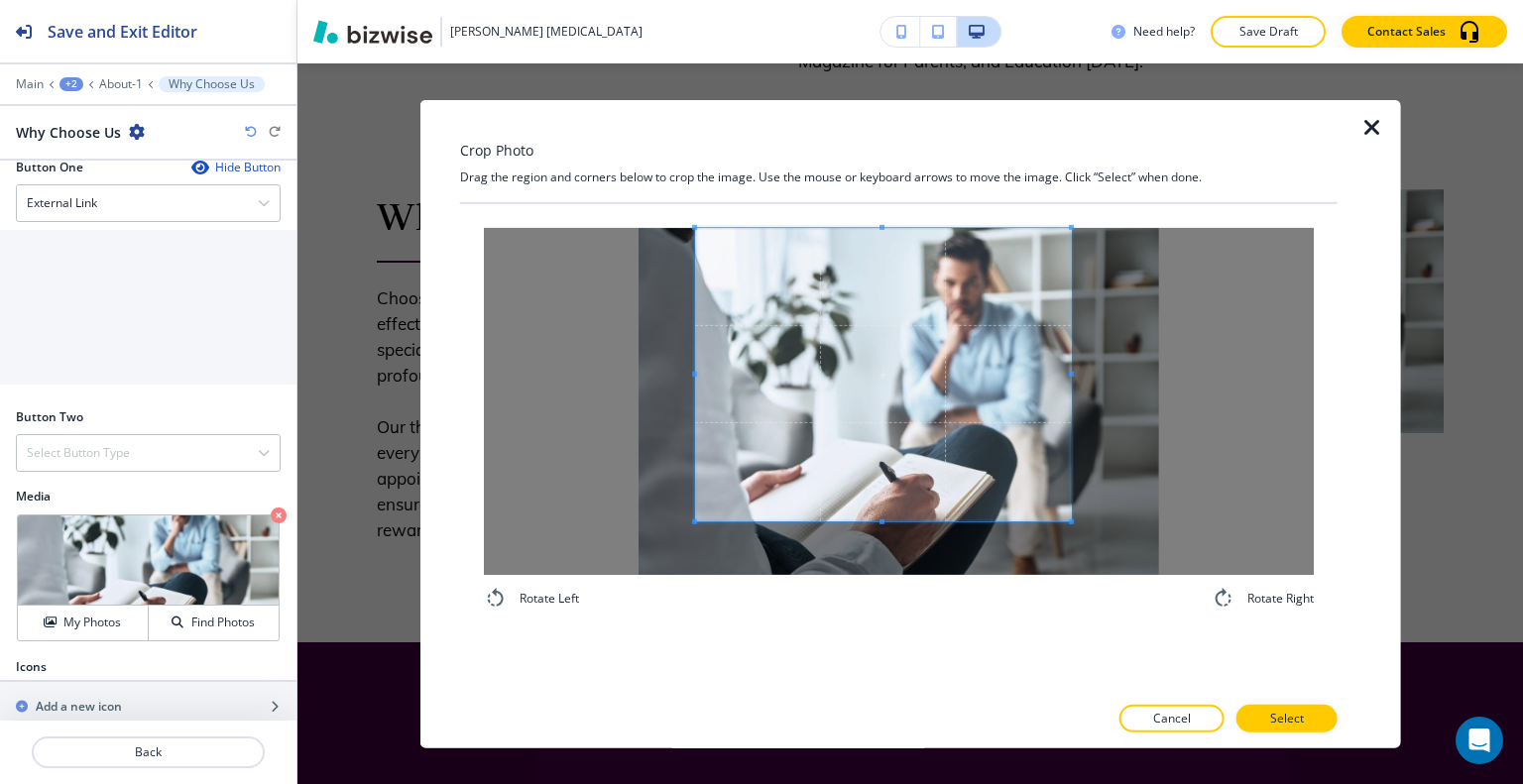 click on "Rotate Left Rotate Right" at bounding box center (898, 418) 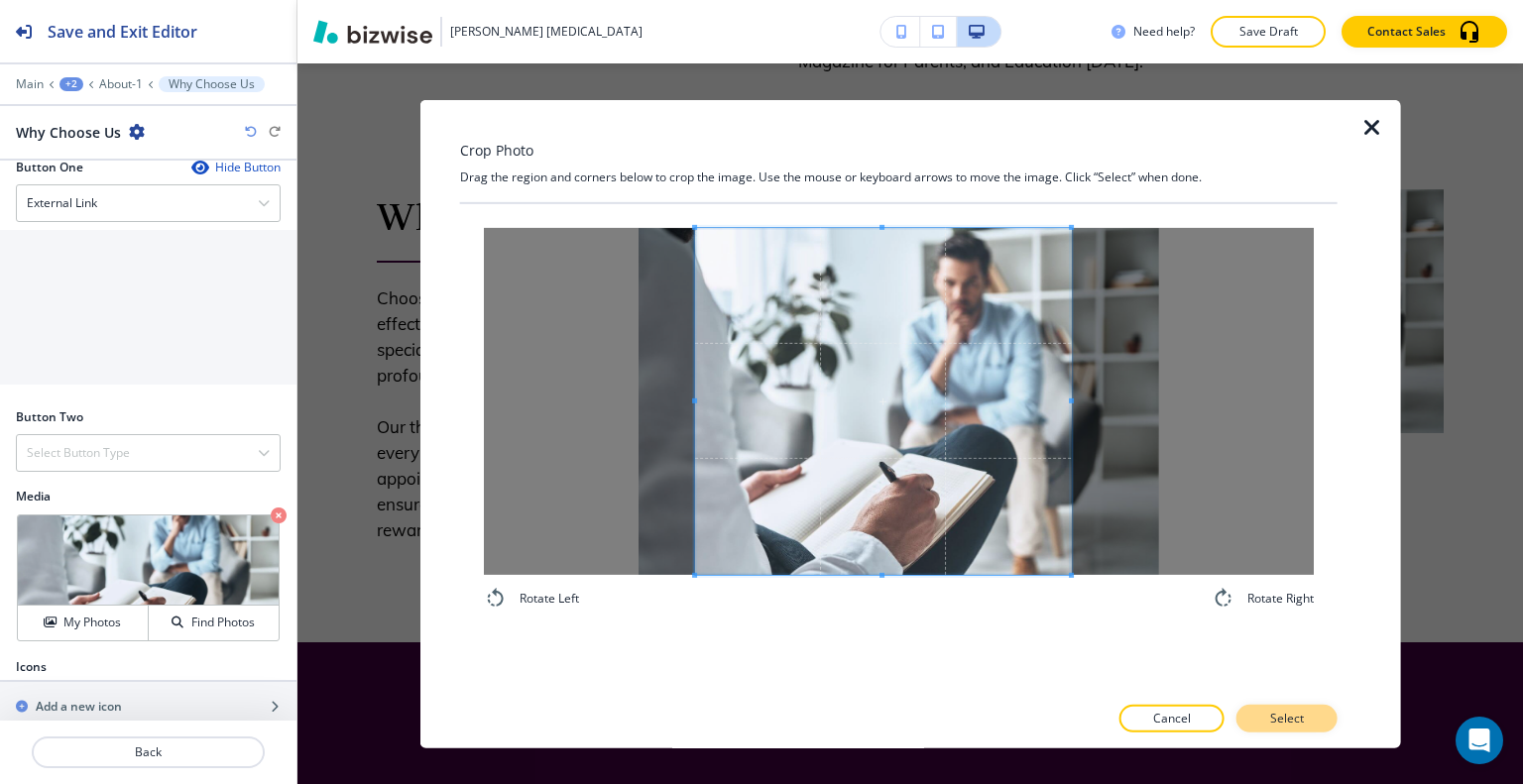 click on "Select" at bounding box center (1287, 719) 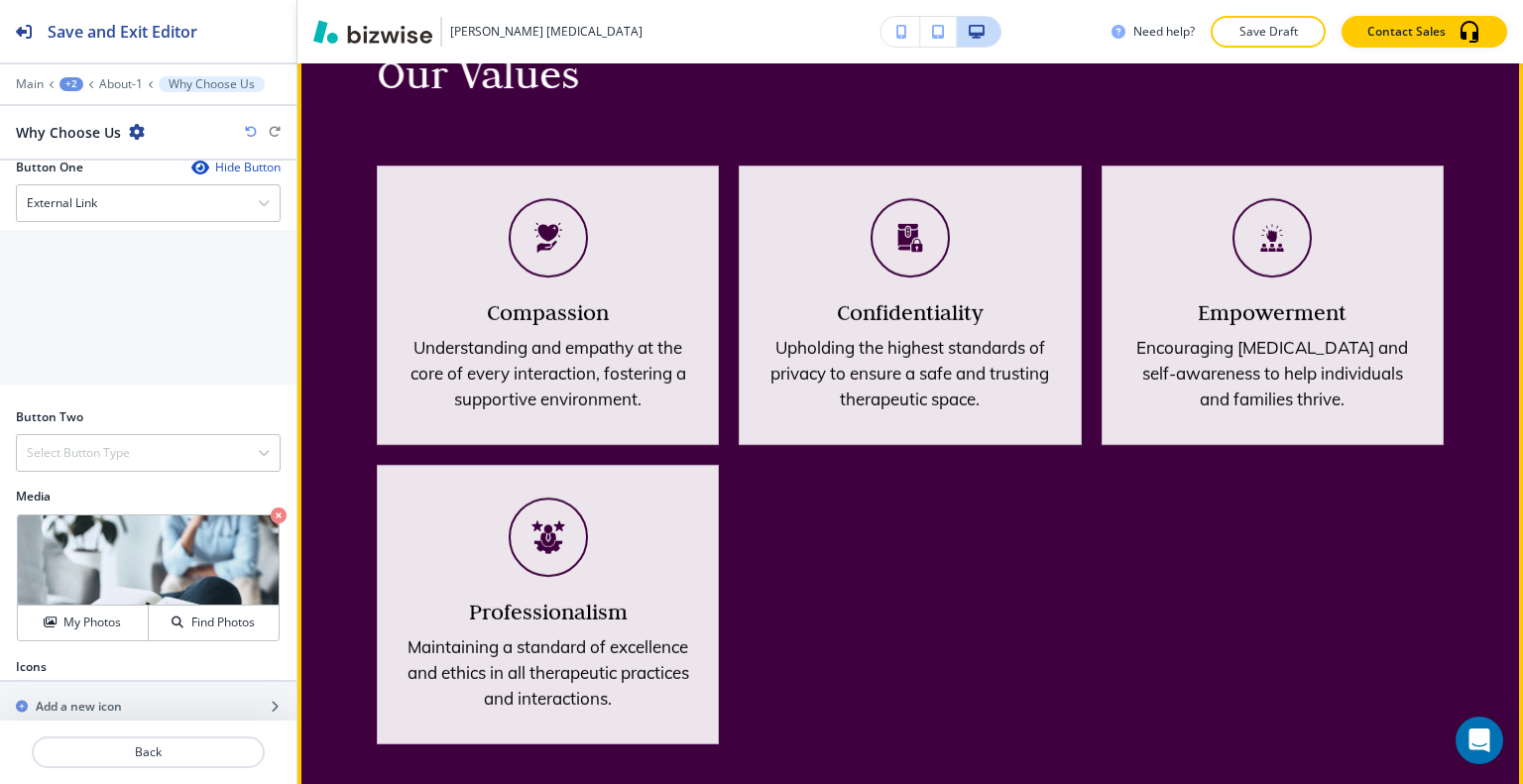 scroll, scrollTop: 2656, scrollLeft: 0, axis: vertical 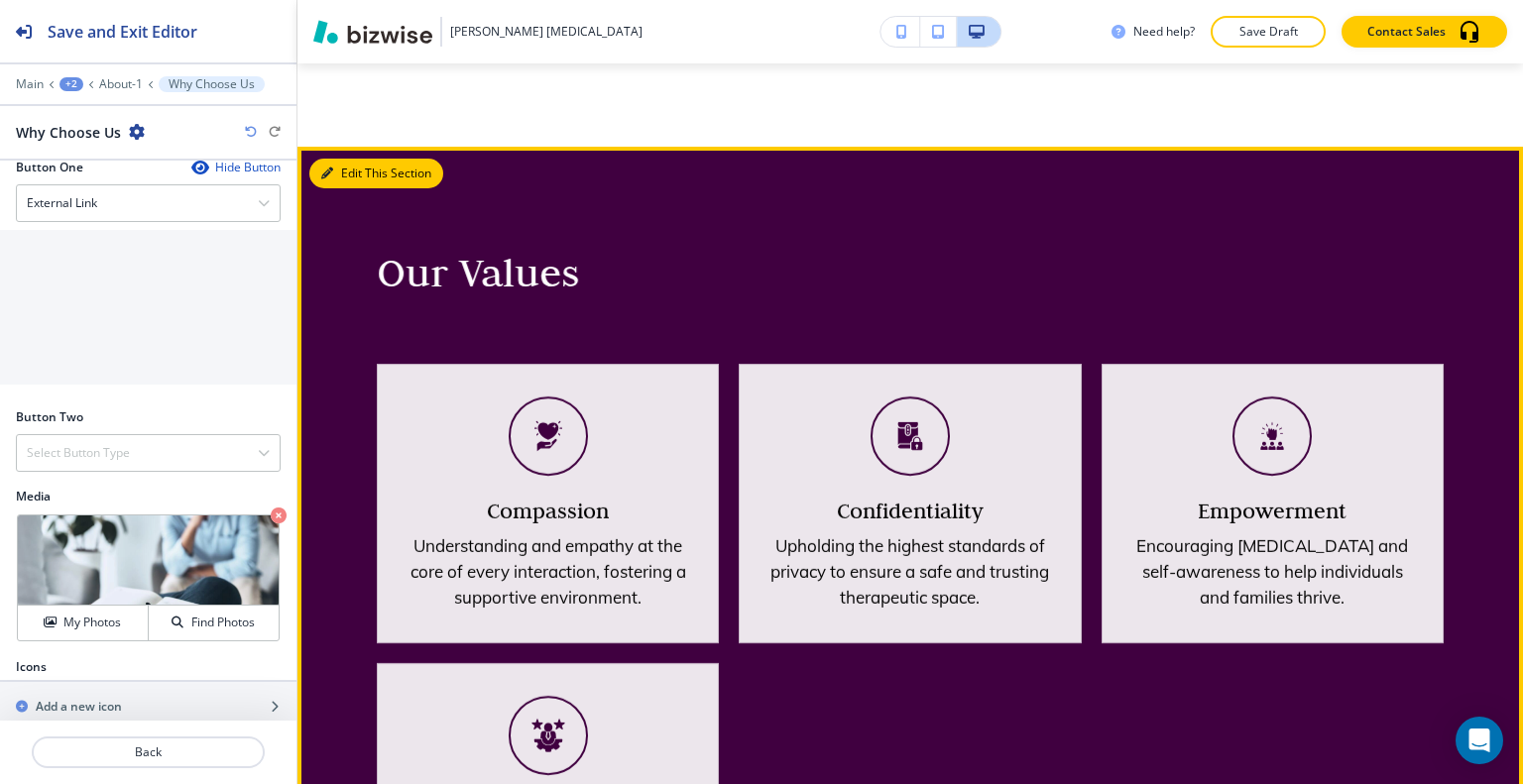 click on "Edit This Section" at bounding box center [376, 173] 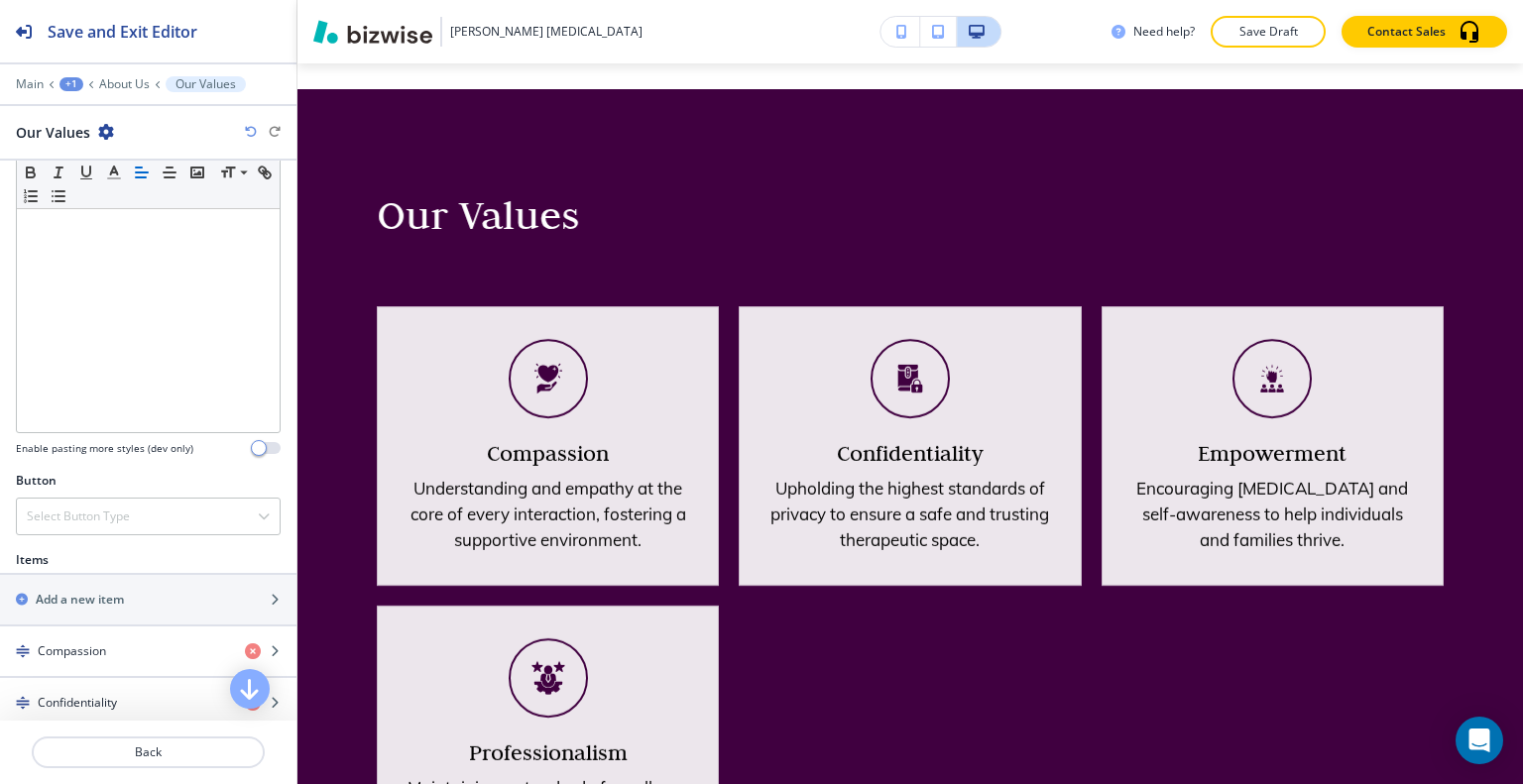 scroll, scrollTop: 793, scrollLeft: 0, axis: vertical 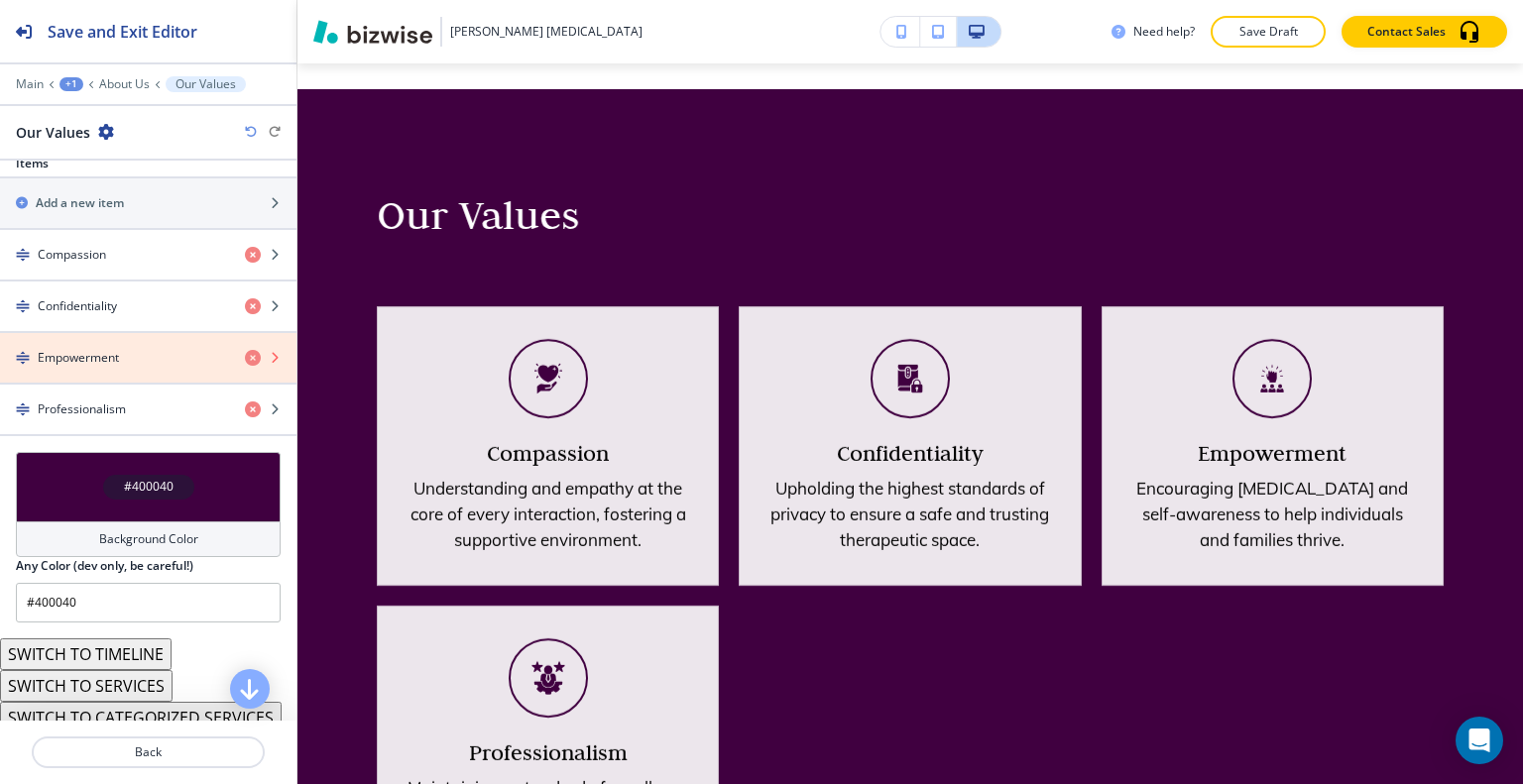 click at bounding box center [253, 358] 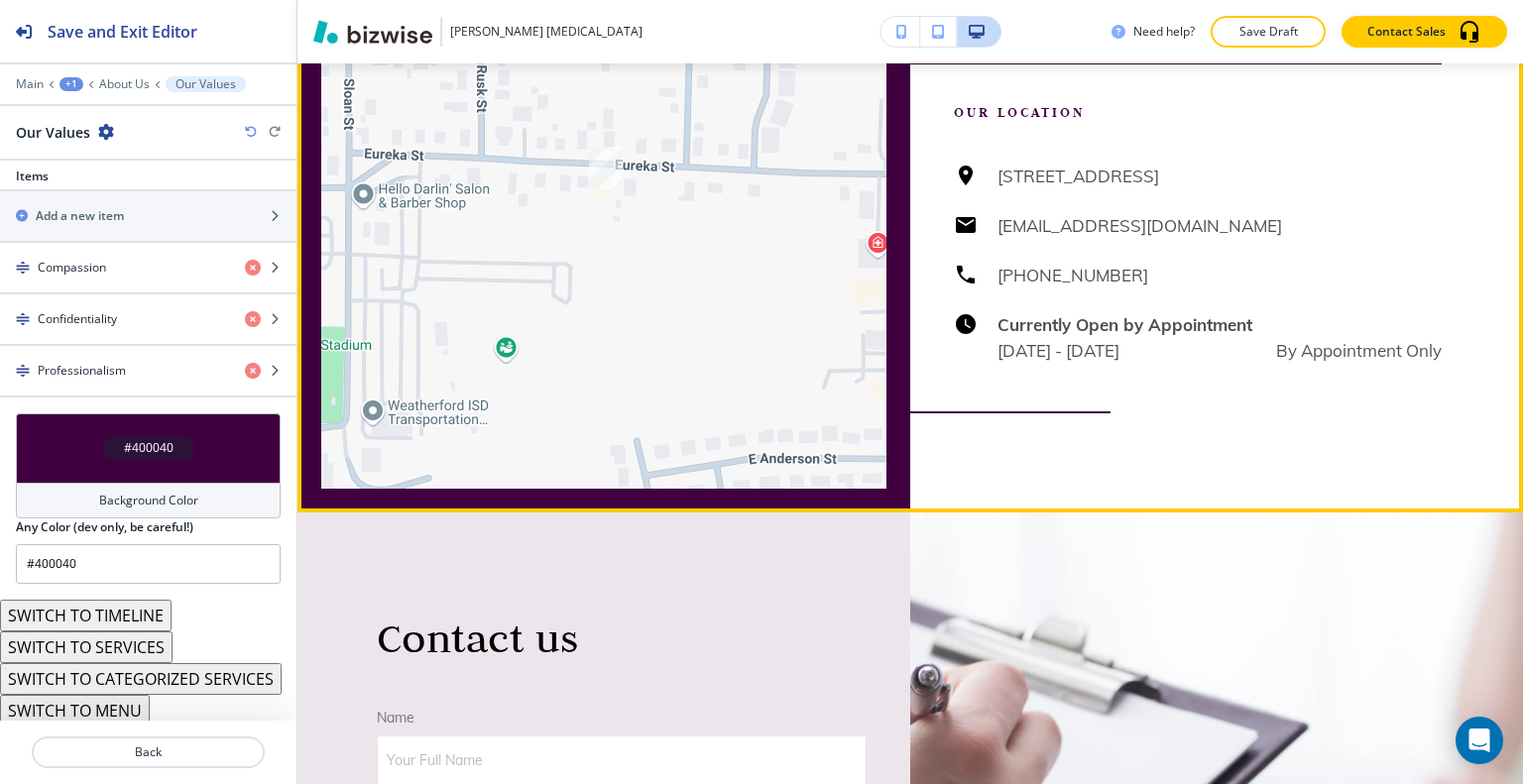 scroll, scrollTop: 4993, scrollLeft: 0, axis: vertical 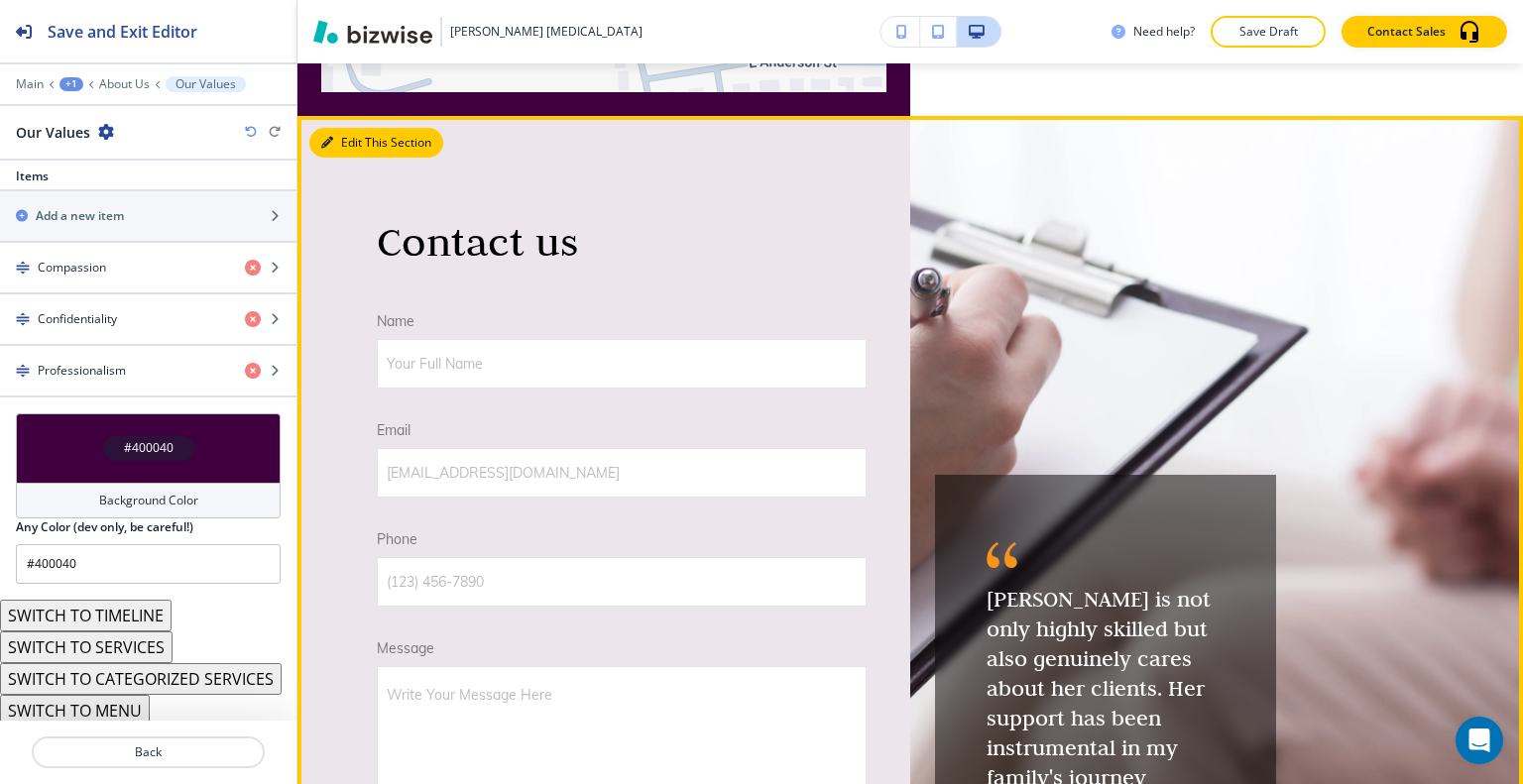 click on "Edit This Section" at bounding box center [376, 143] 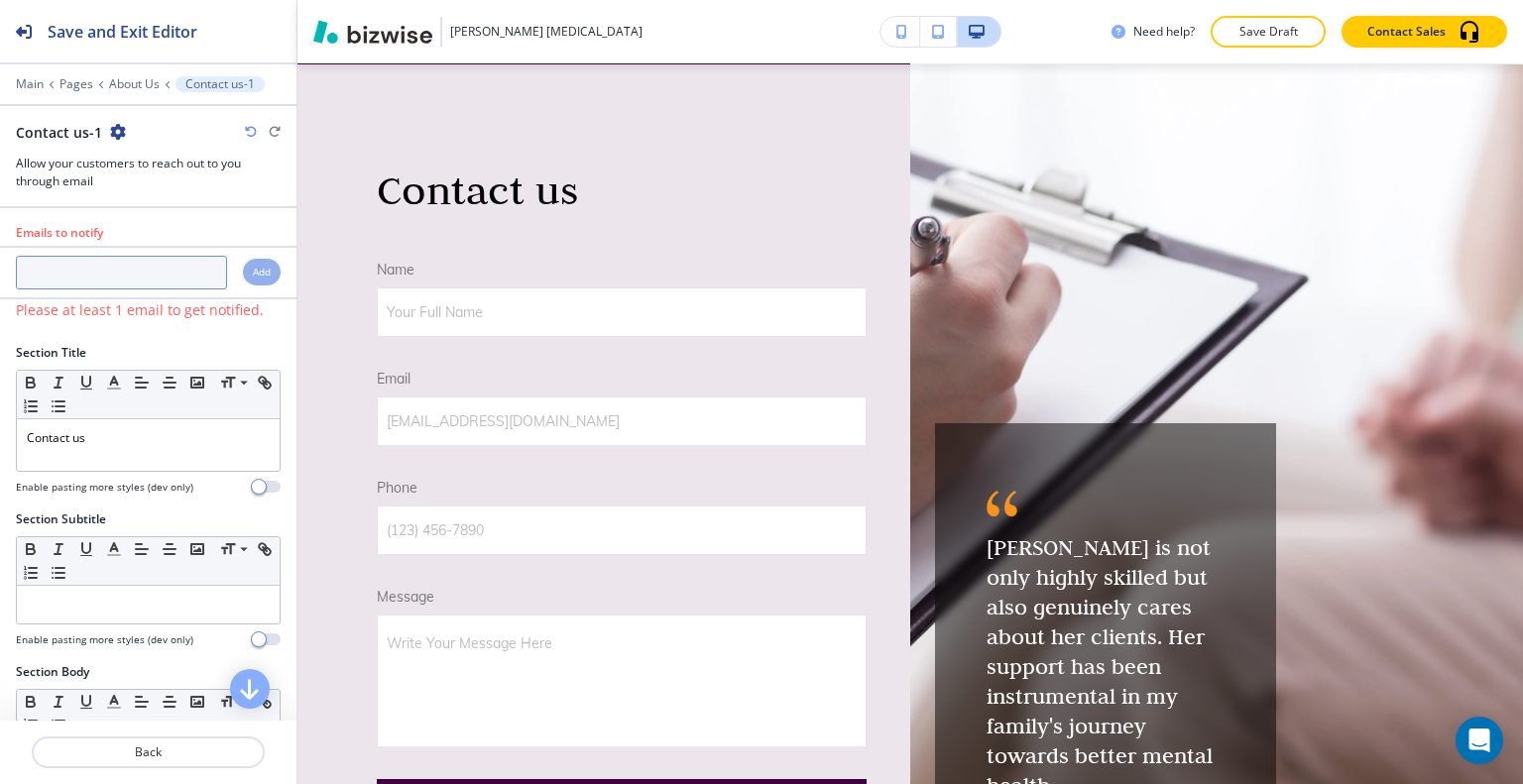paste on "drbrandi@sbcglobal.net" 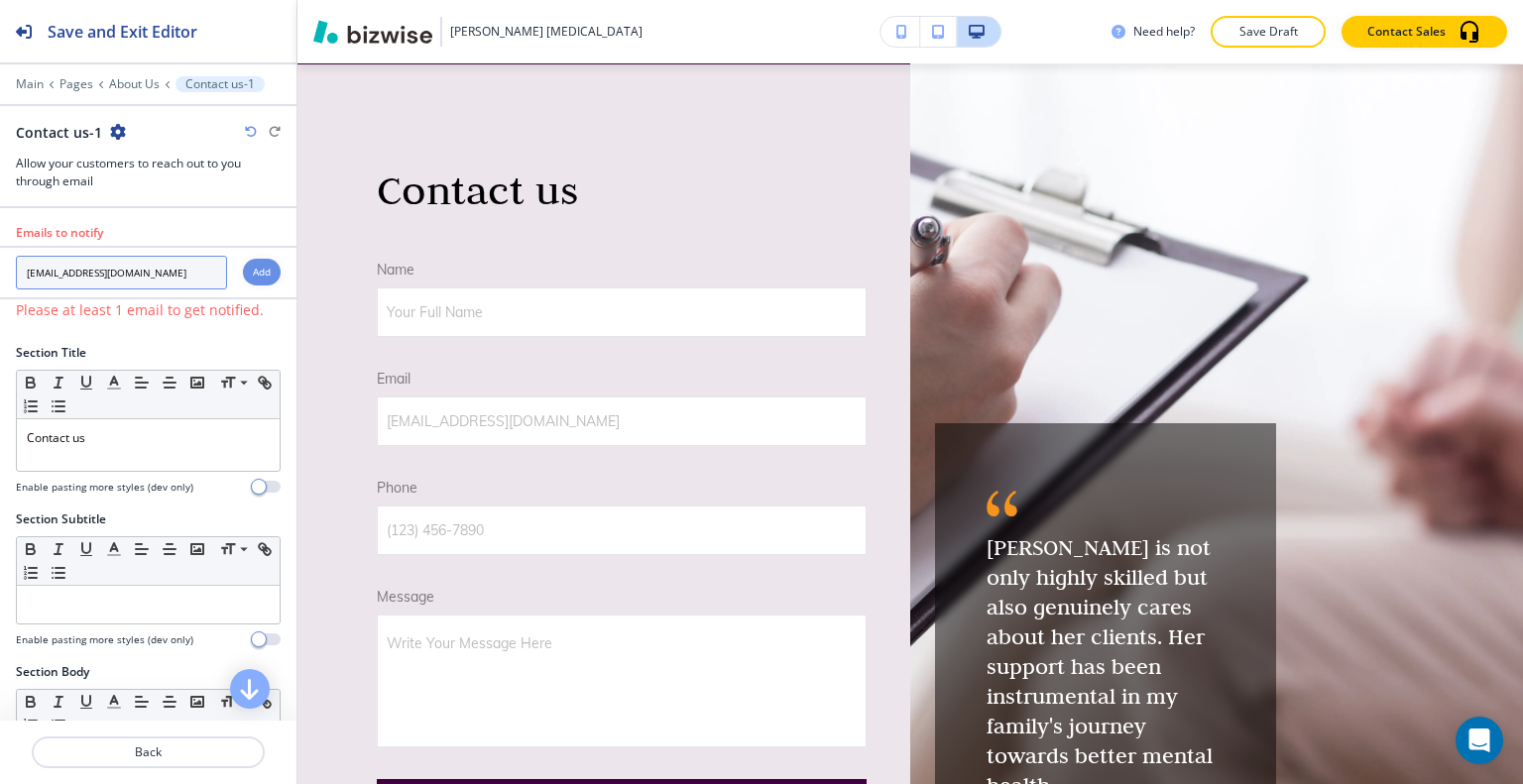 type on "drbrandi@sbcglobal.net" 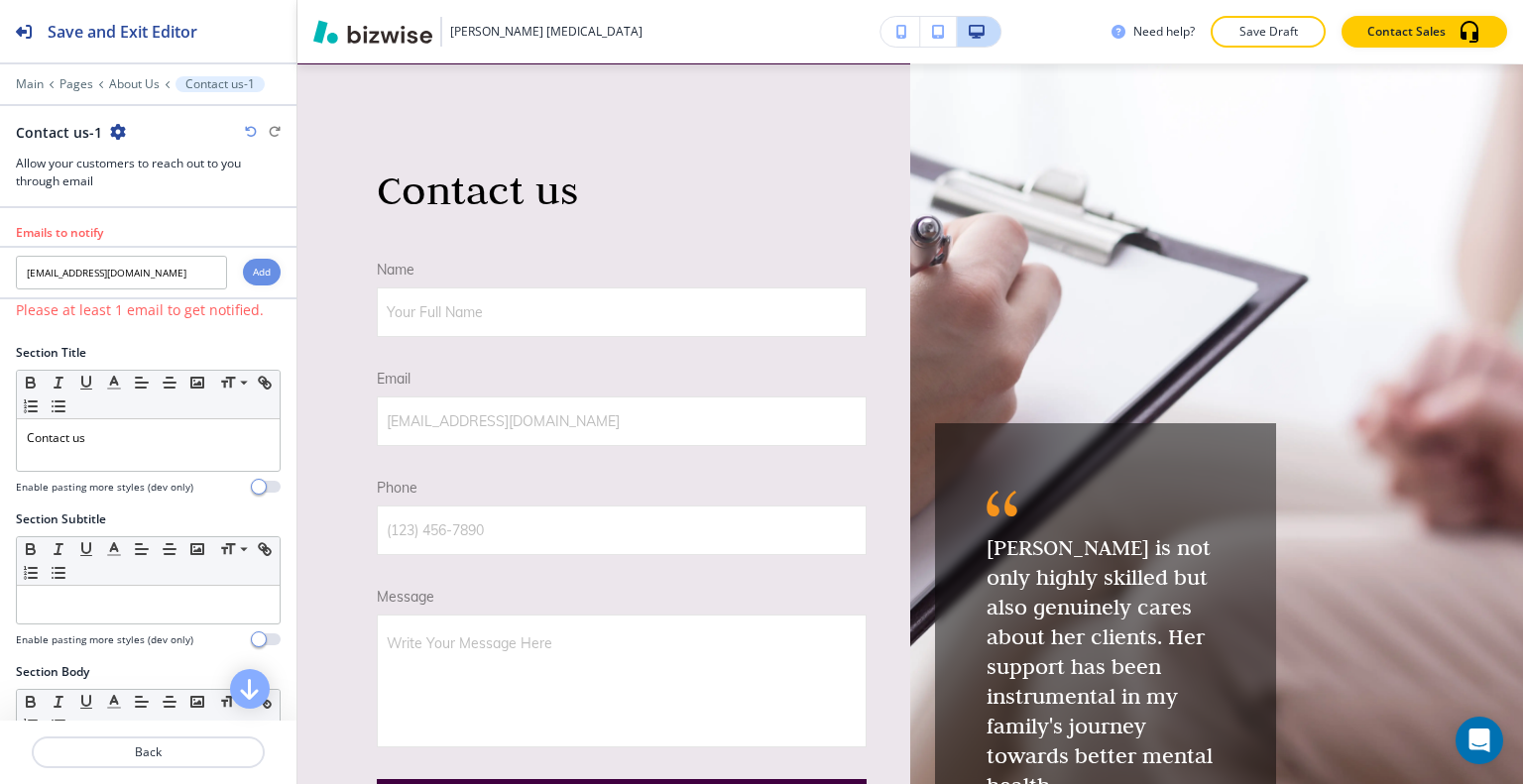 click on "Add" at bounding box center (262, 272) 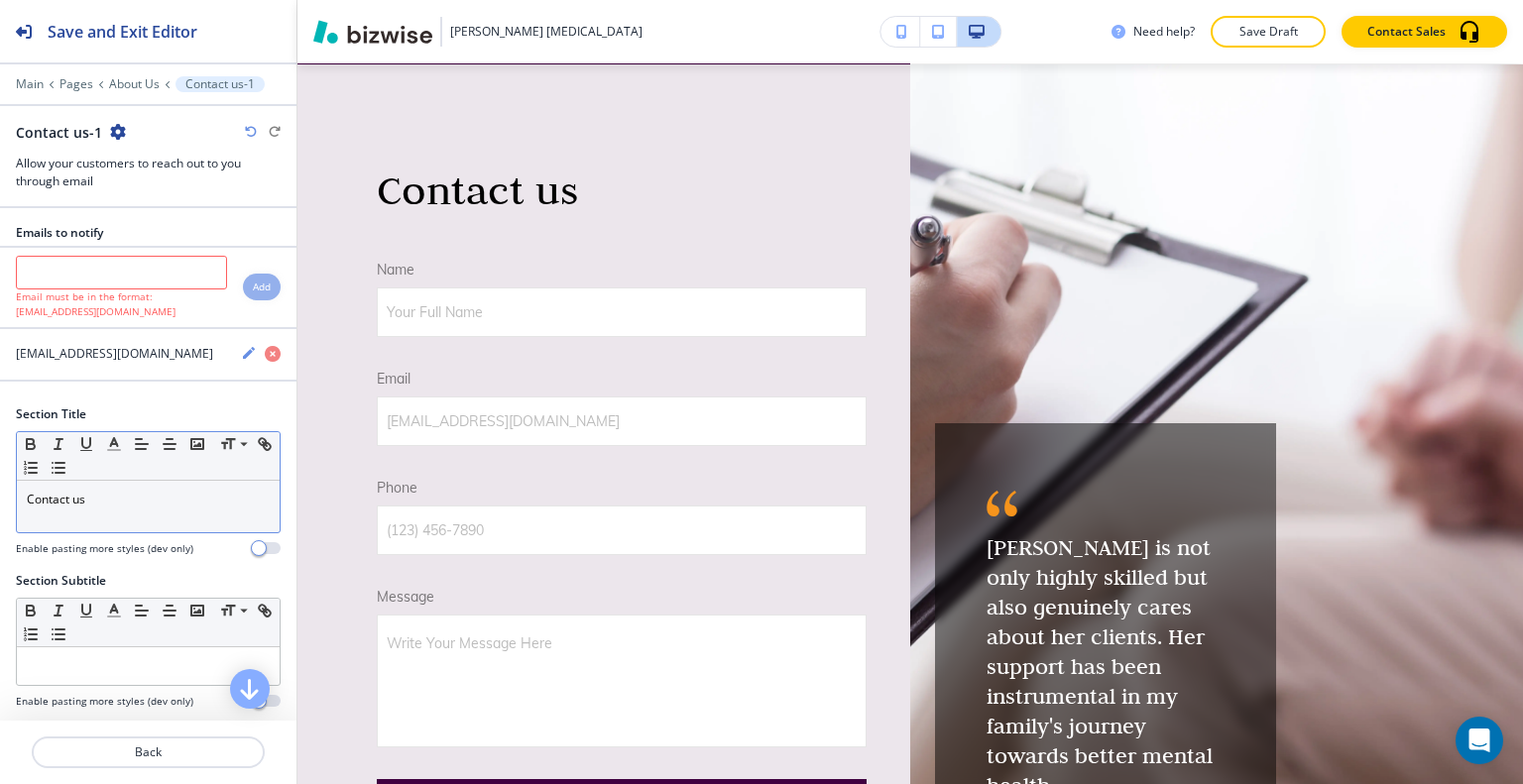 click on "Contact us" at bounding box center [148, 506] 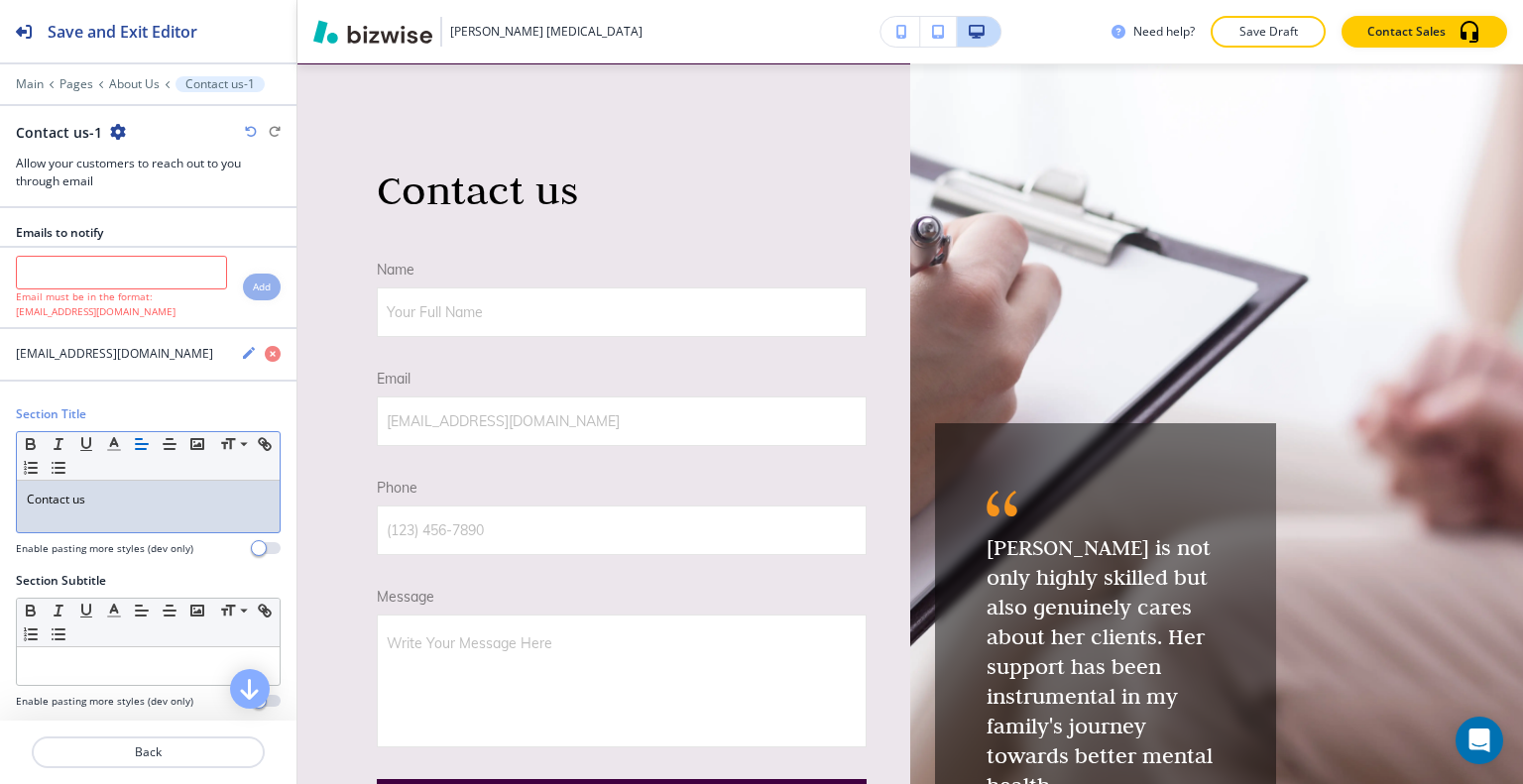 type 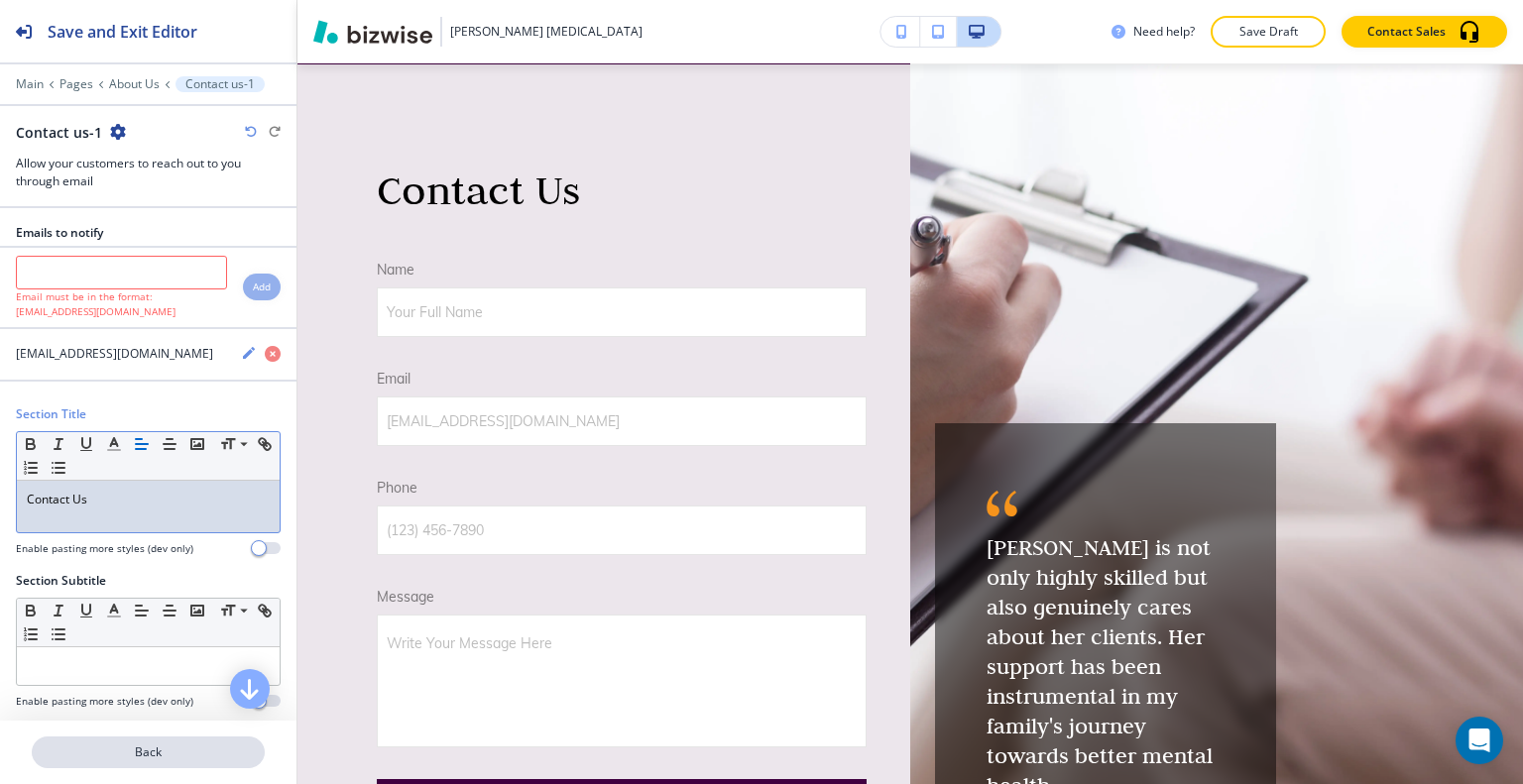 click on "Back" at bounding box center (148, 752) 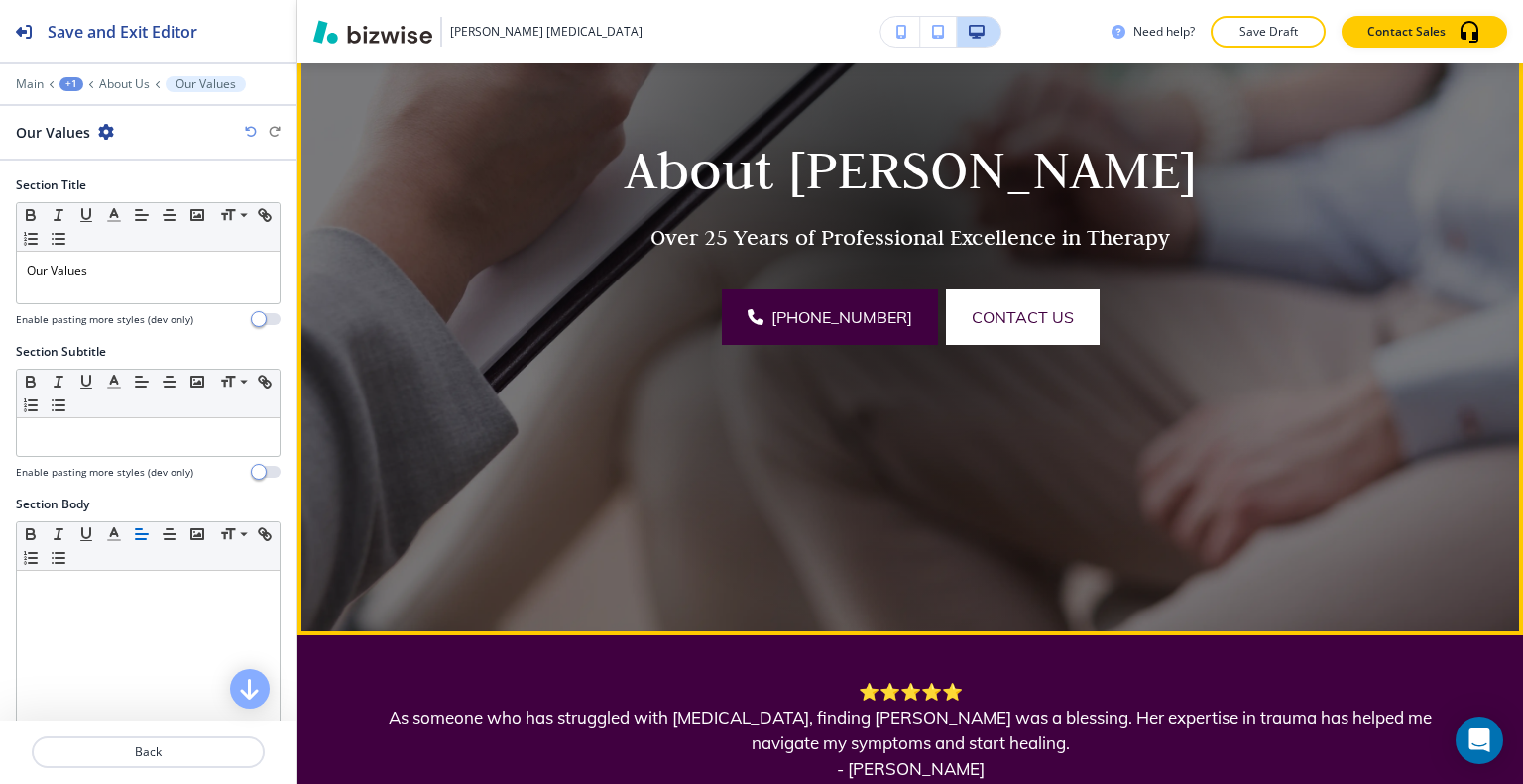 scroll, scrollTop: 0, scrollLeft: 0, axis: both 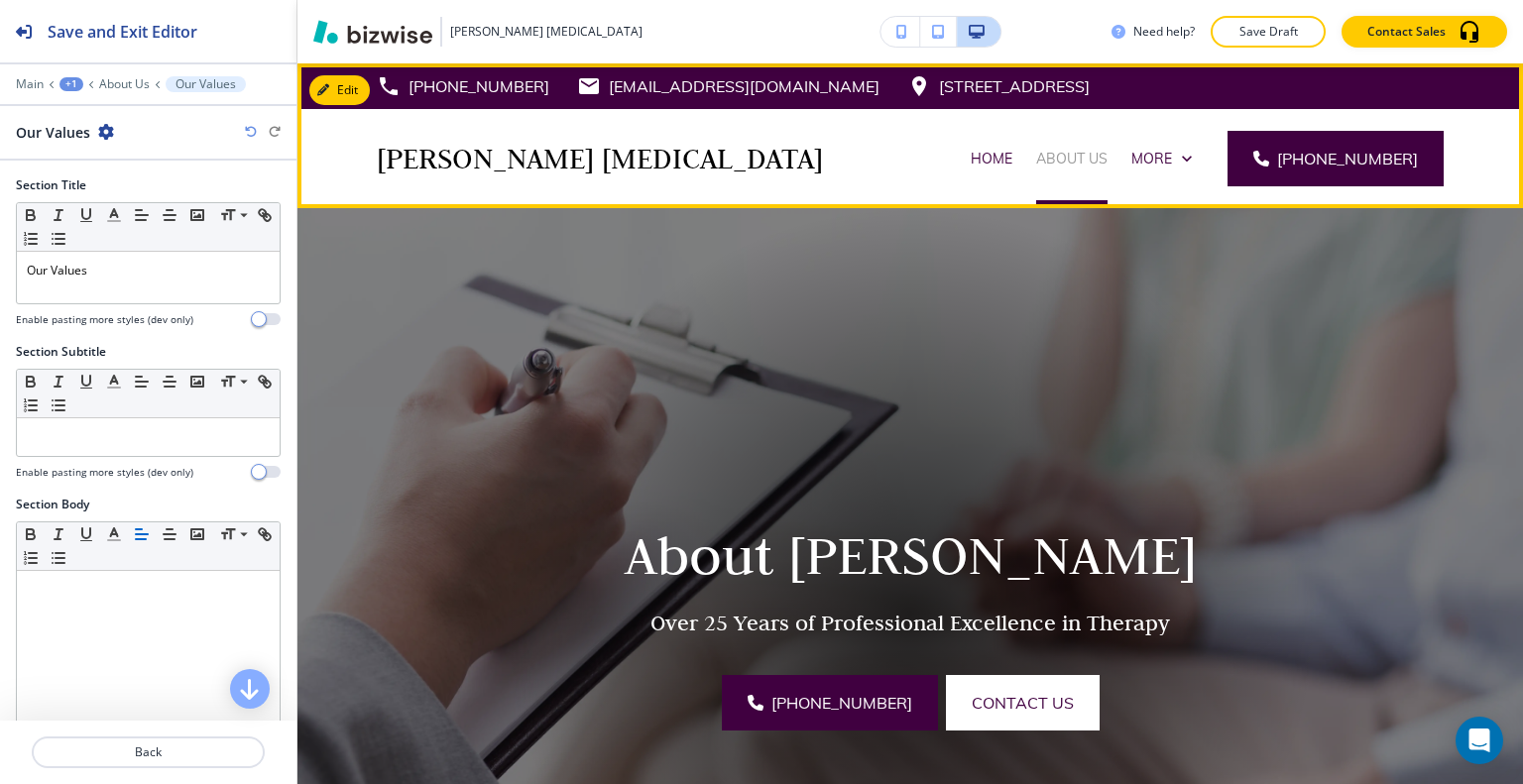 click on "About Us" at bounding box center (1072, 159) 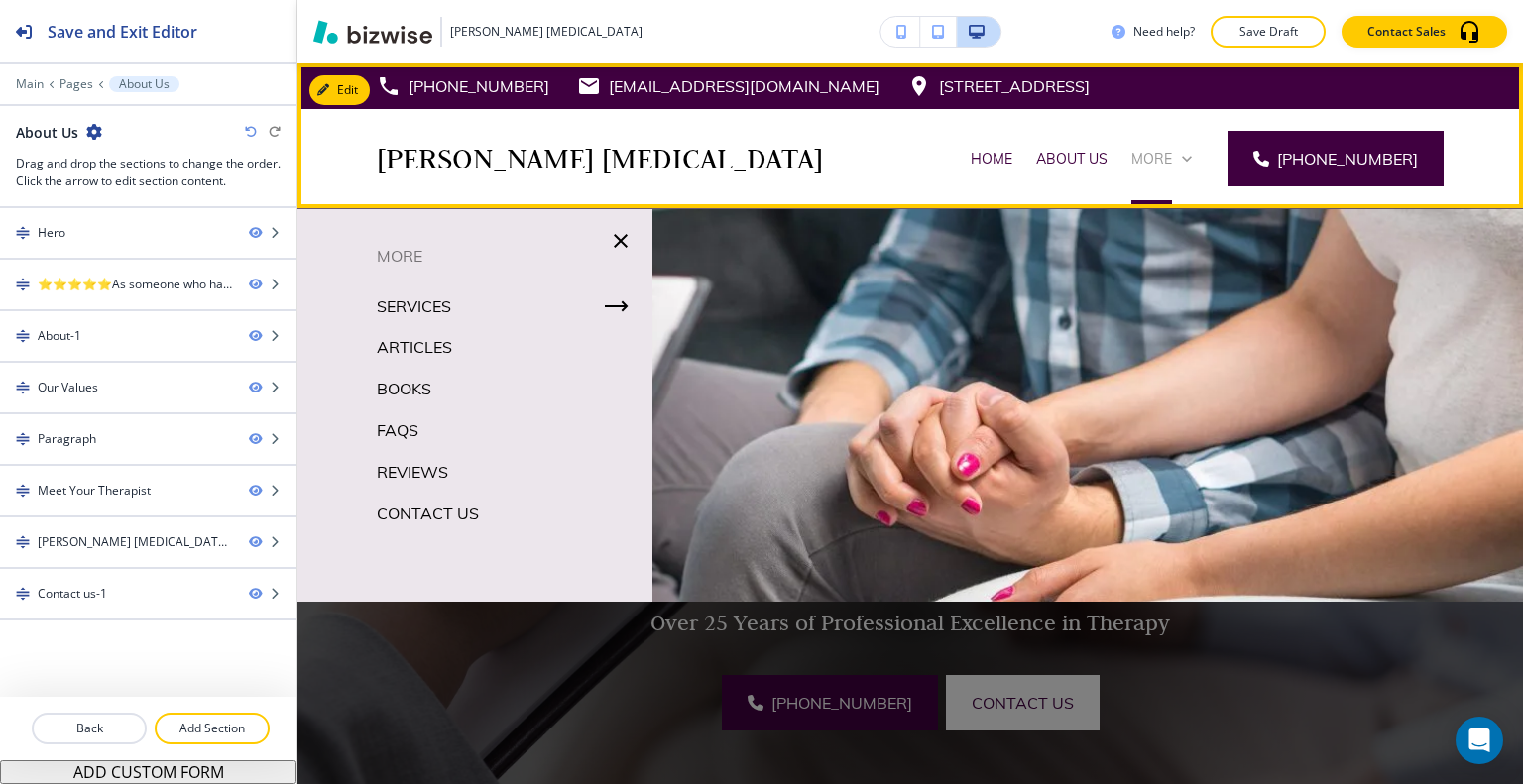 click on "More" at bounding box center [1151, 159] 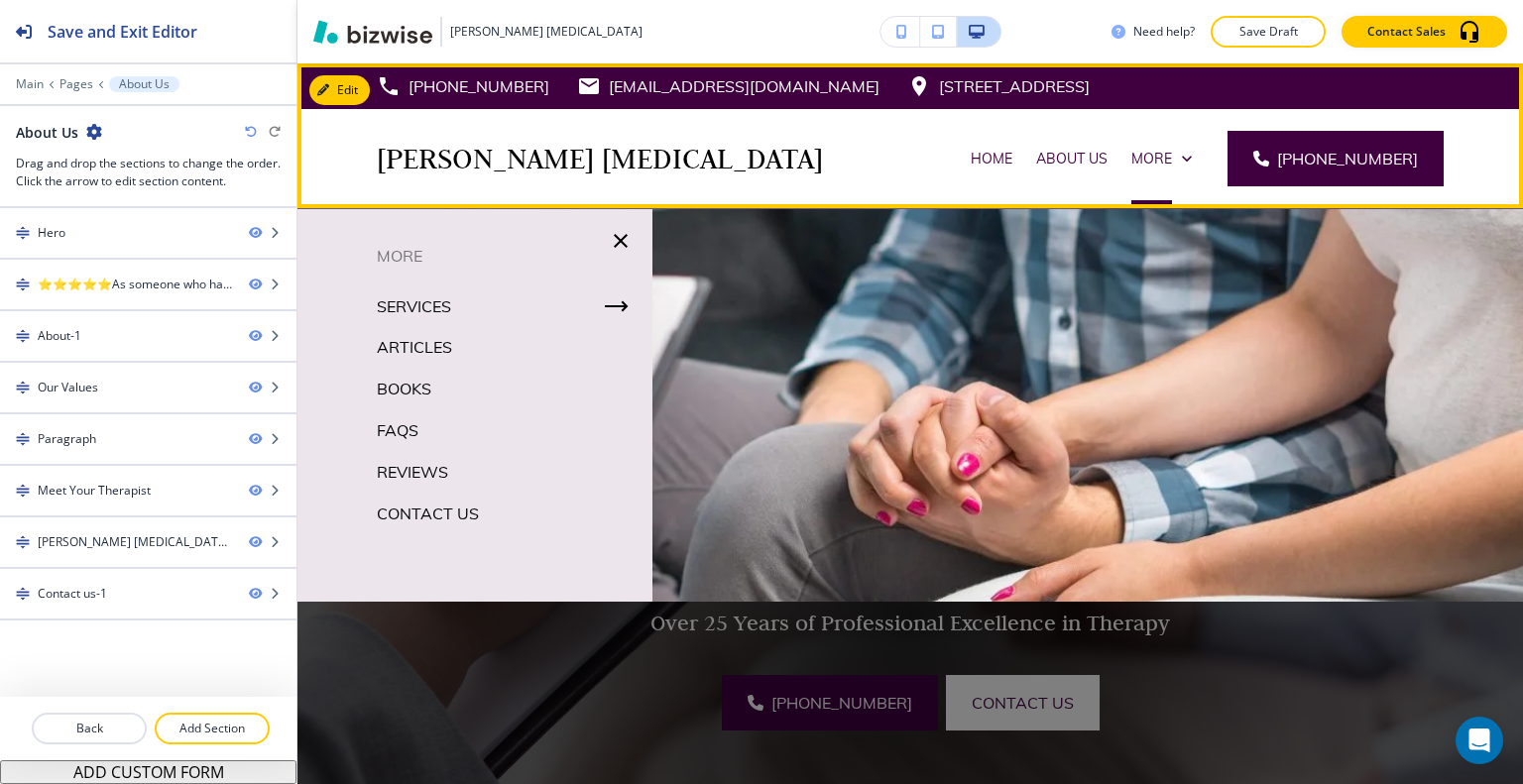click on "More" at bounding box center [1161, 159] 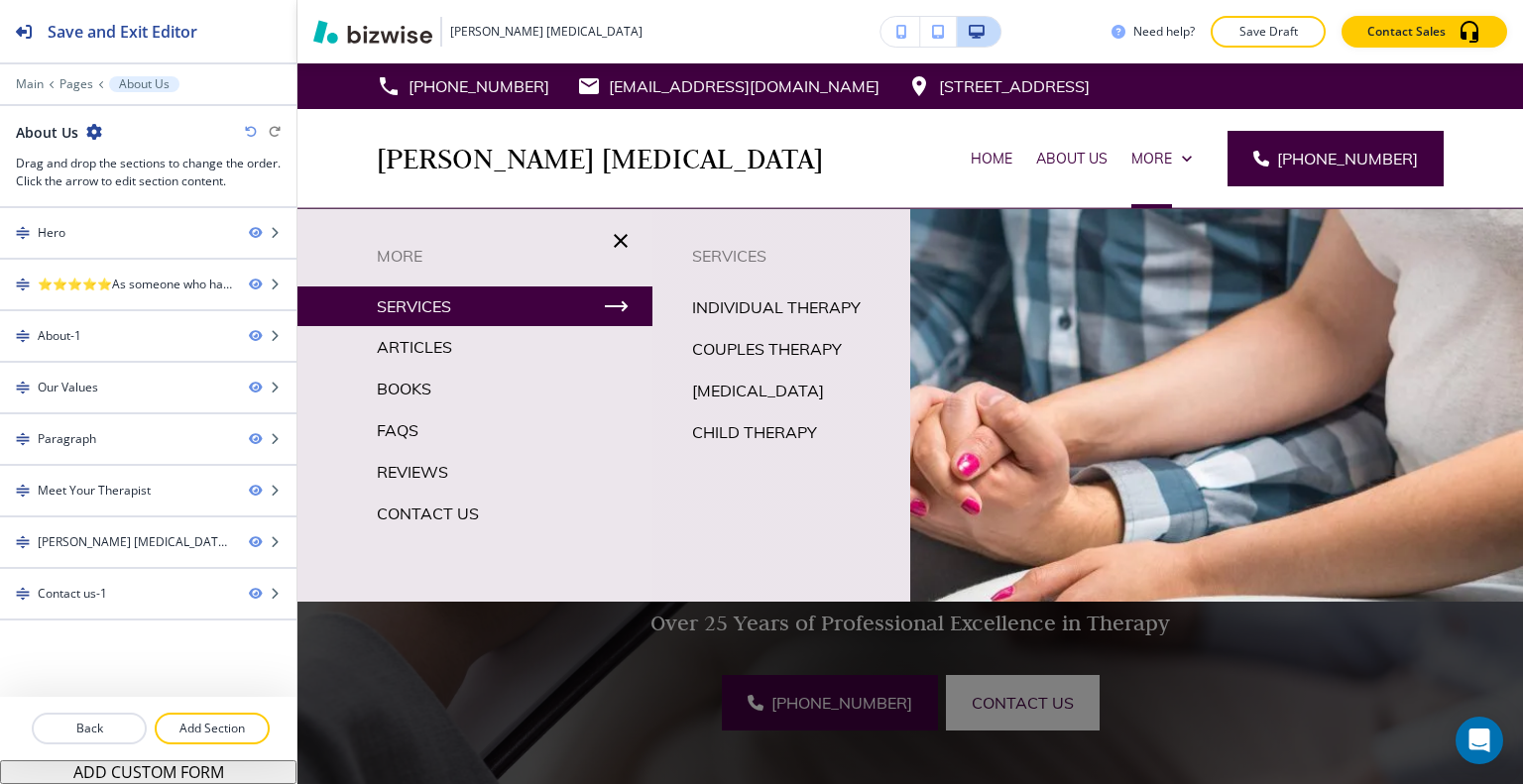 click on "Services" at bounding box center [413, 306] 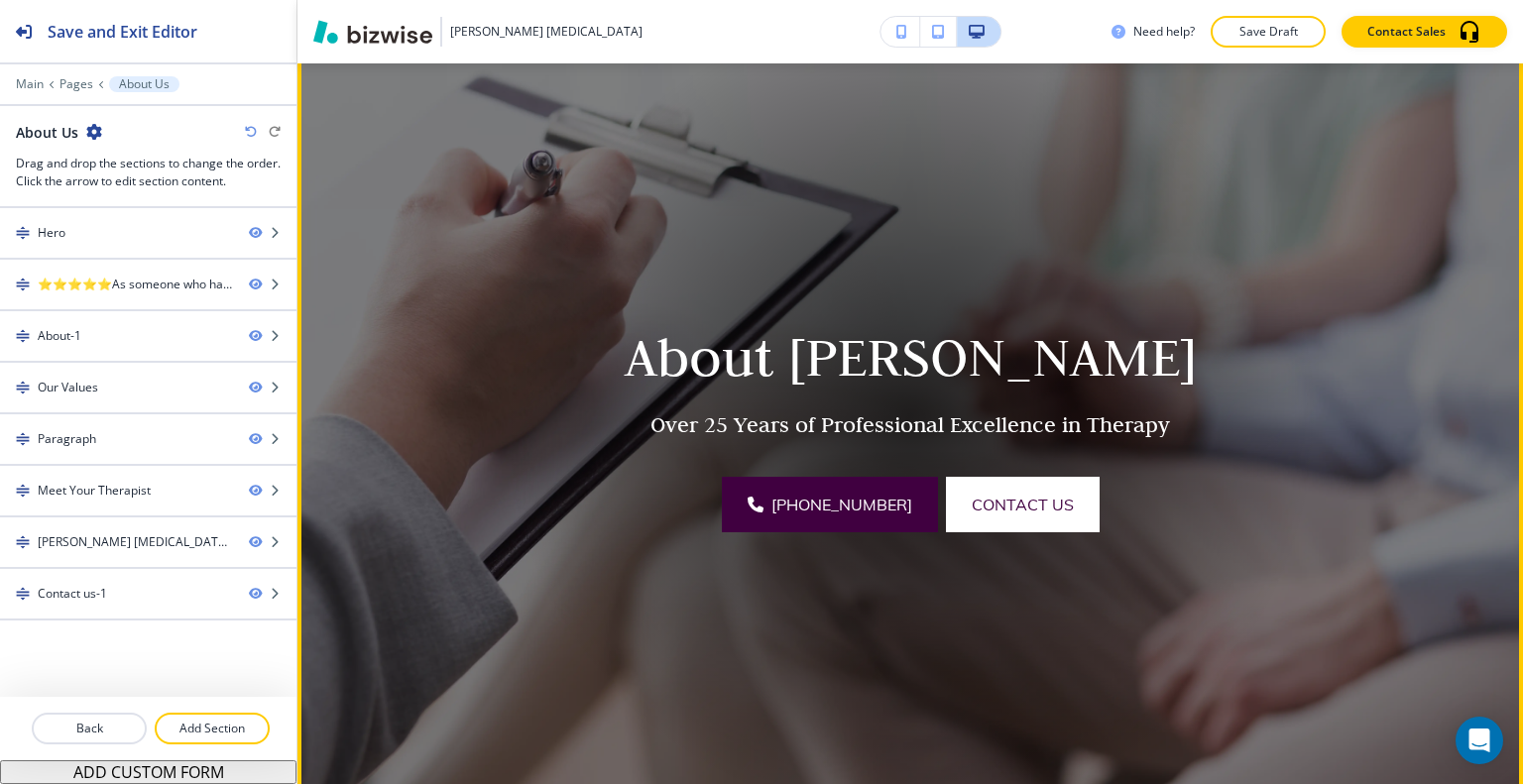 scroll, scrollTop: 0, scrollLeft: 0, axis: both 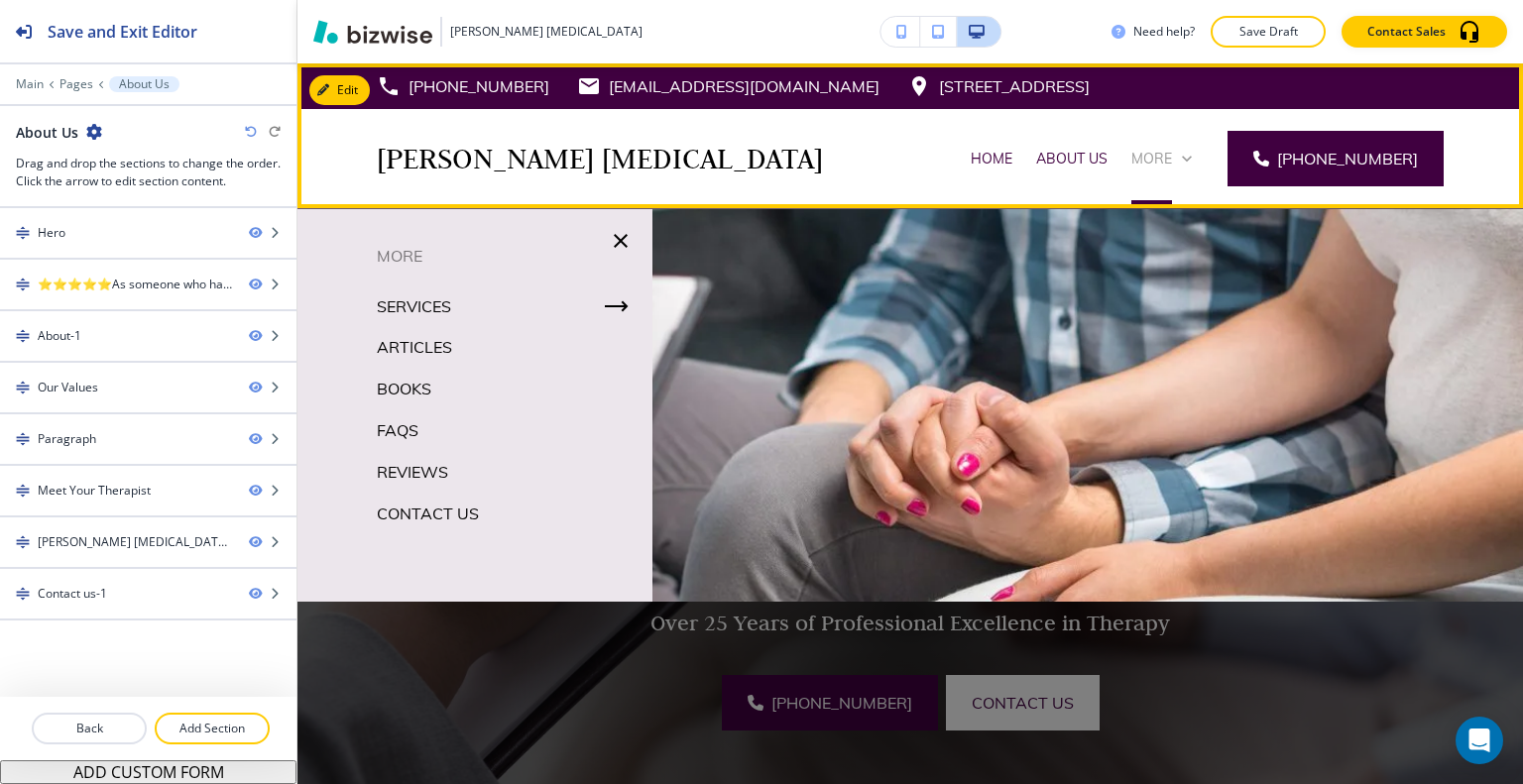 click on "More" at bounding box center (1161, 159) 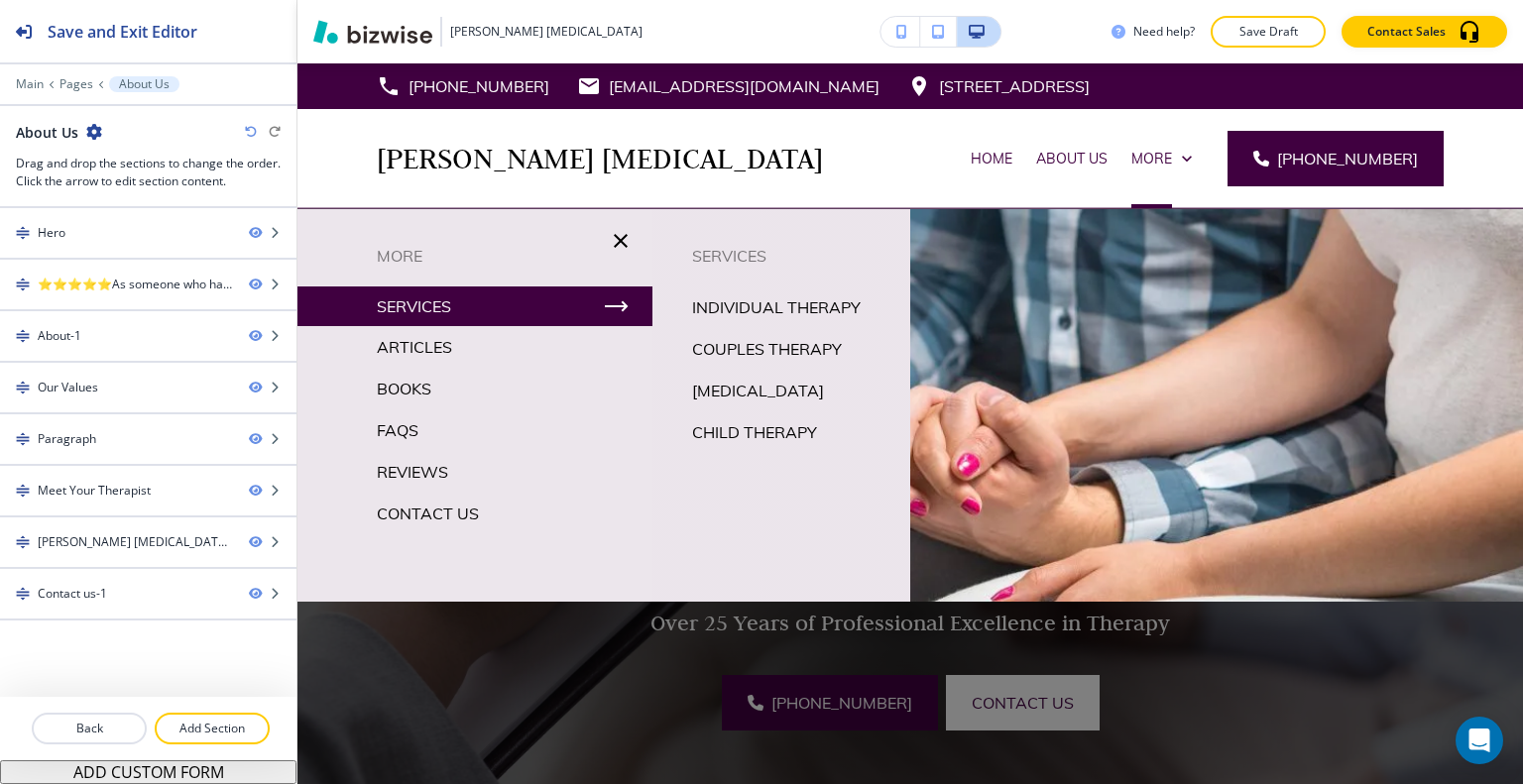 click on "Services" at bounding box center (413, 306) 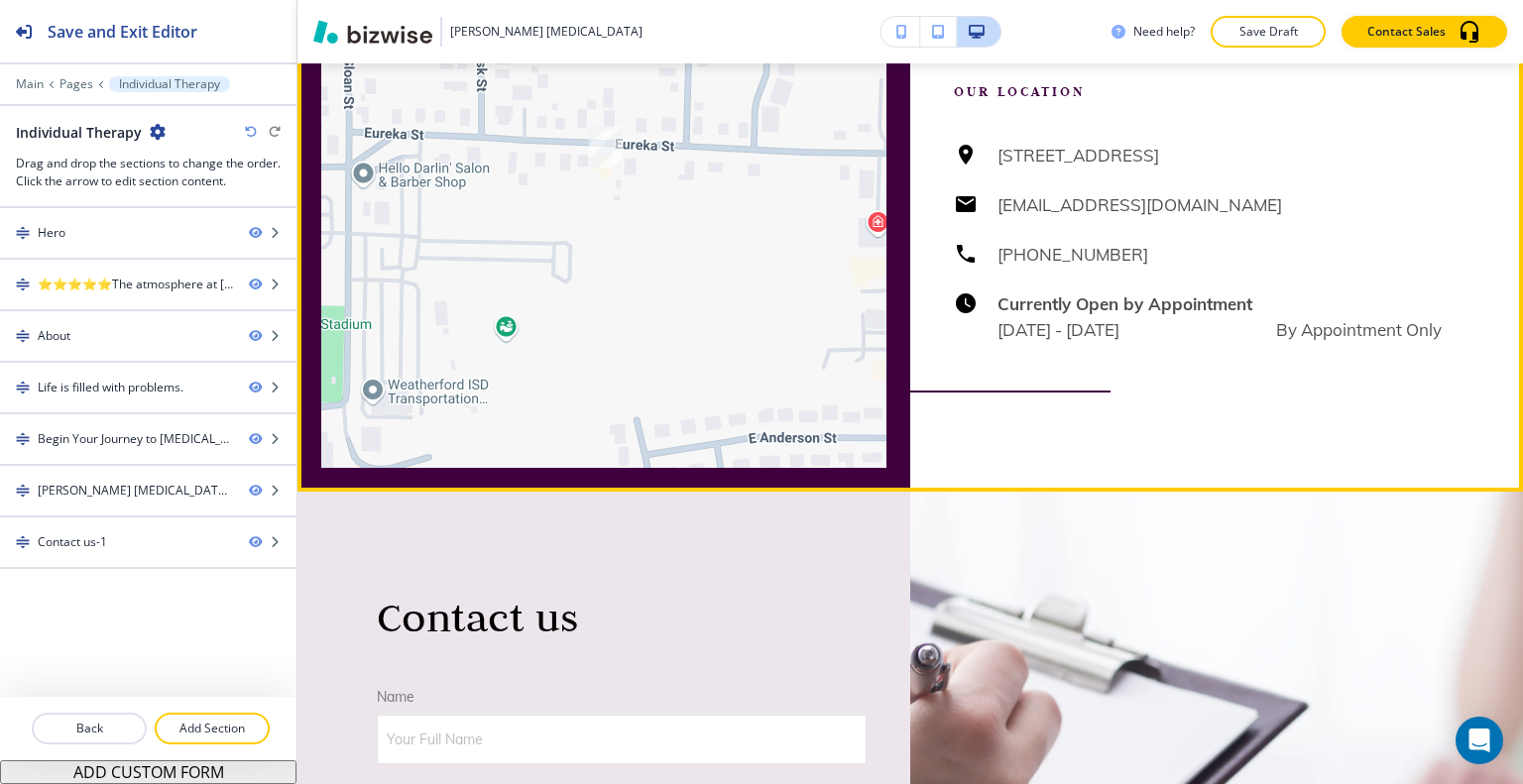 scroll, scrollTop: 5055, scrollLeft: 0, axis: vertical 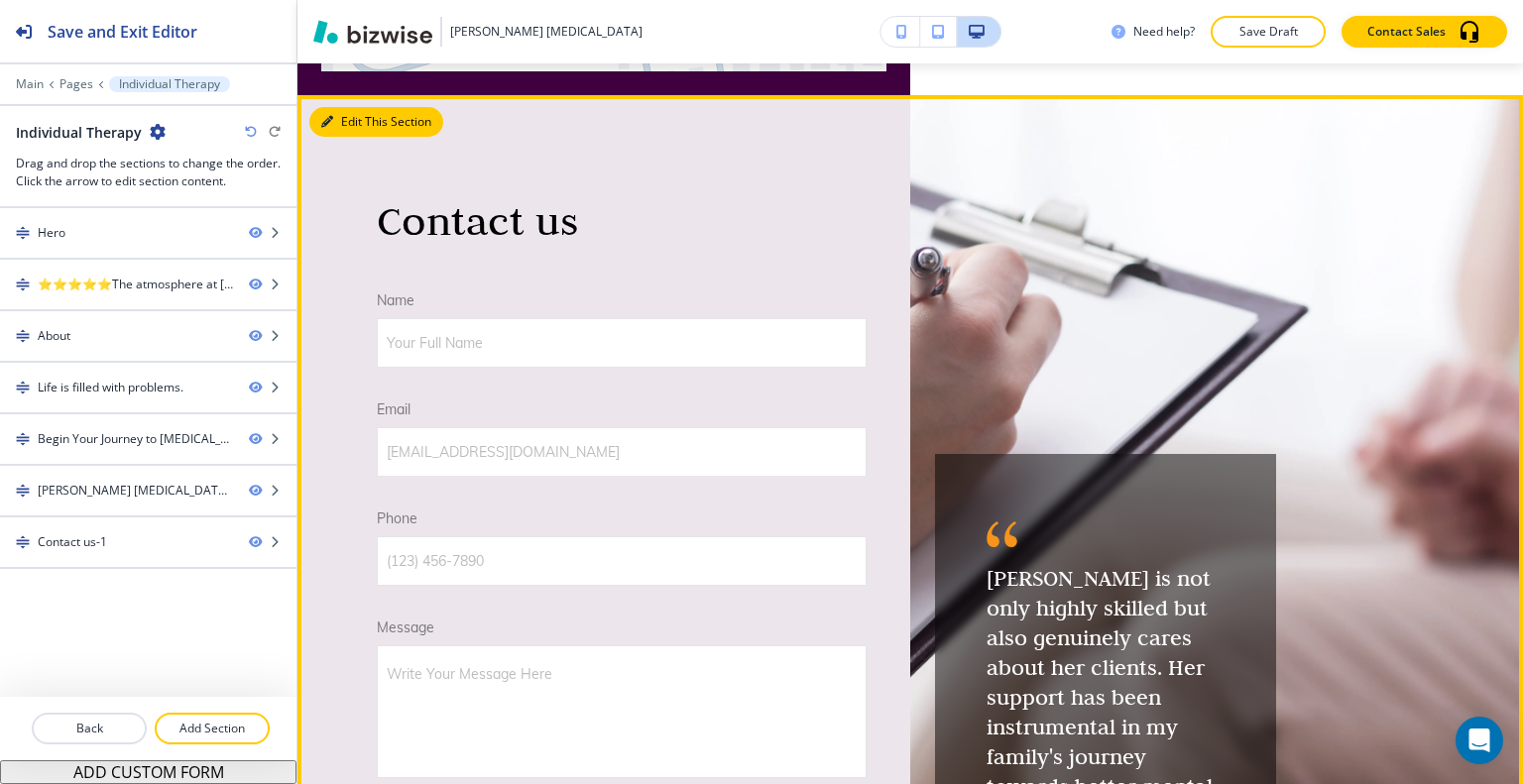 click on "Edit This Section" at bounding box center (376, 122) 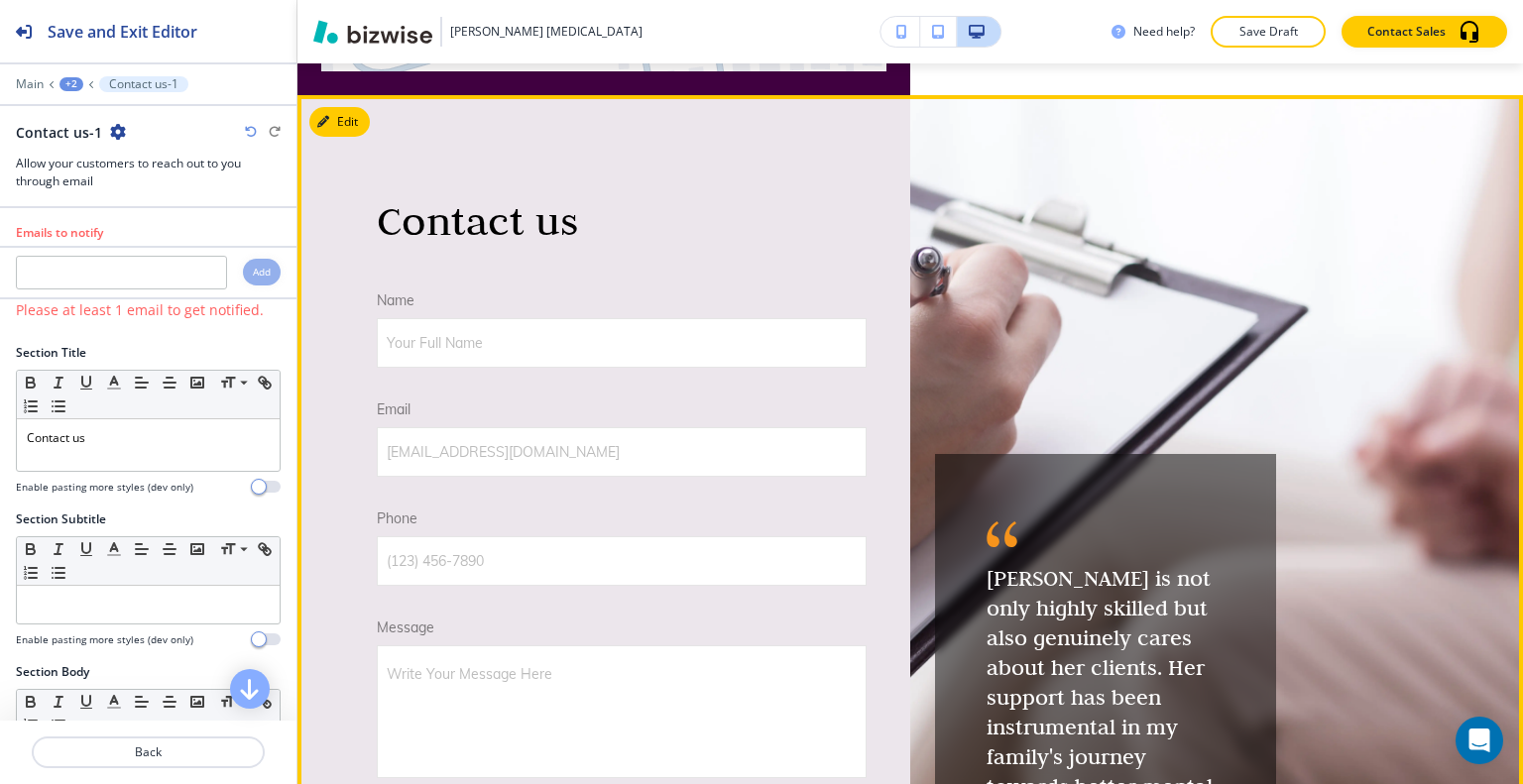 scroll, scrollTop: 5087, scrollLeft: 0, axis: vertical 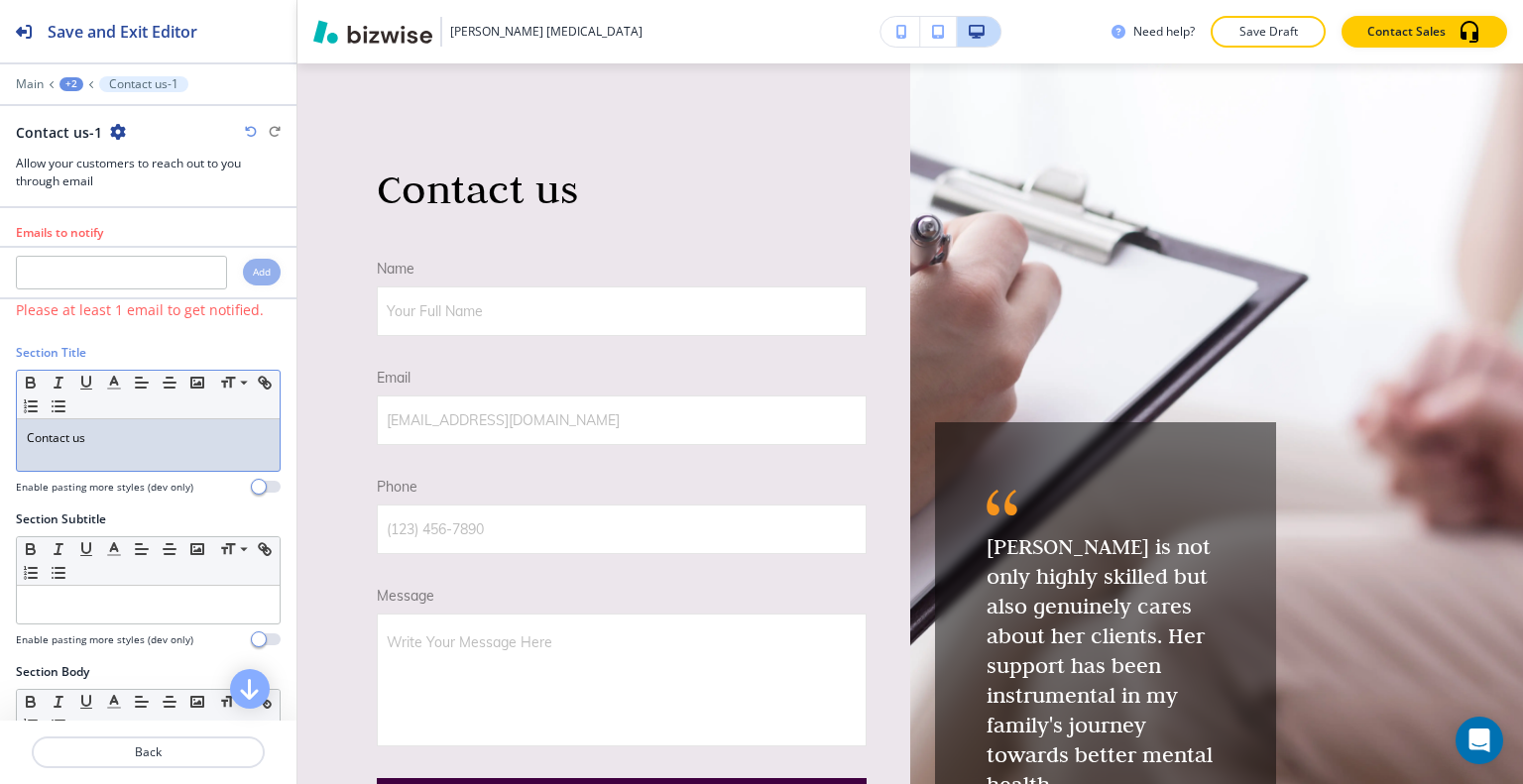 click on "Contact us" at bounding box center [148, 445] 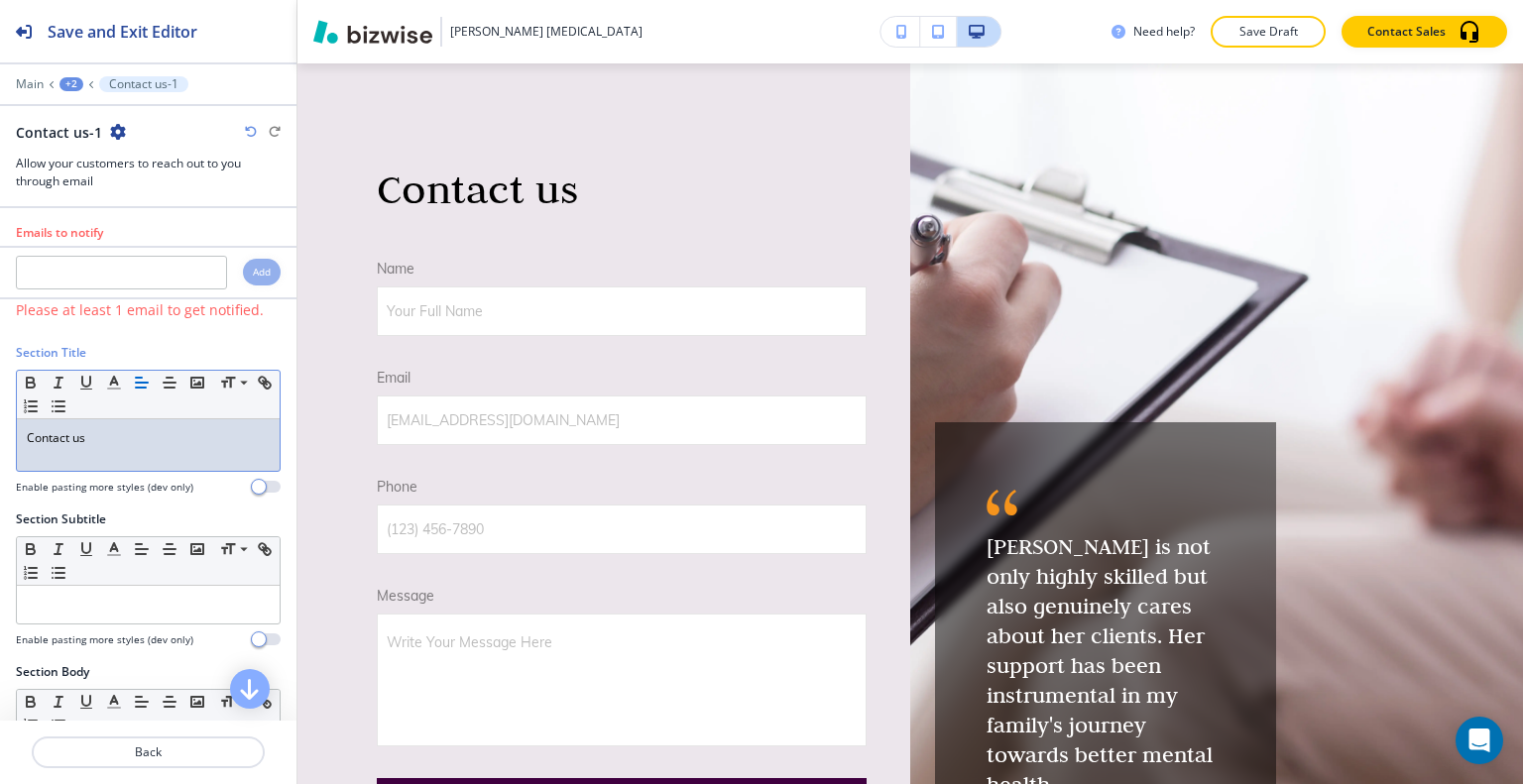 type 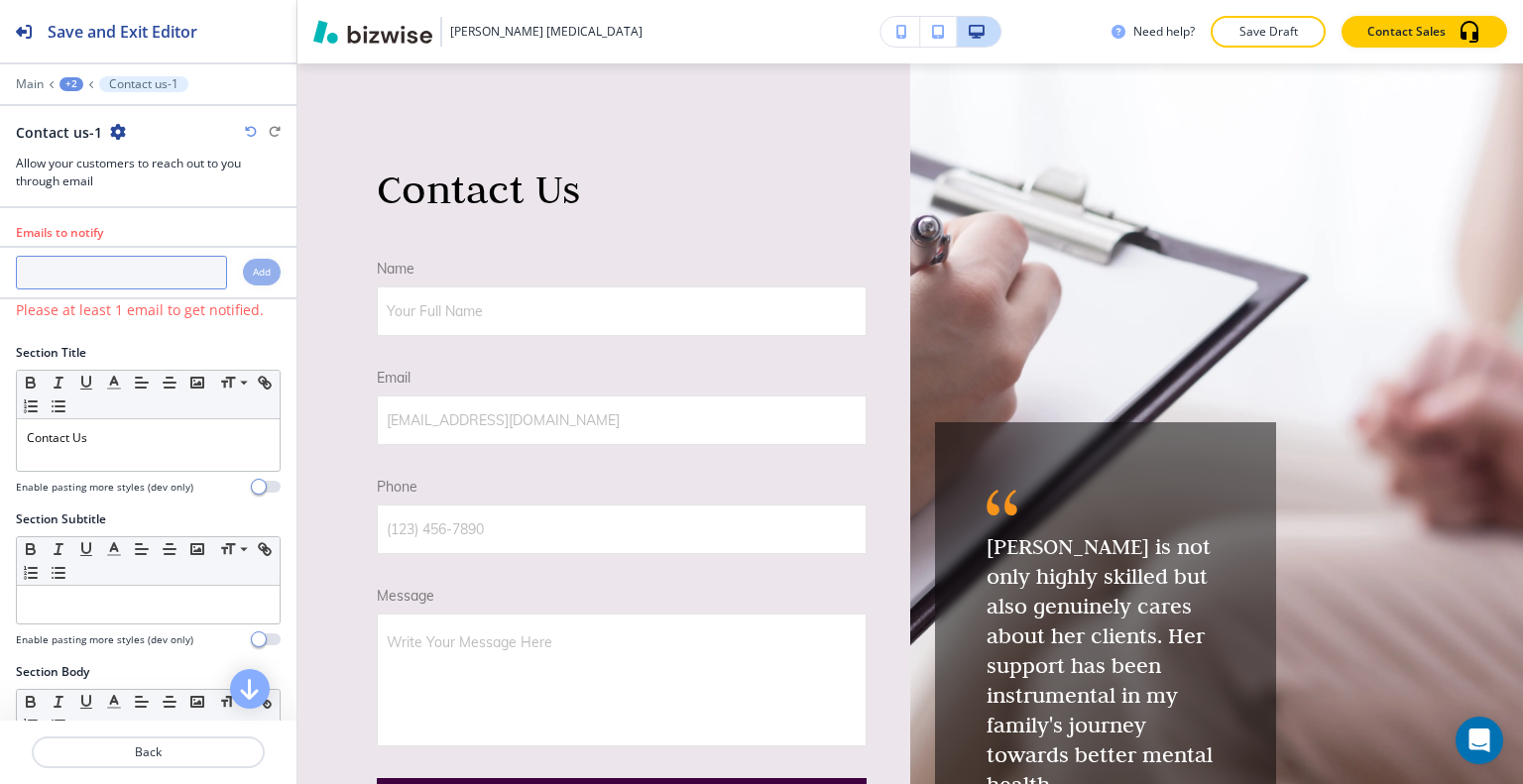 paste on "drbrandi@sbcglobal.net" 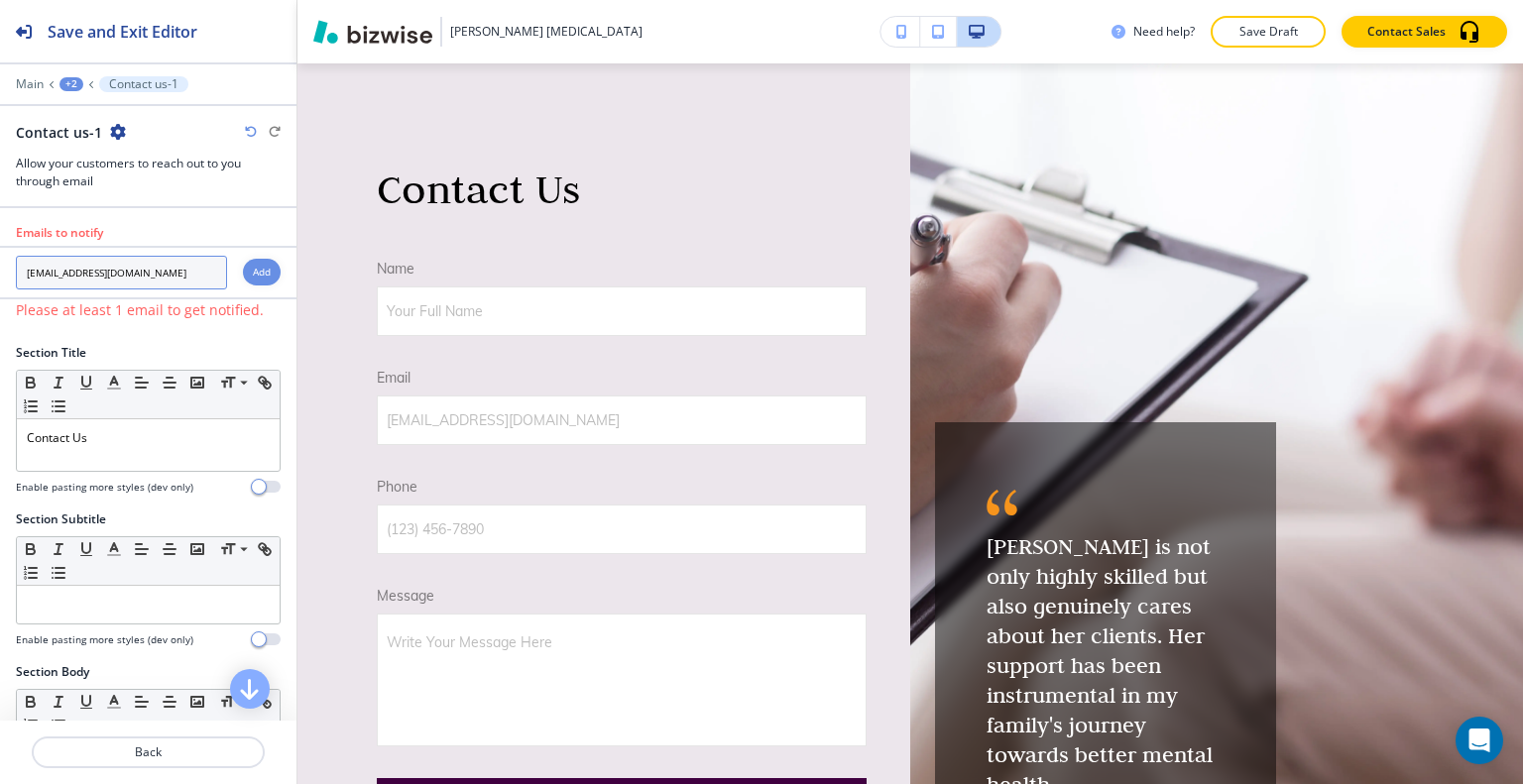 type on "drbrandi@sbcglobal.net" 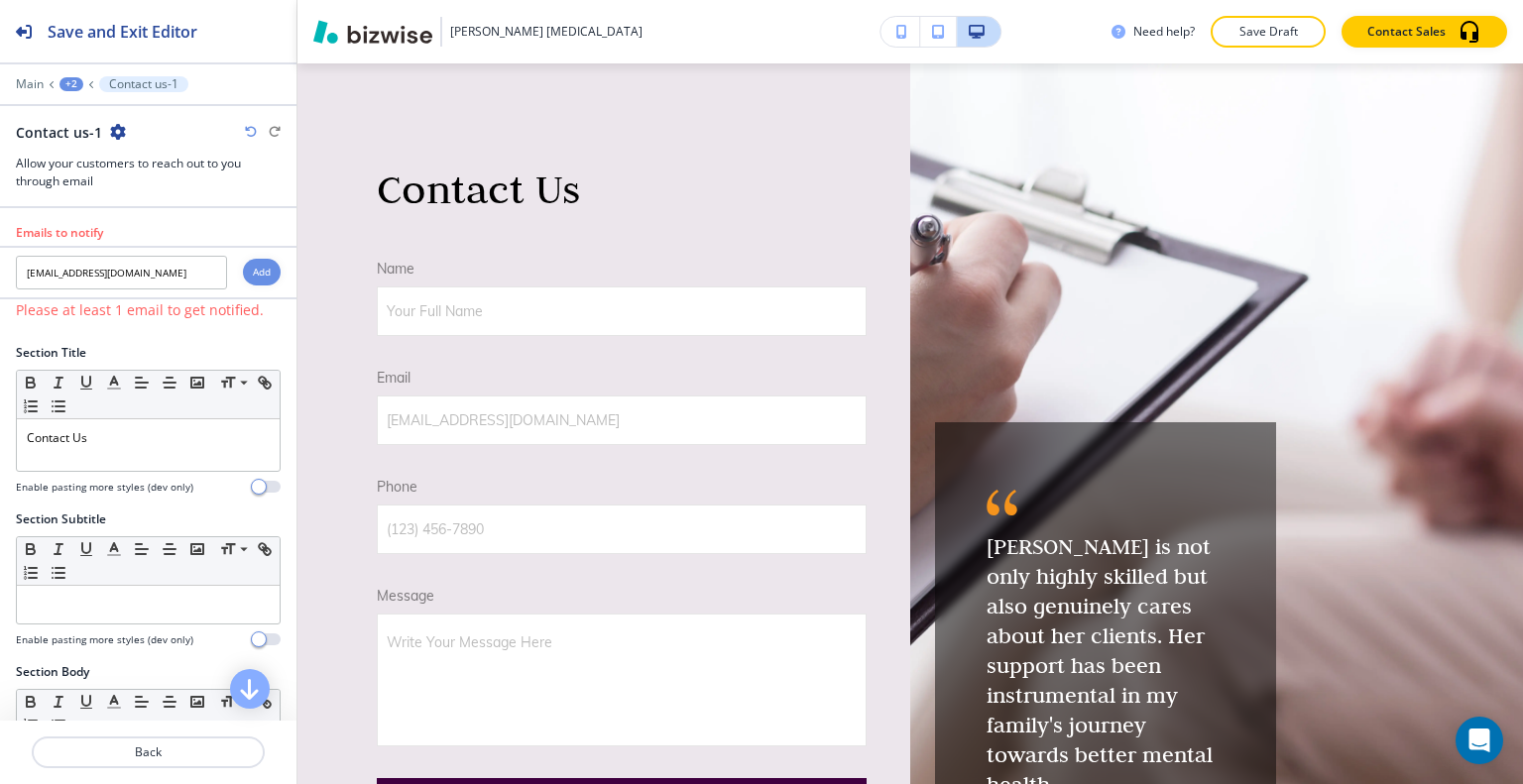 click on "Add" at bounding box center (262, 272) 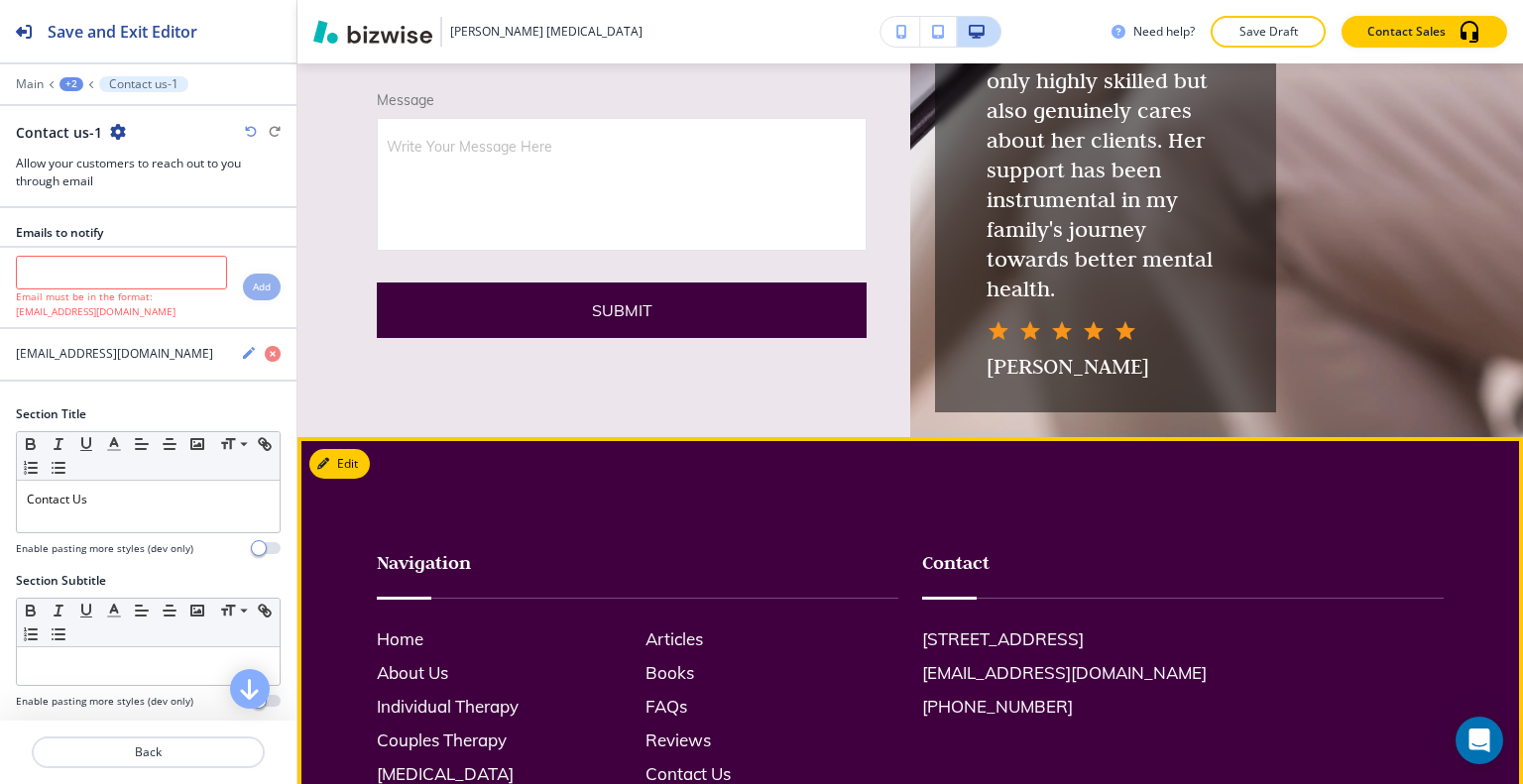 scroll, scrollTop: 5842, scrollLeft: 0, axis: vertical 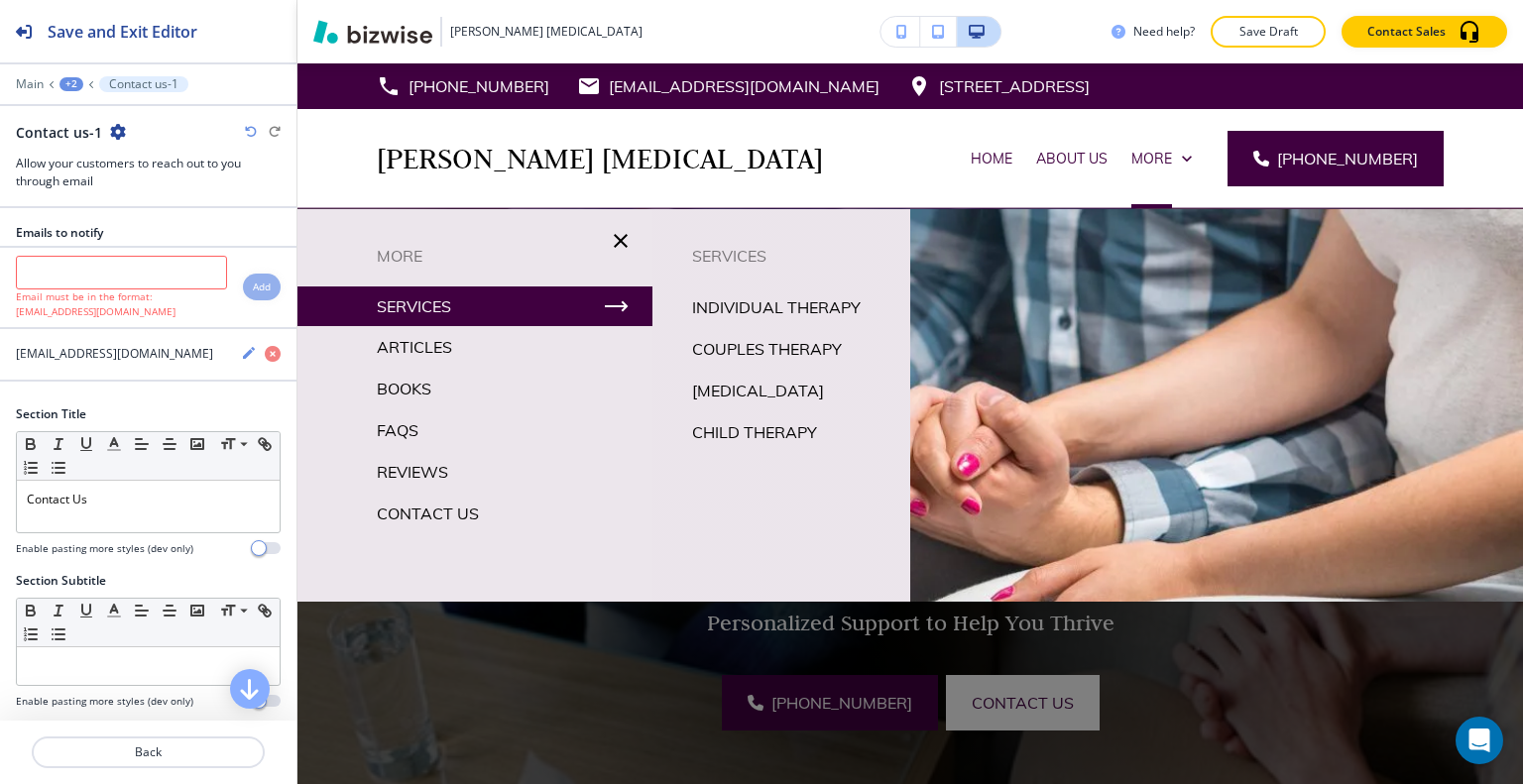 click on "Couples Therapy" at bounding box center [766, 349] 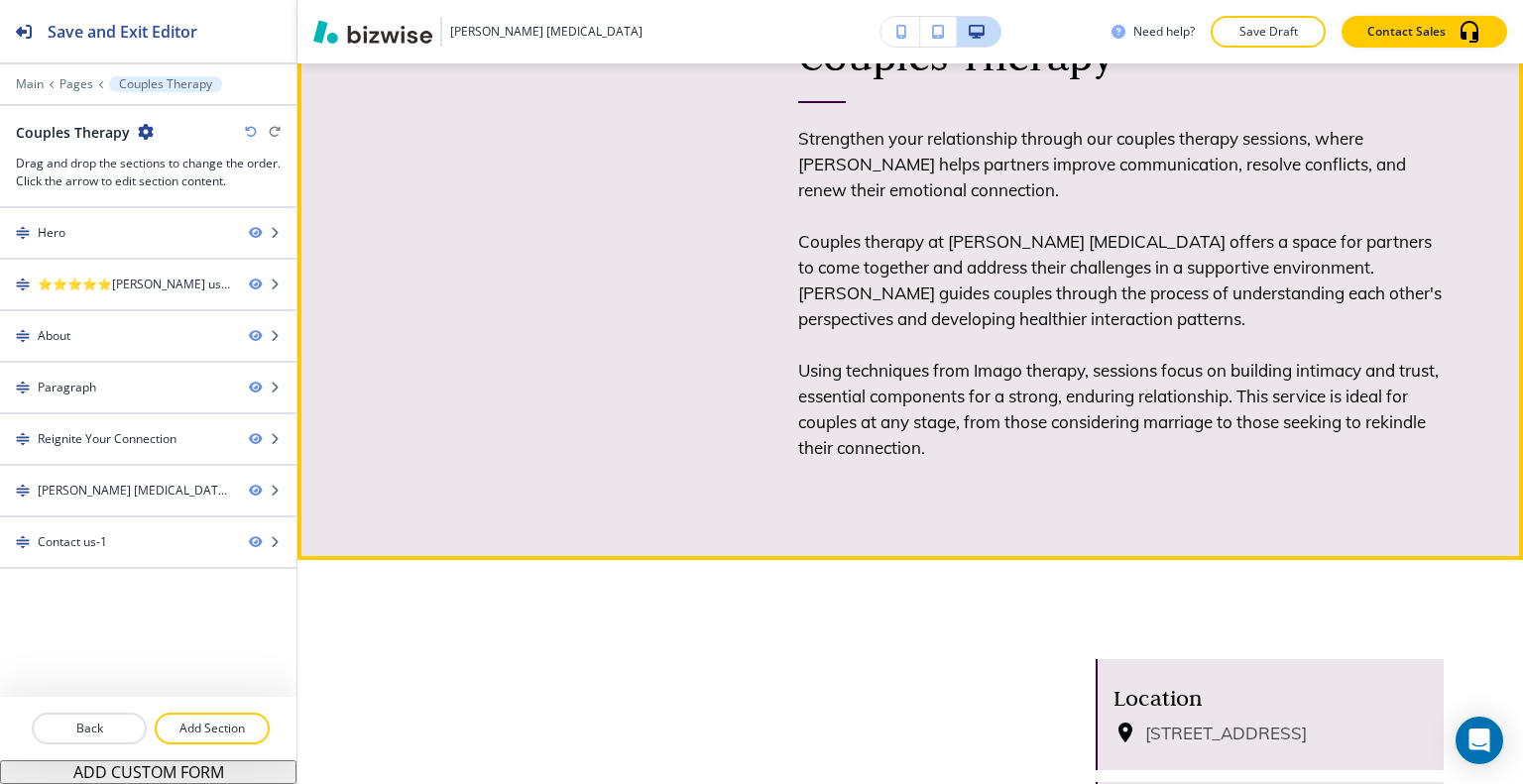 scroll, scrollTop: 1090, scrollLeft: 0, axis: vertical 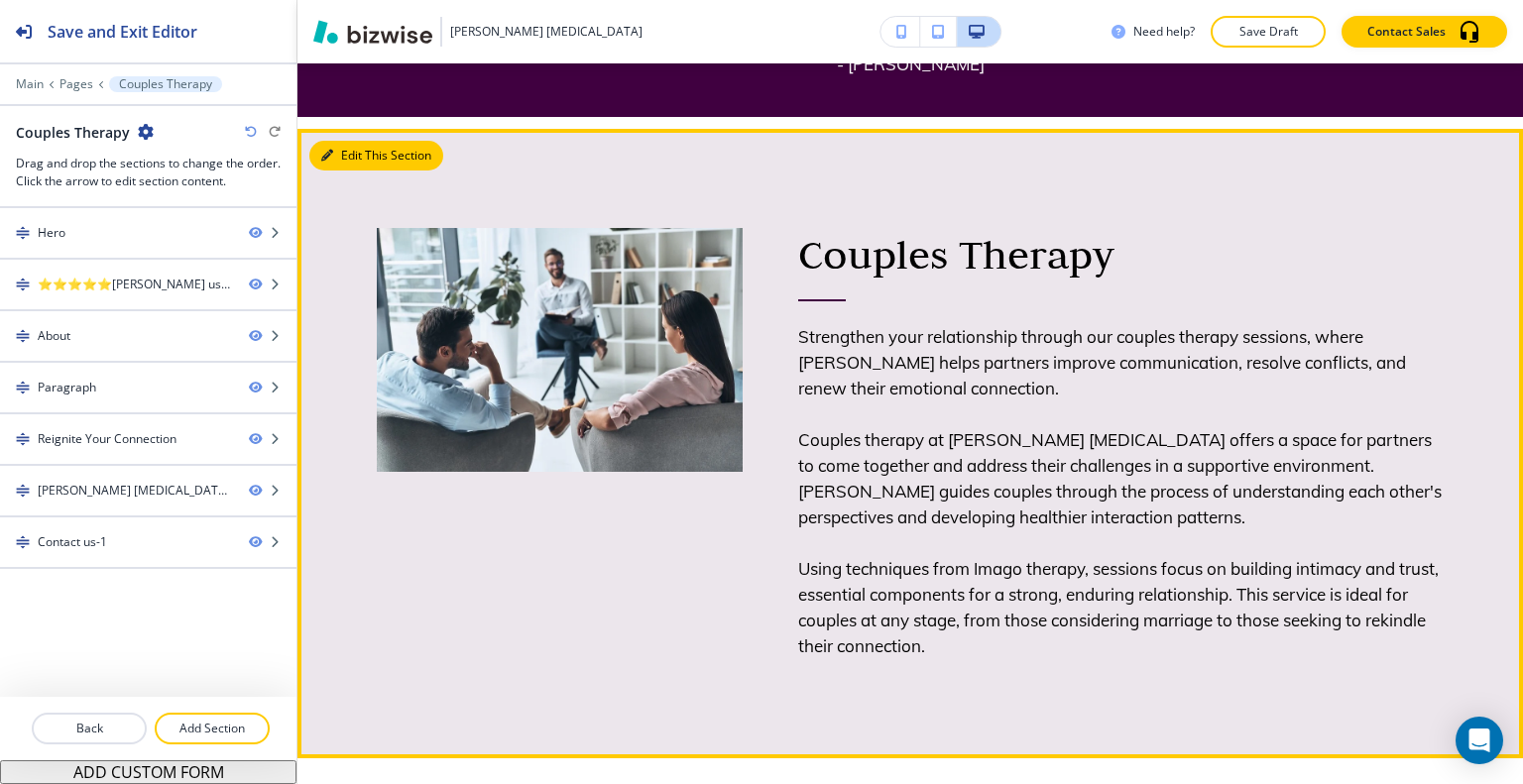 click on "Edit This Section" at bounding box center (376, 156) 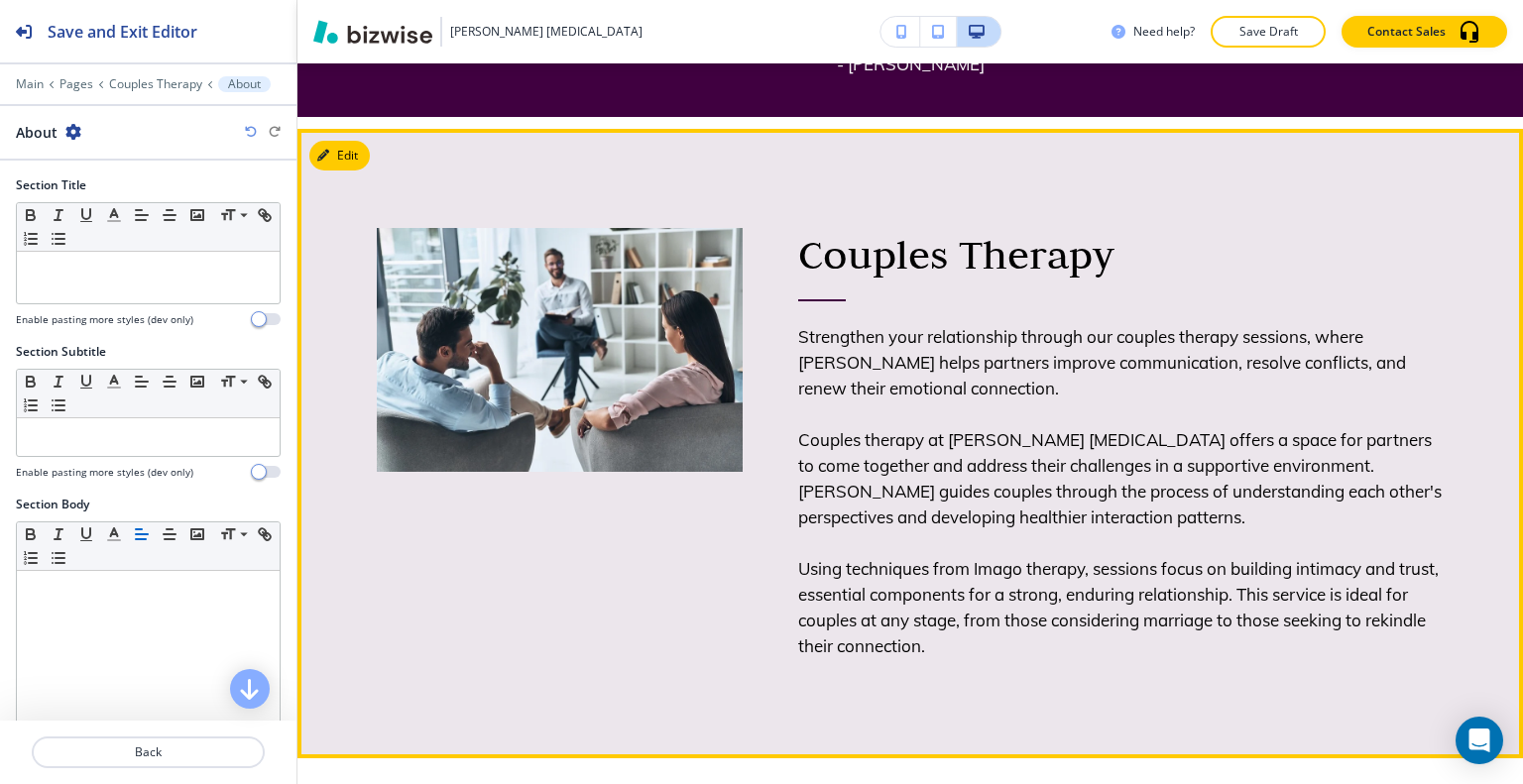 scroll, scrollTop: 1156, scrollLeft: 0, axis: vertical 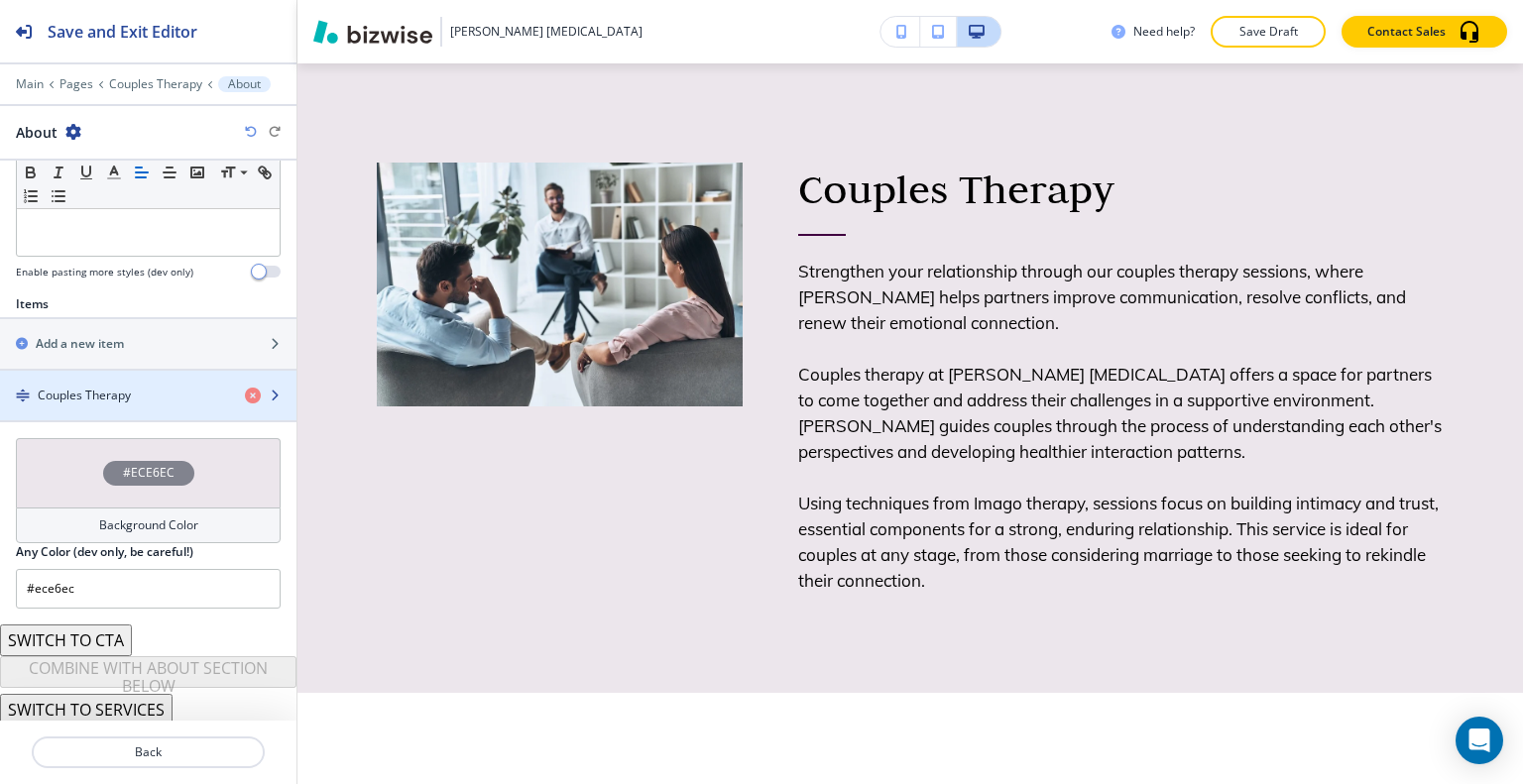 click on "Couples Therapy" at bounding box center (84, 395) 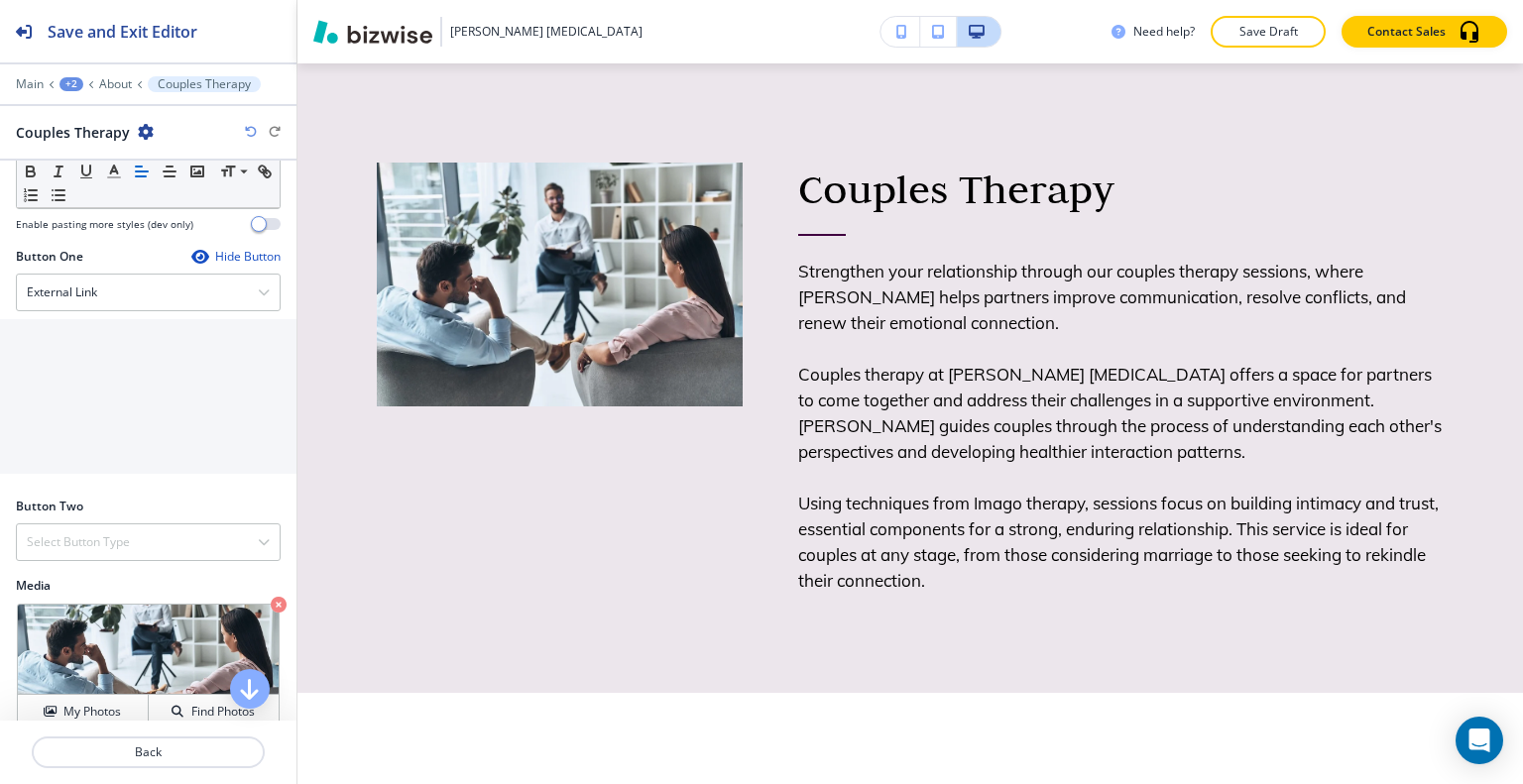scroll, scrollTop: 904, scrollLeft: 0, axis: vertical 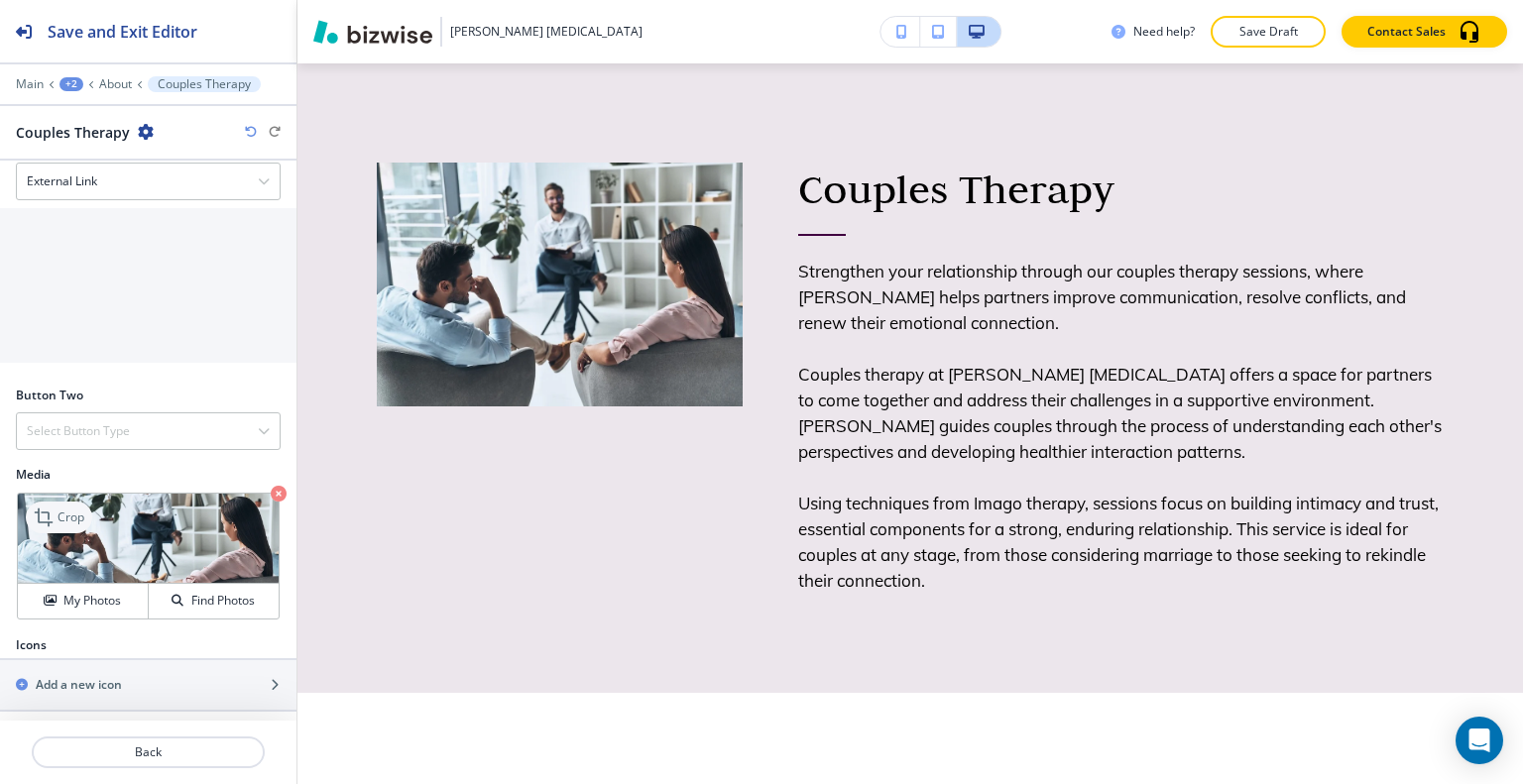 click on "Crop" at bounding box center (70, 517) 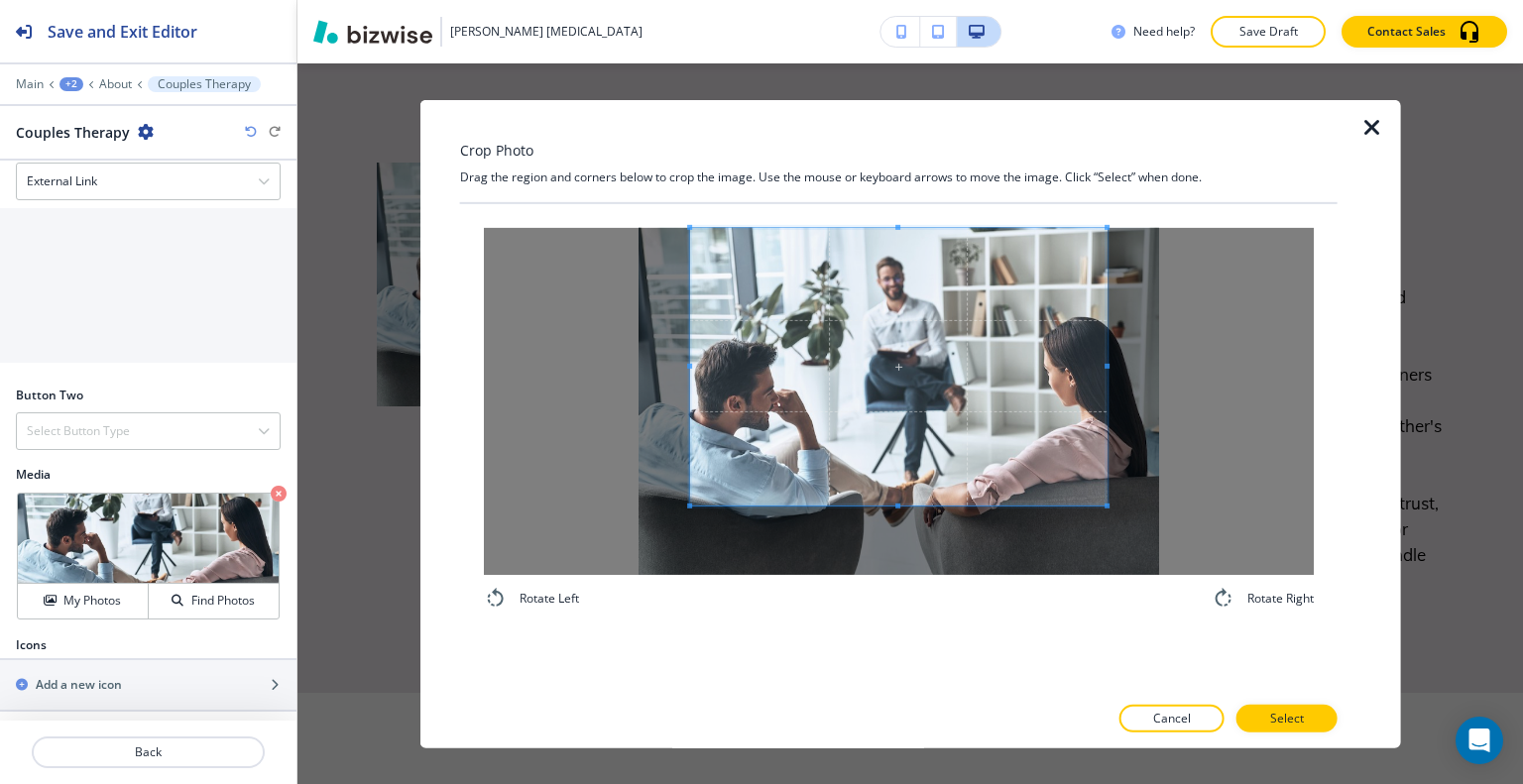 click at bounding box center (898, 366) 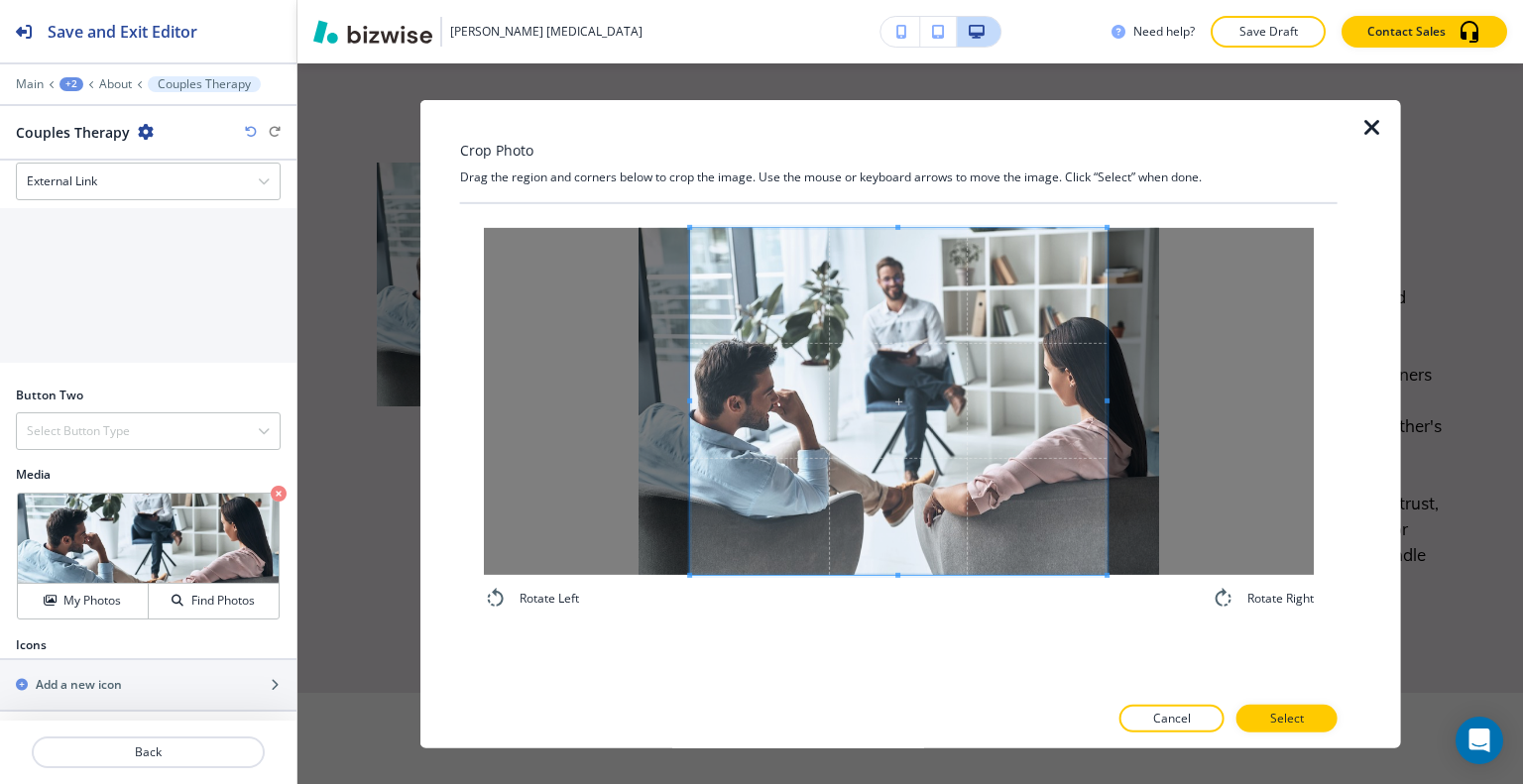 click on "Rotate Left Rotate Right" at bounding box center (898, 418) 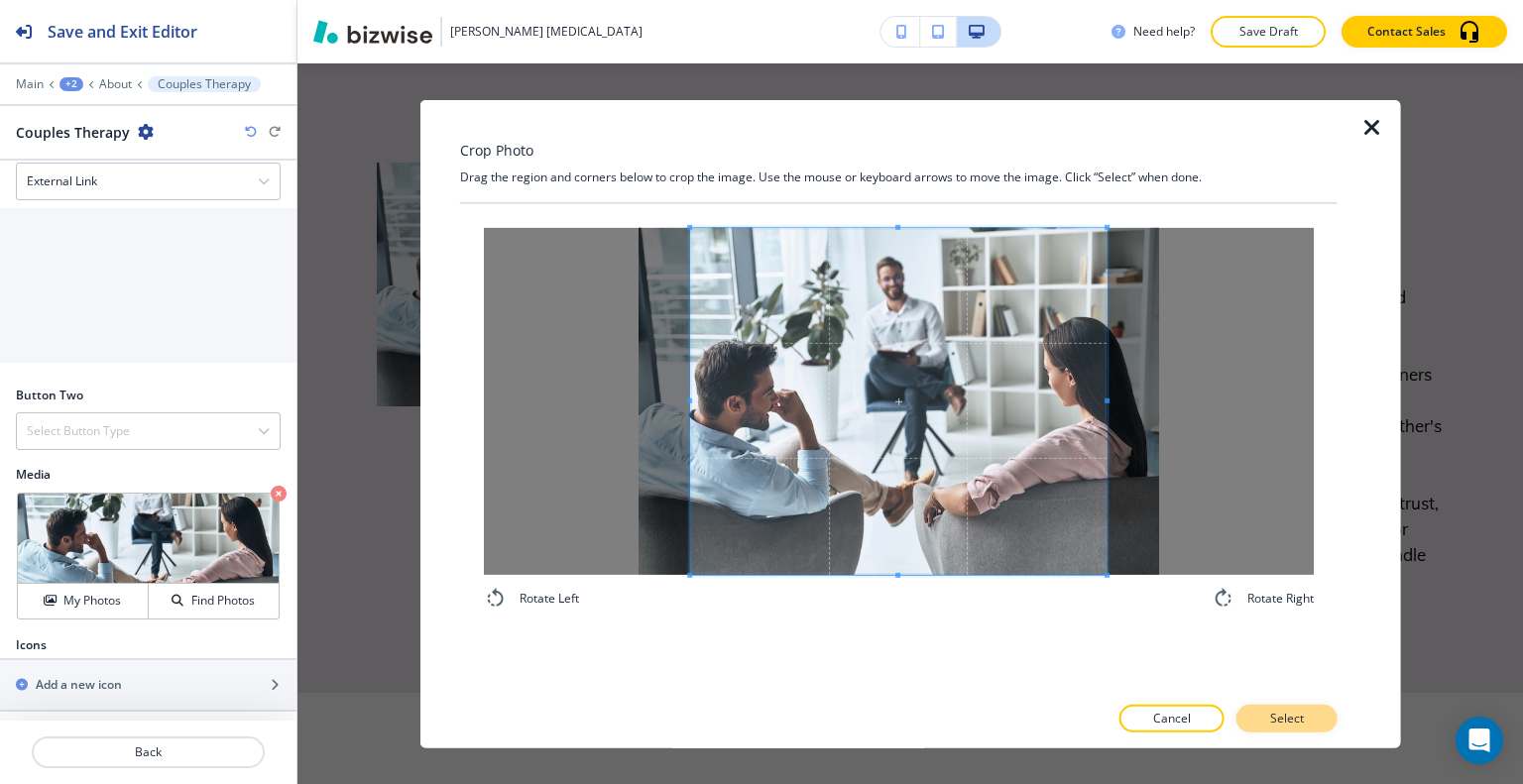 click on "Select" at bounding box center (1287, 719) 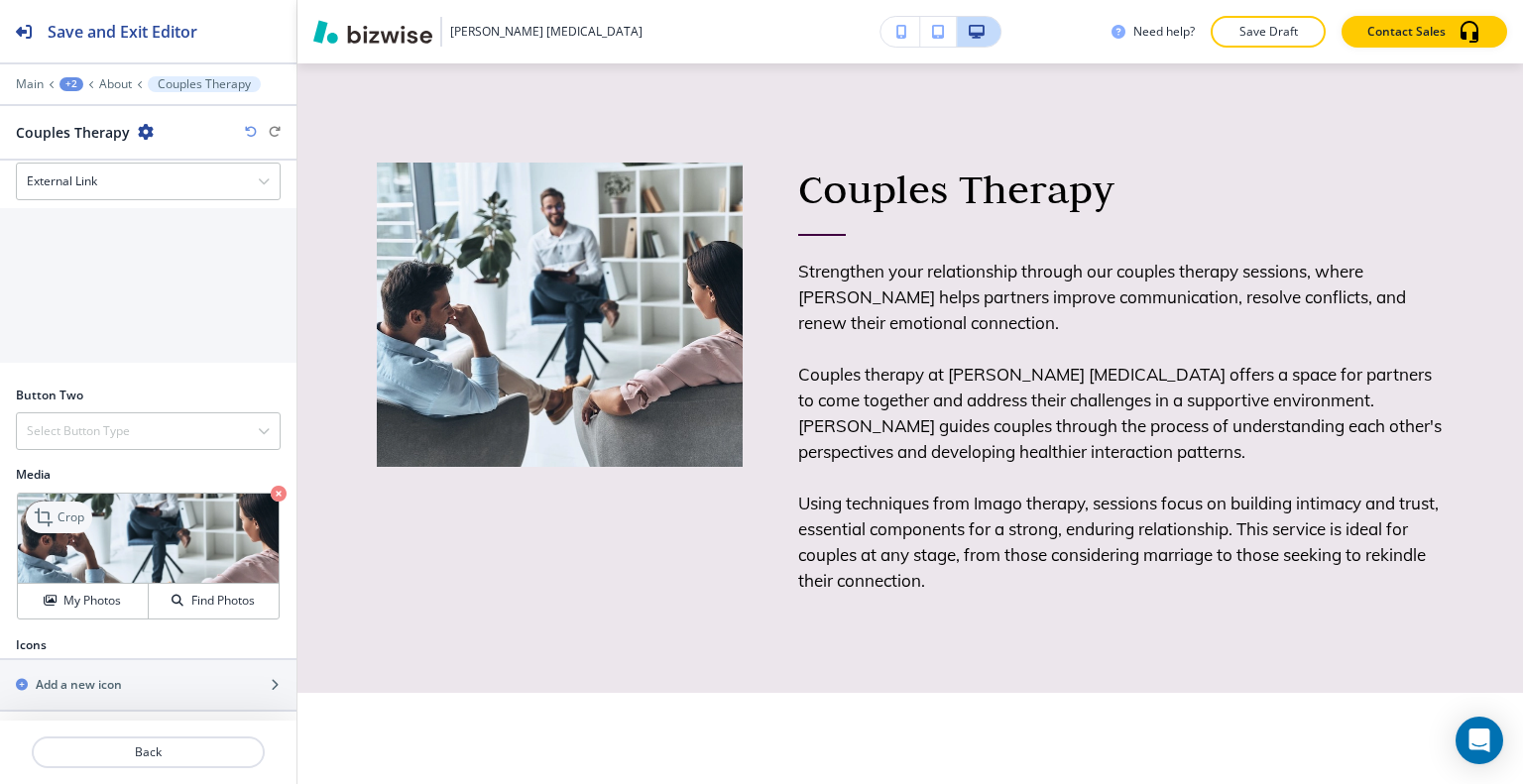 click on "Crop" at bounding box center [70, 517] 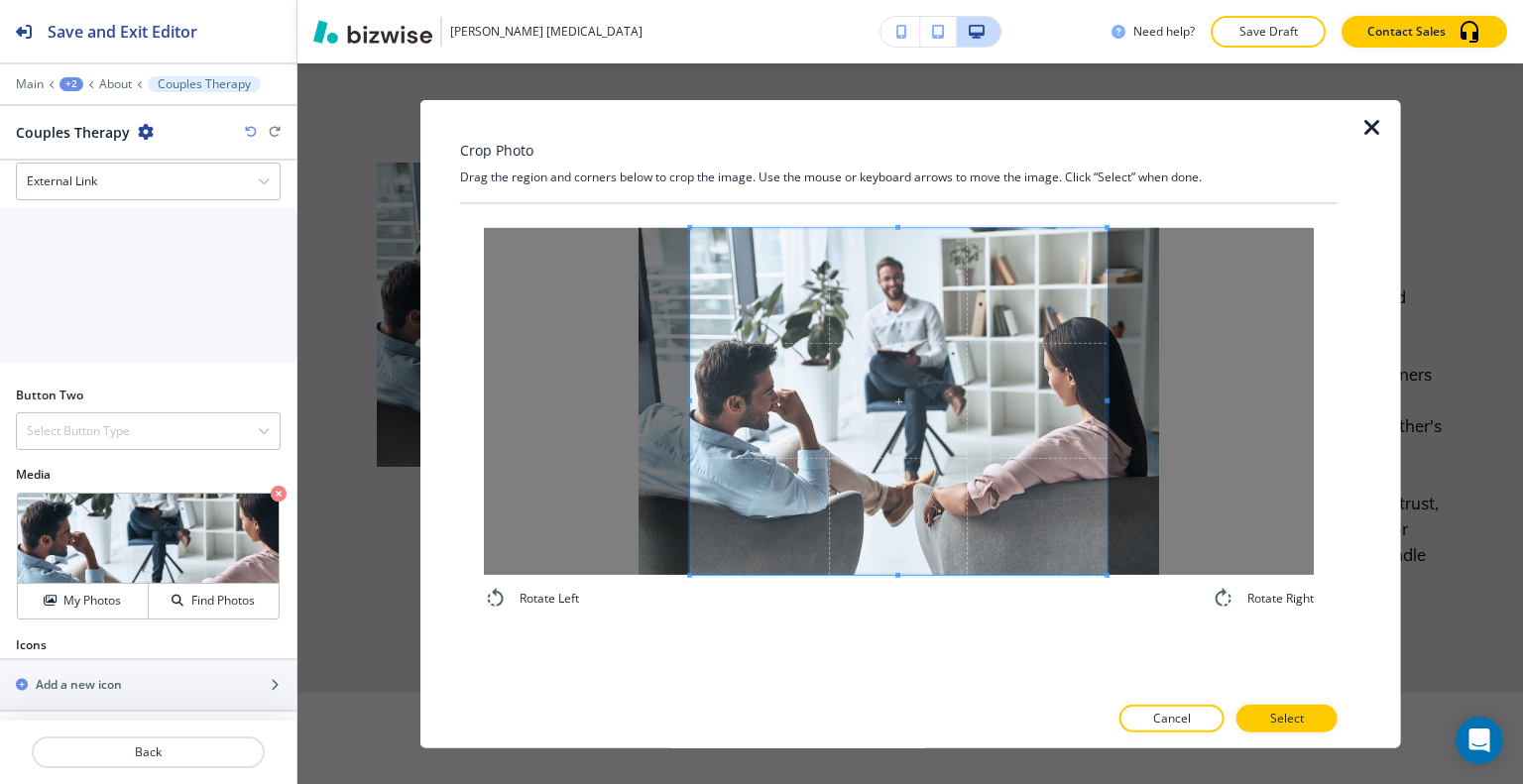 click at bounding box center (1372, 127) 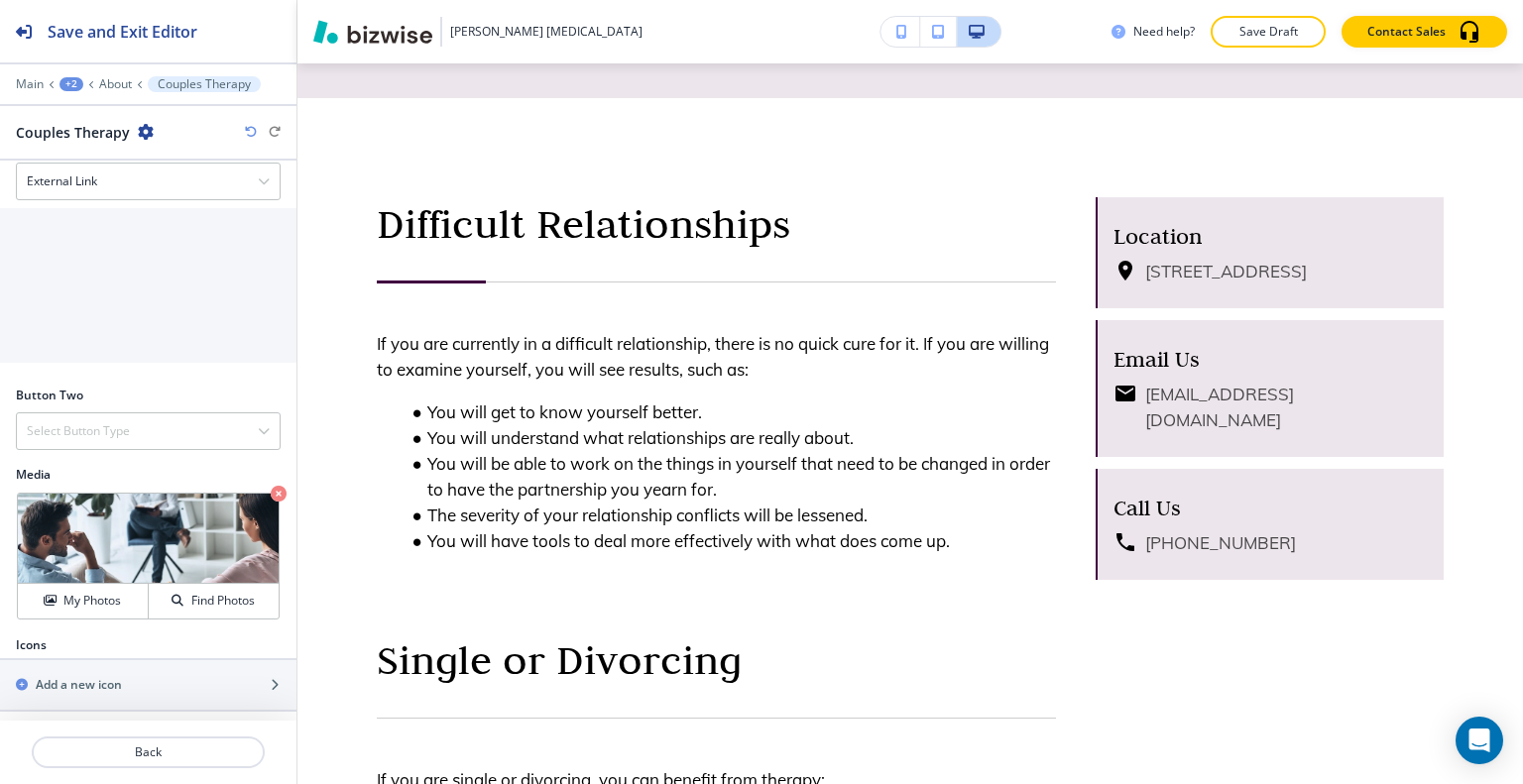 scroll, scrollTop: 1849, scrollLeft: 0, axis: vertical 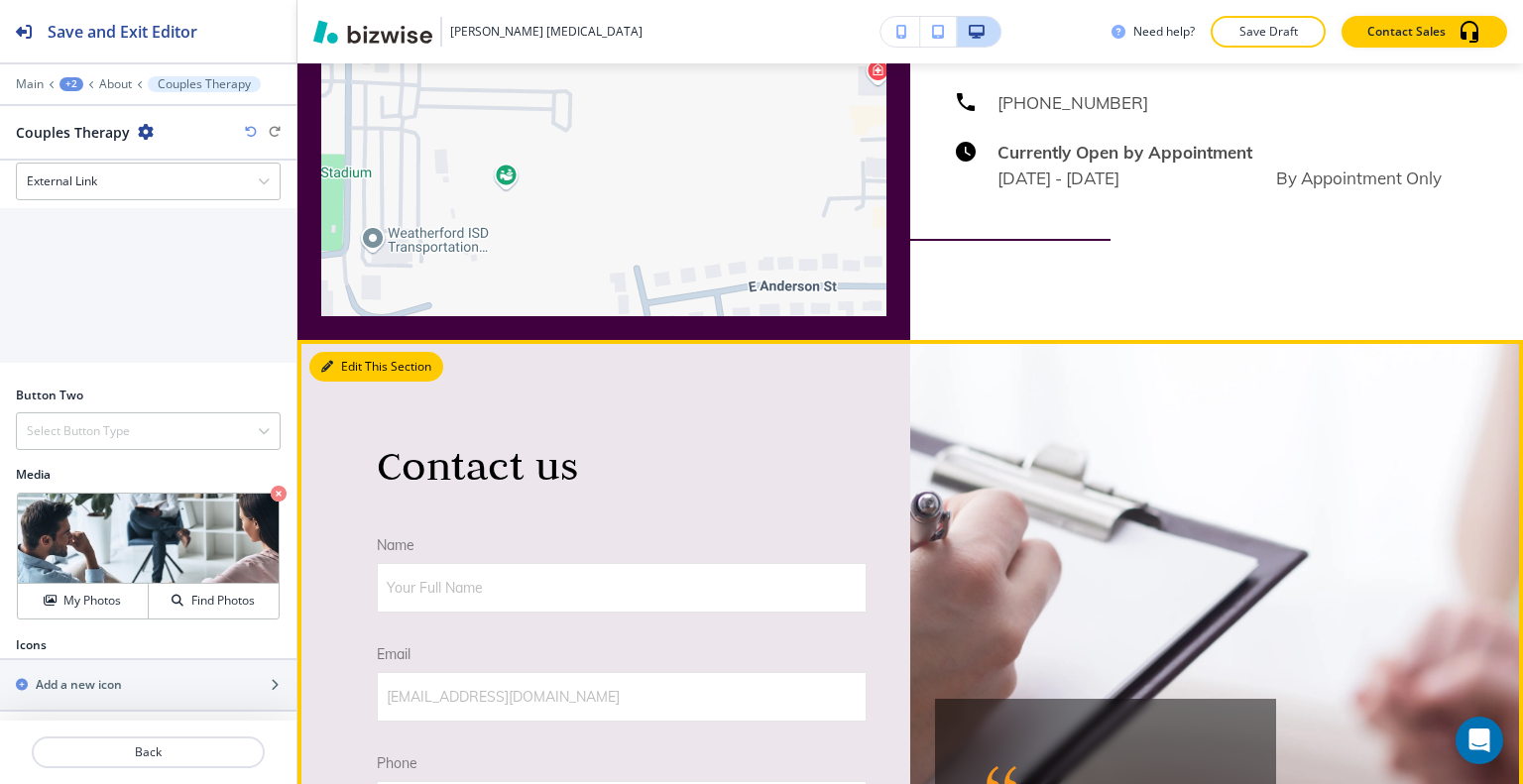 click on "Edit This Section" at bounding box center (376, 367) 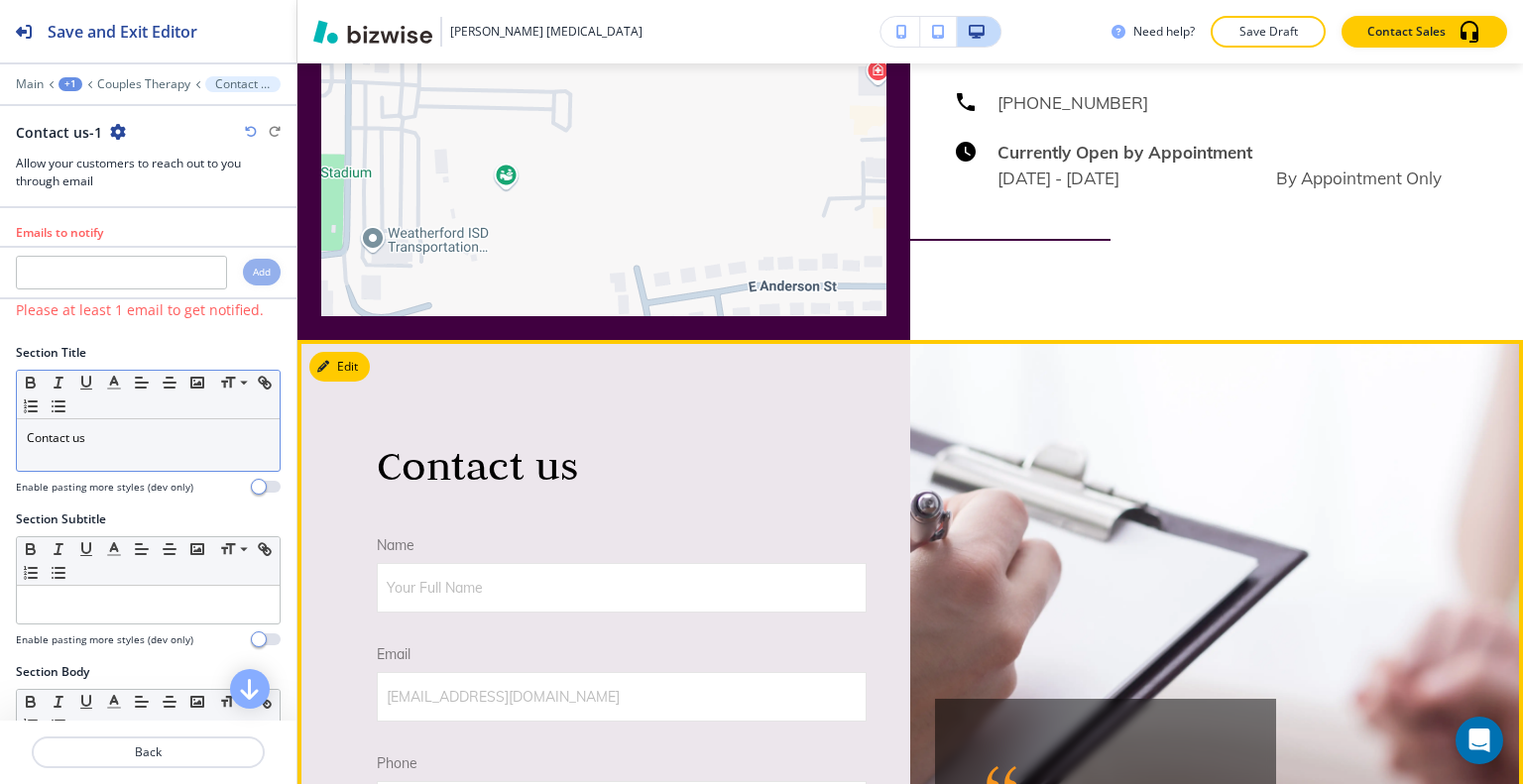 scroll, scrollTop: 5255, scrollLeft: 0, axis: vertical 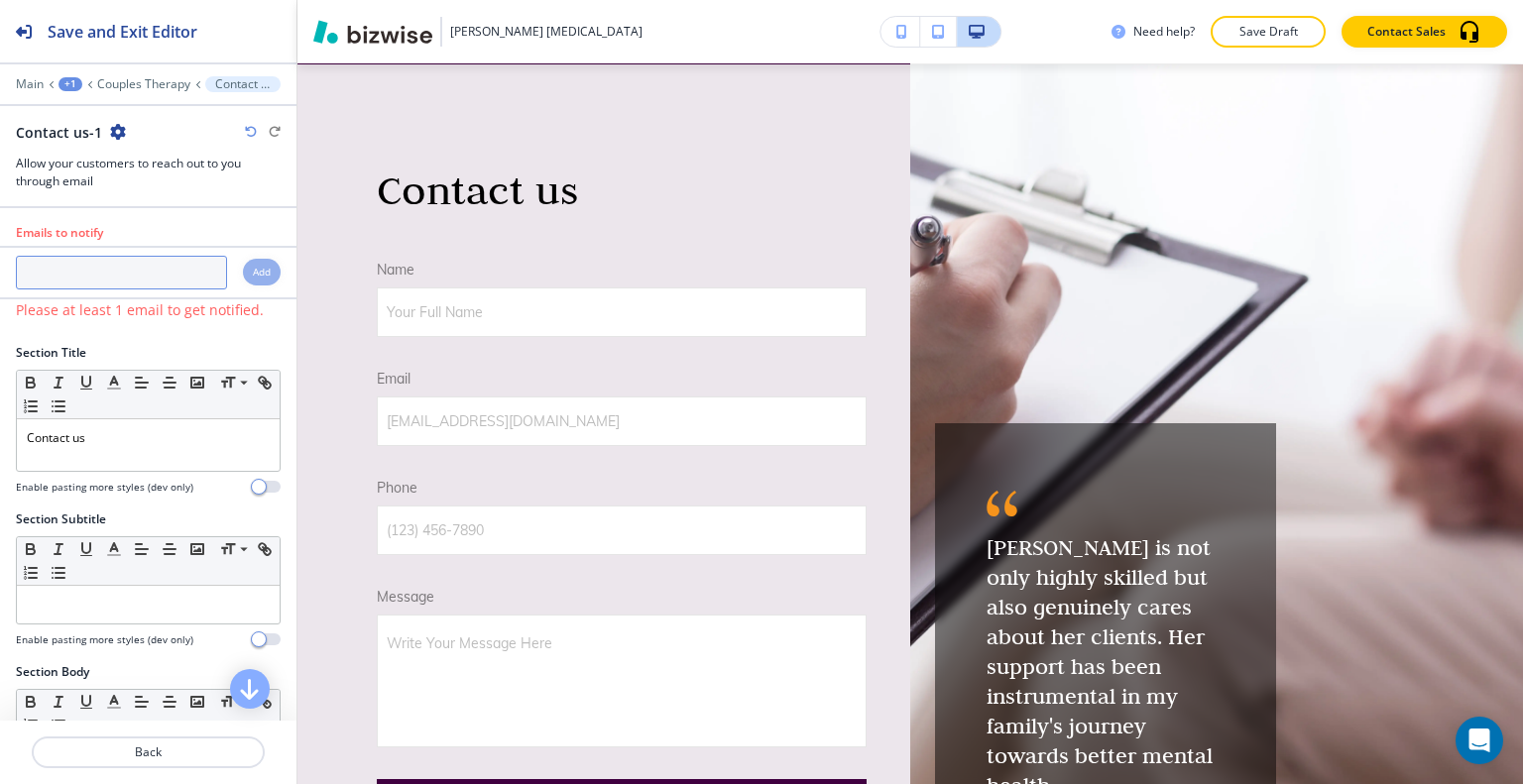 paste on "drbrandi@sbcglobal.net" 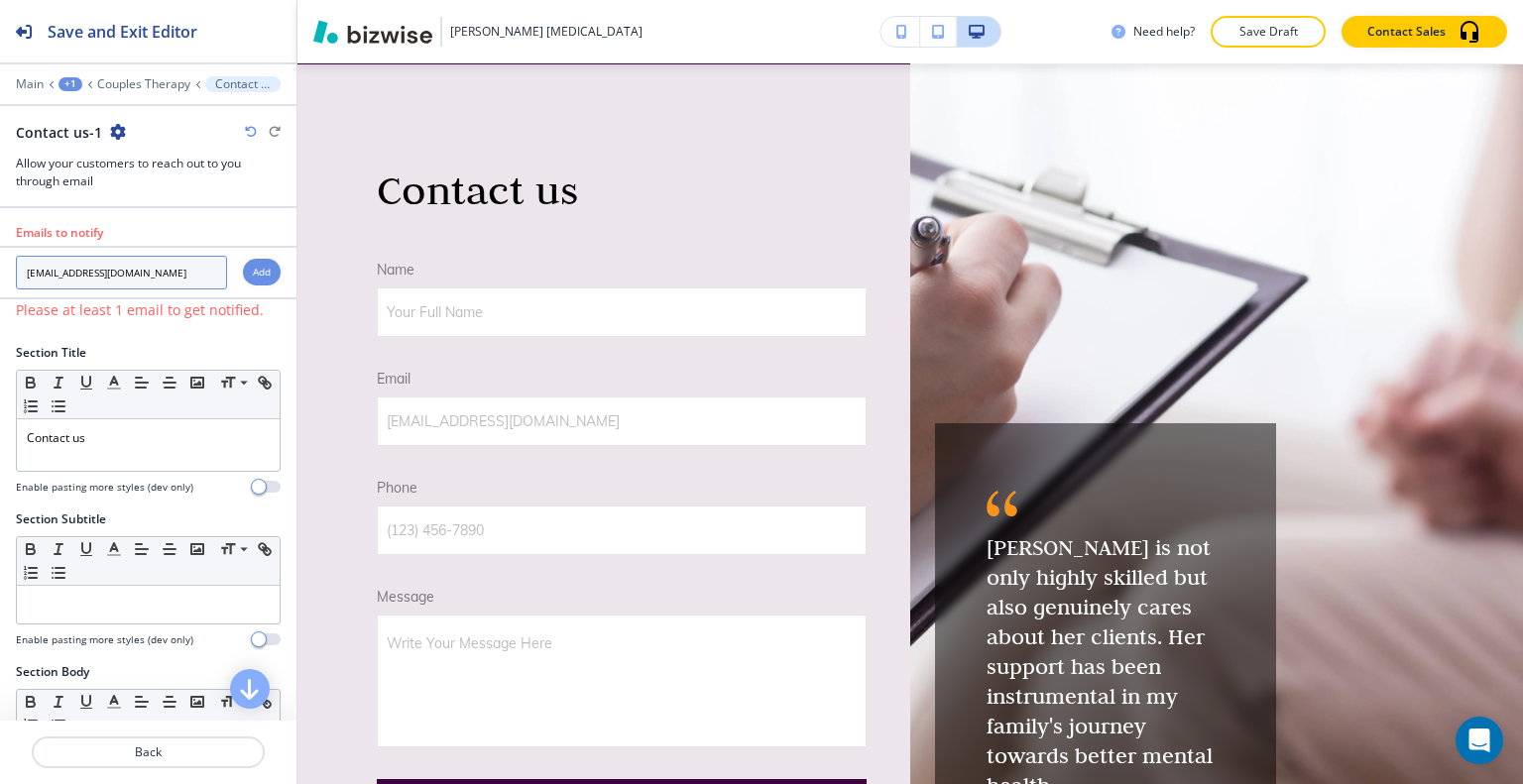 type on "drbrandi@sbcglobal.net" 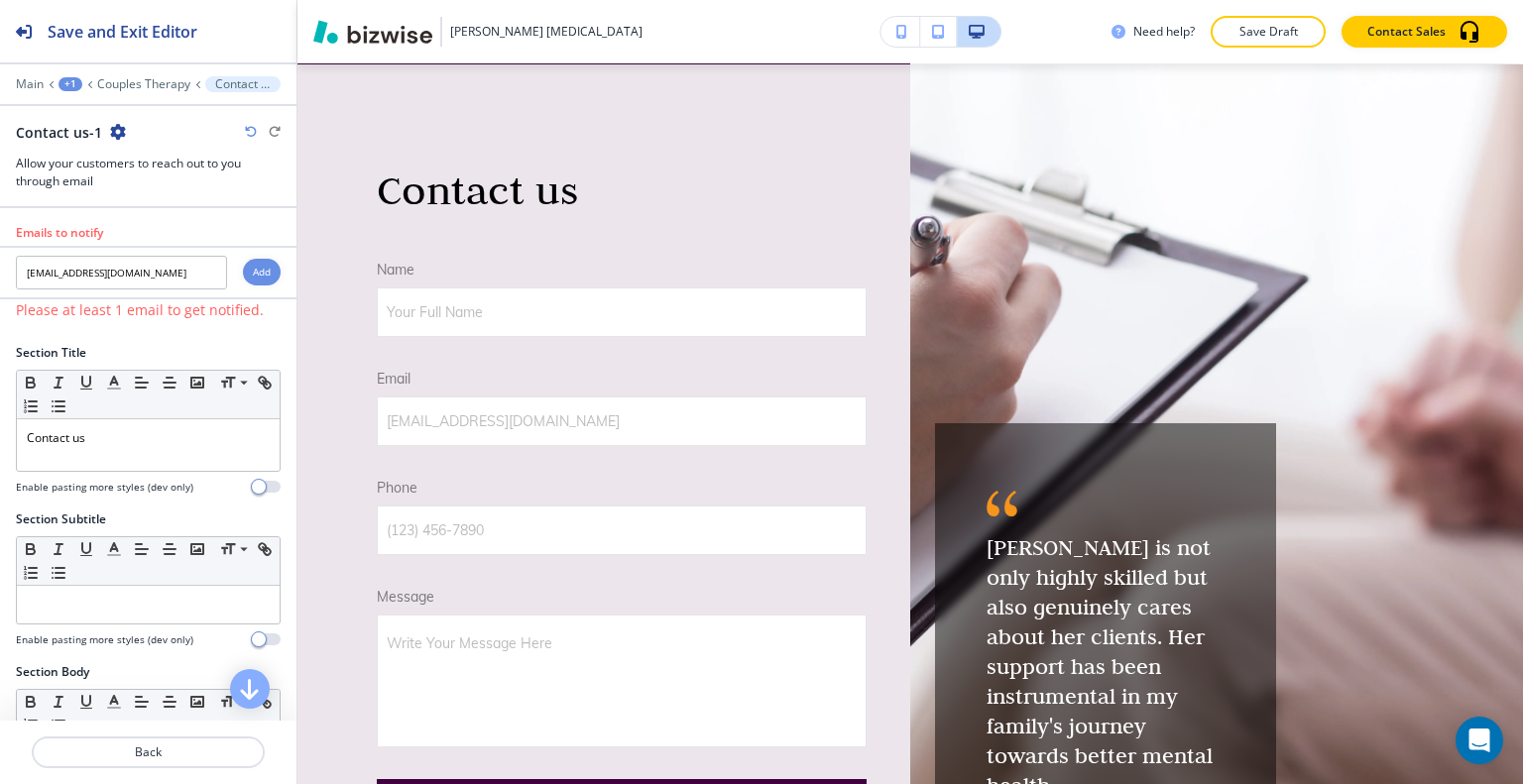 click on "Add" at bounding box center (262, 272) 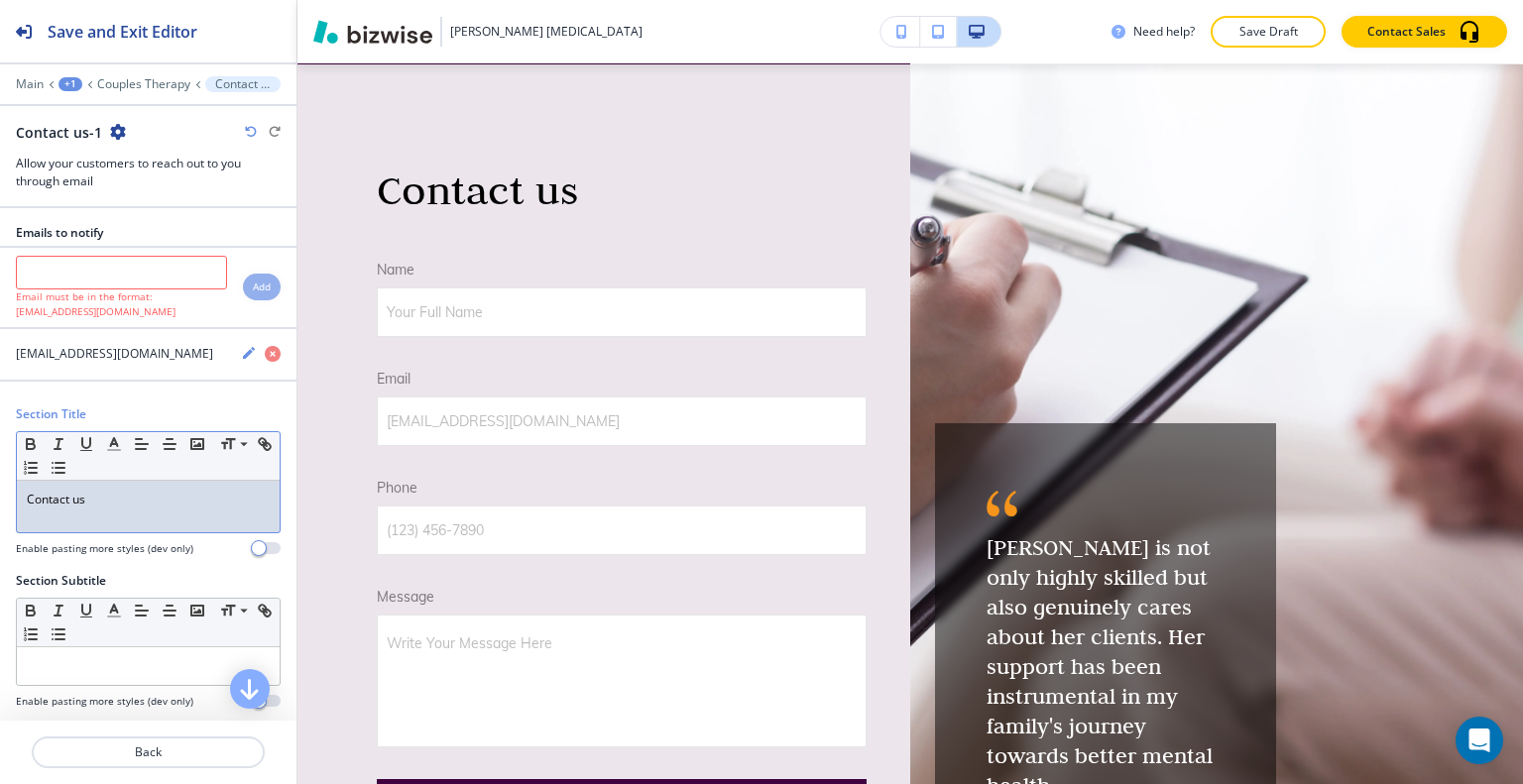 click on "Contact us" at bounding box center (148, 500) 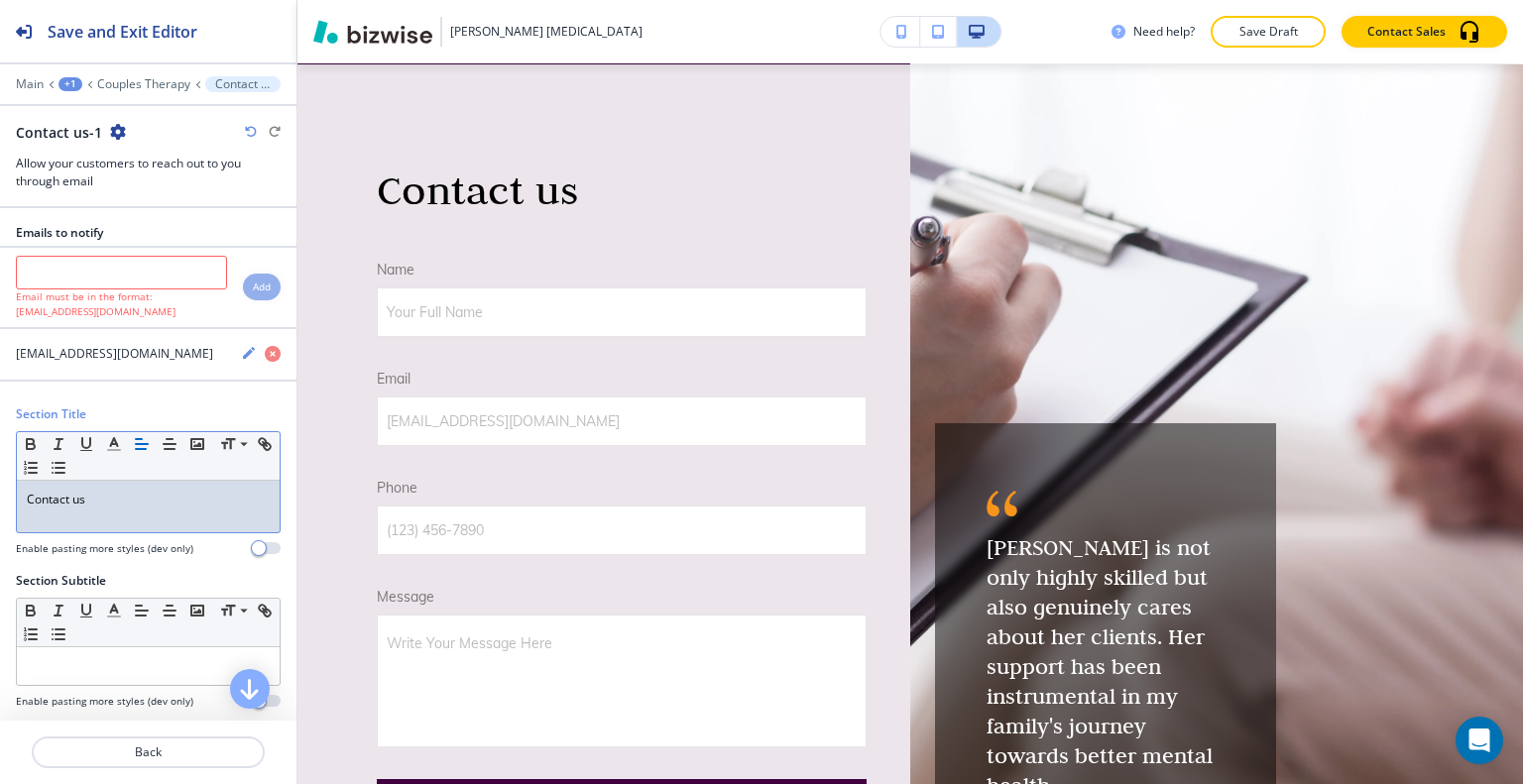 type 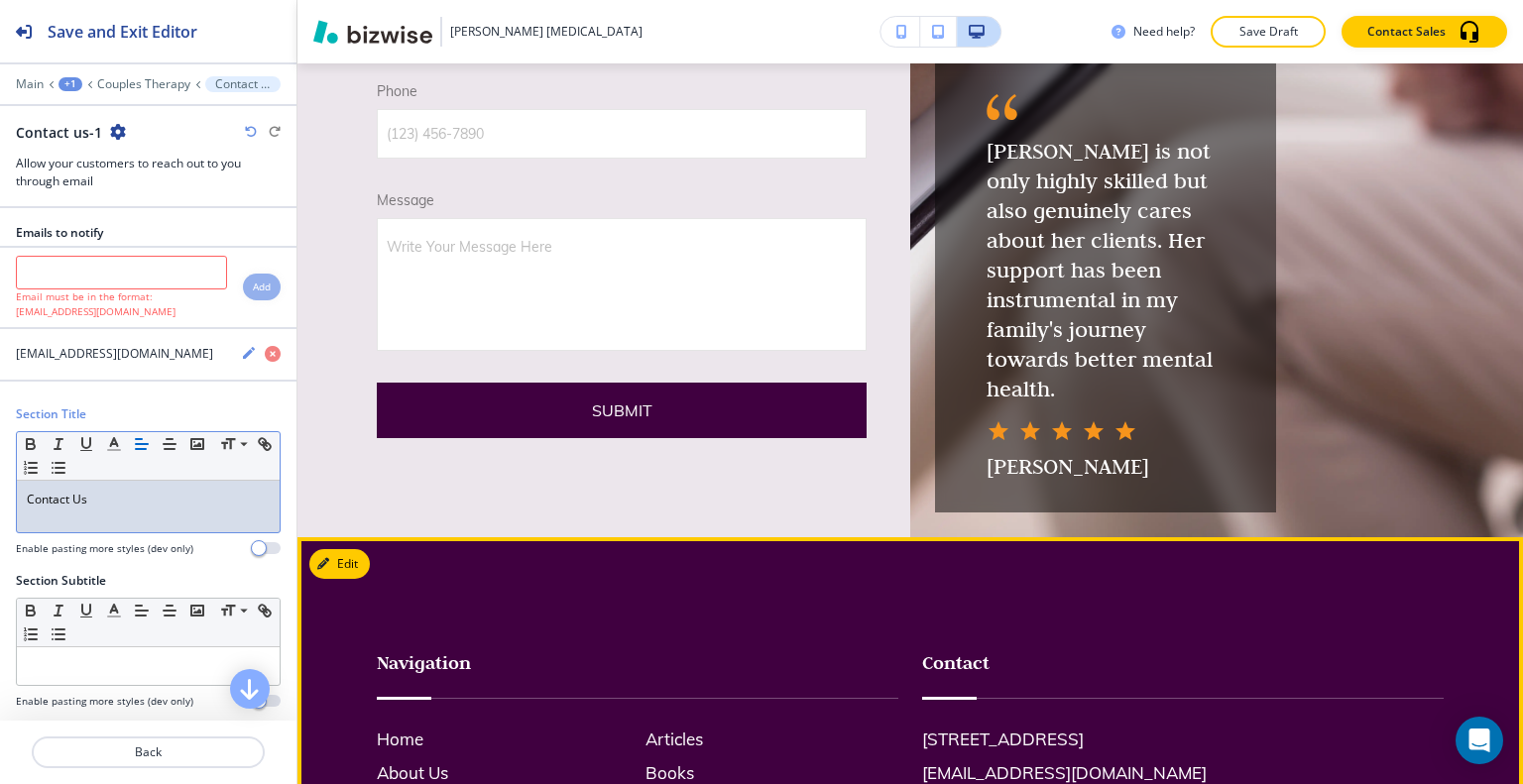 scroll, scrollTop: 6011, scrollLeft: 0, axis: vertical 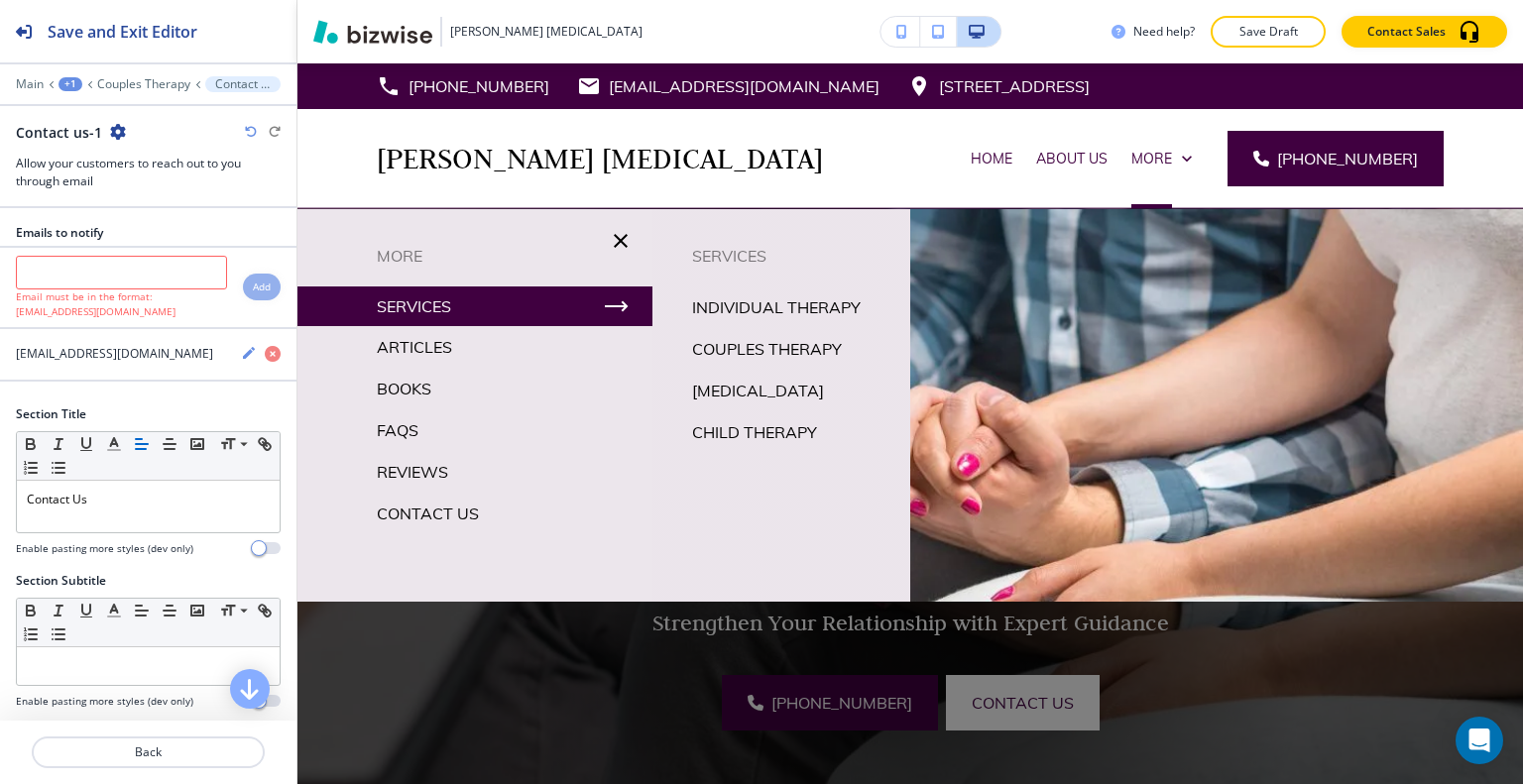click on "Family Therapy" at bounding box center [758, 391] 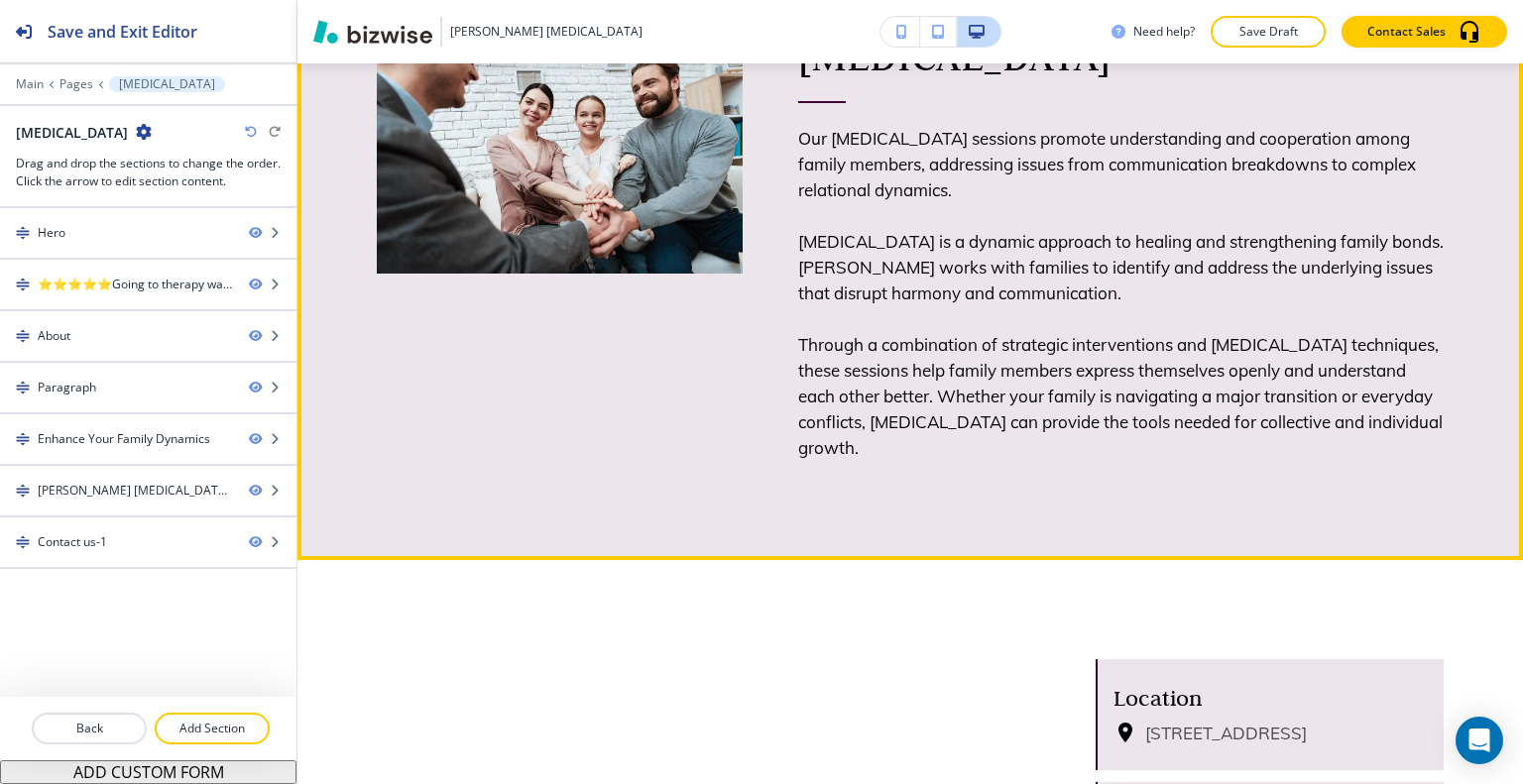 scroll, scrollTop: 1090, scrollLeft: 0, axis: vertical 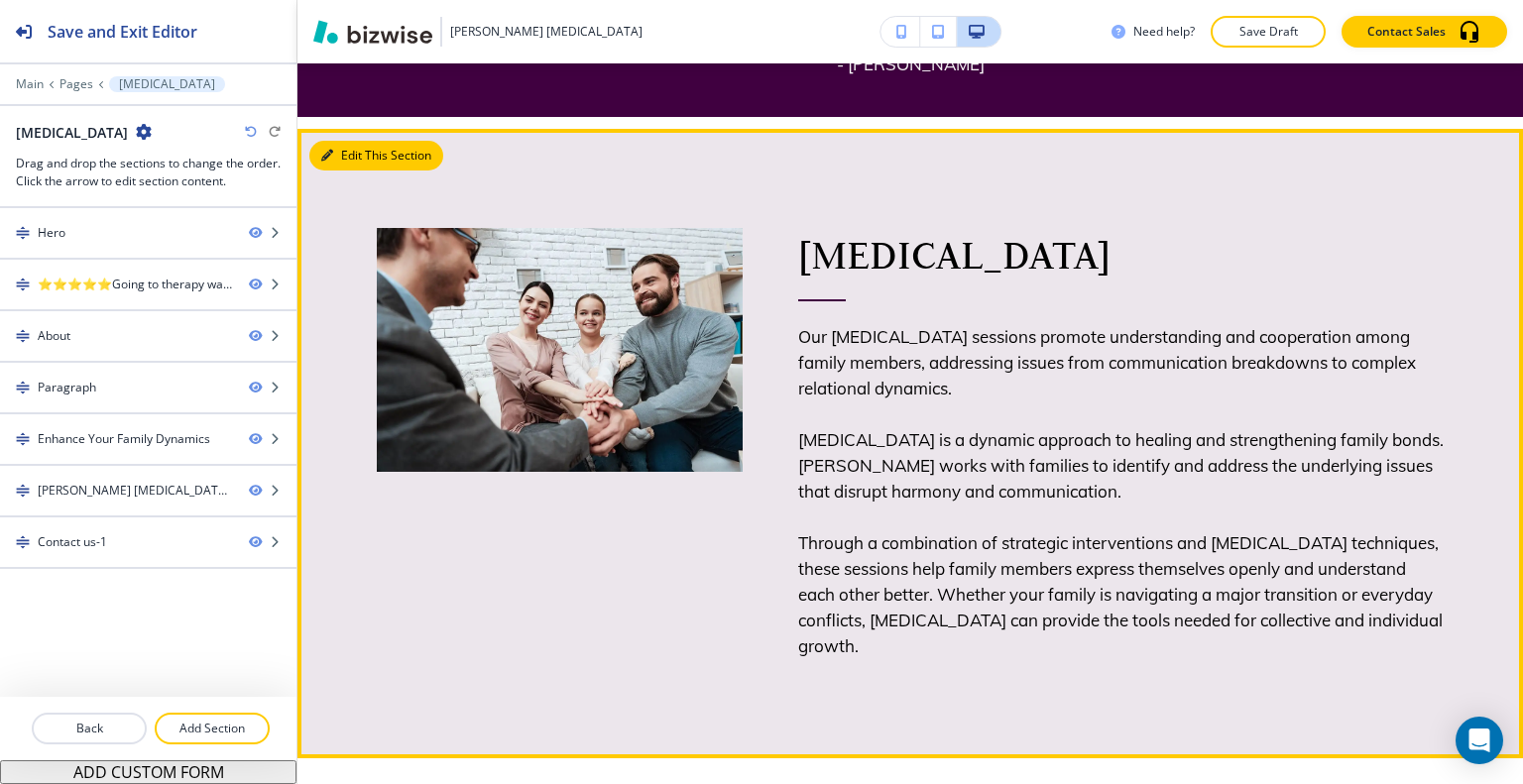 click on "Edit This Section" at bounding box center (376, 156) 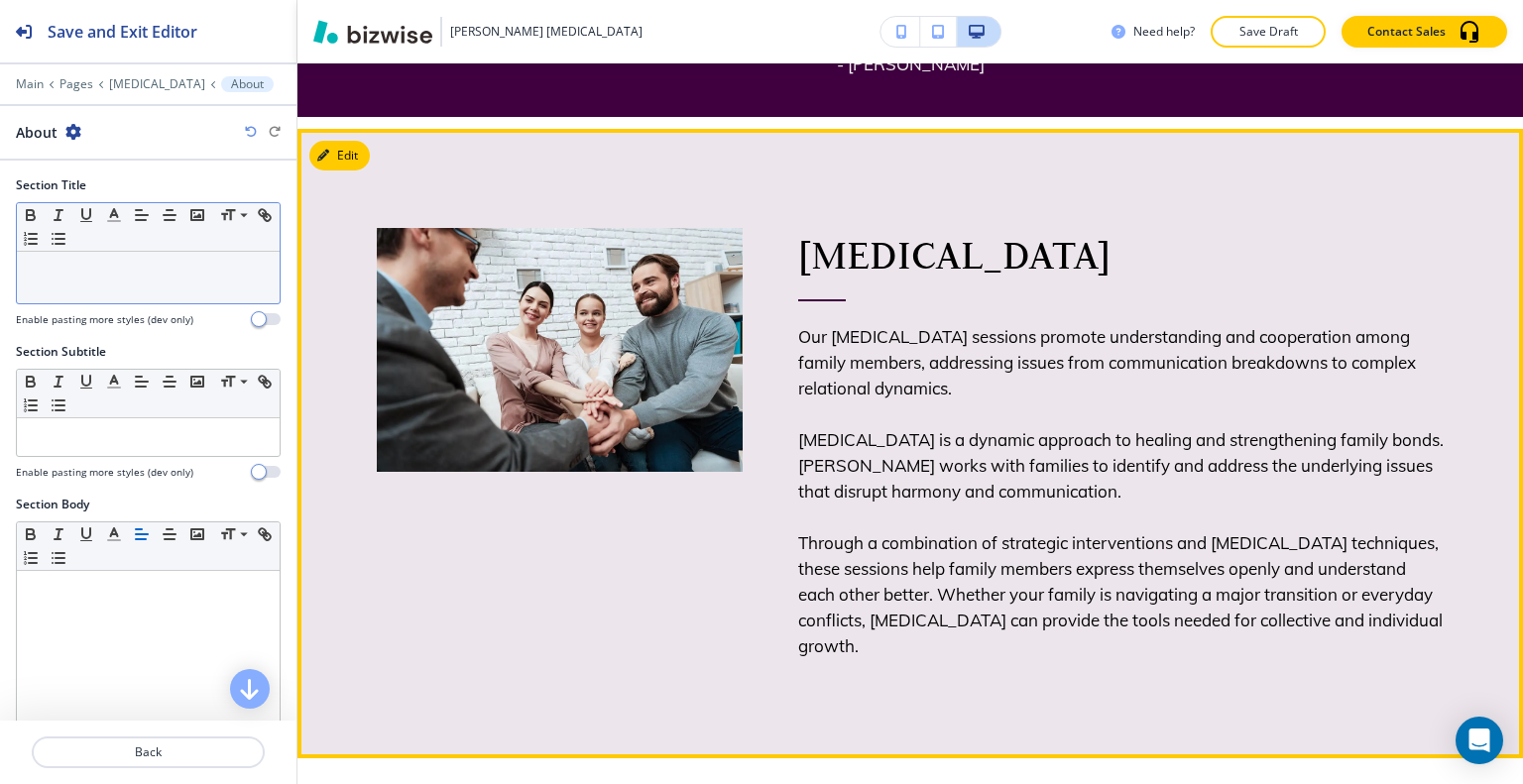 scroll, scrollTop: 1156, scrollLeft: 0, axis: vertical 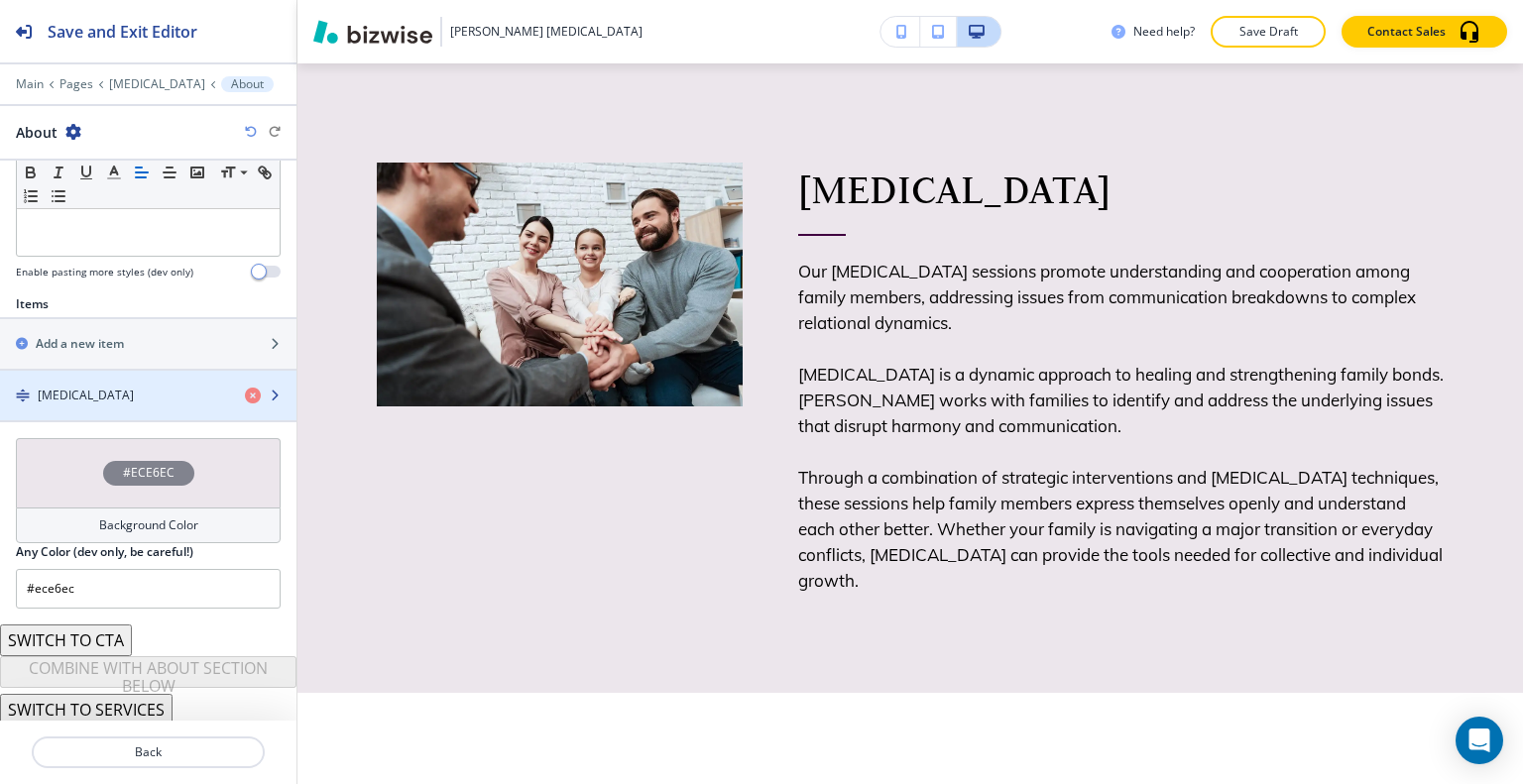 click on "Family Therapy" at bounding box center (85, 395) 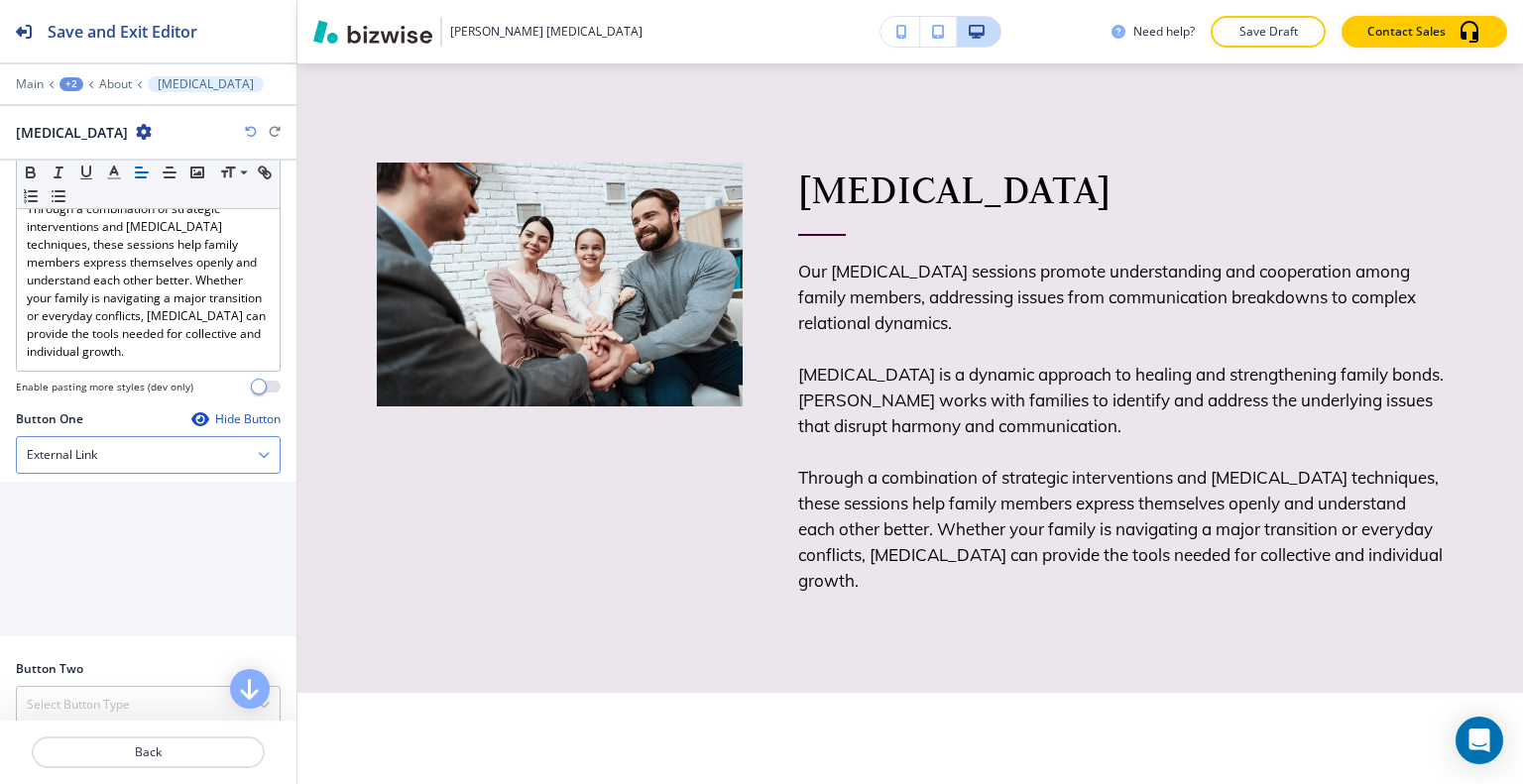scroll, scrollTop: 892, scrollLeft: 0, axis: vertical 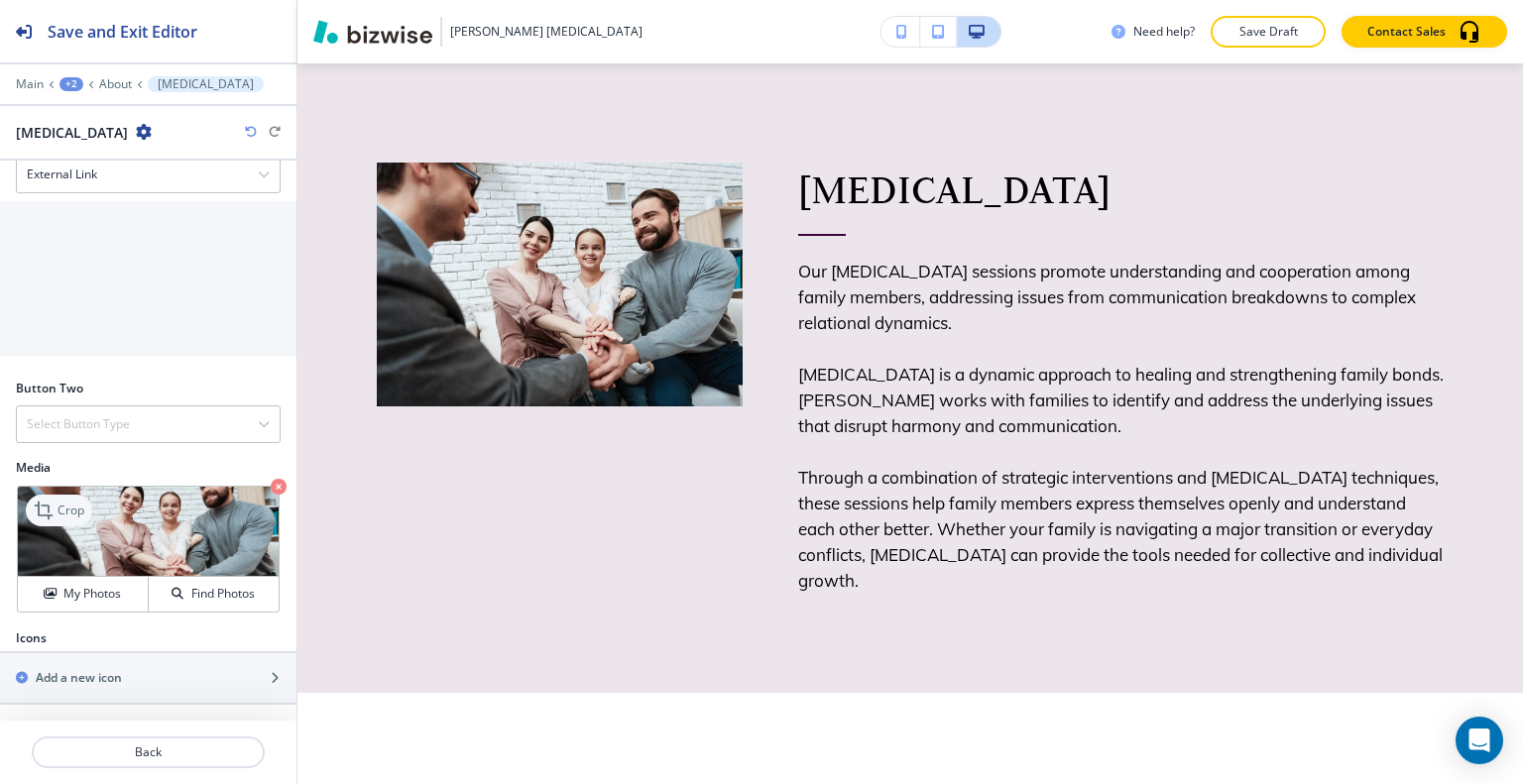 click on "Crop" at bounding box center [70, 510] 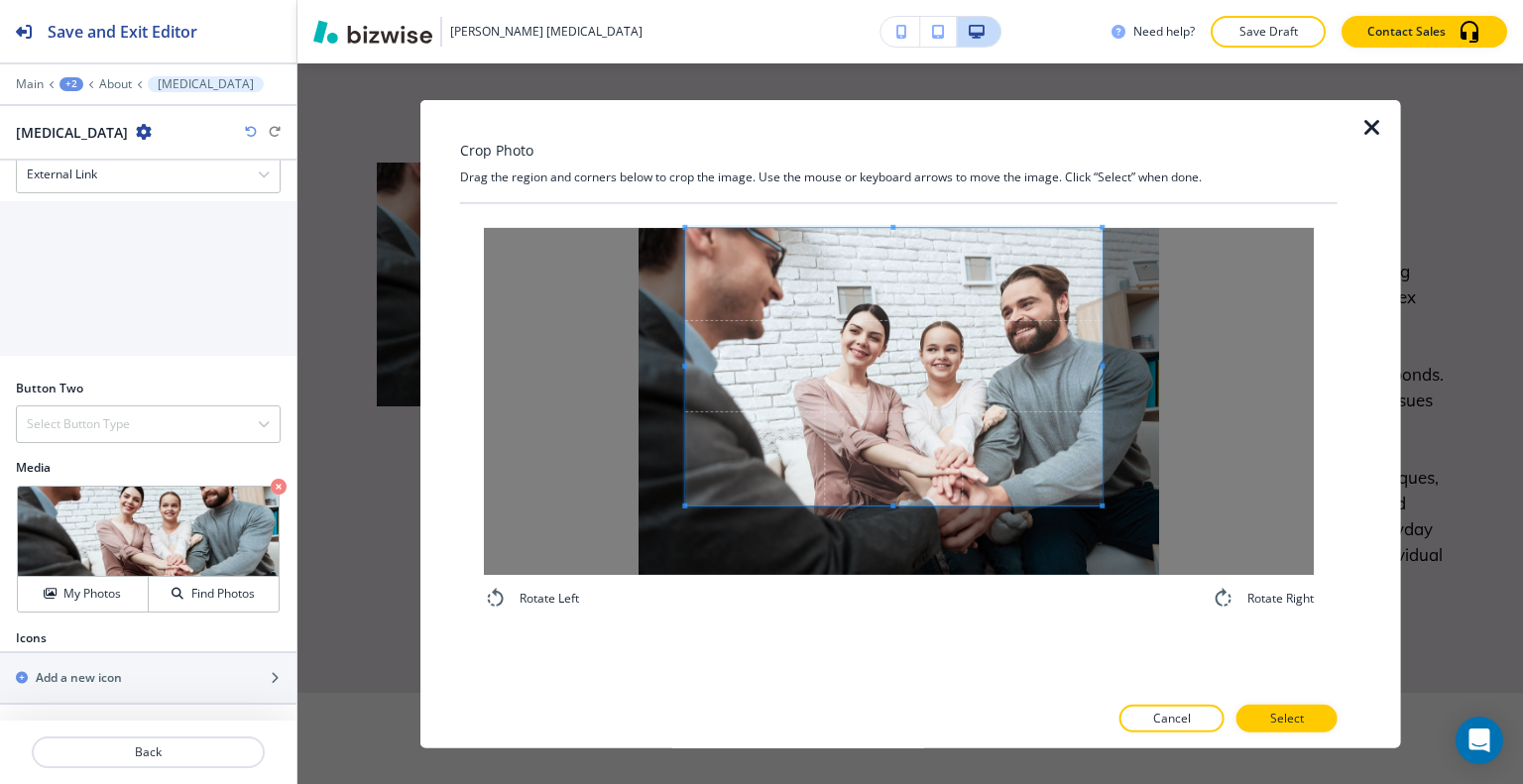 click at bounding box center (893, 366) 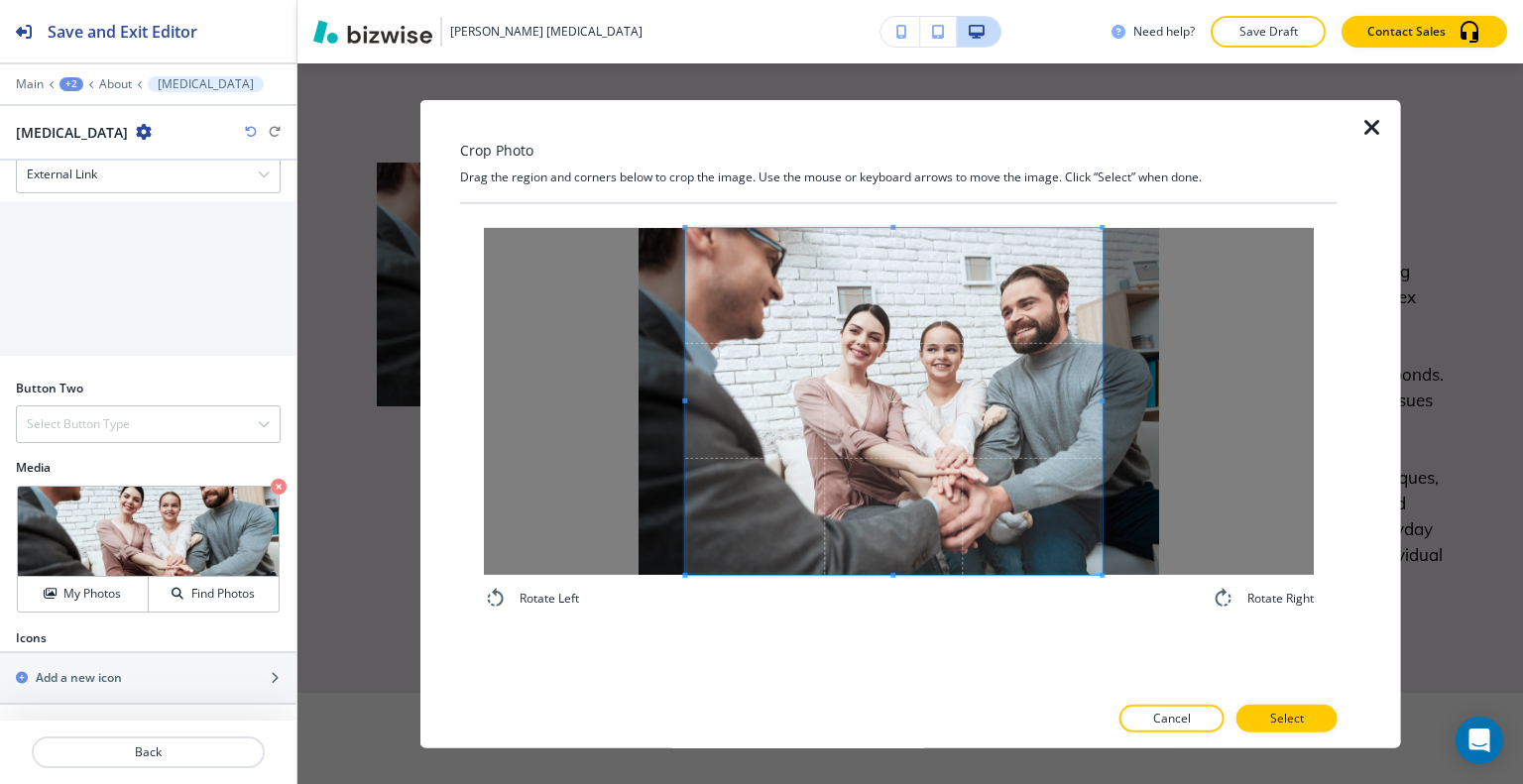 click on "Rotate Left Rotate Right" at bounding box center [898, 418] 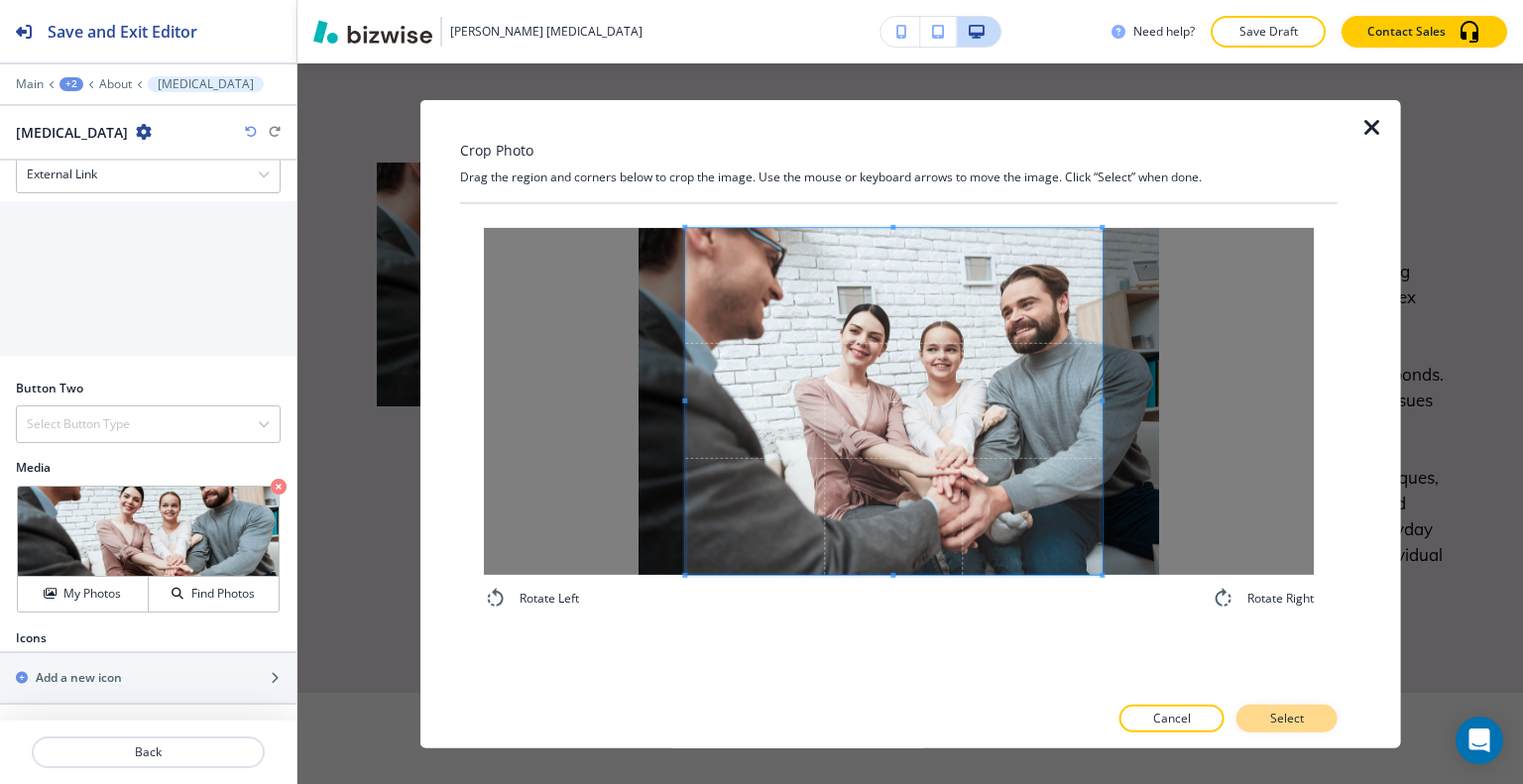 click on "Select" at bounding box center (1287, 719) 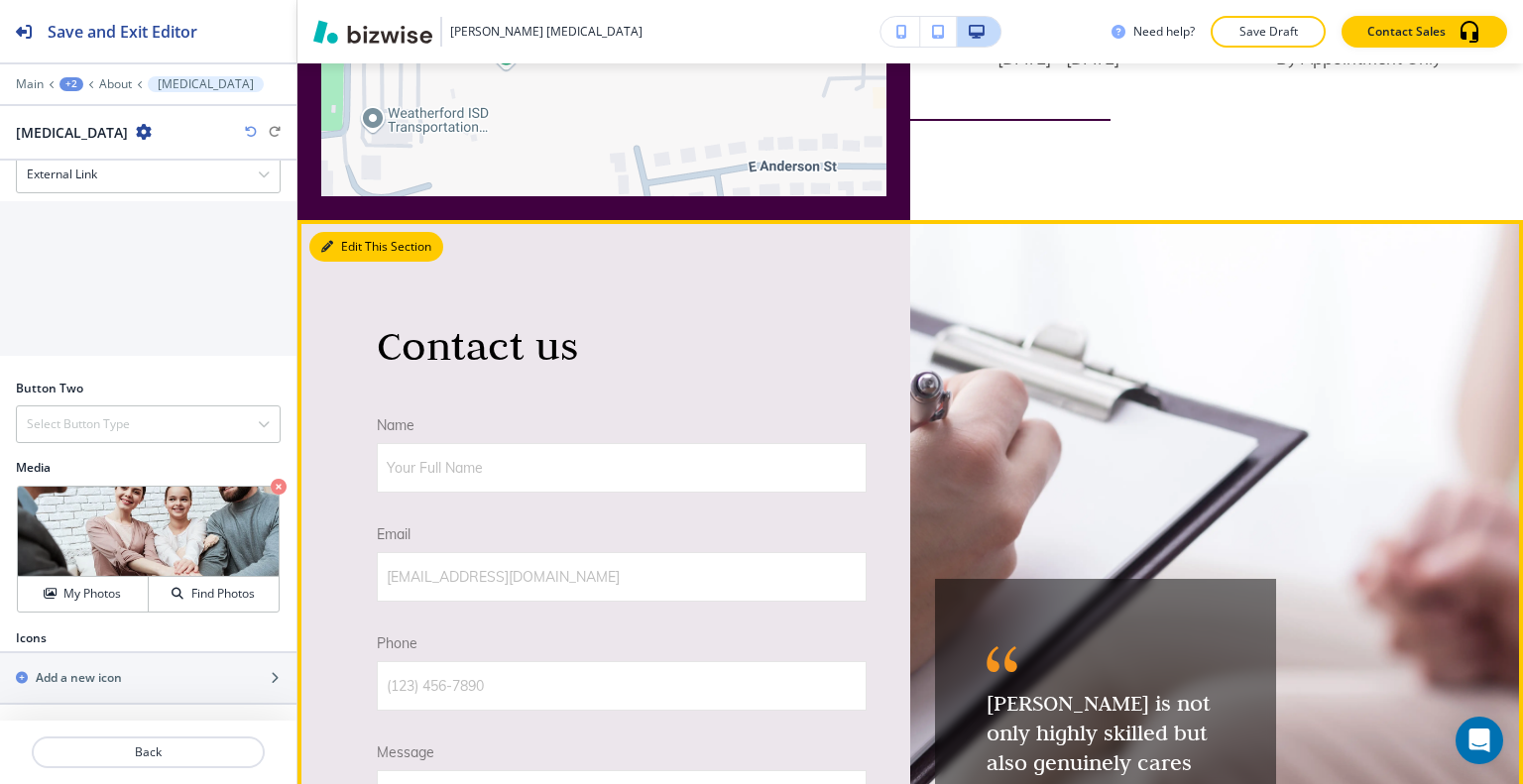 click on "Edit This Section" at bounding box center (376, 247) 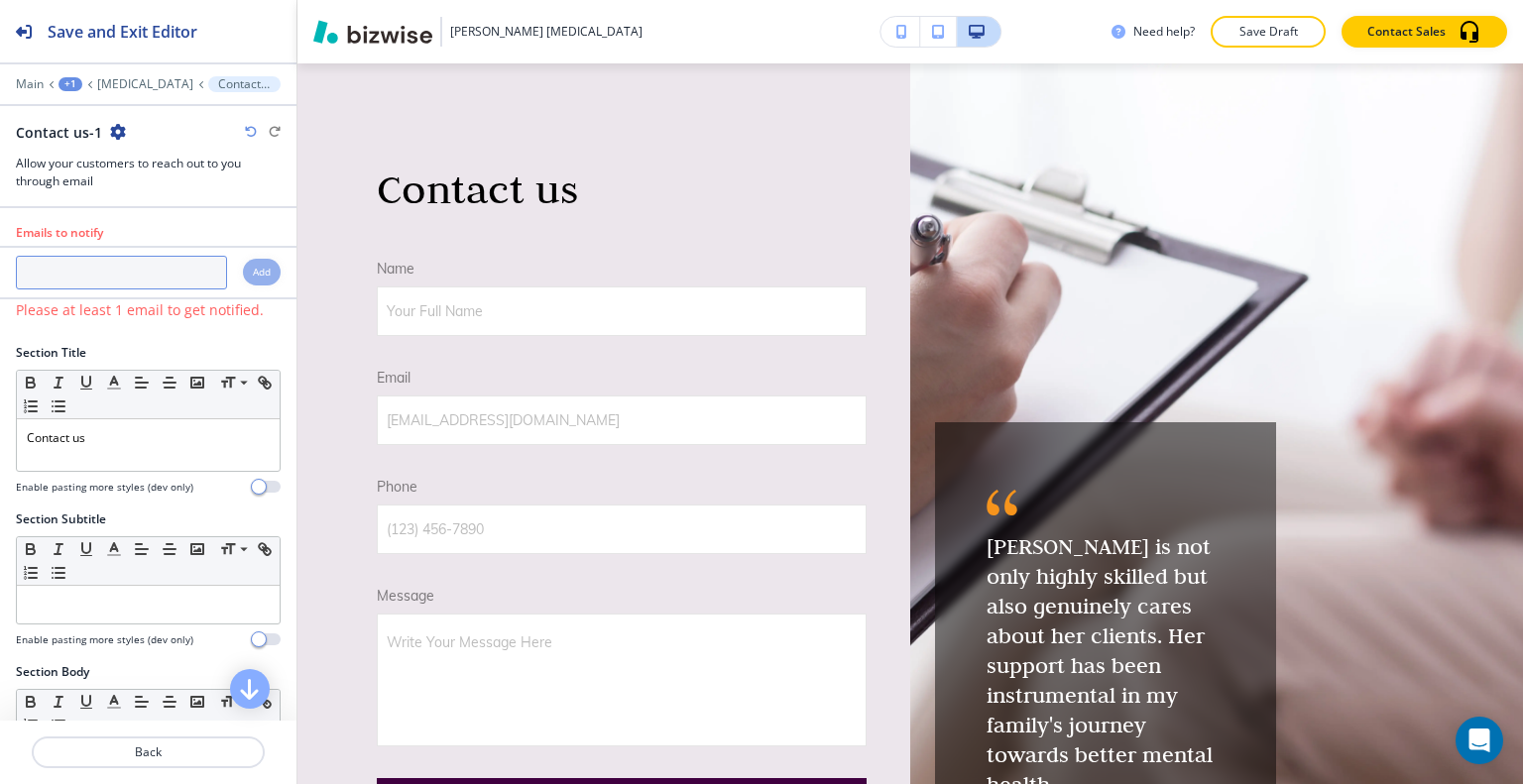 paste on "drbrandi@sbcglobal.net" 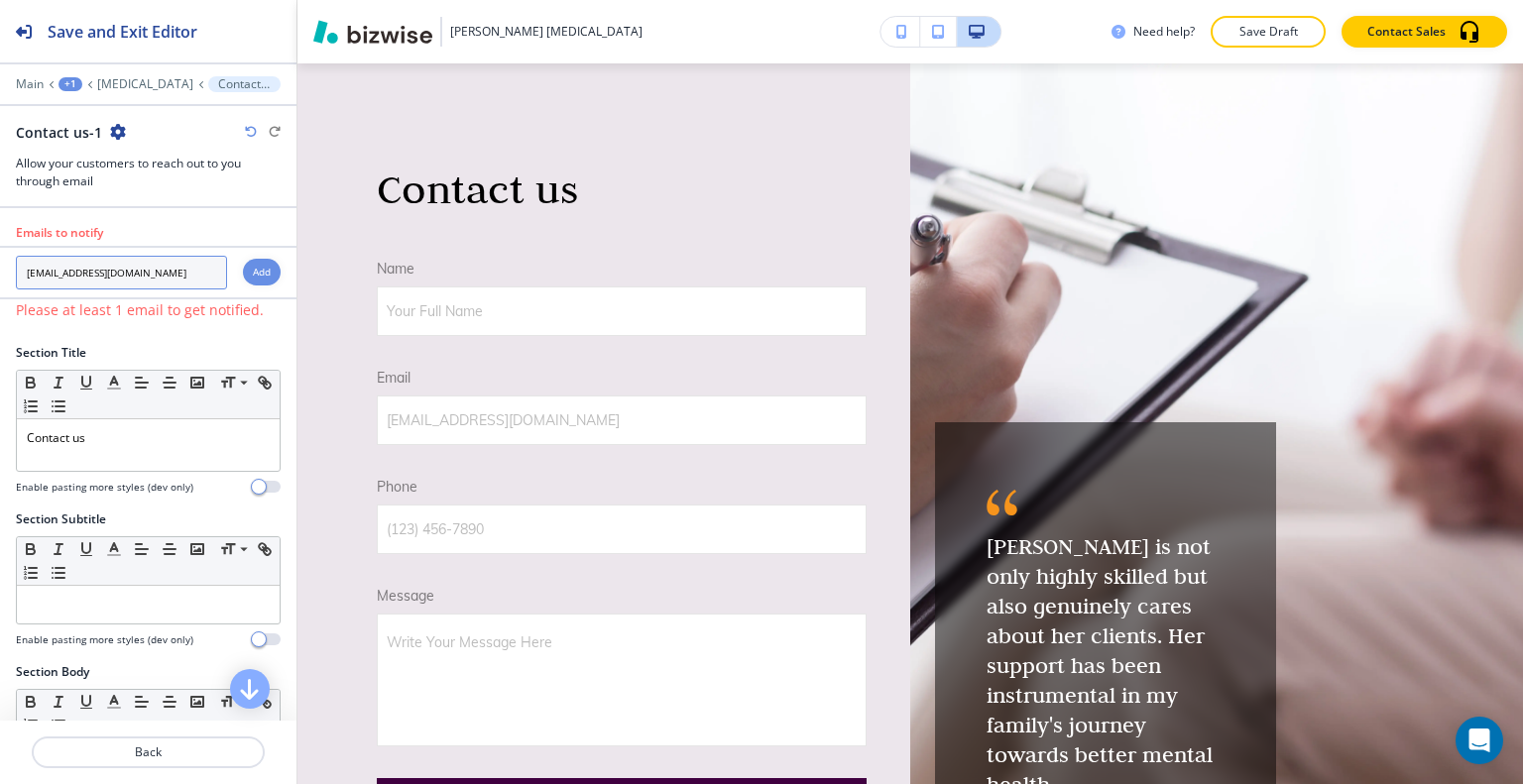 type on "drbrandi@sbcglobal.net" 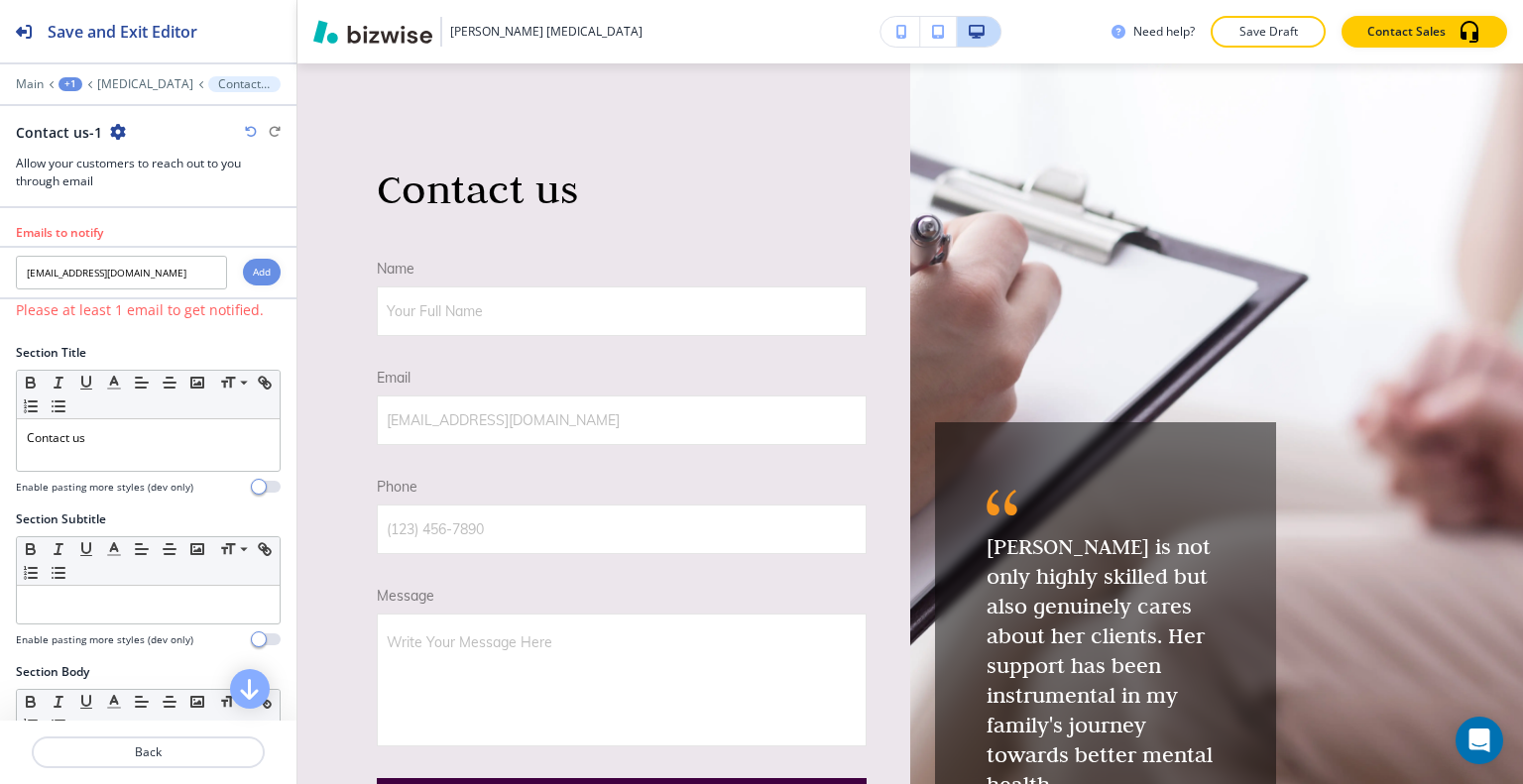 click on "Add" at bounding box center [262, 272] 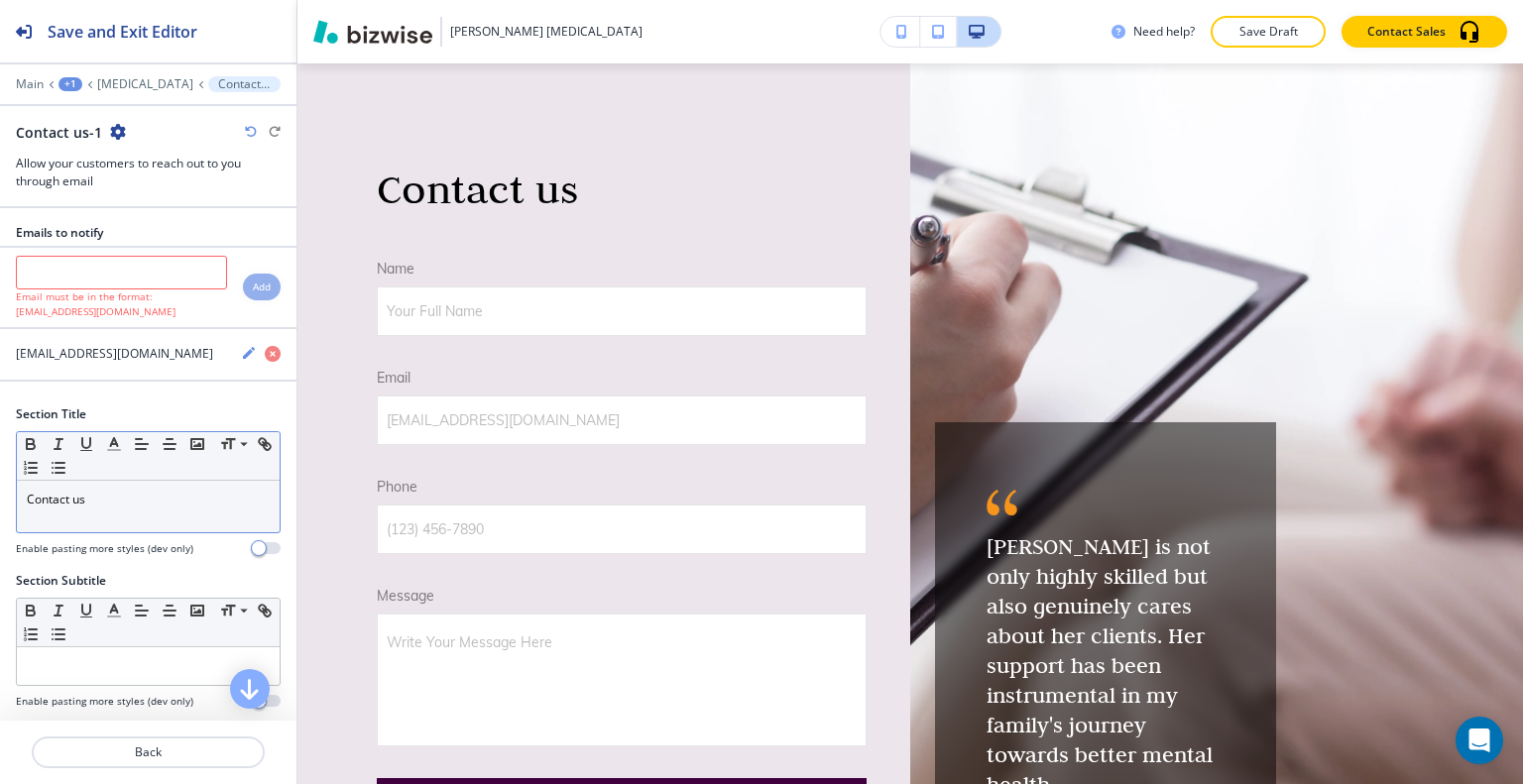 click on "Contact us" at bounding box center (148, 500) 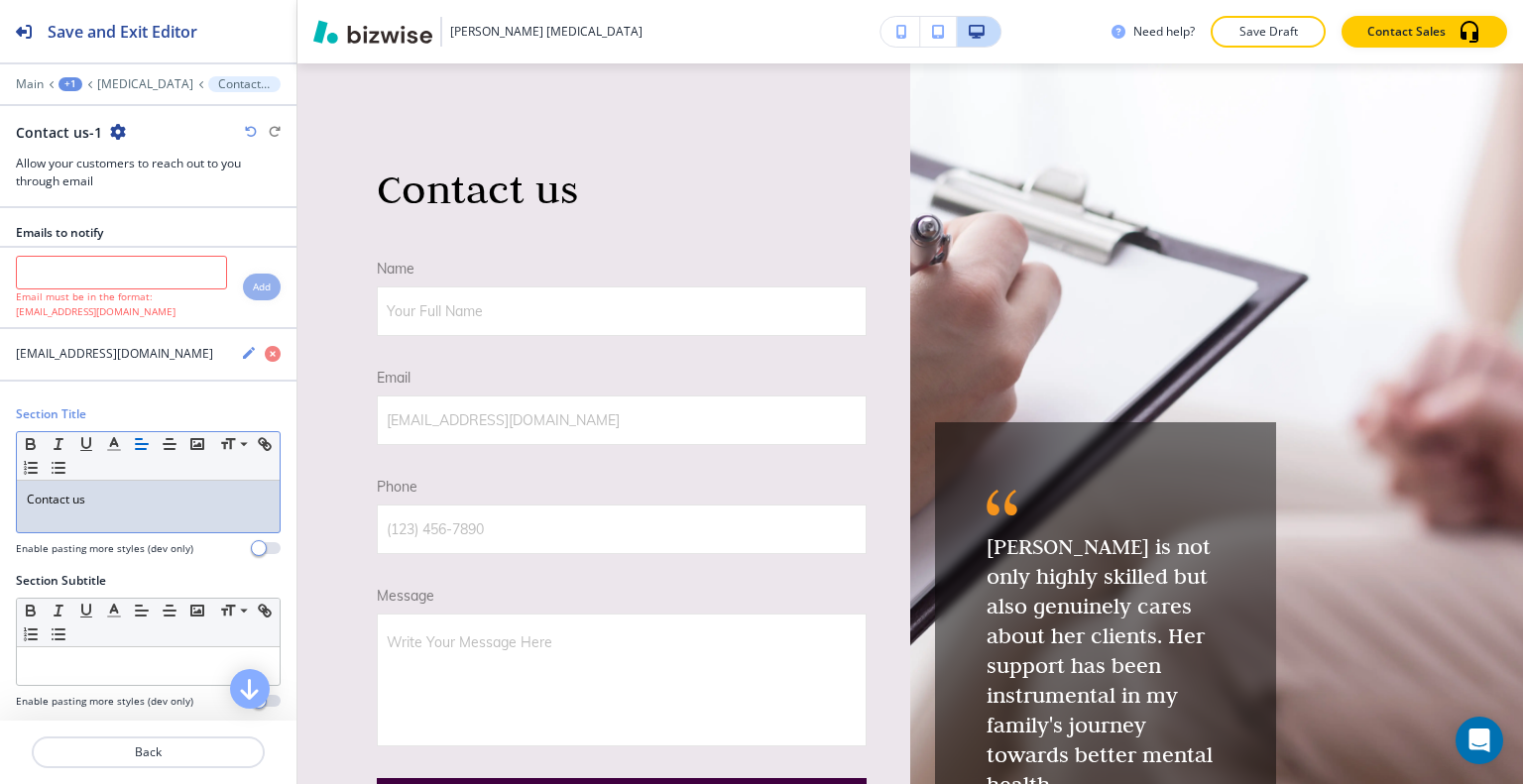 type 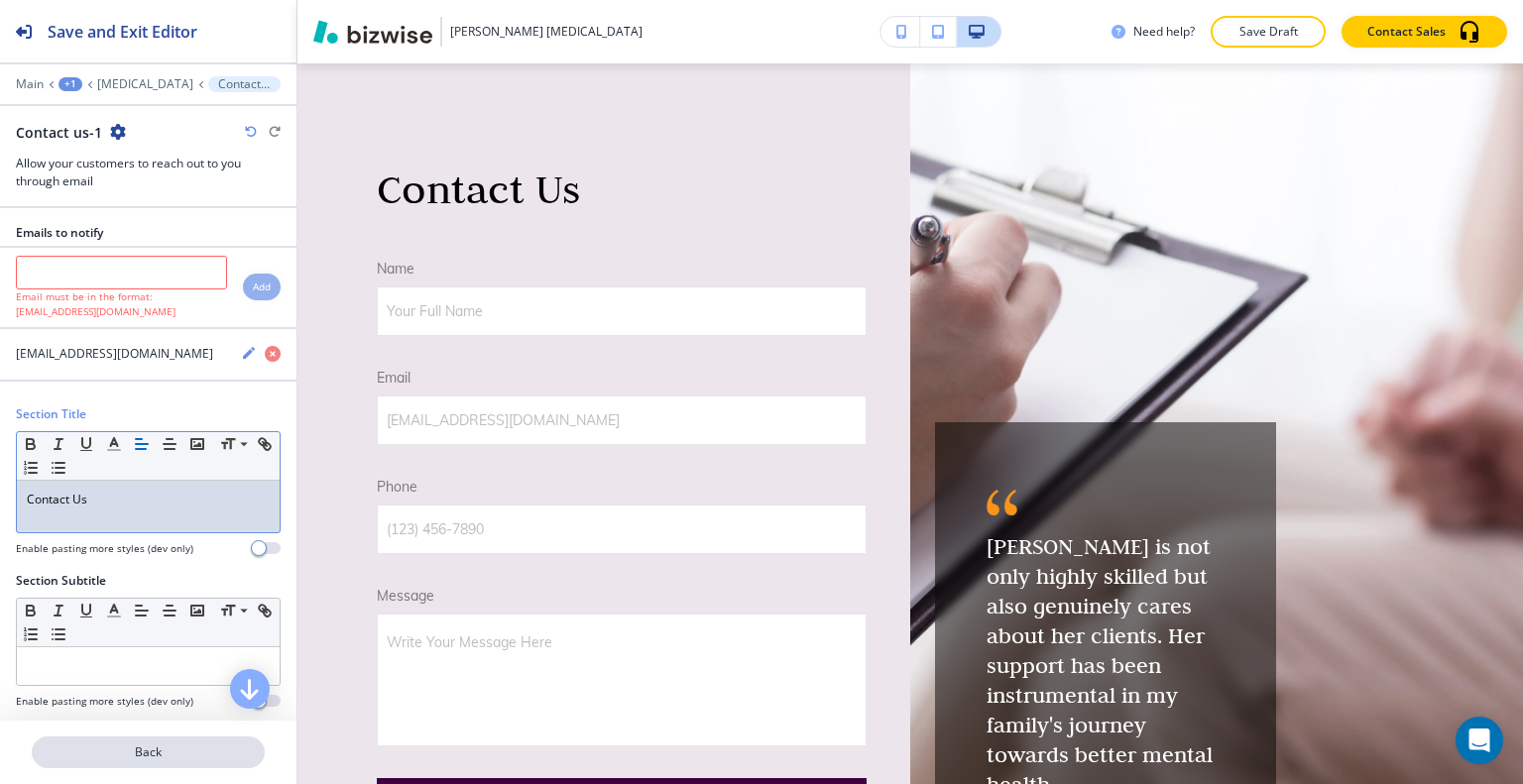 click on "Back" at bounding box center (148, 752) 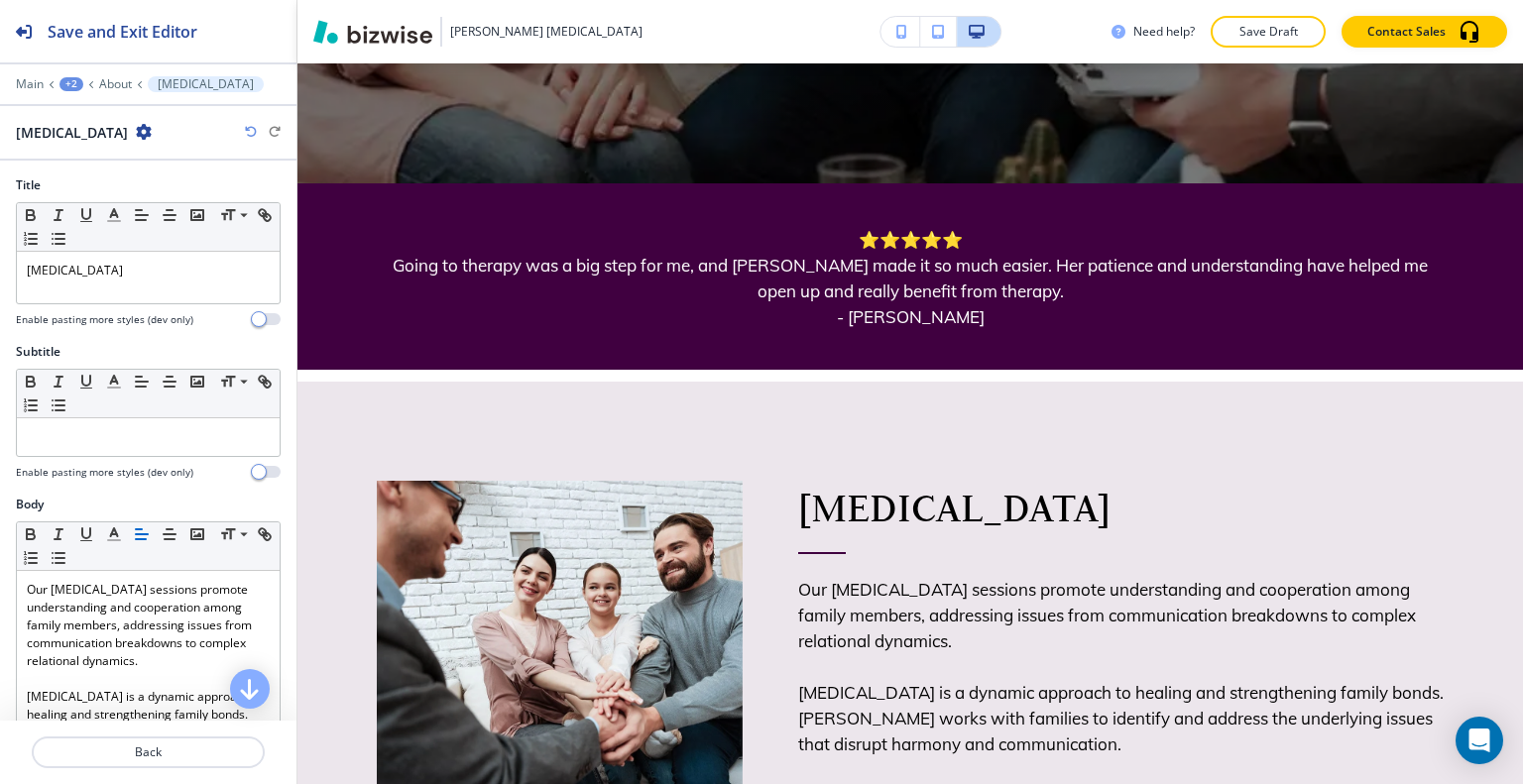 scroll, scrollTop: 0, scrollLeft: 0, axis: both 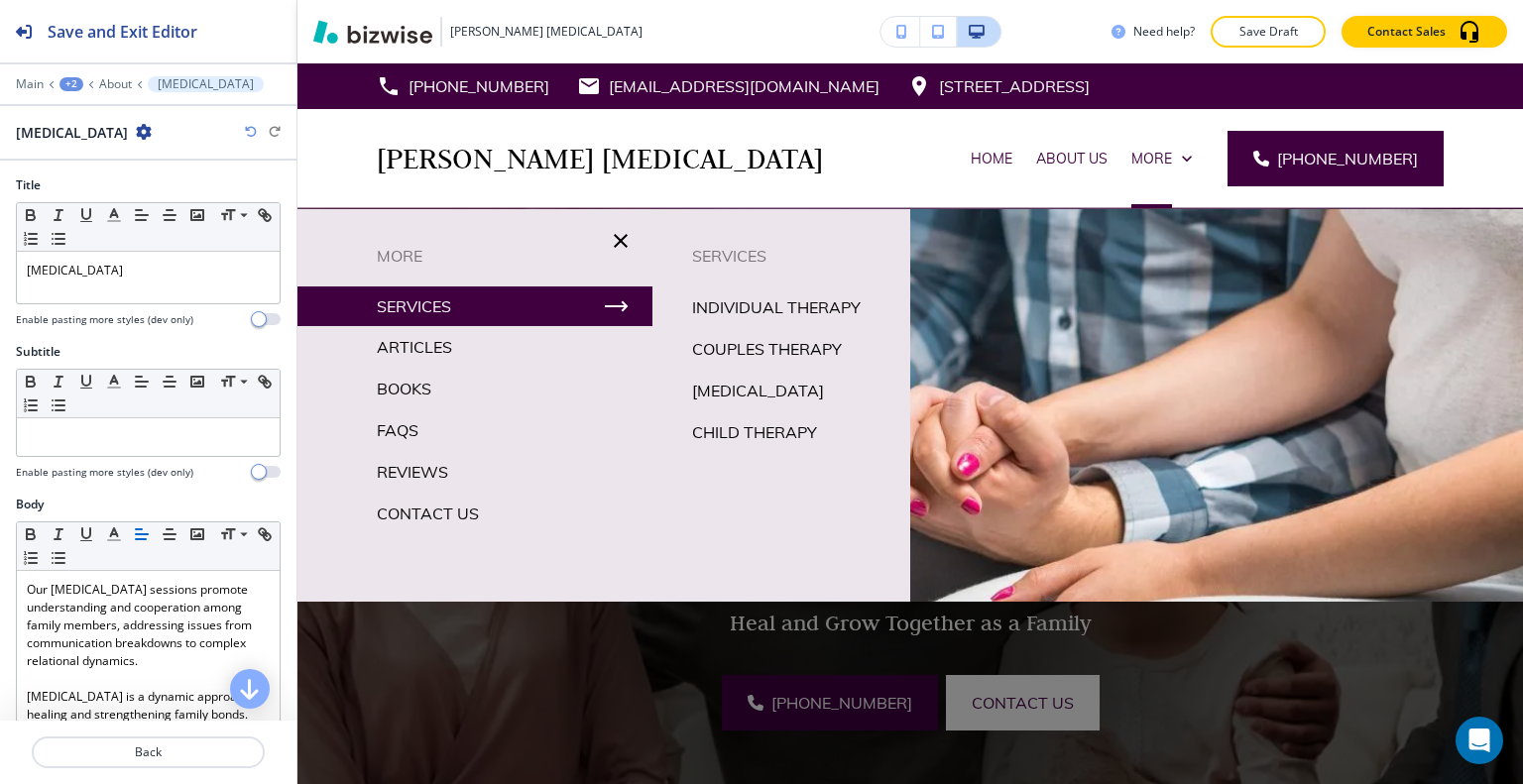 click on "Family Therapy" at bounding box center [758, 391] 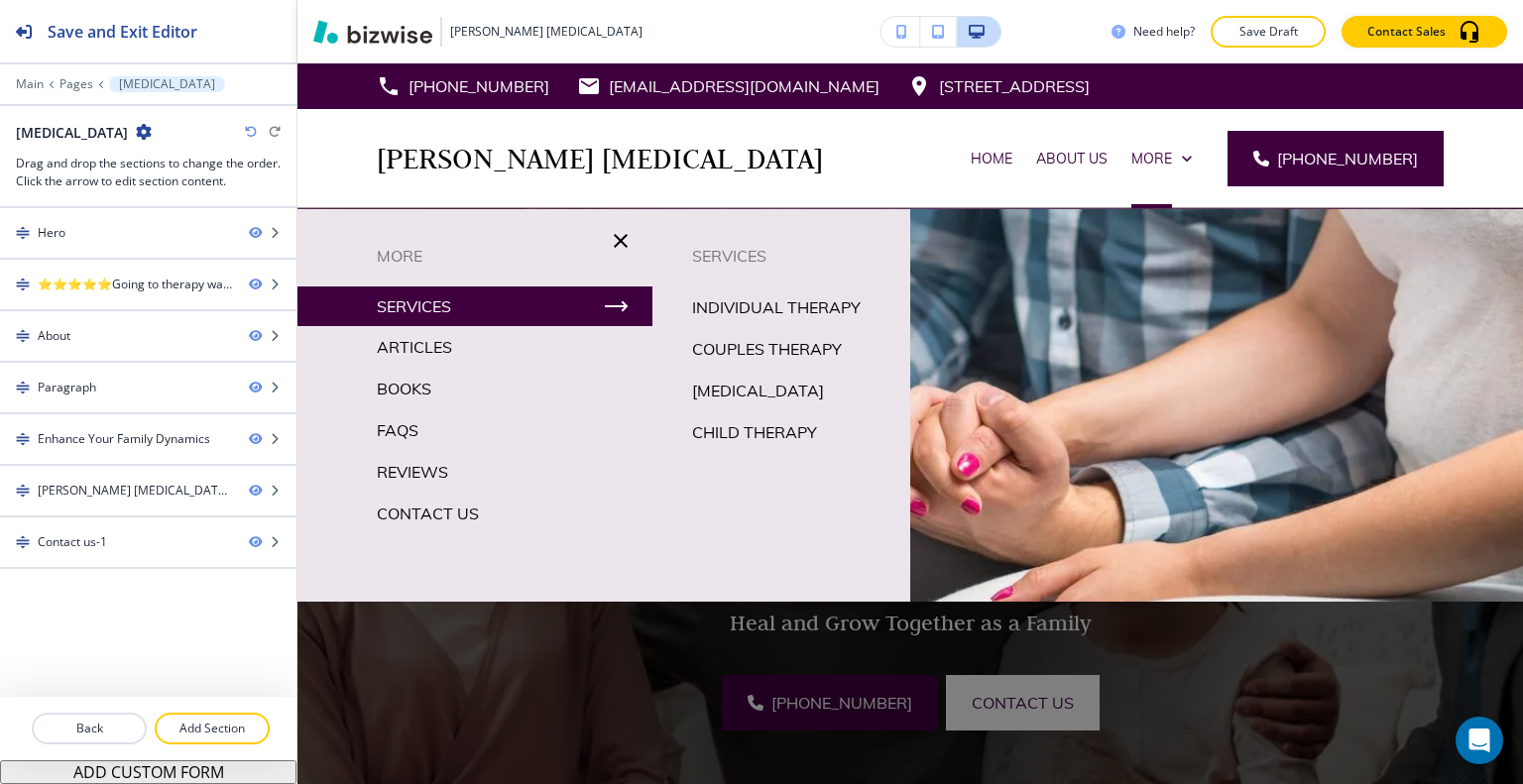 click on "Child Therapy" at bounding box center (755, 432) 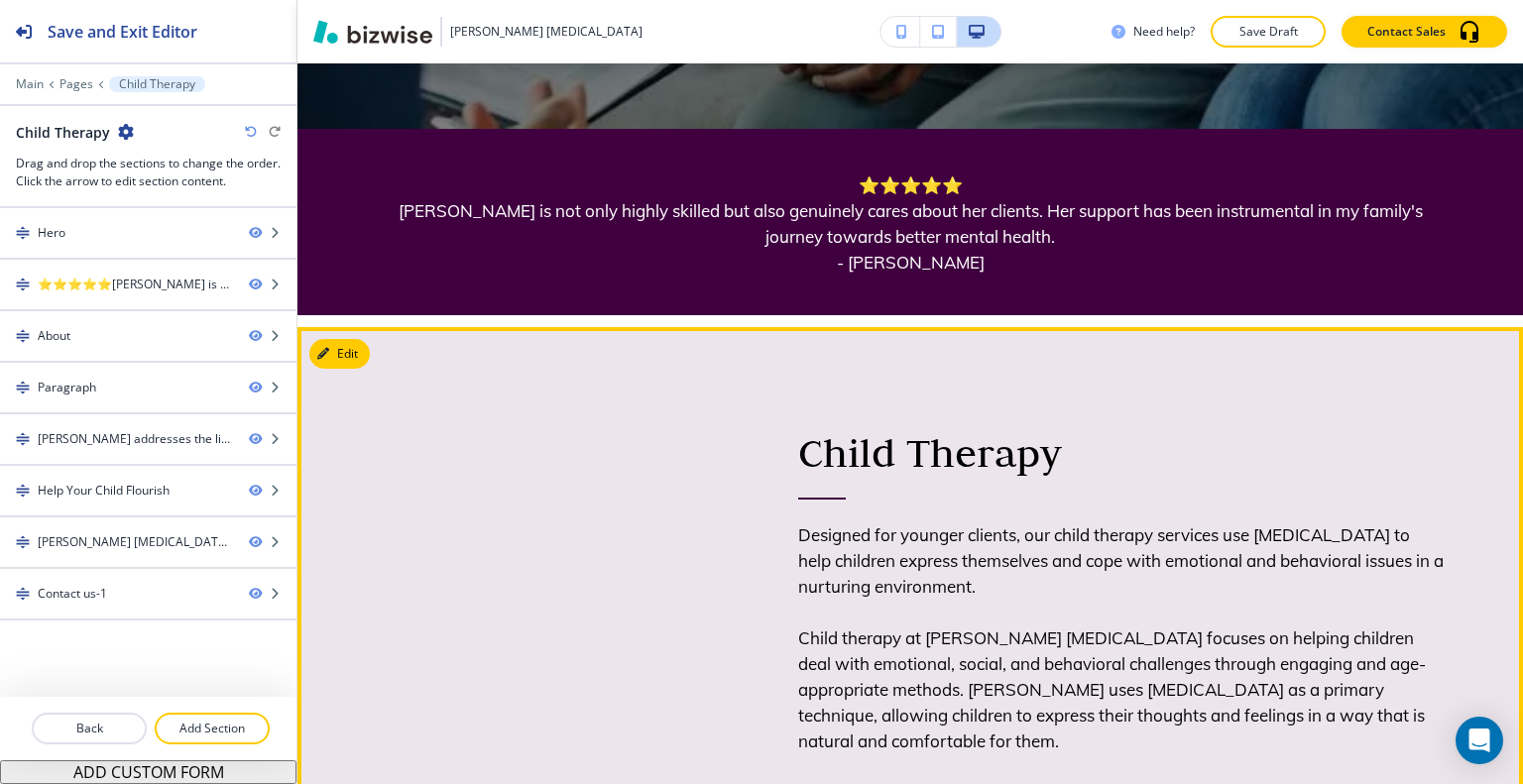 scroll, scrollTop: 1090, scrollLeft: 0, axis: vertical 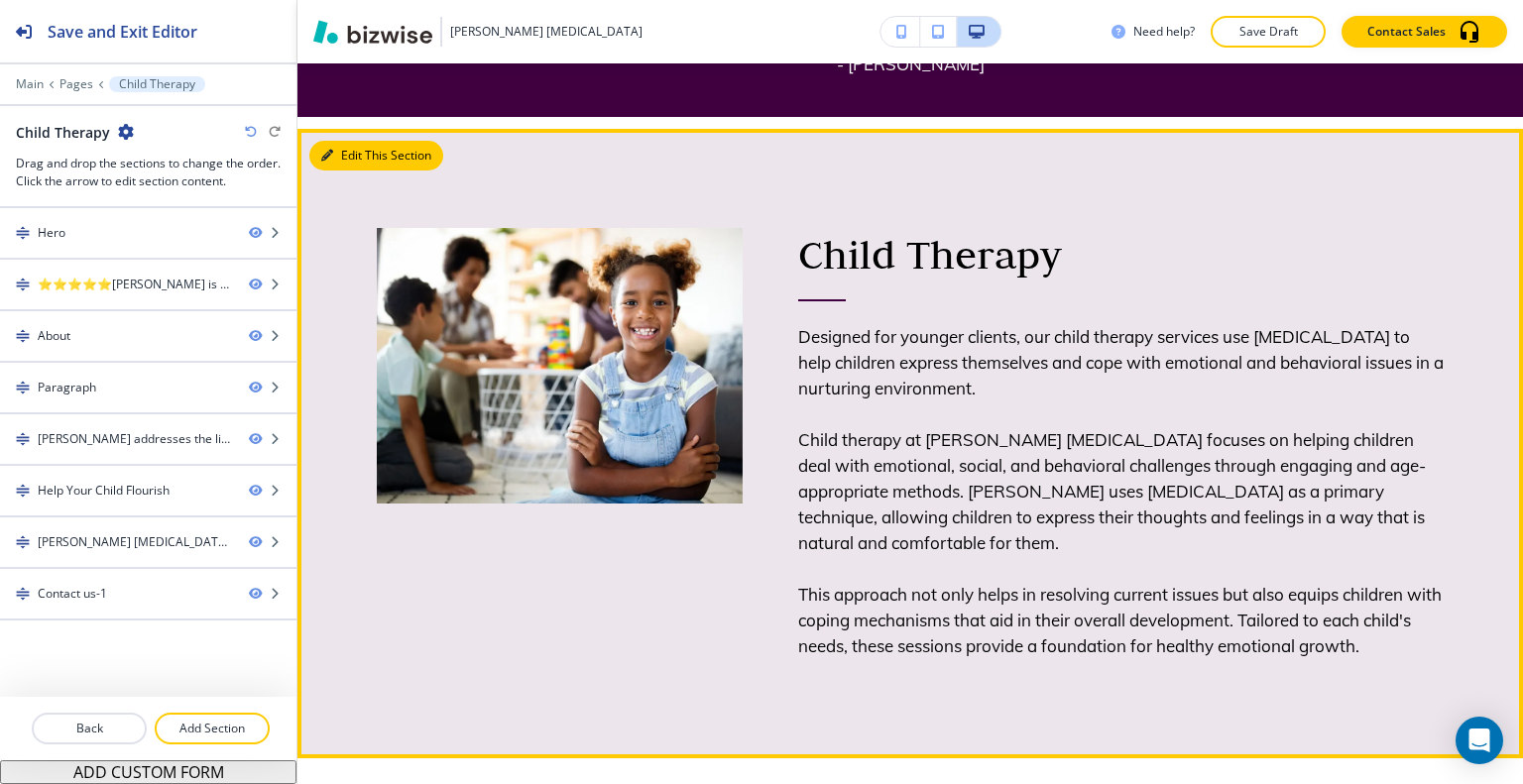 click on "Edit This Section" at bounding box center [376, 156] 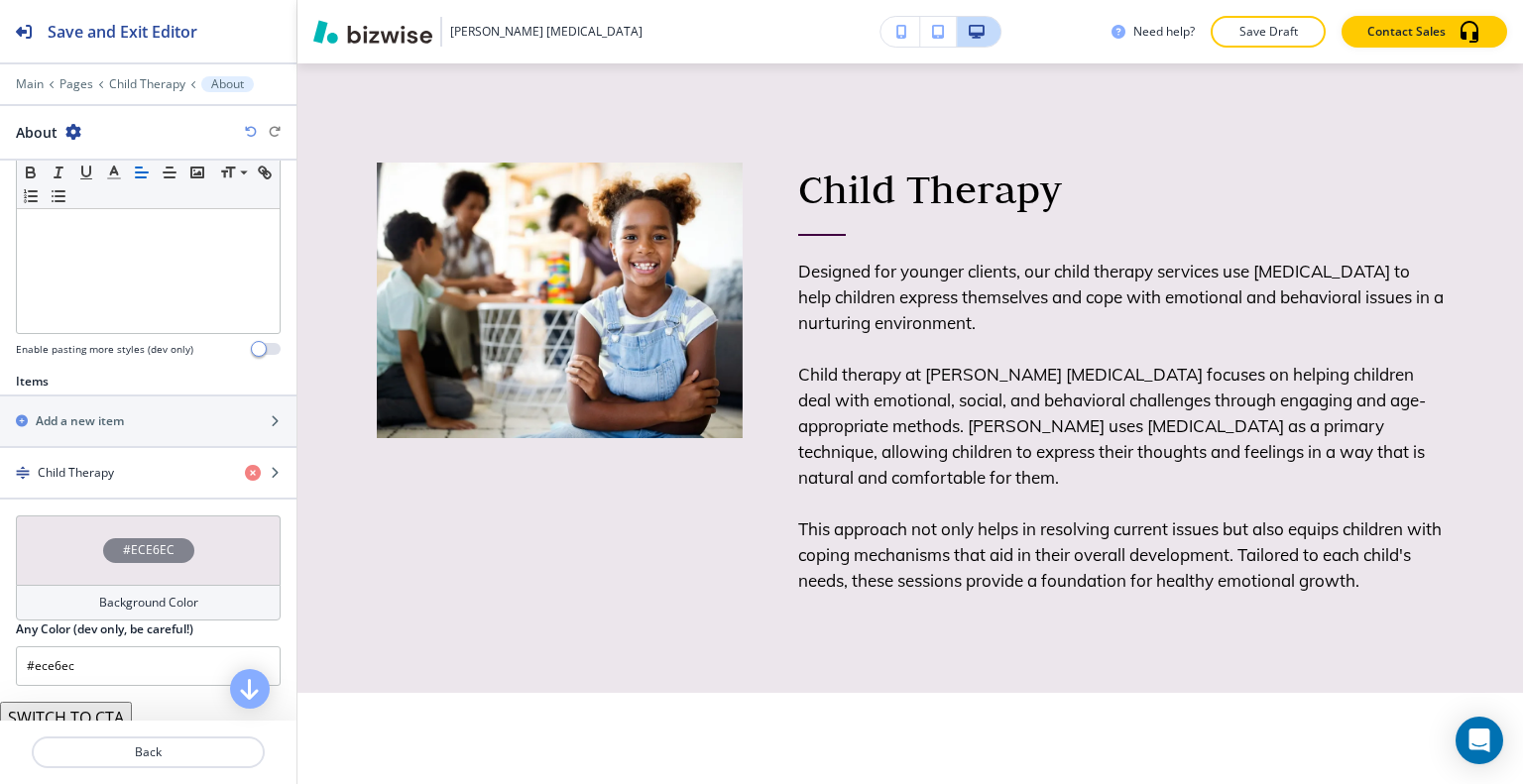 scroll, scrollTop: 573, scrollLeft: 0, axis: vertical 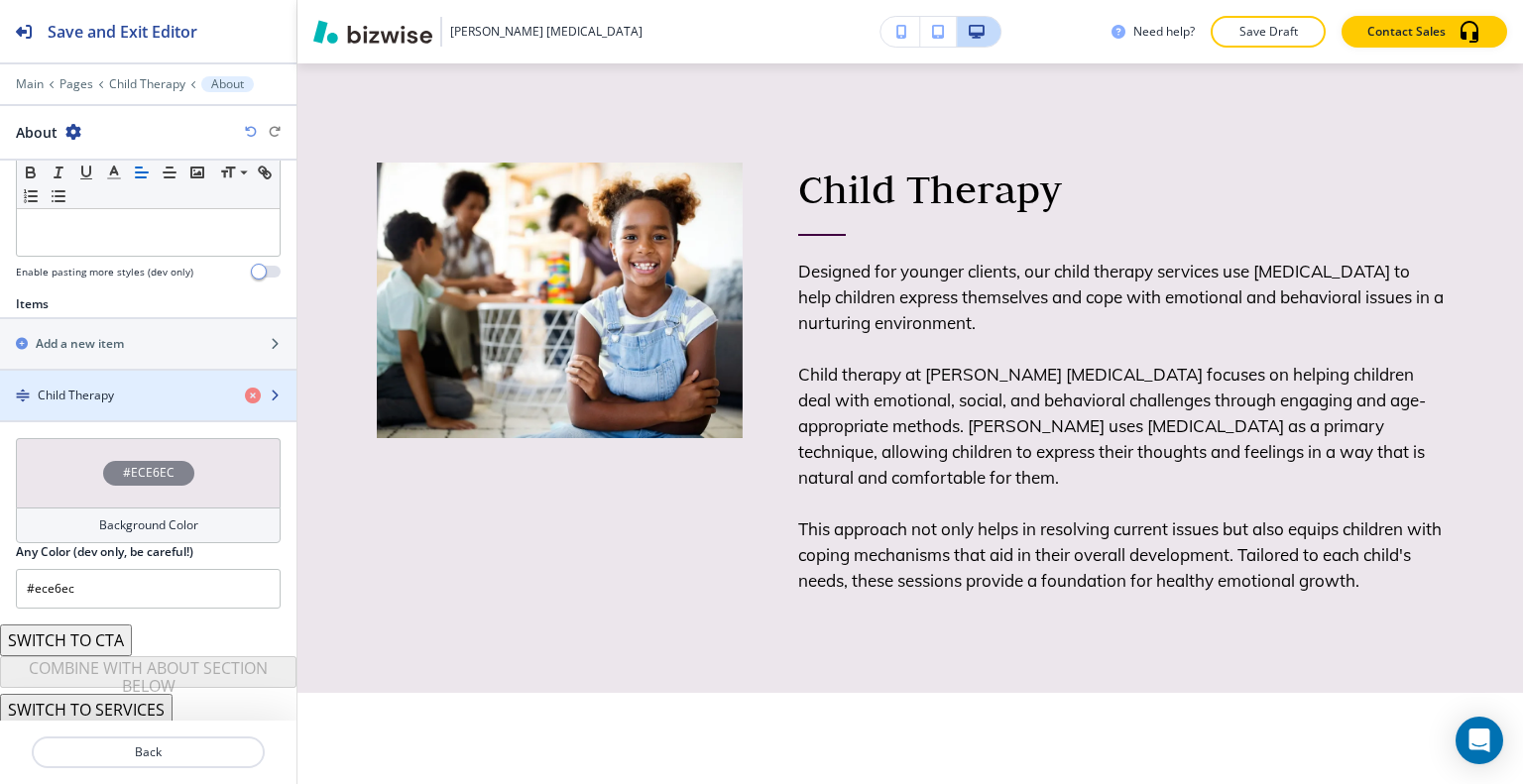 click at bounding box center [148, 379] 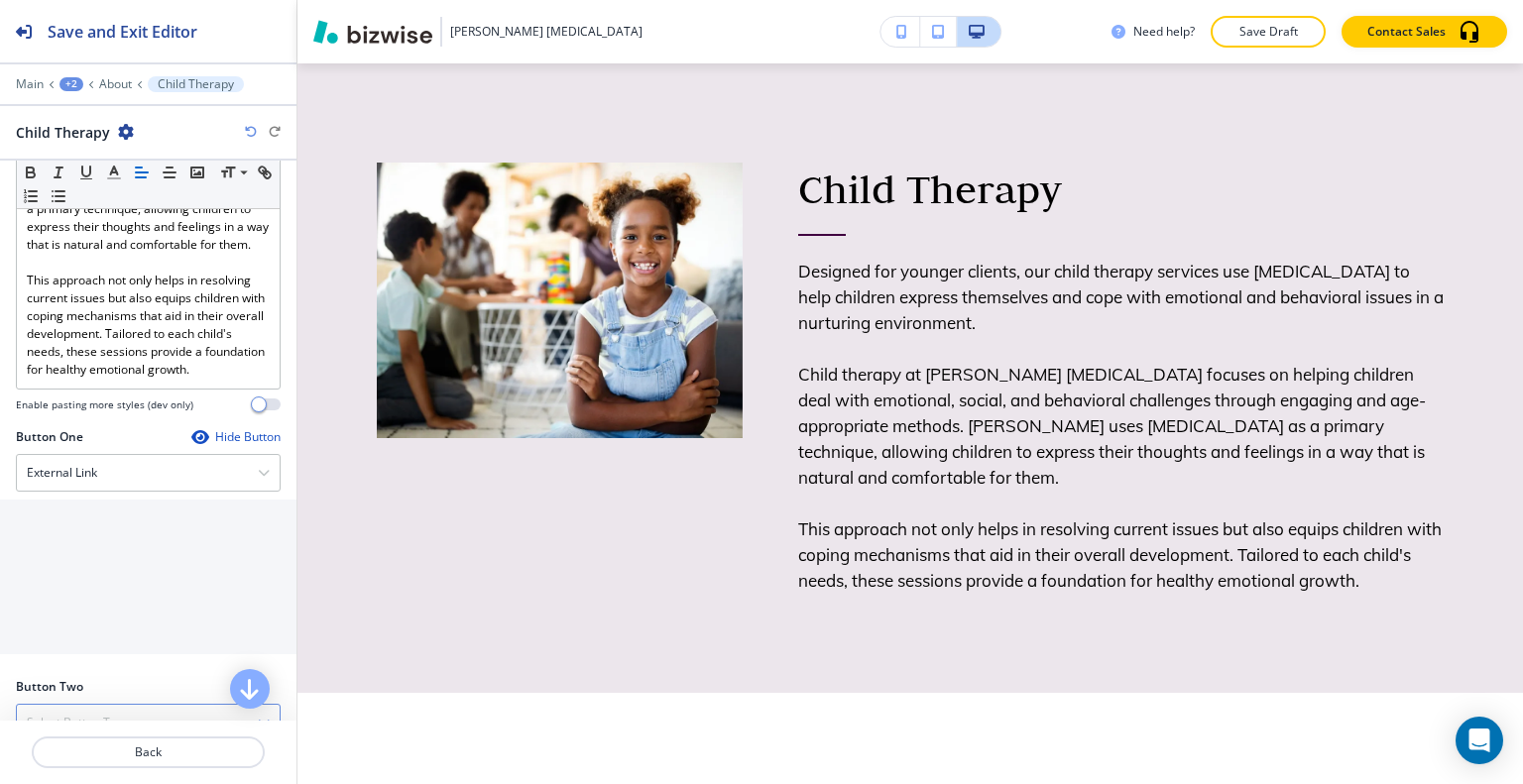 scroll, scrollTop: 904, scrollLeft: 0, axis: vertical 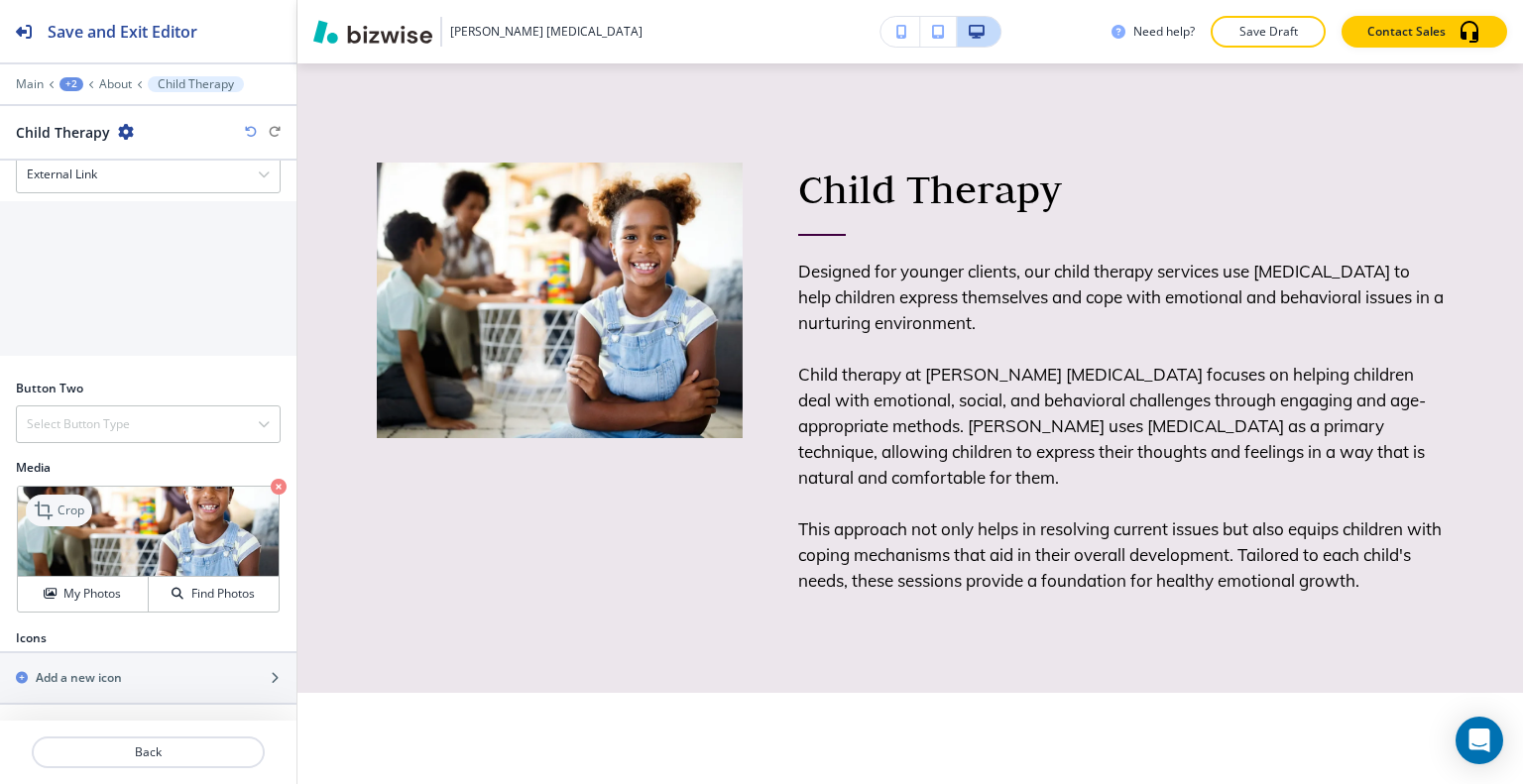click on "Crop" at bounding box center (70, 510) 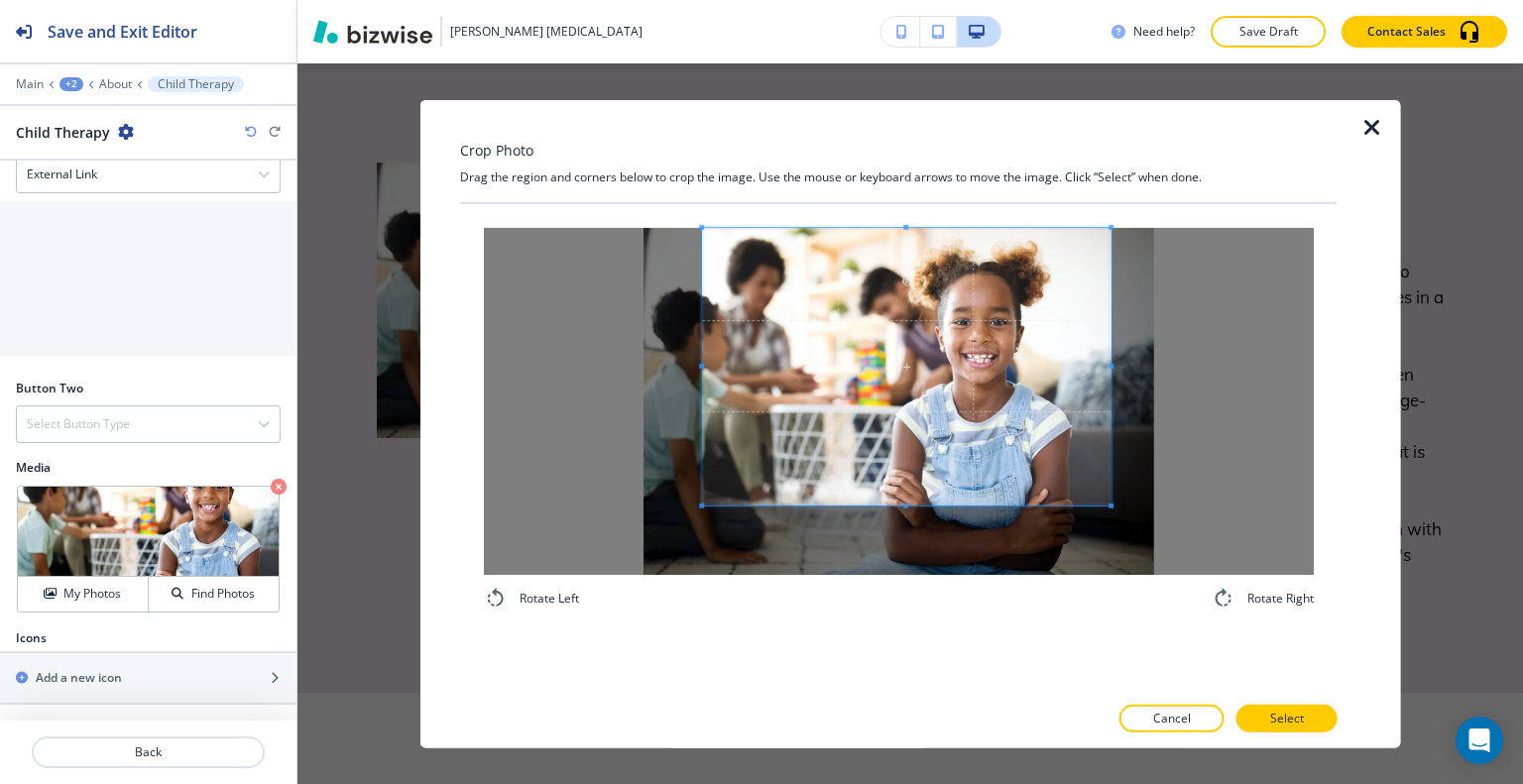 click at bounding box center [906, 366] 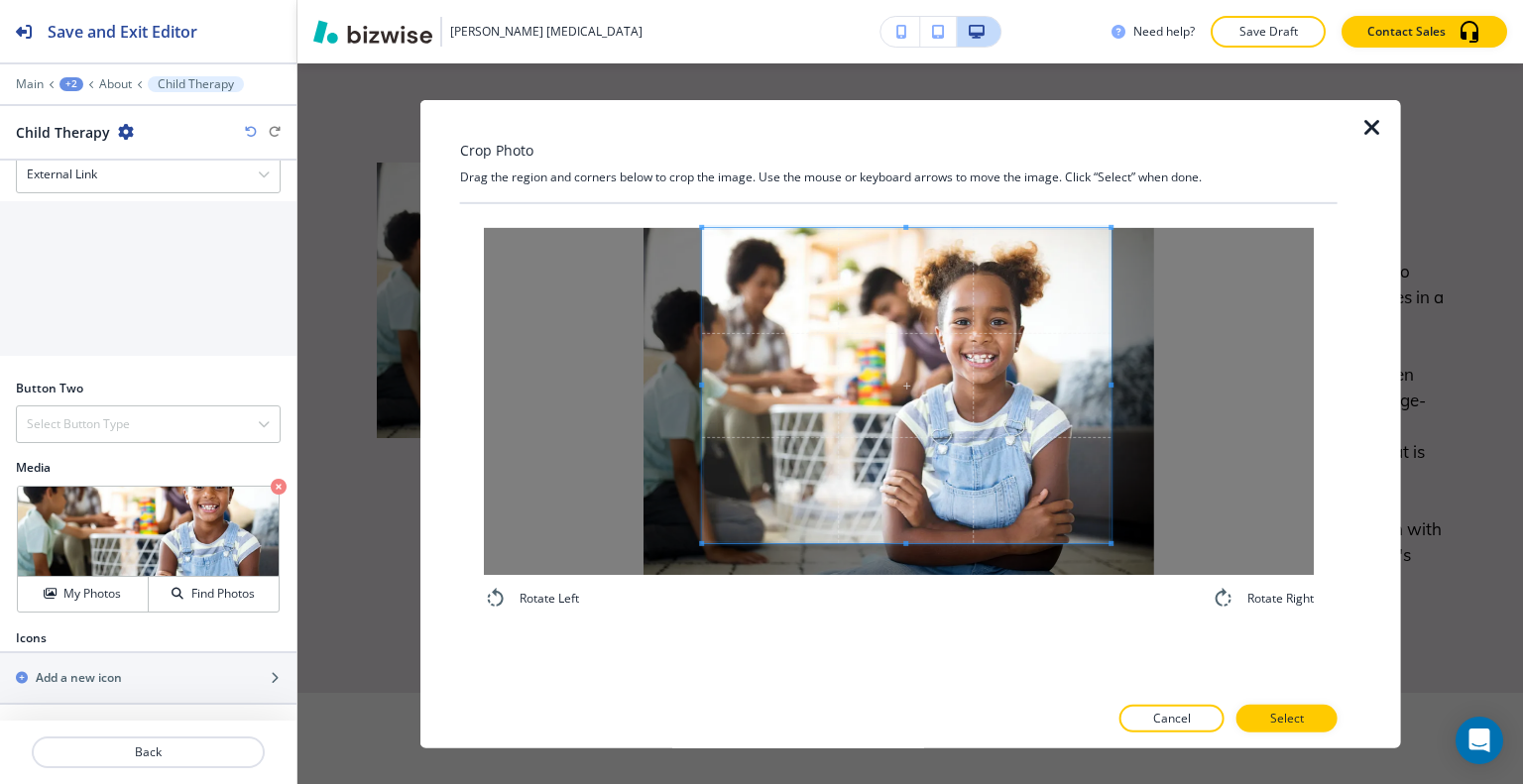 click at bounding box center [905, 543] 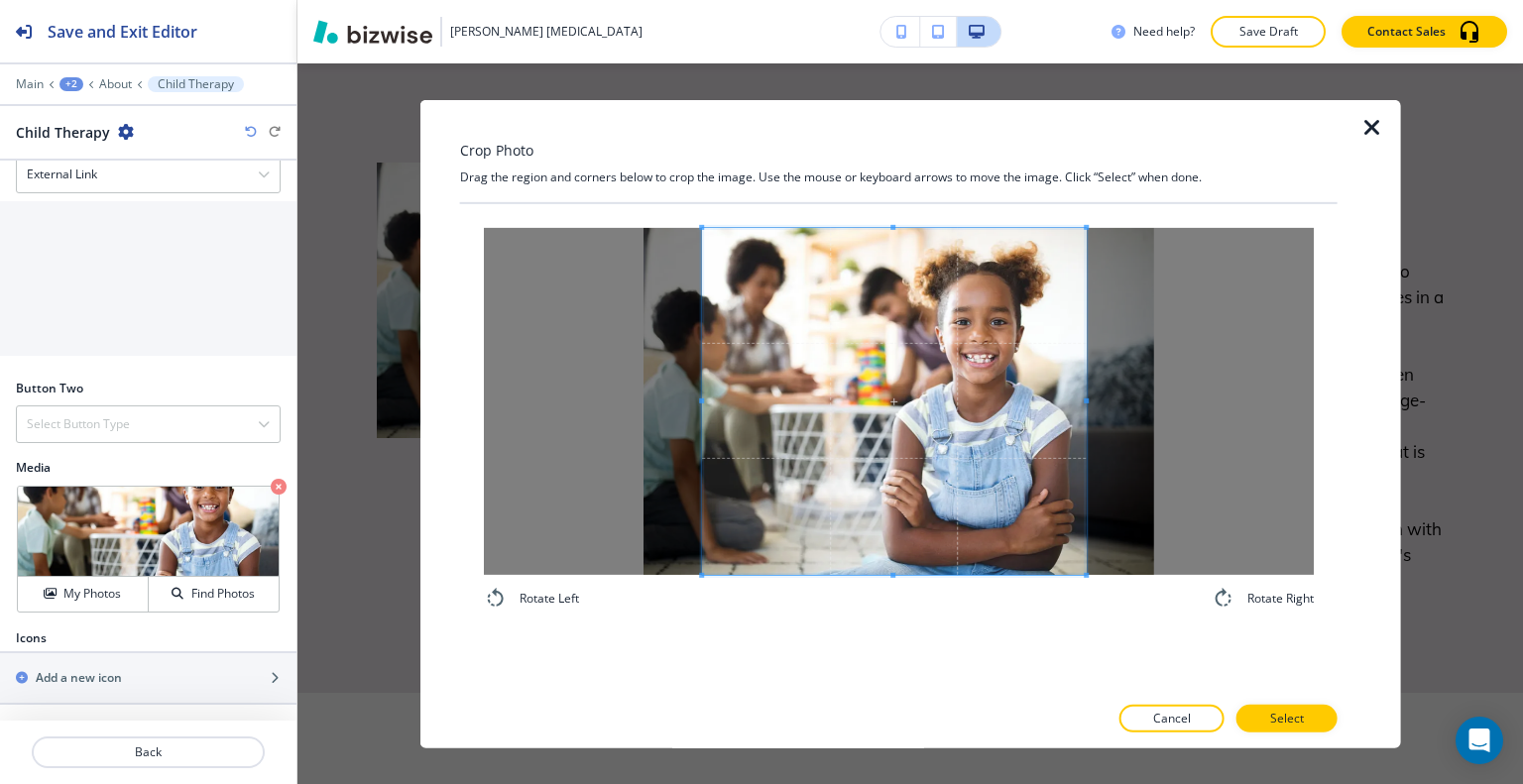click at bounding box center (1086, 400) 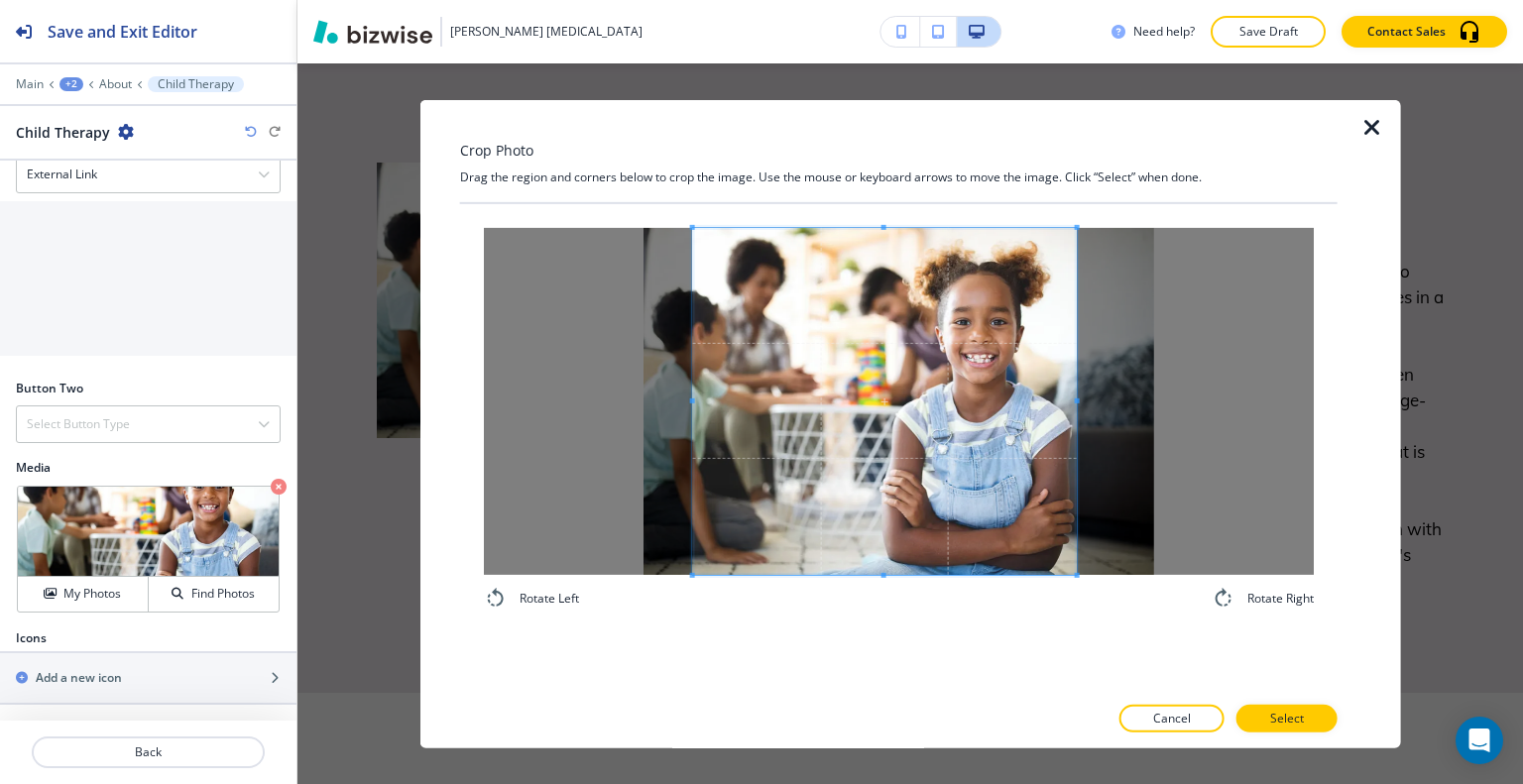 click at bounding box center [884, 400] 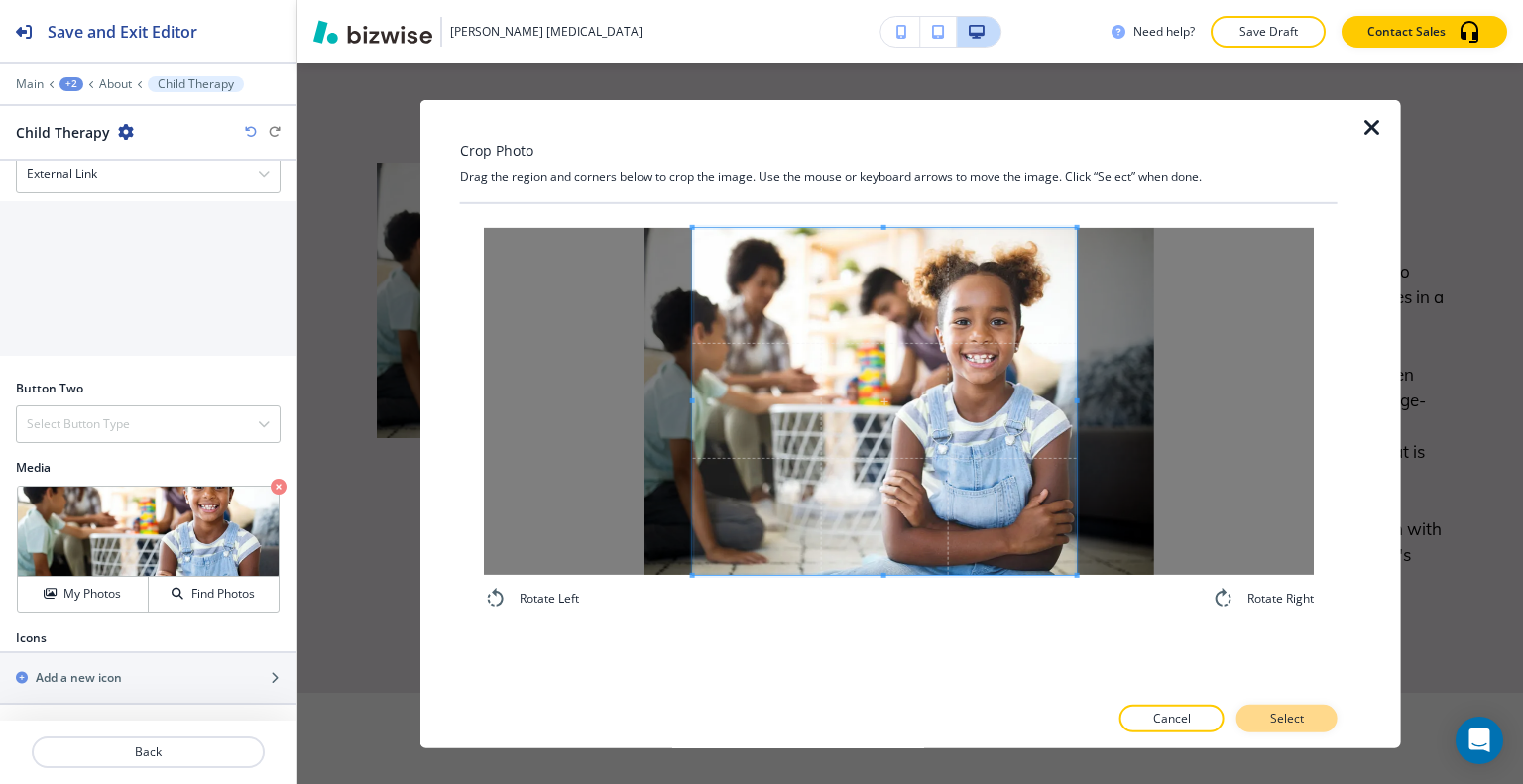 click on "Select" at bounding box center [1287, 719] 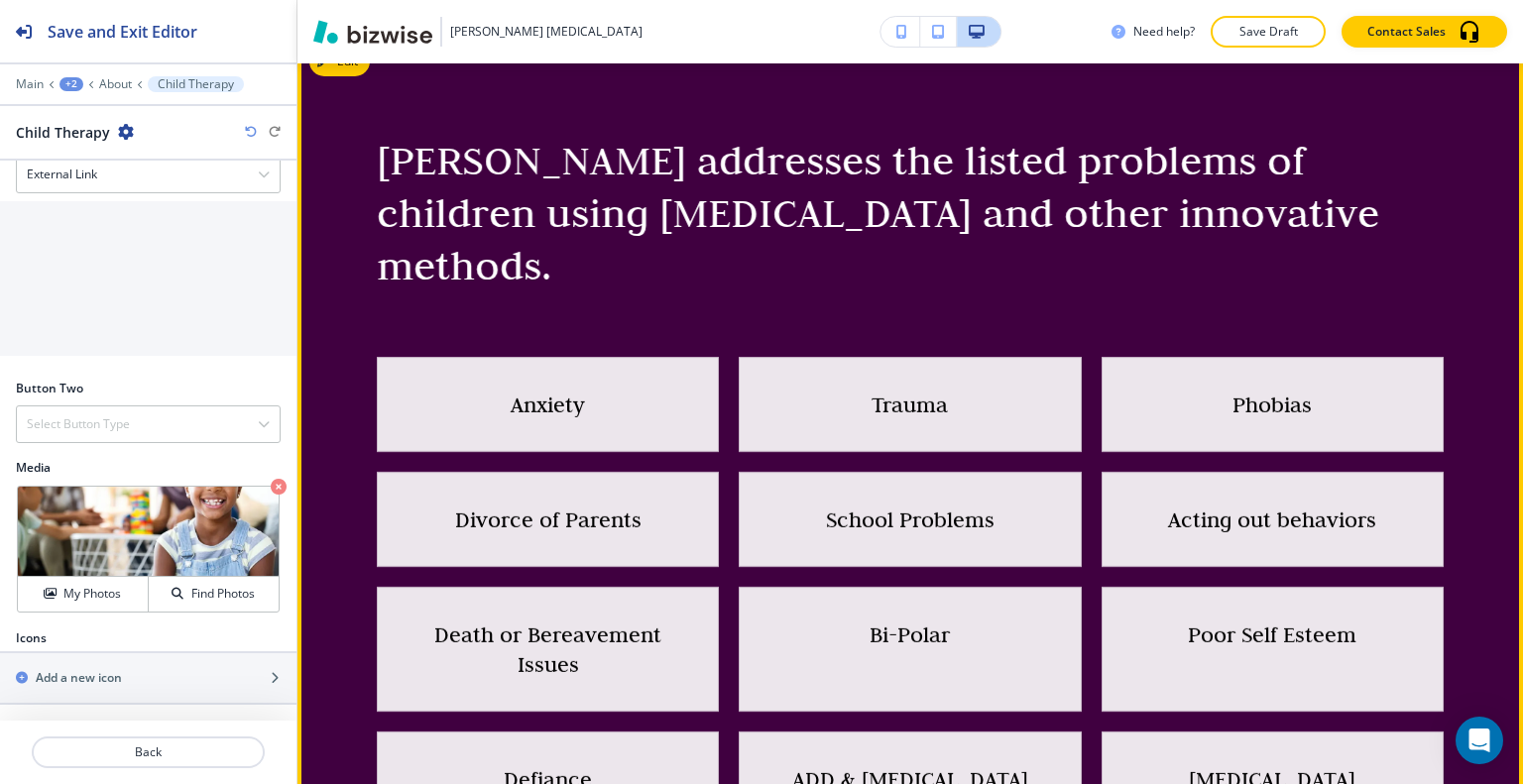 scroll, scrollTop: 2940, scrollLeft: 0, axis: vertical 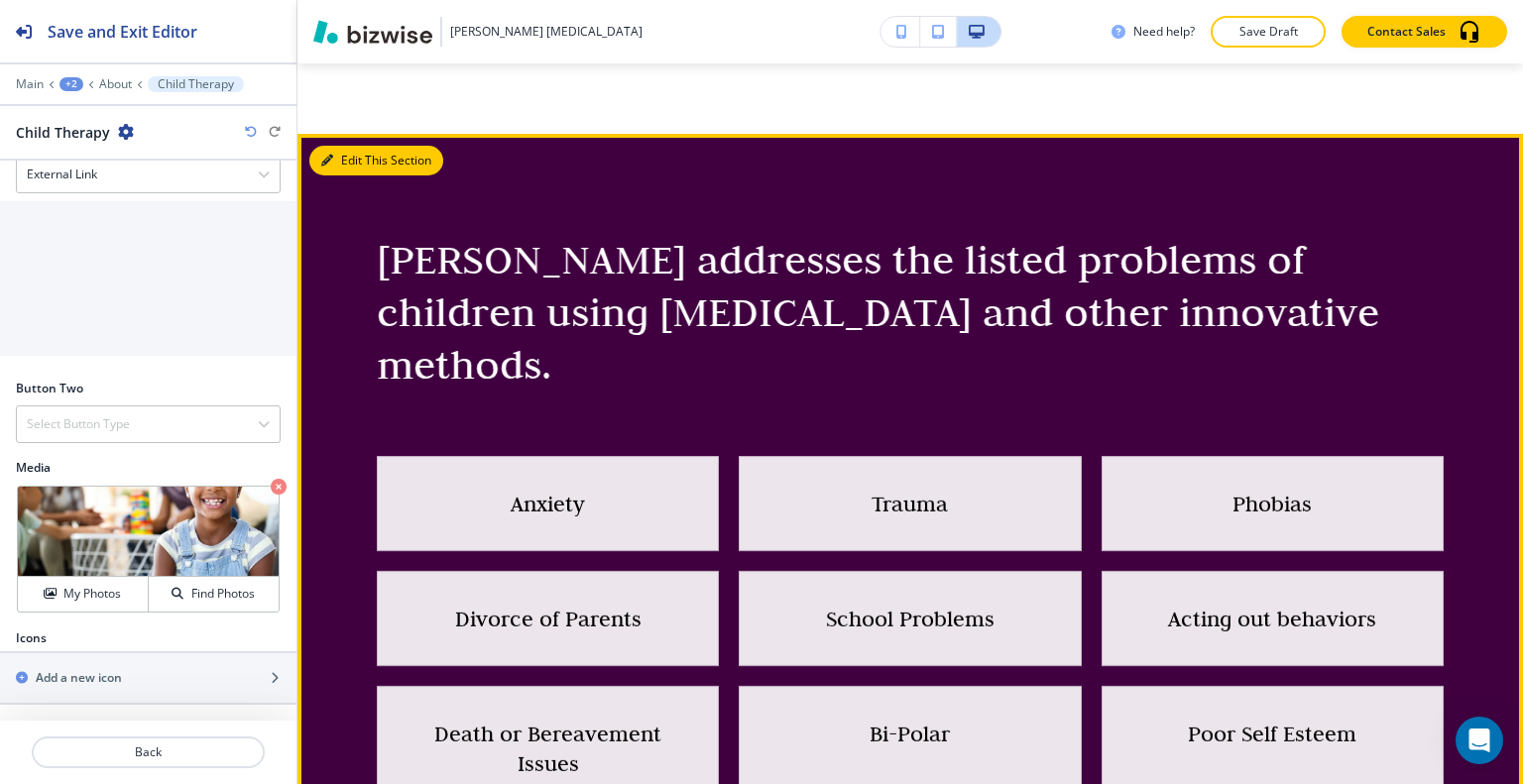 click at bounding box center (327, 161) 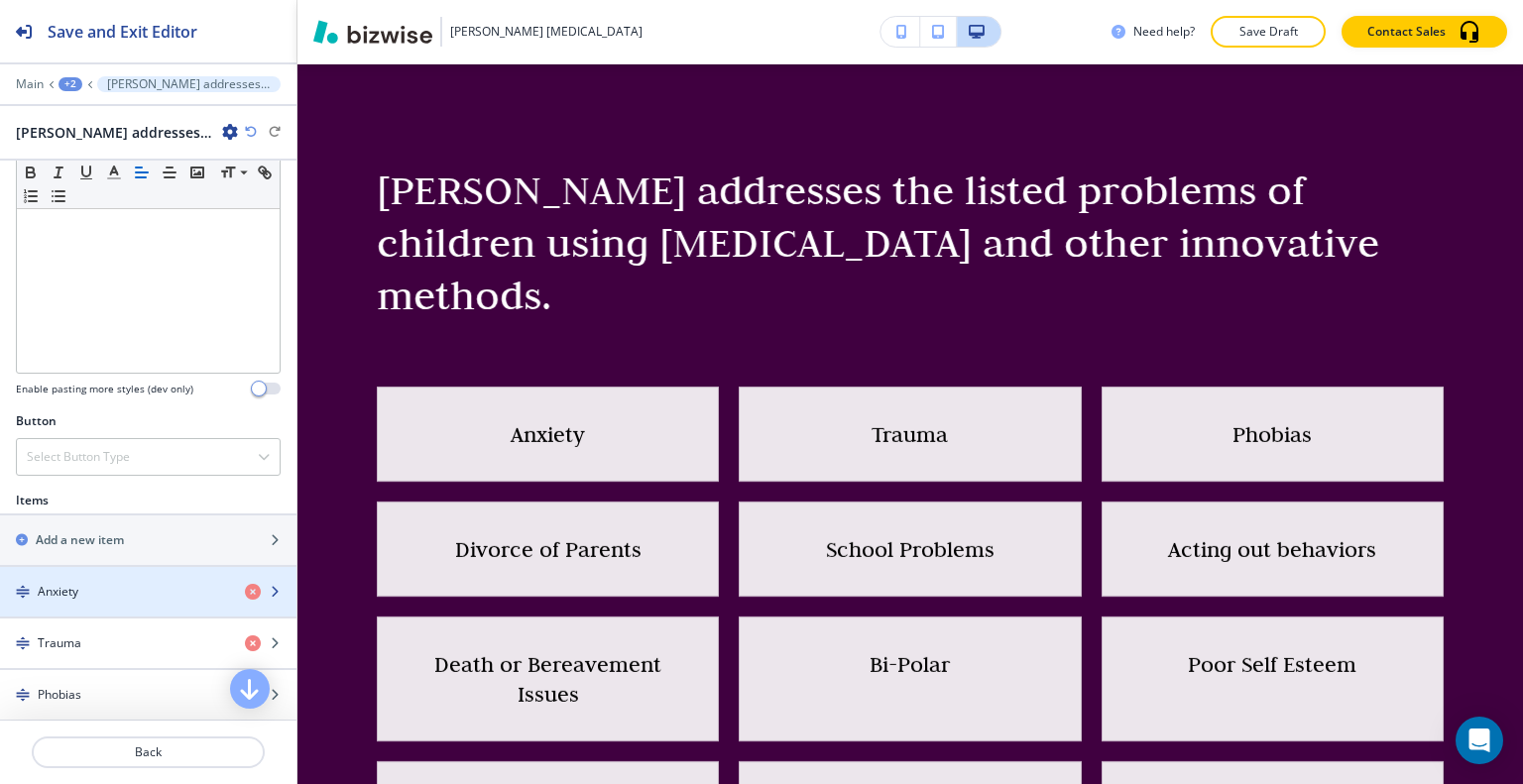scroll, scrollTop: 595, scrollLeft: 0, axis: vertical 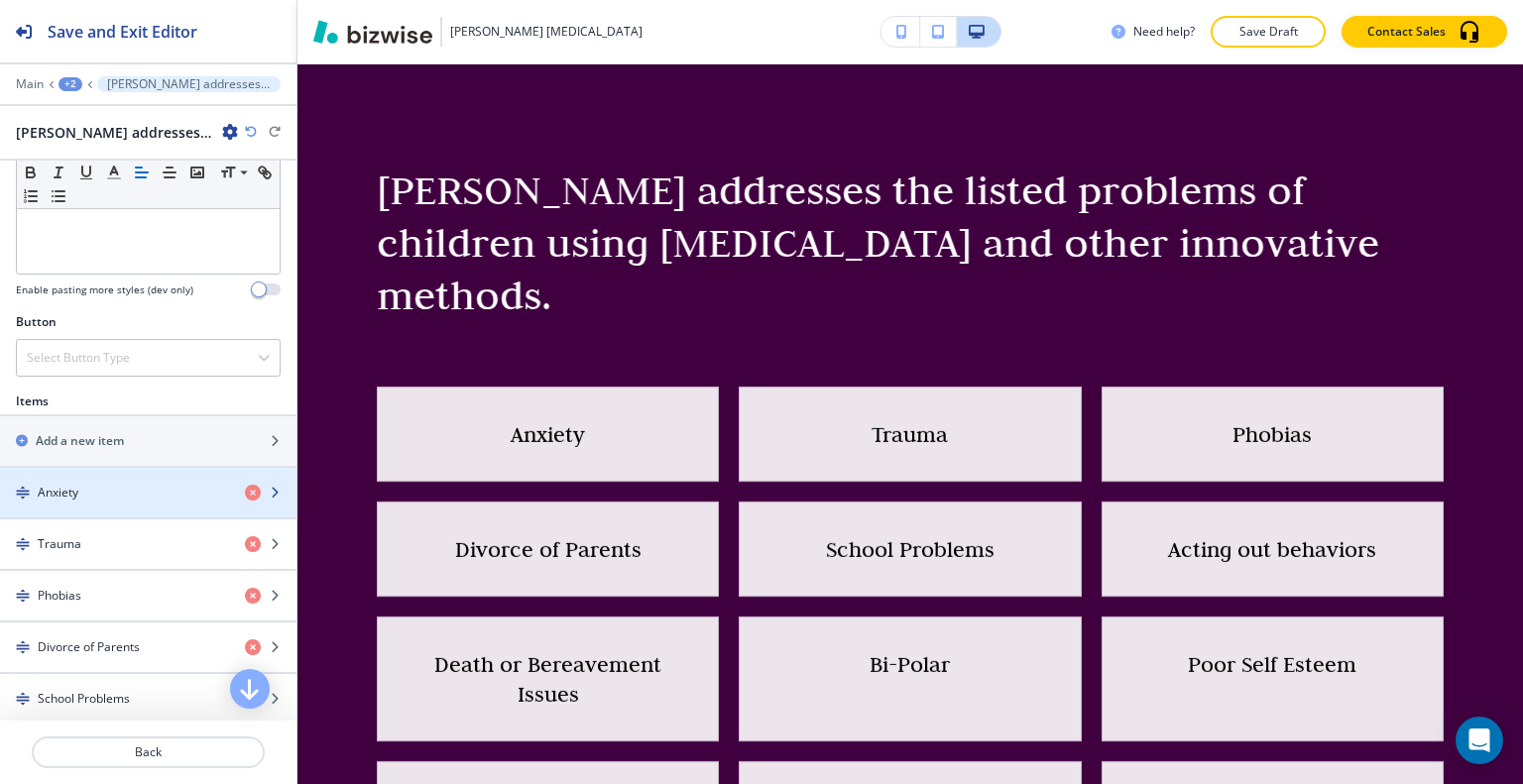 click at bounding box center (148, 509) 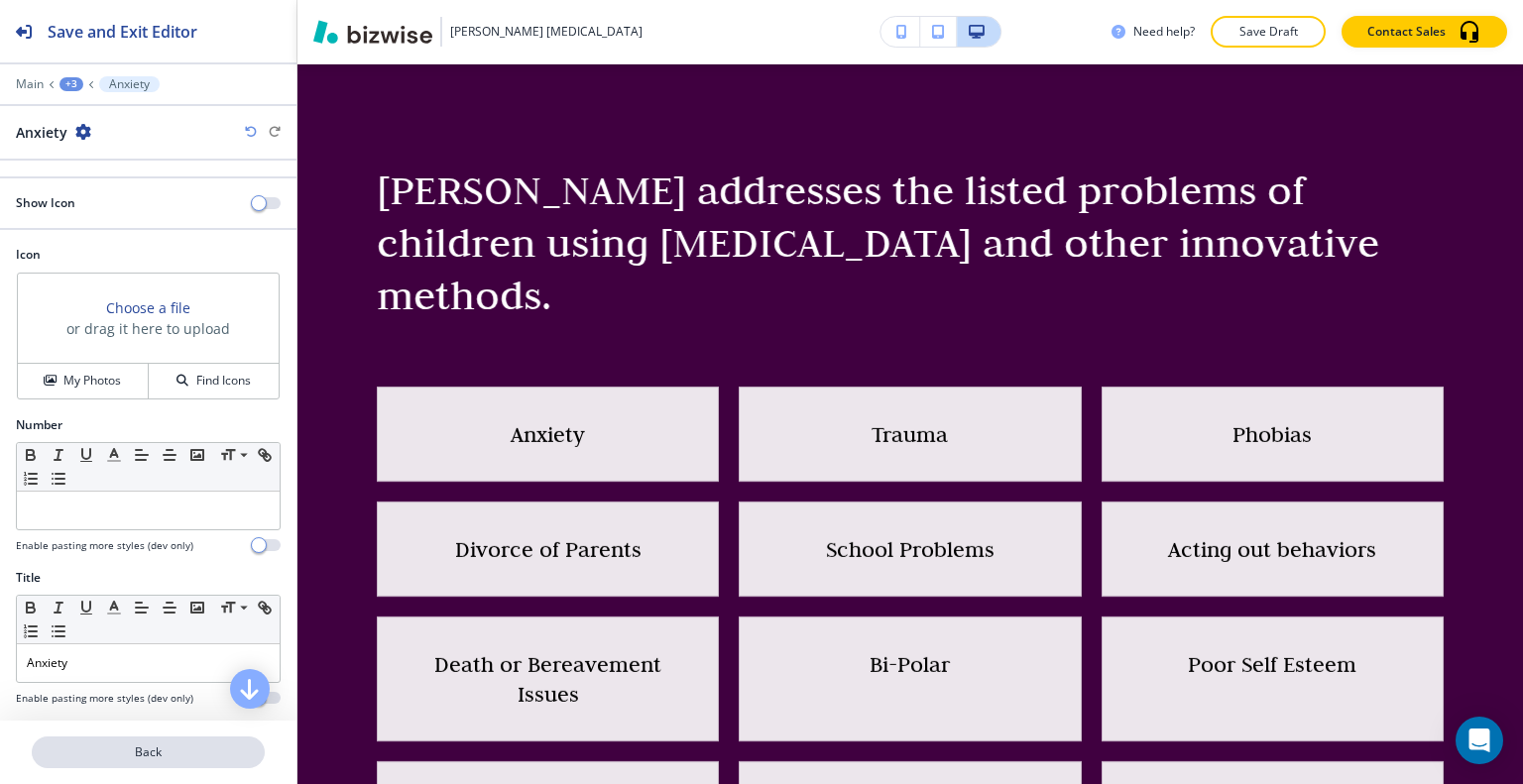 click on "Back" at bounding box center (148, 752) 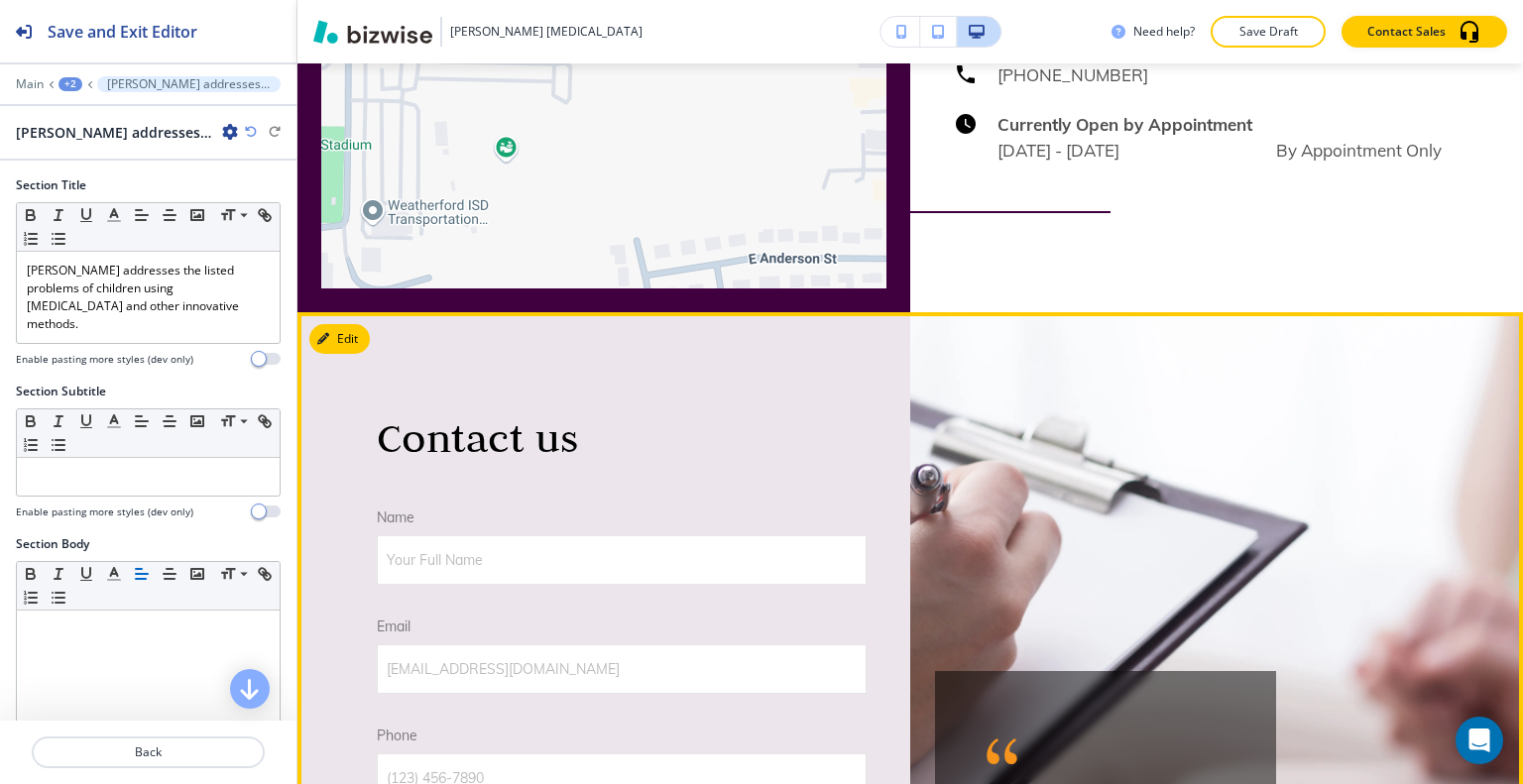 scroll, scrollTop: 4991, scrollLeft: 0, axis: vertical 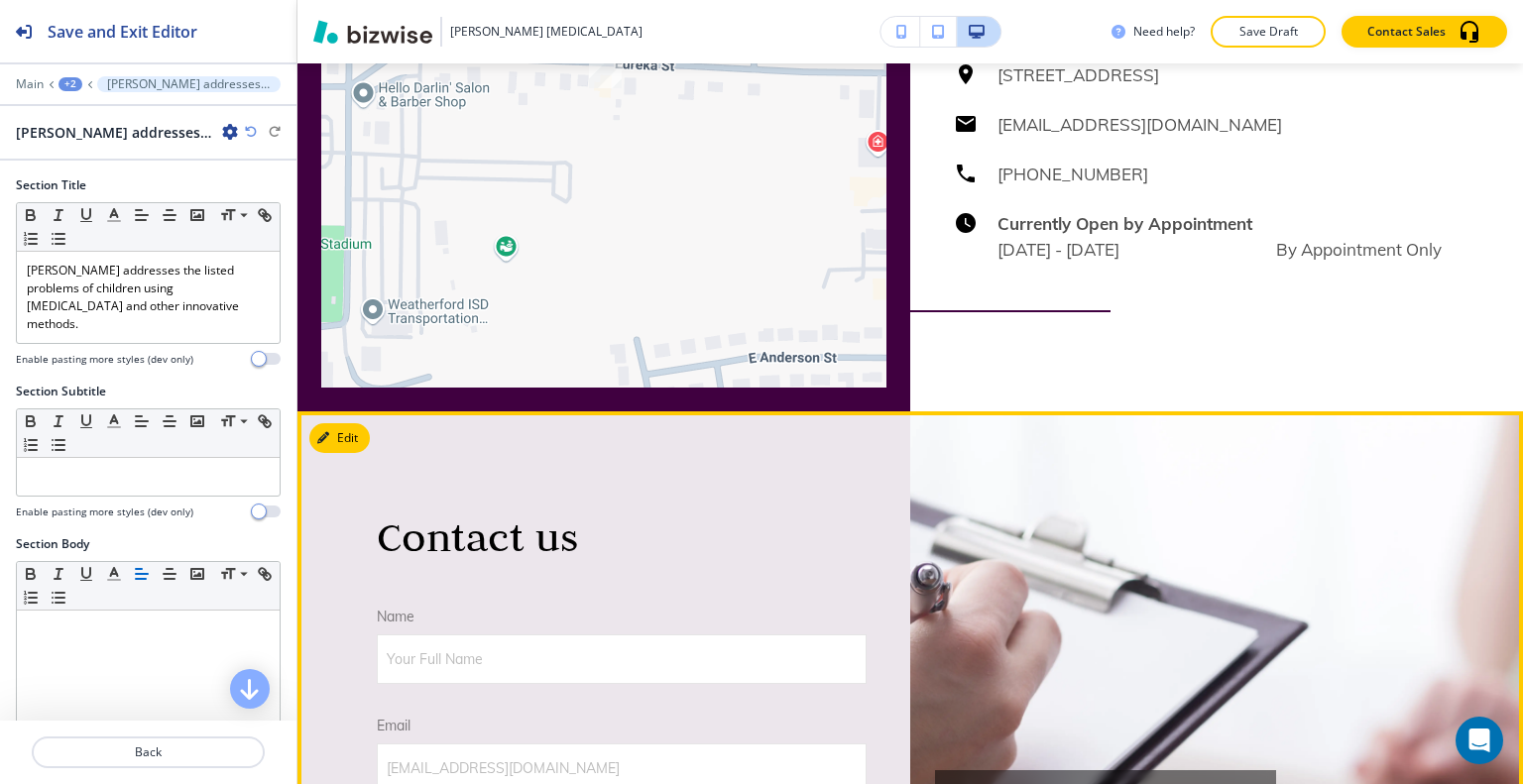 click on "Contact us Name Your Full Name Your Full Name Email email@example.com email@example.com Phone (123) 456-7890 (123) 456-7890 Message Write Your Message Here x Write Your Message Here Submit" at bounding box center [604, 845] 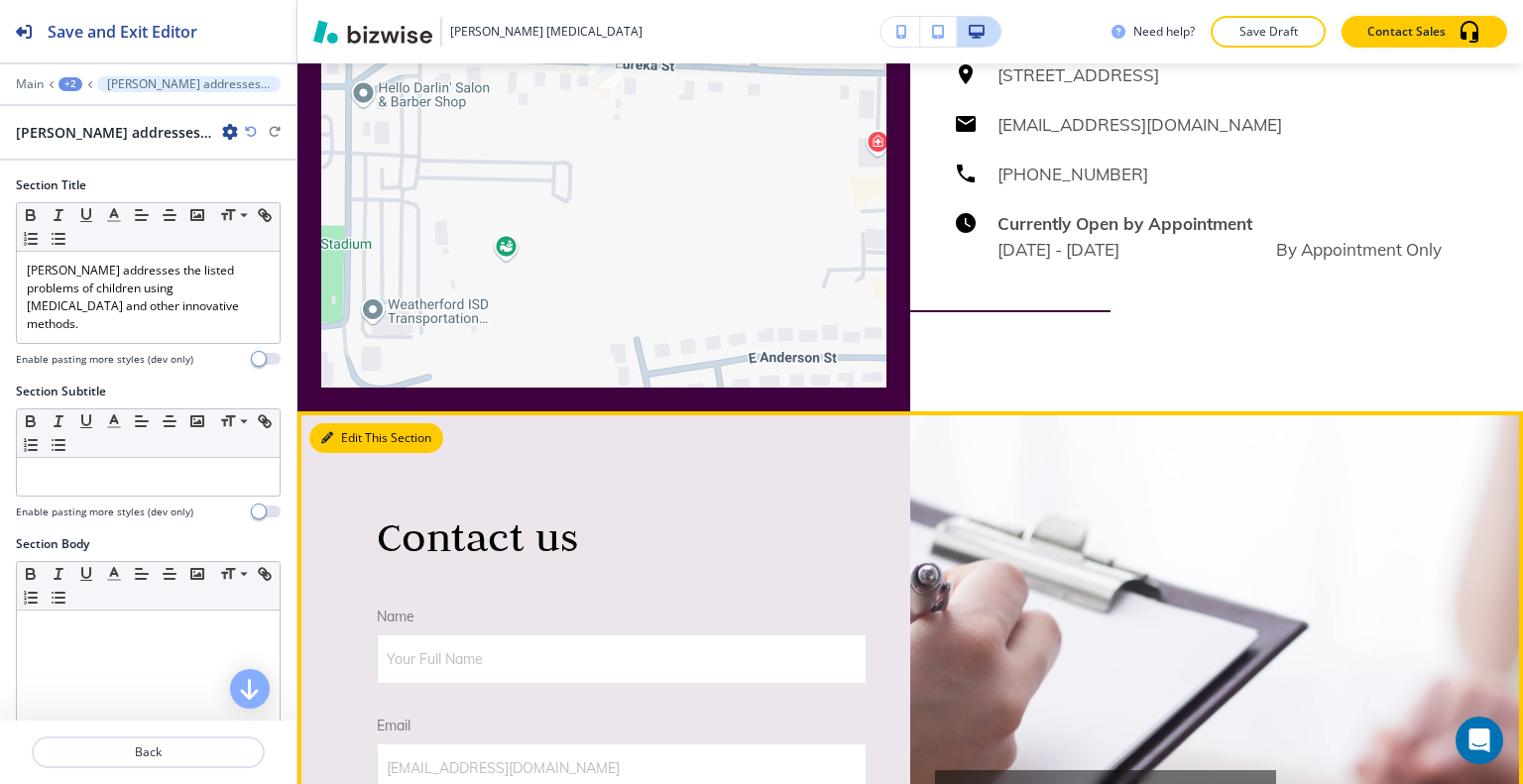 click on "Edit This Section" at bounding box center (376, 438) 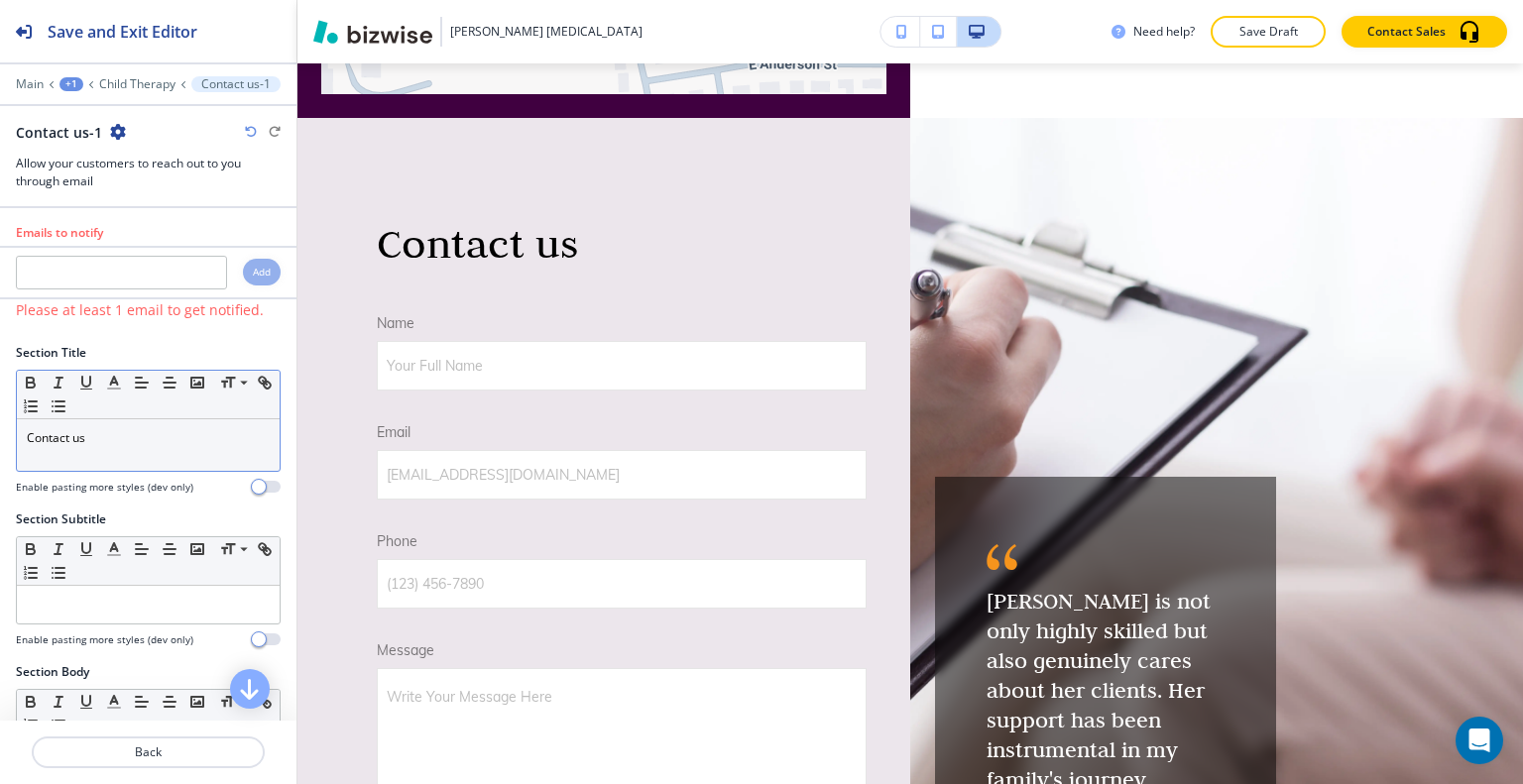 click on "Contact us" at bounding box center [148, 438] 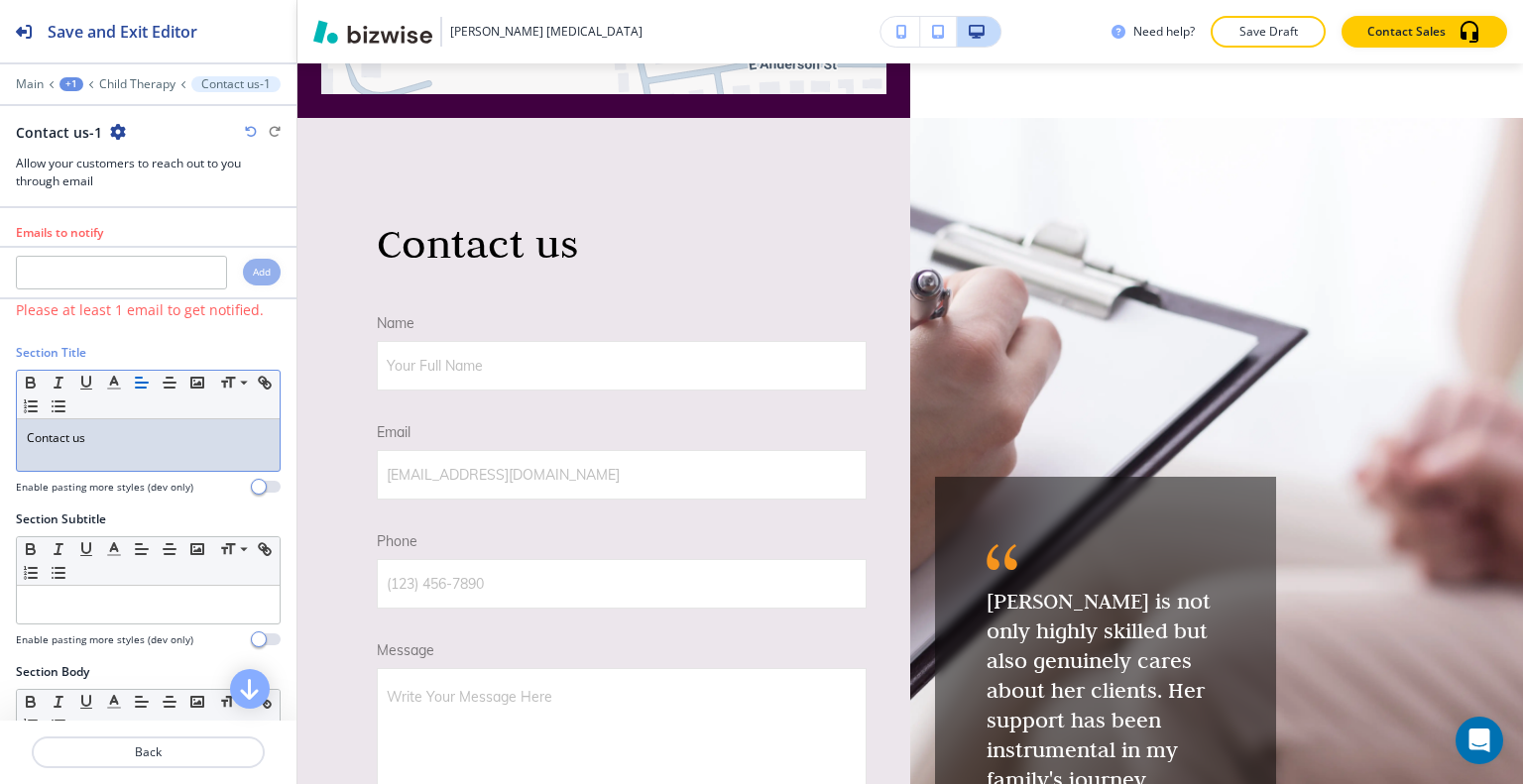 click on "Contact us" at bounding box center (148, 438) 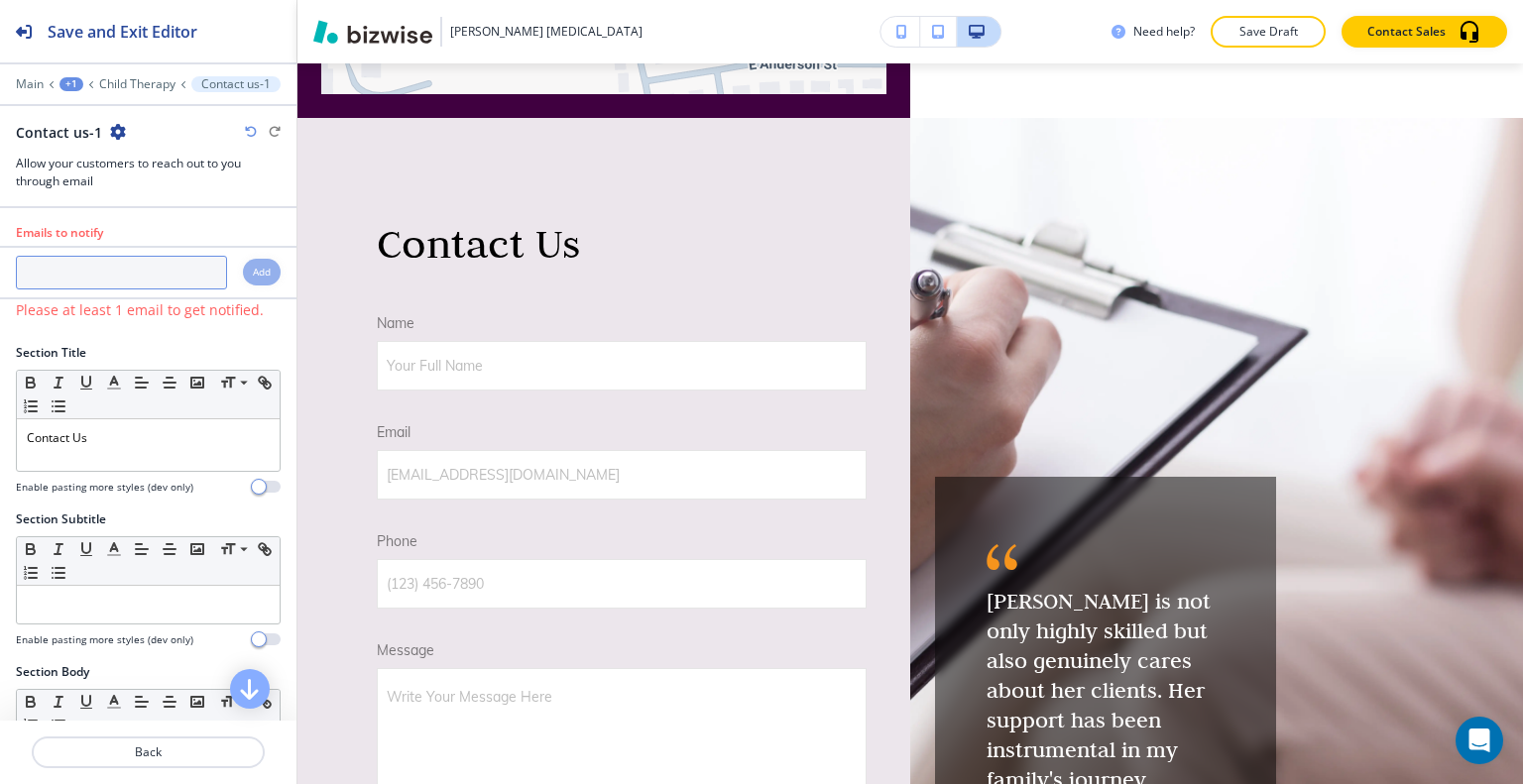 paste on "drbrandi@sbcglobal.net" 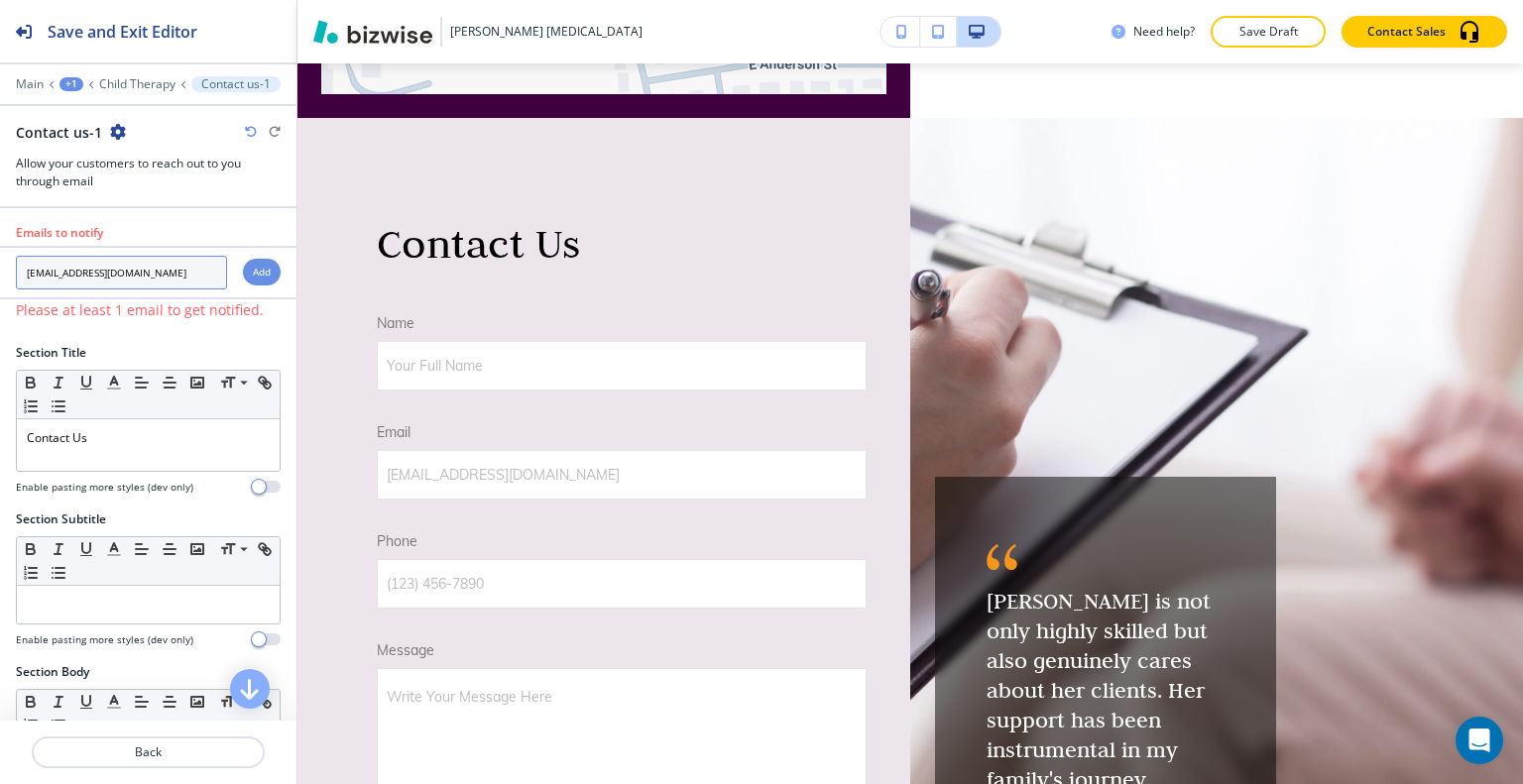 type on "drbrandi@sbcglobal.net" 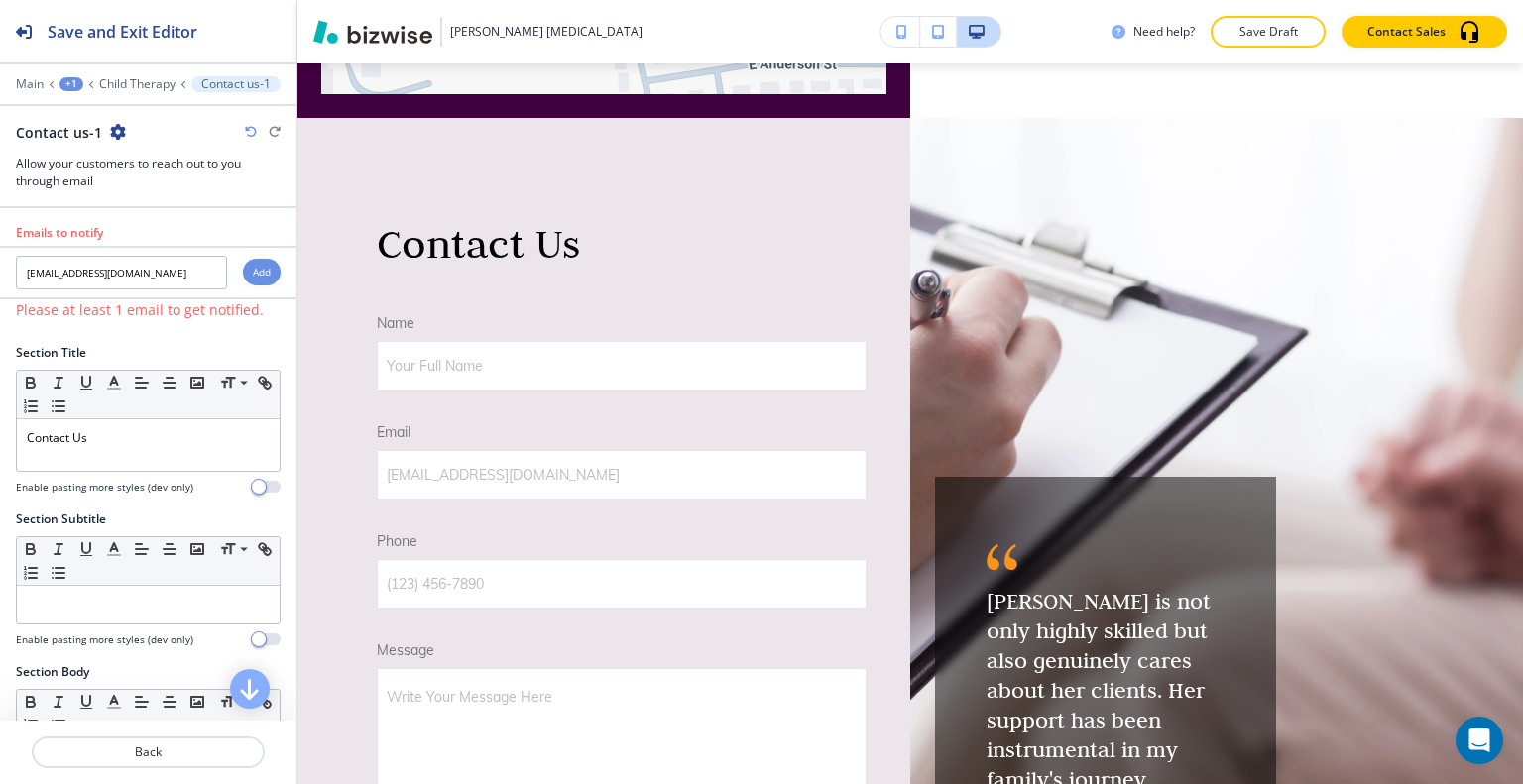 click on "Add" at bounding box center (262, 272) 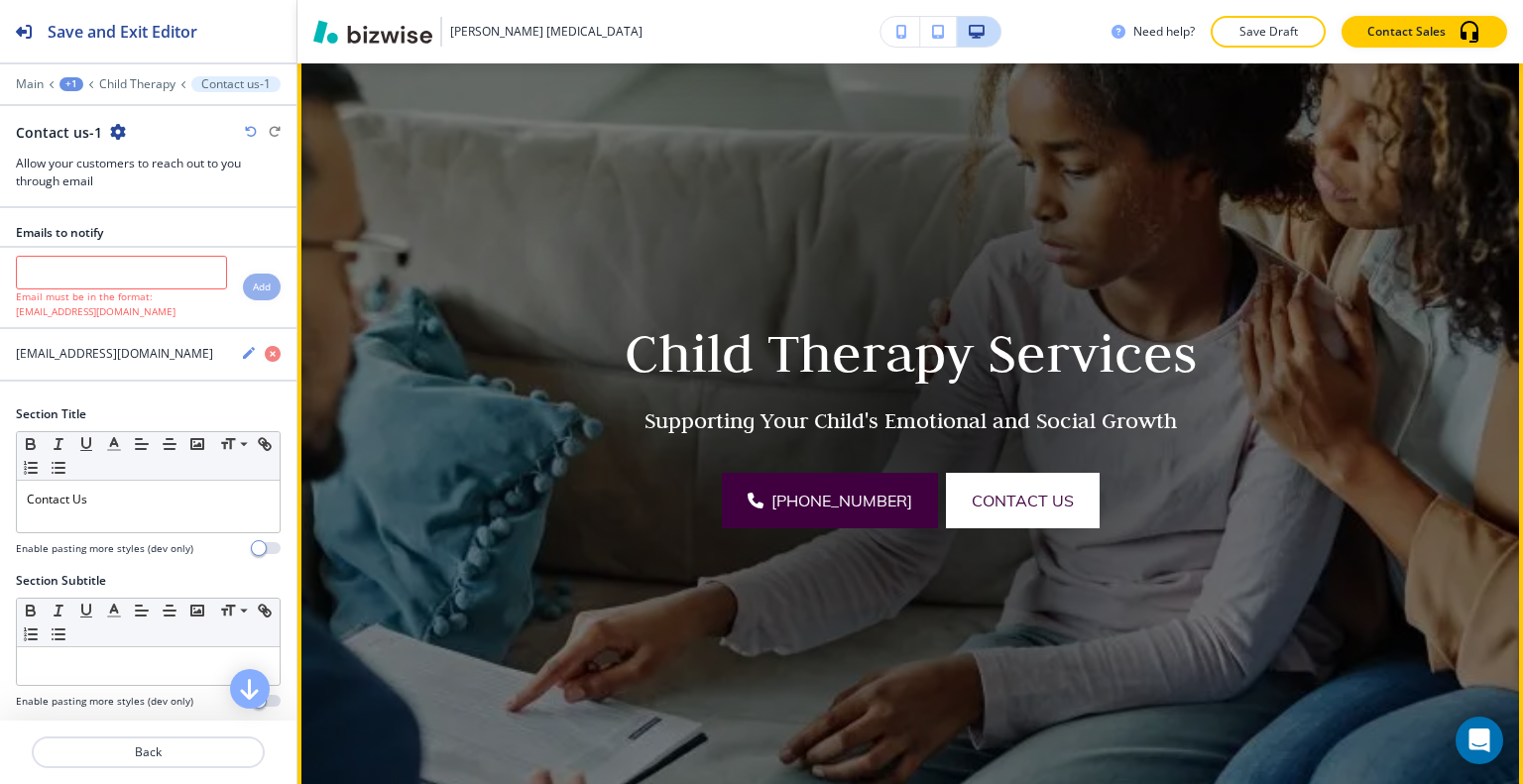 scroll, scrollTop: 0, scrollLeft: 0, axis: both 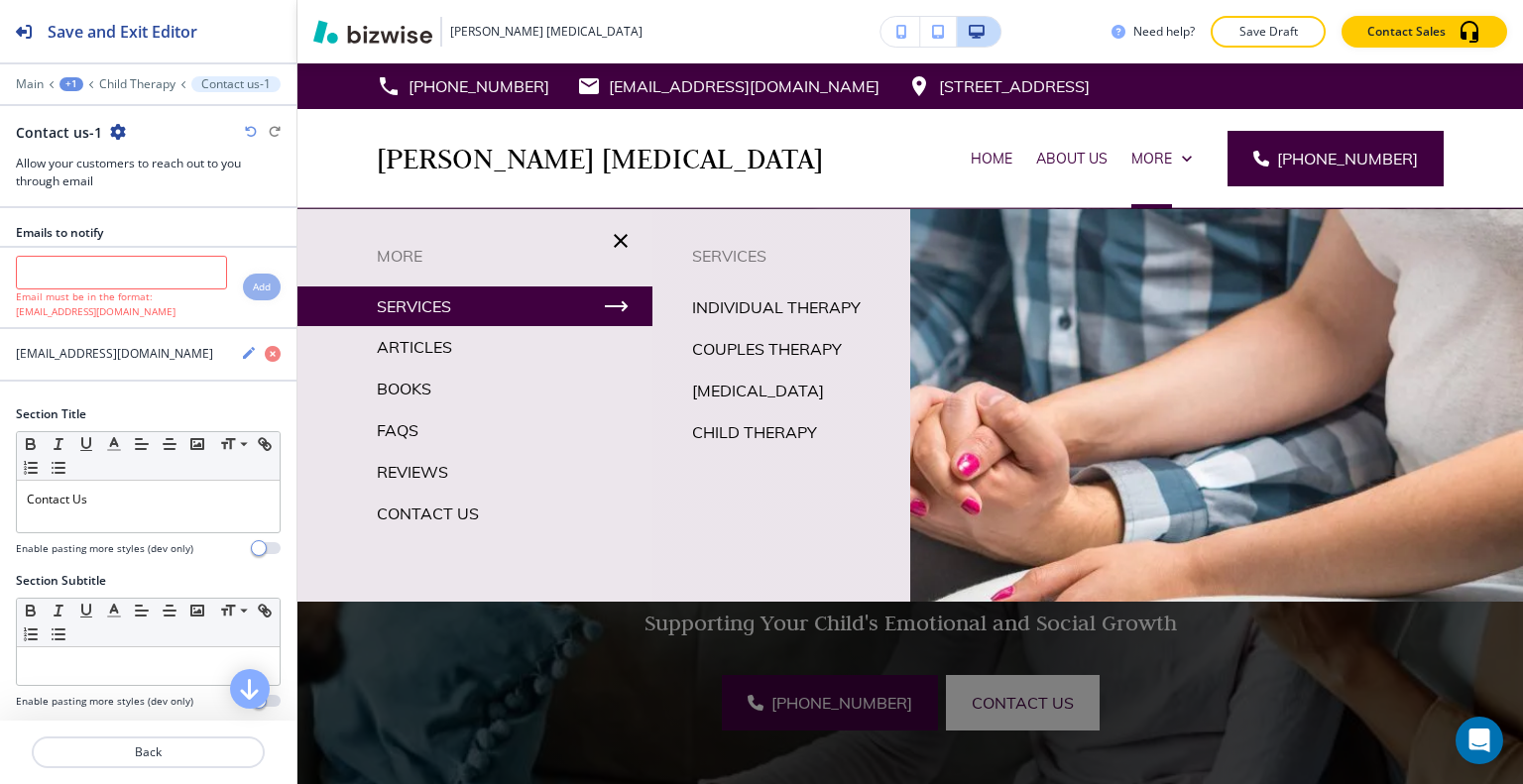 click on "Child Therapy" at bounding box center [755, 432] 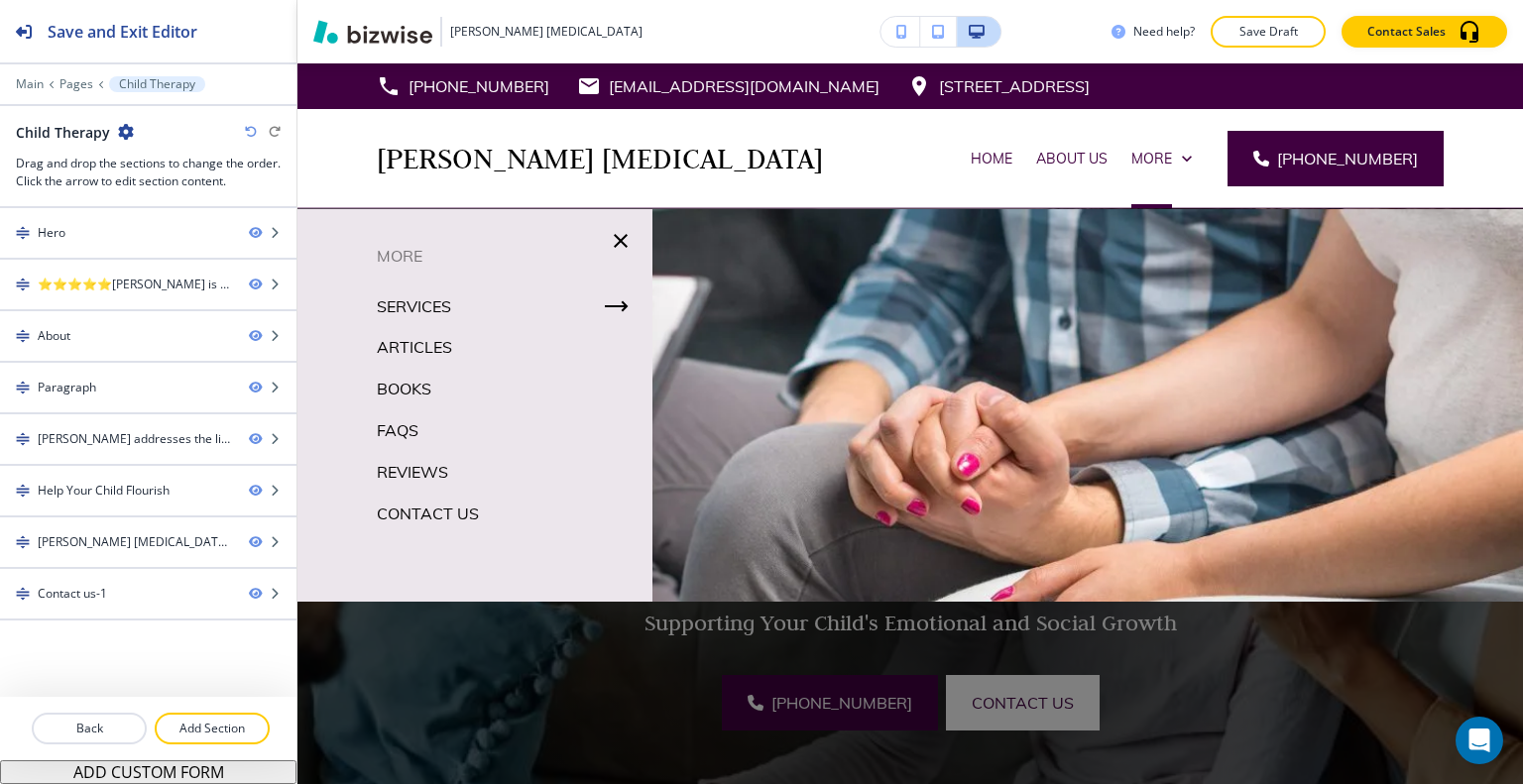 click on "Articles" at bounding box center [414, 347] 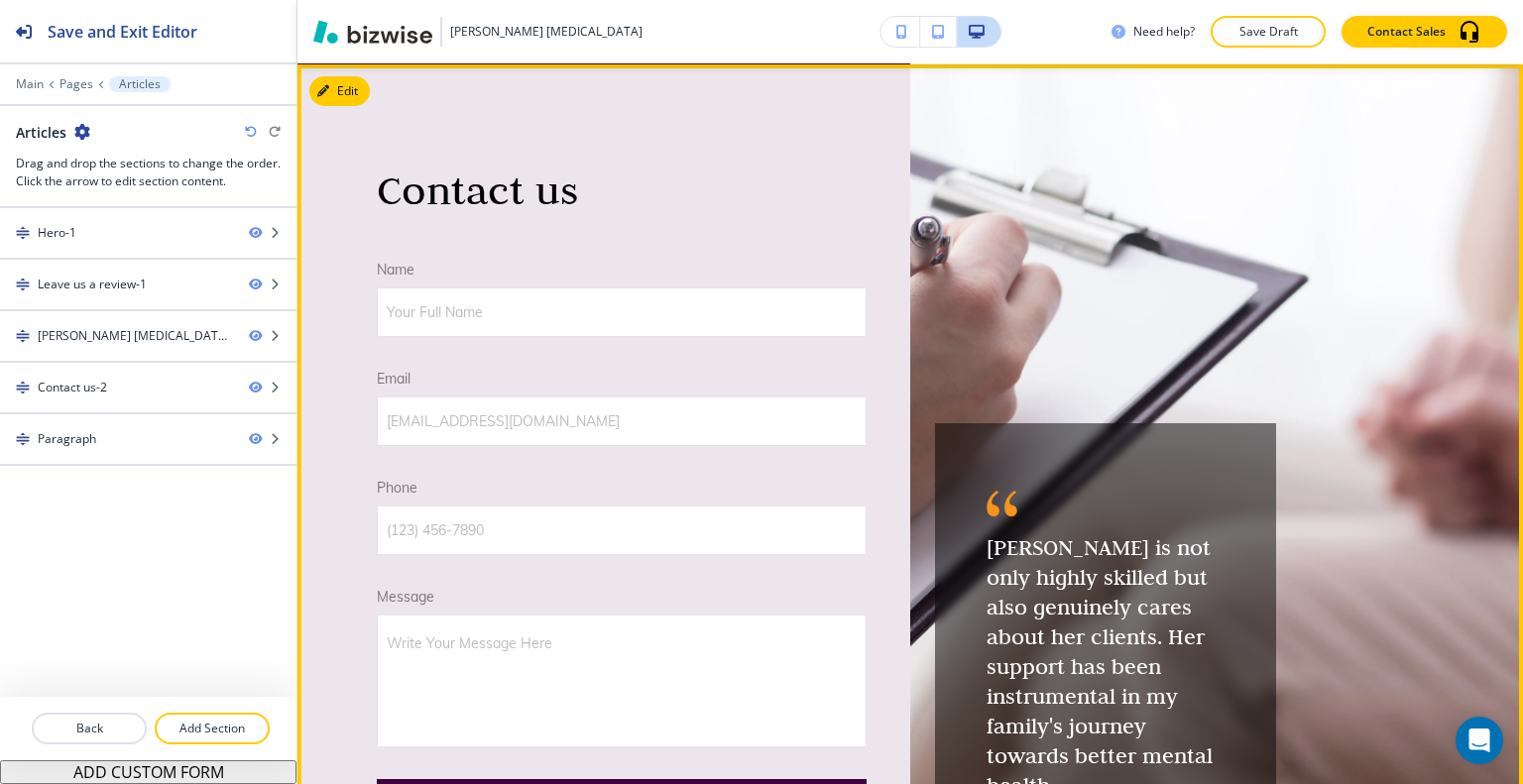 scroll, scrollTop: 2379, scrollLeft: 0, axis: vertical 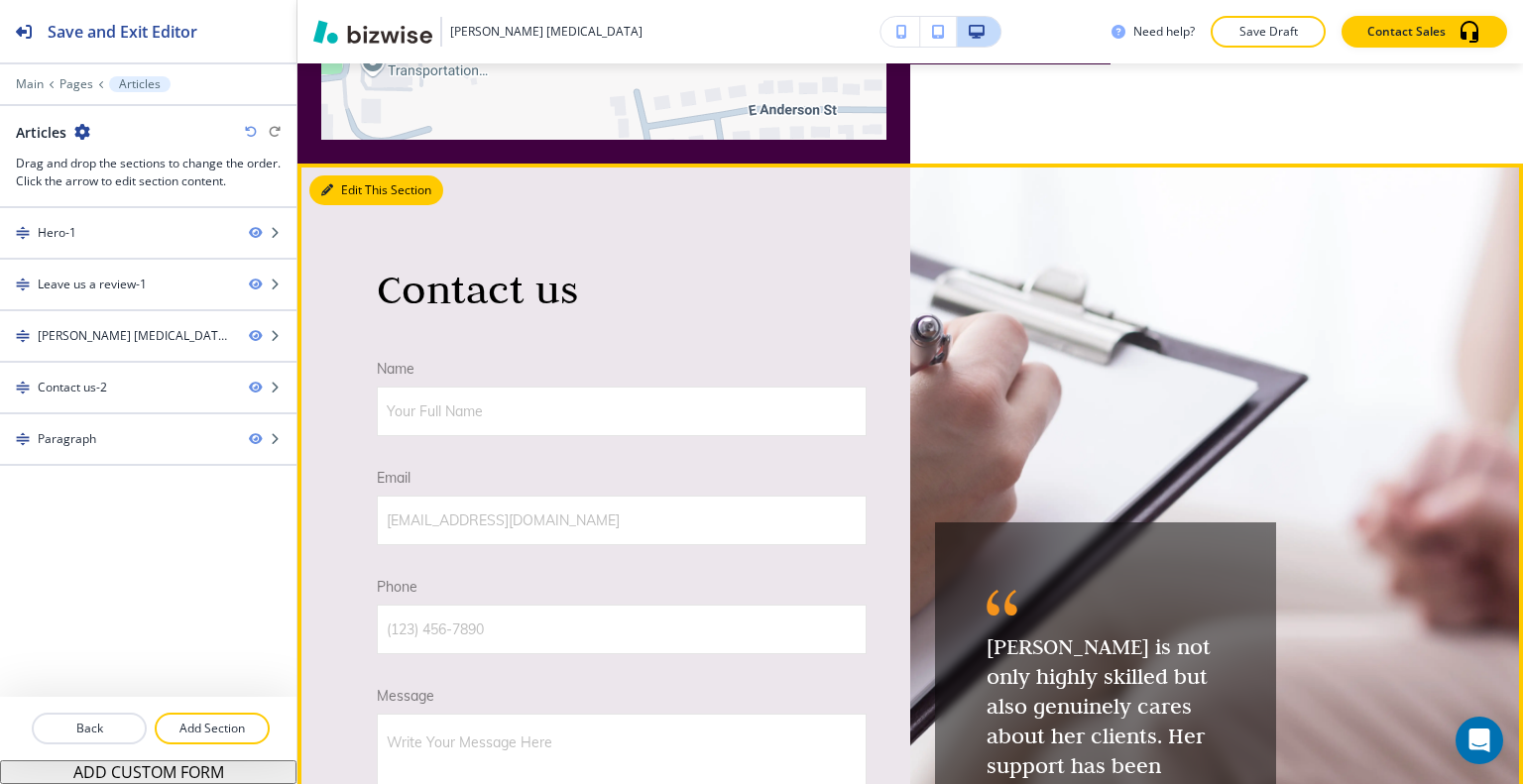click on "Edit This Section" at bounding box center [376, 190] 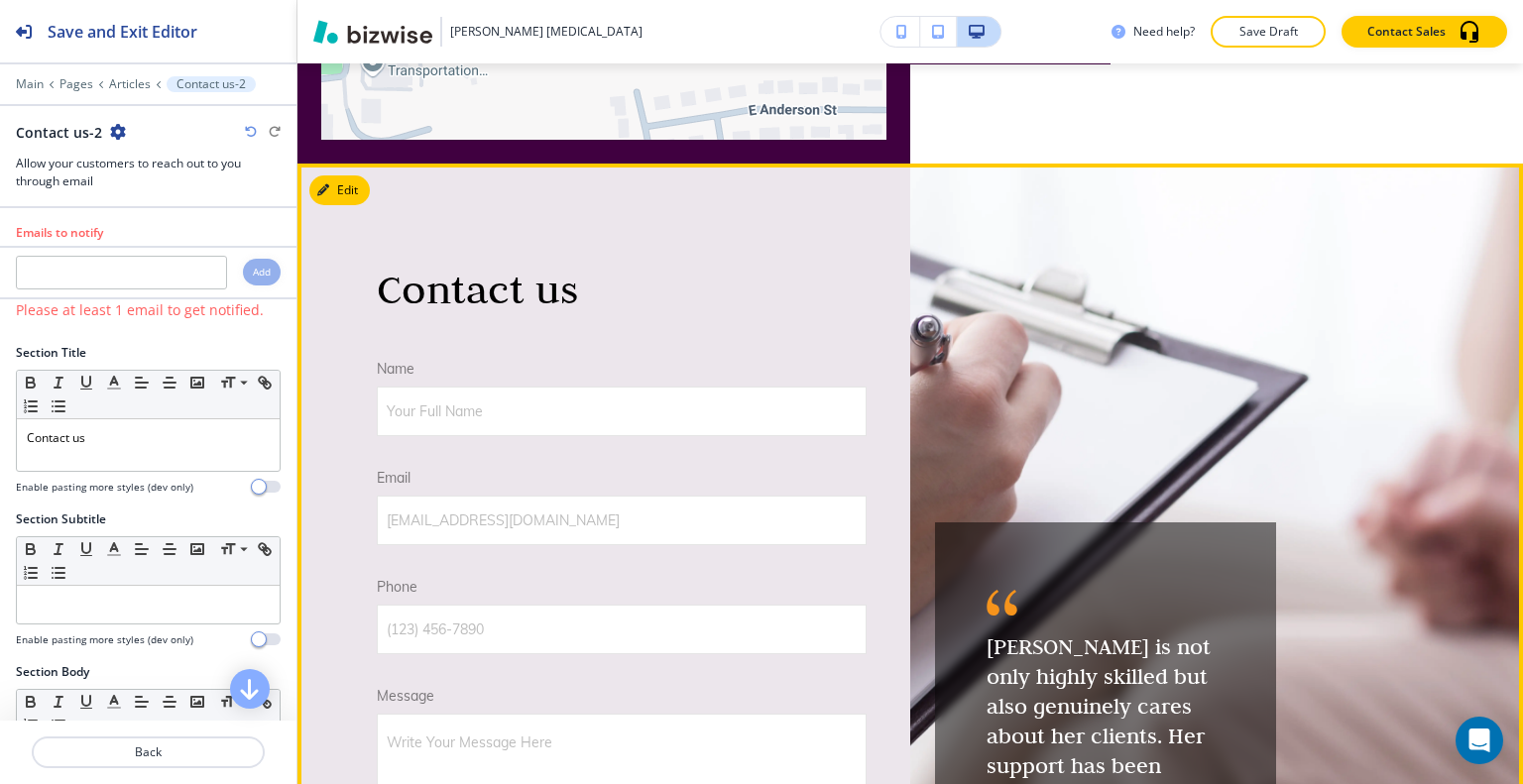 scroll, scrollTop: 2280, scrollLeft: 0, axis: vertical 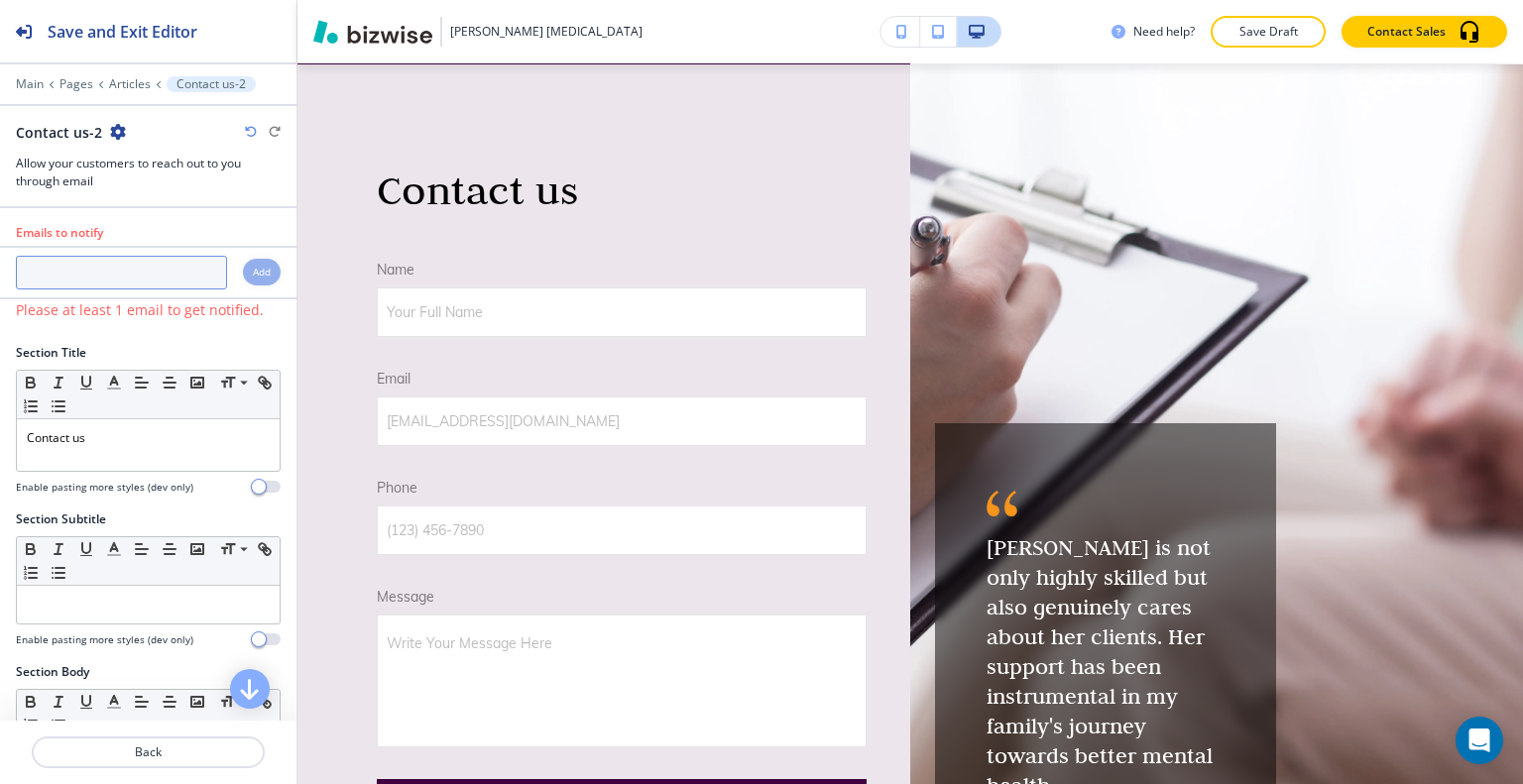 paste on "drbrandi@sbcglobal.net" 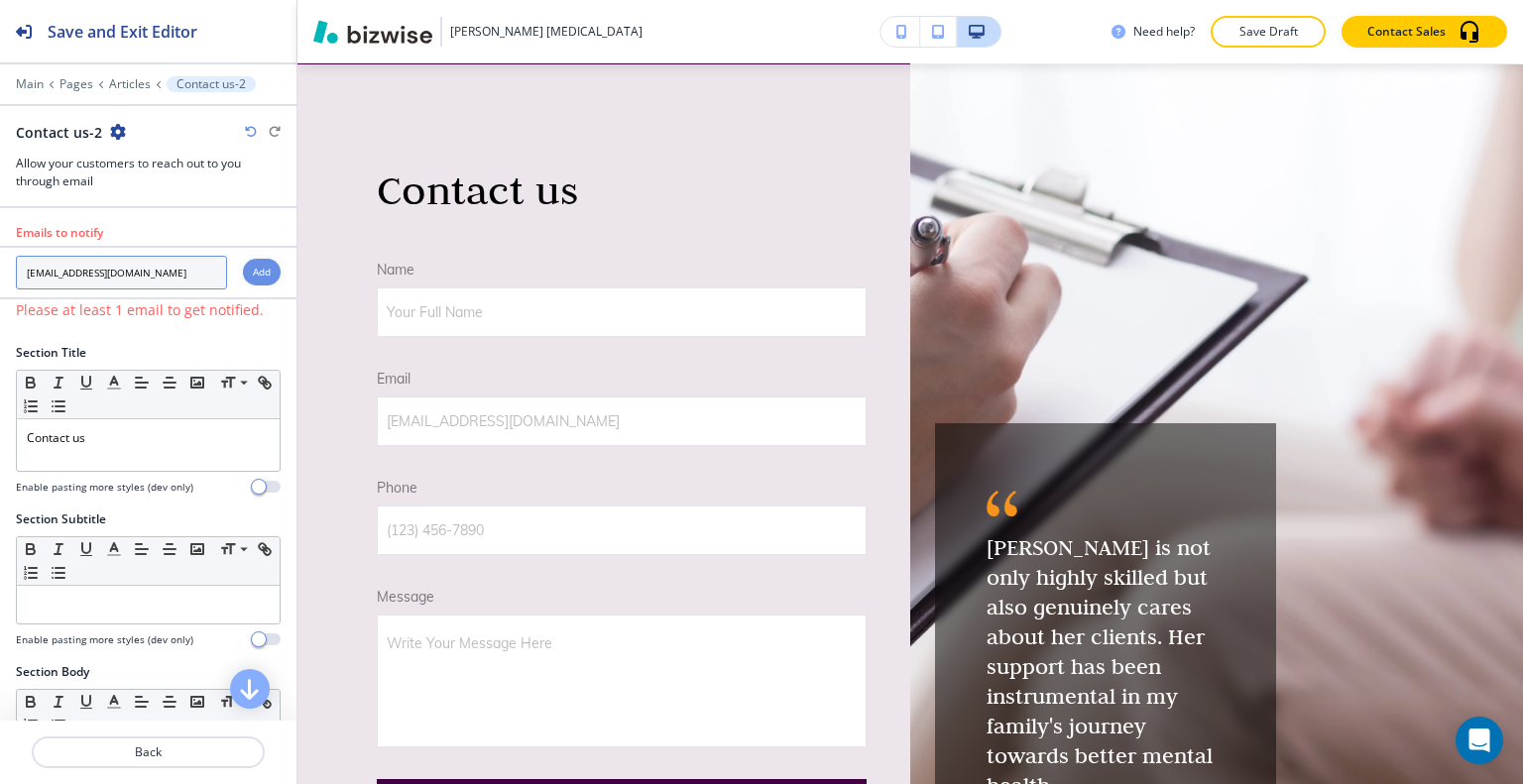 type on "drbrandi@sbcglobal.net" 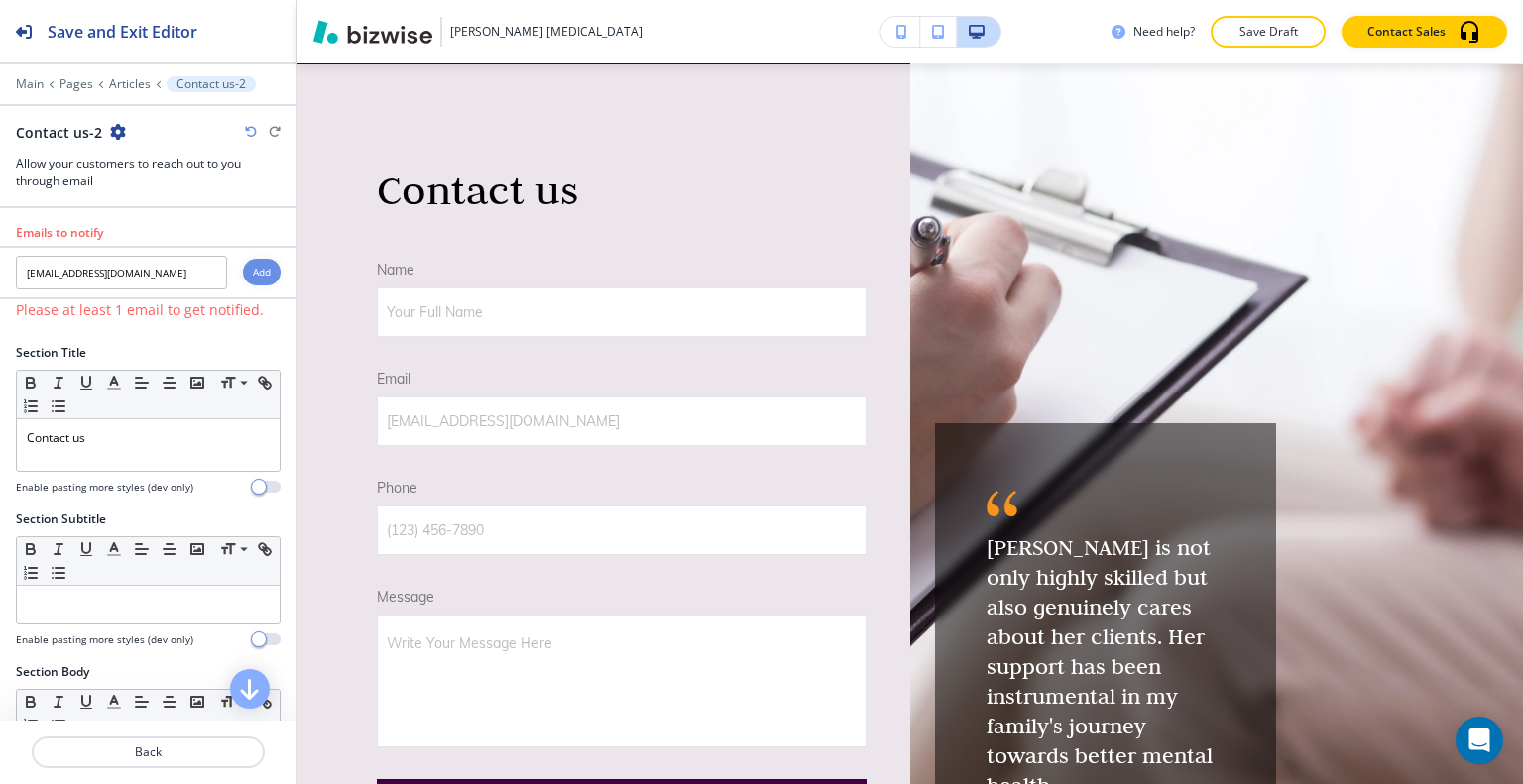 click on "Add" at bounding box center [262, 272] 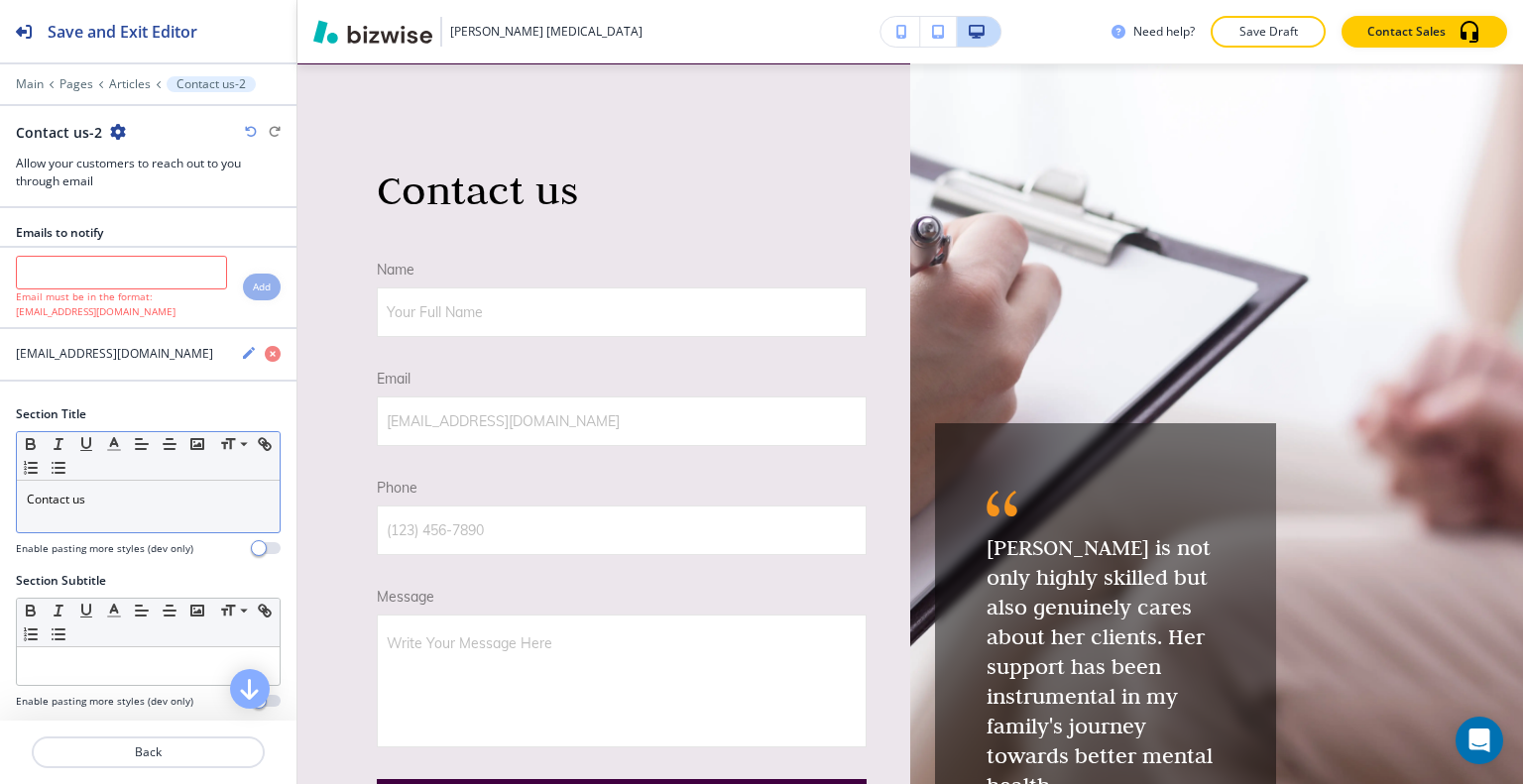 click on "Contact us" at bounding box center (148, 500) 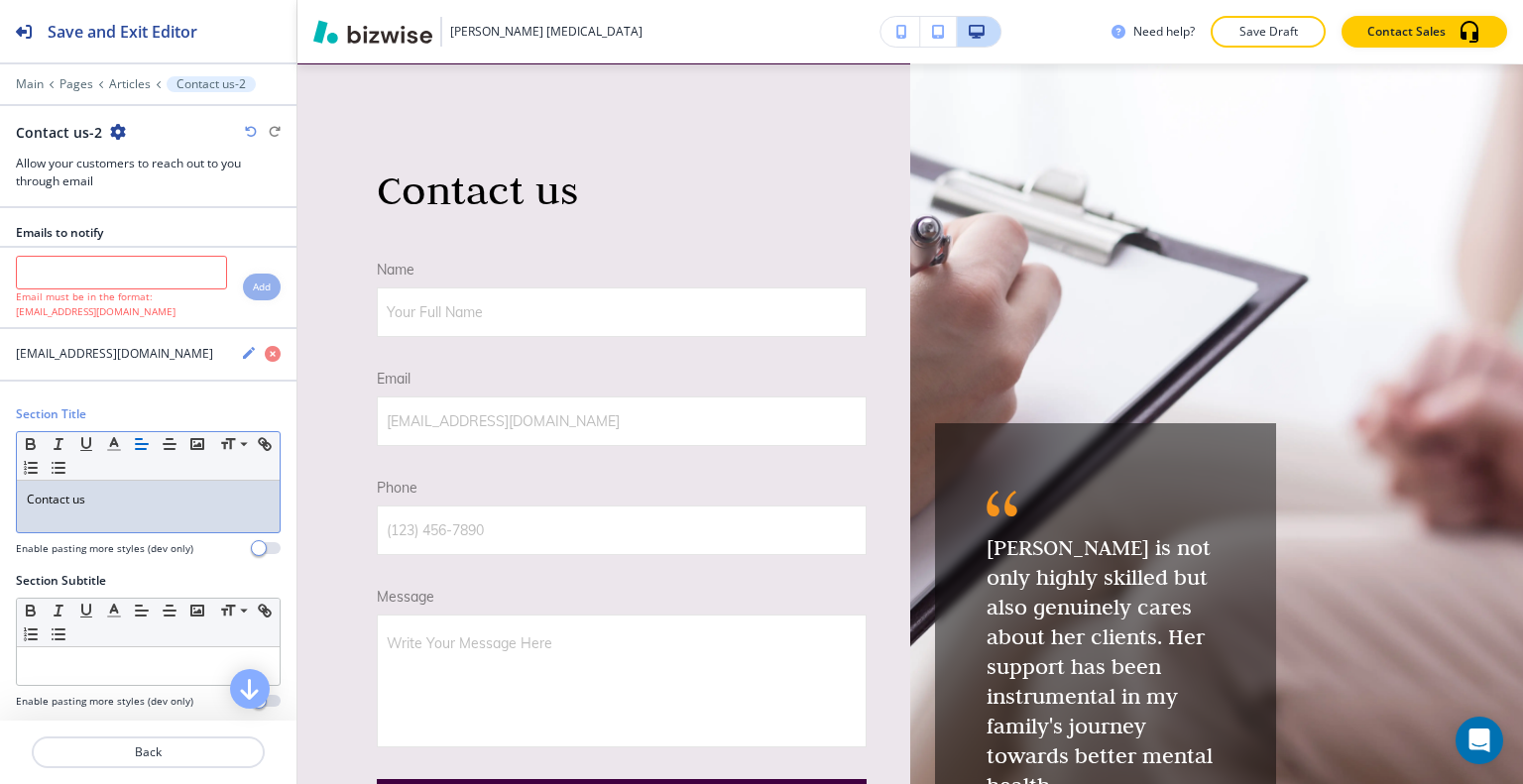 type 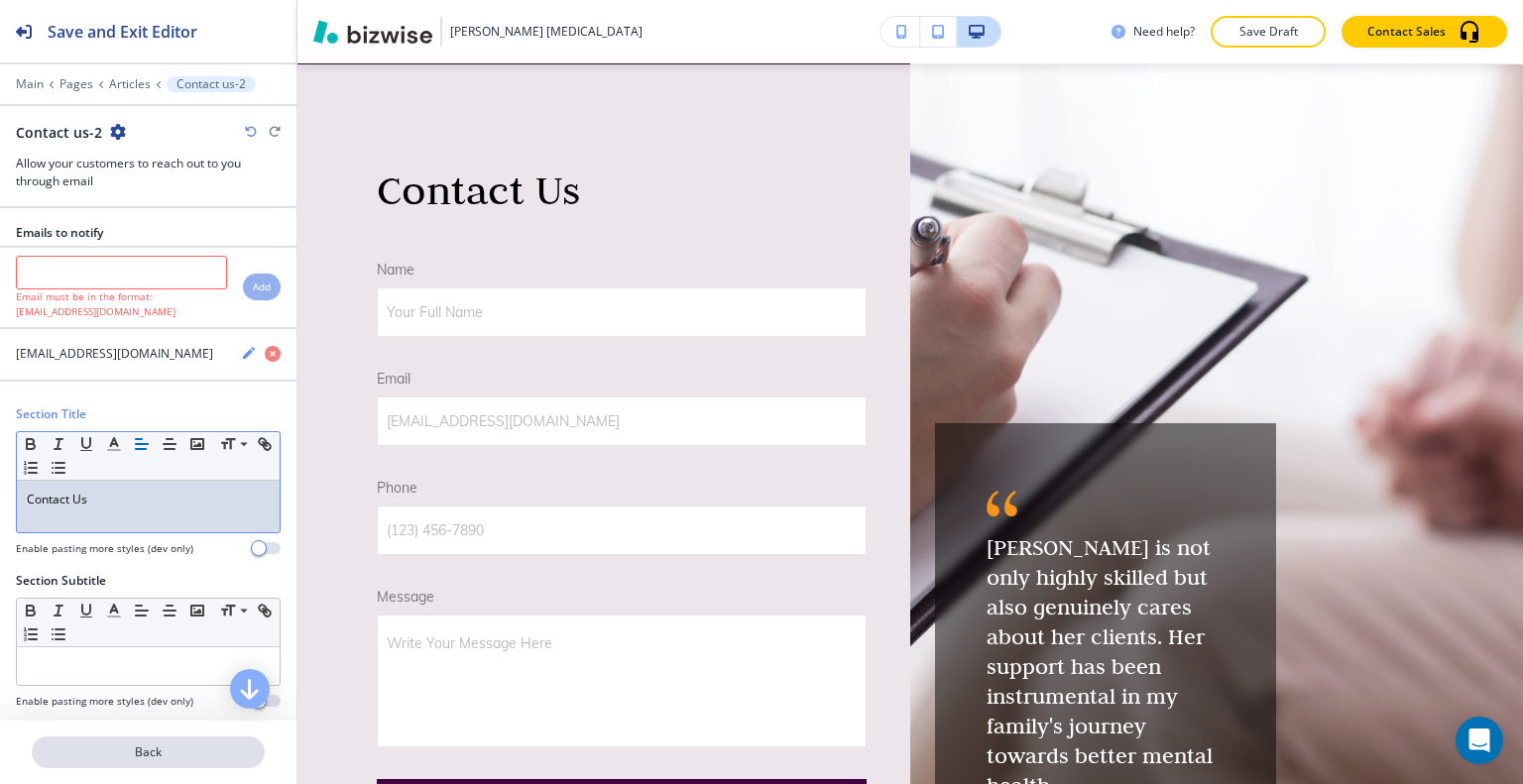 click on "Back" at bounding box center [148, 752] 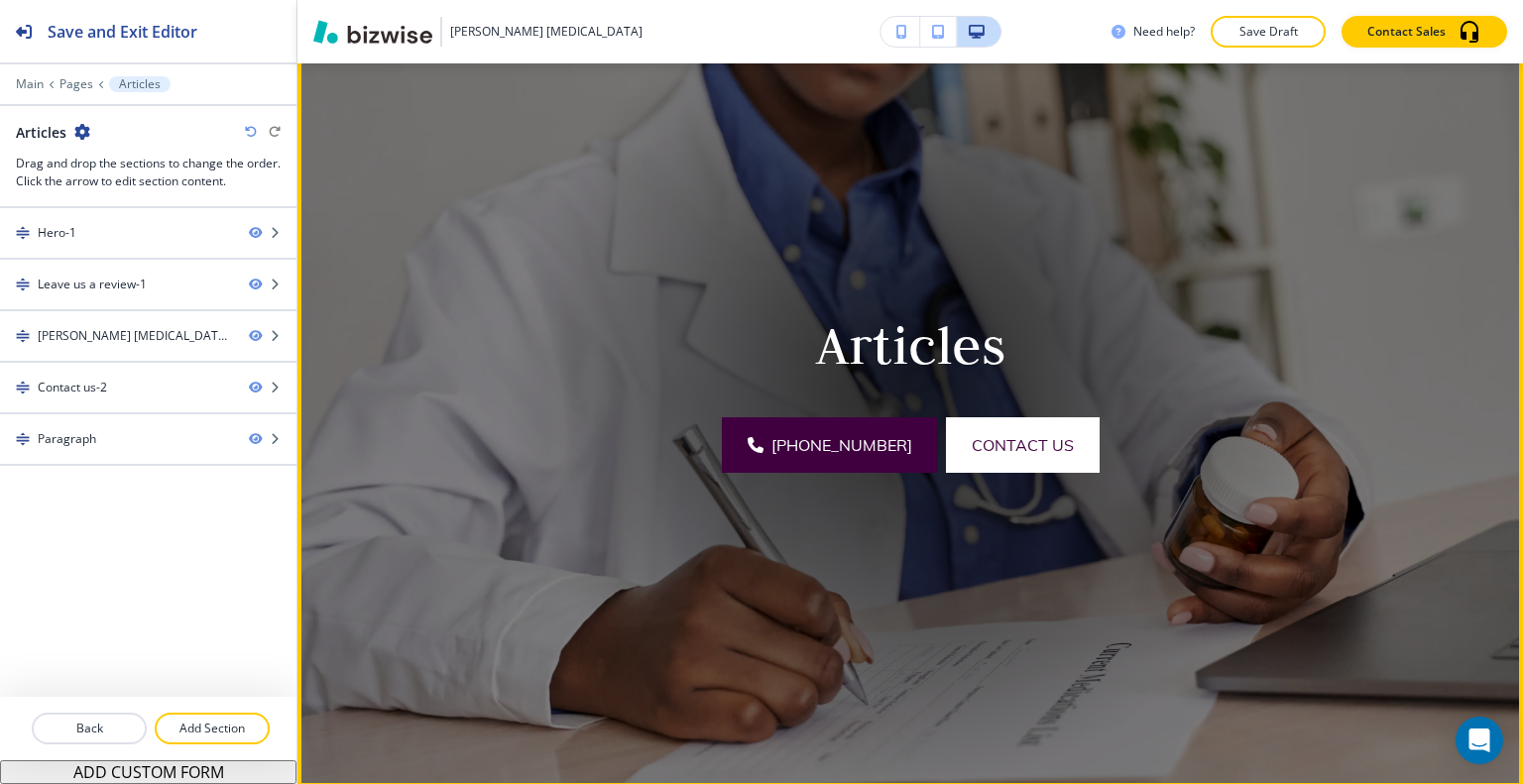 scroll, scrollTop: 0, scrollLeft: 0, axis: both 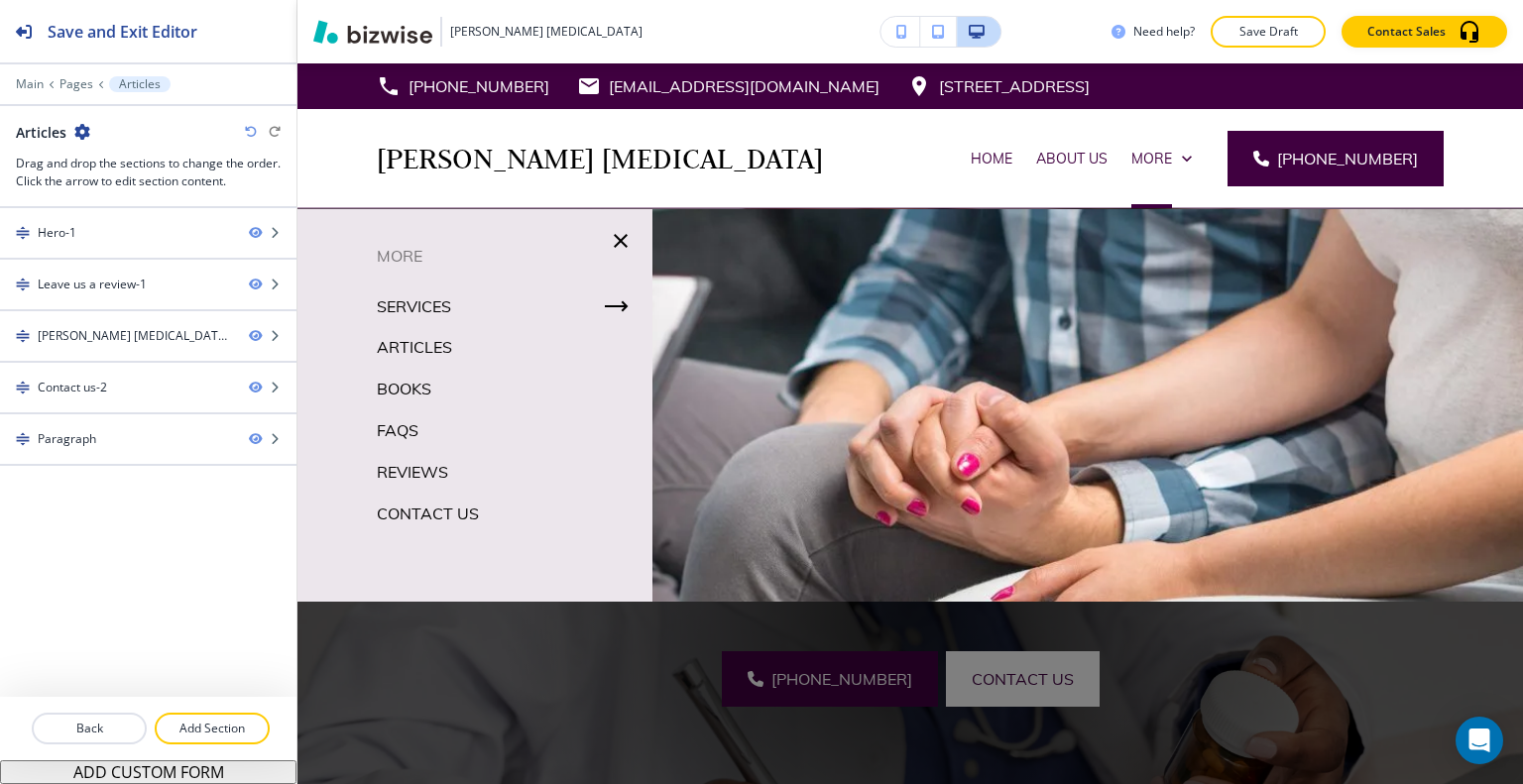 click on "Books" at bounding box center [404, 389] 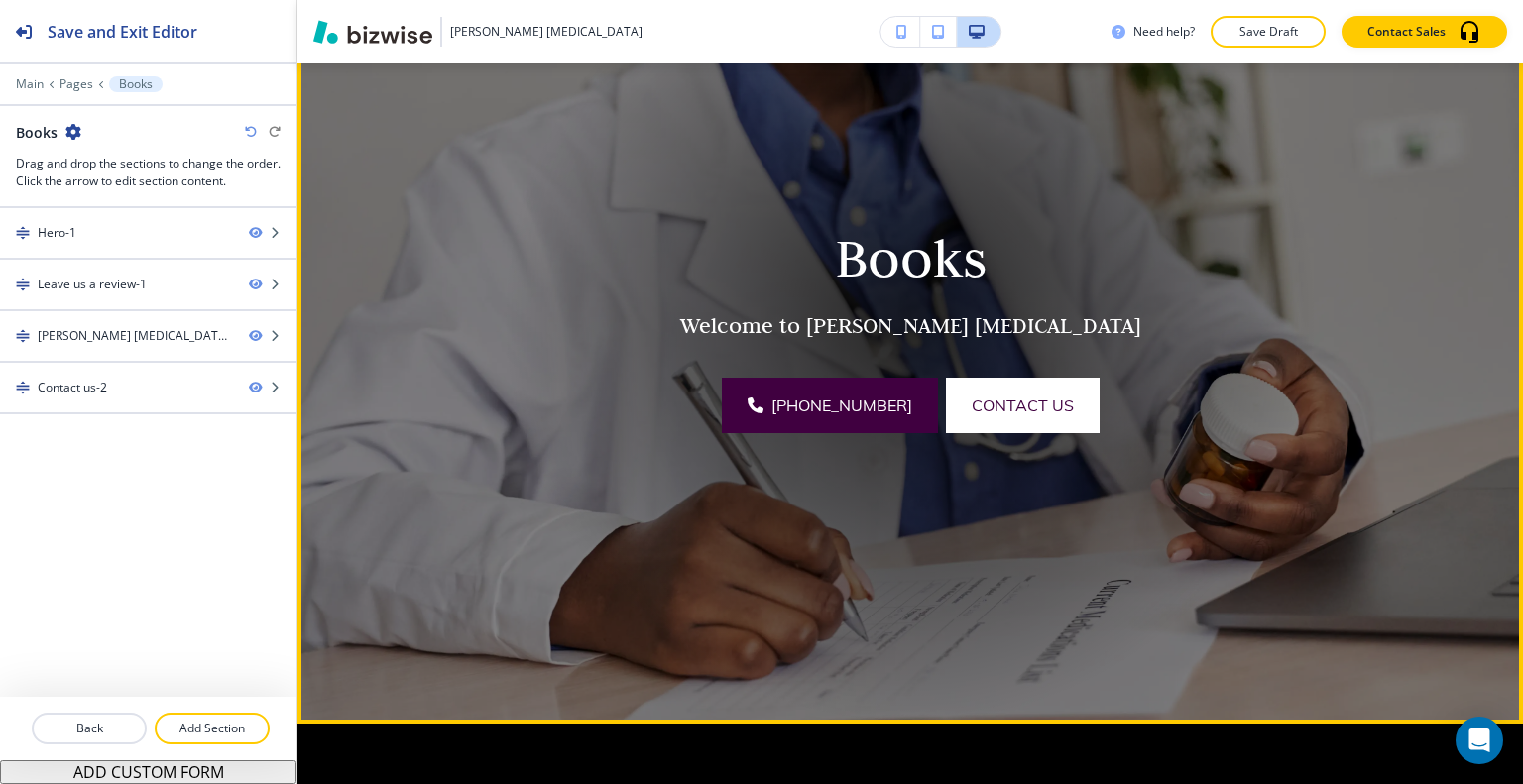 scroll, scrollTop: 0, scrollLeft: 0, axis: both 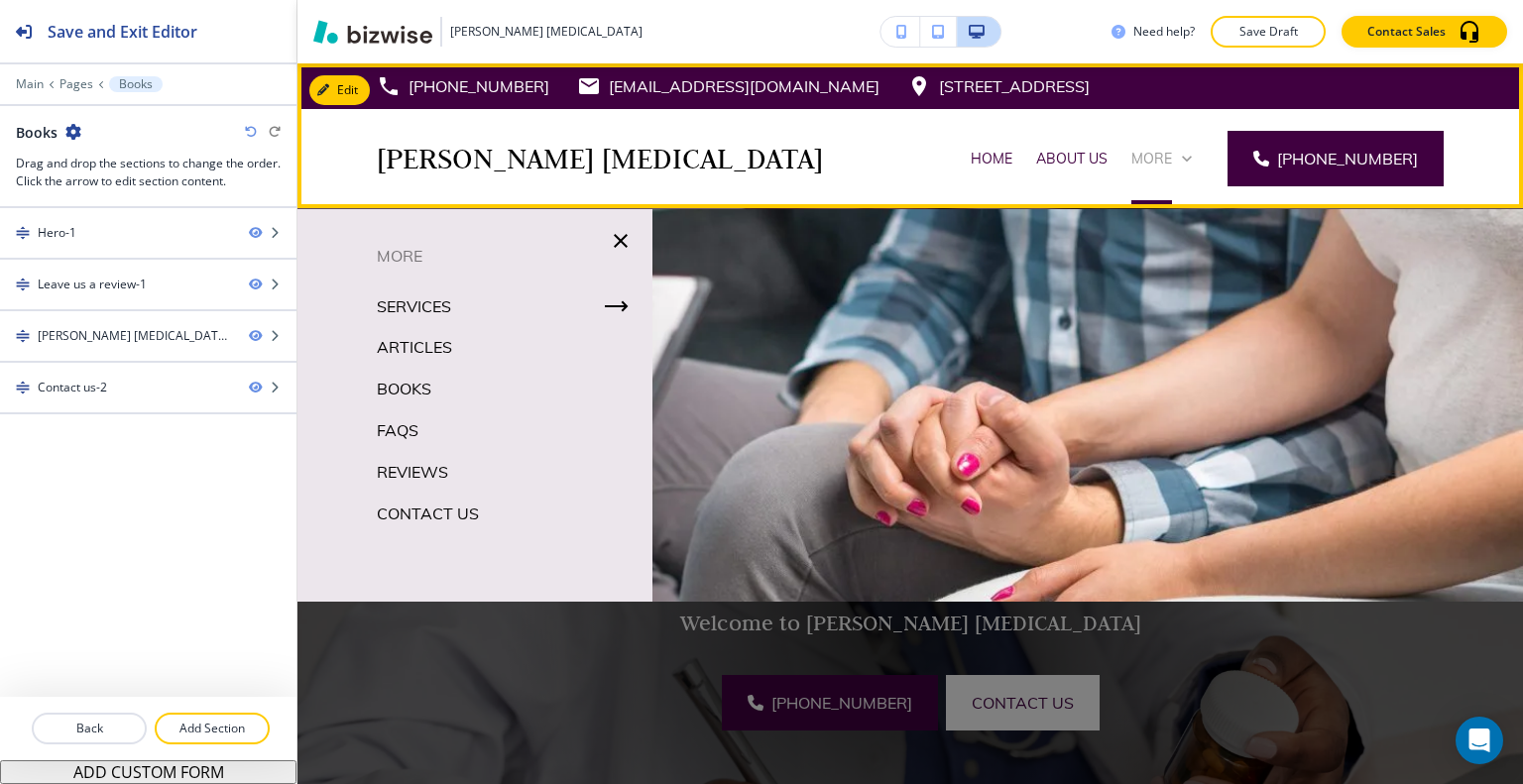 click on "More" at bounding box center (1151, 159) 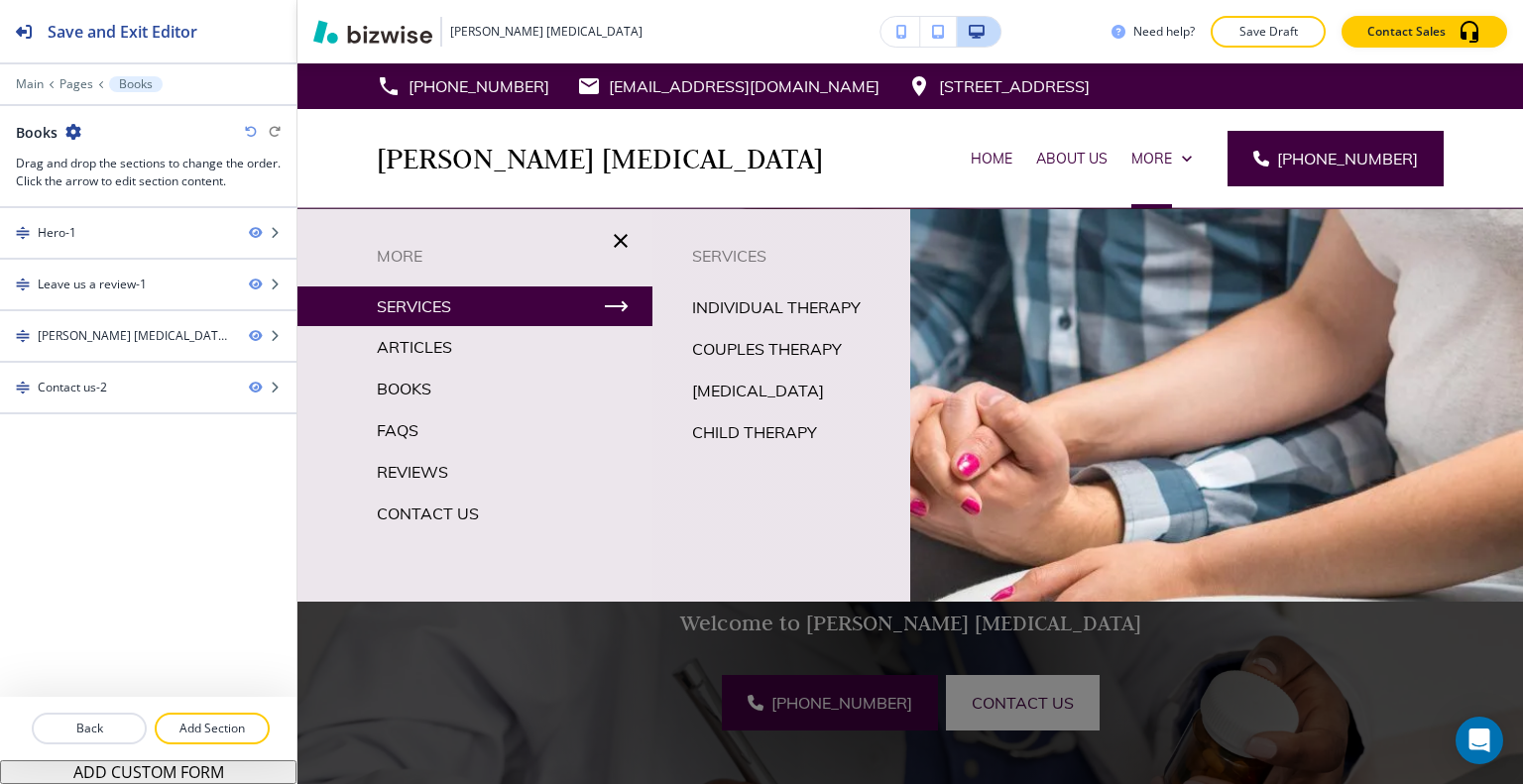 click on "Books" at bounding box center [404, 389] 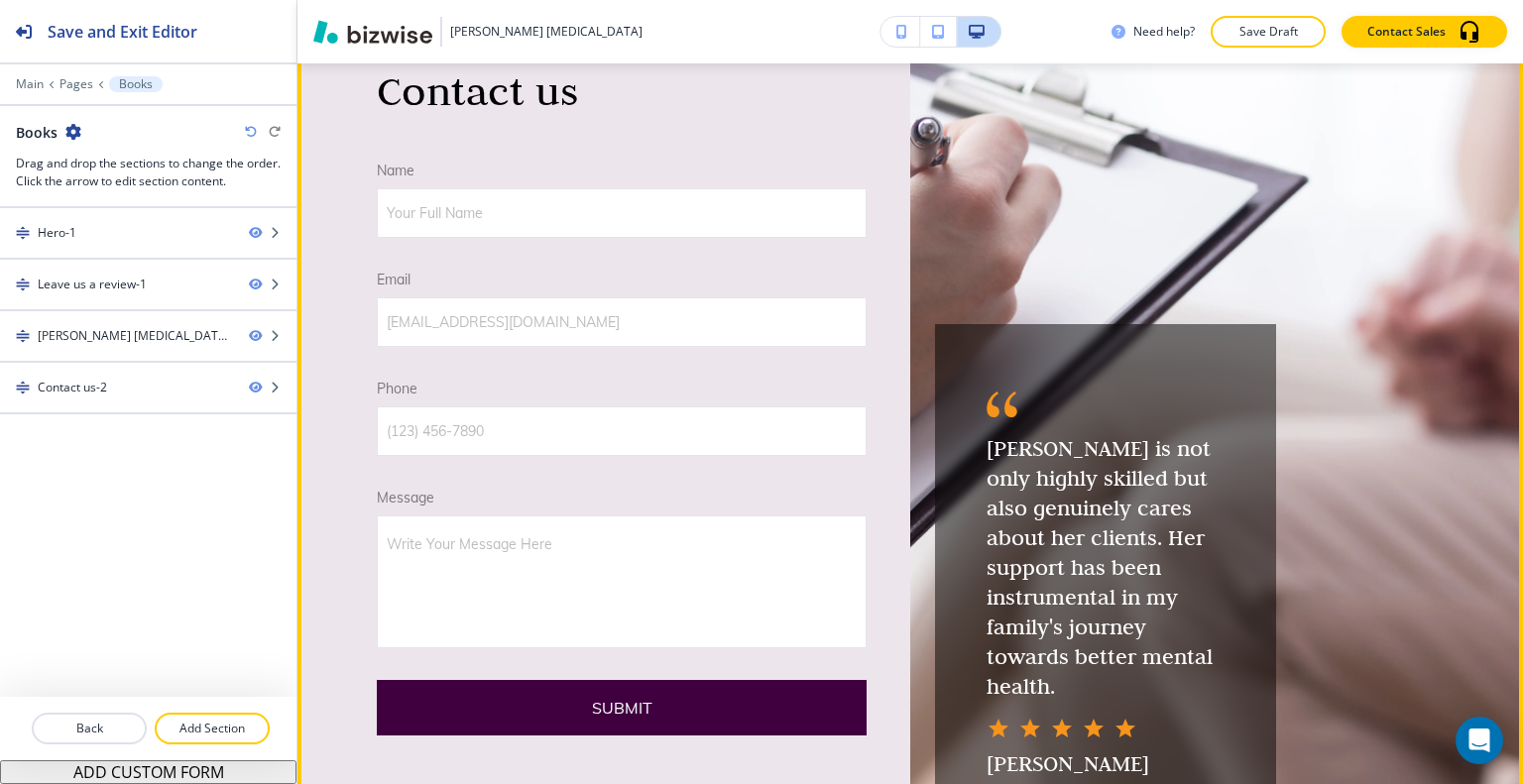scroll, scrollTop: 2181, scrollLeft: 0, axis: vertical 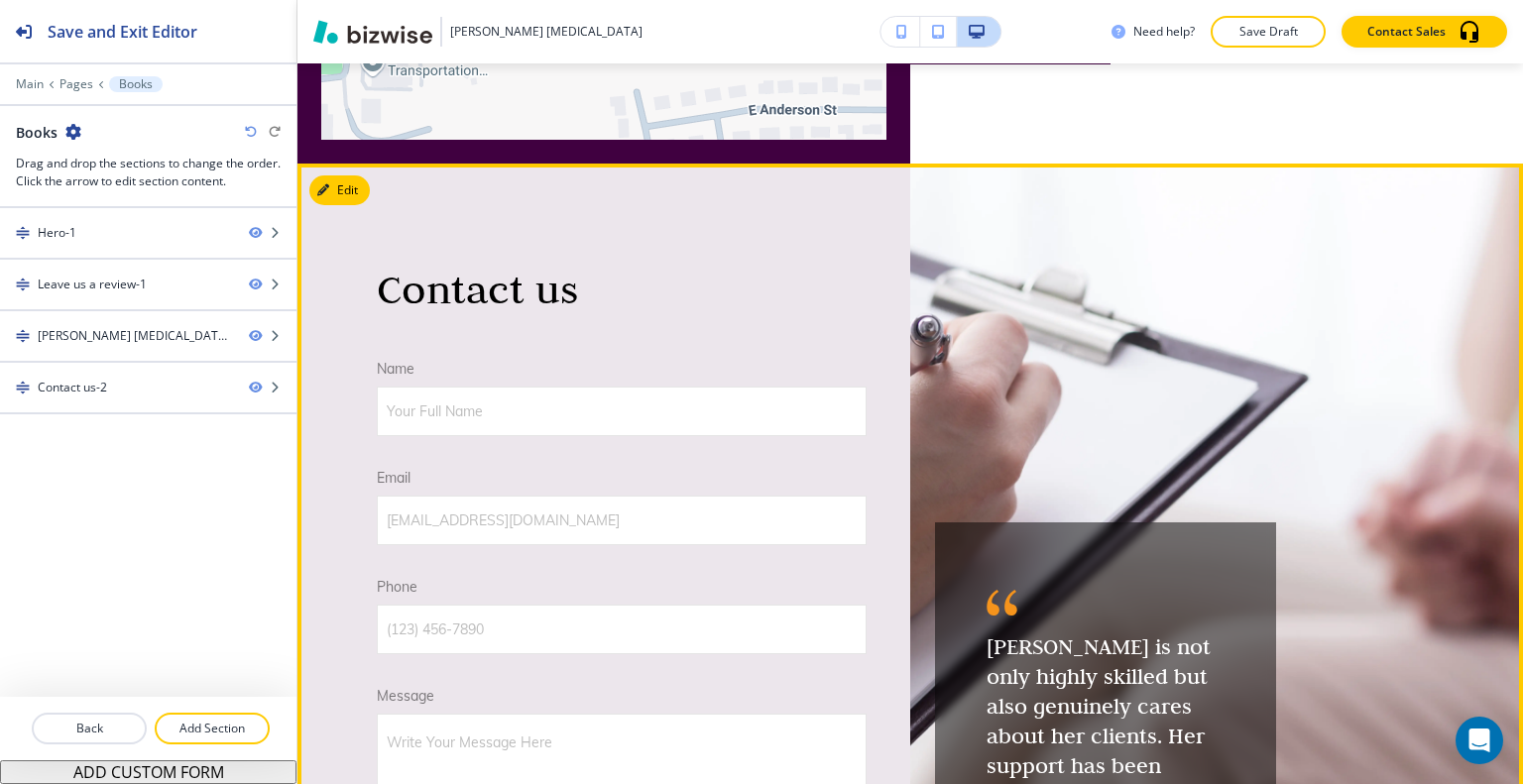 click on "Contact us Name Your Full Name Your Full Name Email email@example.com email@example.com Phone (123) 456-7890 (123) 456-7890 Message Write Your Message Here x Write Your Message Here Submit" at bounding box center (604, 598) 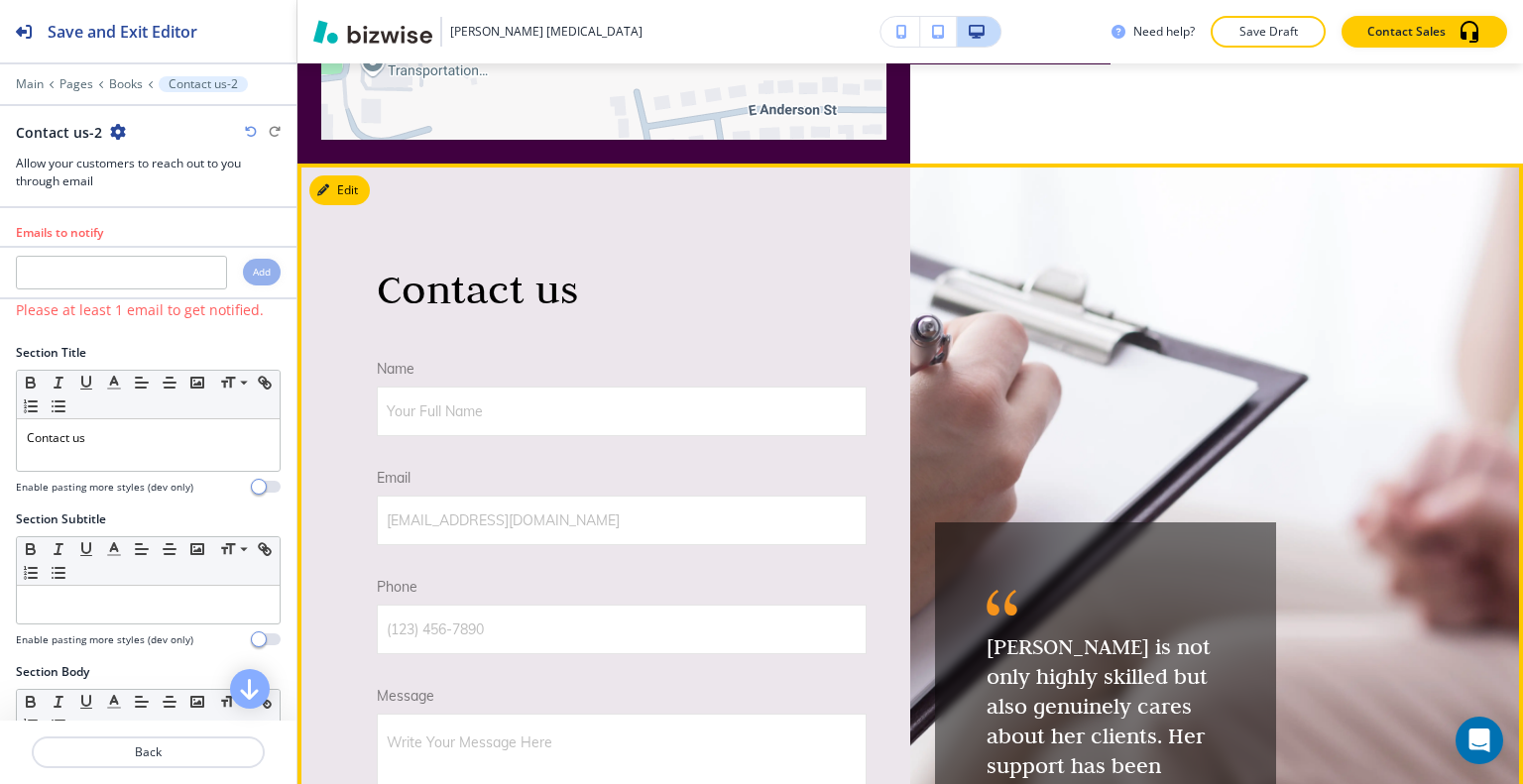 scroll, scrollTop: 2280, scrollLeft: 0, axis: vertical 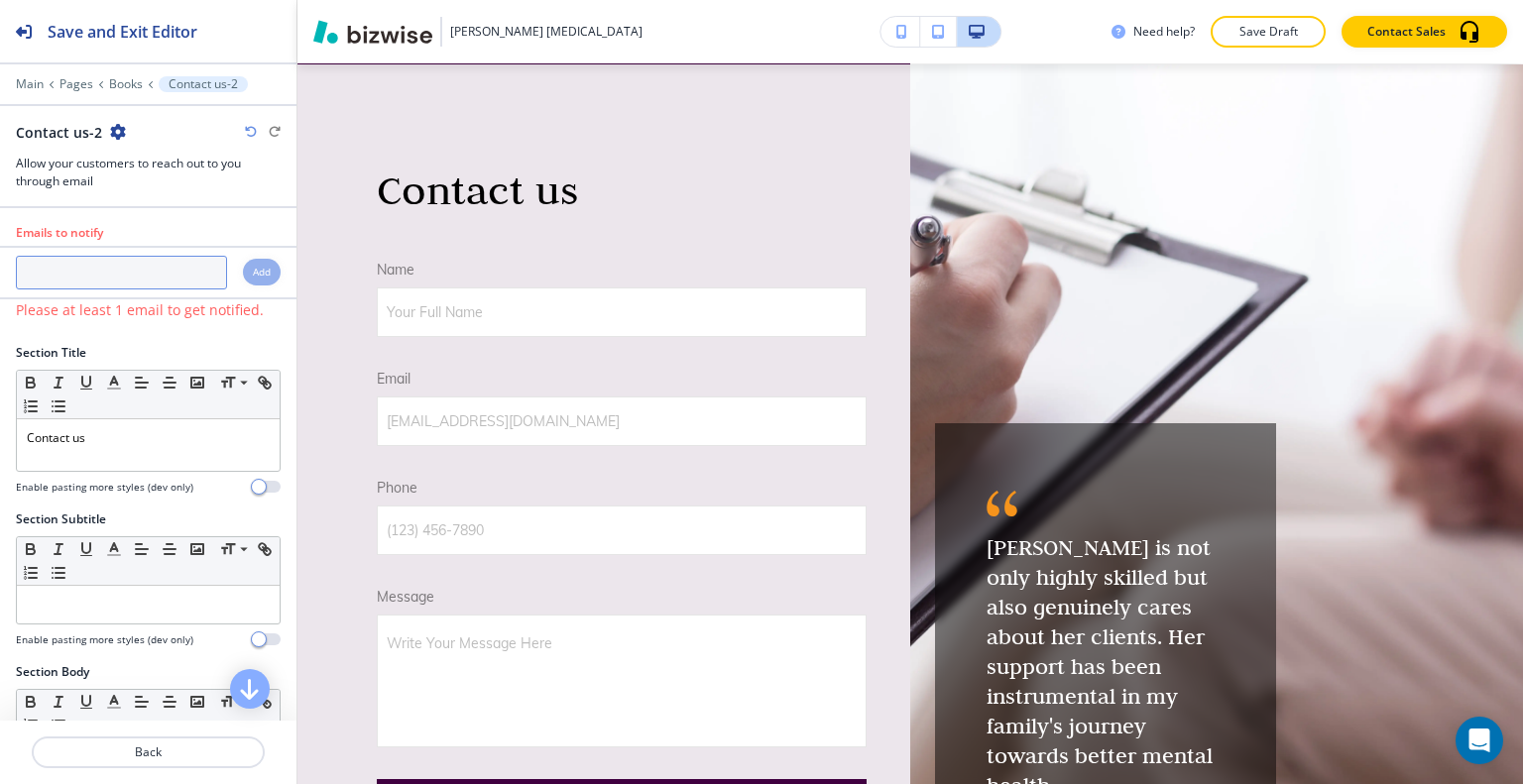 paste on "drbrandi@sbcglobal.net" 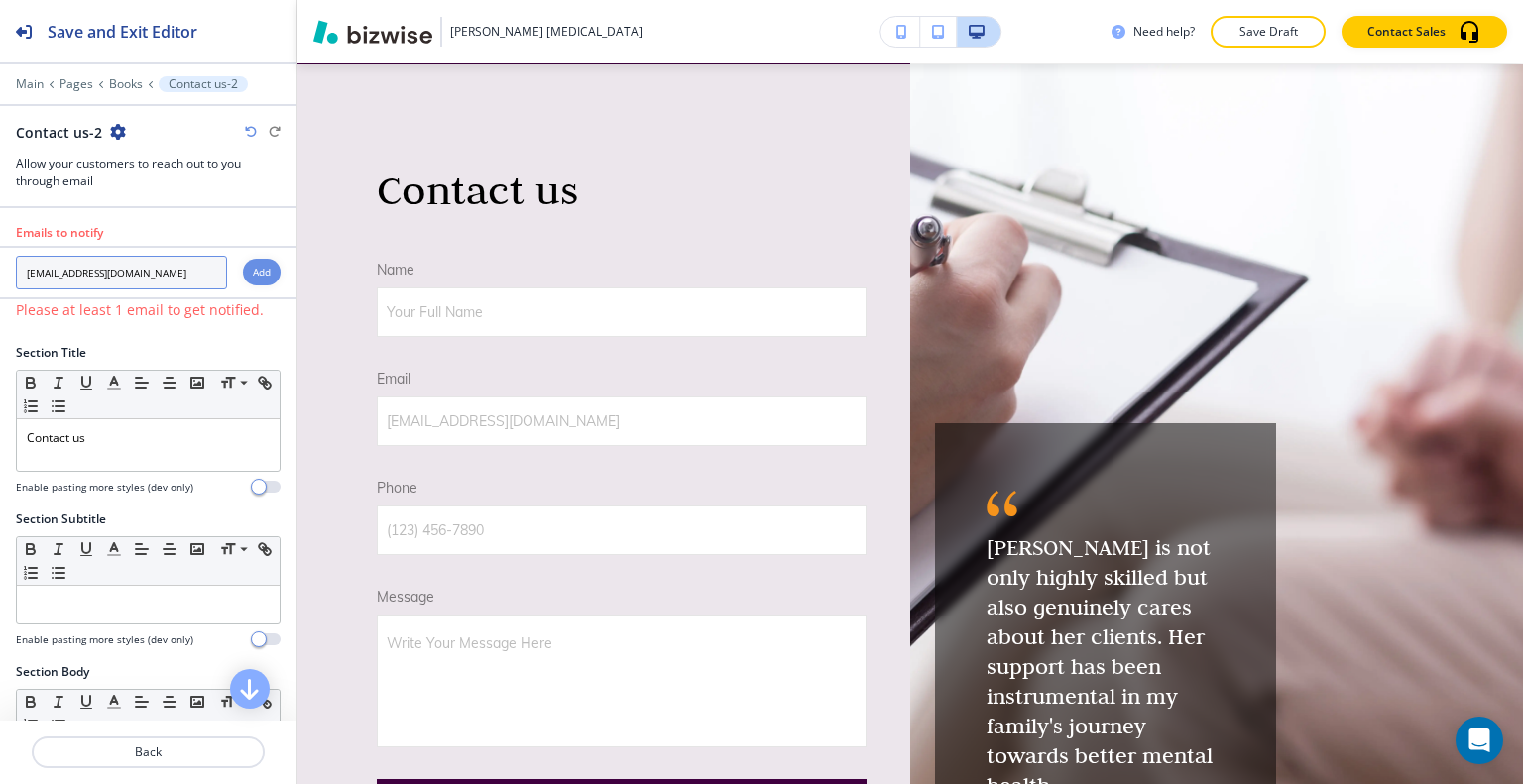 type on "drbrandi@sbcglobal.net" 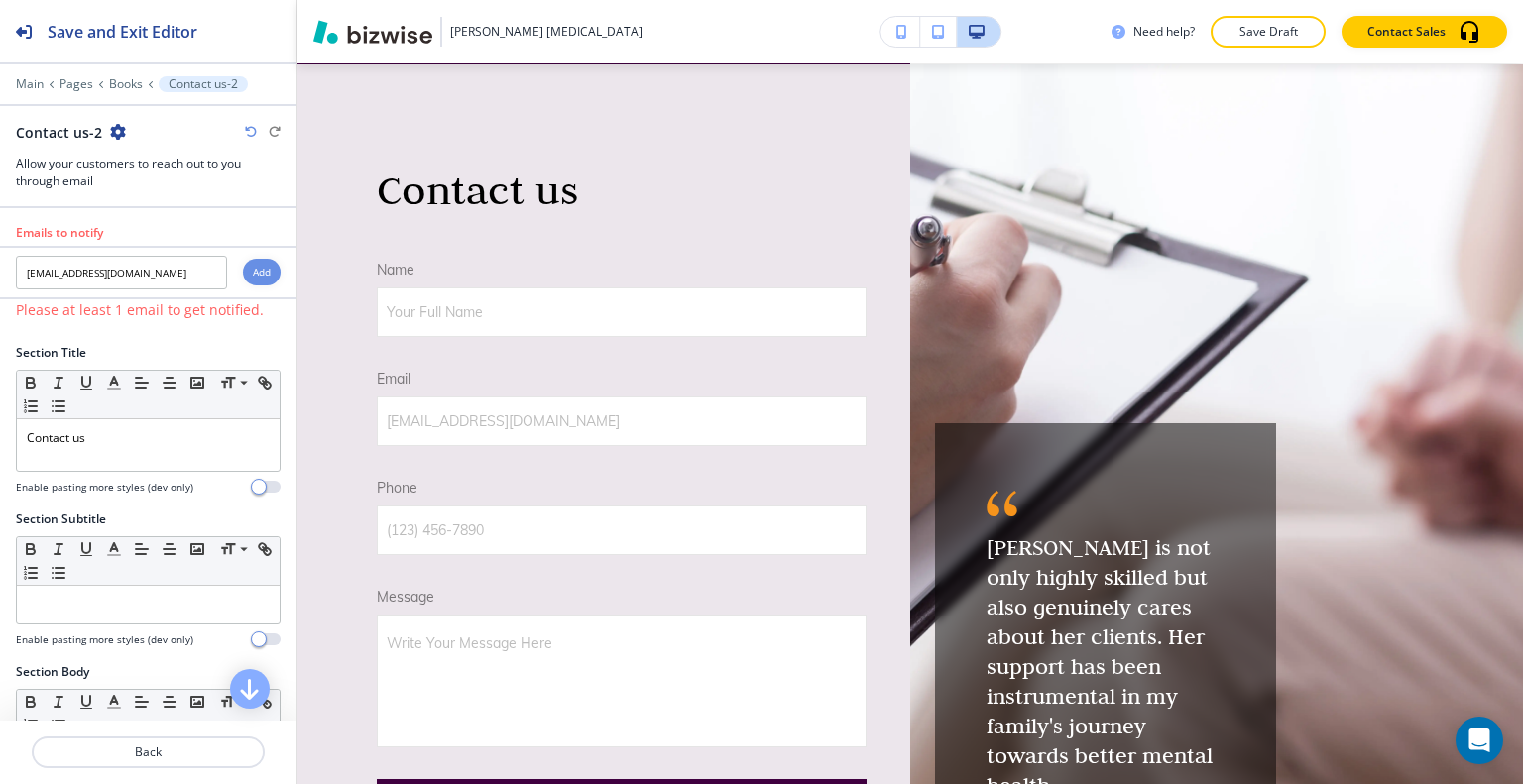 click on "Add" at bounding box center (262, 272) 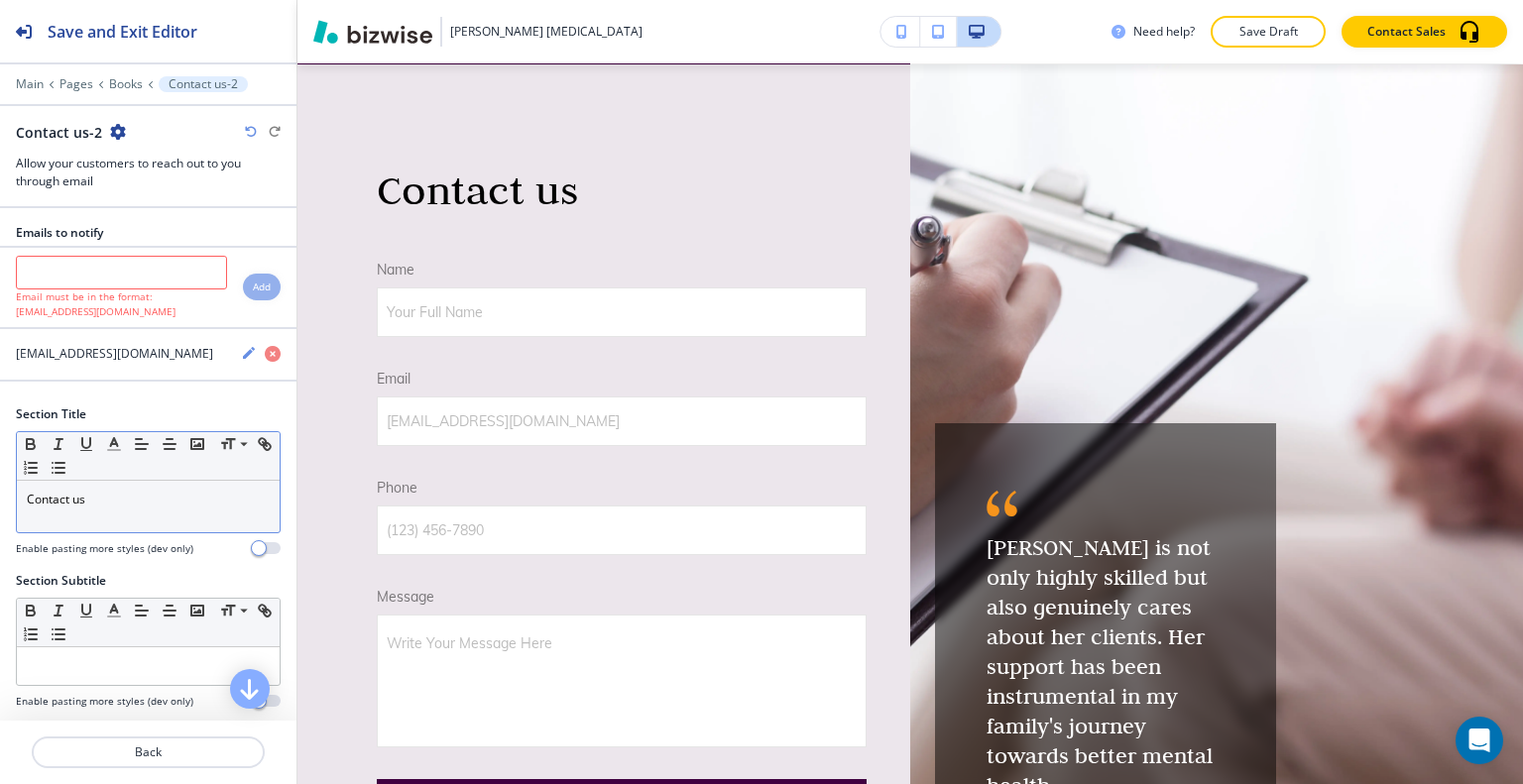 click on "Contact us" at bounding box center (148, 500) 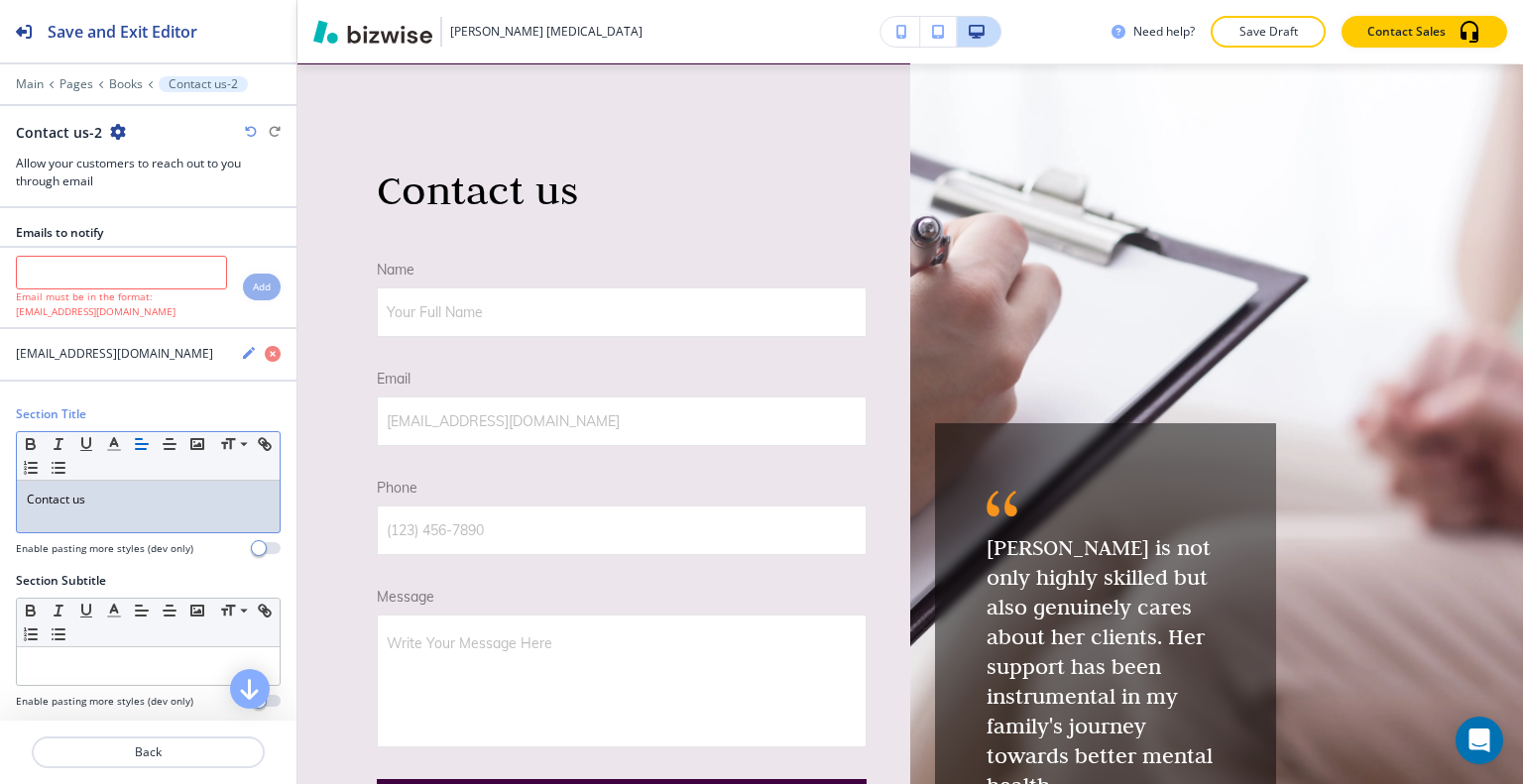 type 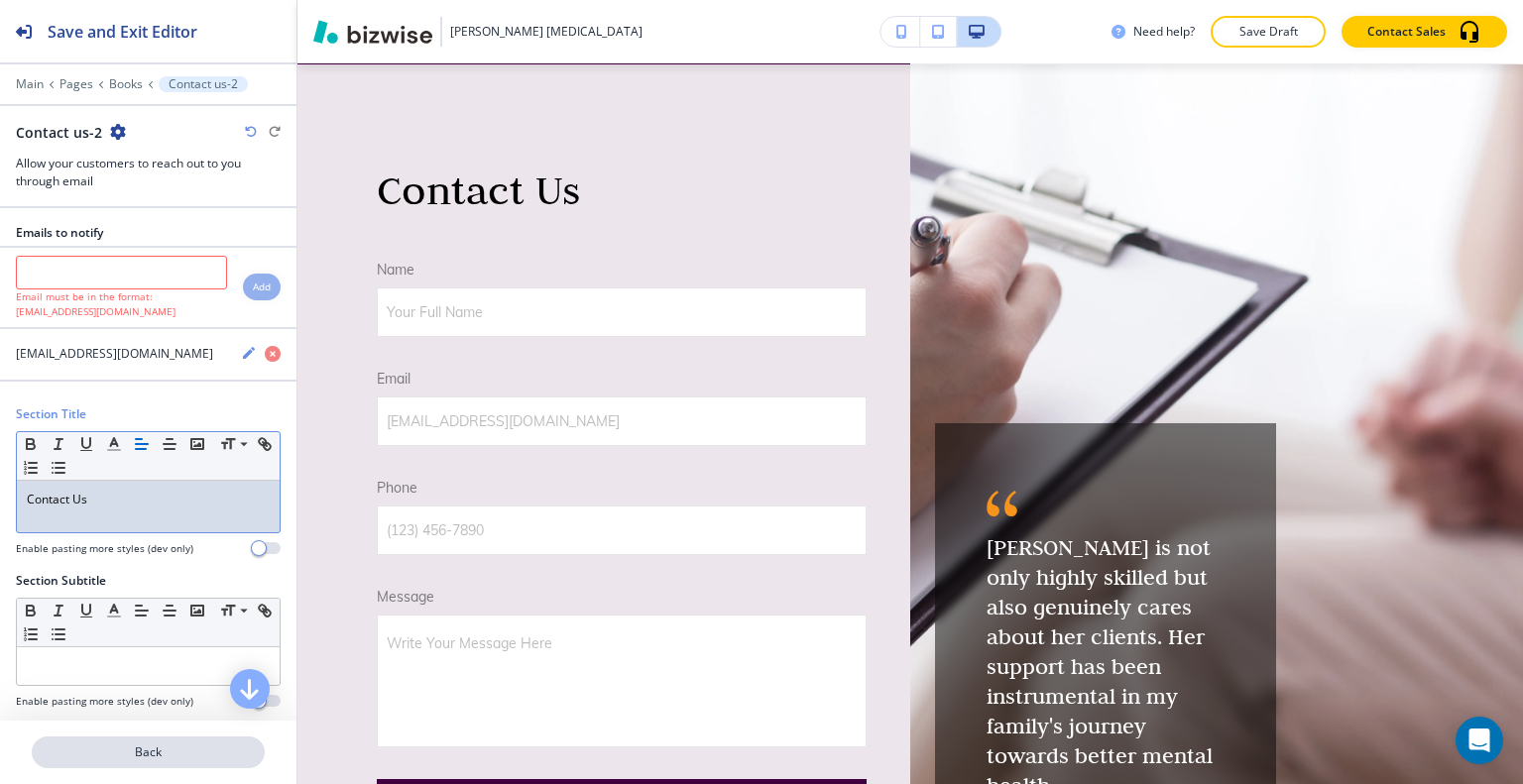 click on "Back" at bounding box center [148, 752] 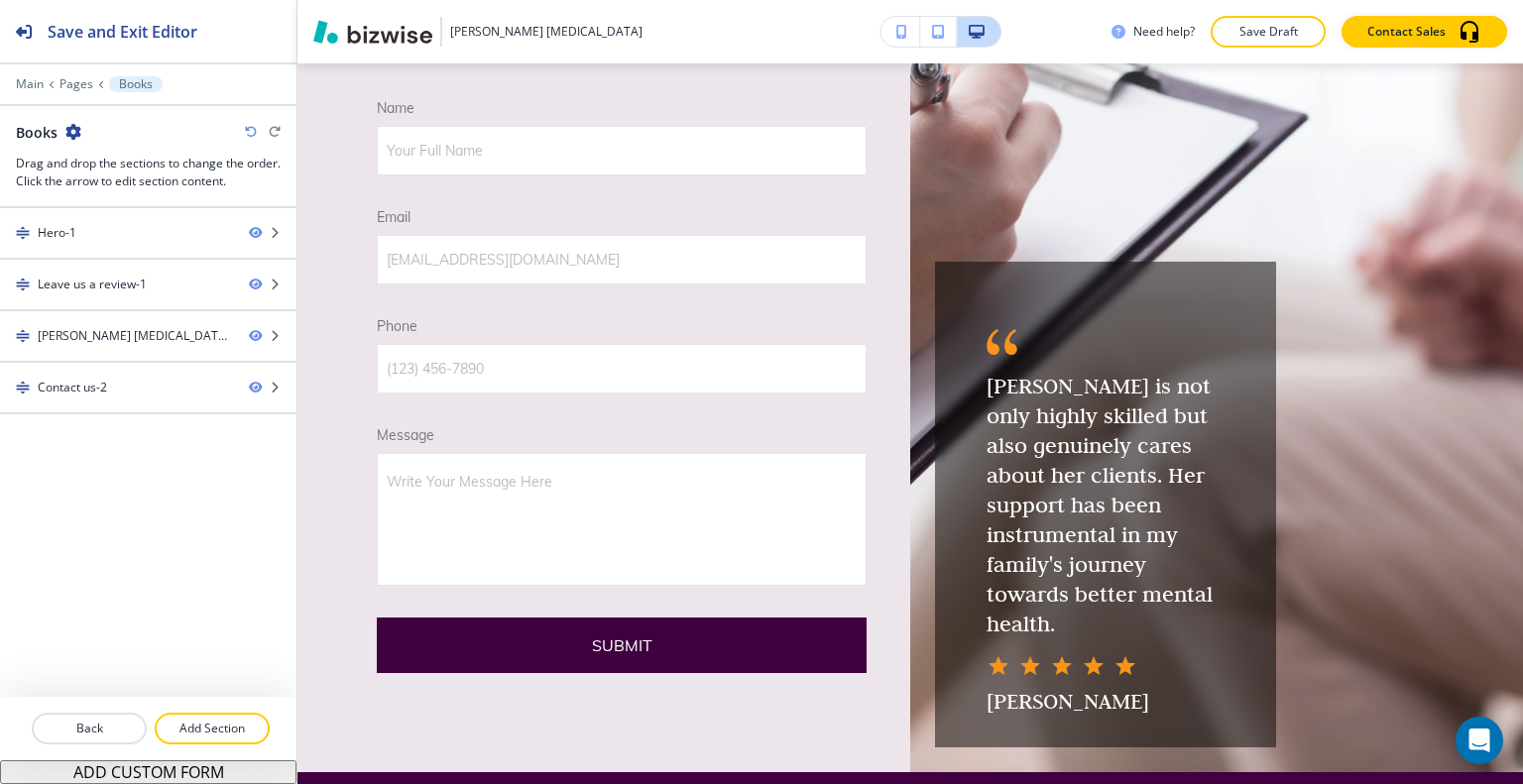 scroll, scrollTop: 1747, scrollLeft: 0, axis: vertical 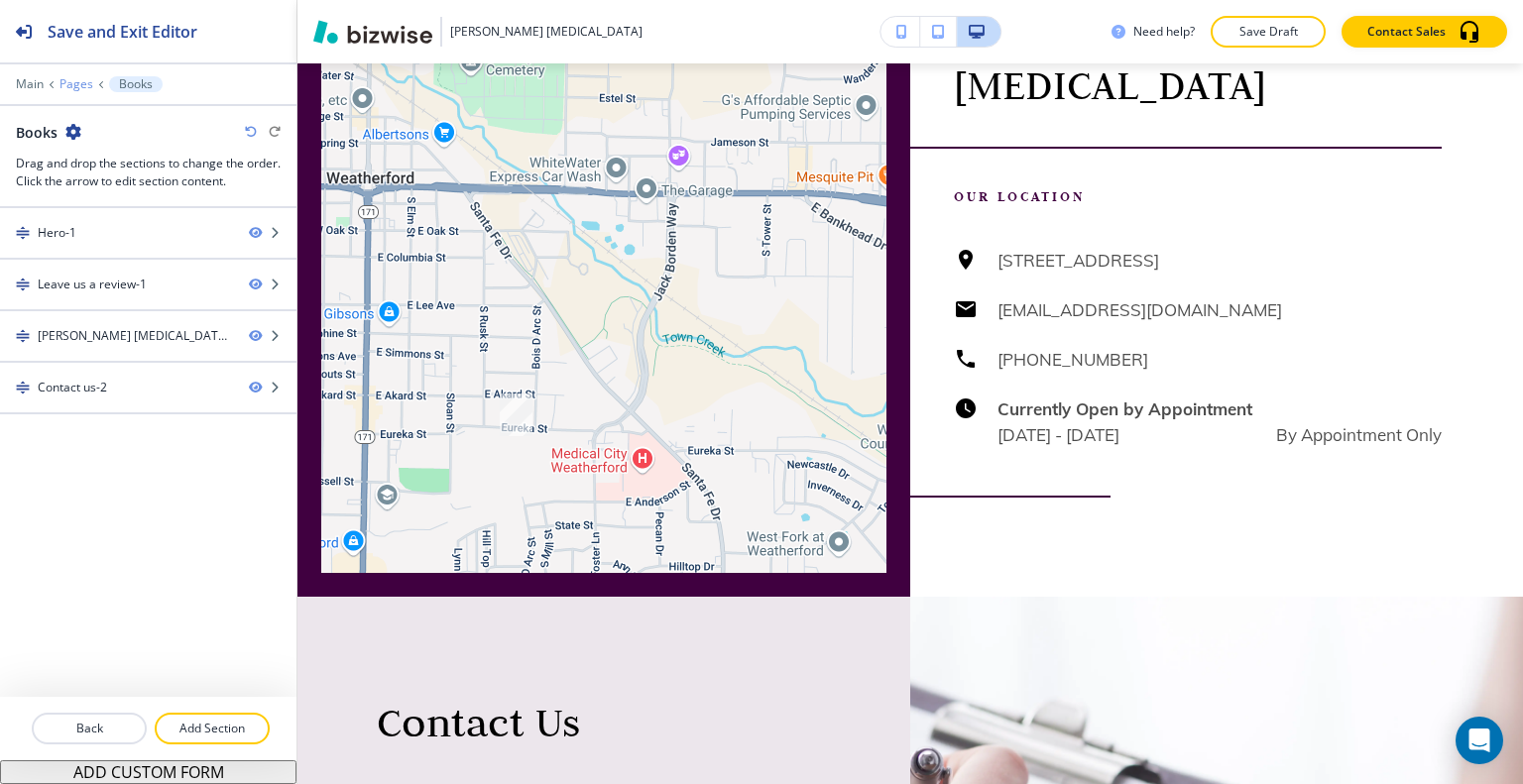 click on "Pages" at bounding box center [76, 84] 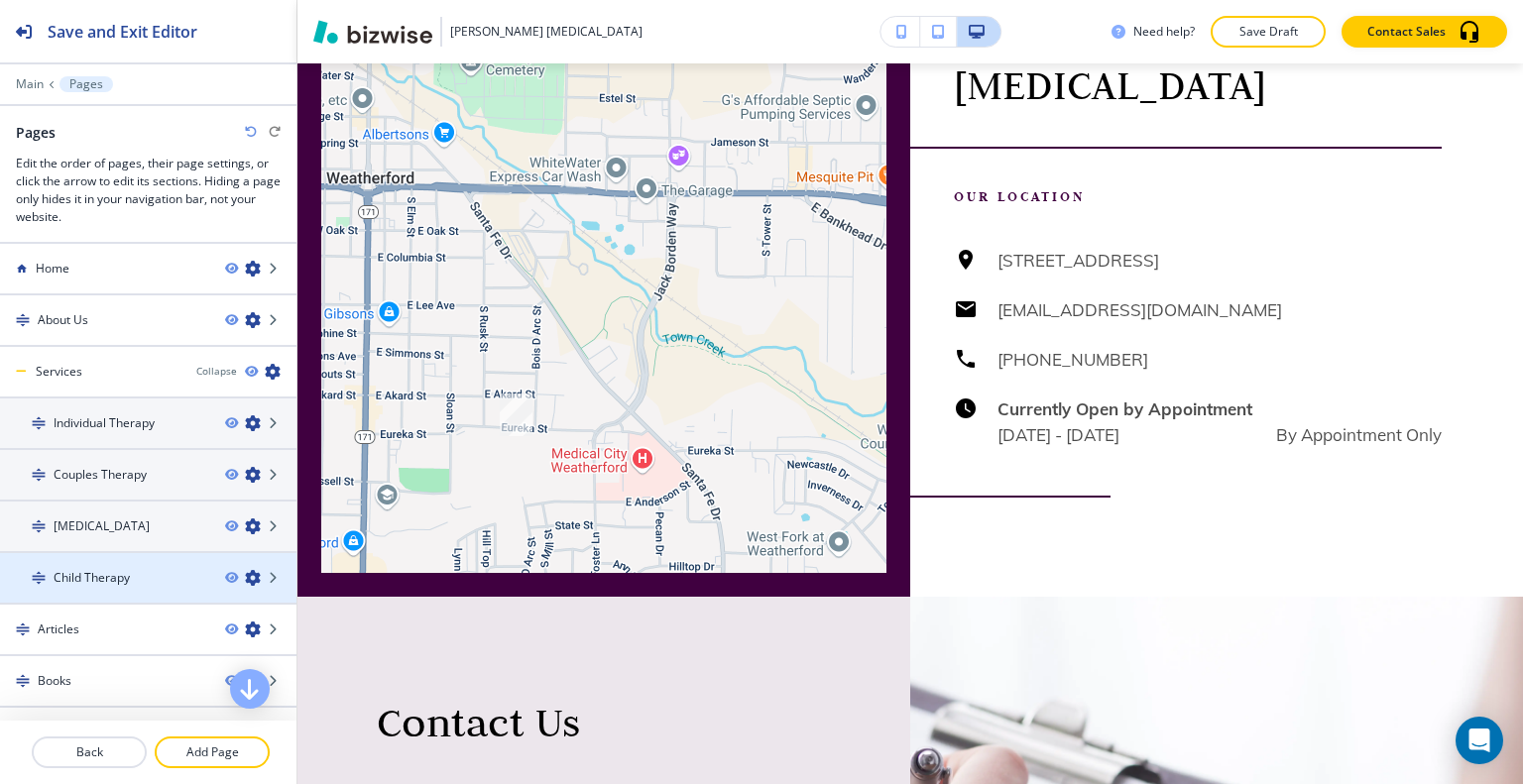 scroll, scrollTop: 135, scrollLeft: 0, axis: vertical 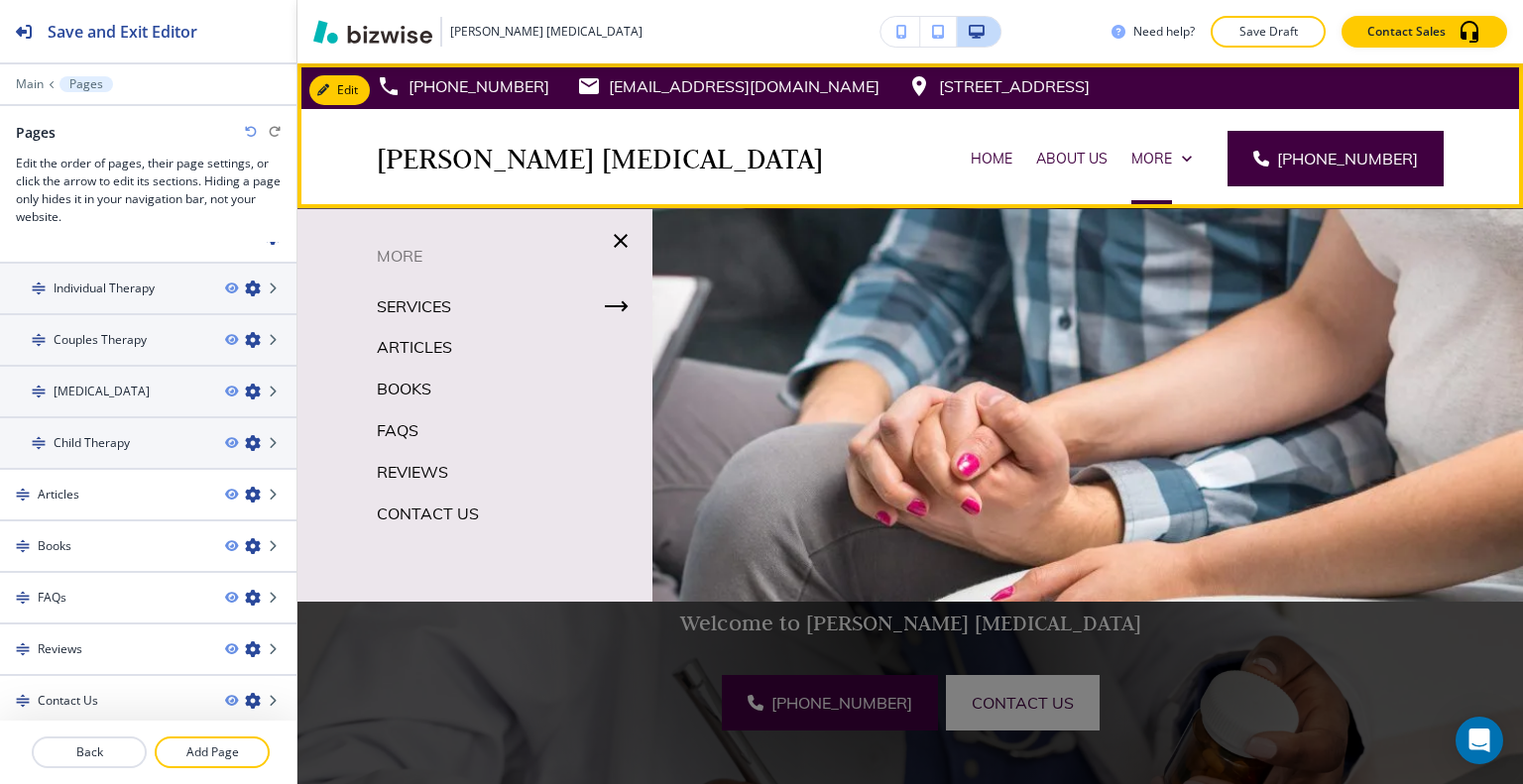click on "More" at bounding box center (1161, 159) 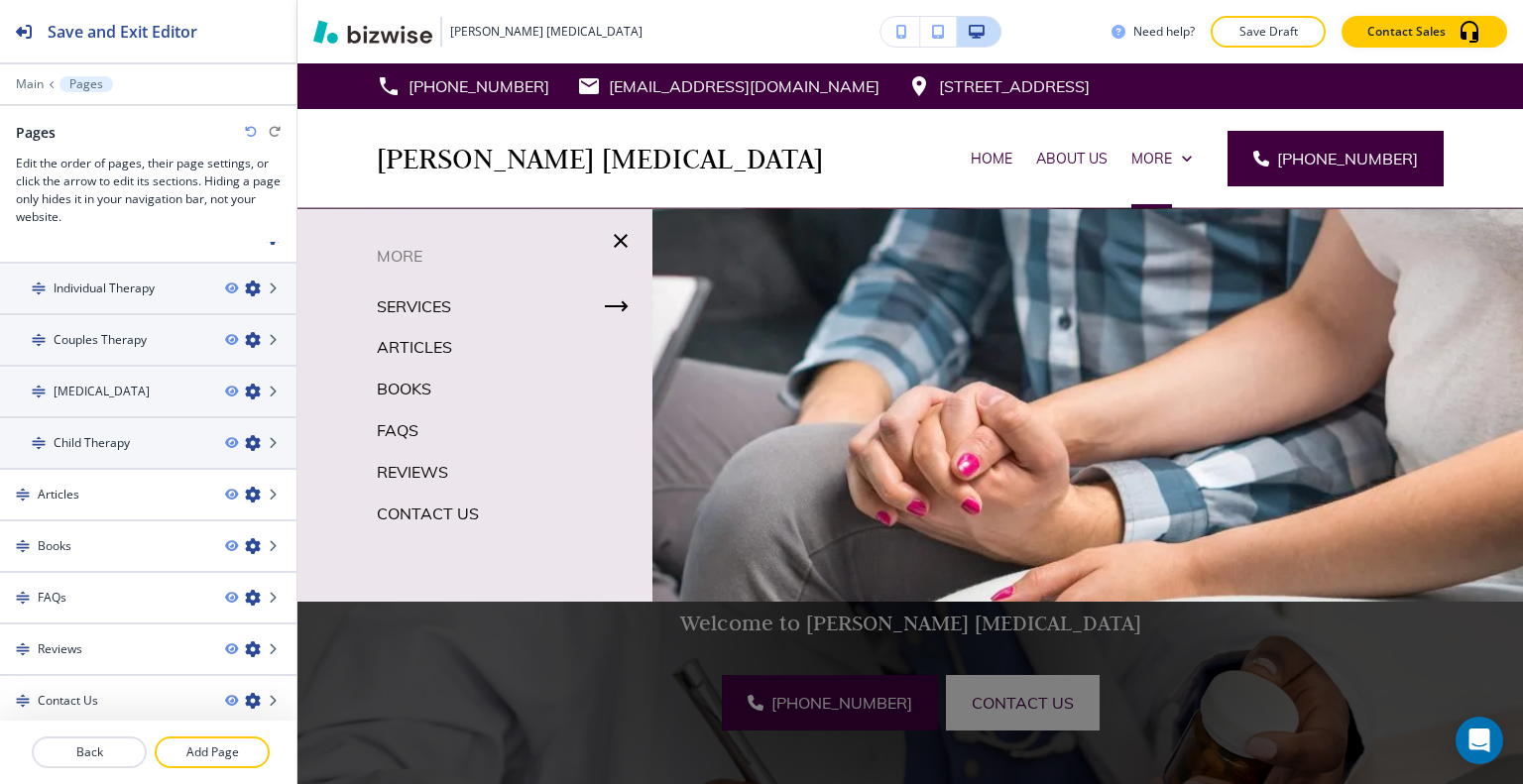 click on "FAQs" at bounding box center (398, 430) 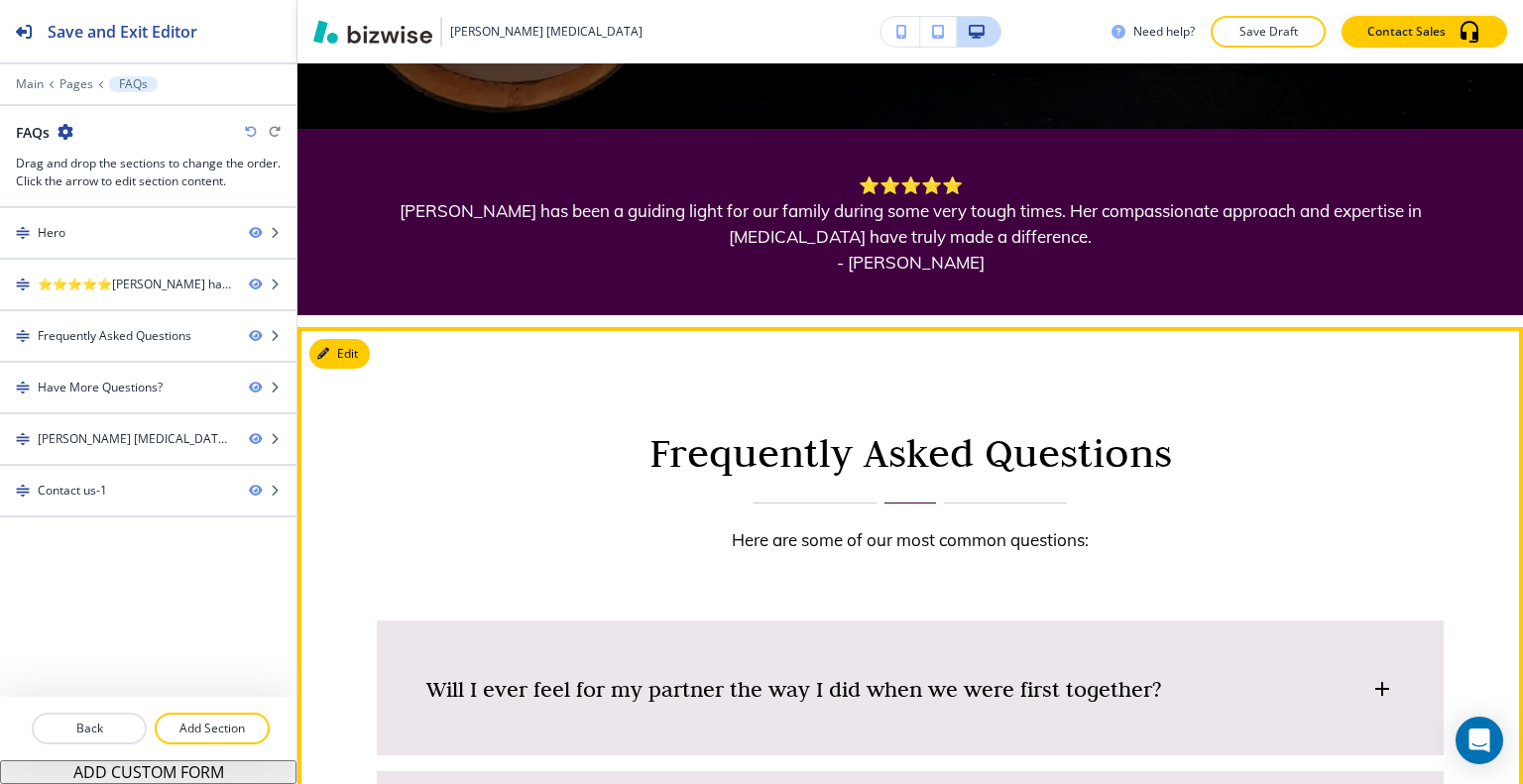 scroll, scrollTop: 1288, scrollLeft: 0, axis: vertical 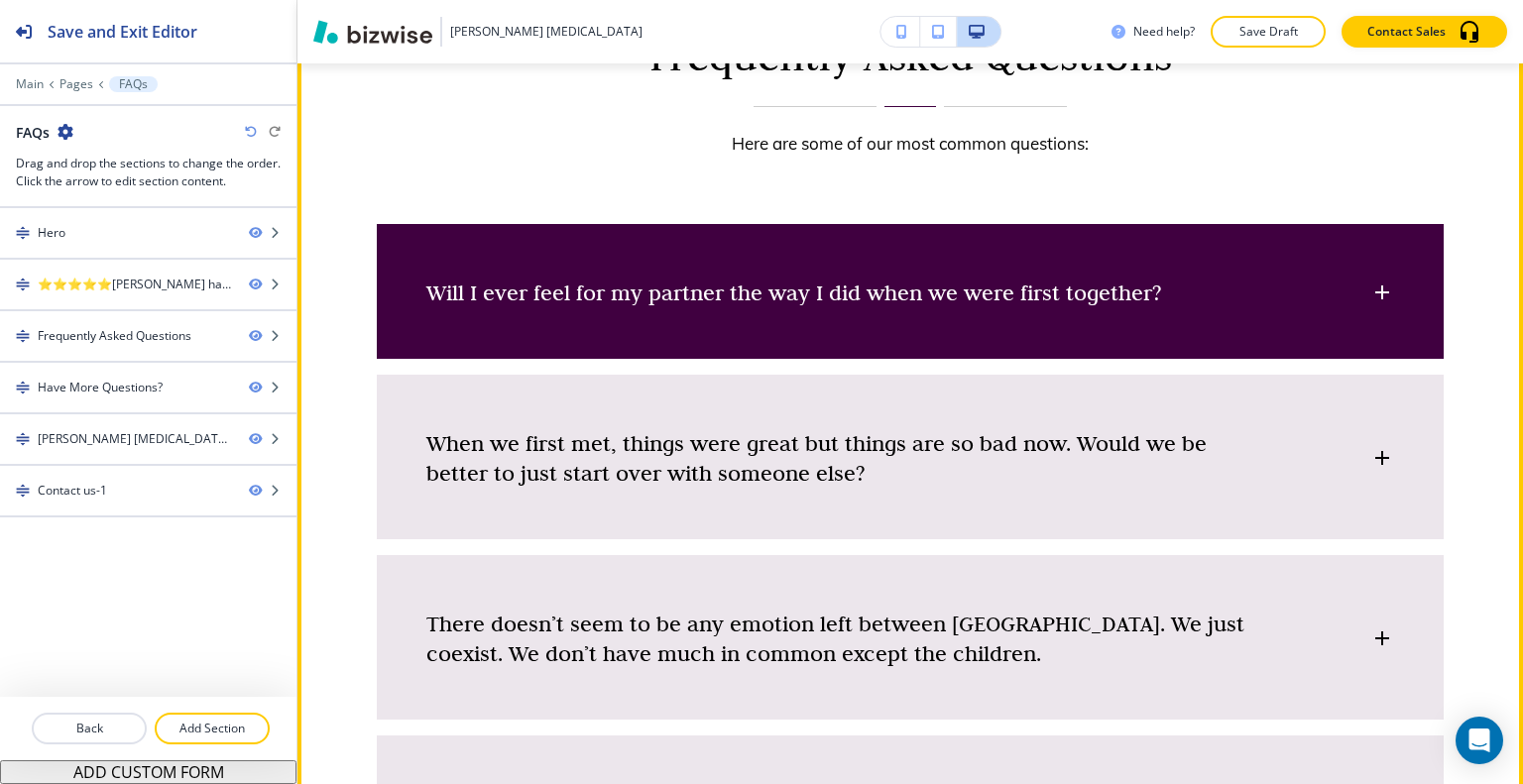 click on "Will I ever feel for my partner the way I did when we were first together?" at bounding box center [910, 282] 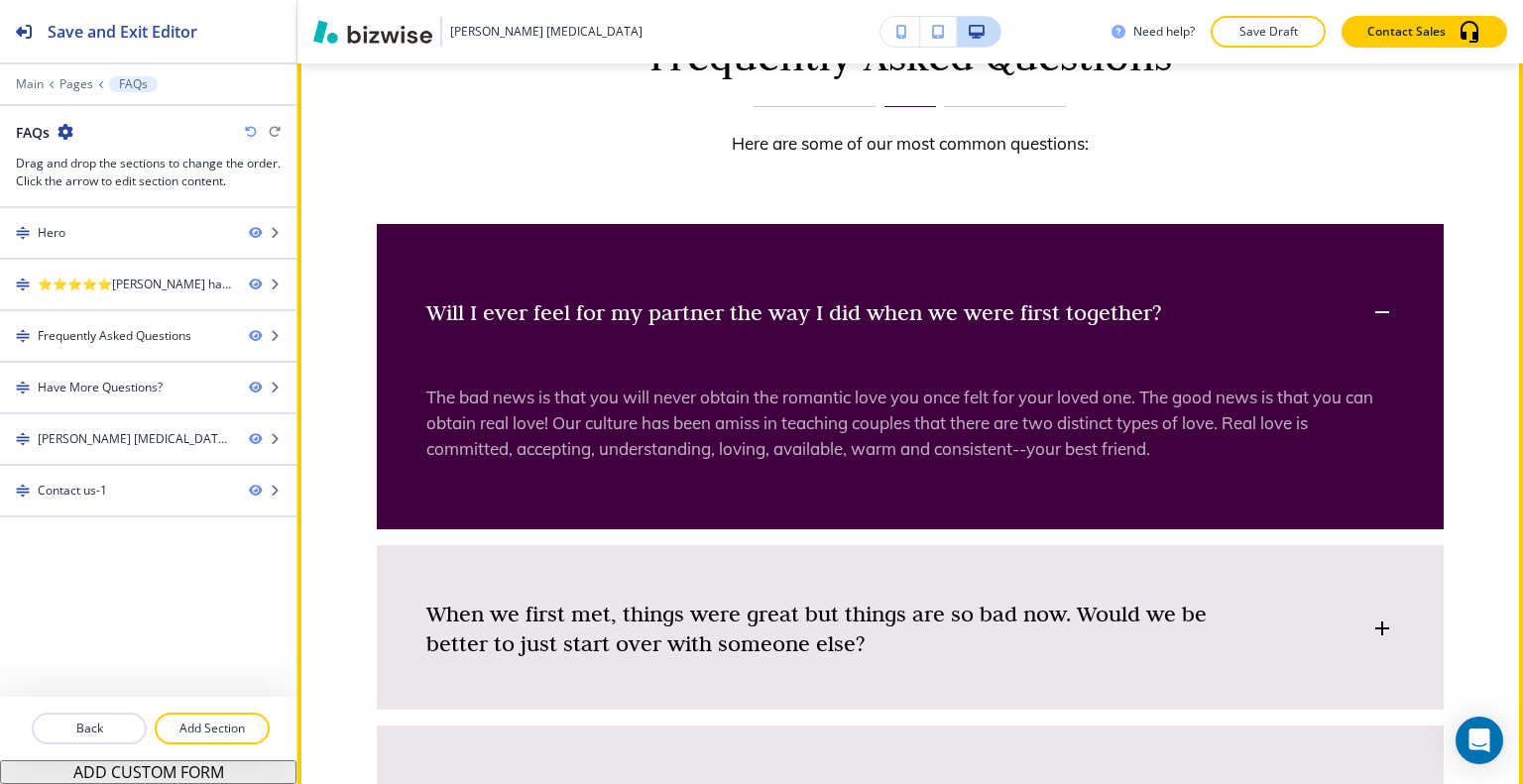 click on "Will I ever feel for my partner the way I did when we were first together?" at bounding box center (793, 312) 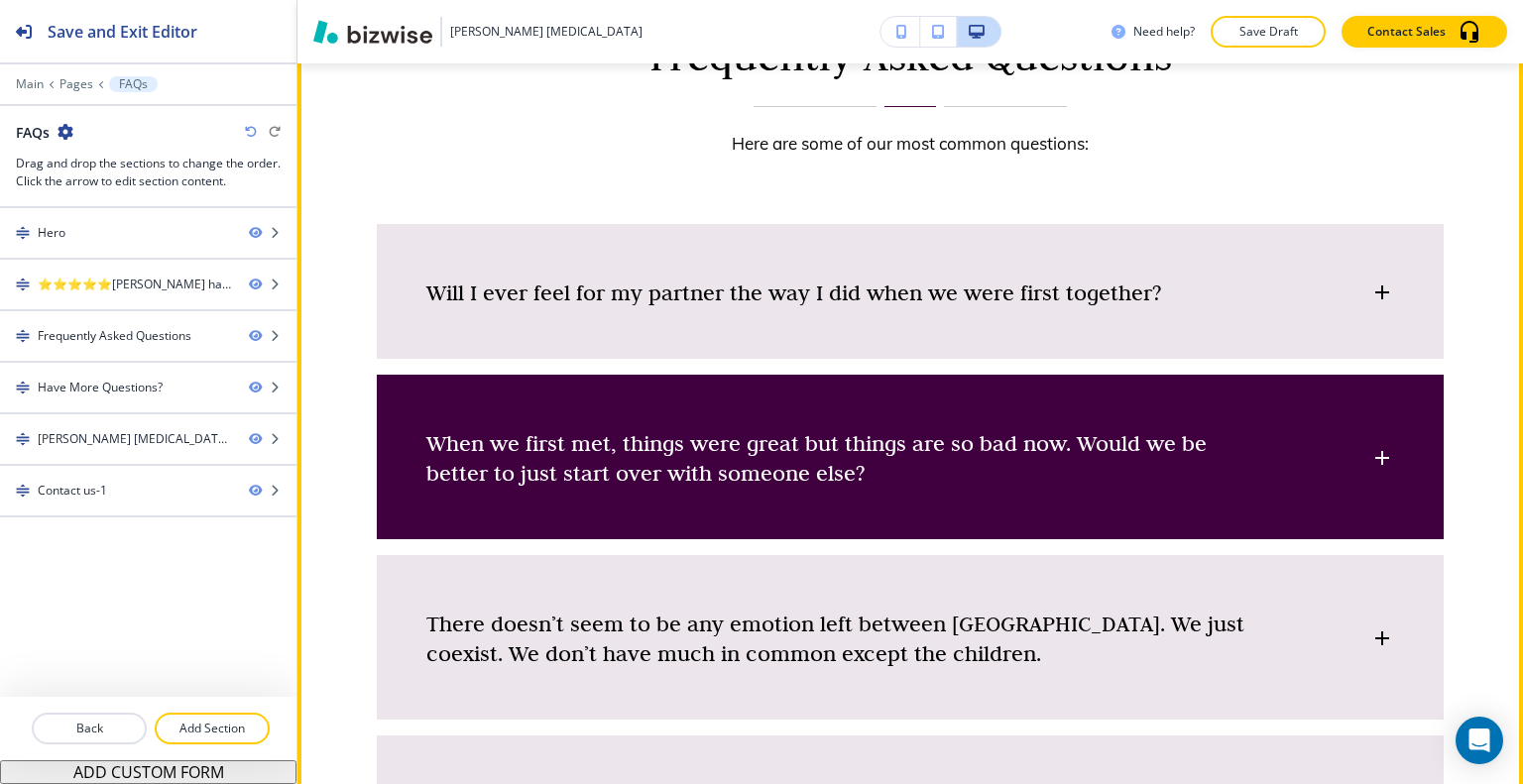 click on "When we first met, things were great but things are so bad now. Would we be better to just start over with someone else?" at bounding box center (910, 448) 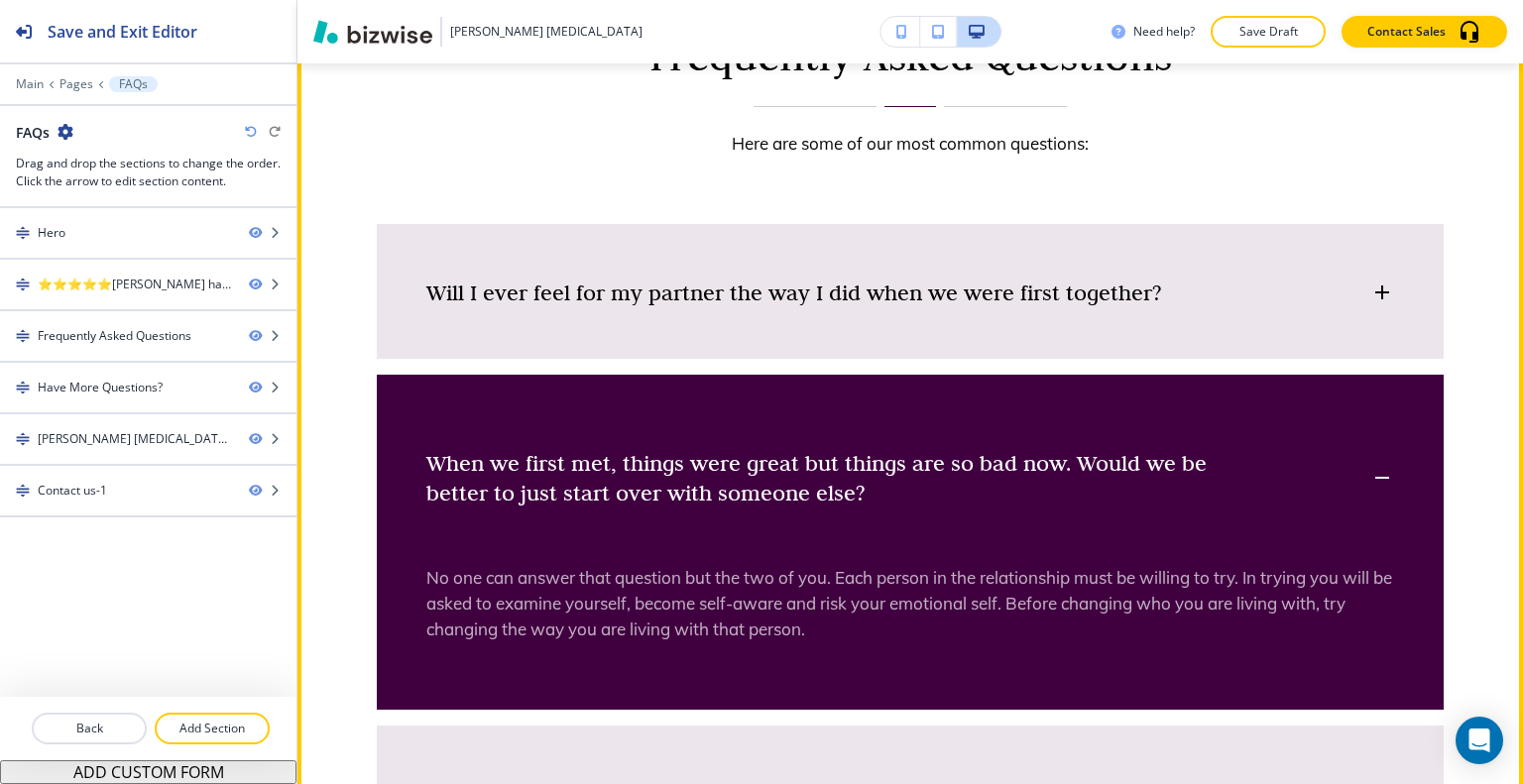 click on "When we first met, things were great but things are so bad now. Would we be better to just start over with someone else?" at bounding box center [910, 468] 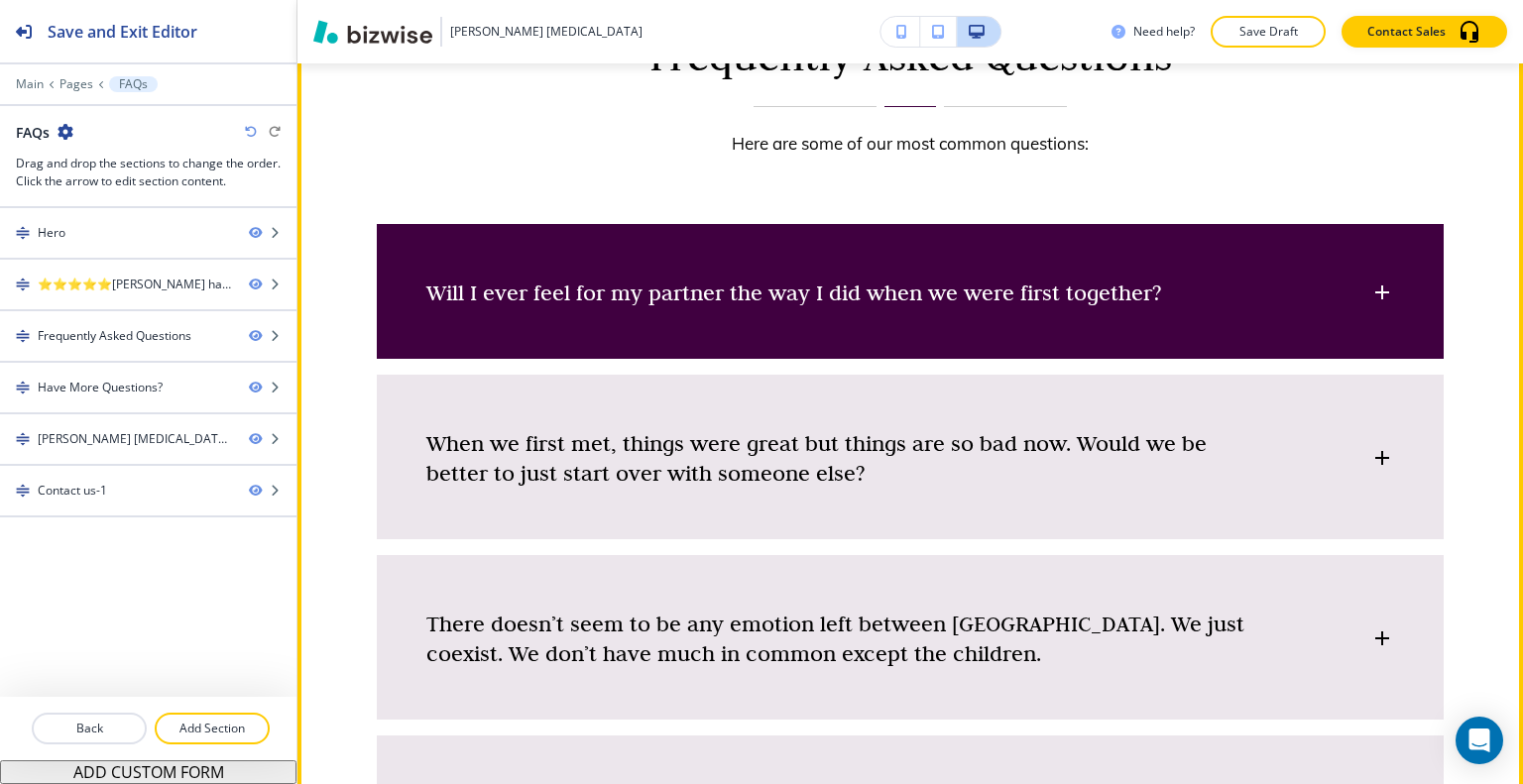 scroll, scrollTop: 991, scrollLeft: 0, axis: vertical 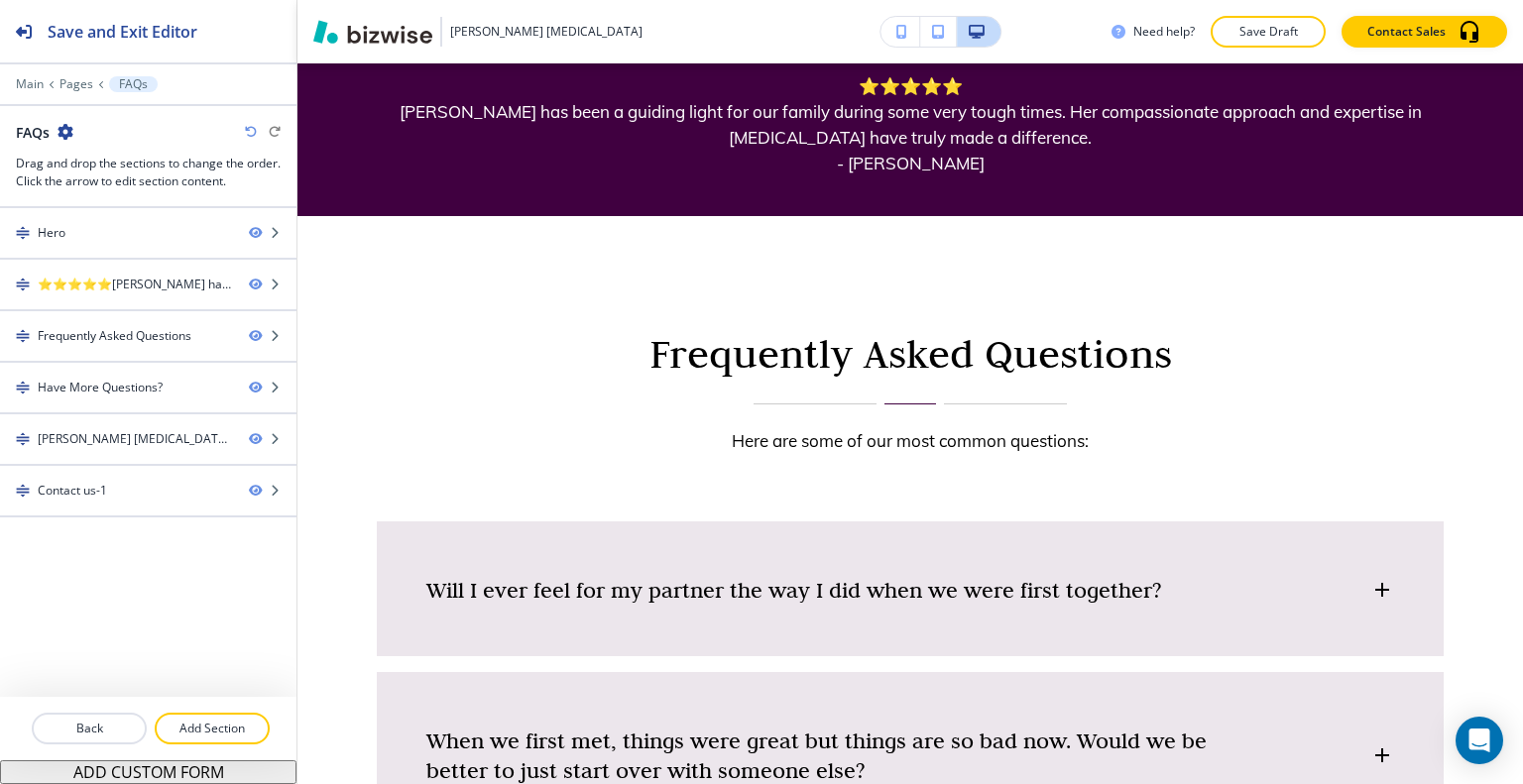 click on "Edit Frequently Asked Questions Here are some of our most common questions: Will I ever feel for my partner the way I did when we were first together? The bad news is that you will never obtain the romantic love you once felt for your loved one. The good news is that you can obtain real love! Our culture has been amiss in teaching couples that there are two distinct types of love. Real love is committed, accepting, understanding, loving, available, warm and consistent--your best friend. When we first met, things were great but things are so bad now. Would we be better to just start over with someone else? No one can answer that question but the two of you. Each person in the relationship must be willing to try. In trying you will be asked to examine yourself, become self-aware and risk your emotional self. Before changing who you are living with, try changing the way you are living with that person. What can I expect from relationship Therapy?" at bounding box center (910, 747) 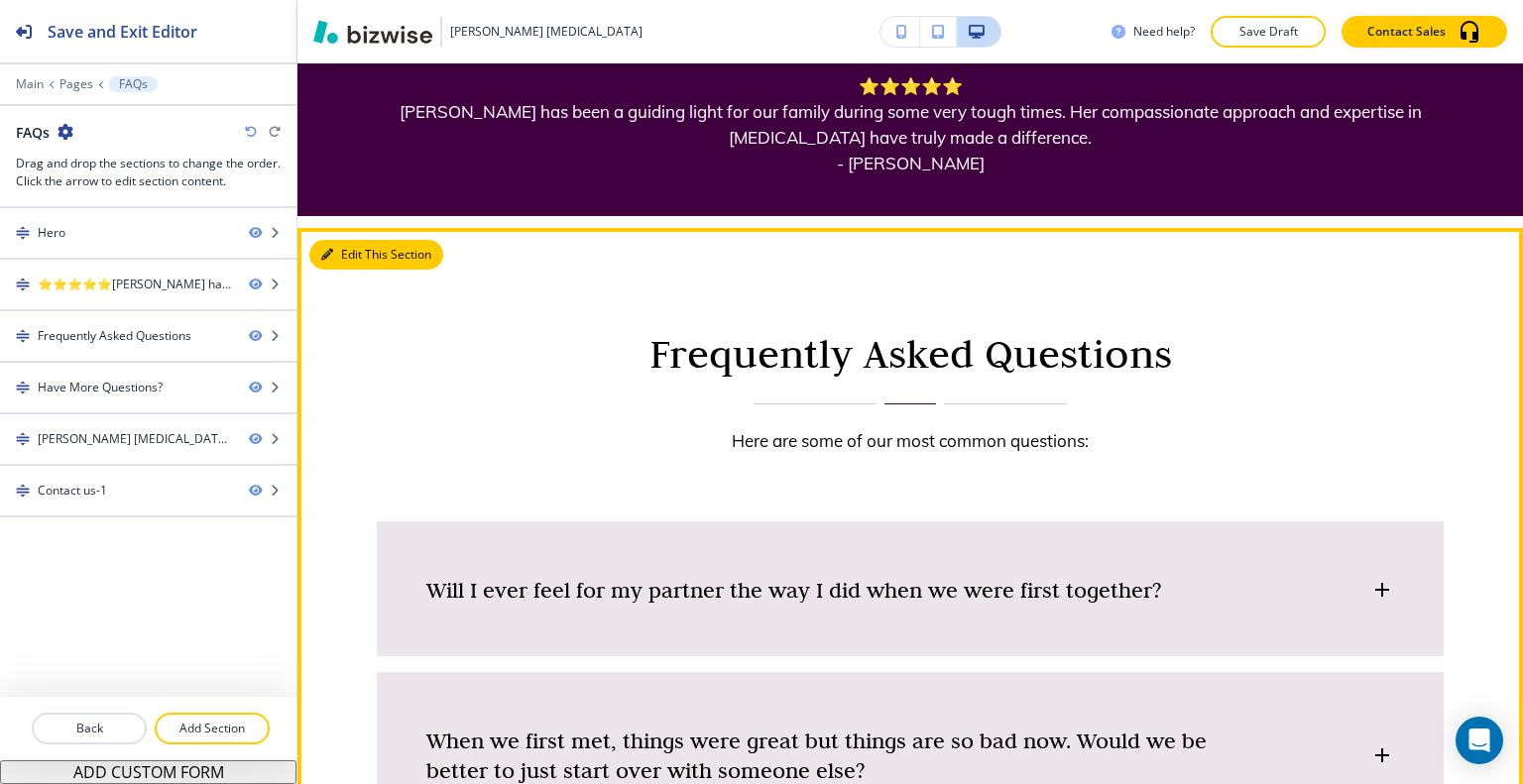 click on "Edit This Section" at bounding box center [376, 255] 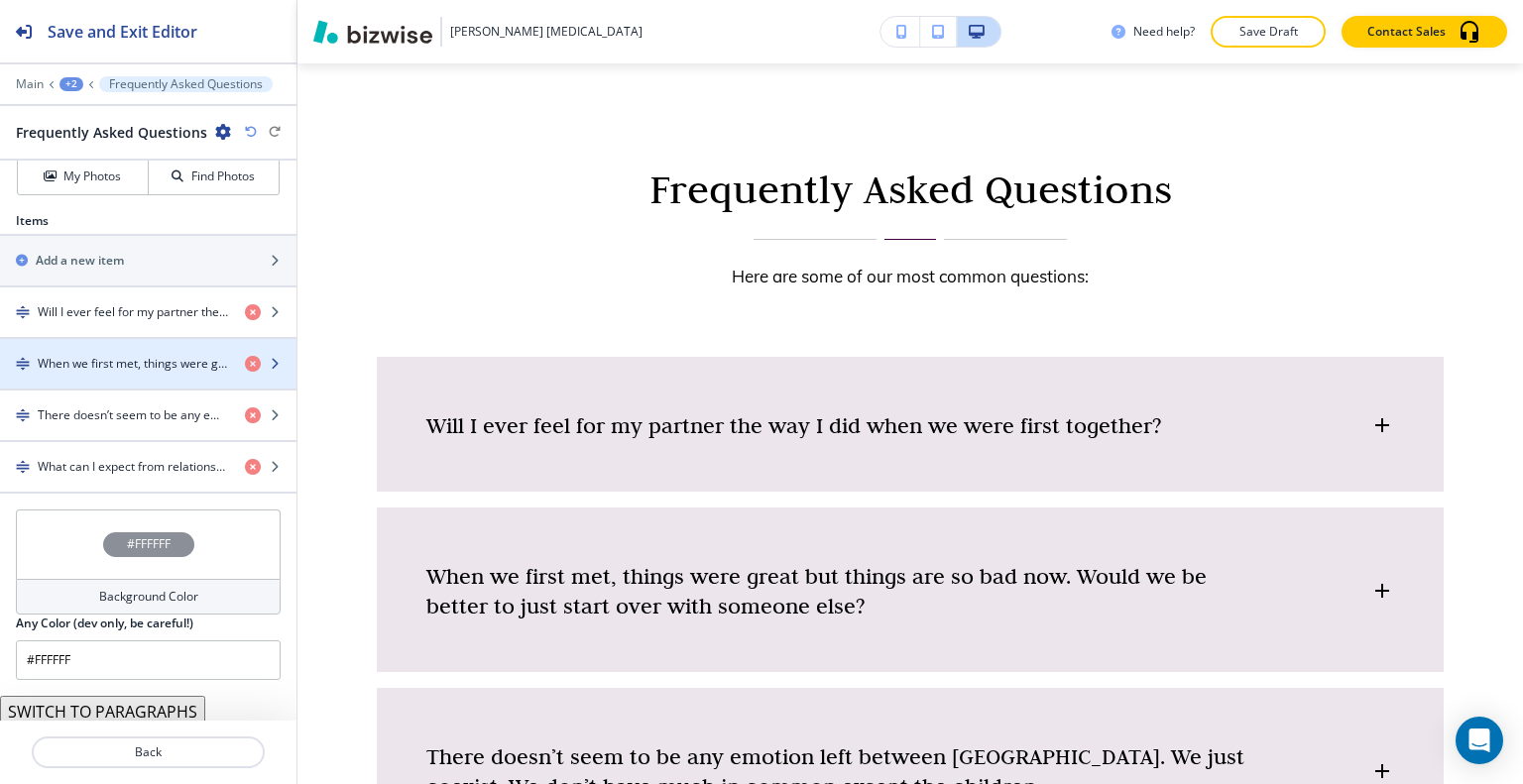 scroll, scrollTop: 728, scrollLeft: 0, axis: vertical 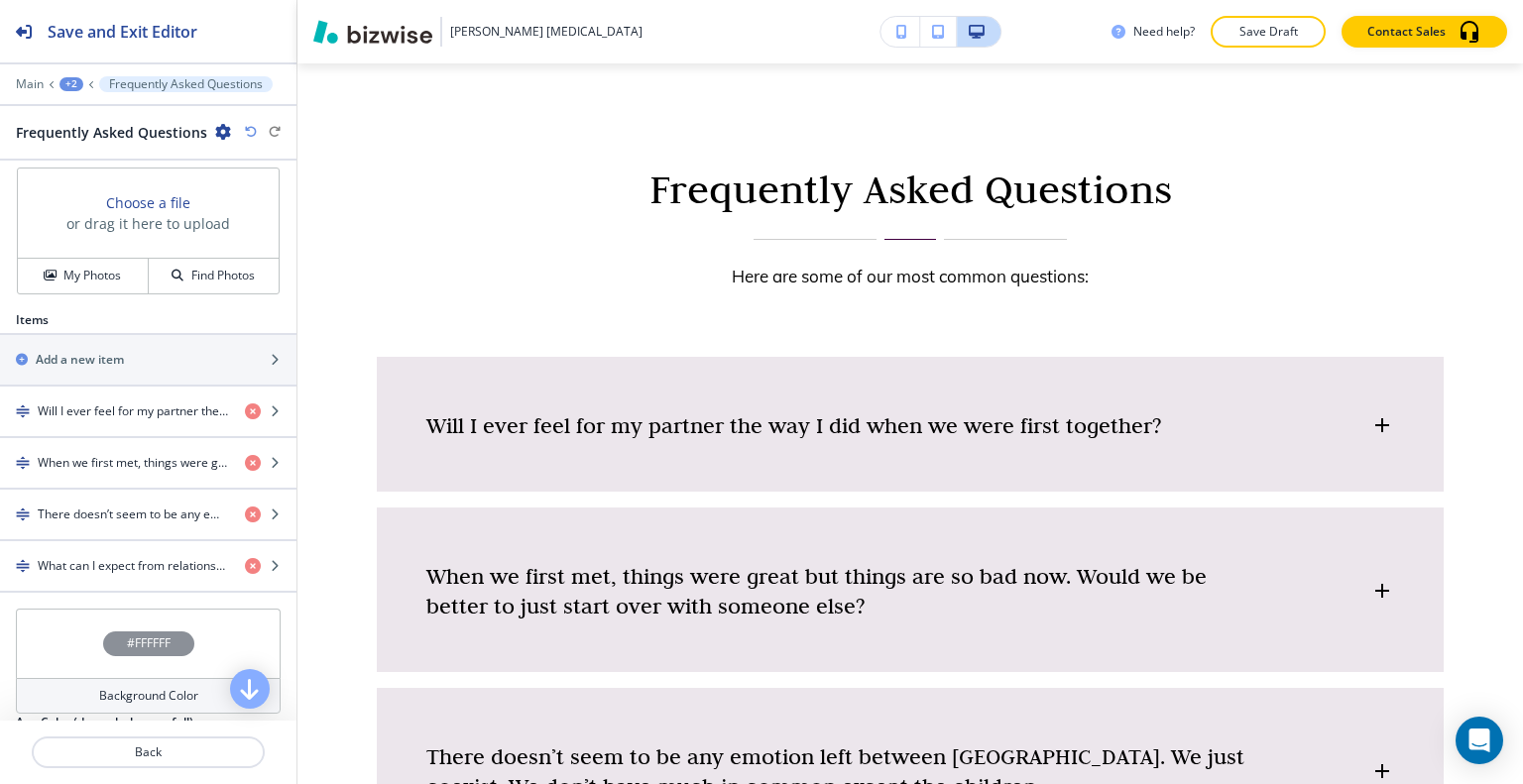click on "Asset Choose a file or drag it here to upload My Photos Find Photos" at bounding box center (148, 226) 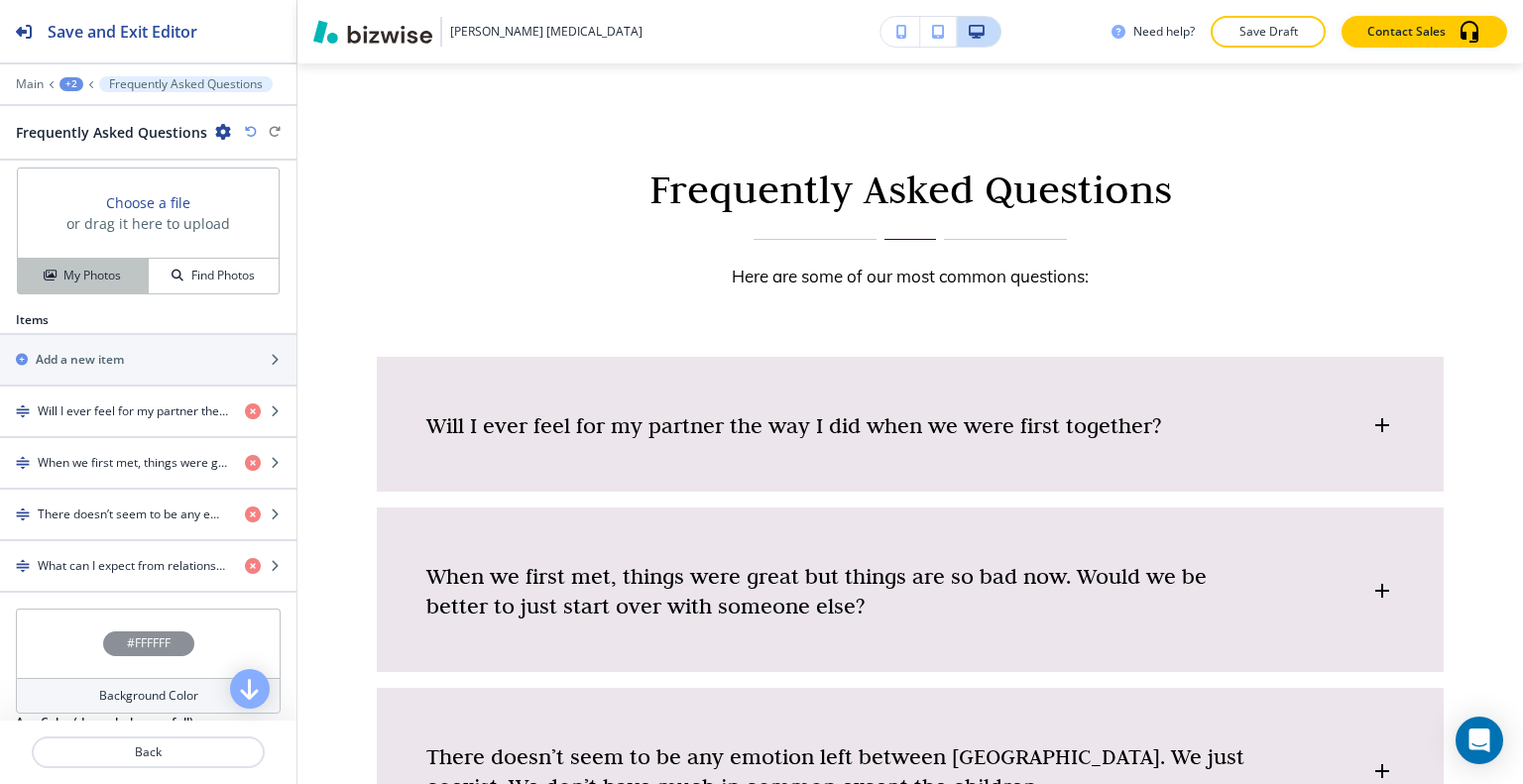 click on "My Photos" at bounding box center (92, 276) 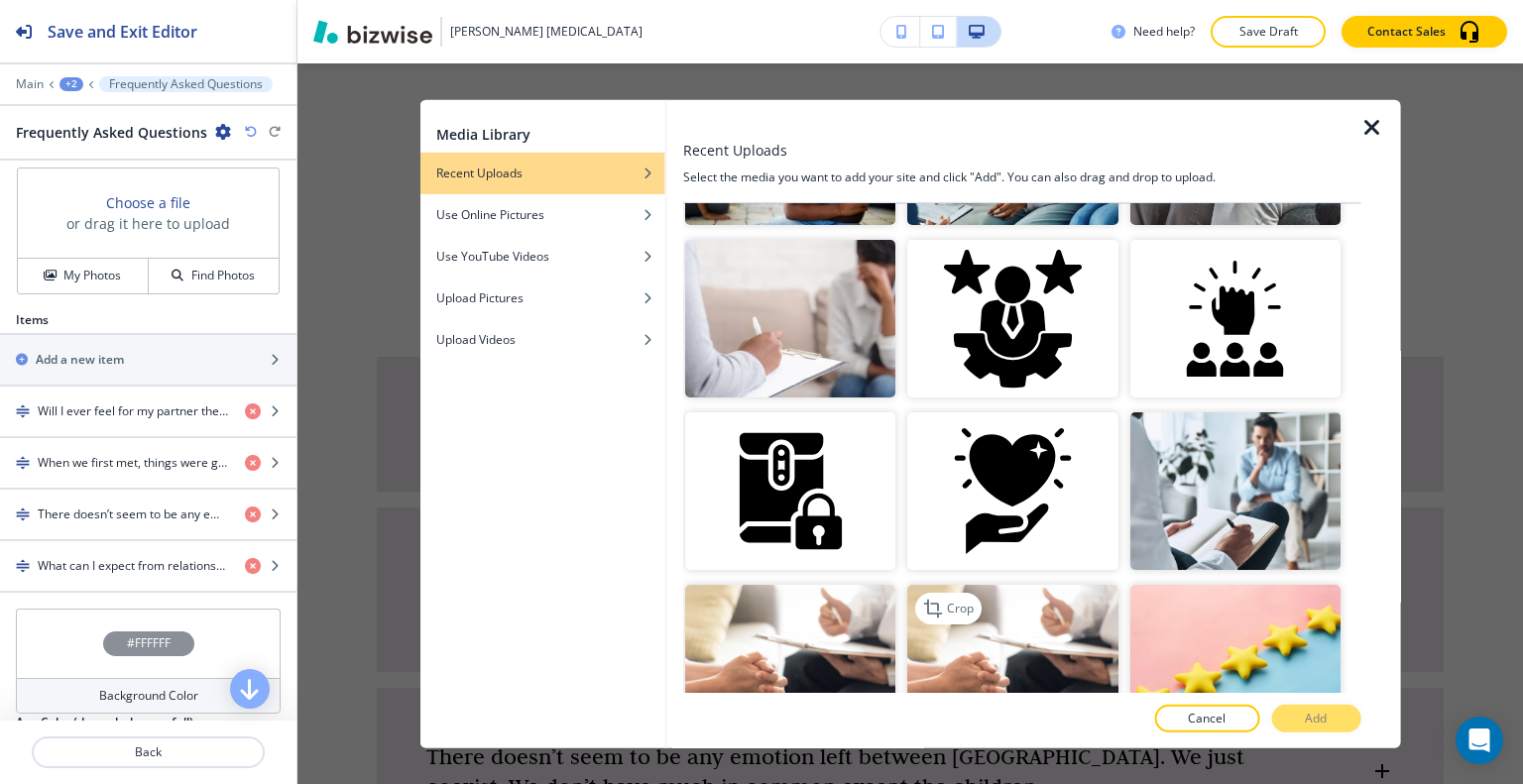 scroll, scrollTop: 297, scrollLeft: 0, axis: vertical 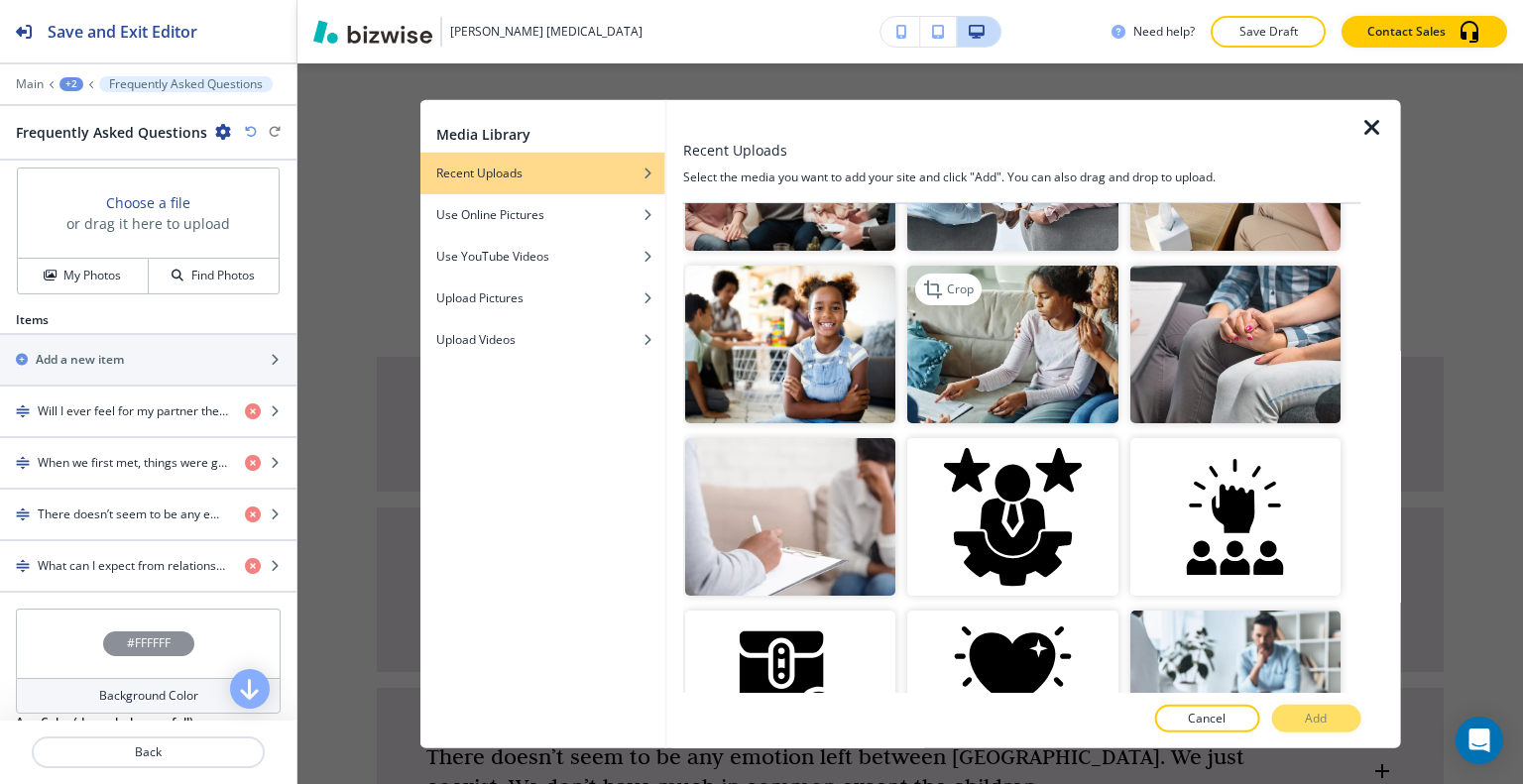 click at bounding box center (1012, 344) 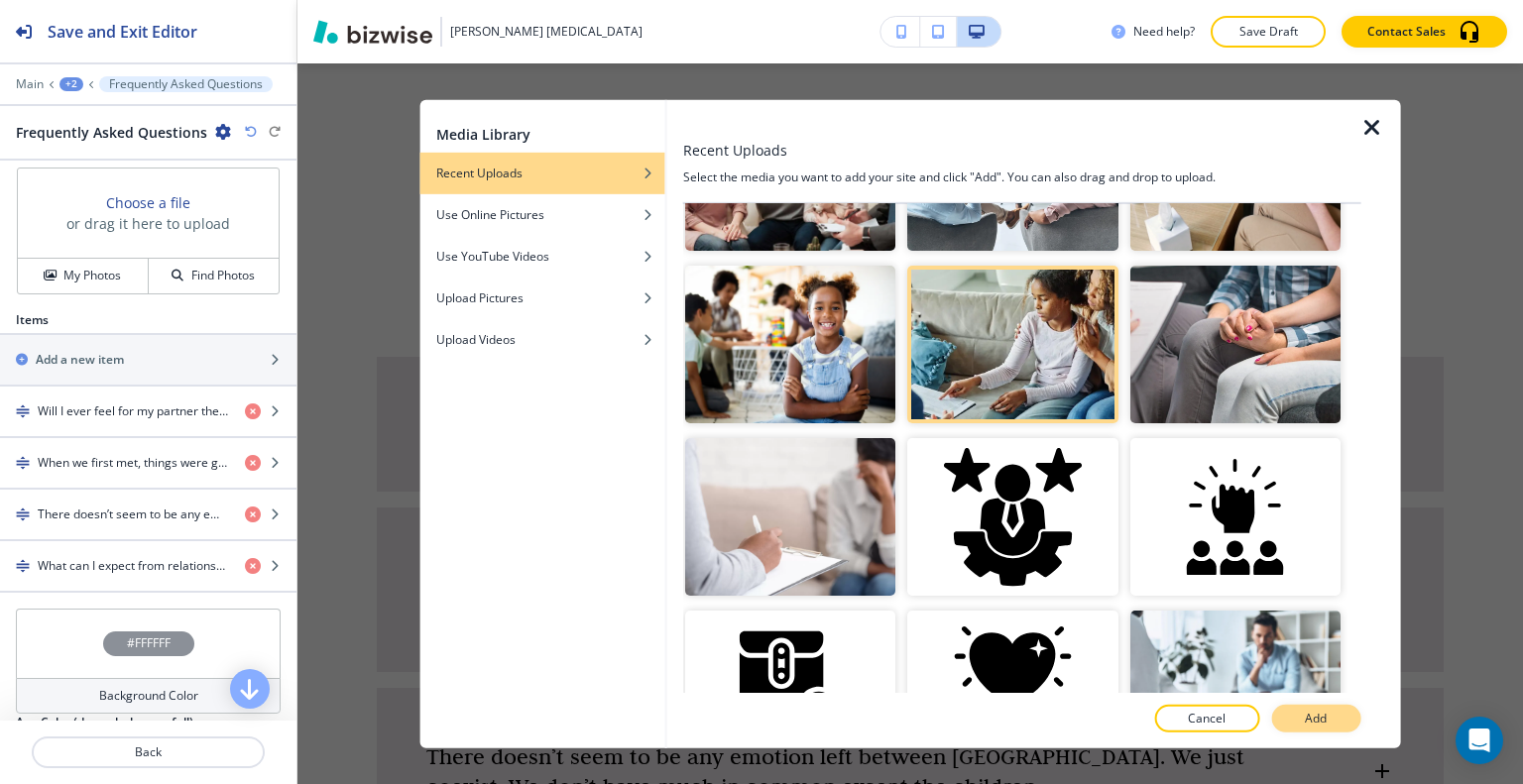 click on "Add" at bounding box center (1316, 719) 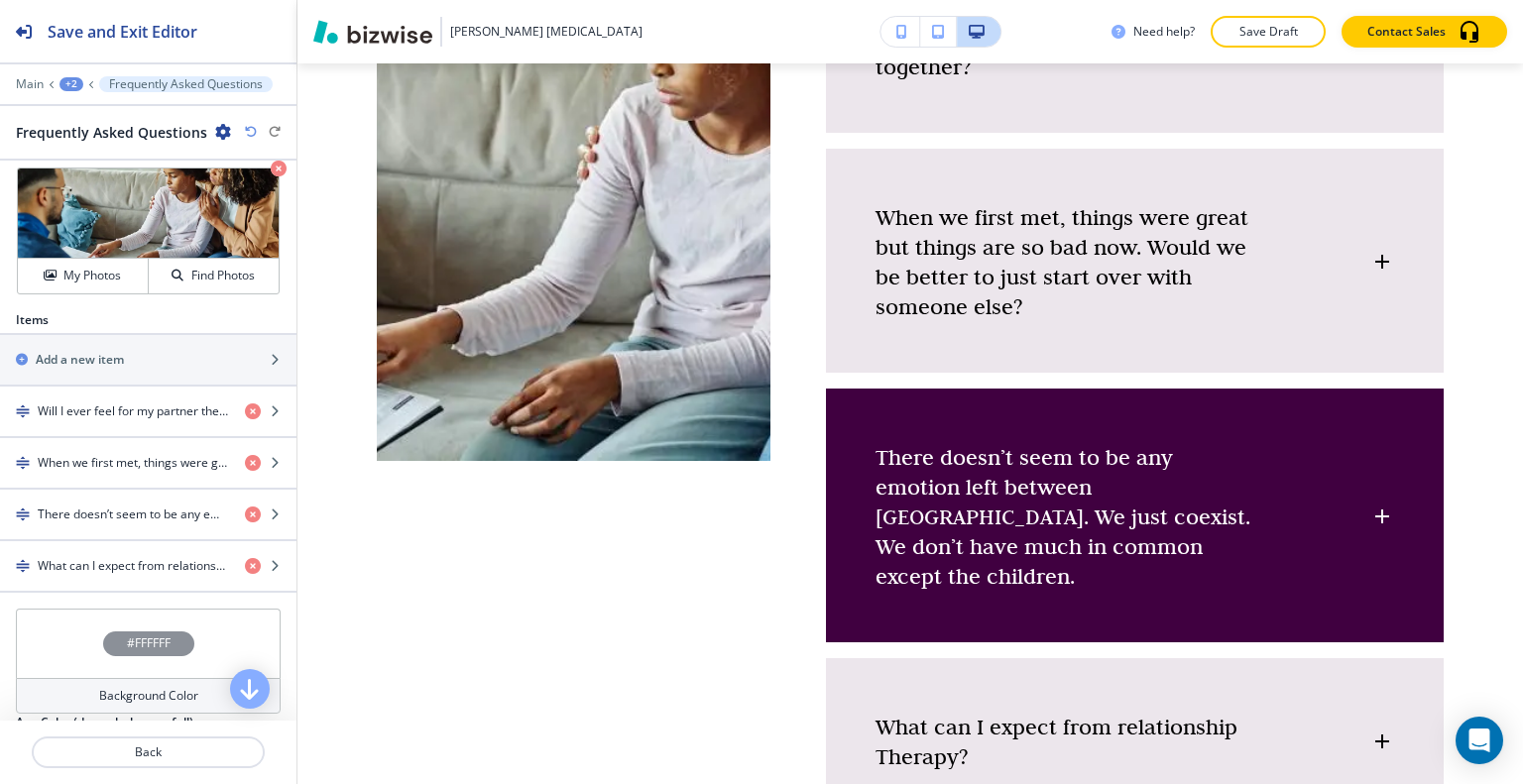 scroll, scrollTop: 1255, scrollLeft: 0, axis: vertical 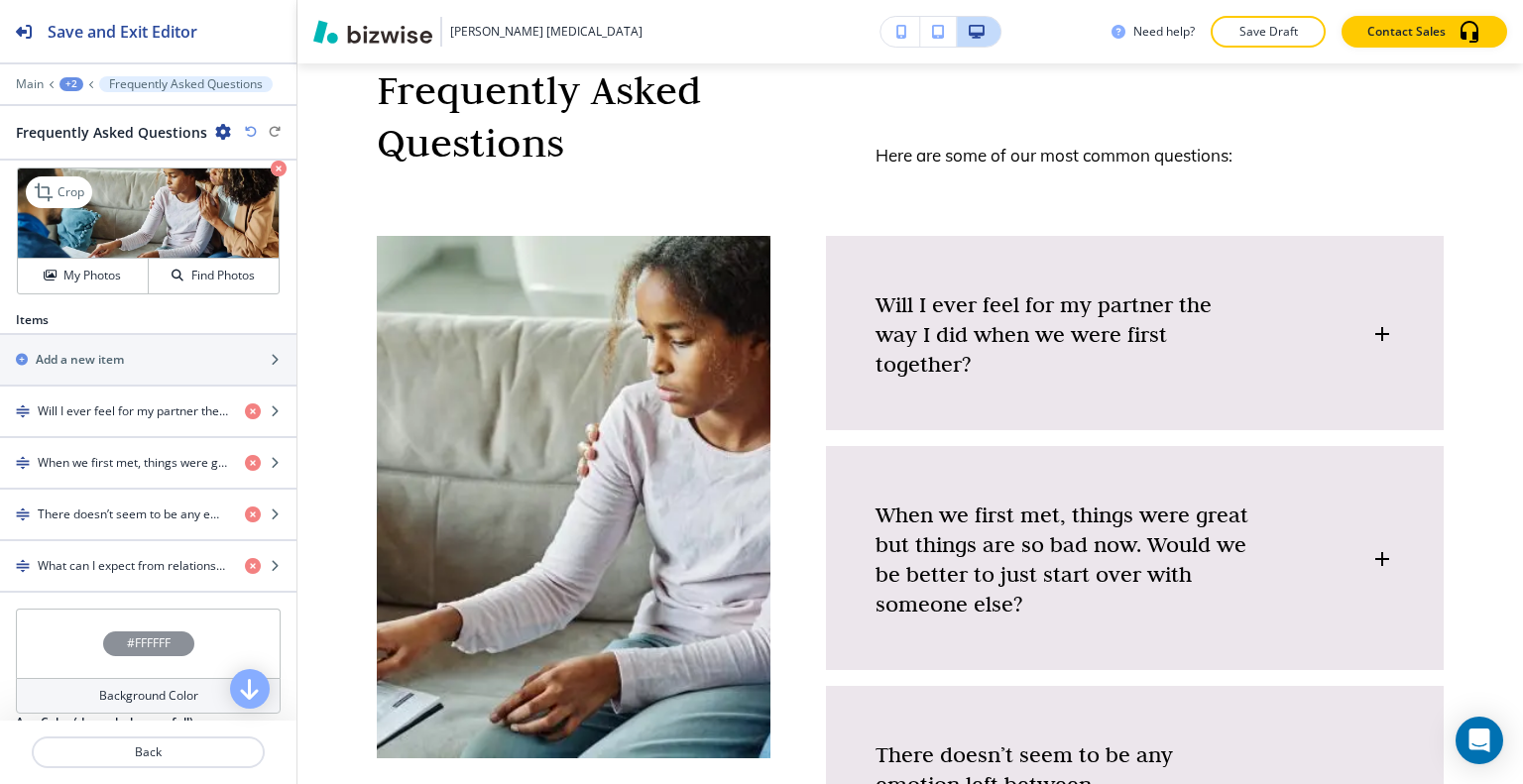 click at bounding box center [279, 168] 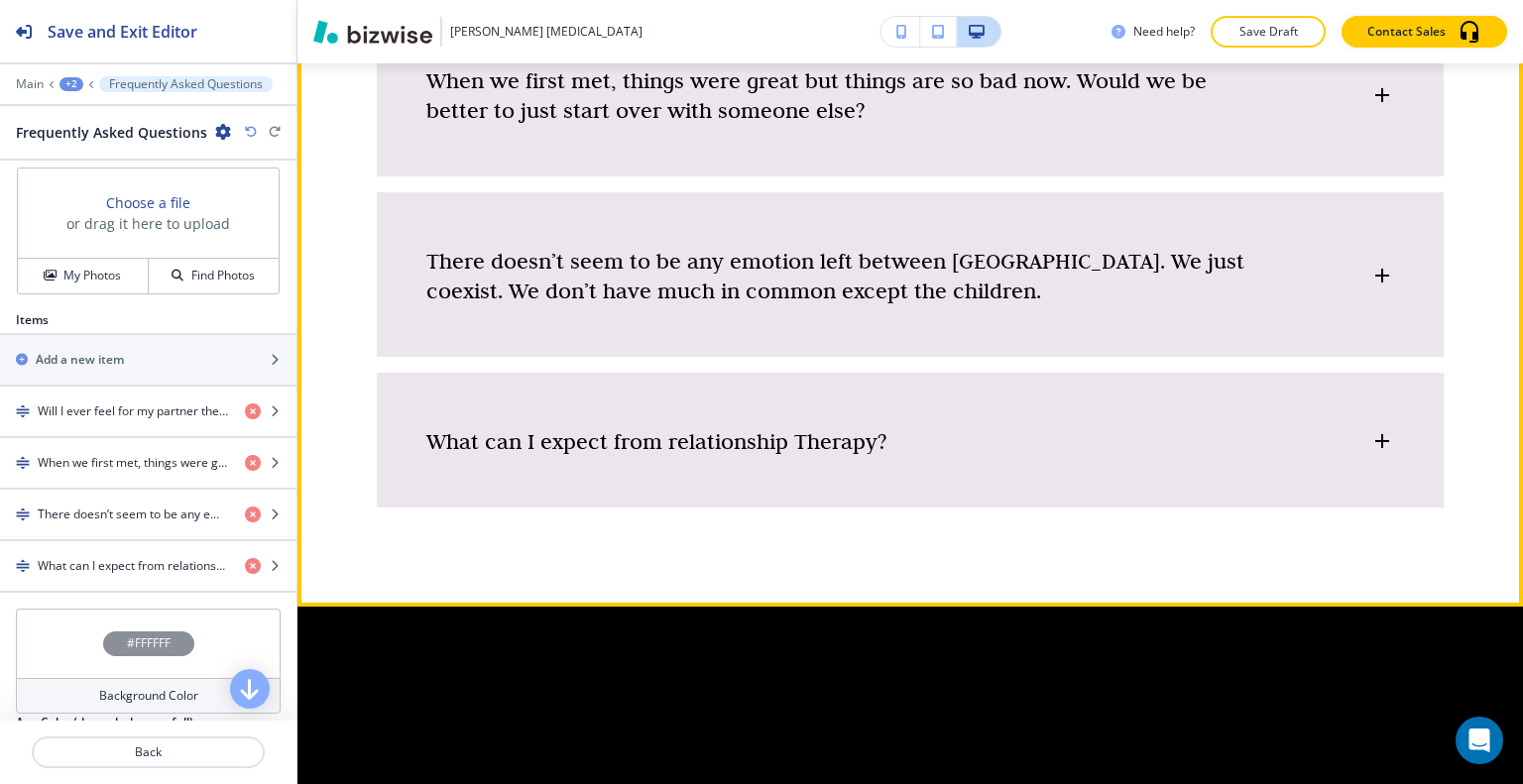 scroll, scrollTop: 1849, scrollLeft: 0, axis: vertical 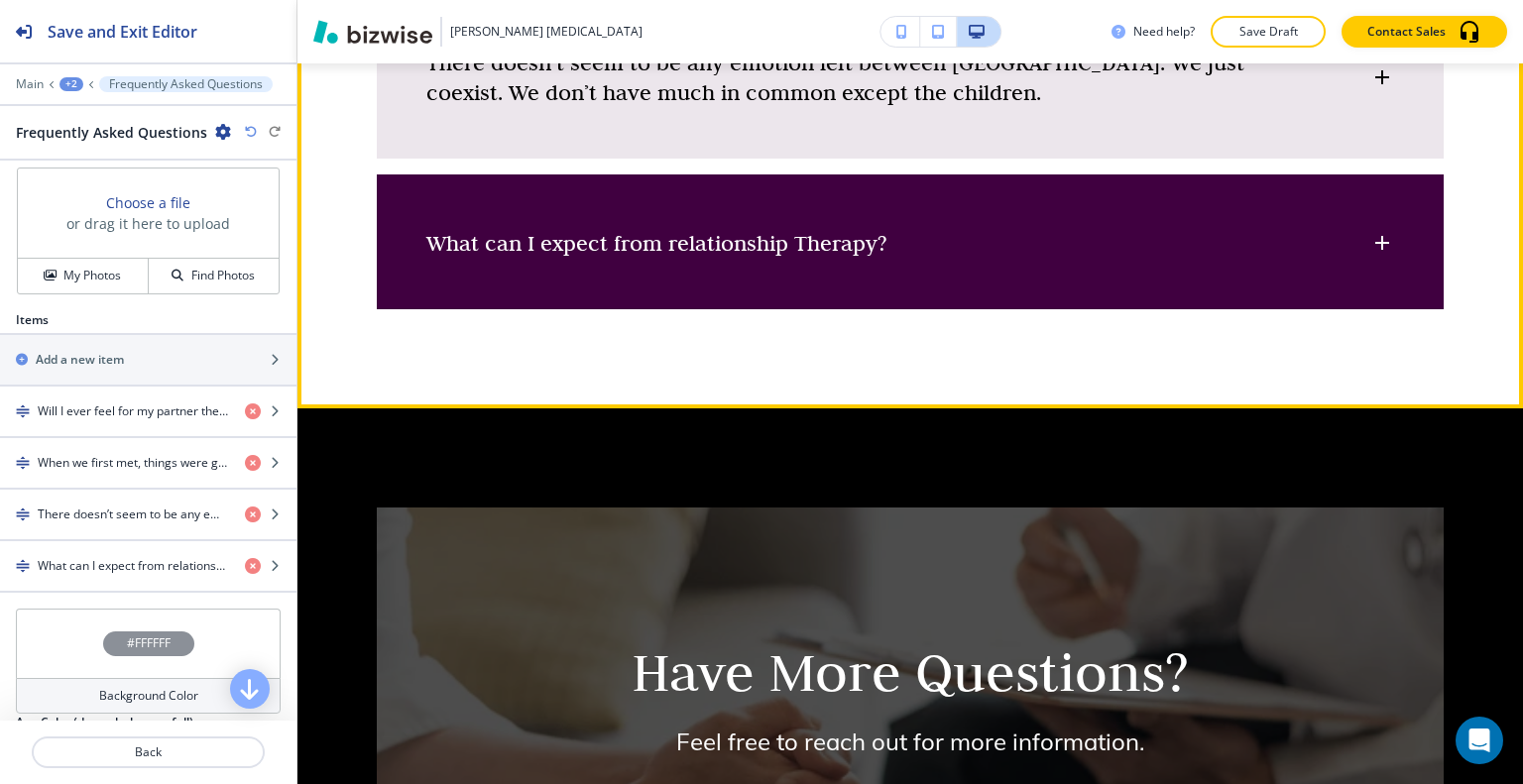 click on "What can I expect from relationship Therapy?" at bounding box center [910, 233] 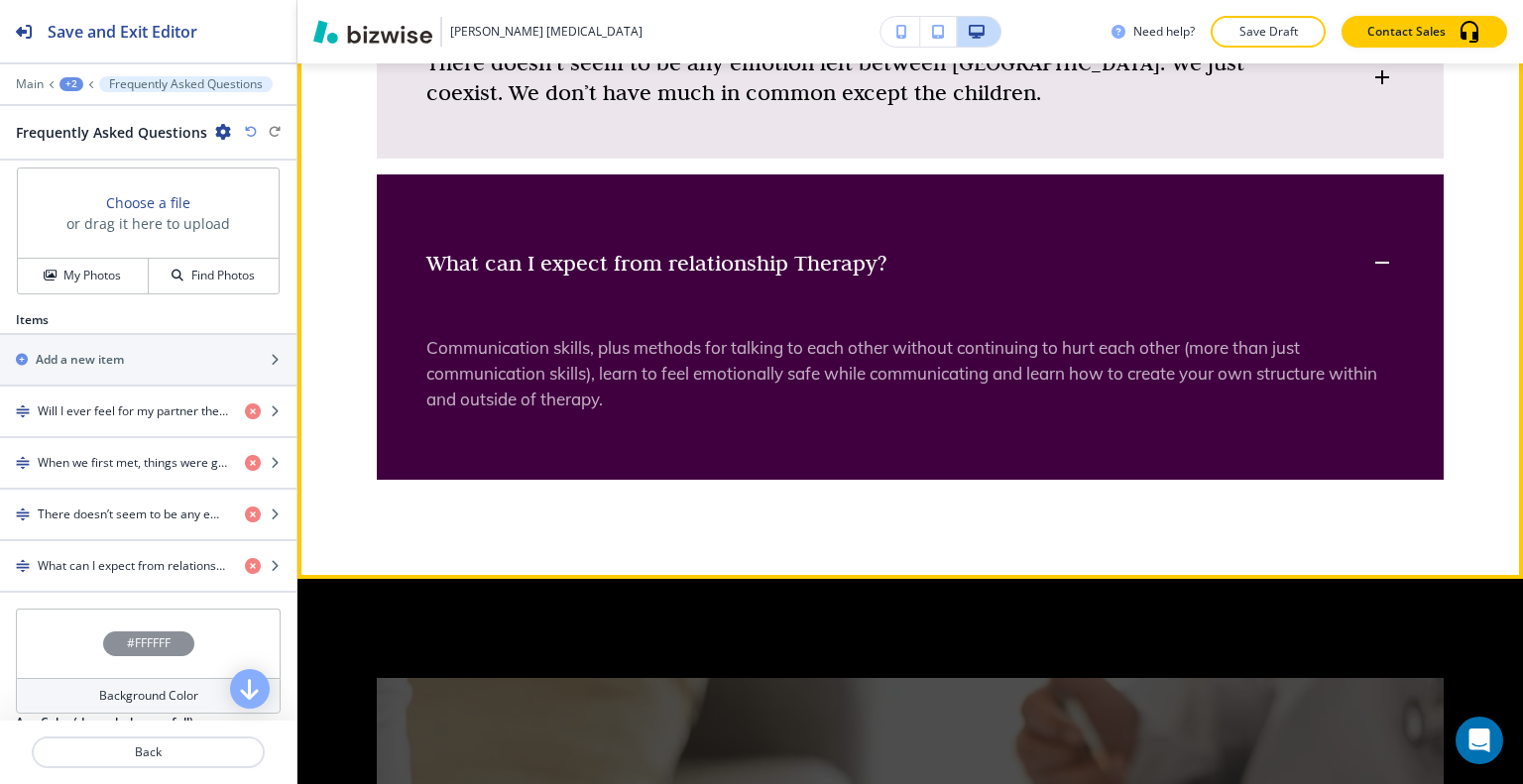 click on "What can I expect from relationship Therapy?" at bounding box center [910, 253] 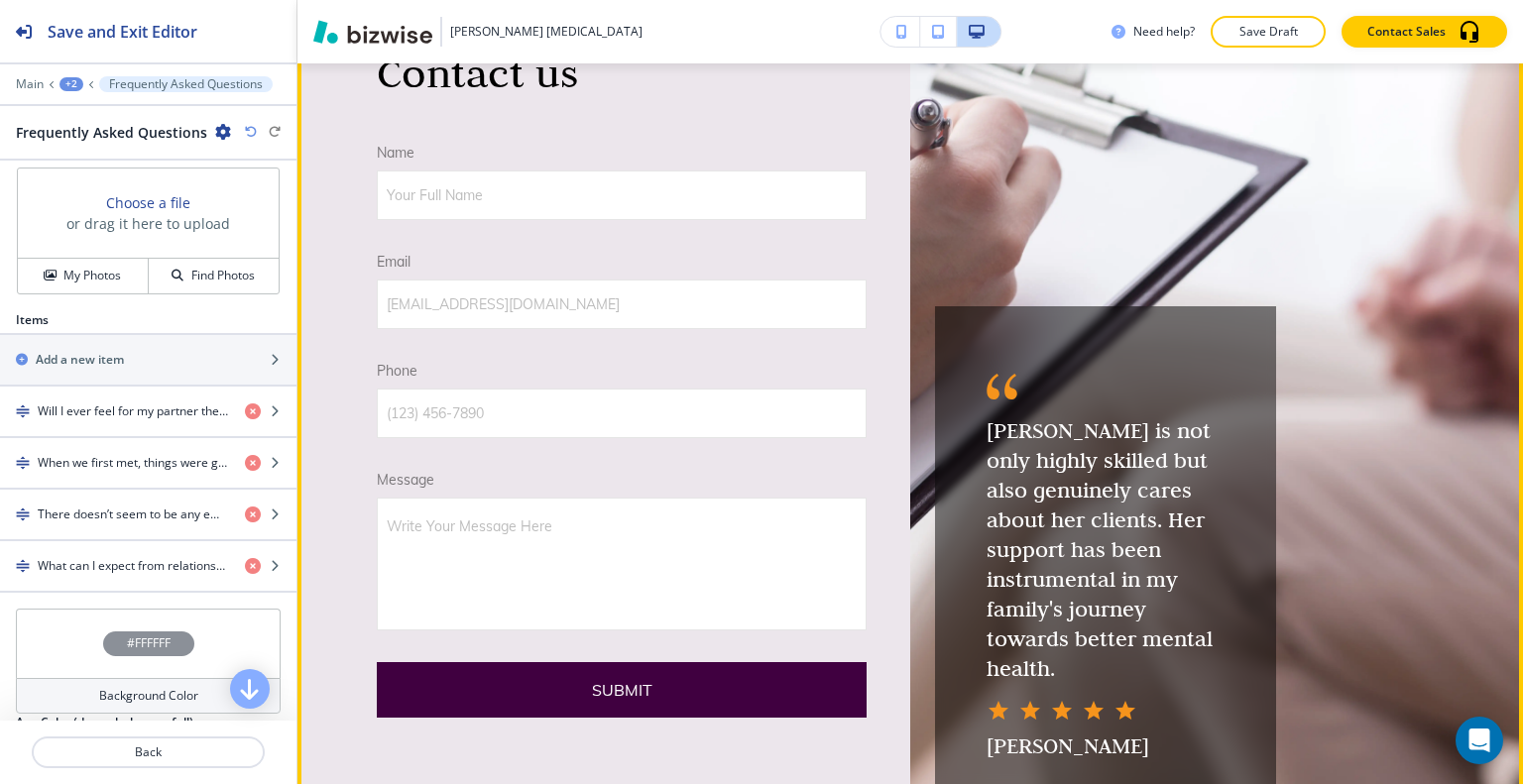 scroll, scrollTop: 3336, scrollLeft: 0, axis: vertical 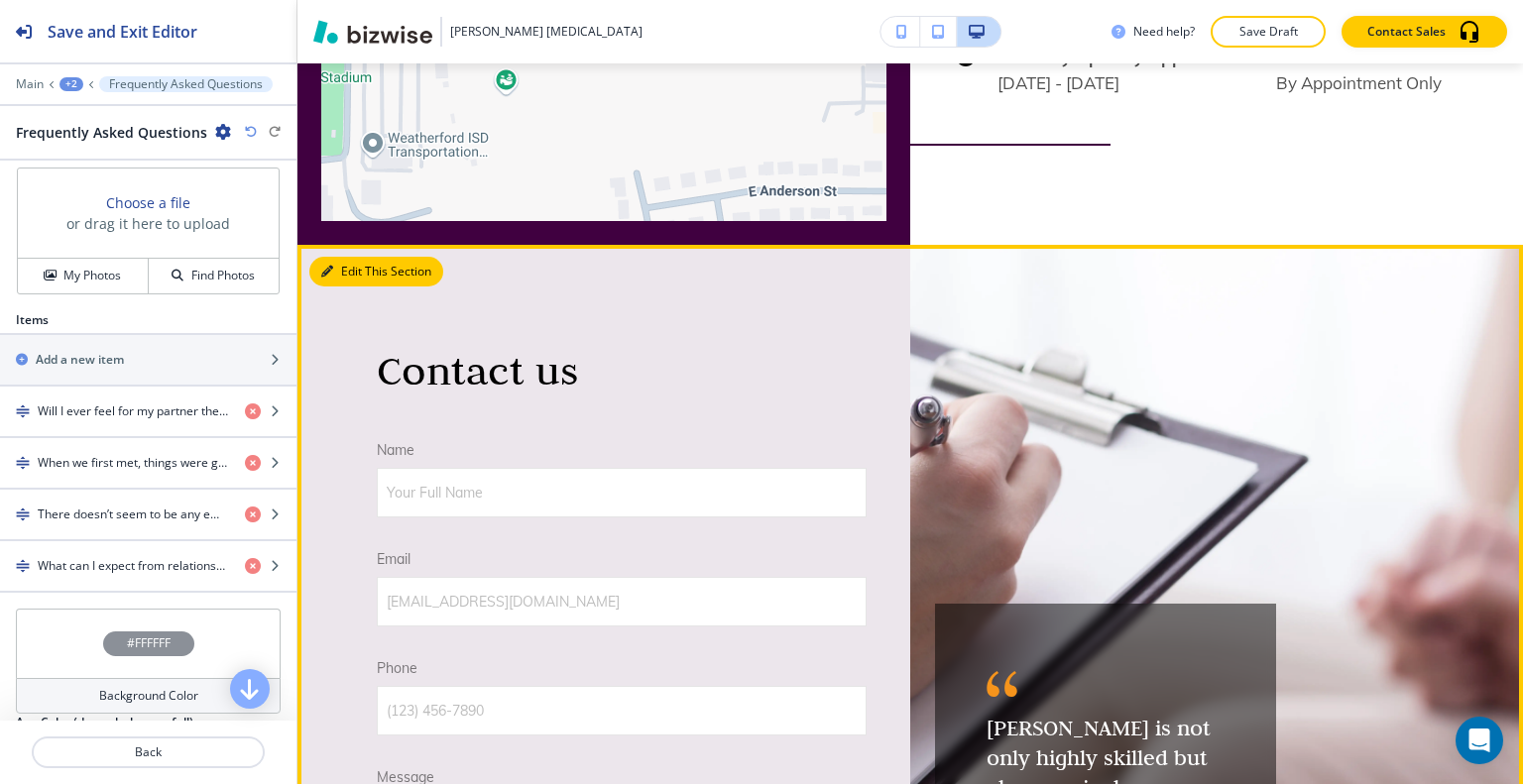 click on "Edit This Section" at bounding box center (376, 272) 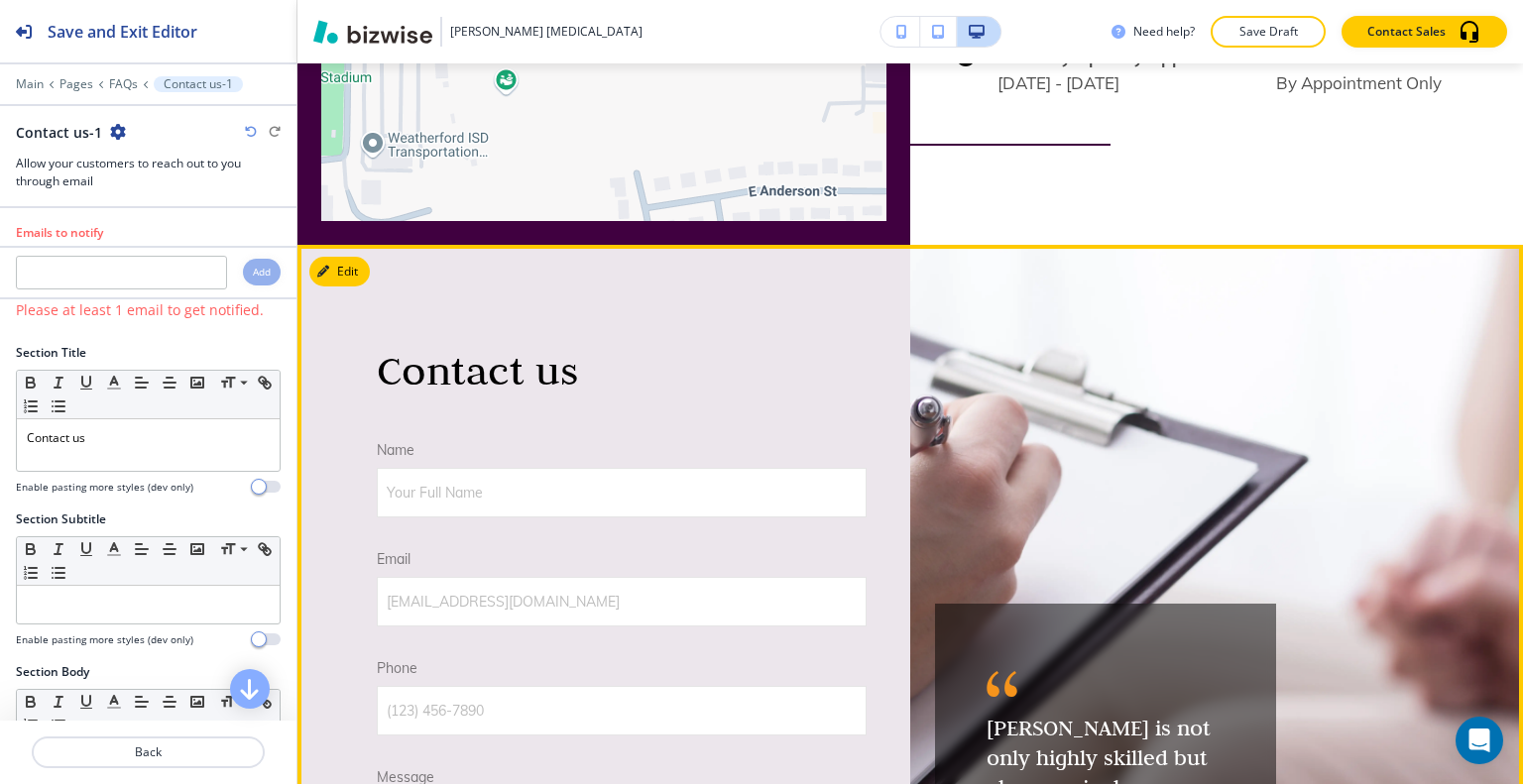 scroll, scrollTop: 3517, scrollLeft: 0, axis: vertical 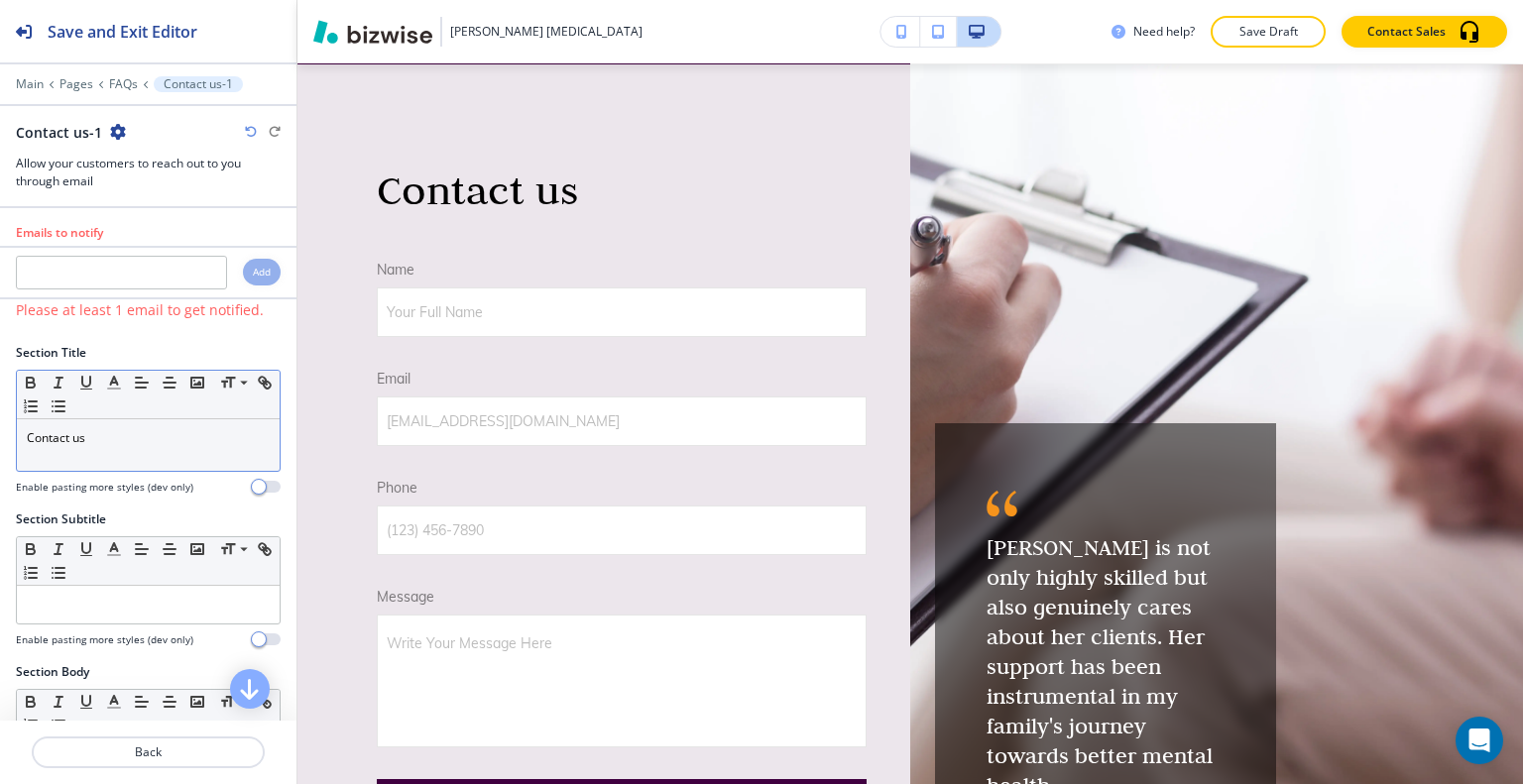 click on "Contact us" at bounding box center [148, 438] 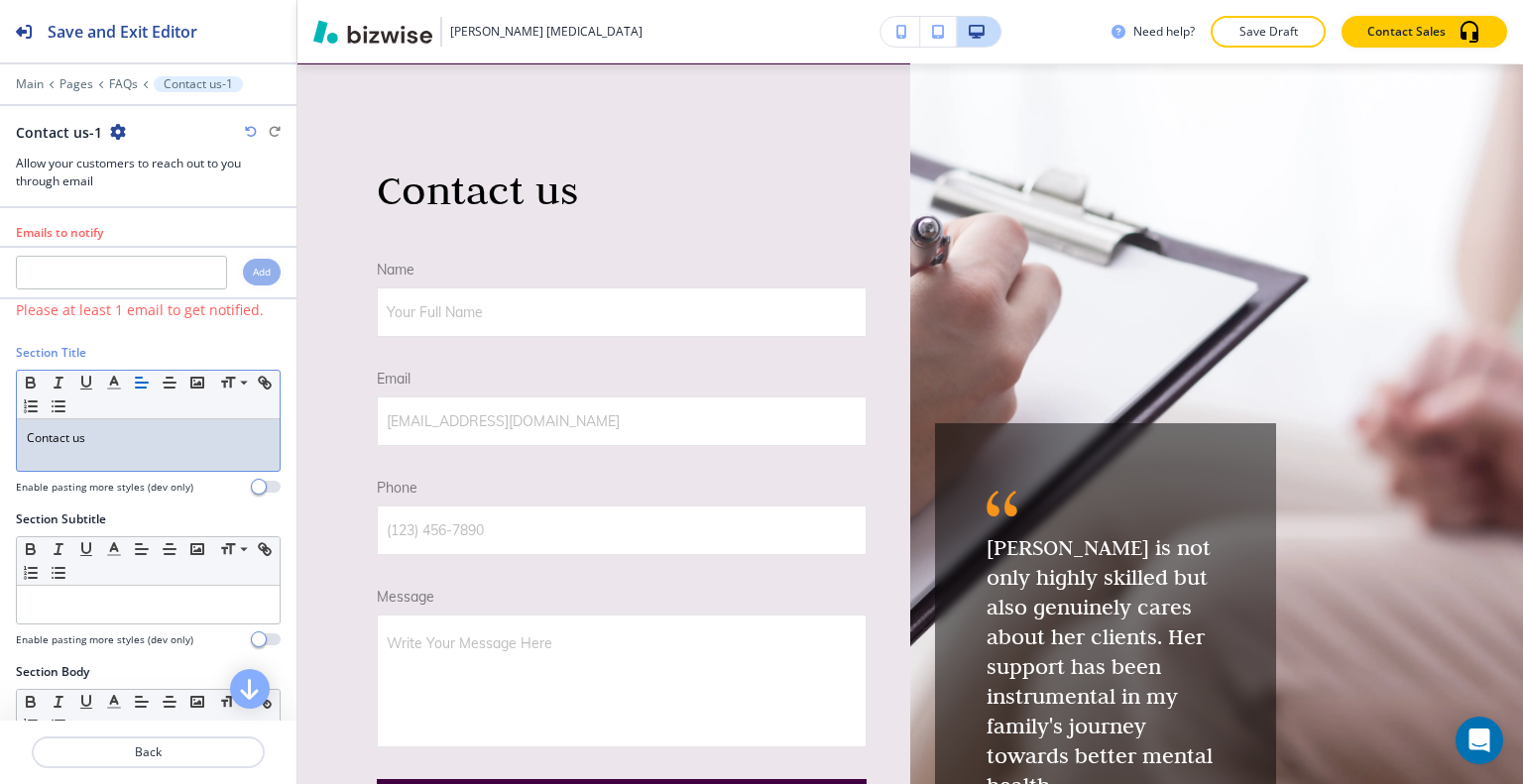 type 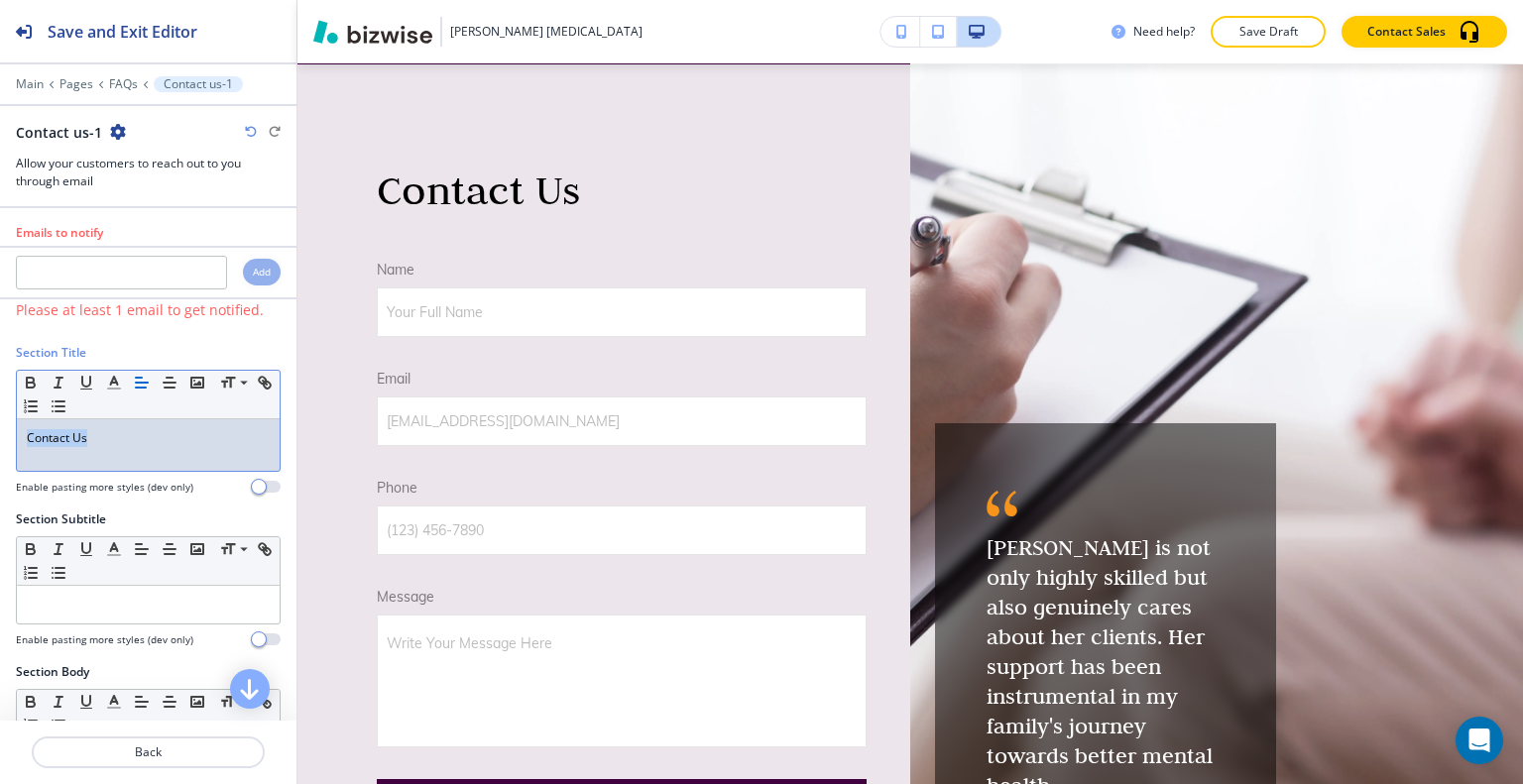 drag, startPoint x: 118, startPoint y: 438, endPoint x: 0, endPoint y: 405, distance: 122.52755 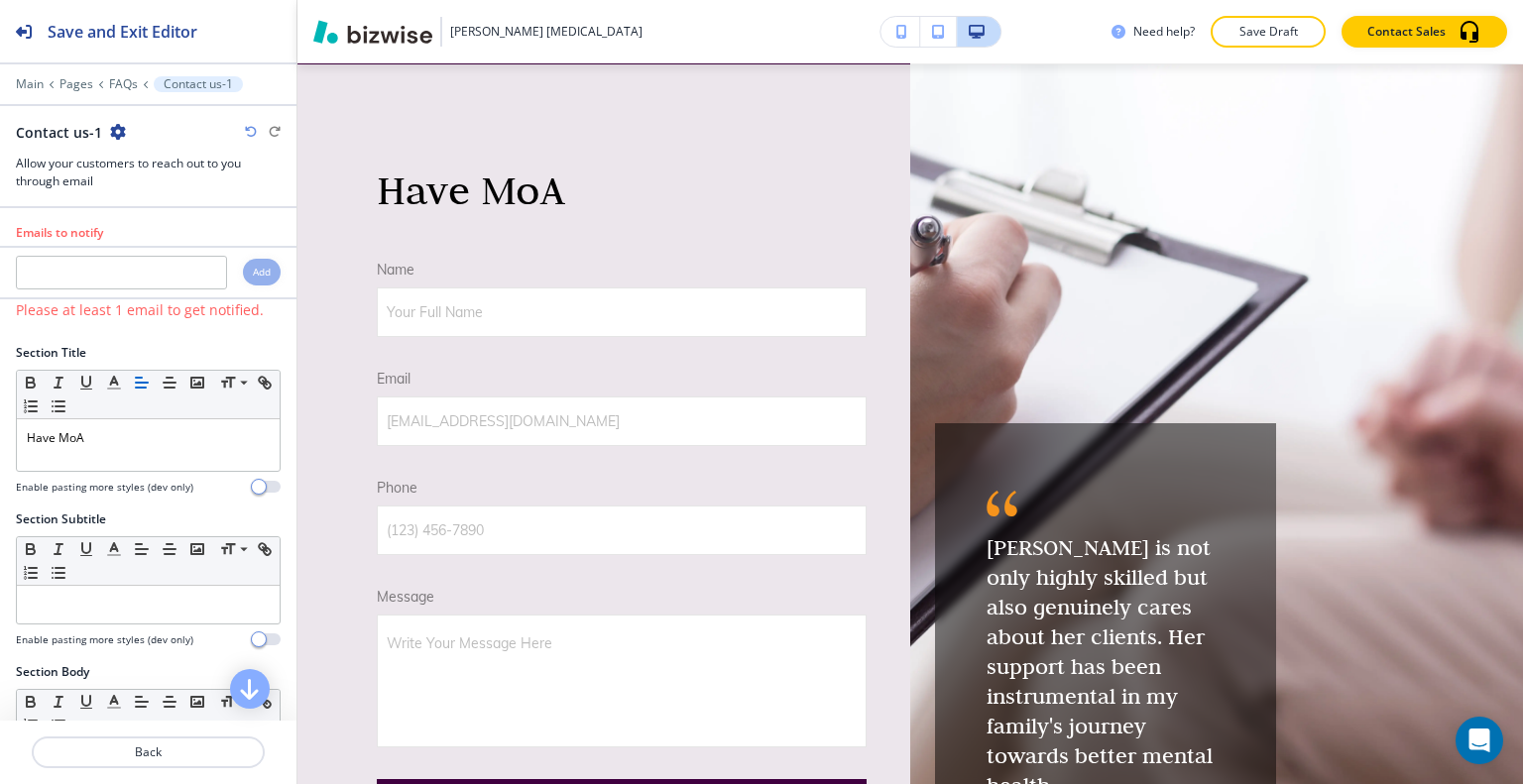 click at bounding box center (251, 132) 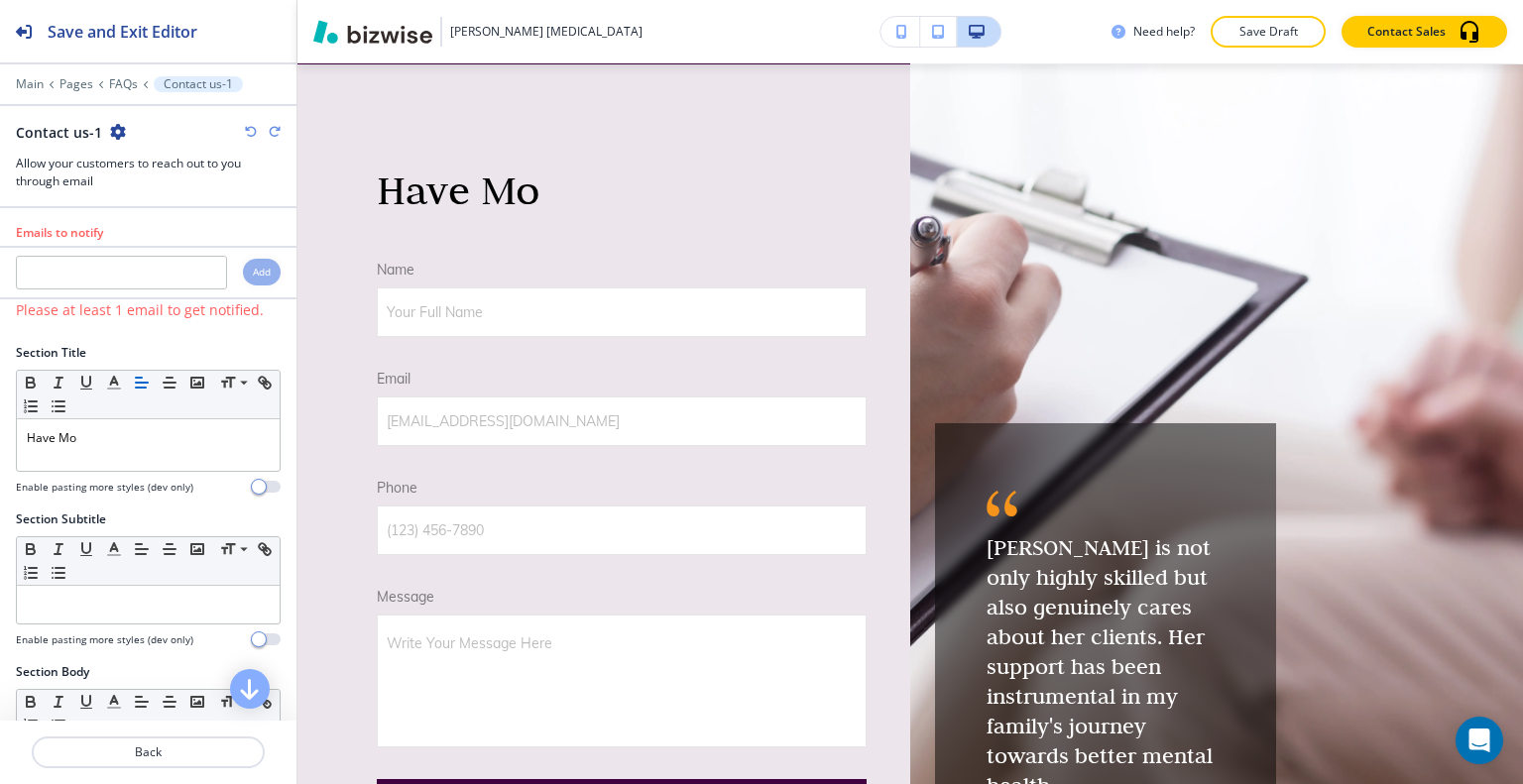 click at bounding box center [251, 132] 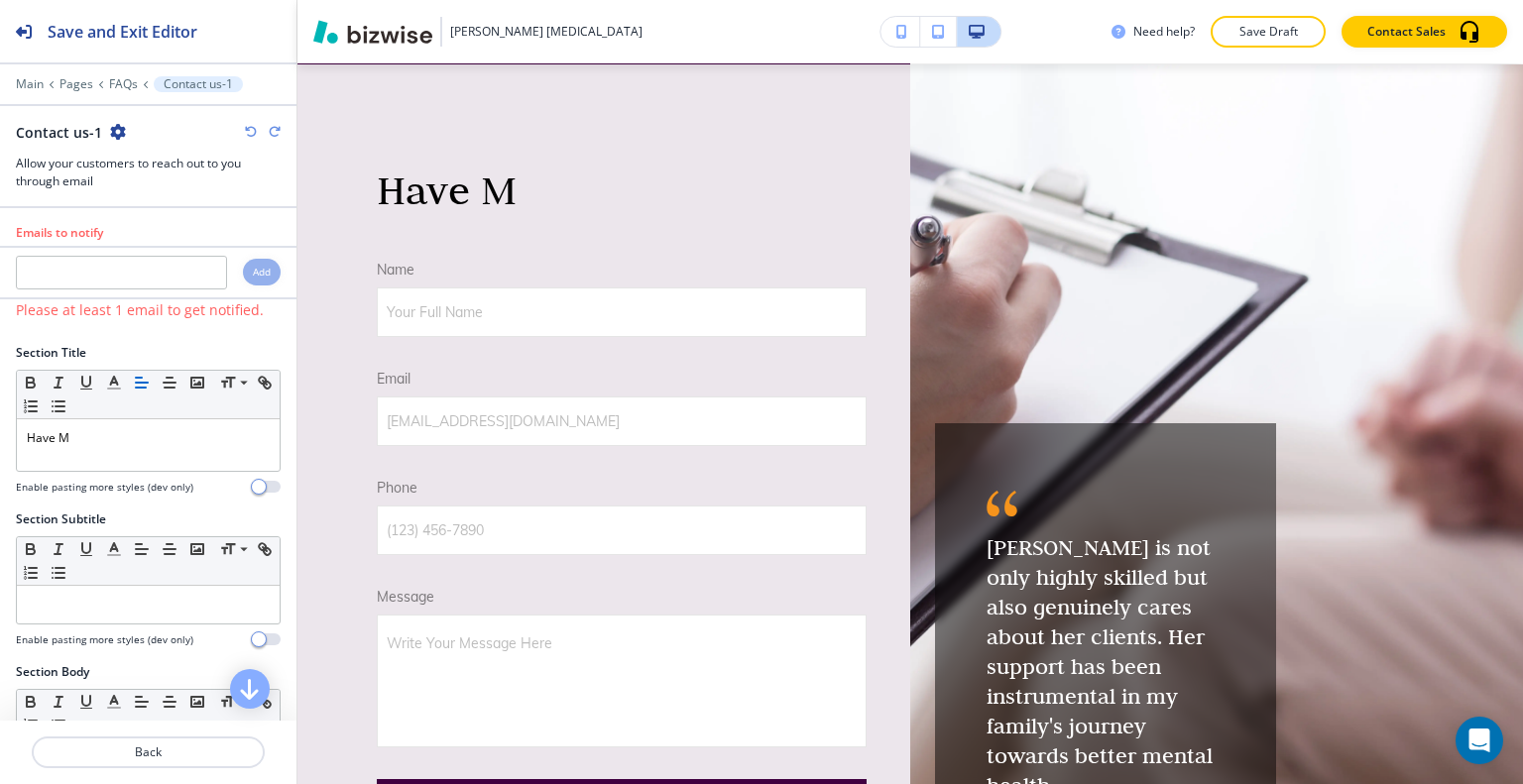 click at bounding box center [251, 132] 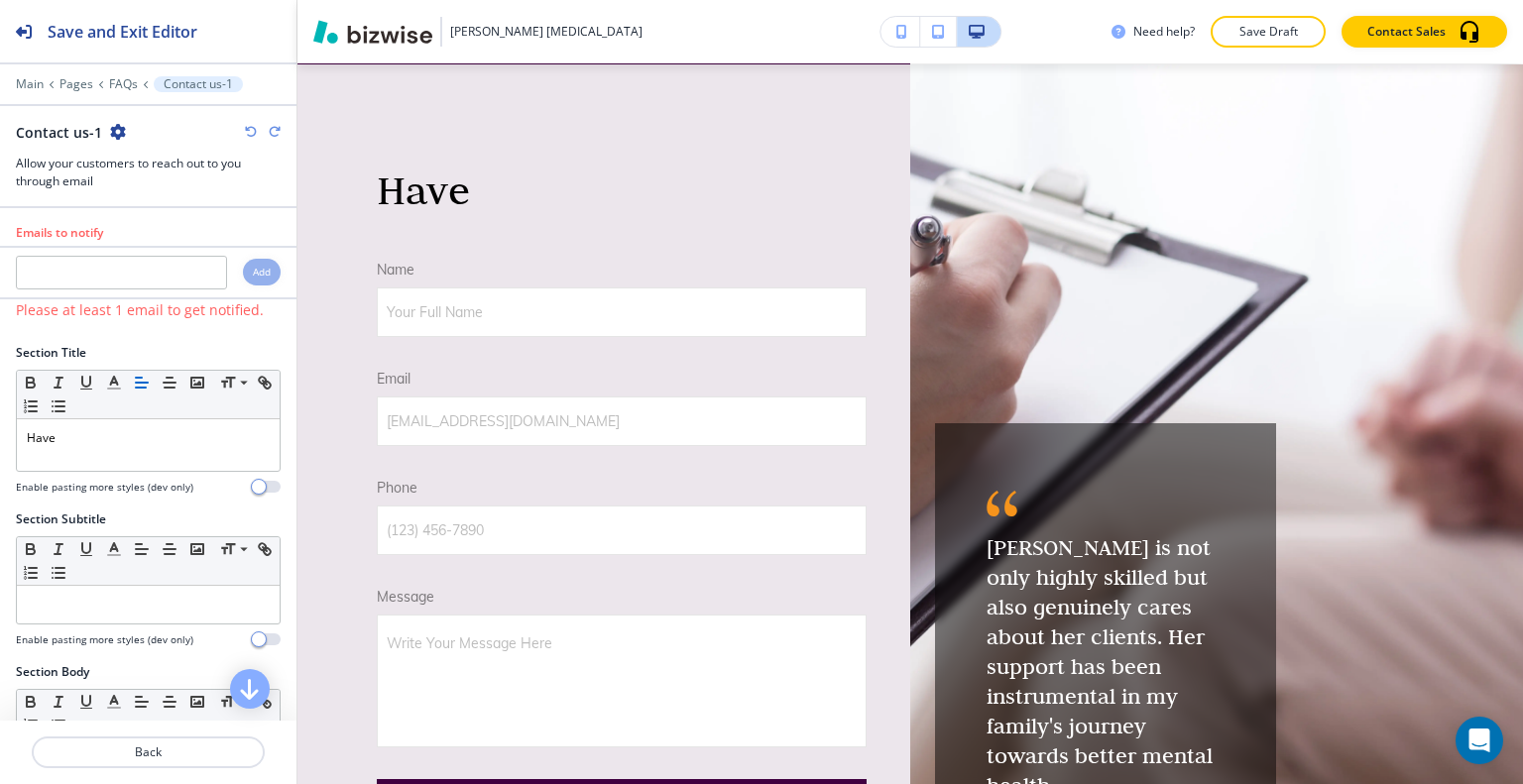 click at bounding box center [251, 132] 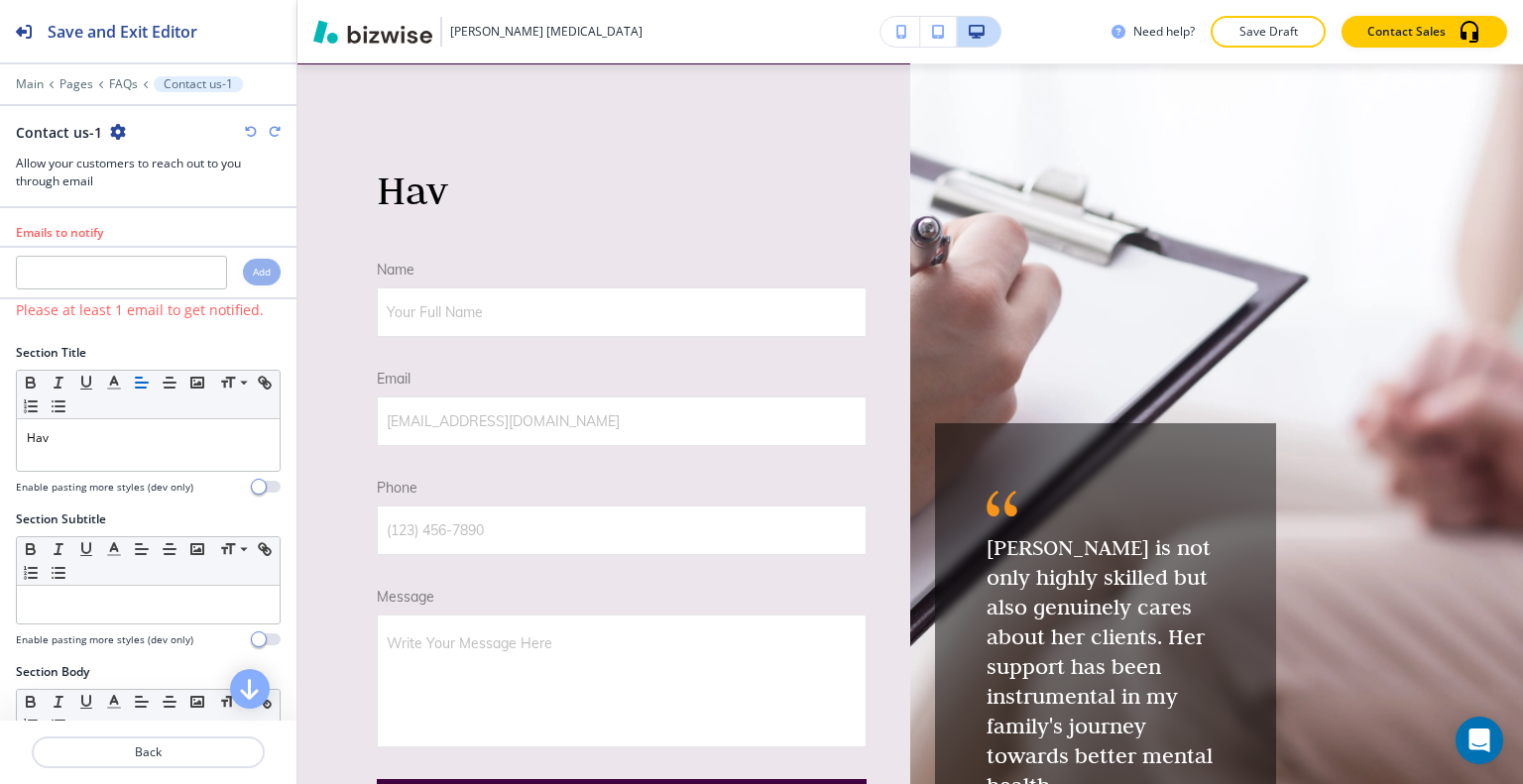click at bounding box center (251, 132) 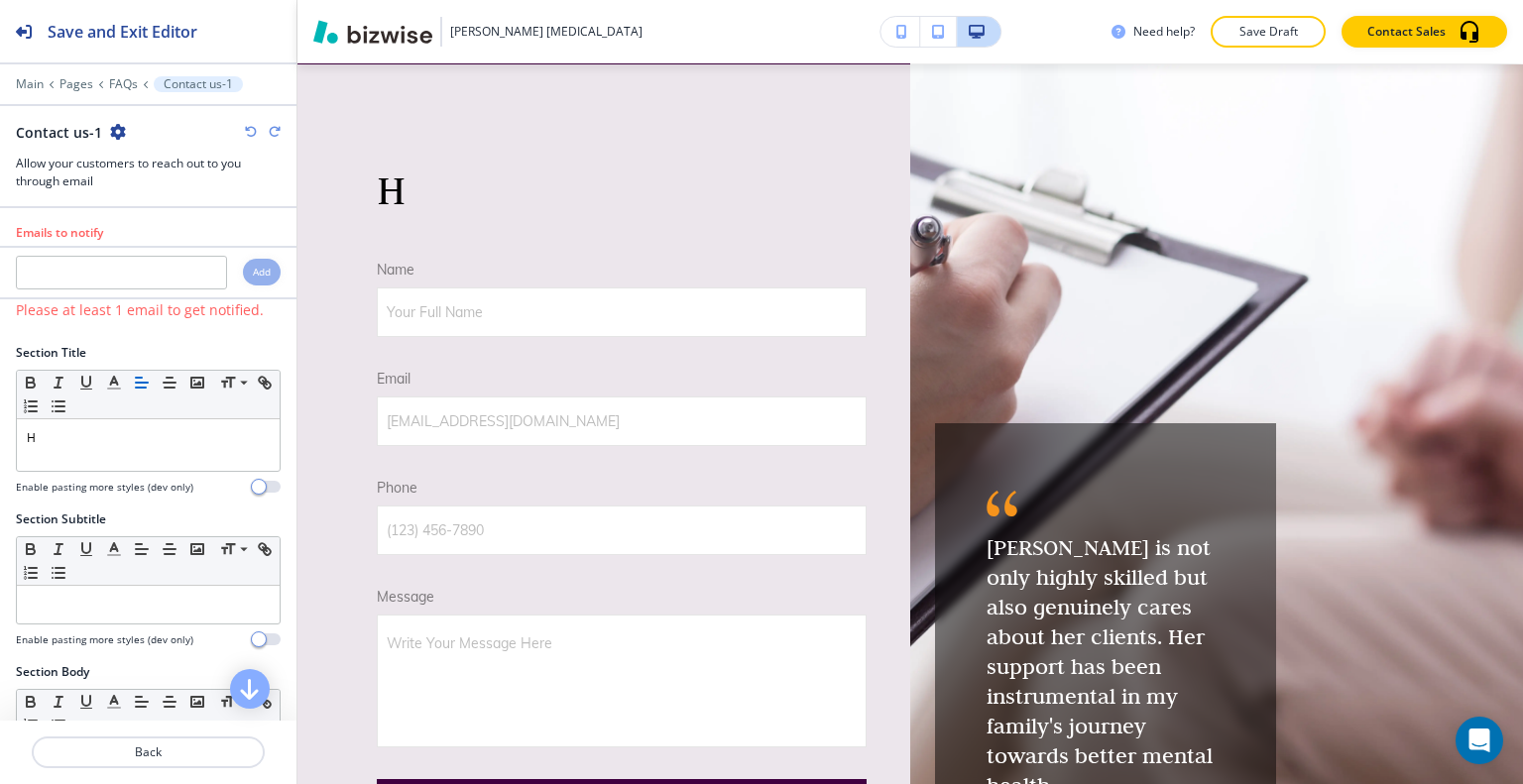click at bounding box center [251, 132] 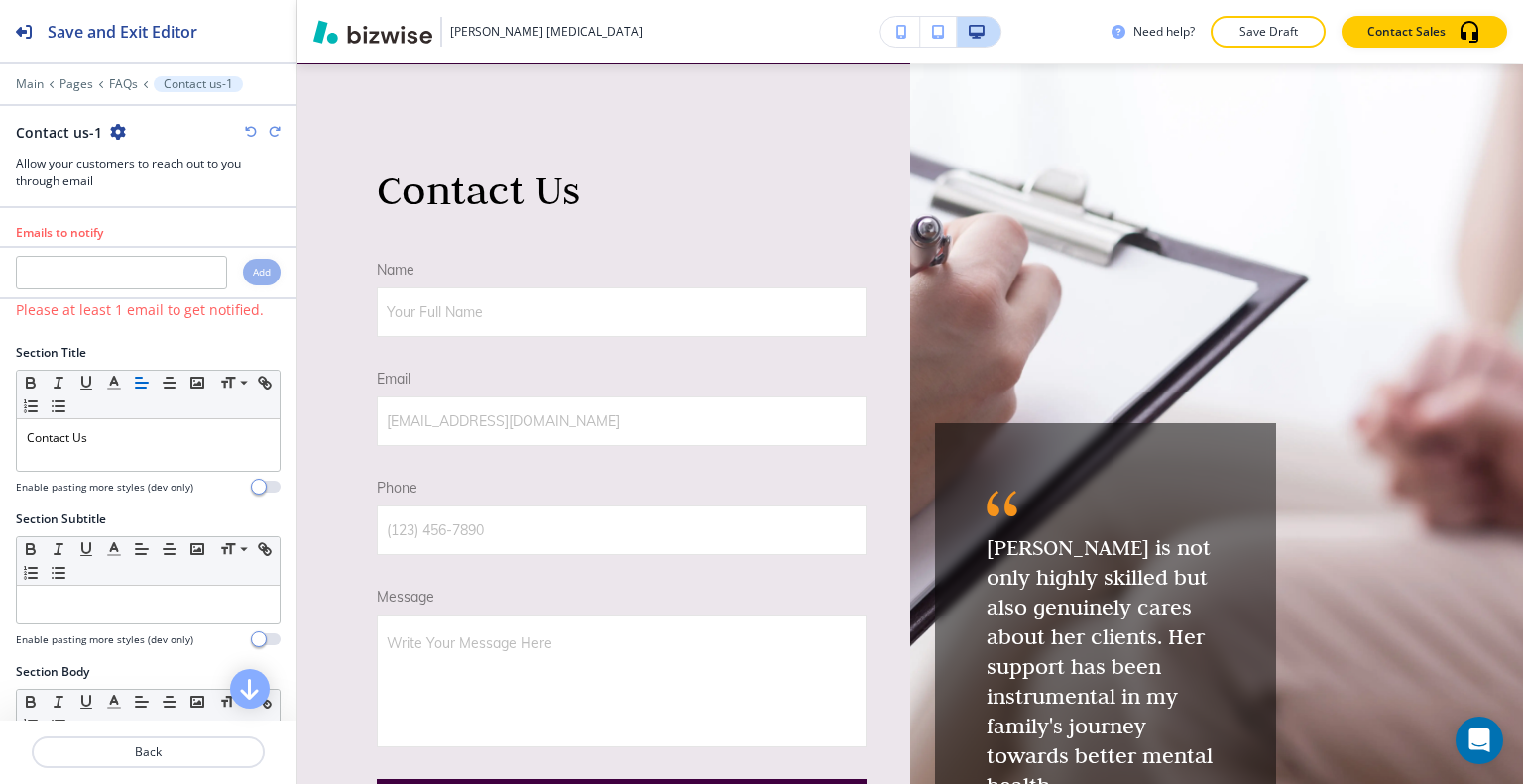 click at bounding box center (251, 132) 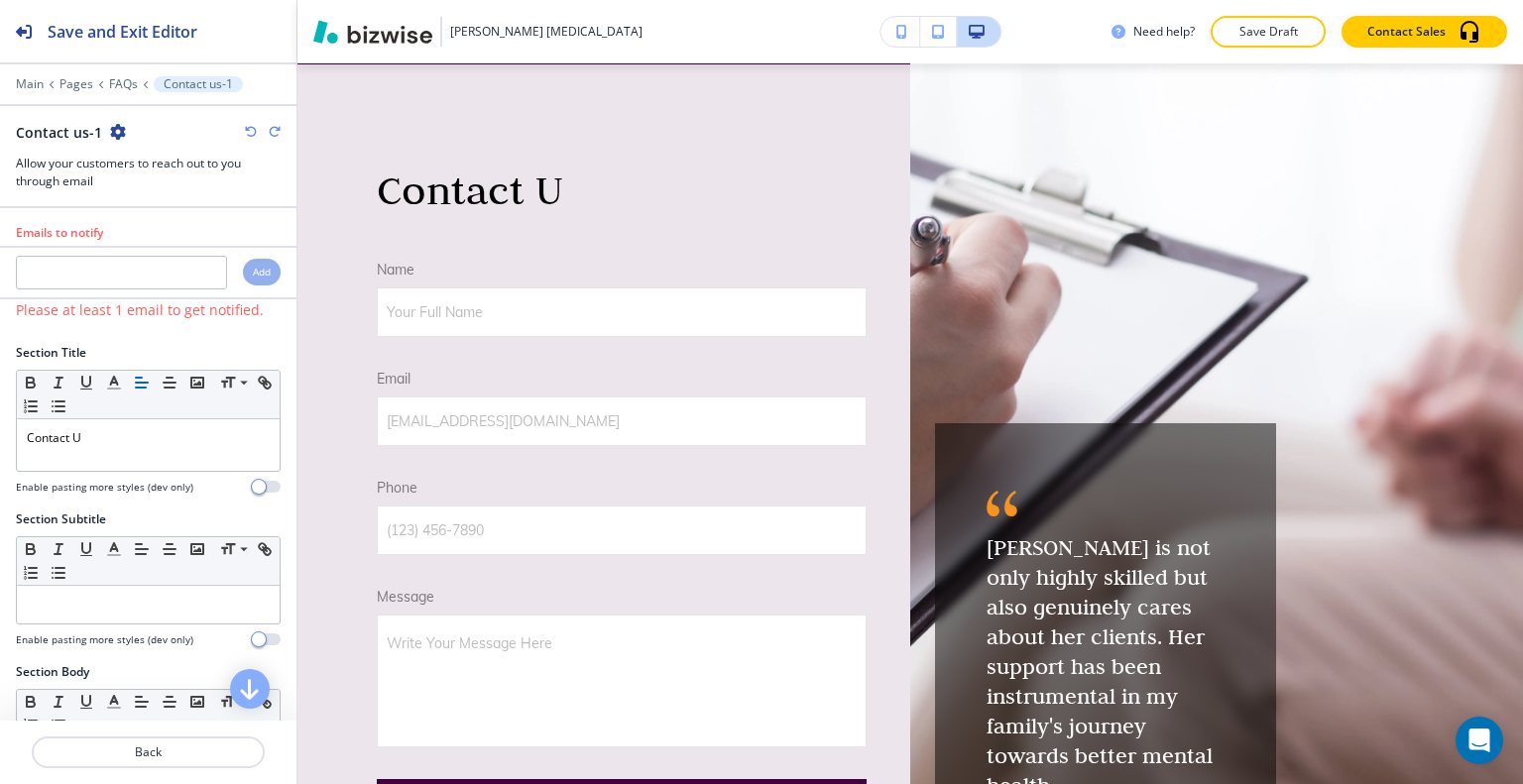 type 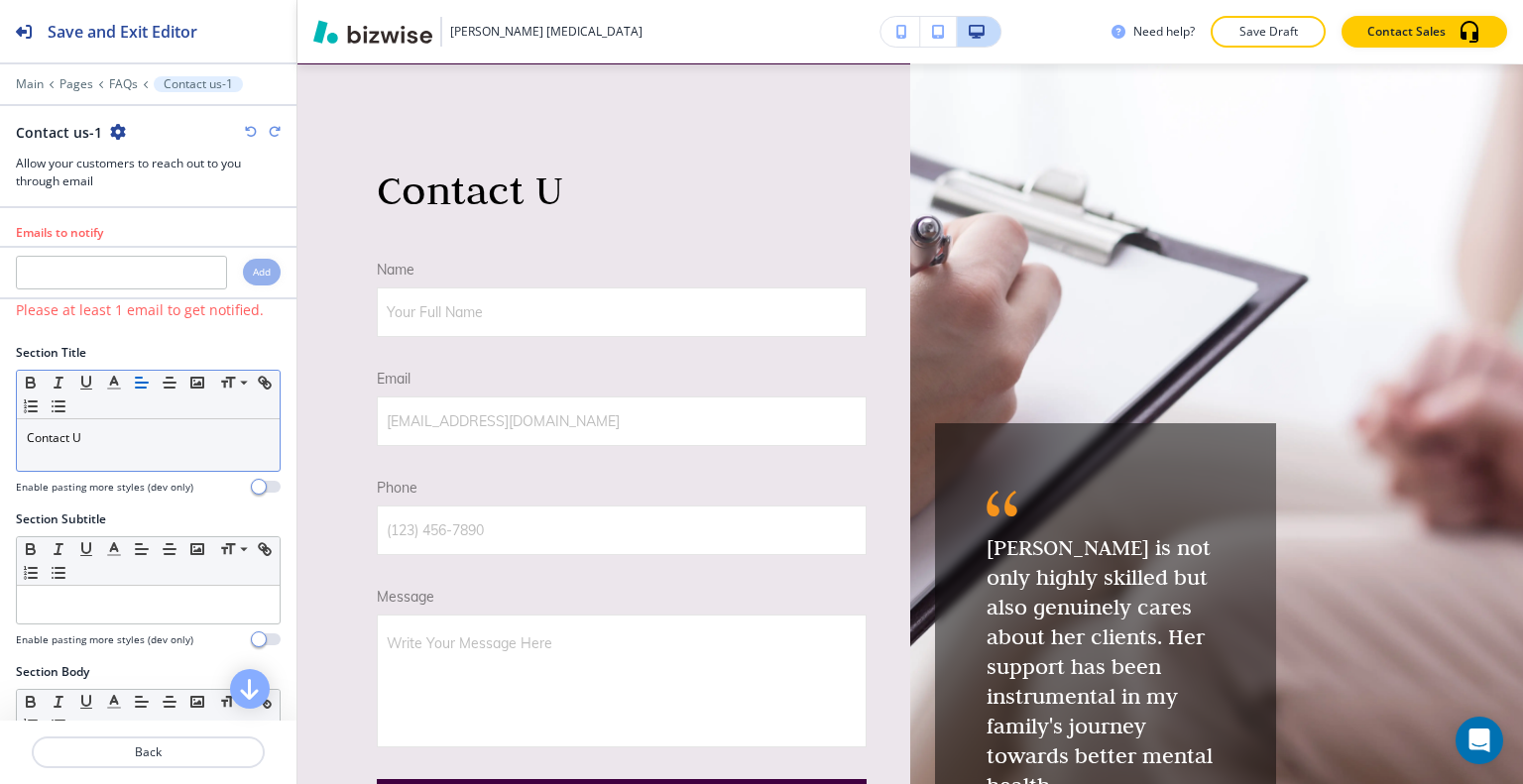 click on "Small Normal Large Huge                                       Contact U" at bounding box center (148, 420) 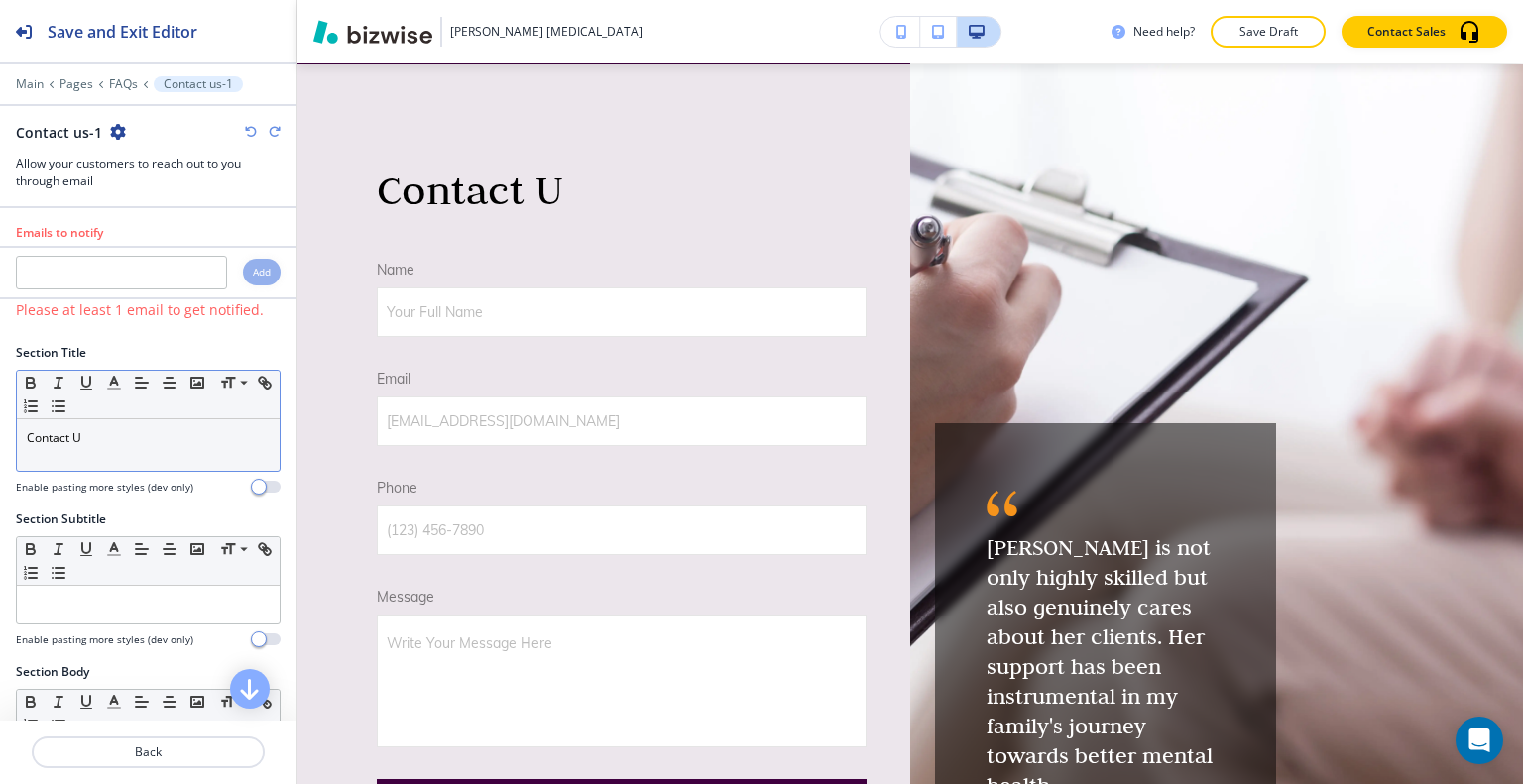 click on "Contact U" at bounding box center (148, 438) 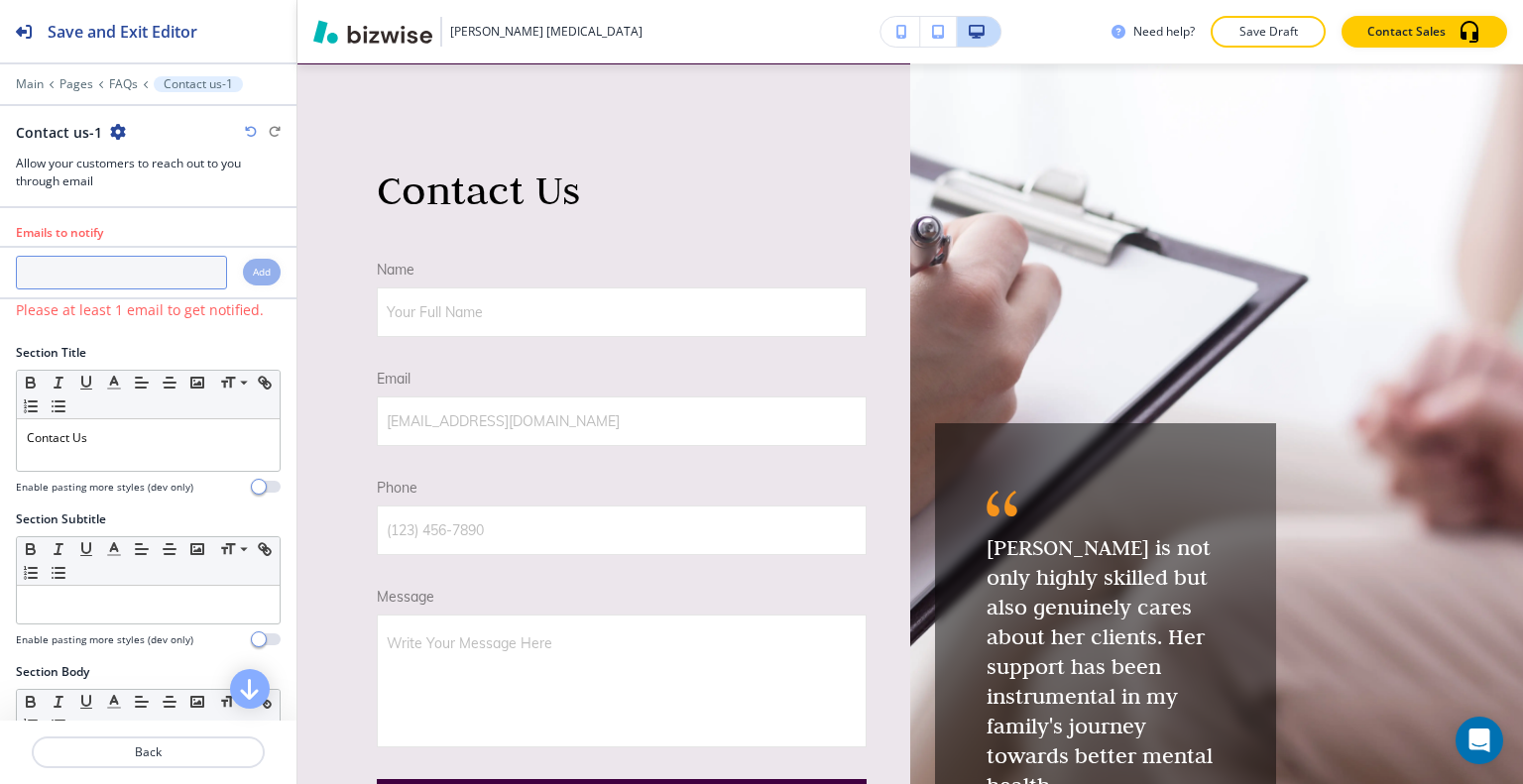 paste on "drbrandi@sbcglobal.net" 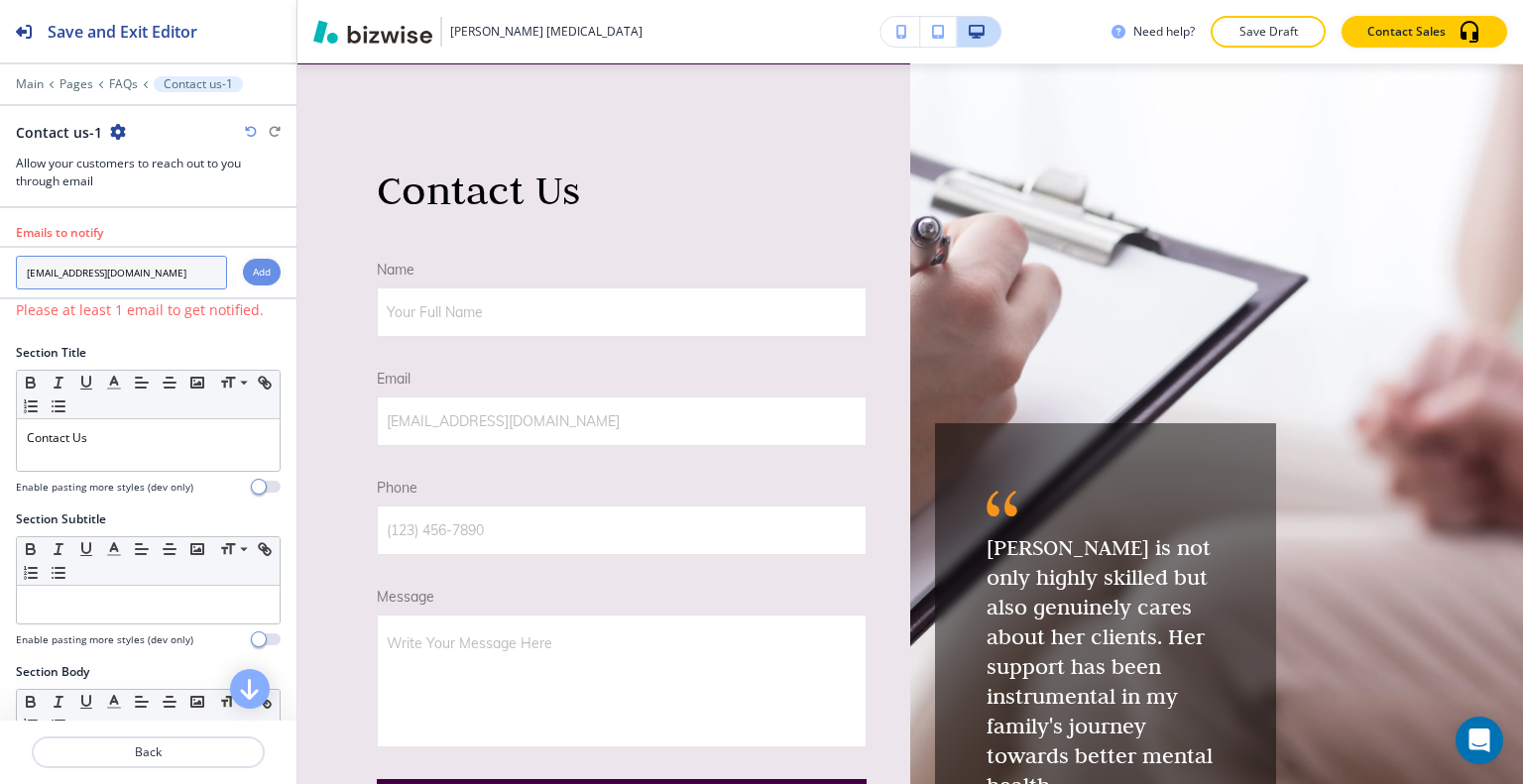type on "drbrandi@sbcglobal.net" 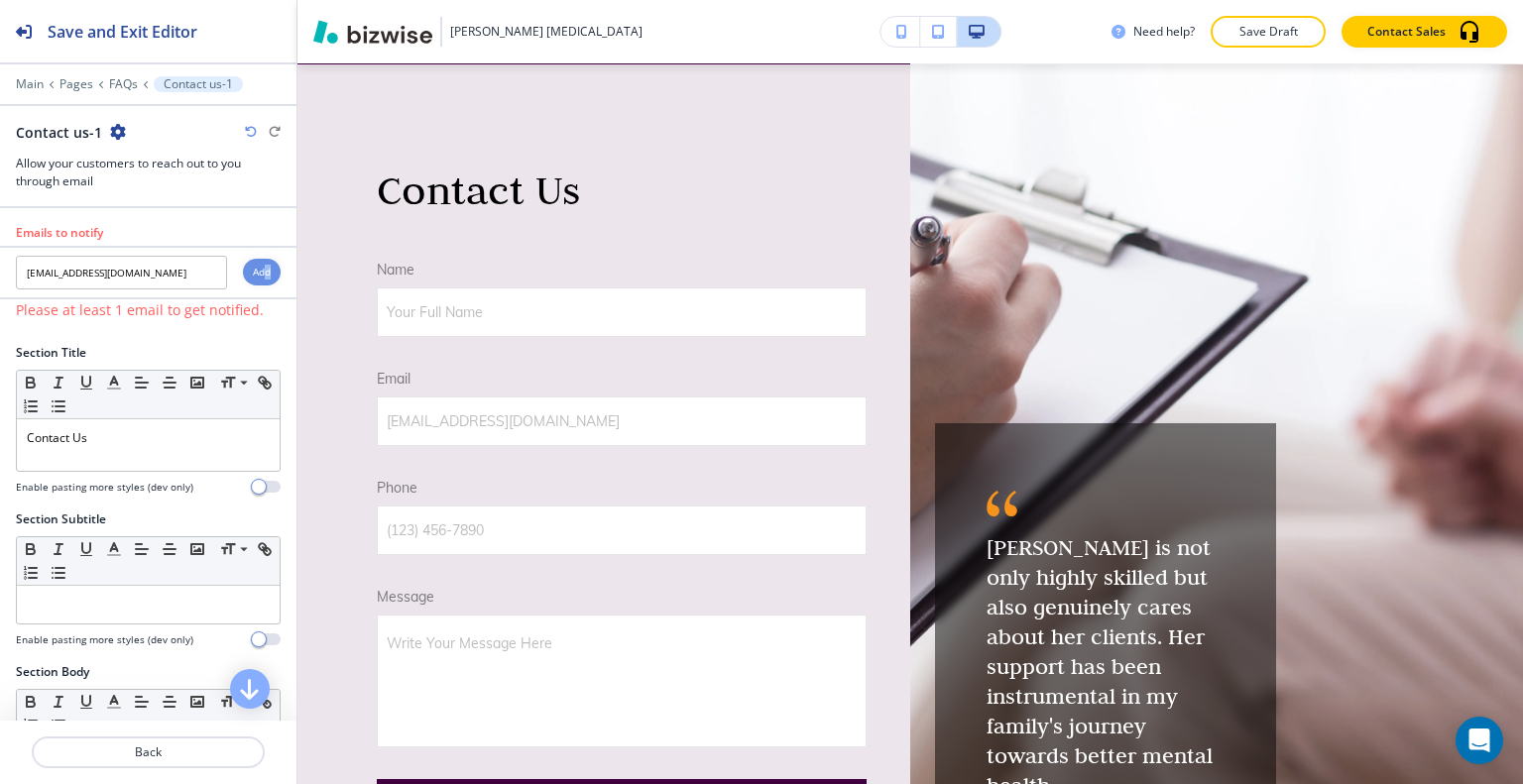 click on "Add" at bounding box center [262, 272] 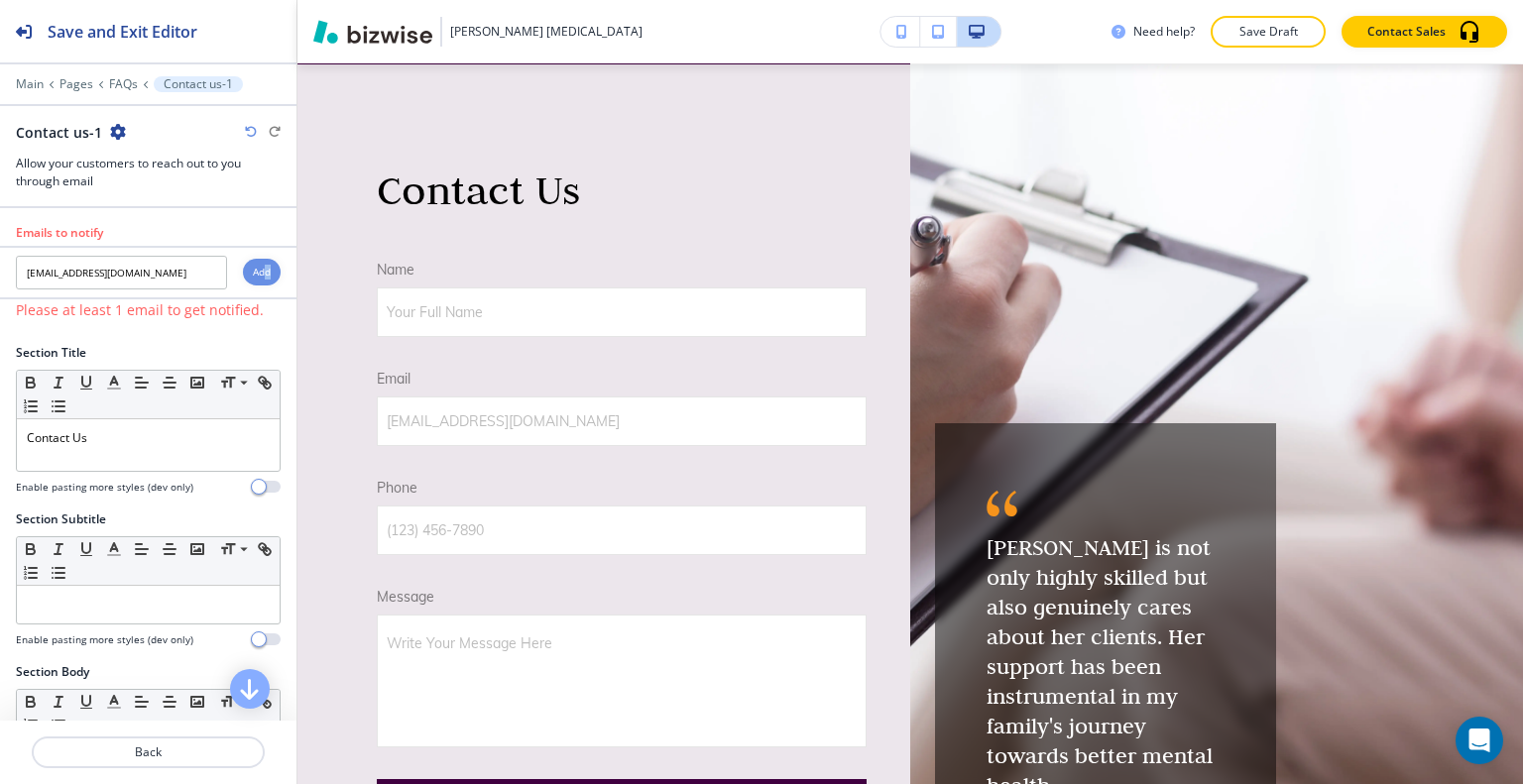 type 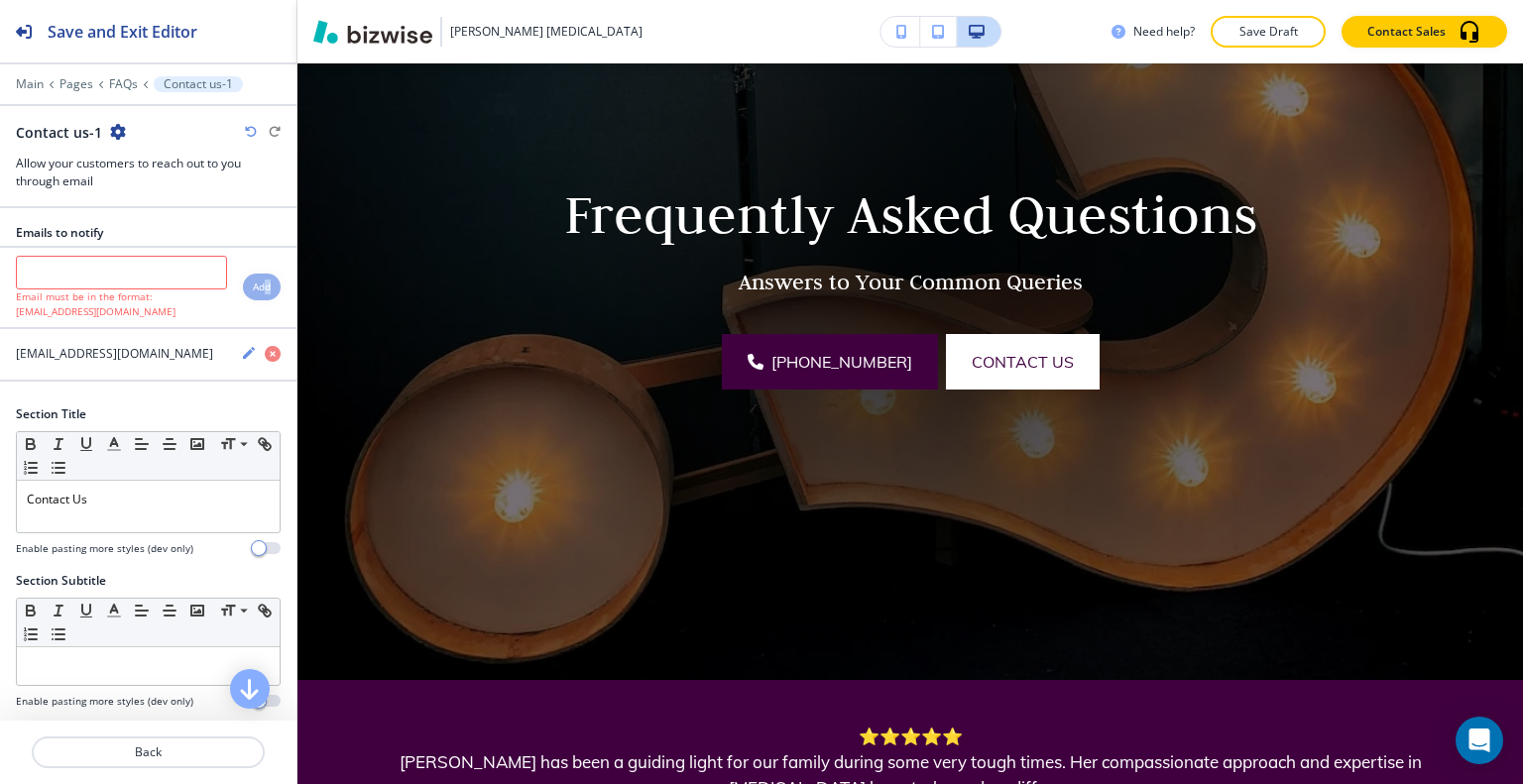 scroll, scrollTop: 0, scrollLeft: 0, axis: both 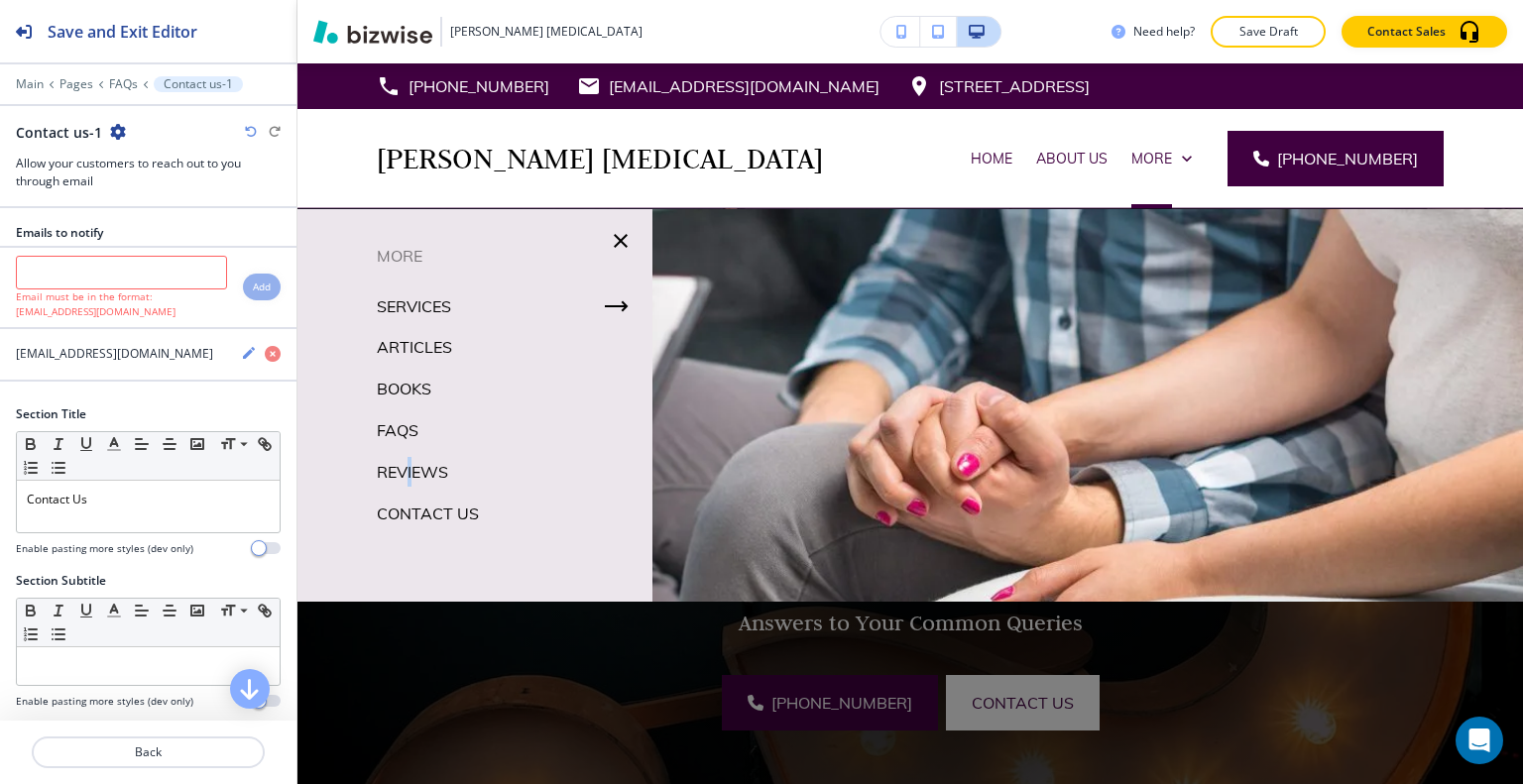 click on "Reviews" at bounding box center [412, 472] 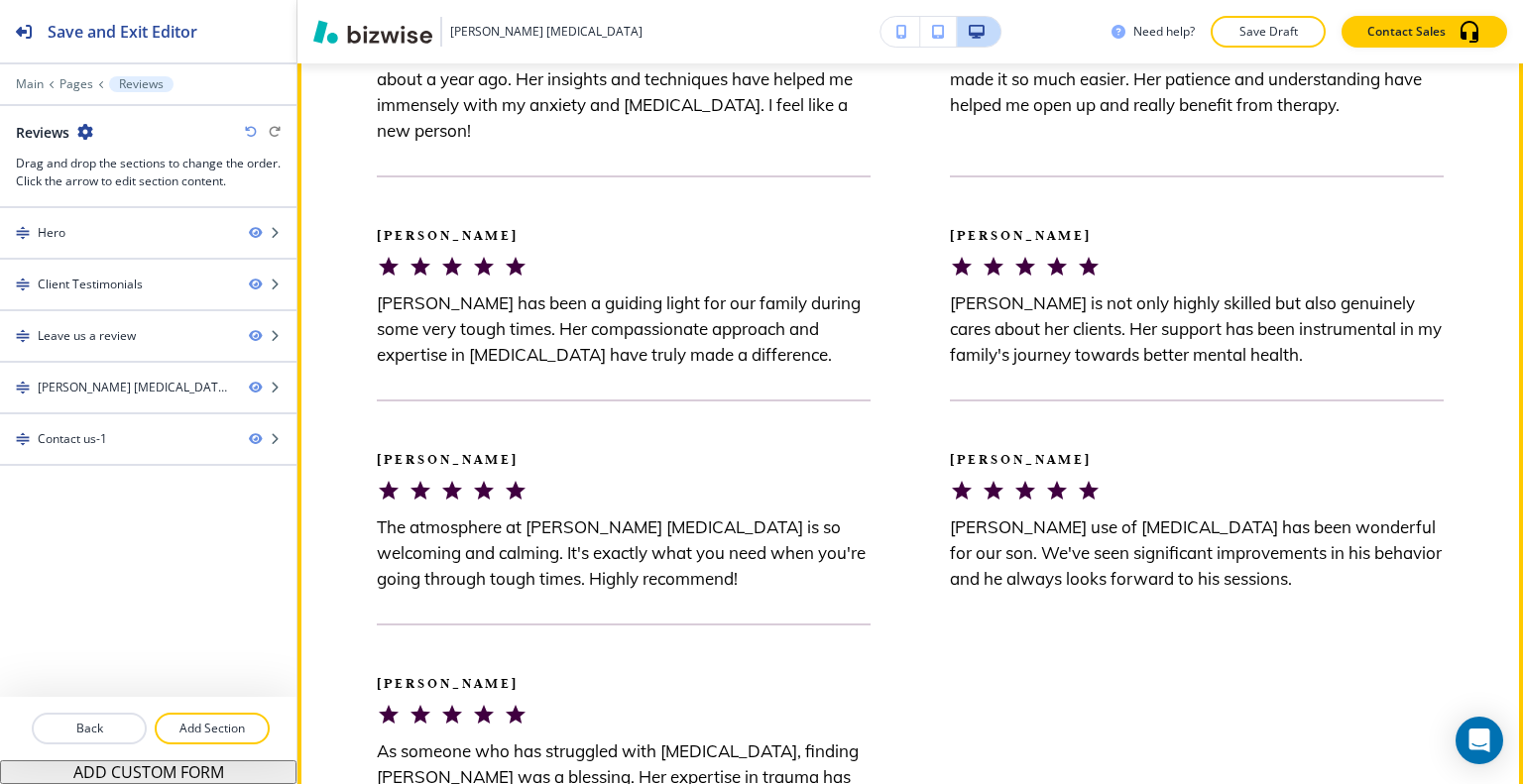 scroll, scrollTop: 1883, scrollLeft: 0, axis: vertical 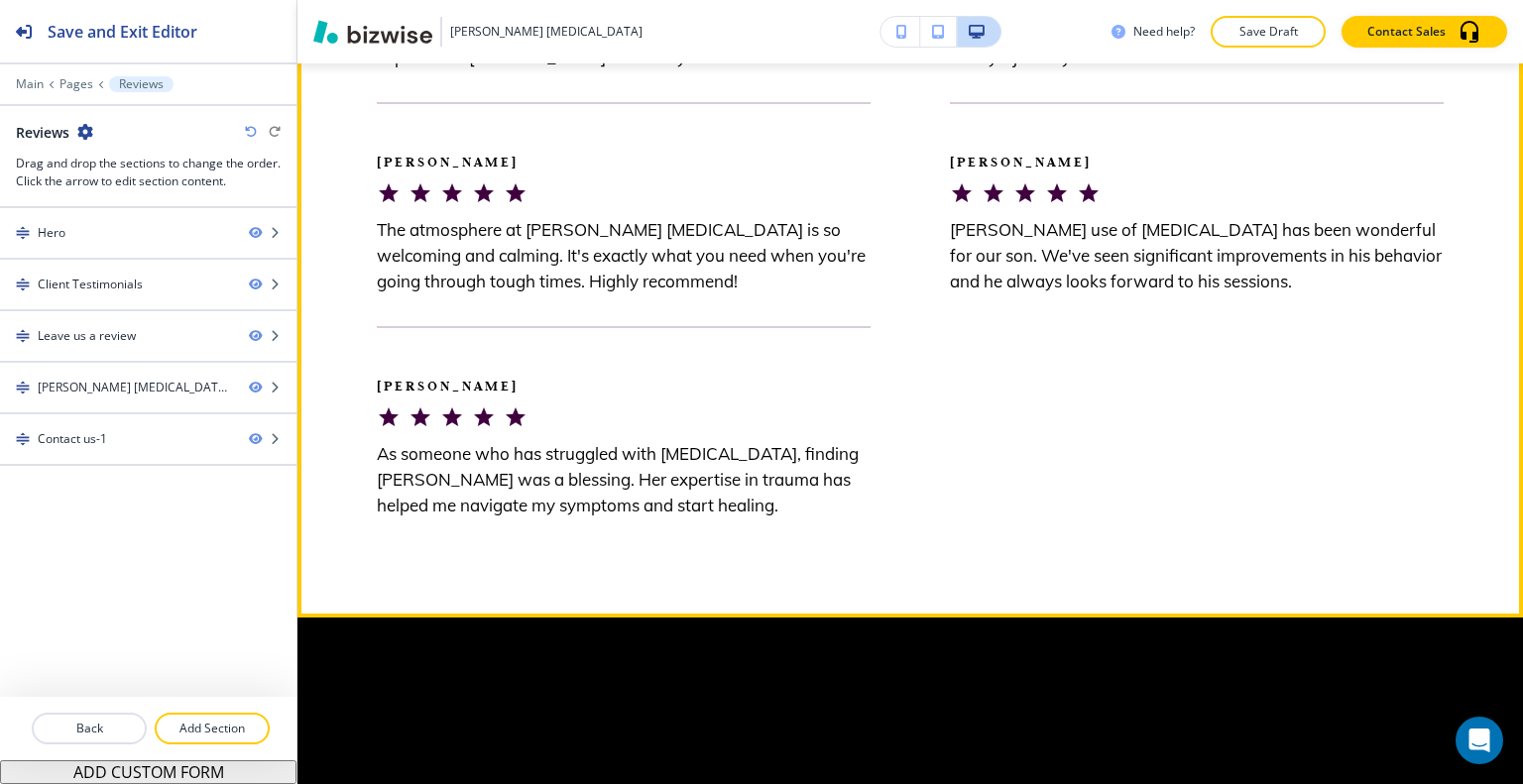 drag, startPoint x: 816, startPoint y: 292, endPoint x: 375, endPoint y: 231, distance: 445.19883 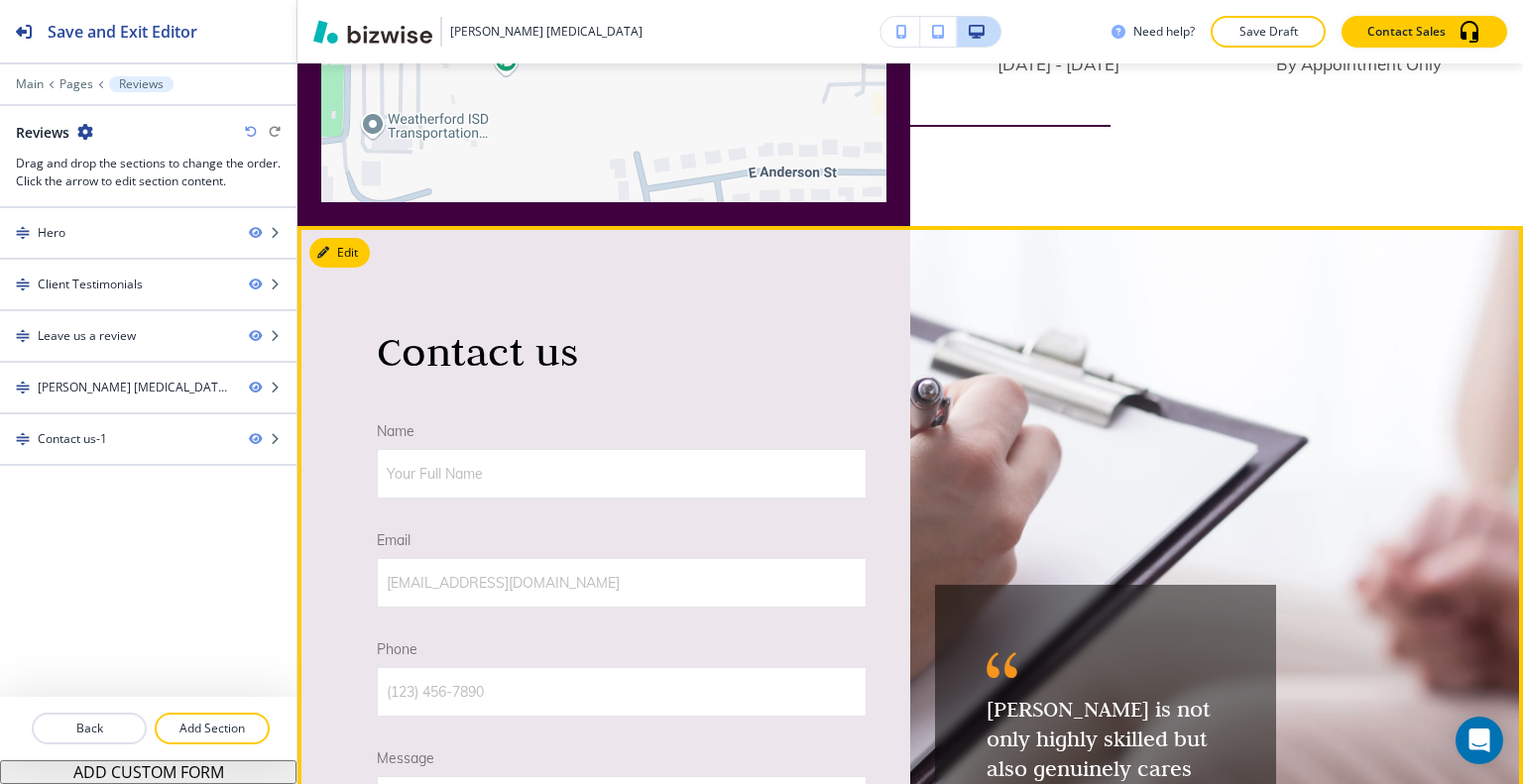 scroll, scrollTop: 3499, scrollLeft: 0, axis: vertical 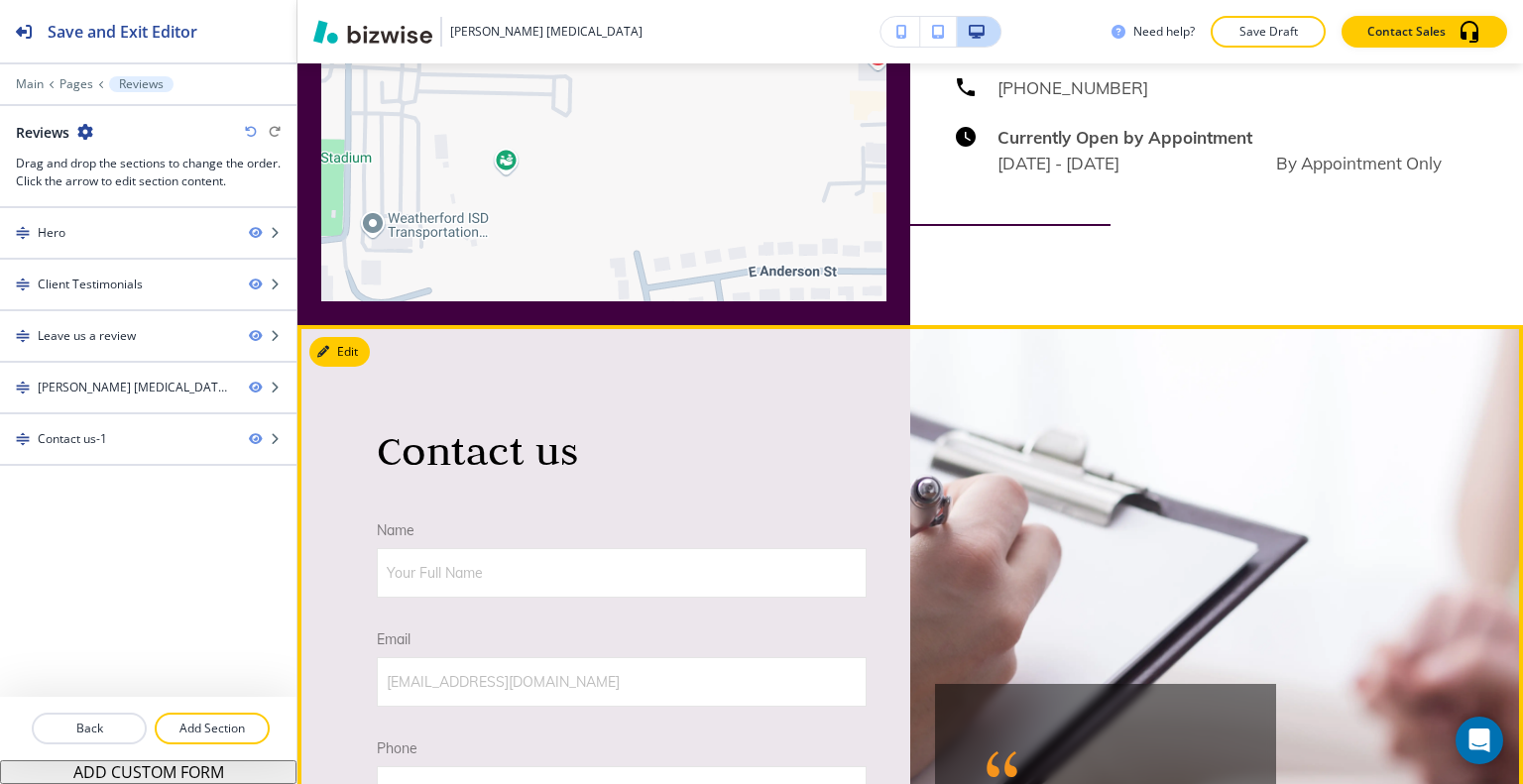 click on "Edit" at bounding box center [339, 352] 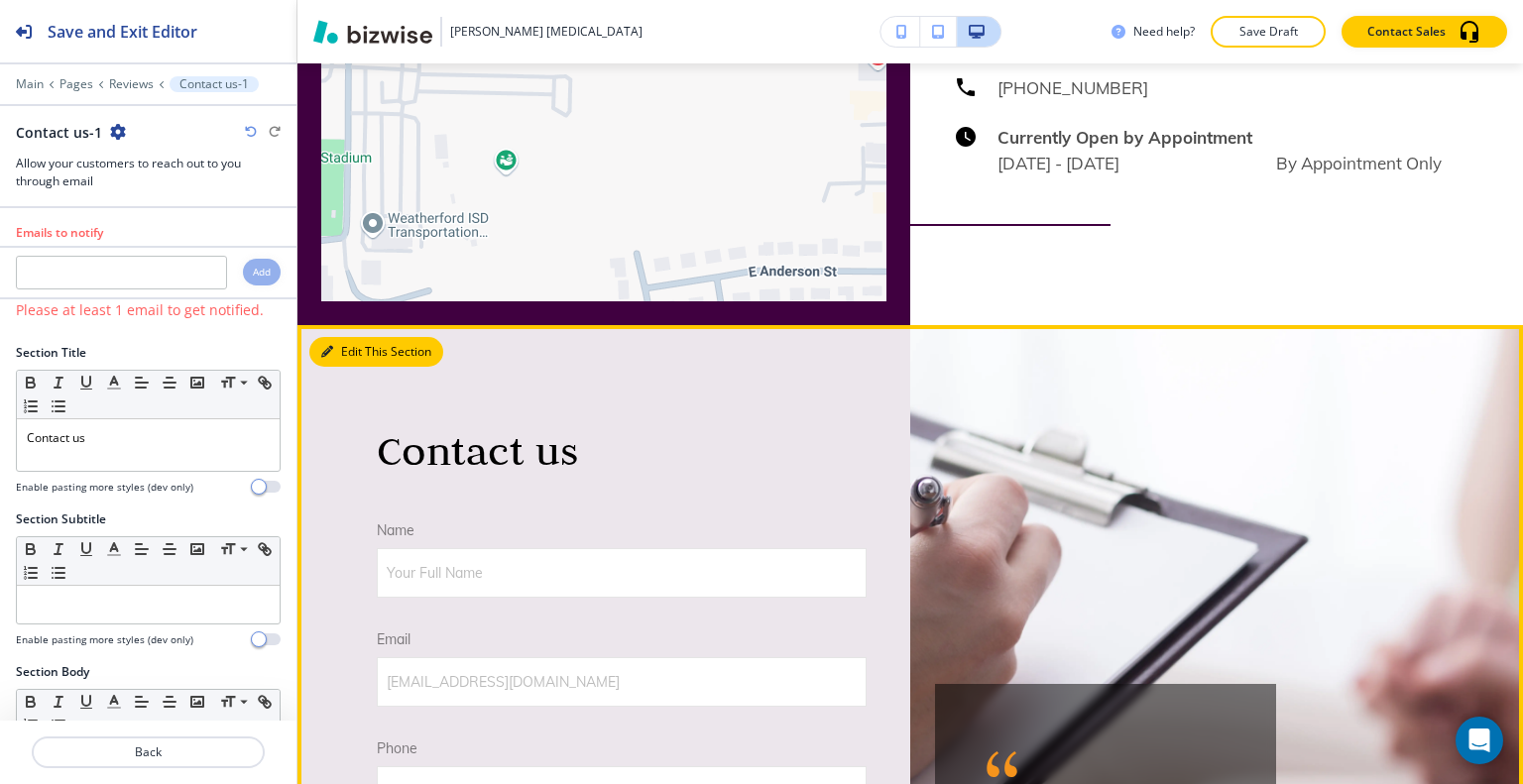 scroll, scrollTop: 3758, scrollLeft: 0, axis: vertical 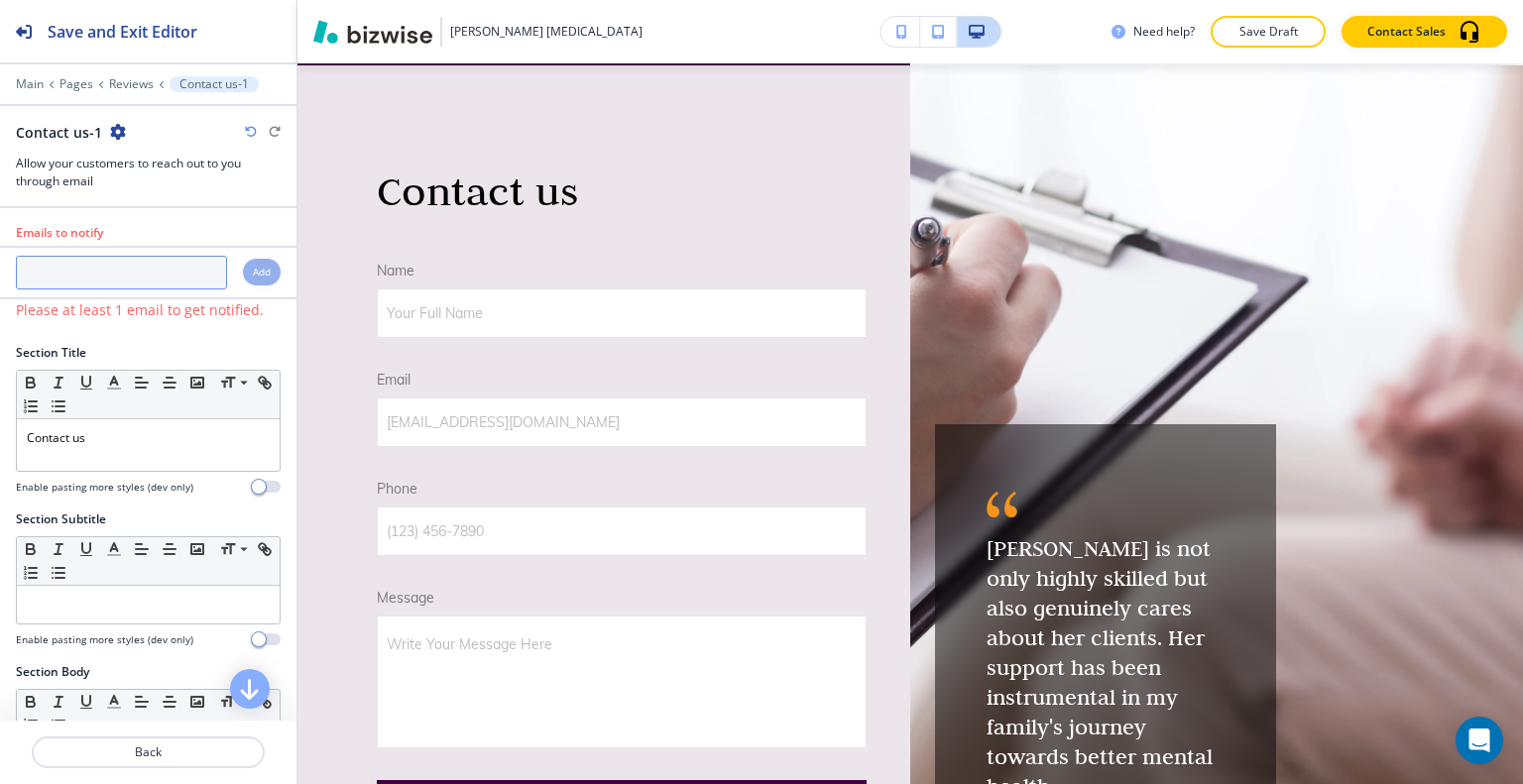 paste on "drbrandi@sbcglobal.net" 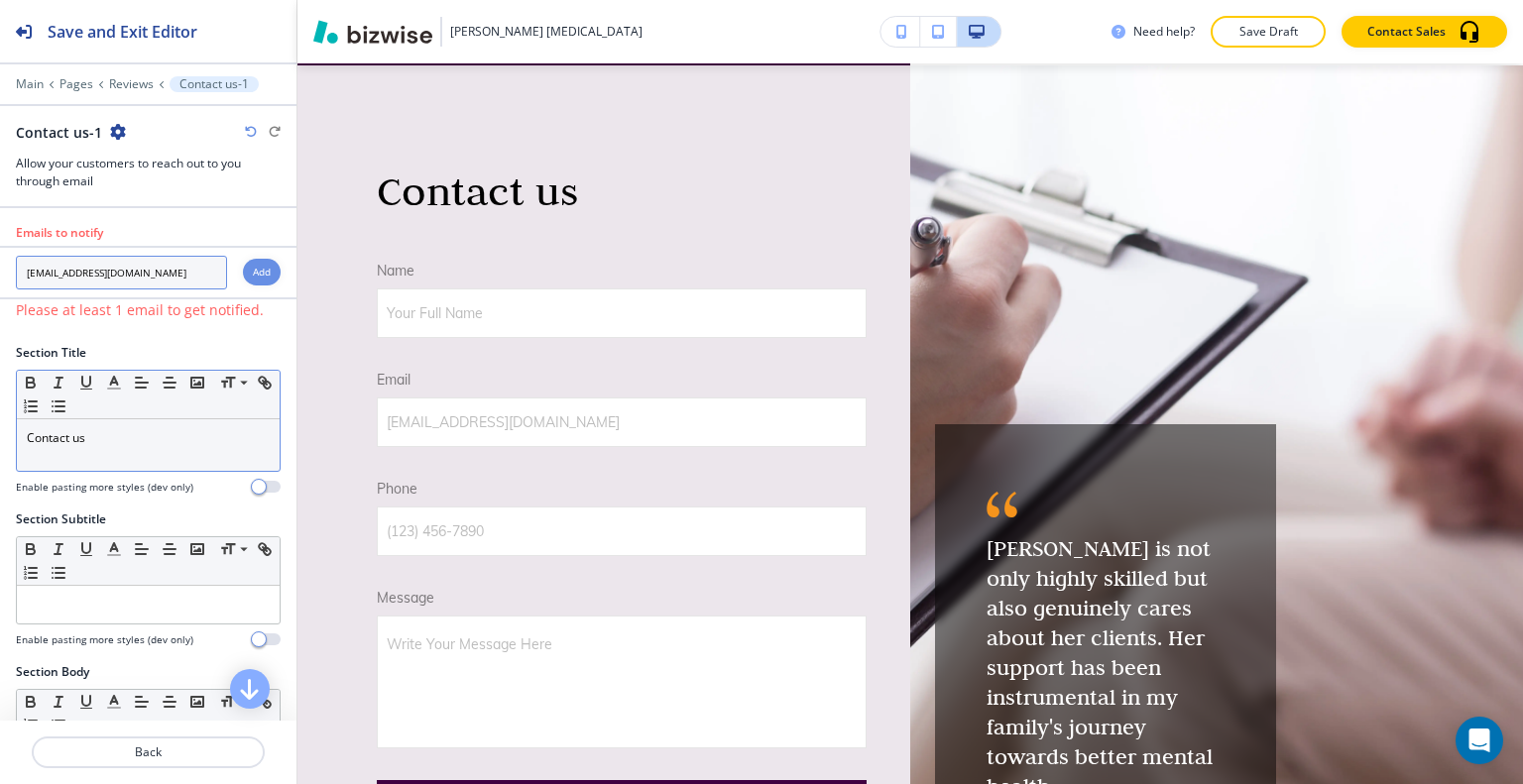 type on "drbrandi@sbcglobal.net" 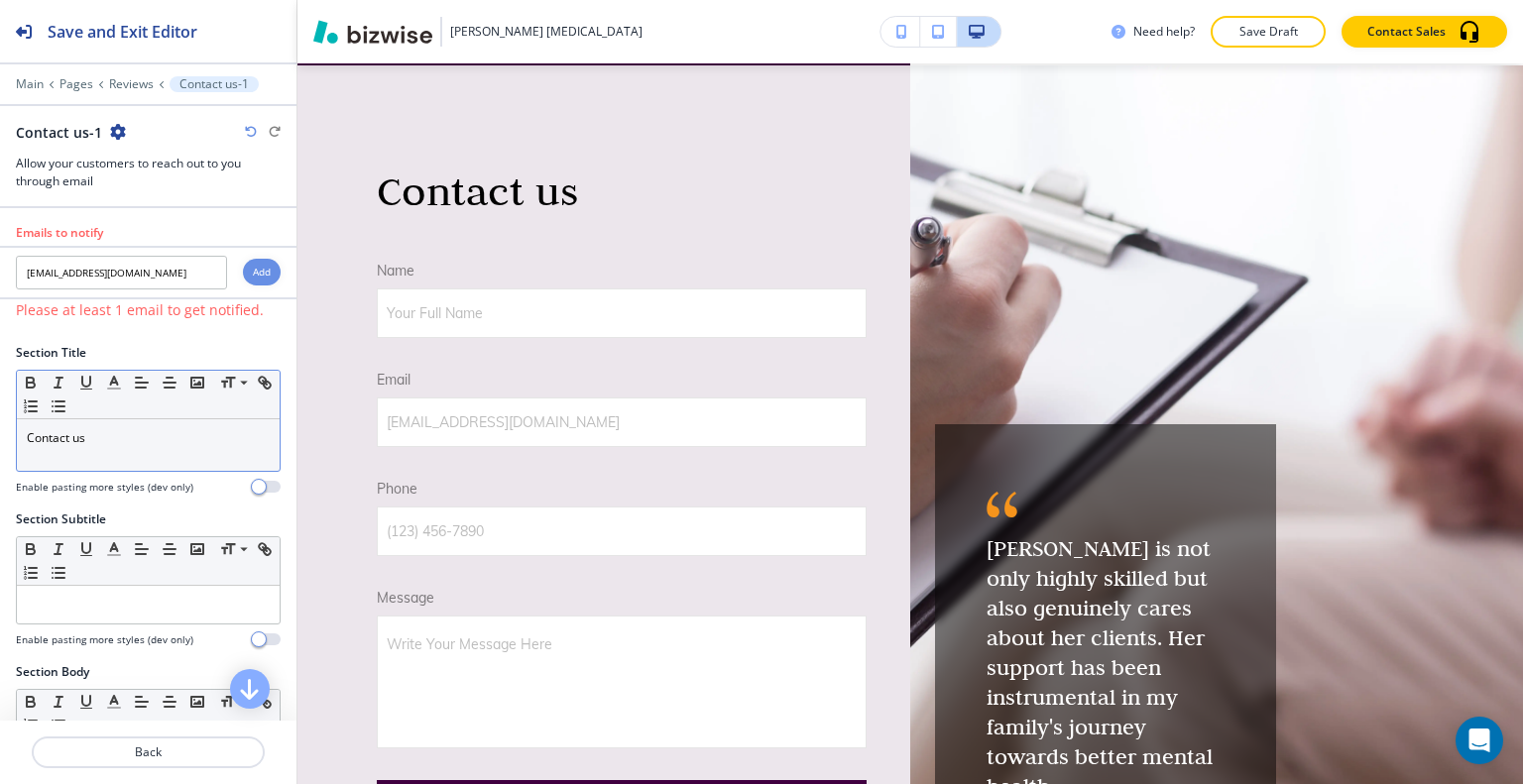click on "Contact us" at bounding box center [148, 438] 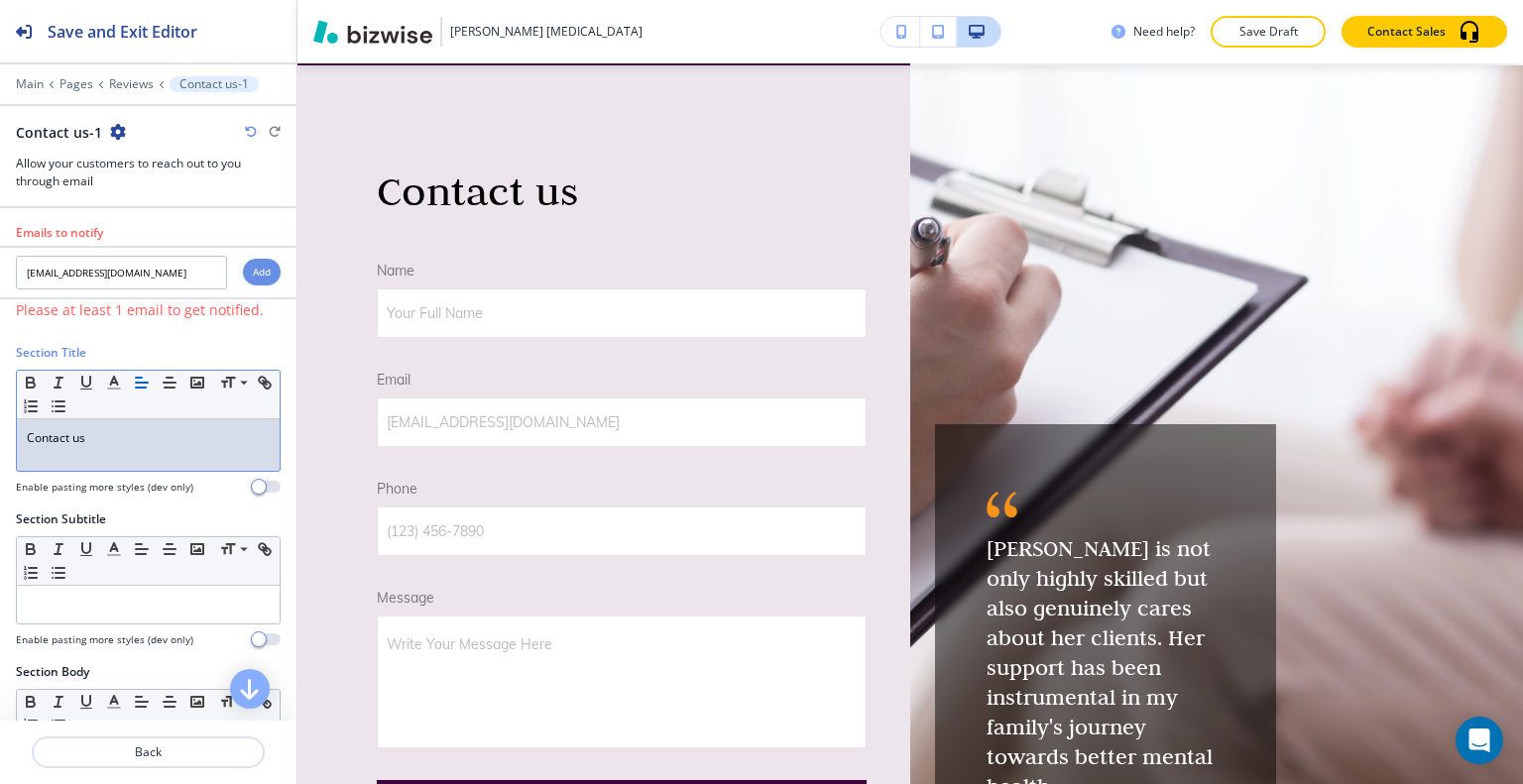 type 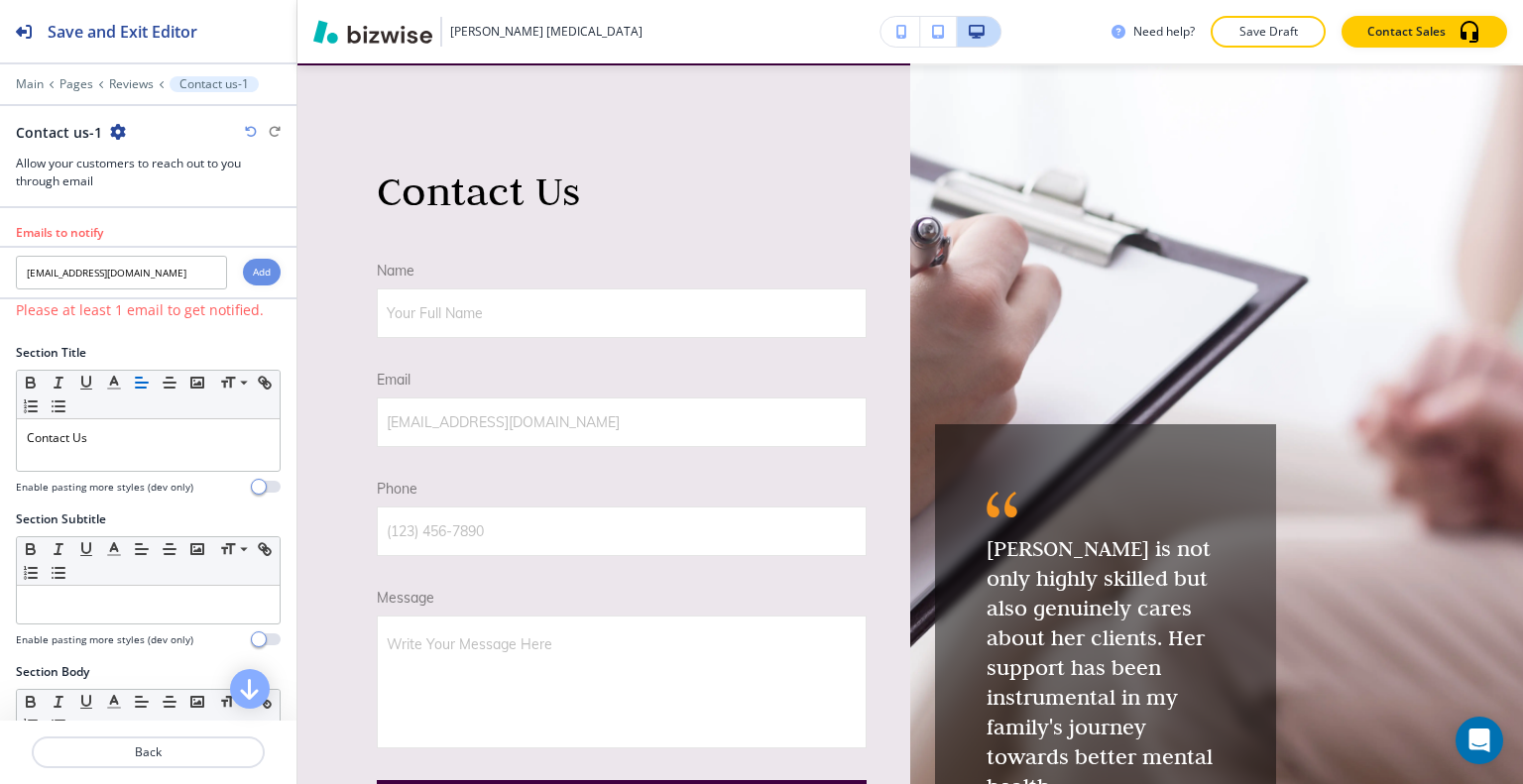 click on "Add" at bounding box center [262, 272] 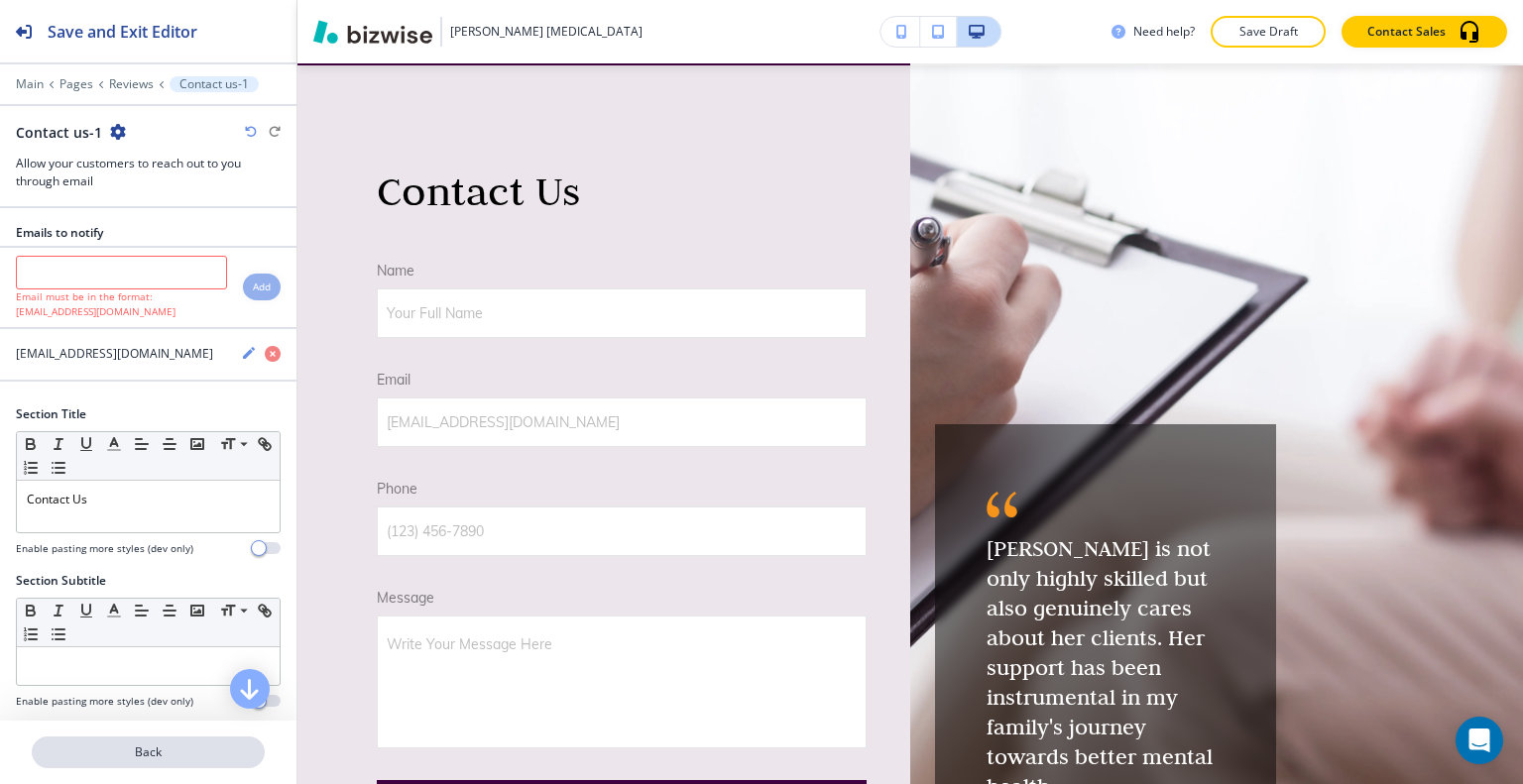 click on "Back" at bounding box center [148, 752] 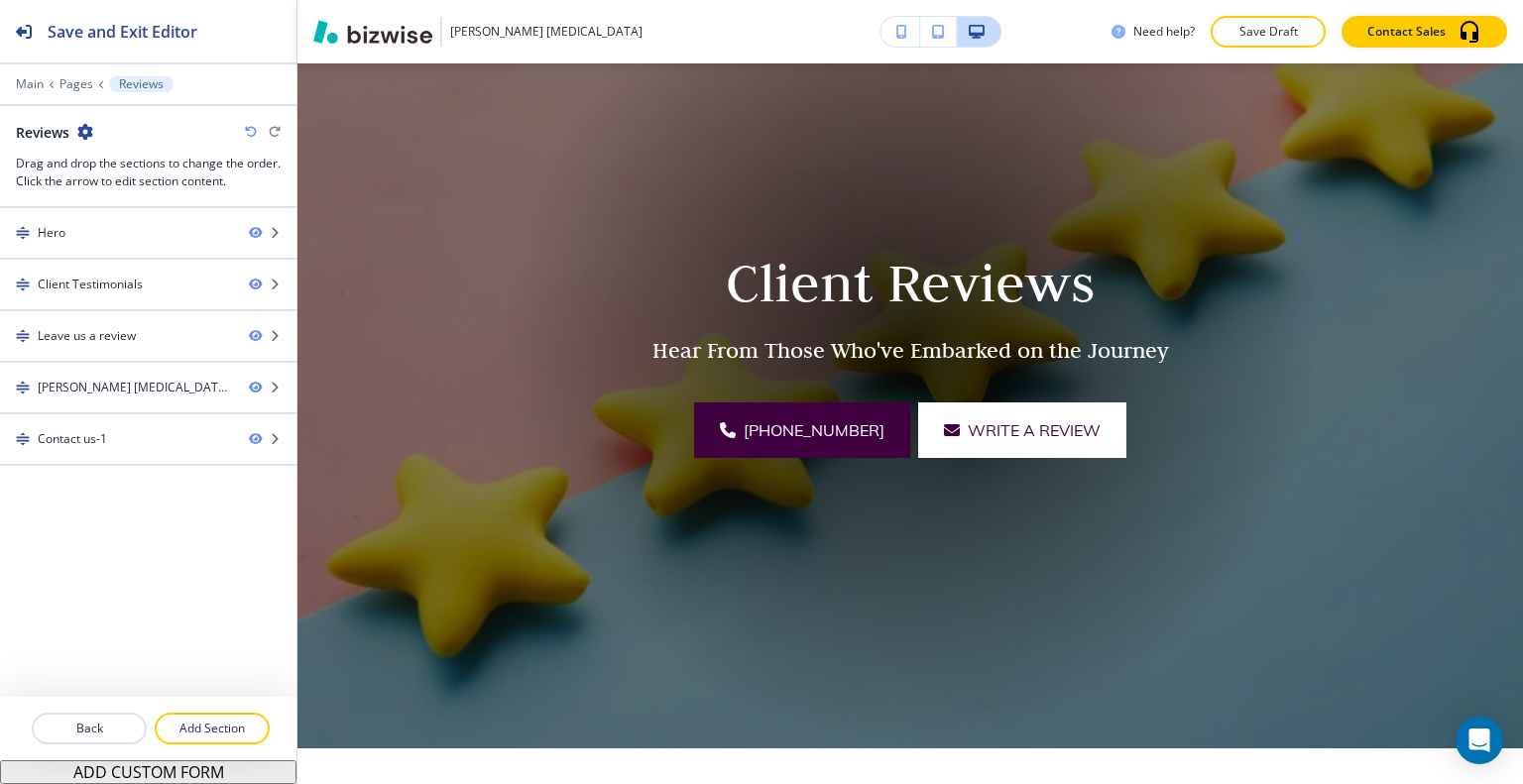 scroll, scrollTop: 0, scrollLeft: 0, axis: both 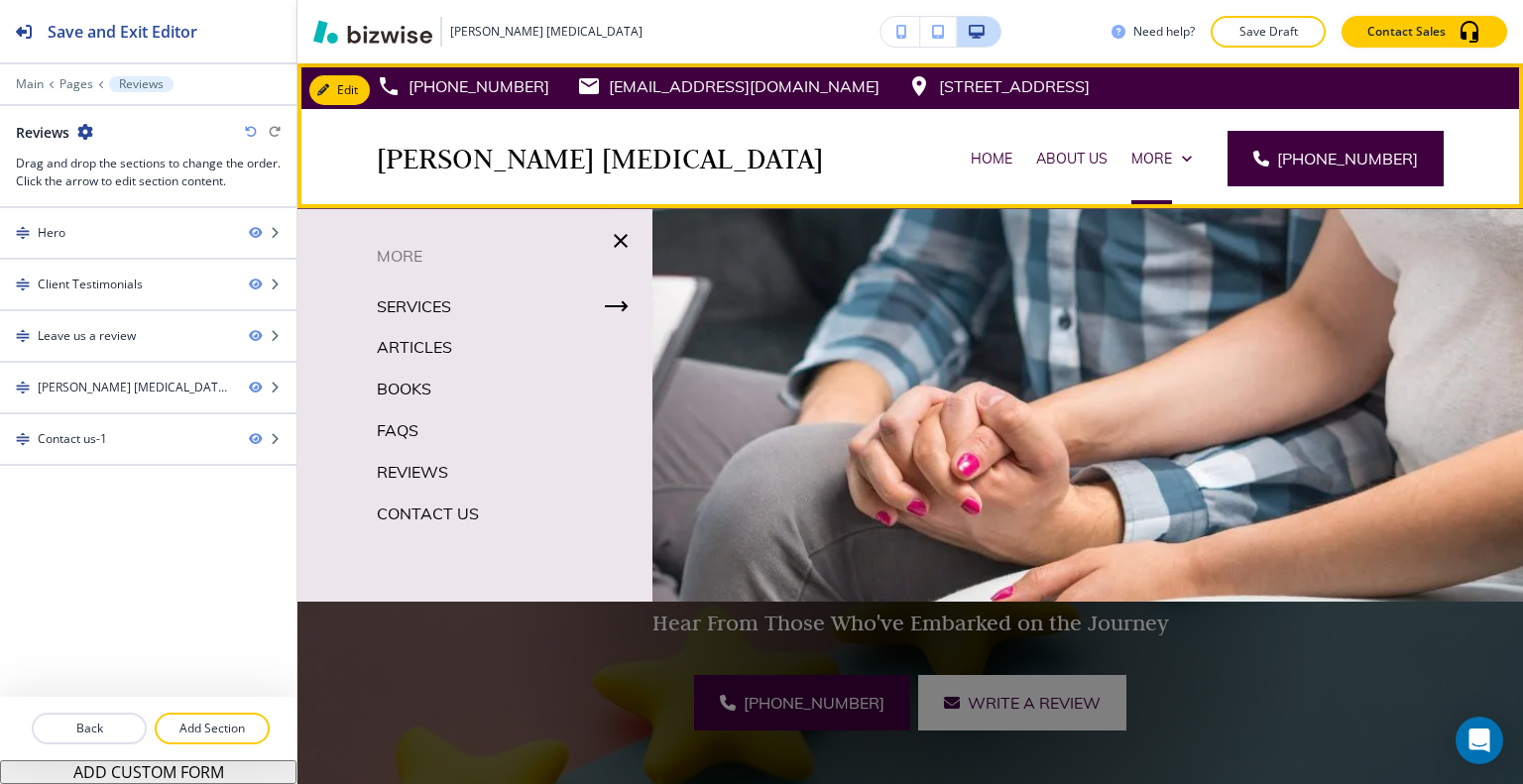 click on "More" at bounding box center (1161, 159) 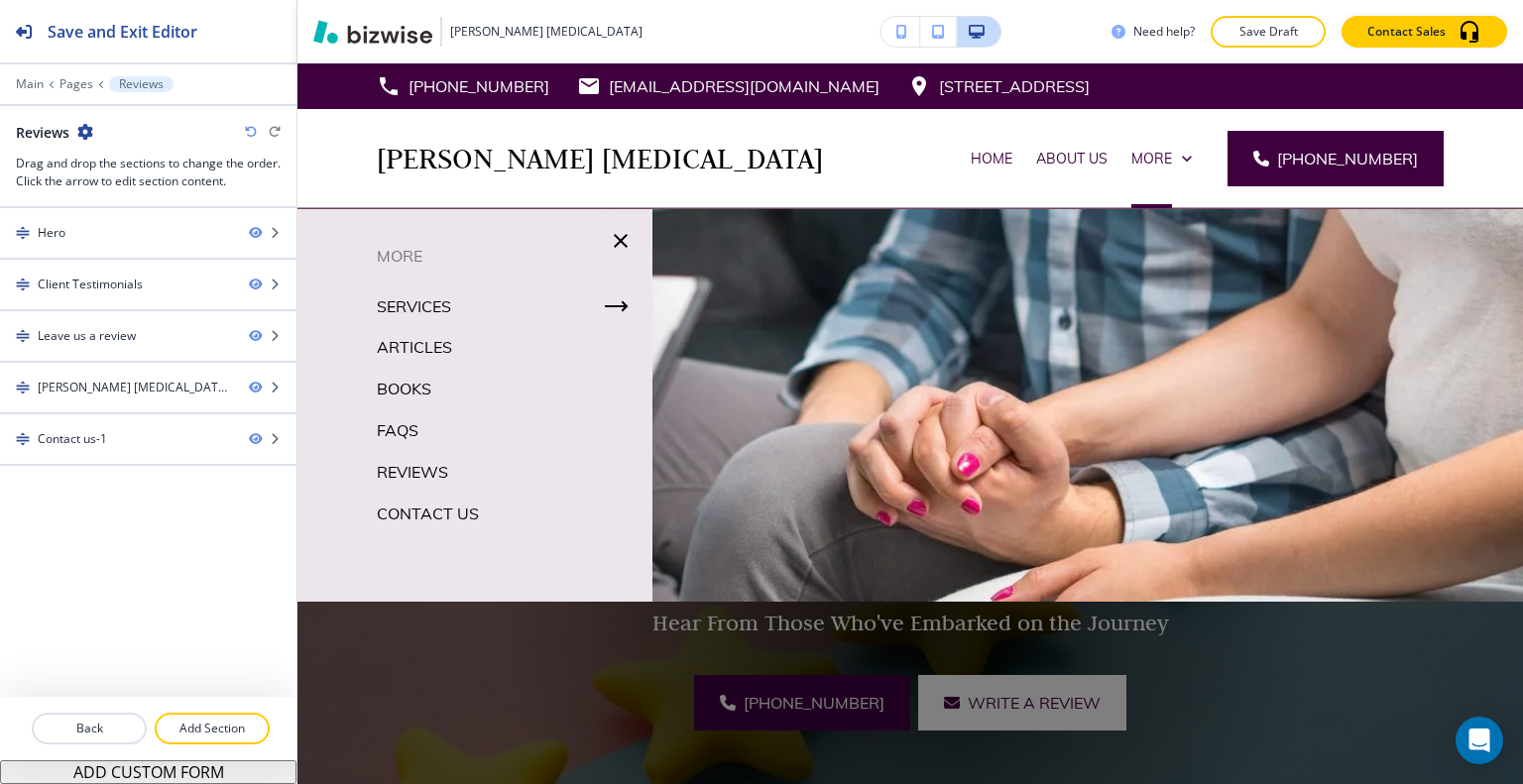 click on "Contact Us" at bounding box center [427, 513] 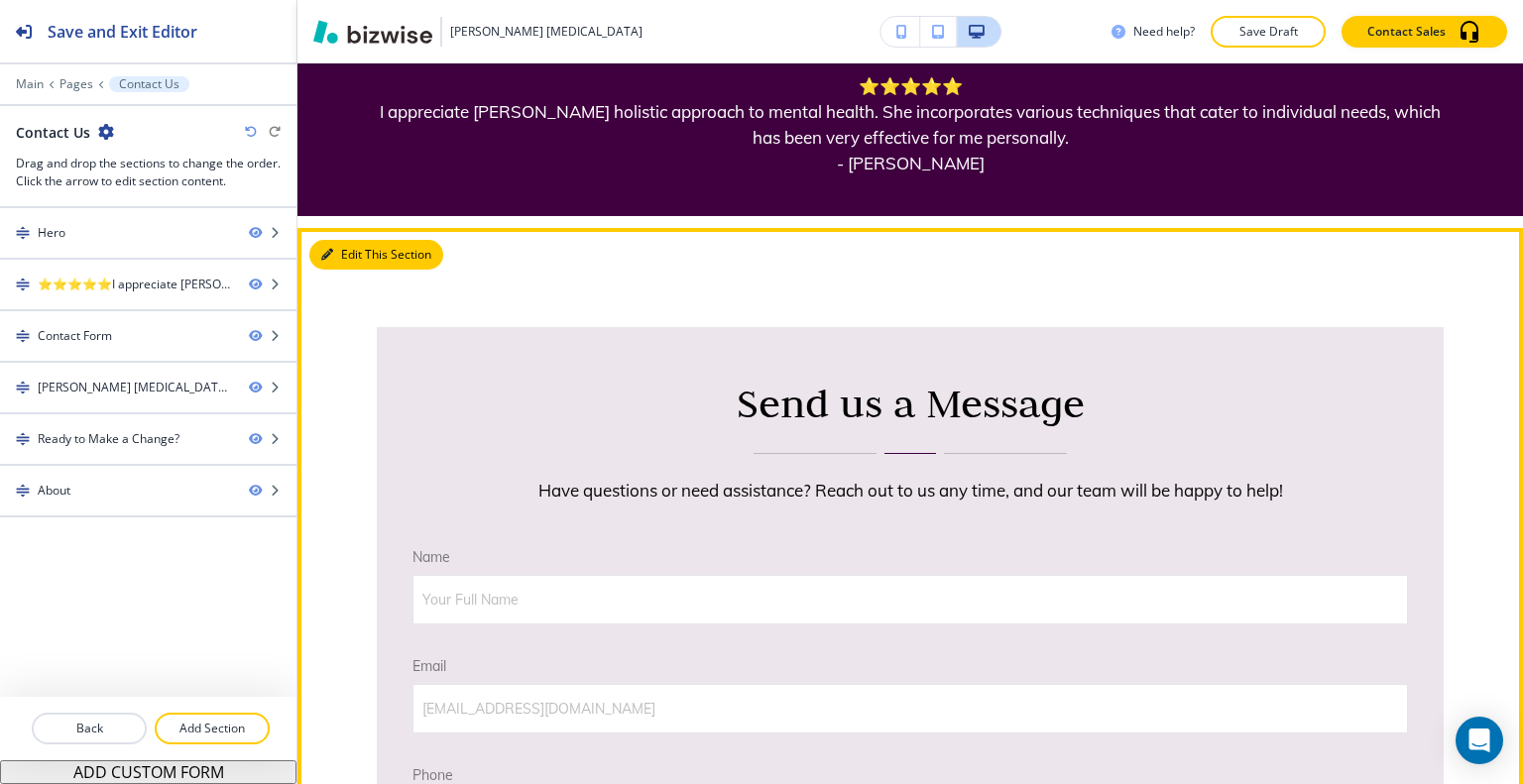 click on "Edit This Section" at bounding box center [376, 255] 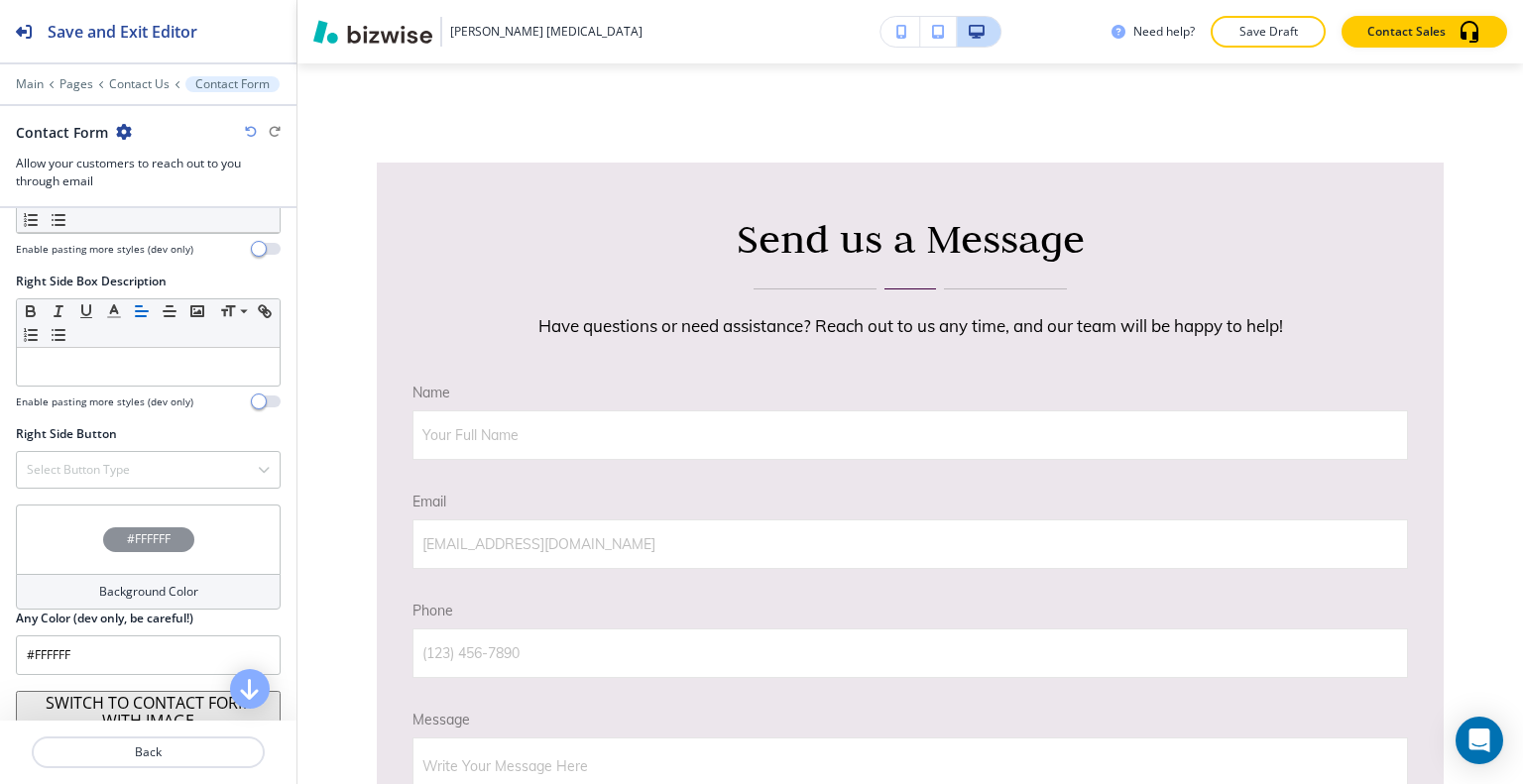 click on "#FFFFFF" at bounding box center [148, 539] 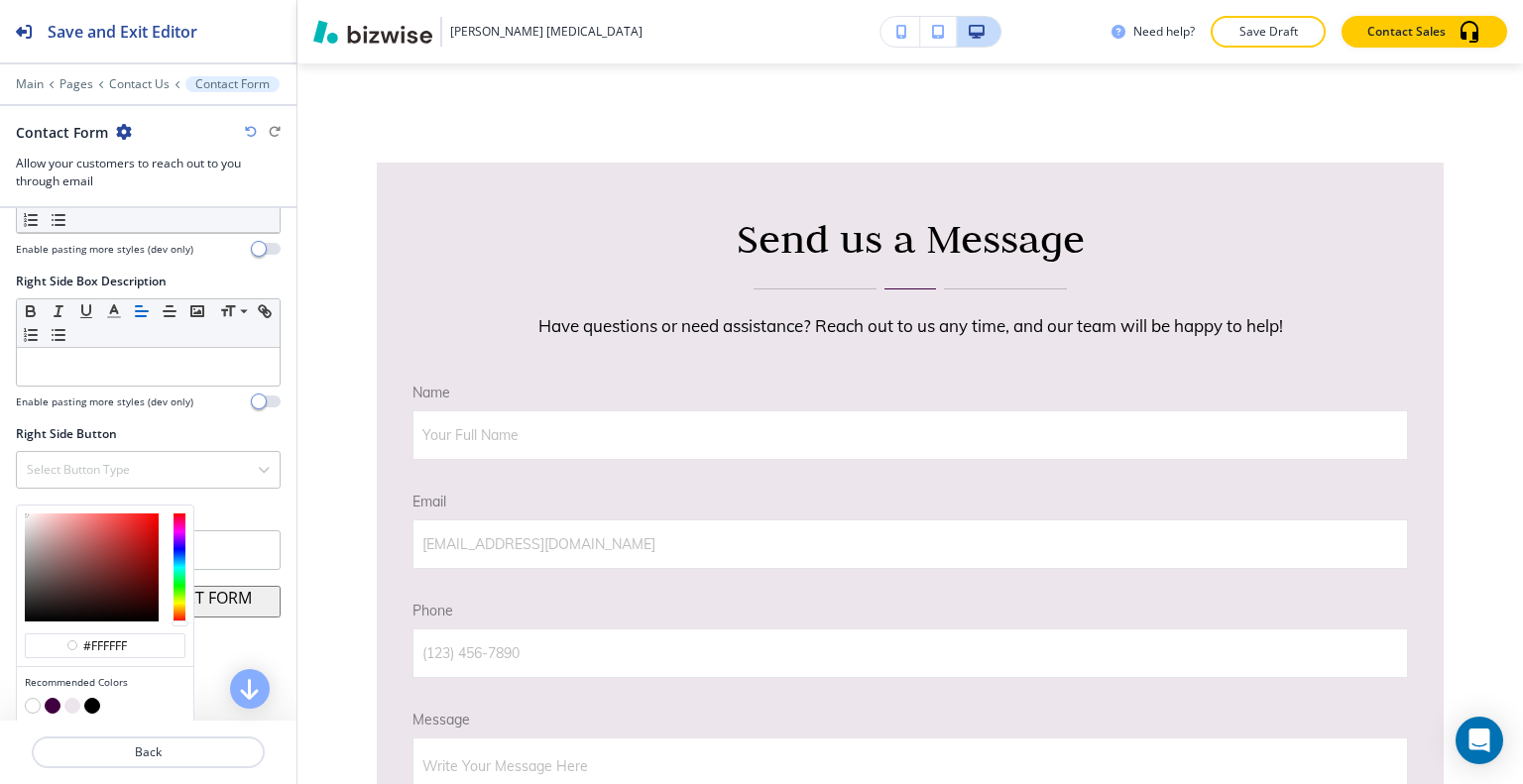 scroll, scrollTop: 1475, scrollLeft: 0, axis: vertical 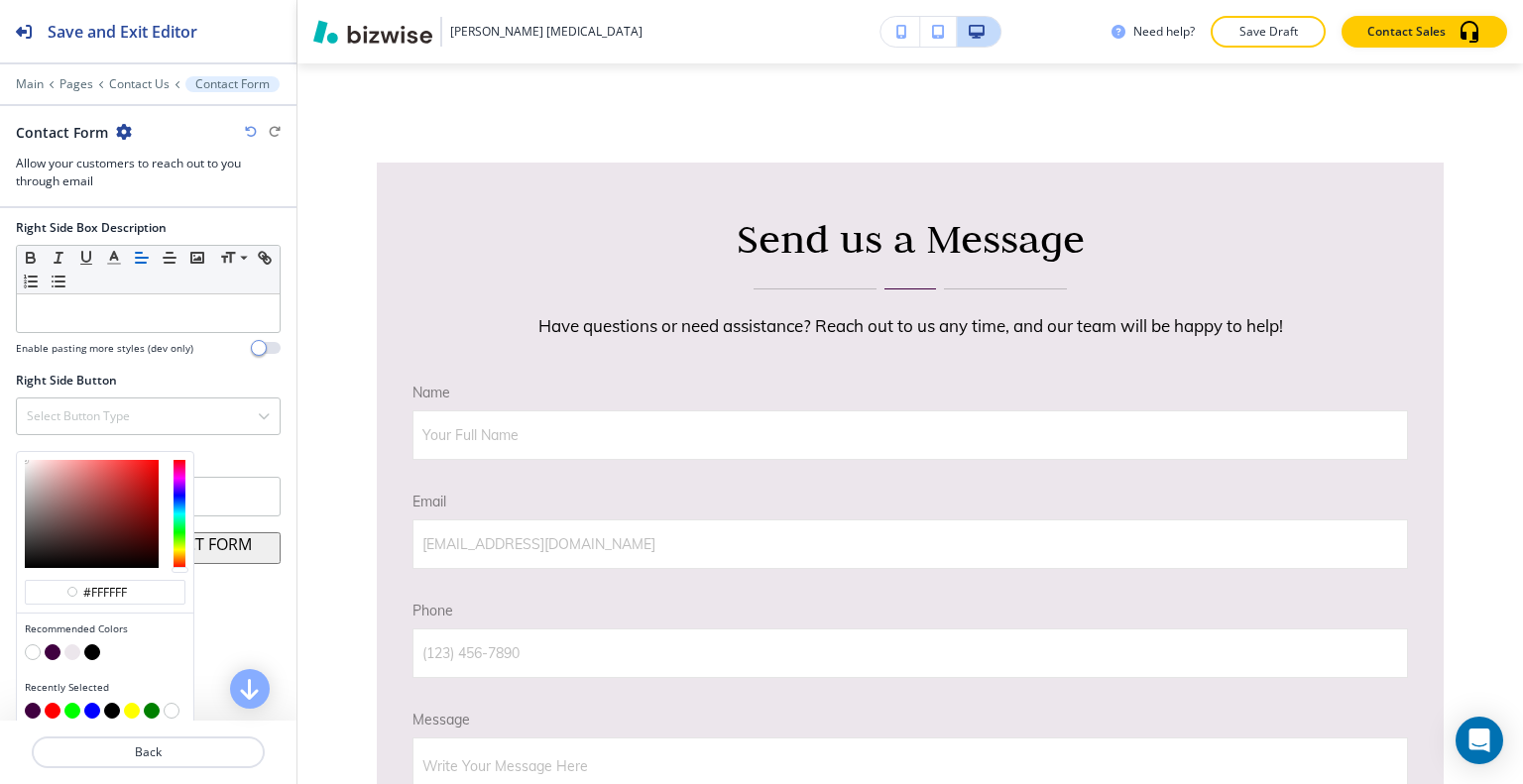 click at bounding box center [53, 652] 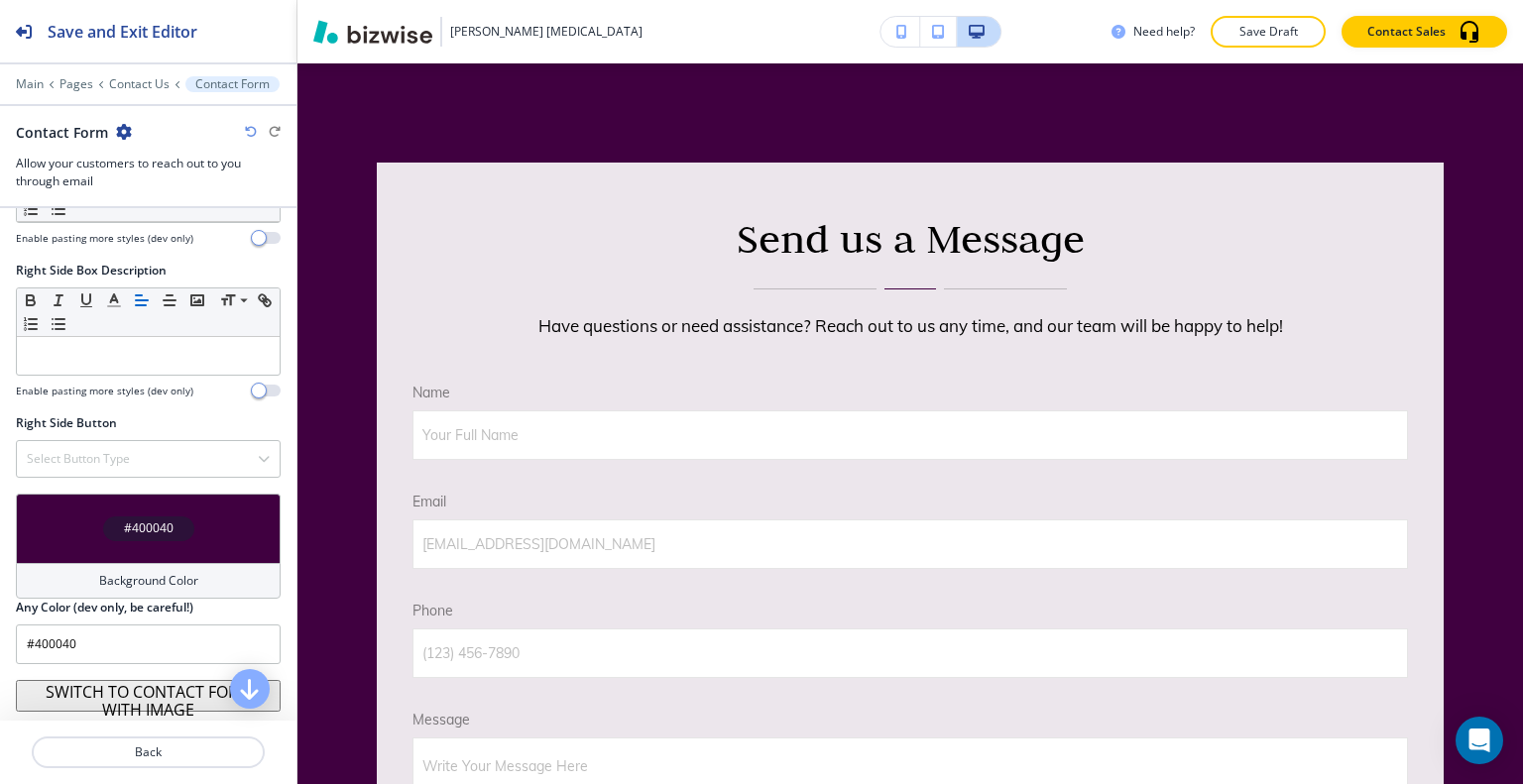 scroll, scrollTop: 1421, scrollLeft: 0, axis: vertical 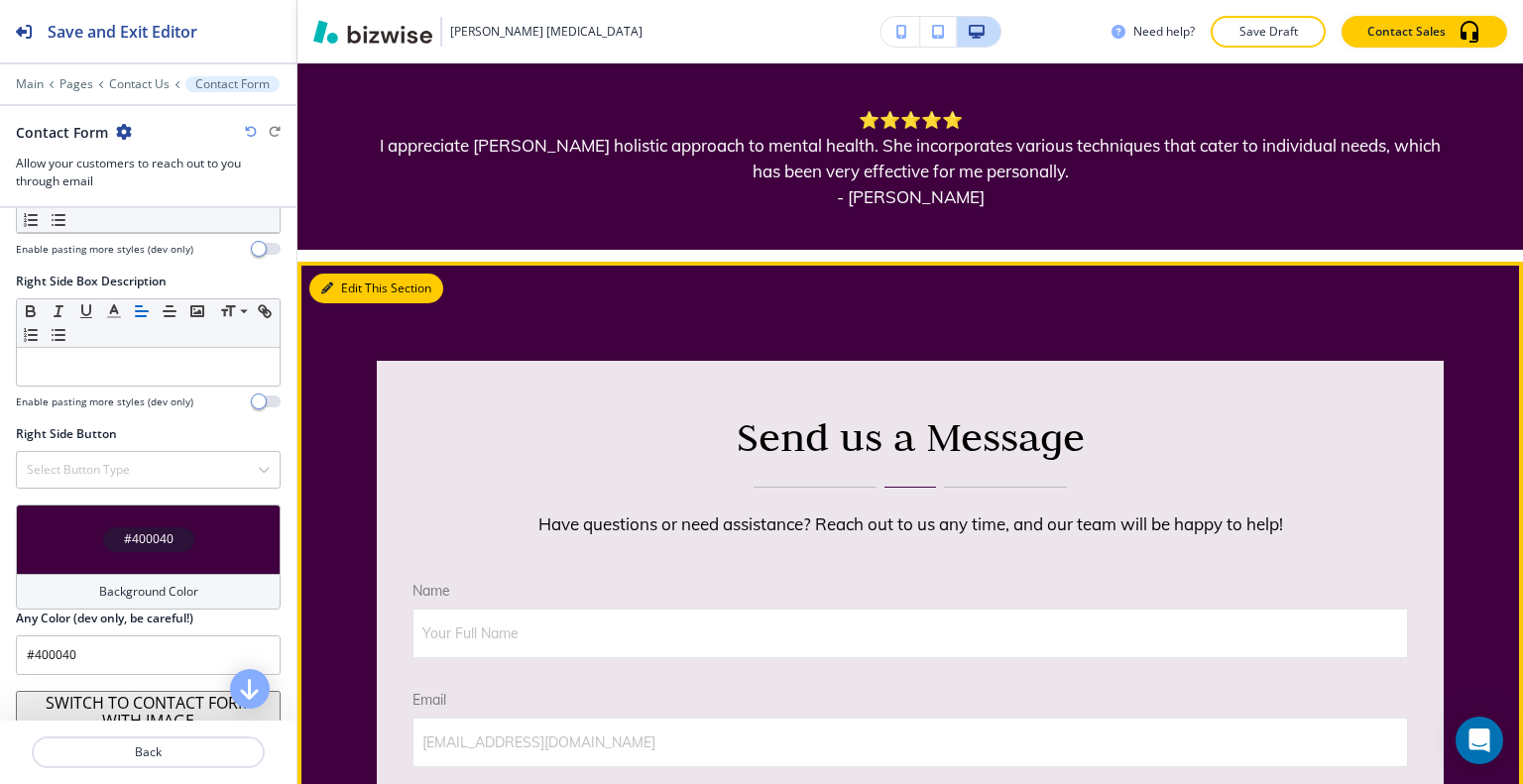 click on "Edit This Section" at bounding box center (376, 288) 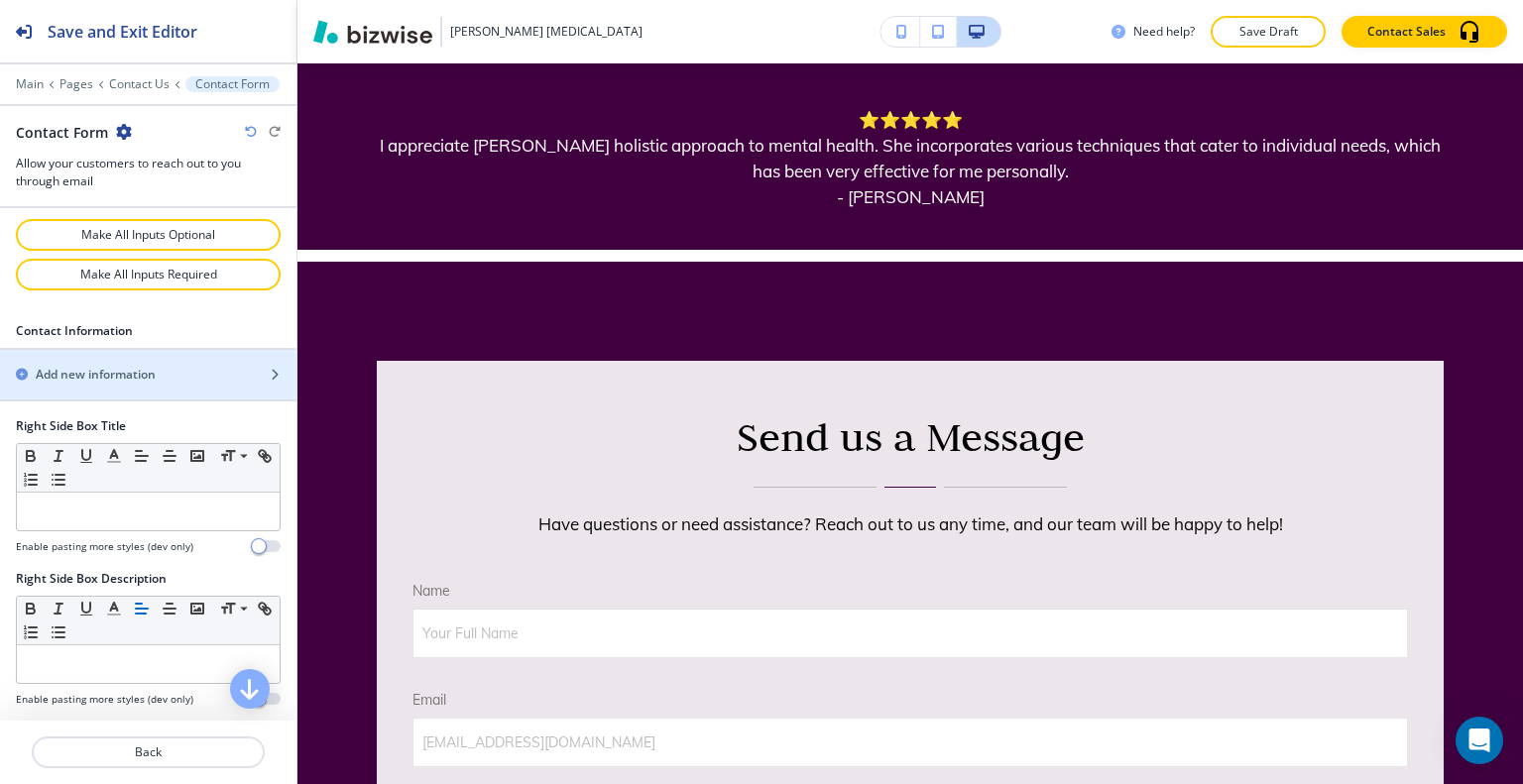 scroll, scrollTop: 1025, scrollLeft: 0, axis: vertical 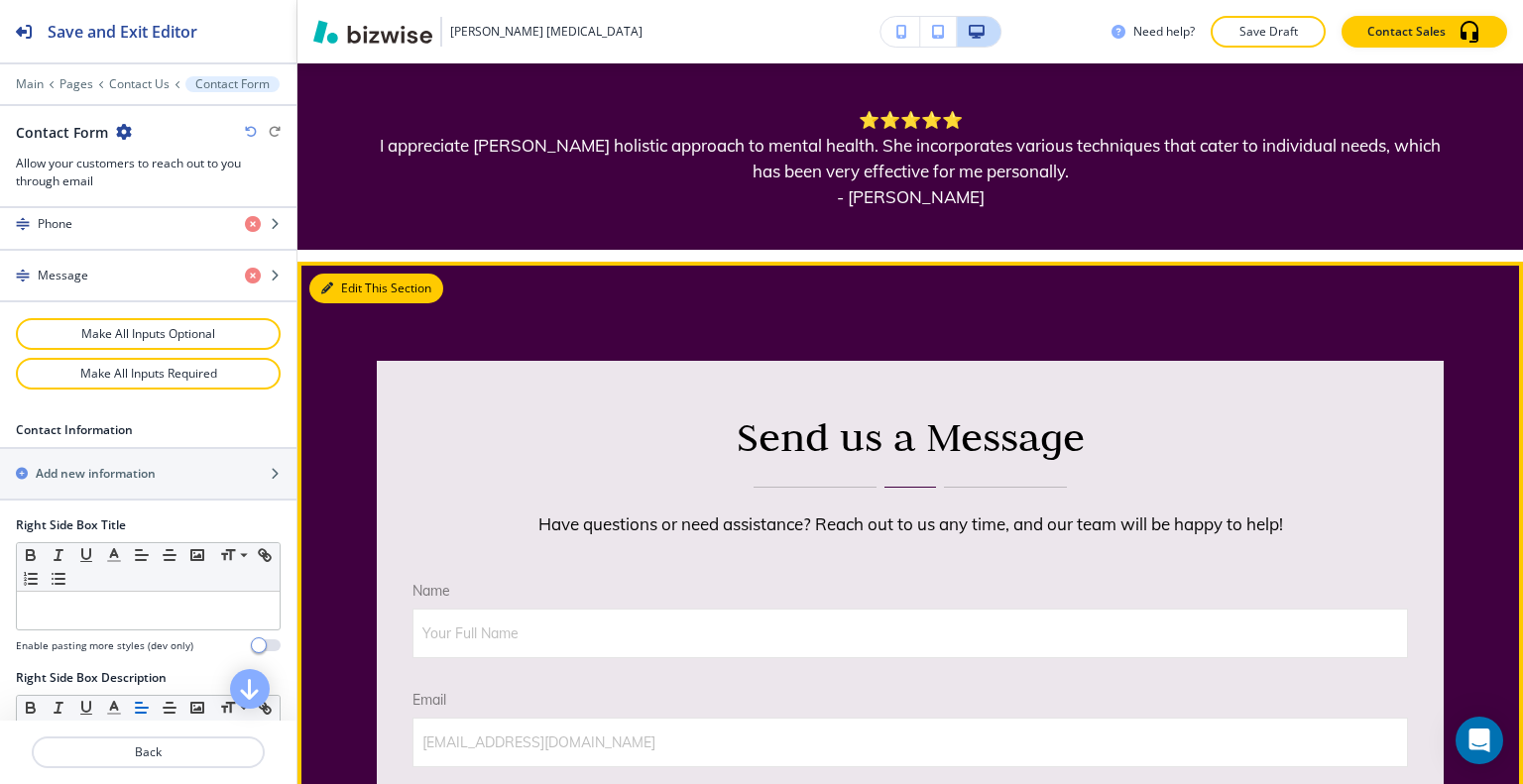 click on "Edit This Section" at bounding box center [376, 288] 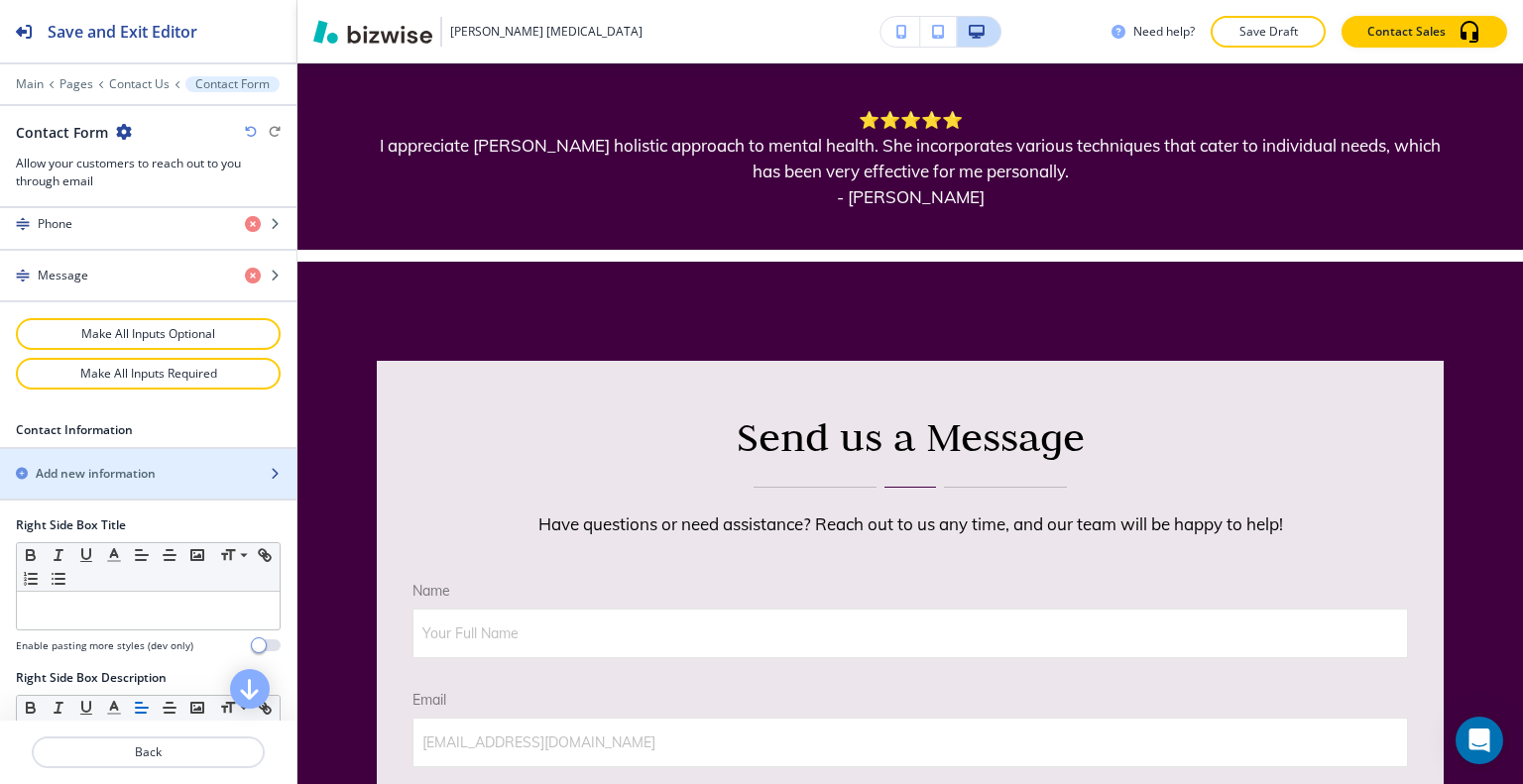 click at bounding box center (148, 491) 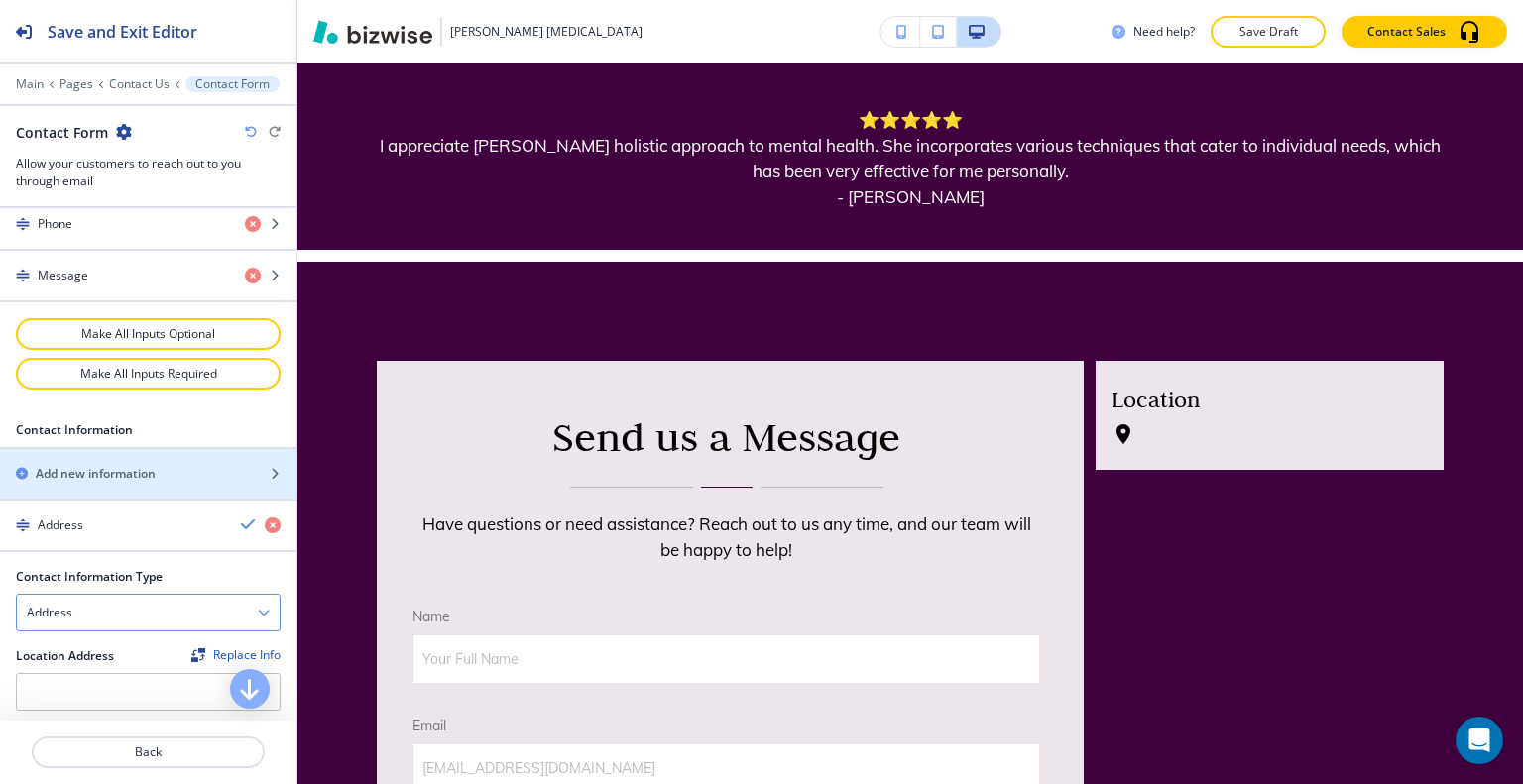 scroll, scrollTop: 1124, scrollLeft: 0, axis: vertical 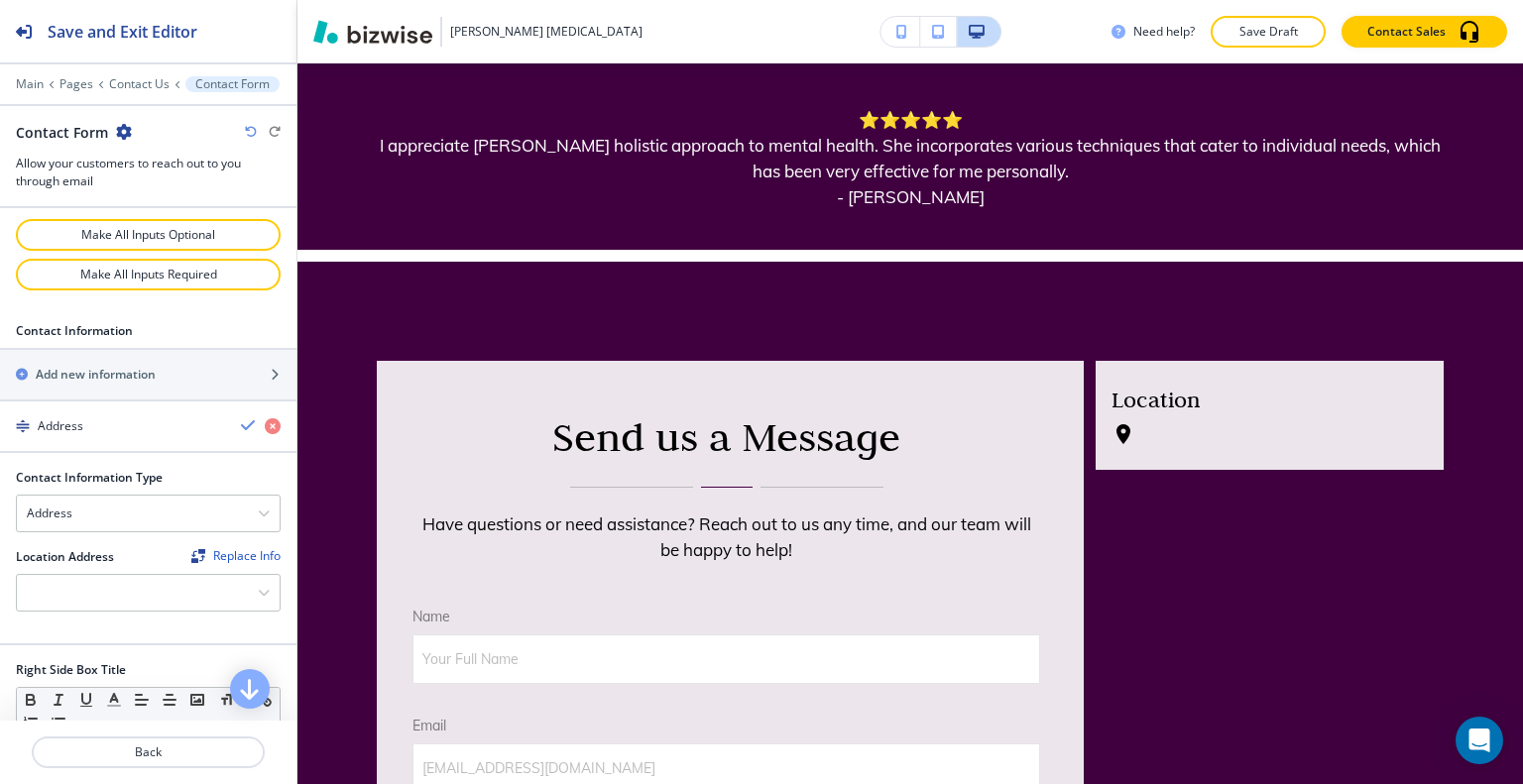 click at bounding box center [148, 570] 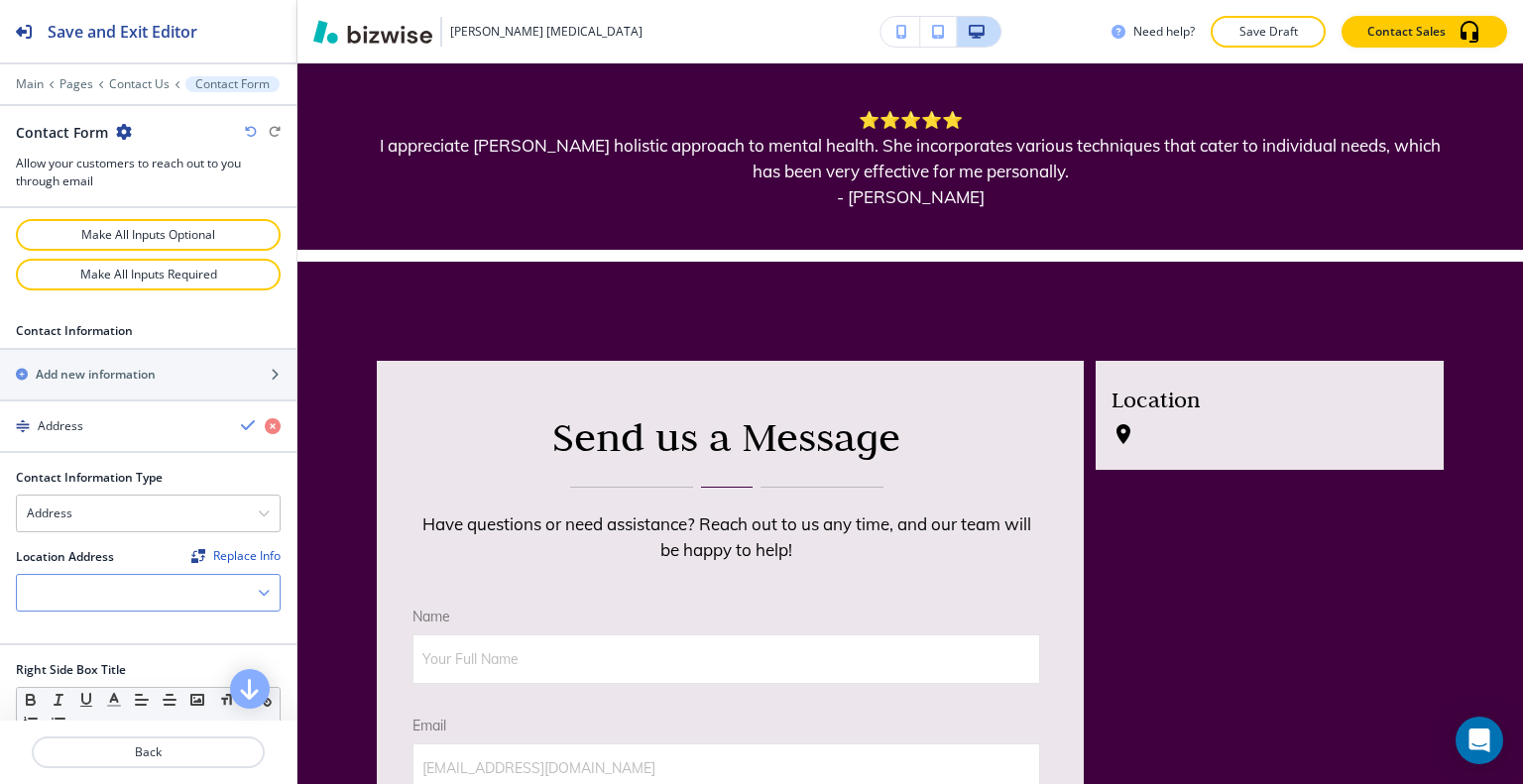 click at bounding box center [148, 593] 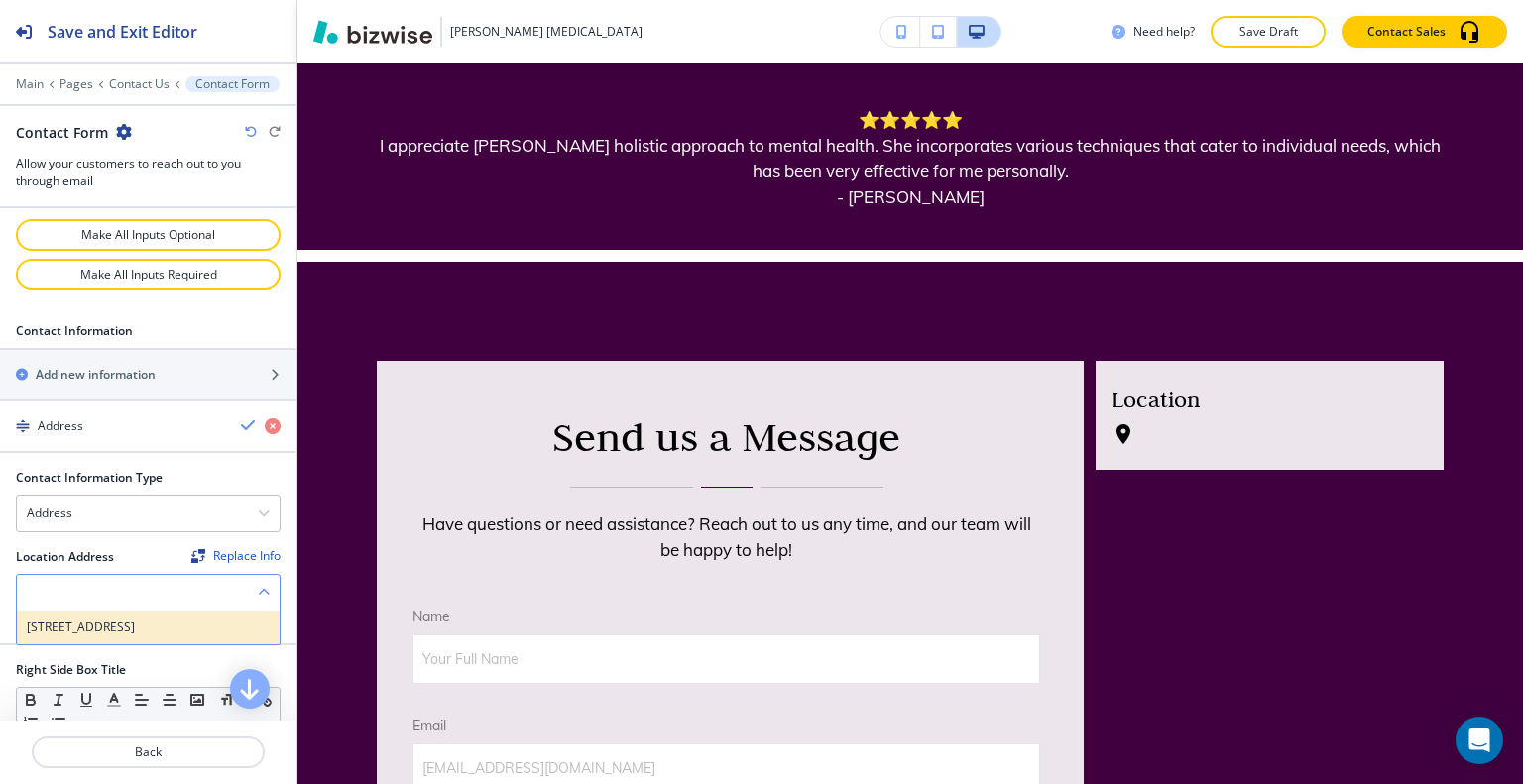 click on "418 Eureka St, Weatherford, TX 76086, USA" at bounding box center [148, 627] 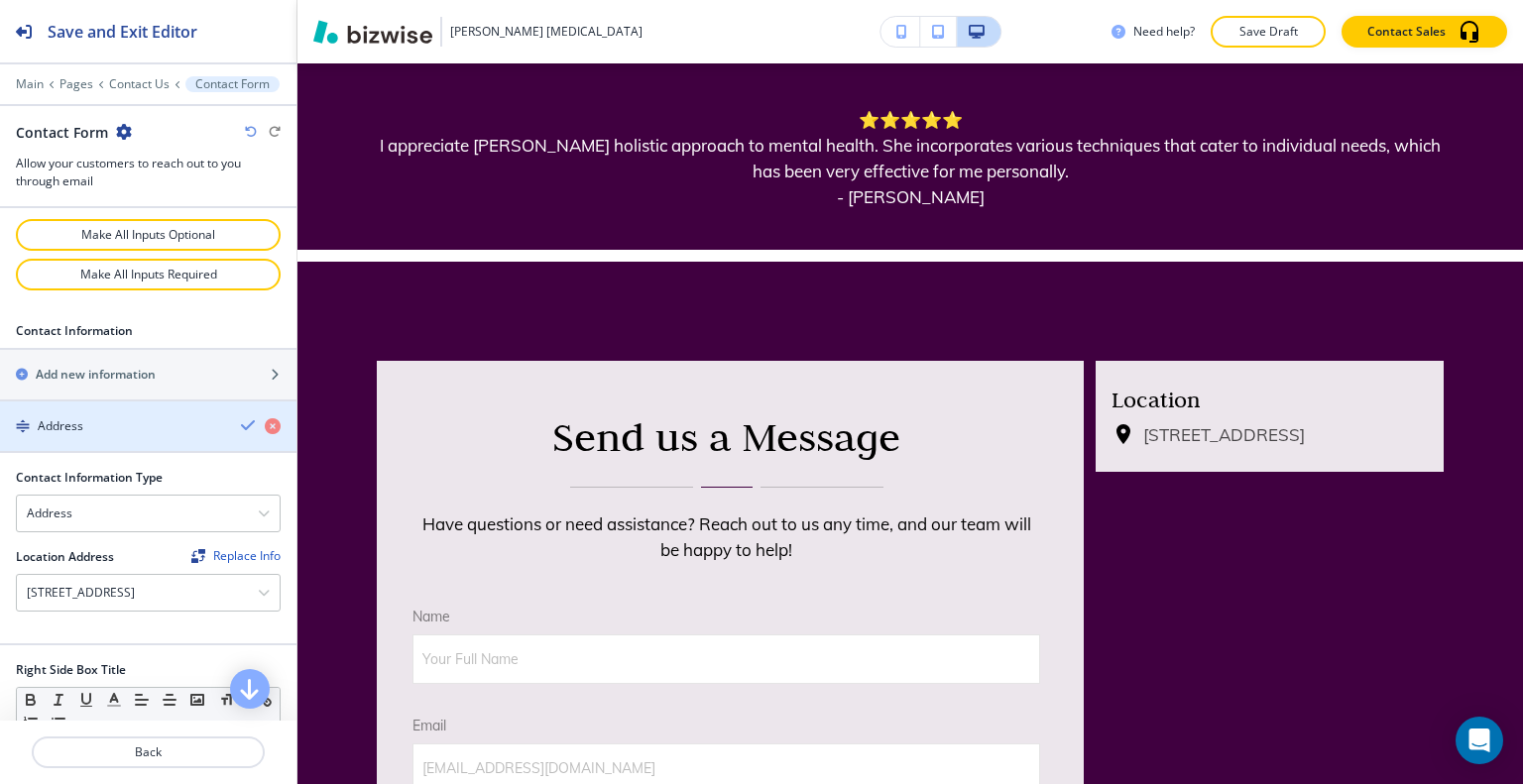 click at bounding box center [249, 425] 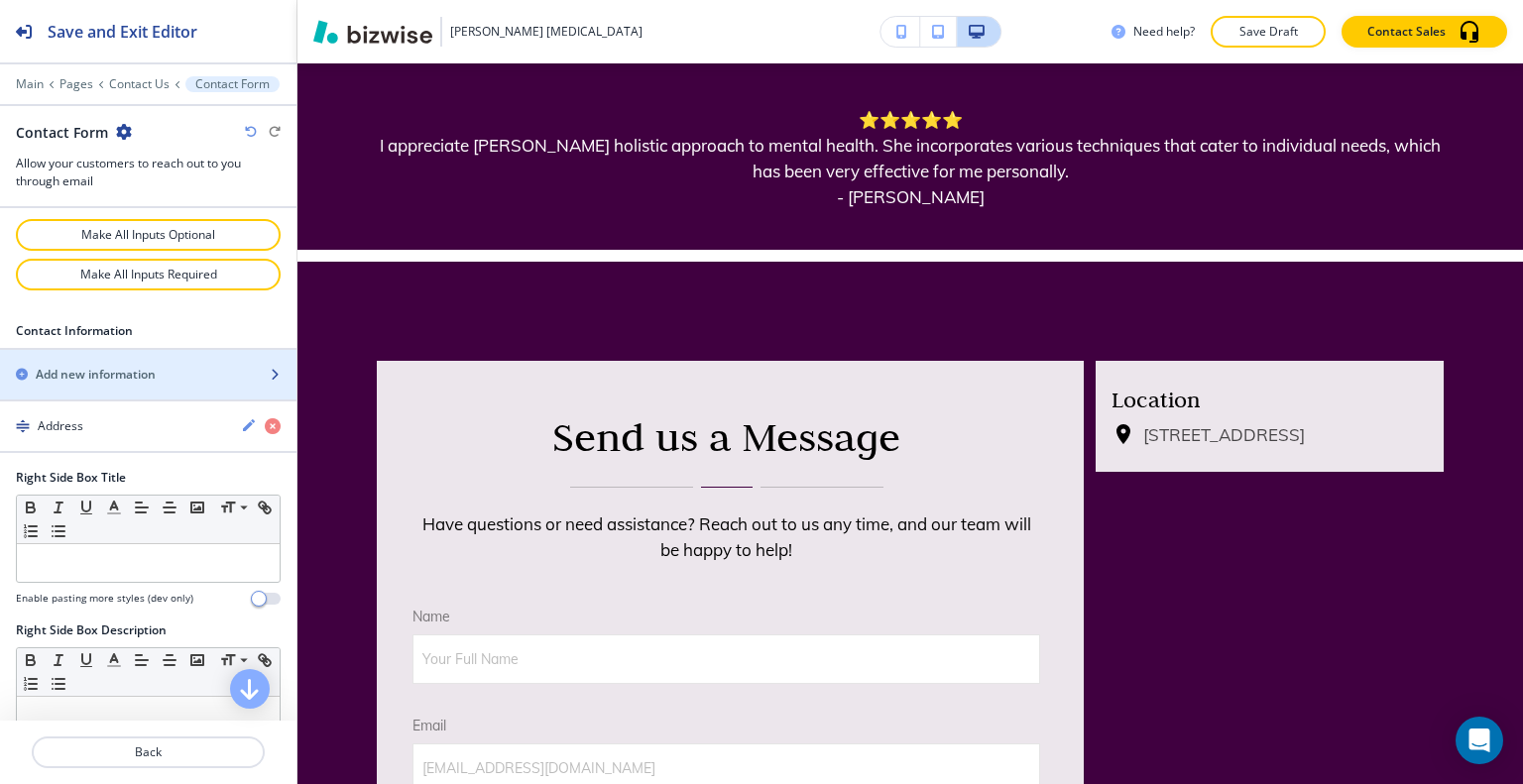 click at bounding box center [148, 392] 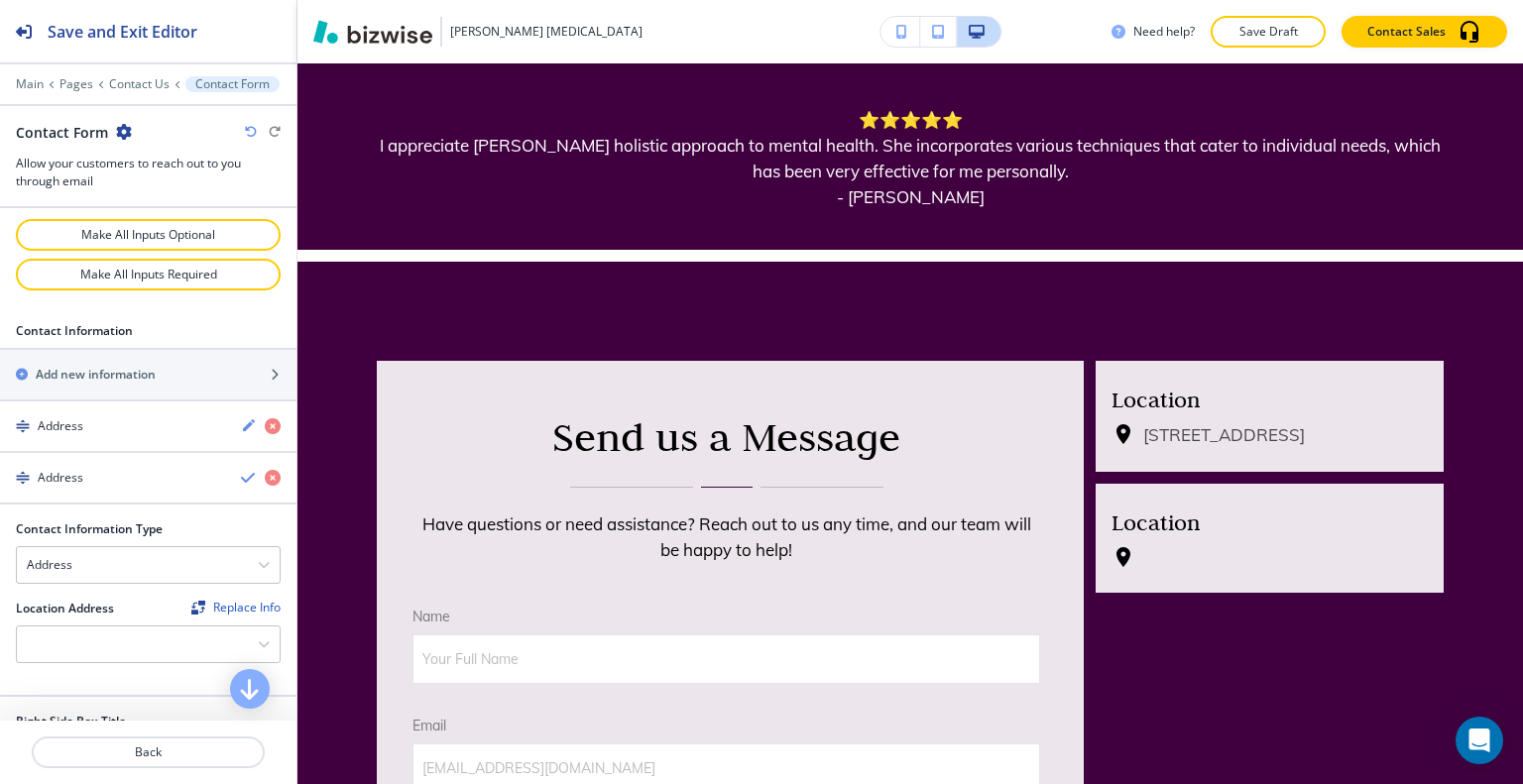 click on "Location Address Replace Info" at bounding box center (148, 609) 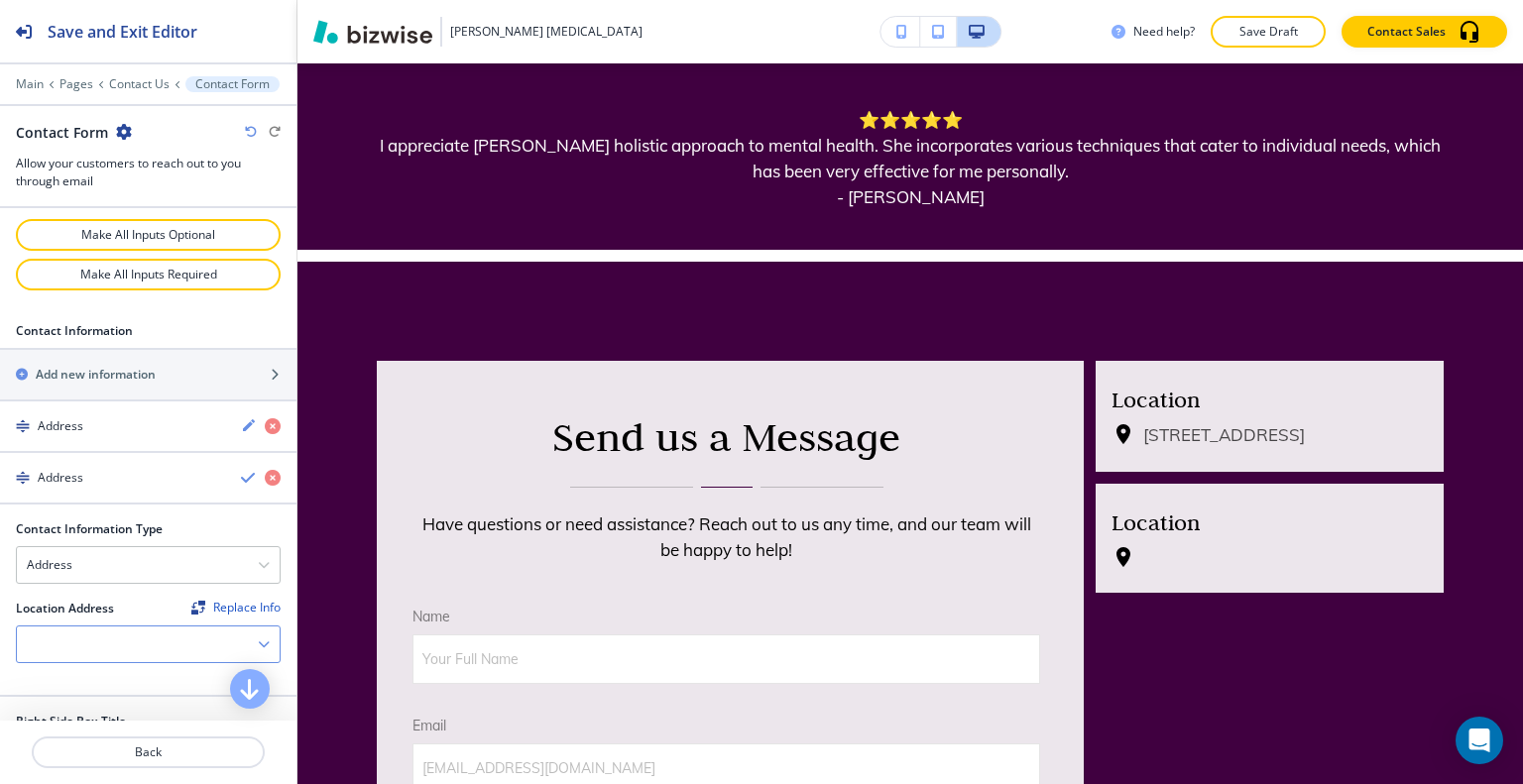 click at bounding box center [148, 644] 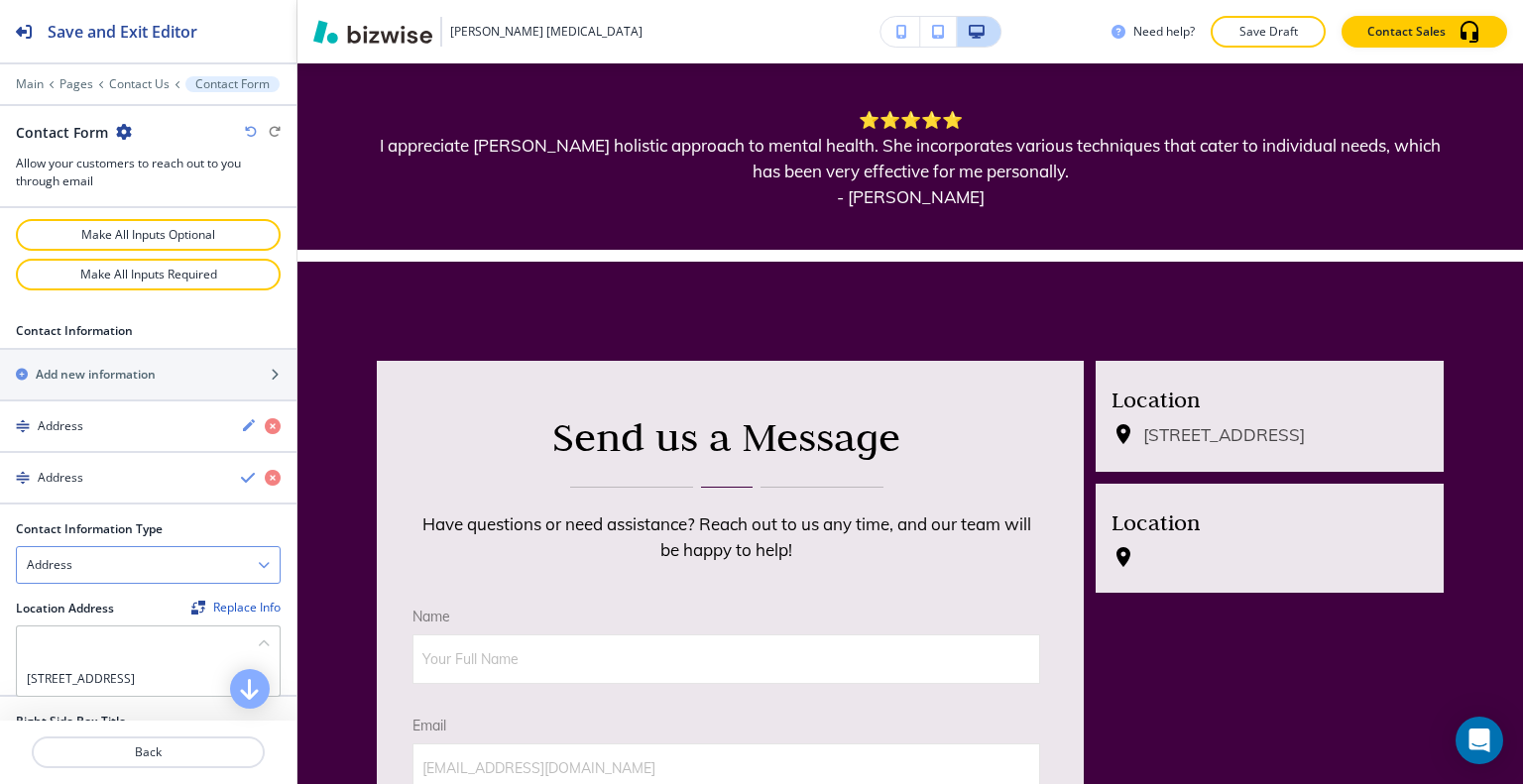 click on "Address" at bounding box center [148, 565] 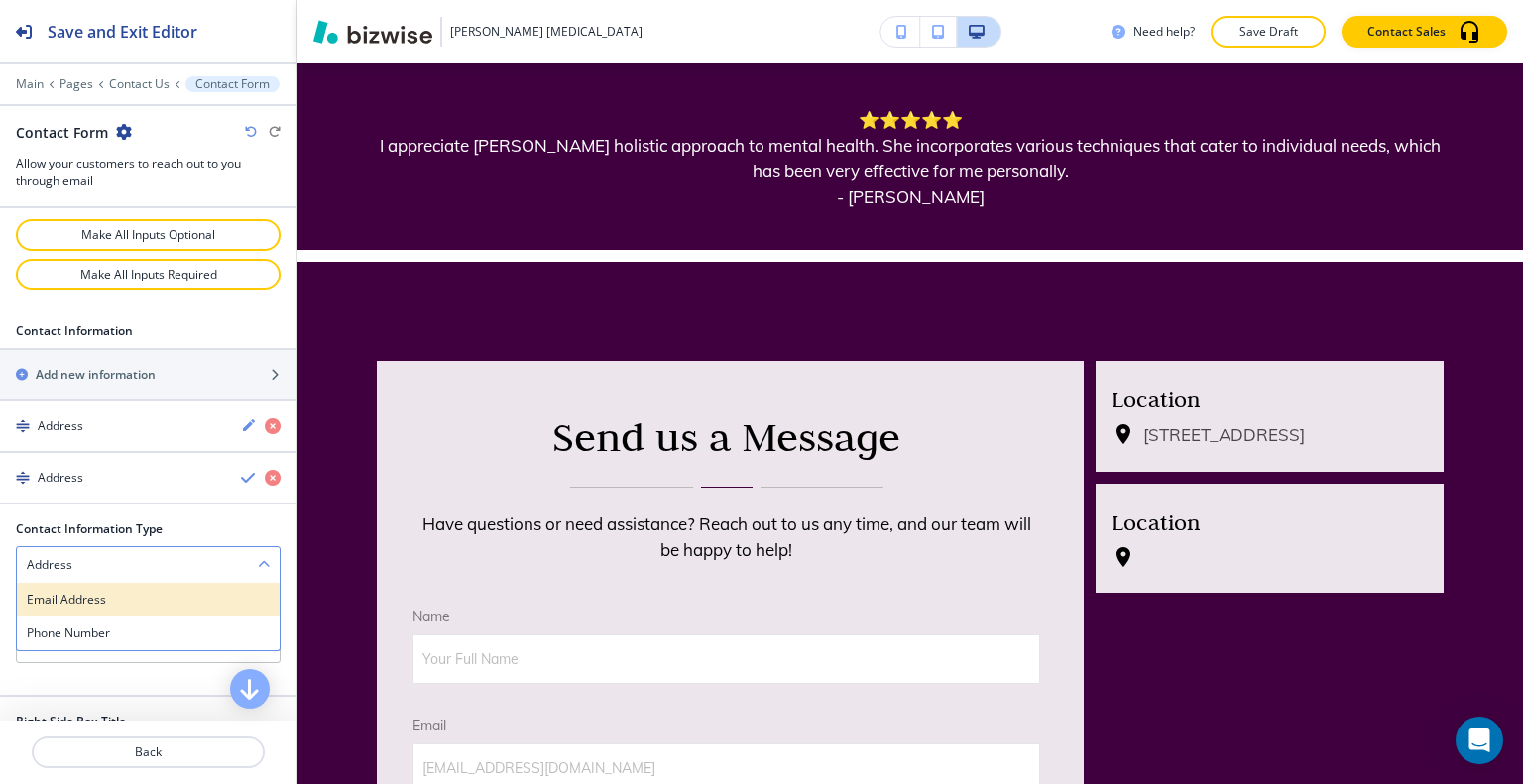 click on "Email Address" at bounding box center (148, 600) 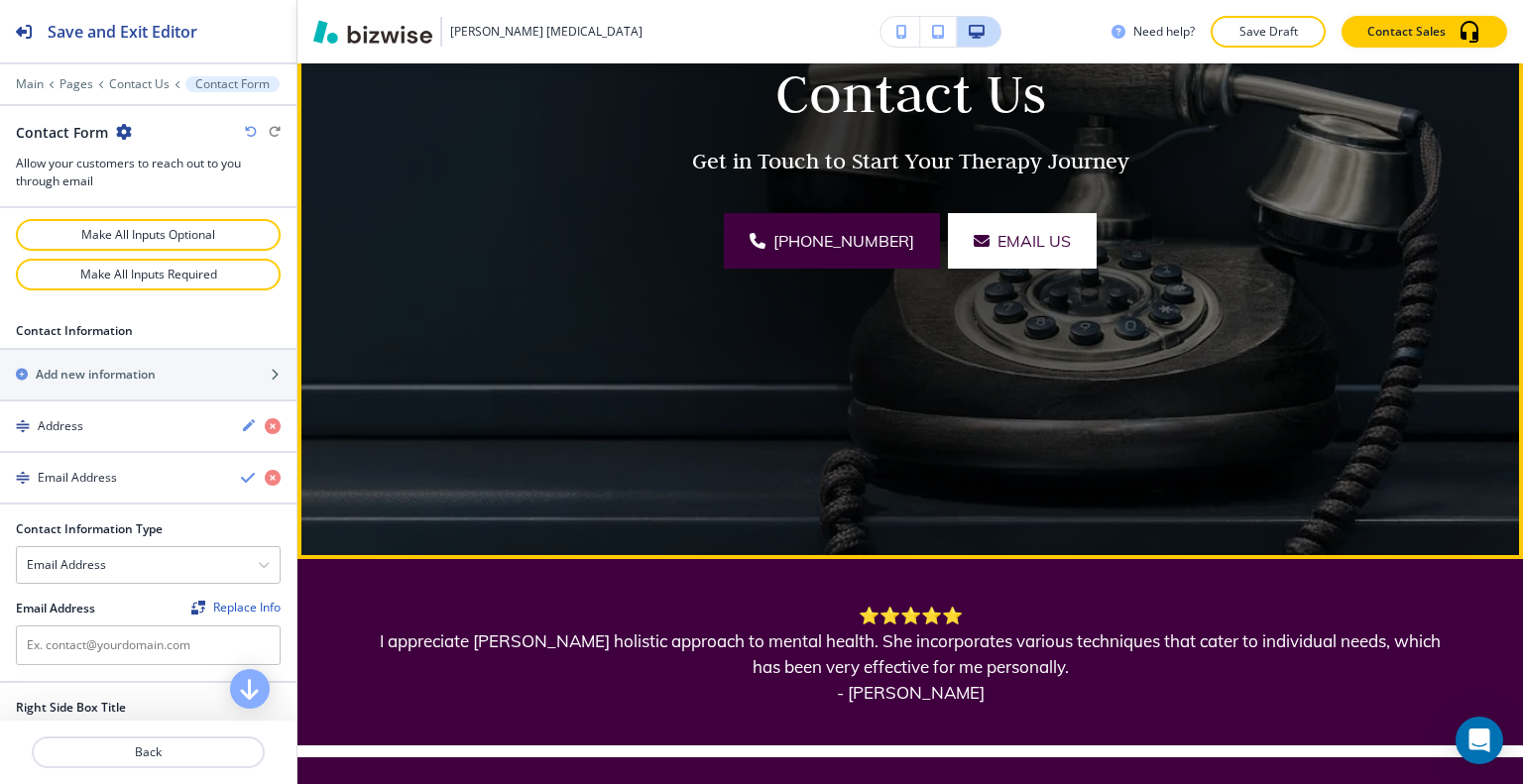 scroll, scrollTop: 0, scrollLeft: 0, axis: both 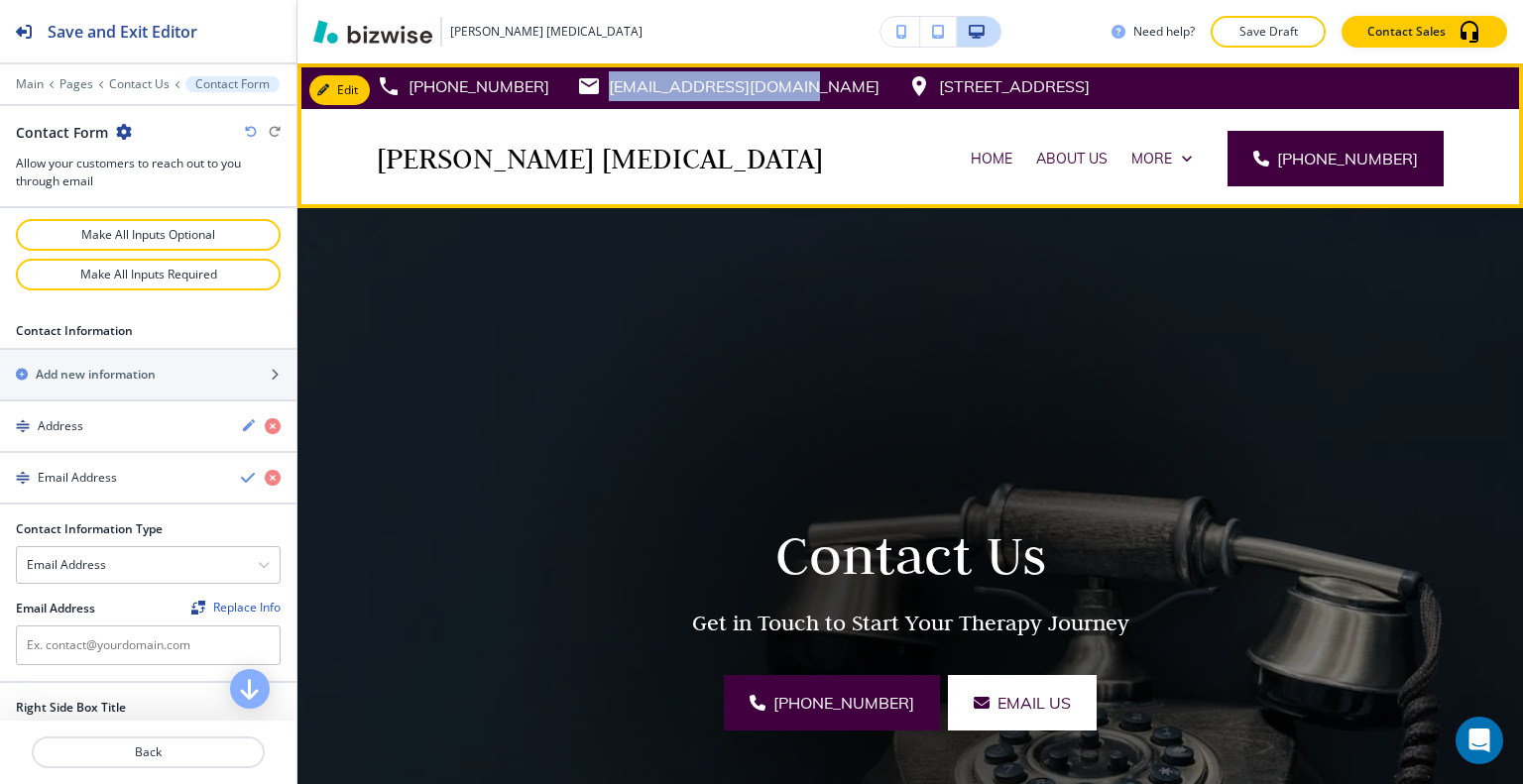 drag, startPoint x: 760, startPoint y: 86, endPoint x: 577, endPoint y: 84, distance: 183.01093 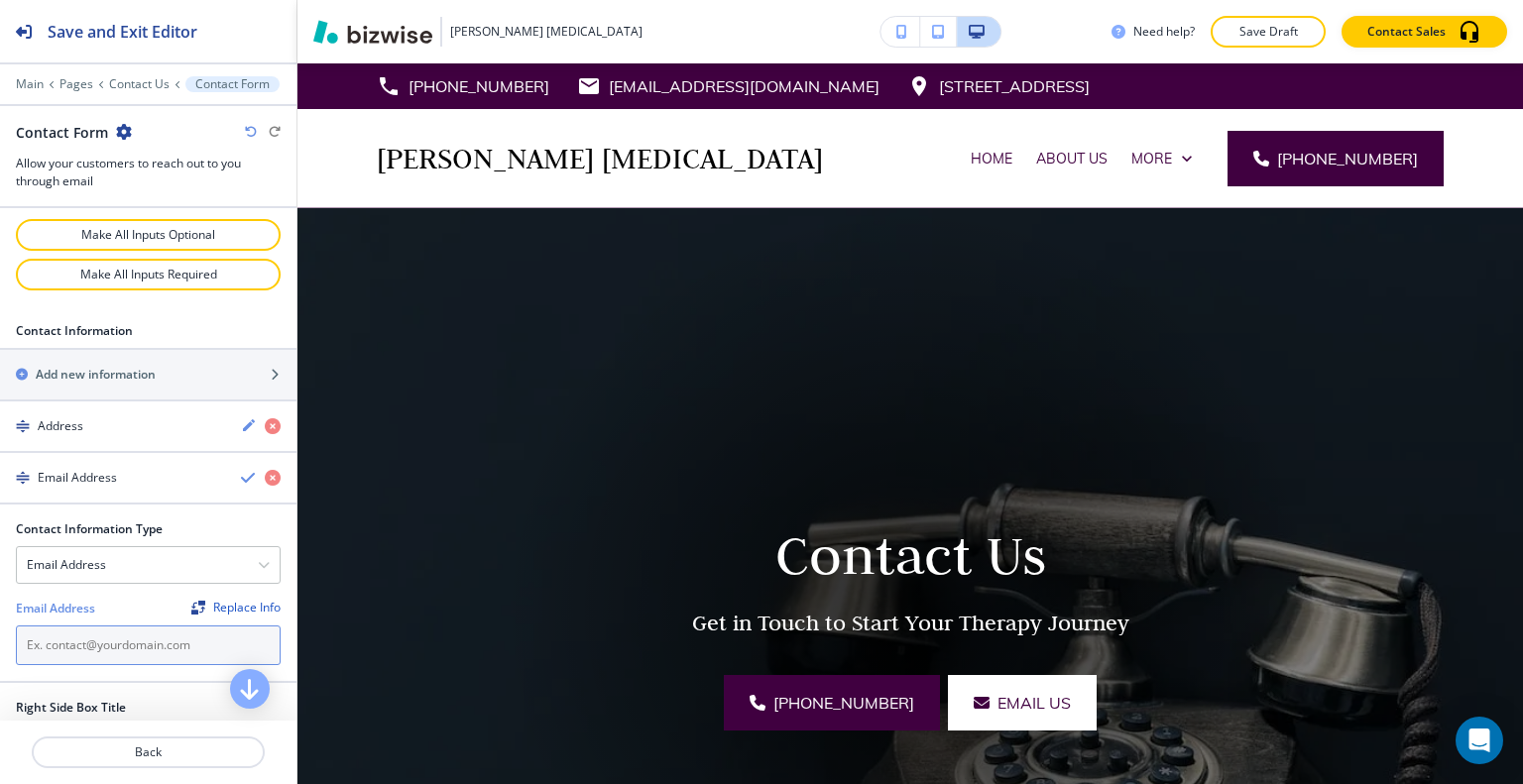 paste on "drbrandi@sbcglobal.net" 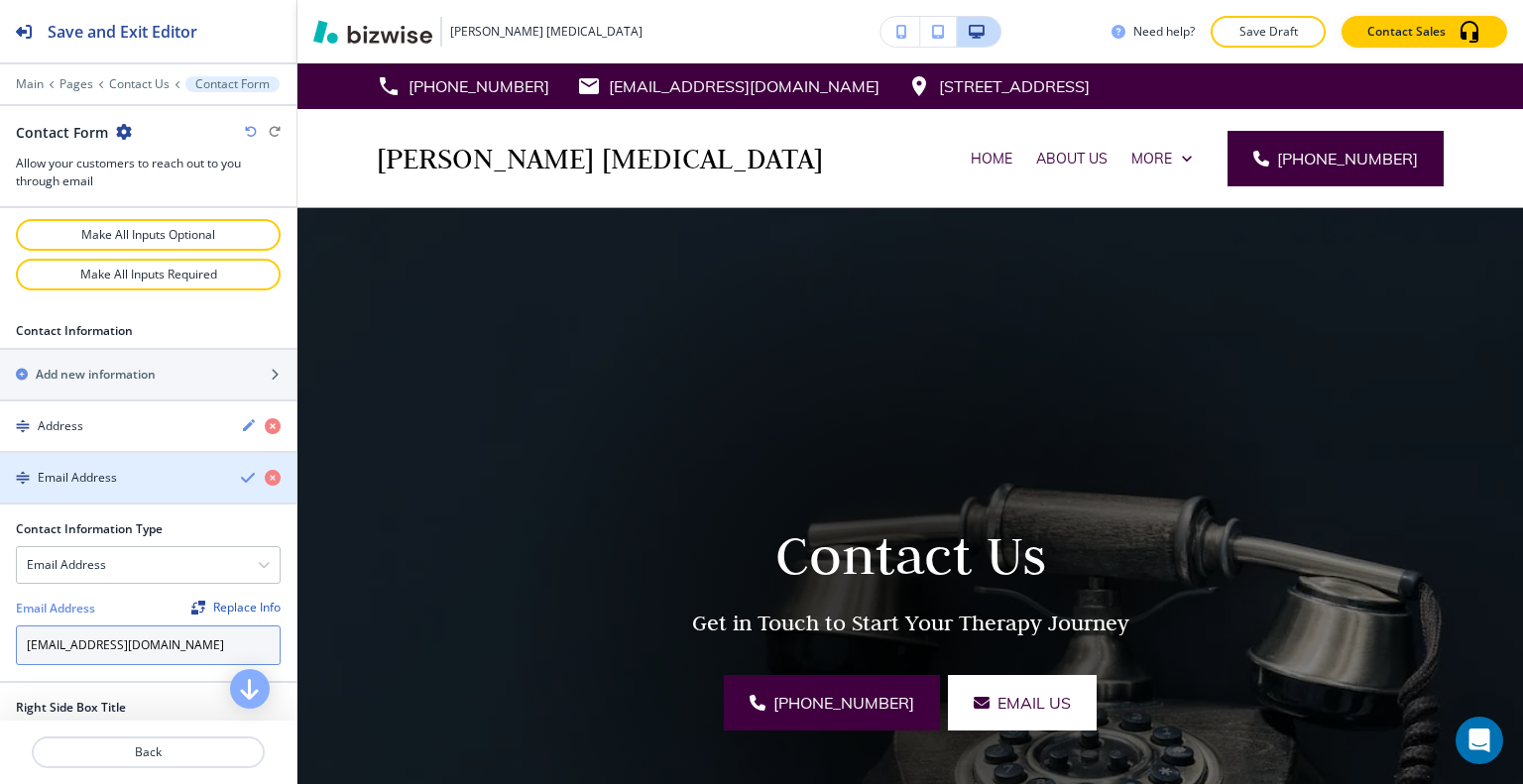 type on "drbrandi@sbcglobal.net" 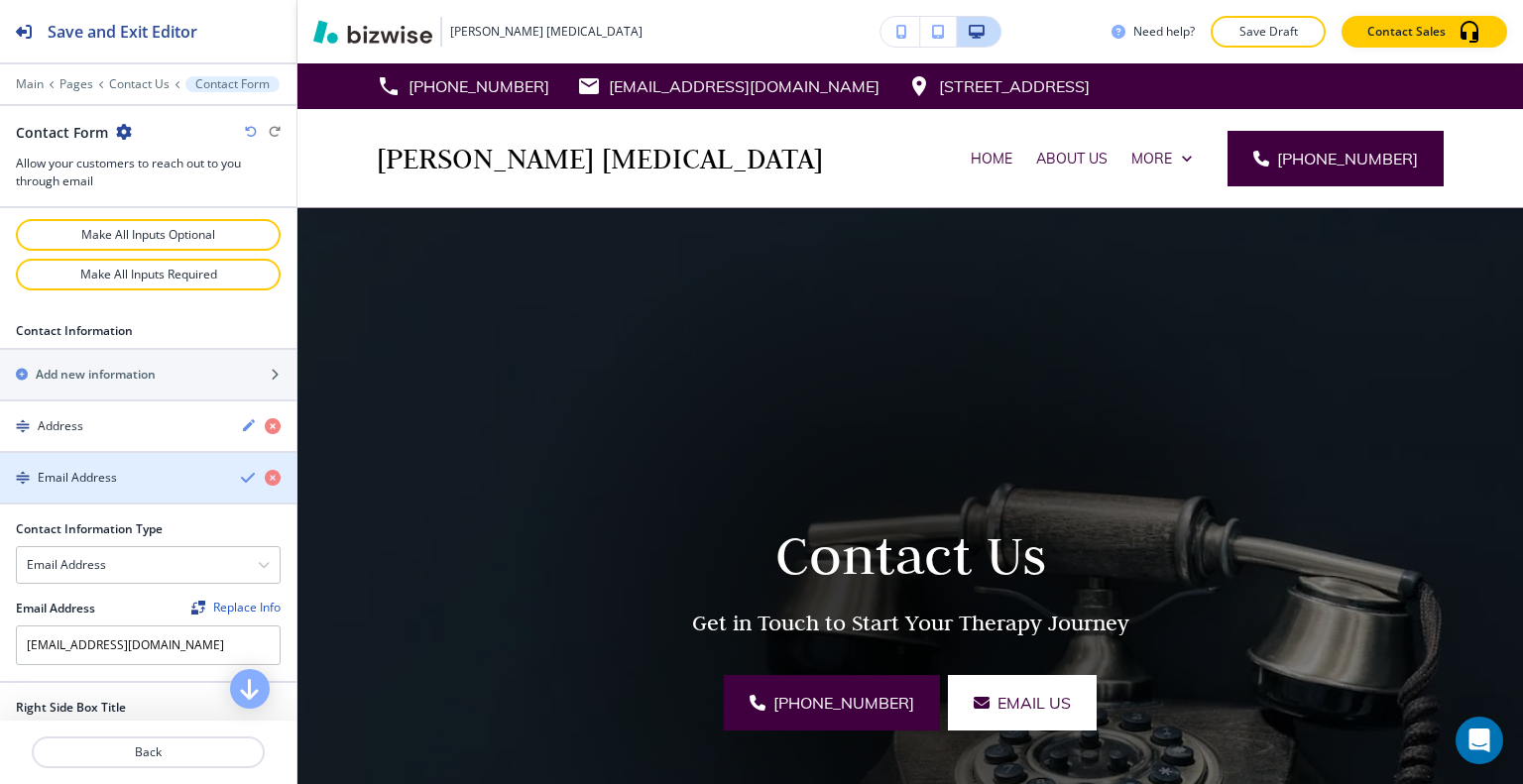 click at bounding box center (249, 478) 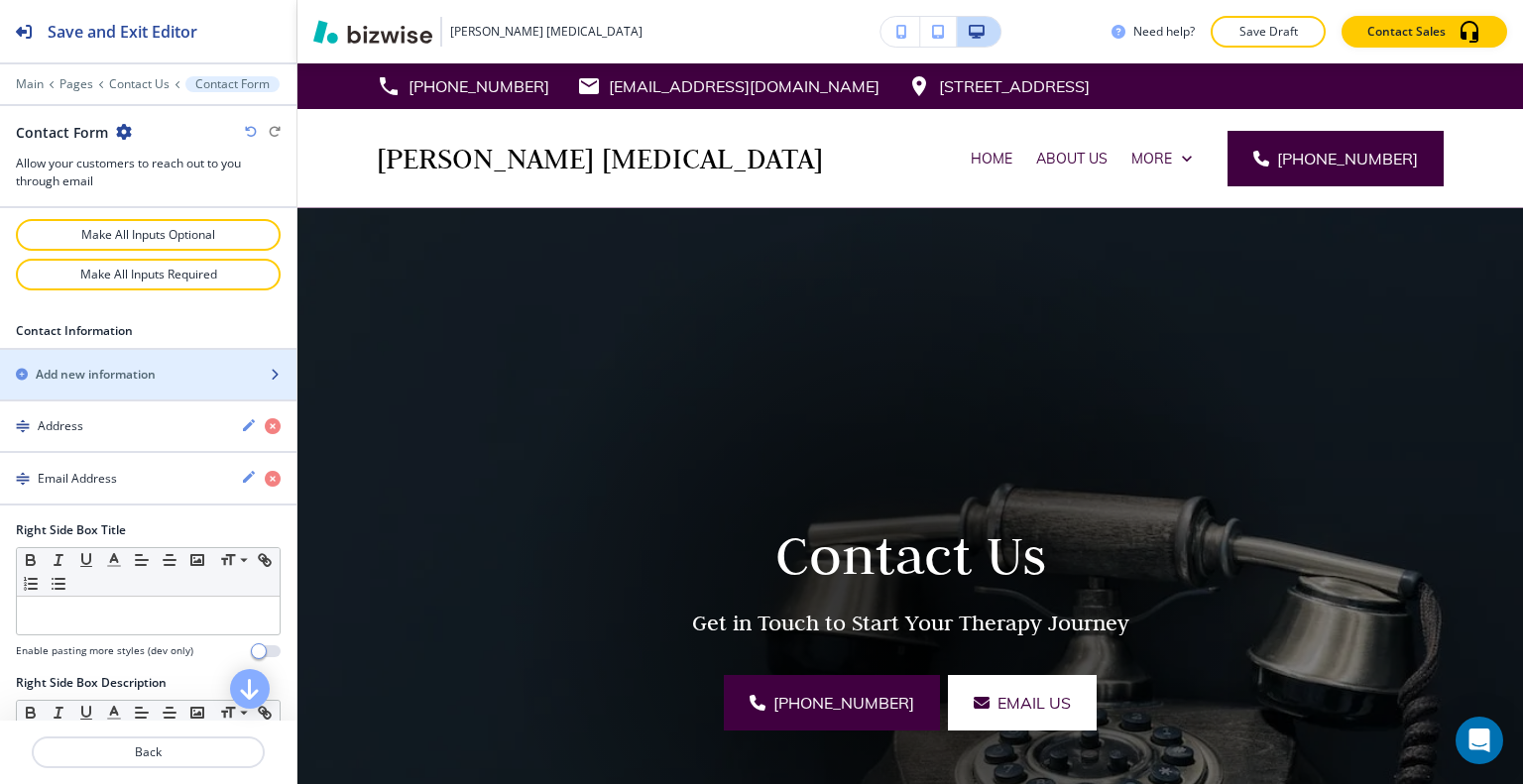 click on "Add new information" at bounding box center [95, 375] 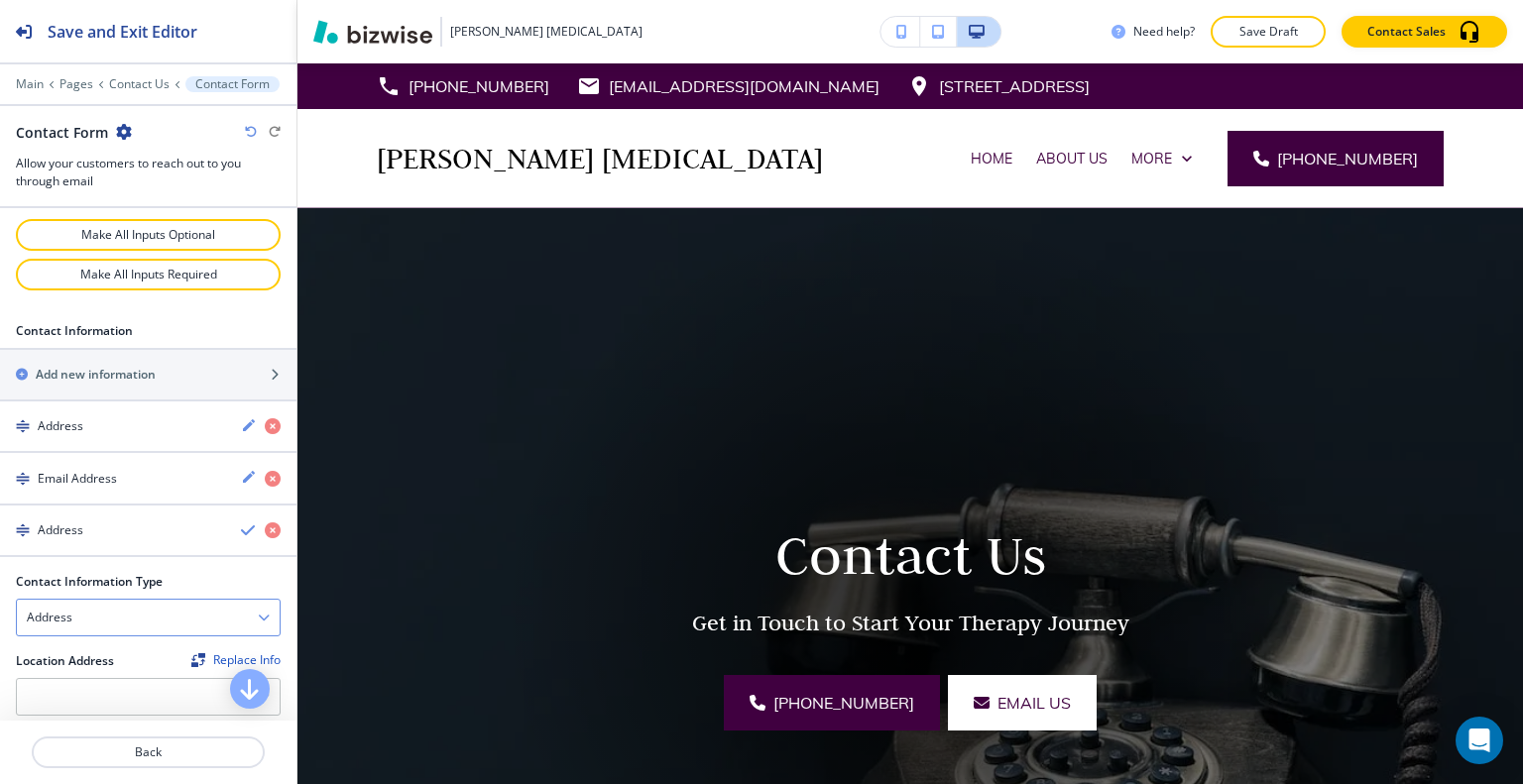 click on "Address" at bounding box center (148, 617) 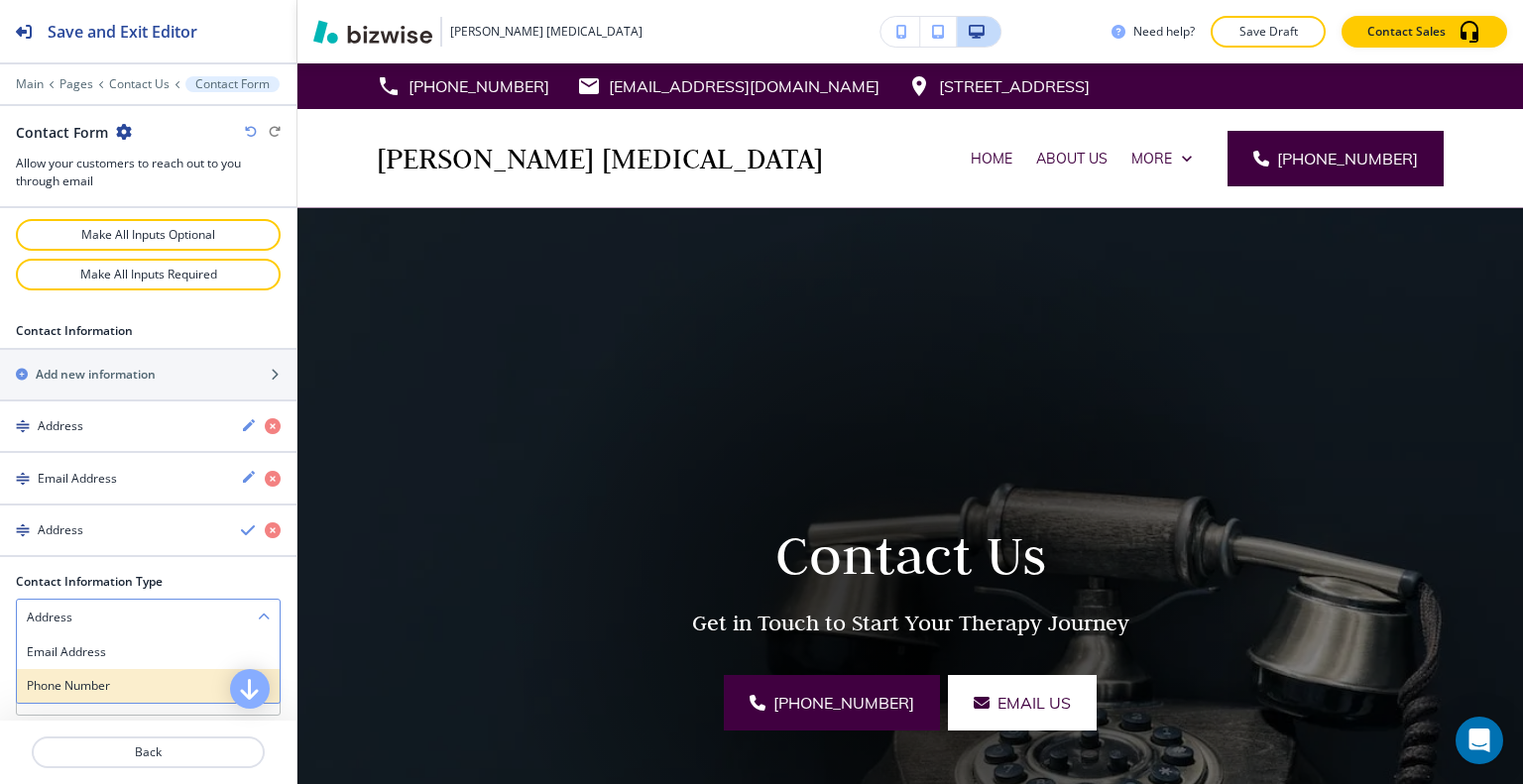 click on "Phone Number" at bounding box center [148, 686] 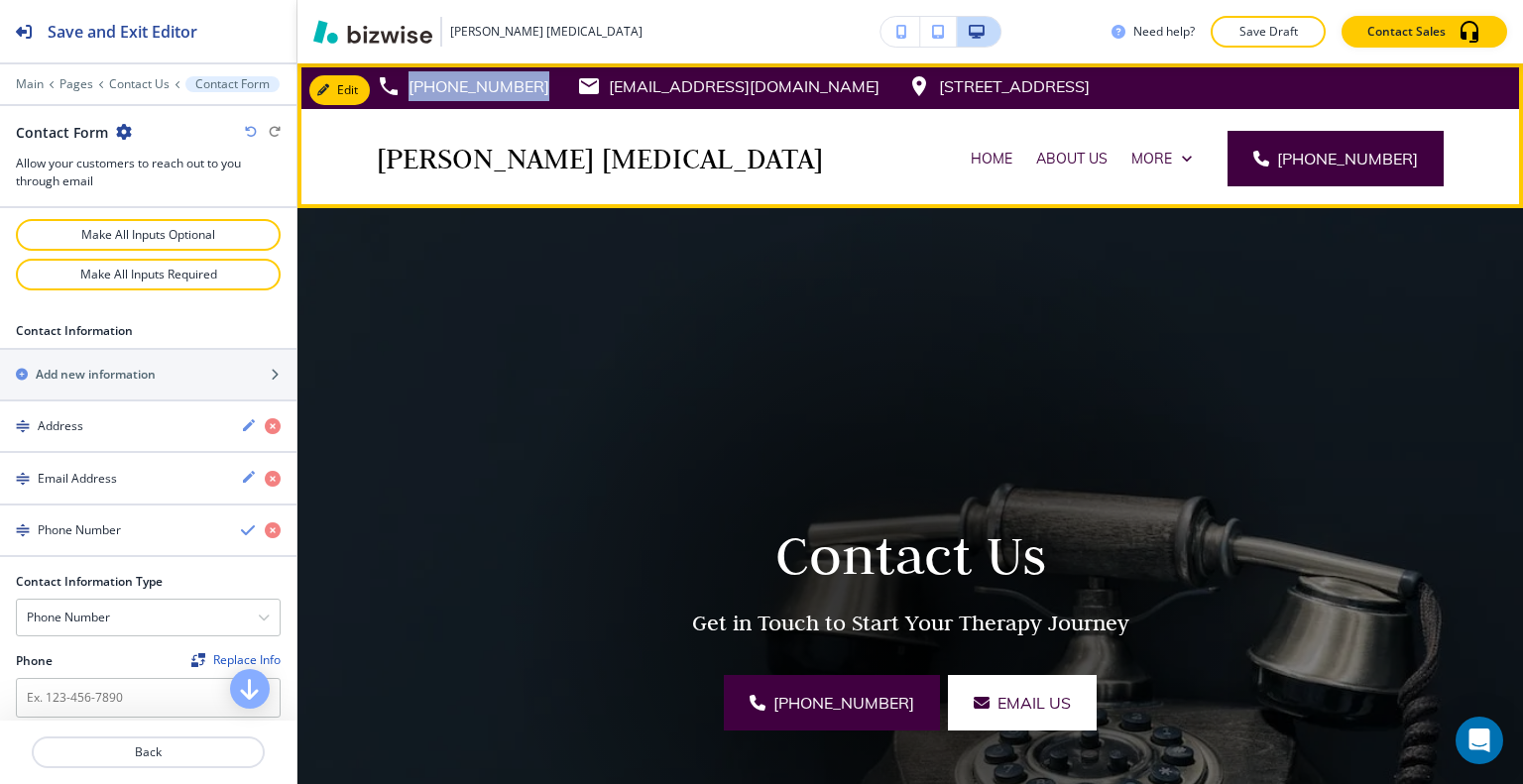drag, startPoint x: 531, startPoint y: 78, endPoint x: 404, endPoint y: 93, distance: 127.88276 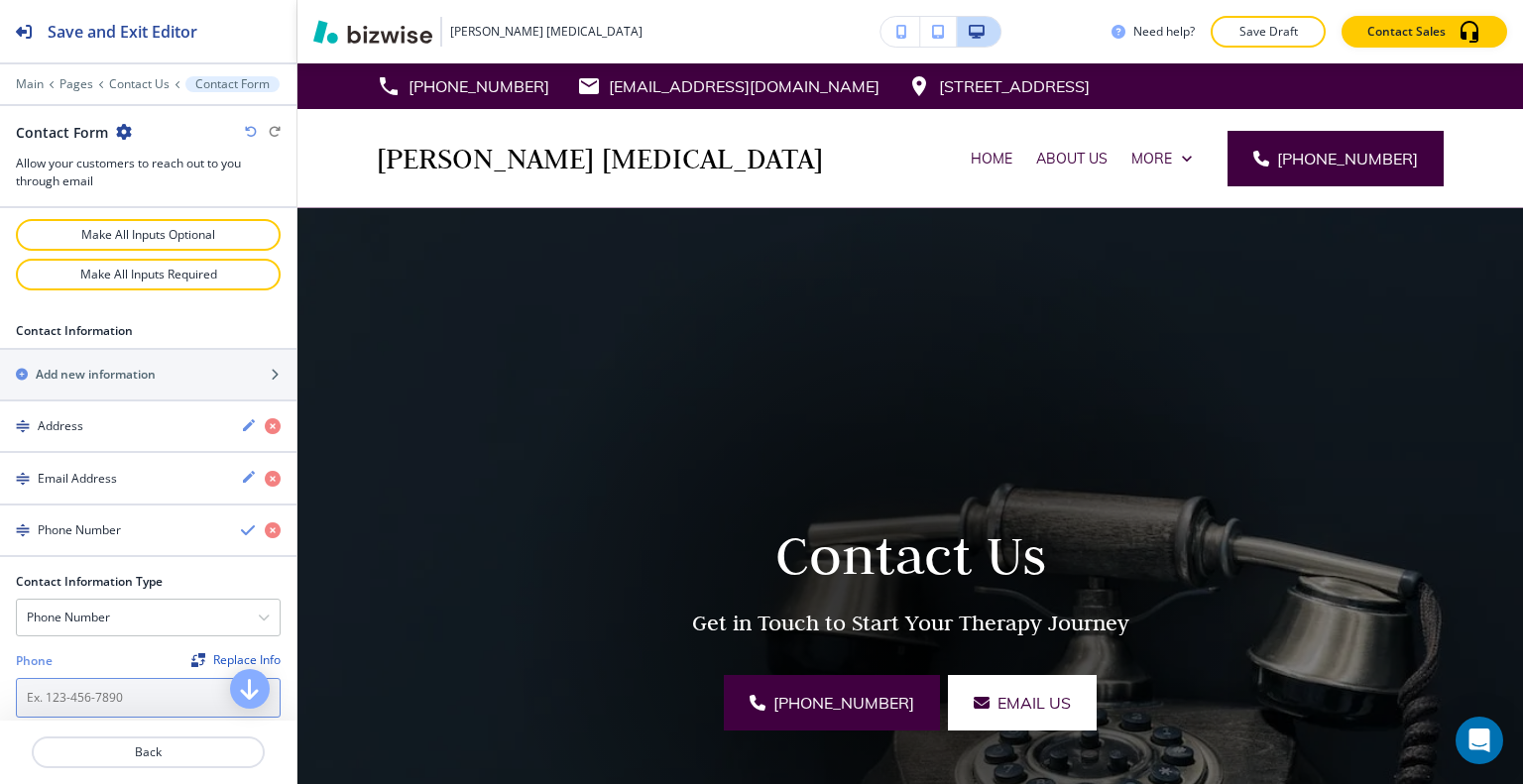paste on "(817) 596-8410" 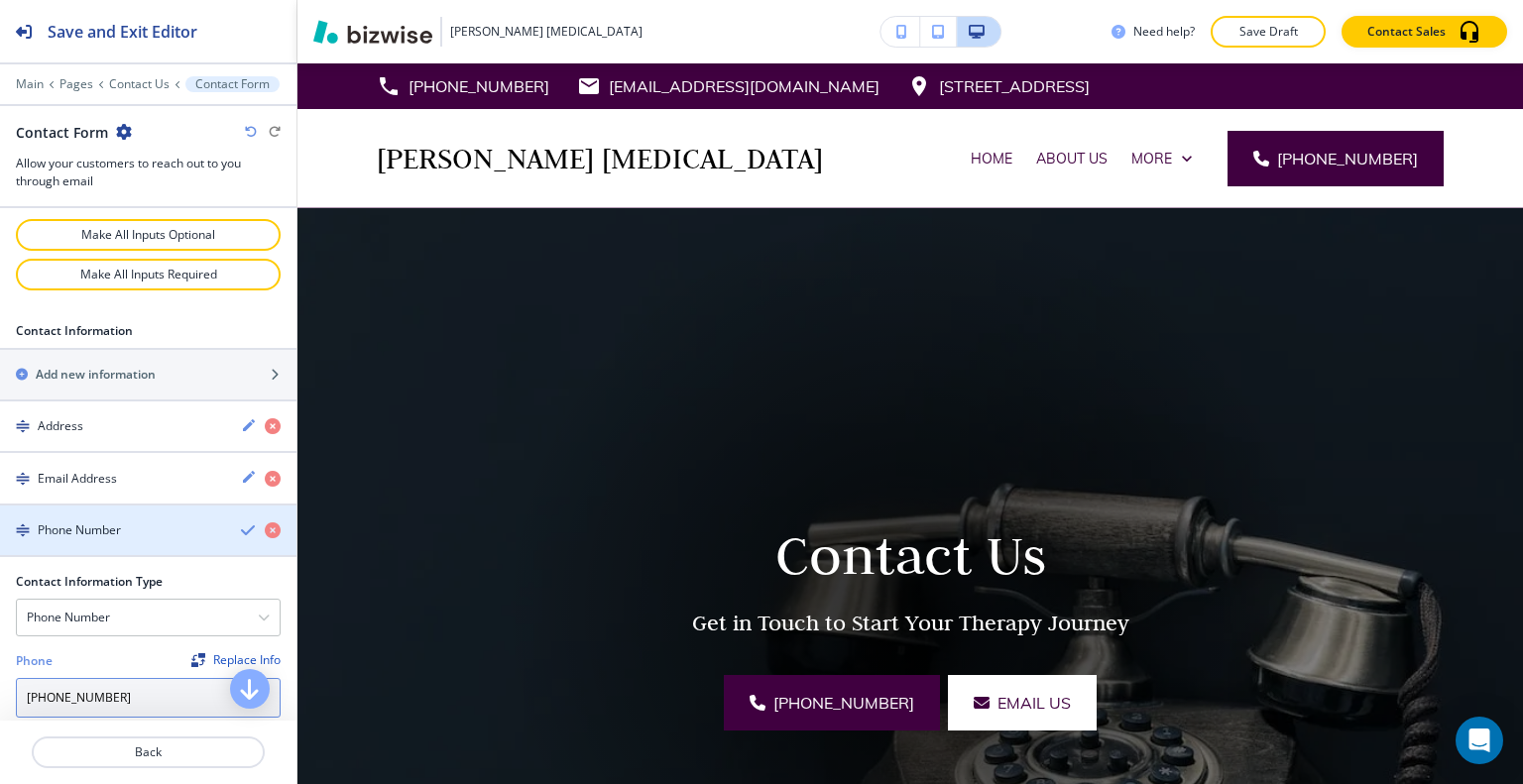 type on "(817) 596-8410" 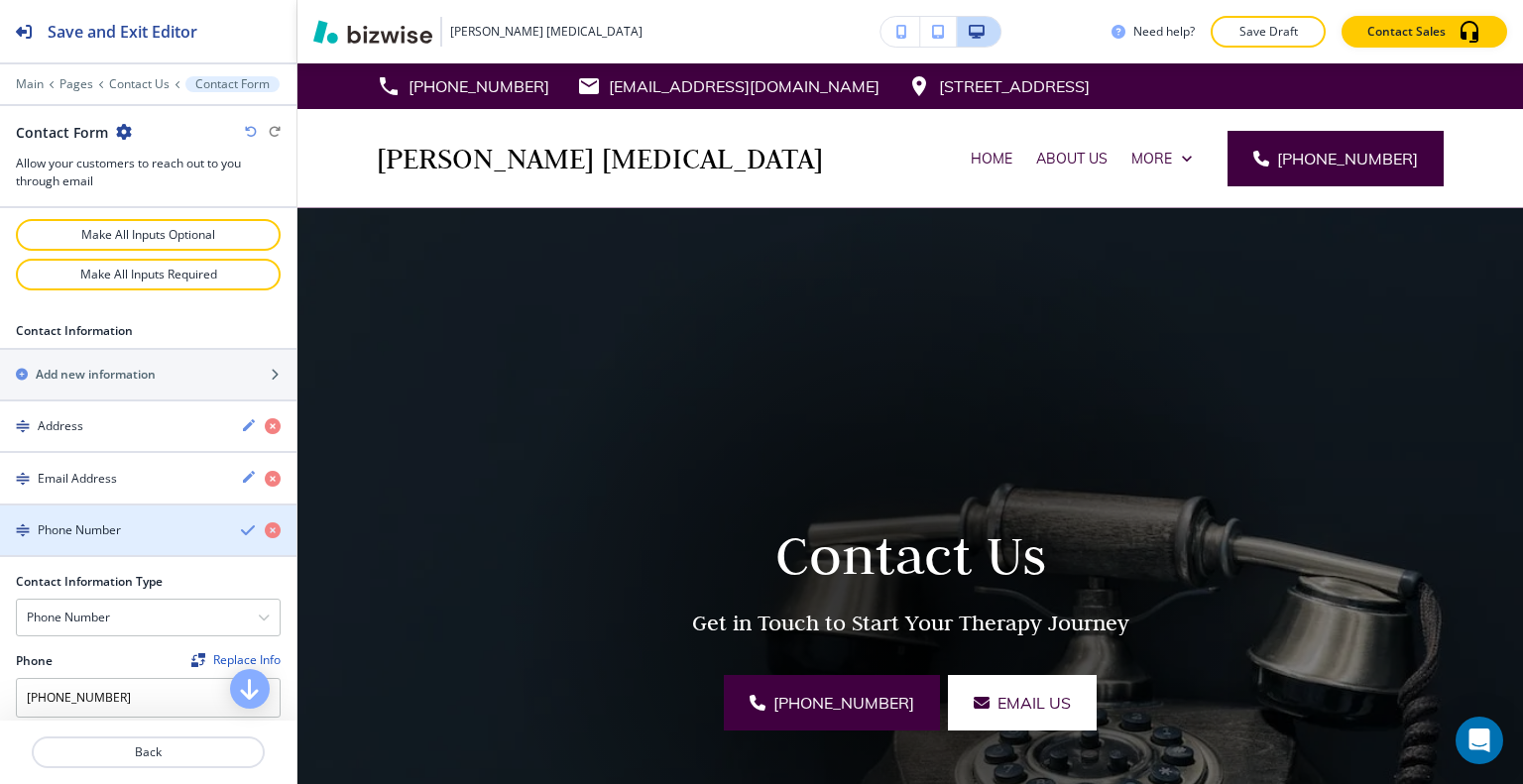 click at bounding box center [249, 530] 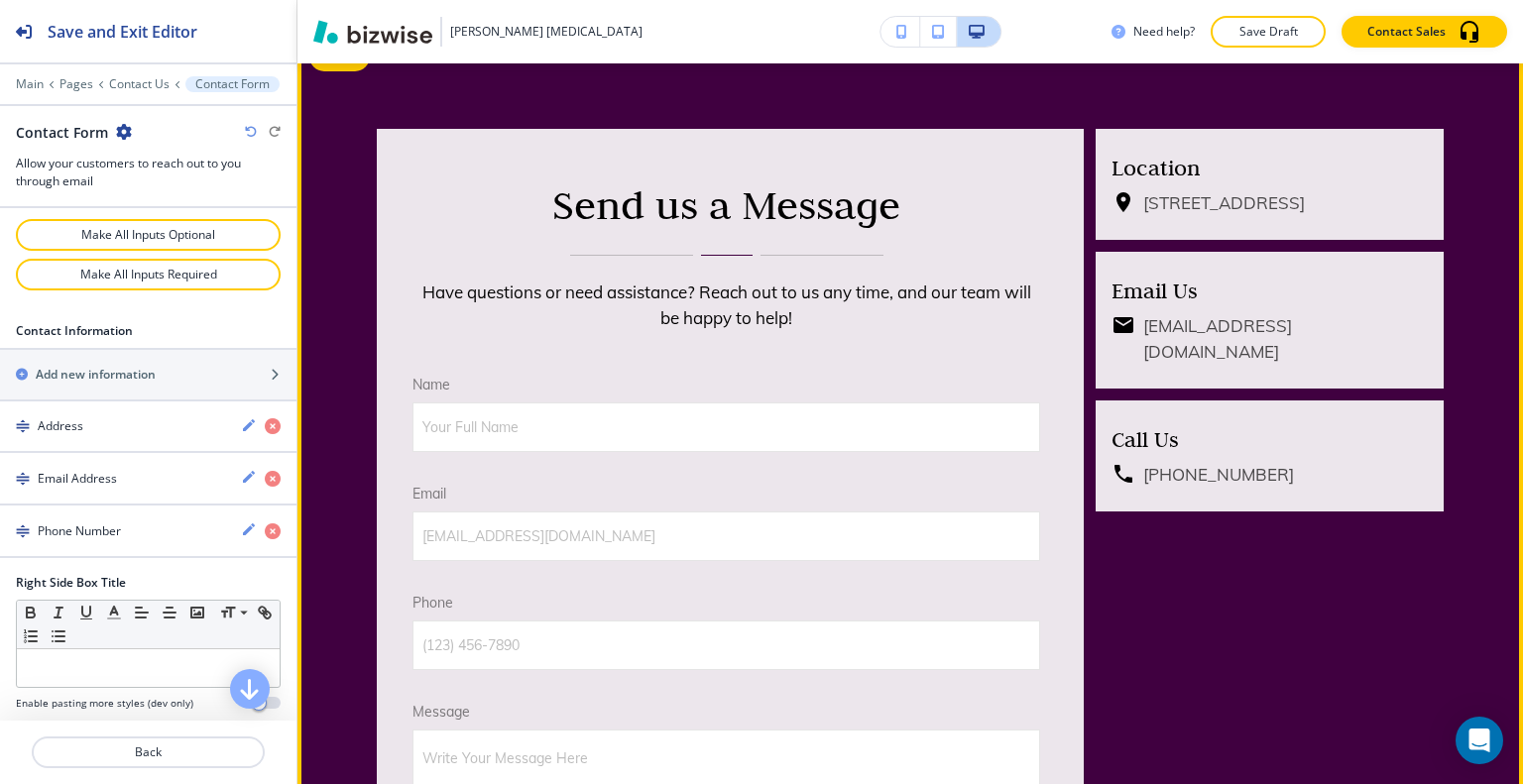 scroll, scrollTop: 1090, scrollLeft: 0, axis: vertical 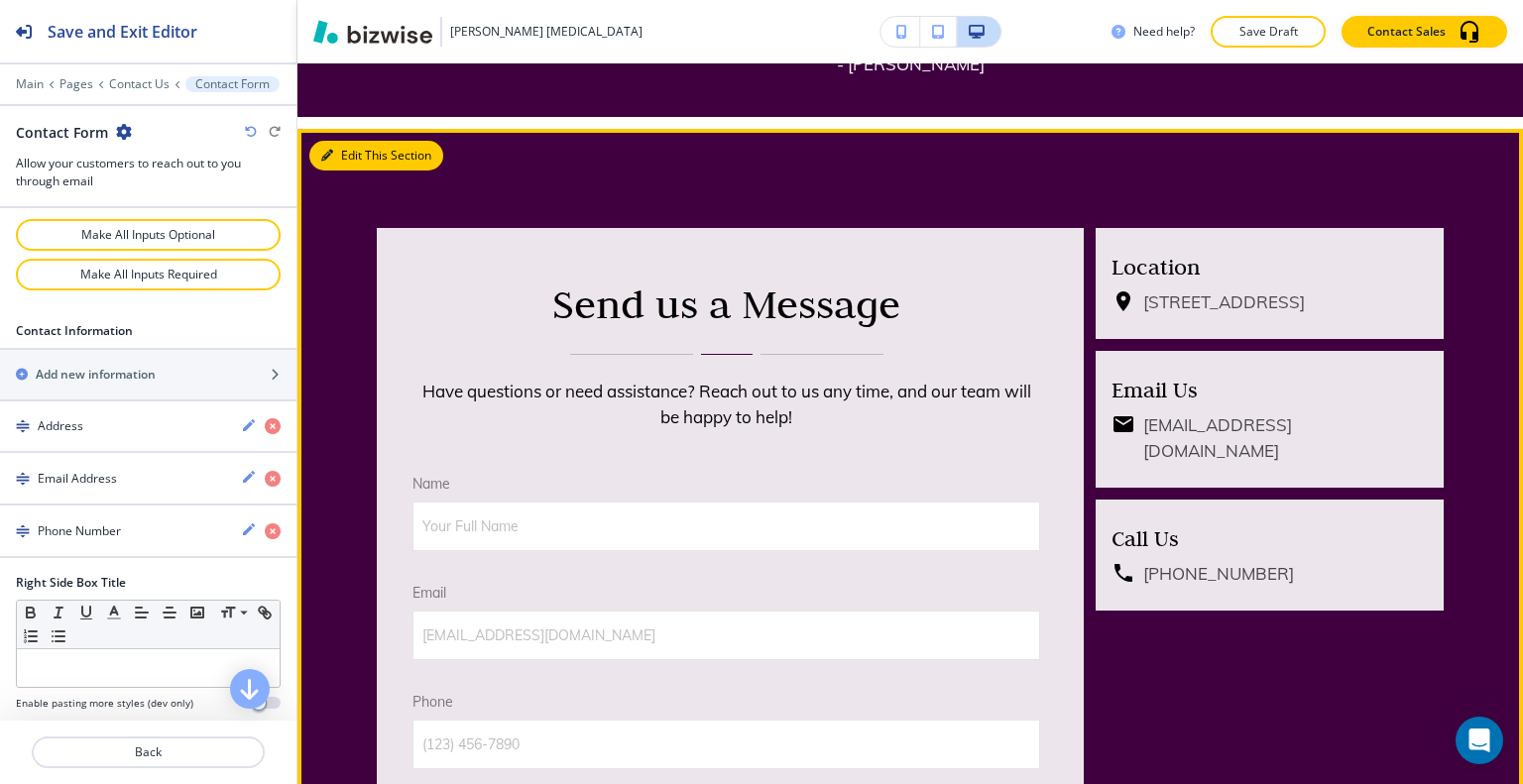 click on "Edit This Section" at bounding box center [376, 156] 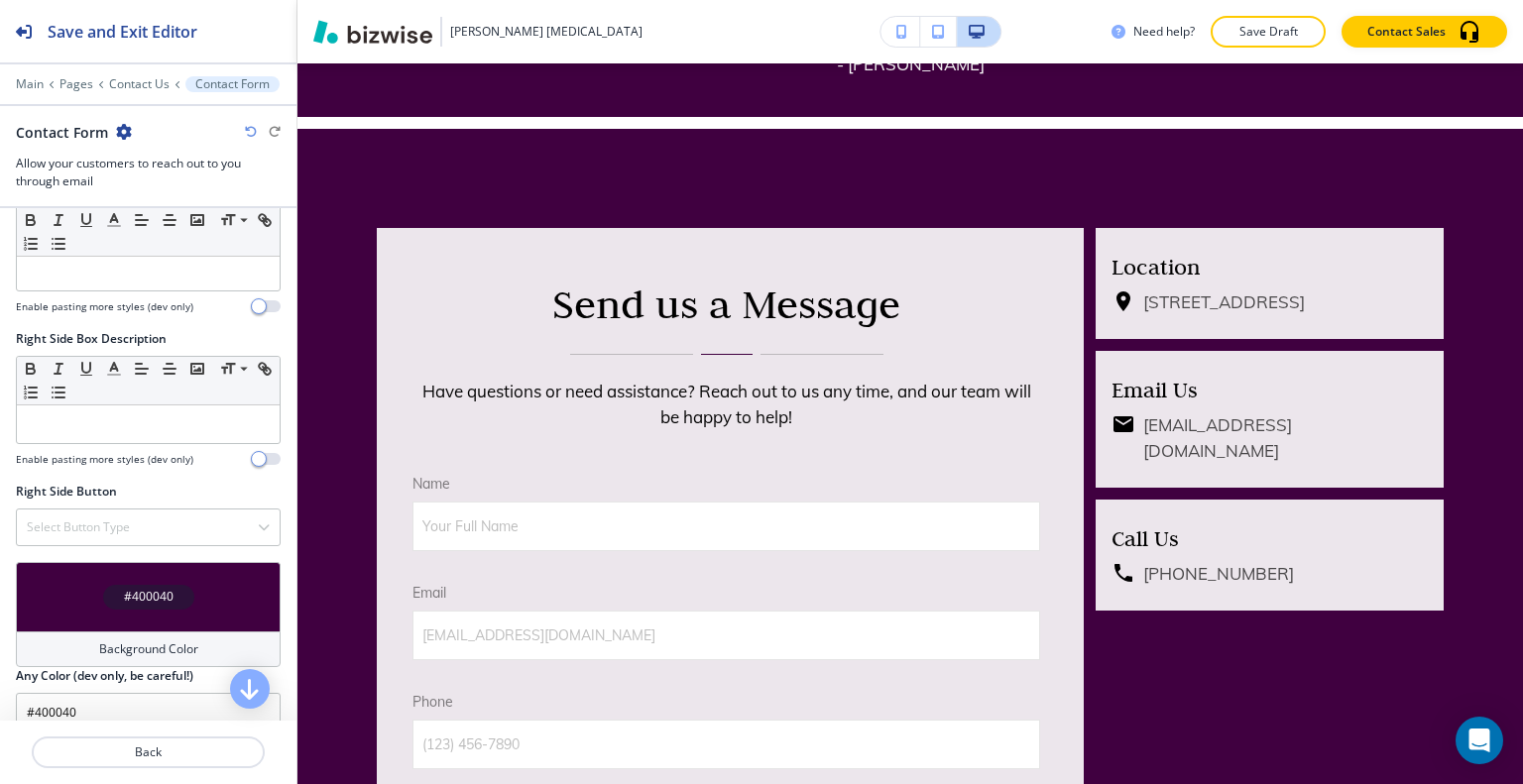 scroll, scrollTop: 1577, scrollLeft: 0, axis: vertical 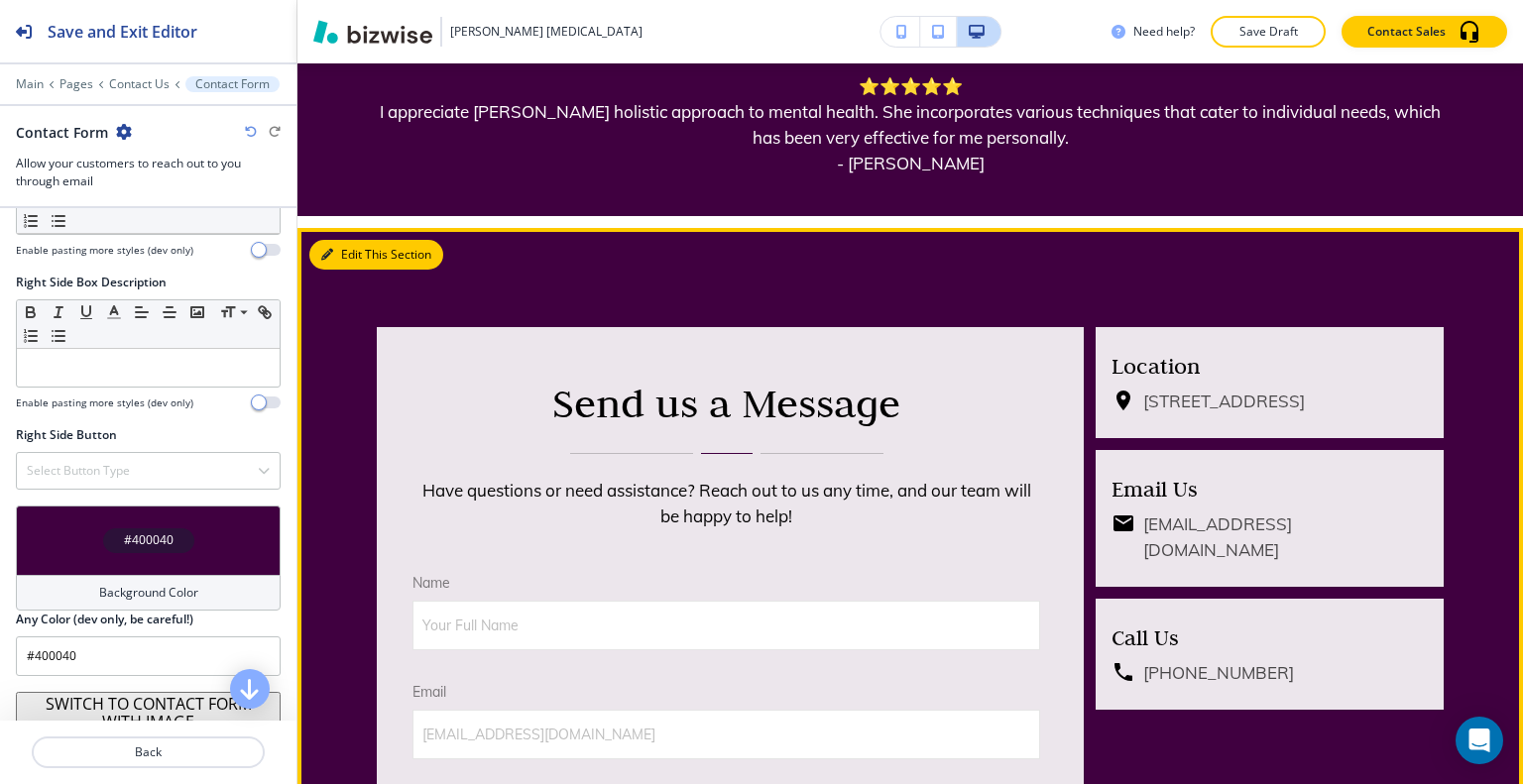 click on "Edit This Section" at bounding box center (376, 255) 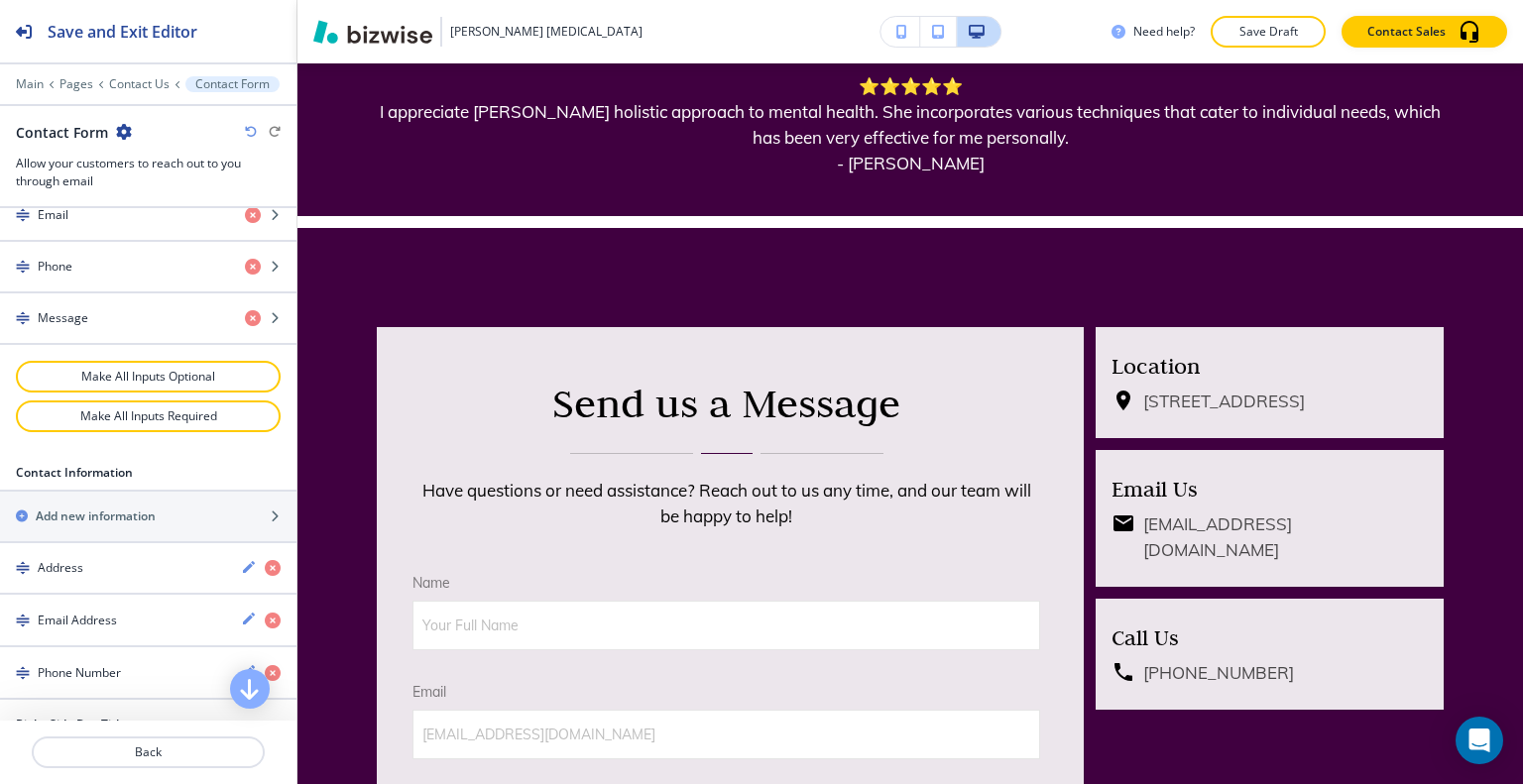 scroll, scrollTop: 784, scrollLeft: 0, axis: vertical 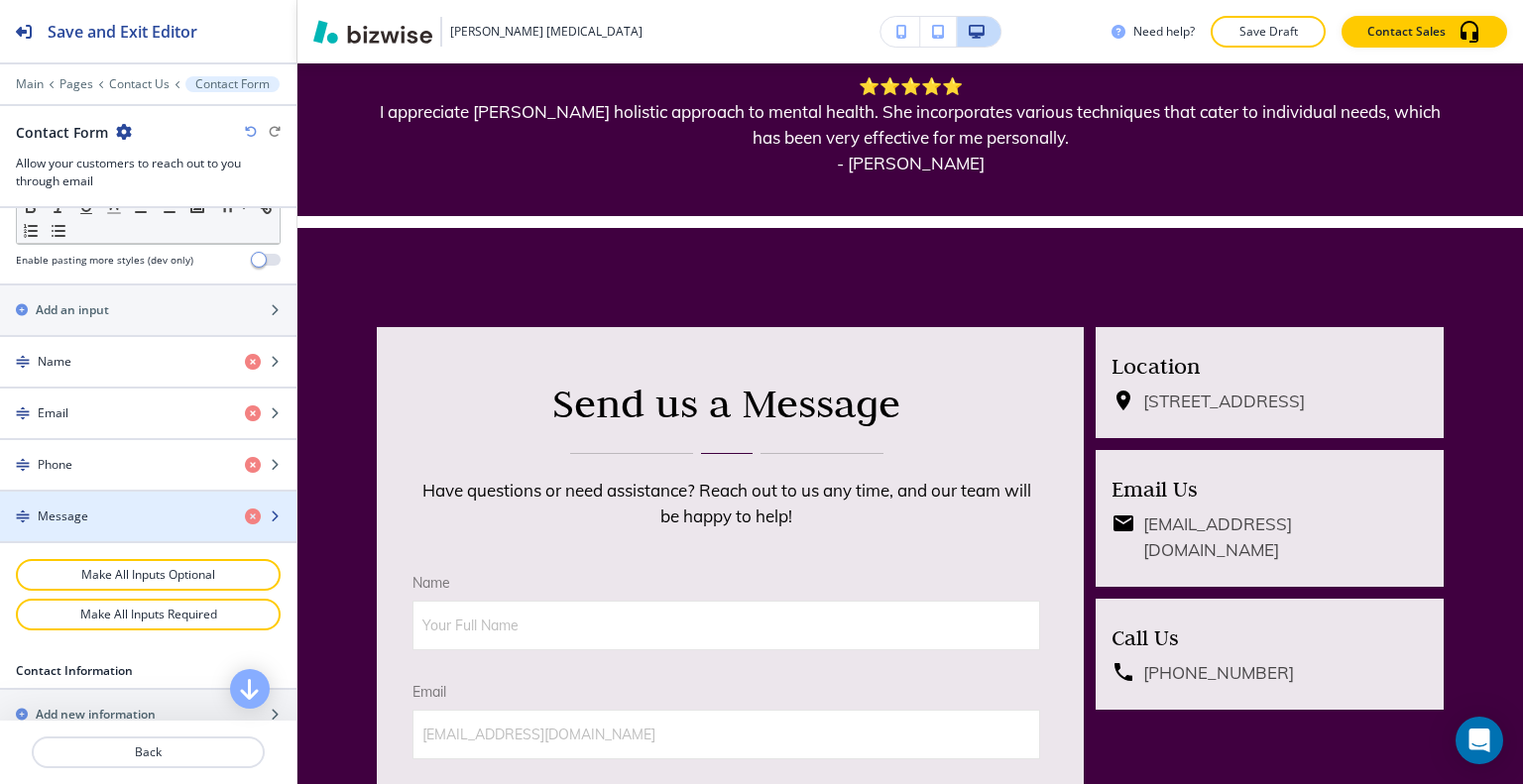 click at bounding box center (148, 500) 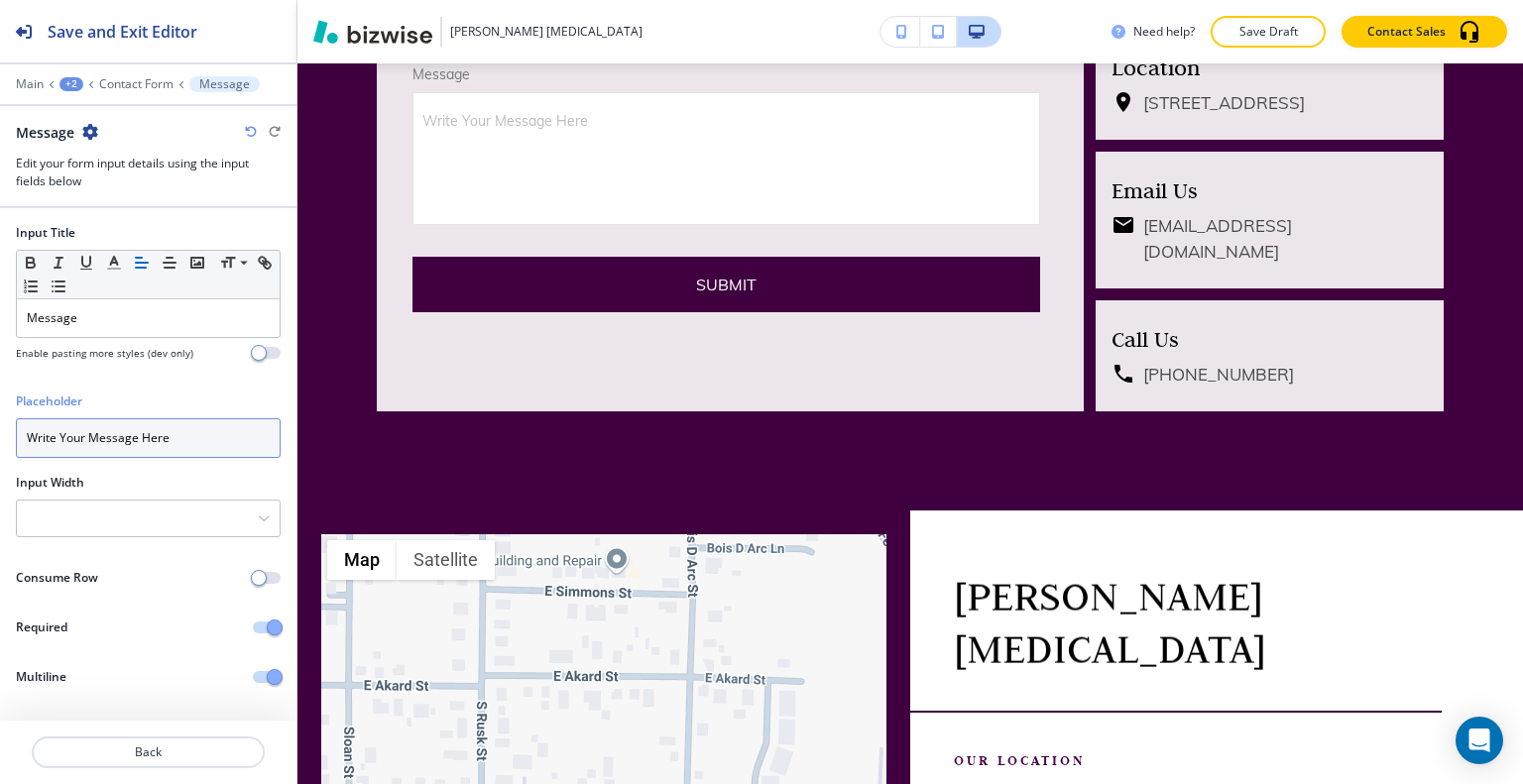 drag, startPoint x: 186, startPoint y: 438, endPoint x: 0, endPoint y: 457, distance: 186.96791 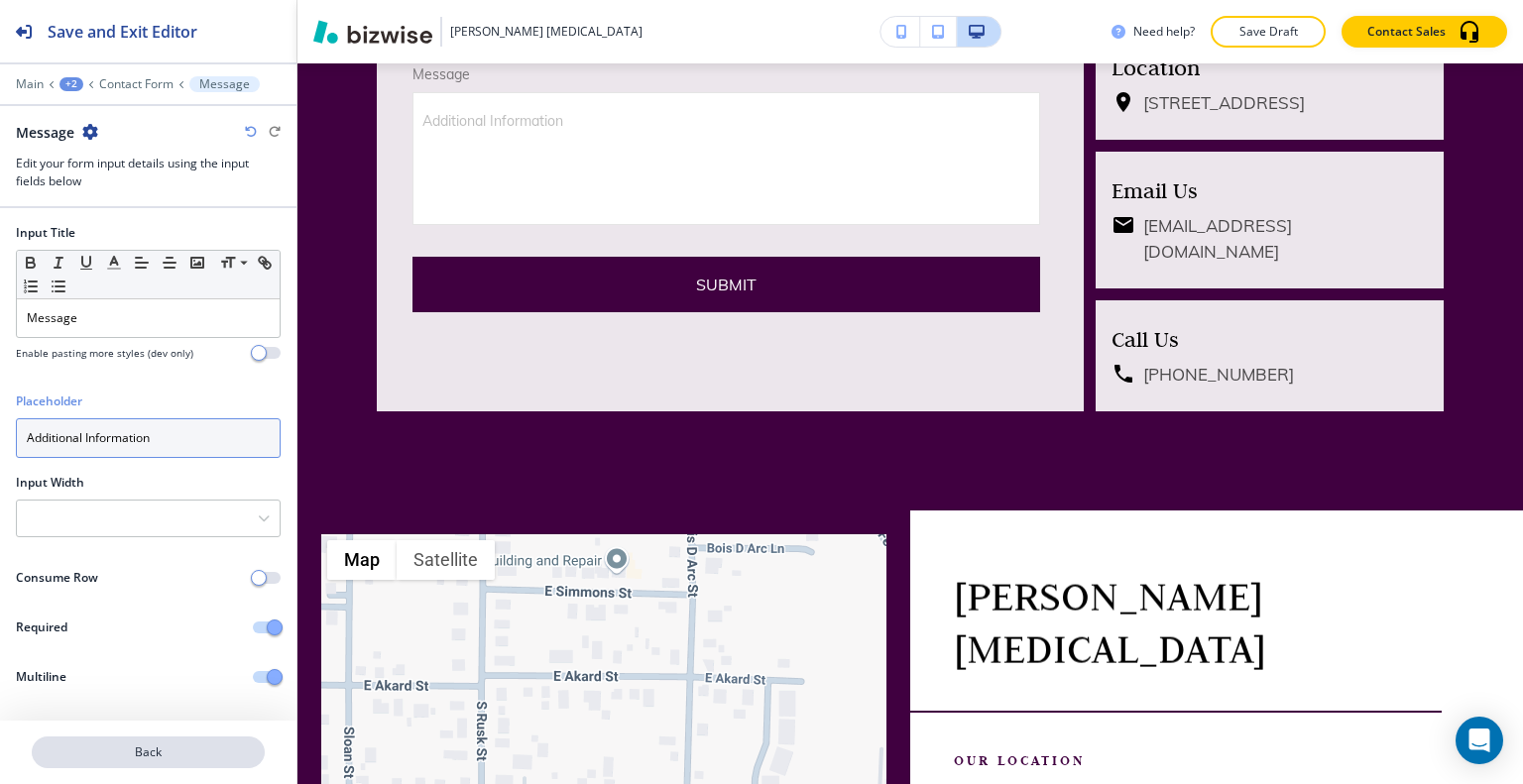 type on "Additional Information" 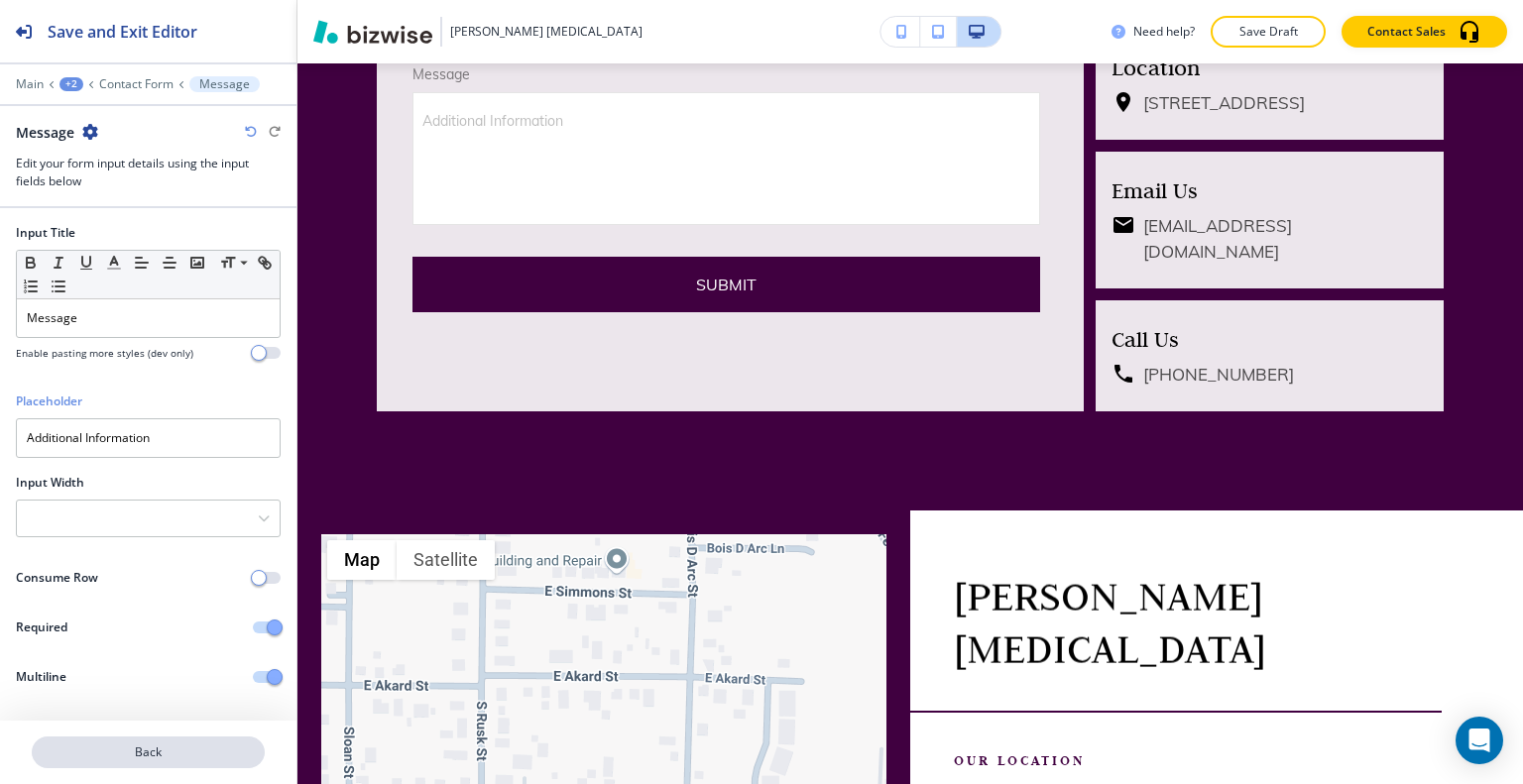 click on "Back" at bounding box center [148, 752] 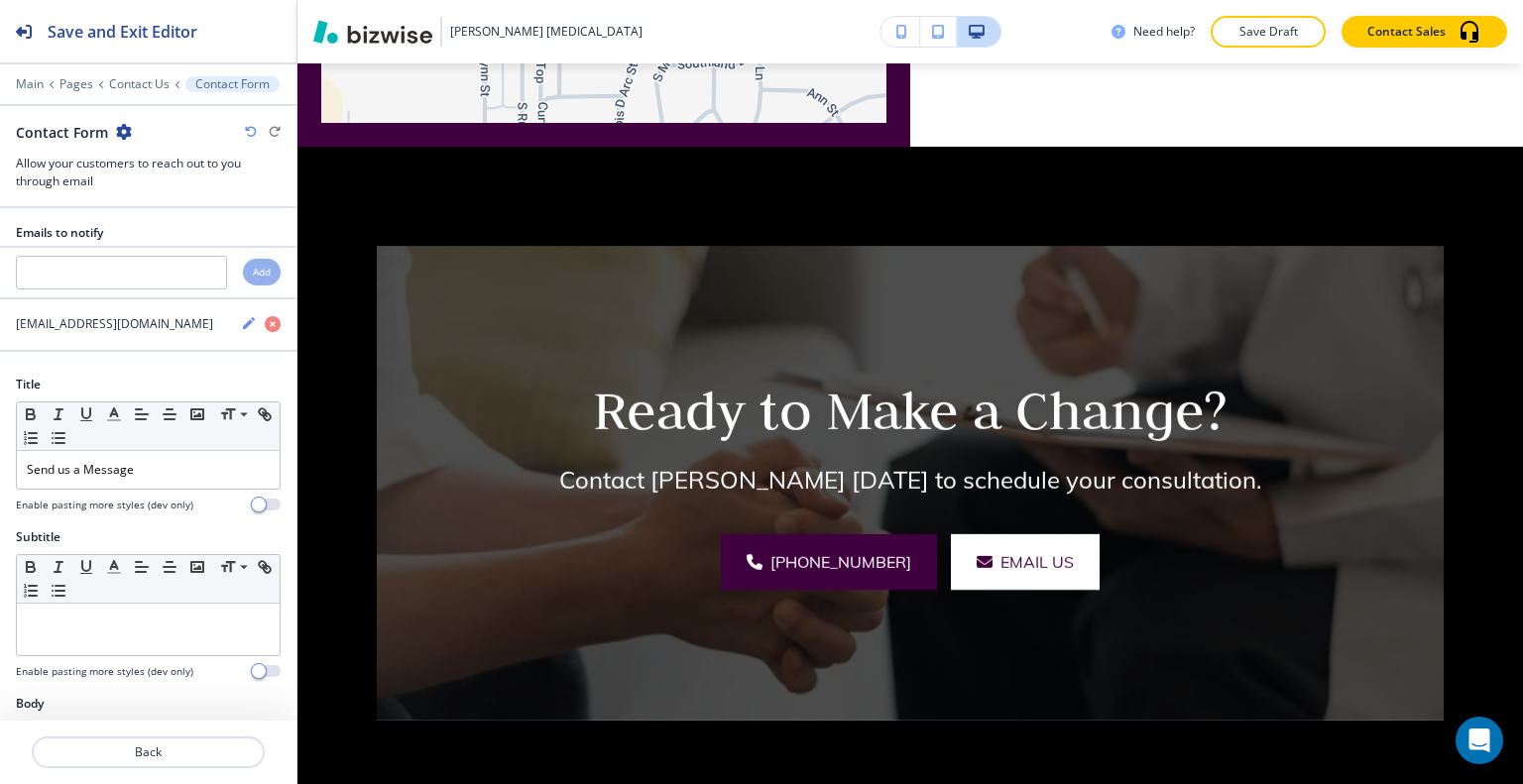 scroll, scrollTop: 3435, scrollLeft: 0, axis: vertical 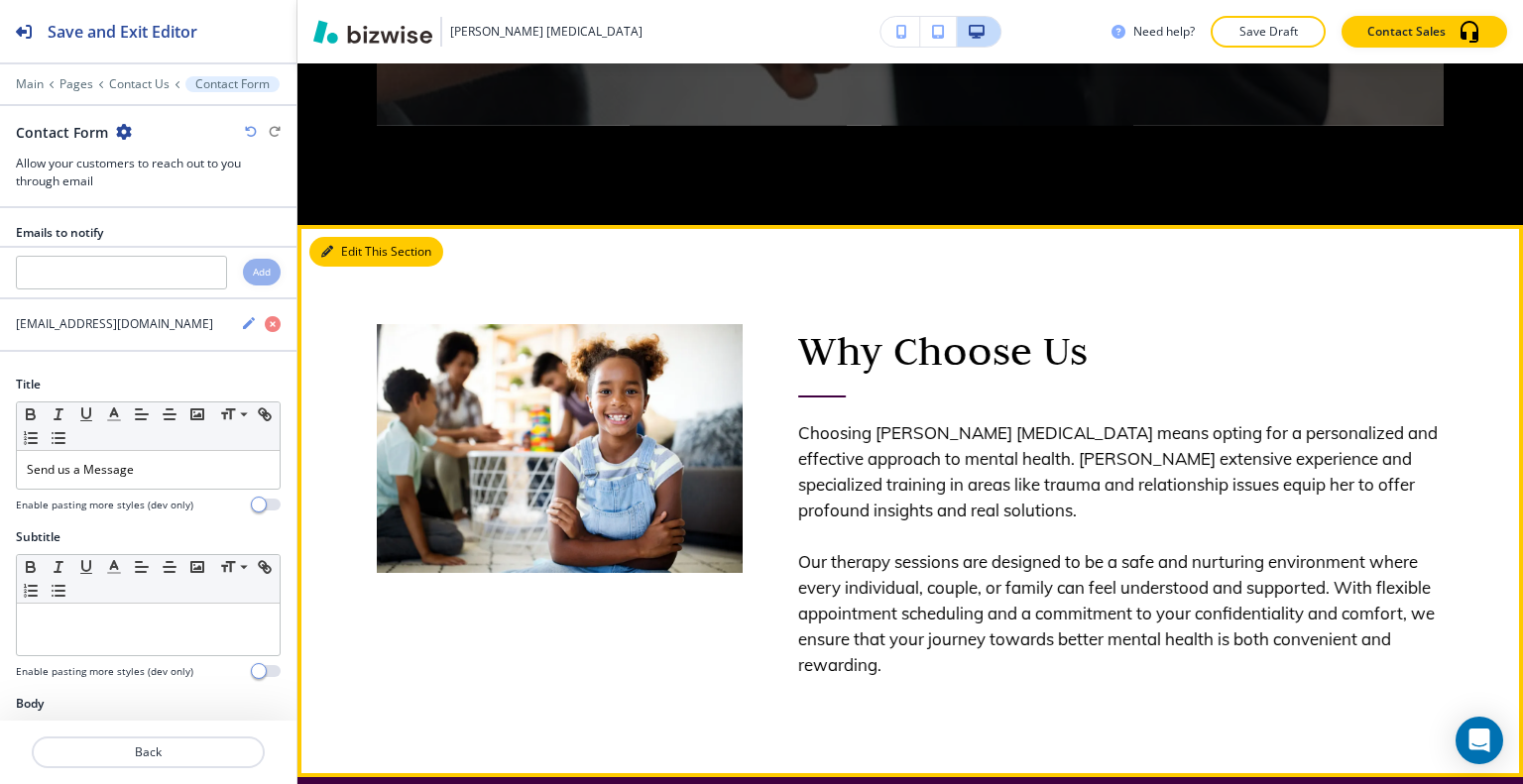 click on "Edit This Section Why Choose Us Choosing Brandi Buckner Family Therapy means opting for a personalized and effective approach to mental health. Dr. Buckner's extensive experience and specialized training in areas like trauma and relationship issues equip her to offer profound insights and real solutions.  Our therapy sessions are designed to be a safe and nurturing environment where every individual, couple, or family can feel understood and supported. With flexible appointment scheduling and a commitment to your confidentiality and comfort, we ensure that your journey towards better mental health is both convenient and rewarding." at bounding box center [910, 501] 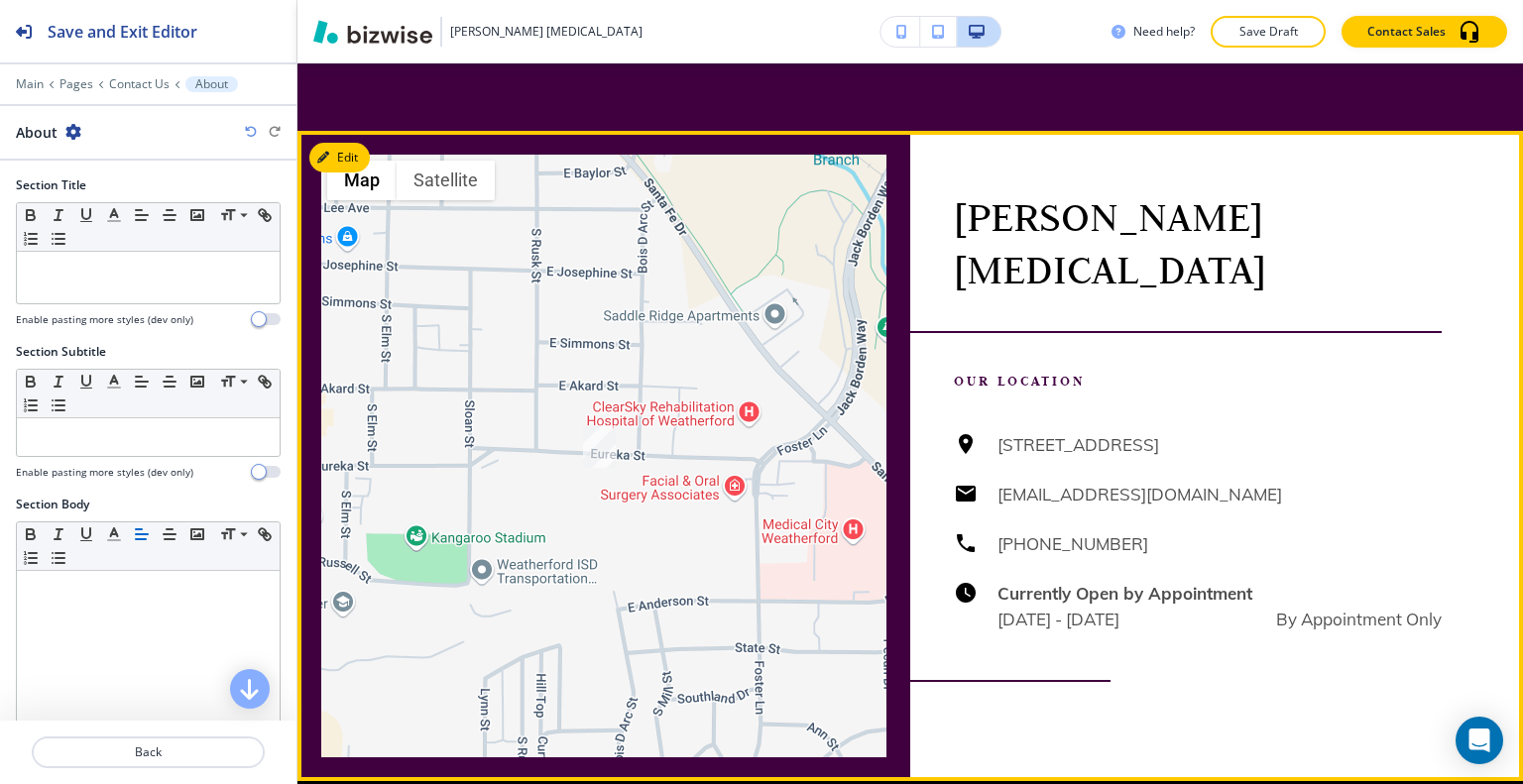 scroll, scrollTop: 2008, scrollLeft: 0, axis: vertical 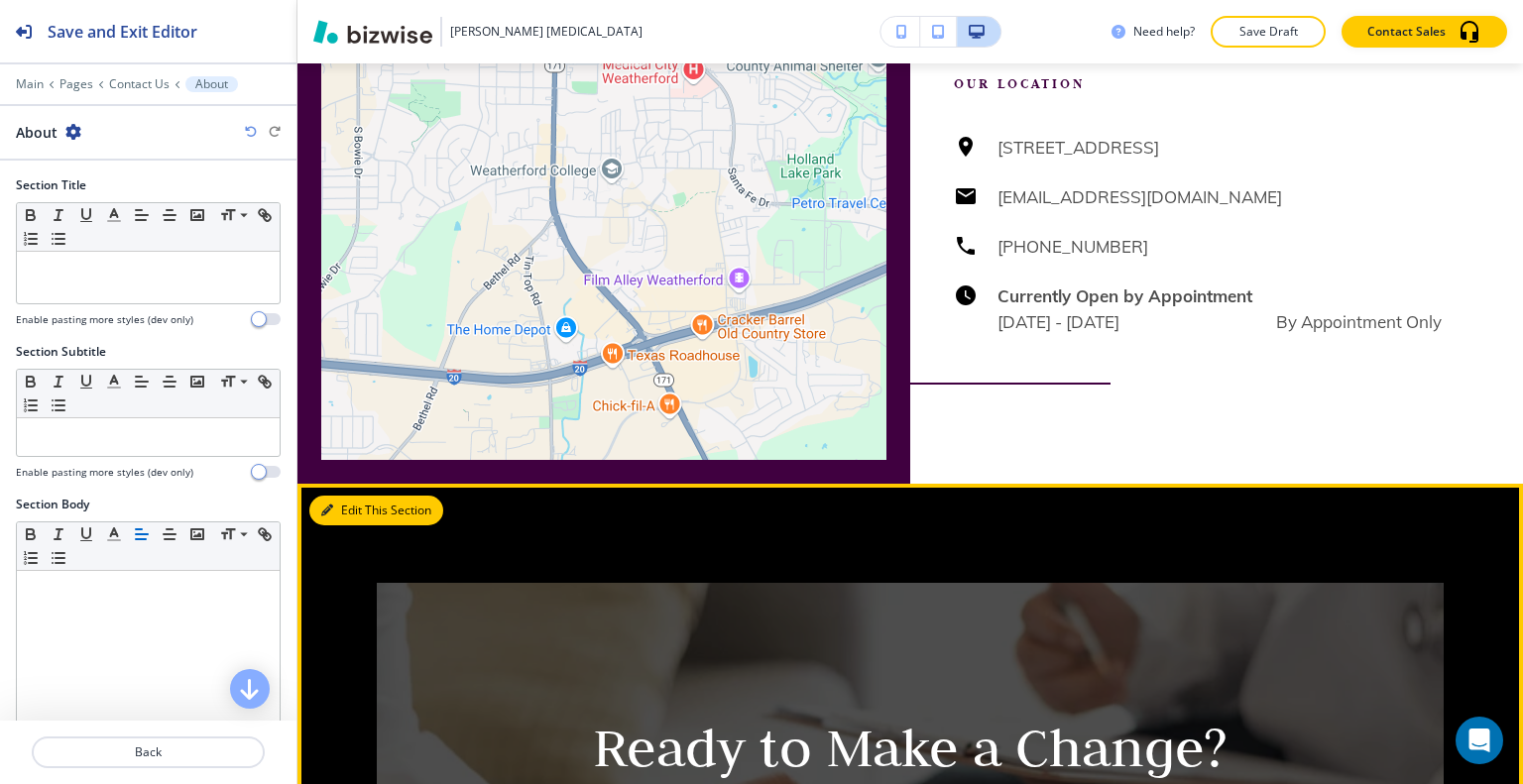 click on "Edit This Section" at bounding box center [376, 510] 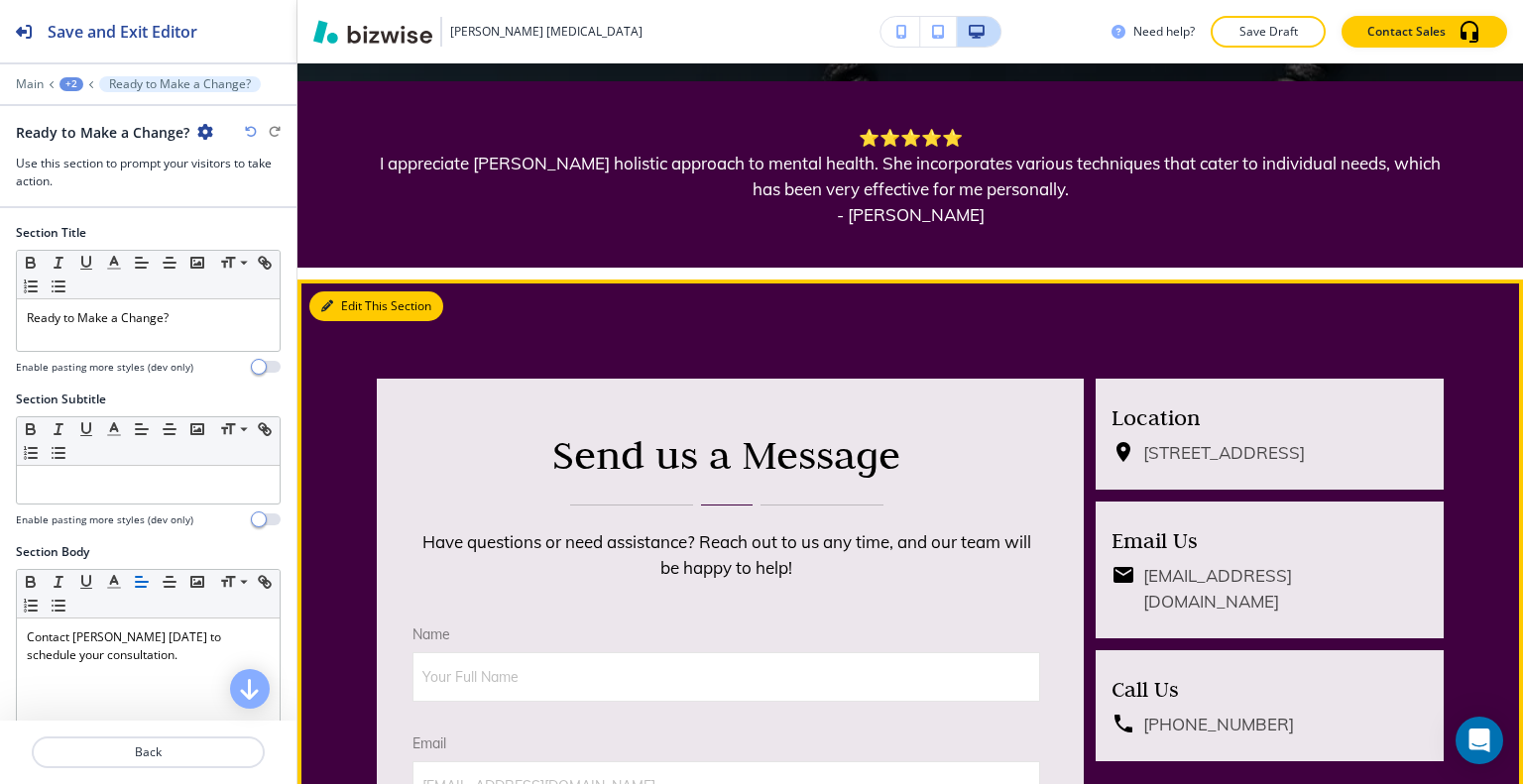 click on "Edit This Section" at bounding box center [376, 306] 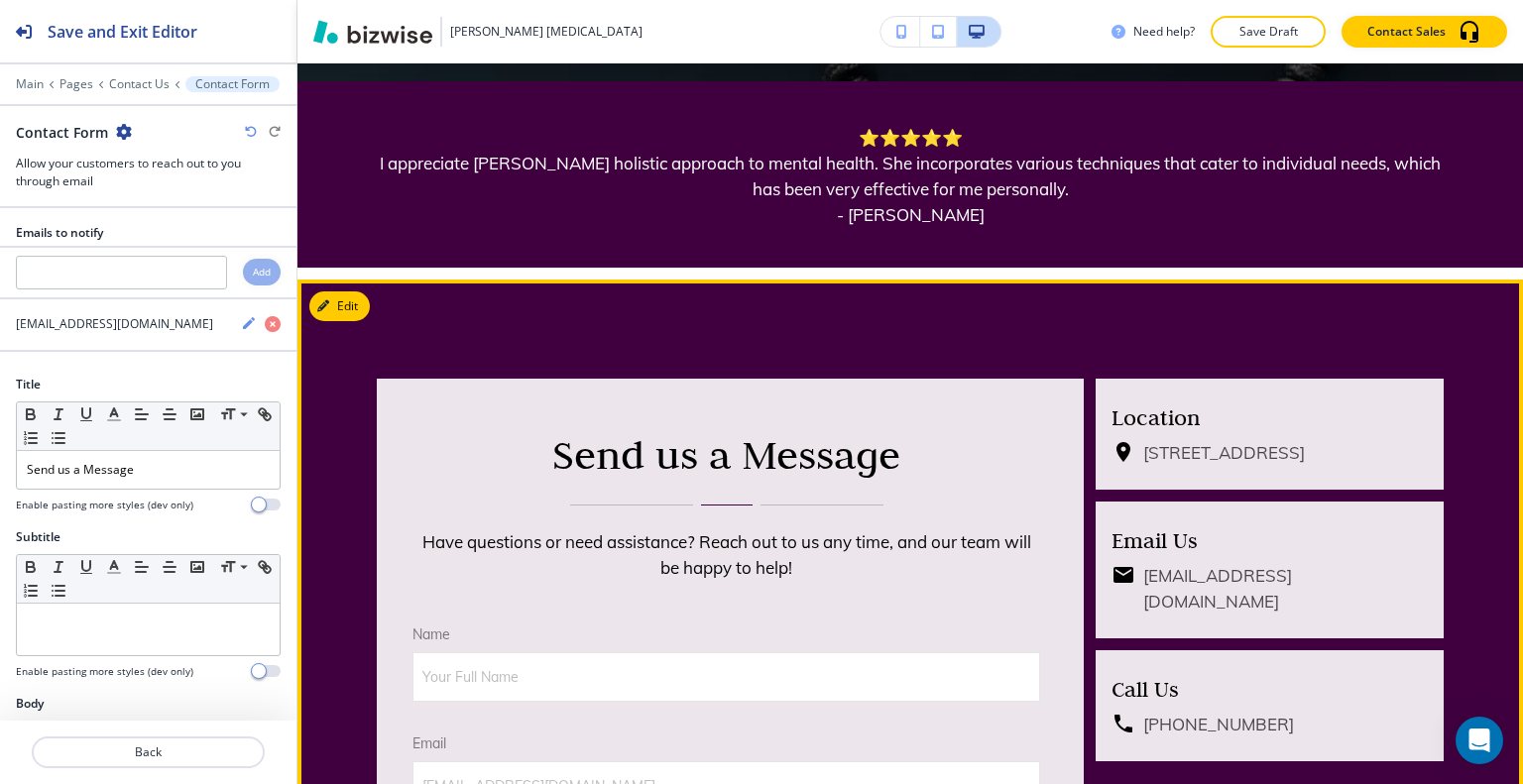 scroll, scrollTop: 1156, scrollLeft: 0, axis: vertical 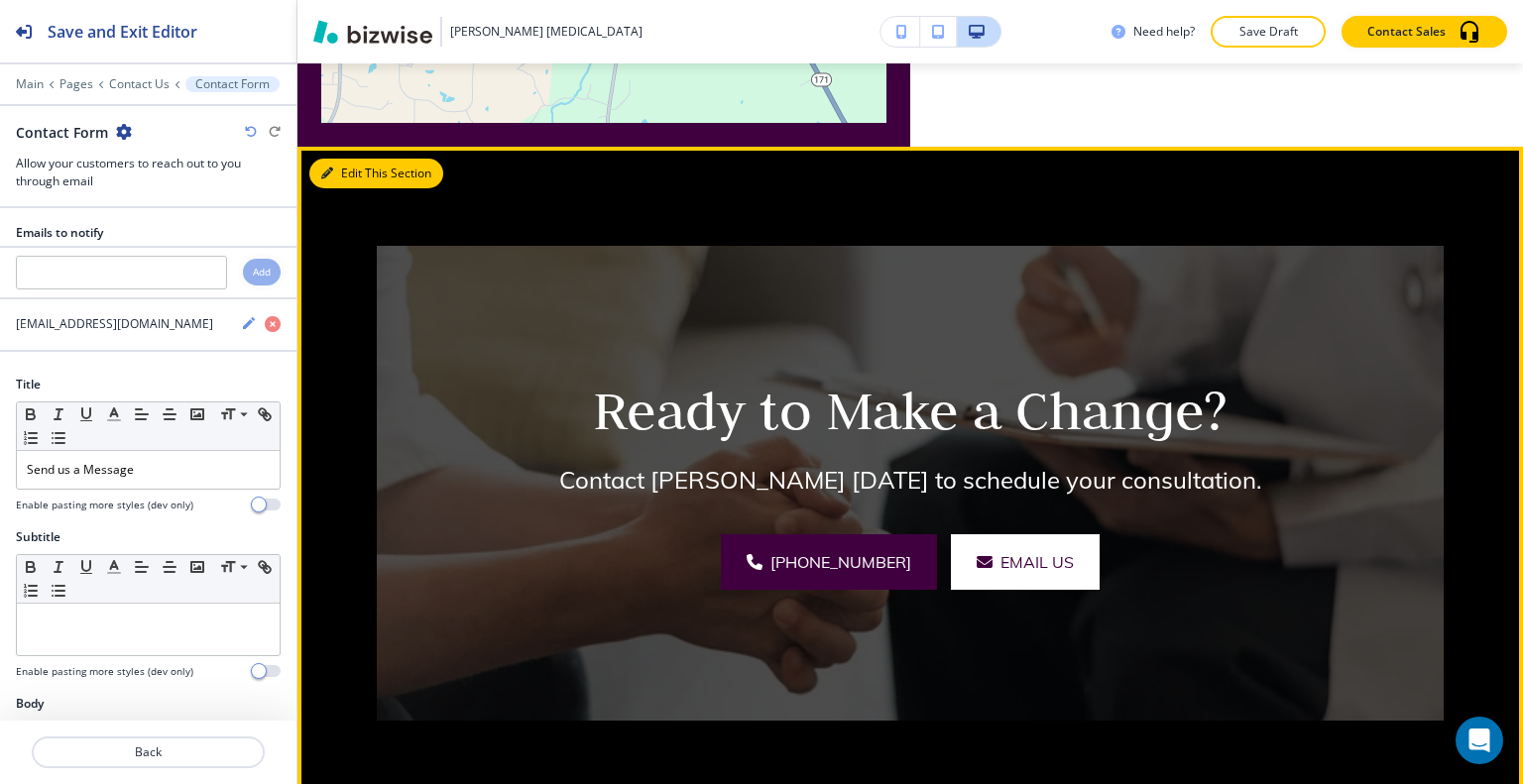 click on "Edit This Section" at bounding box center [376, 173] 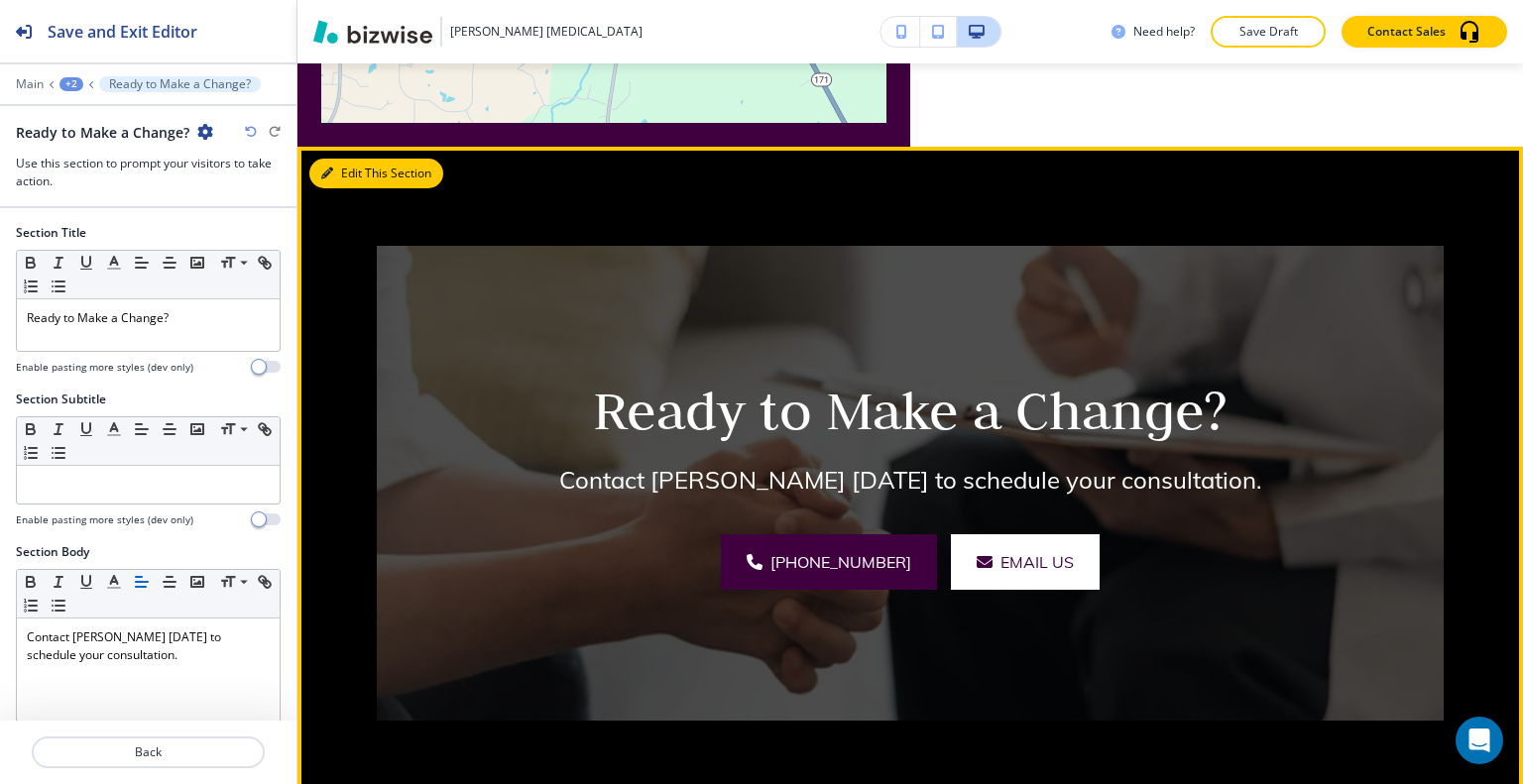 scroll, scrollTop: 2922, scrollLeft: 0, axis: vertical 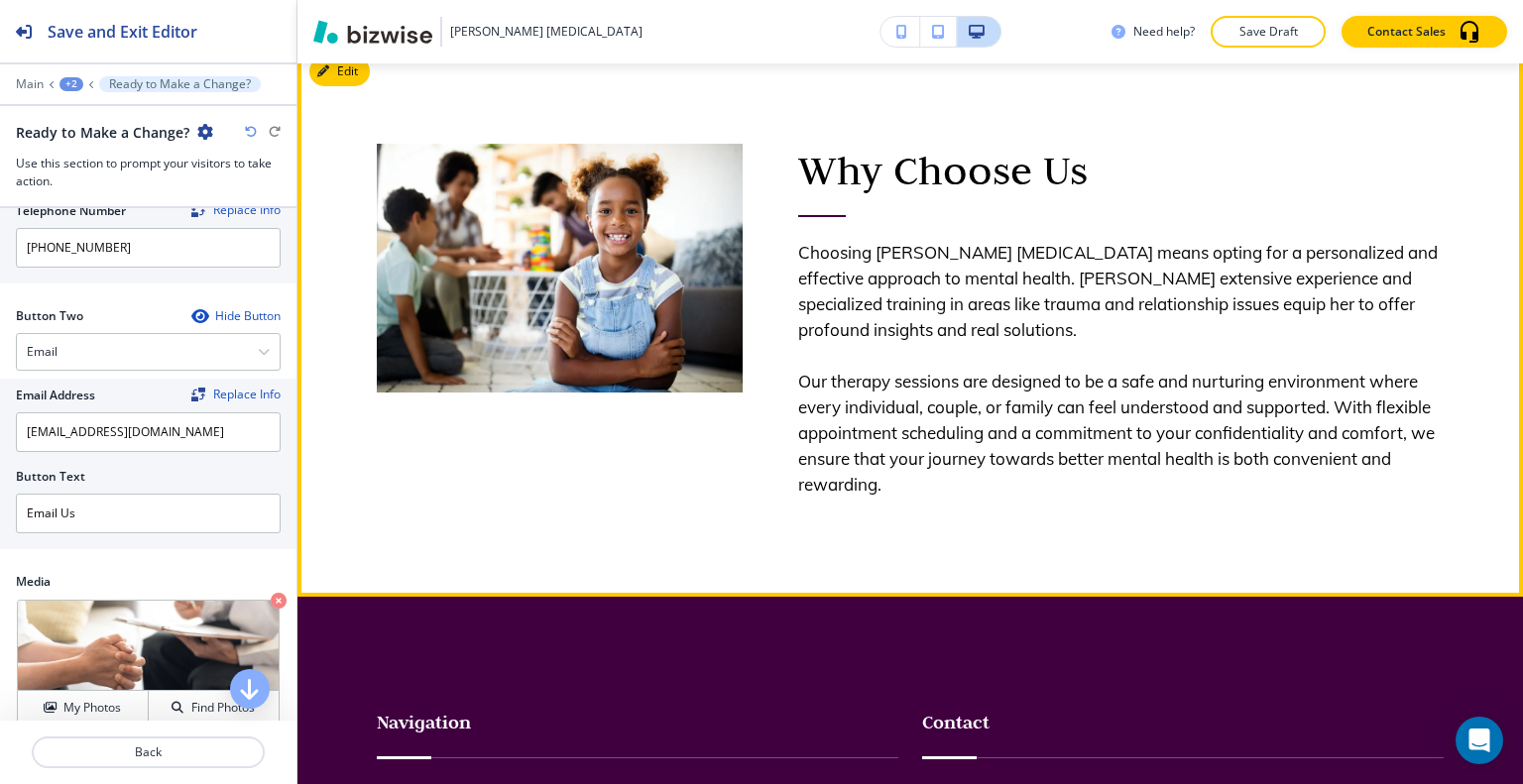 click on "Edit" at bounding box center [339, 71] 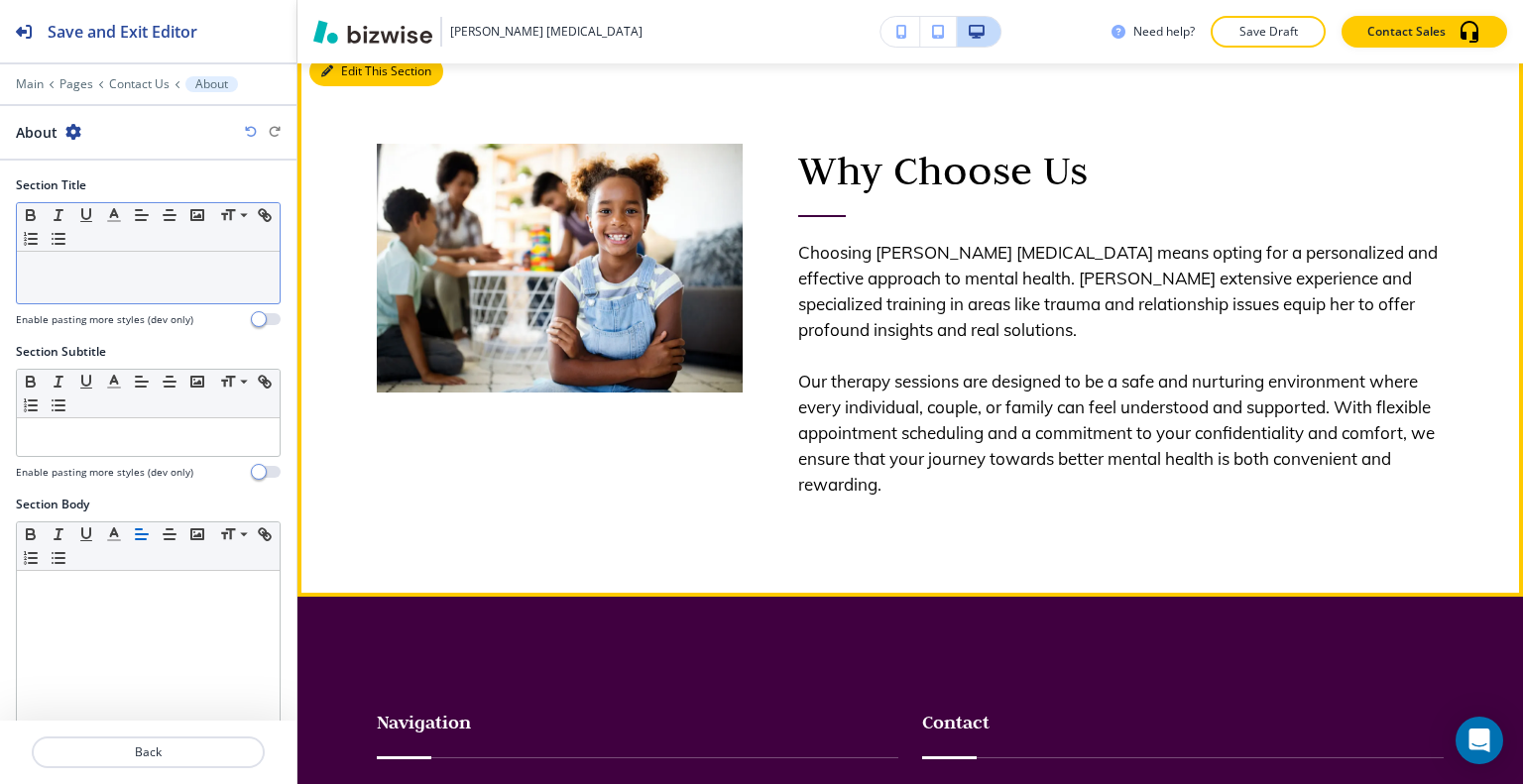 scroll, scrollTop: 3594, scrollLeft: 0, axis: vertical 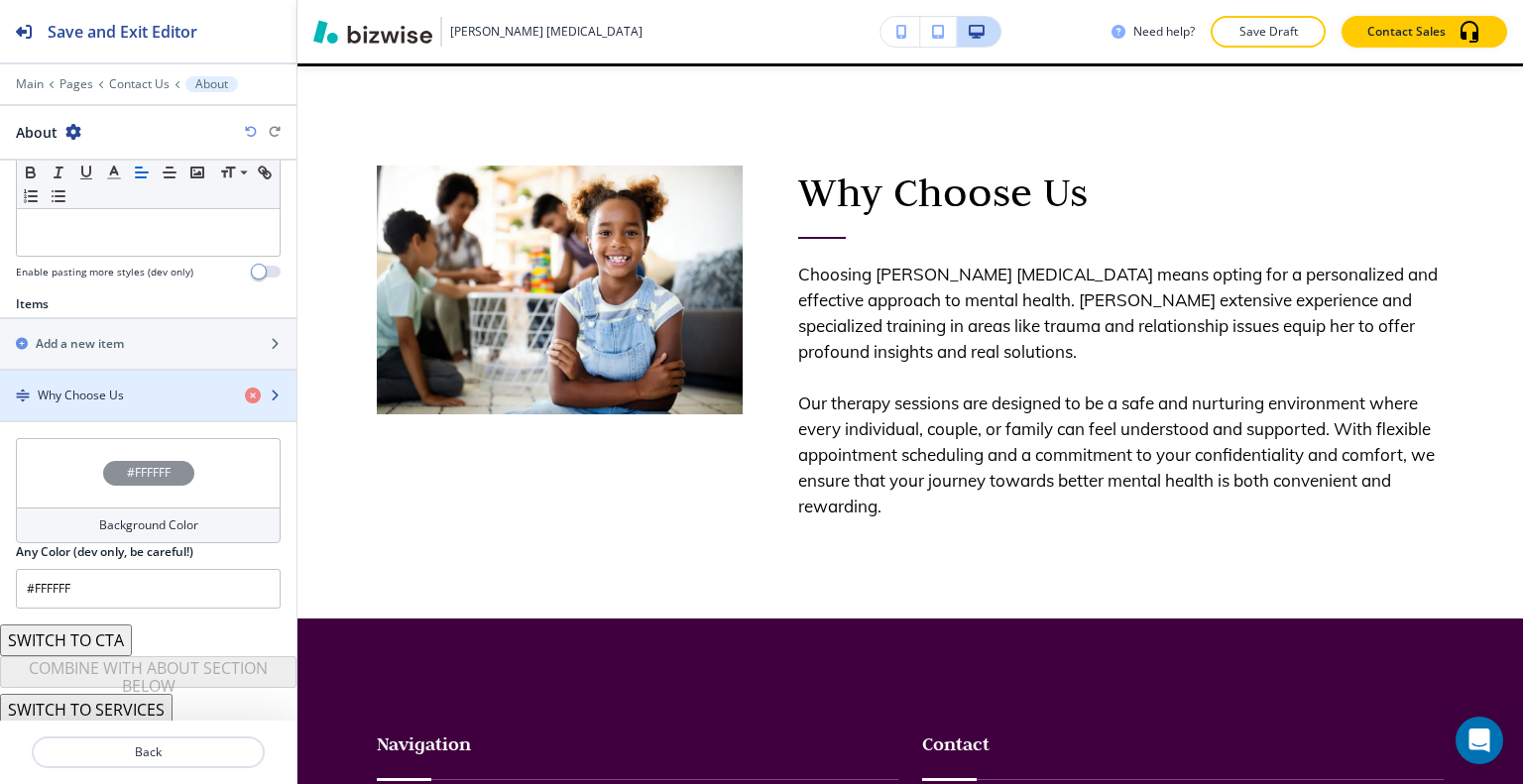 click on "Why Choose Us" at bounding box center (80, 395) 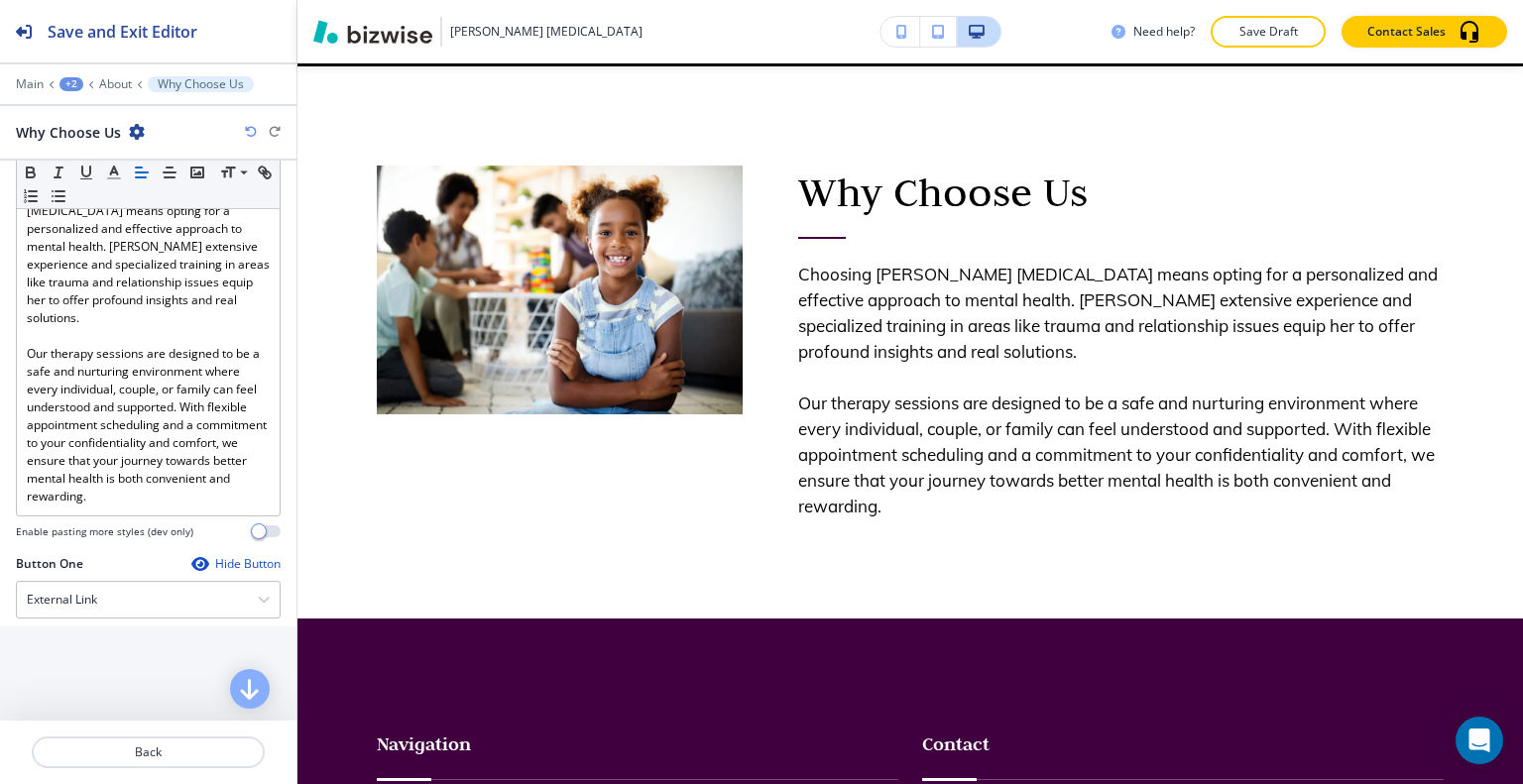 scroll, scrollTop: 694, scrollLeft: 0, axis: vertical 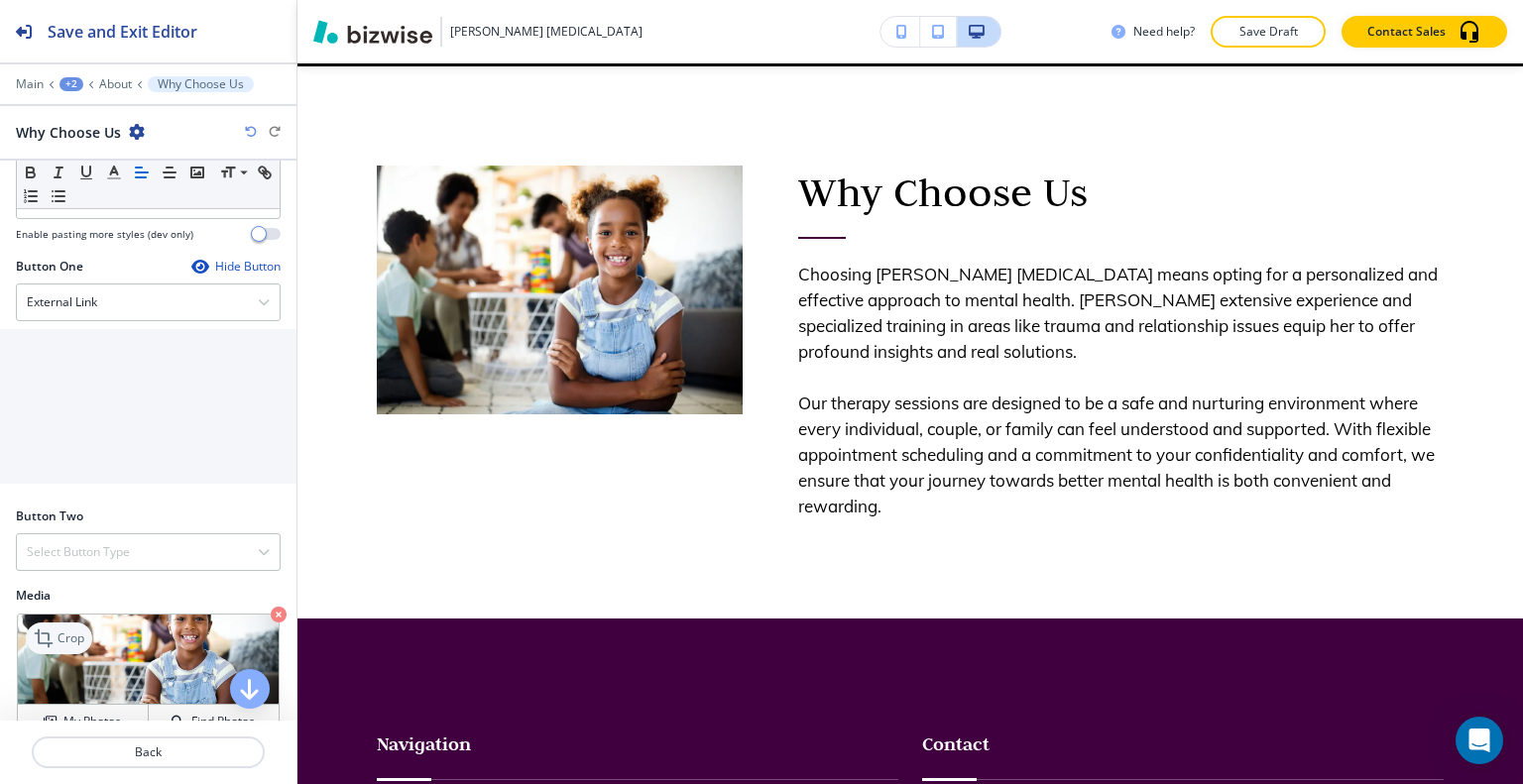 click on "Crop" at bounding box center (70, 638) 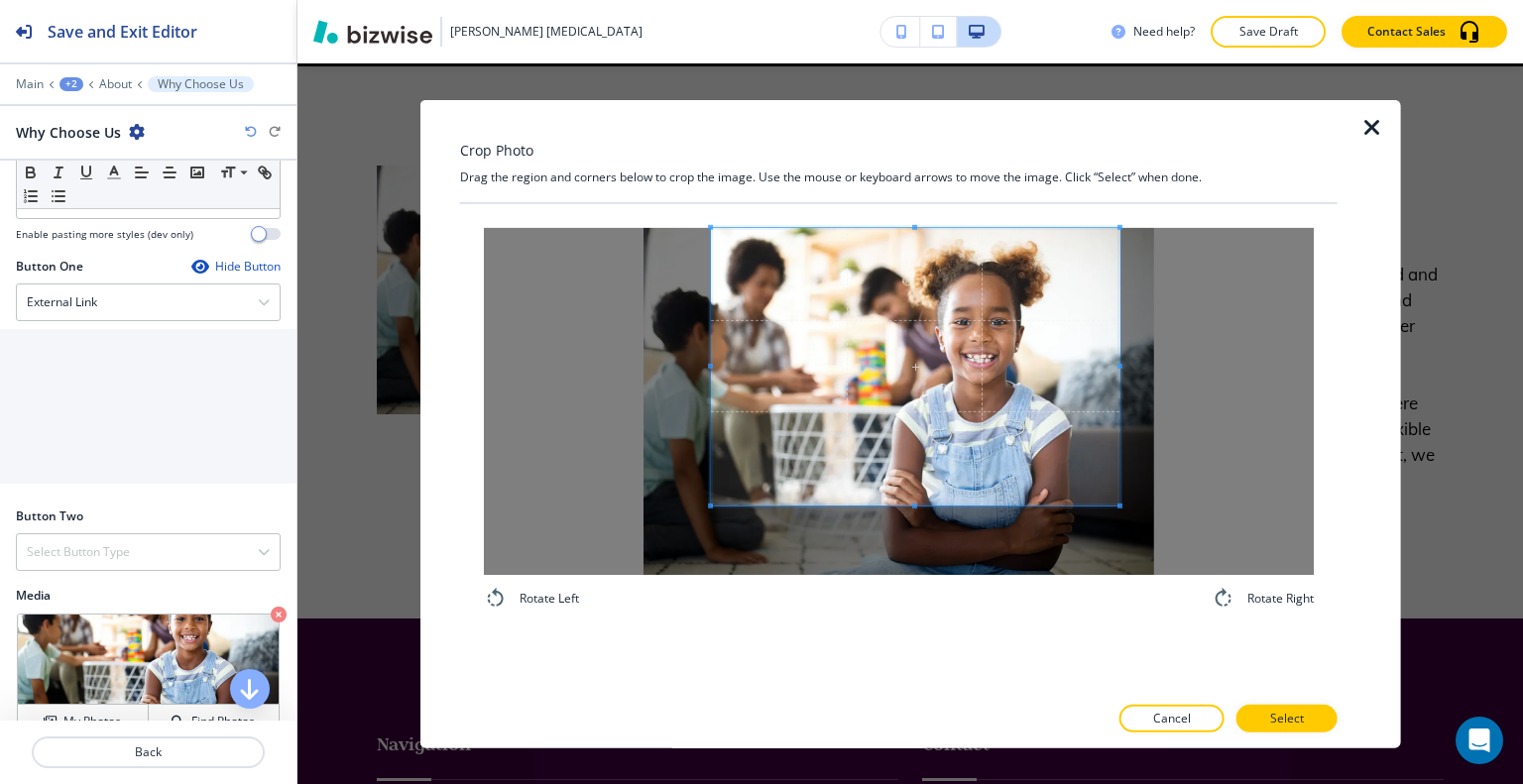 click at bounding box center (915, 366) 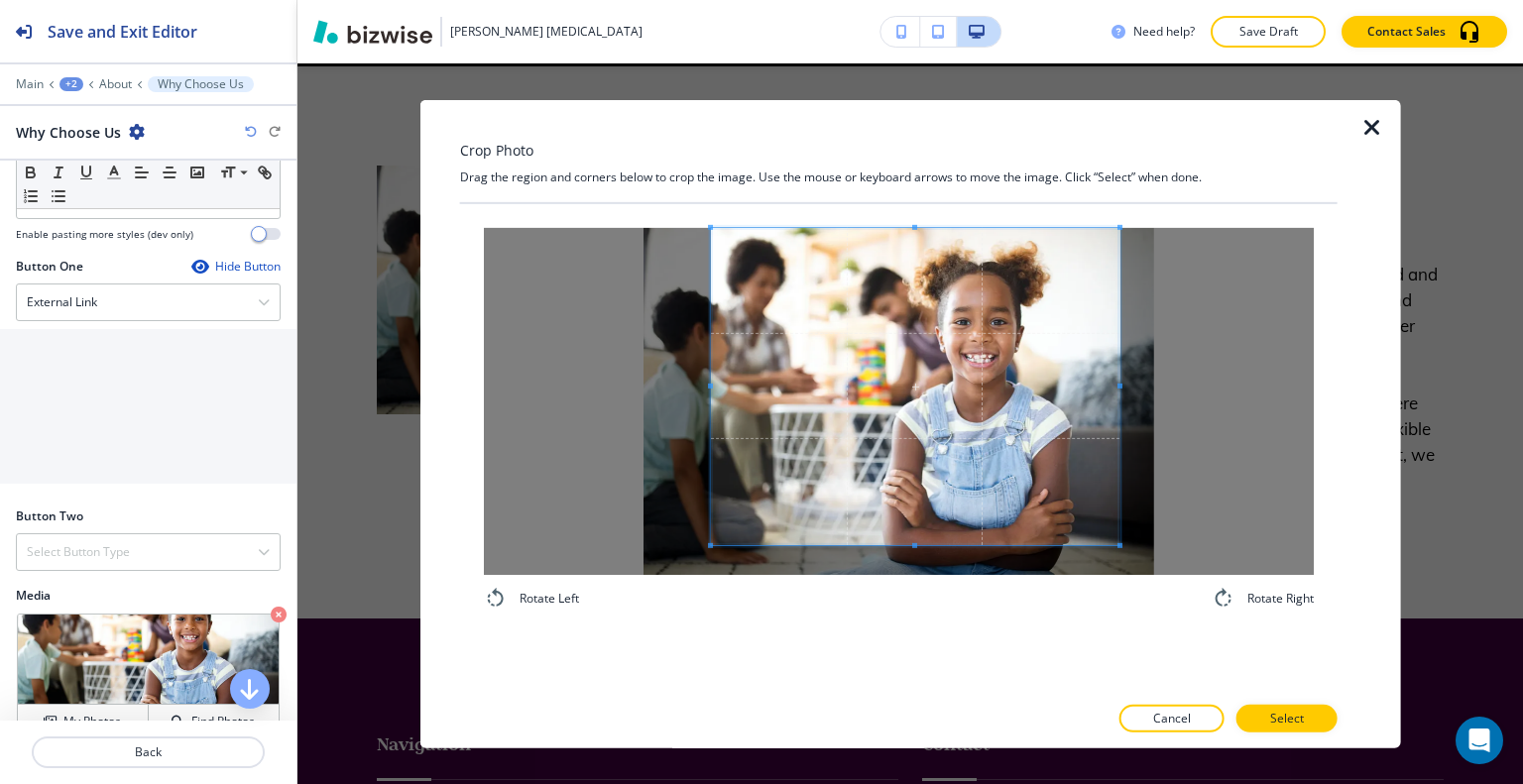 click at bounding box center [915, 386] 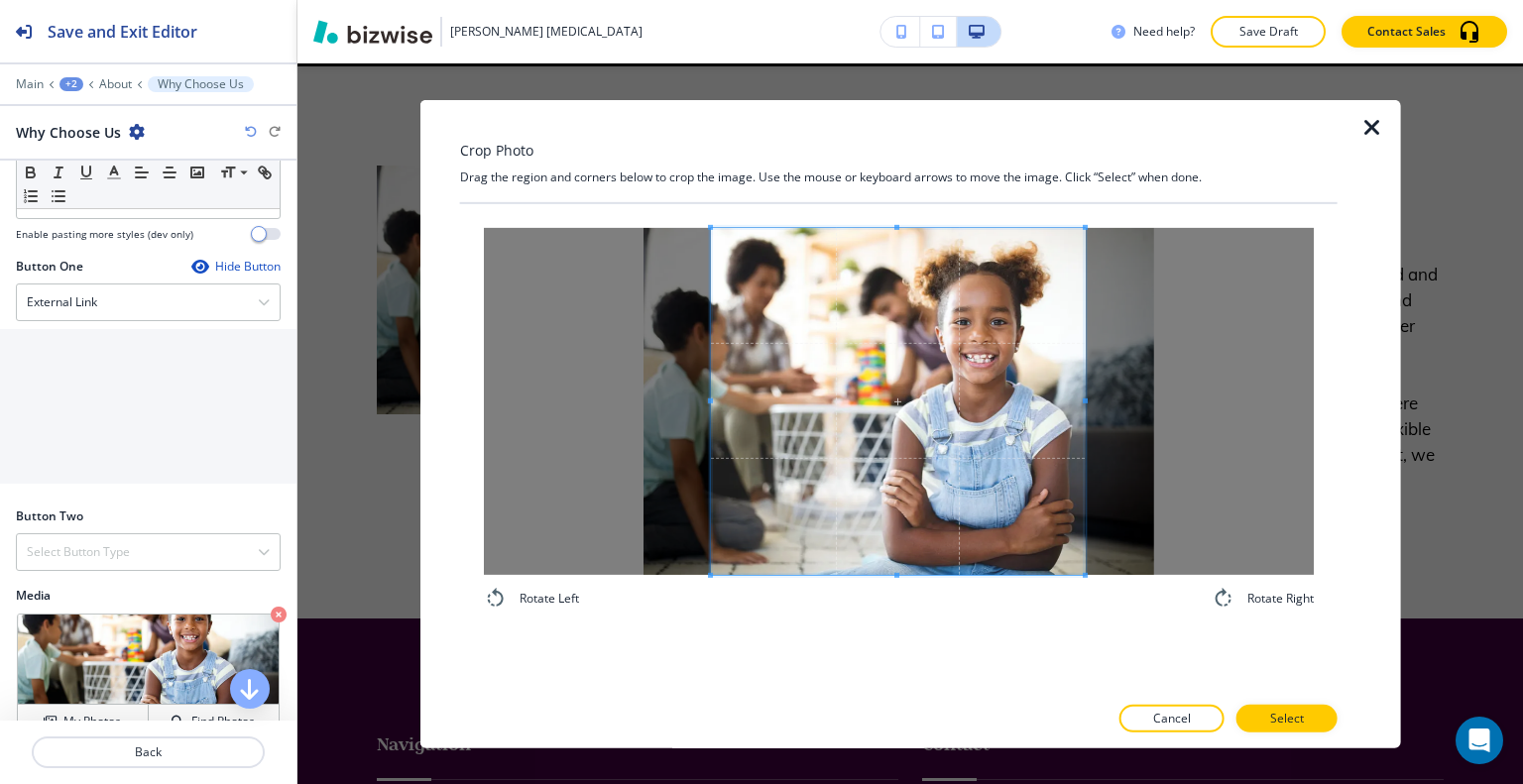 click at bounding box center [1085, 399] 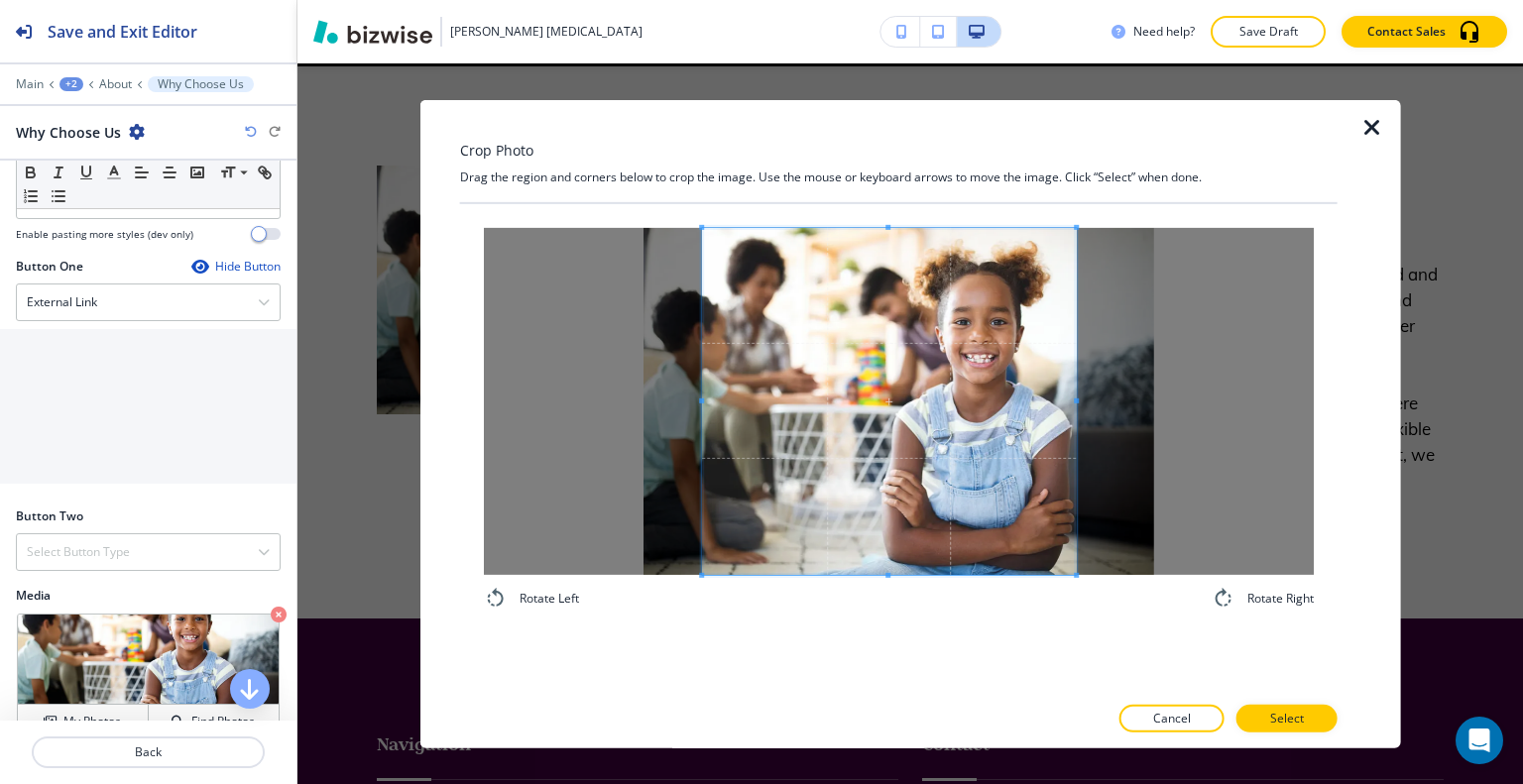 click at bounding box center [888, 400] 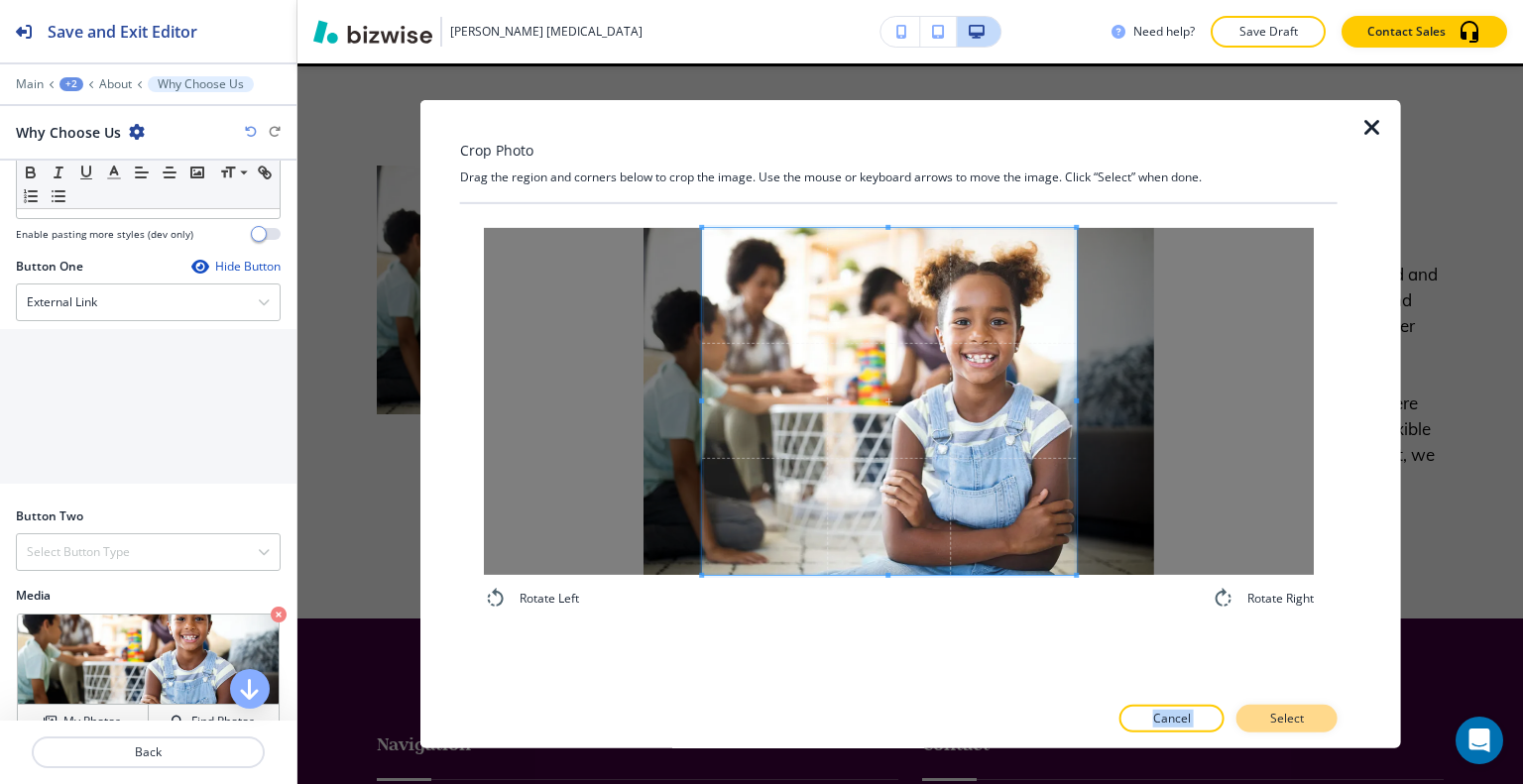 click on "Crop Photo Drag the region and corners below to crop the image. Use the mouse or keyboard arrows to move the image. Click “Select” when done. Rotate Left Rotate Right Cancel Select" at bounding box center [898, 423] 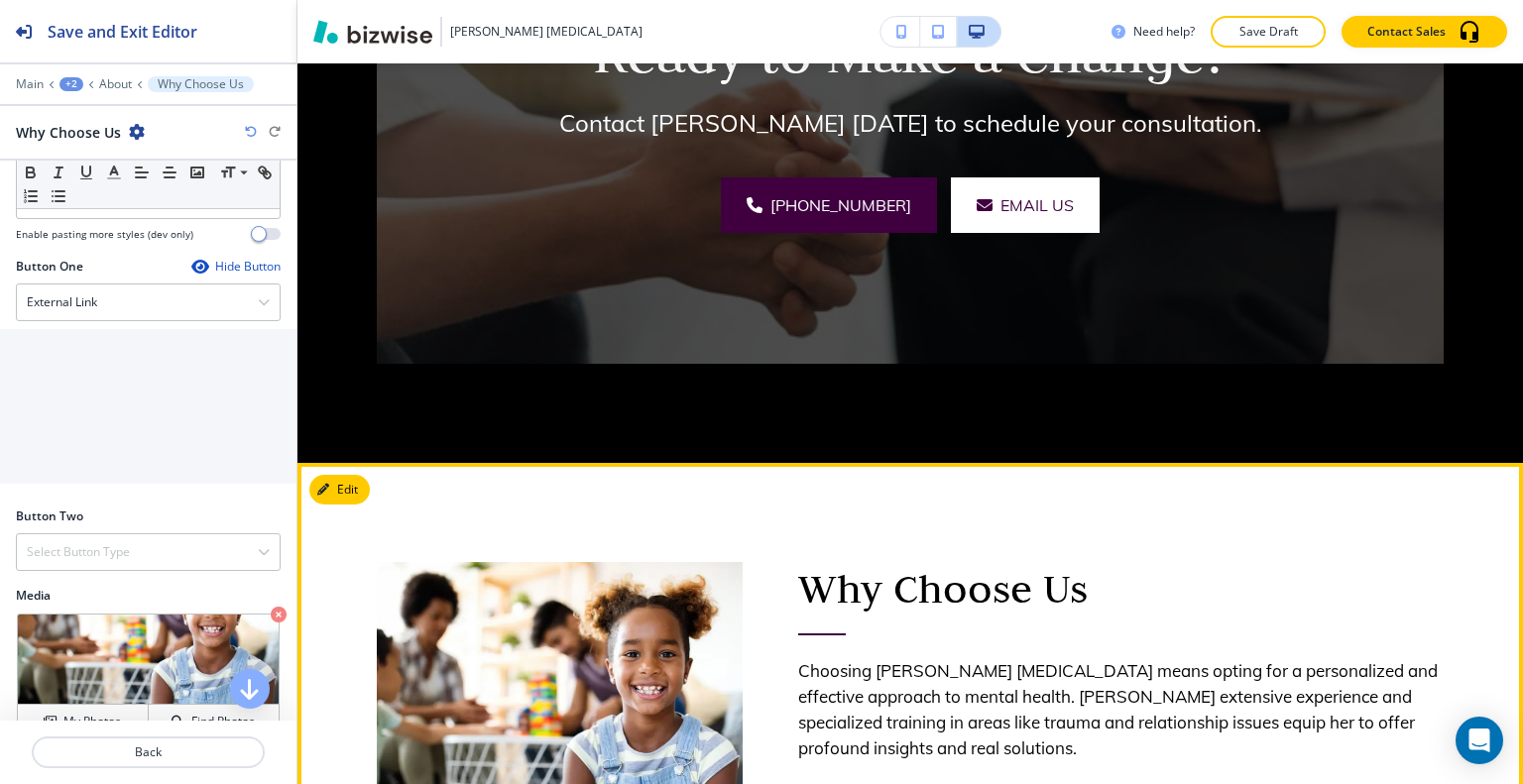 scroll, scrollTop: 3891, scrollLeft: 0, axis: vertical 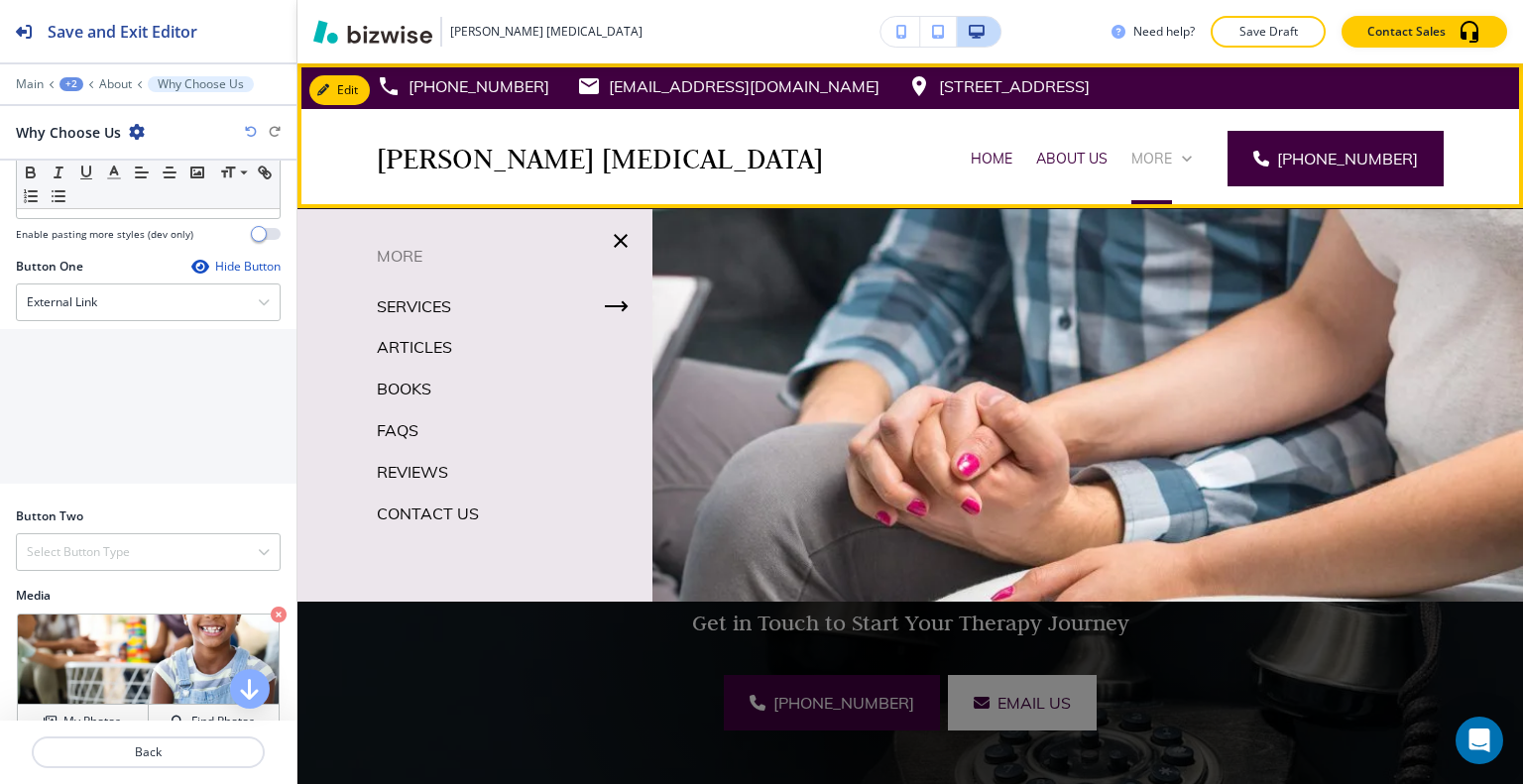 click 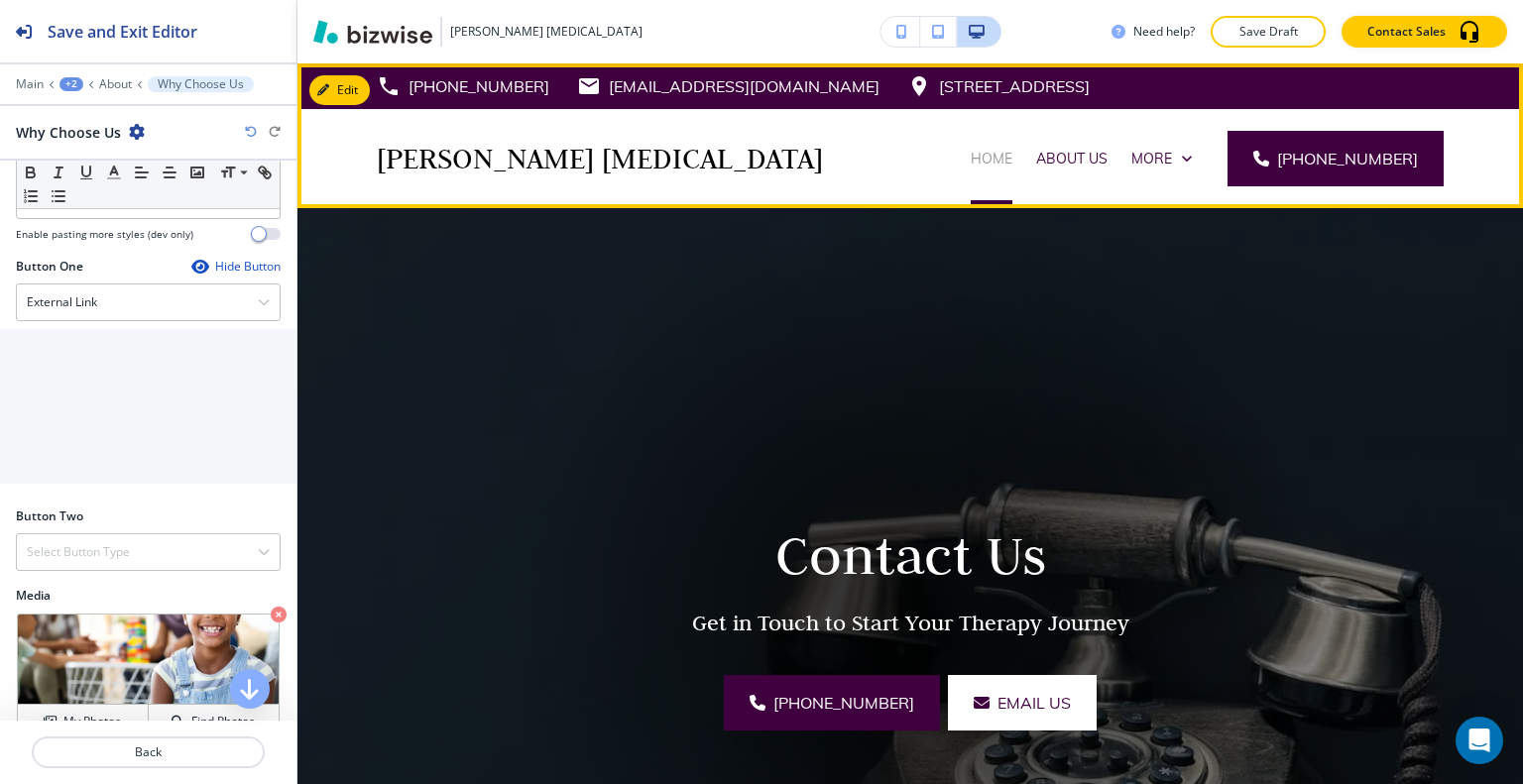 click on "Home" at bounding box center (992, 159) 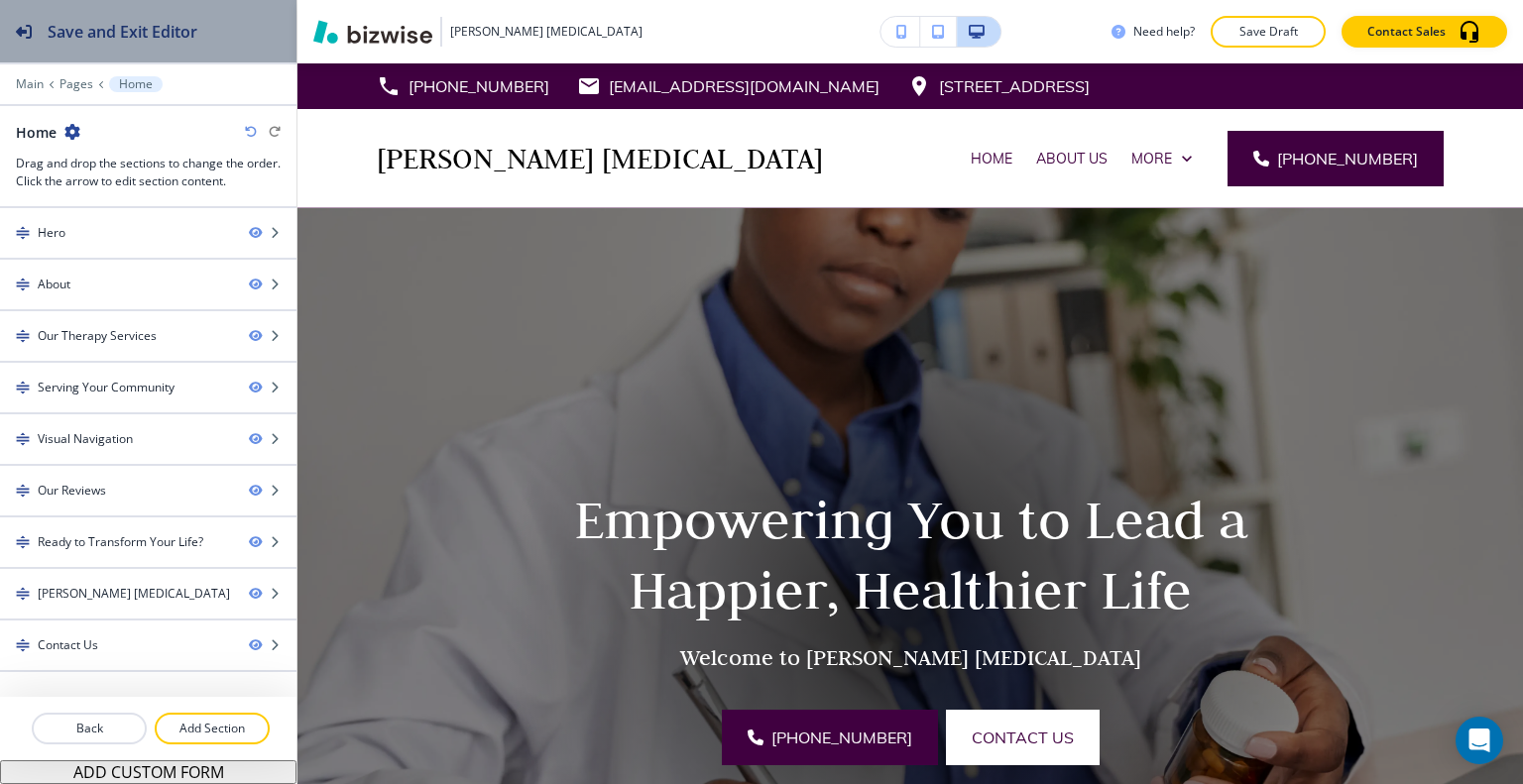 click on "Save and Exit Editor" at bounding box center (122, 32) 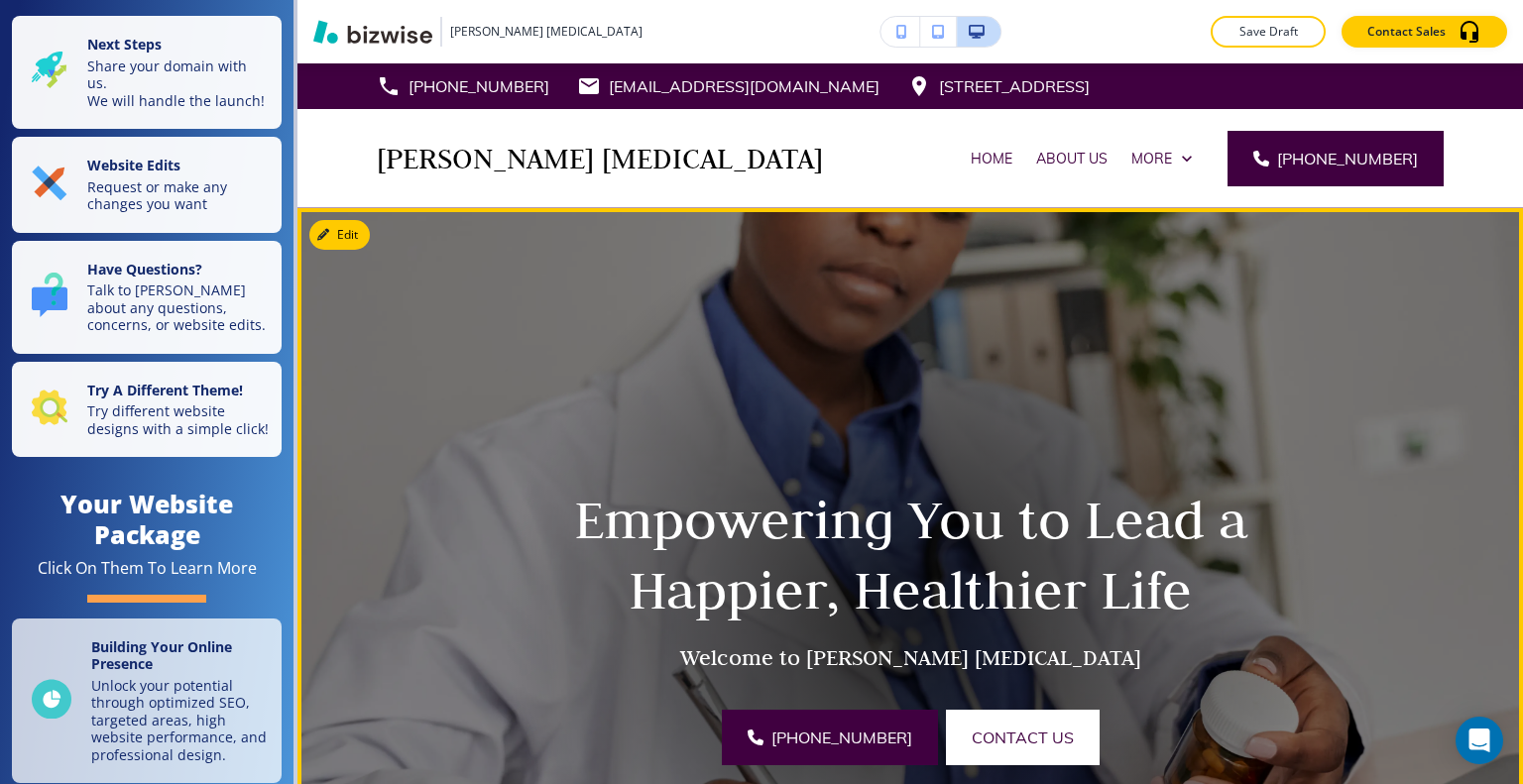 scroll, scrollTop: 694, scrollLeft: 0, axis: vertical 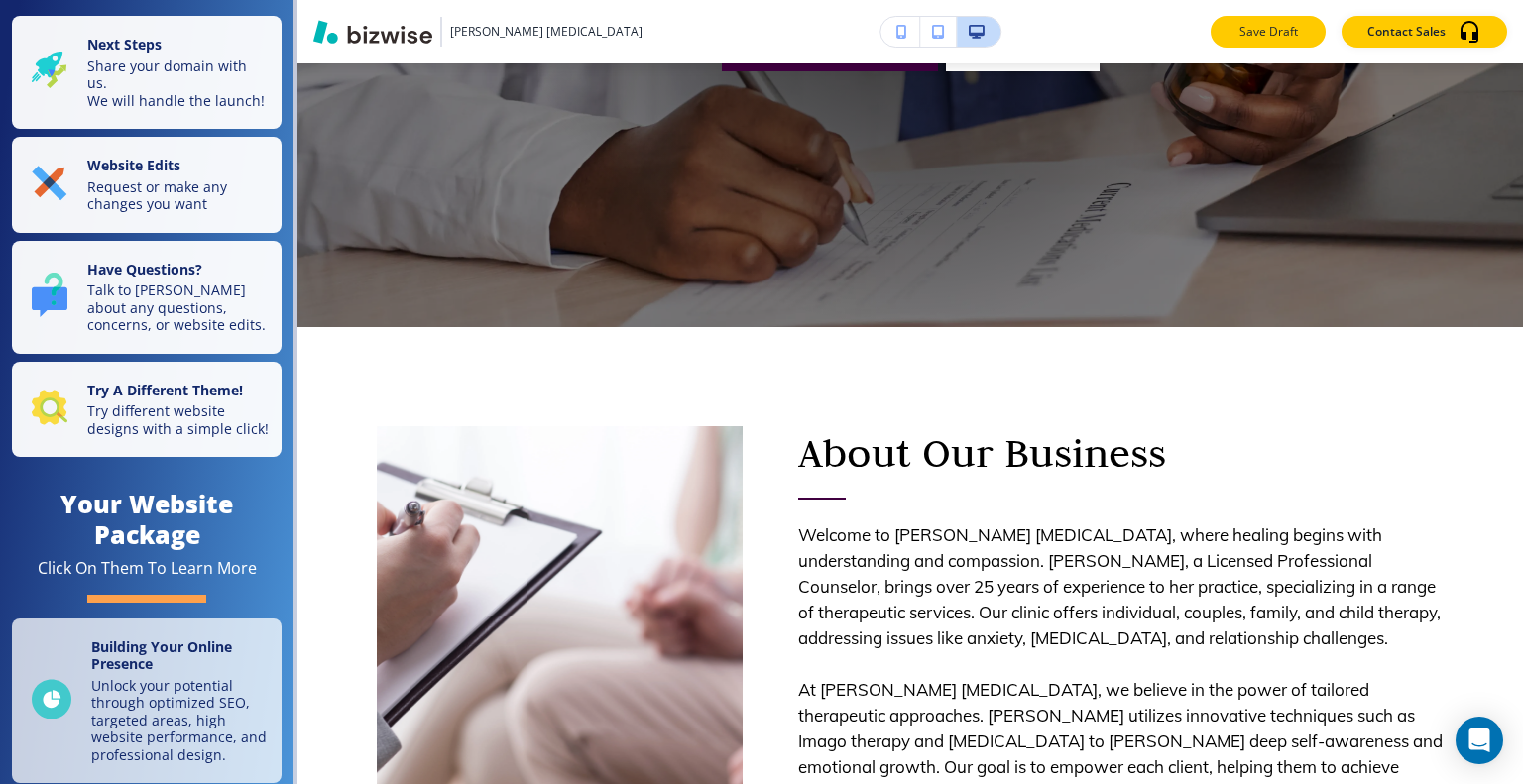 click on "Save Draft" at bounding box center (1268, 32) 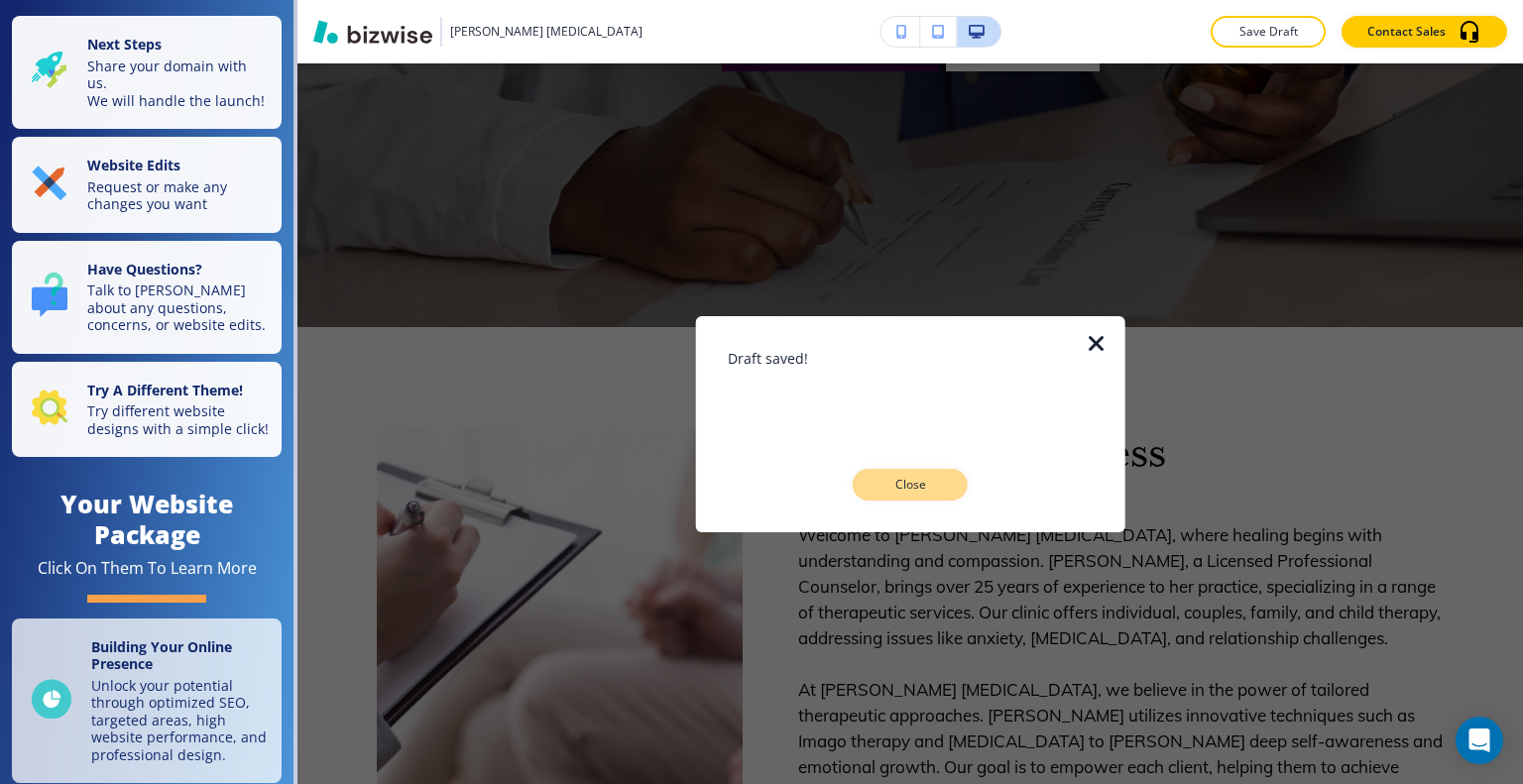click on "Close" at bounding box center (910, 485) 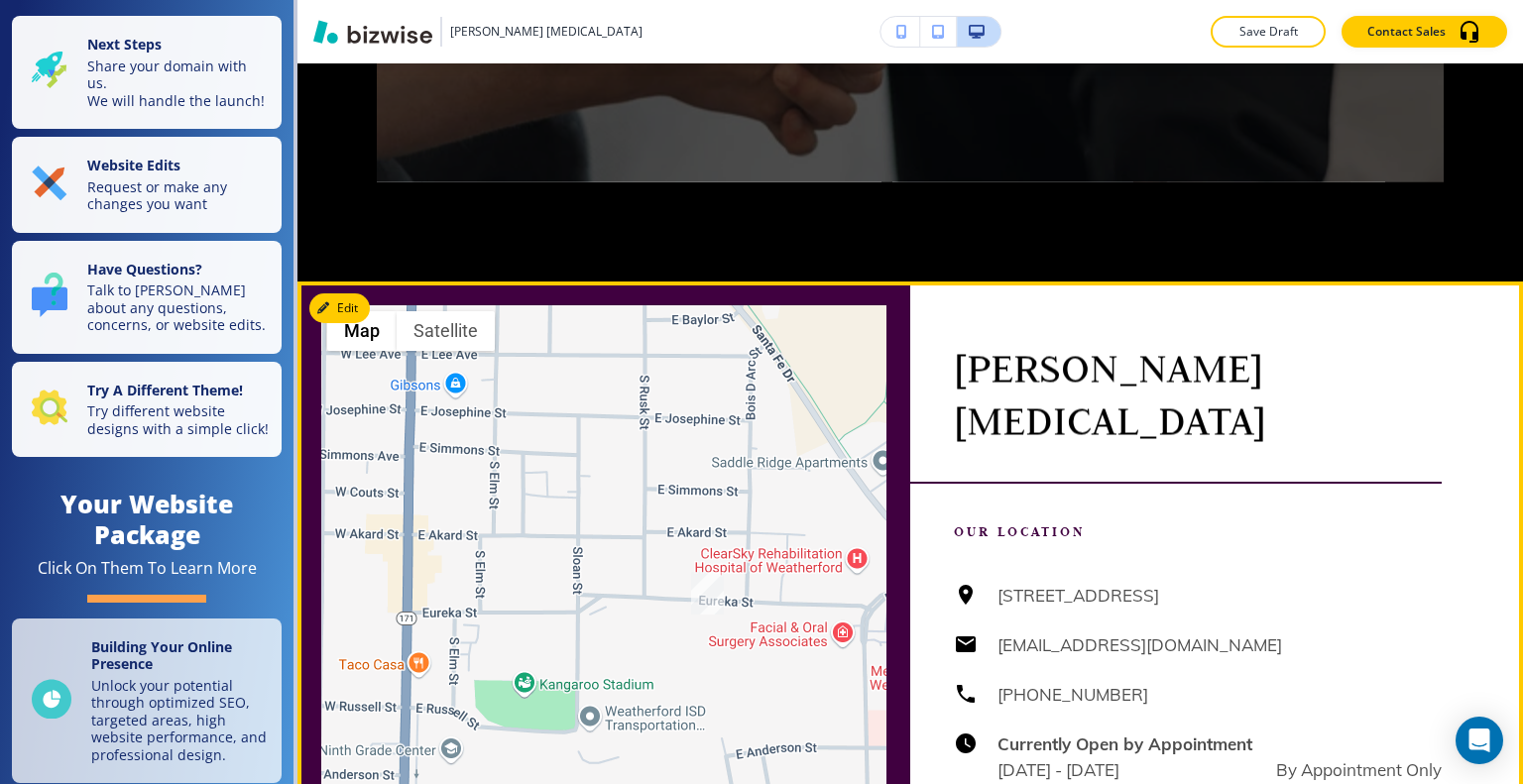 scroll, scrollTop: 6065, scrollLeft: 0, axis: vertical 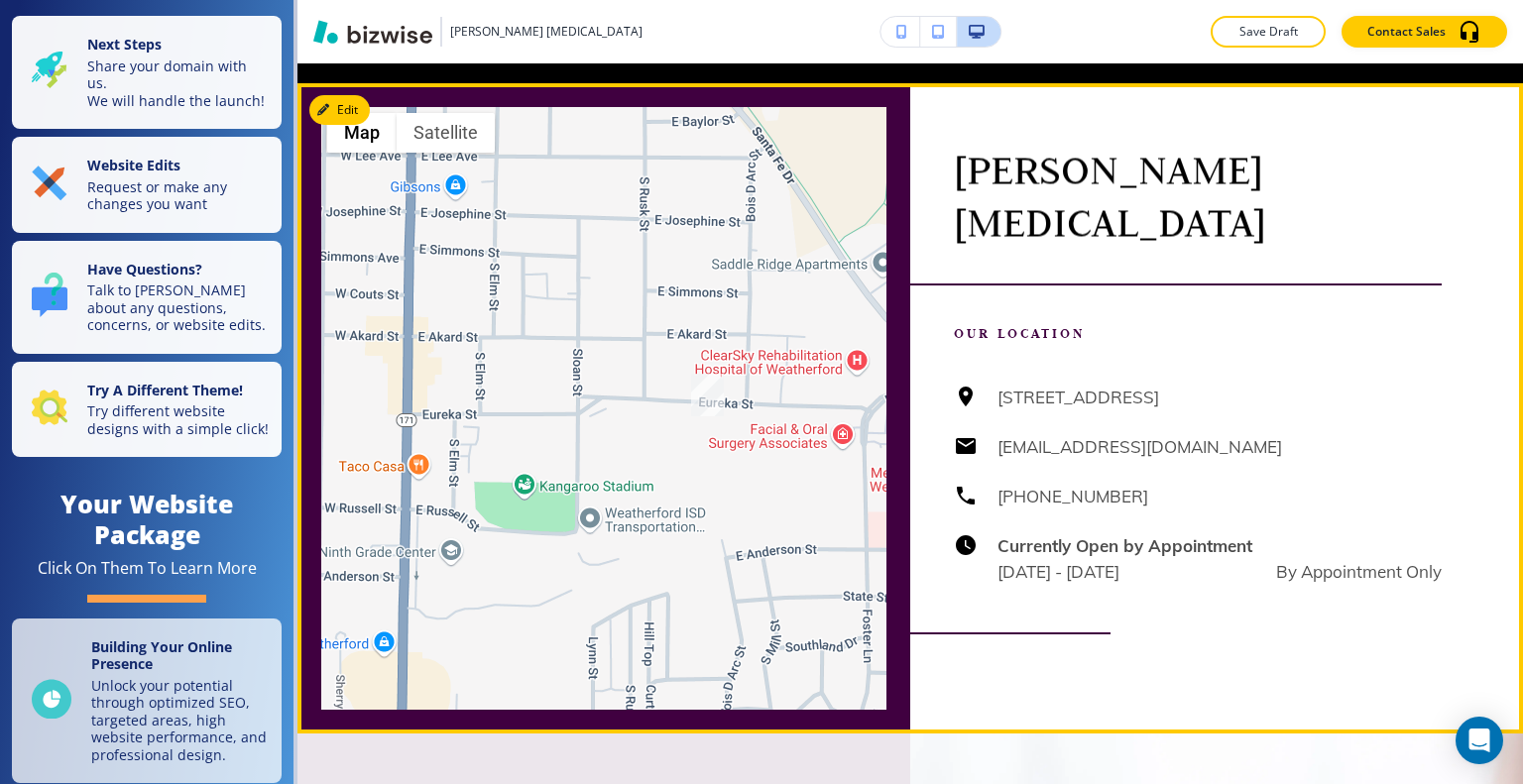 click on "Our Location 418 Eureka St, Weatherford, TX 76086, USA drbrandi@sbcglobal.net (817) 596-8410 Currently   Open by Appointment Monday - Sunday By Appointment Only" at bounding box center (1198, 435) 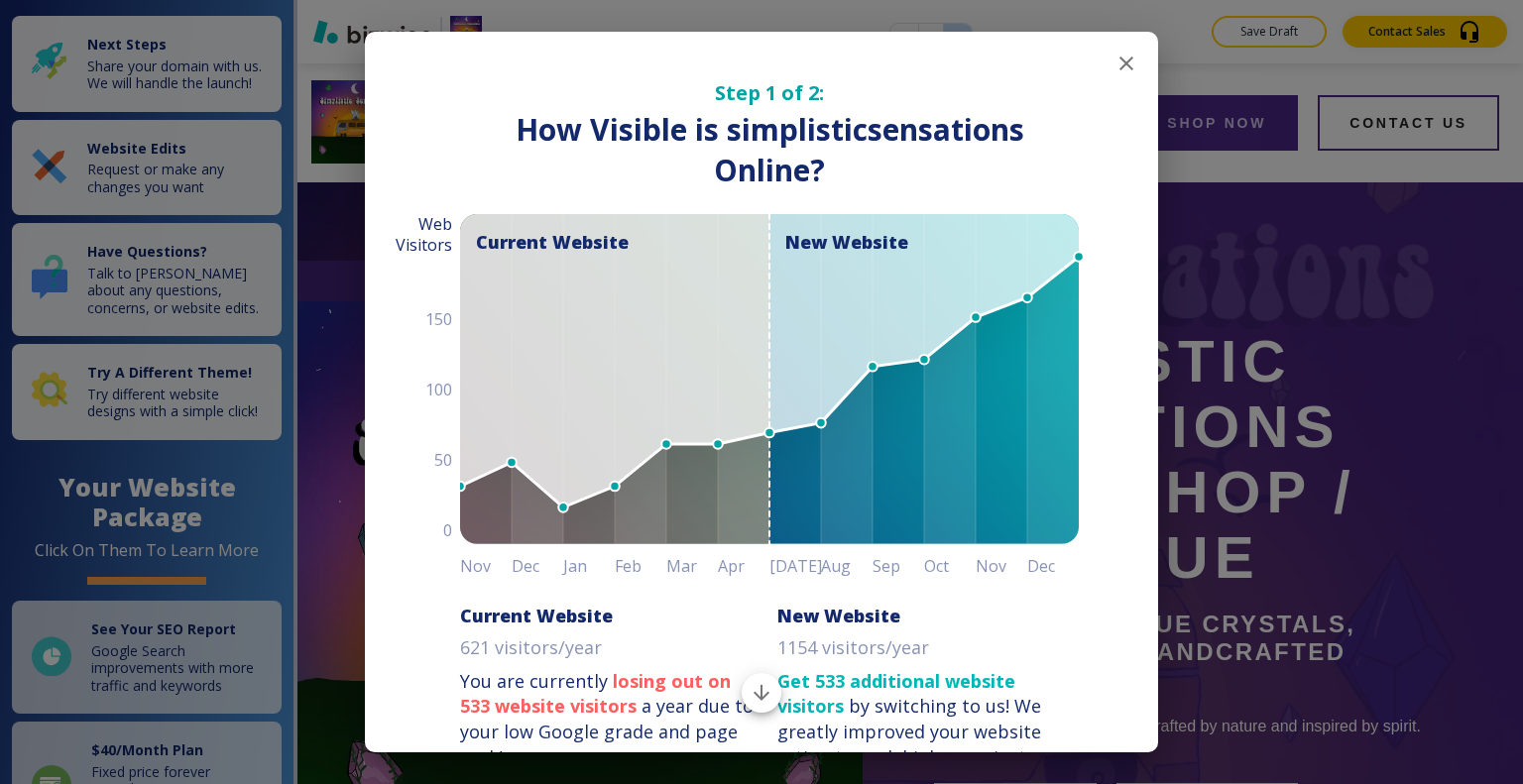 scroll, scrollTop: 0, scrollLeft: 0, axis: both 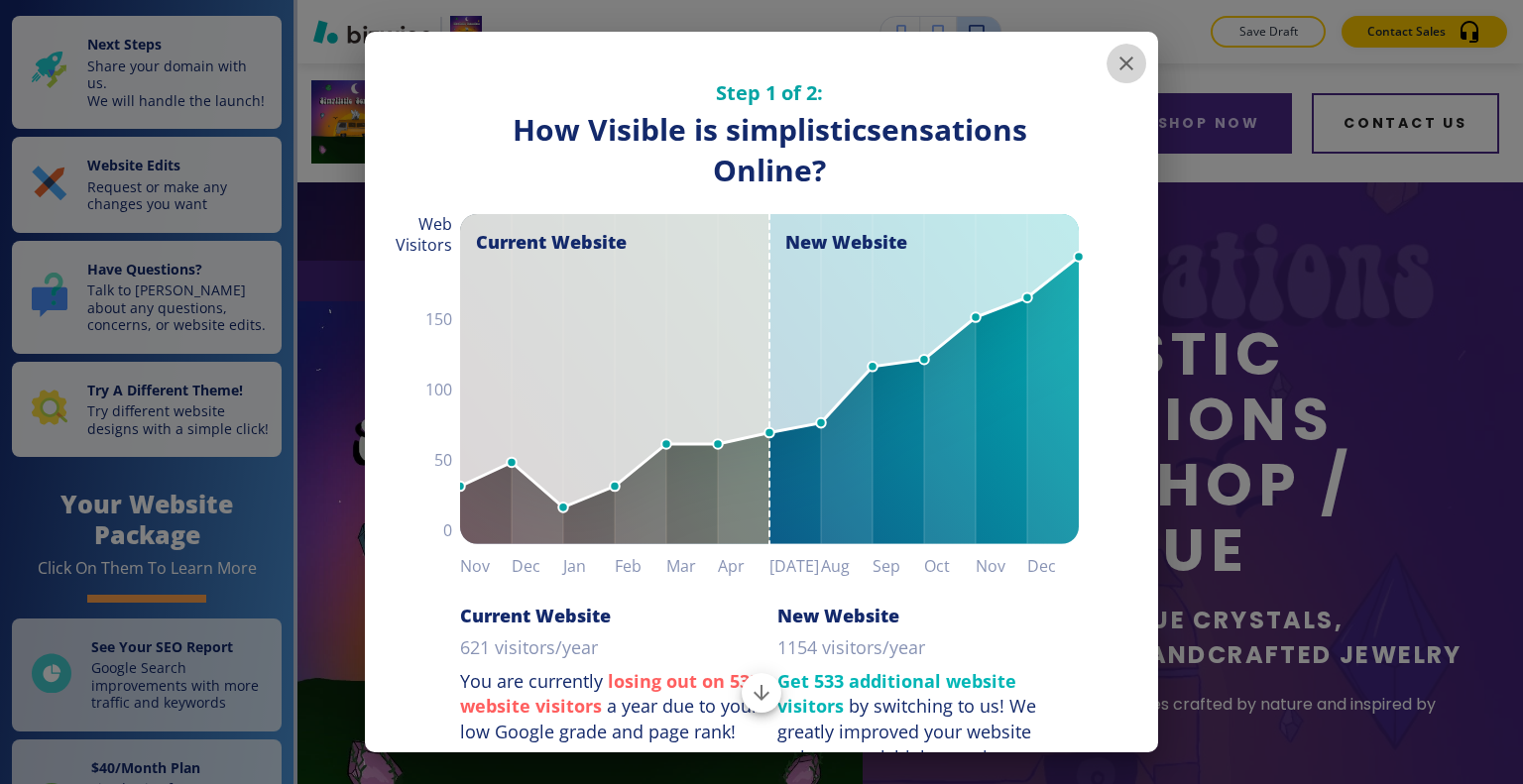 click 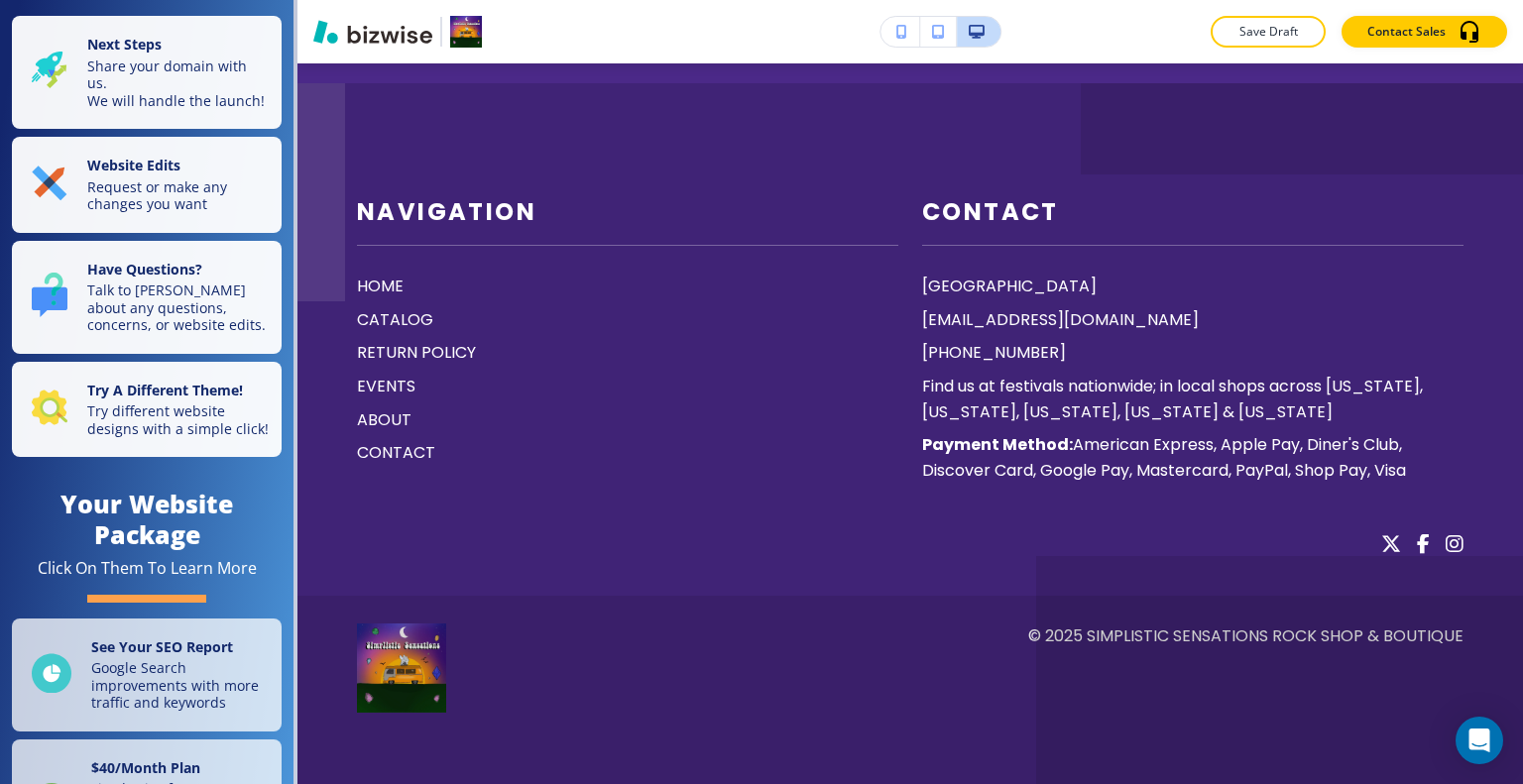 scroll, scrollTop: 8920, scrollLeft: 0, axis: vertical 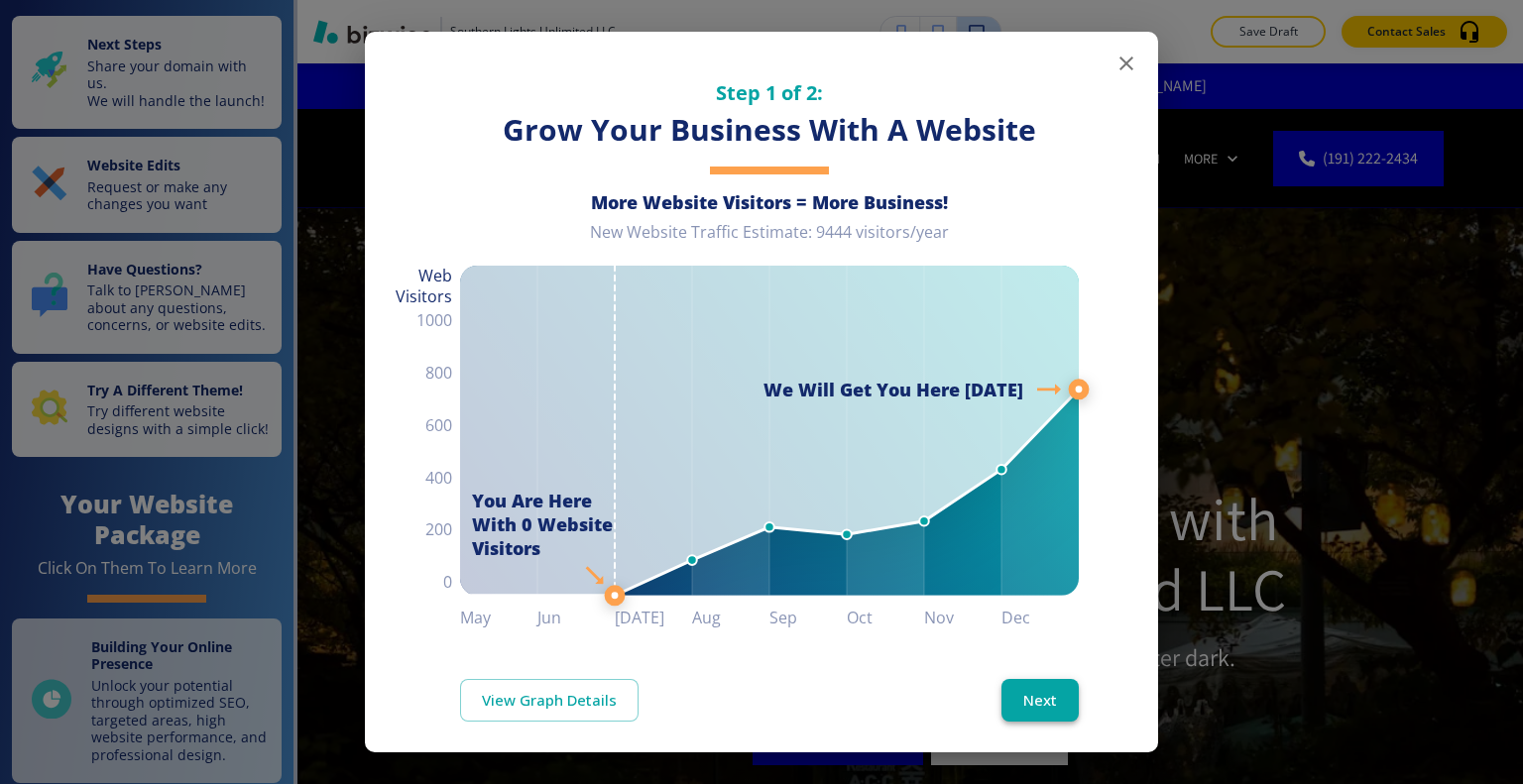click on "Next" at bounding box center [1040, 700] 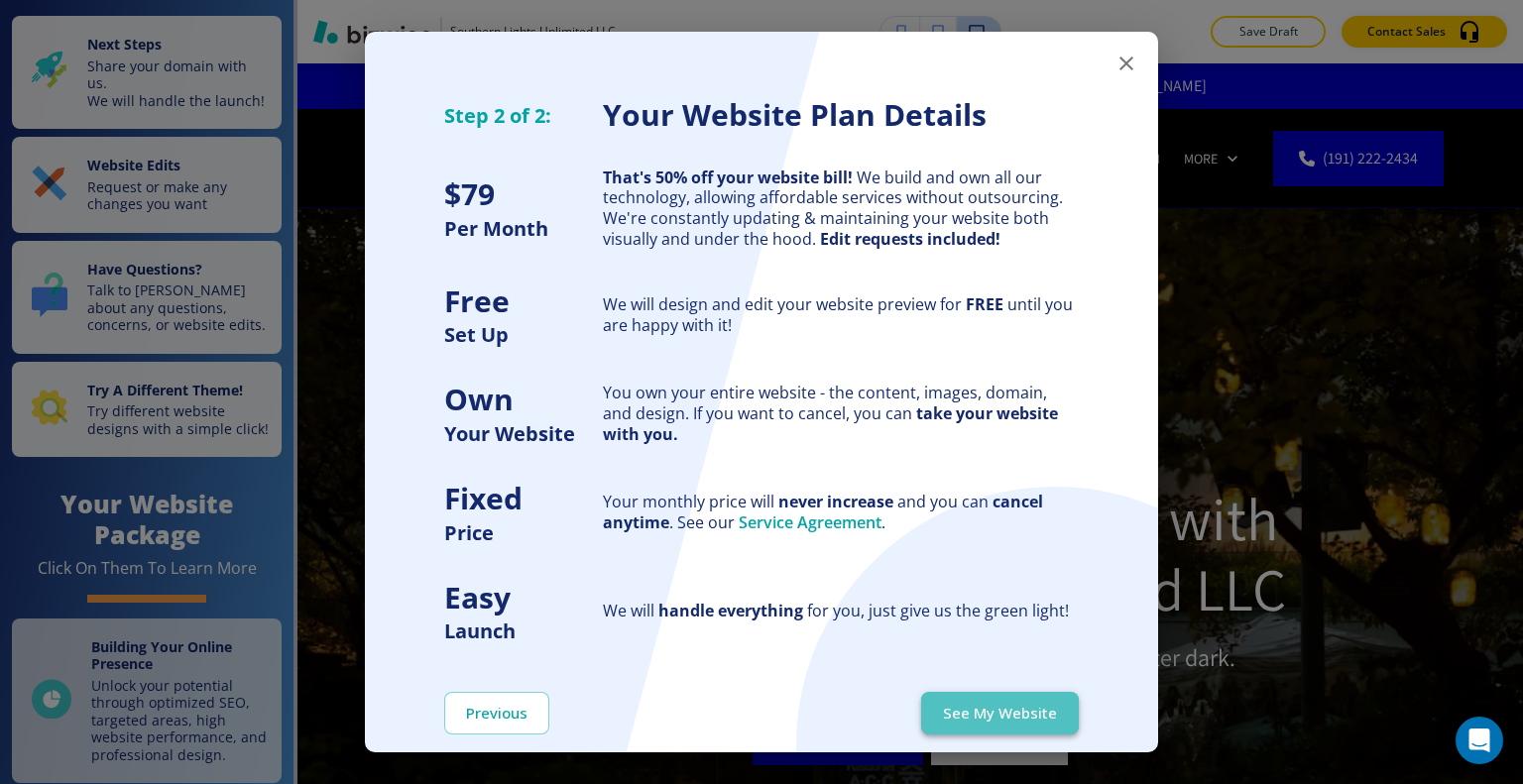 click on "See My Website" at bounding box center [999, 713] 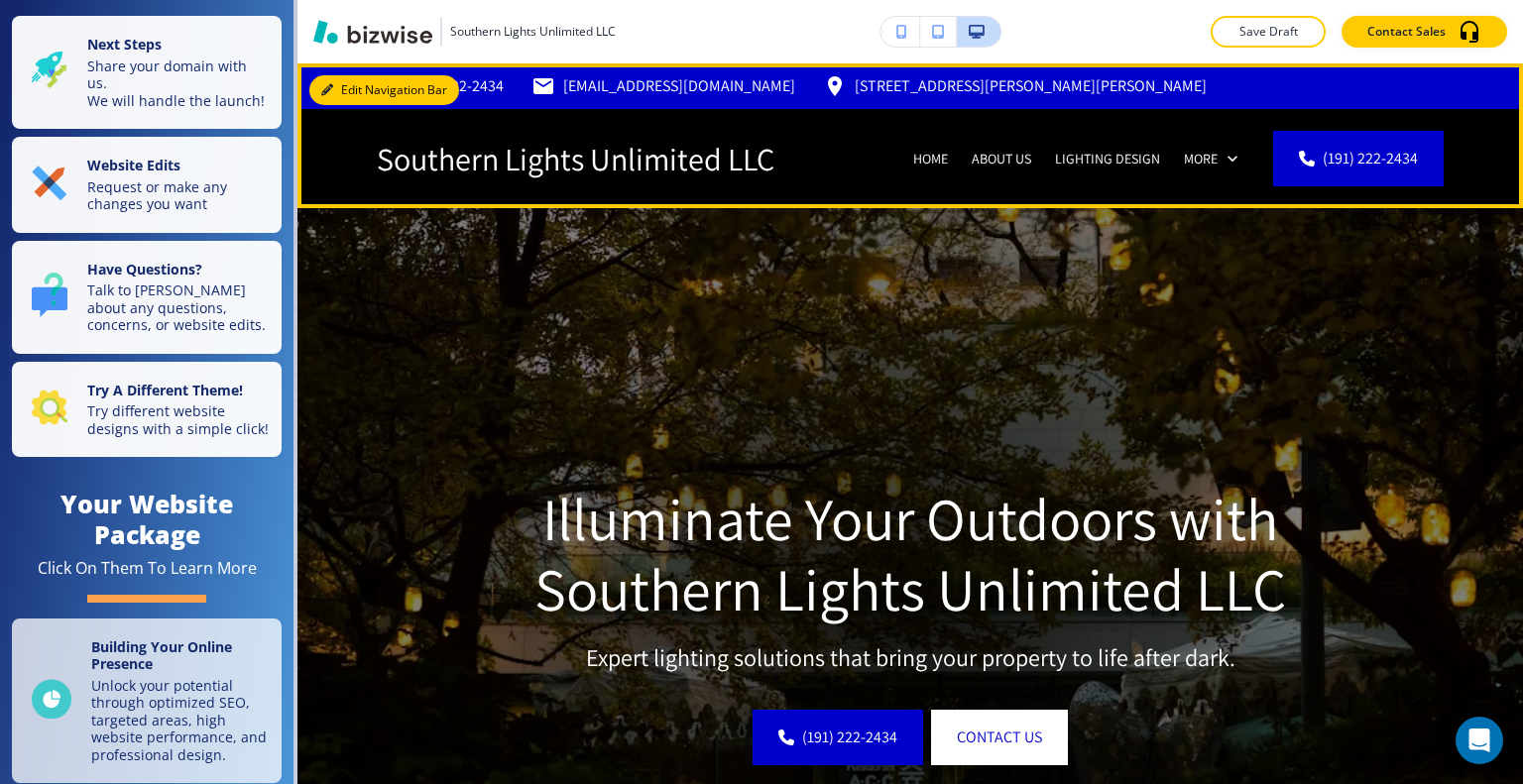 click on "Edit Navigation Bar" at bounding box center [384, 90] 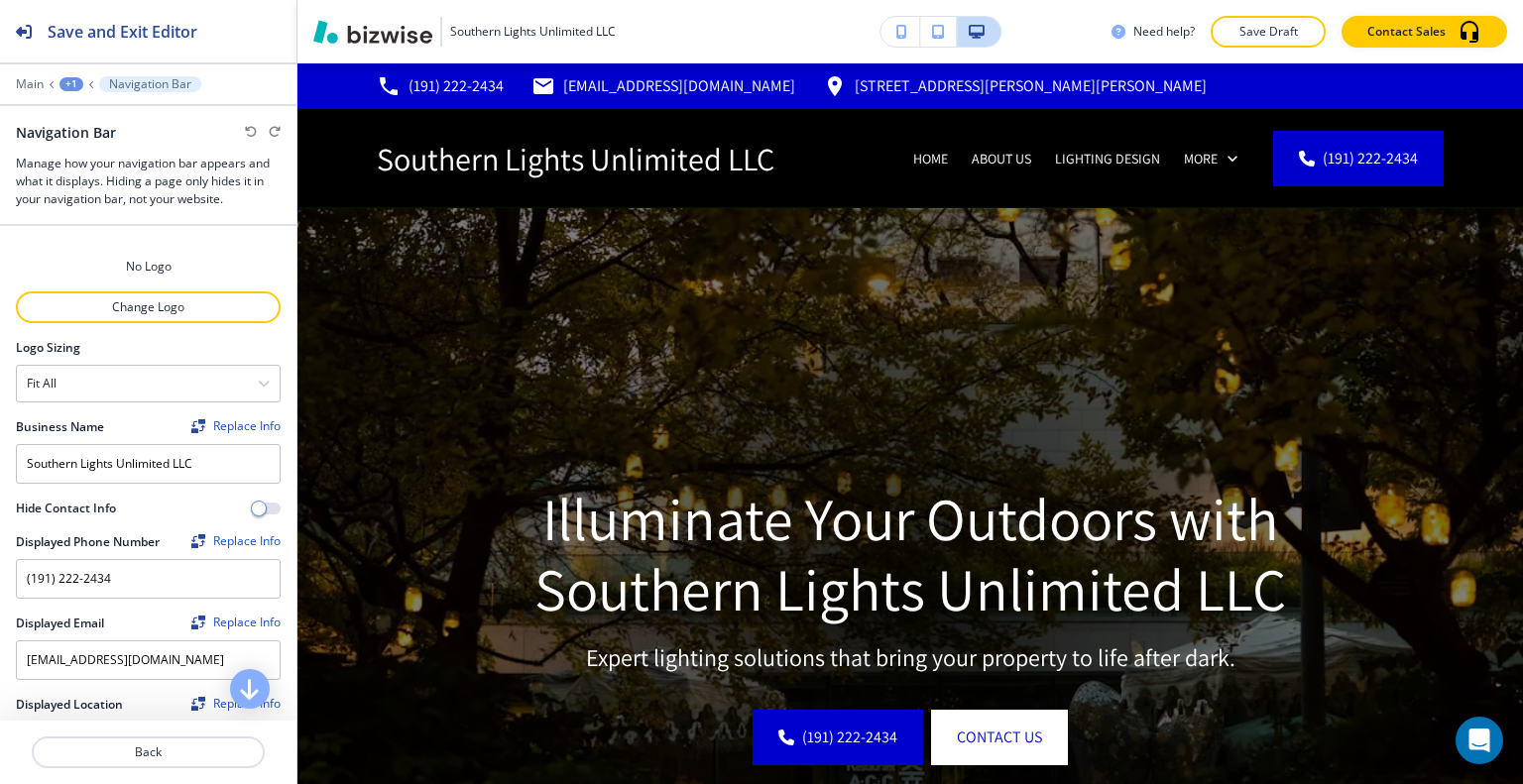 scroll, scrollTop: 793, scrollLeft: 0, axis: vertical 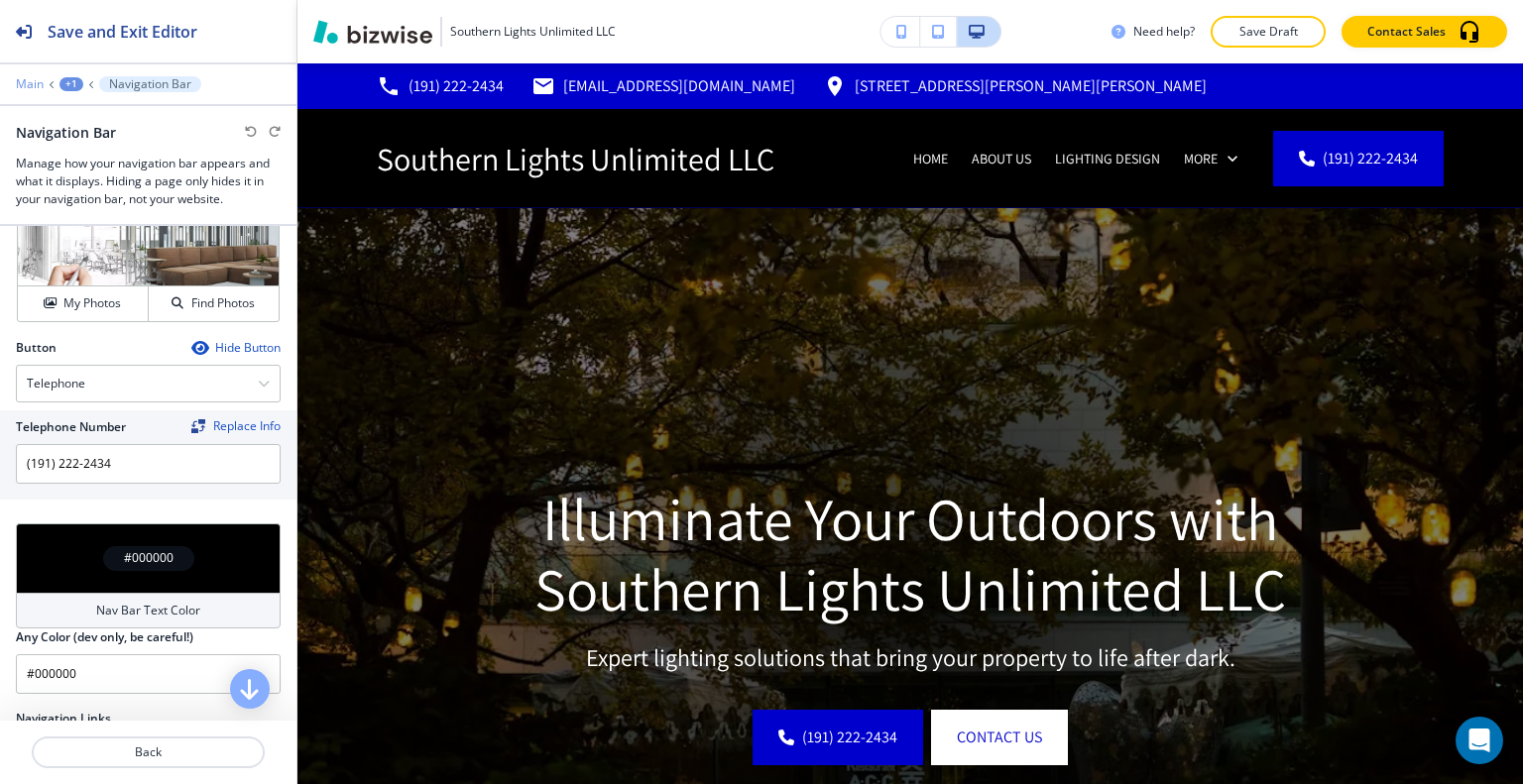 click on "Main" at bounding box center [30, 84] 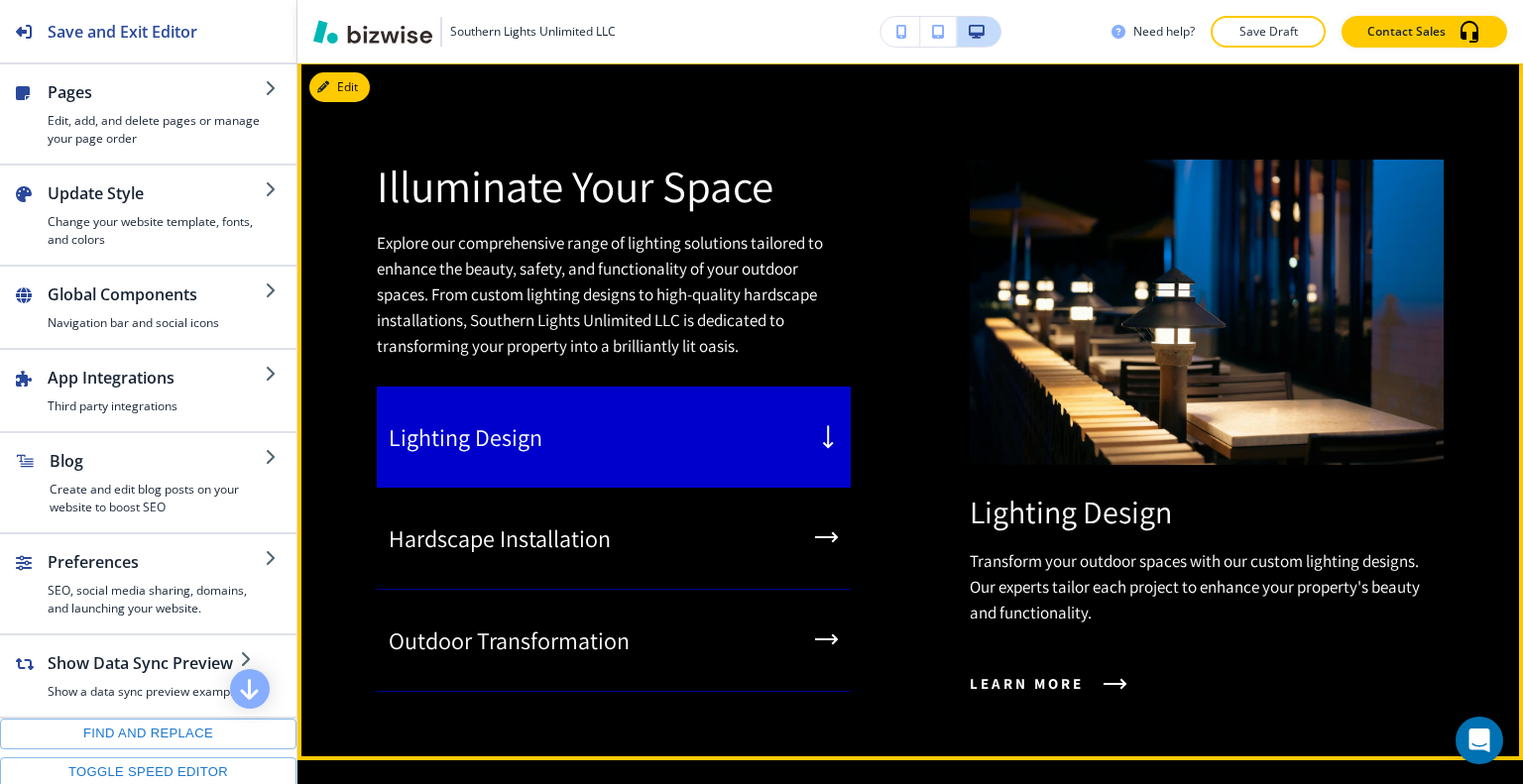 scroll, scrollTop: 1586, scrollLeft: 0, axis: vertical 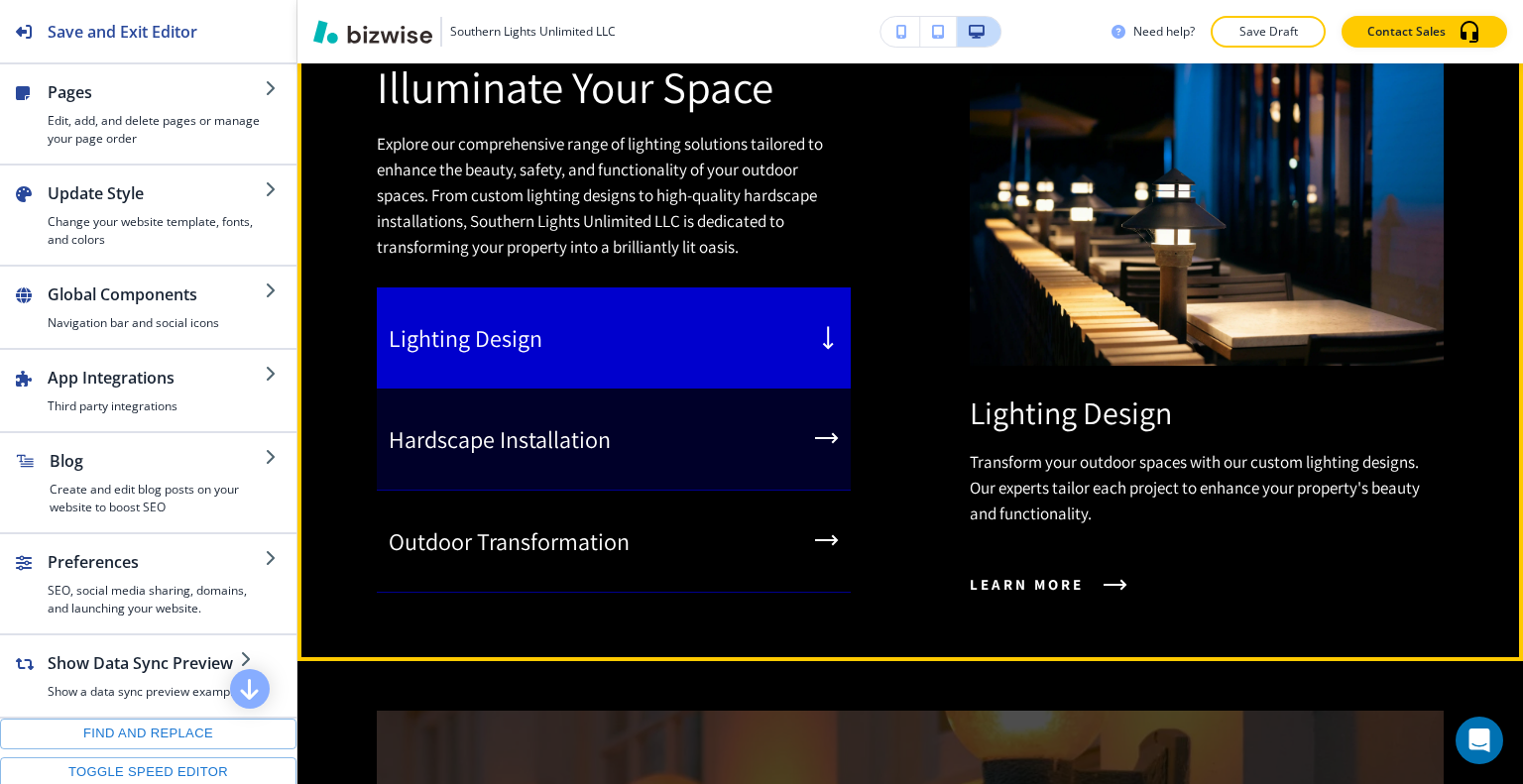 click on "Hardscape Installation" at bounding box center (614, 439) 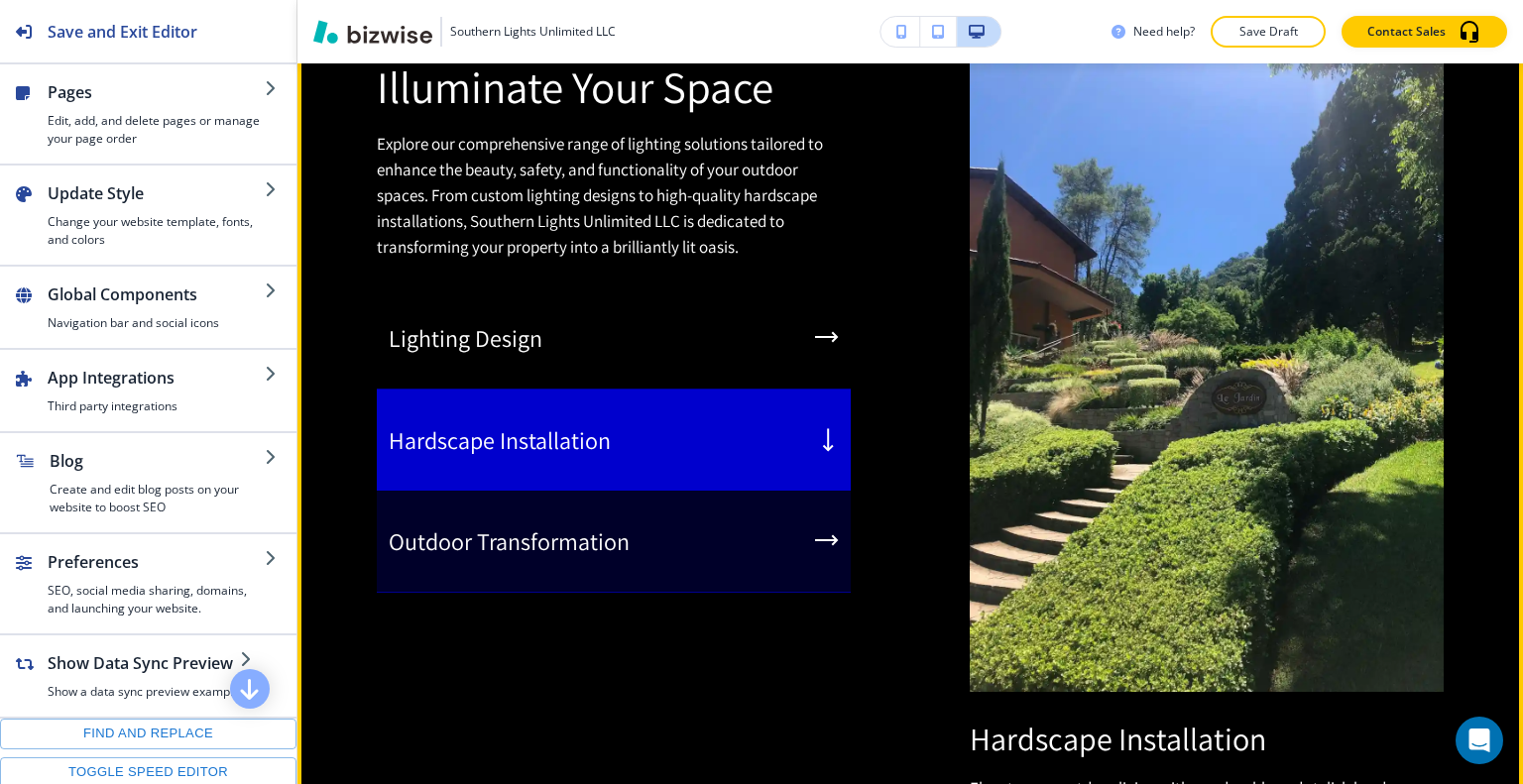 click on "Outdoor Transformation" at bounding box center (614, 541) 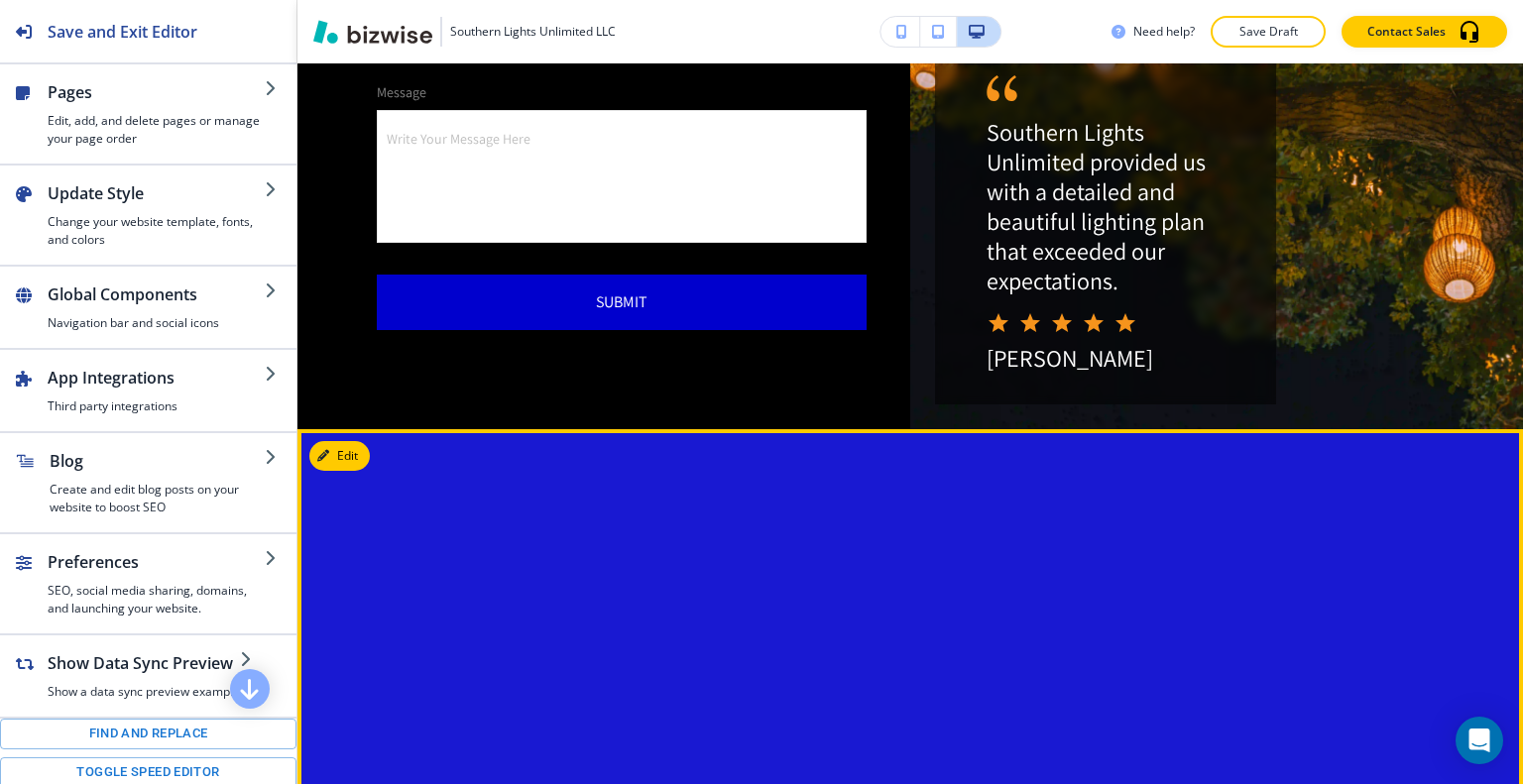 scroll, scrollTop: 6740, scrollLeft: 0, axis: vertical 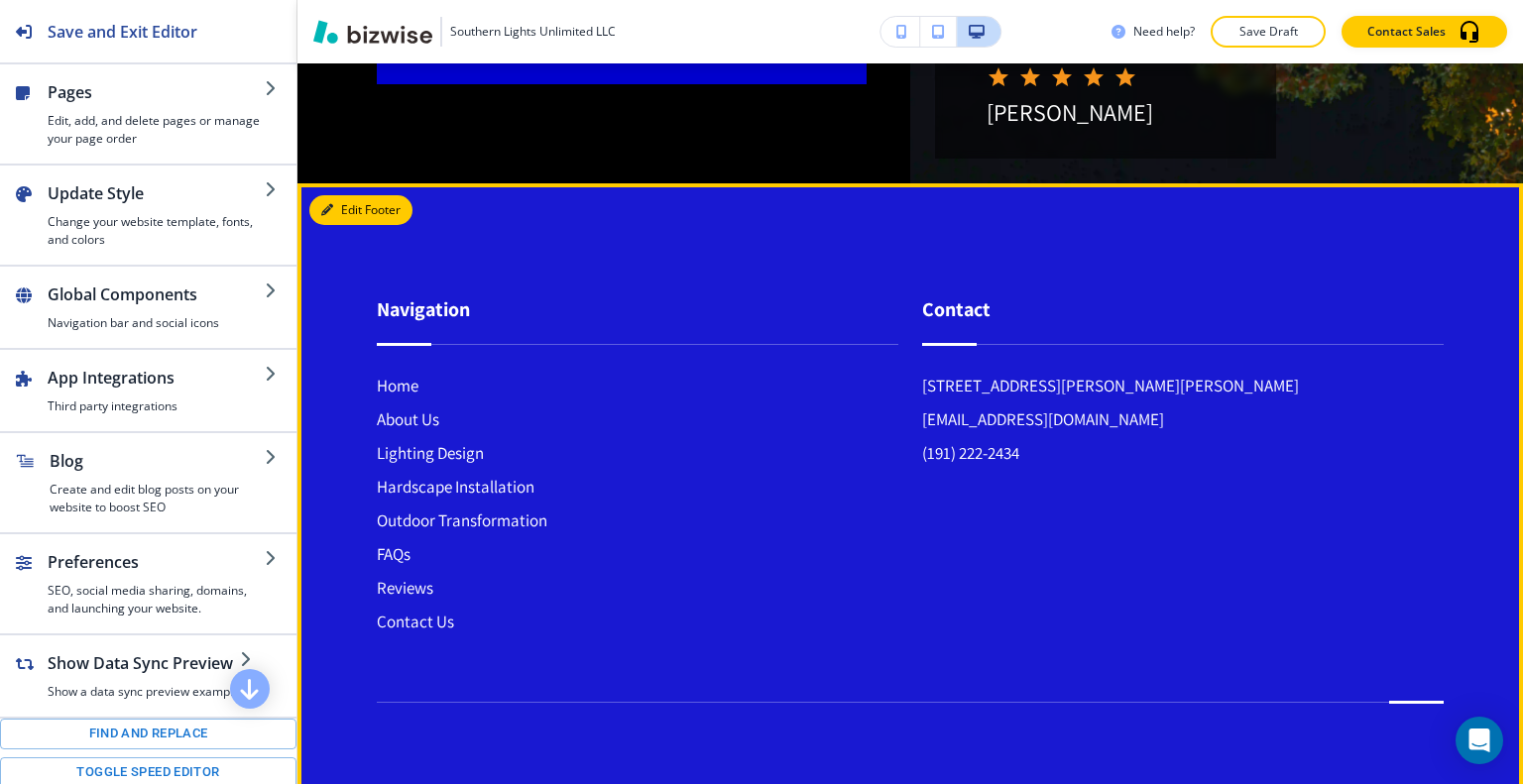 click on "Edit Footer" at bounding box center (361, 210) 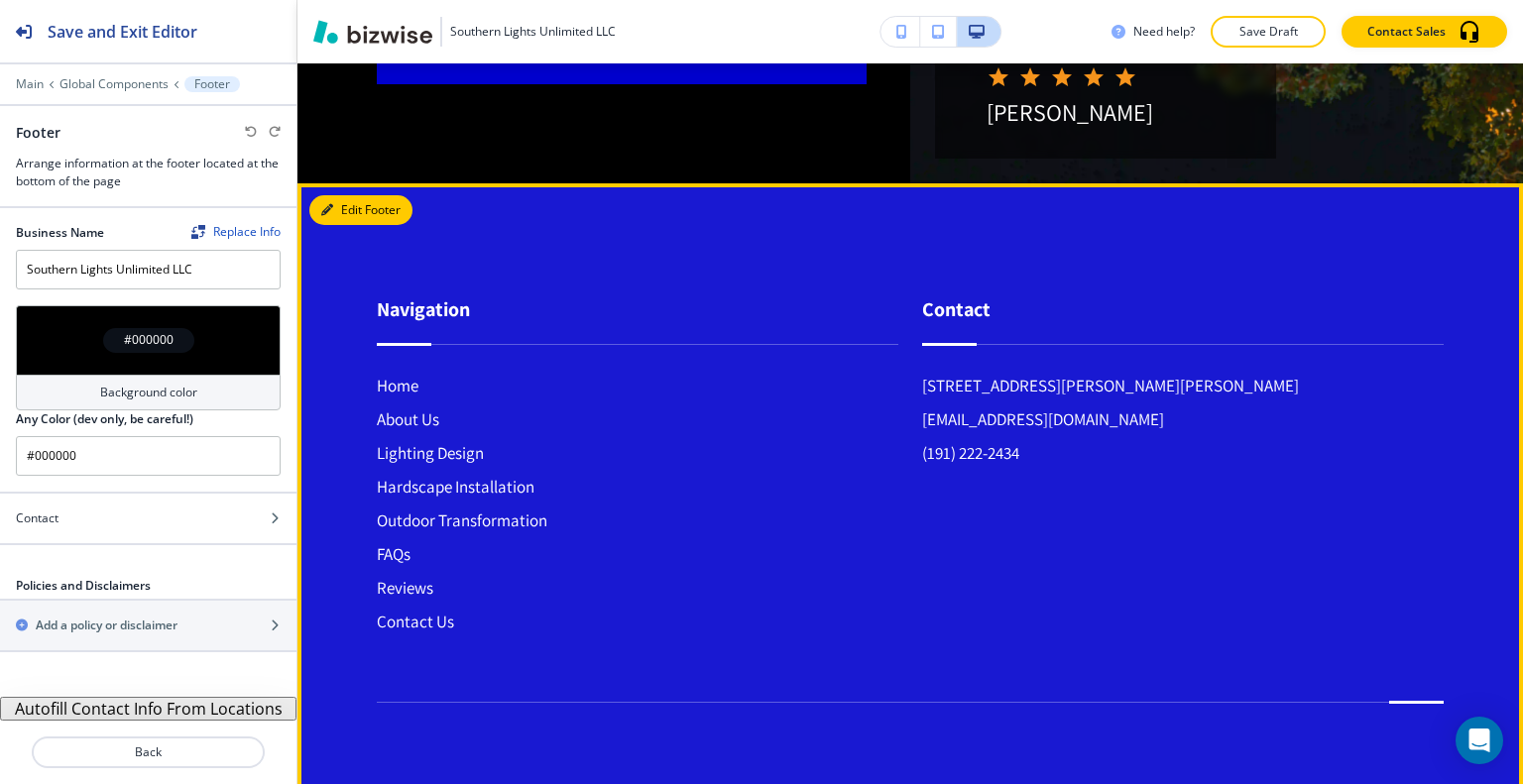 scroll, scrollTop: 7003, scrollLeft: 0, axis: vertical 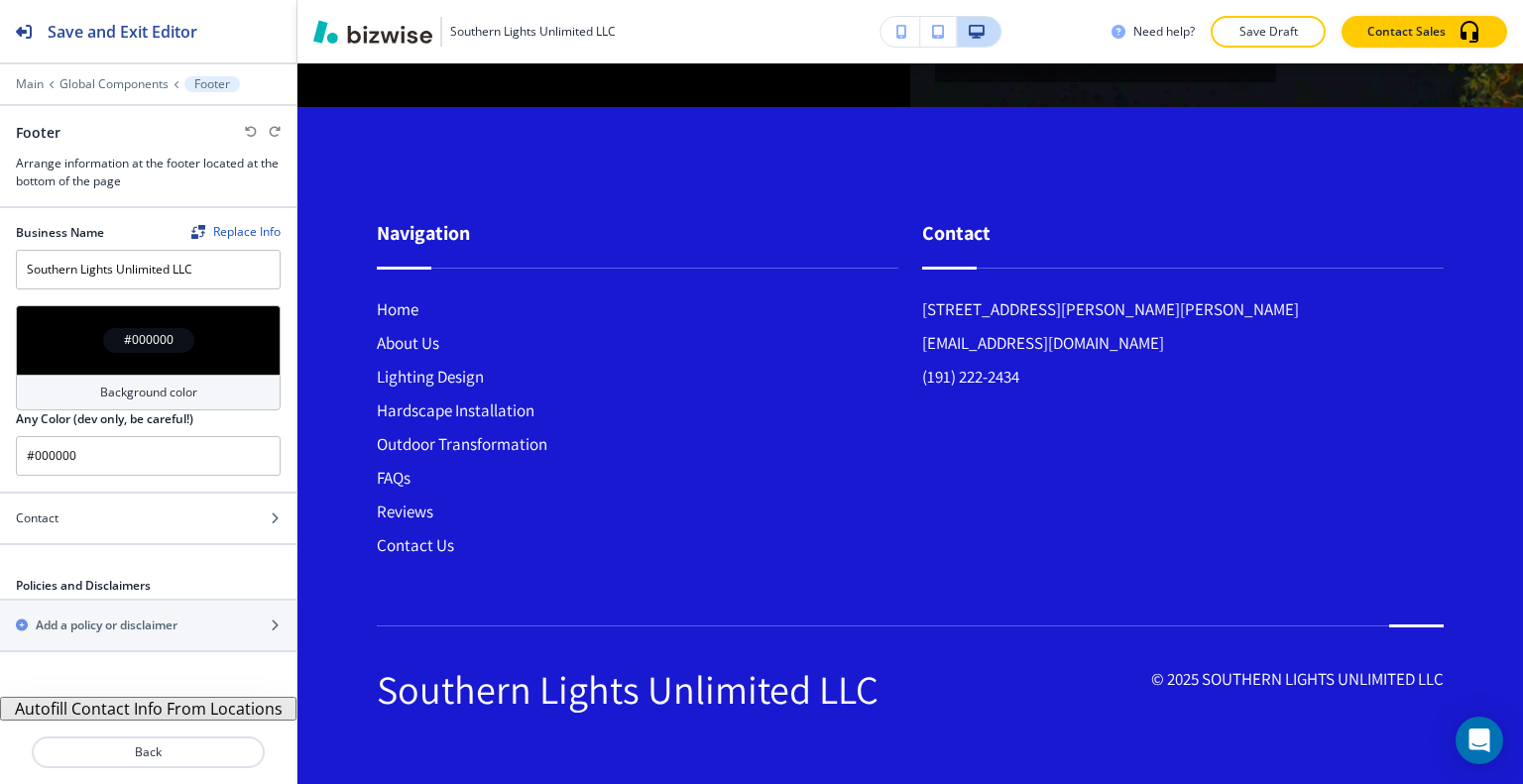 click on "#000000" at bounding box center [148, 340] 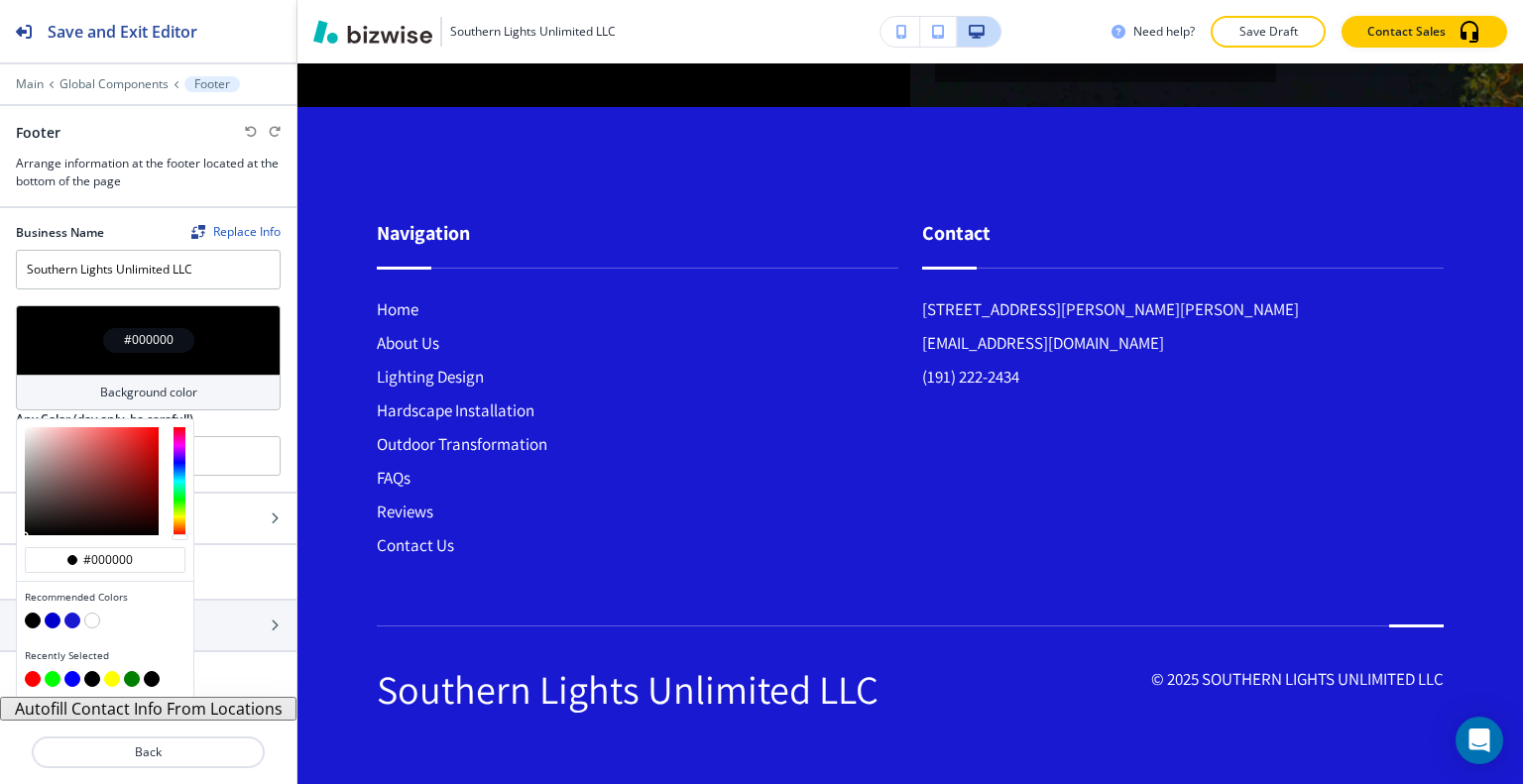 click at bounding box center [92, 679] 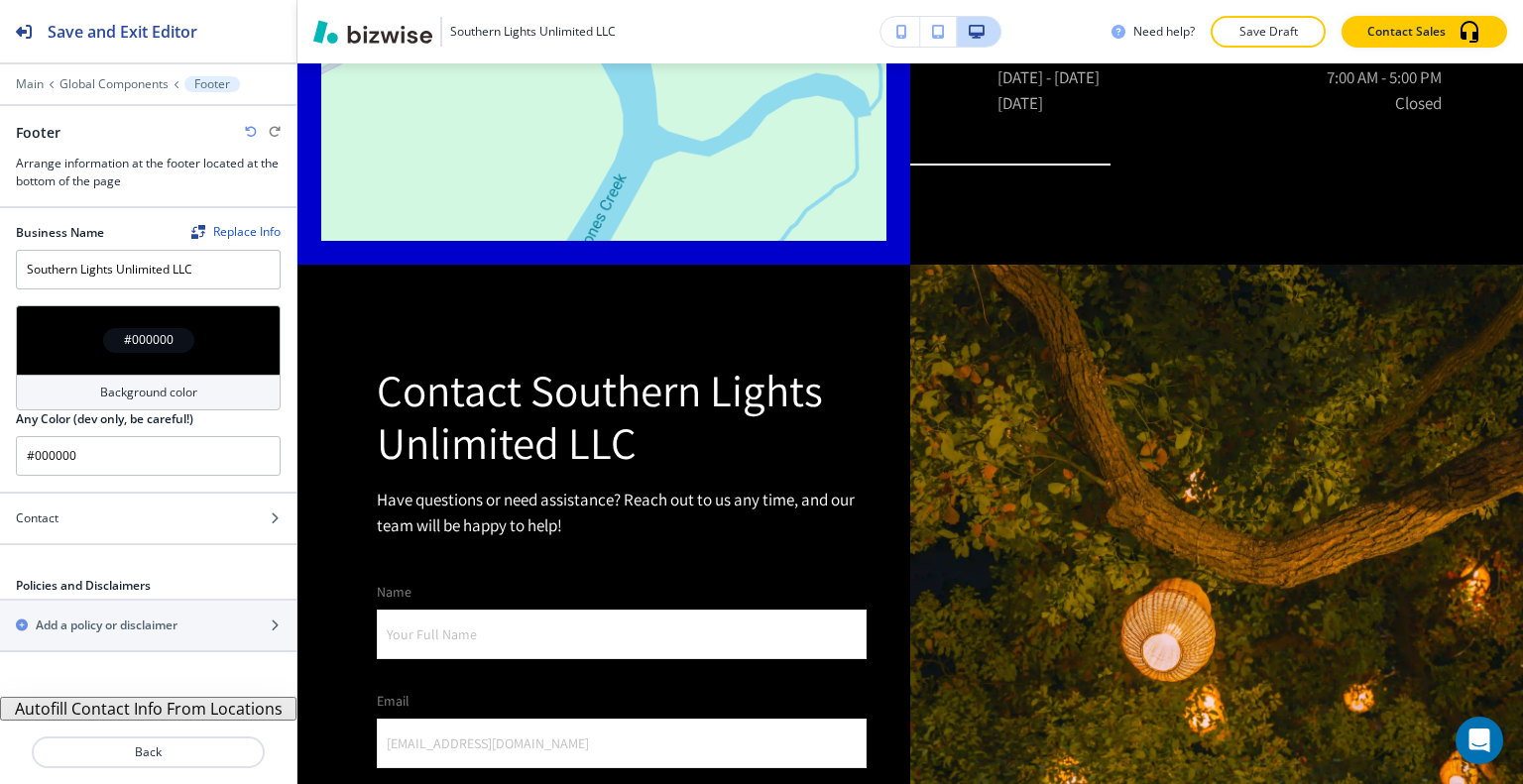 scroll, scrollTop: 5616, scrollLeft: 0, axis: vertical 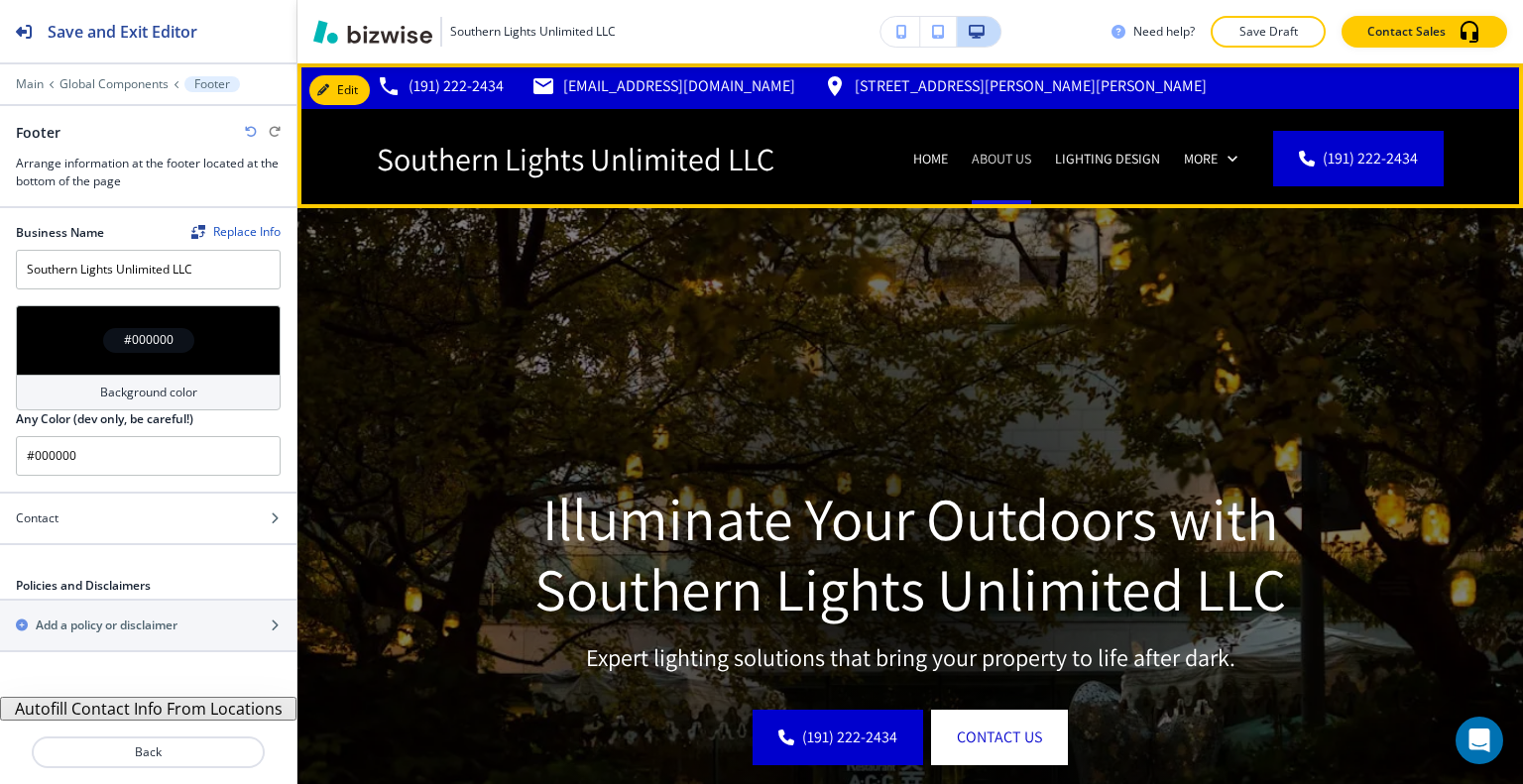 click on "About Us" at bounding box center [1001, 159] 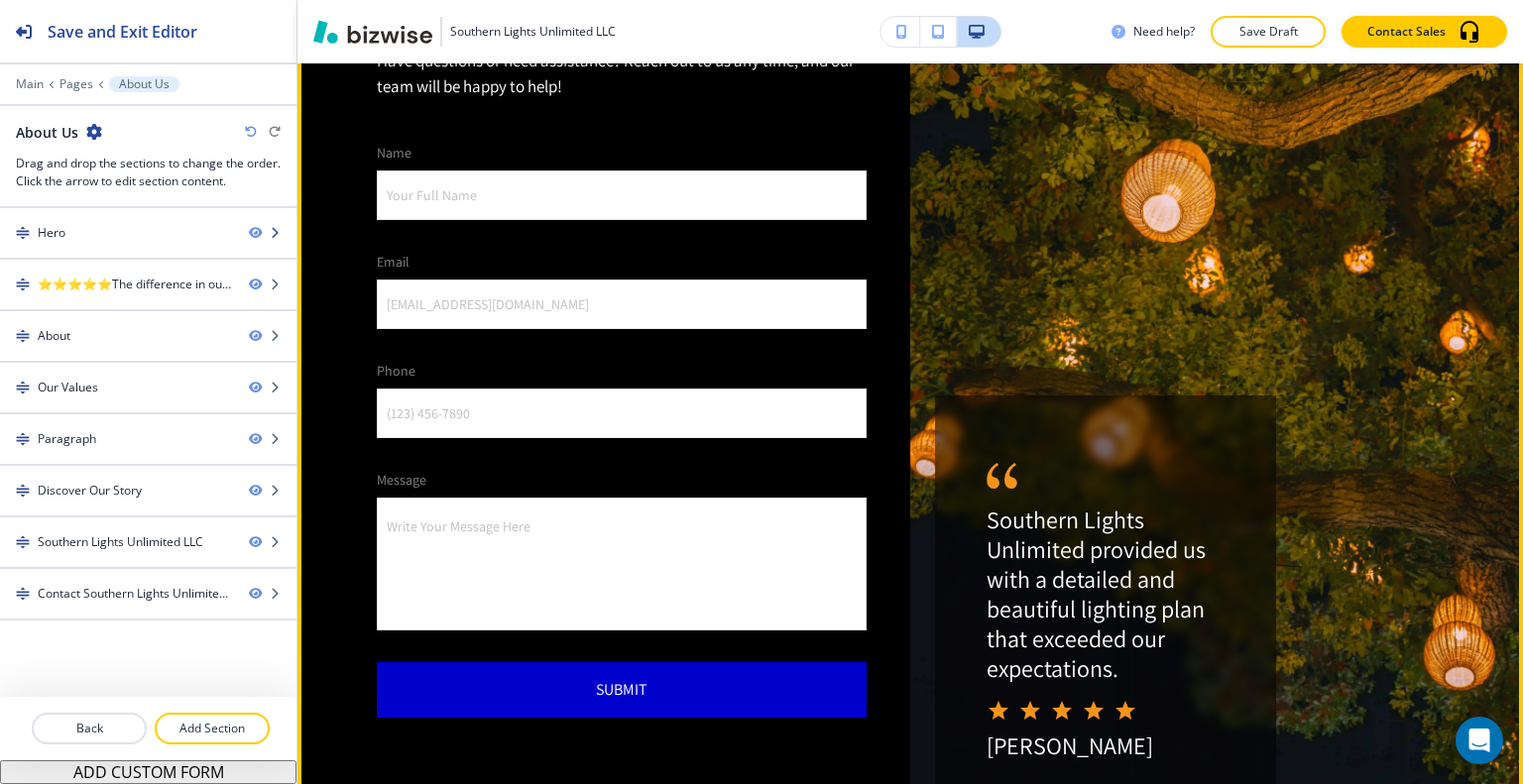 scroll, scrollTop: 4758, scrollLeft: 0, axis: vertical 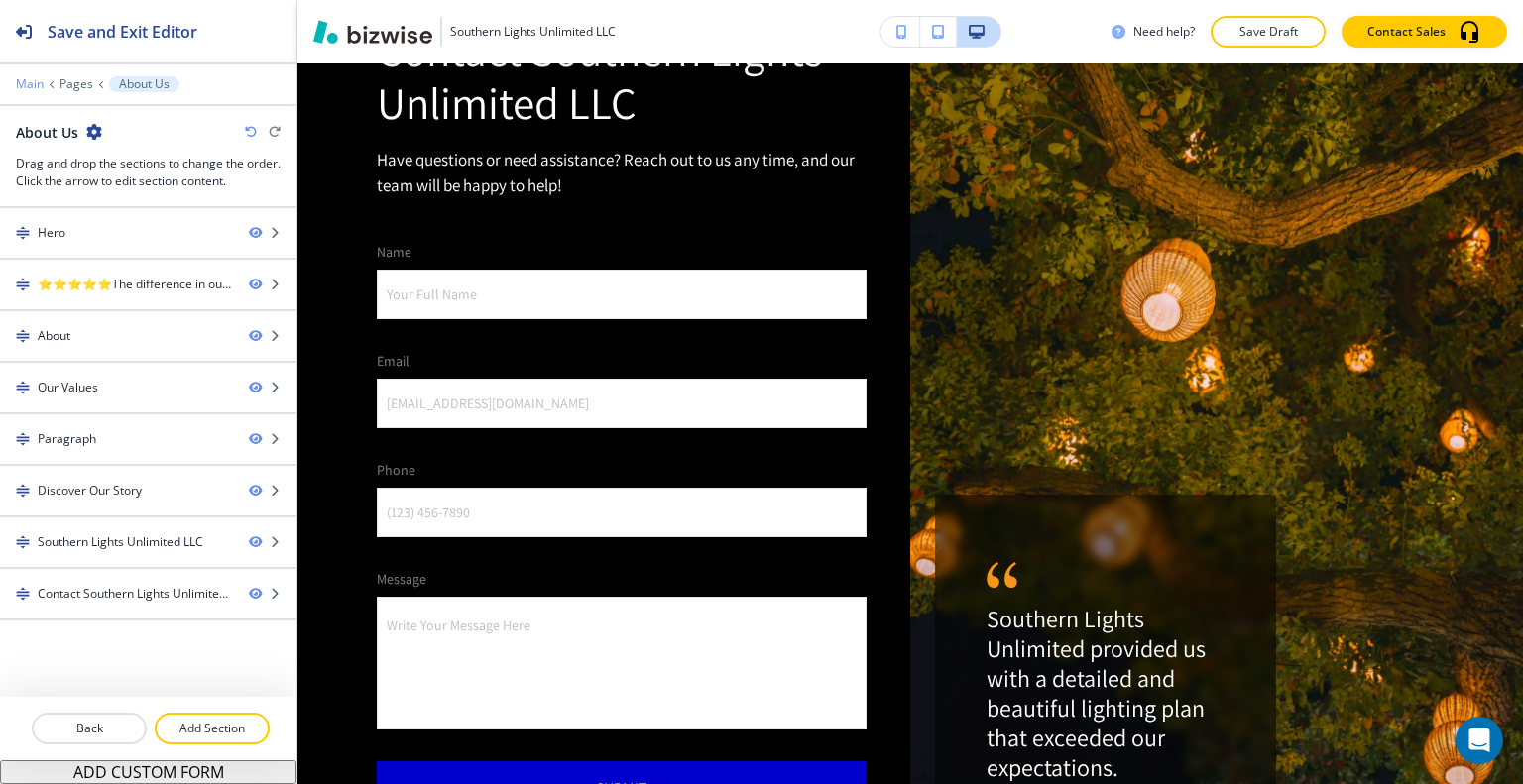 click on "Main" at bounding box center (30, 84) 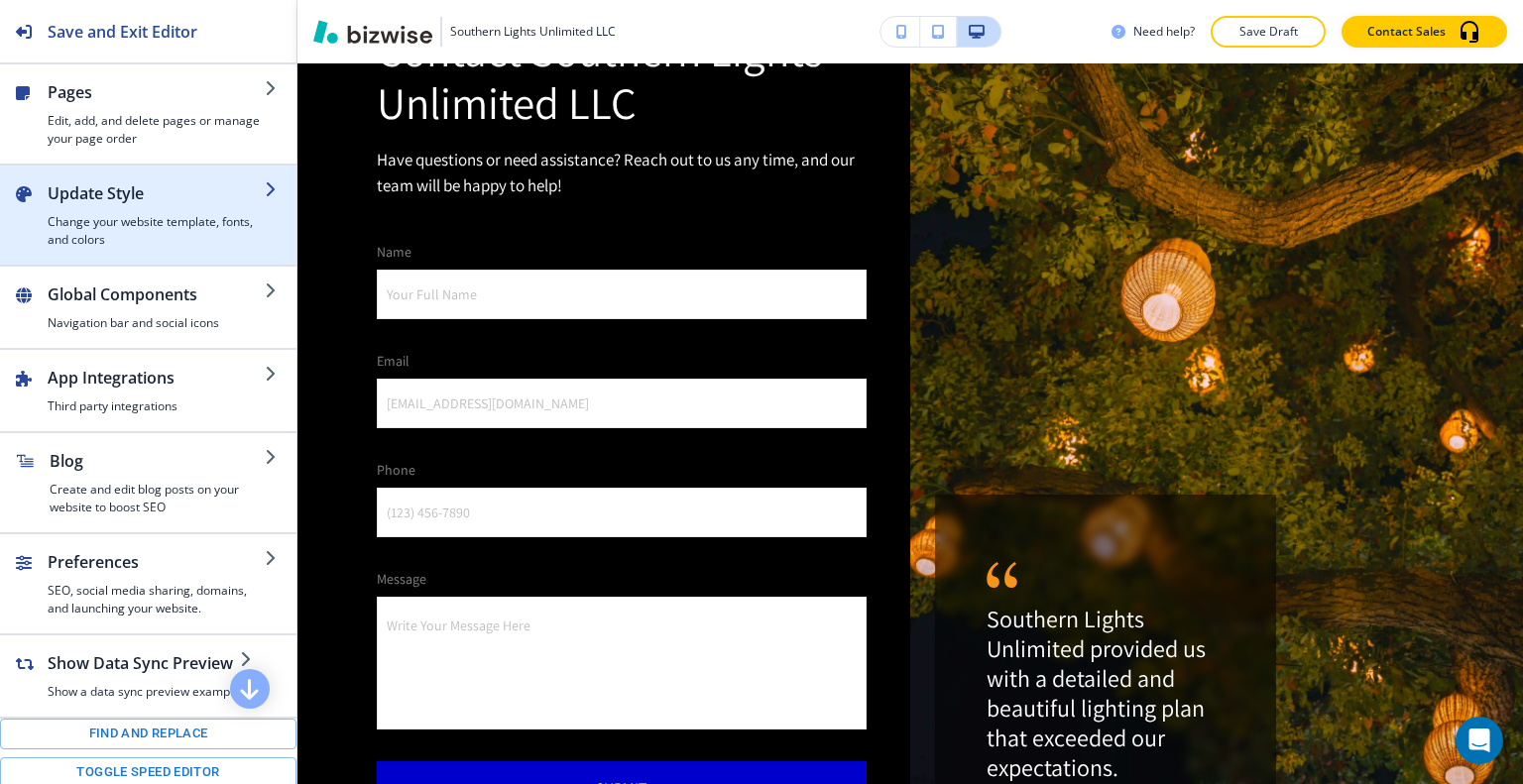click on "Update Style" at bounding box center [156, 193] 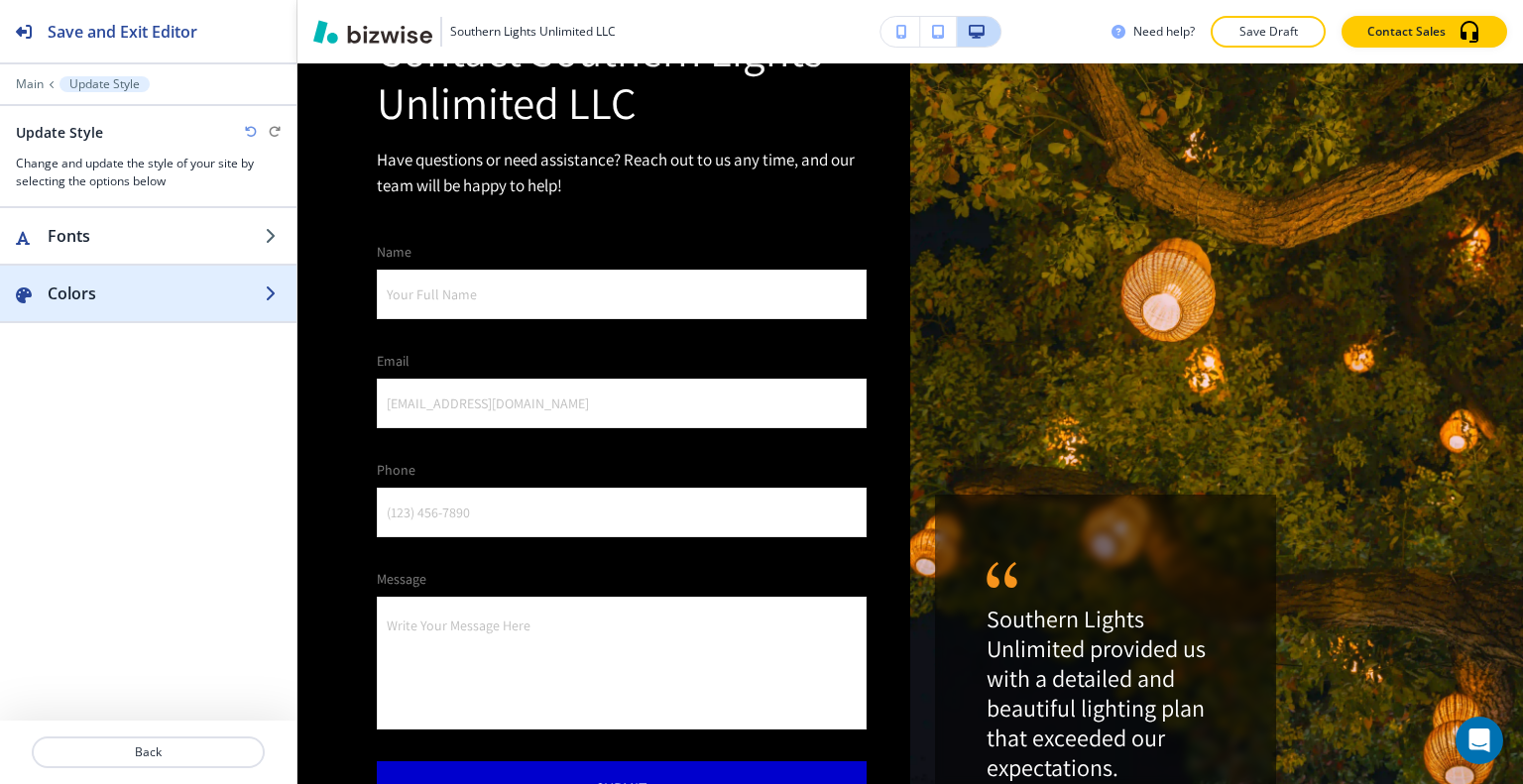 click on "Colors" at bounding box center (156, 293) 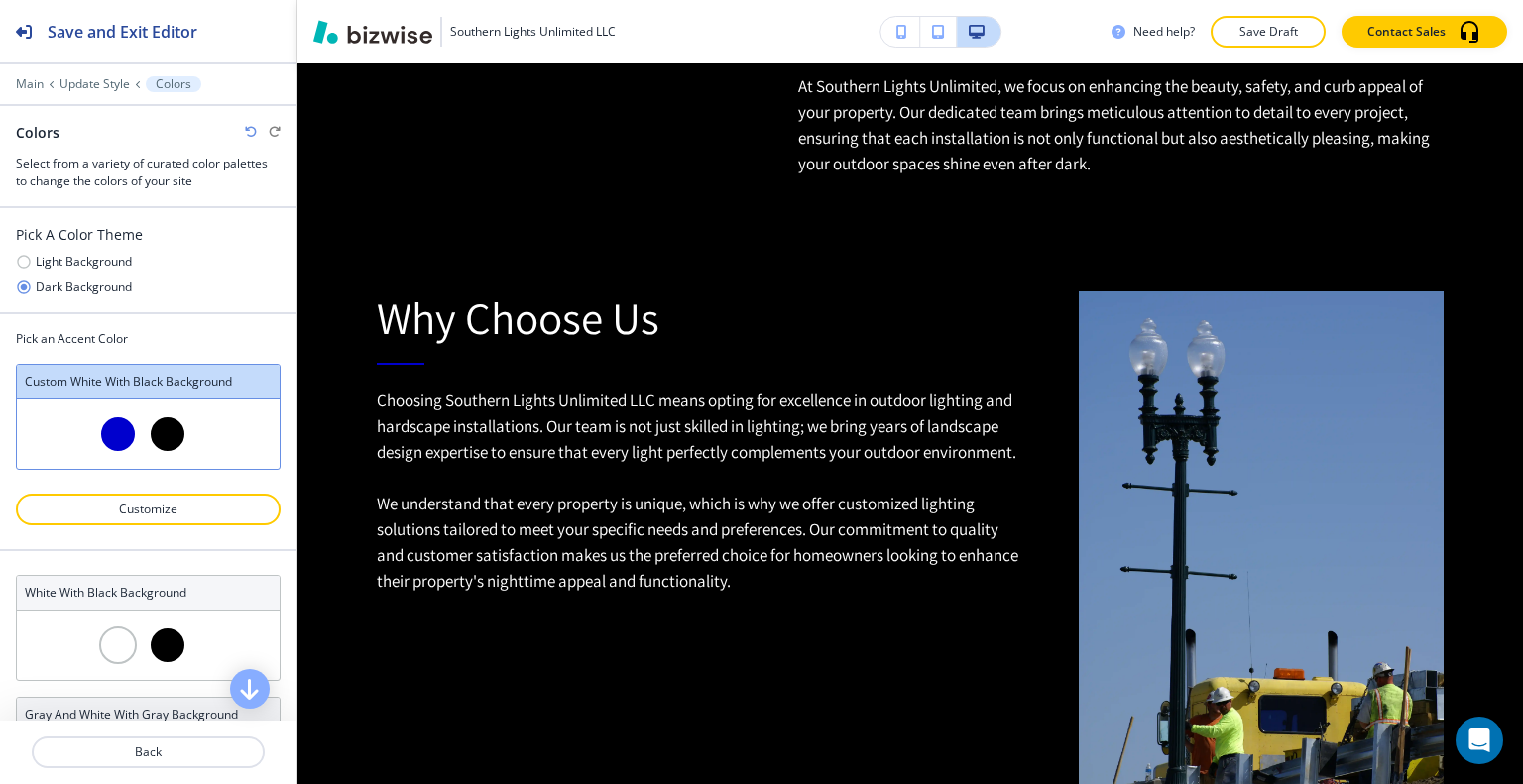 scroll, scrollTop: 0, scrollLeft: 0, axis: both 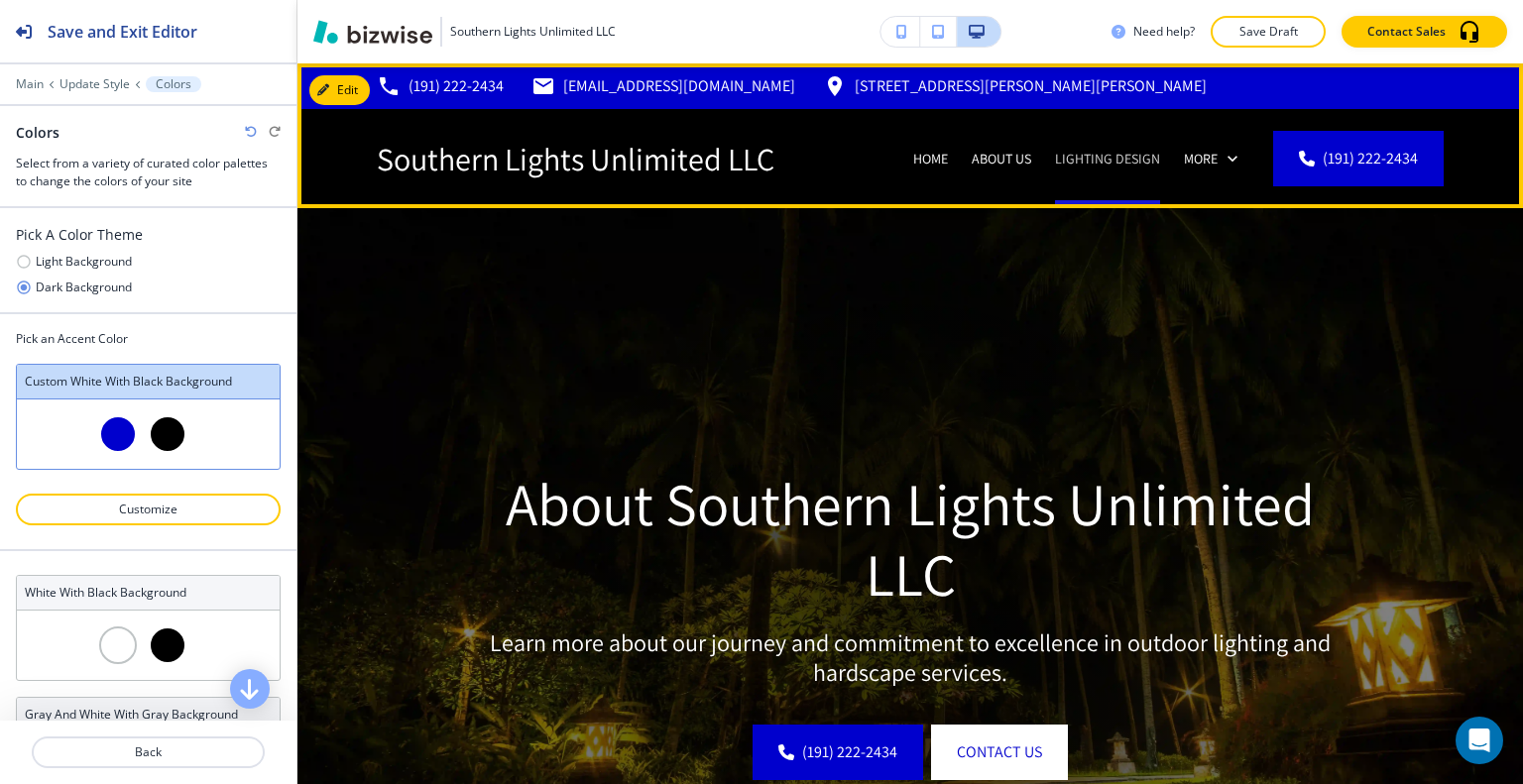 click on "Lighting Design" at bounding box center [1108, 159] 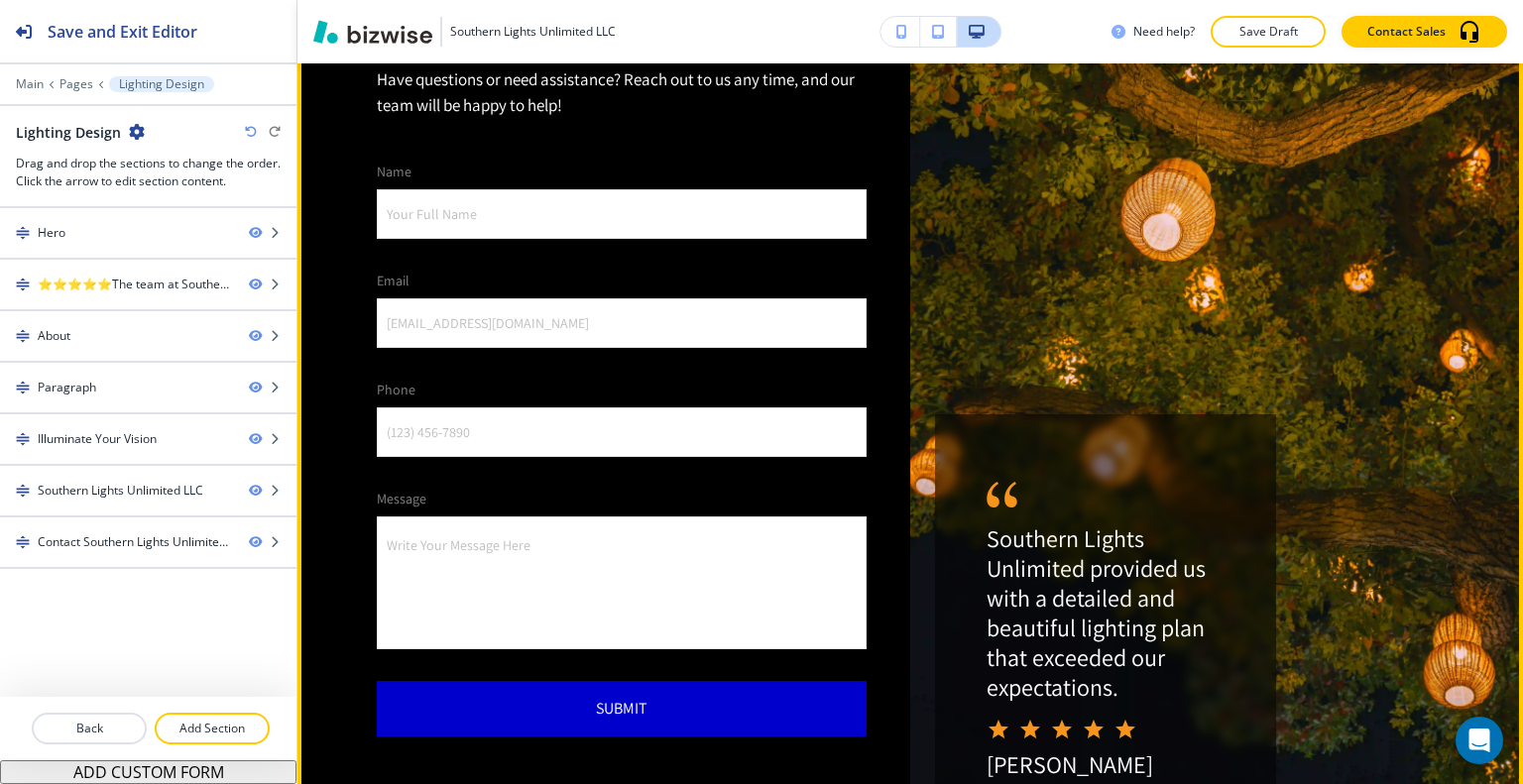 scroll, scrollTop: 5329, scrollLeft: 0, axis: vertical 